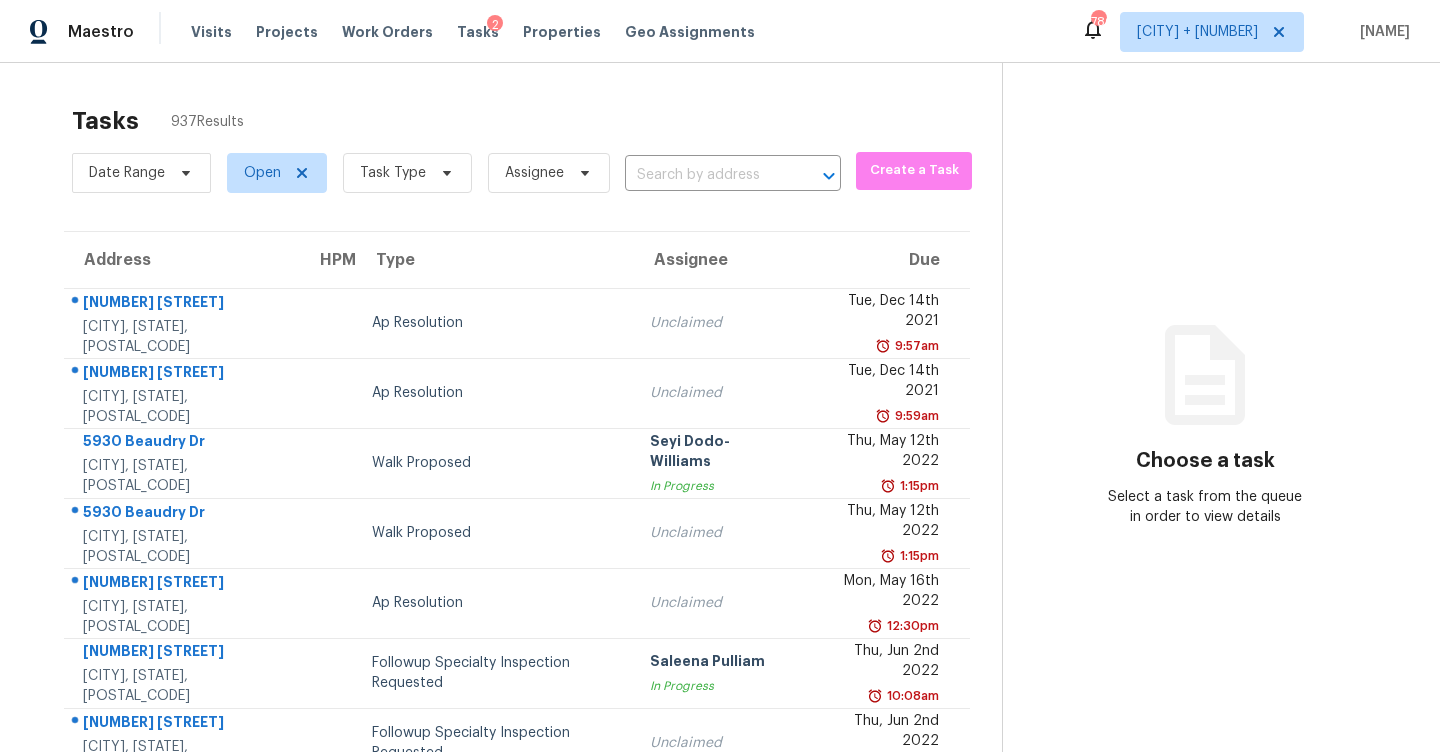 scroll, scrollTop: 0, scrollLeft: 0, axis: both 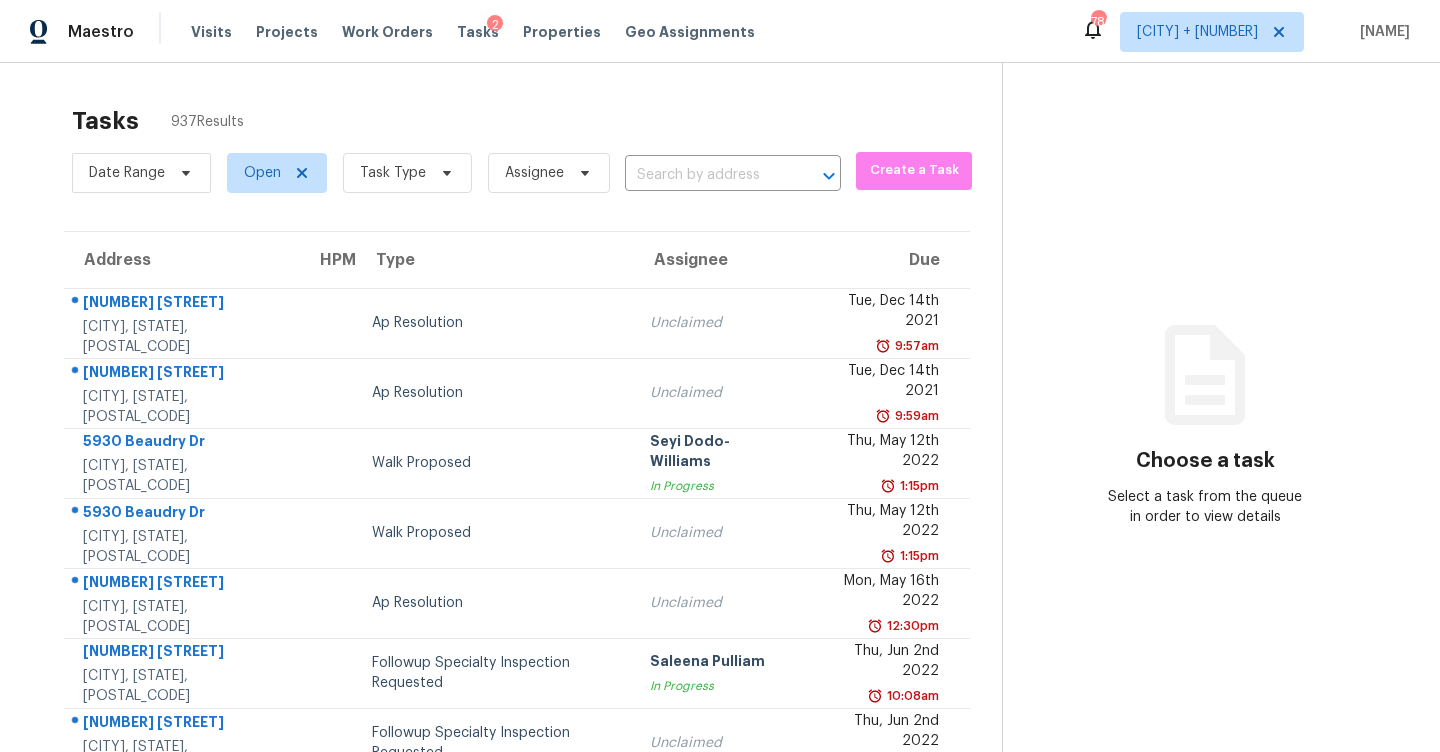click on "Date Range Open Task Type Assignee ​" at bounding box center (456, 173) 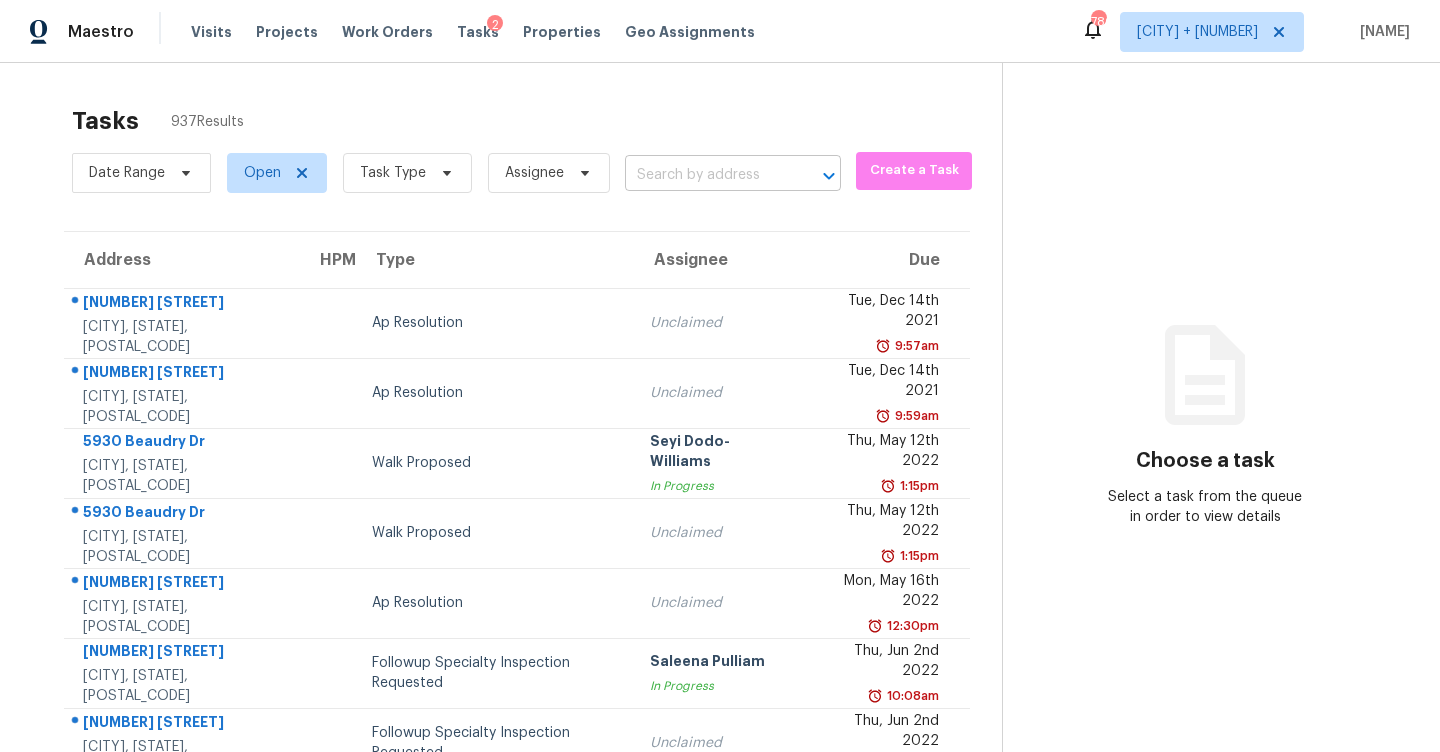 click at bounding box center (705, 175) 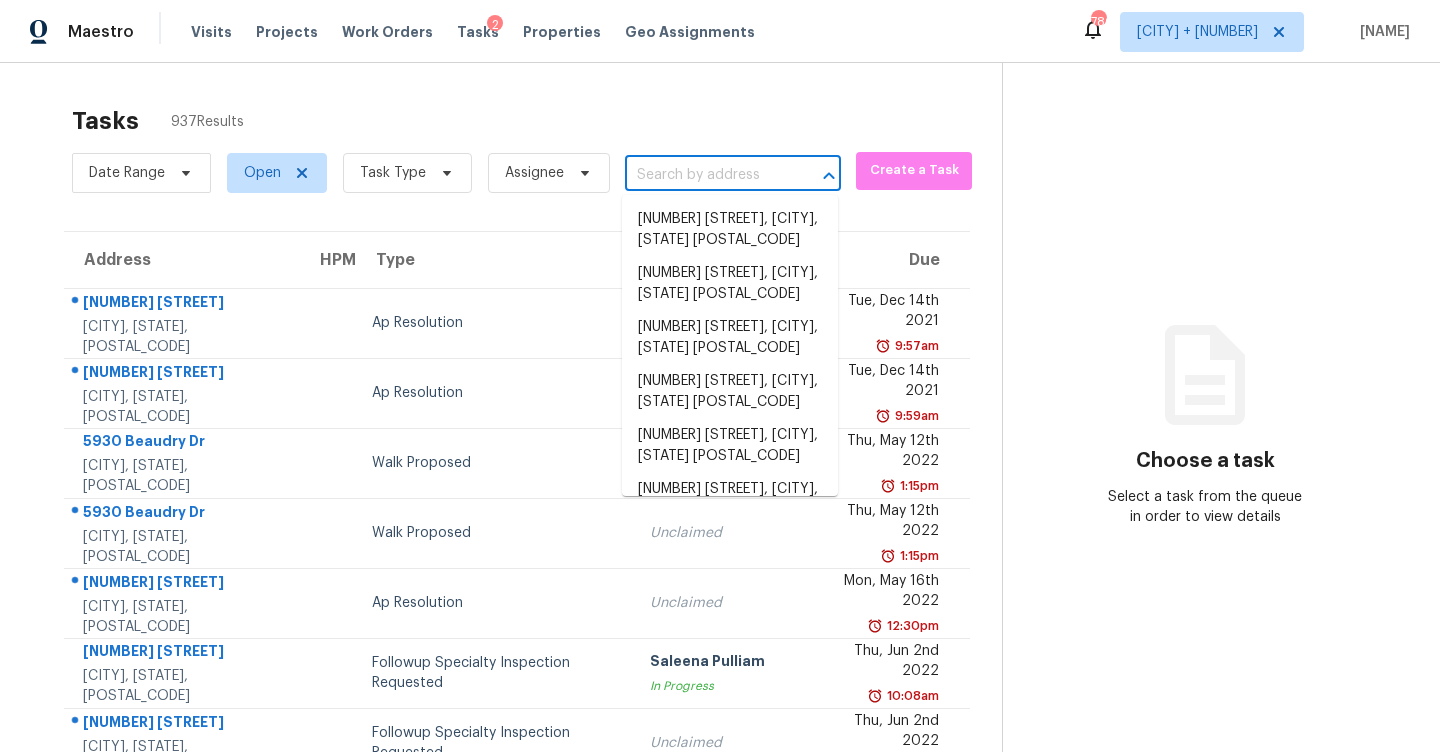 paste on "761 Bandit Trl, Keller, TX 76248" 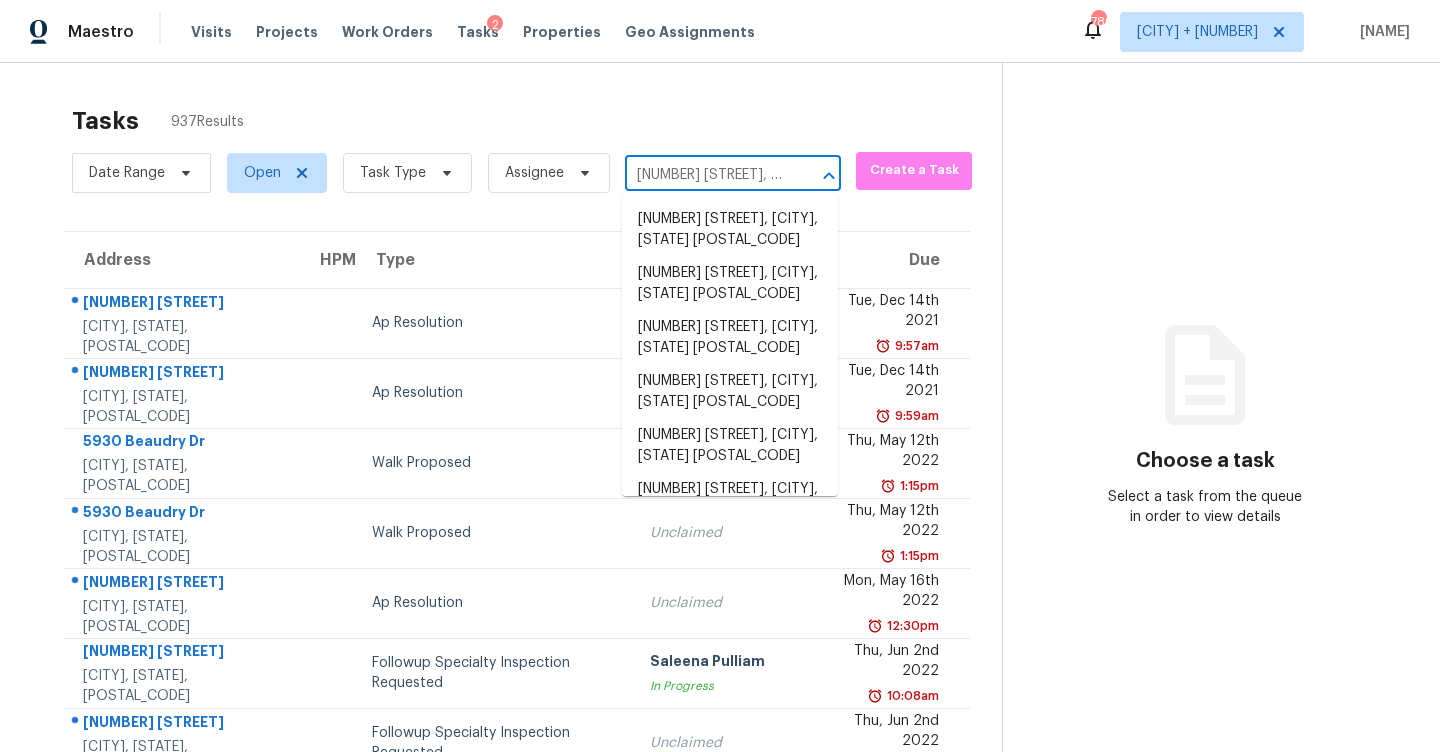 scroll, scrollTop: 0, scrollLeft: 51, axis: horizontal 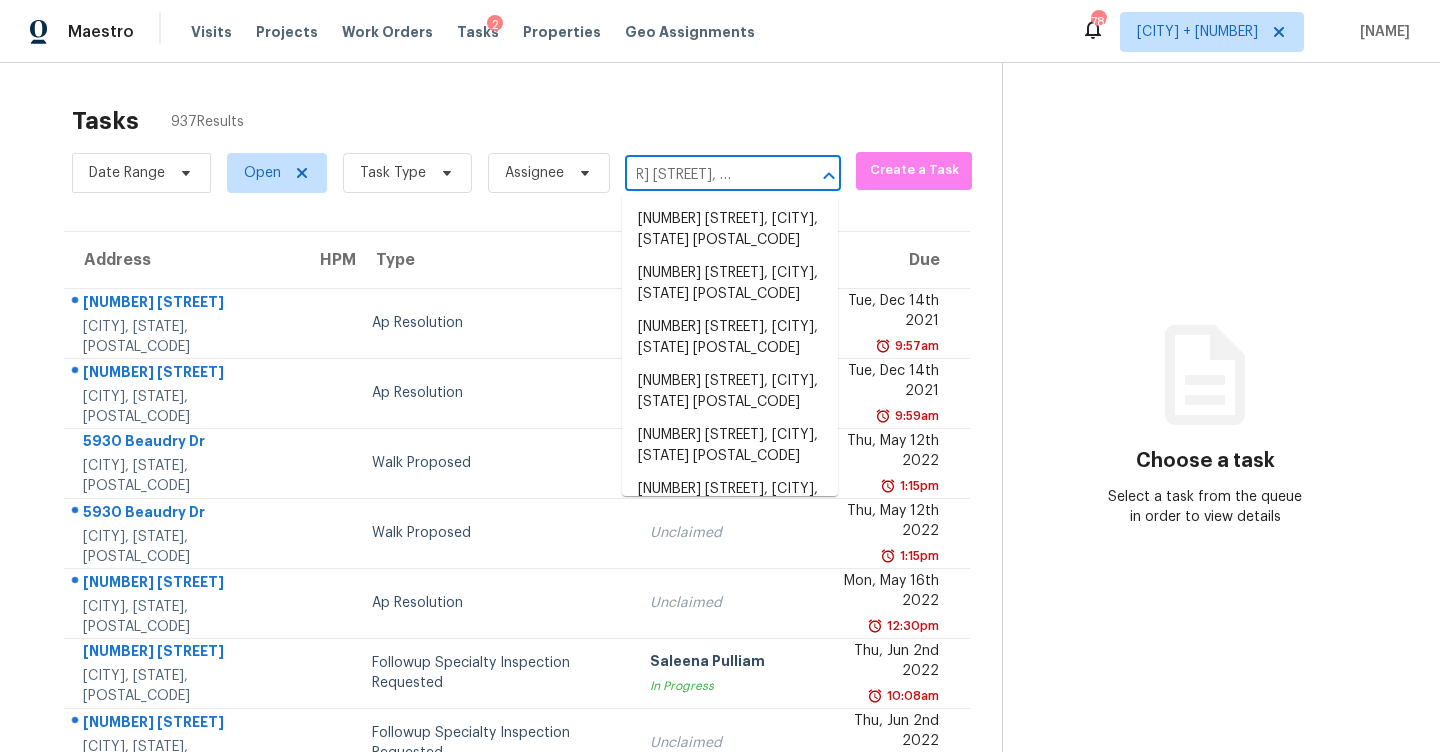 type on "761 Bandit Trl, Keller, TX 76248" 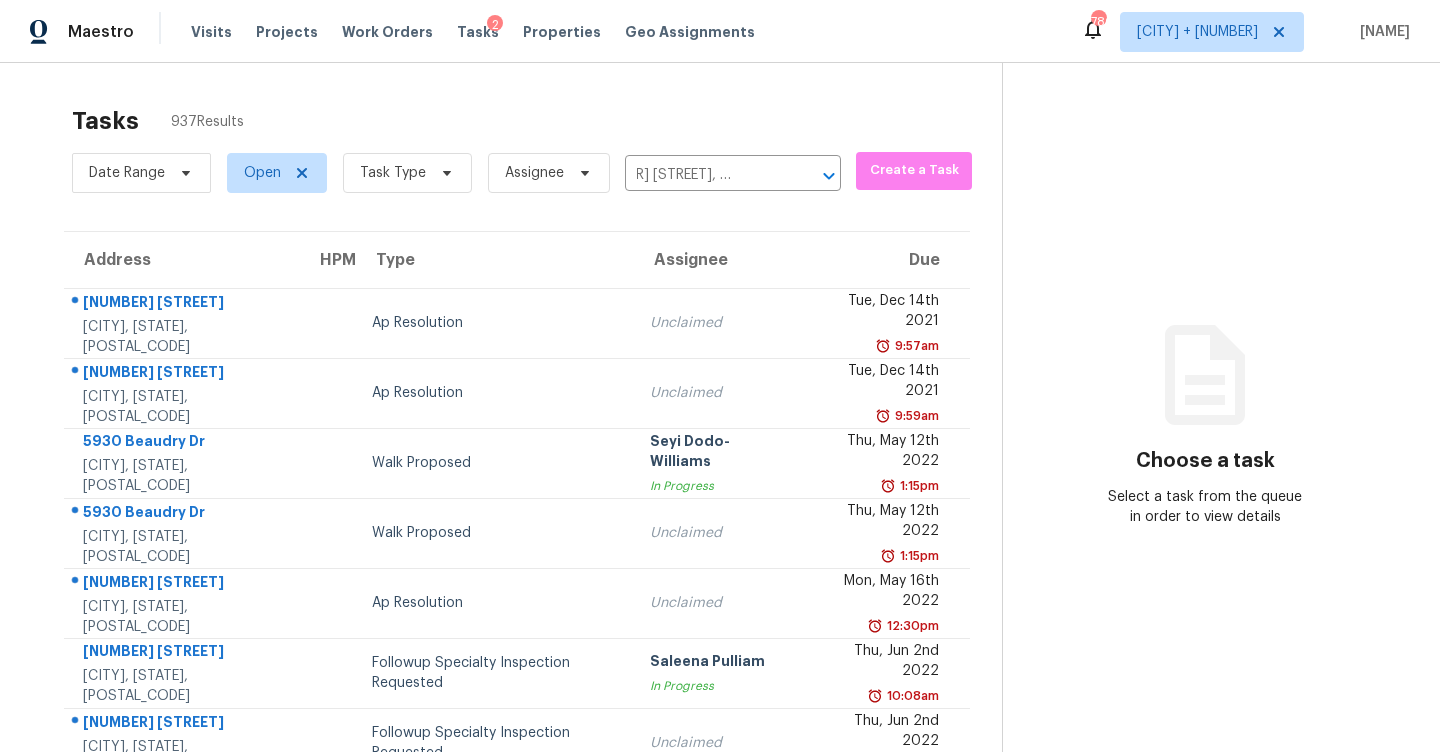 type 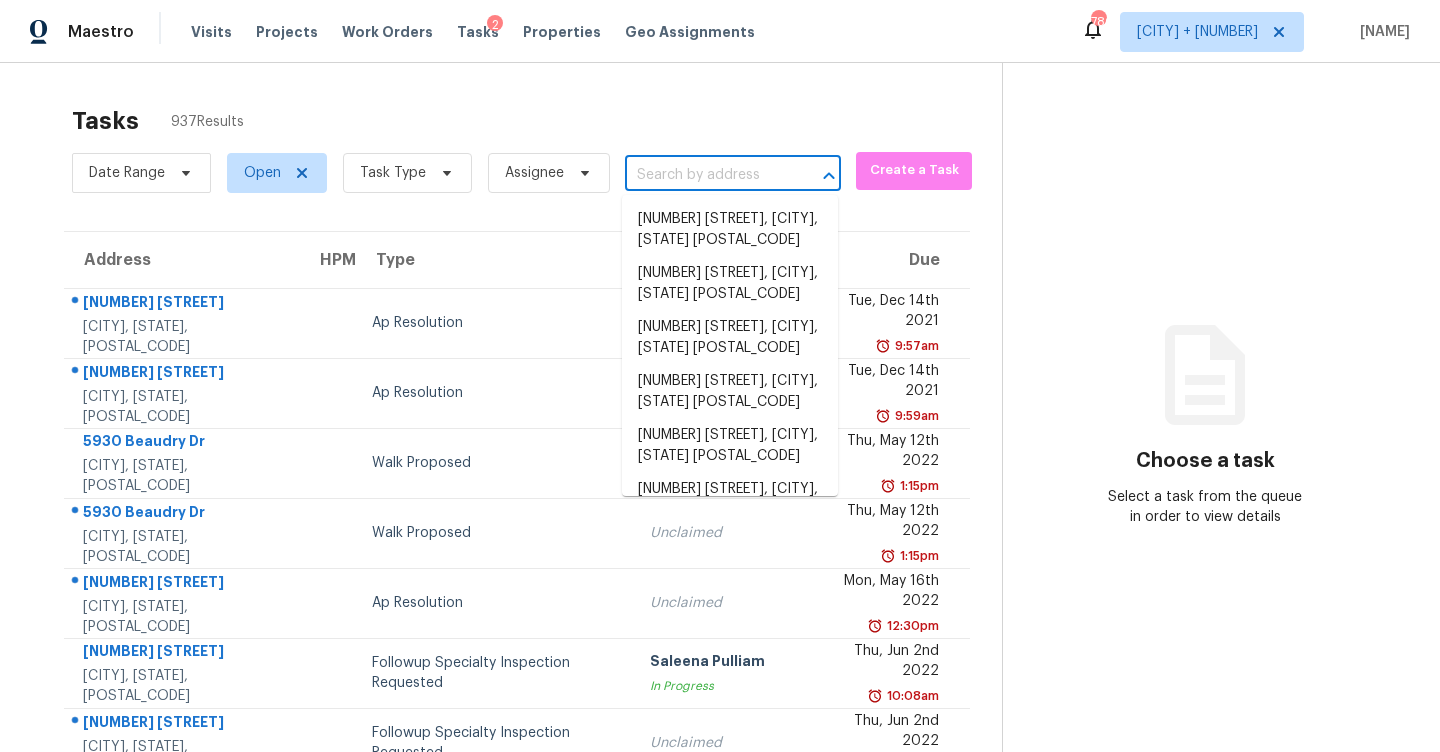 scroll, scrollTop: 0, scrollLeft: 0, axis: both 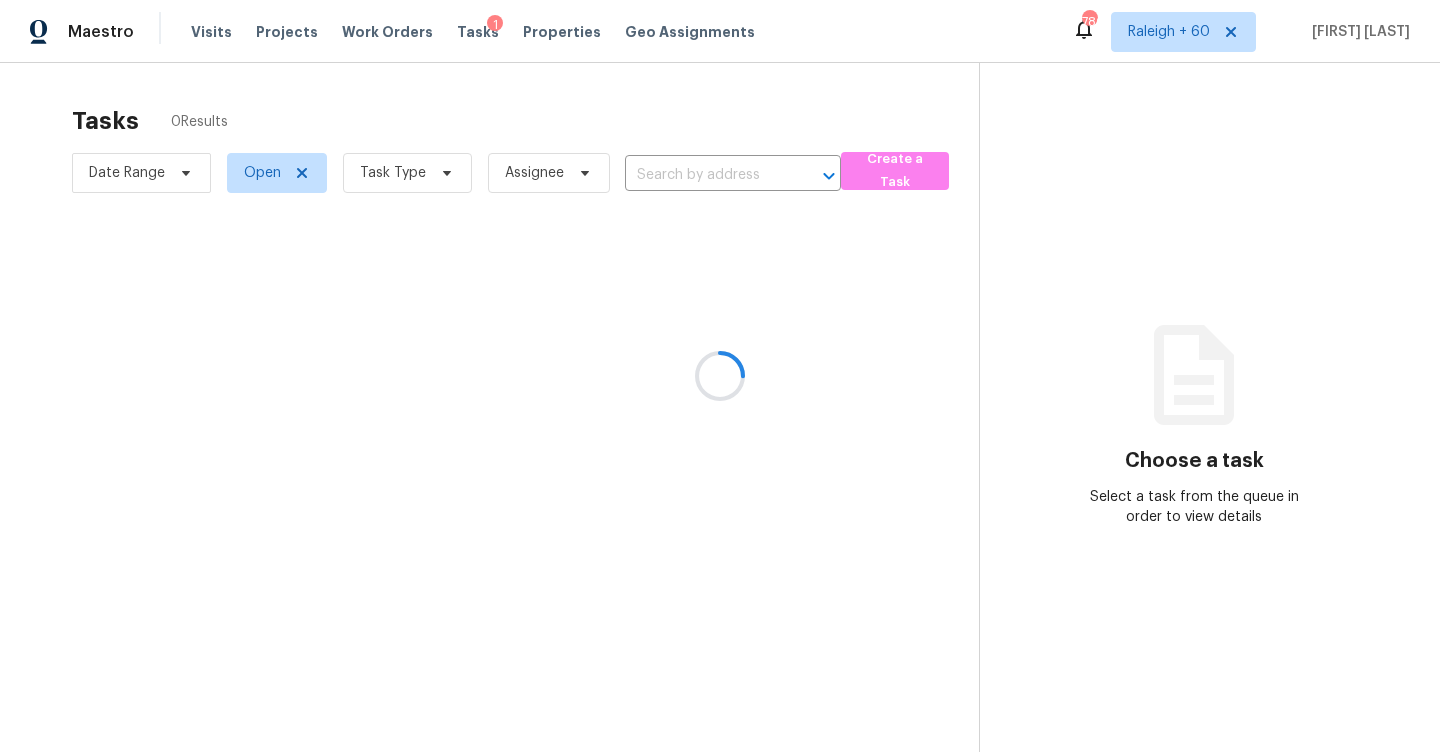 click at bounding box center (720, 376) 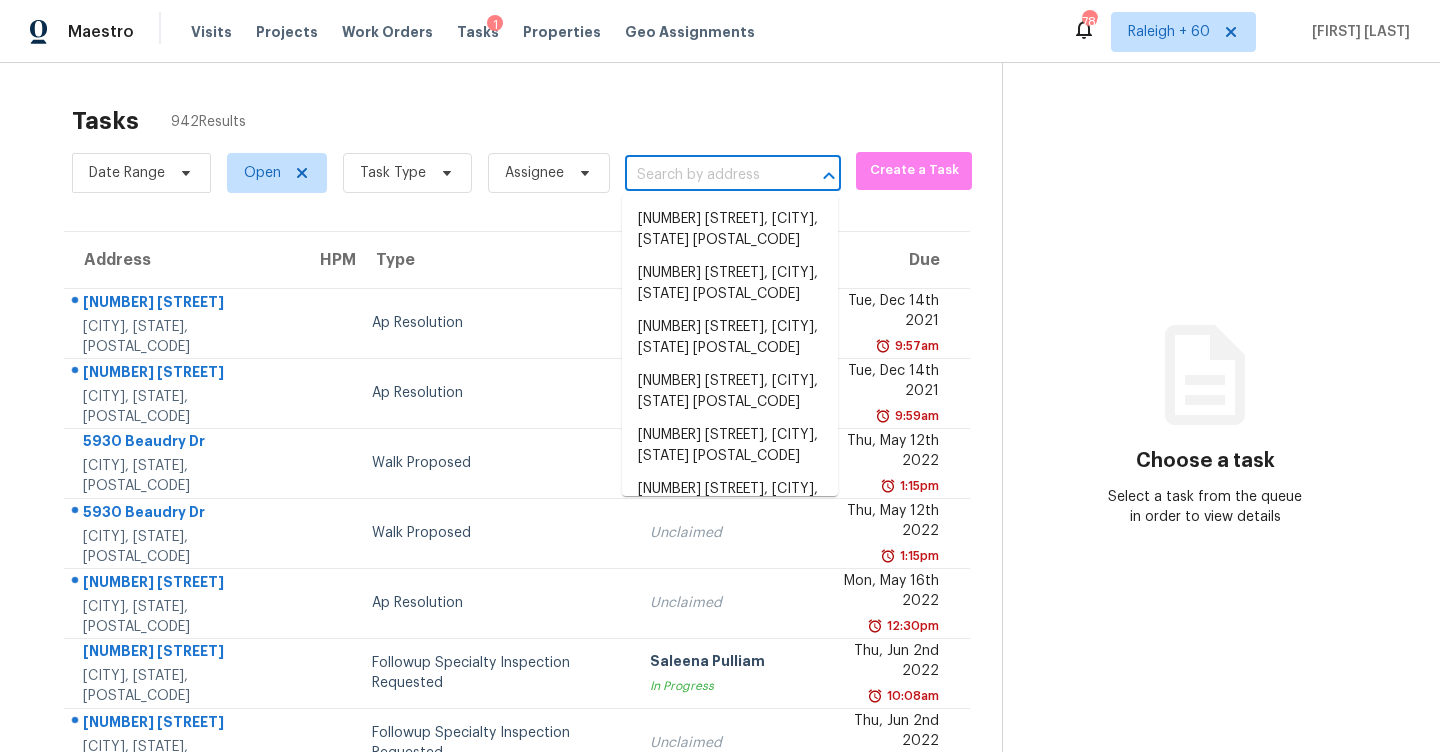 click at bounding box center (705, 175) 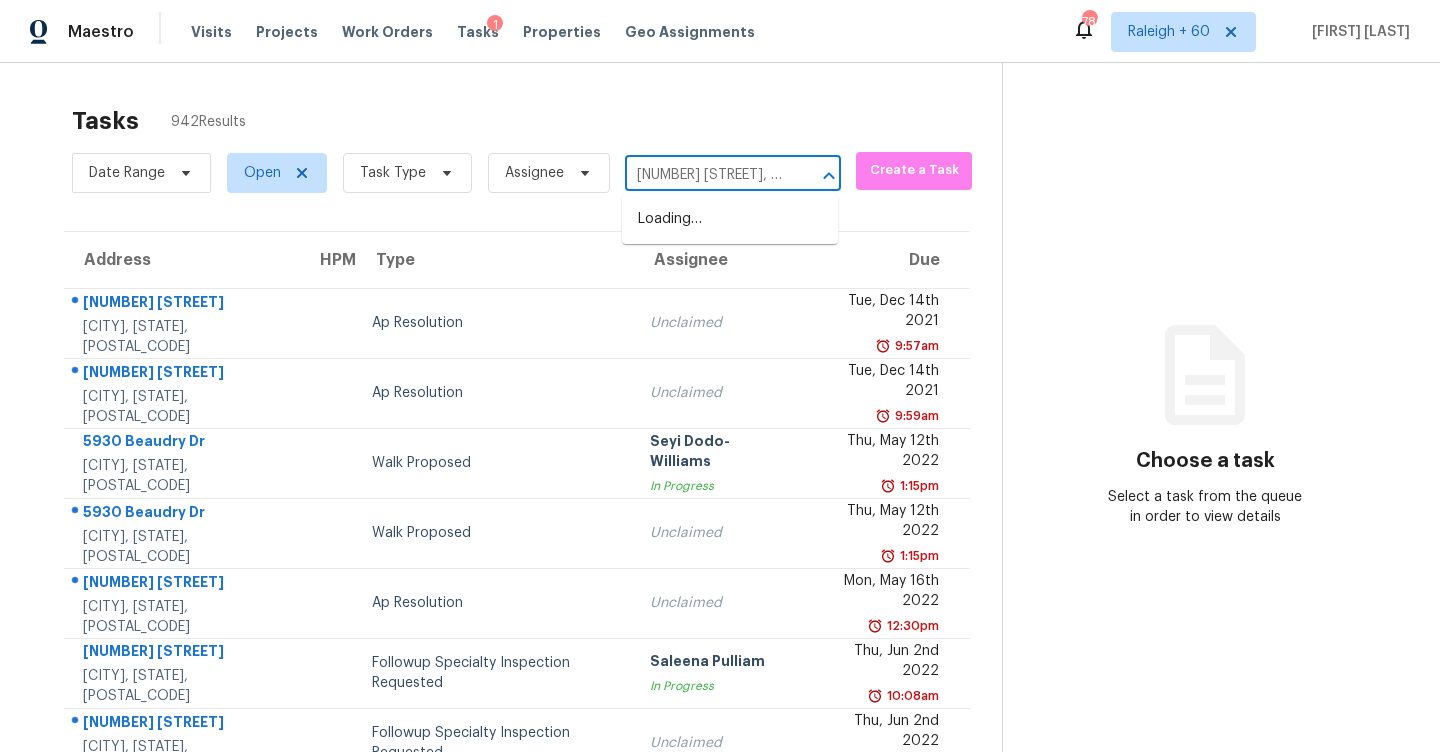 type on "[NUMBER] [STREET], [CITY], [STATE] [POSTAL_CODE]" 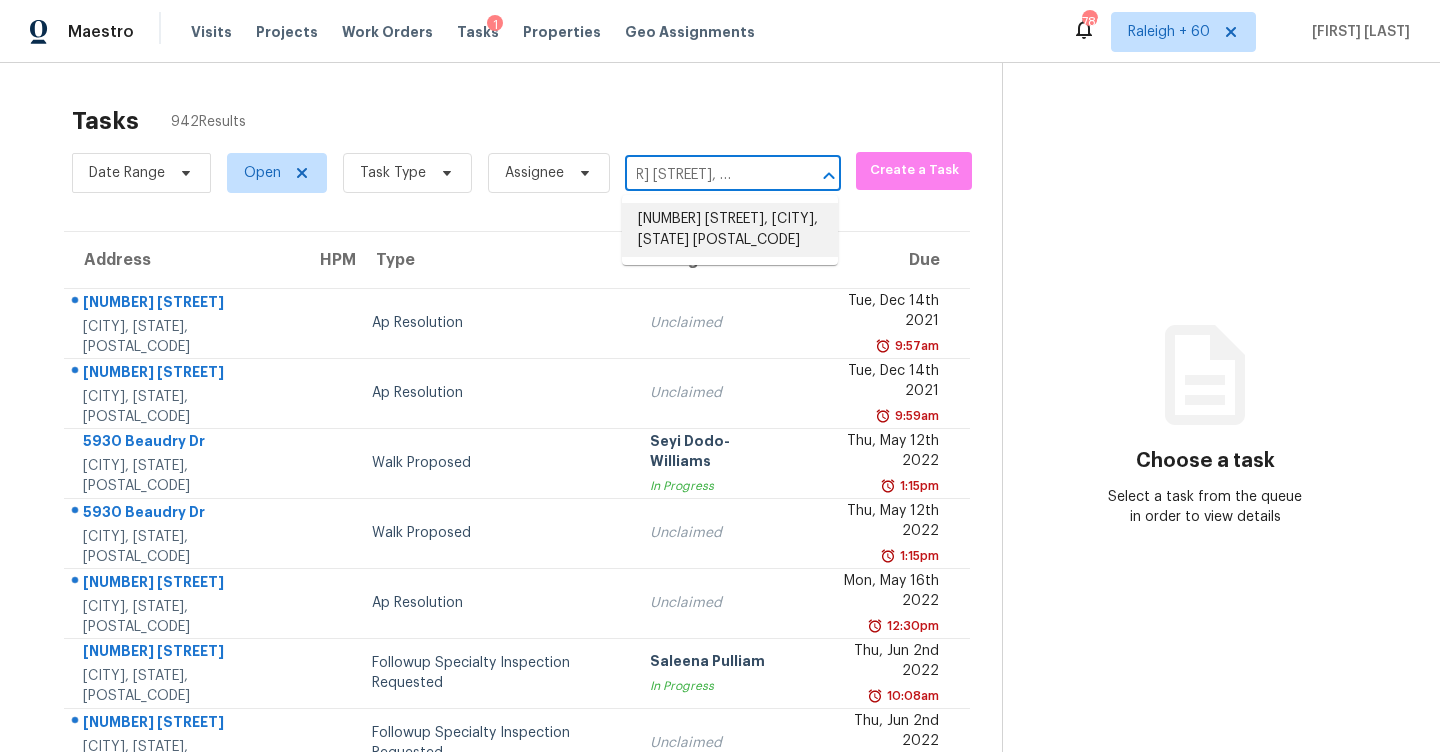 click on "[NUMBER] [STREET], [CITY], [STATE] [POSTAL_CODE]" at bounding box center [730, 230] 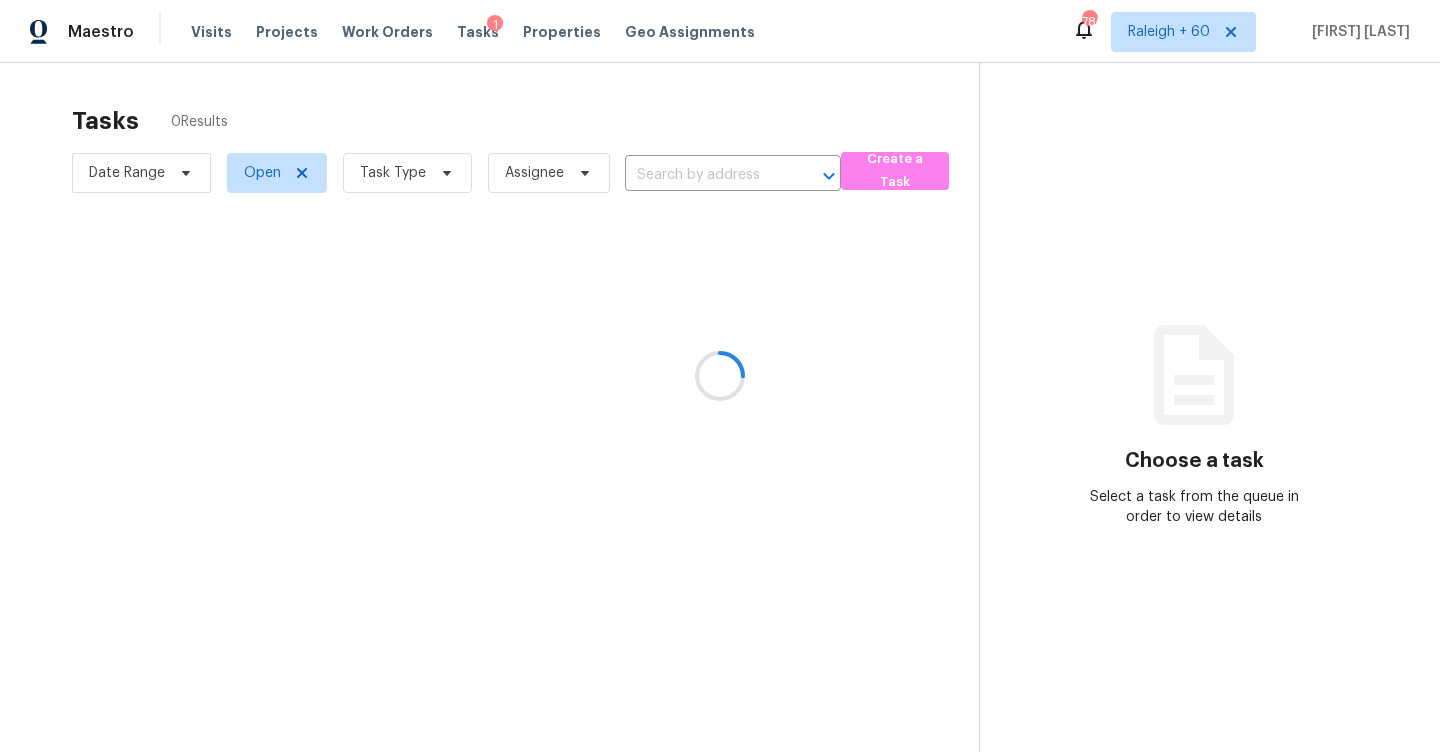 type on "[NUMBER] [STREET], [CITY], [STATE] [POSTAL_CODE]" 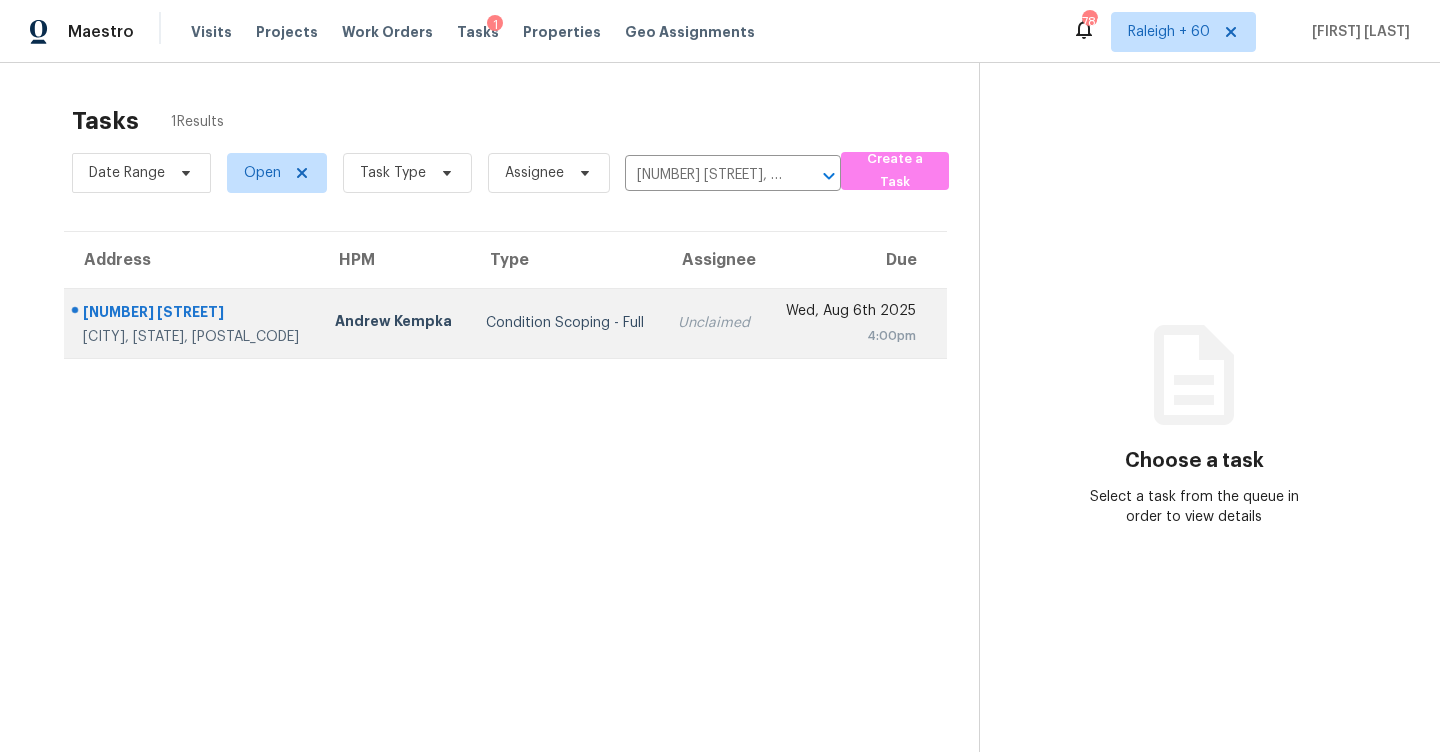 click on "[DAY], [MONTH] [DAY] [YEAR] [TIME]" at bounding box center [858, 323] 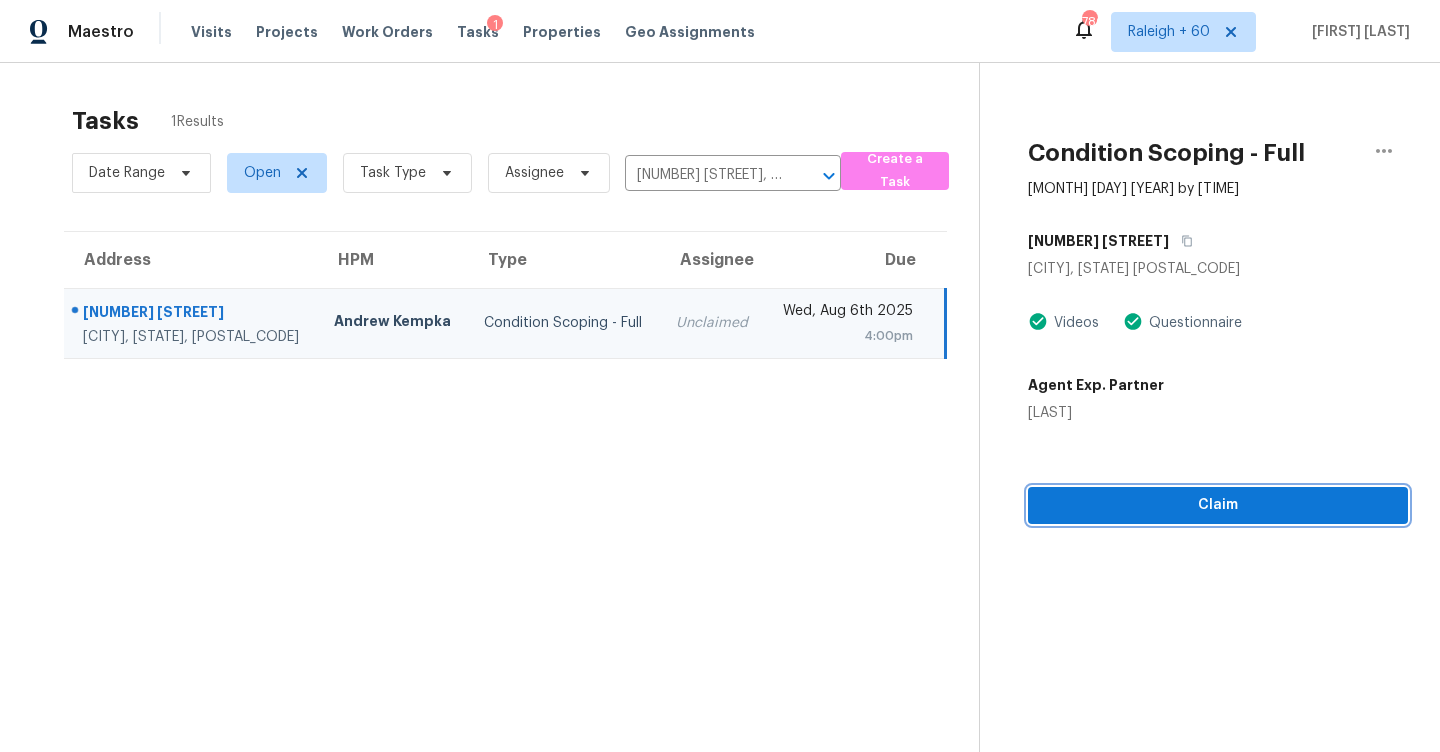 click on "Claim" at bounding box center [1218, 505] 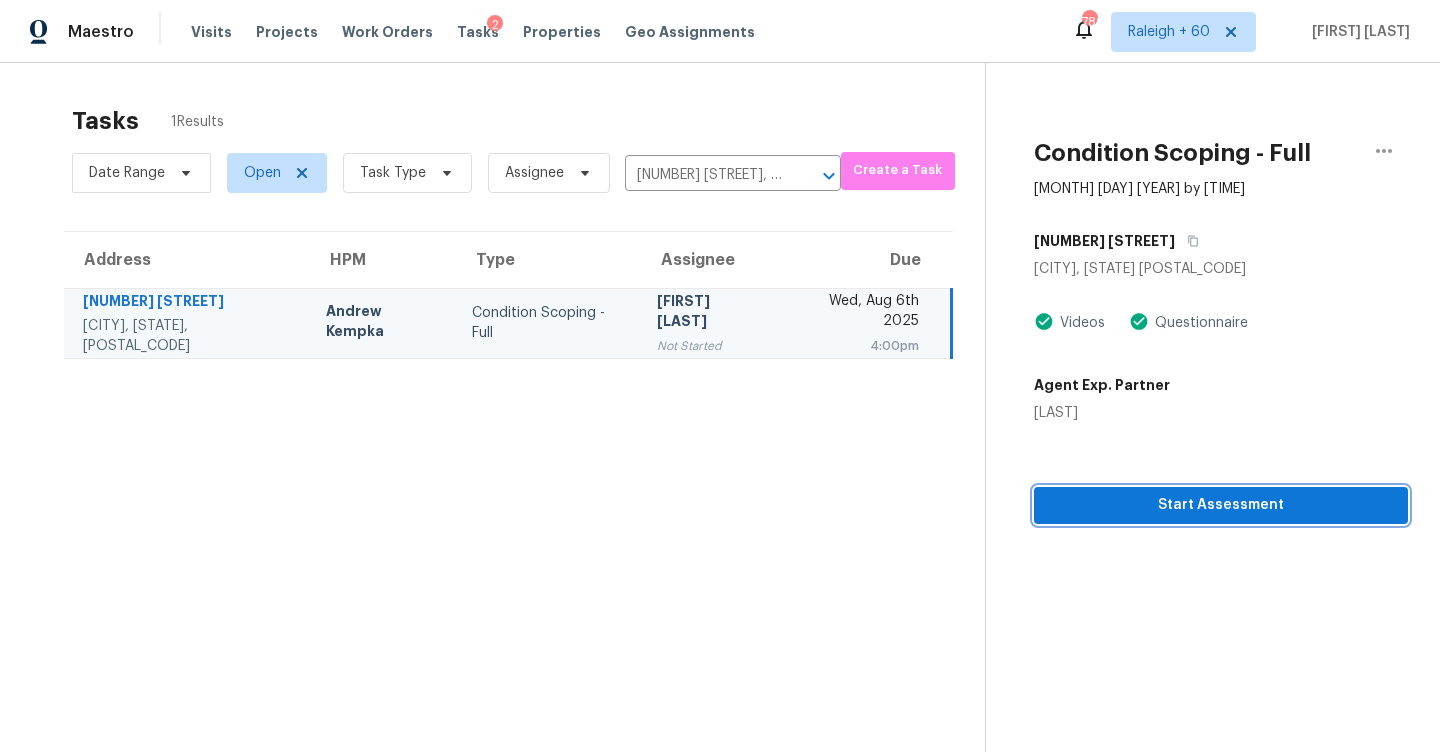 click on "Start Assessment" at bounding box center [1221, 505] 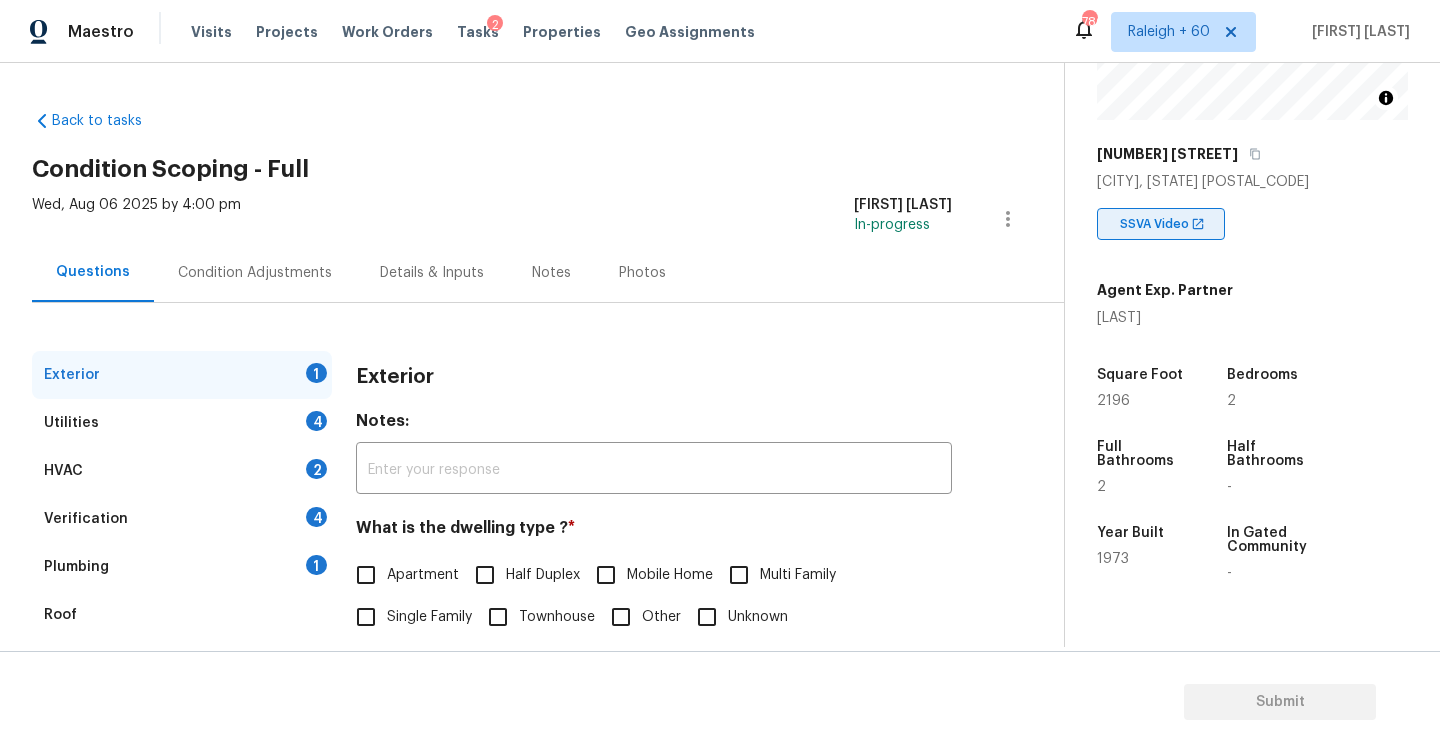 scroll, scrollTop: 288, scrollLeft: 0, axis: vertical 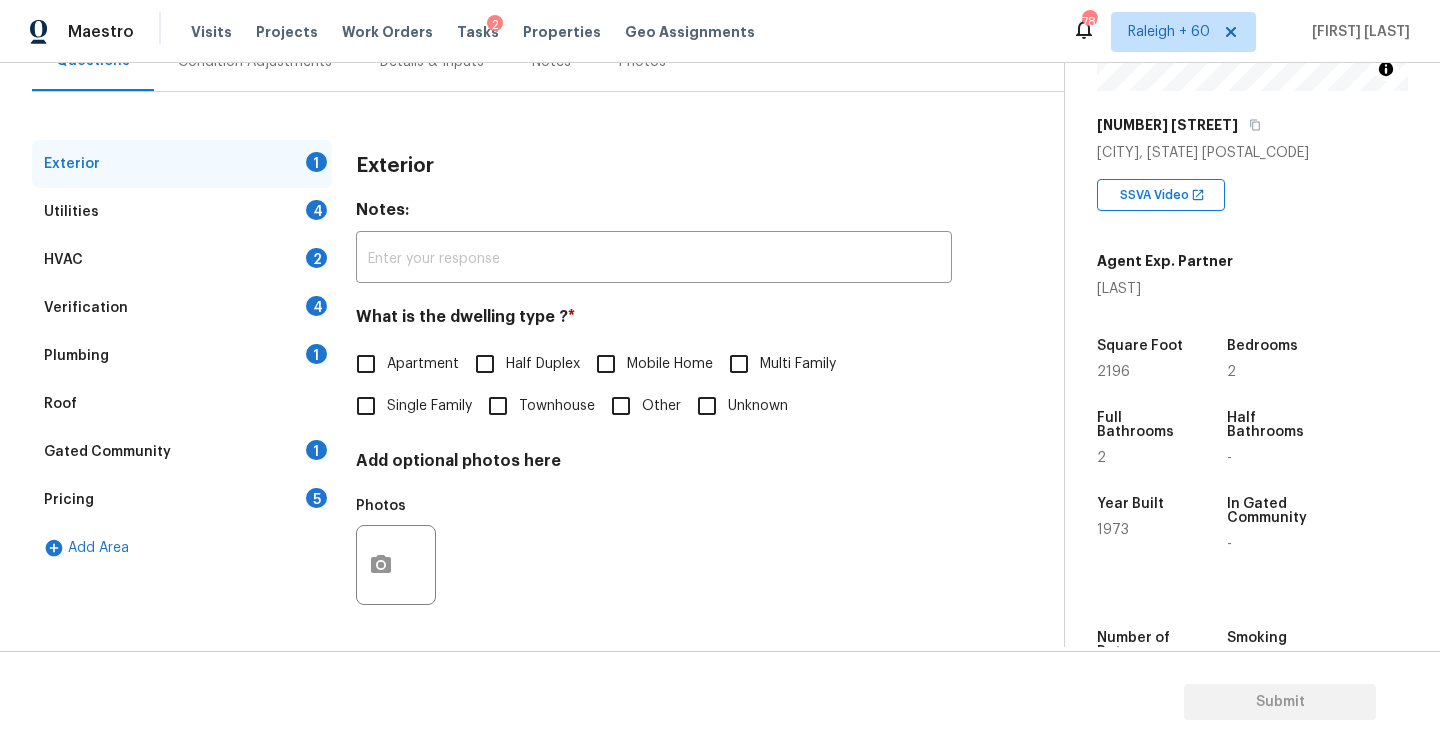 click on "Single Family" at bounding box center [429, 406] 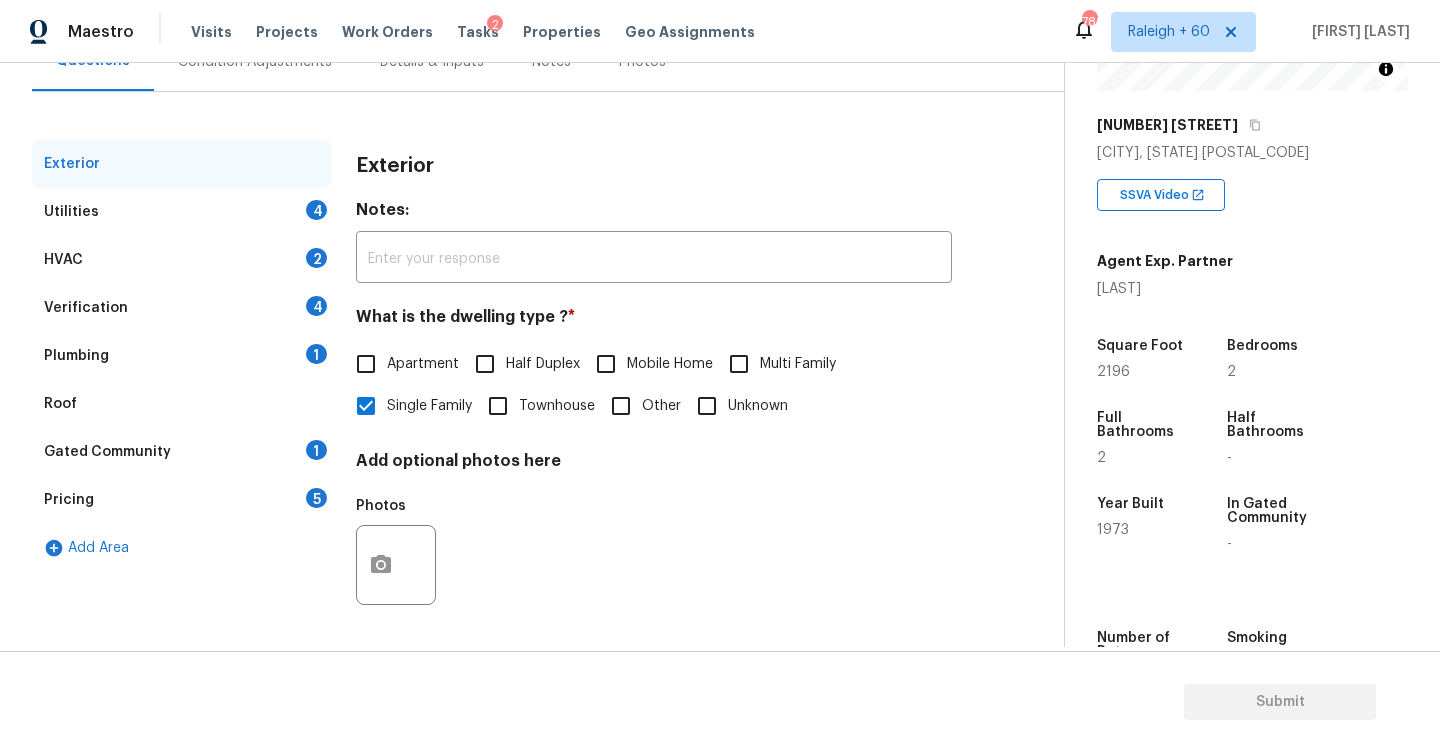 click on "Verification 4" at bounding box center [182, 308] 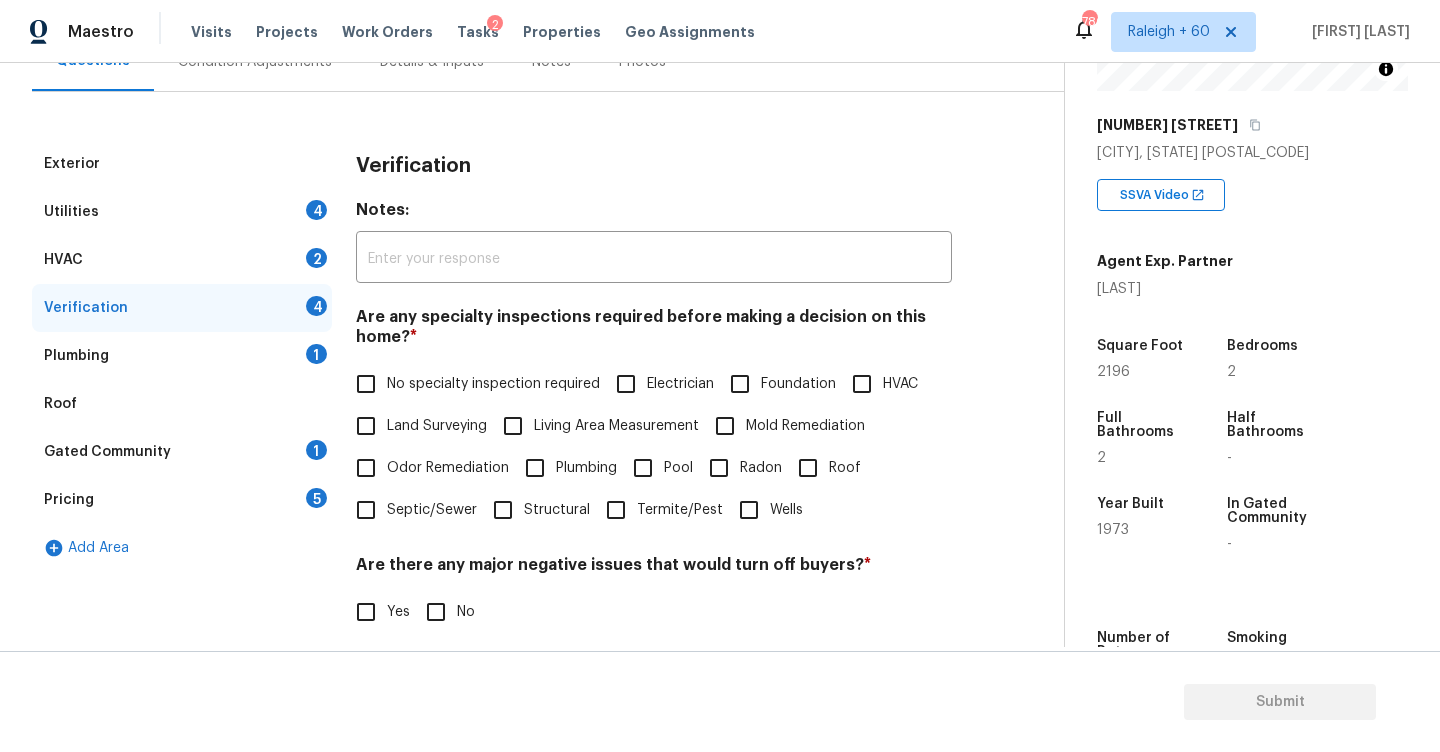 scroll, scrollTop: 397, scrollLeft: 0, axis: vertical 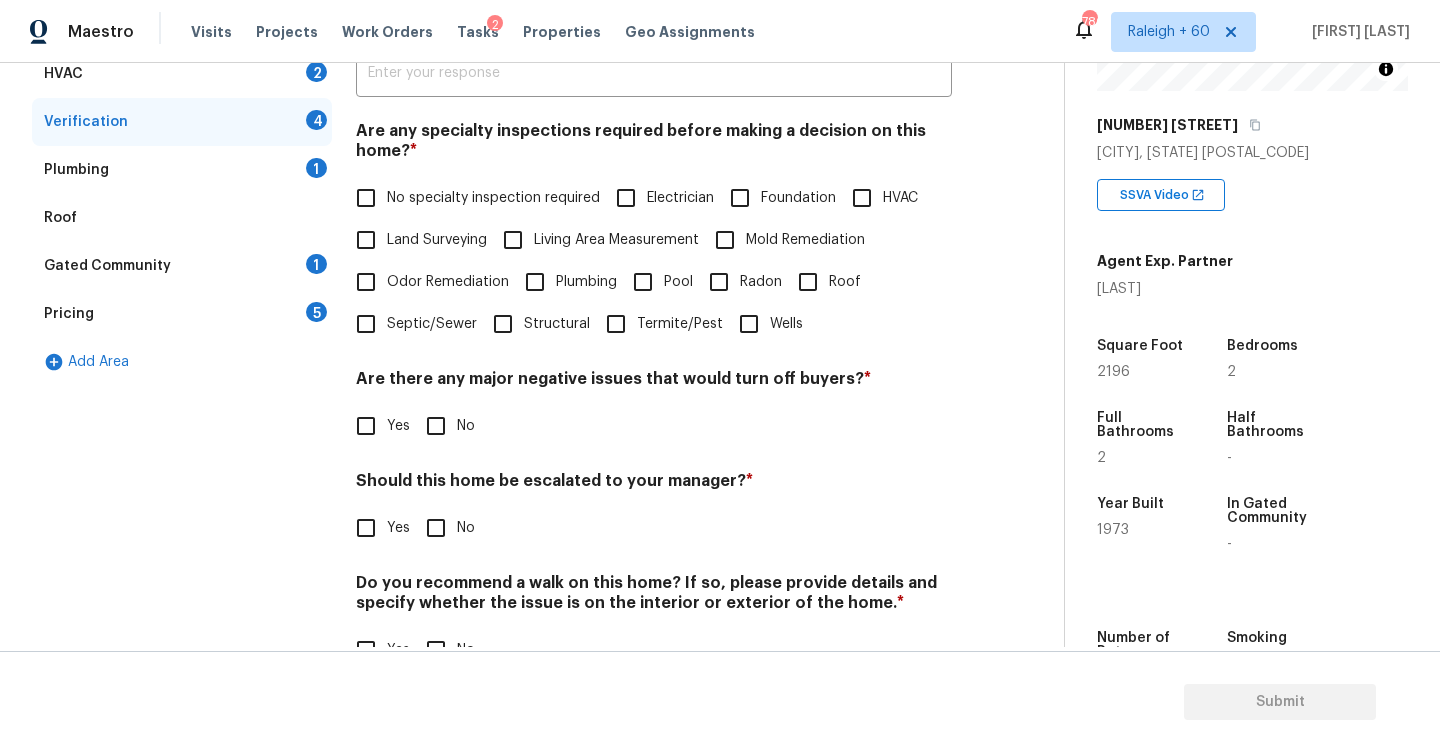 click on "No specialty inspection required" at bounding box center (472, 198) 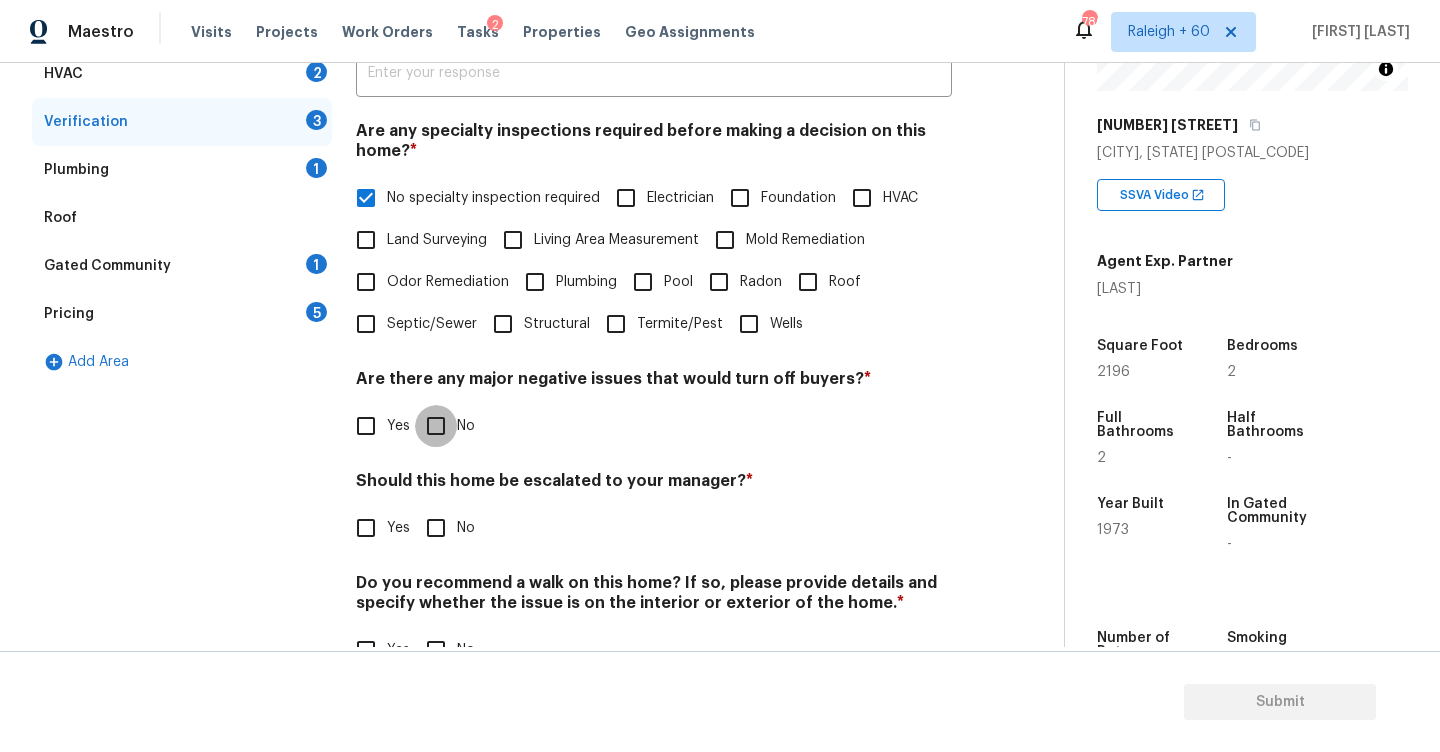 click on "No" at bounding box center [436, 426] 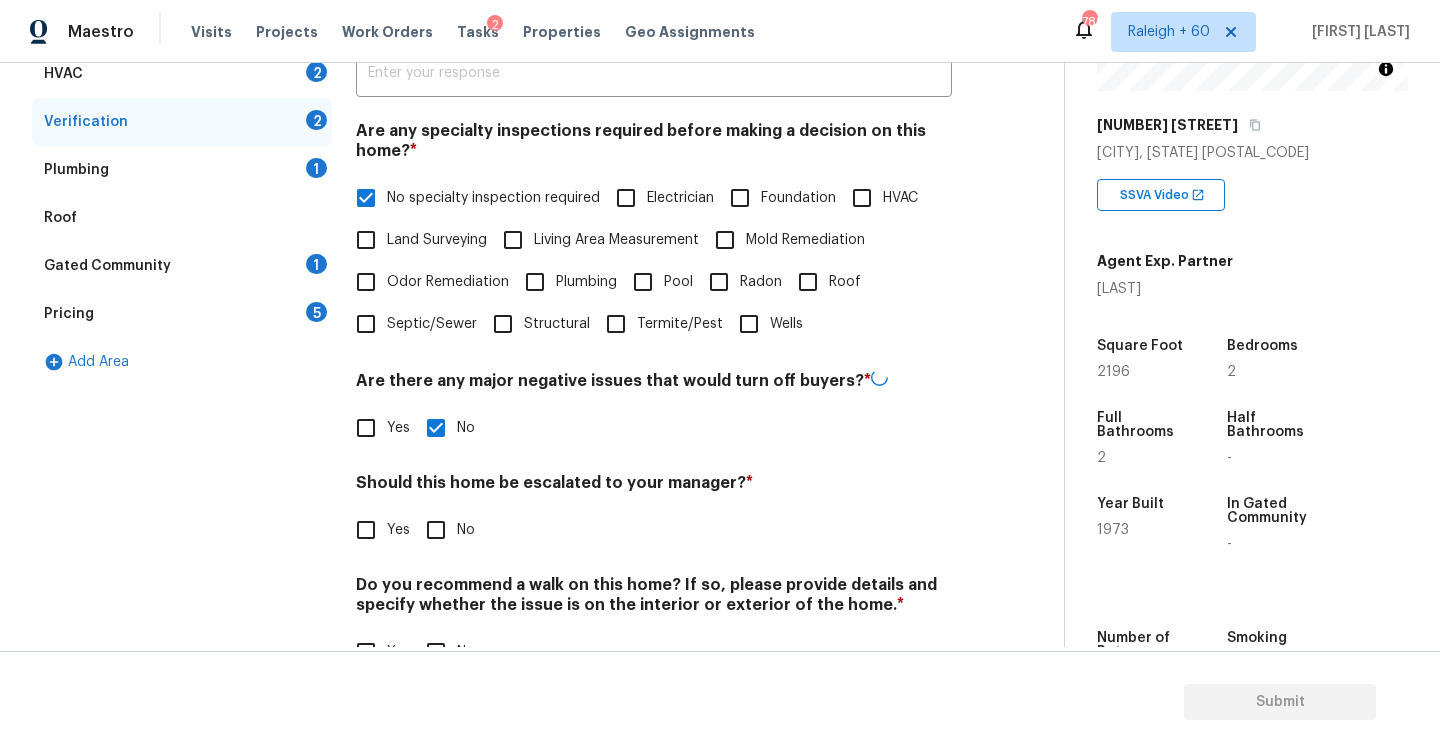 scroll, scrollTop: 451, scrollLeft: 0, axis: vertical 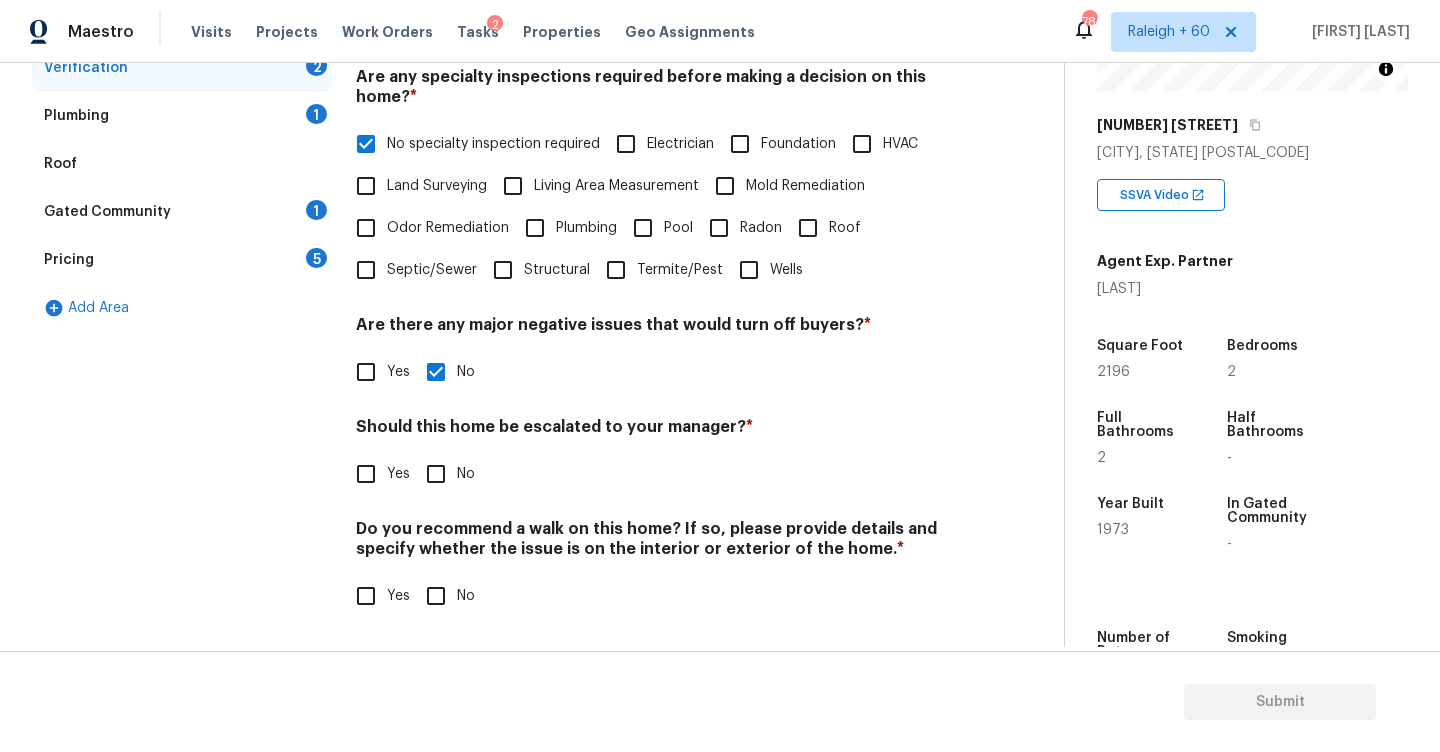click on "No" at bounding box center [466, 596] 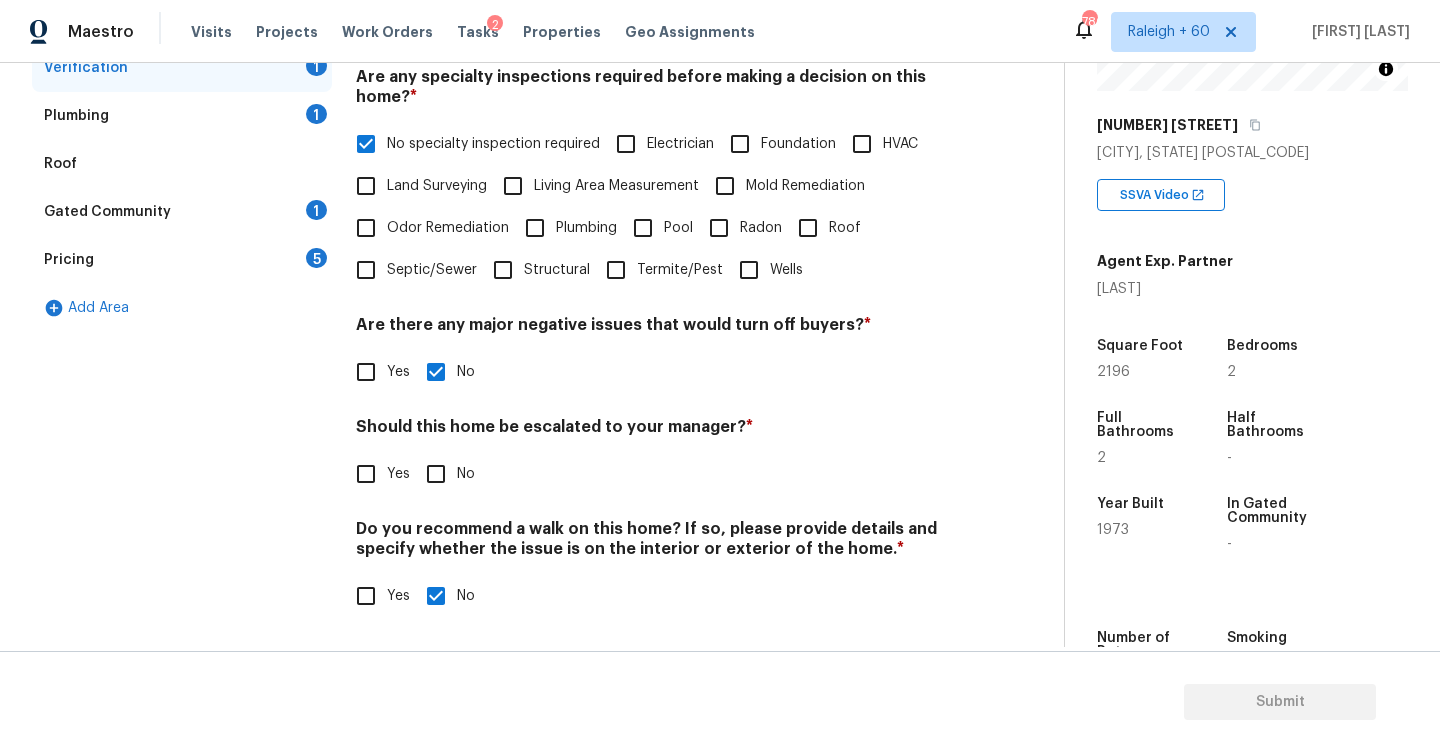 click on "Gated Community 1" at bounding box center (182, 212) 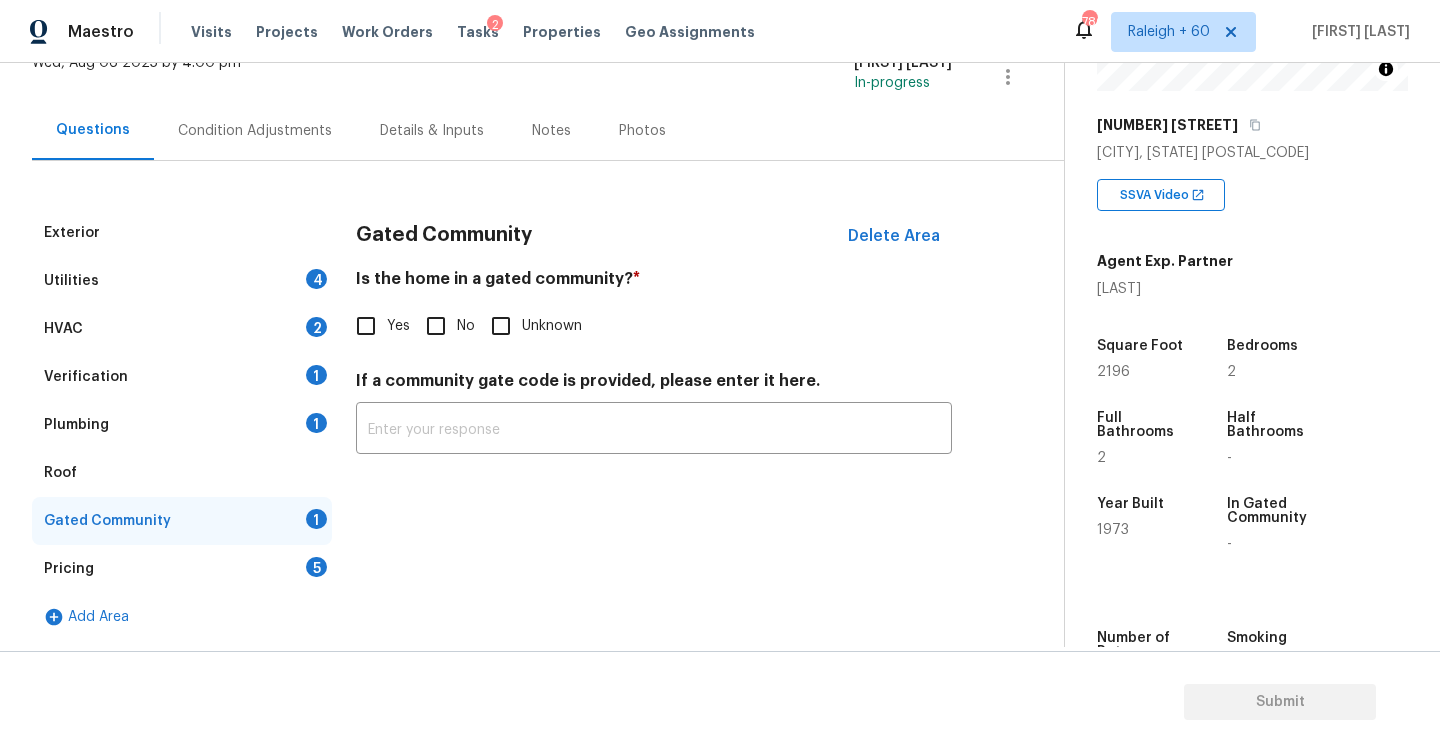 scroll, scrollTop: 142, scrollLeft: 0, axis: vertical 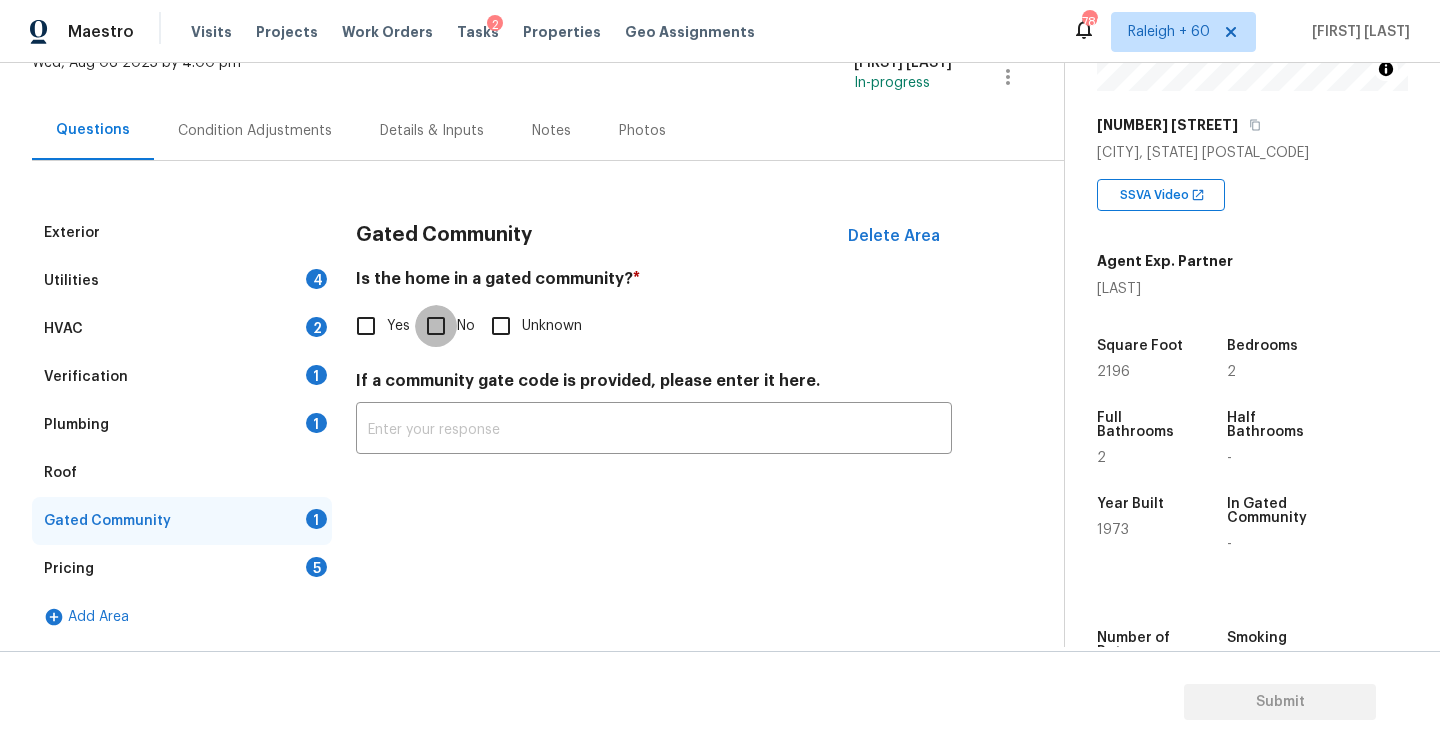 click on "No" at bounding box center [436, 326] 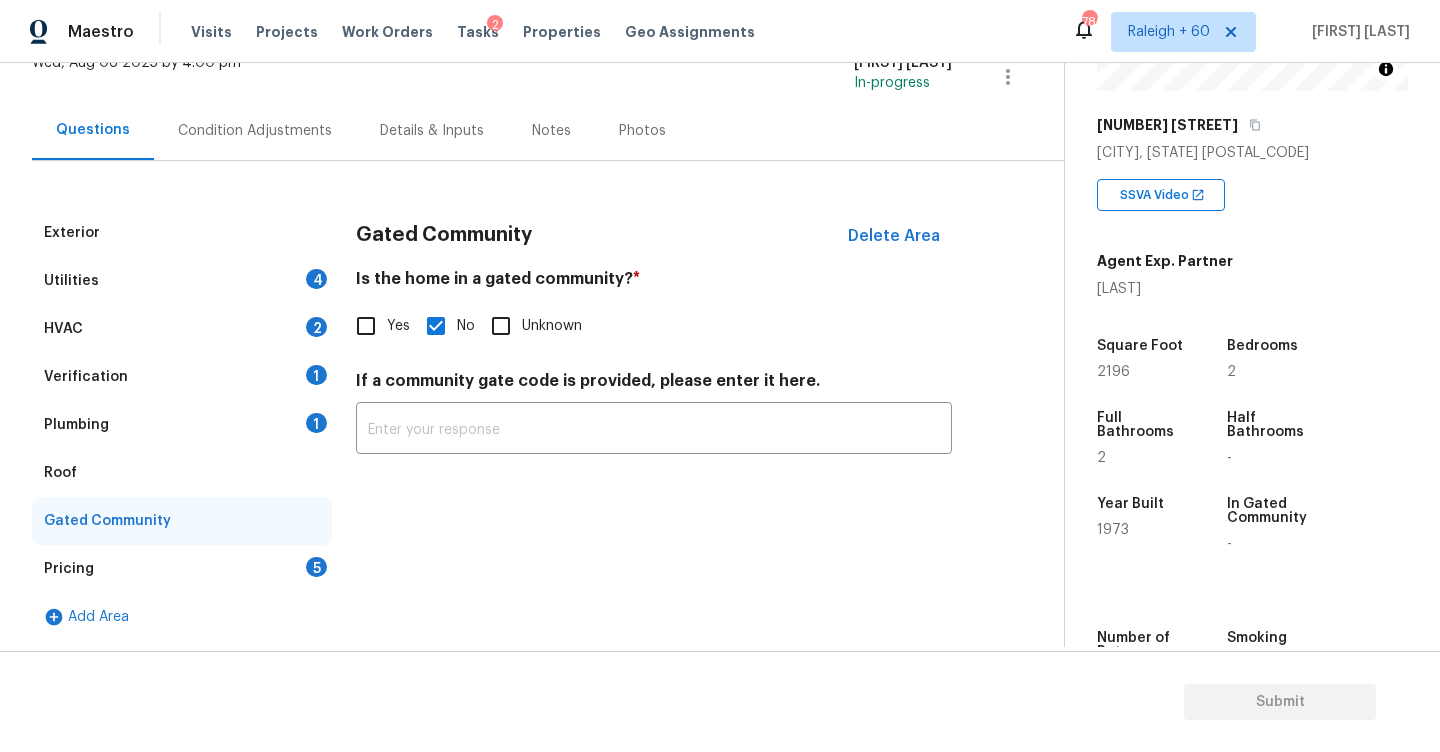 drag, startPoint x: 233, startPoint y: 419, endPoint x: 315, endPoint y: 412, distance: 82.29824 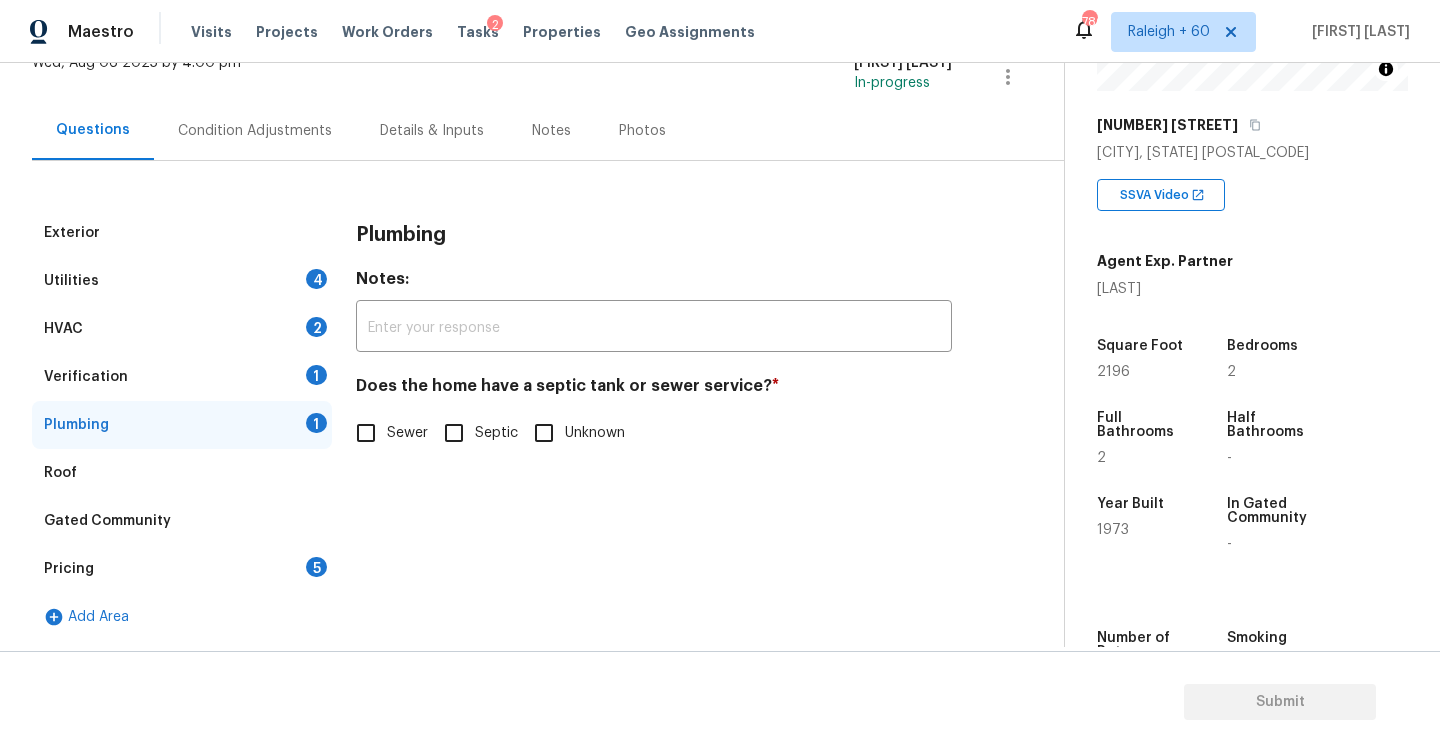 click on "Septic" at bounding box center (454, 433) 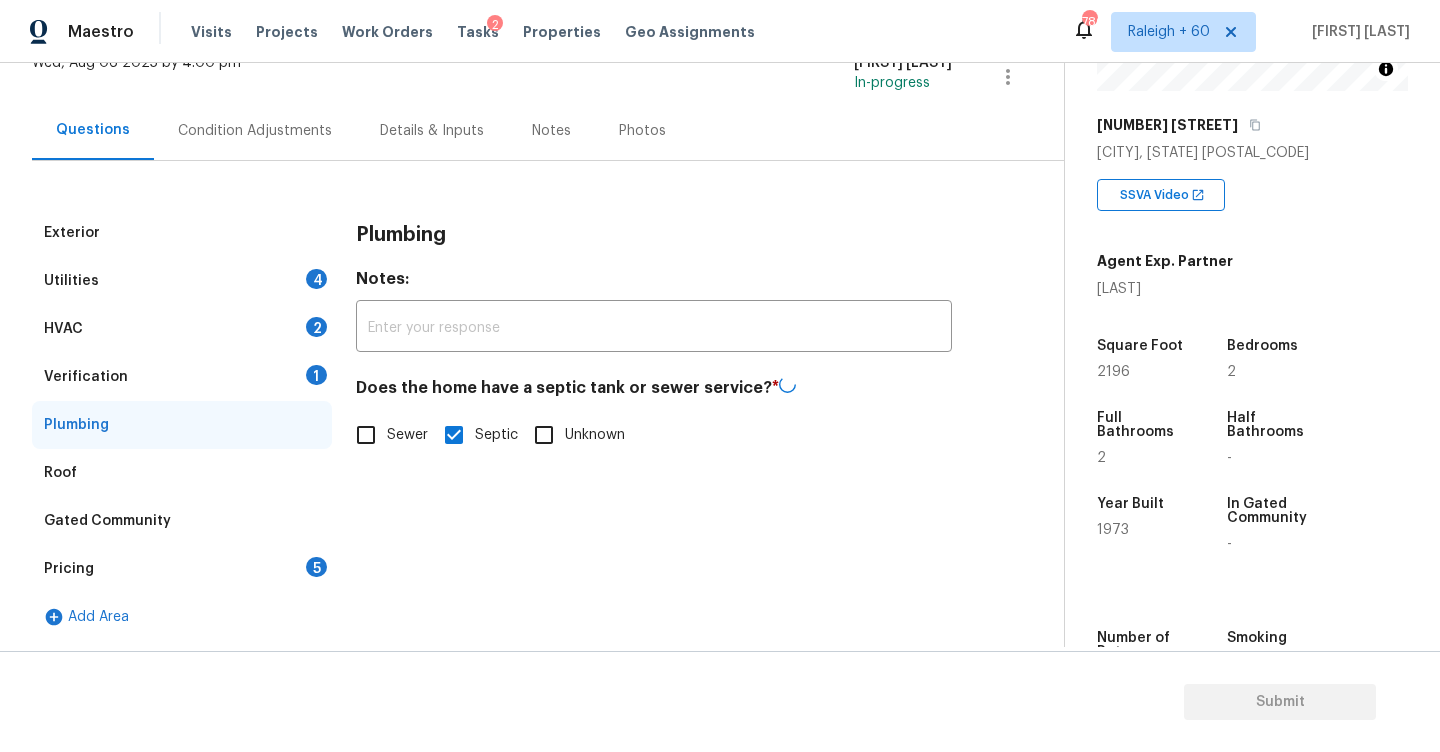 click on "Utilities 4" at bounding box center (182, 281) 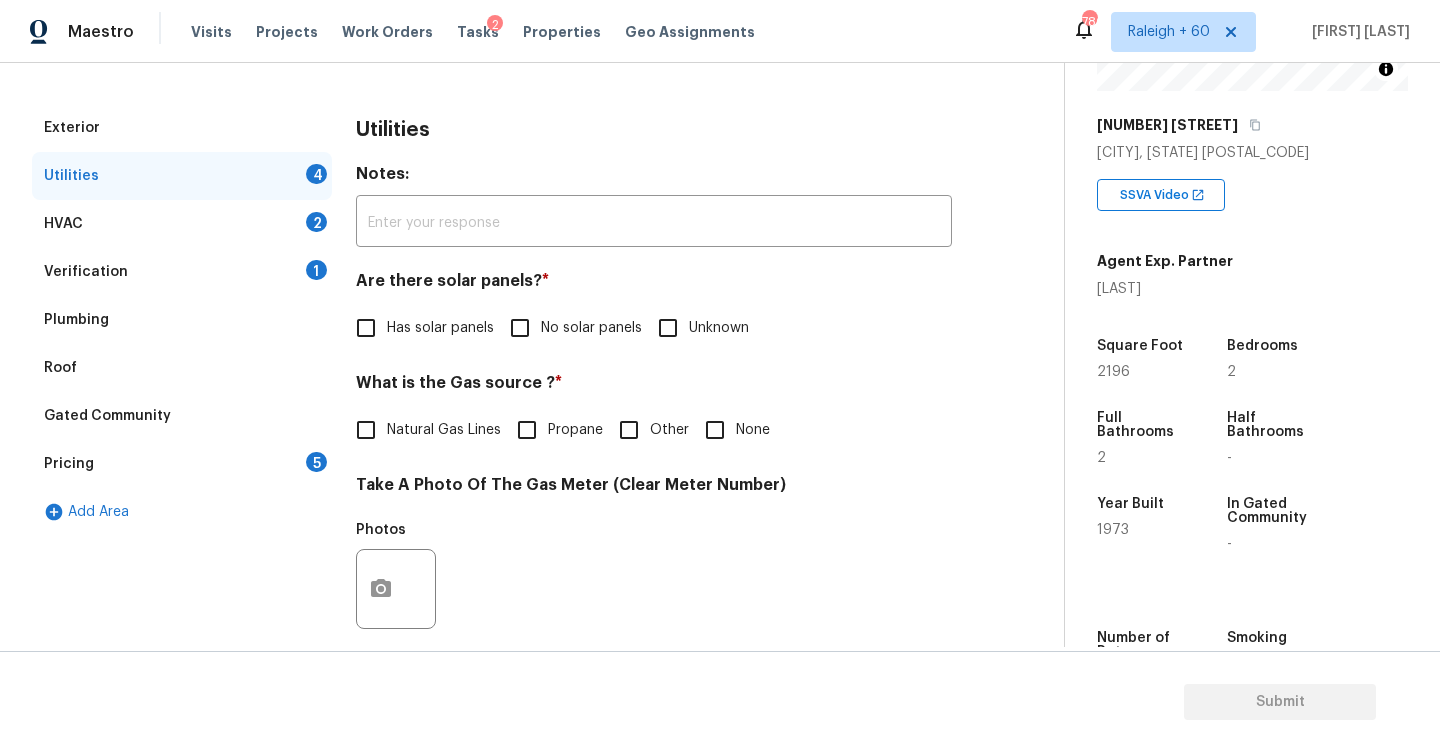 click on "No solar panels" at bounding box center (520, 328) 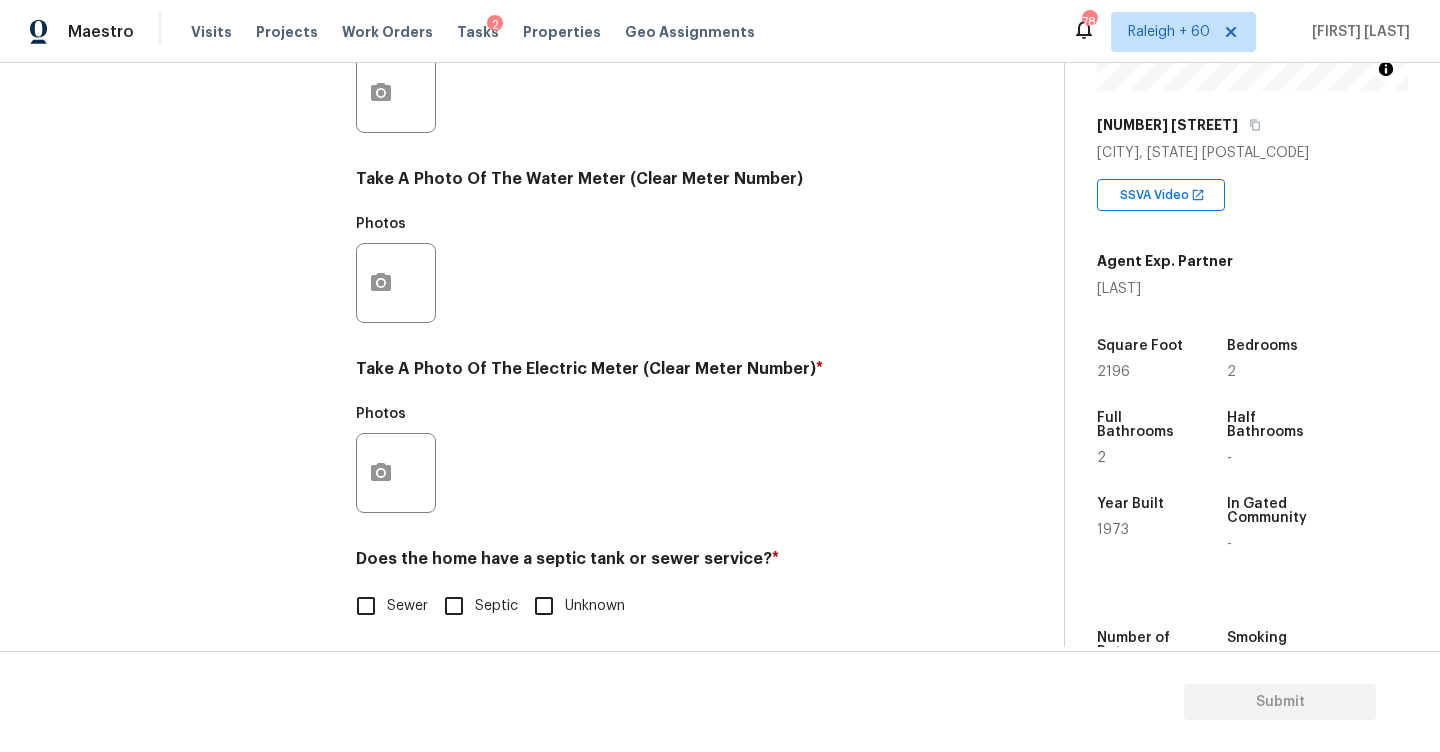 scroll, scrollTop: 753, scrollLeft: 0, axis: vertical 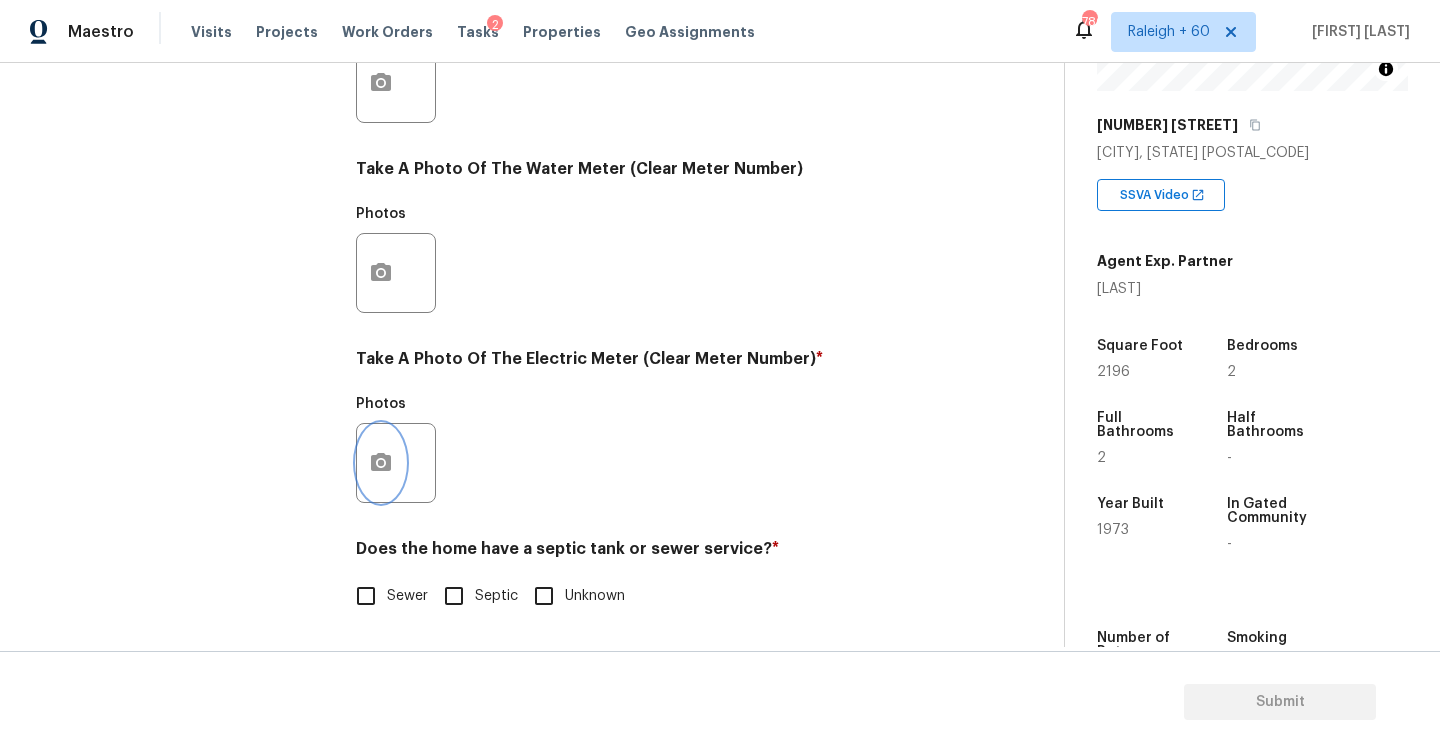click at bounding box center [381, 463] 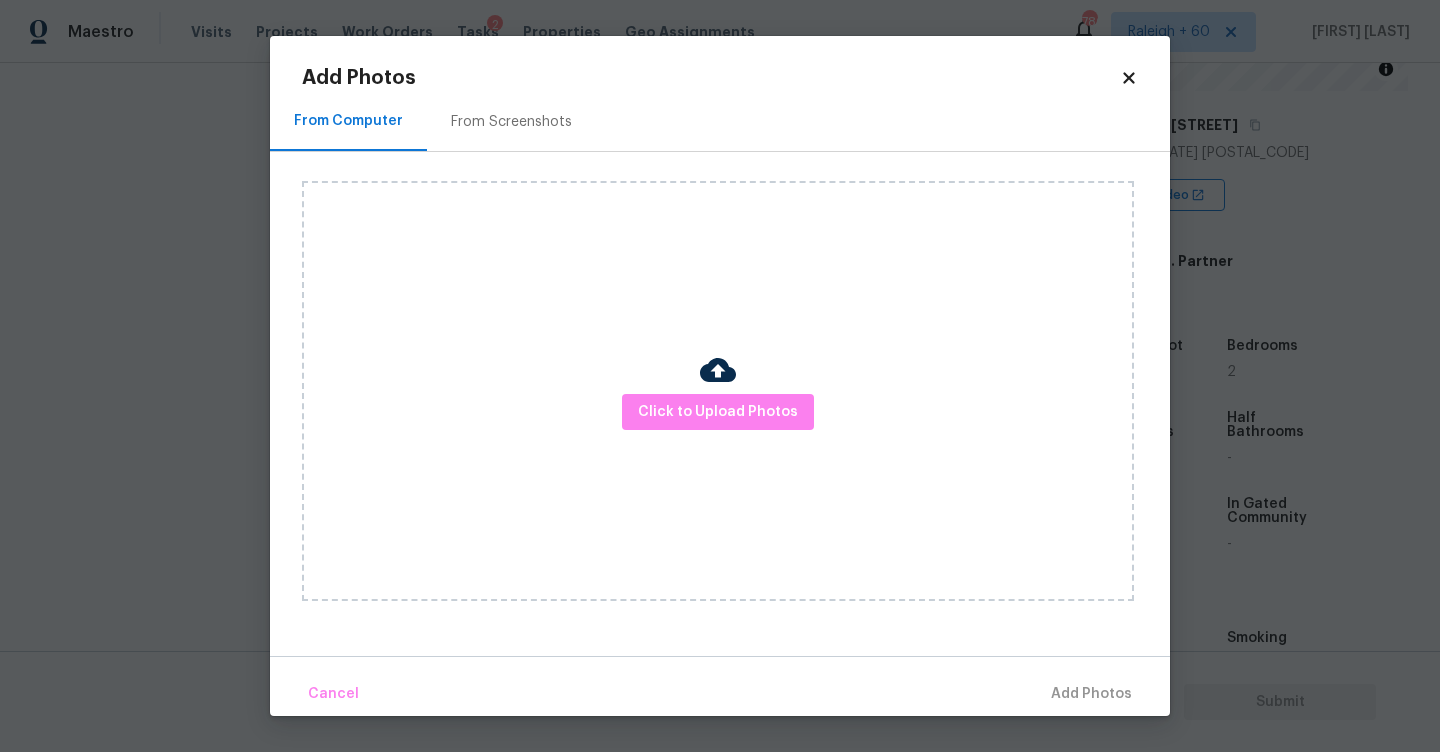 click on "From Screenshots" at bounding box center (511, 121) 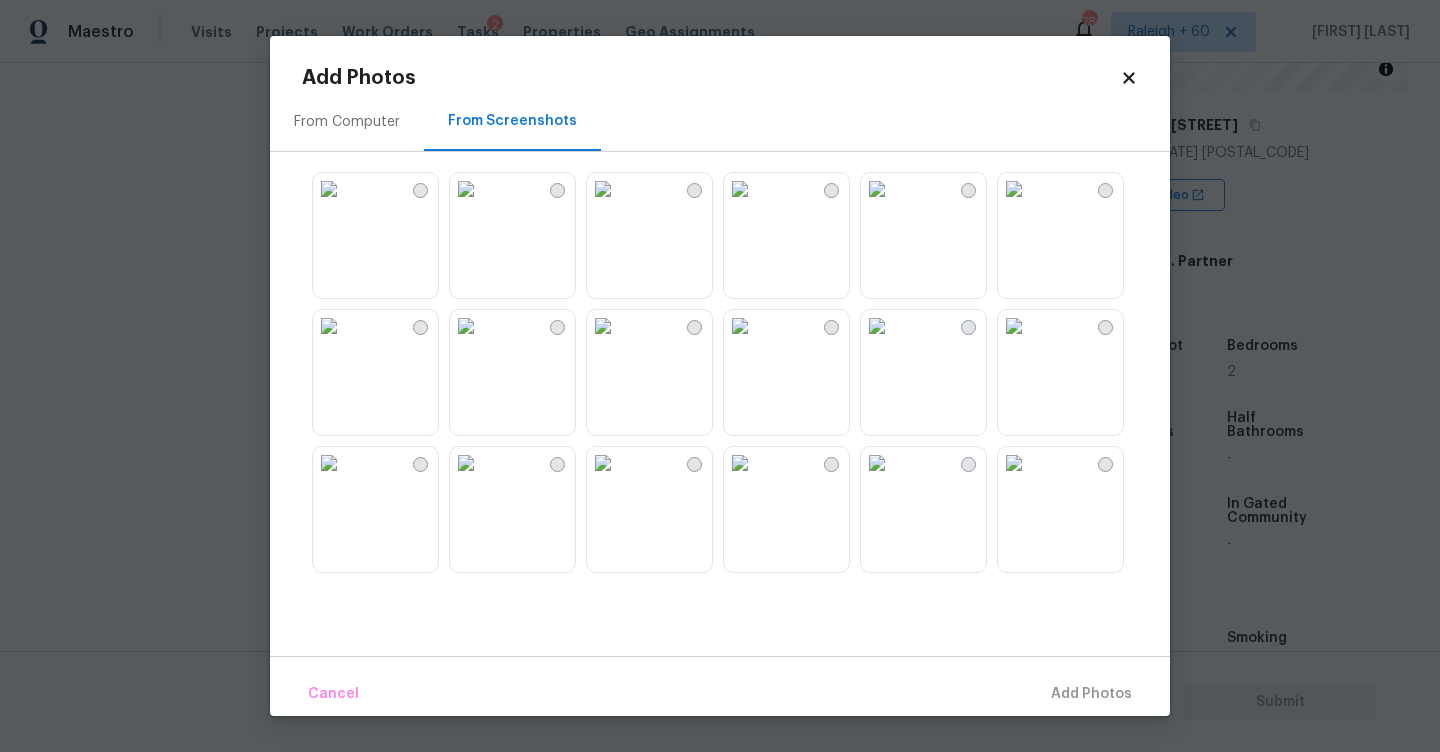 click at bounding box center [740, 189] 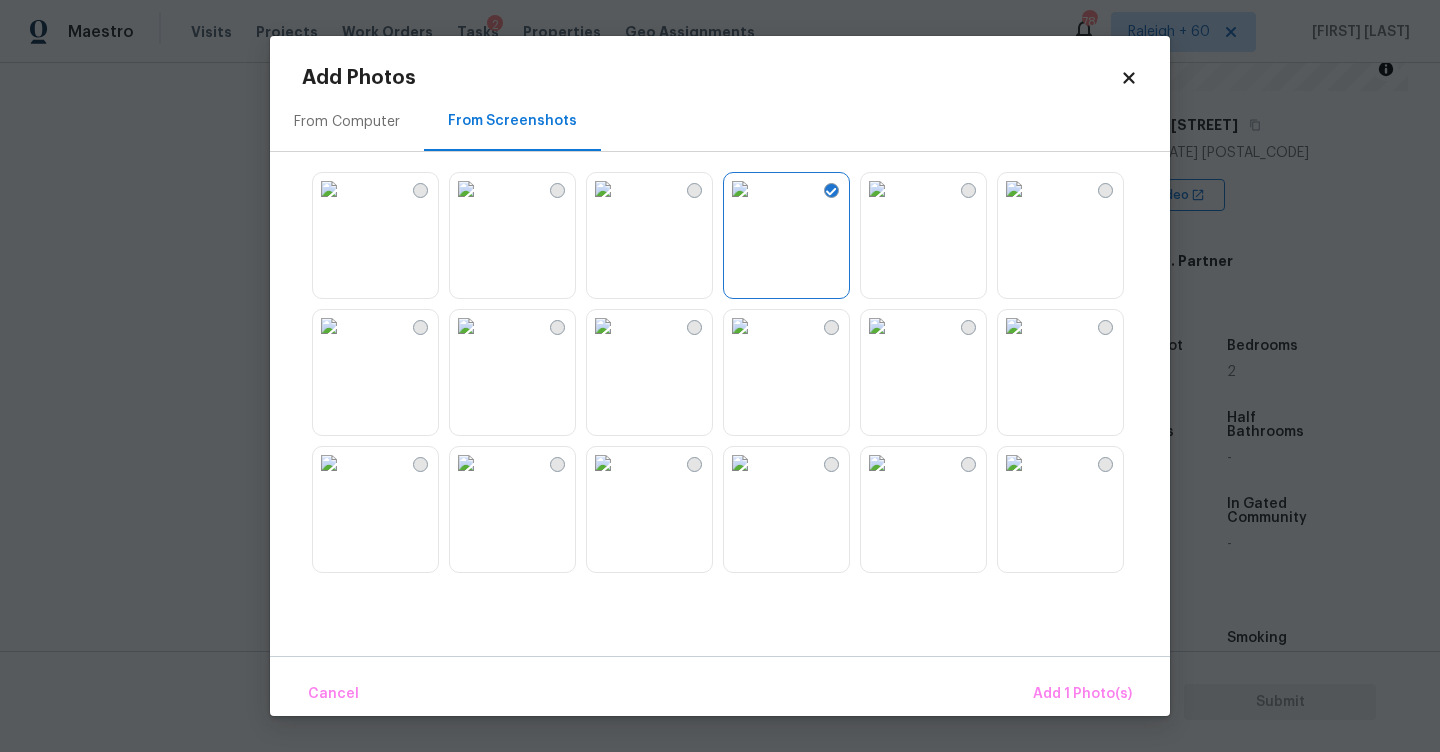 click on "Cancel Add 1 Photo(s)" at bounding box center [720, 686] 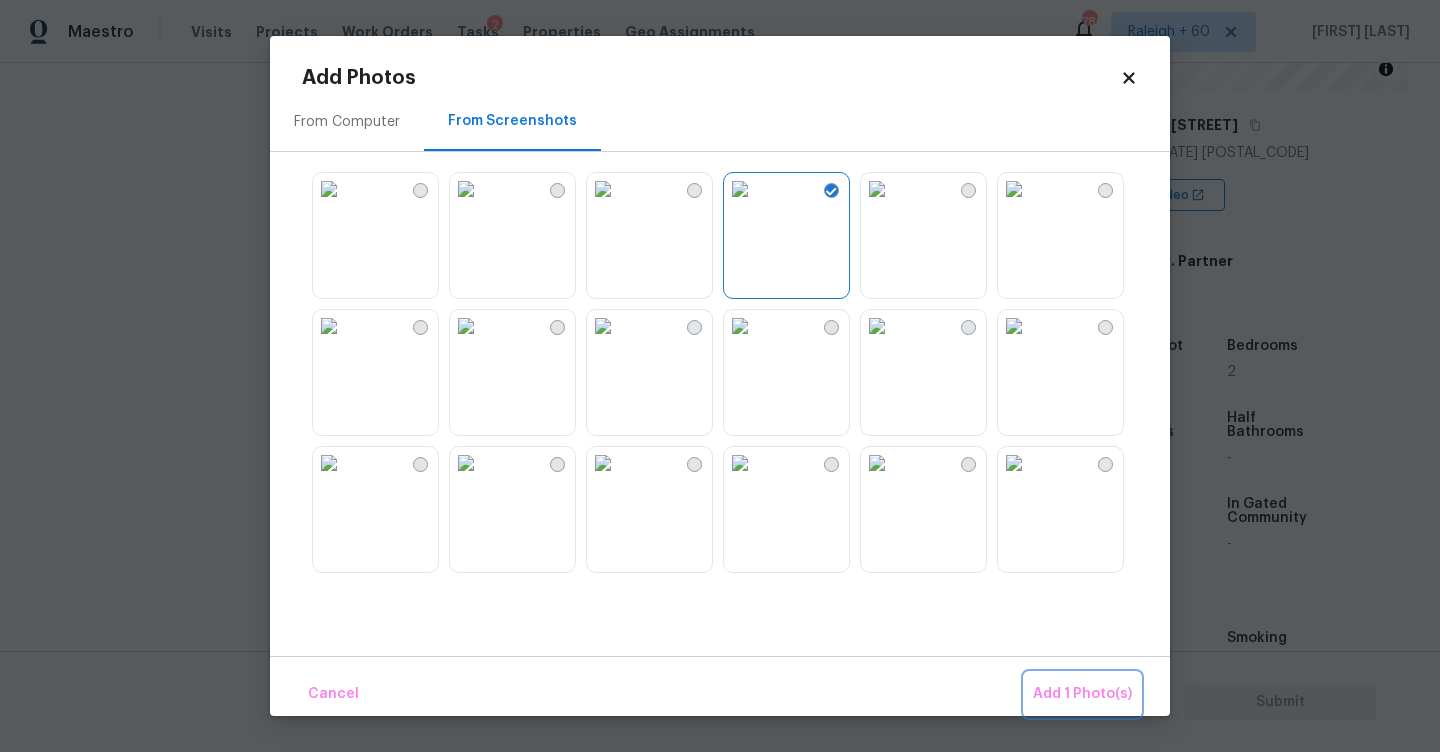 click on "Add 1 Photo(s)" at bounding box center [1082, 694] 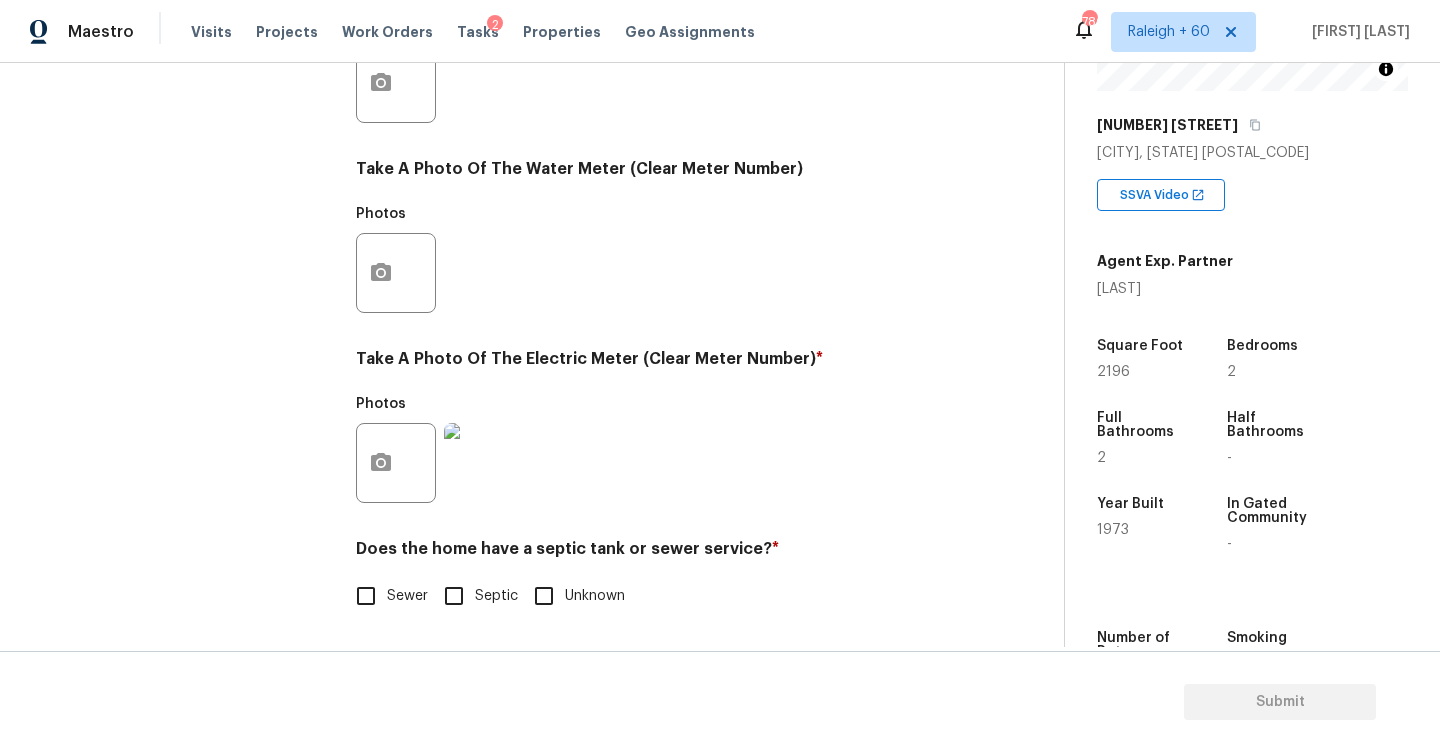 click on "Septic" at bounding box center (496, 596) 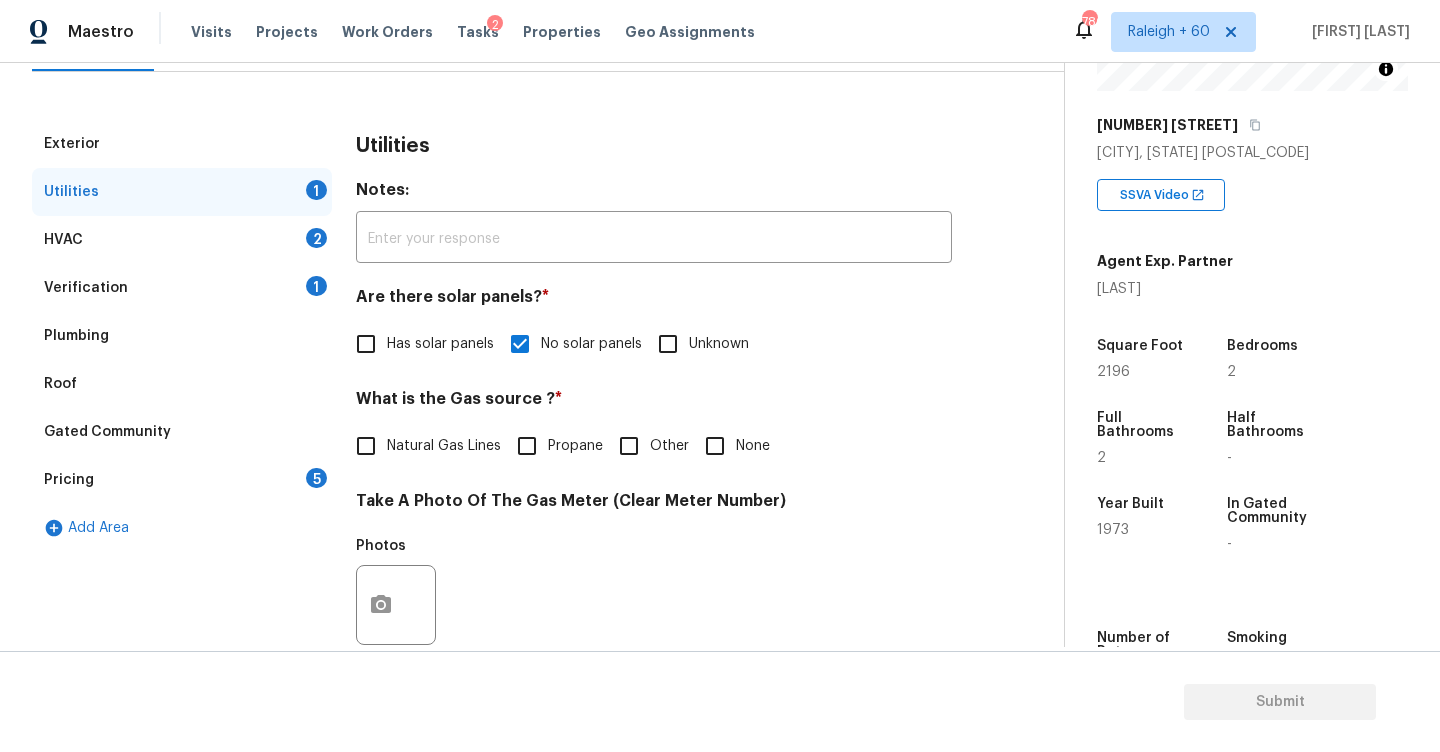 scroll, scrollTop: 179, scrollLeft: 0, axis: vertical 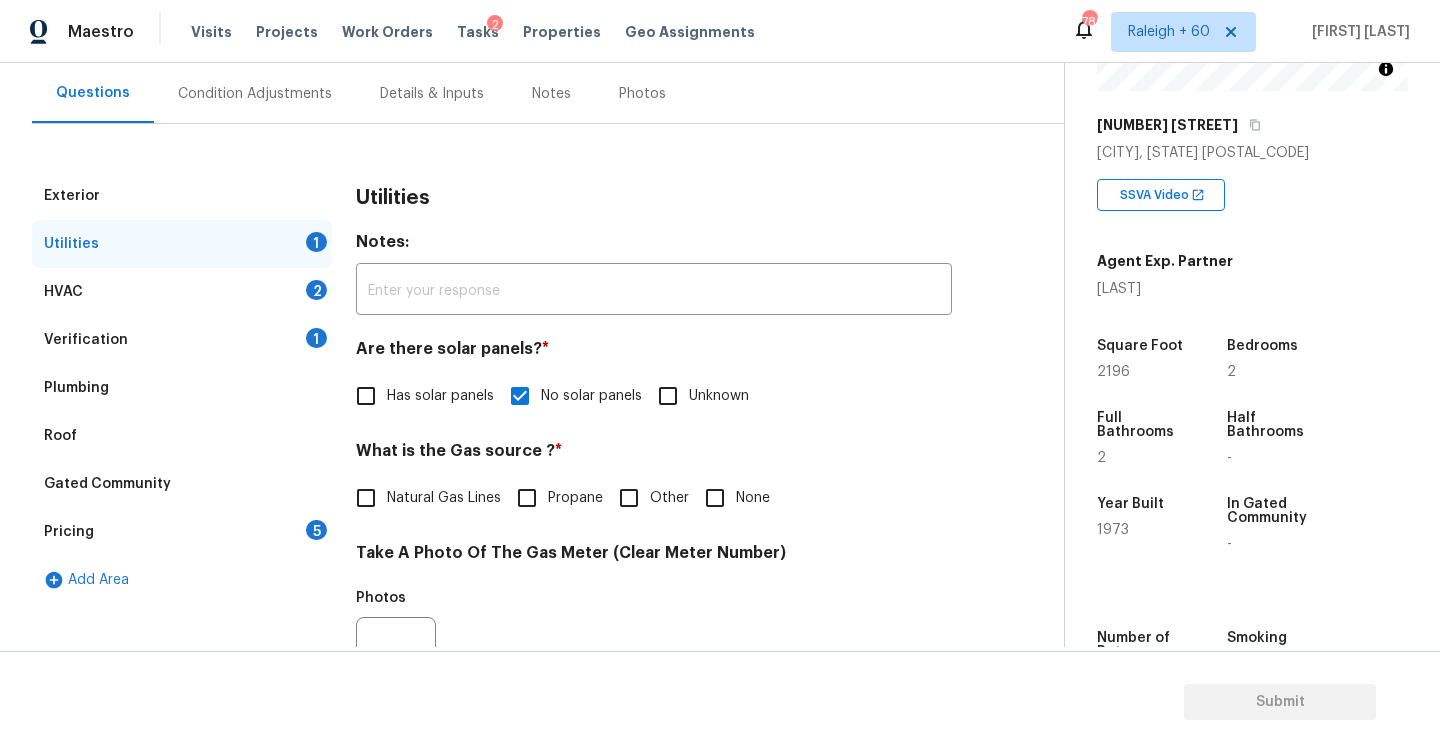 click on "Condition Adjustments" at bounding box center (255, 94) 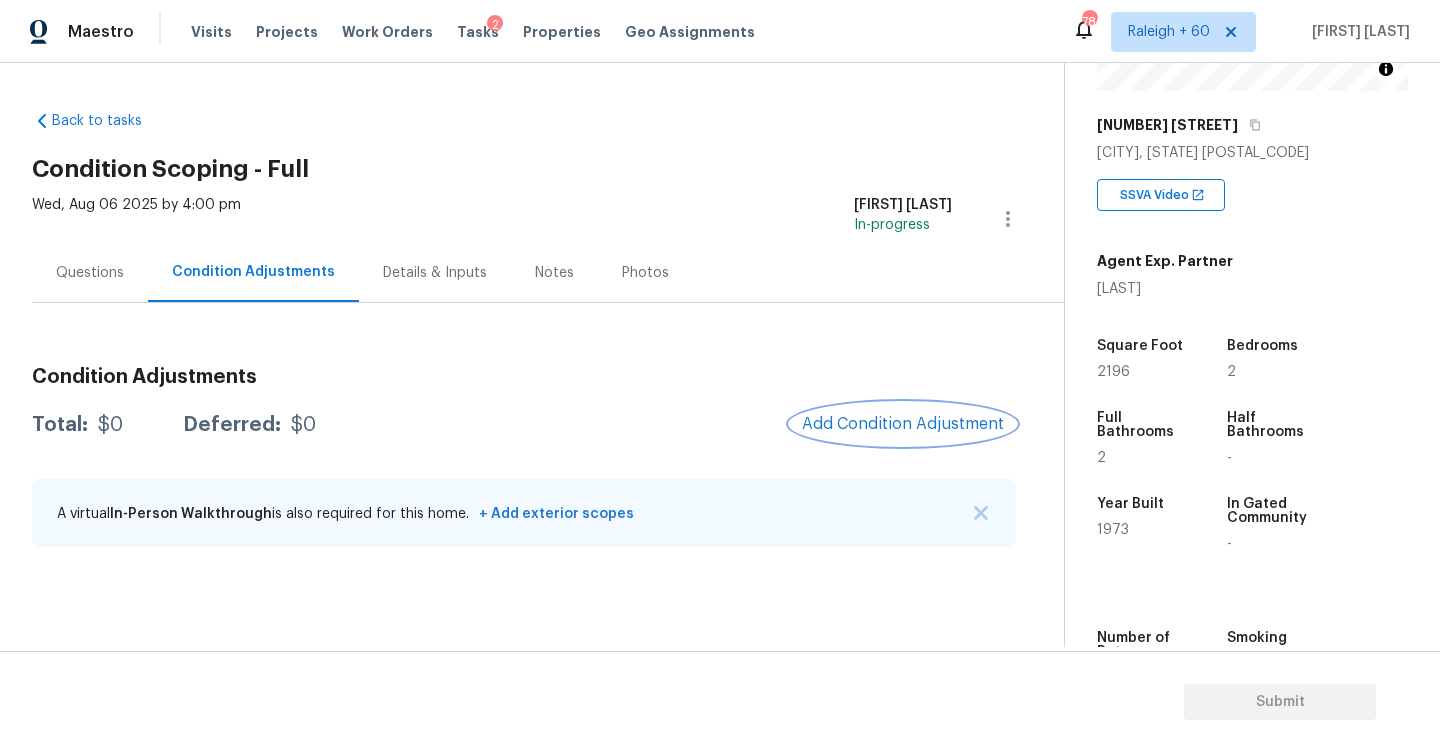 click on "Add Condition Adjustment" at bounding box center (903, 424) 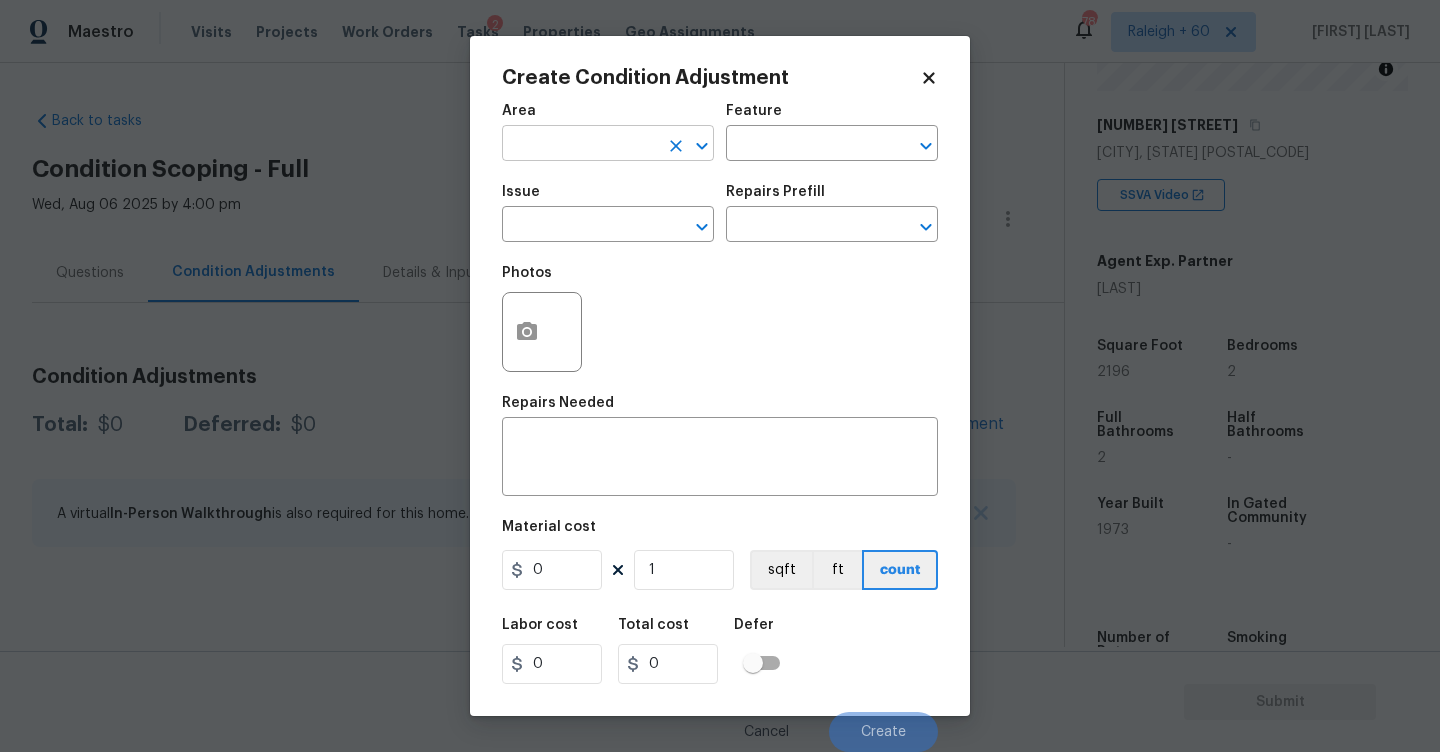 click at bounding box center [580, 145] 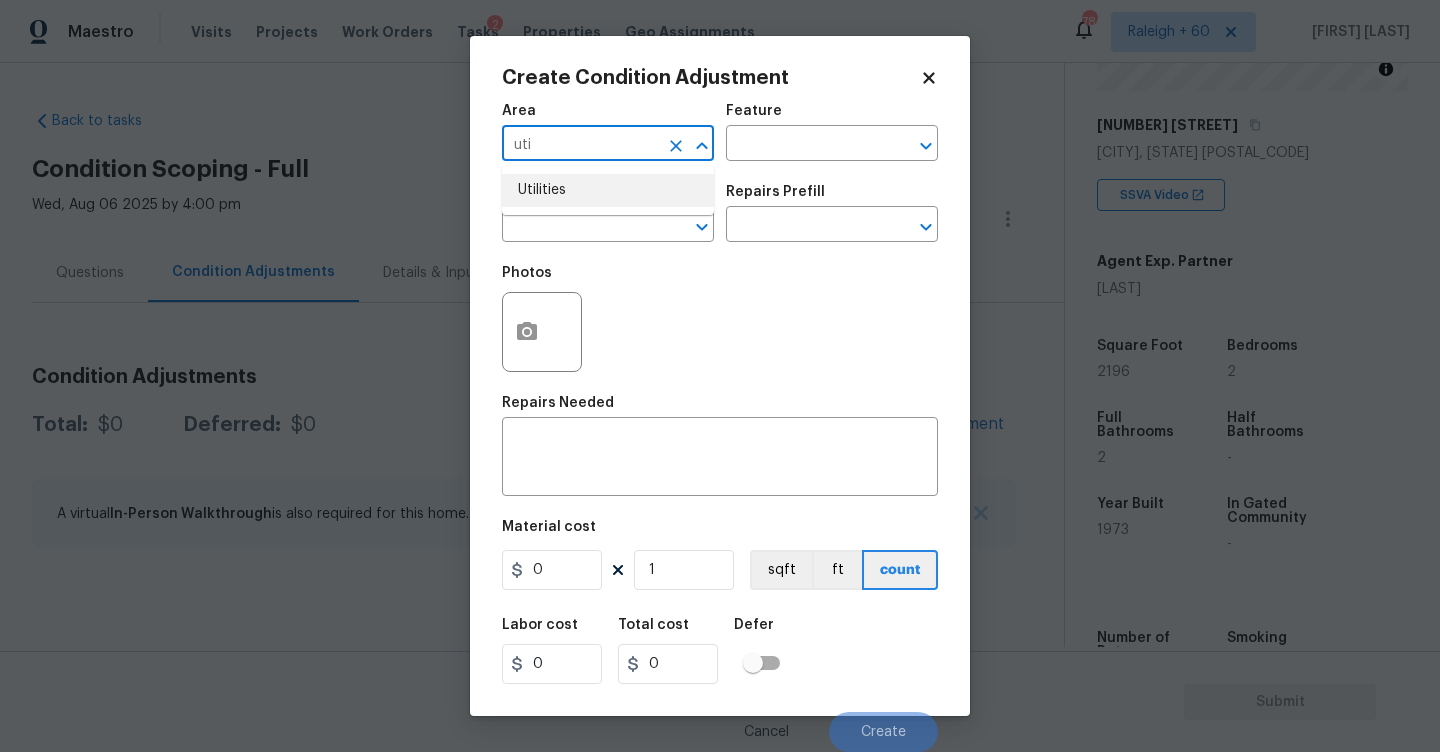 click on "Utilities" at bounding box center (608, 190) 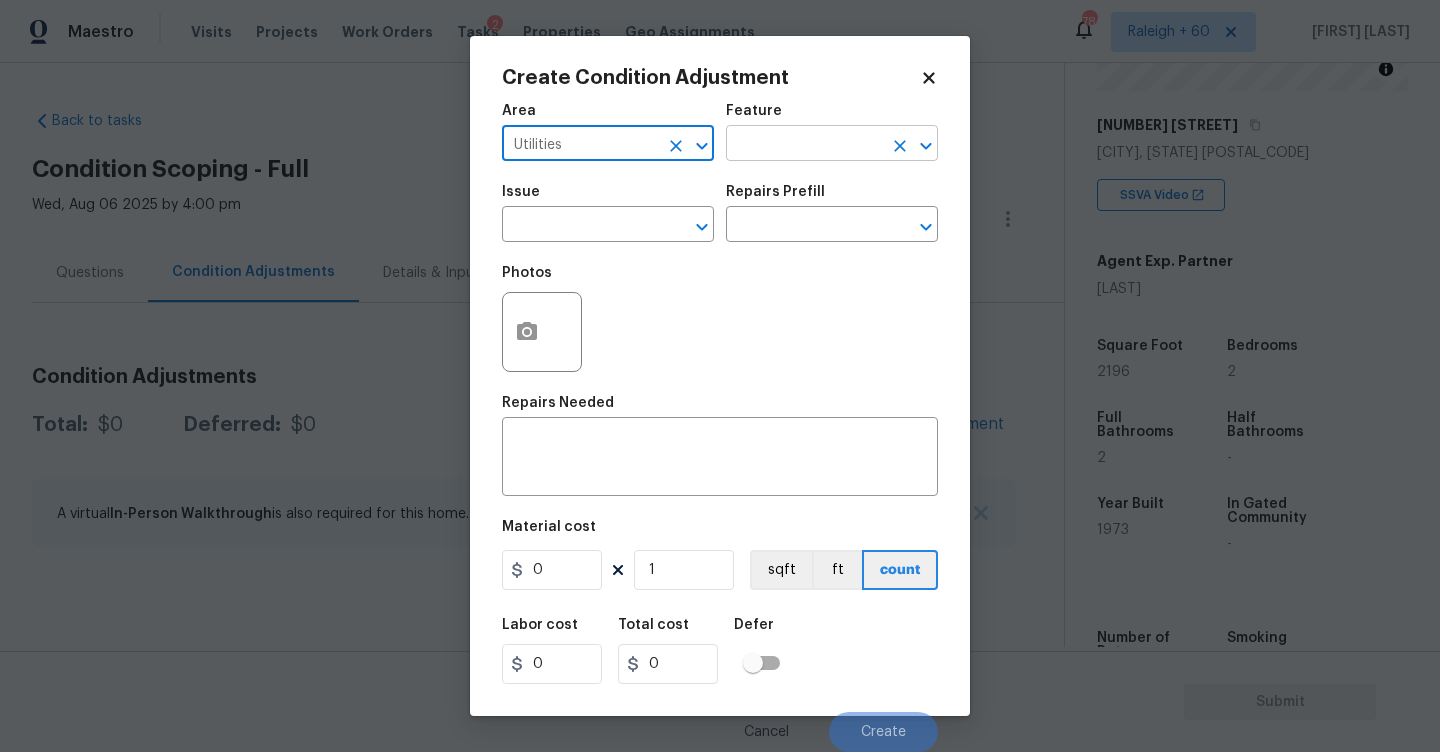 type on "Utilities" 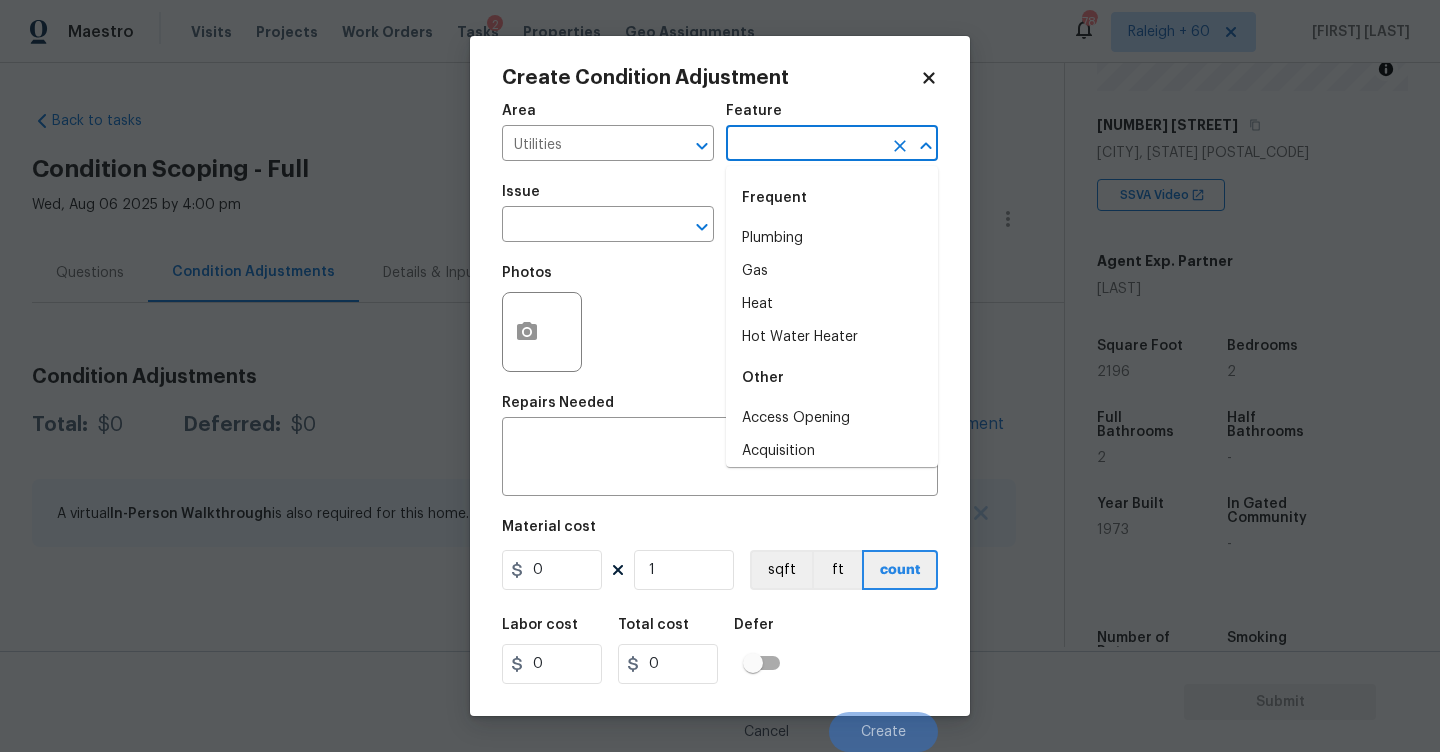 click at bounding box center (804, 145) 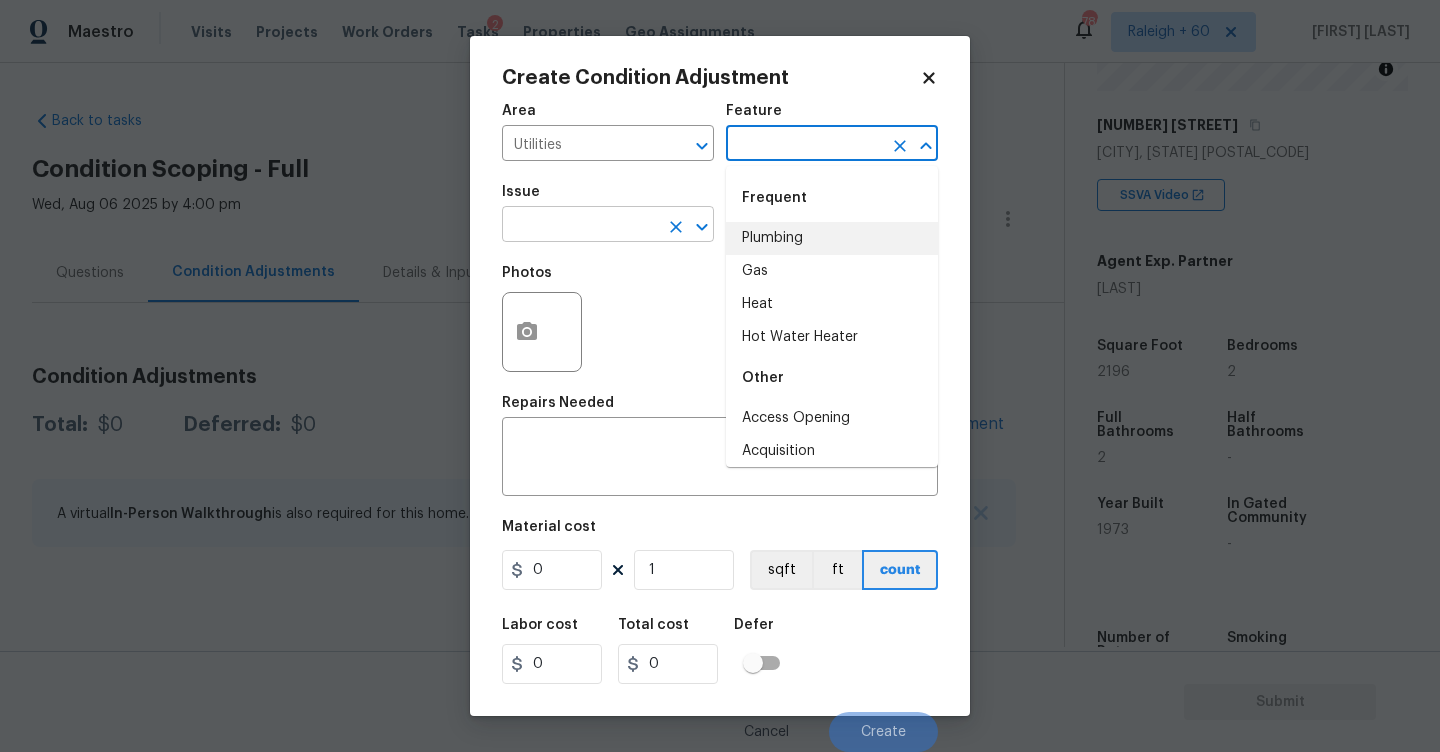 drag, startPoint x: 749, startPoint y: 227, endPoint x: 703, endPoint y: 234, distance: 46.52956 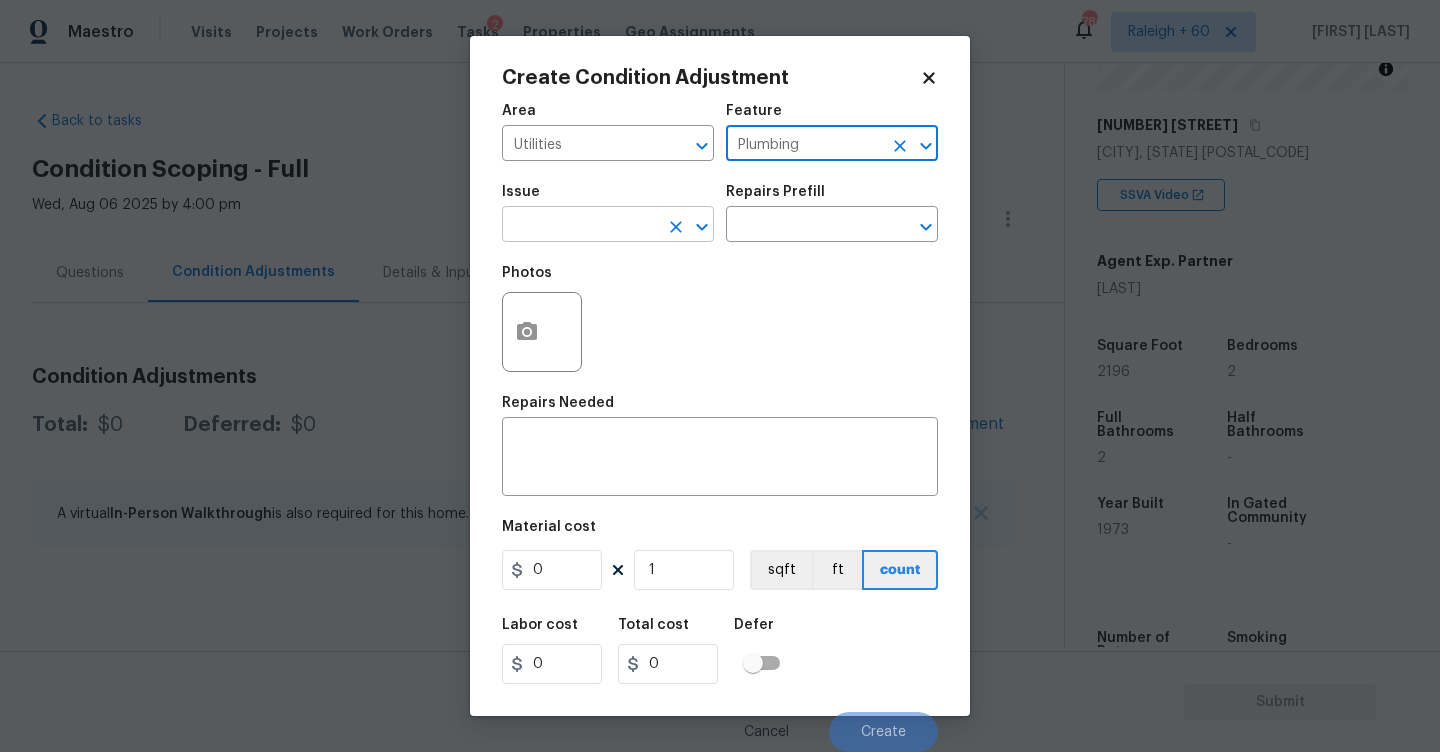 click at bounding box center (580, 226) 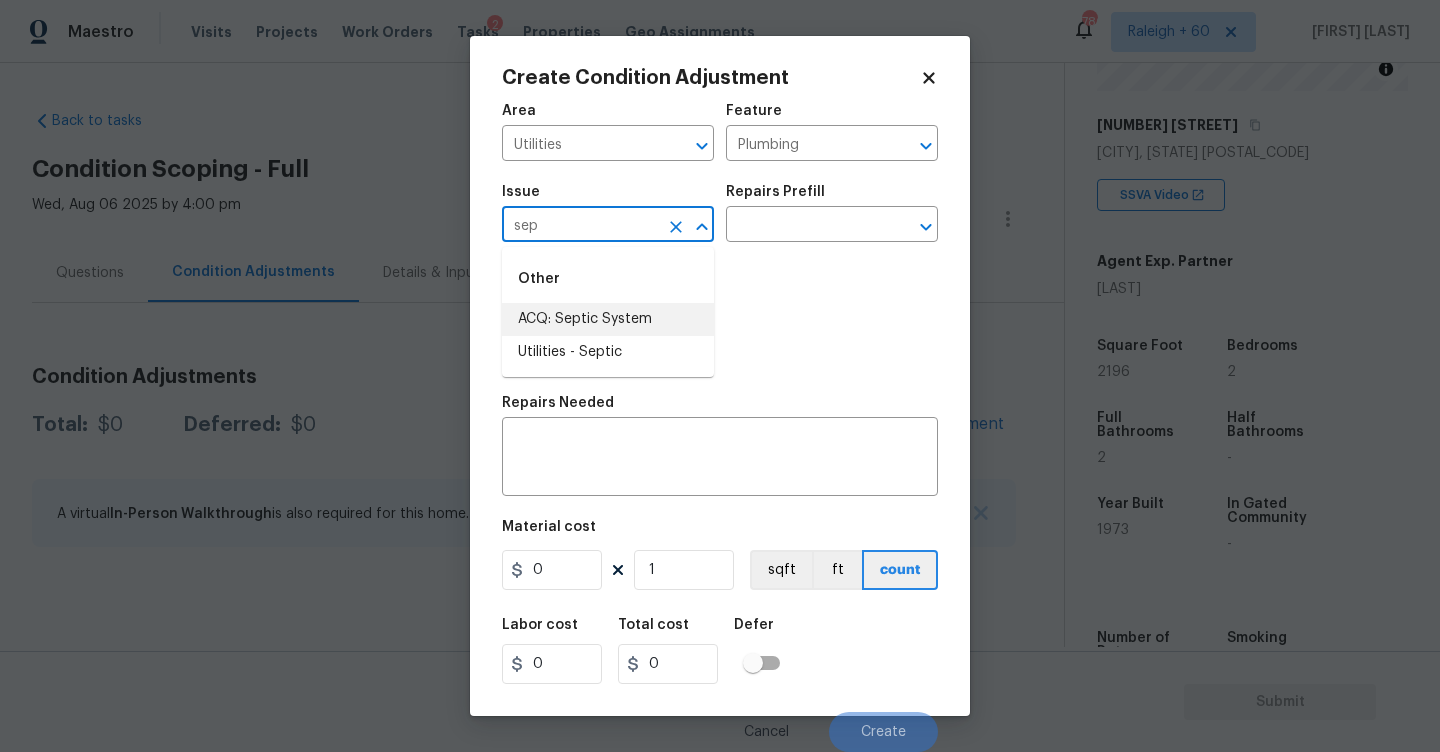 click on "ACQ: Septic System" at bounding box center [608, 319] 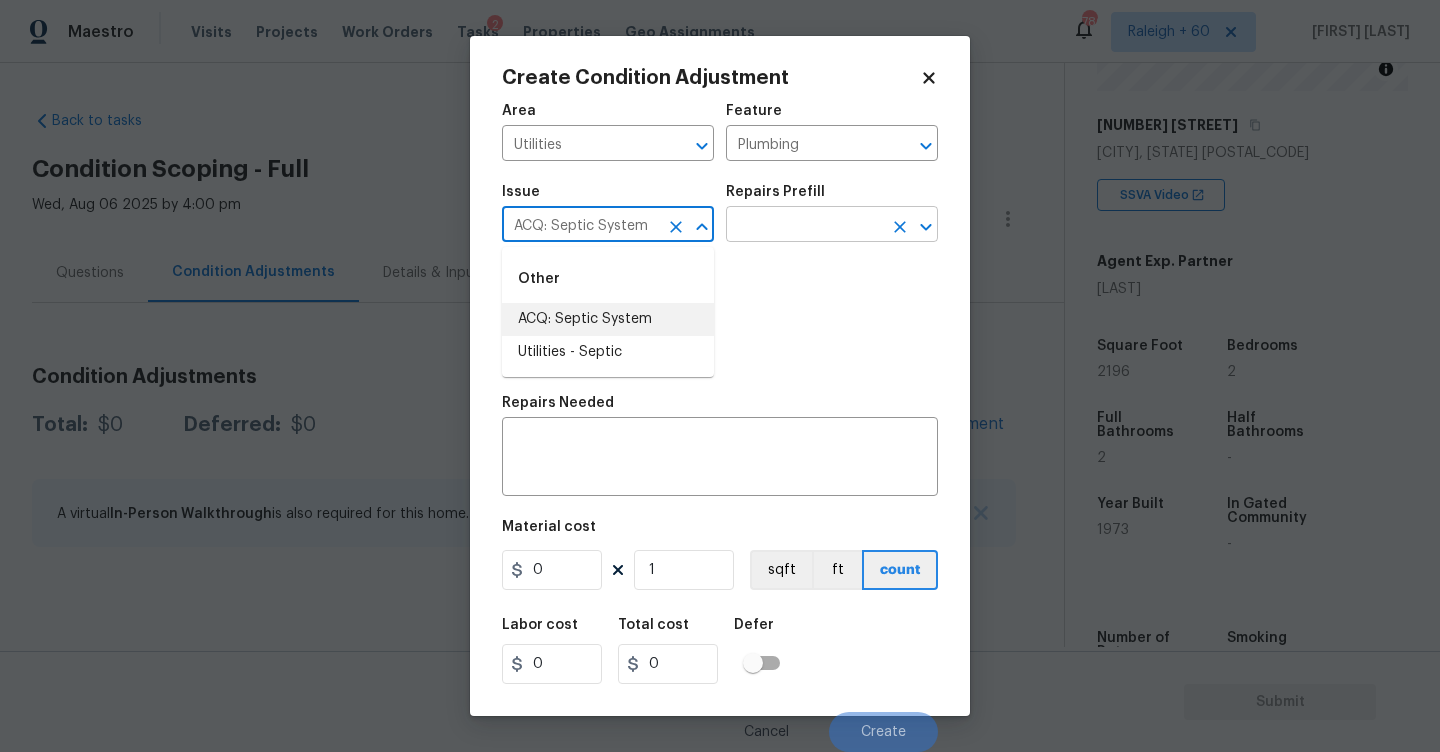 type on "ACQ: Septic System" 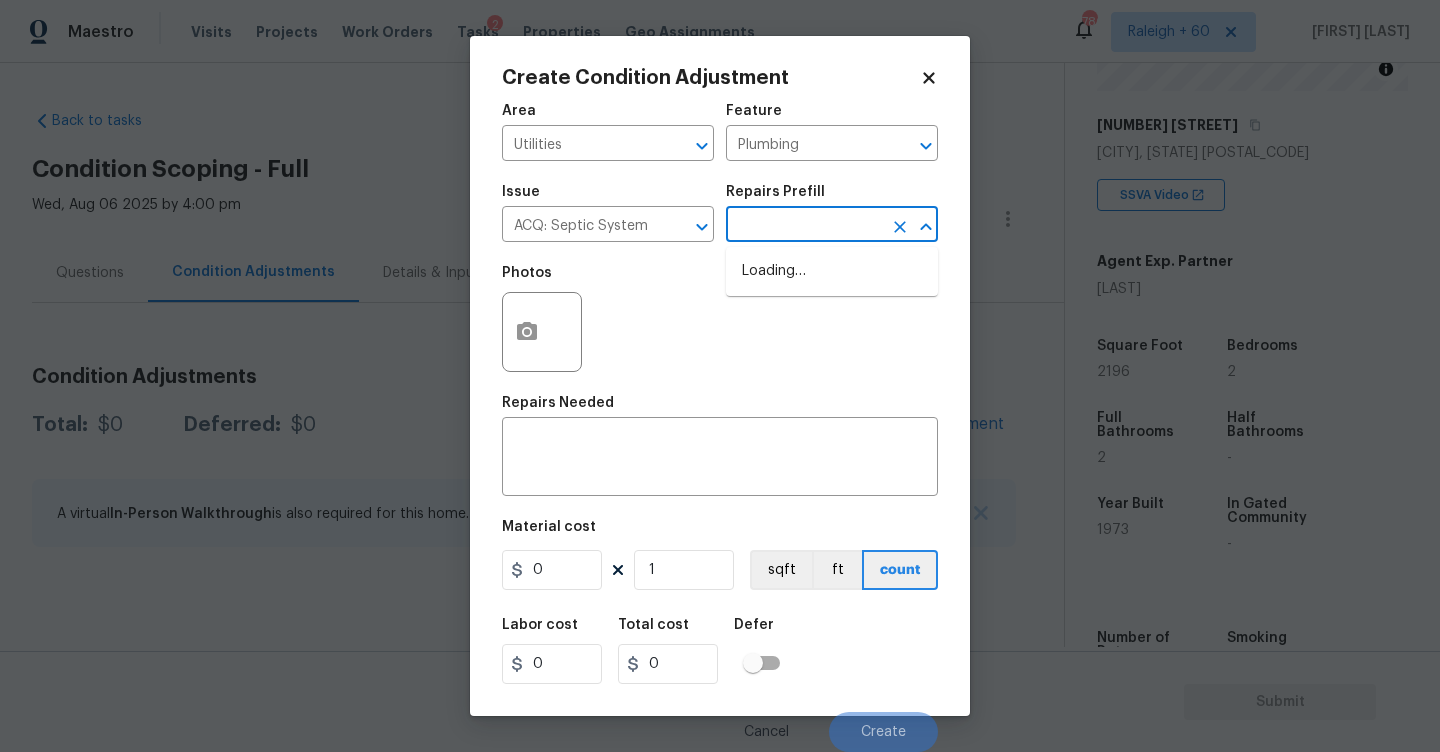 click at bounding box center (804, 226) 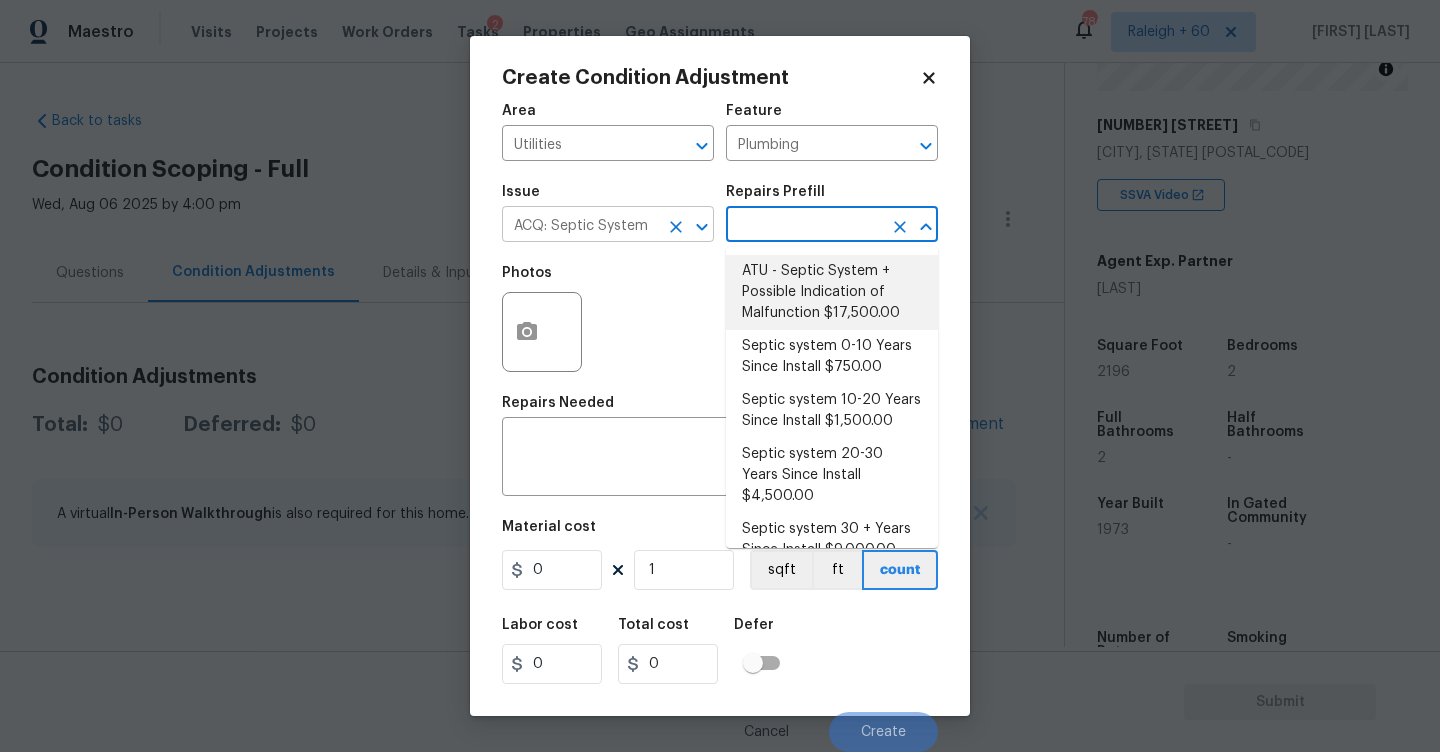 click 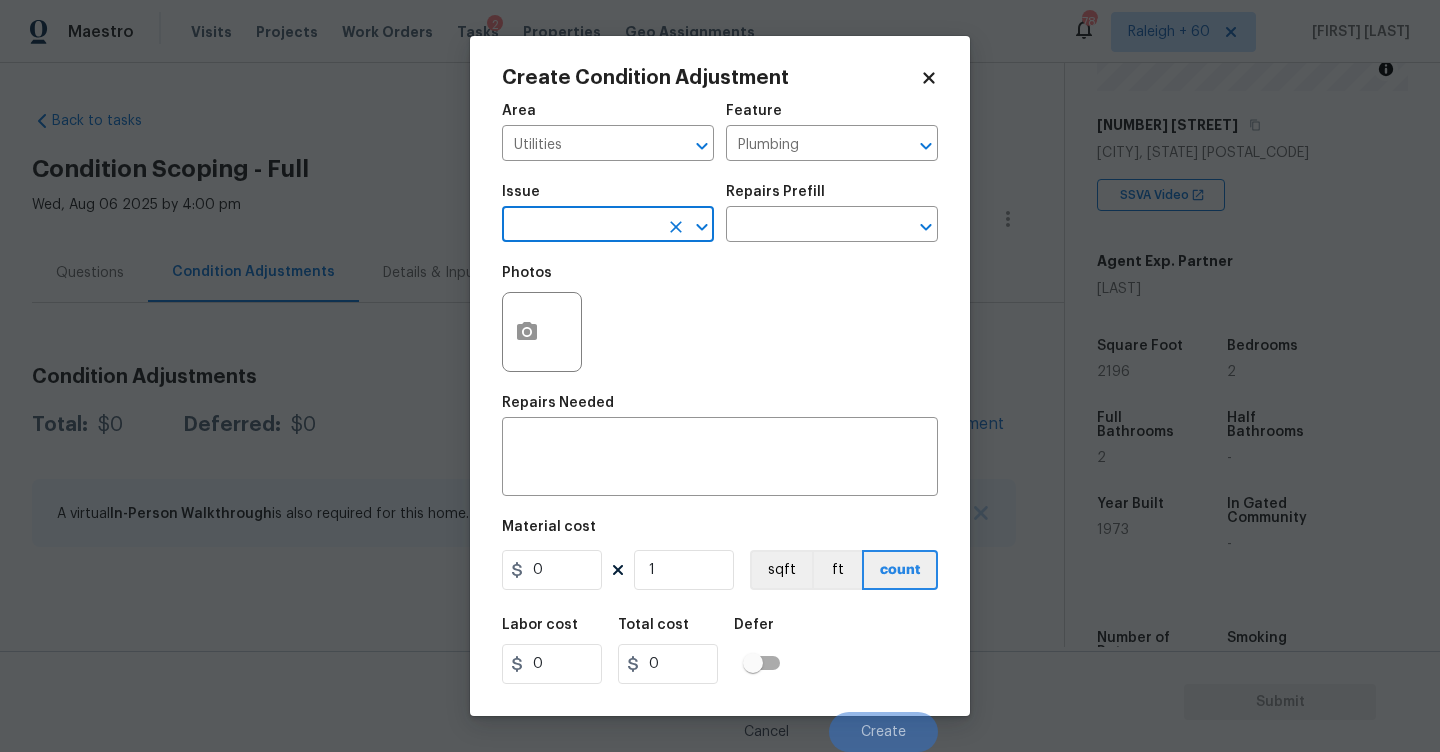 click at bounding box center (580, 226) 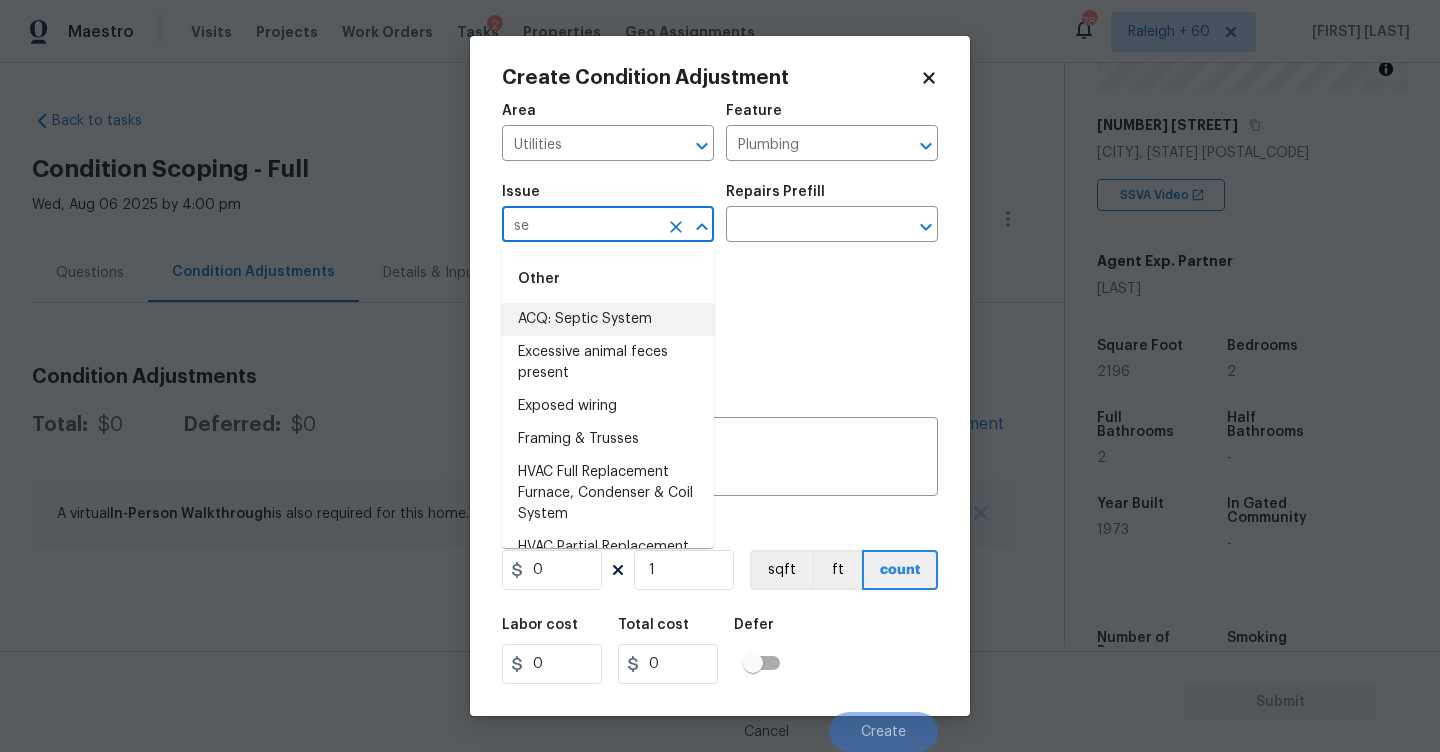 click on "ACQ: Septic System" at bounding box center (608, 319) 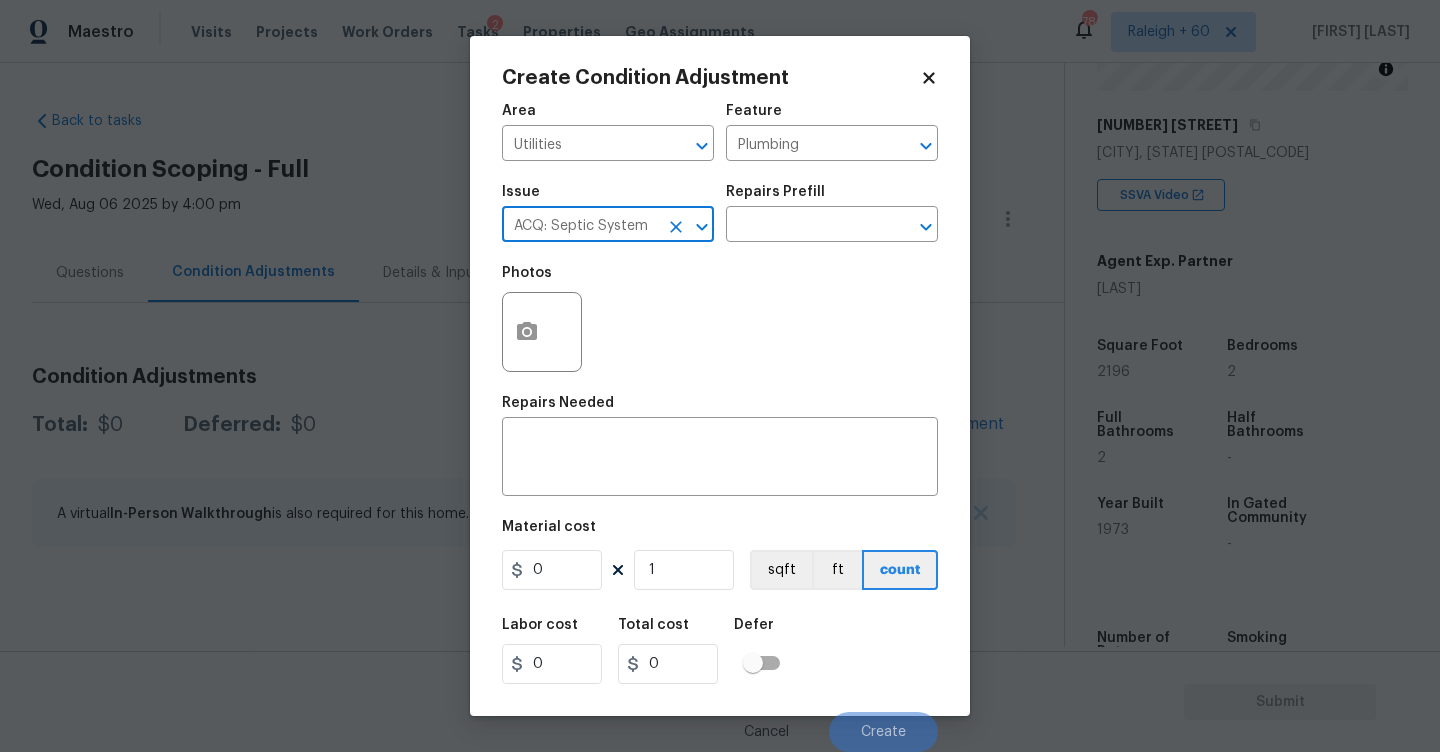 click 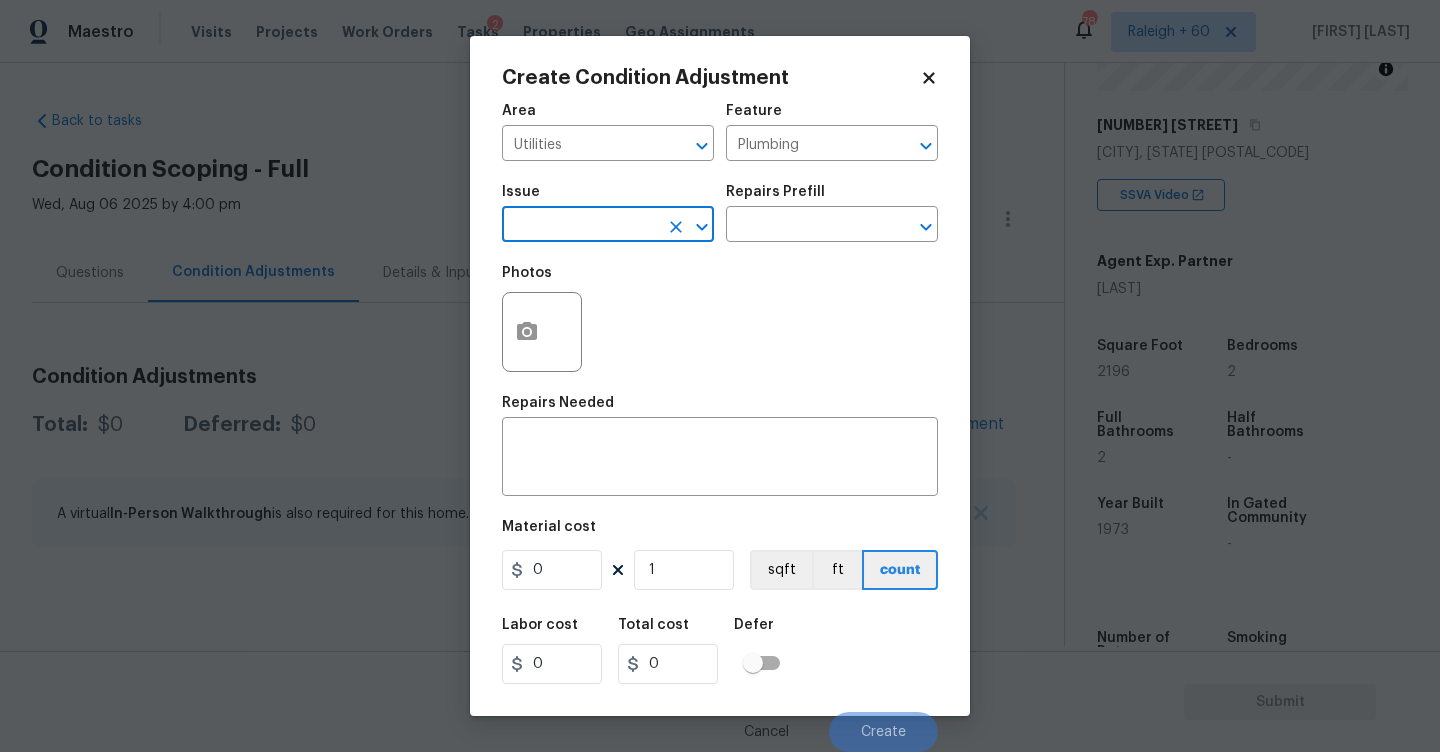 click at bounding box center (580, 226) 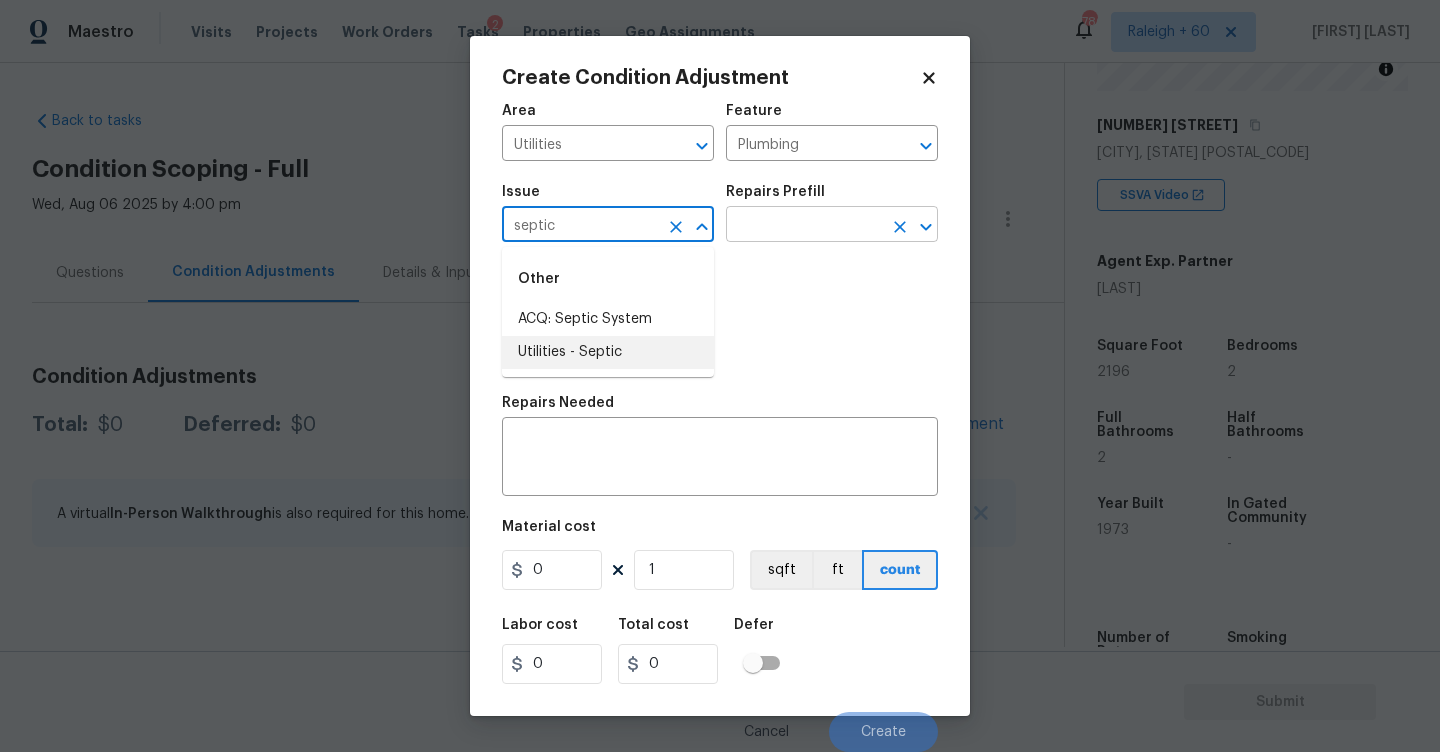 drag, startPoint x: 587, startPoint y: 349, endPoint x: 786, endPoint y: 219, distance: 237.69939 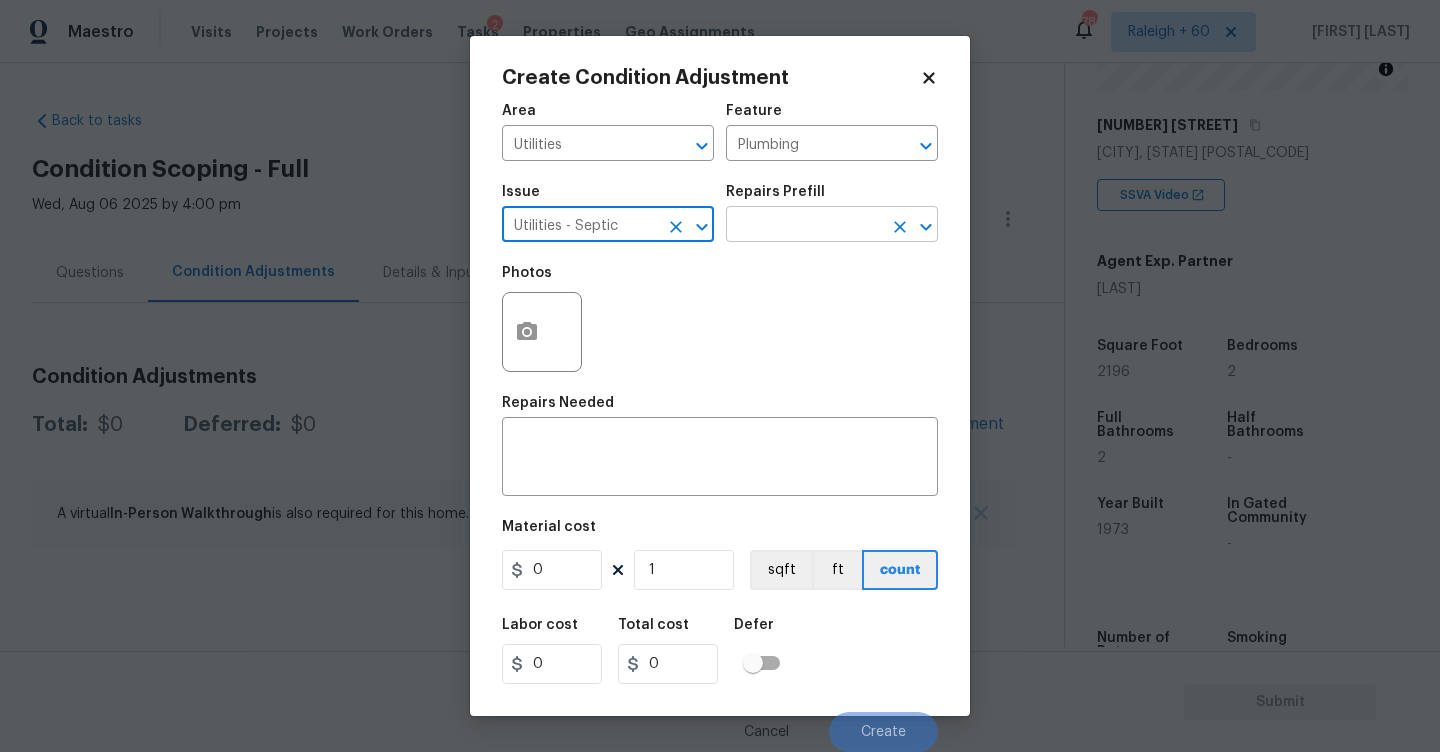 type on "Utilities - Septic" 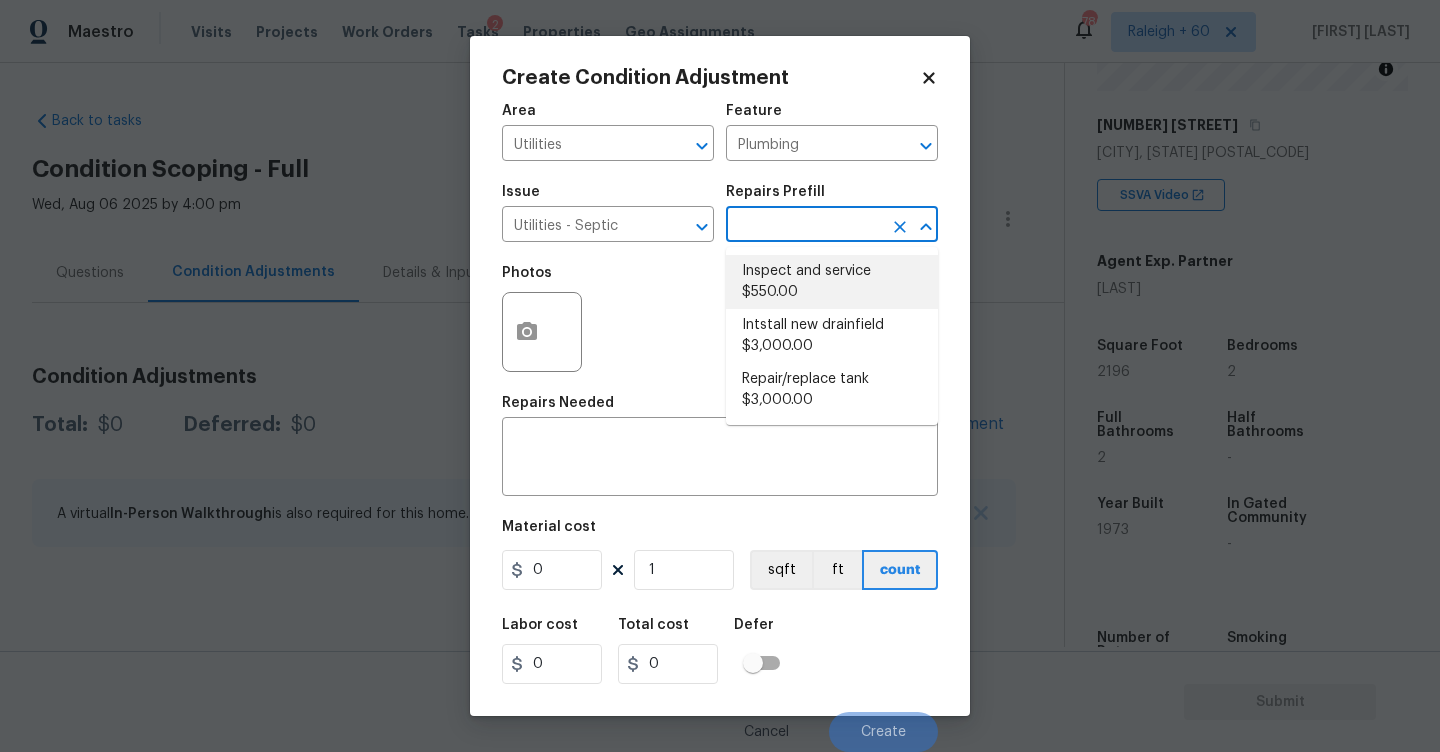 click at bounding box center [804, 226] 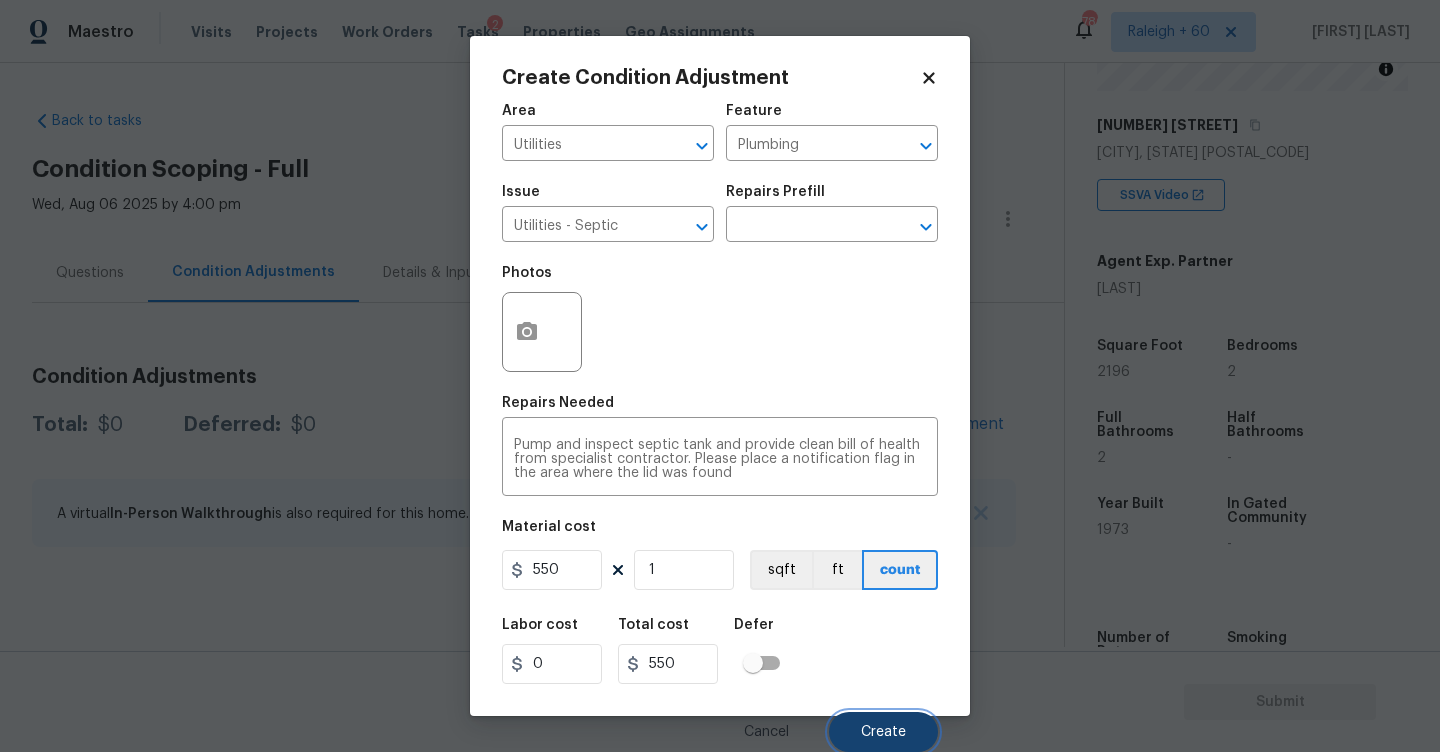 click on "Create" at bounding box center [883, 732] 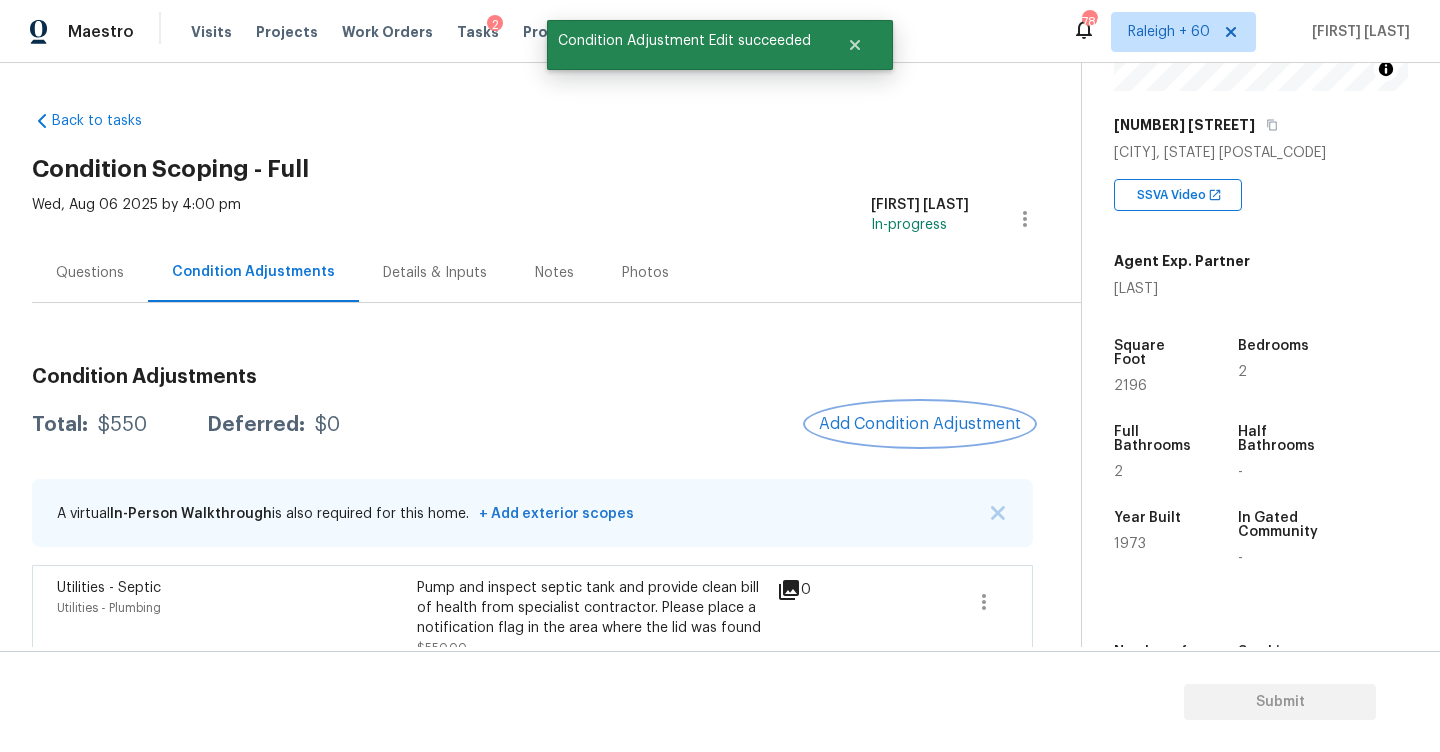 scroll, scrollTop: 30, scrollLeft: 0, axis: vertical 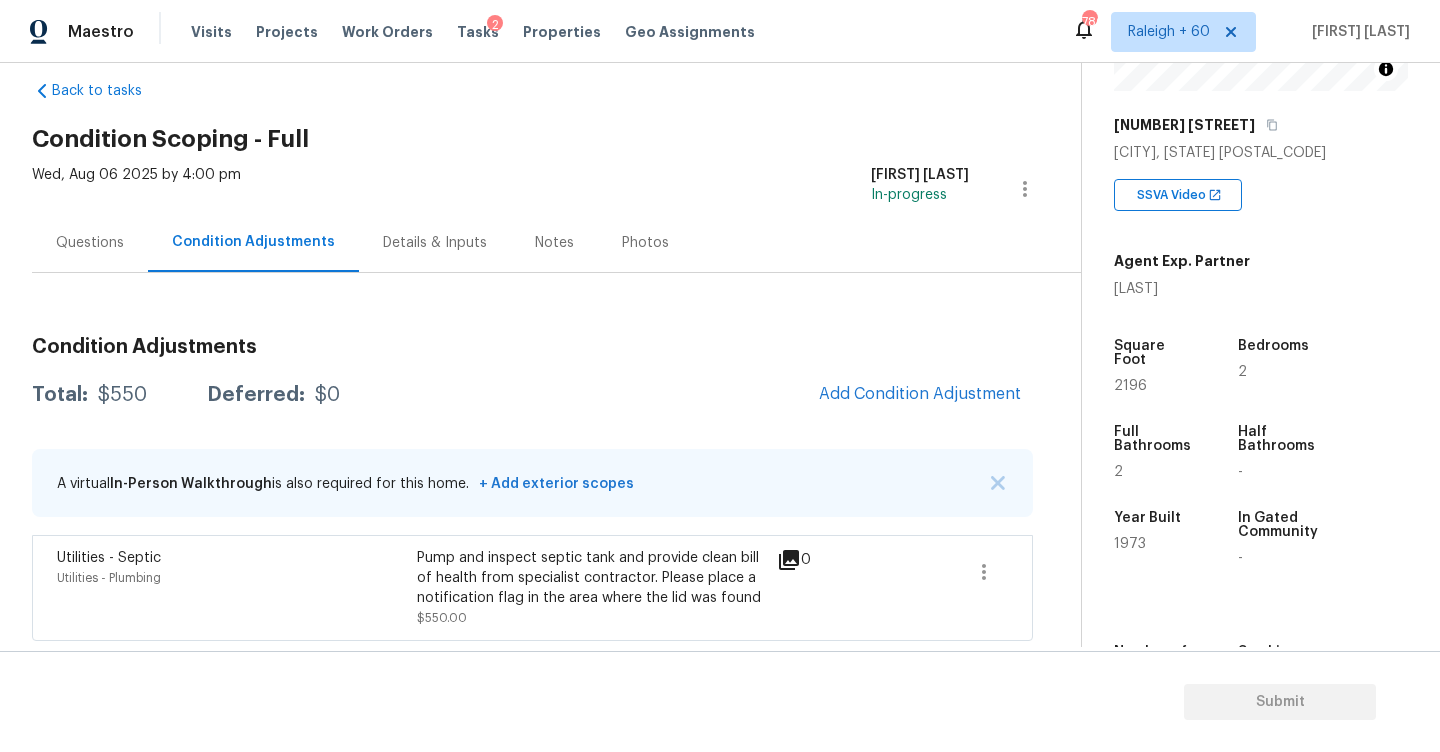 click on "A virtual  In-Person Walkthrough  is also required for this home.   + Add exterior scopes" at bounding box center [532, 483] 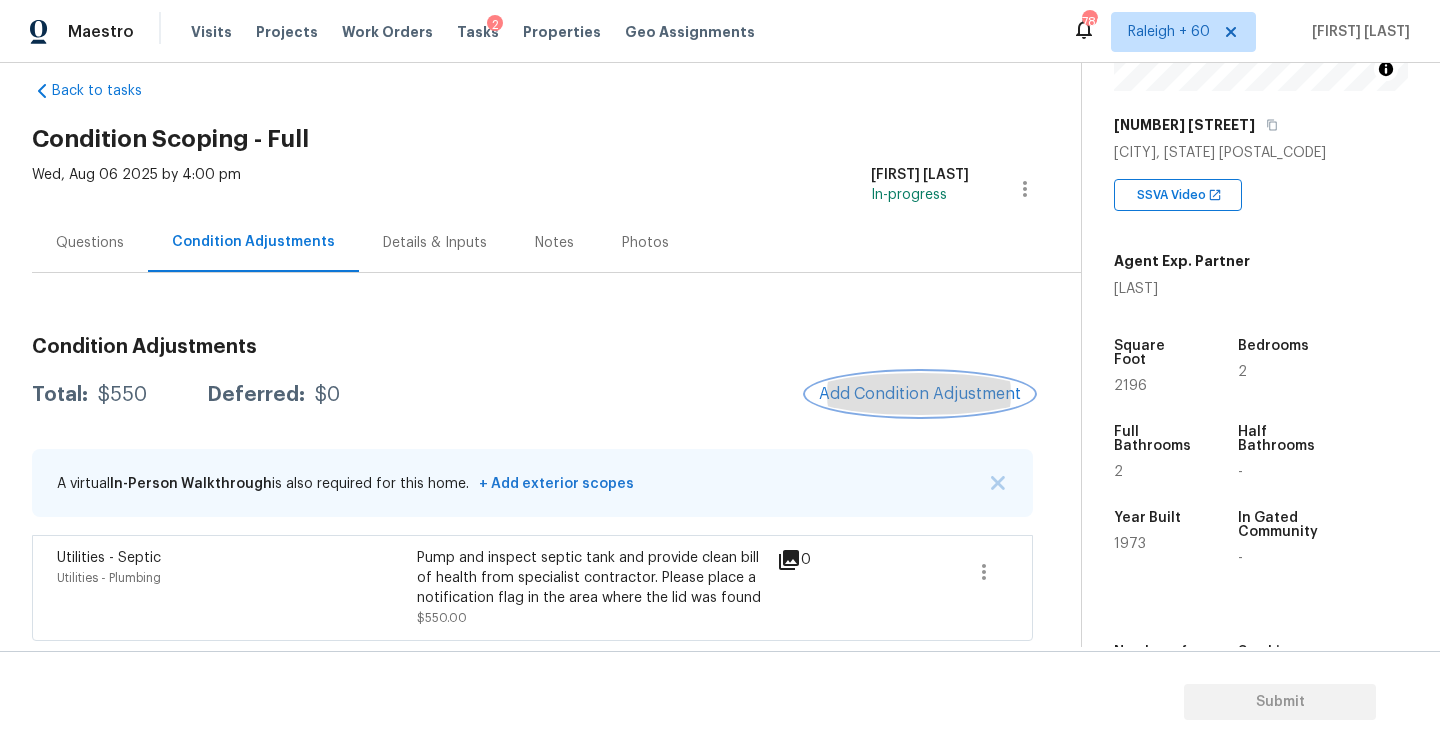 click on "Add Condition Adjustment" at bounding box center [920, 394] 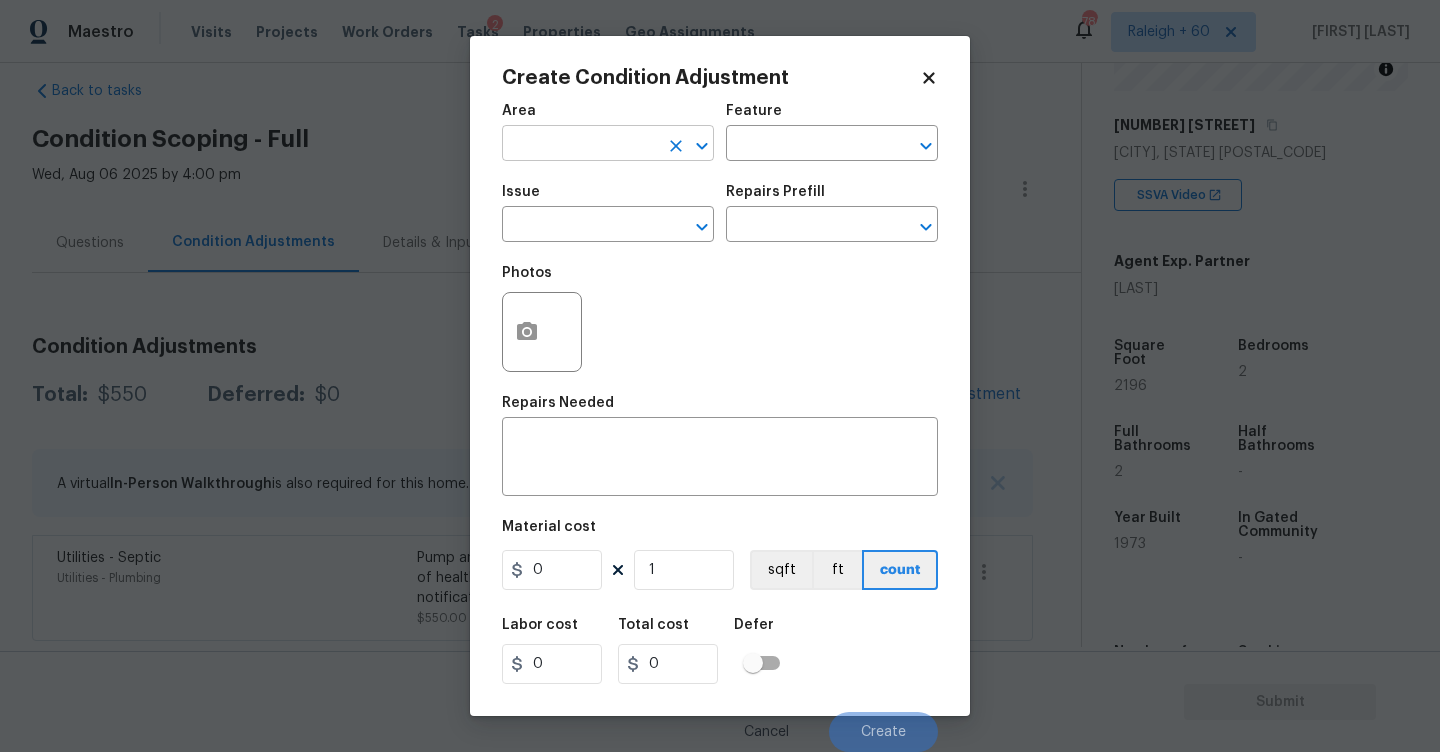 click at bounding box center [580, 145] 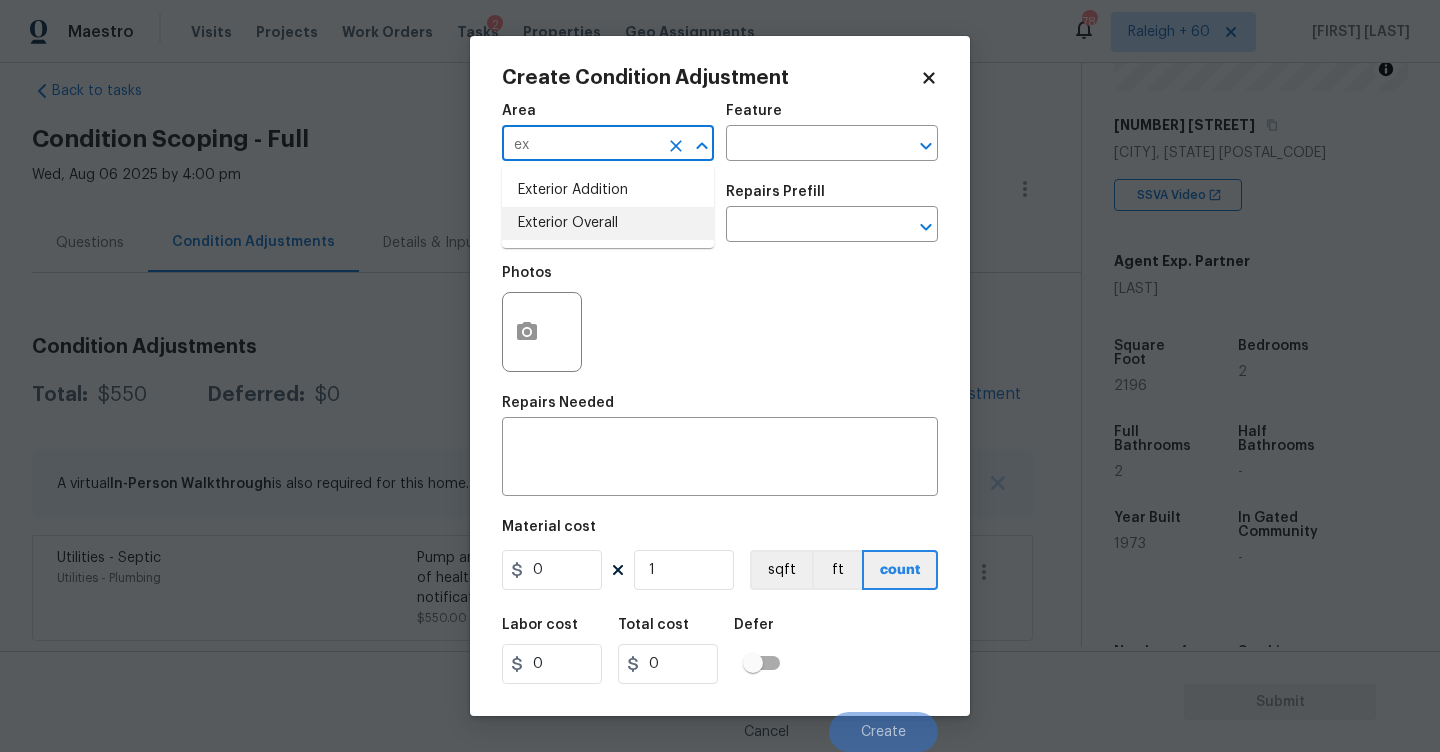 click on "Exterior Overall" at bounding box center [608, 223] 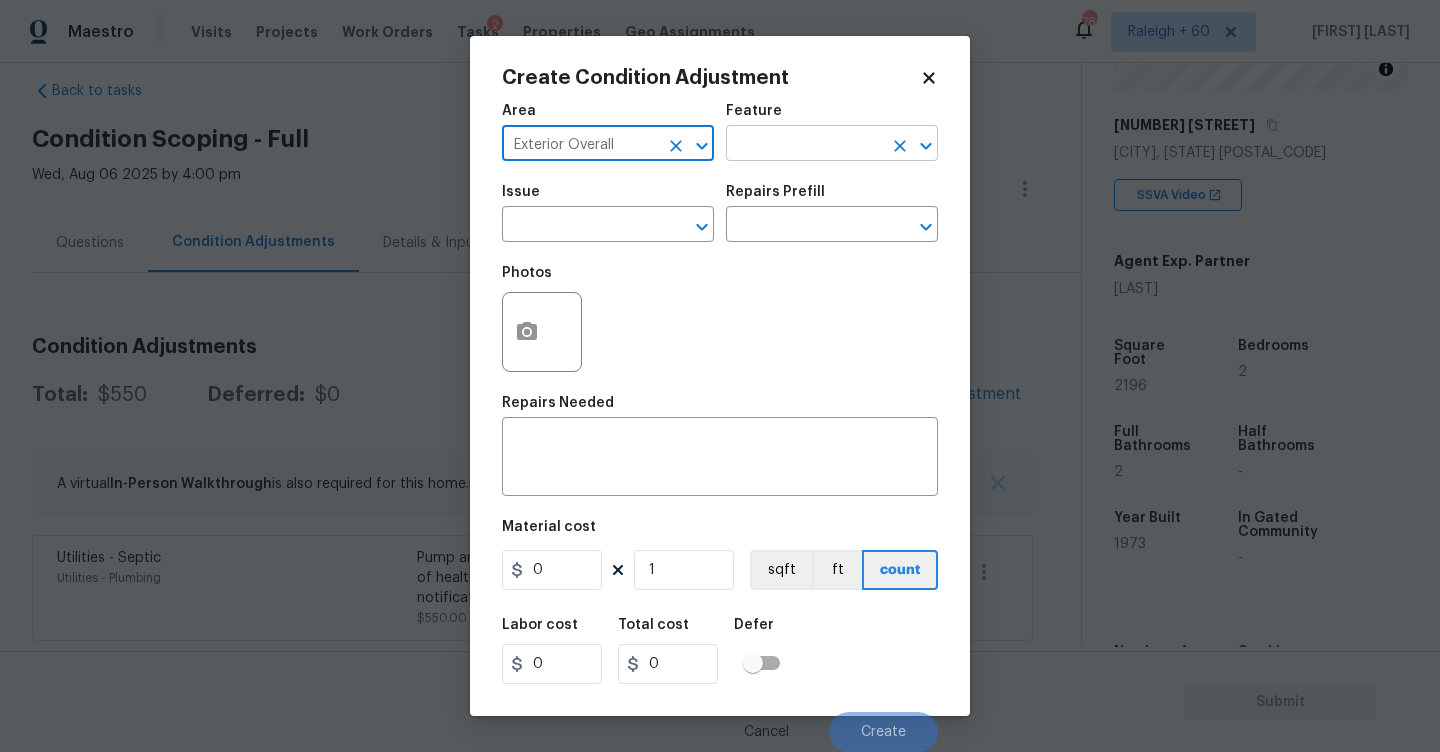 type on "Exterior Overall" 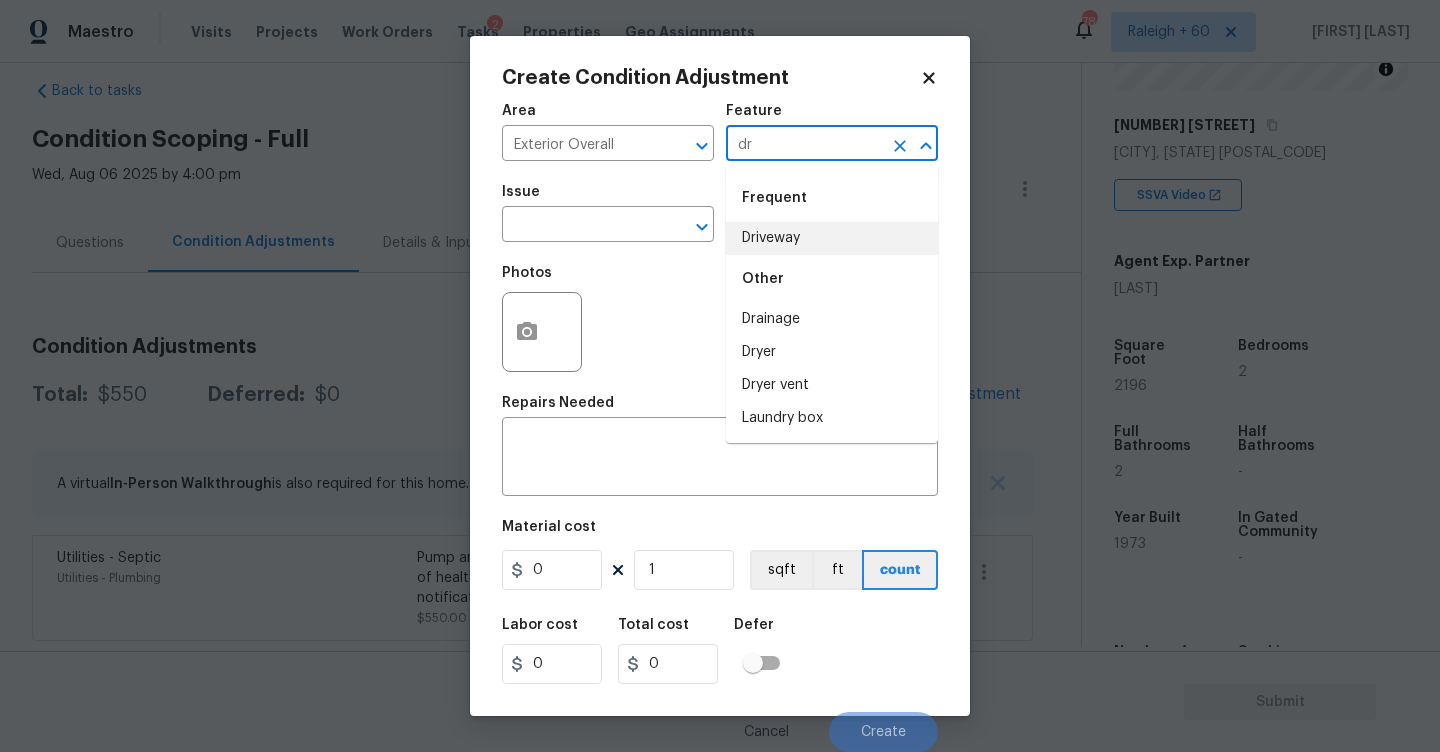 click on "Driveway" at bounding box center (832, 238) 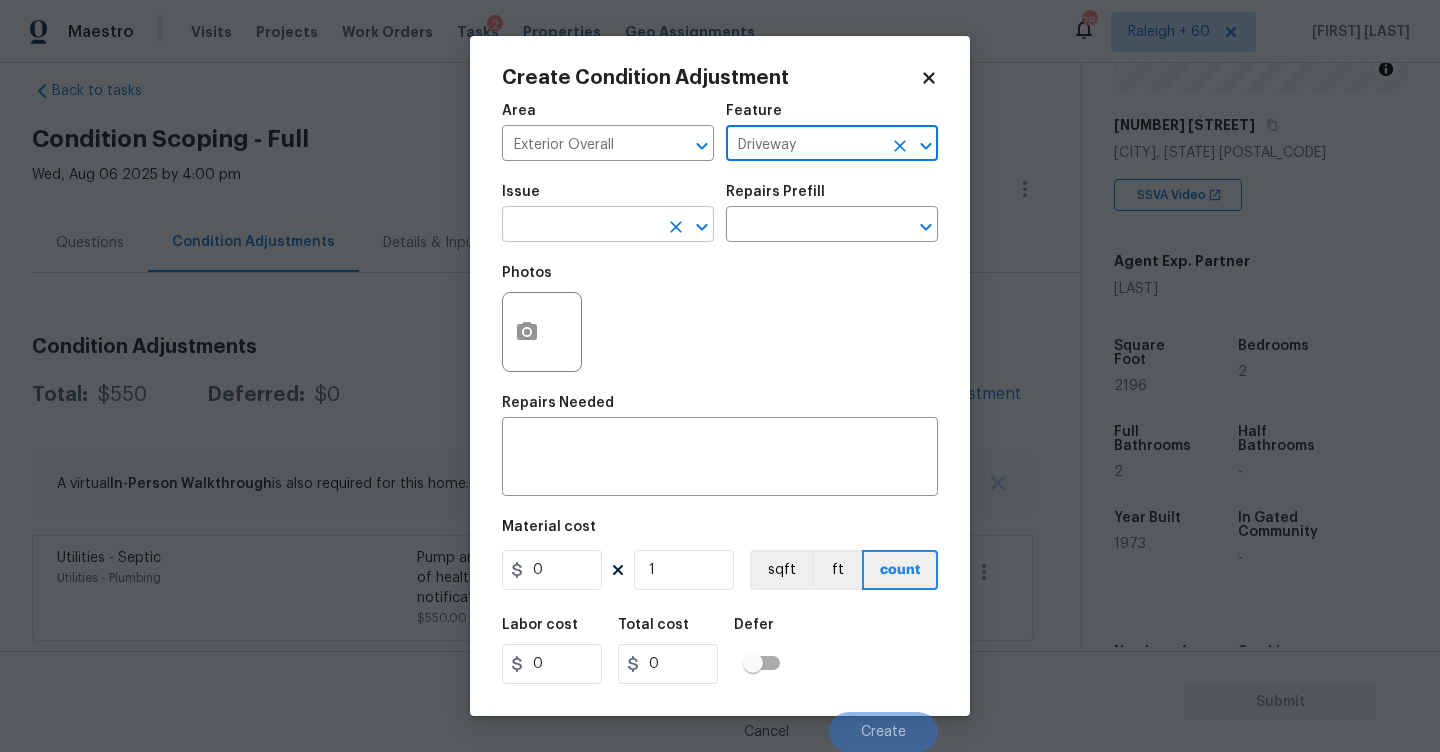 type on "Driveway" 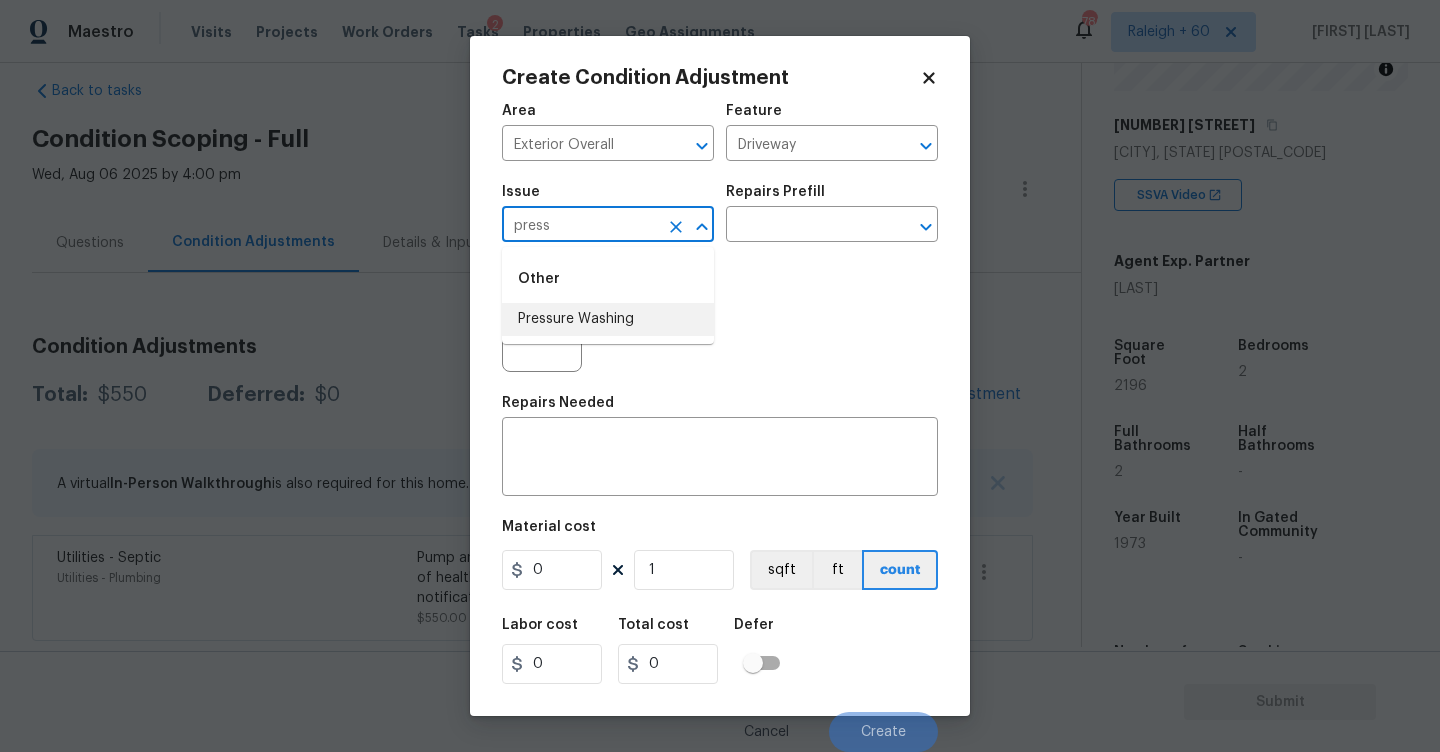 click on "Pressure Washing" at bounding box center [608, 319] 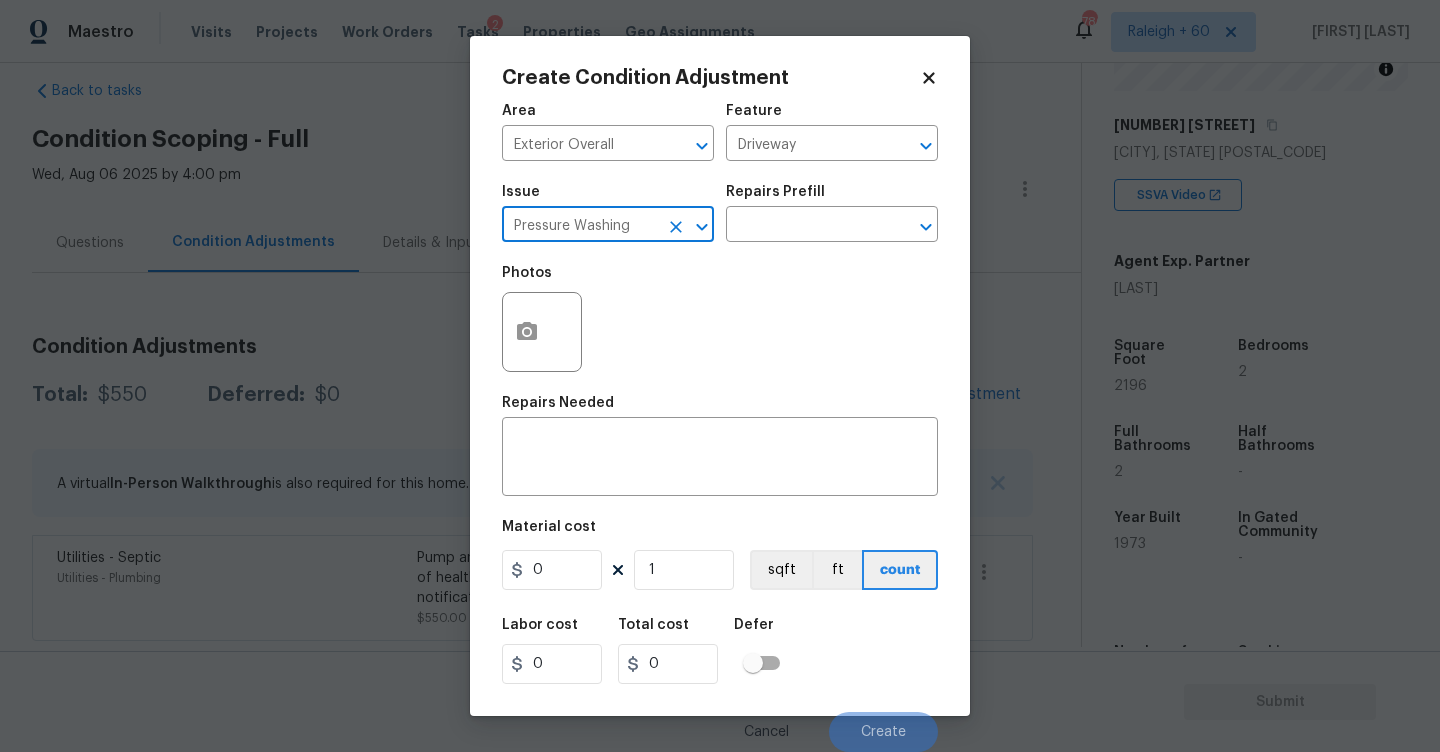 type on "Pressure Washing" 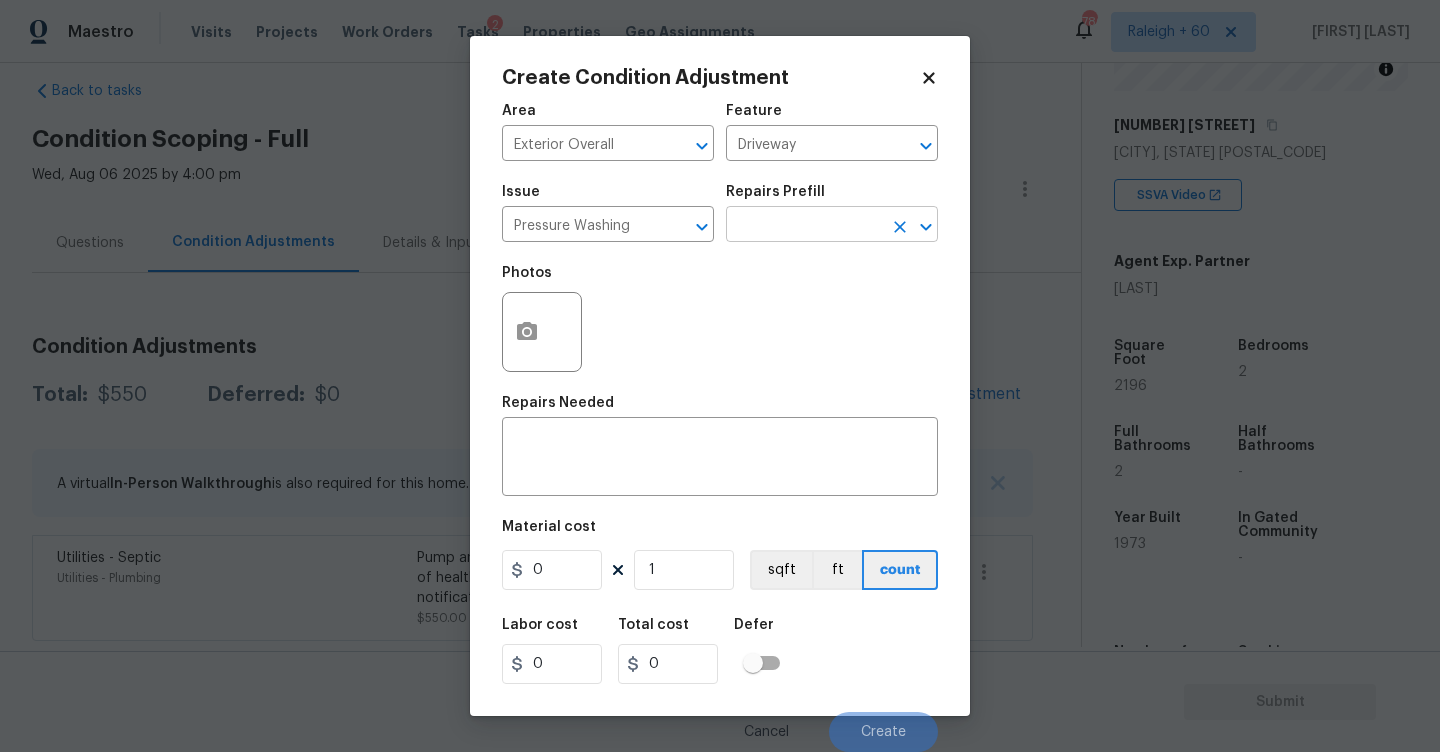 click at bounding box center [804, 226] 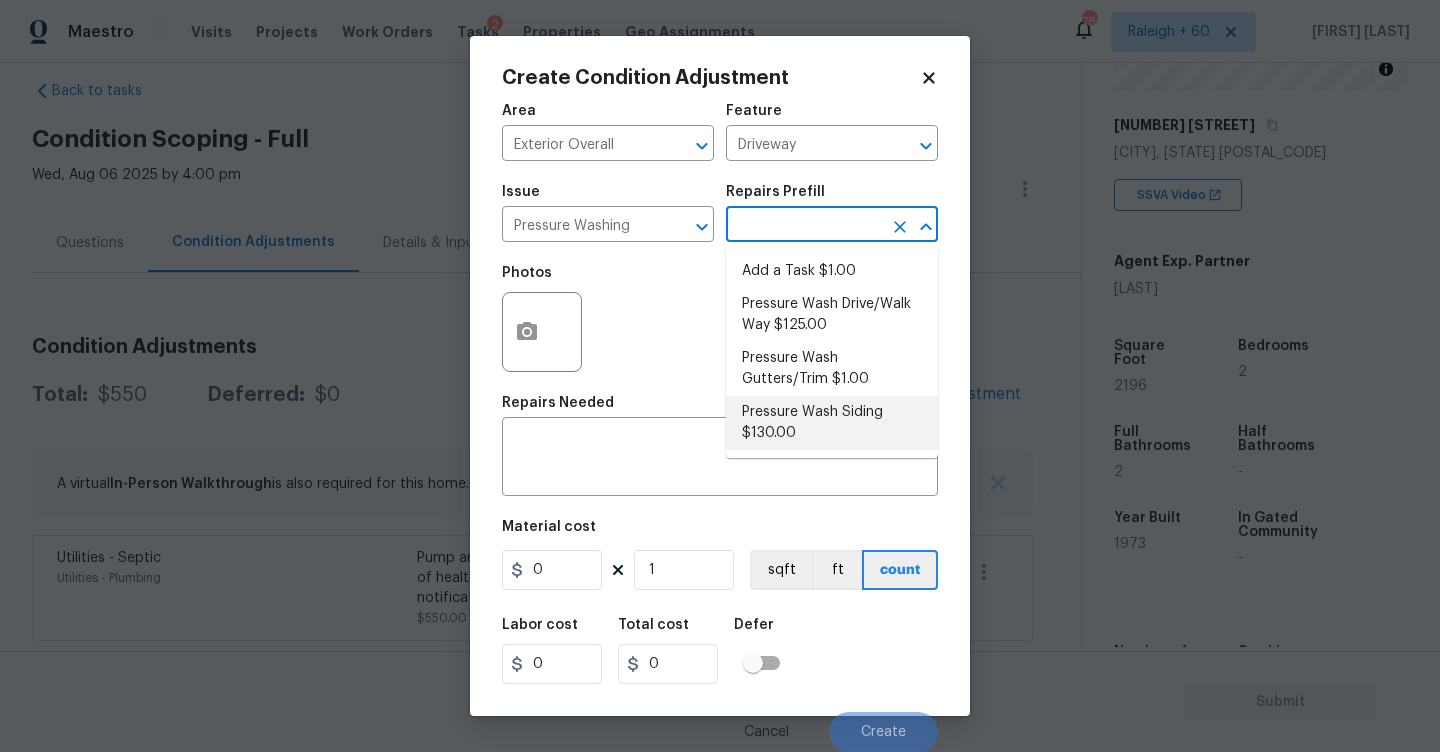 click on "Pressure Wash Siding $130.00" at bounding box center [832, 423] 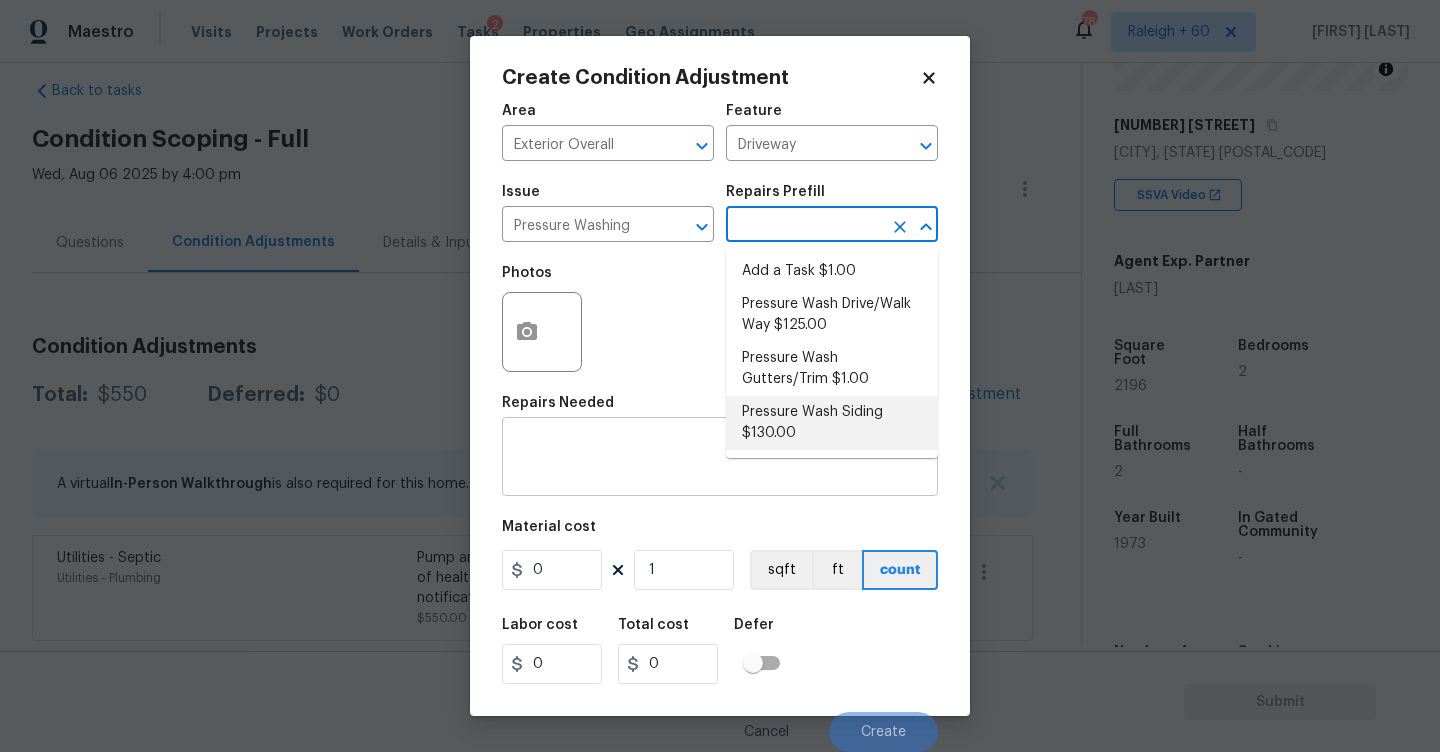 type on "Siding" 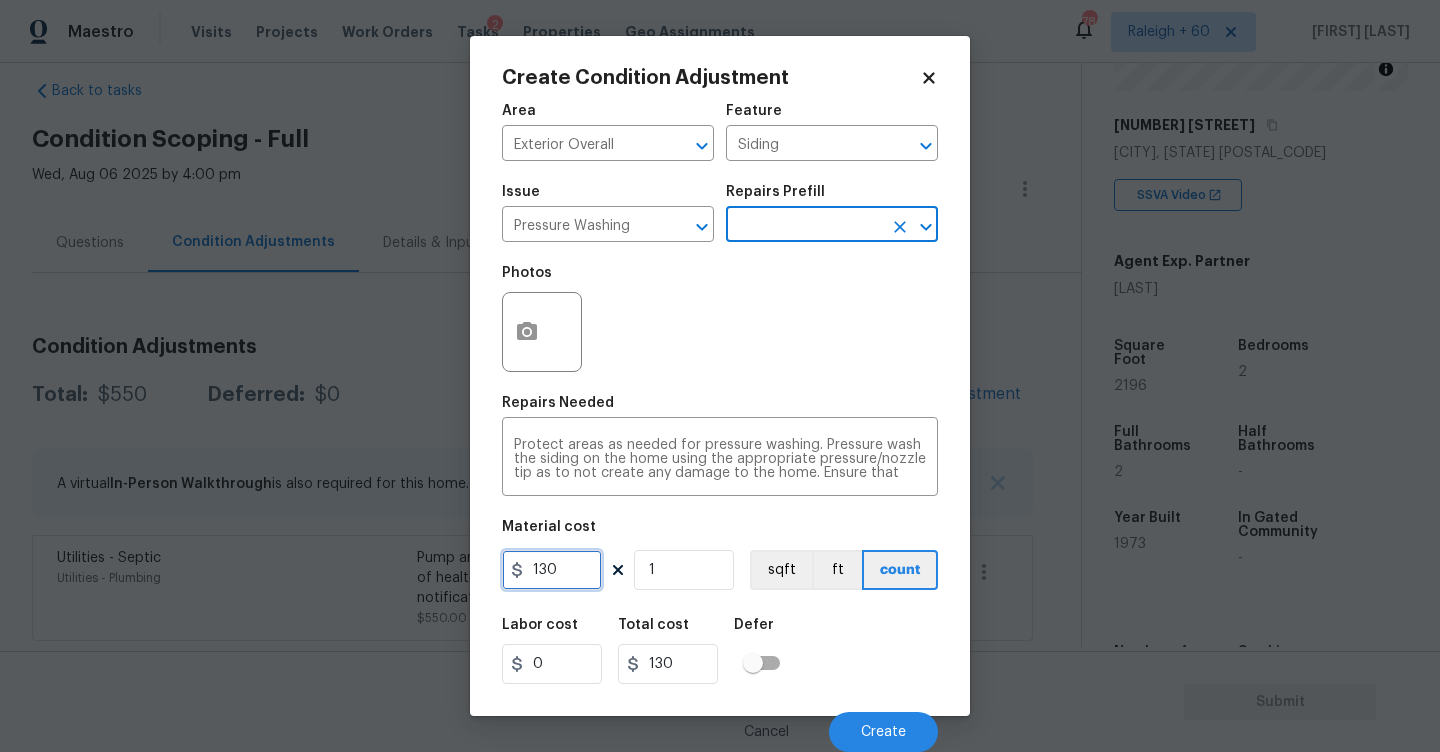 click on "130" at bounding box center (552, 570) 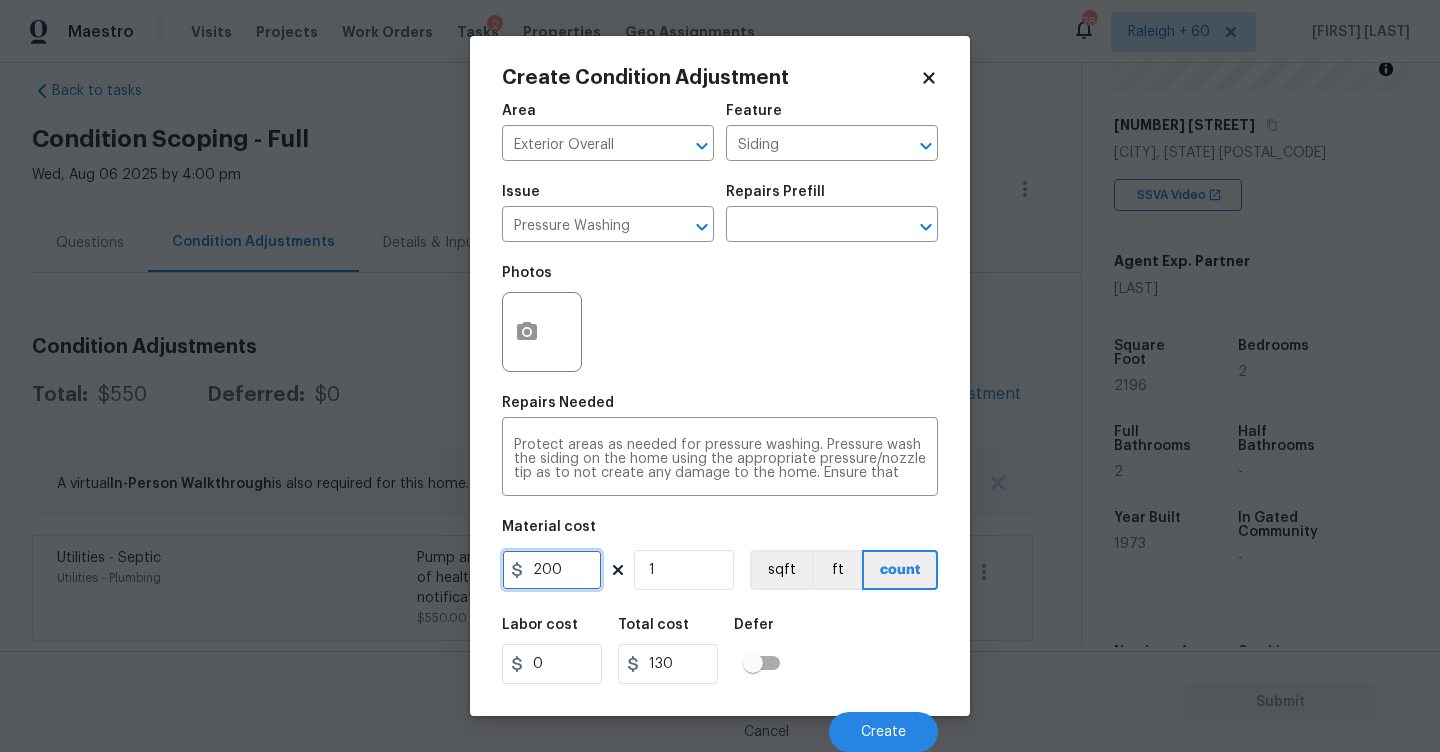 type on "200" 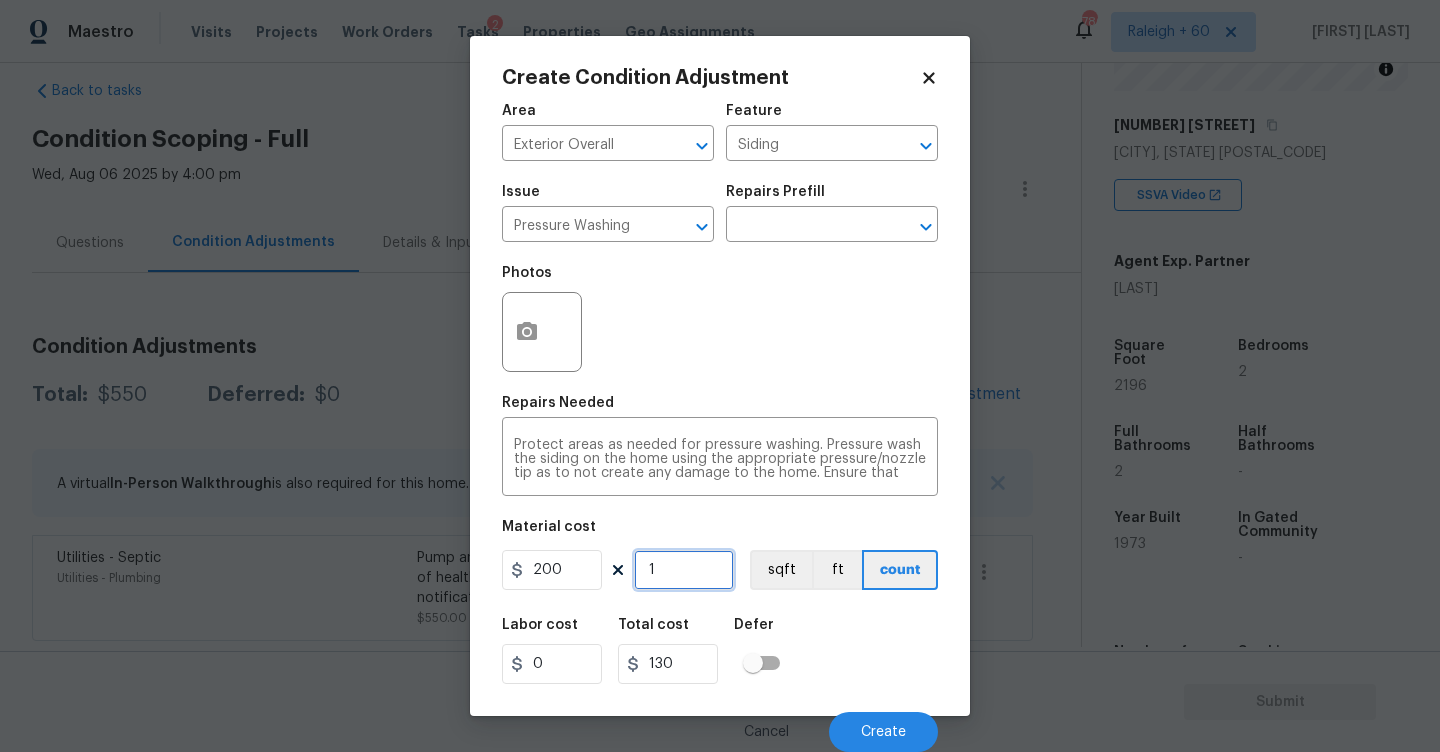 type on "200" 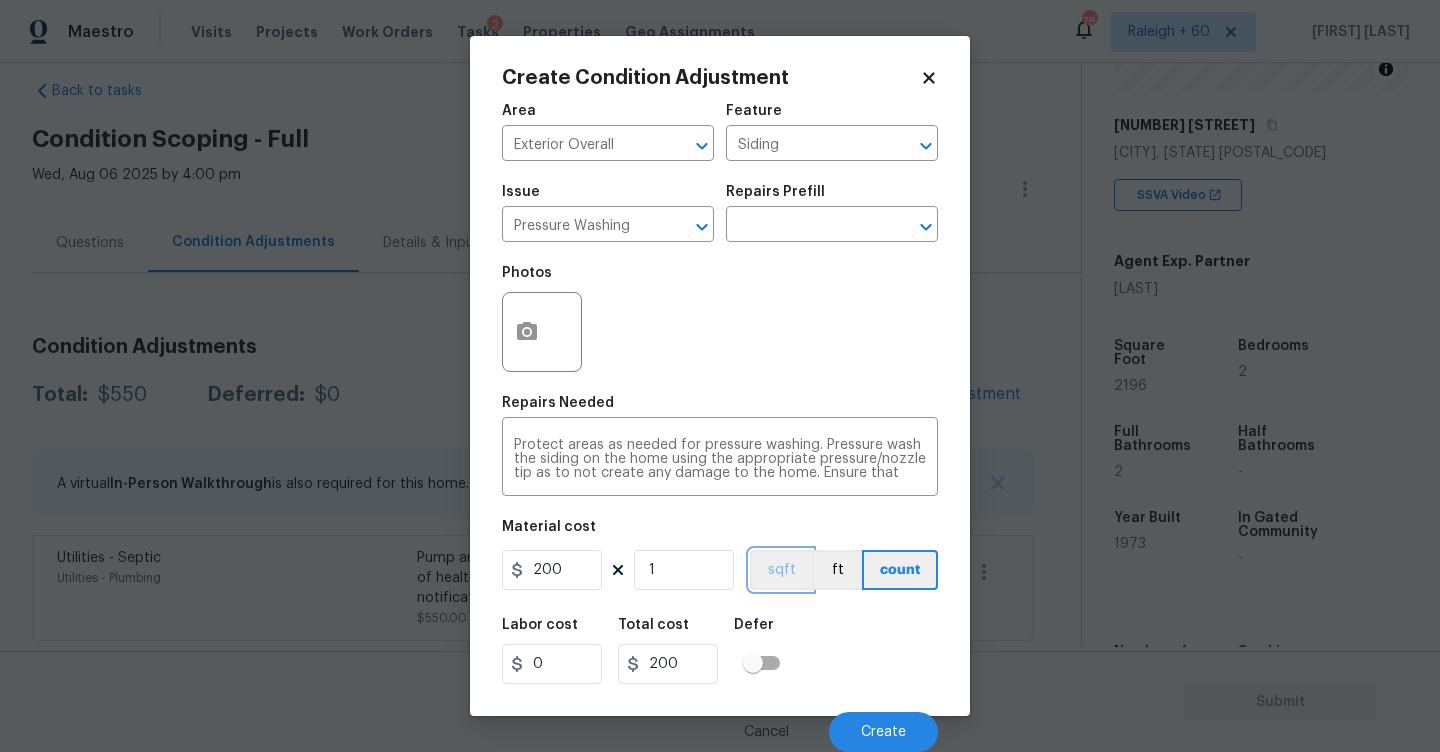 type 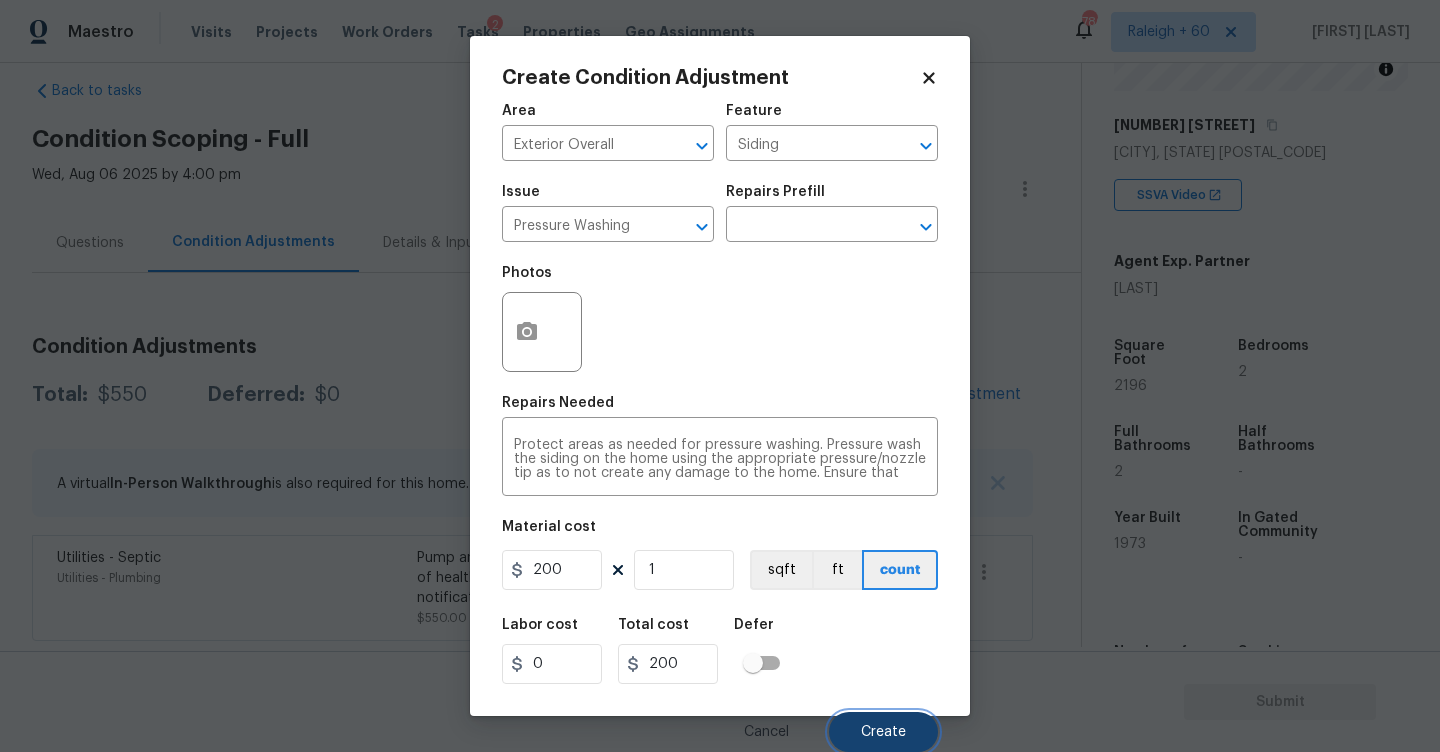 click on "Create" at bounding box center (883, 732) 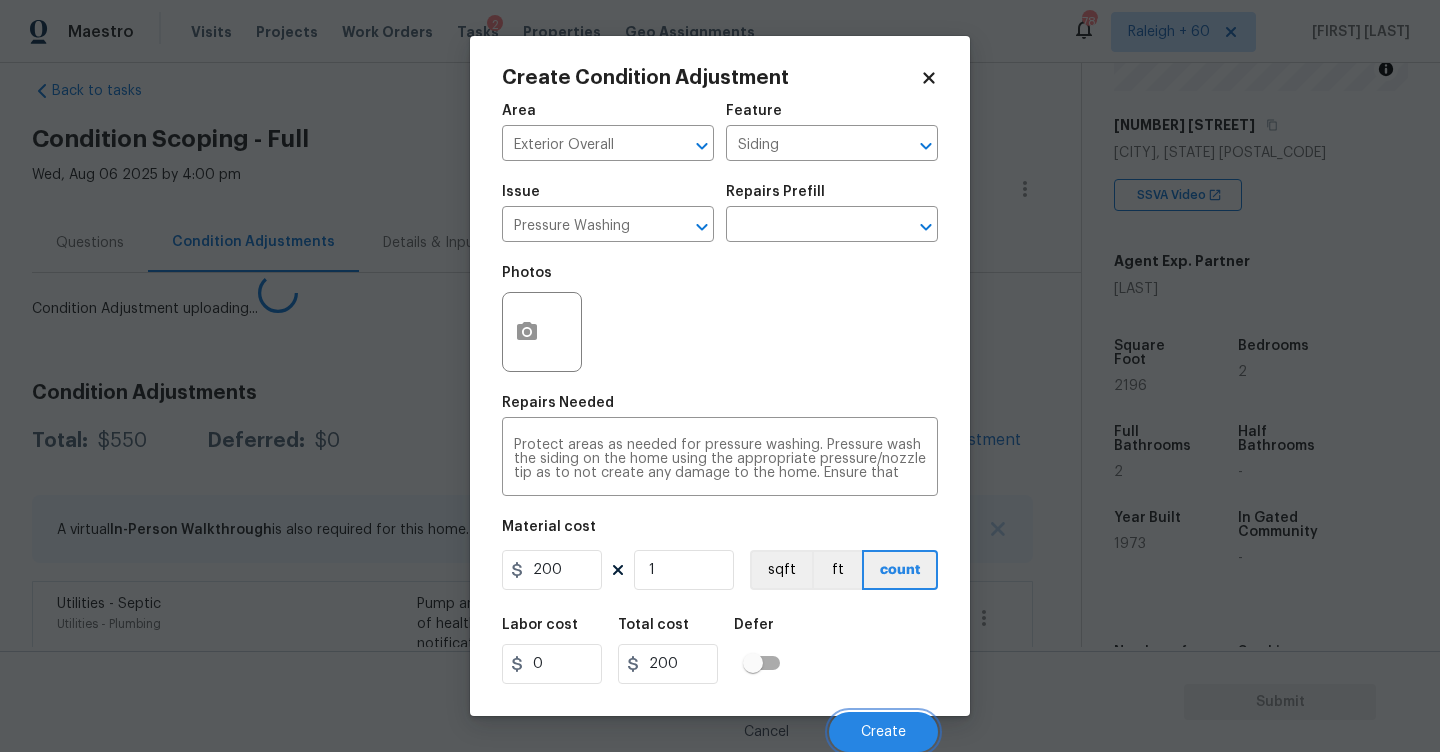 scroll, scrollTop: 0, scrollLeft: 0, axis: both 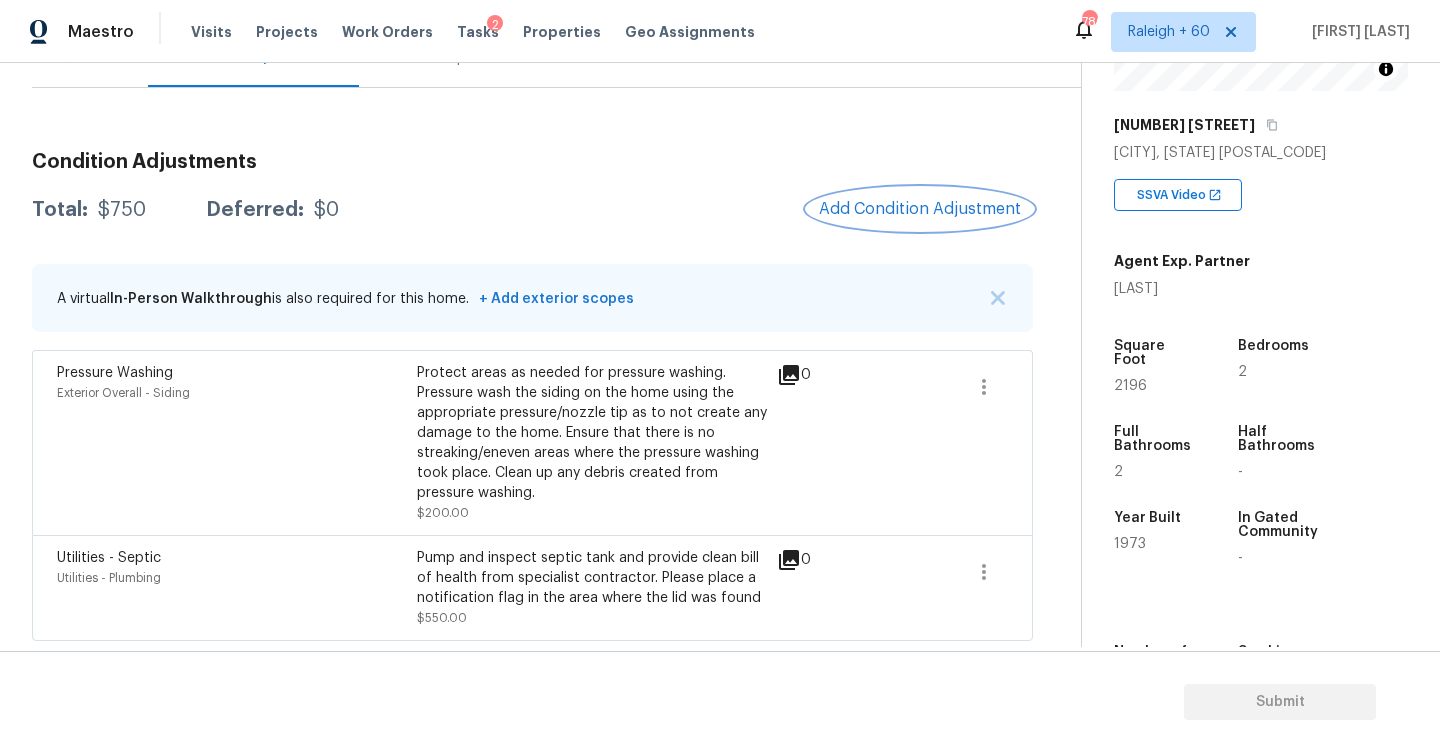 click on "Add Condition Adjustment" at bounding box center [920, 209] 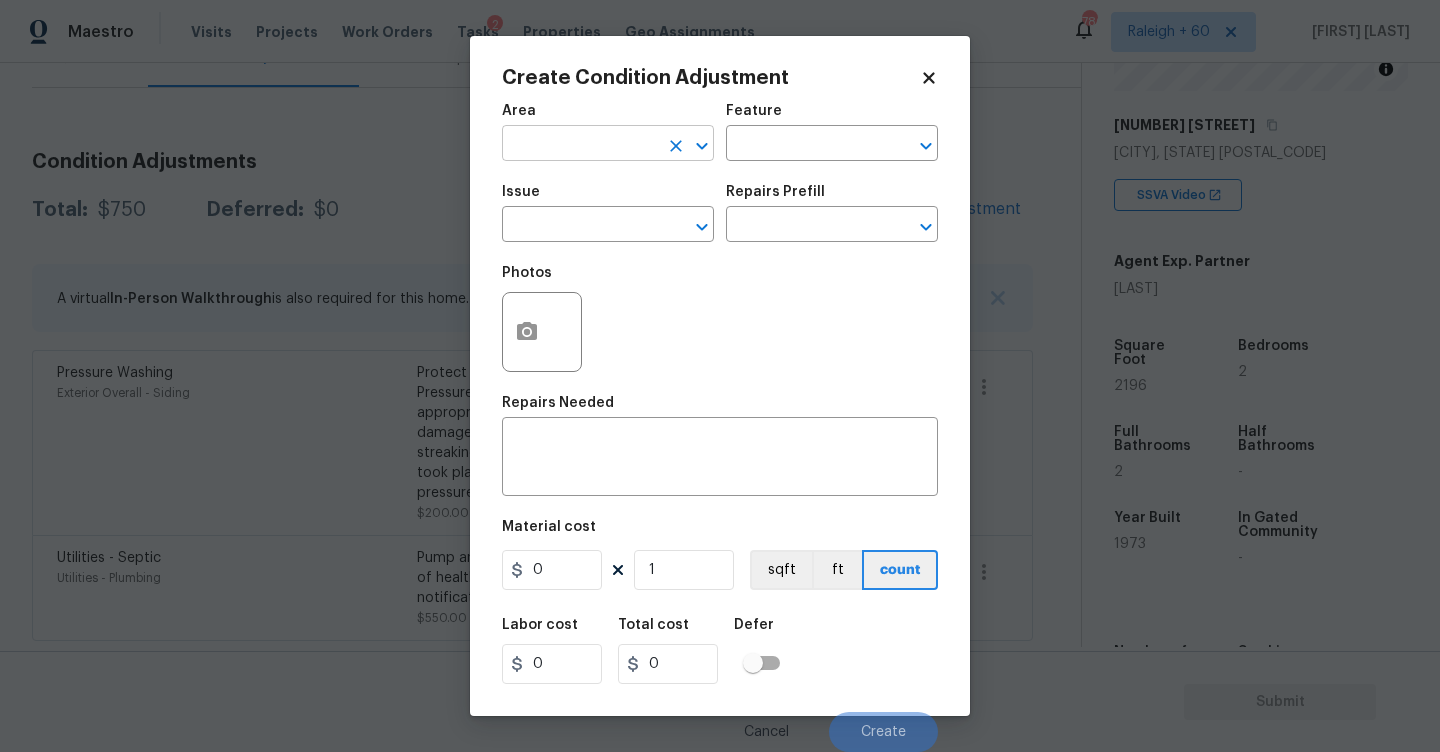 click at bounding box center [580, 145] 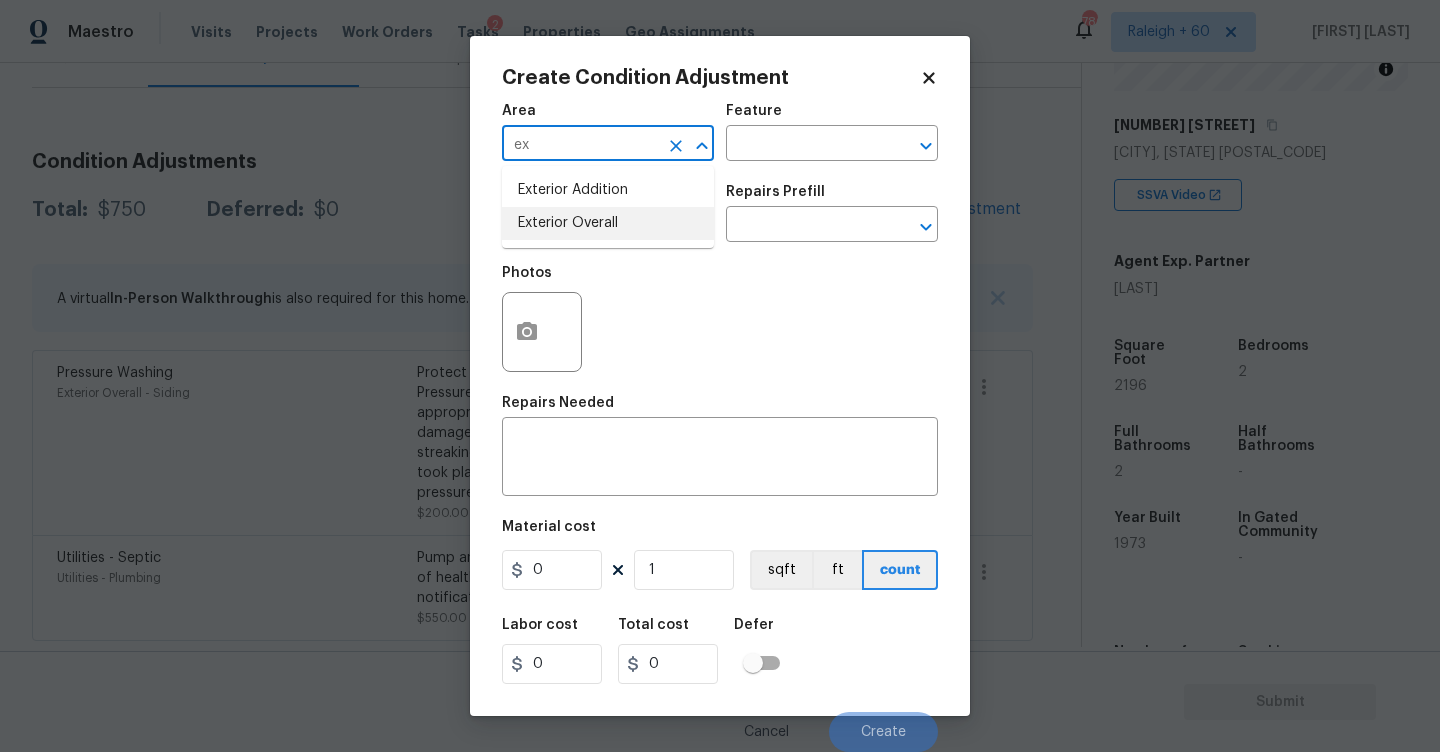 click on "Exterior Overall" at bounding box center [608, 223] 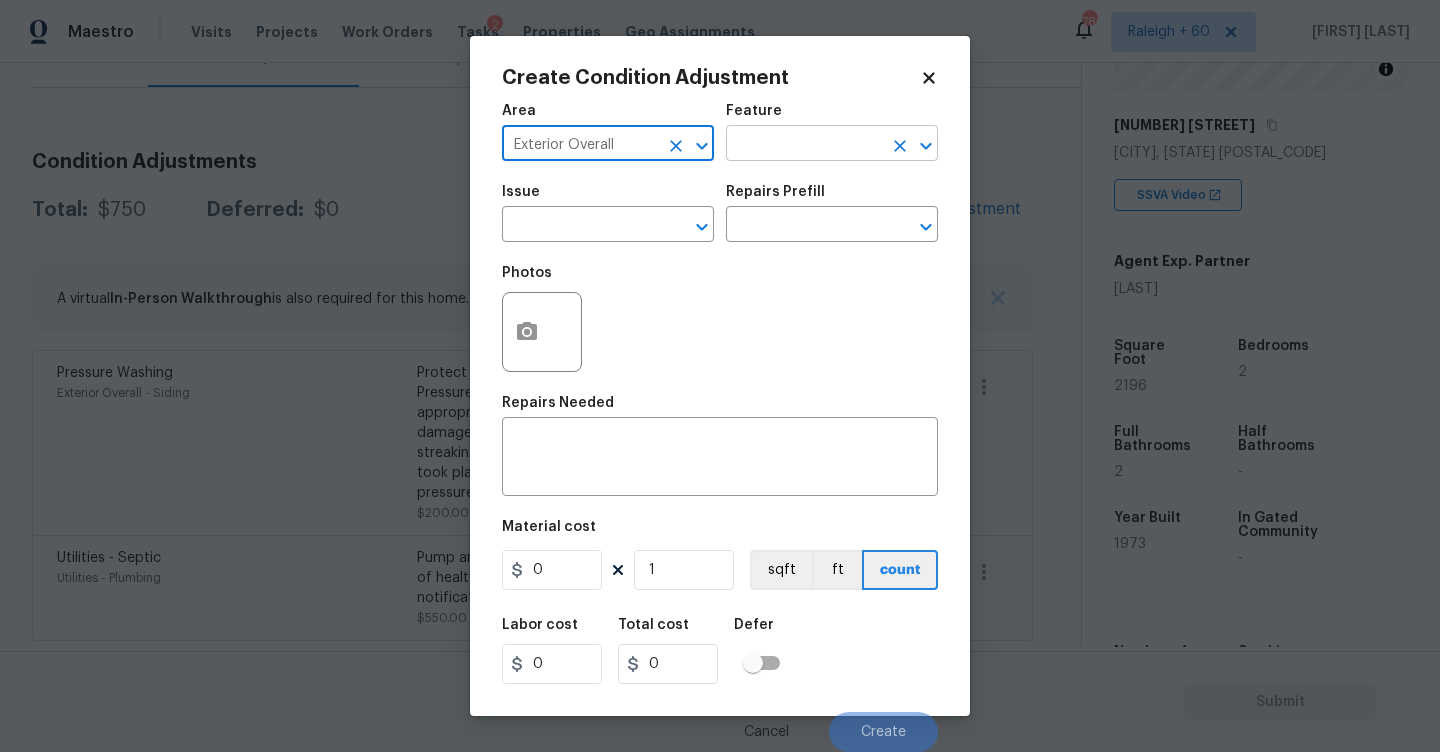 type on "Exterior Overall" 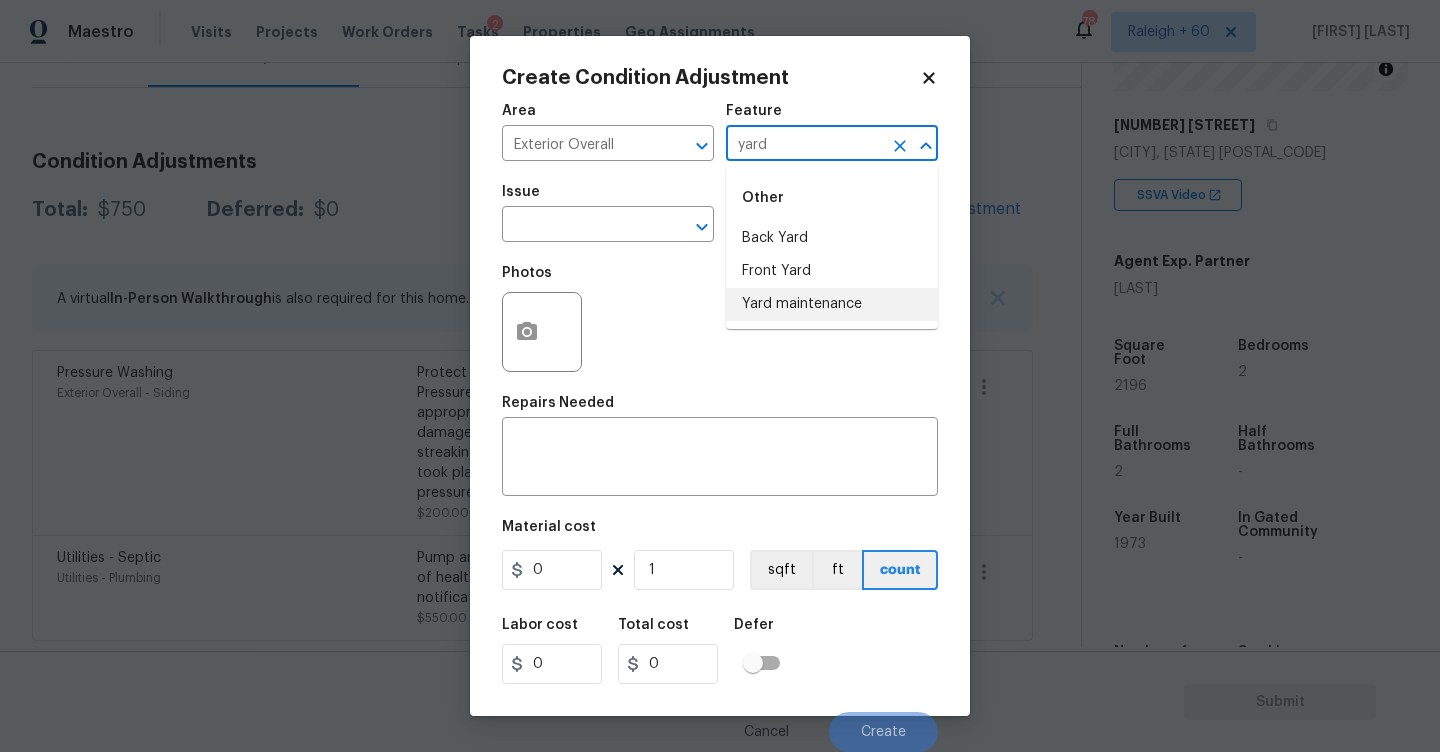 click on "Yard maintenance" at bounding box center [832, 304] 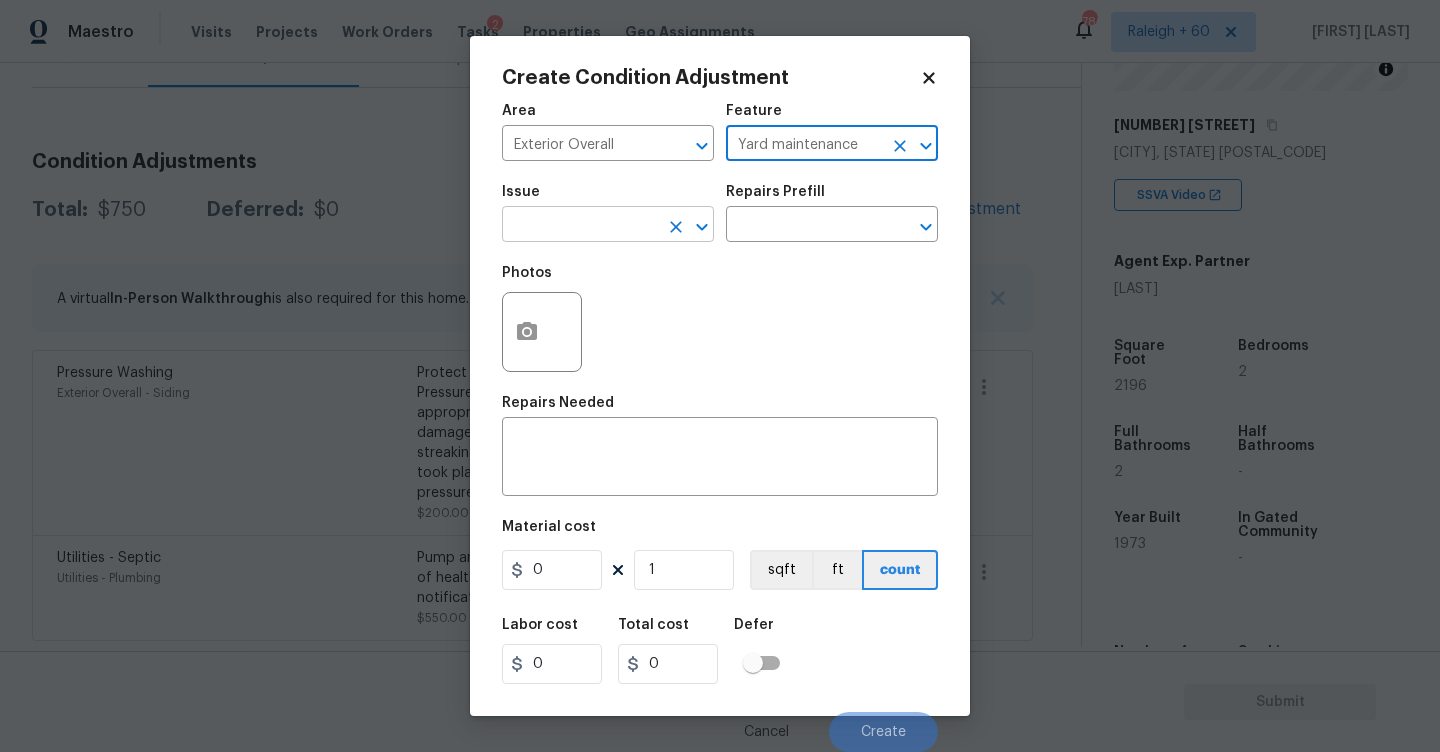 type on "Yard maintenance" 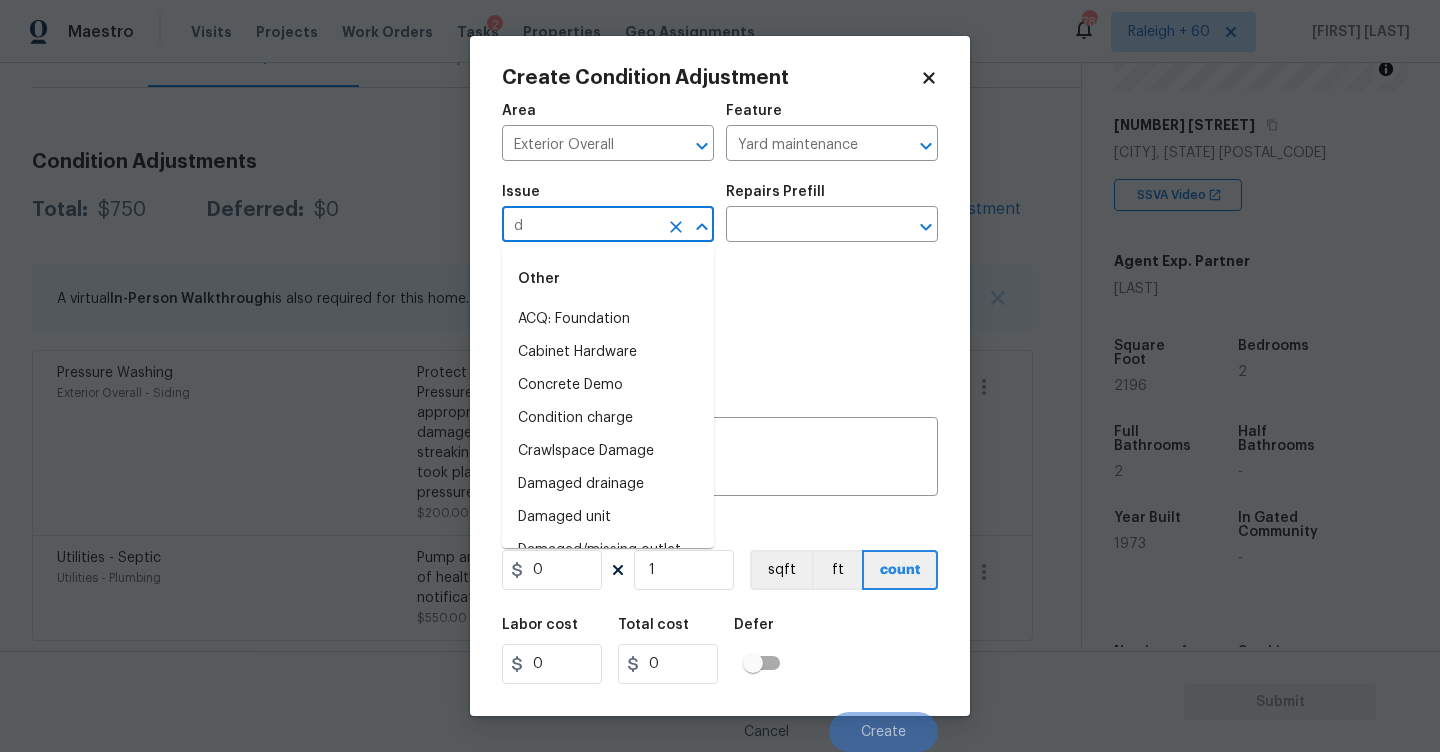 type on "d" 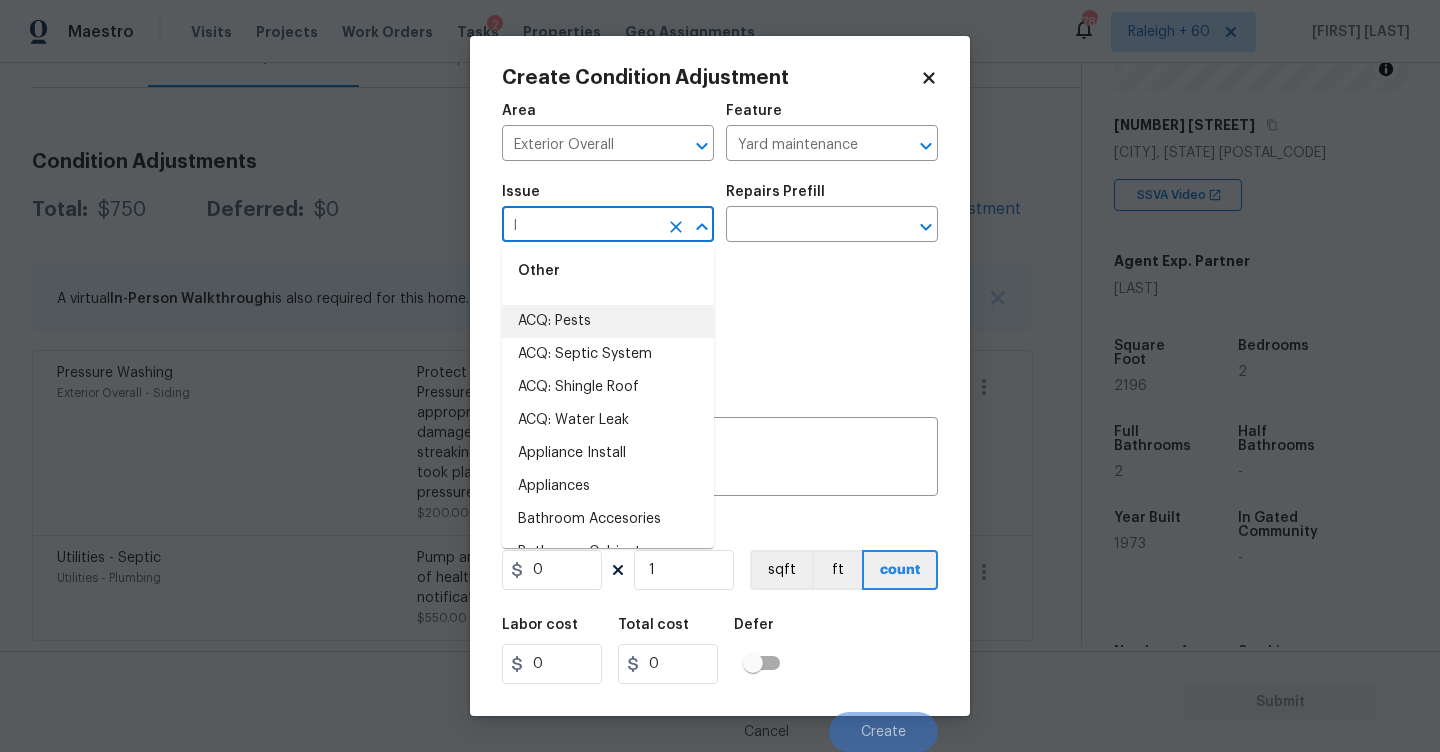 scroll, scrollTop: 0, scrollLeft: 0, axis: both 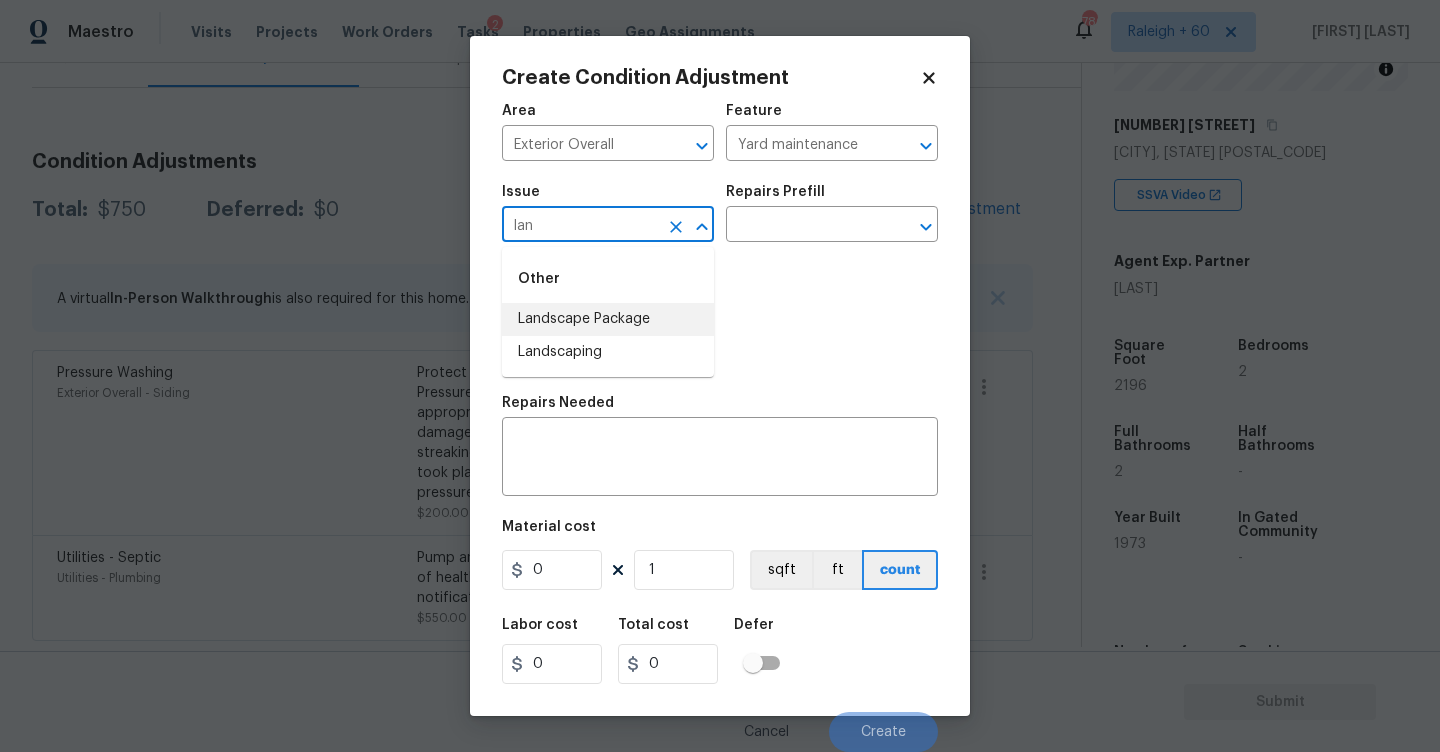 drag, startPoint x: 560, startPoint y: 315, endPoint x: 653, endPoint y: 265, distance: 105.58882 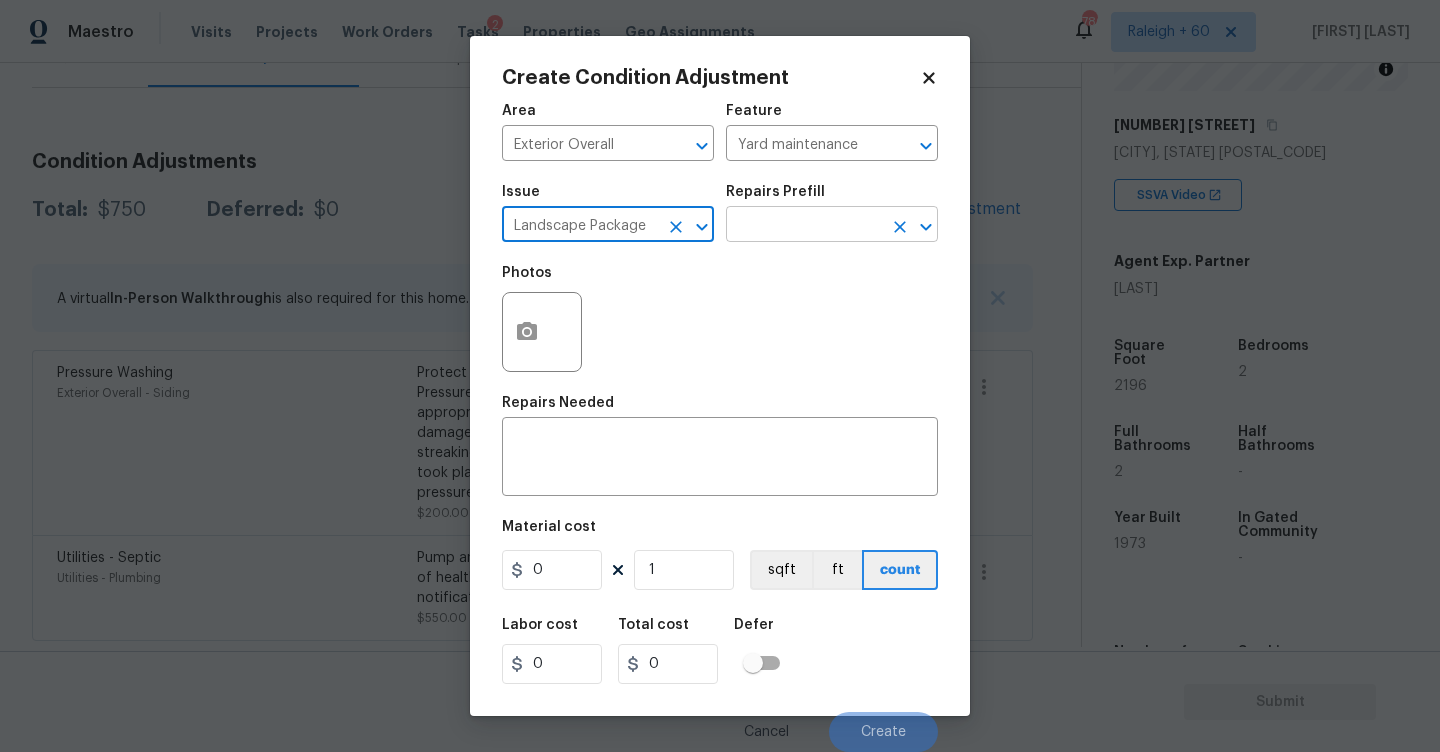 type on "Landscape Package" 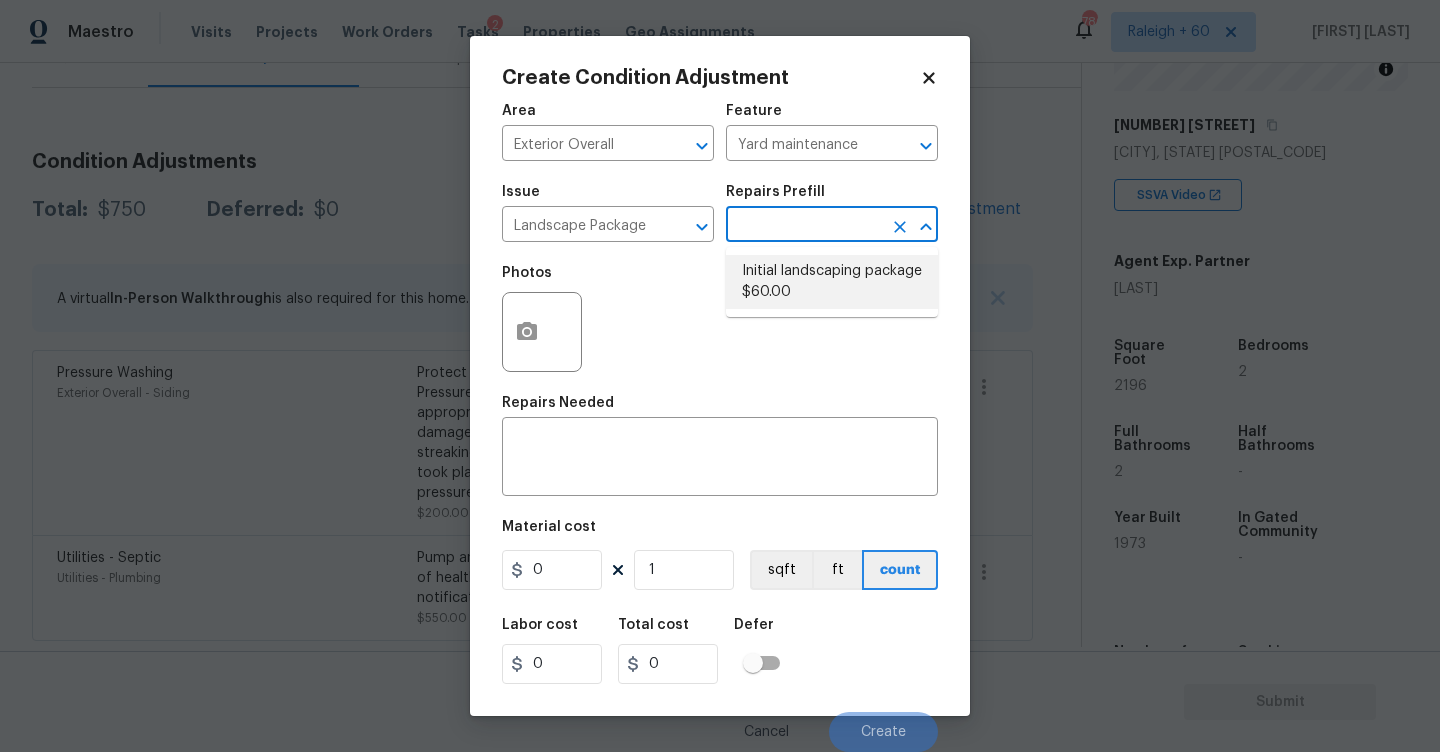 click on "Initial landscaping package $60.00" at bounding box center [832, 282] 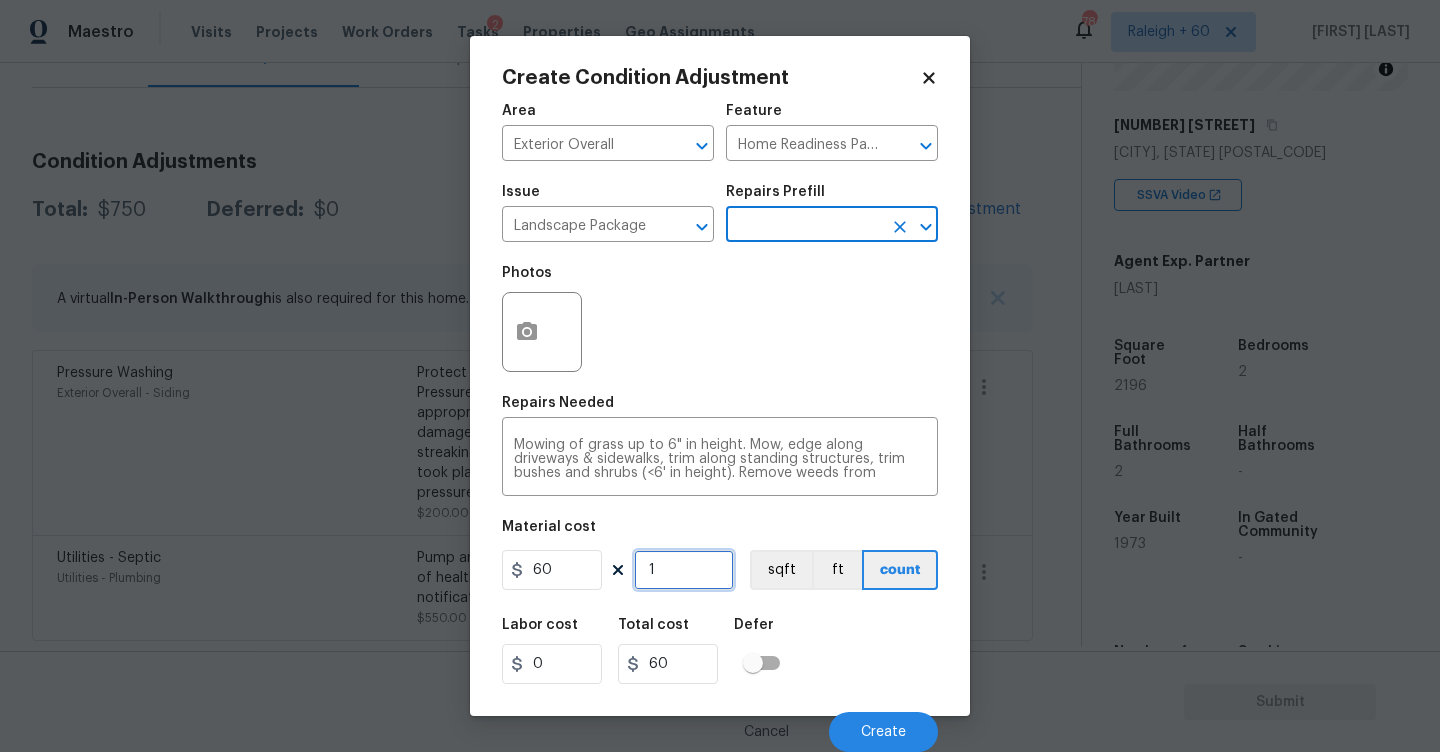 click on "1" at bounding box center (684, 570) 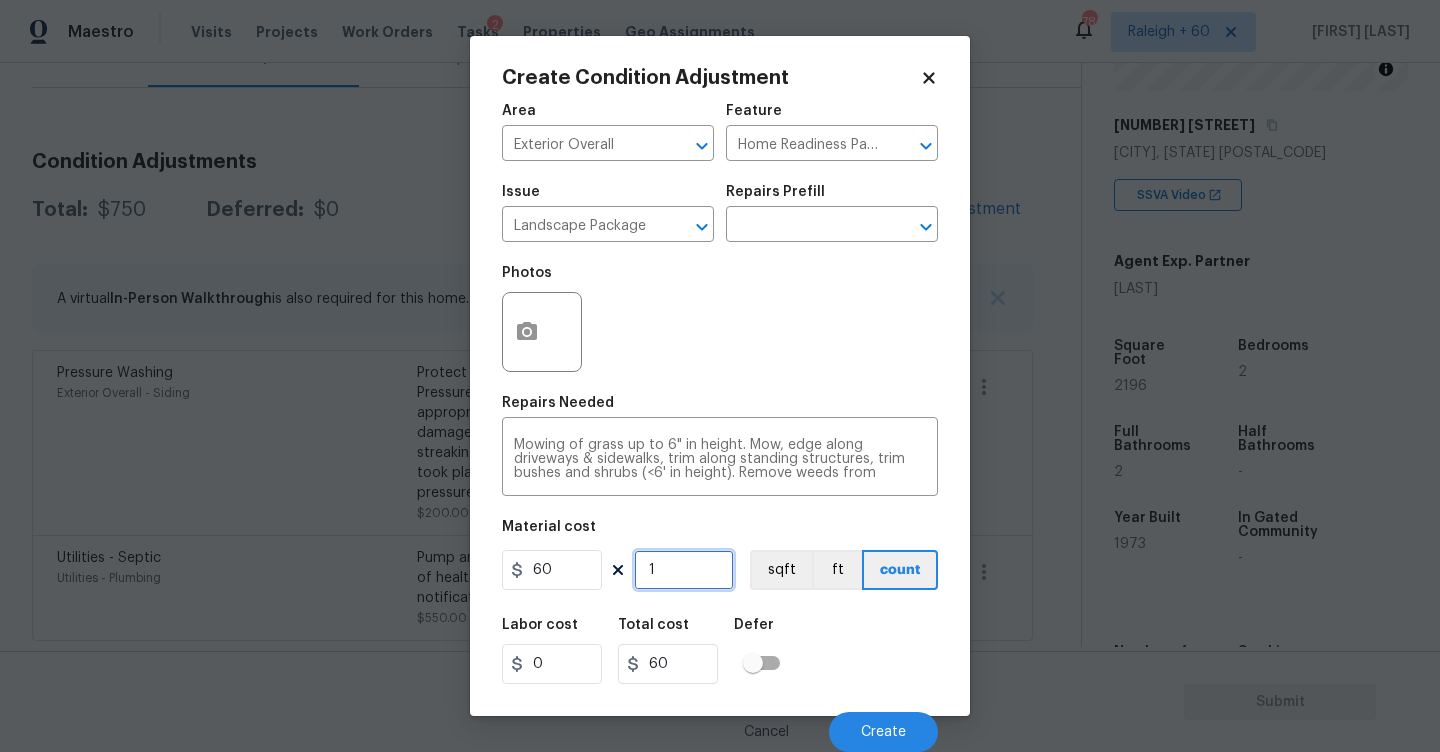 type on "0" 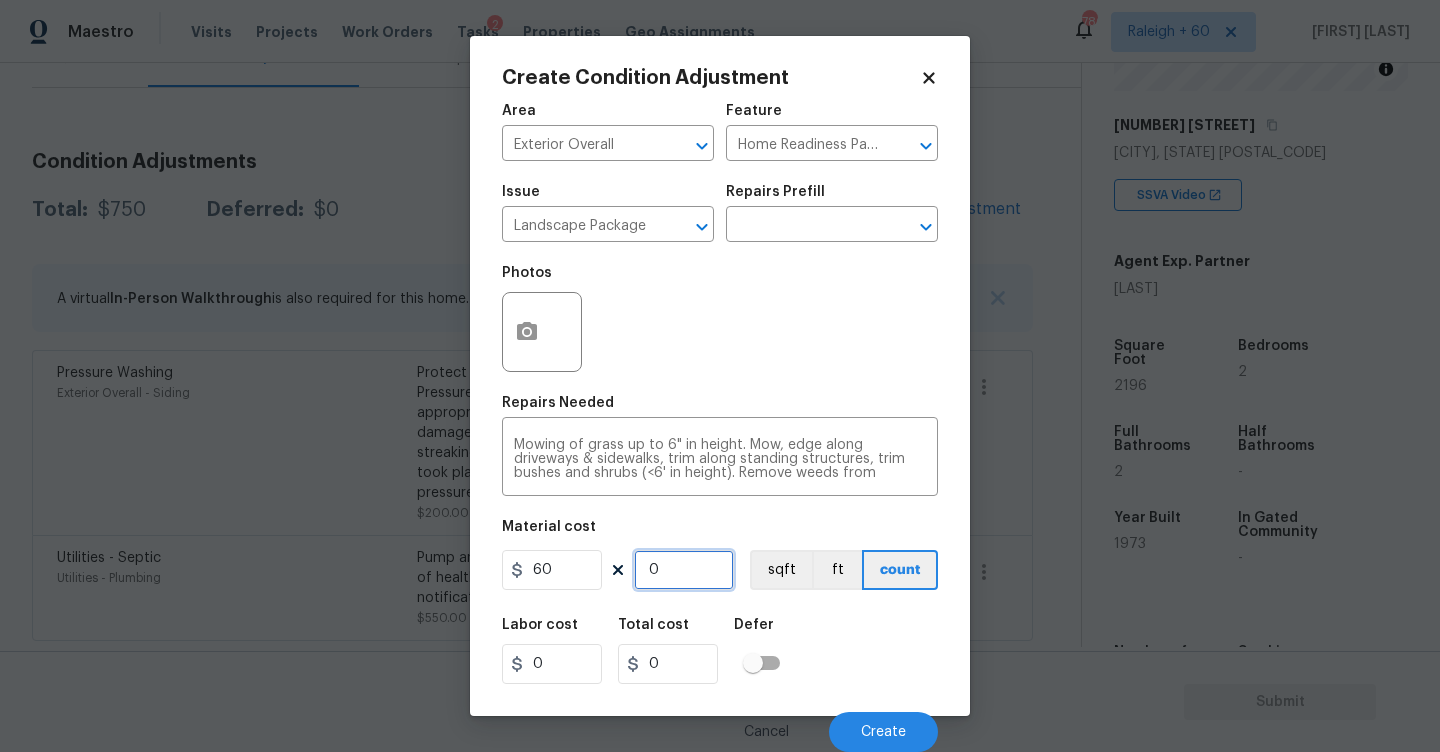type on "5" 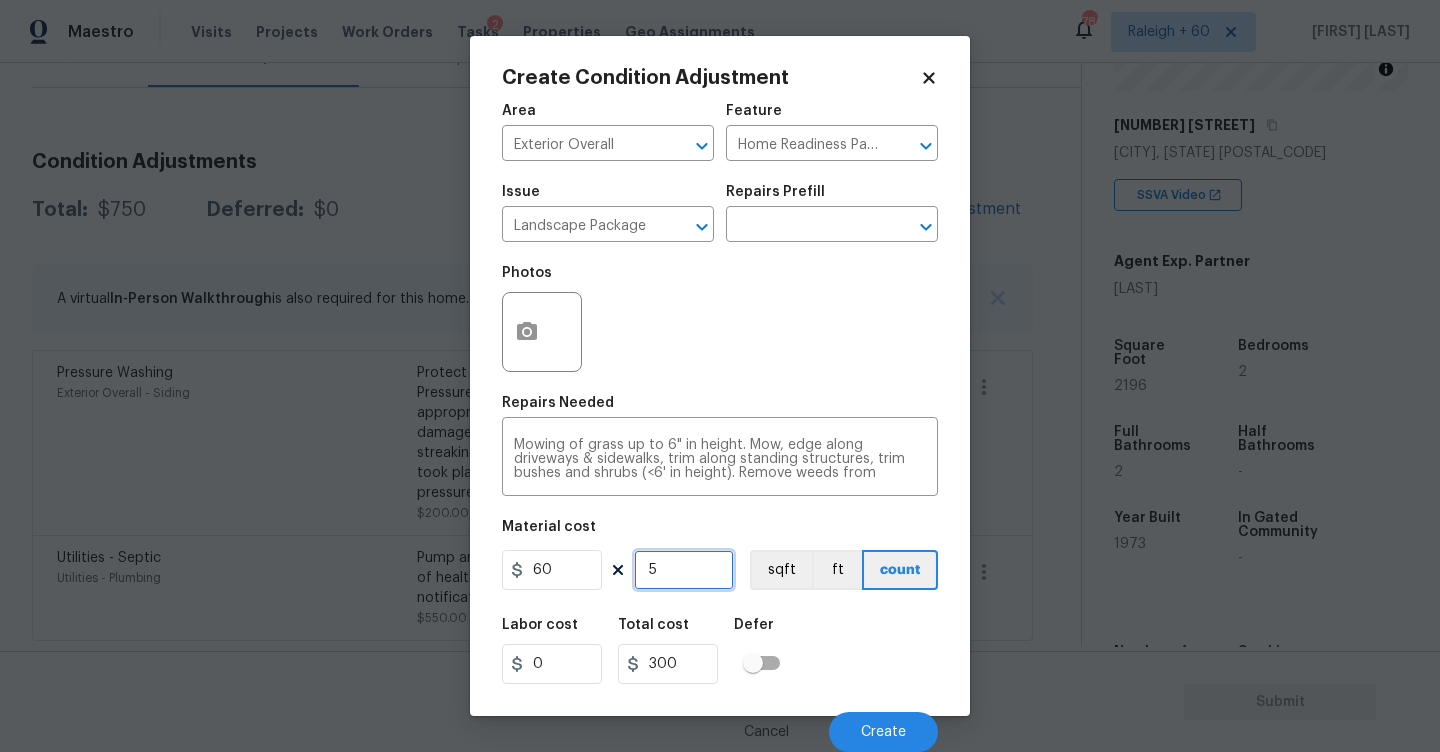 type on "5" 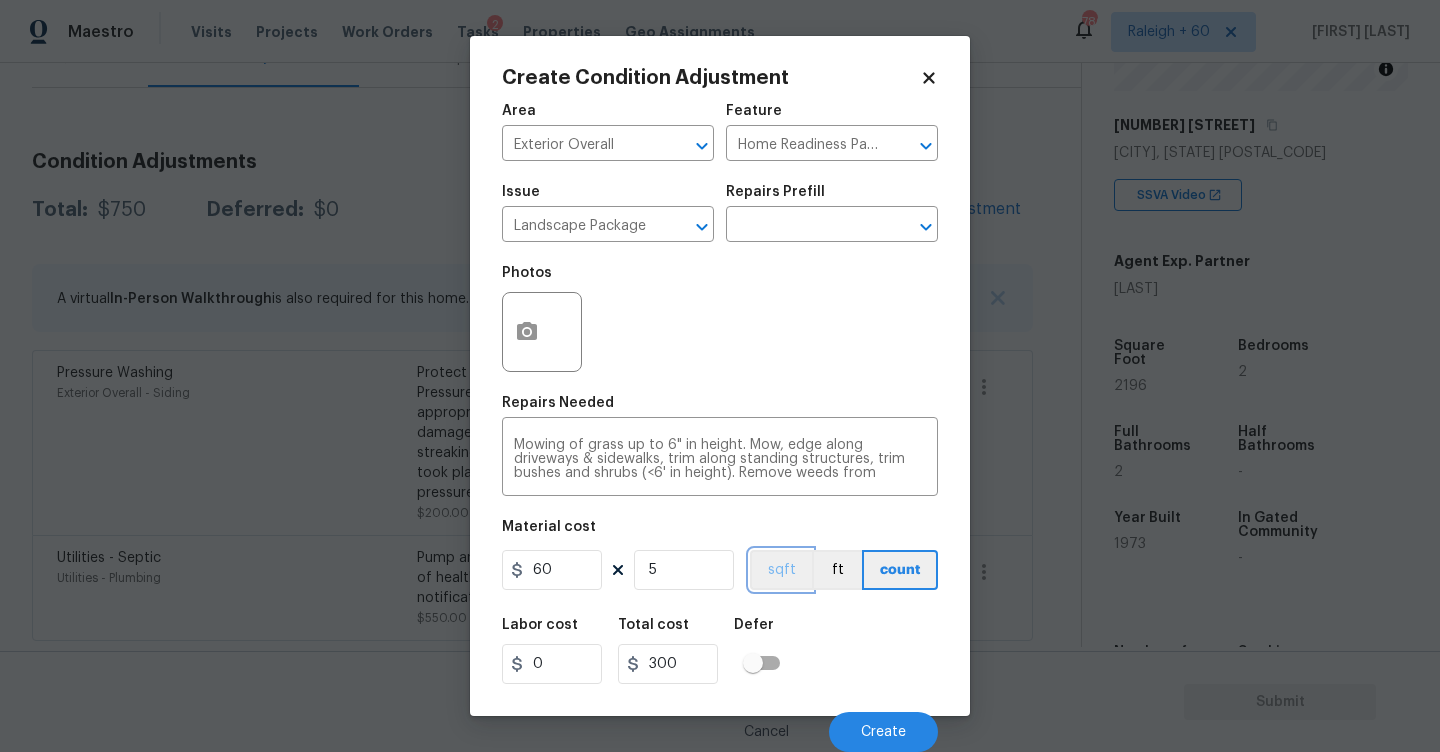 type 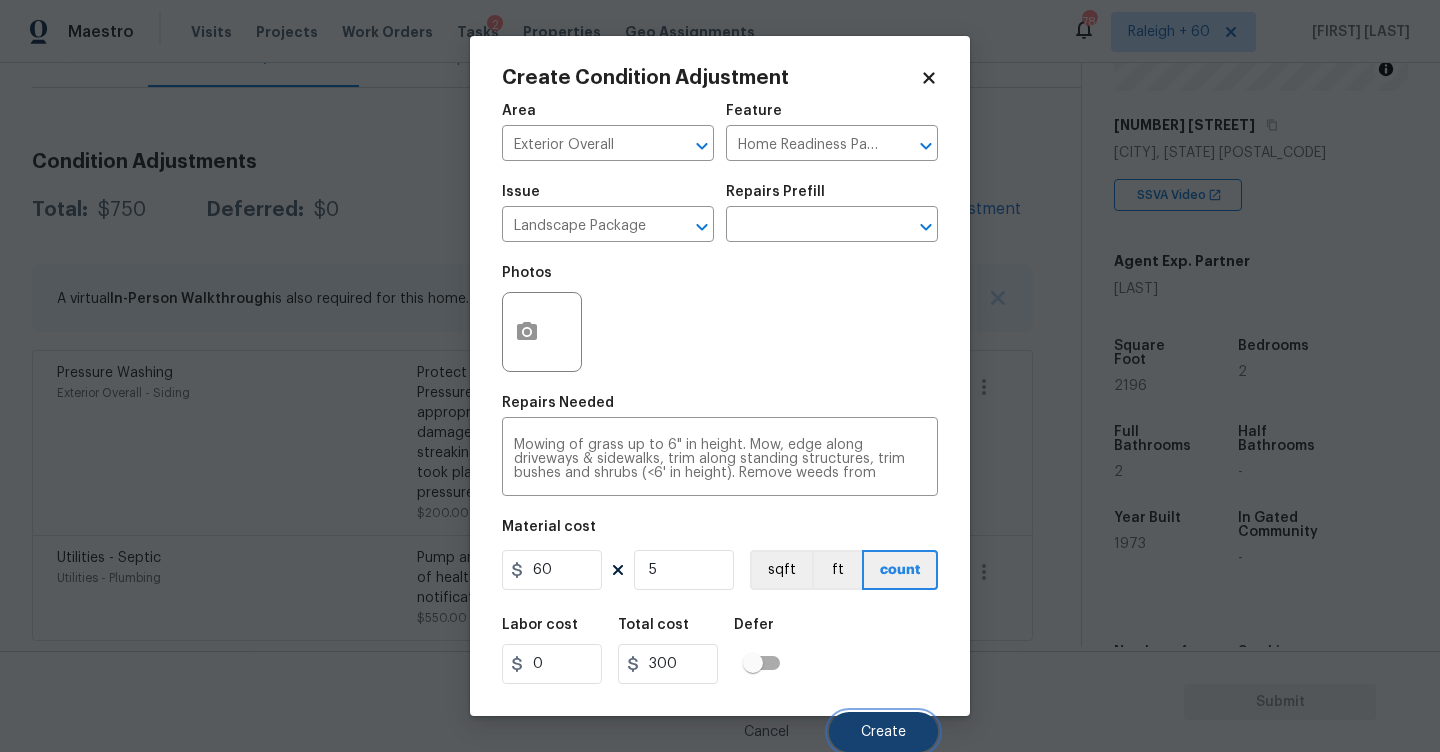 click on "Create" at bounding box center (883, 732) 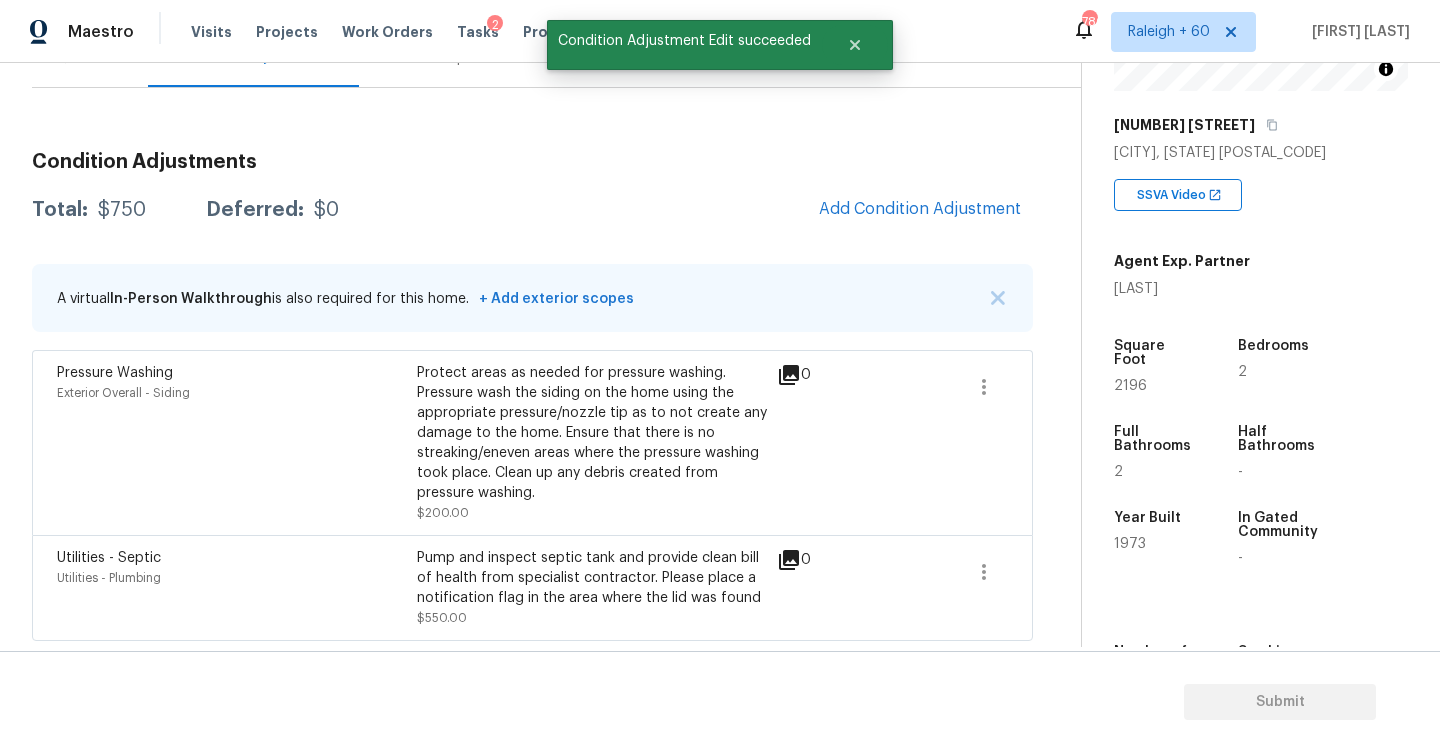 scroll, scrollTop: 0, scrollLeft: 0, axis: both 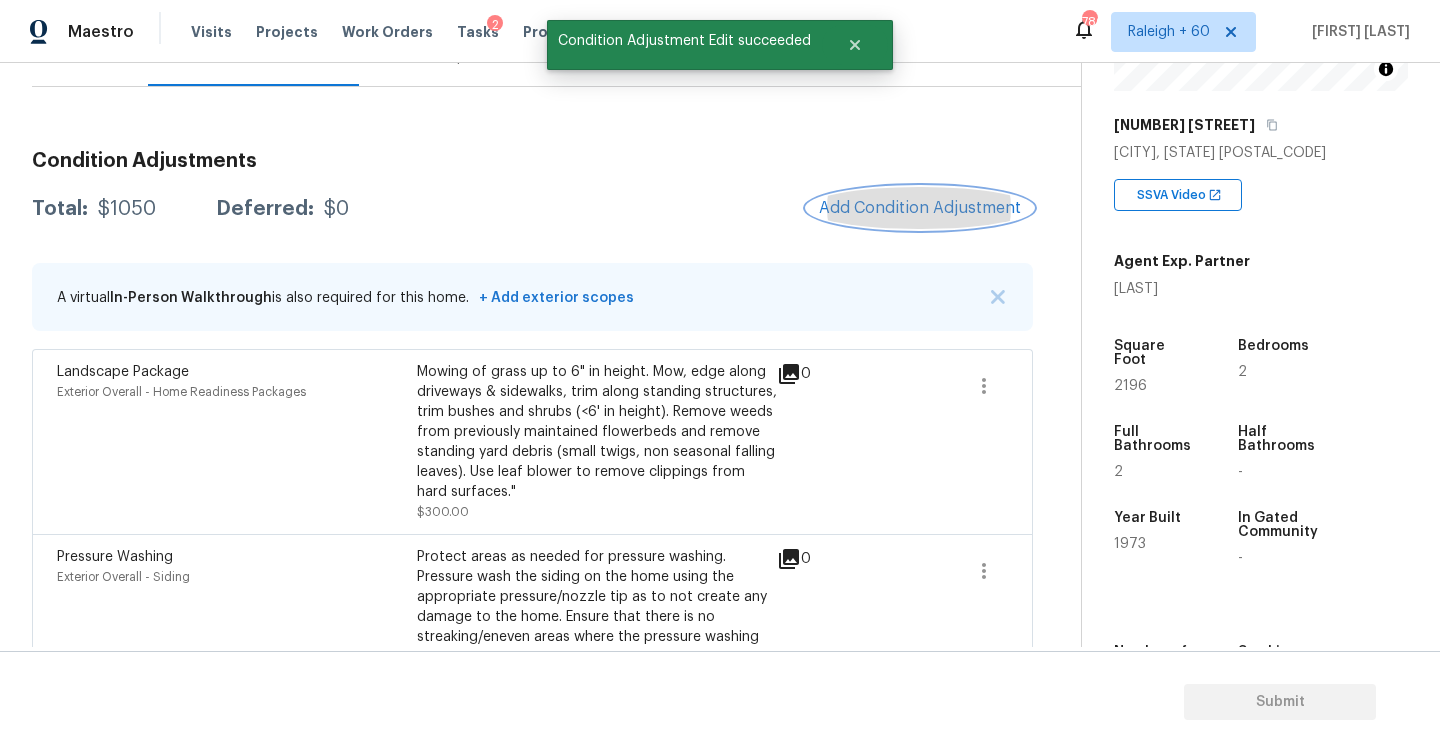 click on "Add Condition Adjustment" at bounding box center [920, 208] 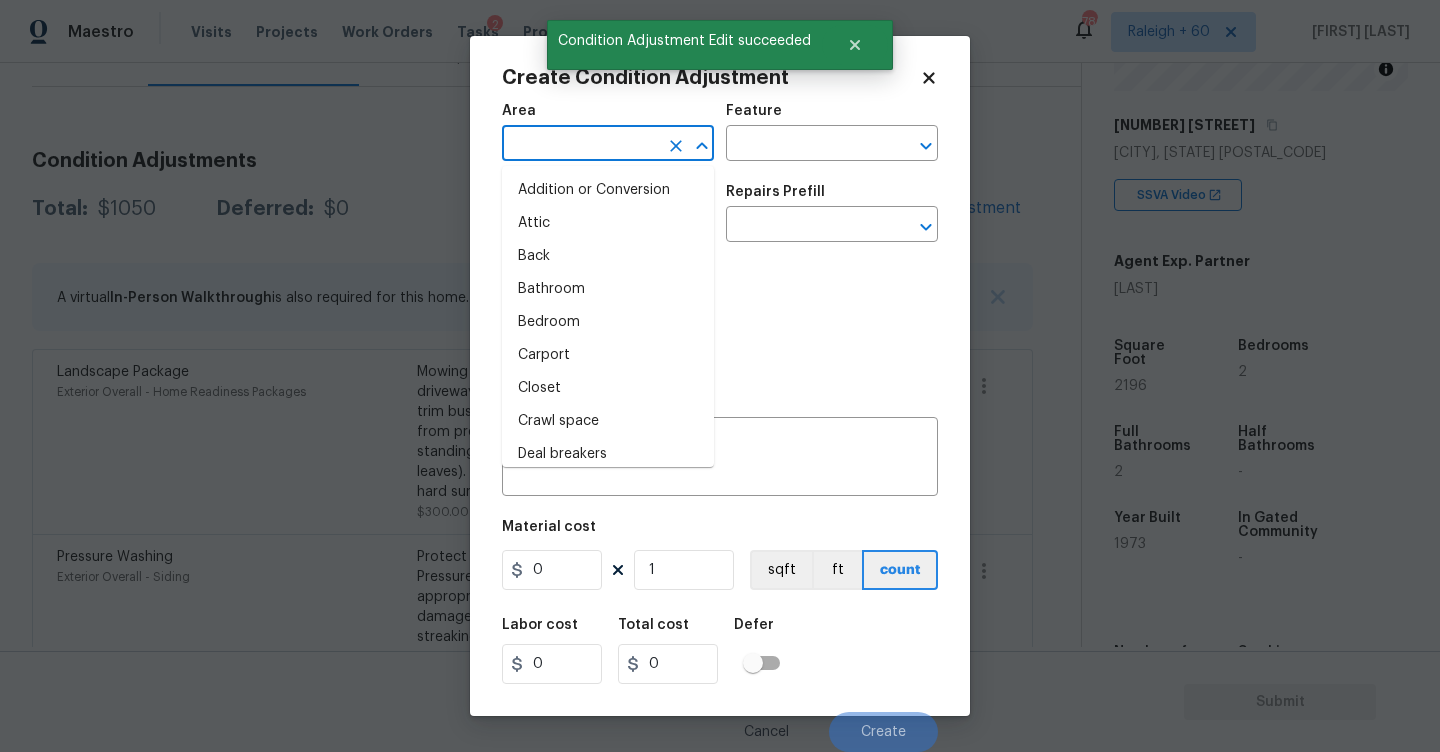click at bounding box center (580, 145) 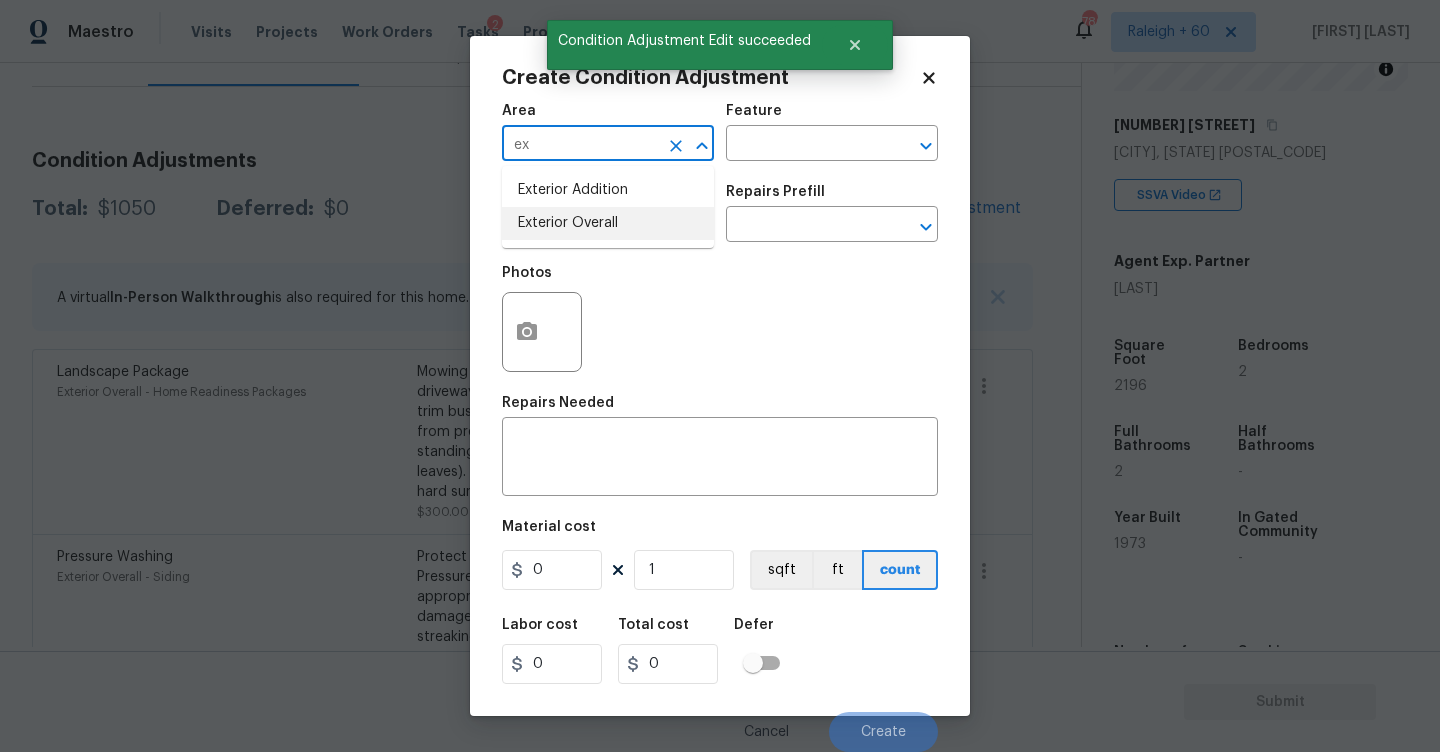 drag, startPoint x: 544, startPoint y: 213, endPoint x: 632, endPoint y: 168, distance: 98.83825 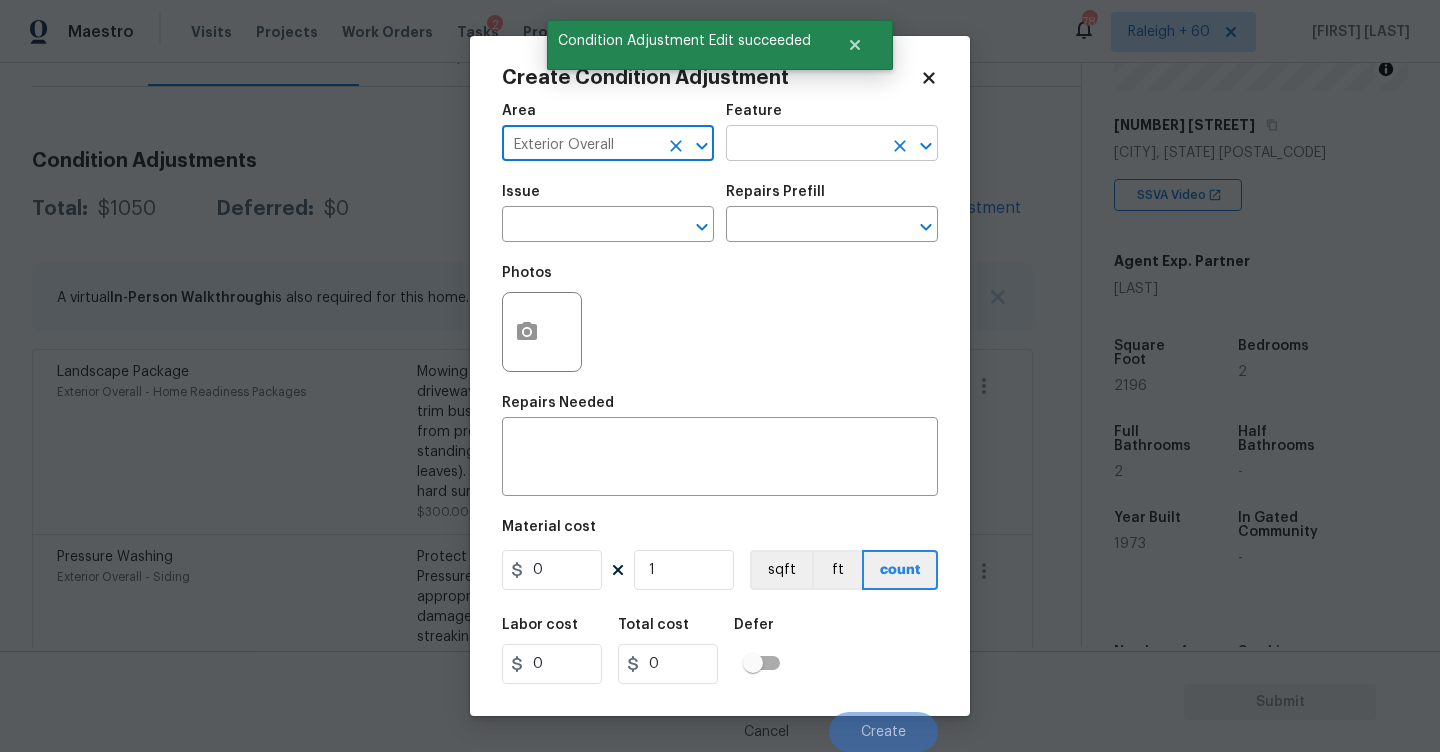 type on "Exterior Overall" 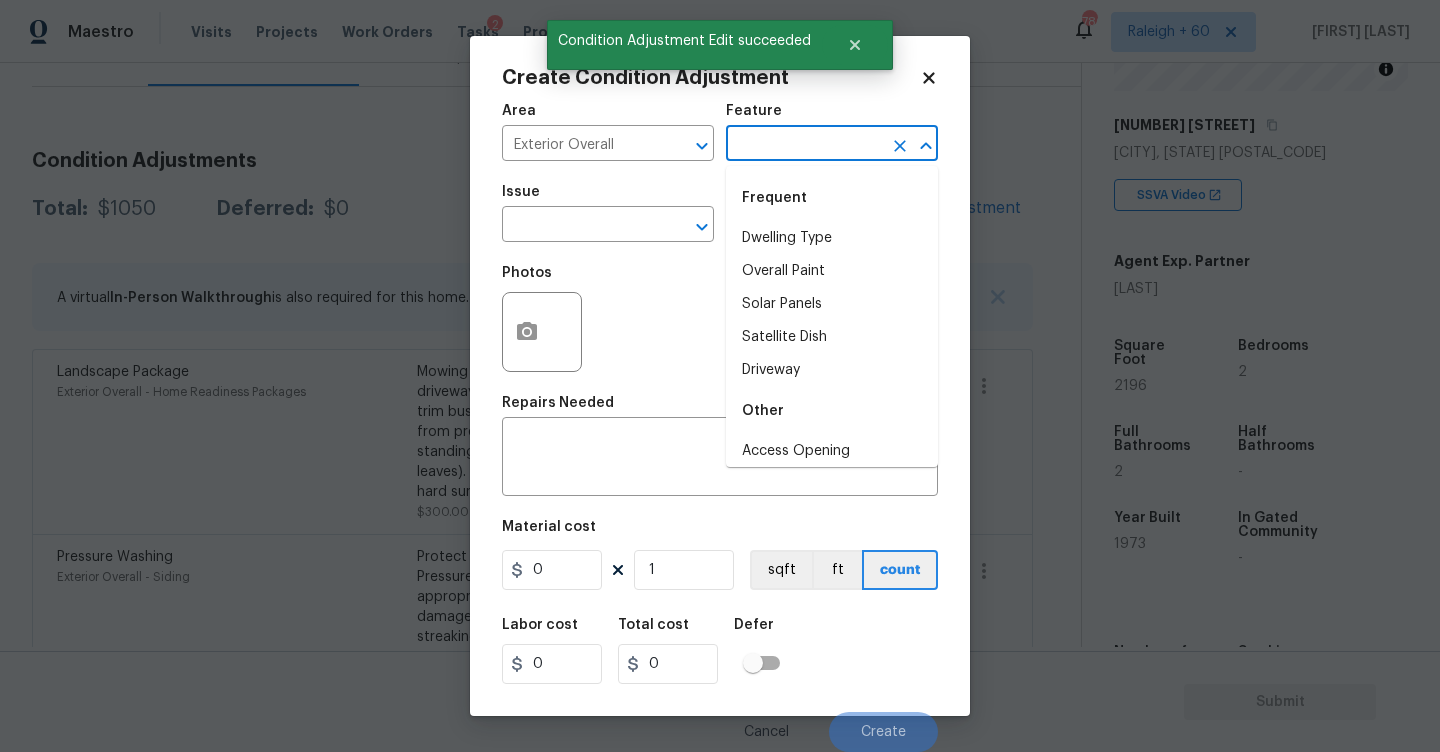 click at bounding box center [804, 145] 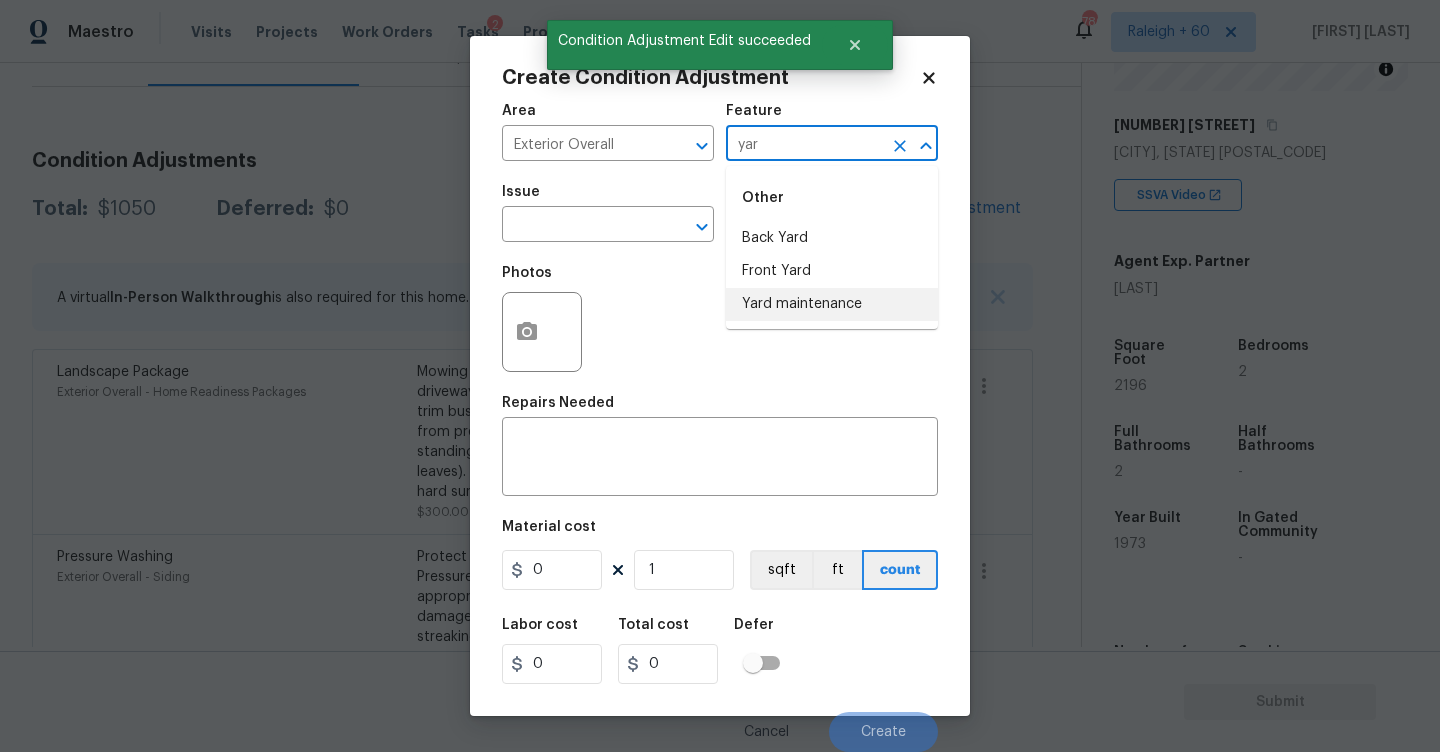 click on "Yard maintenance" at bounding box center [832, 304] 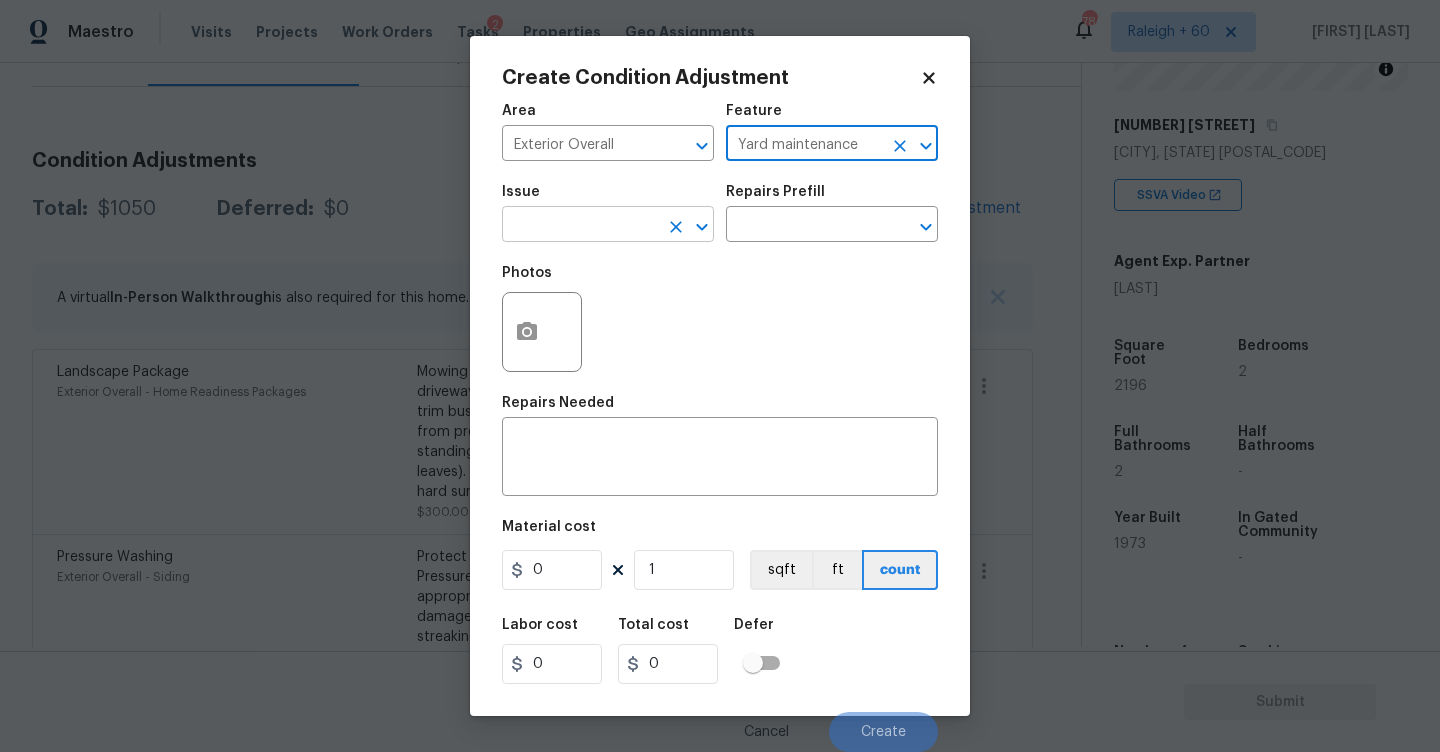 type on "Yard maintenance" 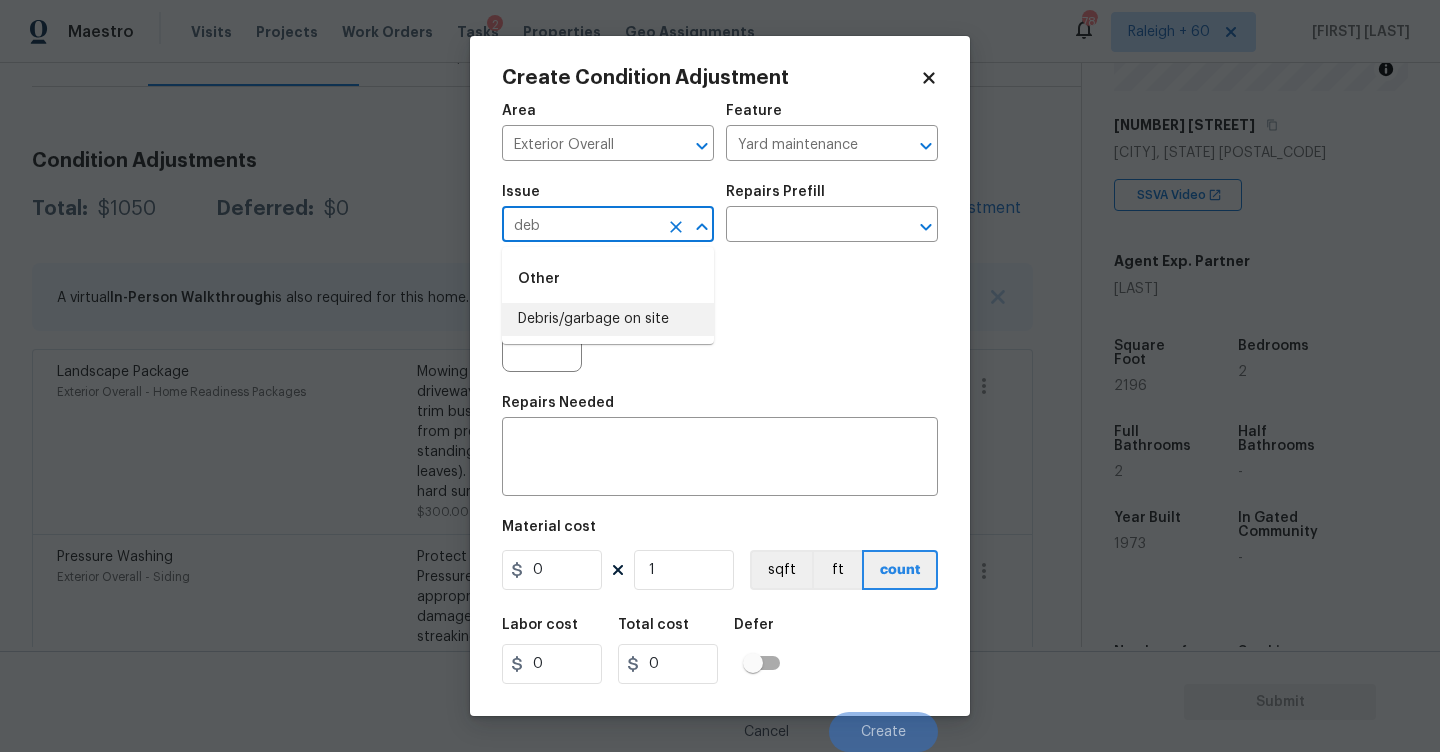 click on "Debris/garbage on site" at bounding box center [608, 319] 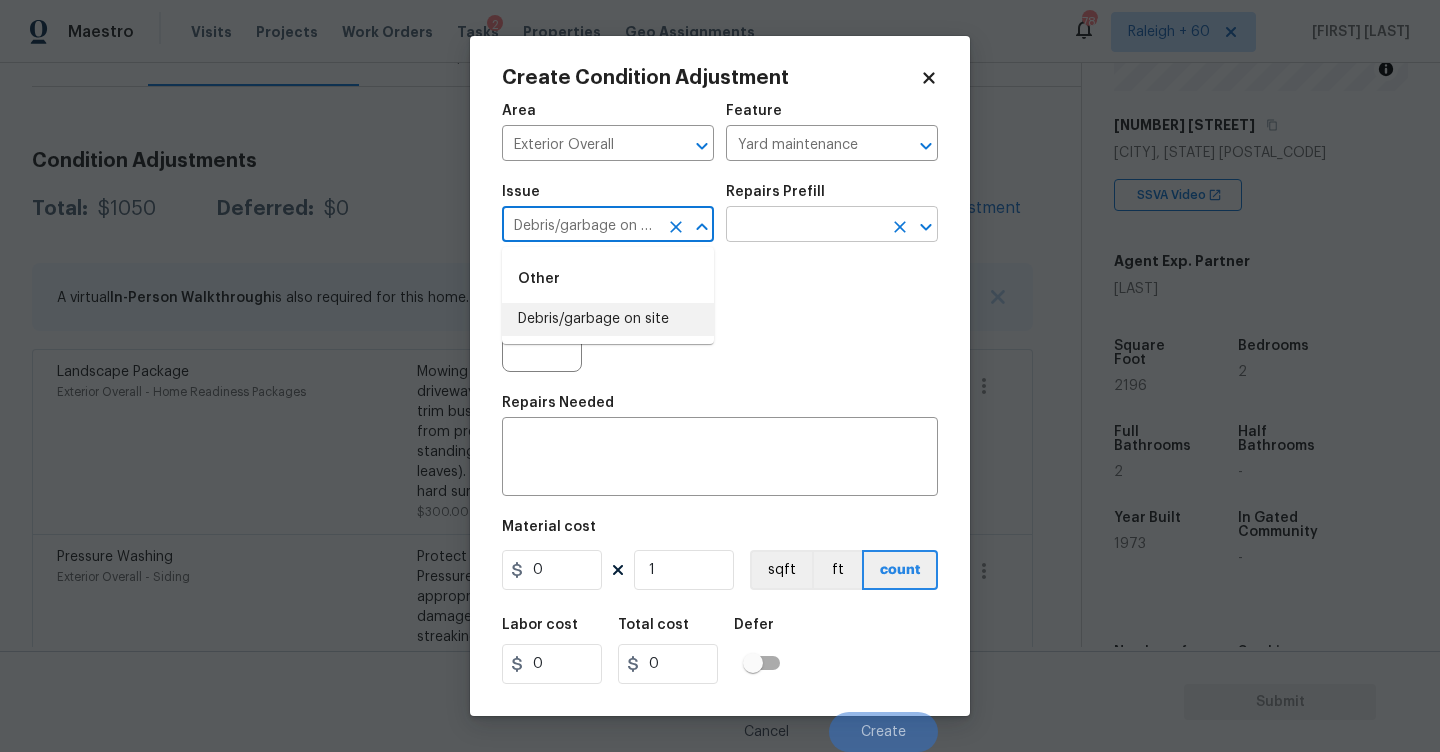 type on "Debris/garbage on site" 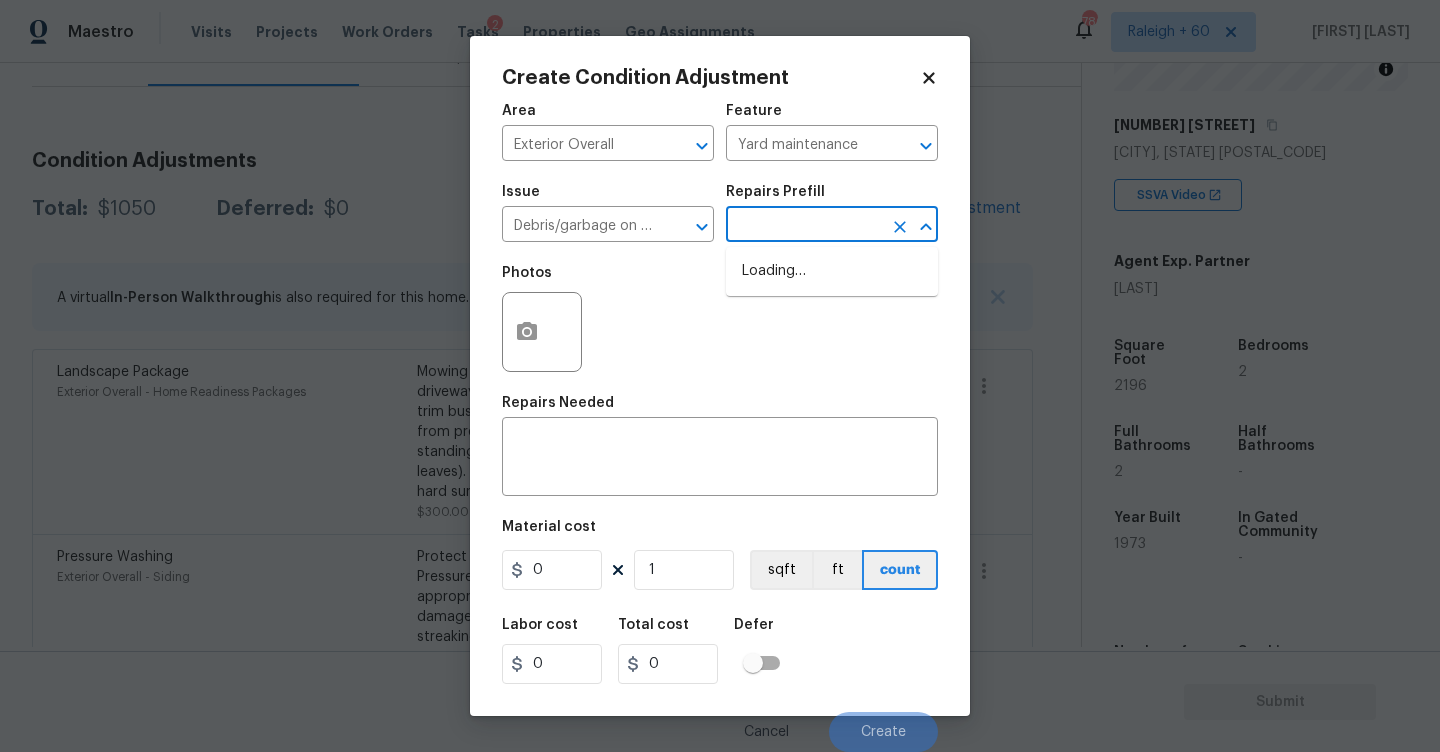 click at bounding box center (804, 226) 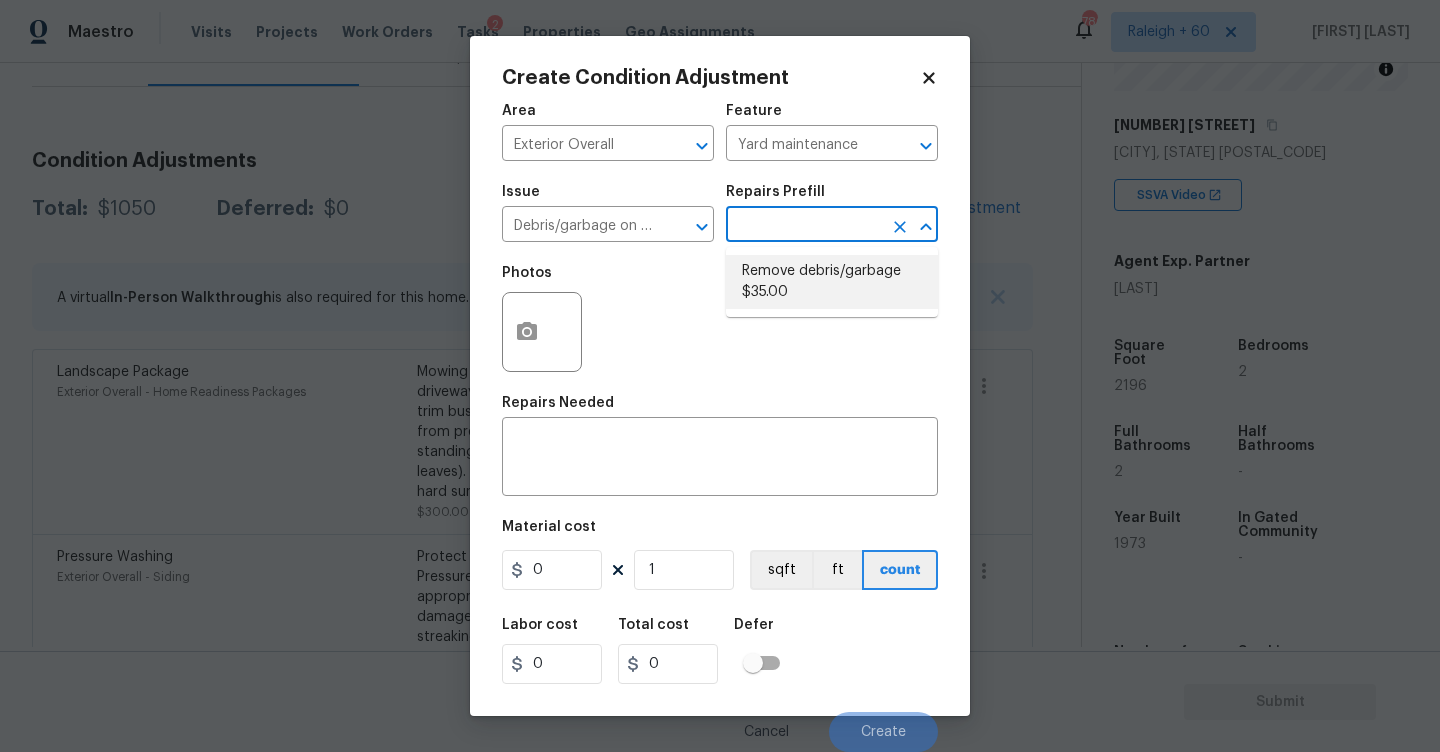 click on "Remove debris/garbage $35.00" at bounding box center [832, 282] 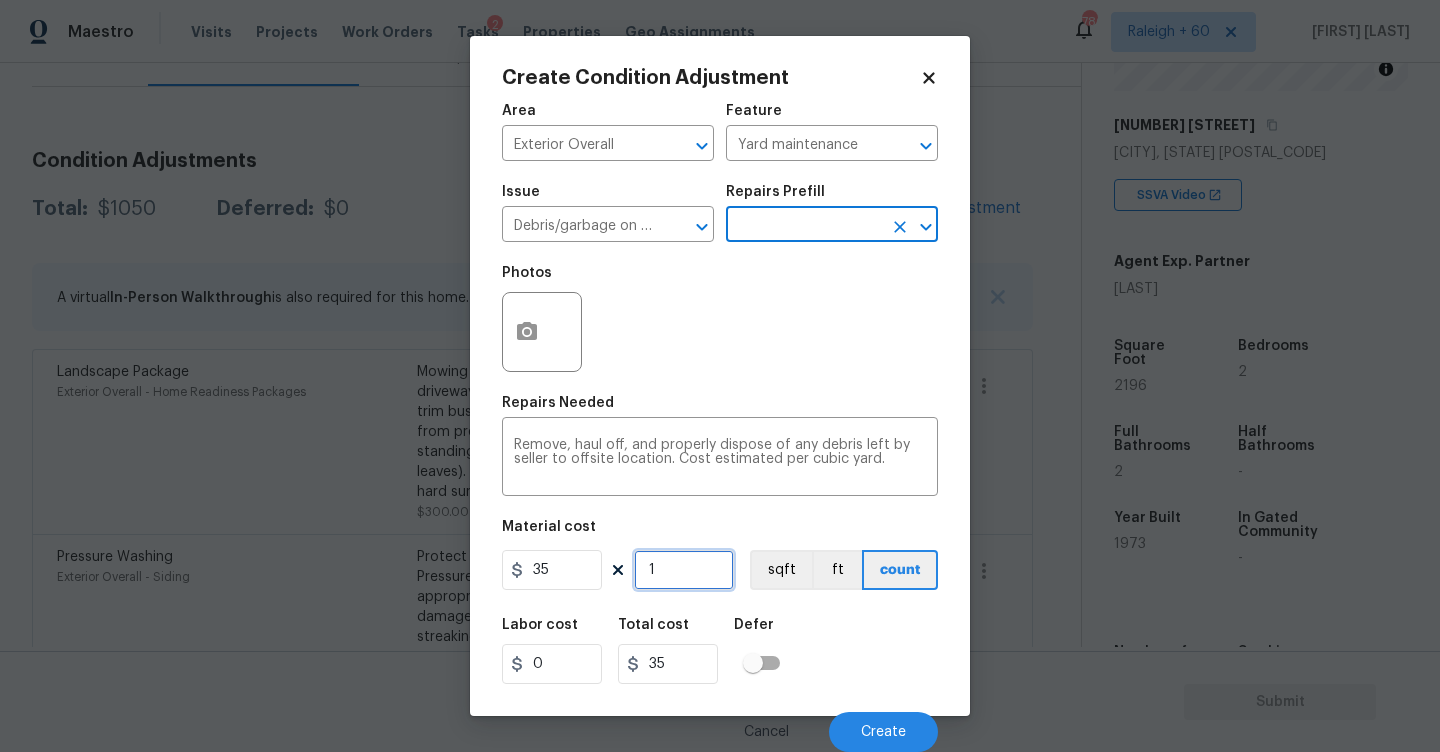 click on "1" at bounding box center (684, 570) 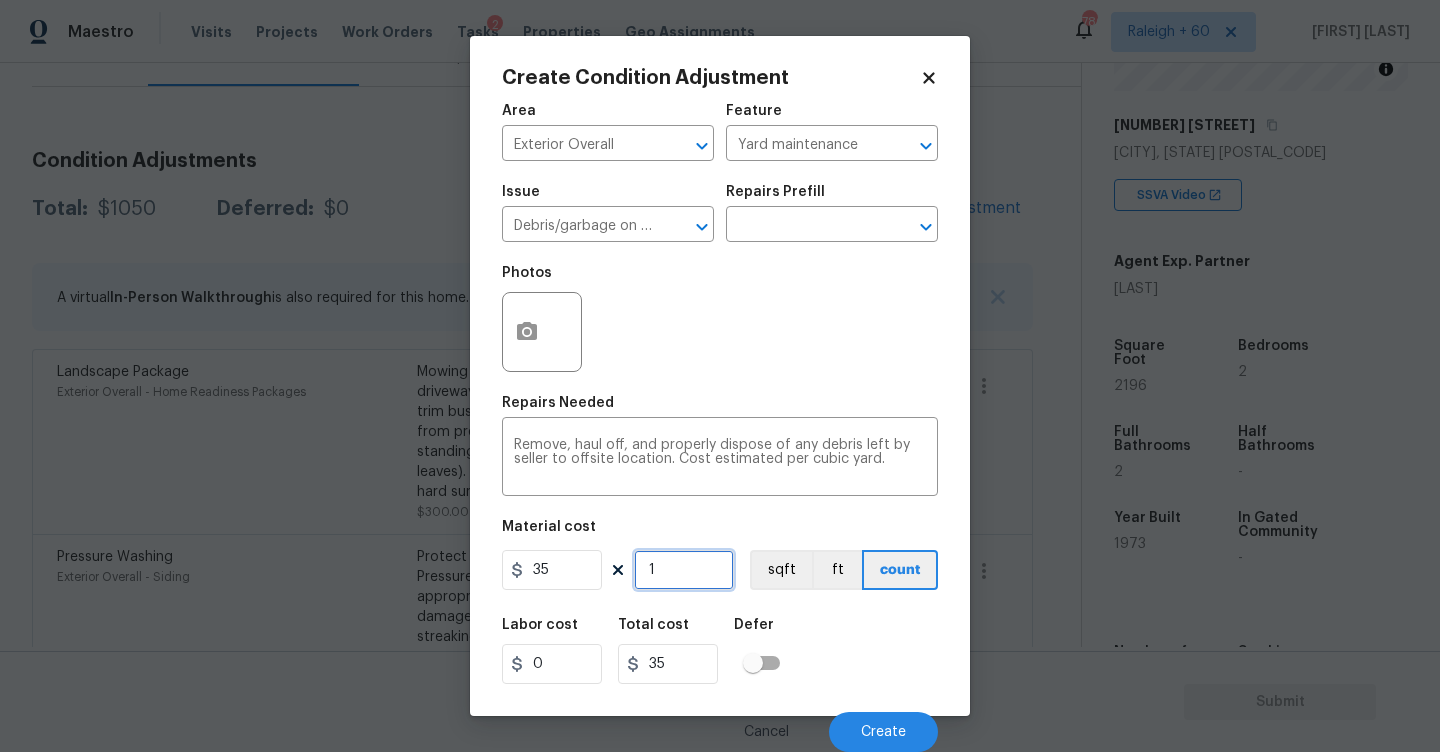 type on "0" 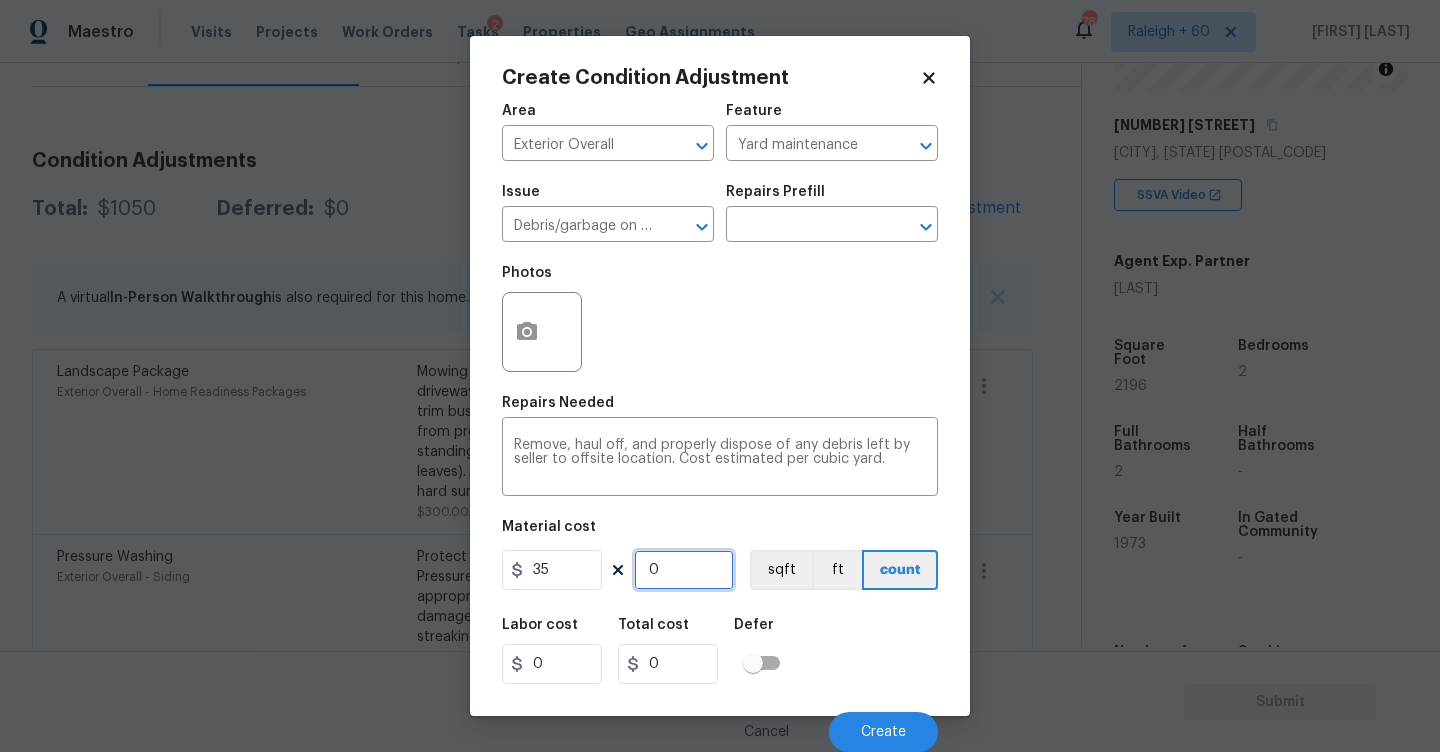 type on "1" 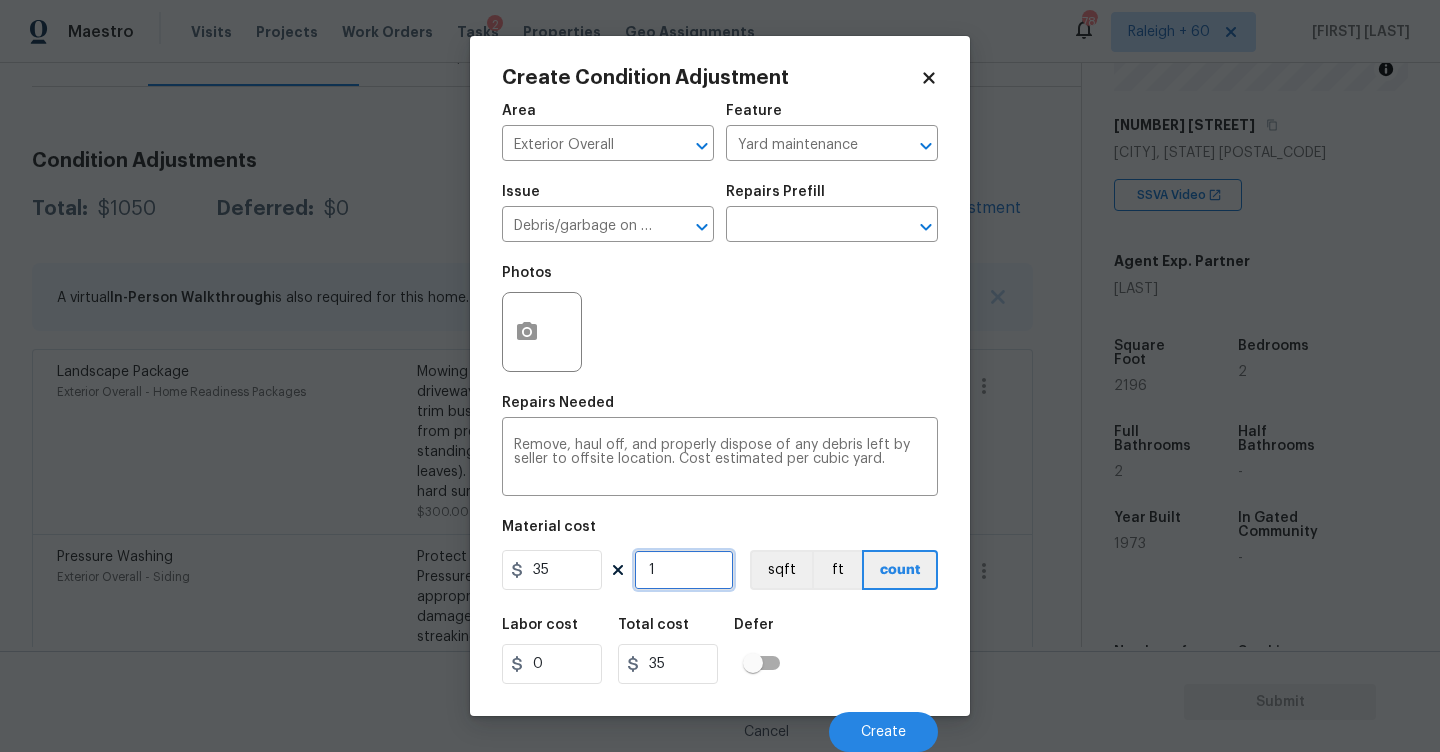 type on "10" 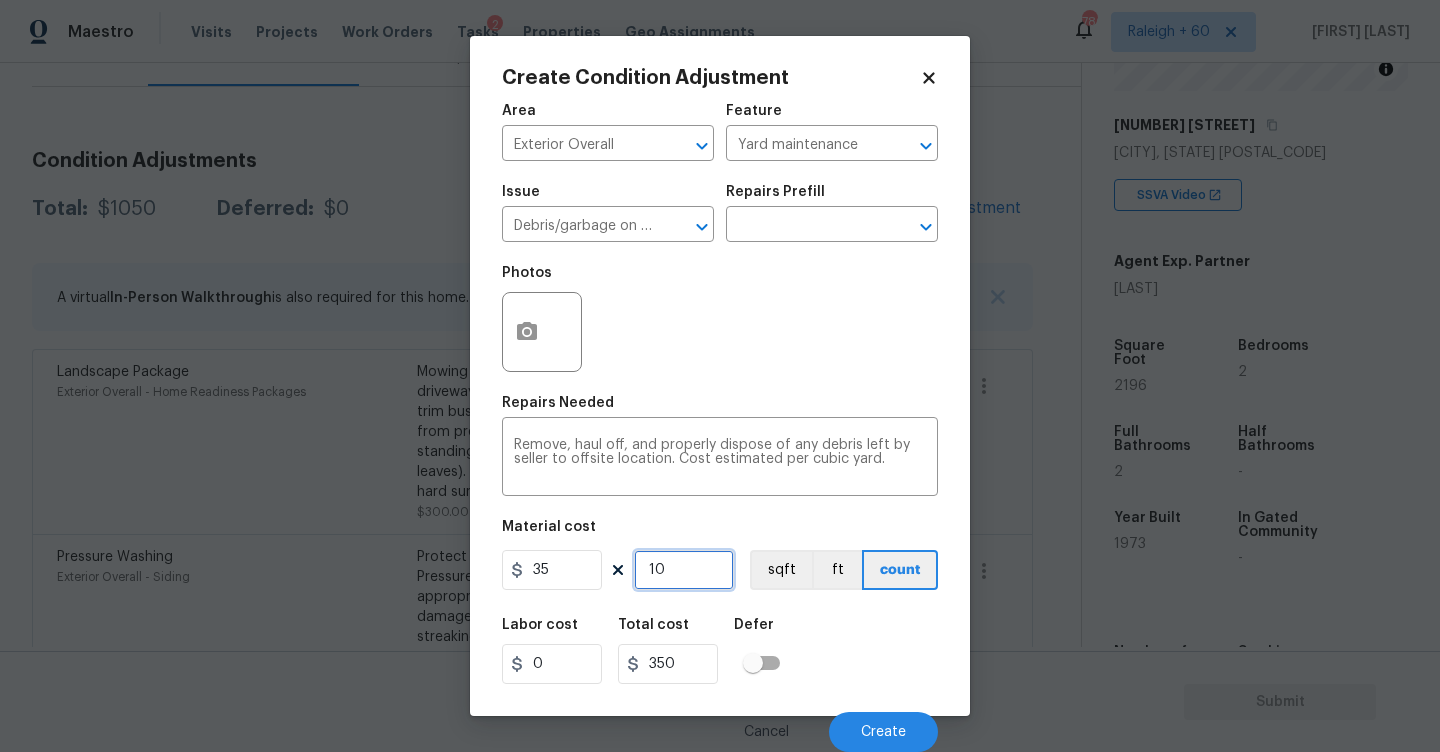 type on "1" 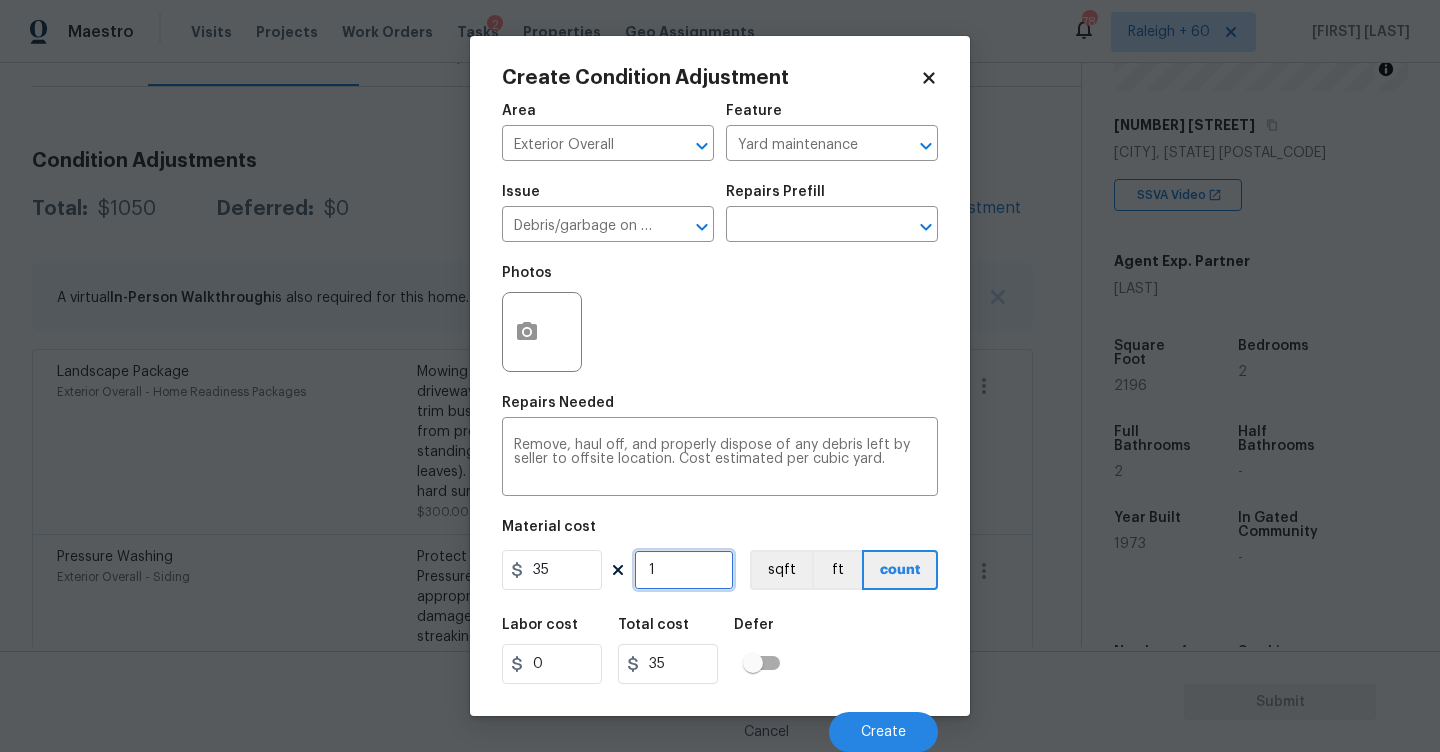 type on "0" 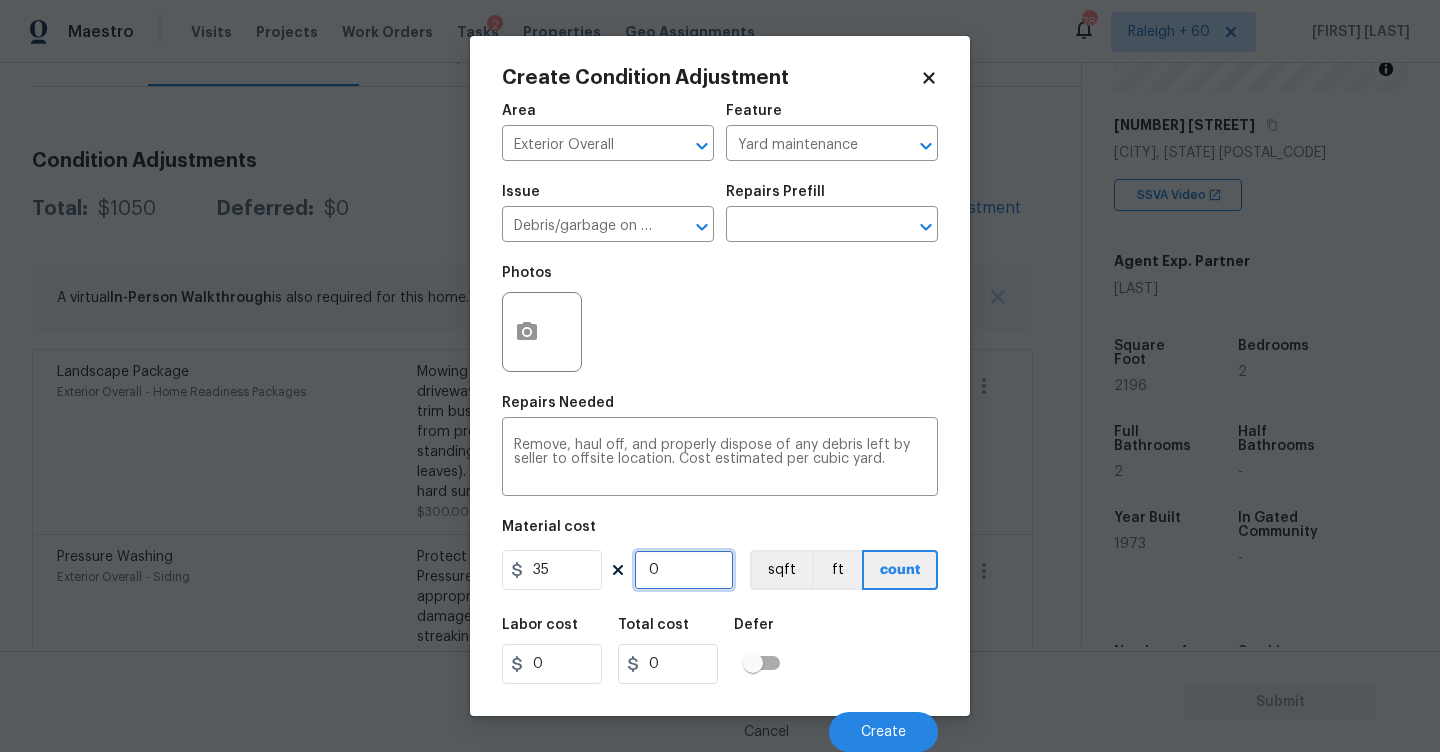 type on "1" 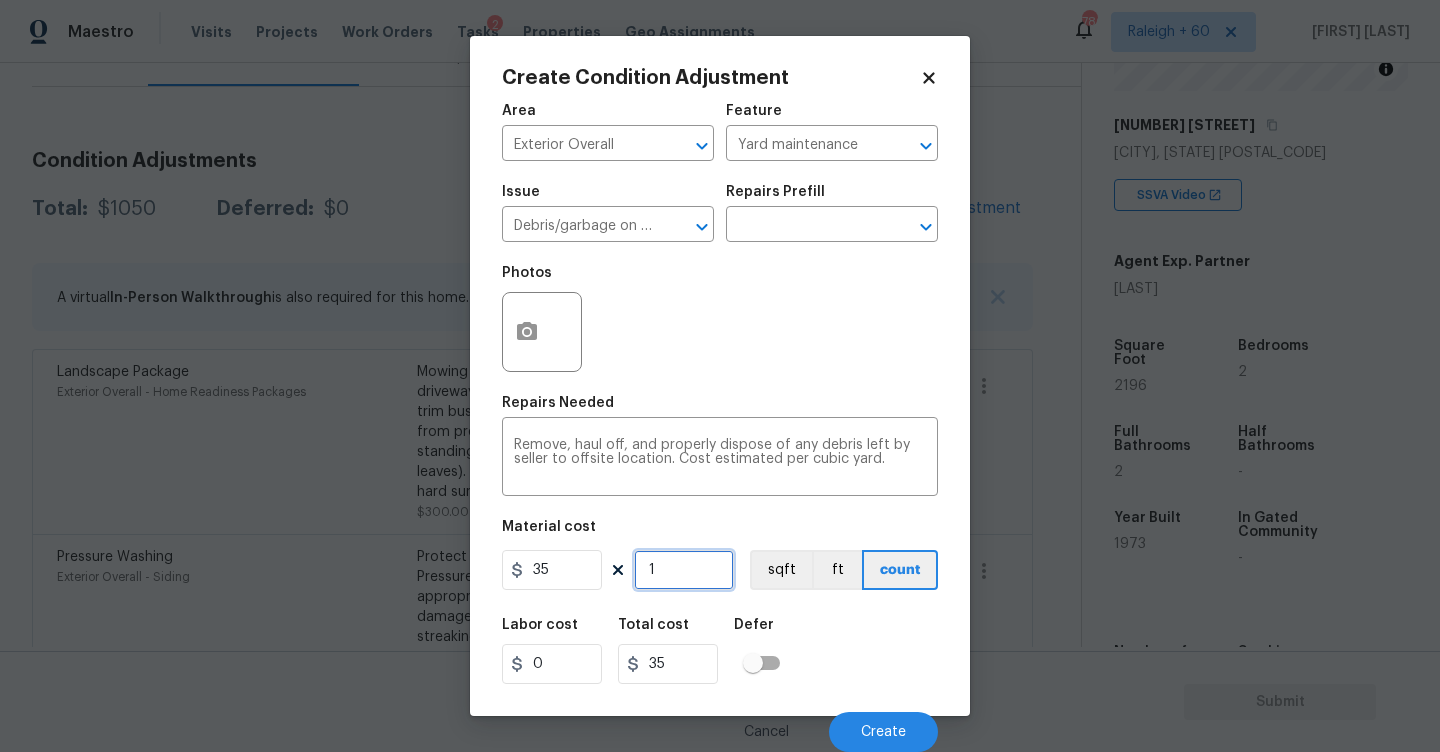 type on "15" 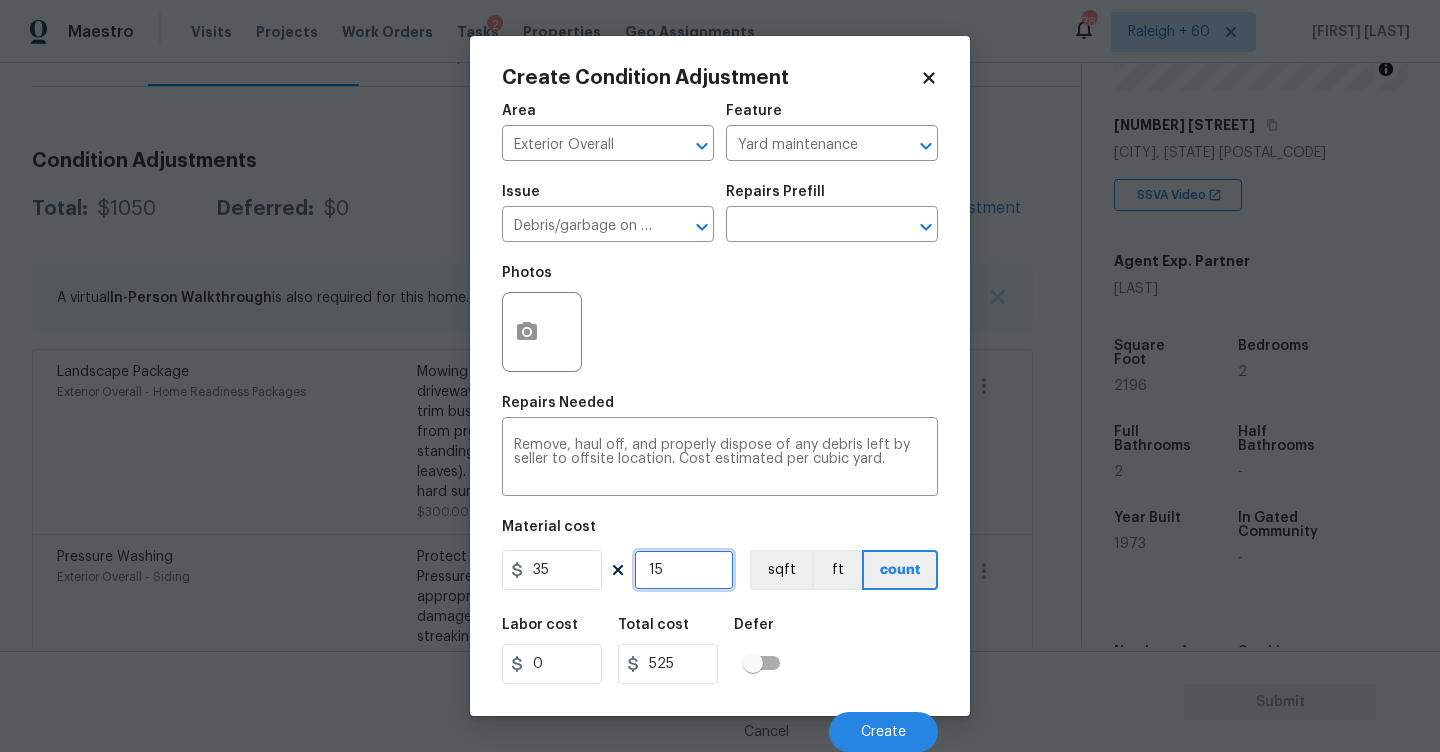 type on "15" 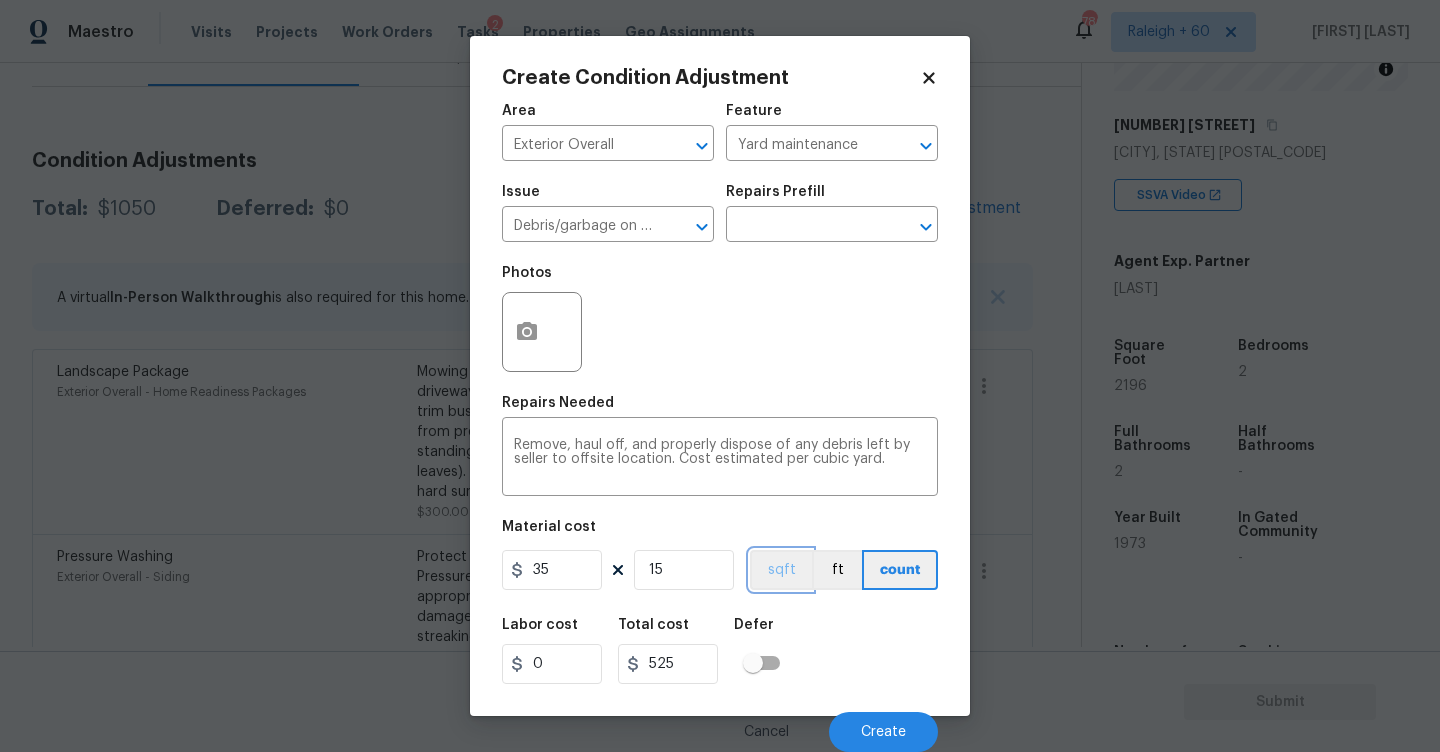type 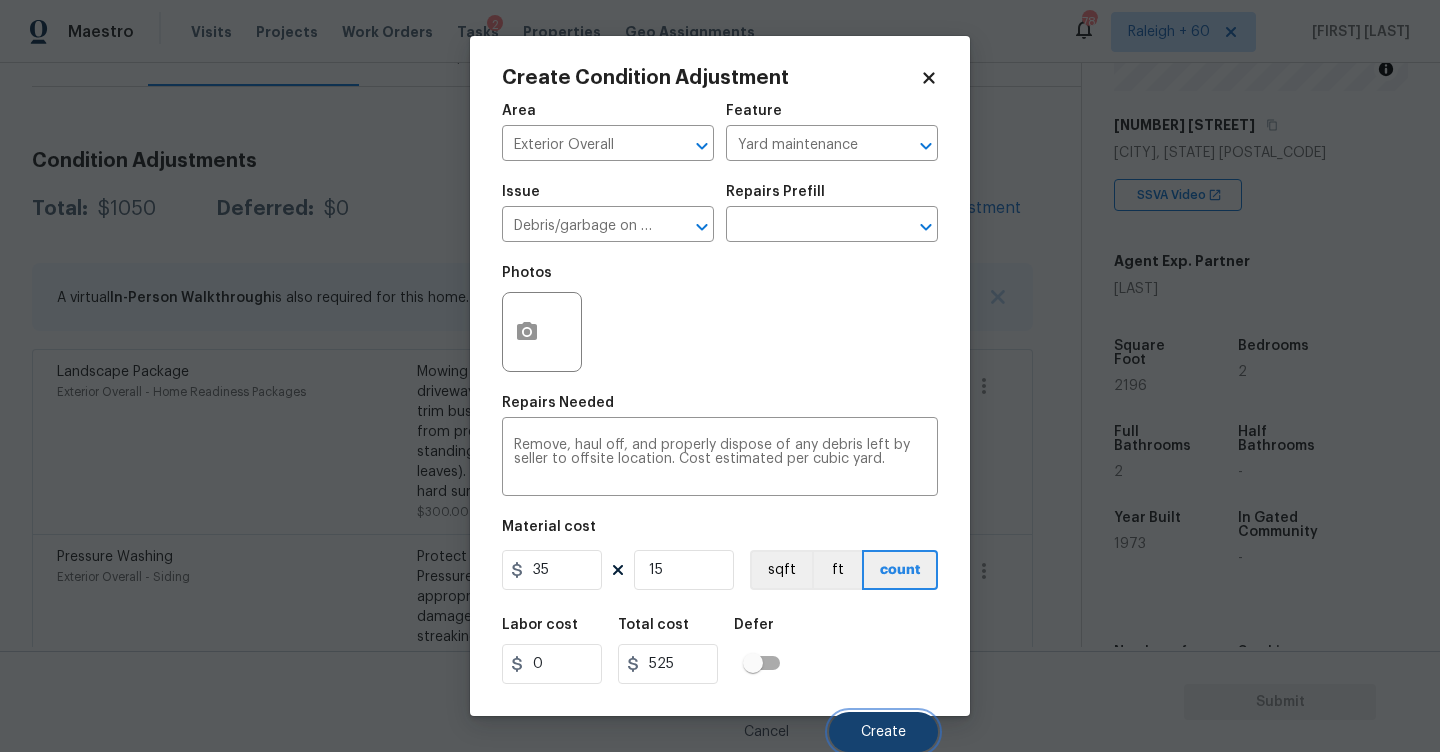 click on "Create" at bounding box center (883, 732) 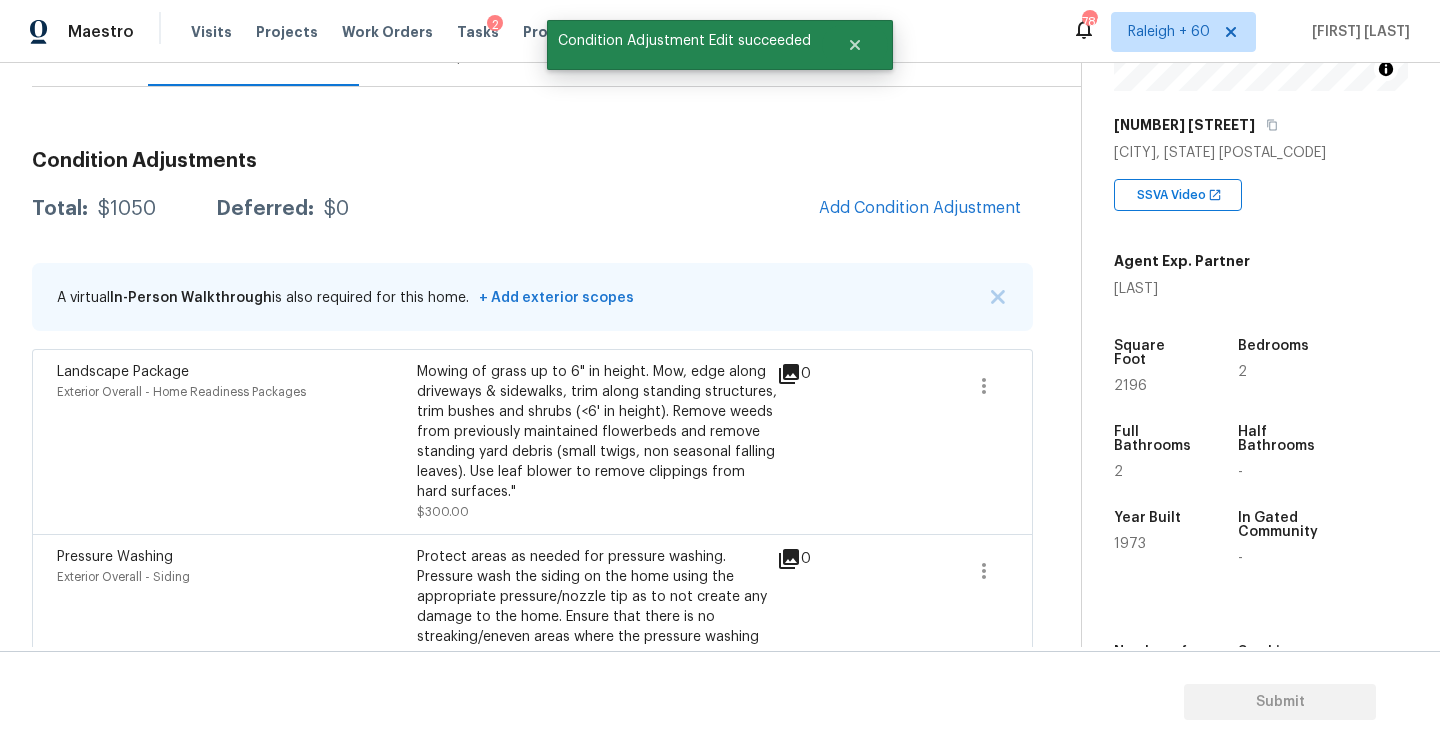 scroll, scrollTop: 0, scrollLeft: 0, axis: both 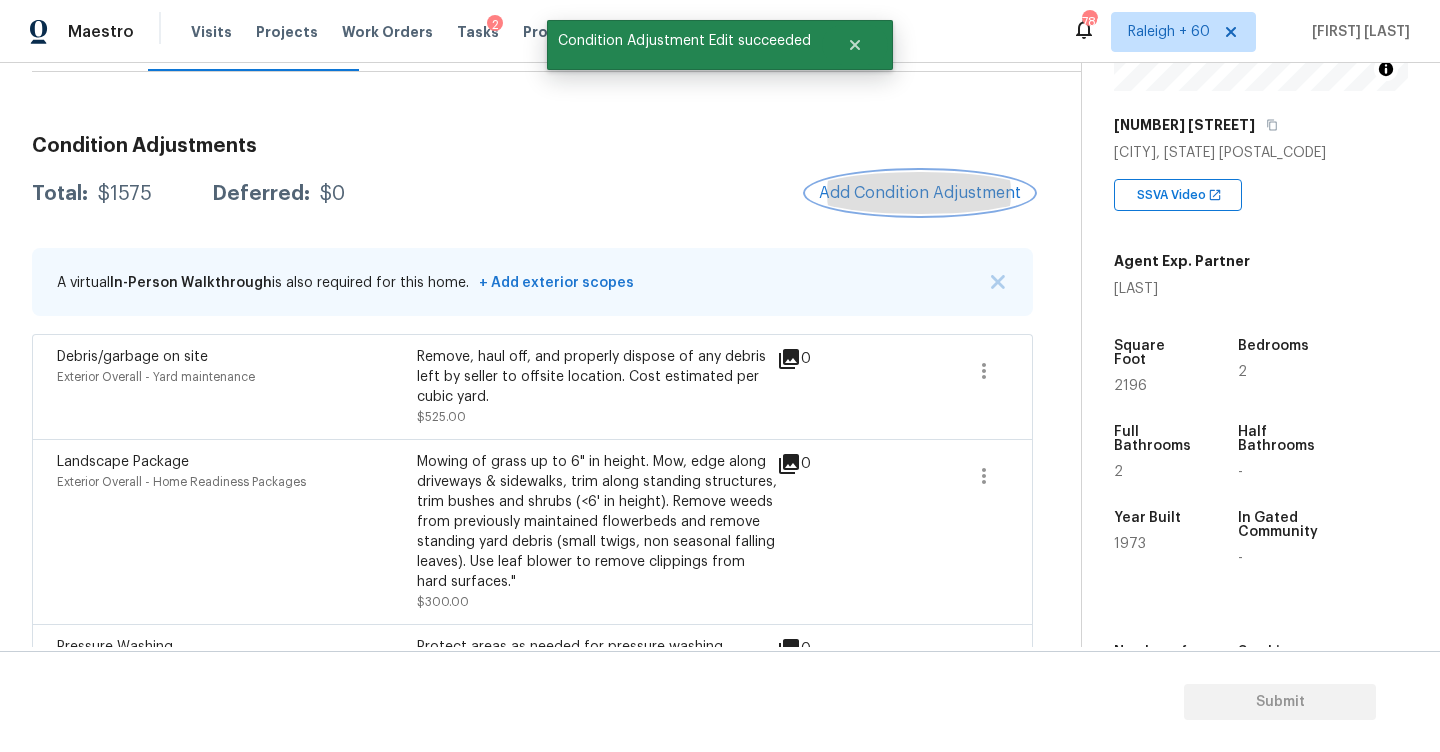 click on "Add Condition Adjustment" at bounding box center (920, 193) 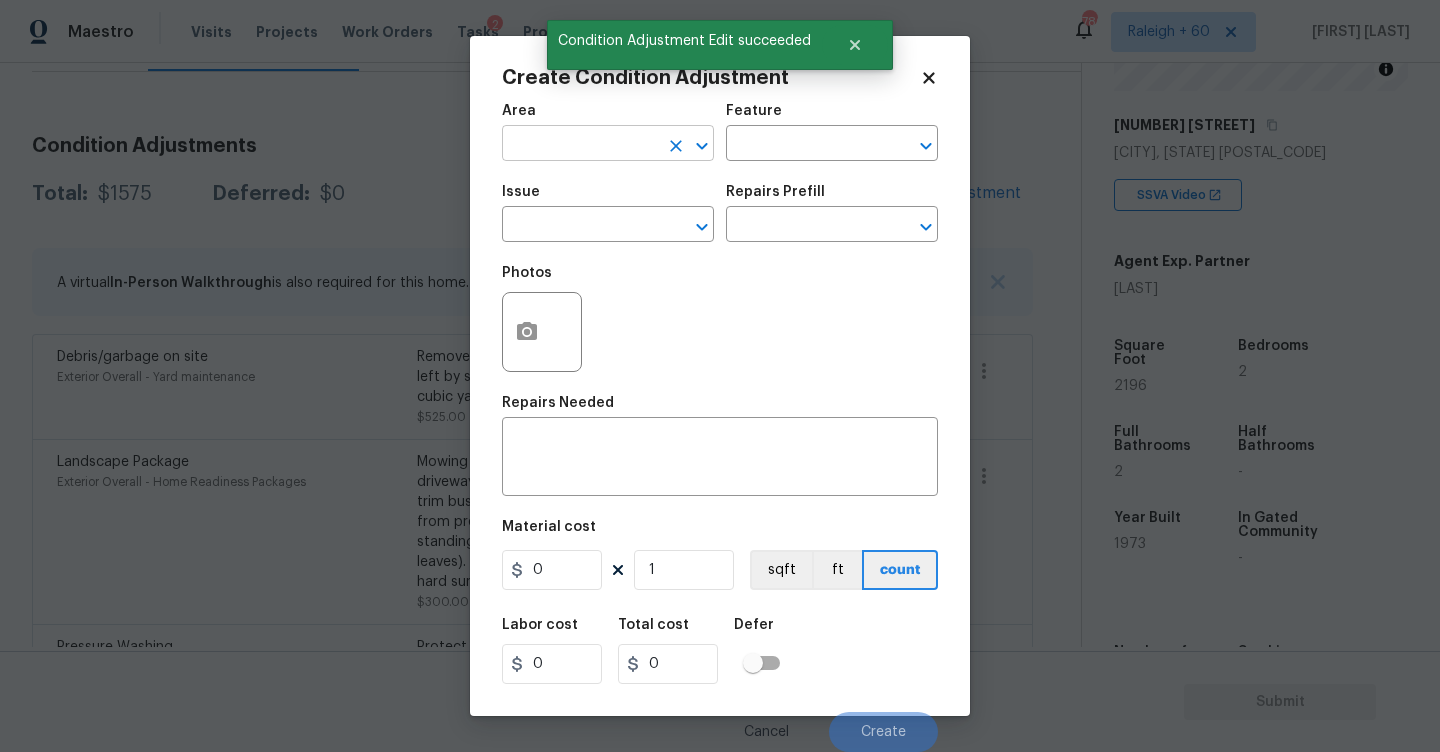 click at bounding box center [580, 145] 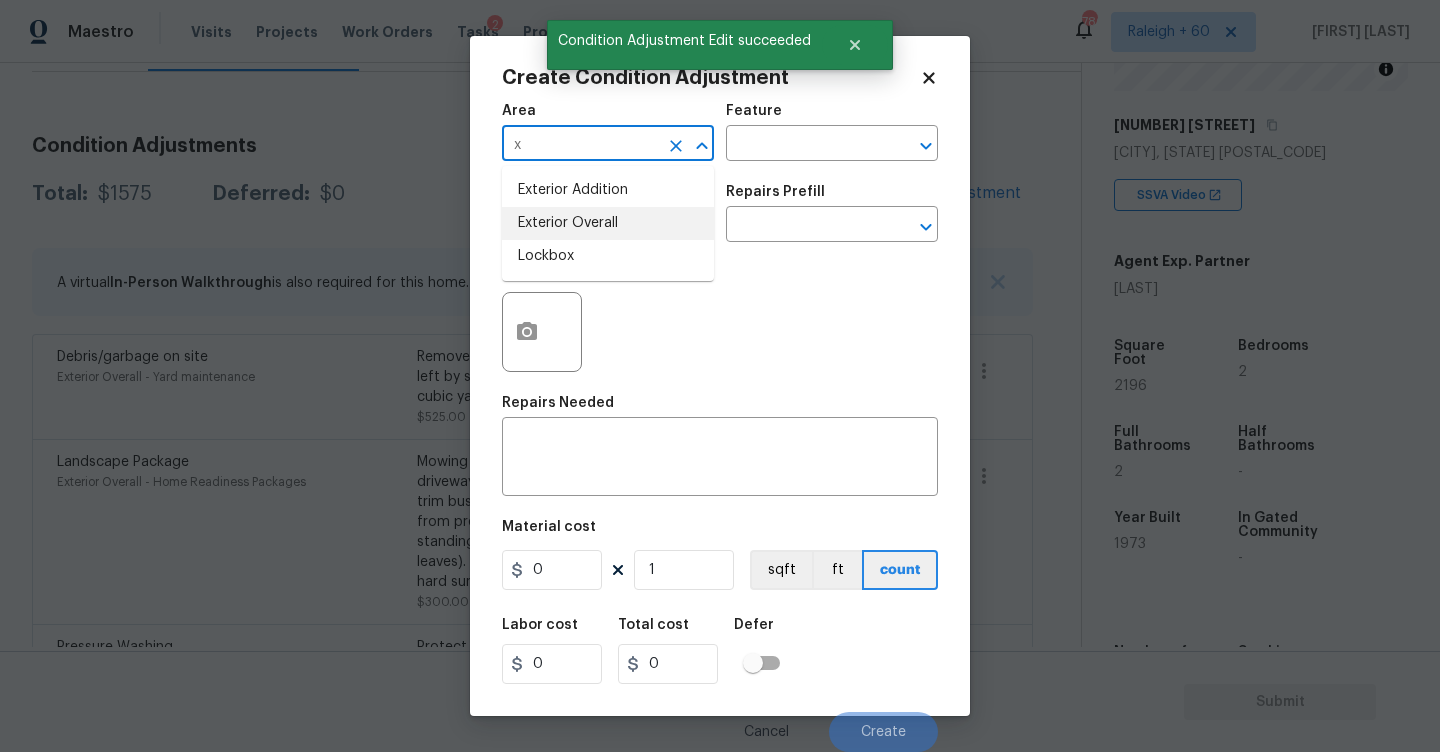 click on "Exterior Overall" at bounding box center (608, 223) 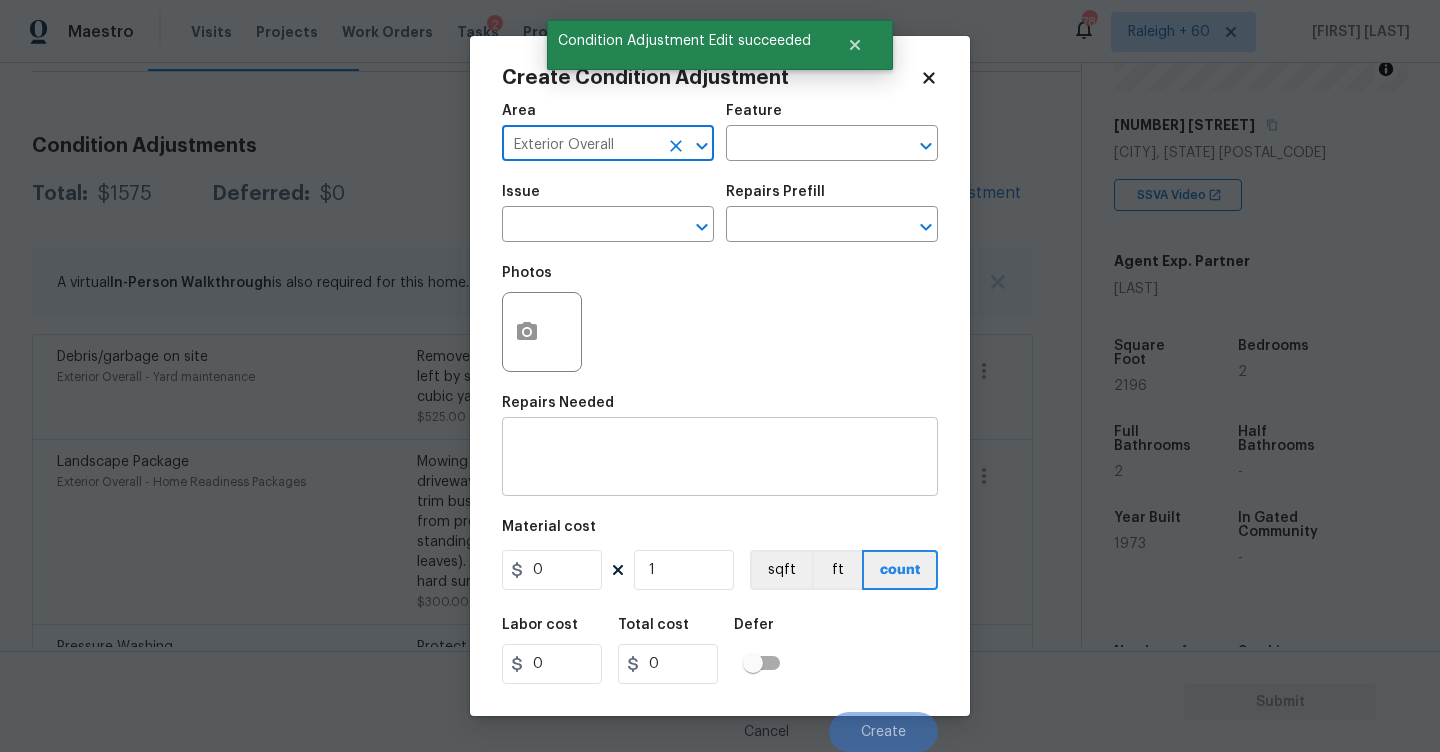 type on "Exterior Overall" 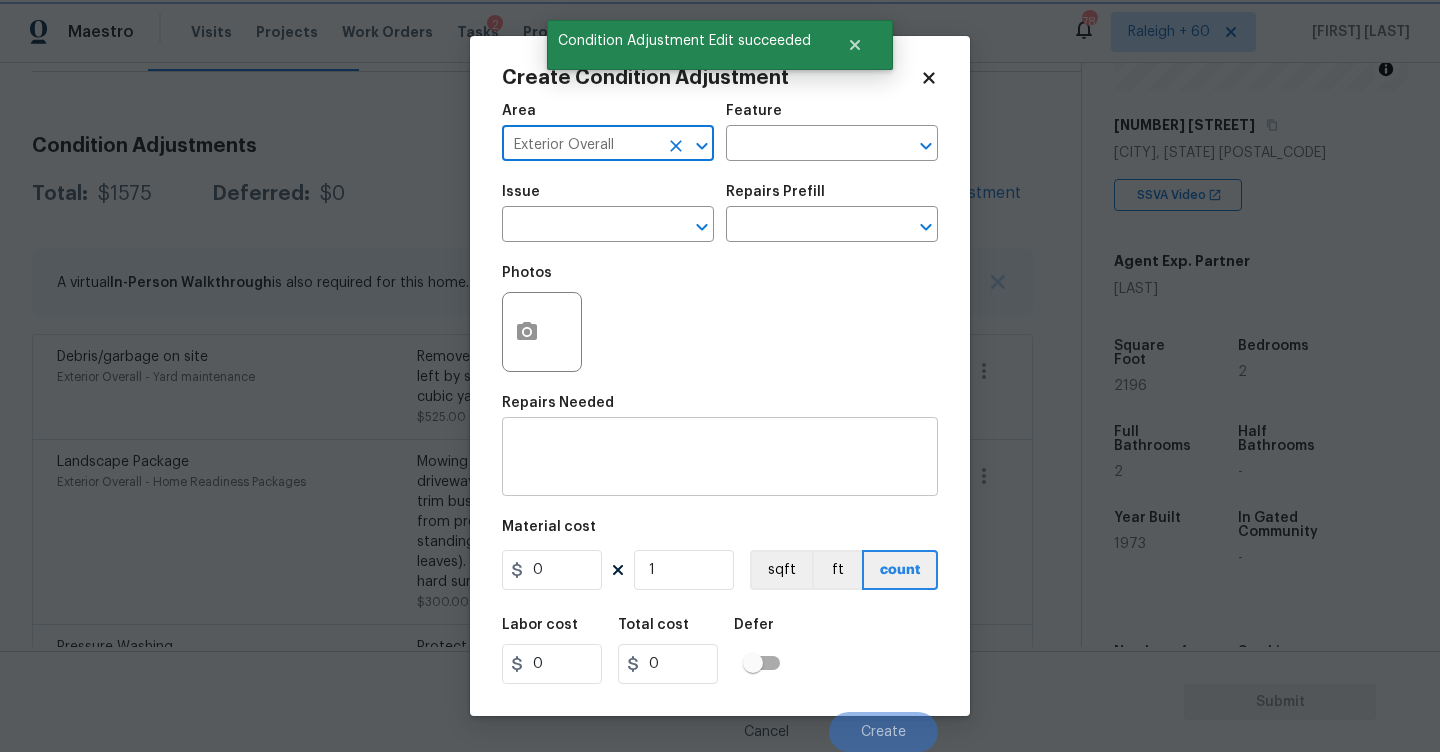 click on "x ​" at bounding box center (720, 459) 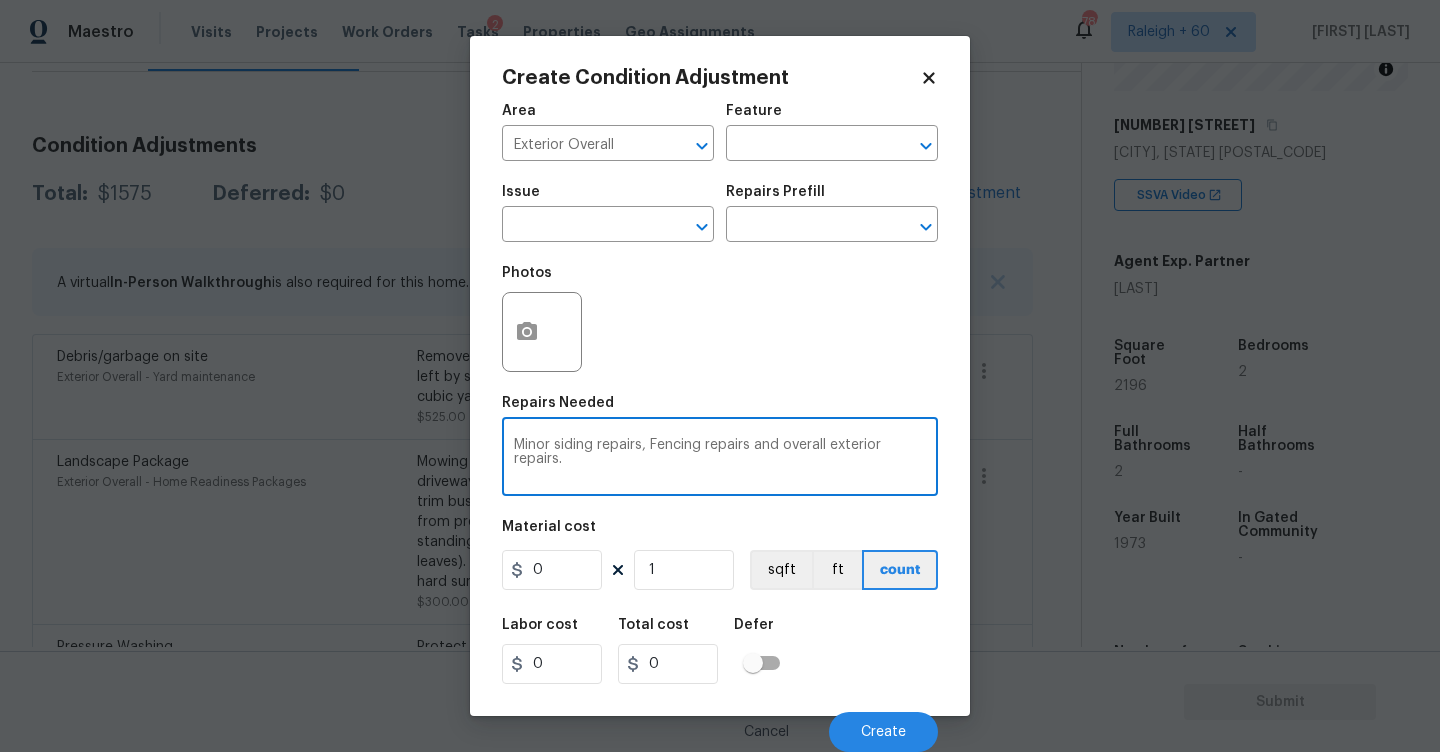 type on "Minor siding repairs, Fencing repairs and overall exterior repairs." 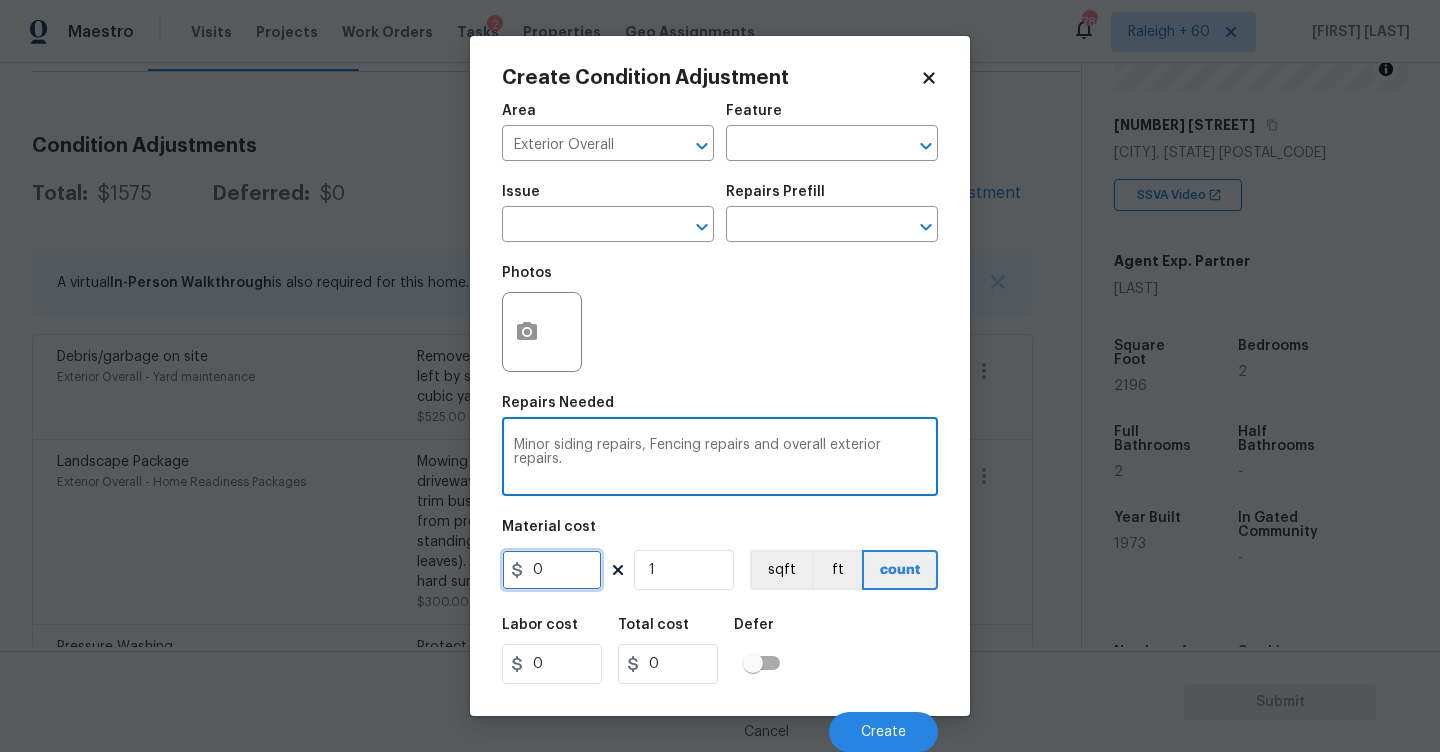 click on "0" at bounding box center (552, 570) 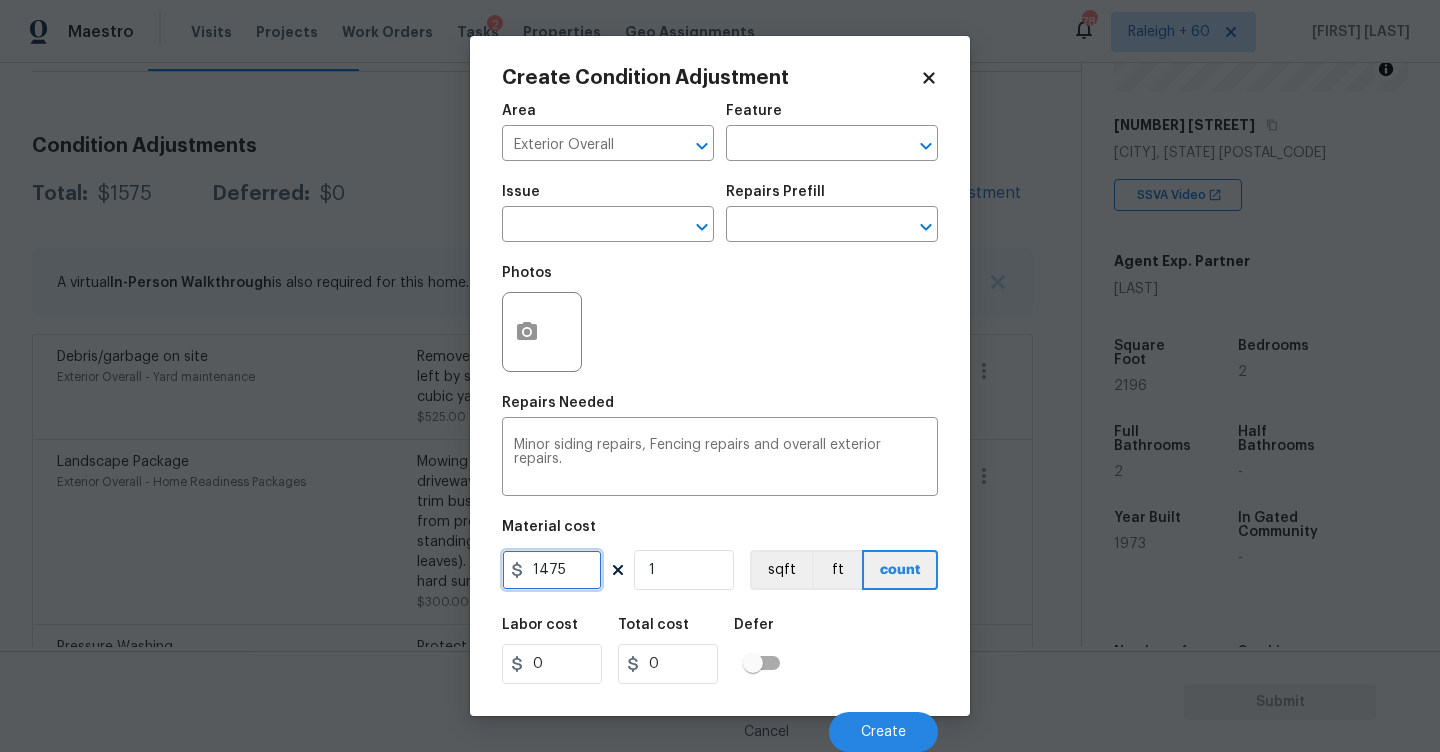 type on "1475" 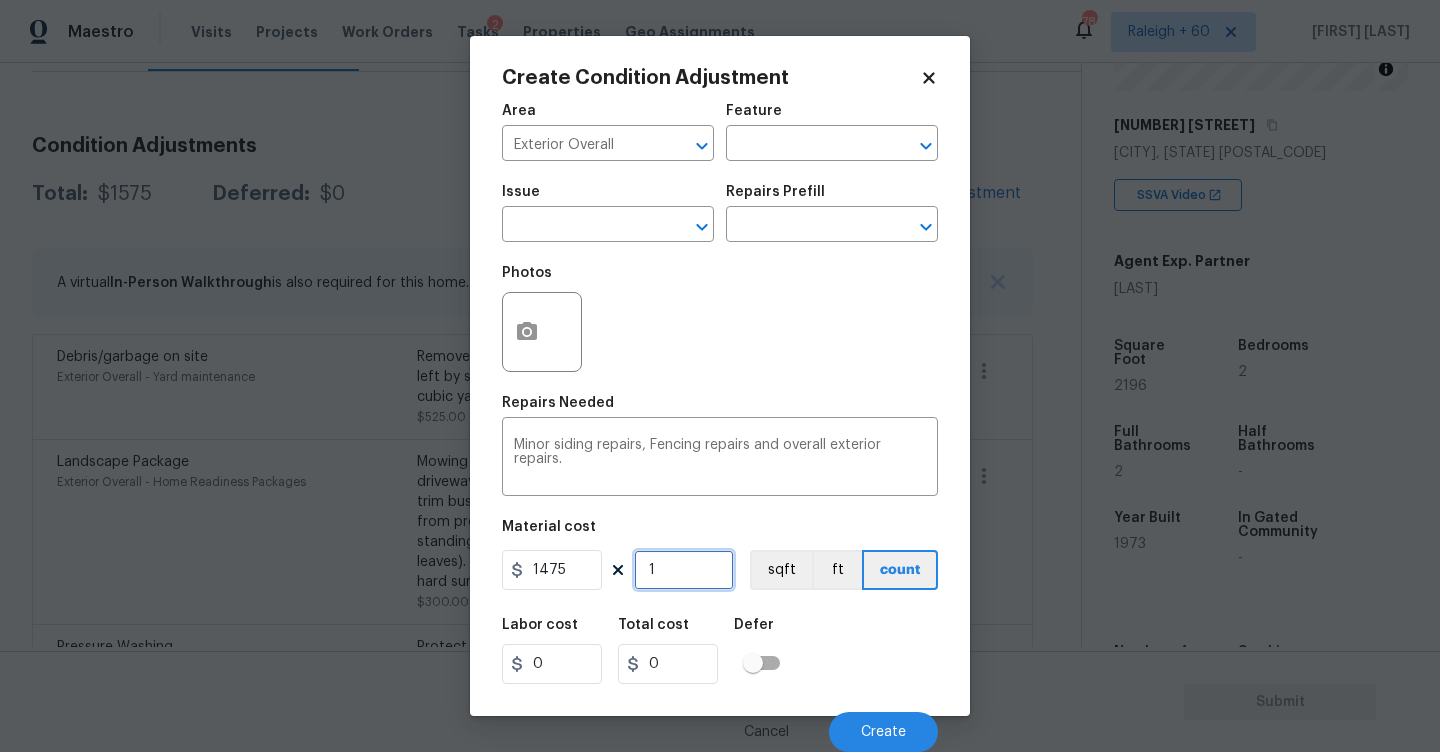 type on "1475" 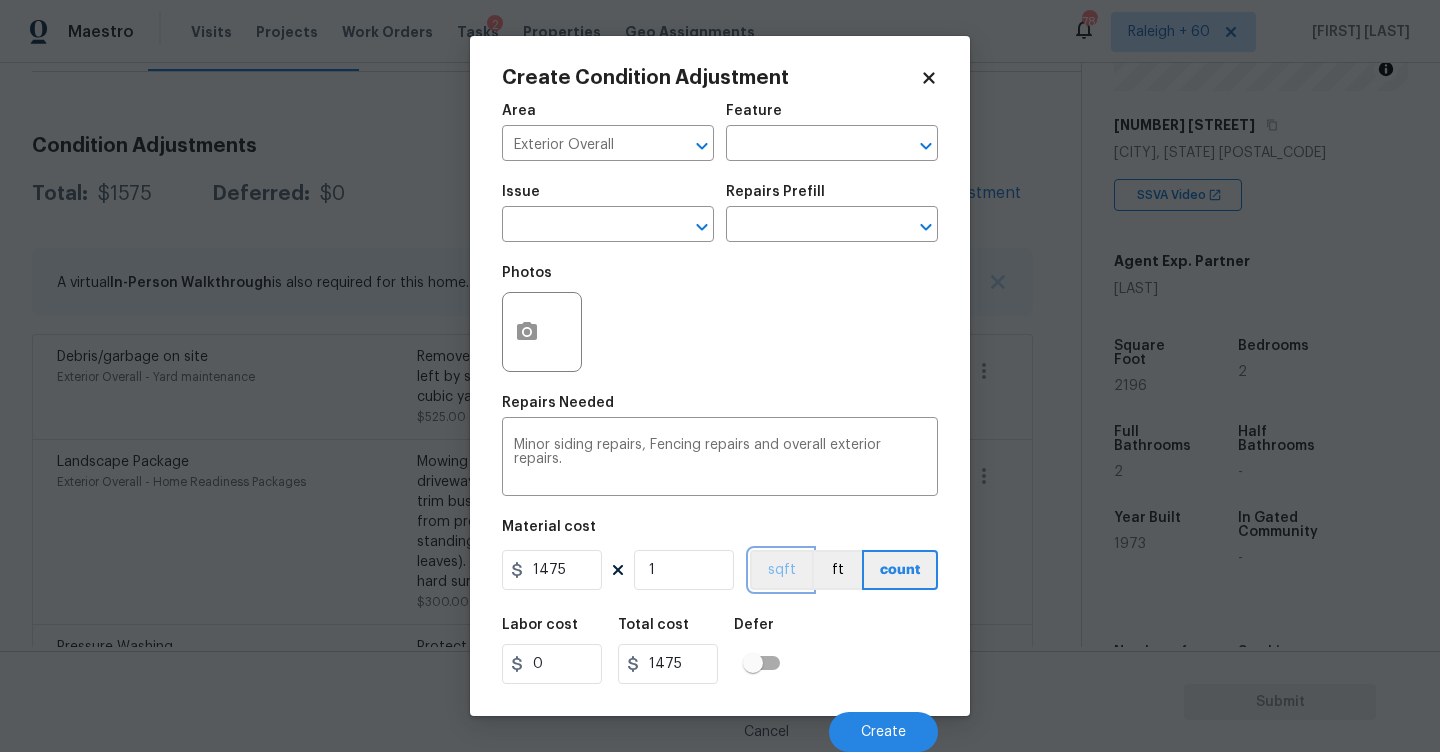 type 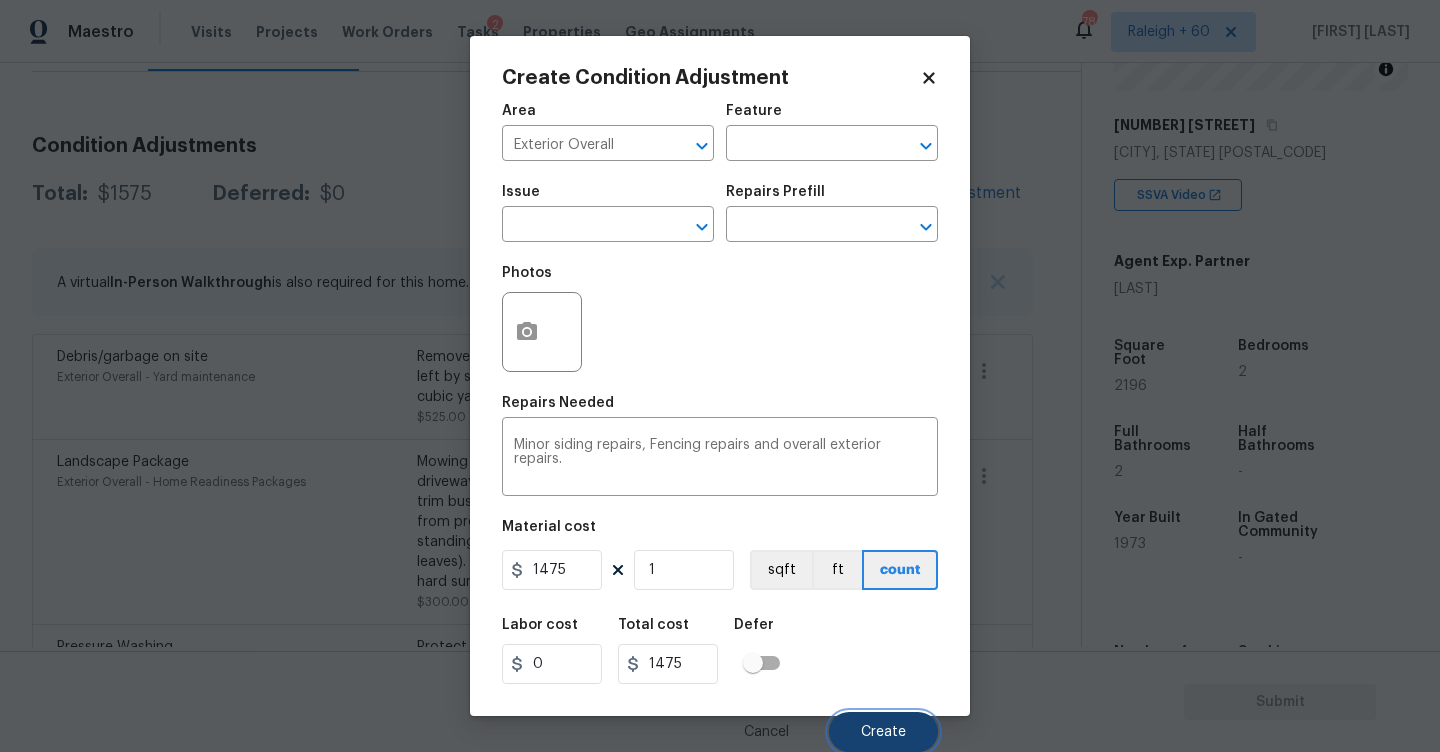 click on "Create" at bounding box center (883, 732) 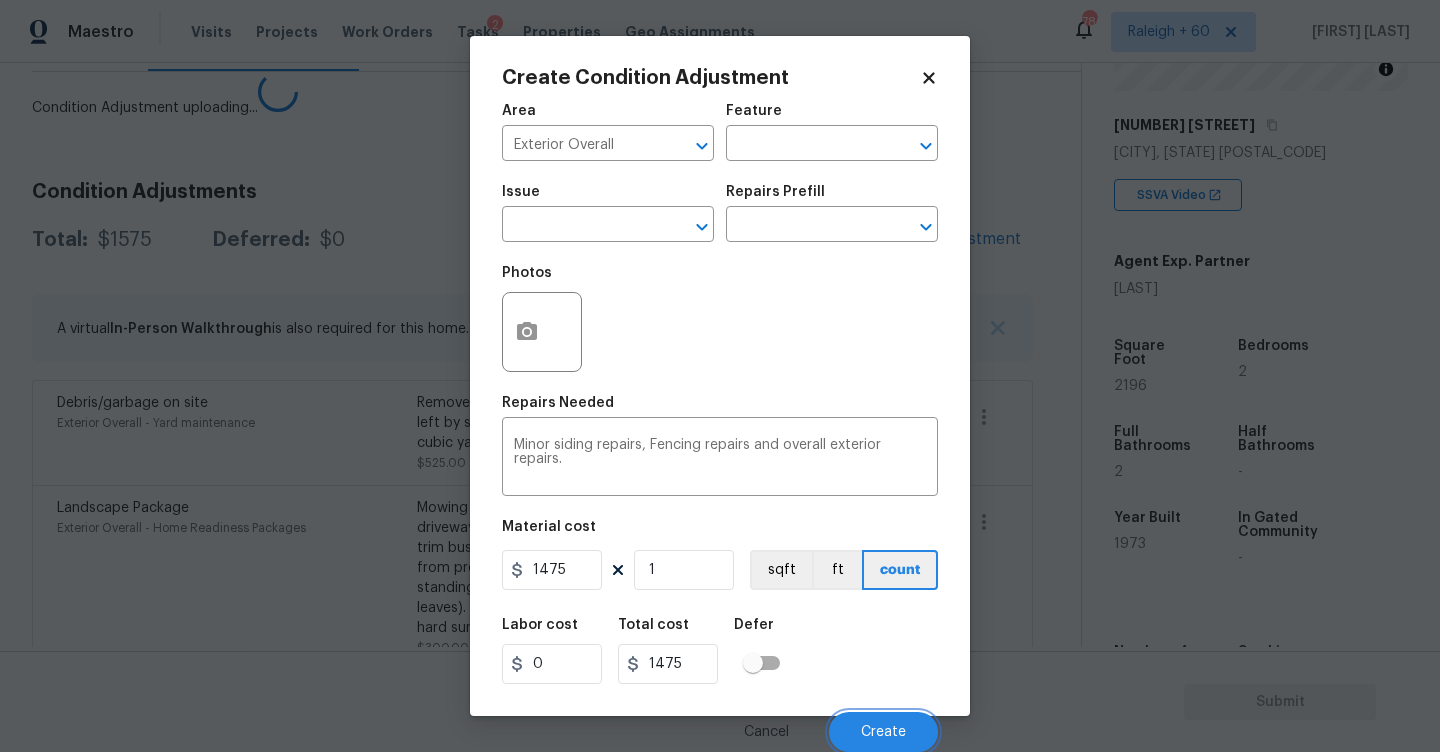 scroll, scrollTop: 0, scrollLeft: 0, axis: both 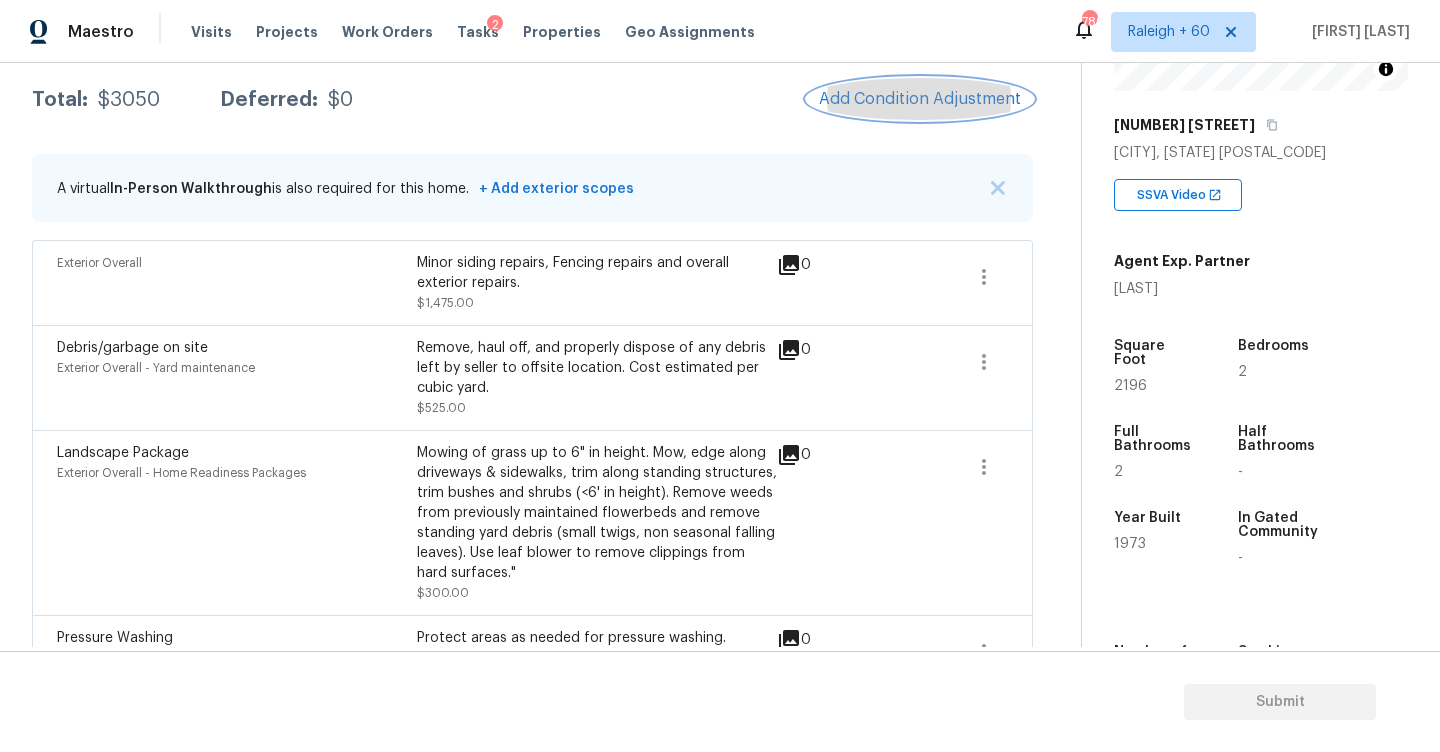 click on "Add Condition Adjustment" at bounding box center [920, 99] 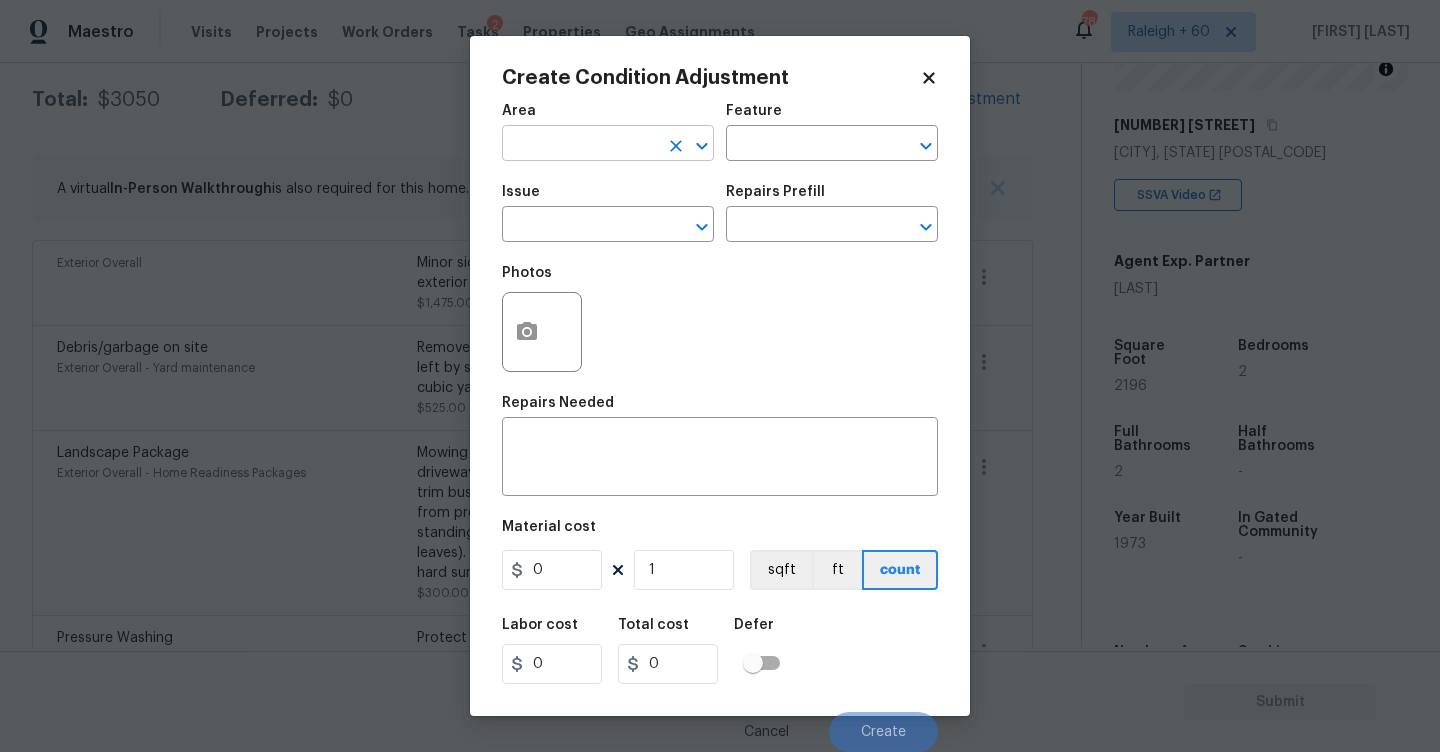 click at bounding box center [580, 145] 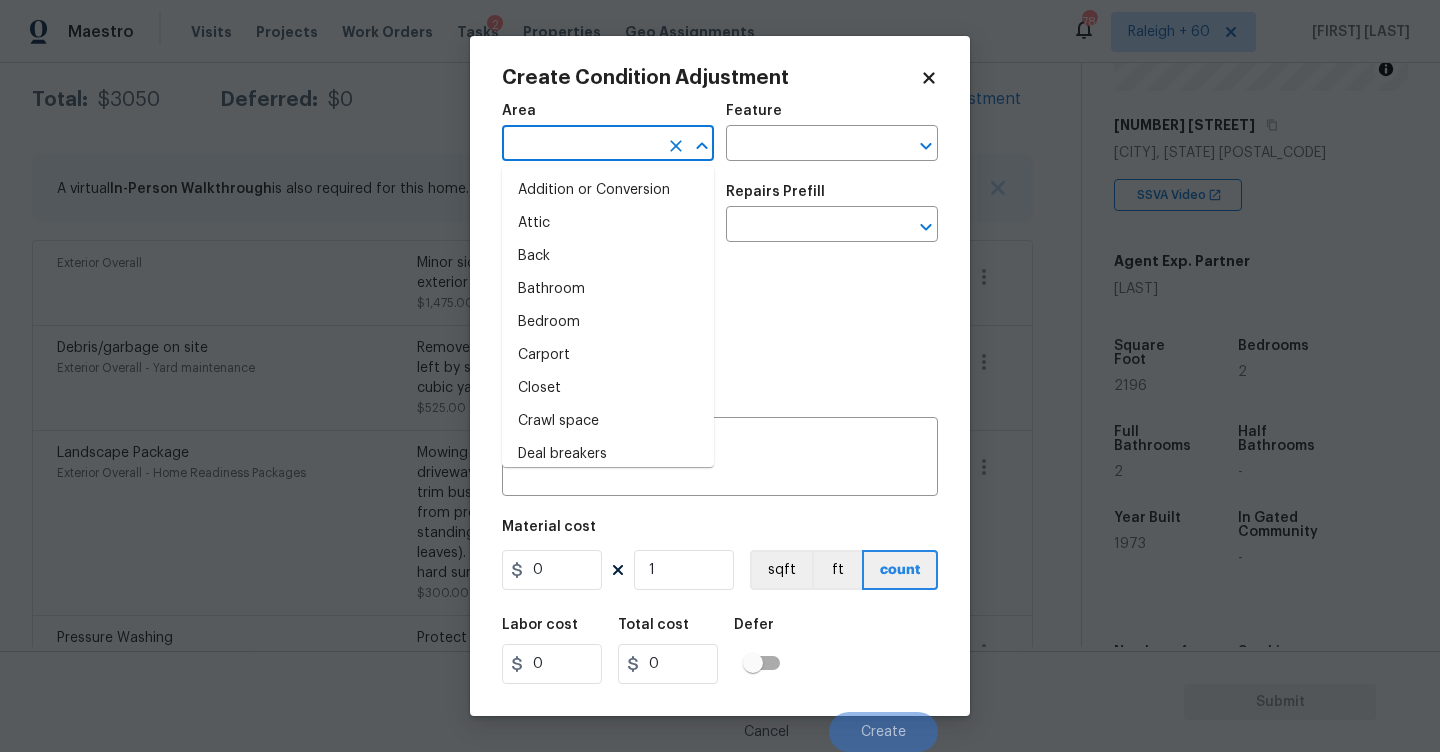 type on "n" 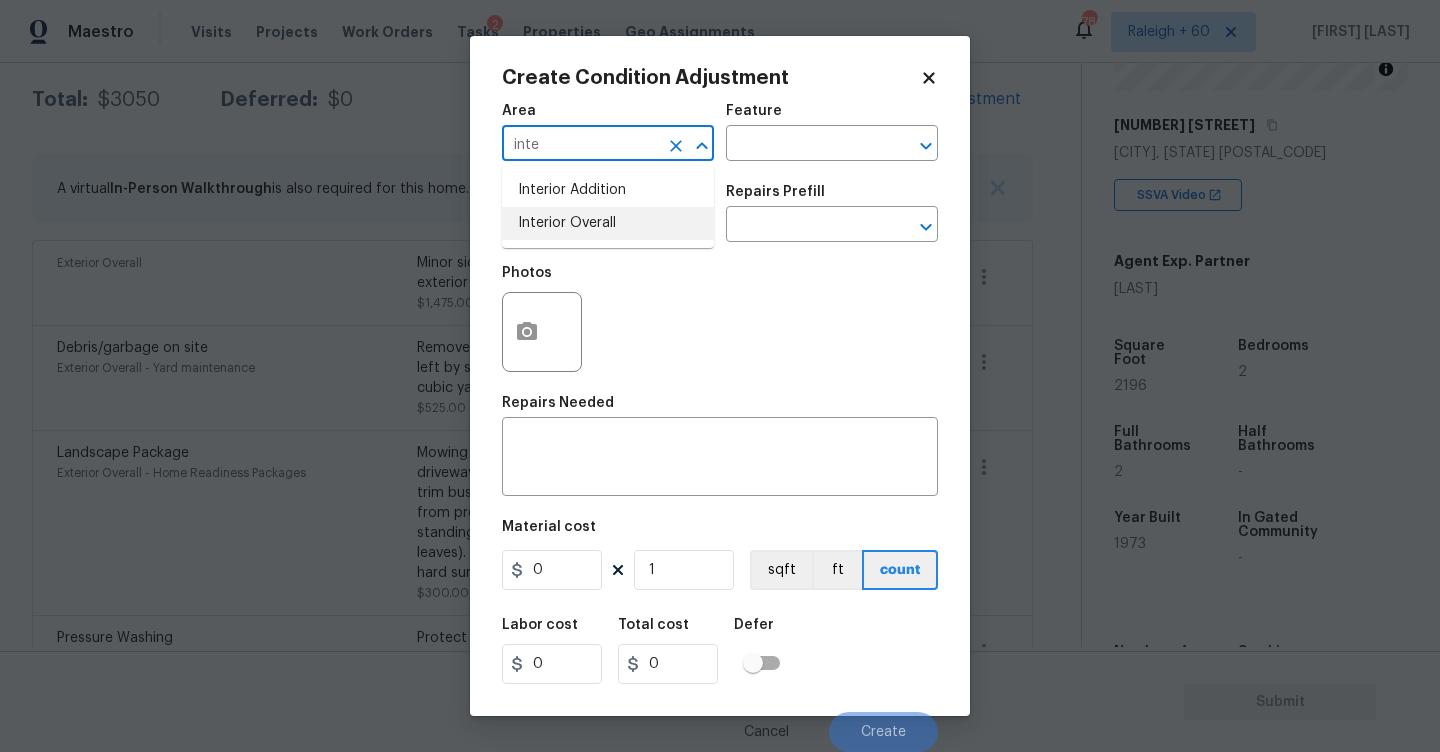 click on "Interior Overall" at bounding box center (608, 223) 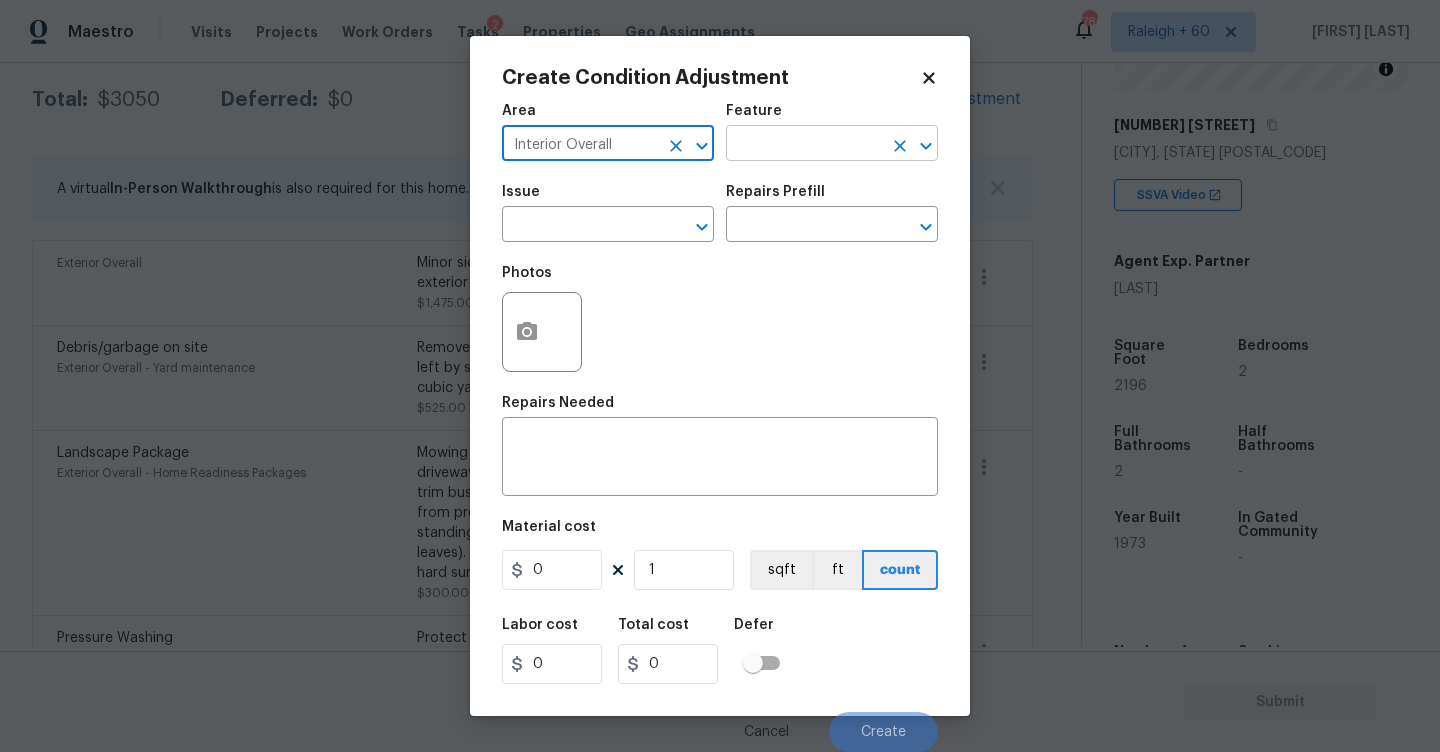 type on "Interior Overall" 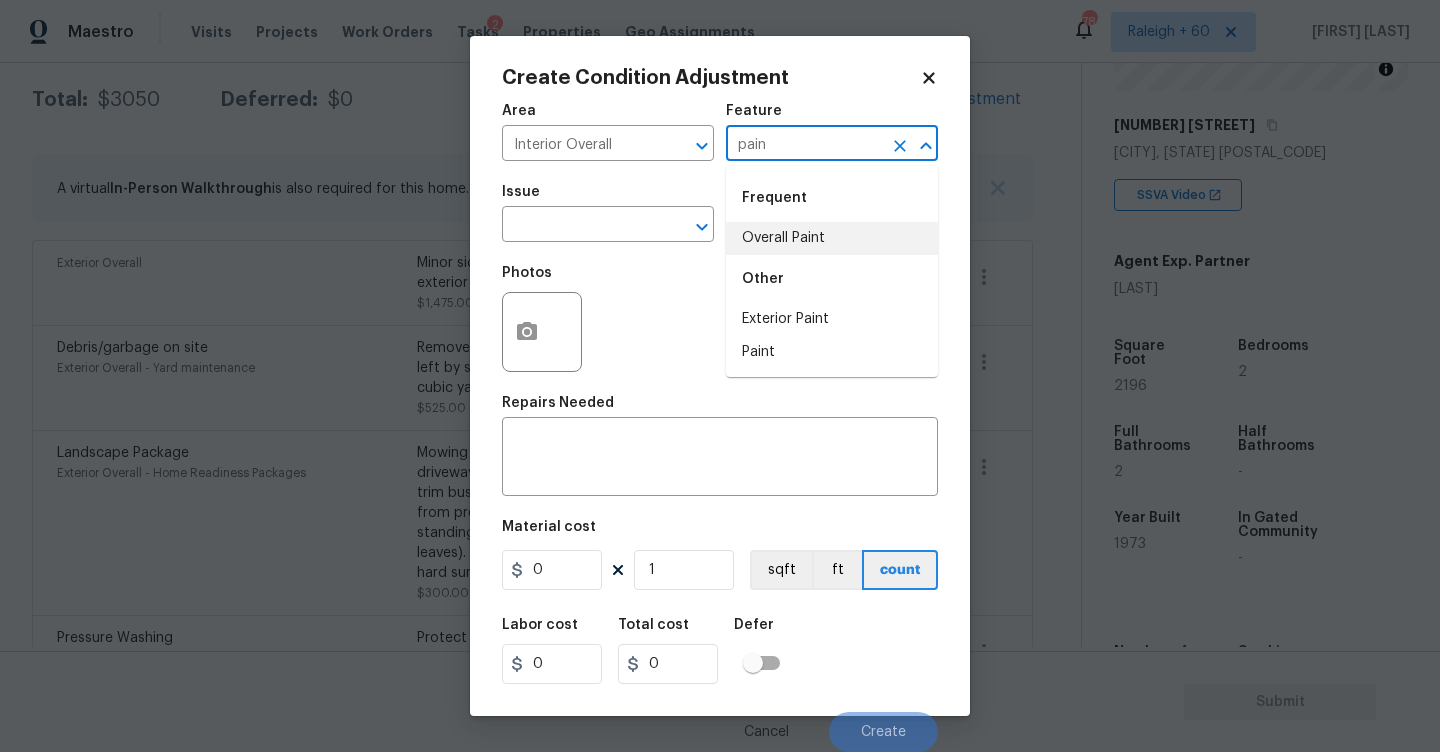 click on "Overall Paint" at bounding box center (832, 238) 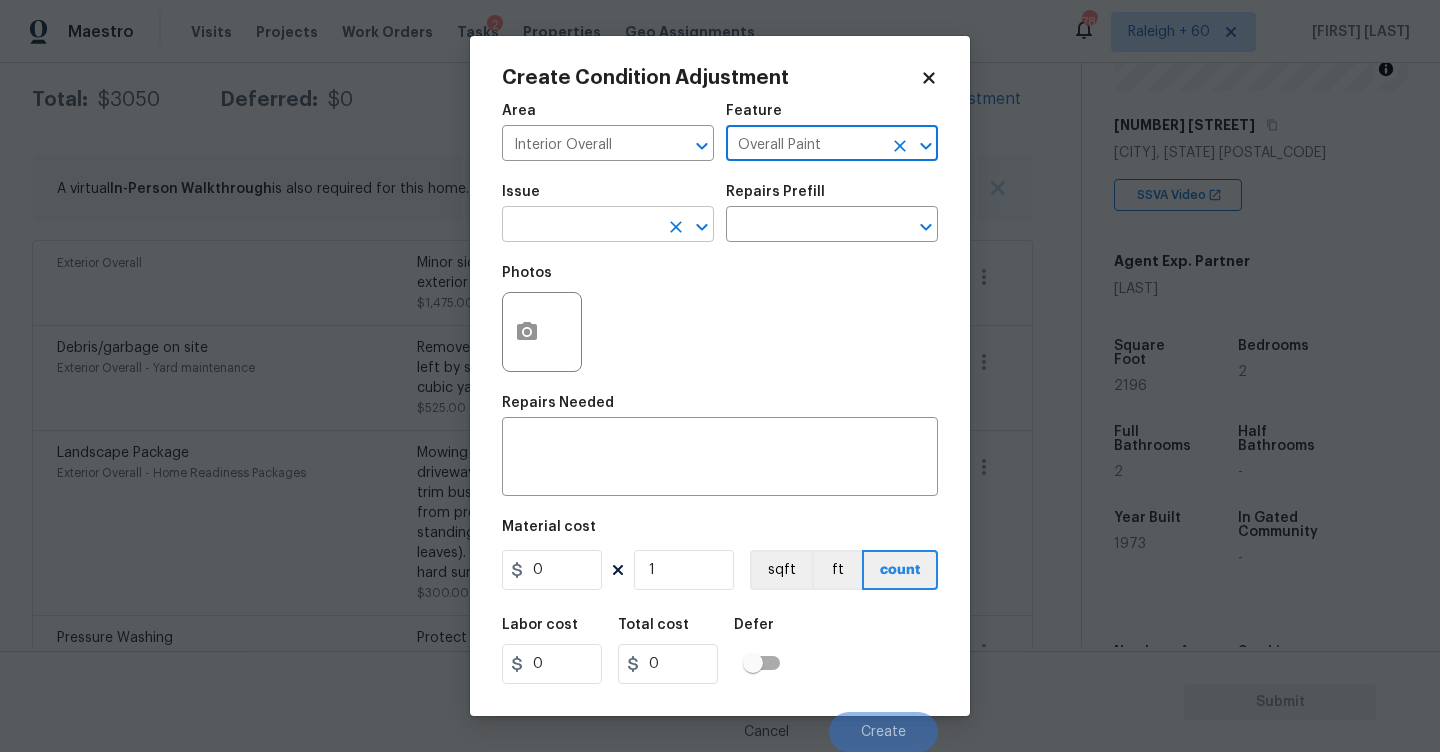 type on "Overall Paint" 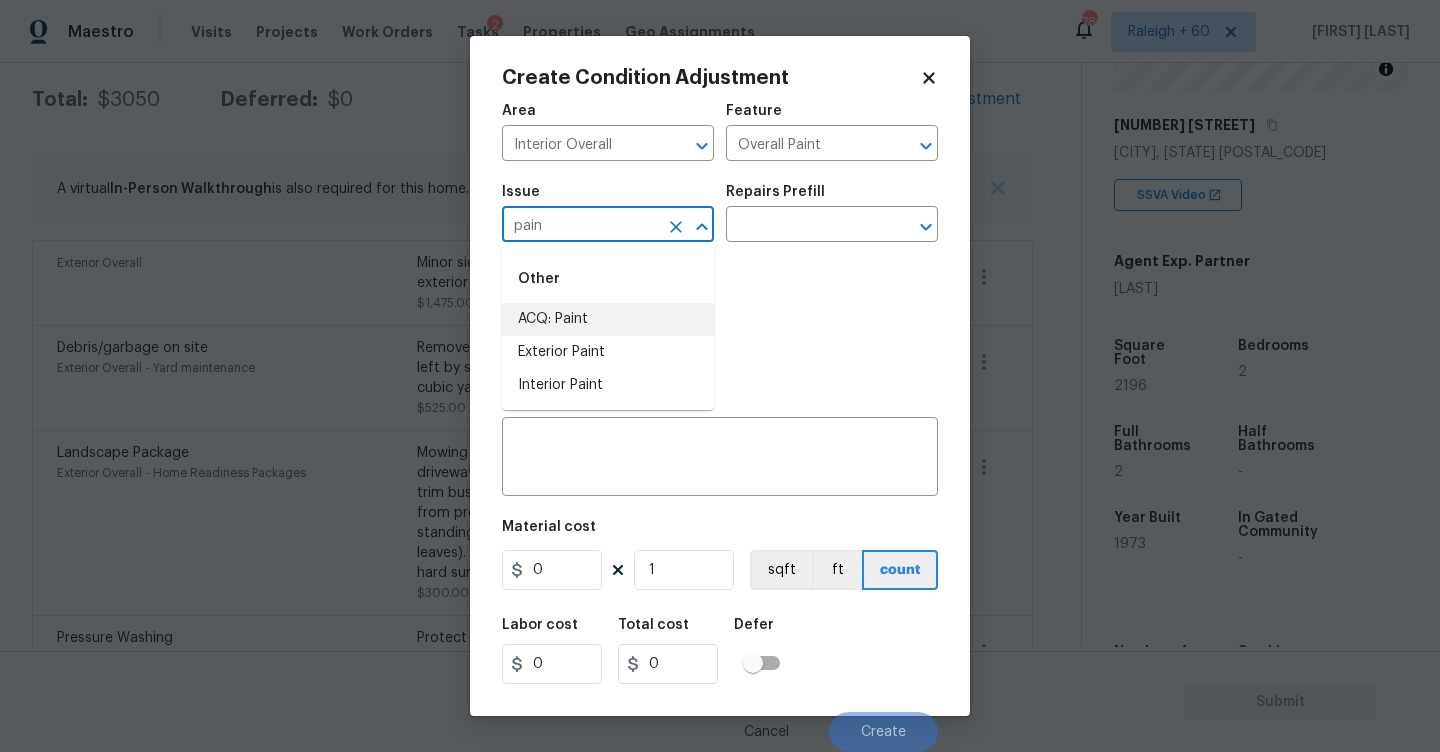 click on "ACQ: Paint" at bounding box center [608, 319] 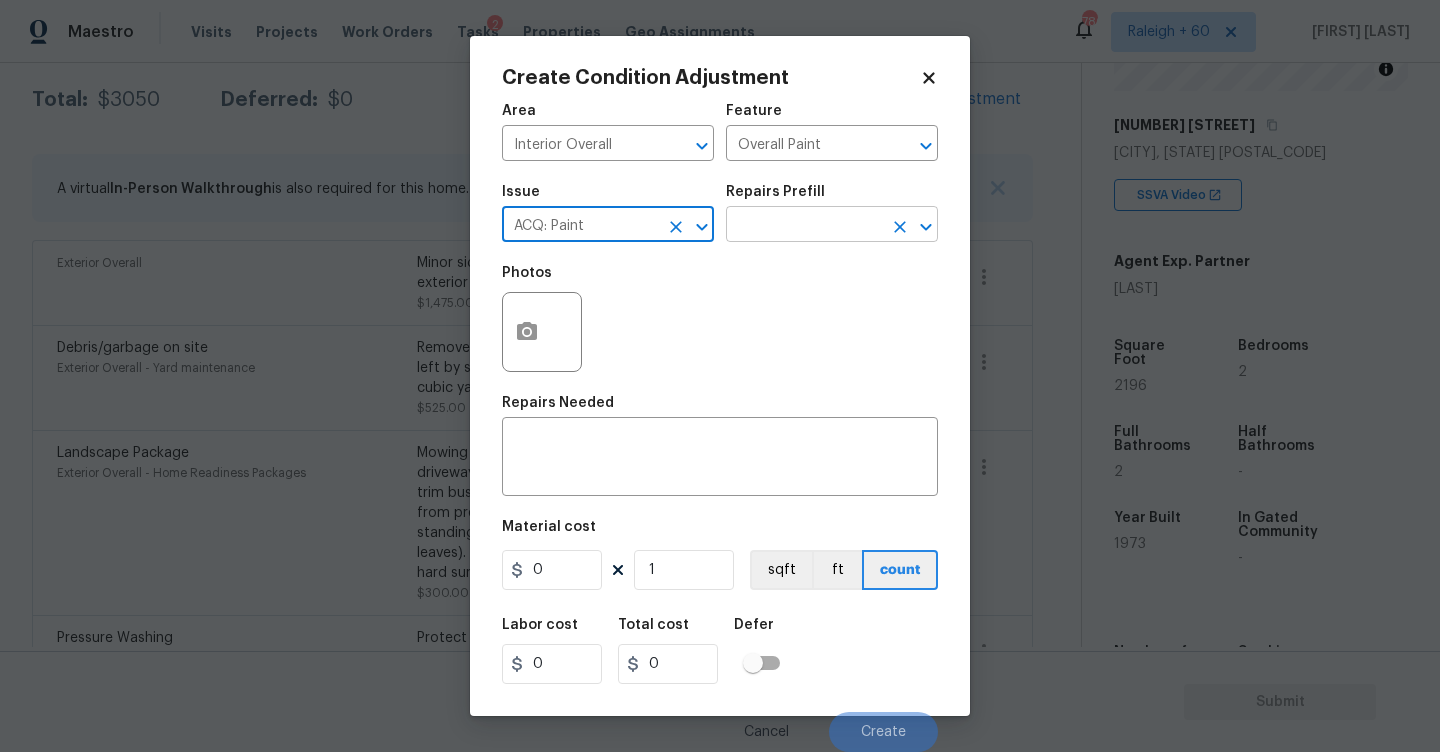 type on "ACQ: Paint" 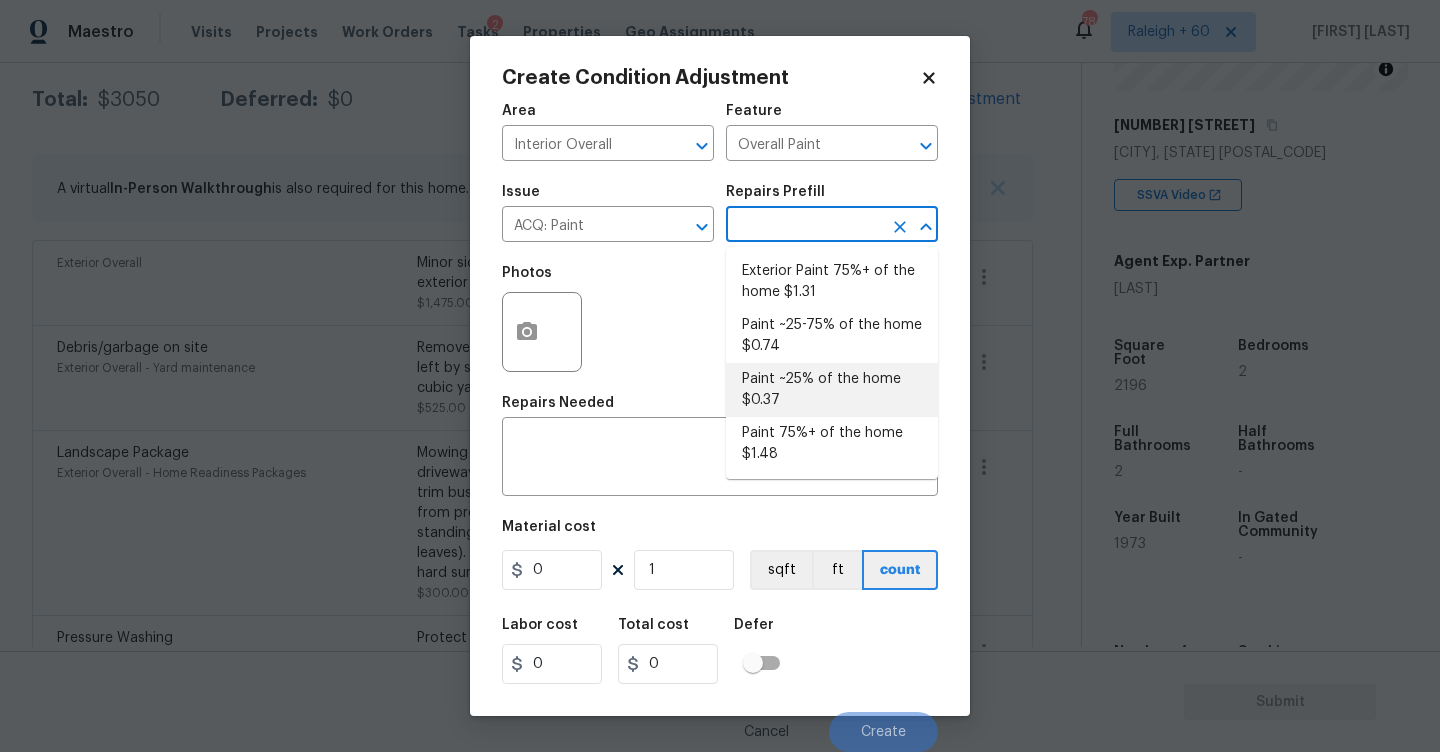 click on "Paint ~25% of the home $0.37" at bounding box center (832, 390) 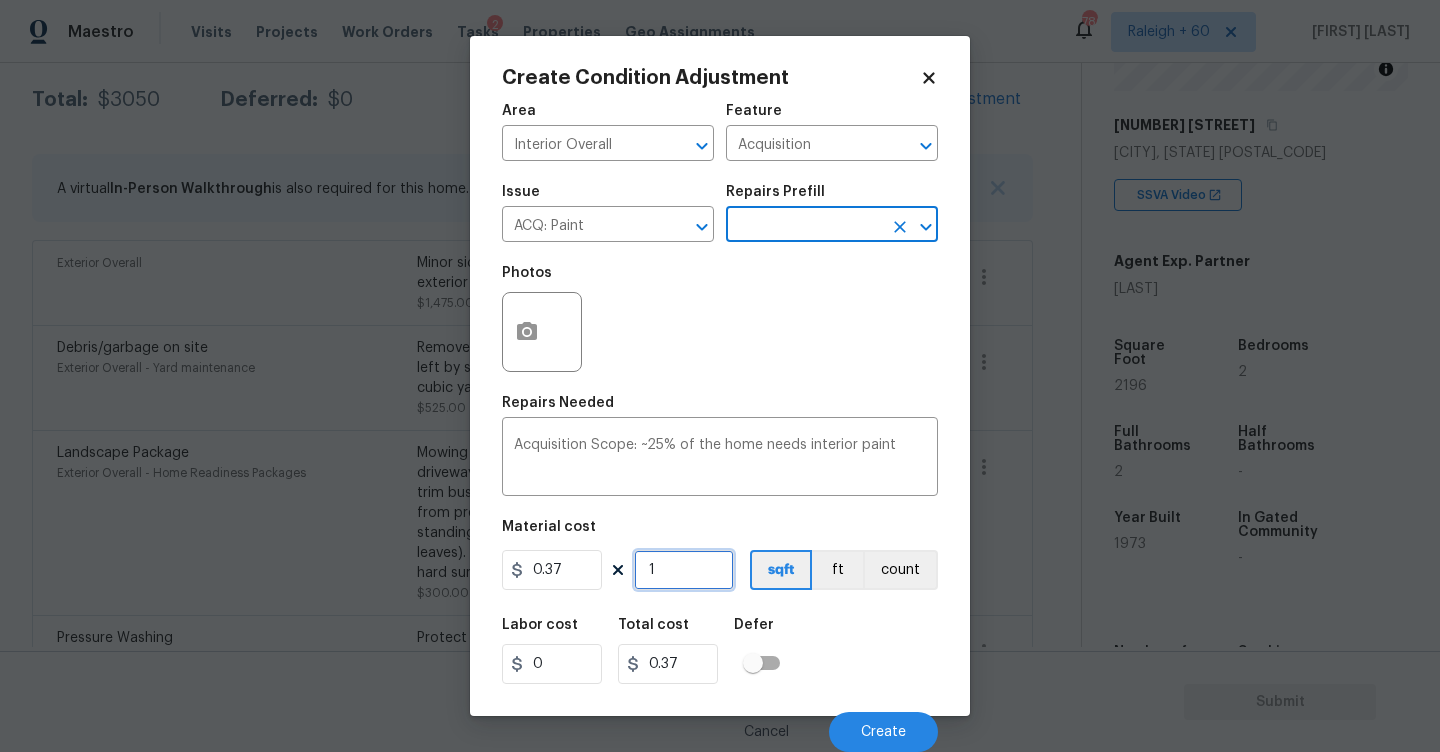 click on "1" at bounding box center (684, 570) 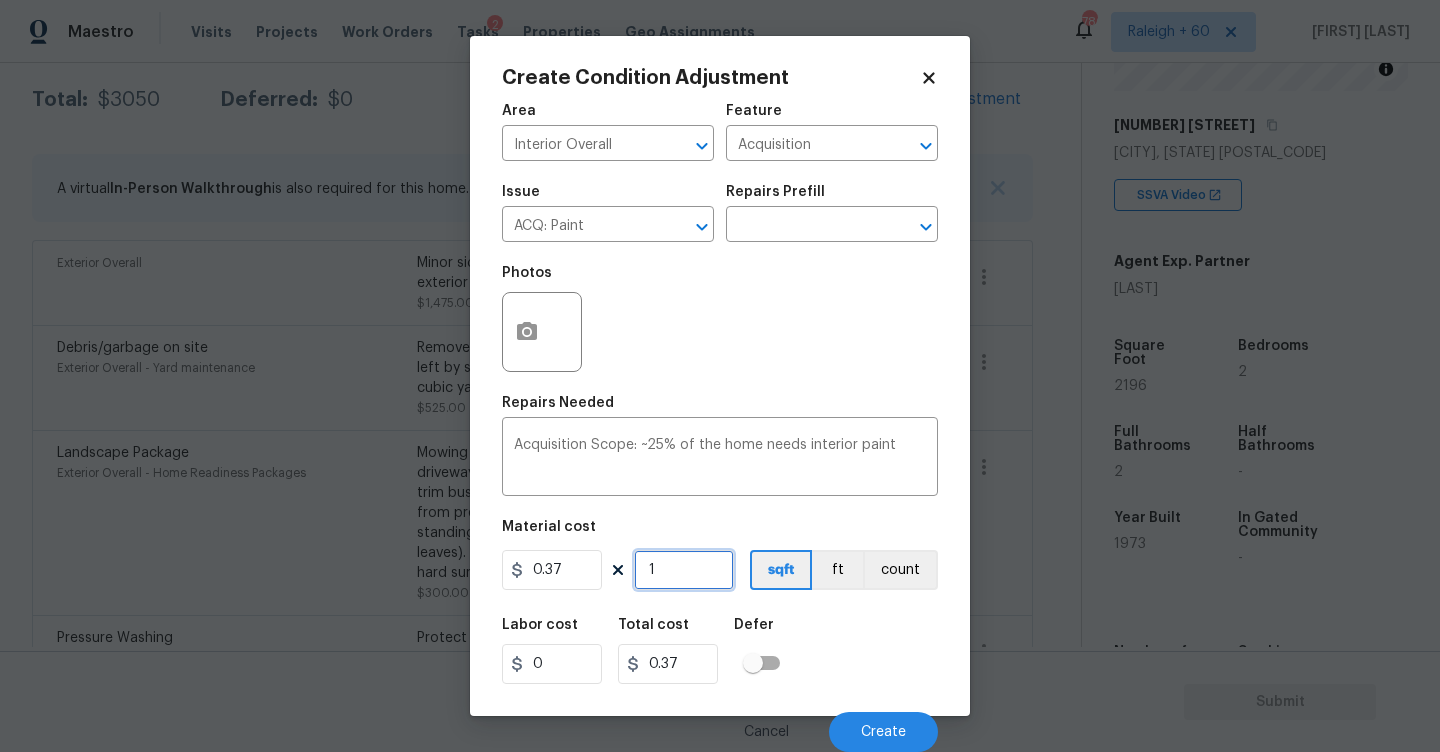 type on "0" 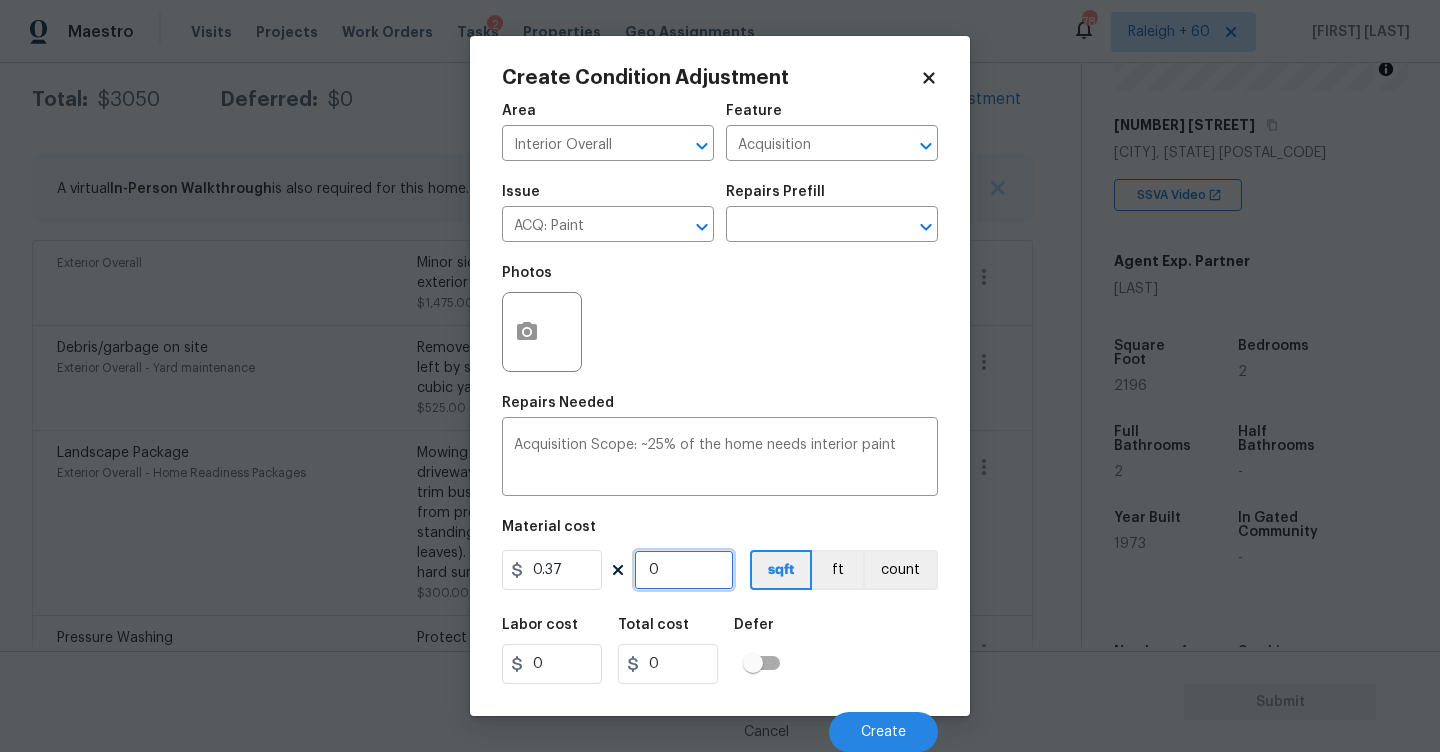 type on "2" 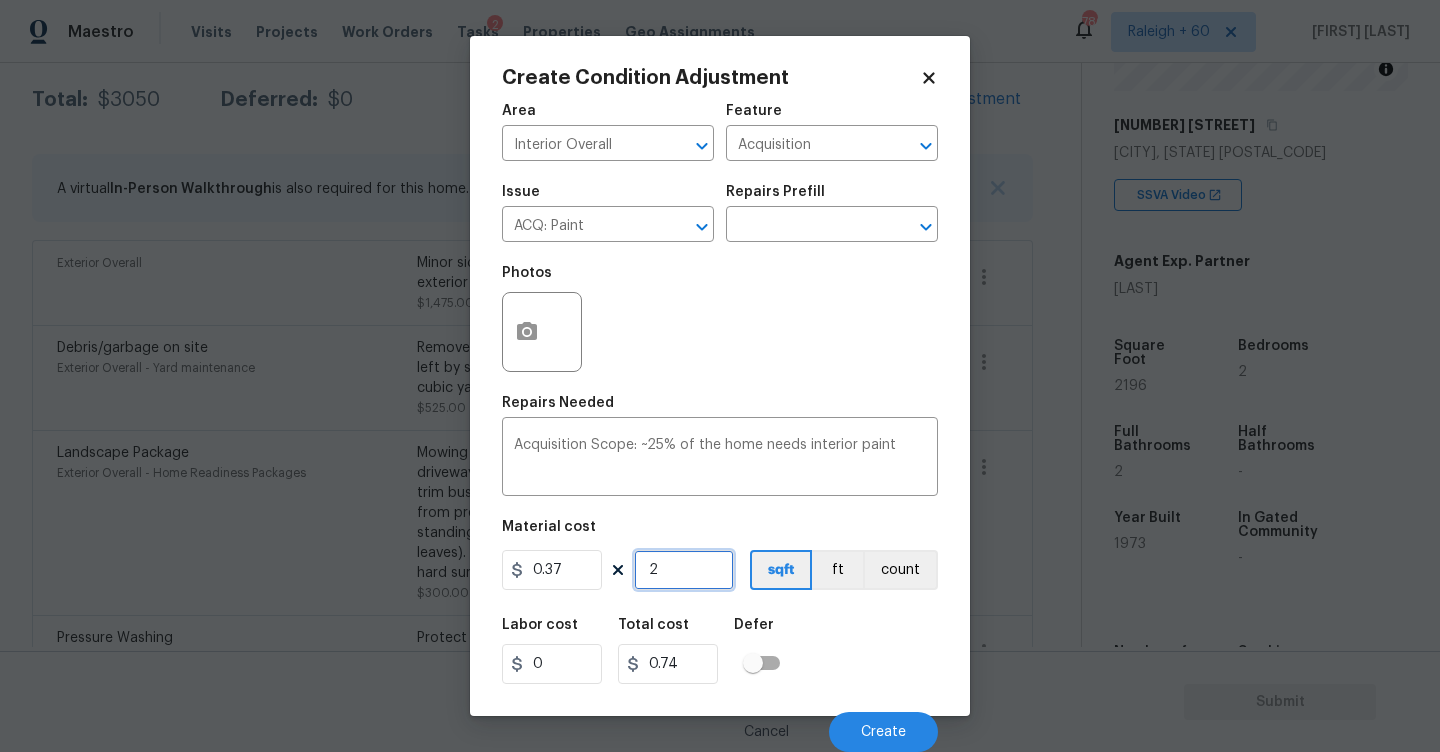 type on "21" 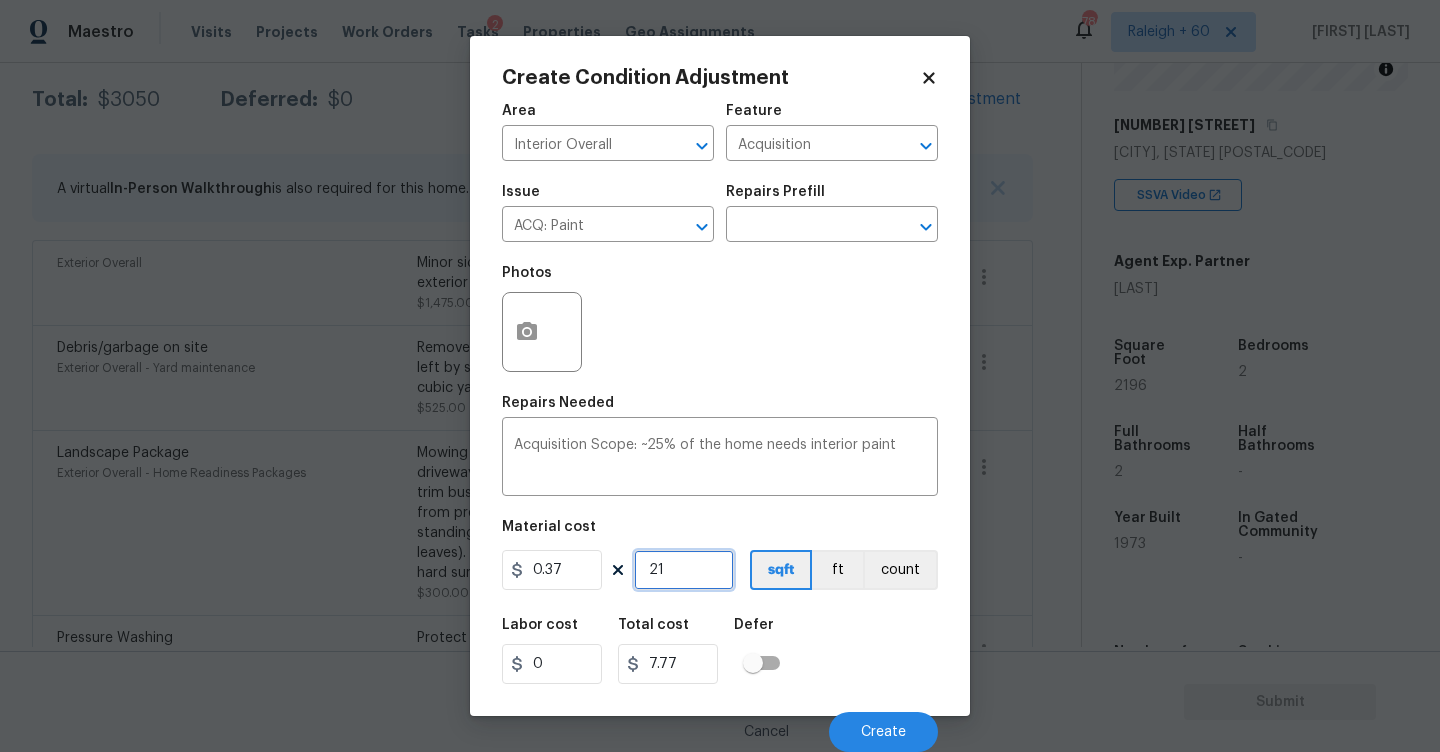 type on "219" 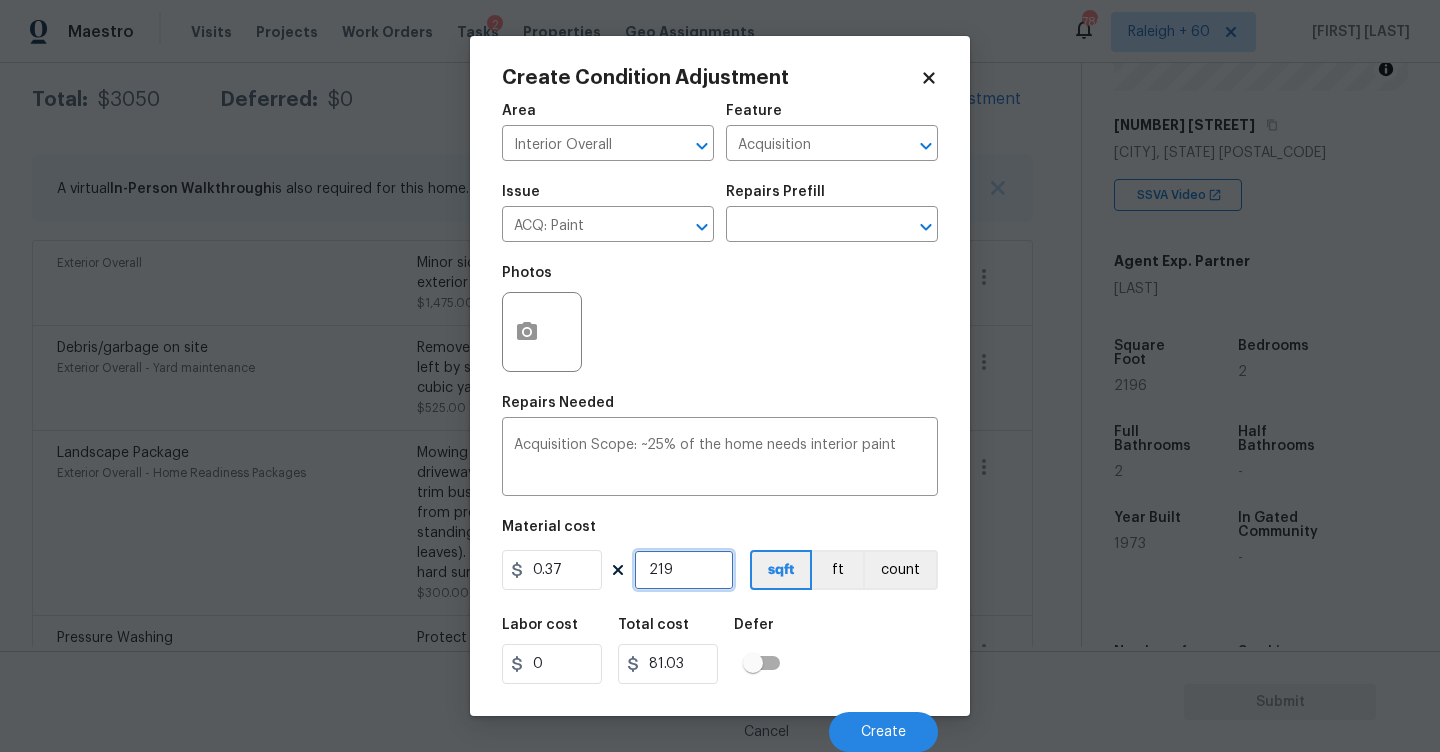type on "2196" 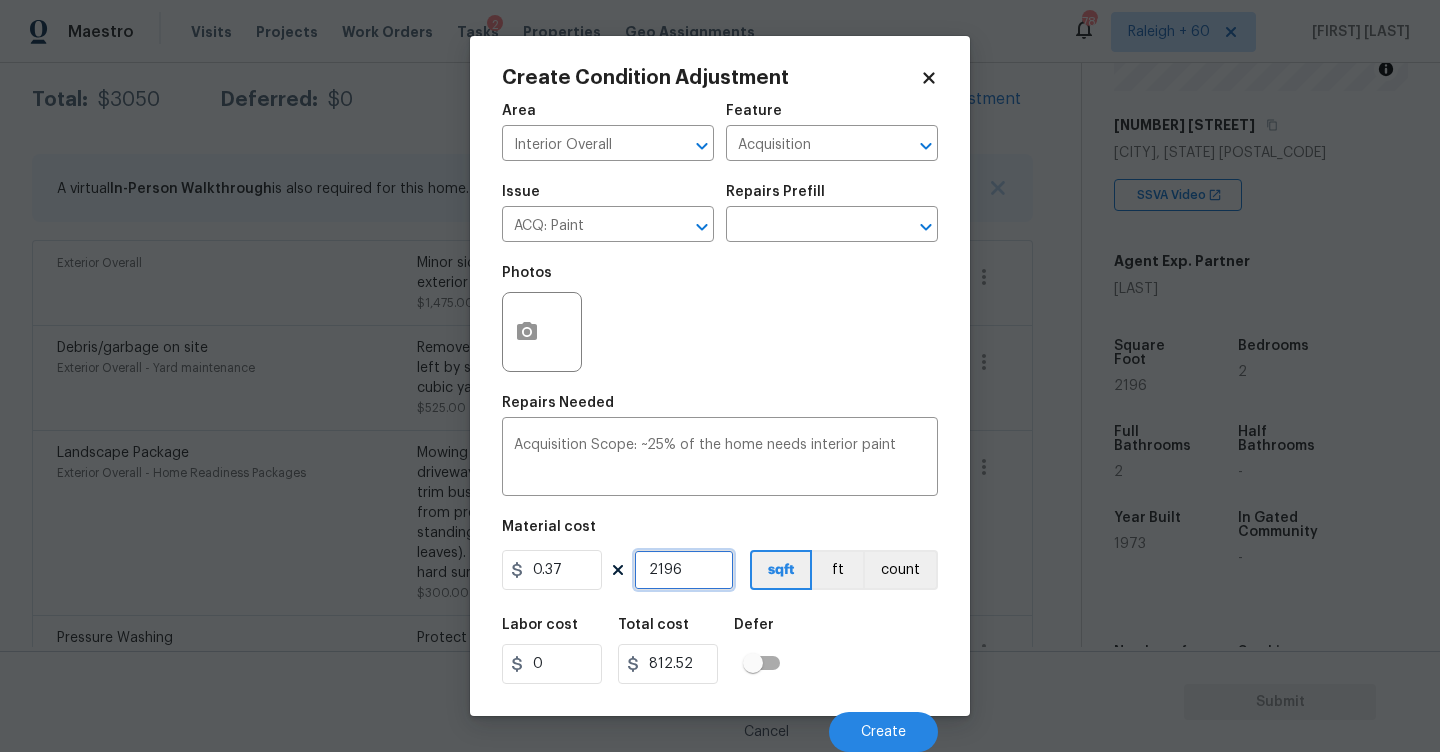 type on "2196" 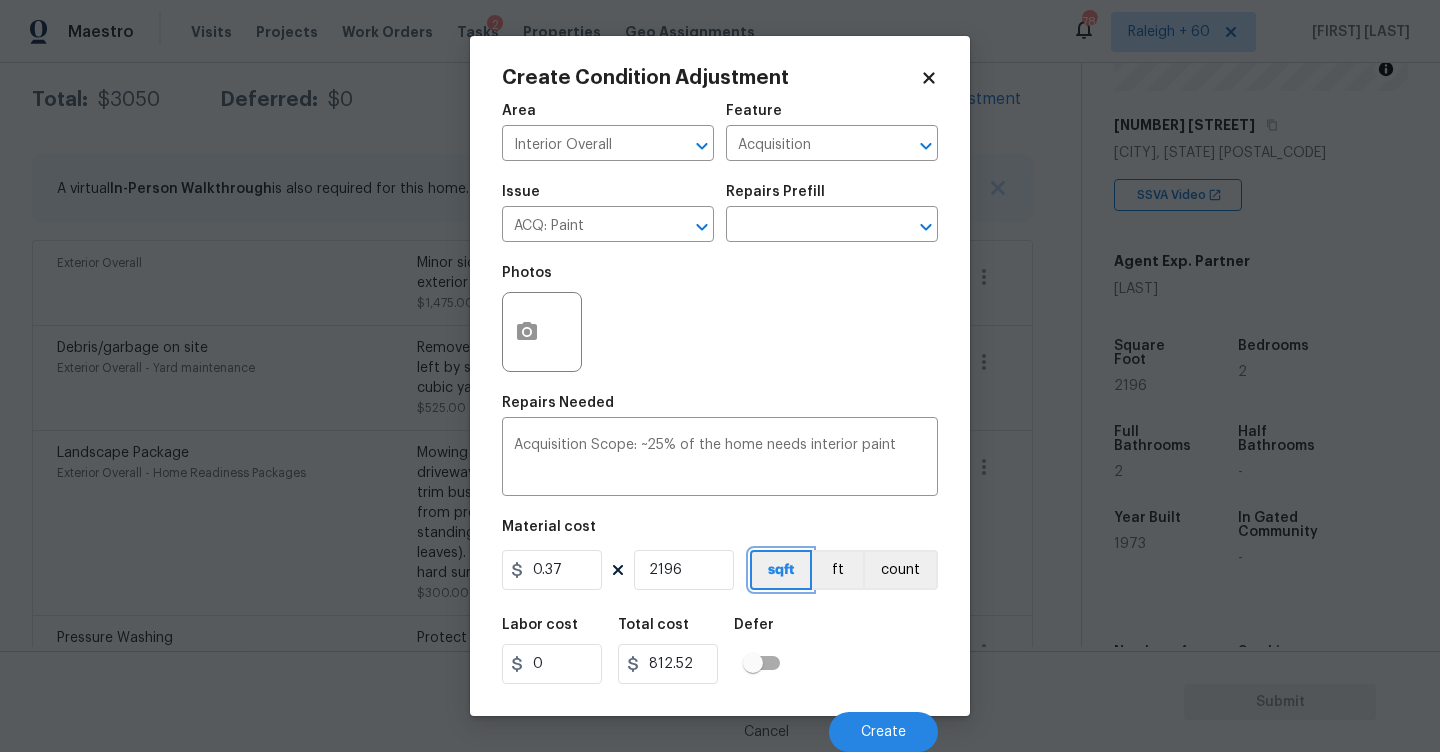 type 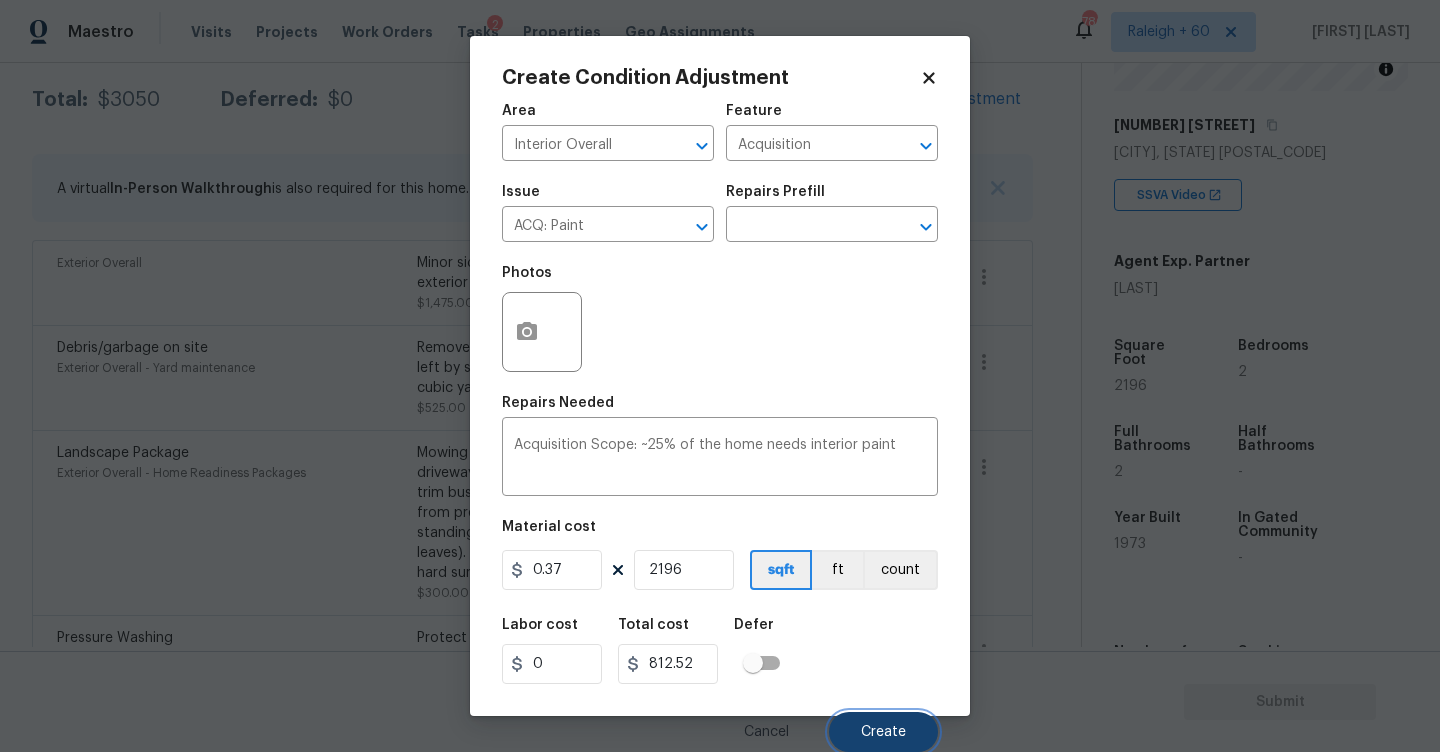click on "Create" at bounding box center [883, 732] 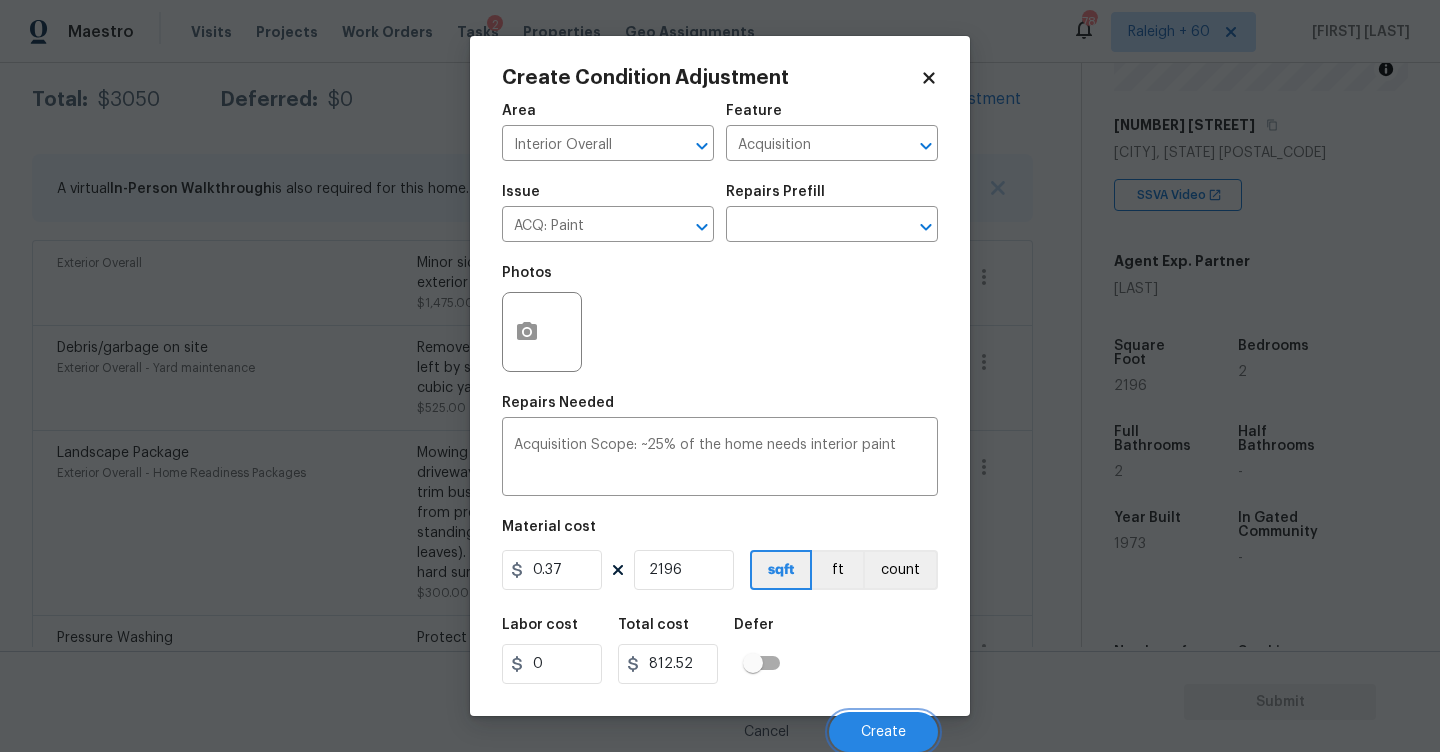 scroll, scrollTop: 325, scrollLeft: 0, axis: vertical 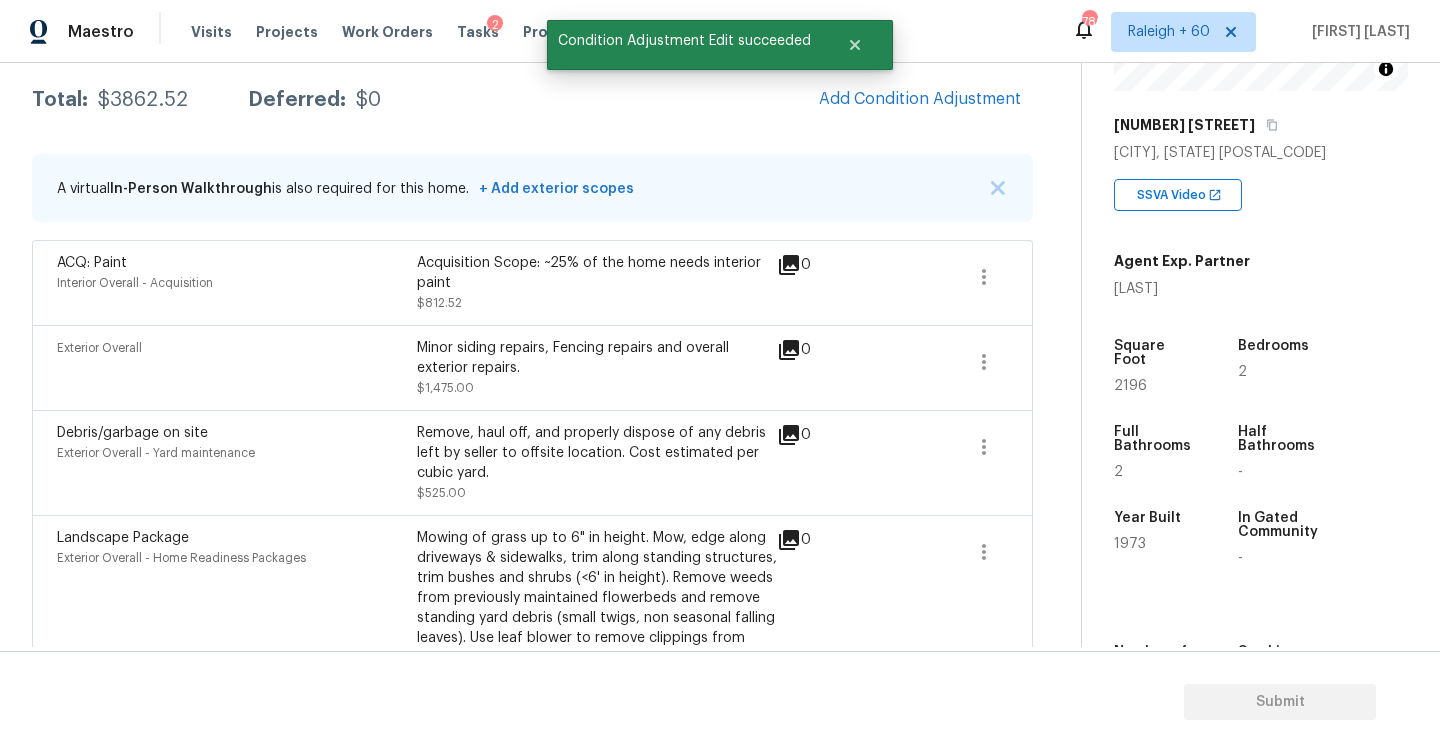 click on "Add Condition Adjustment" at bounding box center (920, 100) 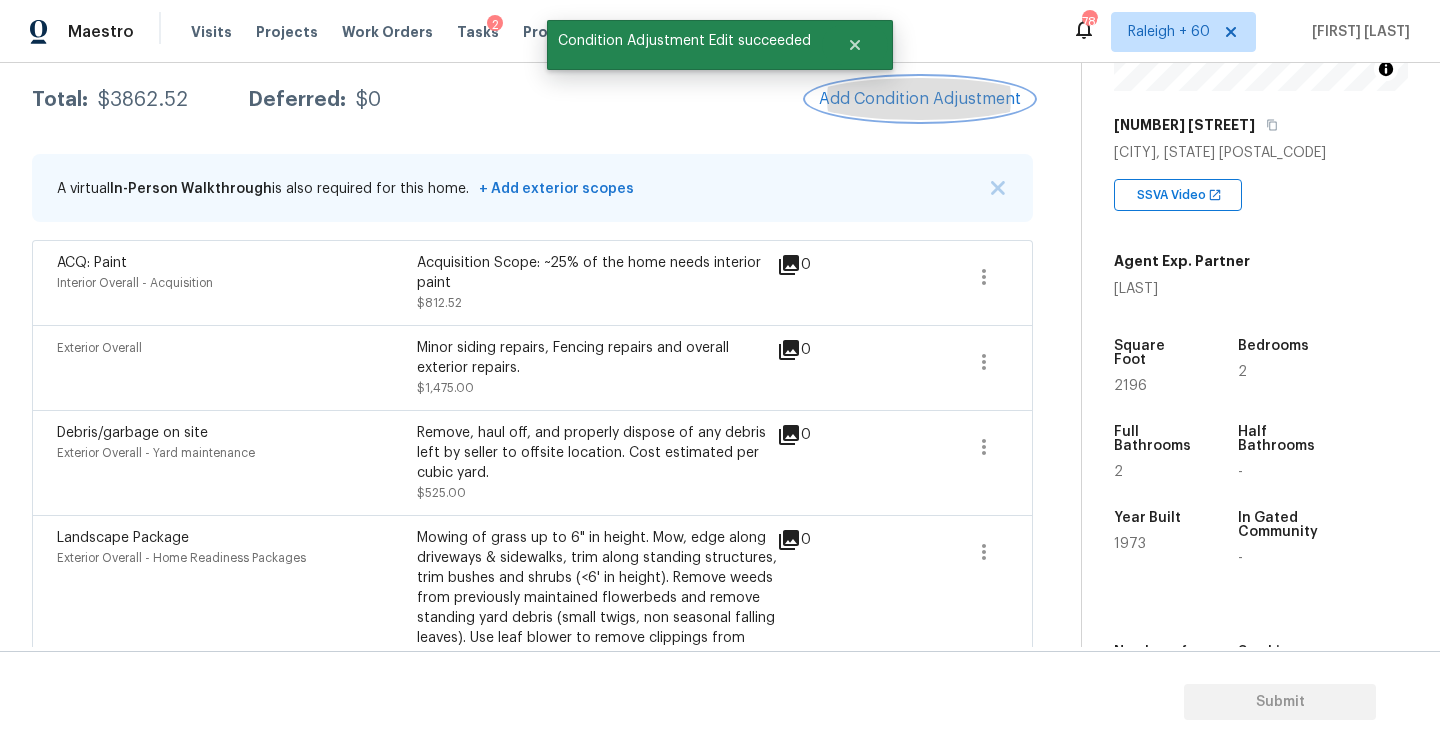 click on "Add Condition Adjustment" at bounding box center [920, 99] 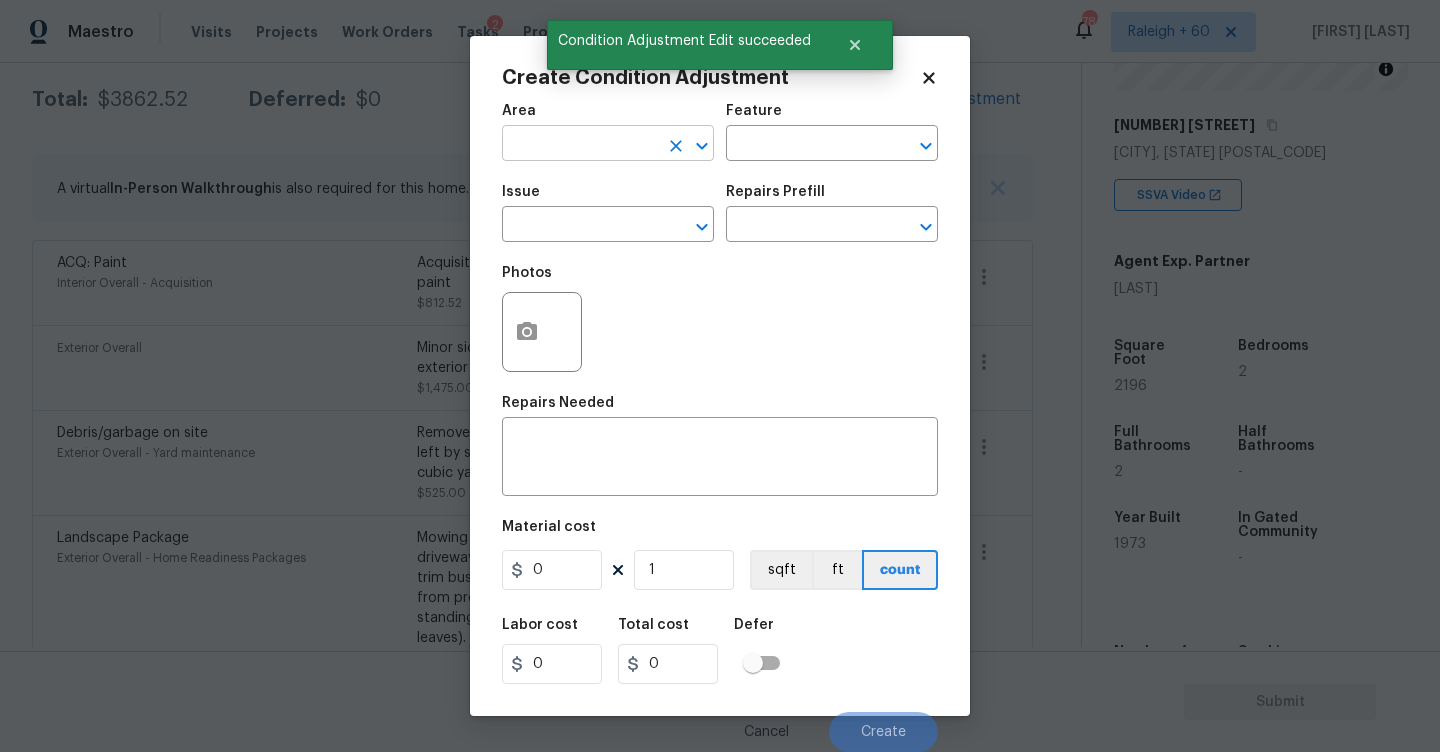 click at bounding box center (580, 145) 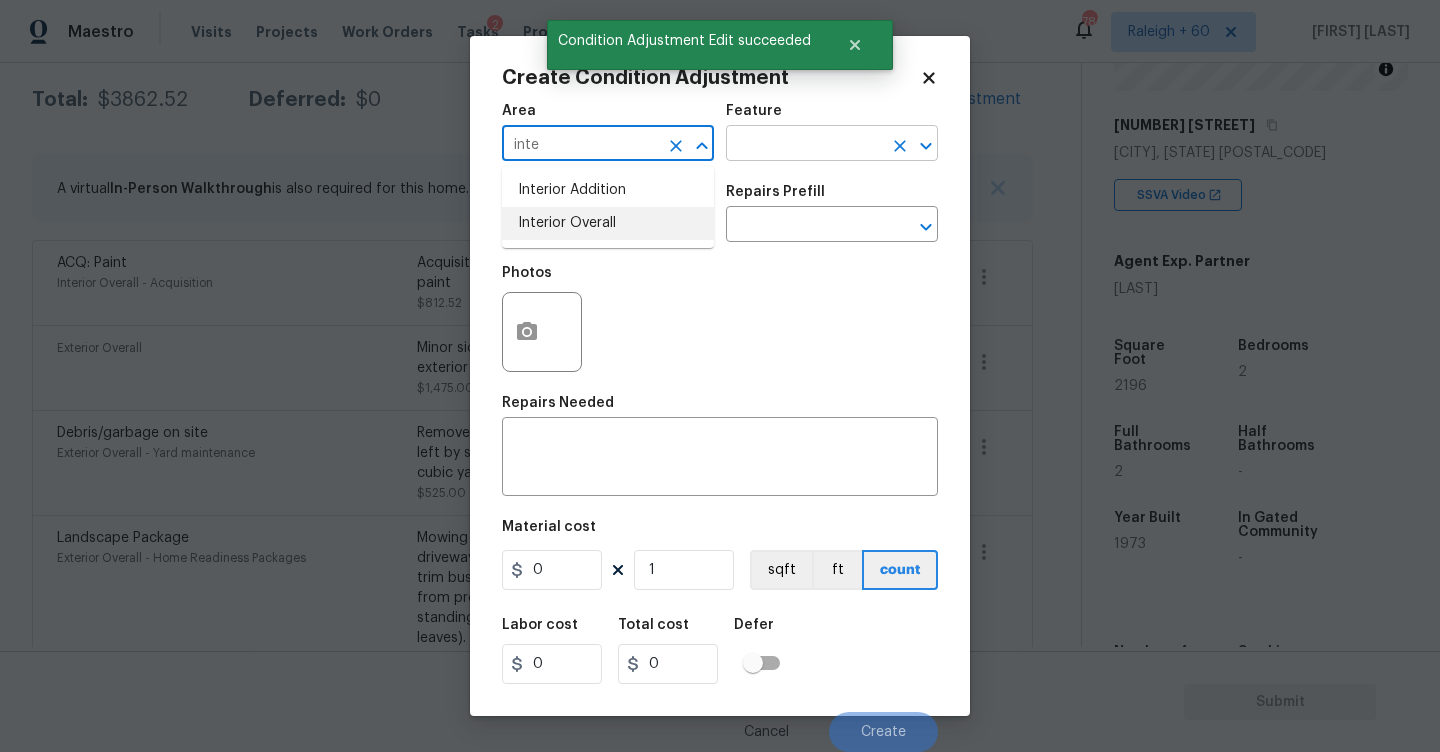 drag, startPoint x: 573, startPoint y: 230, endPoint x: 770, endPoint y: 158, distance: 209.74509 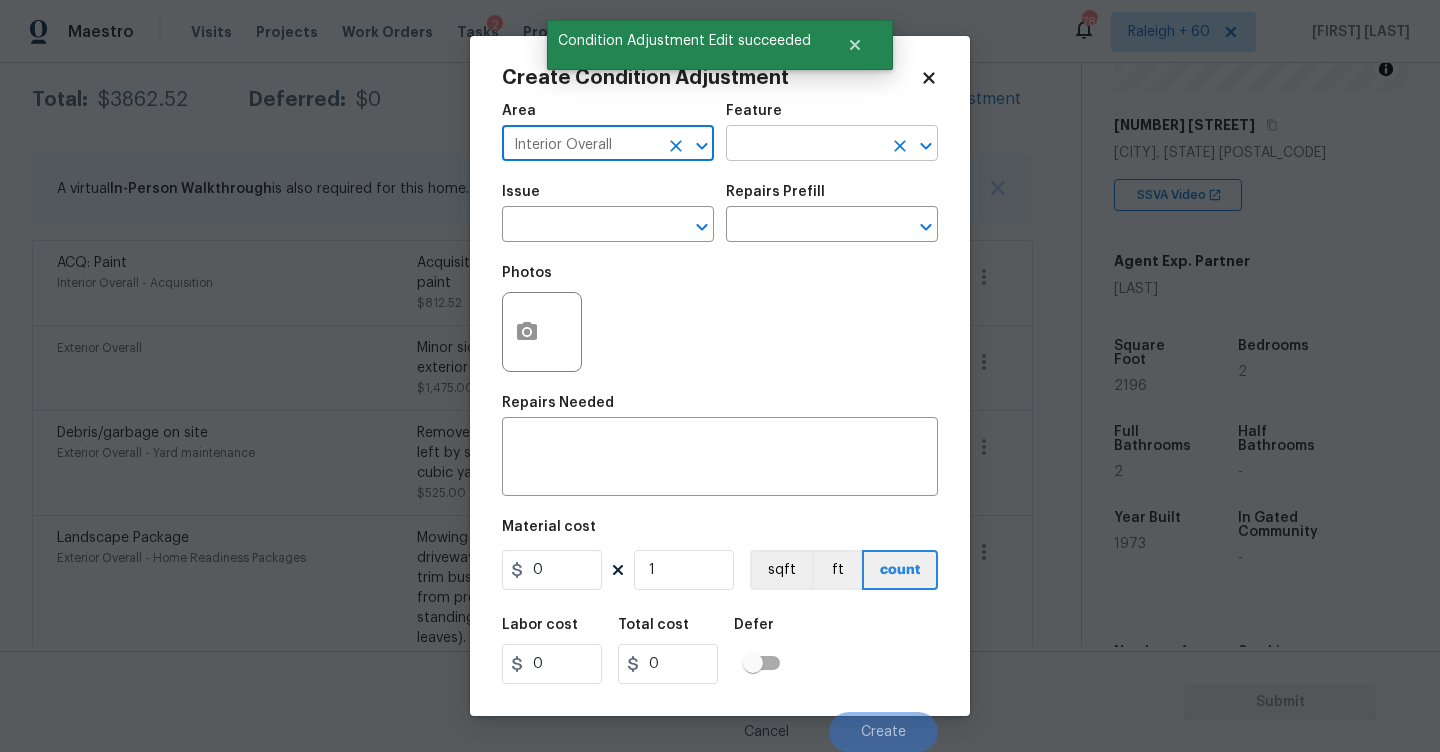 type on "Interior Overall" 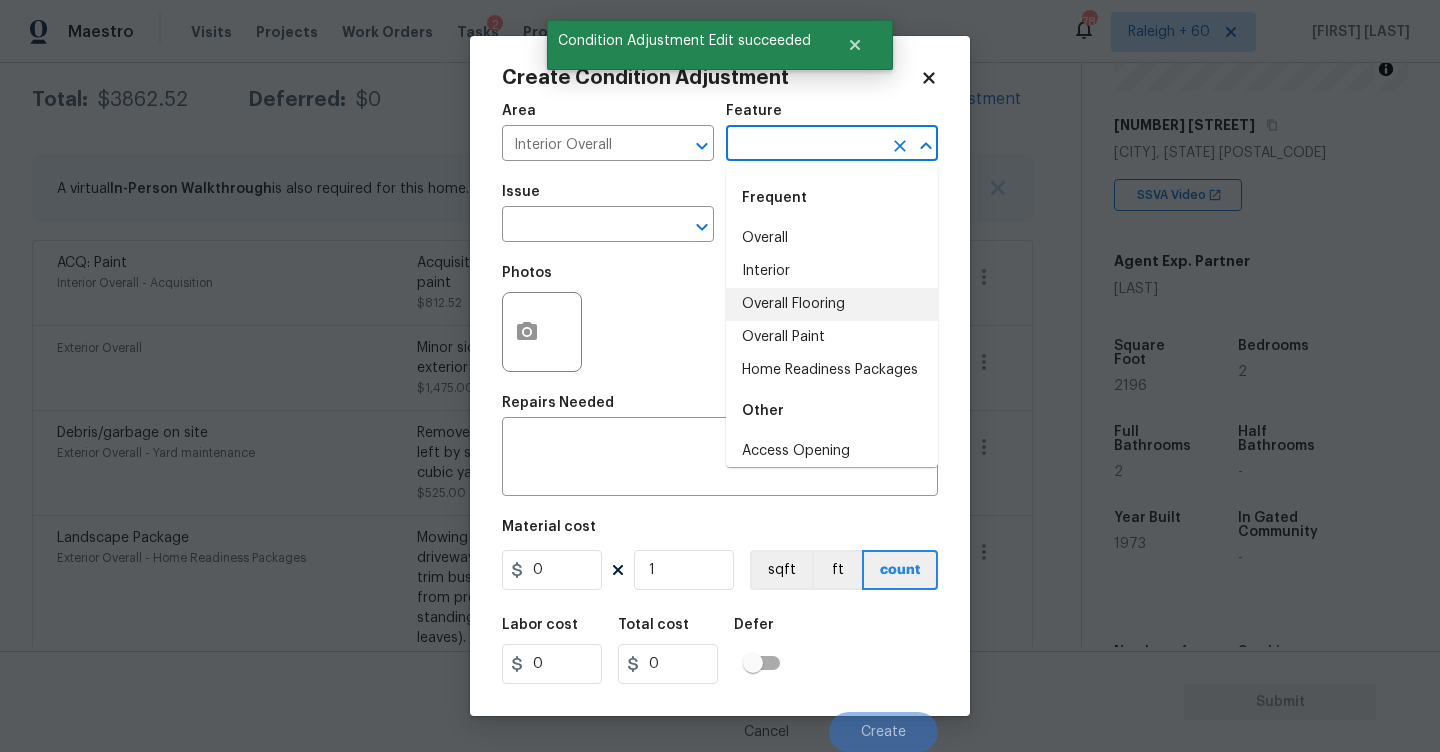 click on "Overall Flooring" at bounding box center [832, 304] 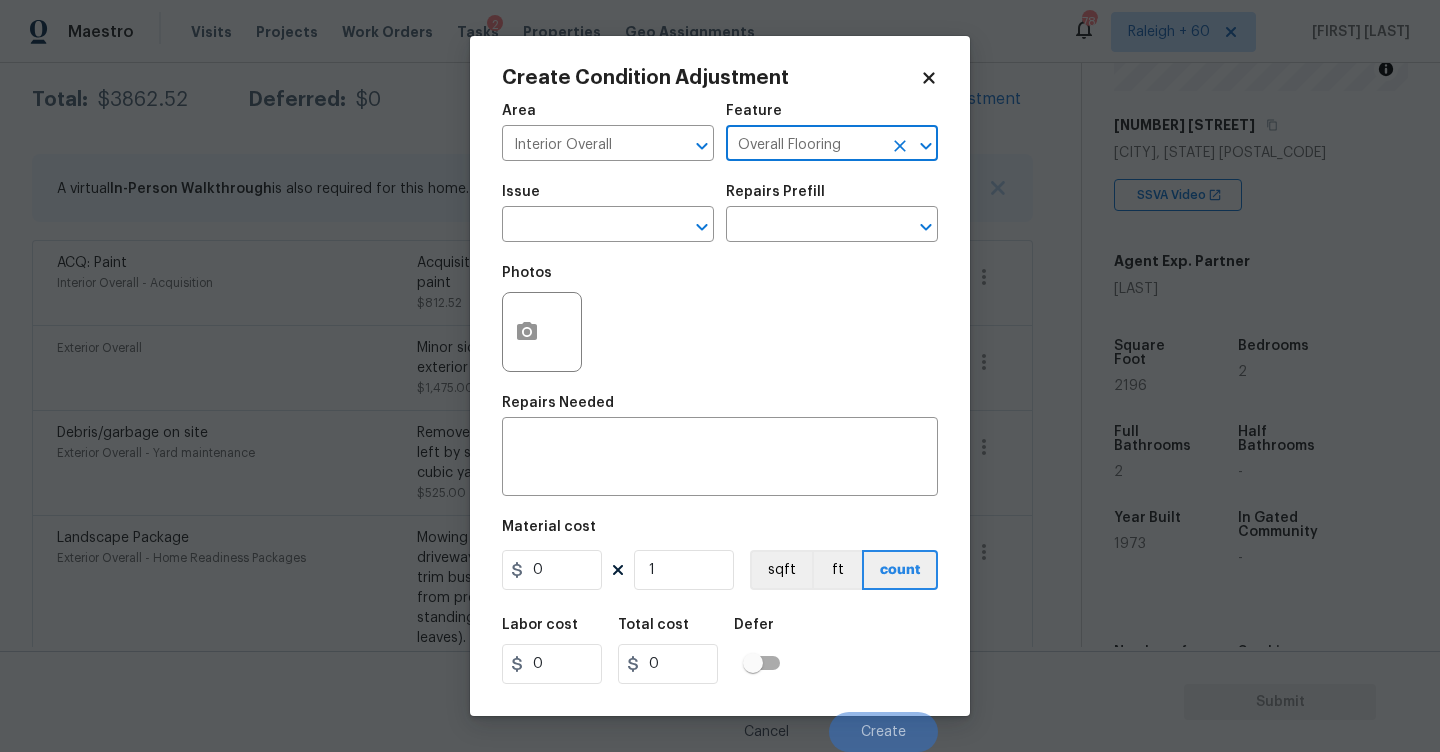 click on "Issue ​" at bounding box center [608, 213] 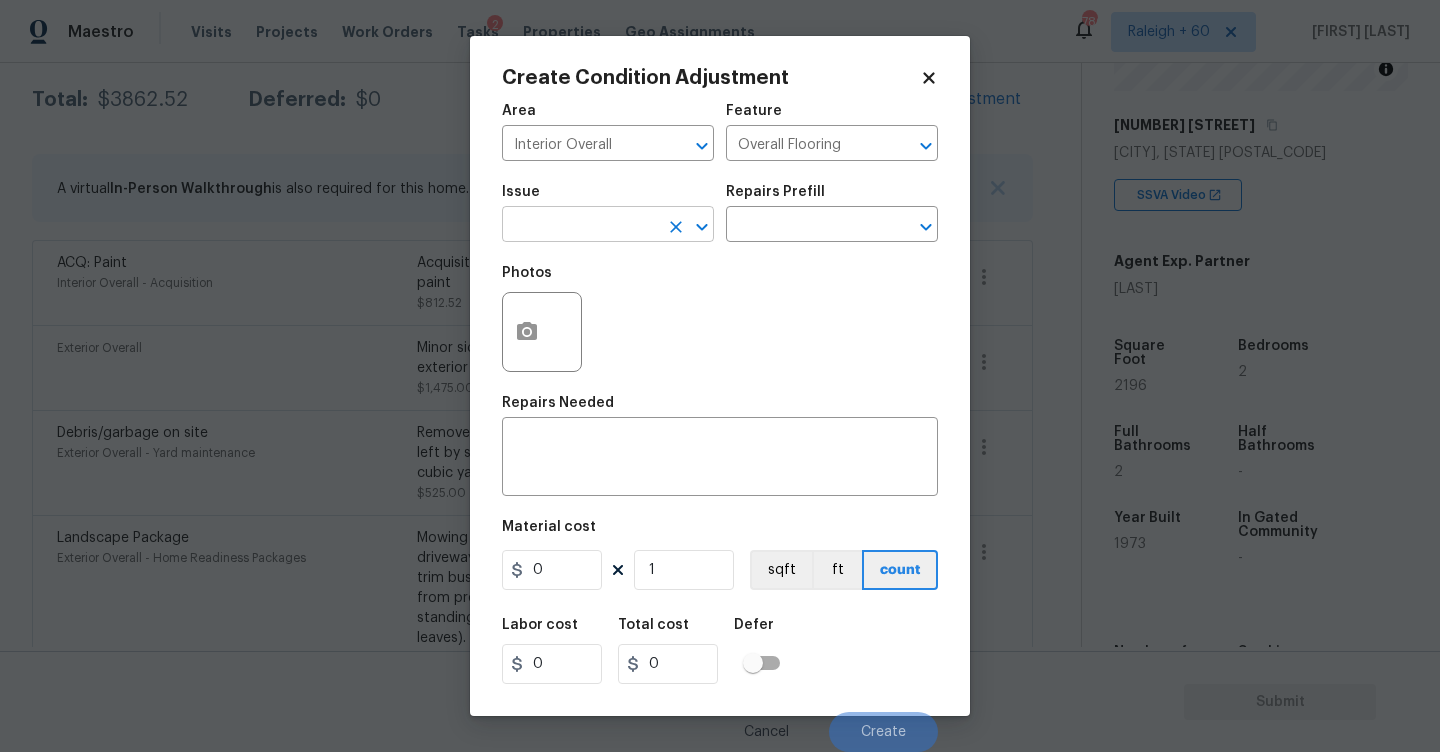 click at bounding box center (580, 226) 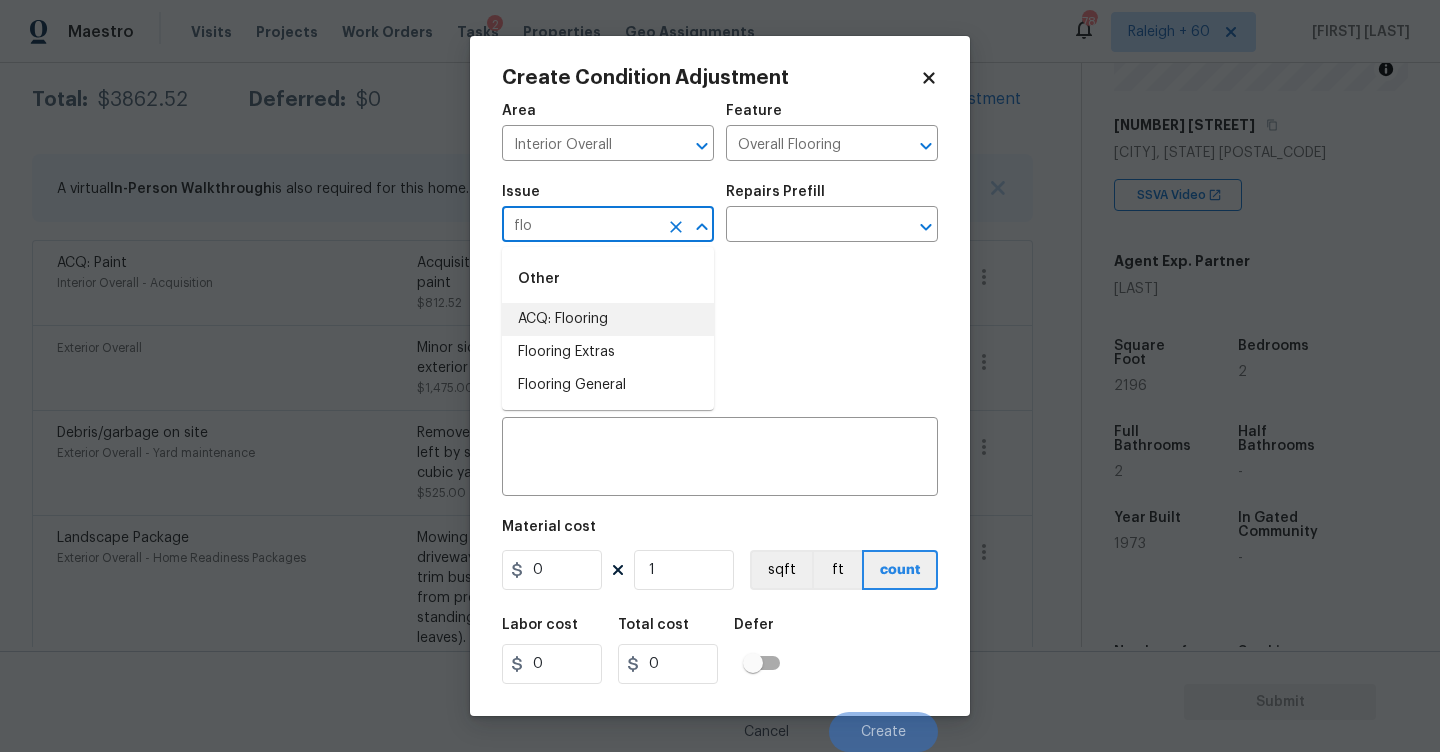 click on "ACQ: Flooring" at bounding box center [608, 319] 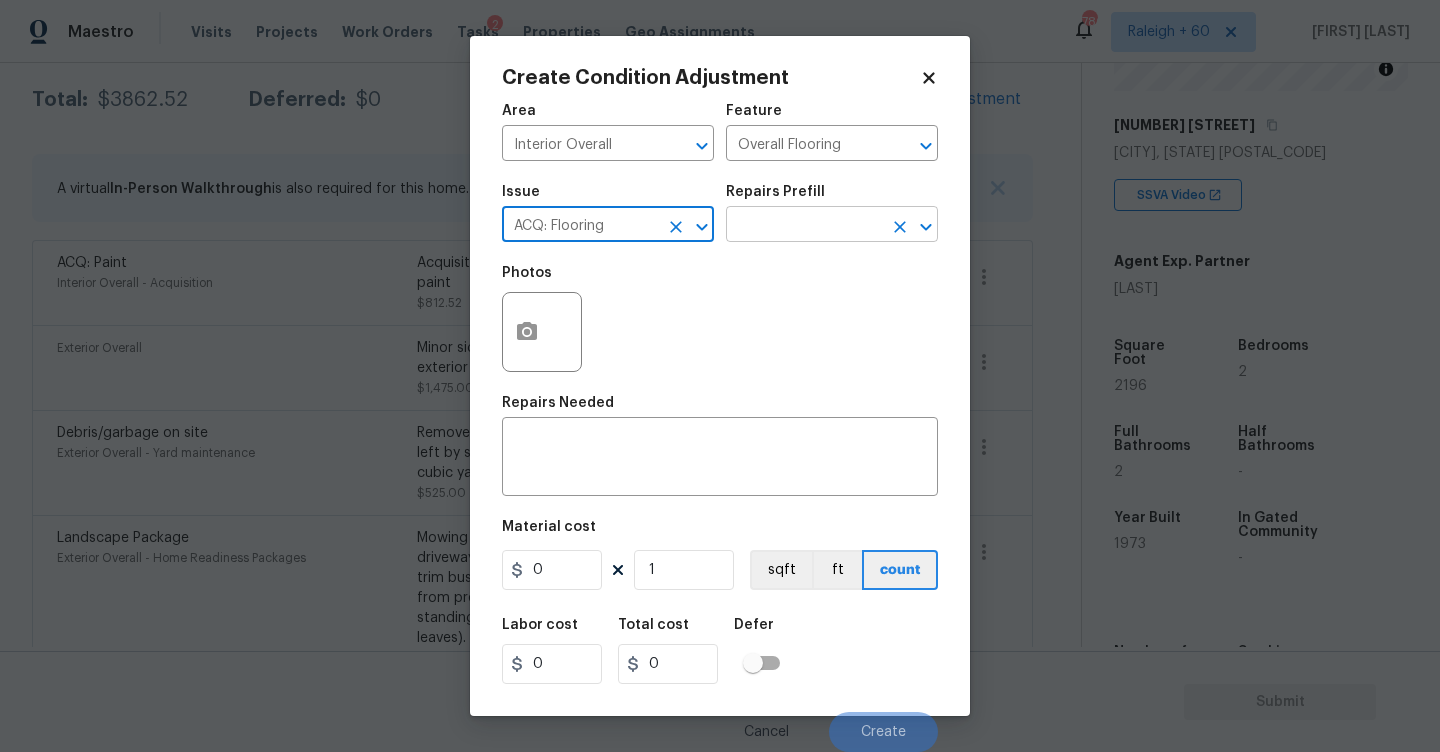 type on "ACQ: Flooring" 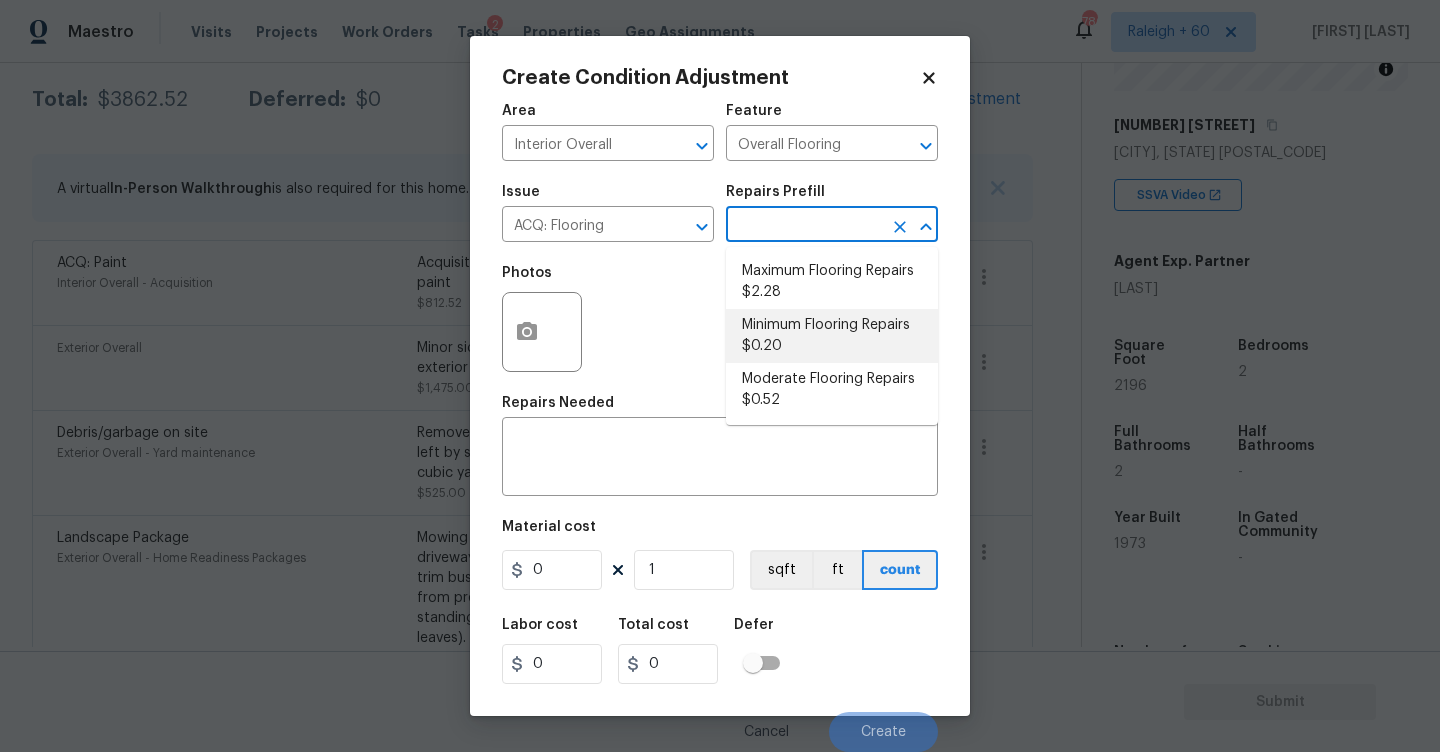 click on "Minimum Flooring Repairs $0.20" at bounding box center [832, 336] 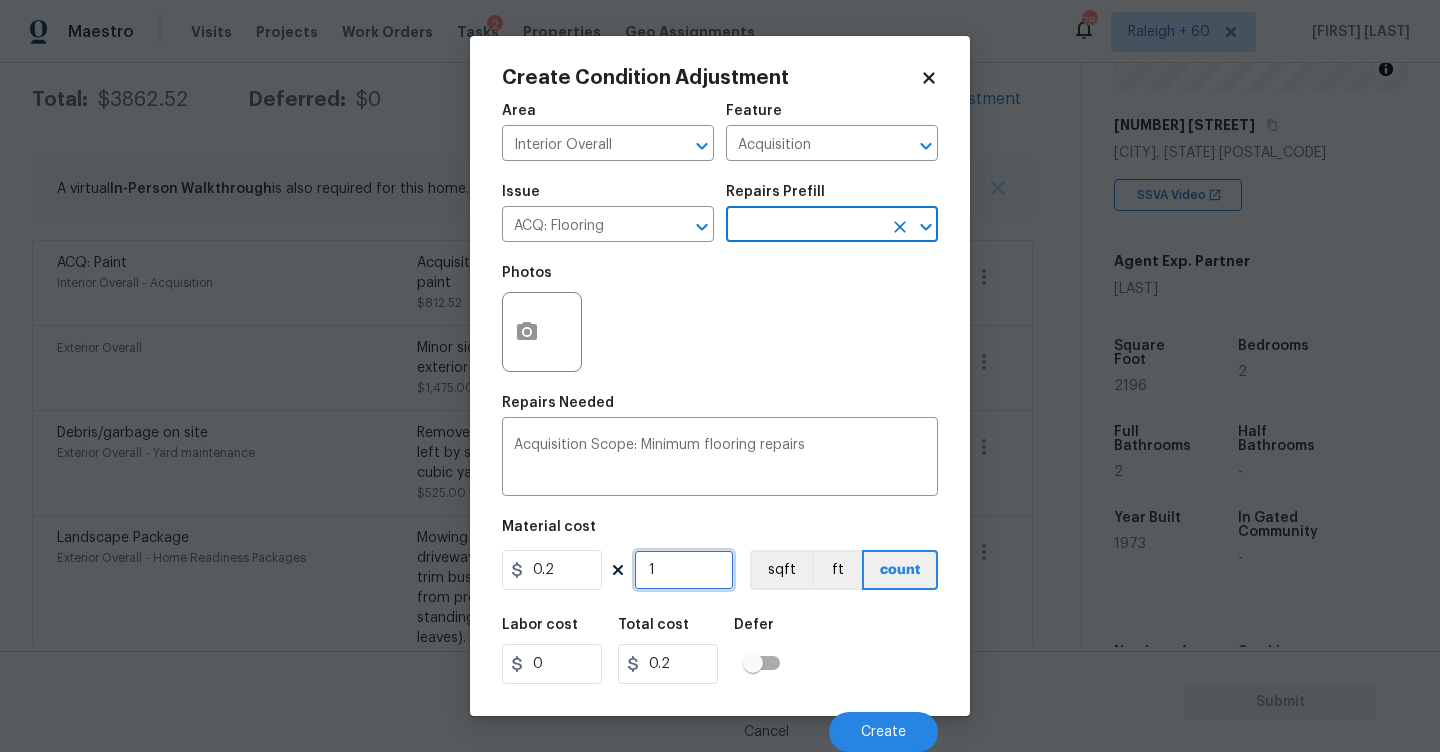 click on "1" at bounding box center [684, 570] 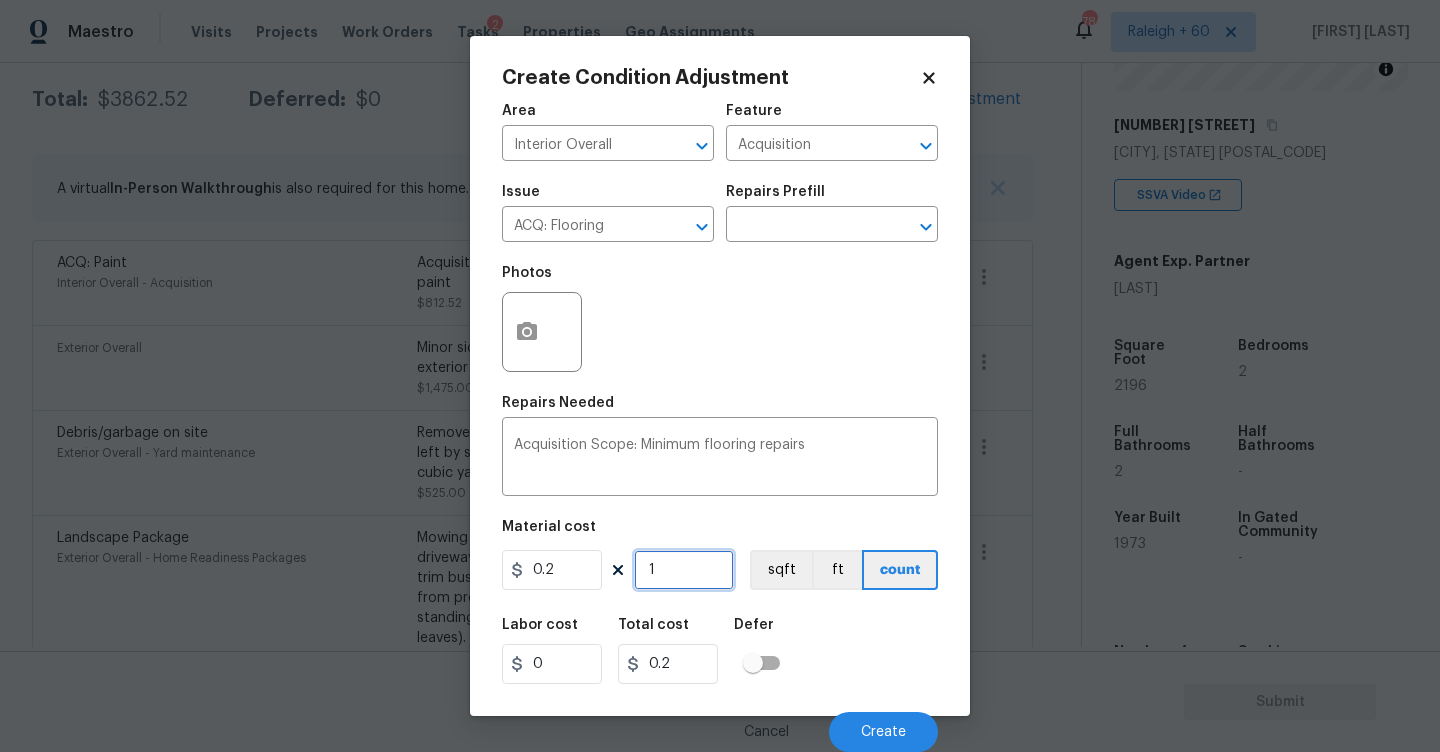 type on "0" 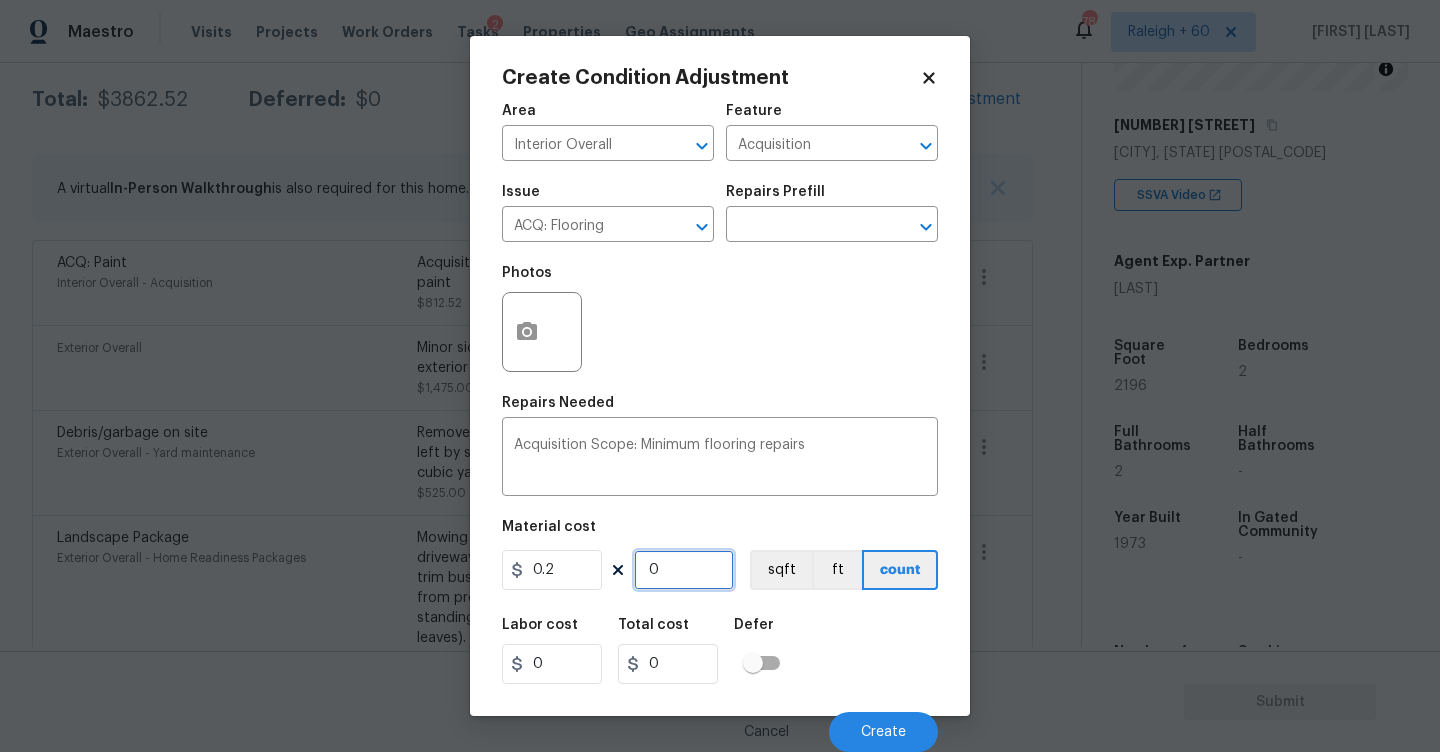 type on "2" 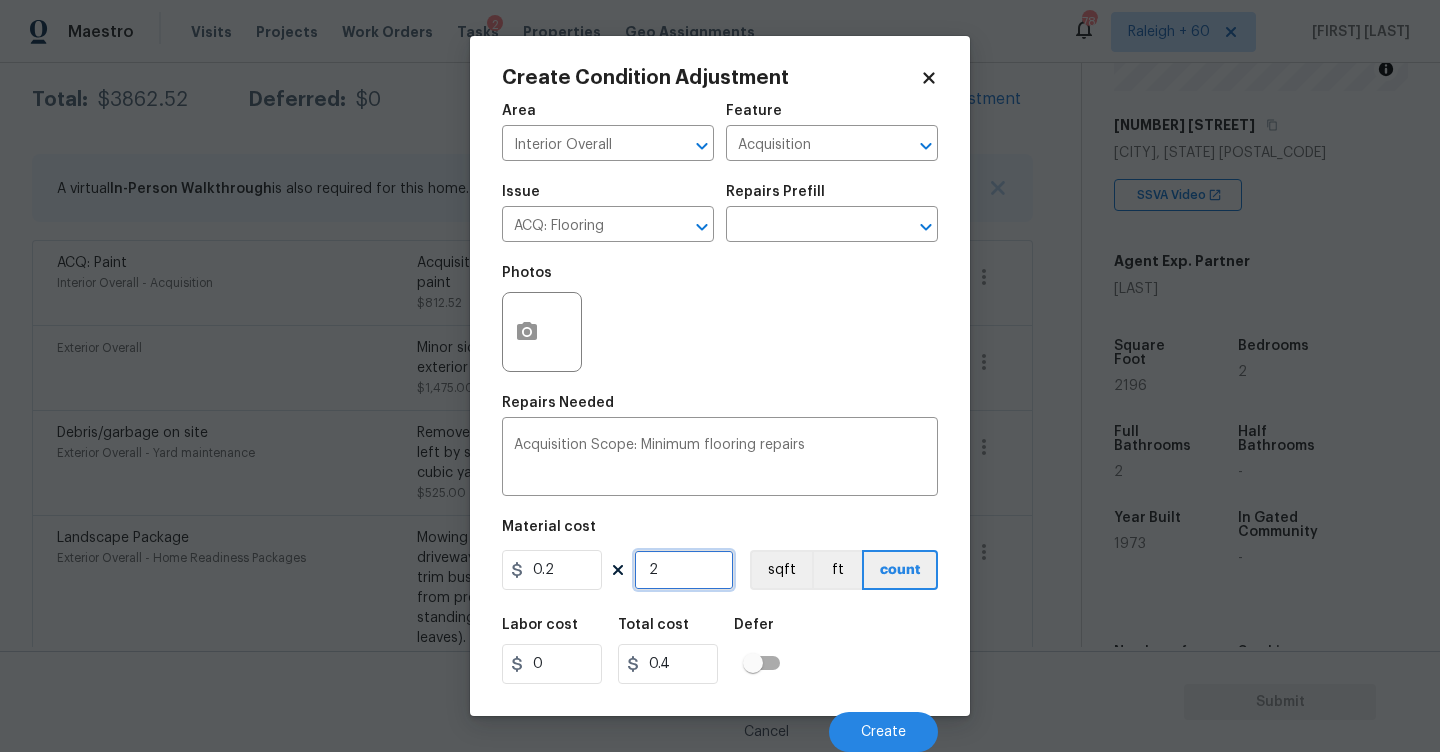 type on "21" 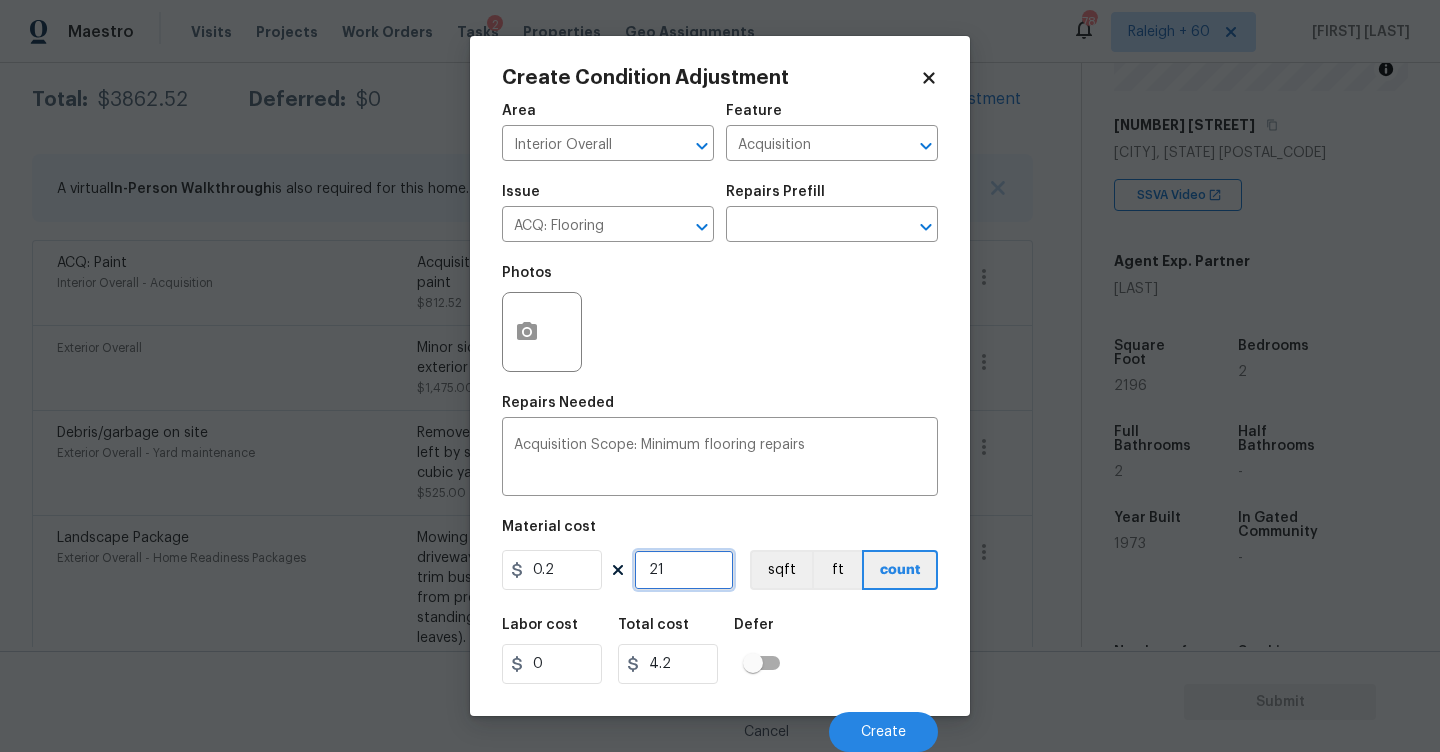 type on "219" 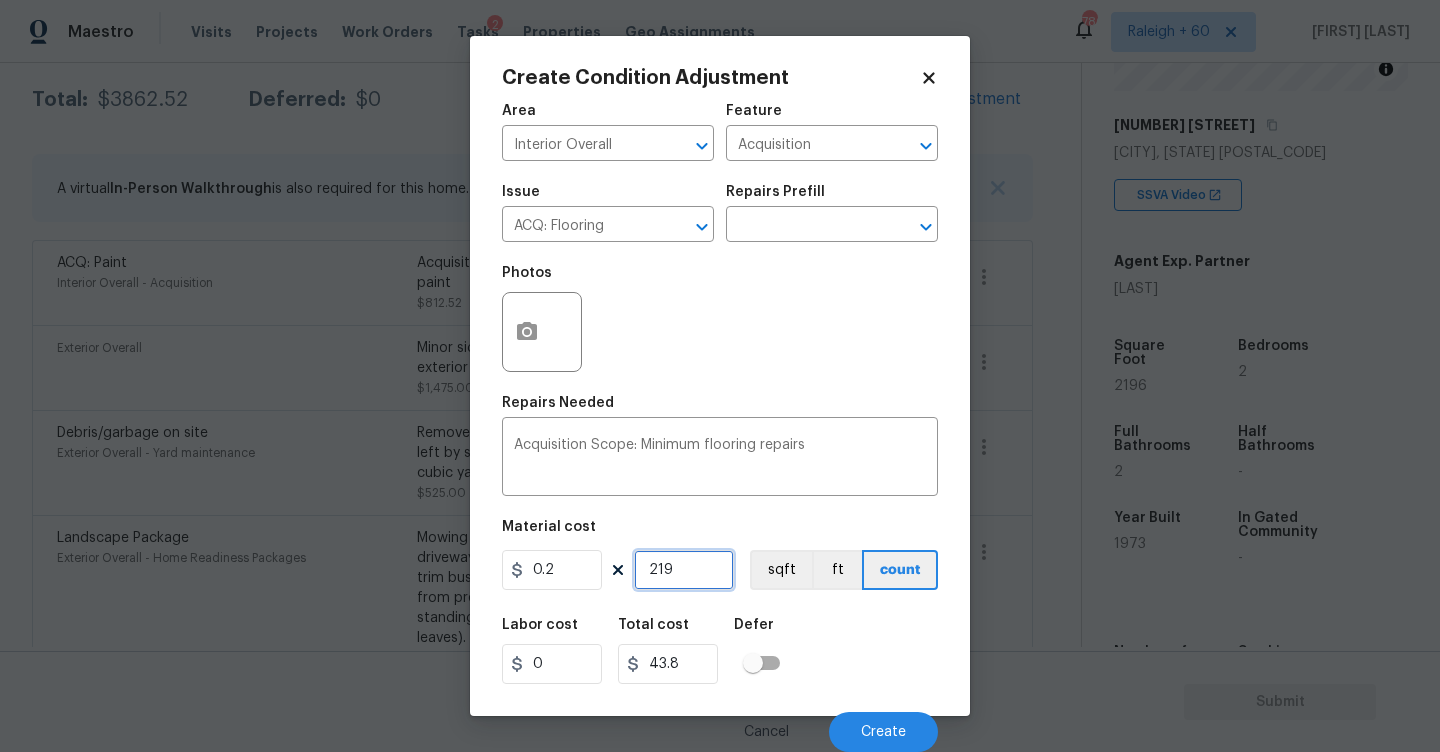 type on "2196" 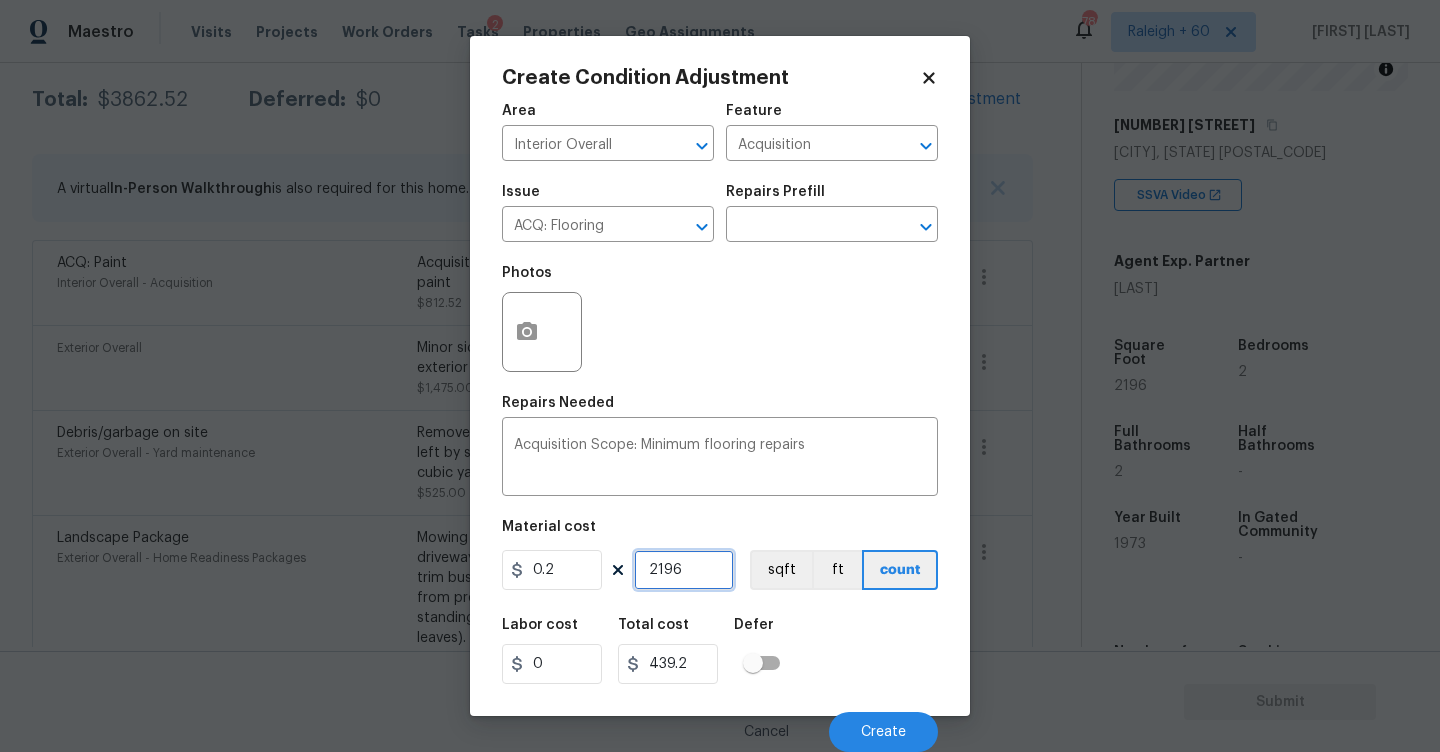type on "2196" 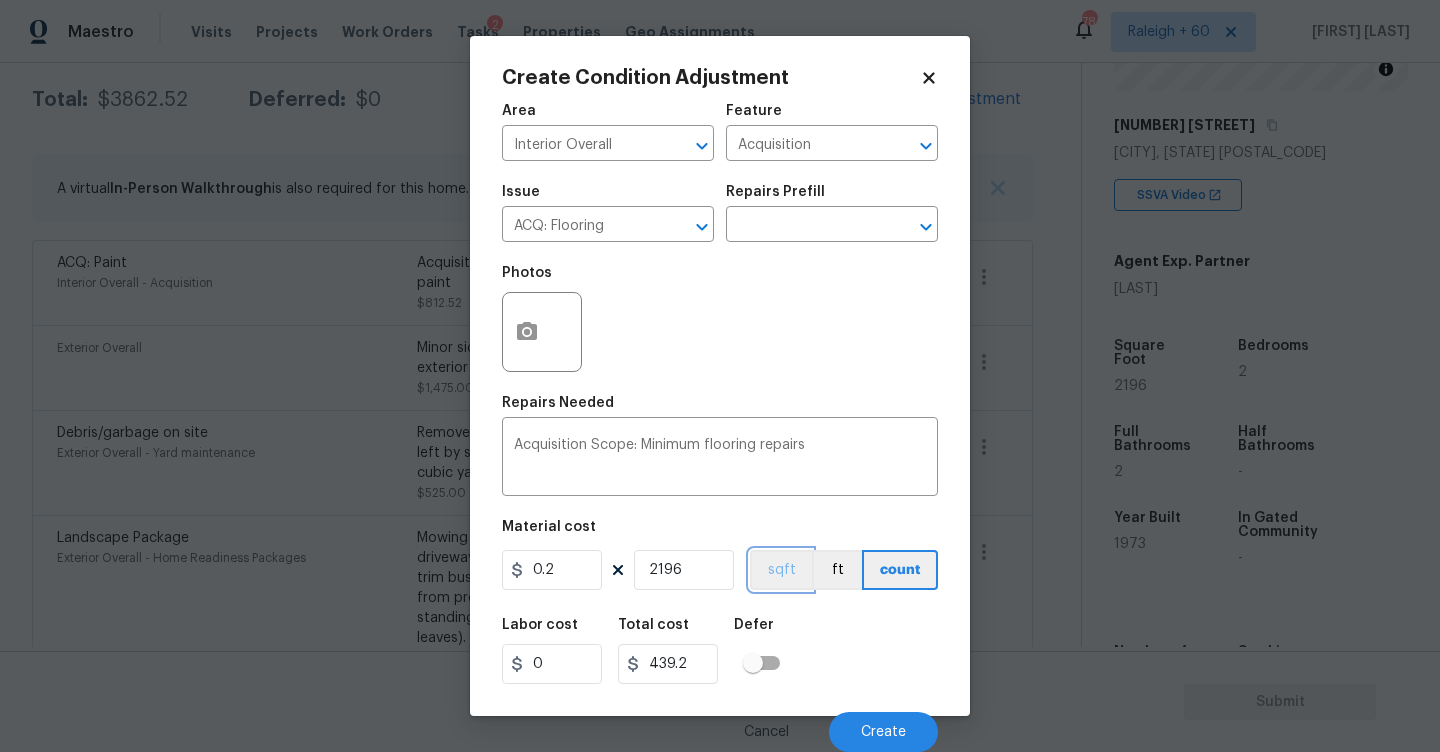 type 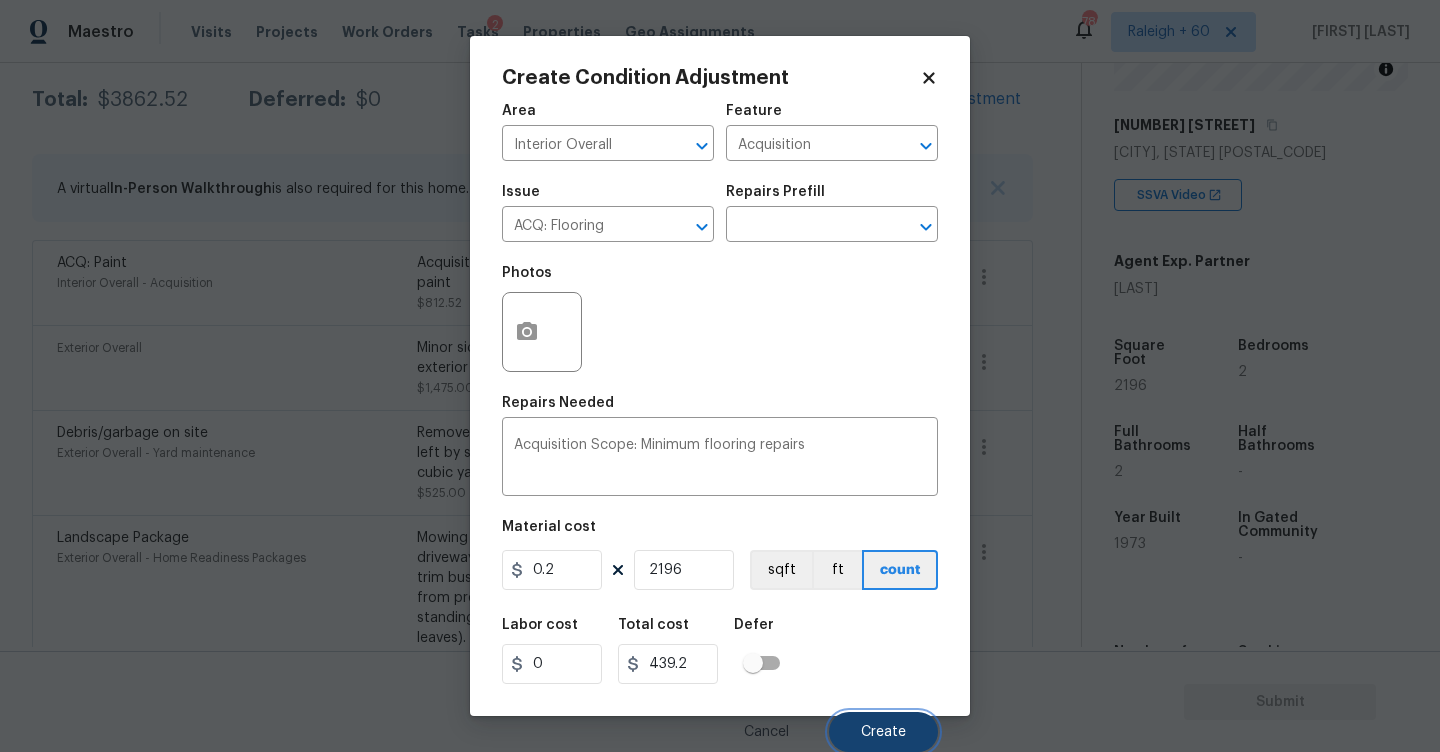 click on "Create" at bounding box center (883, 732) 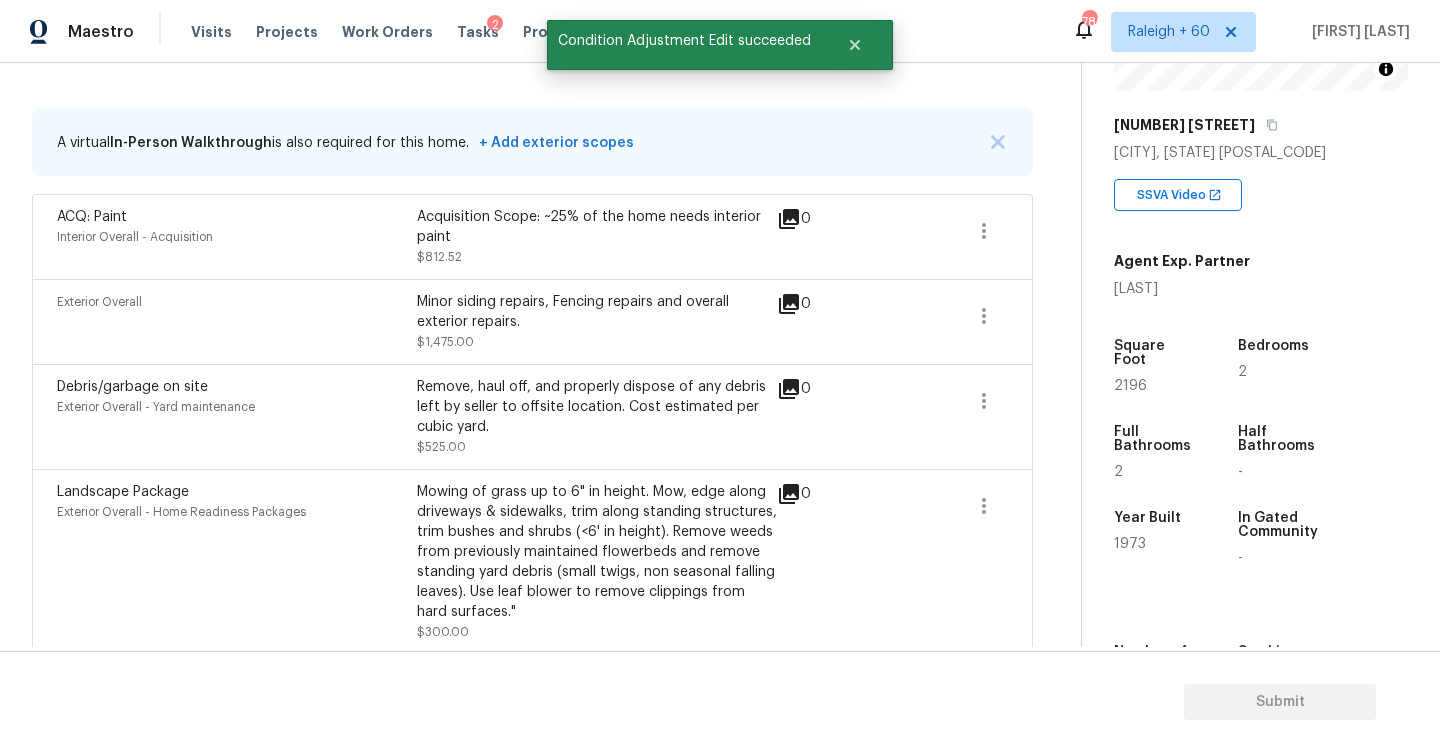 scroll, scrollTop: 325, scrollLeft: 0, axis: vertical 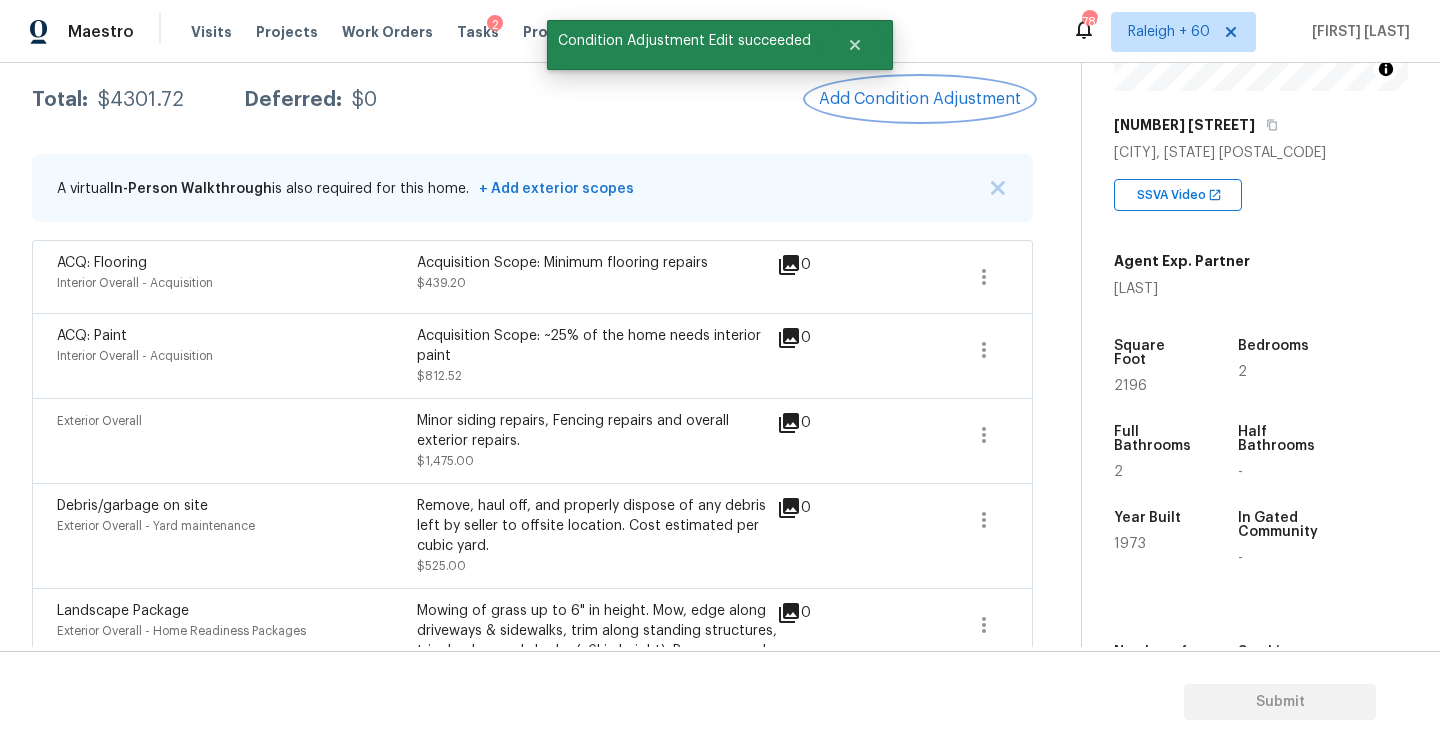 click on "Add Condition Adjustment" at bounding box center (920, 99) 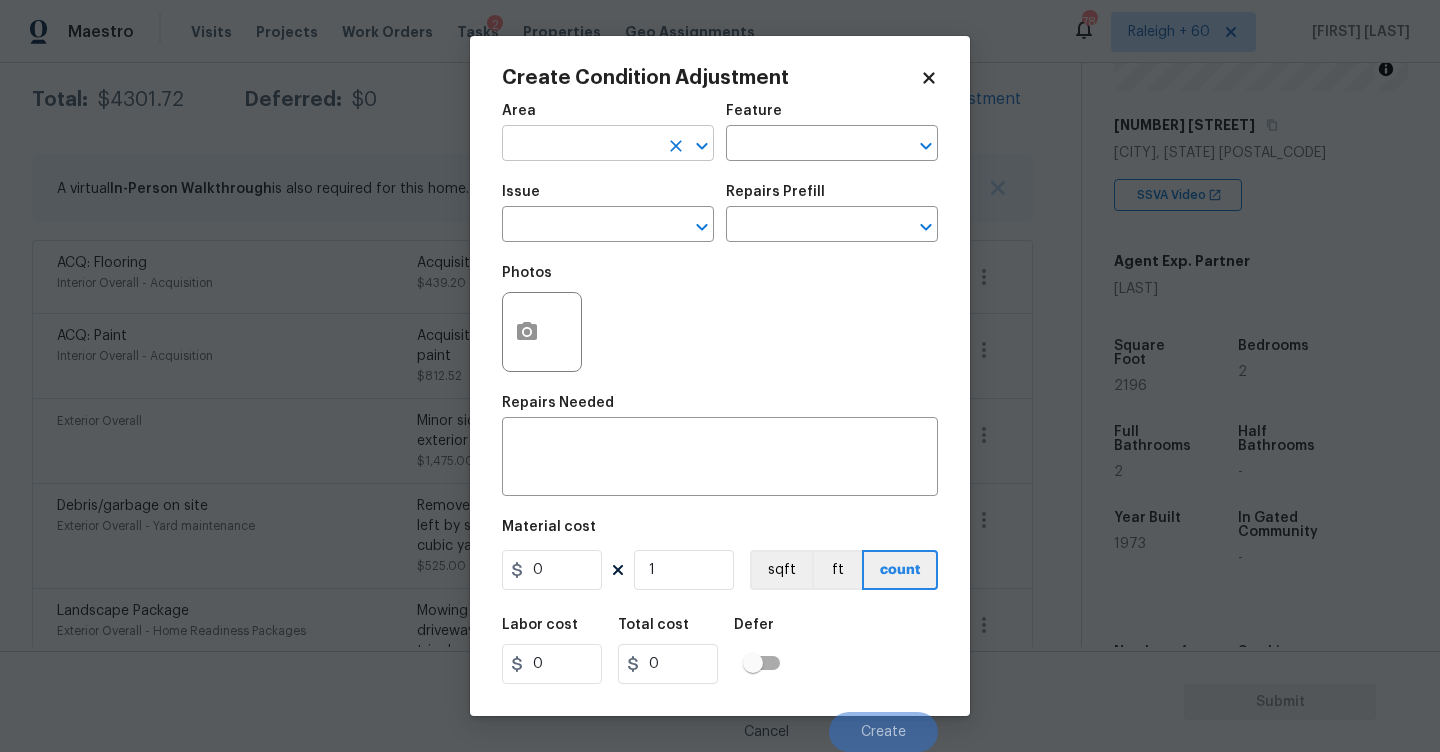 click at bounding box center [580, 145] 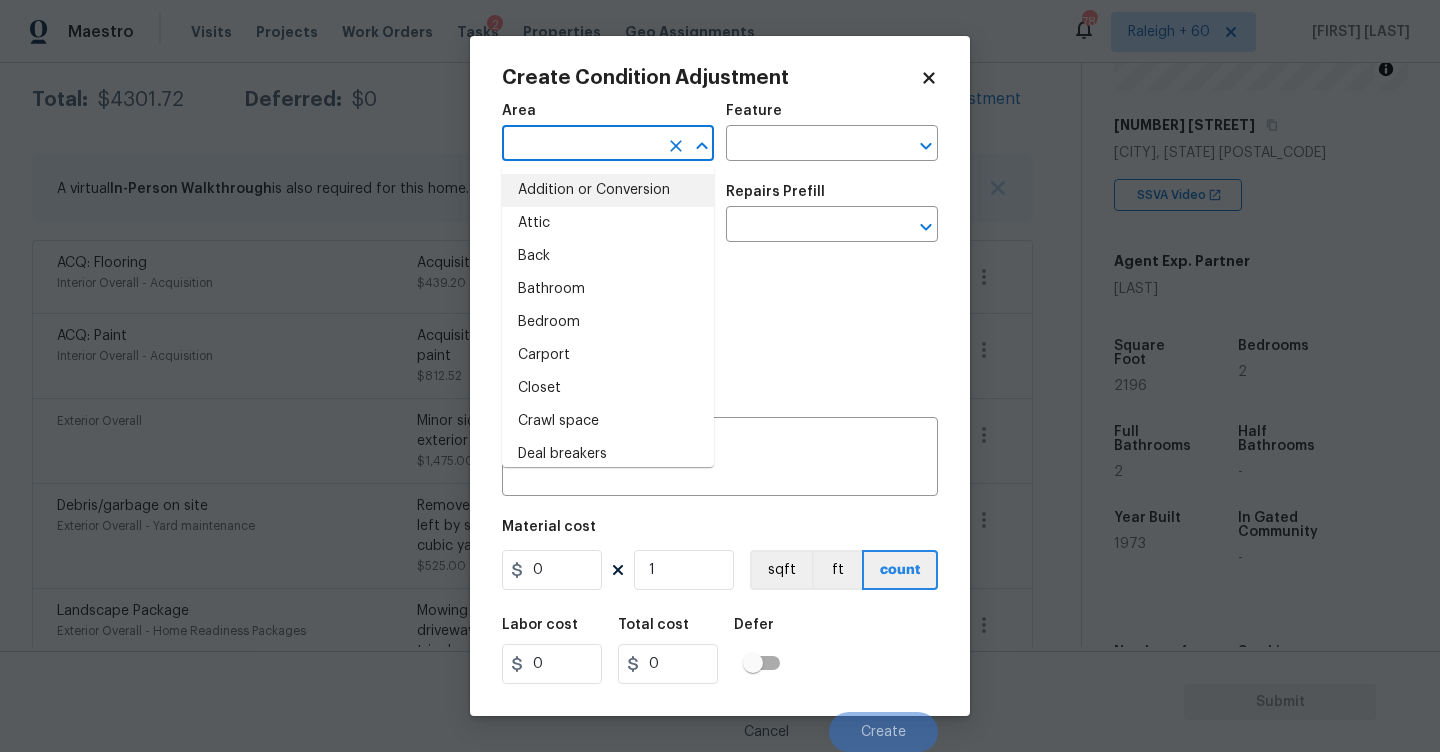 click at bounding box center [580, 145] 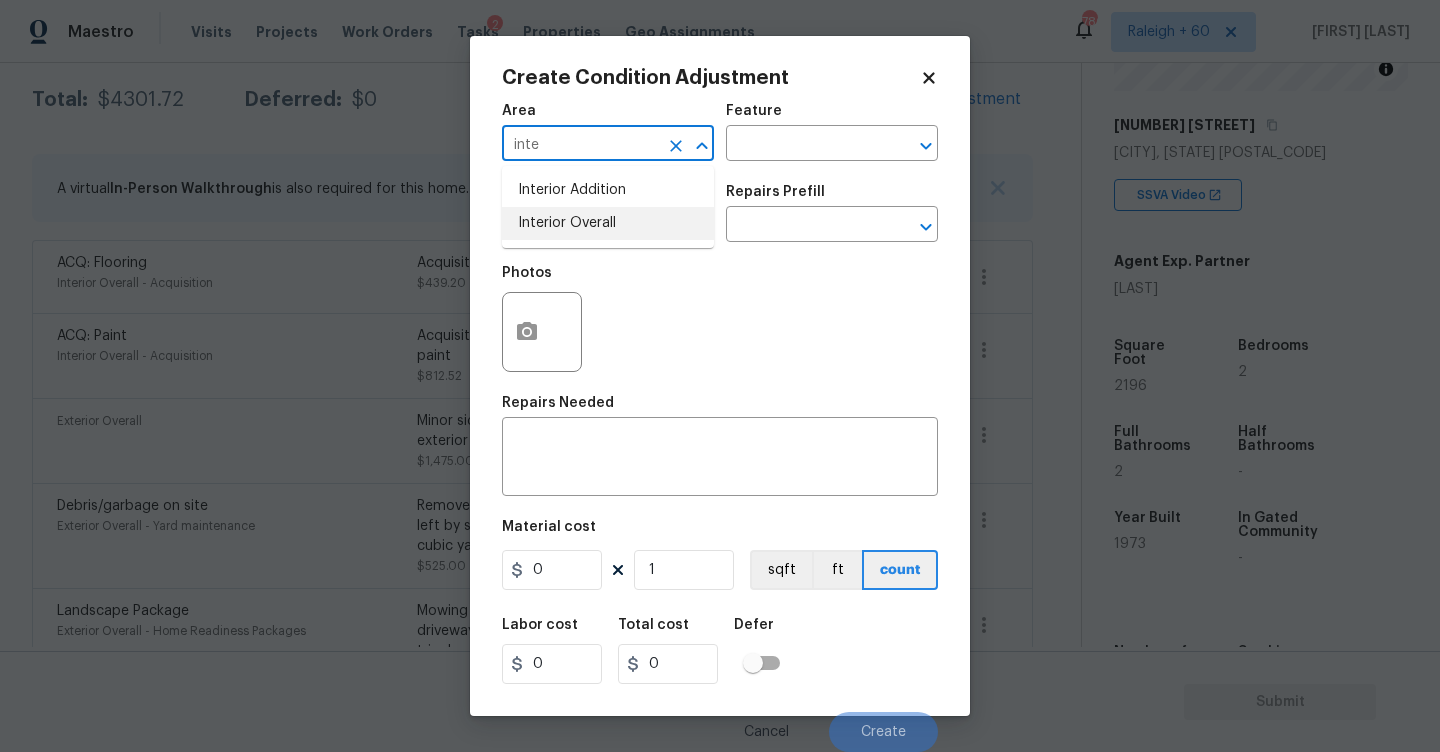 click on "Interior Addition Interior Overall" at bounding box center [608, 207] 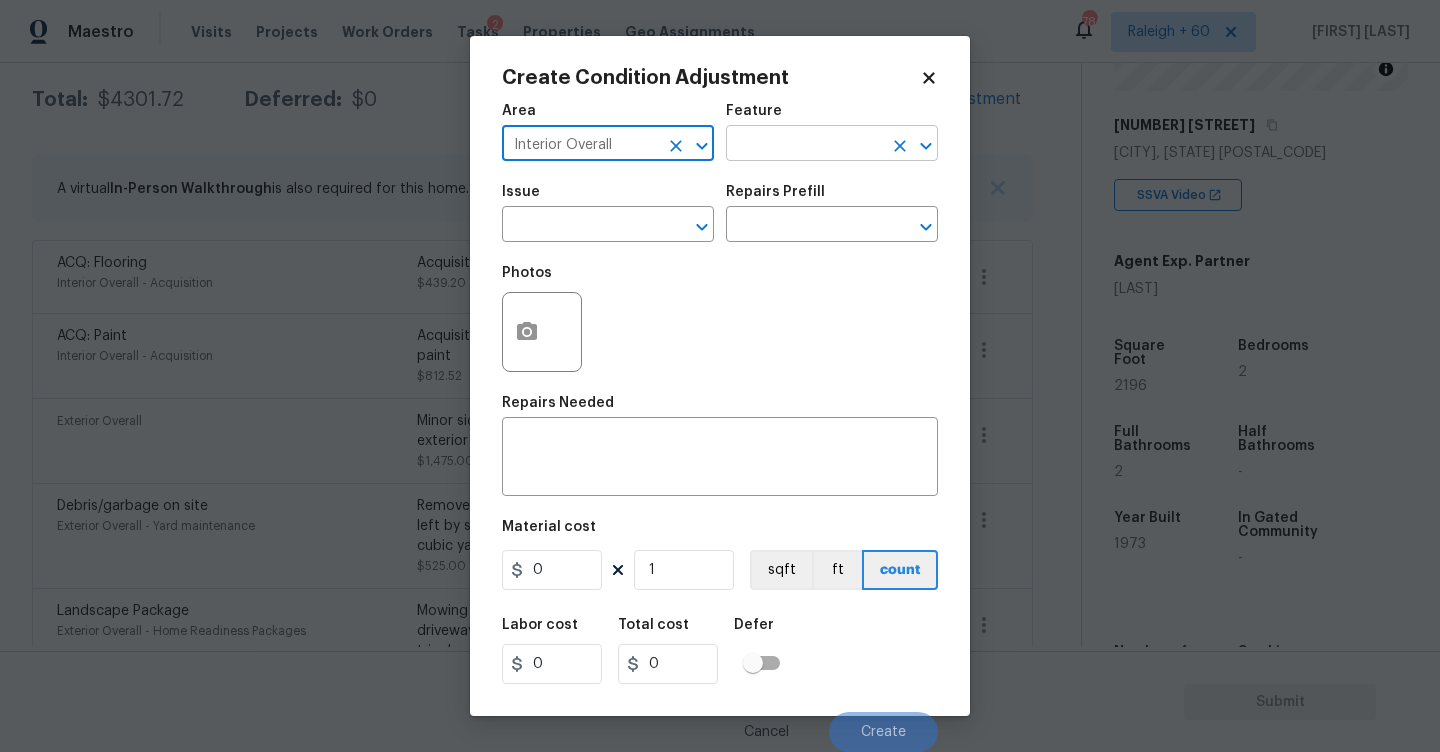 type on "Interior Overall" 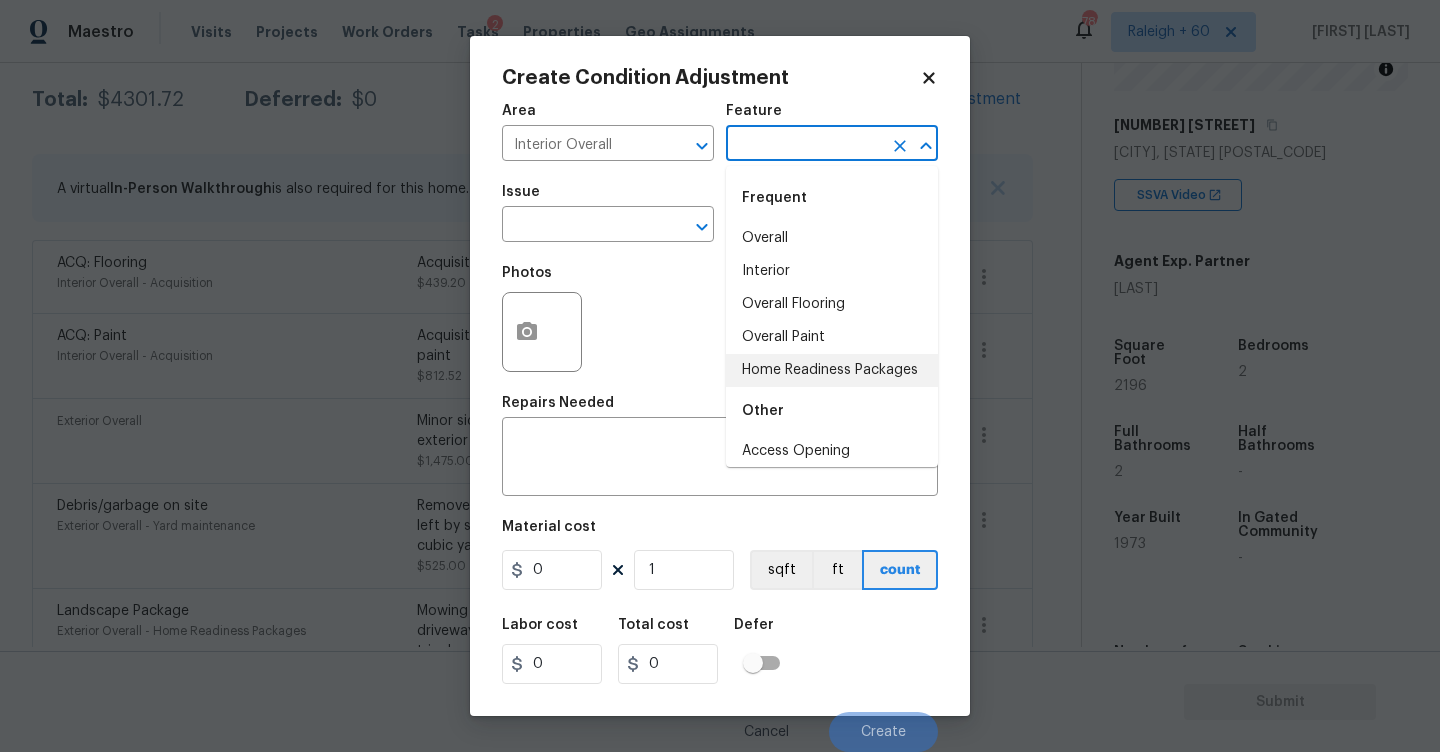 click on "Home Readiness Packages" at bounding box center (832, 370) 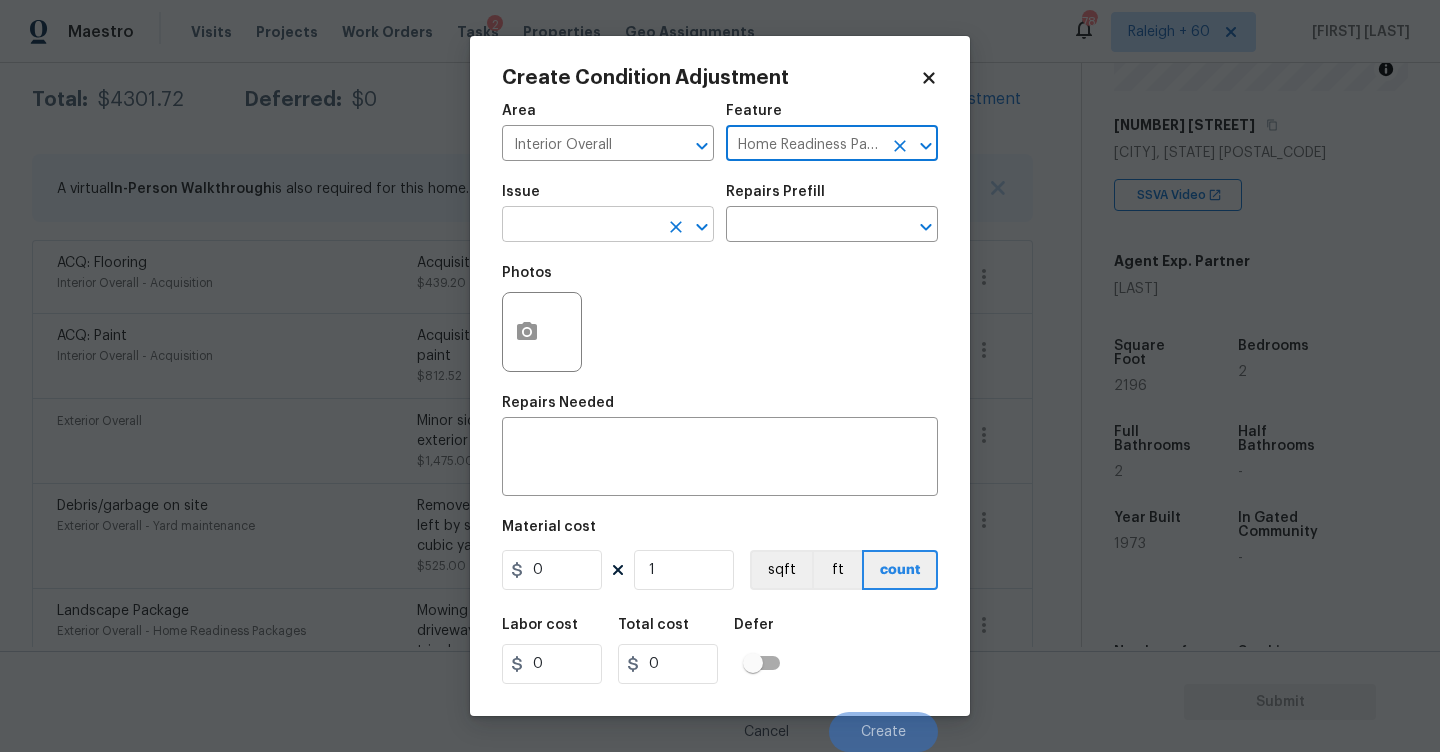 click at bounding box center [580, 226] 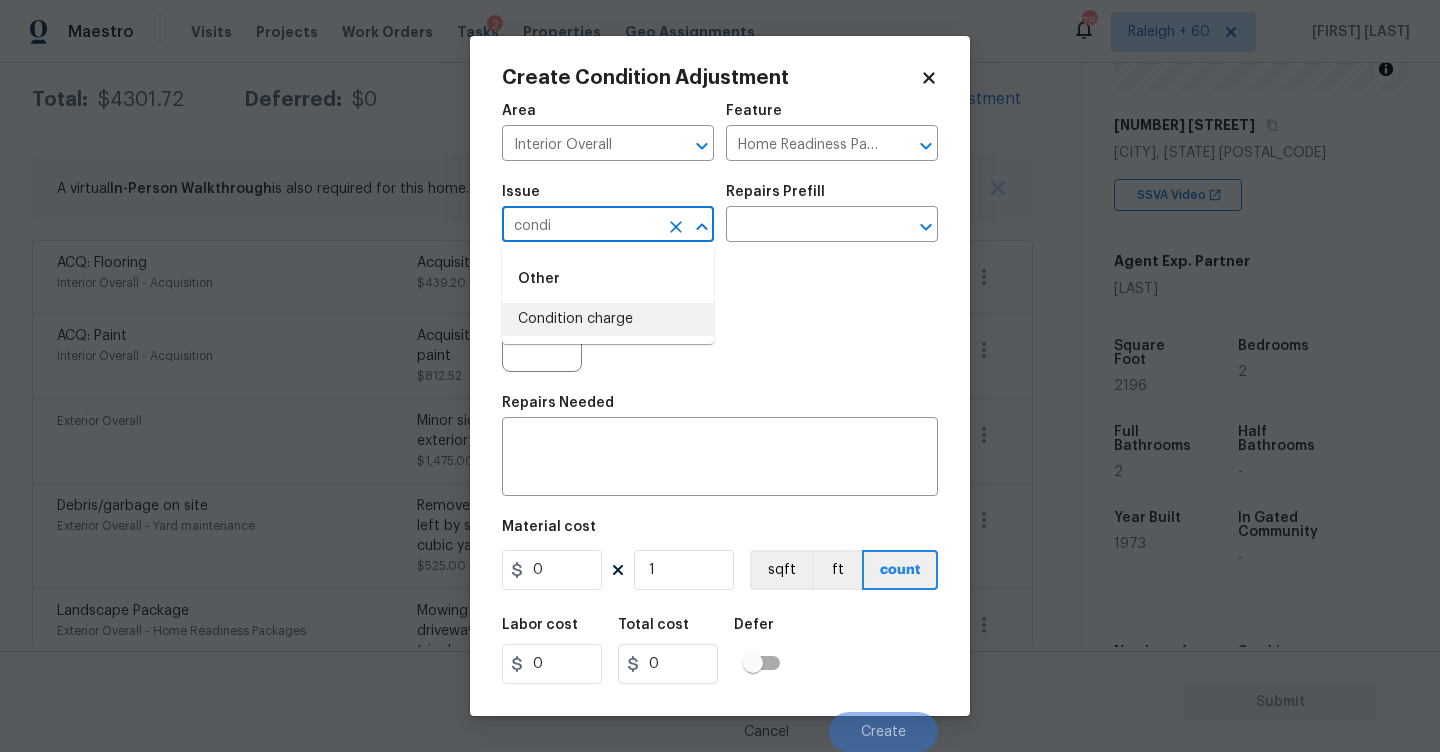 click on "Condition charge" at bounding box center [608, 319] 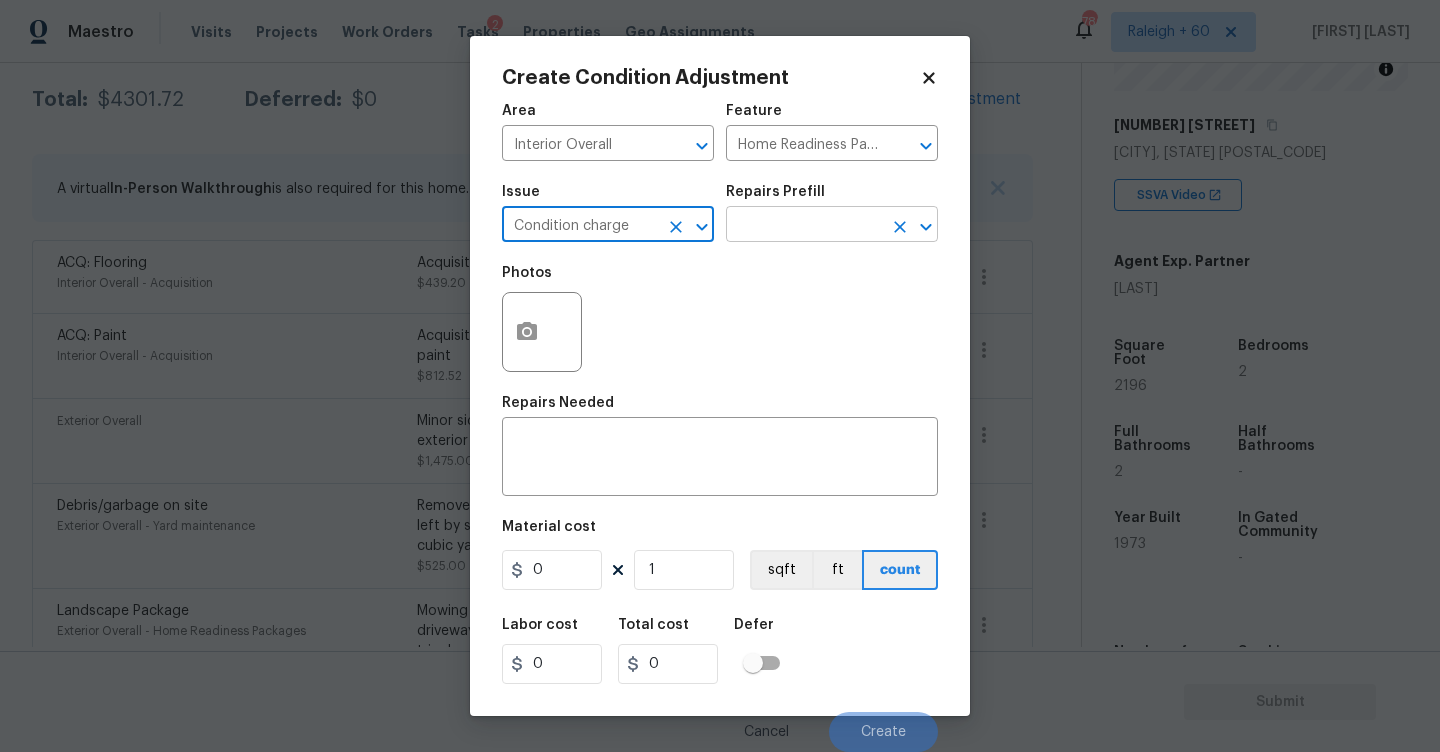 type on "Condition charge" 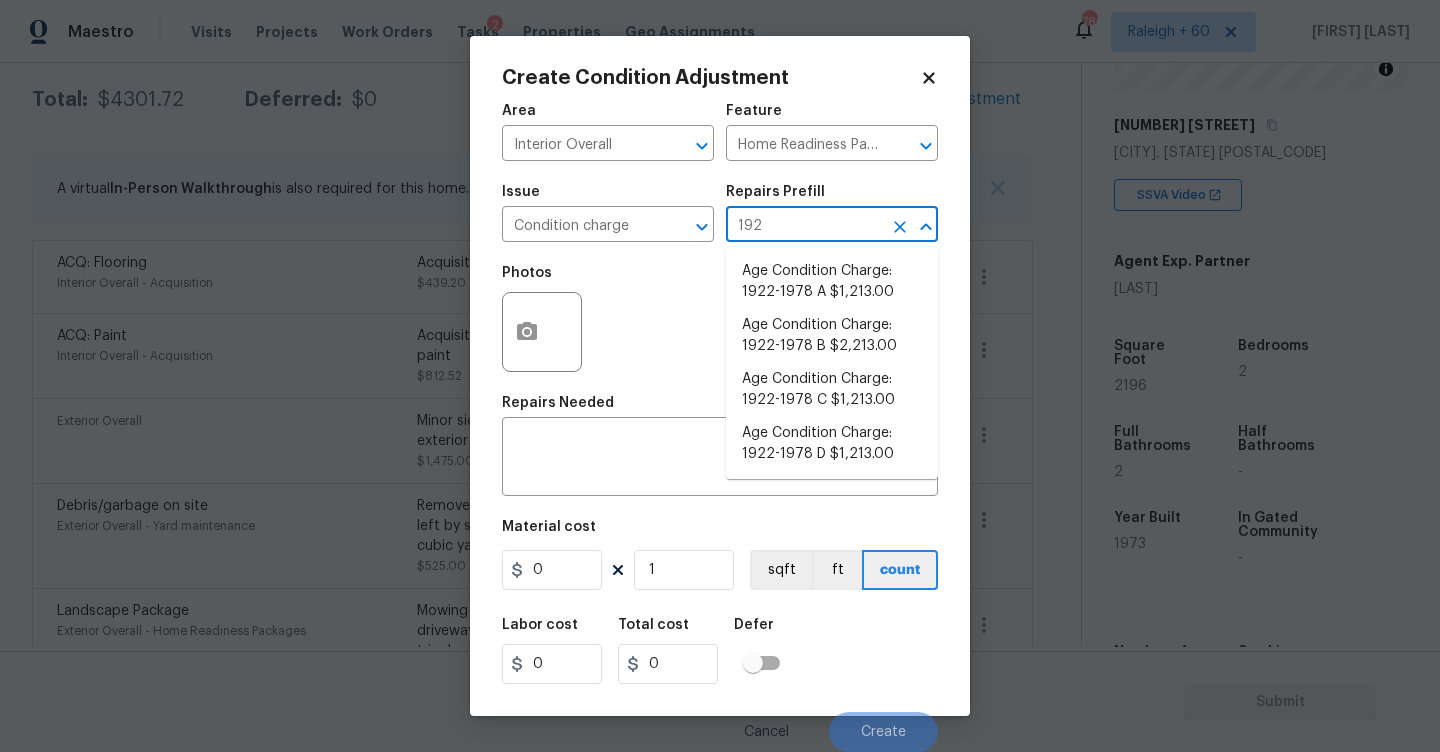 type on "1922" 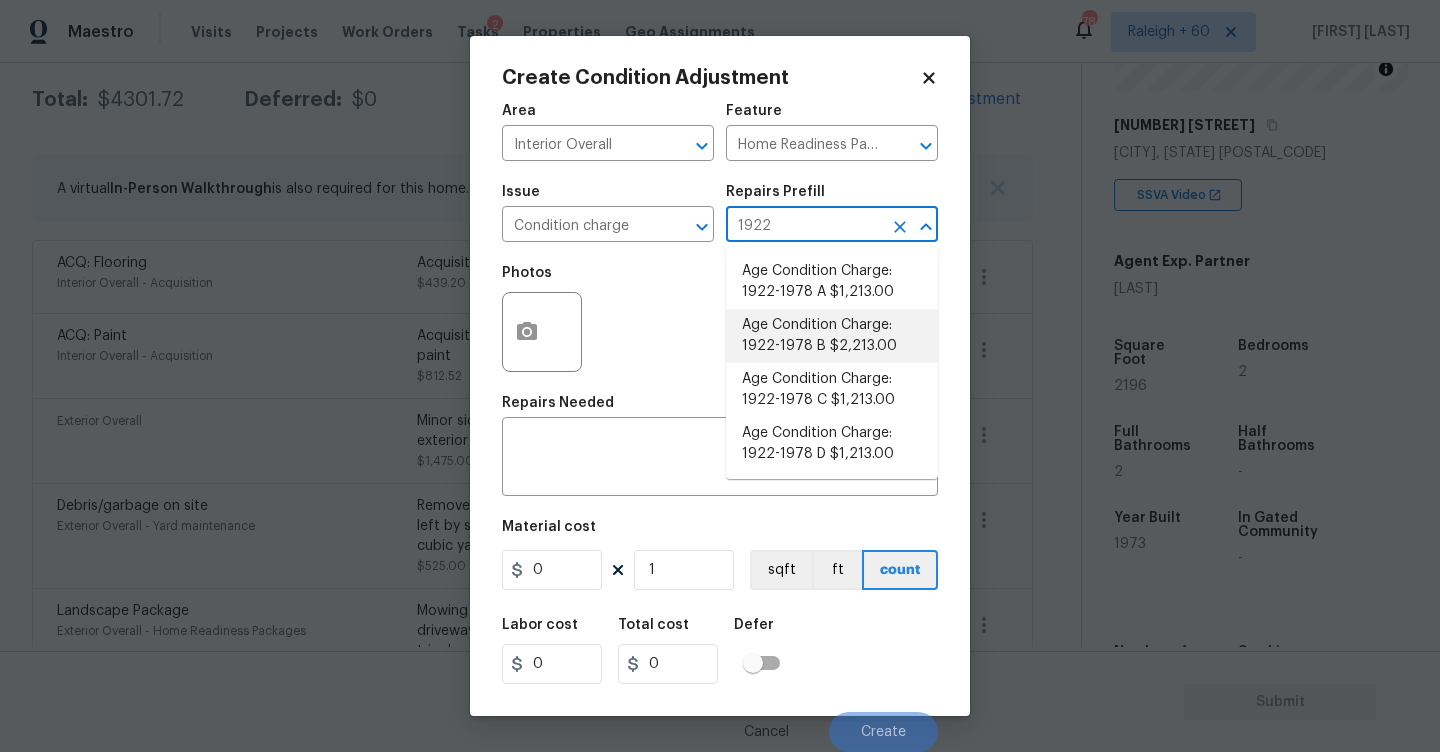 click on "Age Condition Charge: 1922-1978 B	 $2,213.00" at bounding box center (832, 336) 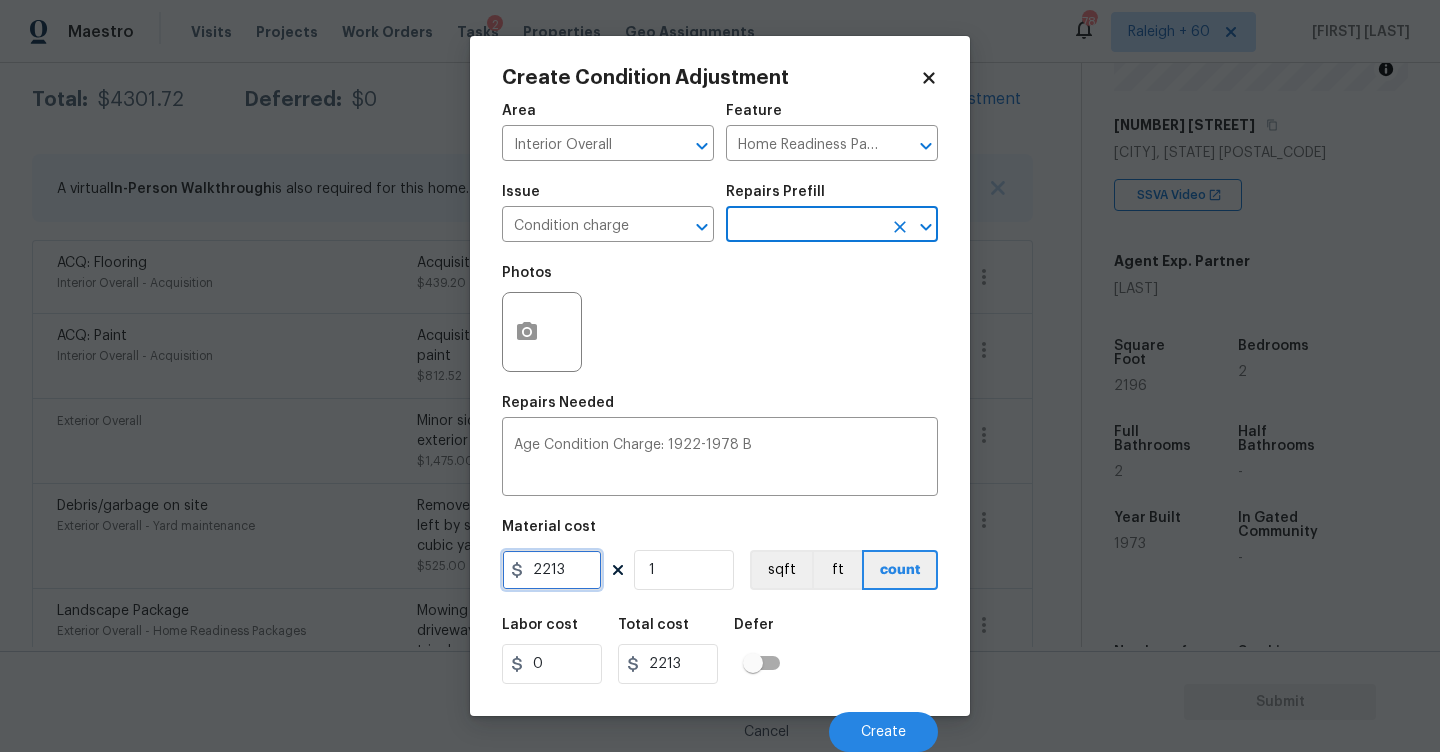 click on "2213" at bounding box center (552, 570) 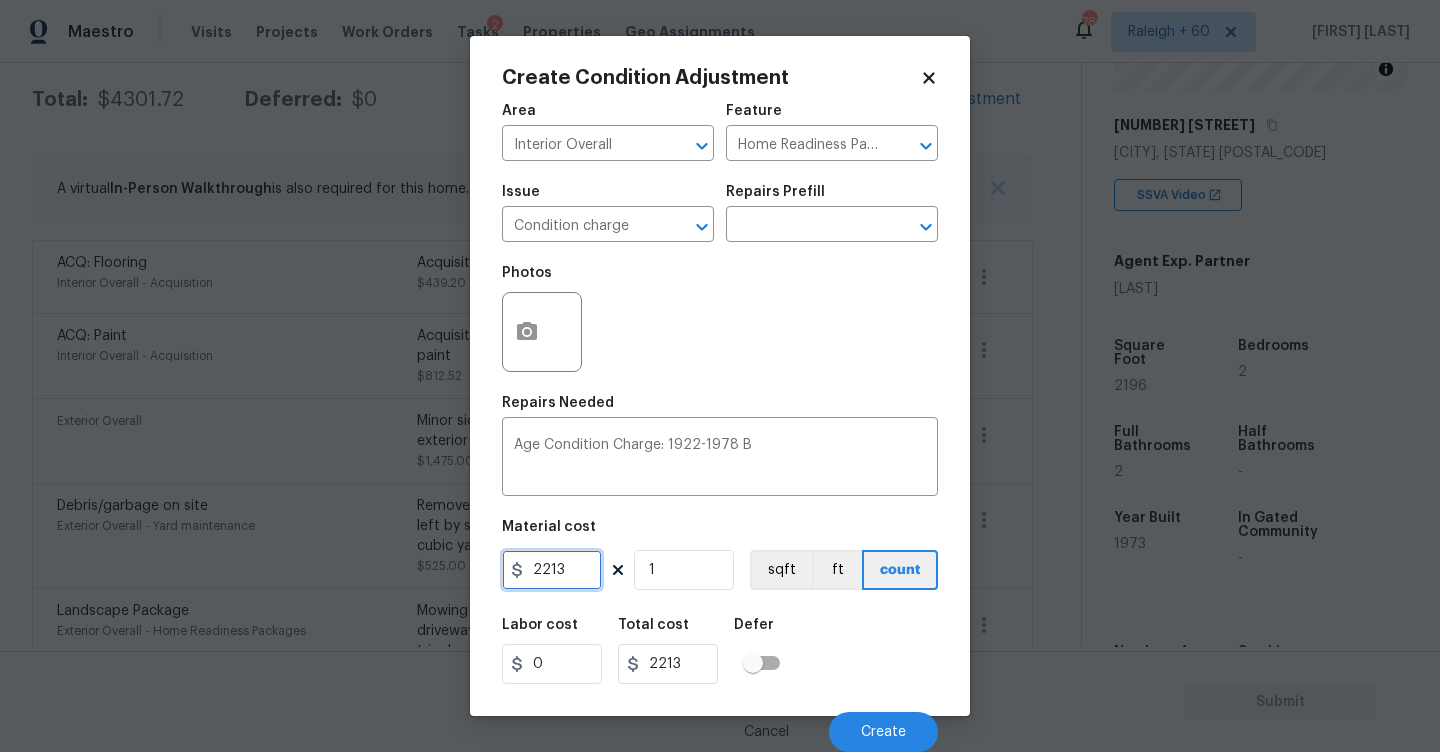 click on "2213" at bounding box center (552, 570) 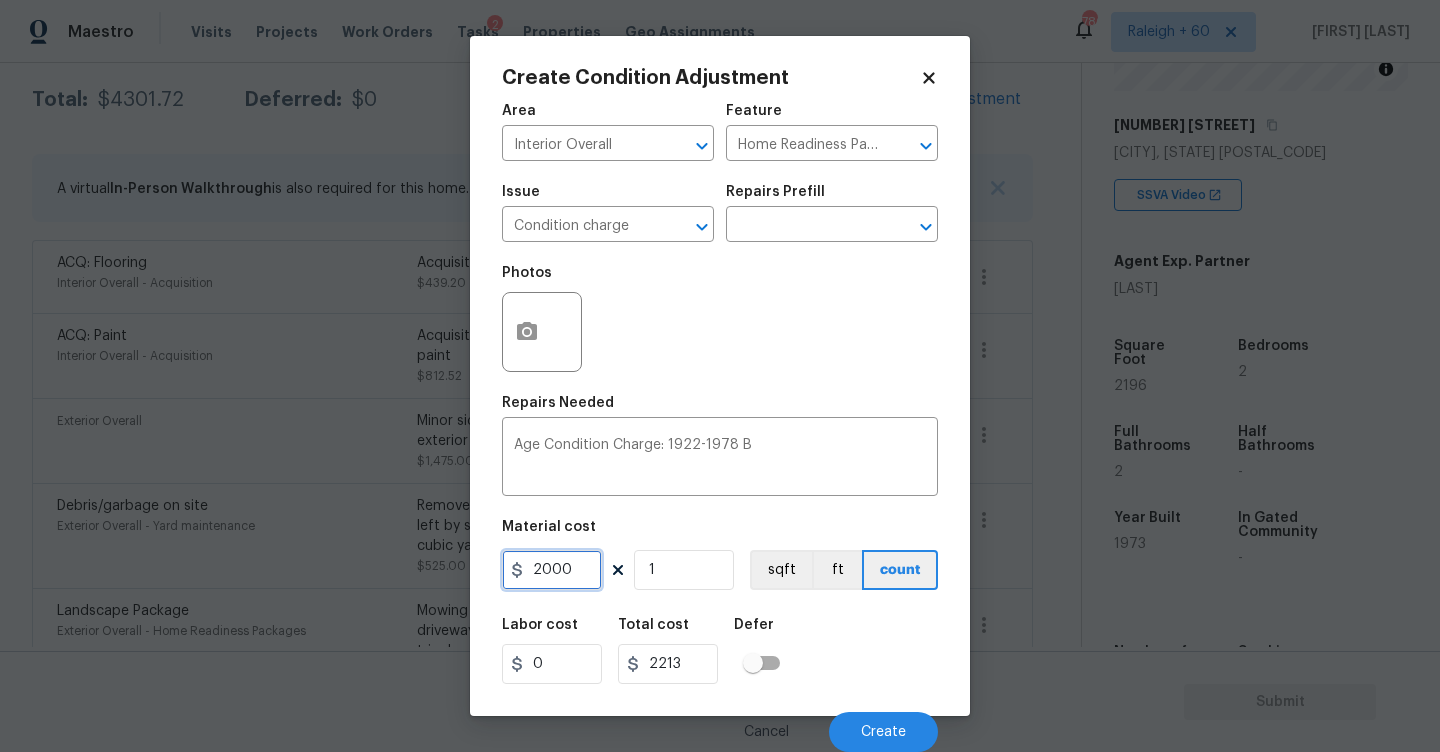 type on "2000" 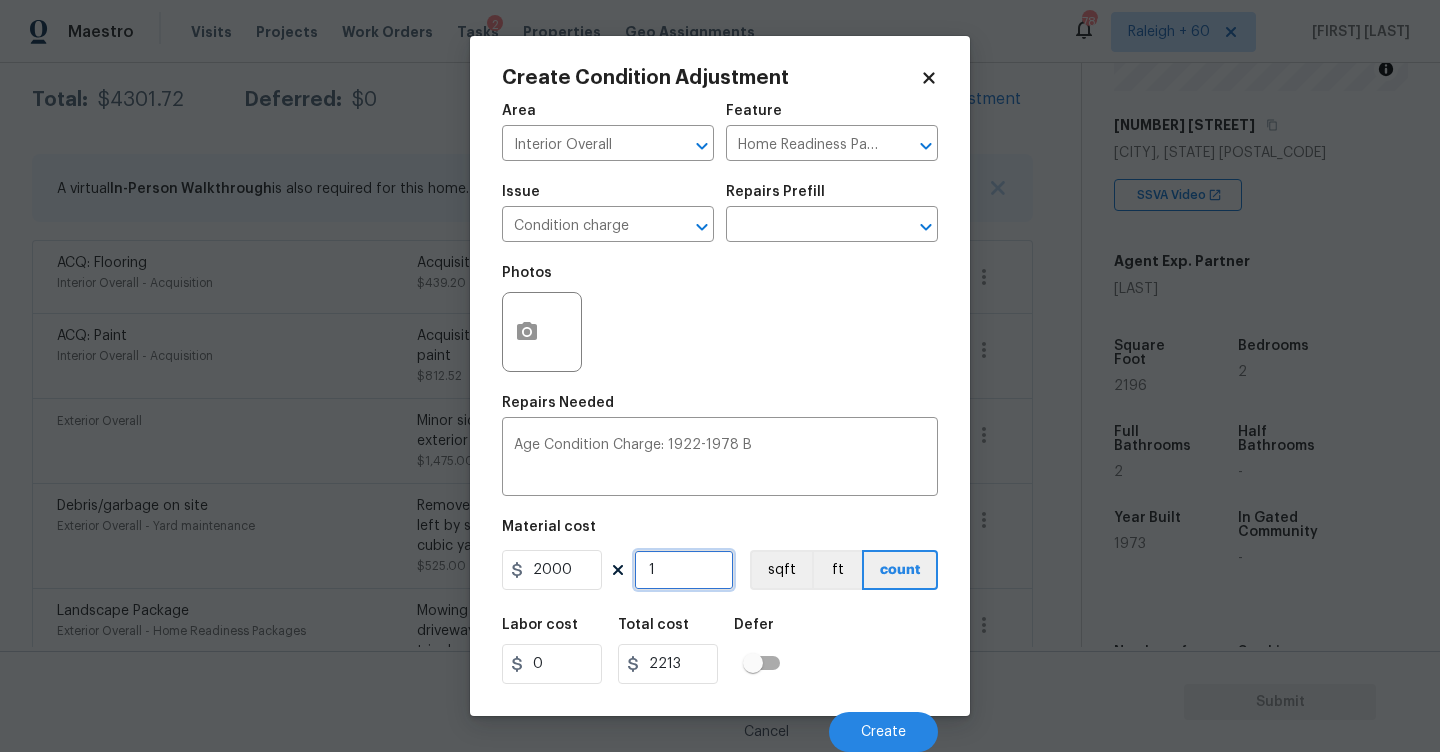 type on "2000" 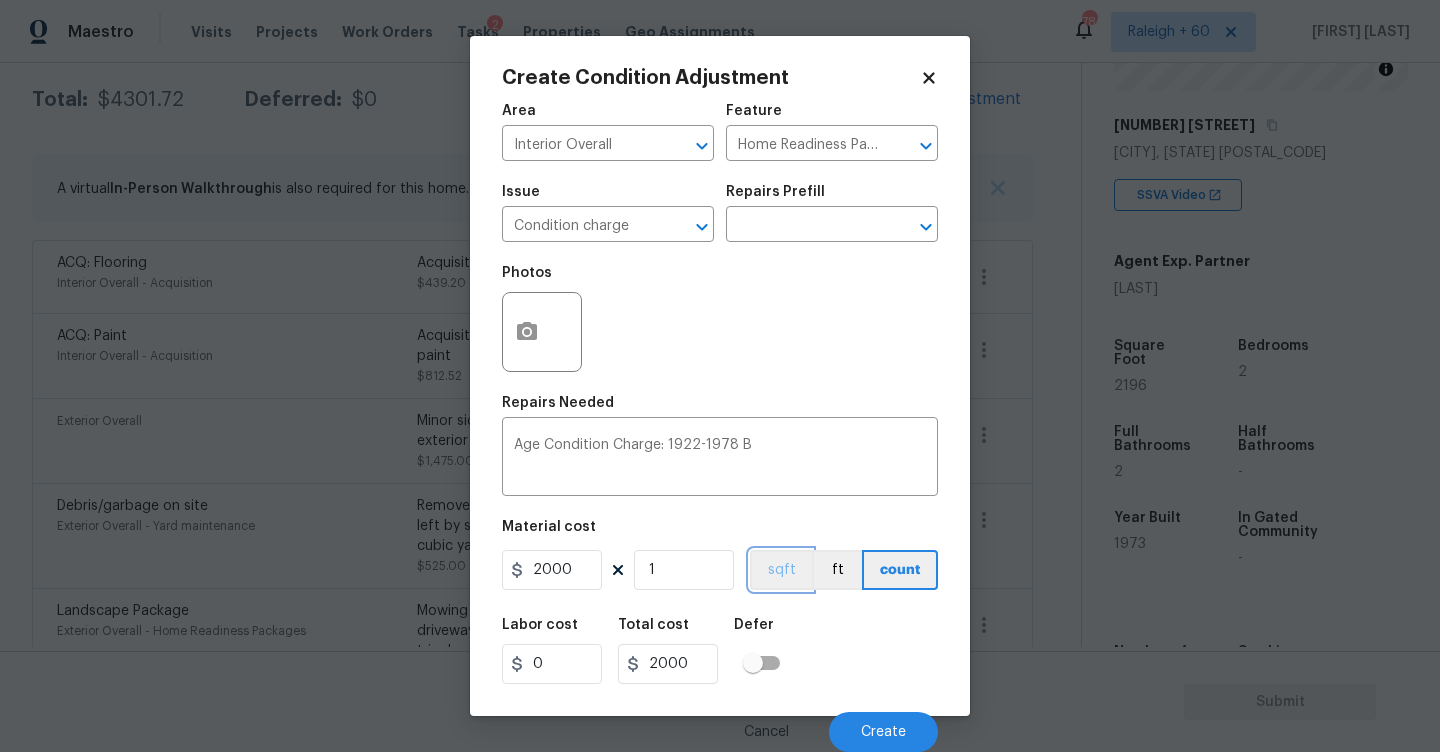 type 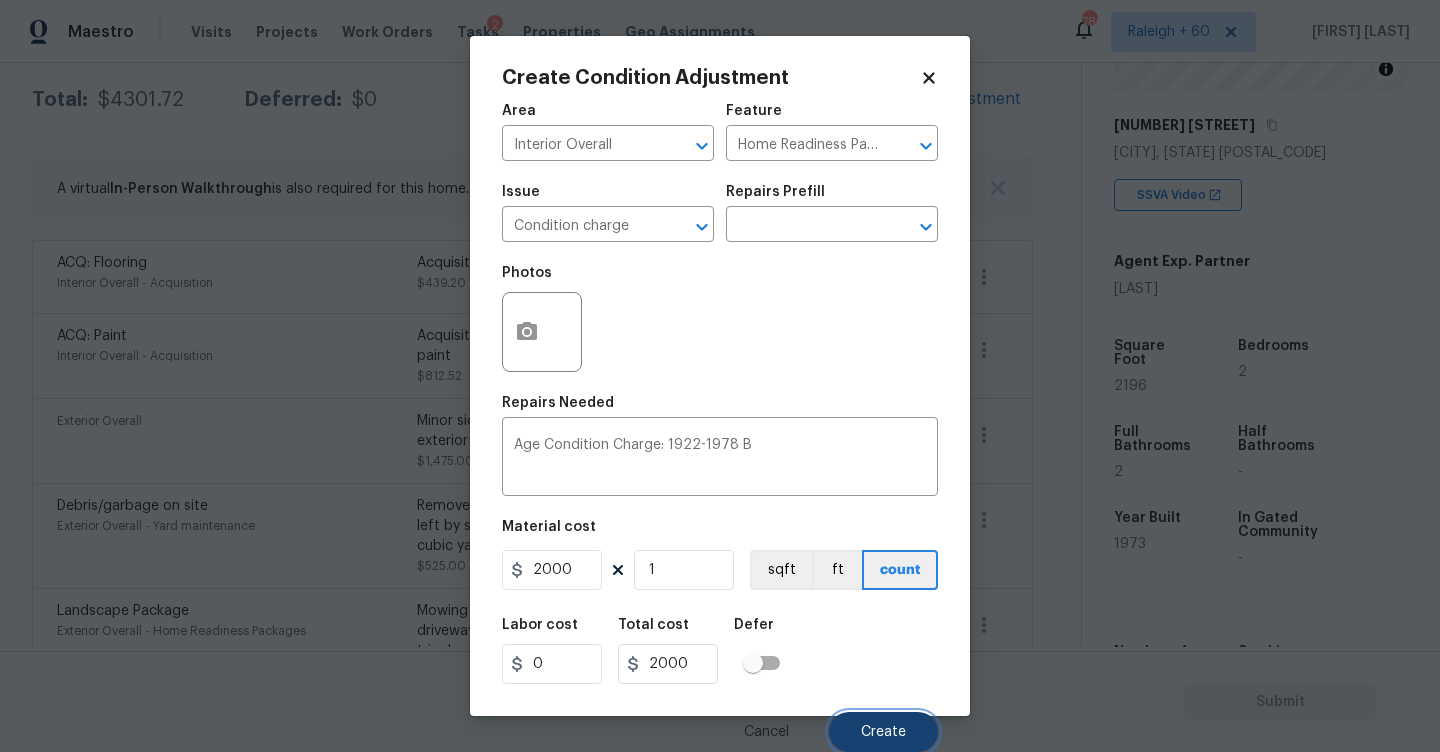click on "Create" at bounding box center [883, 732] 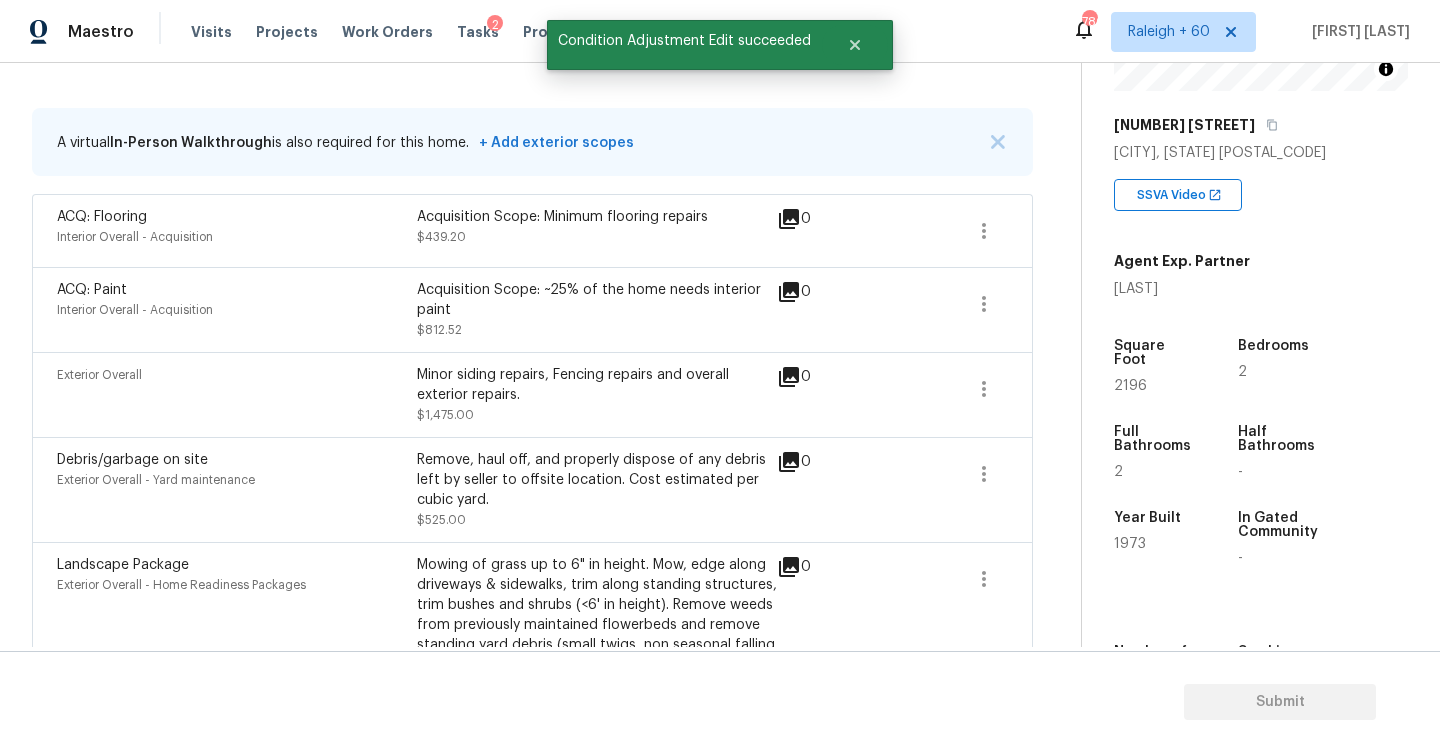 scroll, scrollTop: 325, scrollLeft: 0, axis: vertical 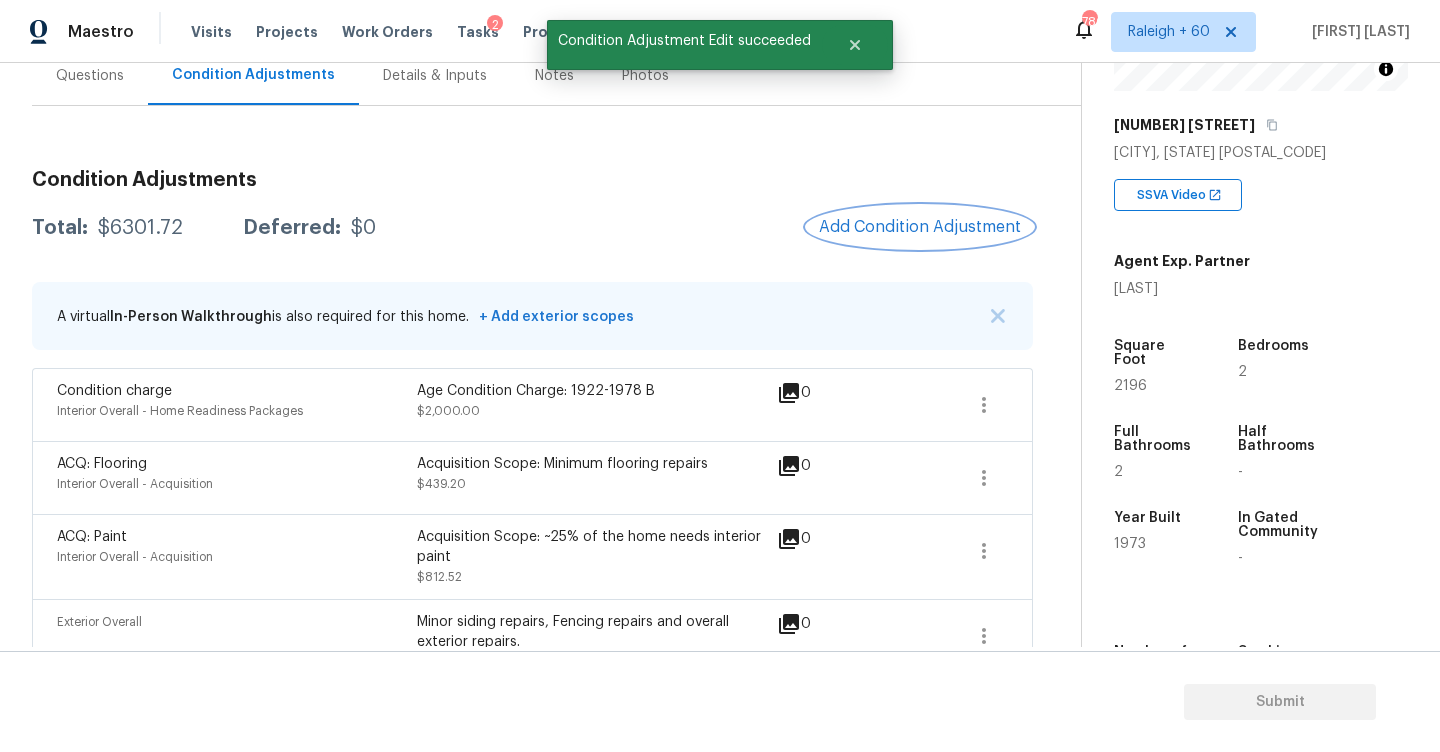 click on "Add Condition Adjustment" at bounding box center [920, 227] 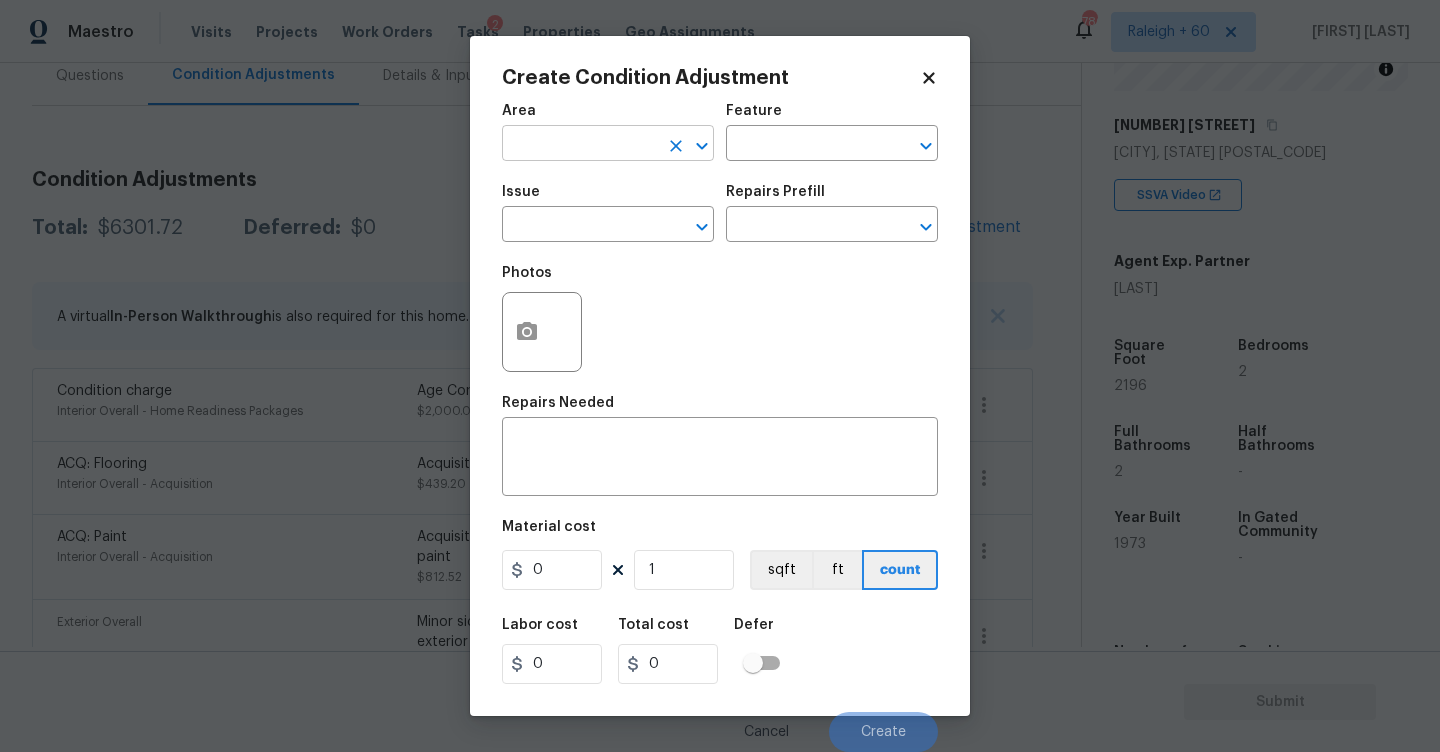 click at bounding box center [580, 145] 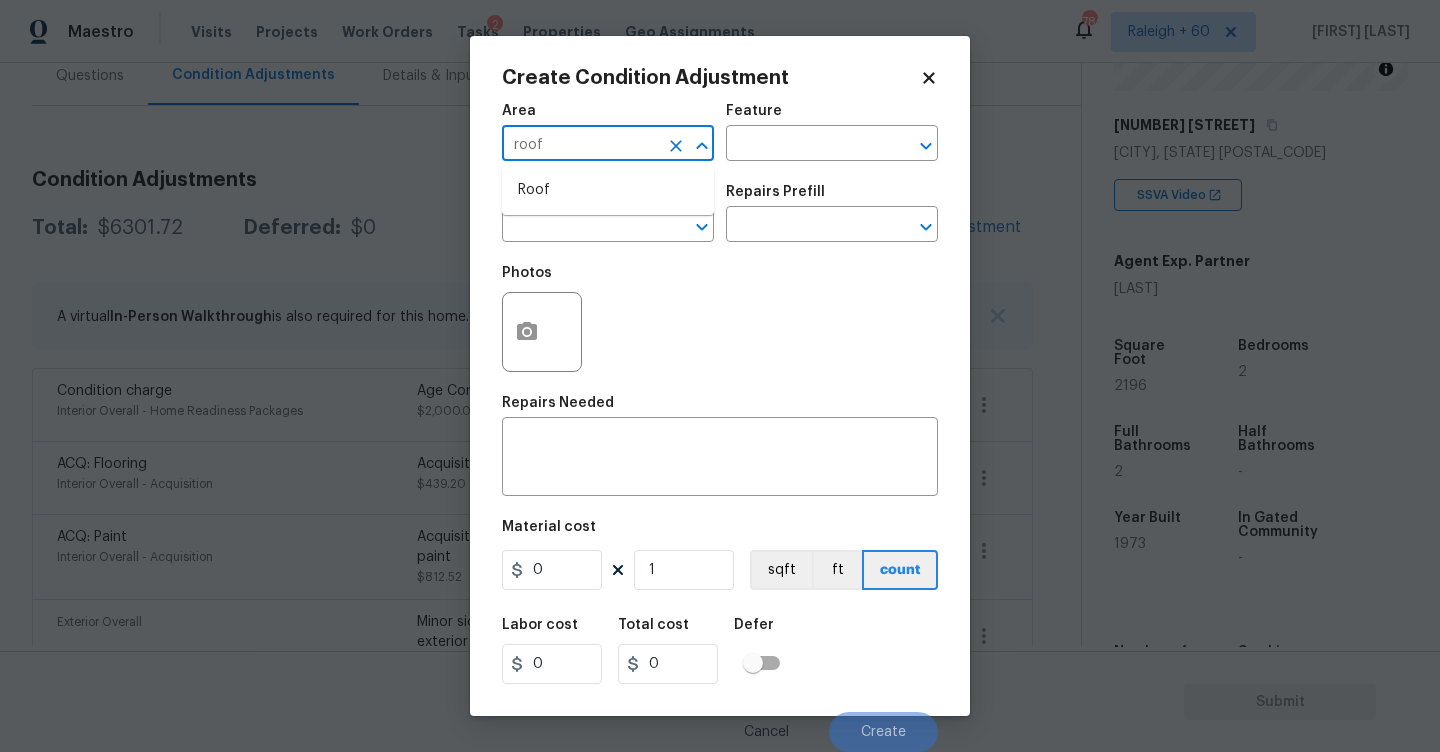 click on "Roof" at bounding box center (608, 190) 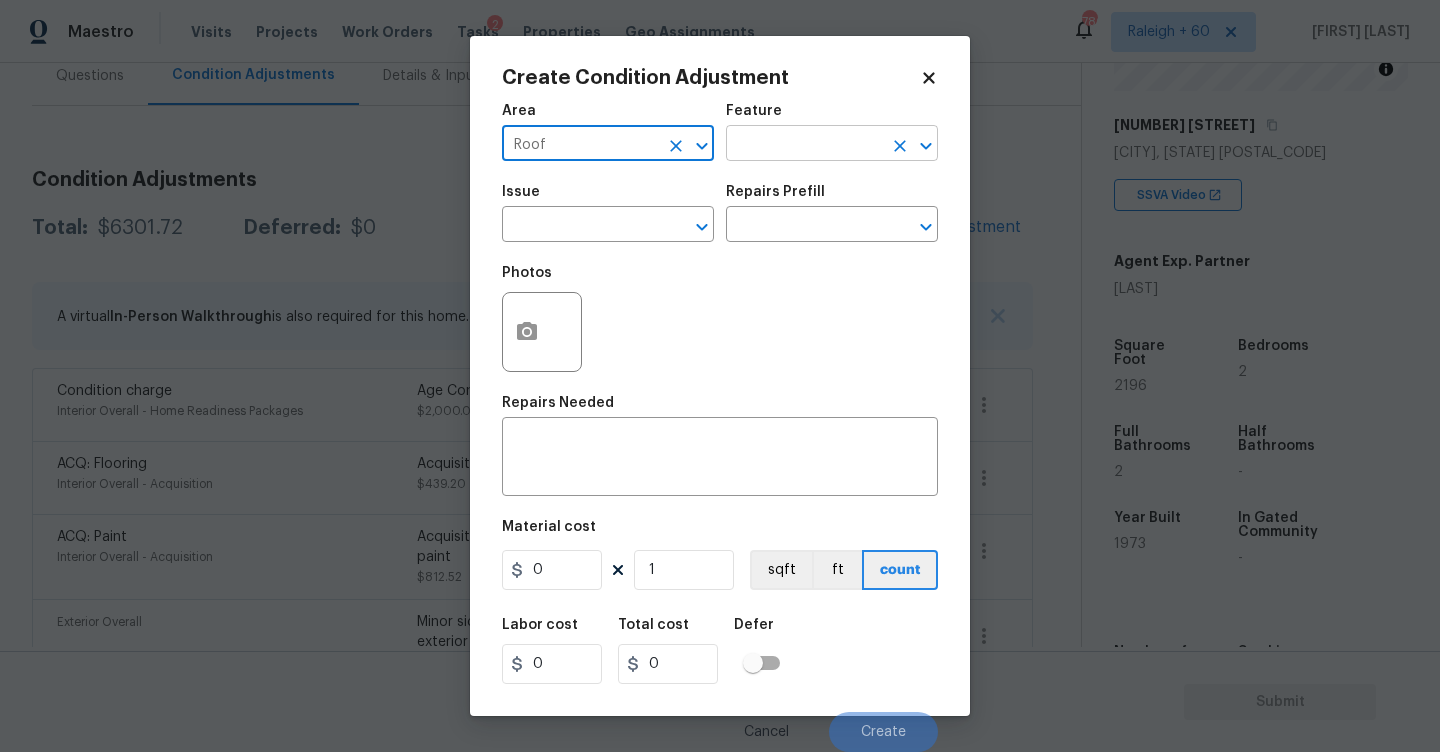 type on "Roof" 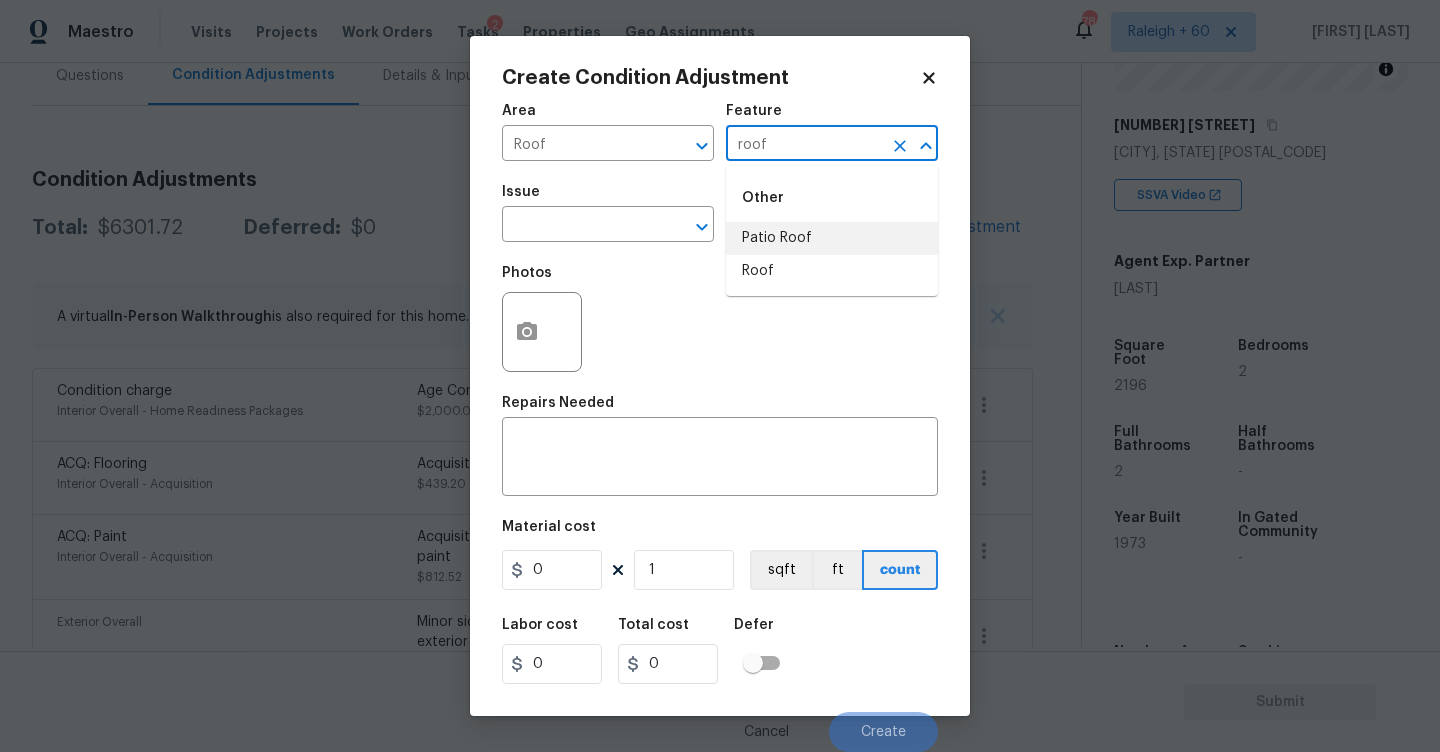 click on "Roof" at bounding box center (832, 271) 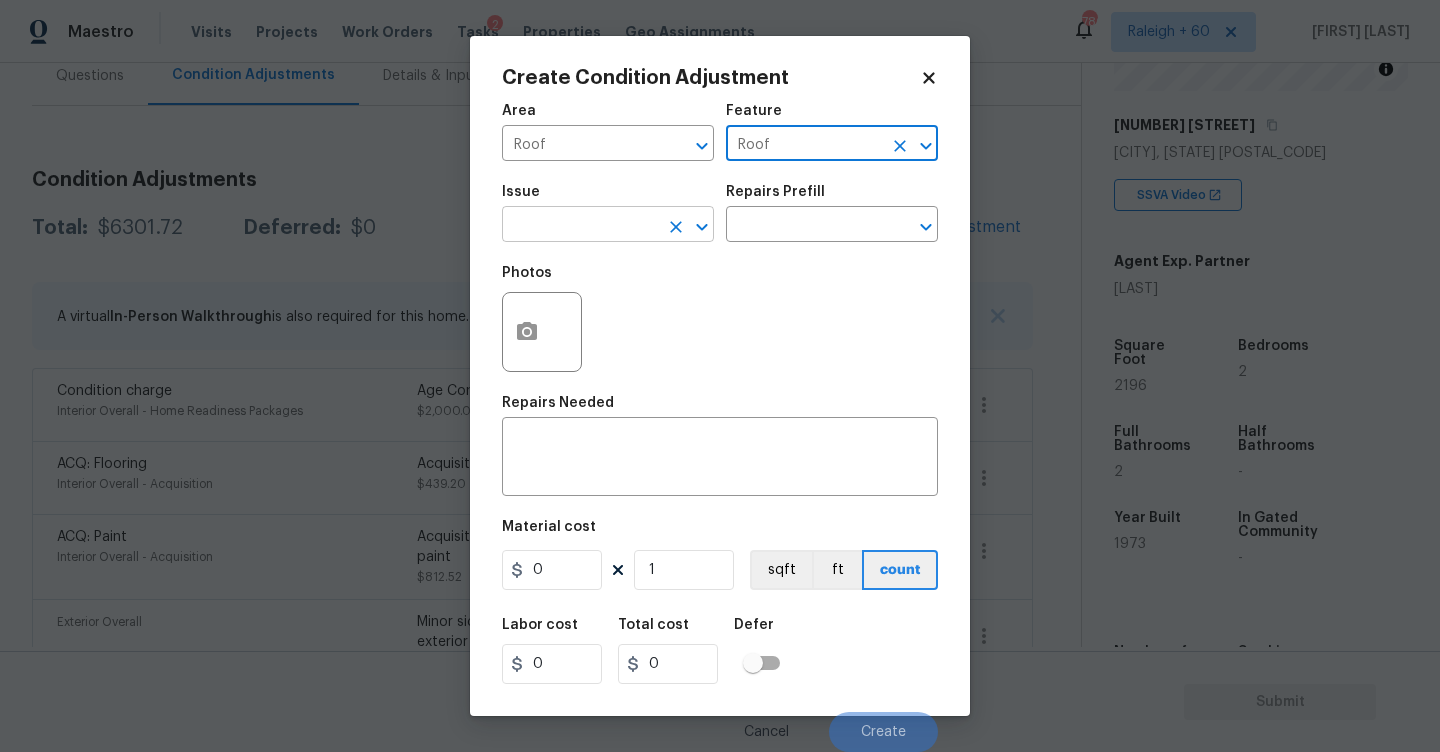 type on "Roof" 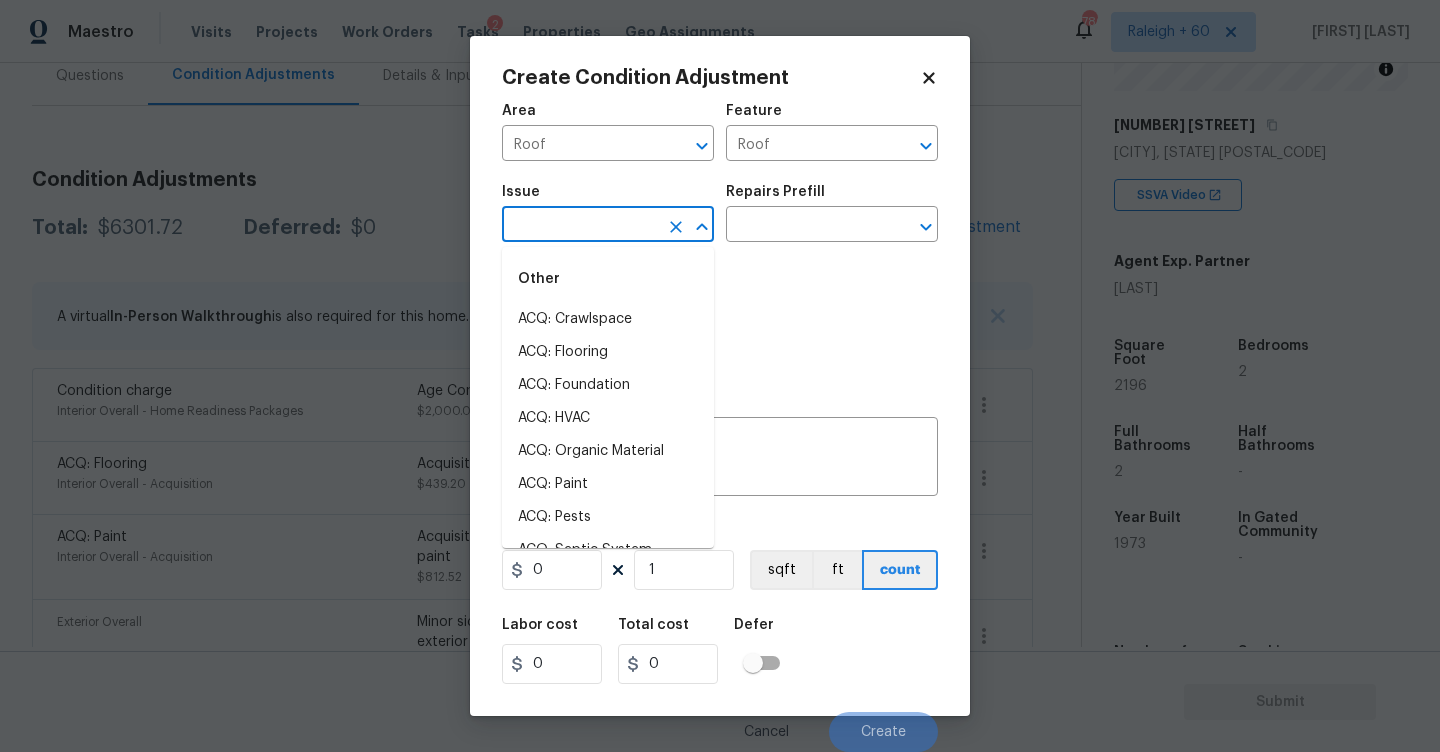 click at bounding box center [580, 226] 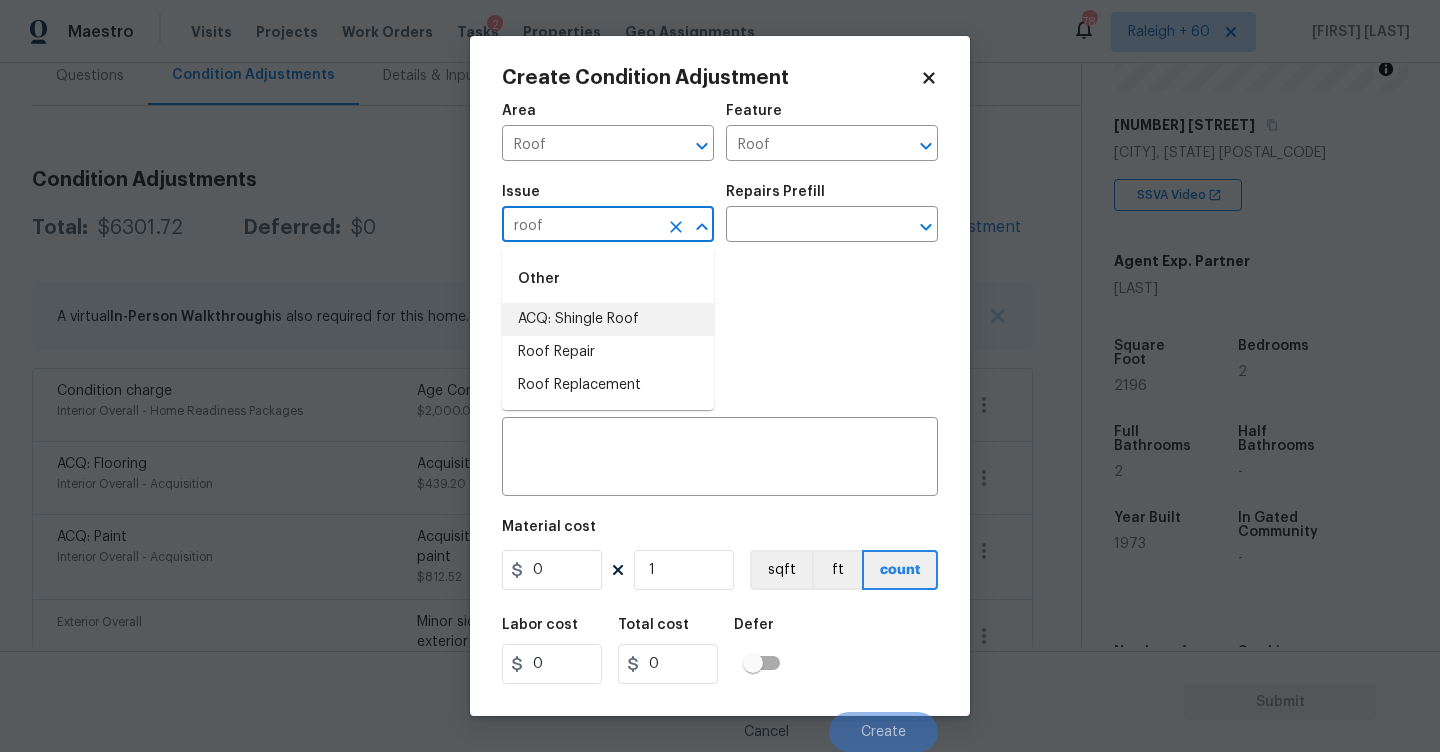 click on "ACQ: Shingle Roof" at bounding box center [608, 319] 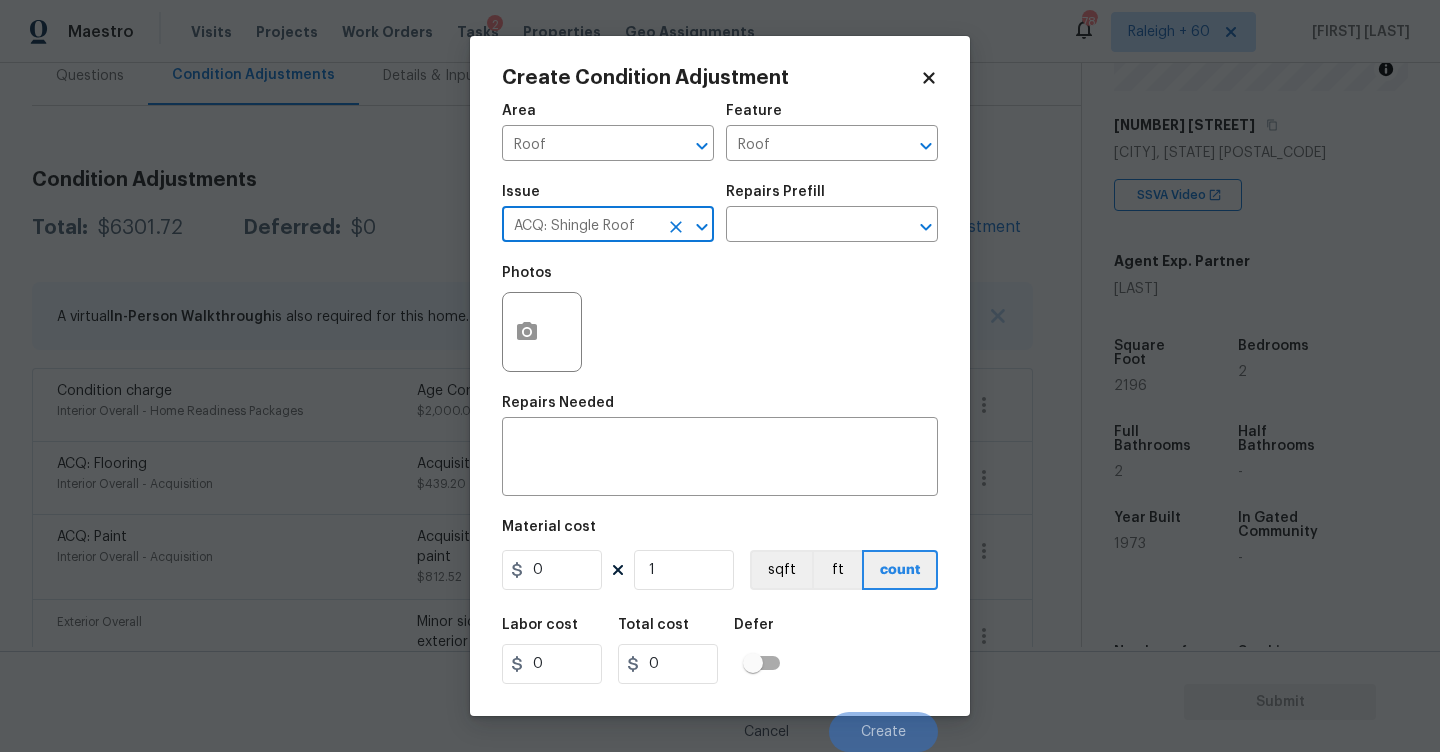 type on "ACQ: Shingle Roof" 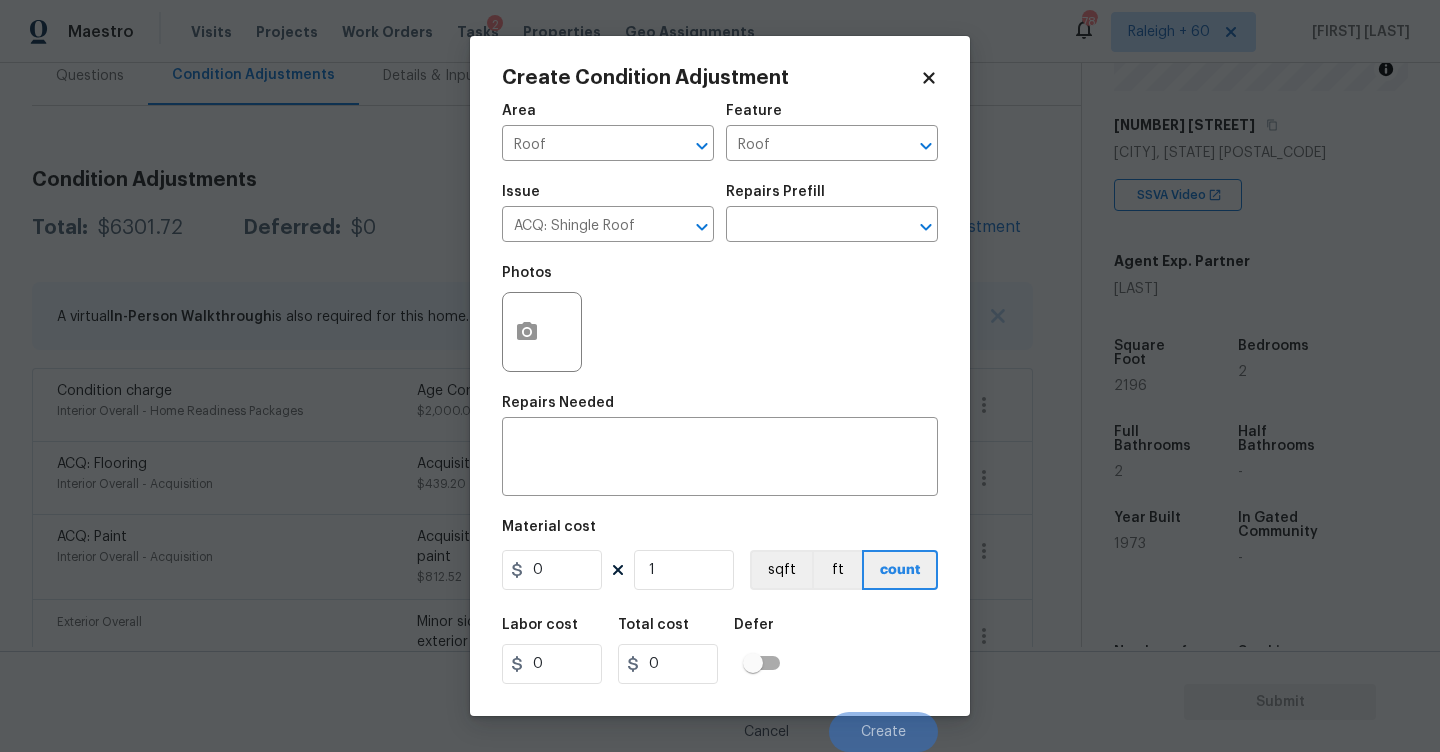 click on "Issue ACQ: Shingle Roof ​ Repairs Prefill ​" at bounding box center [720, 213] 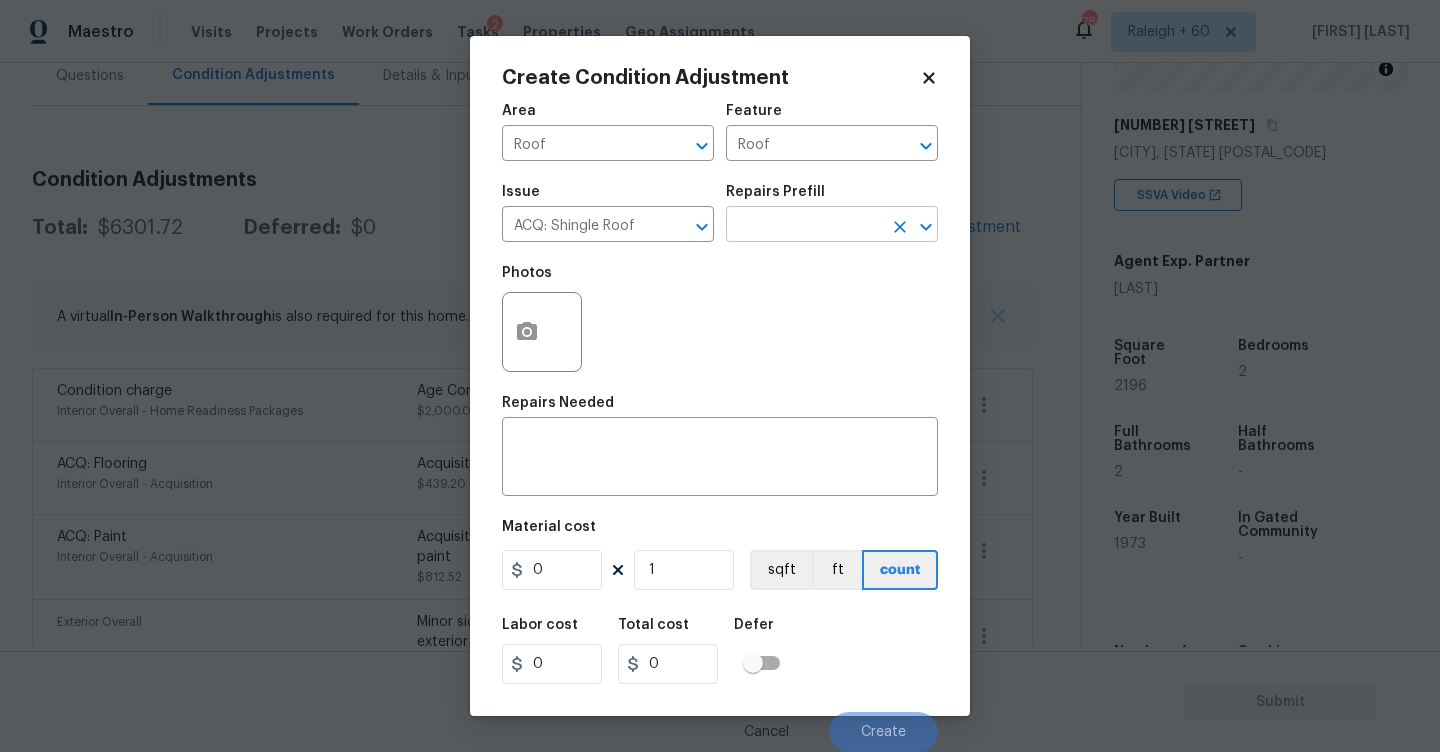 click at bounding box center (804, 226) 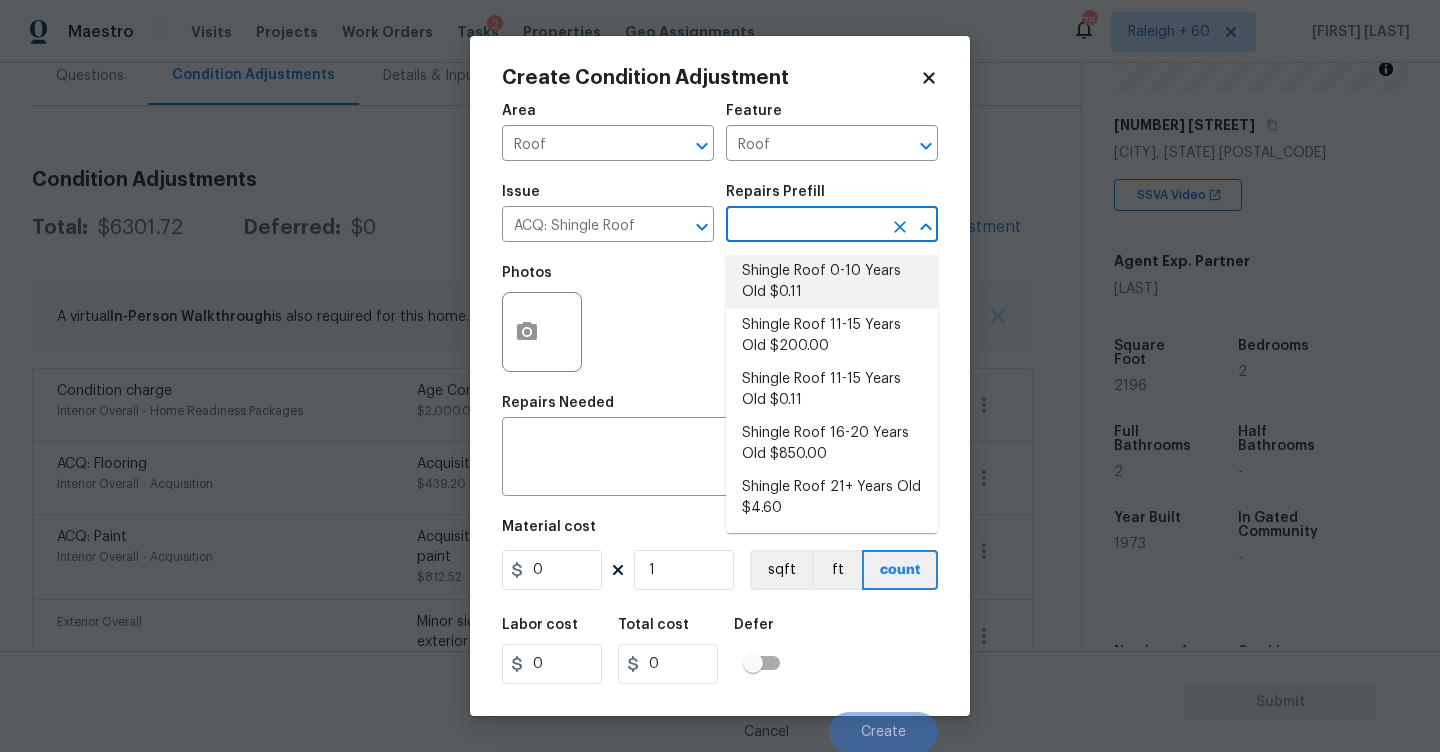 drag, startPoint x: 824, startPoint y: 287, endPoint x: 604, endPoint y: 593, distance: 376.87665 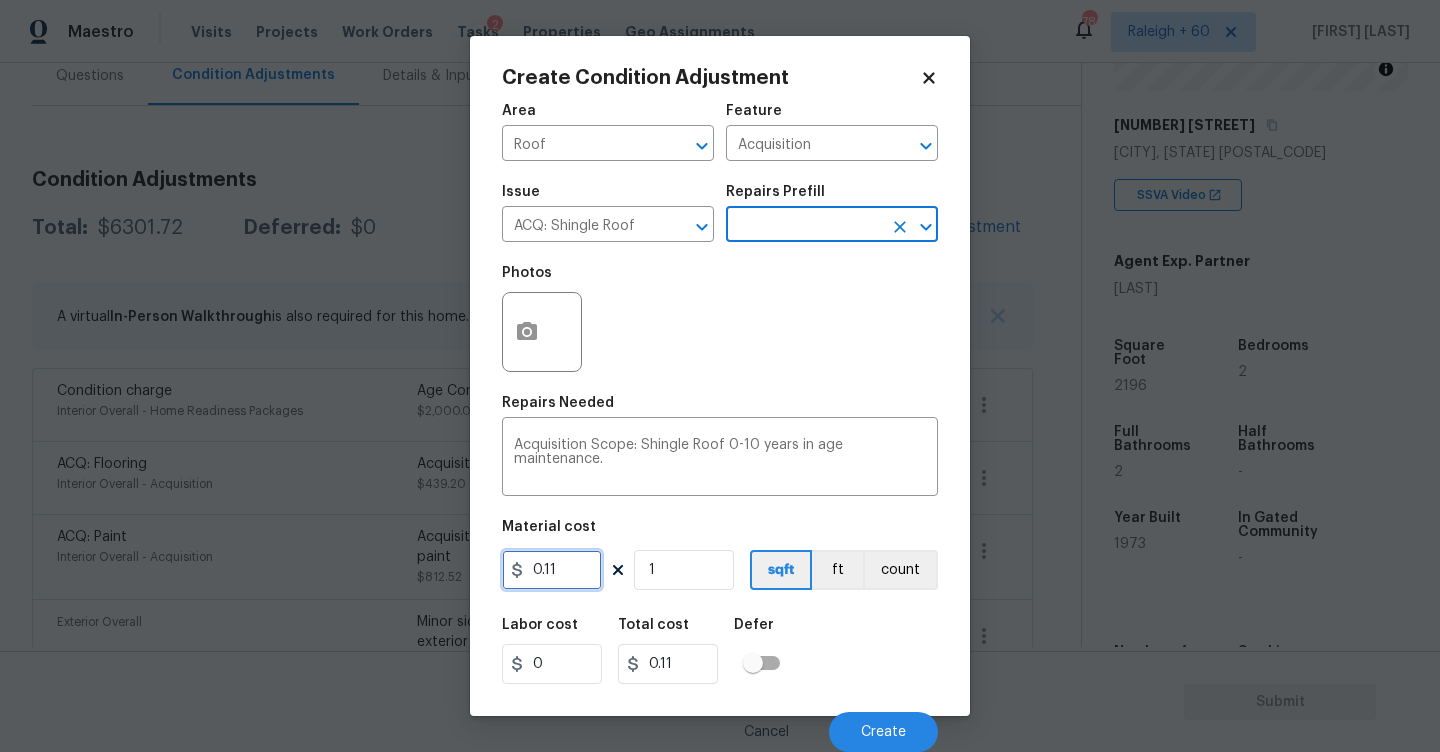 click on "0.11" at bounding box center (552, 570) 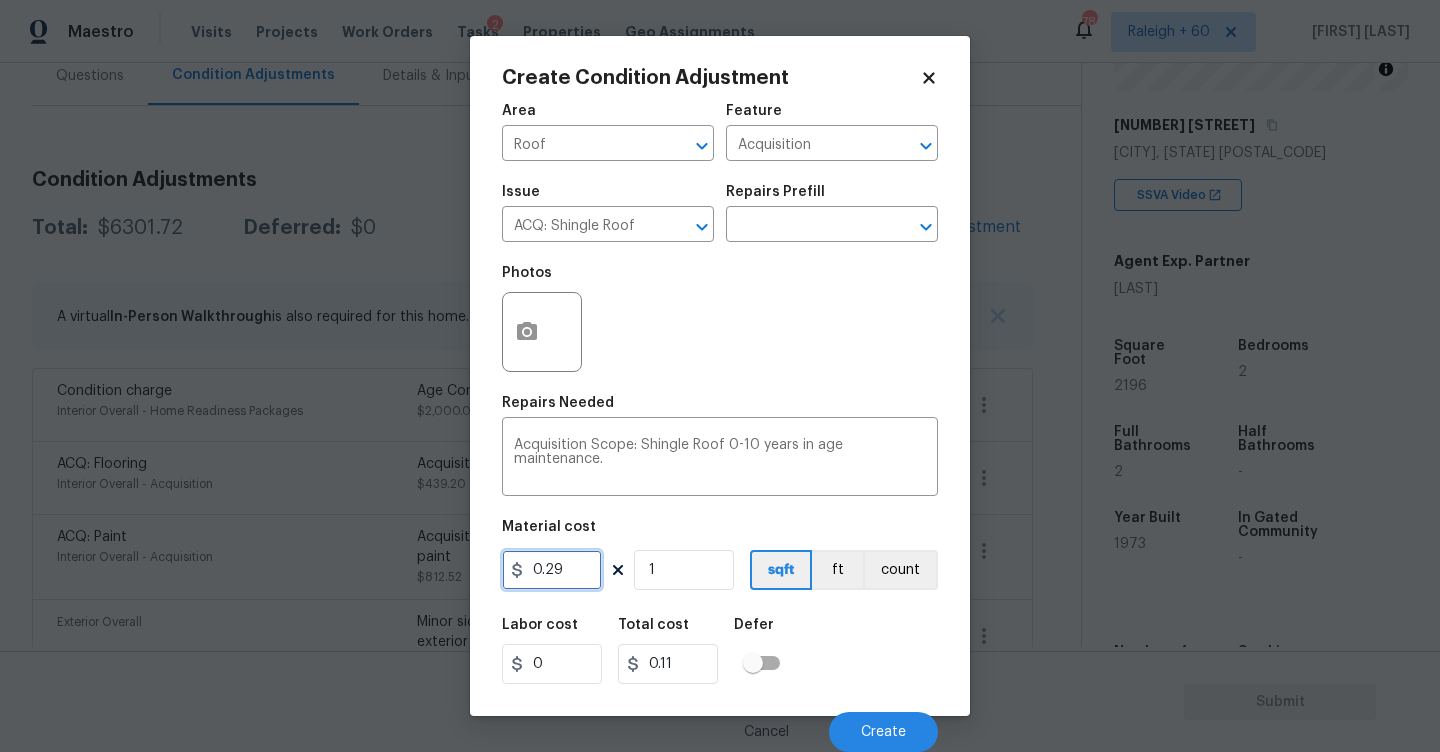 type on "0.29" 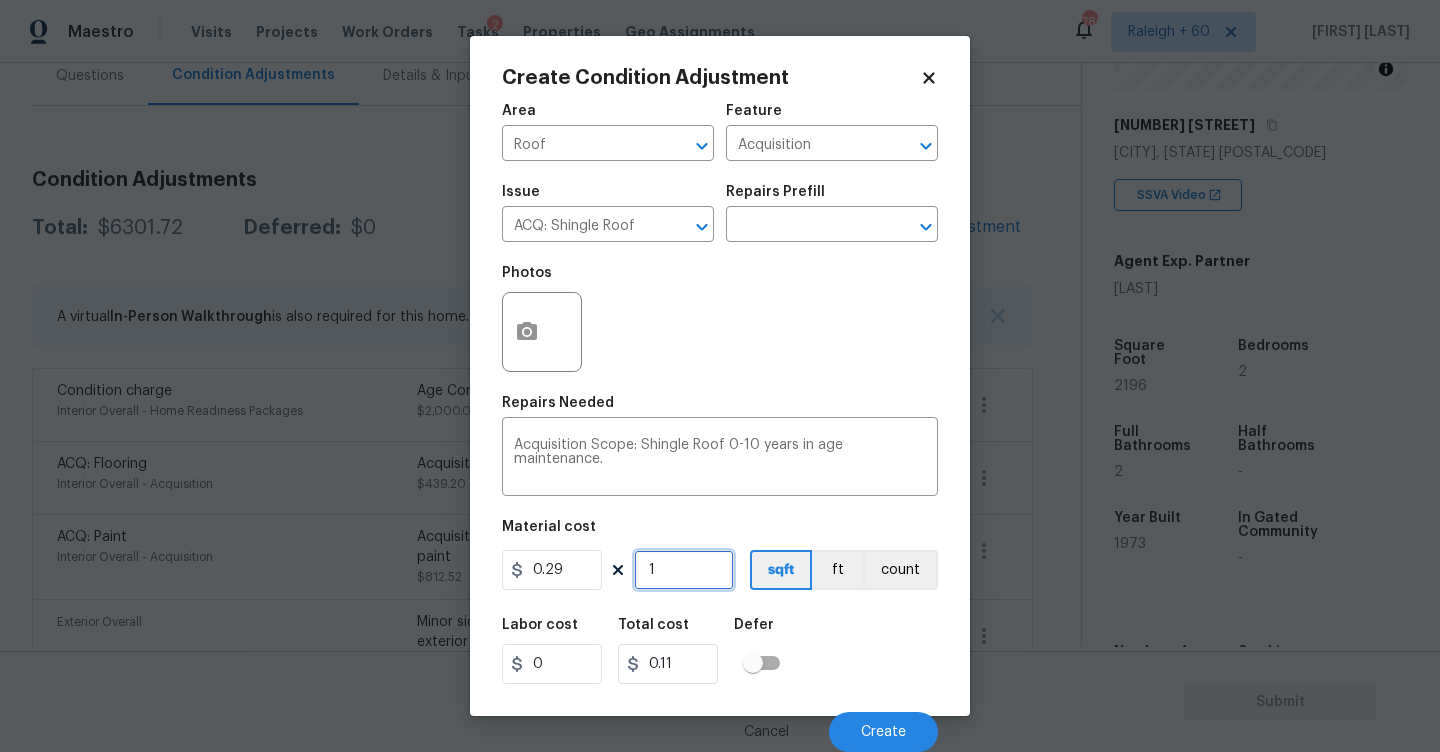 type on "0.29" 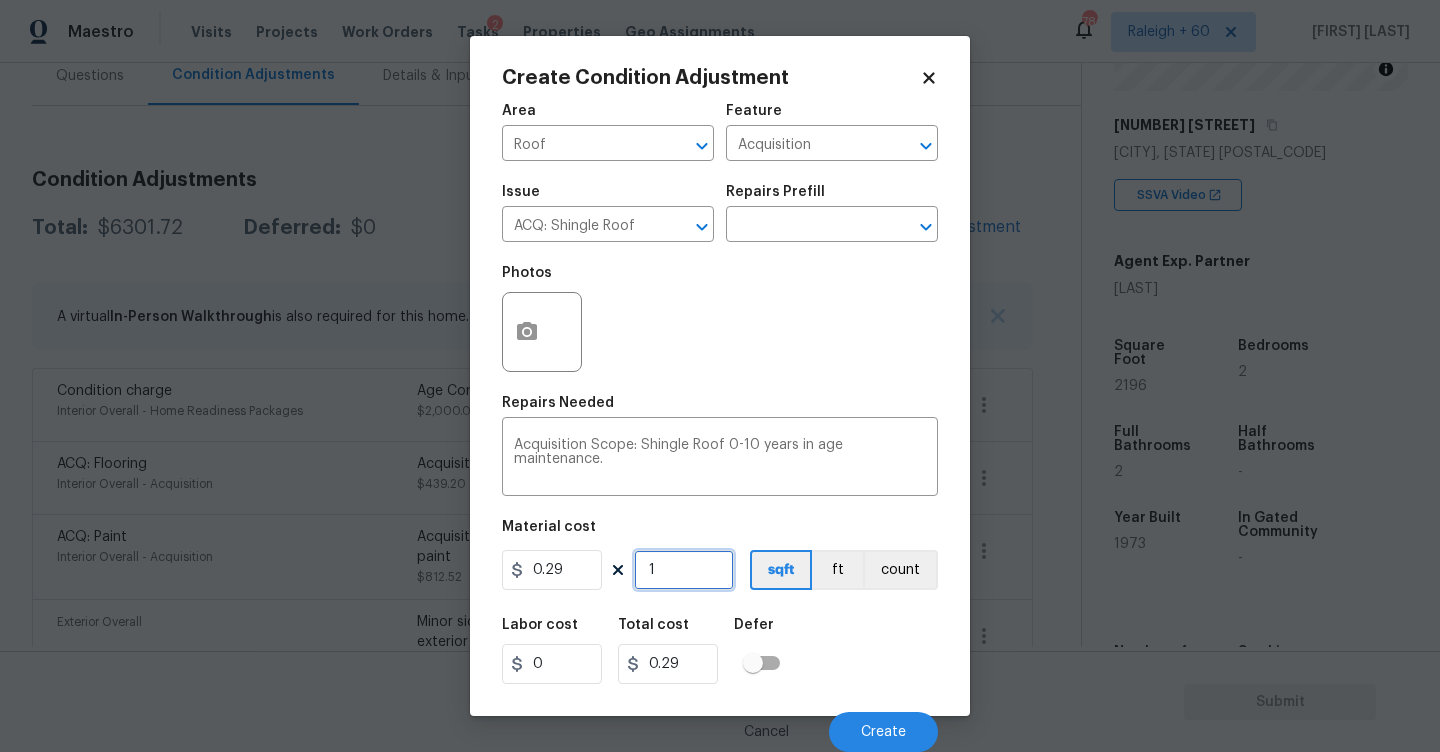 type on "0" 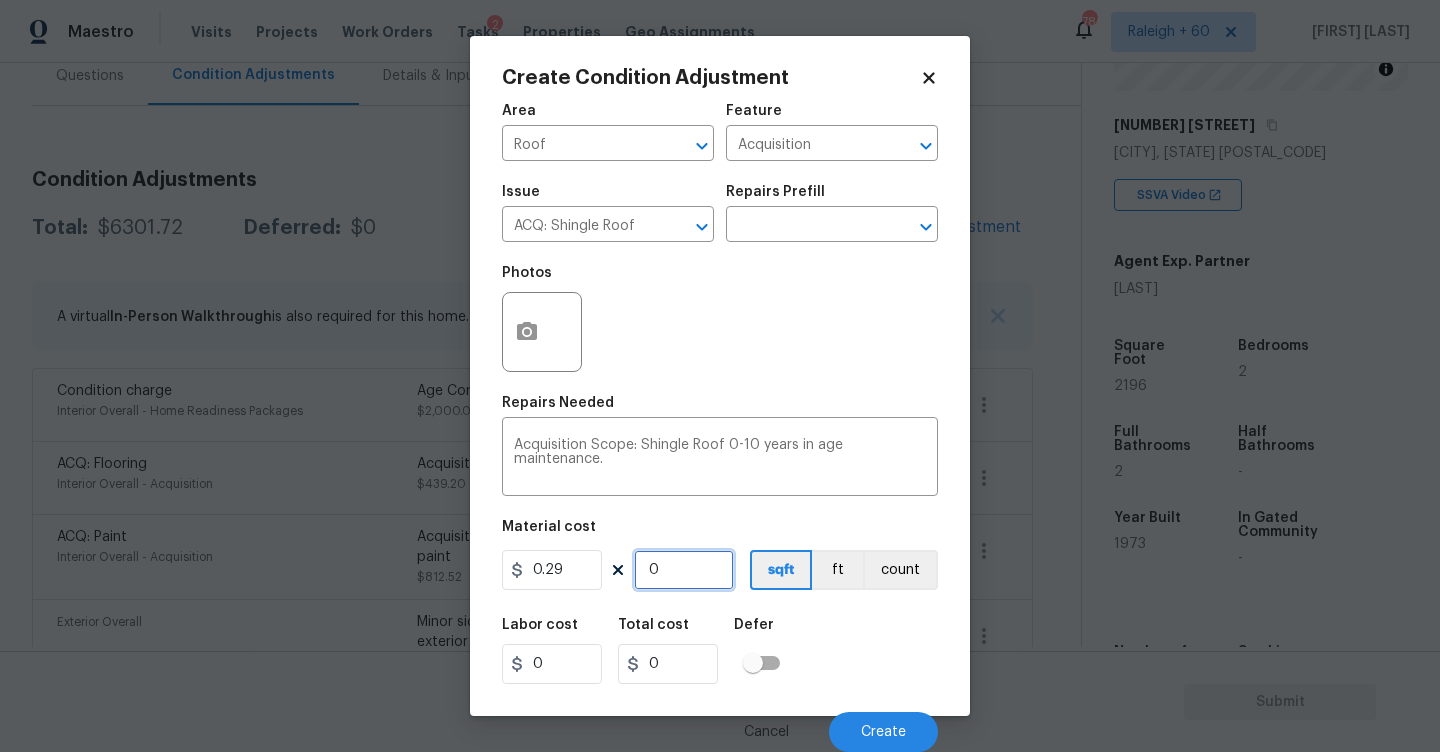 type on "2" 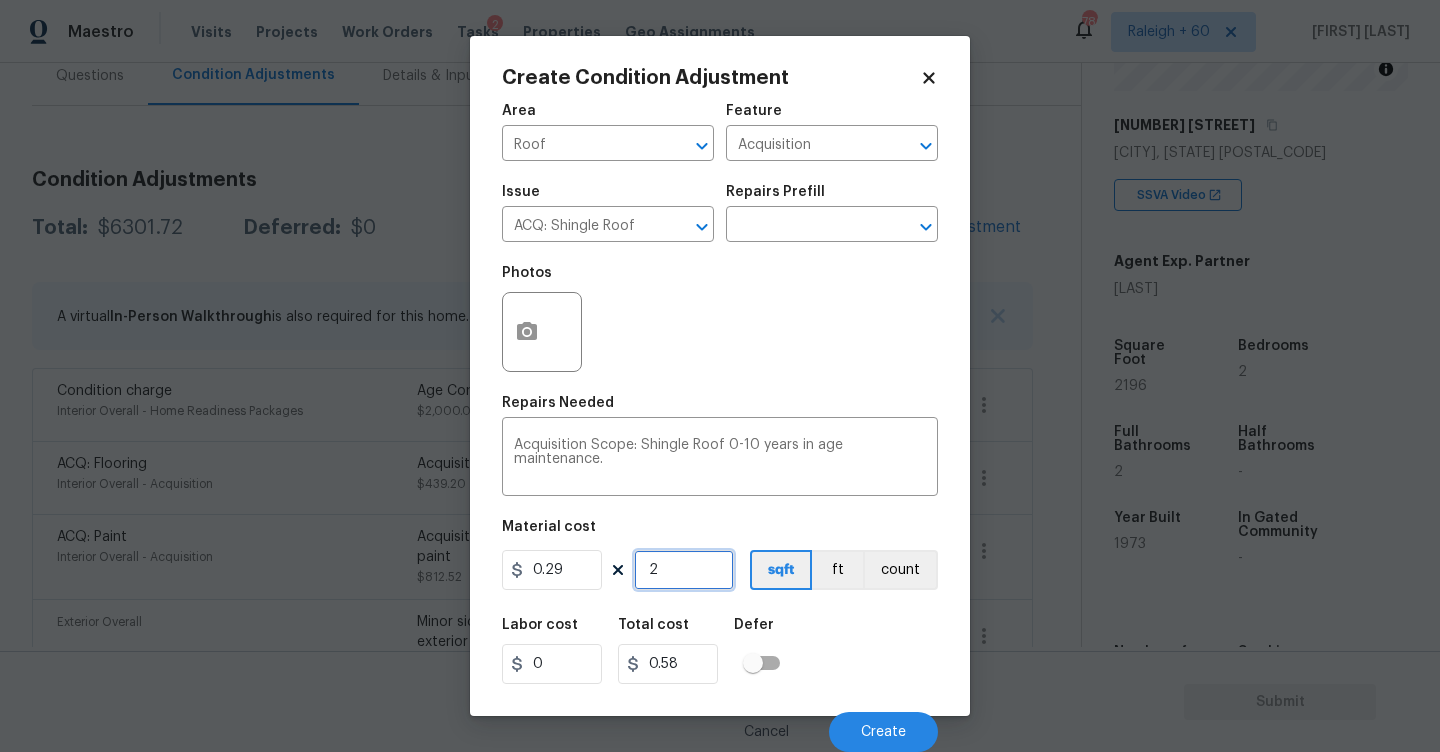 type on "21" 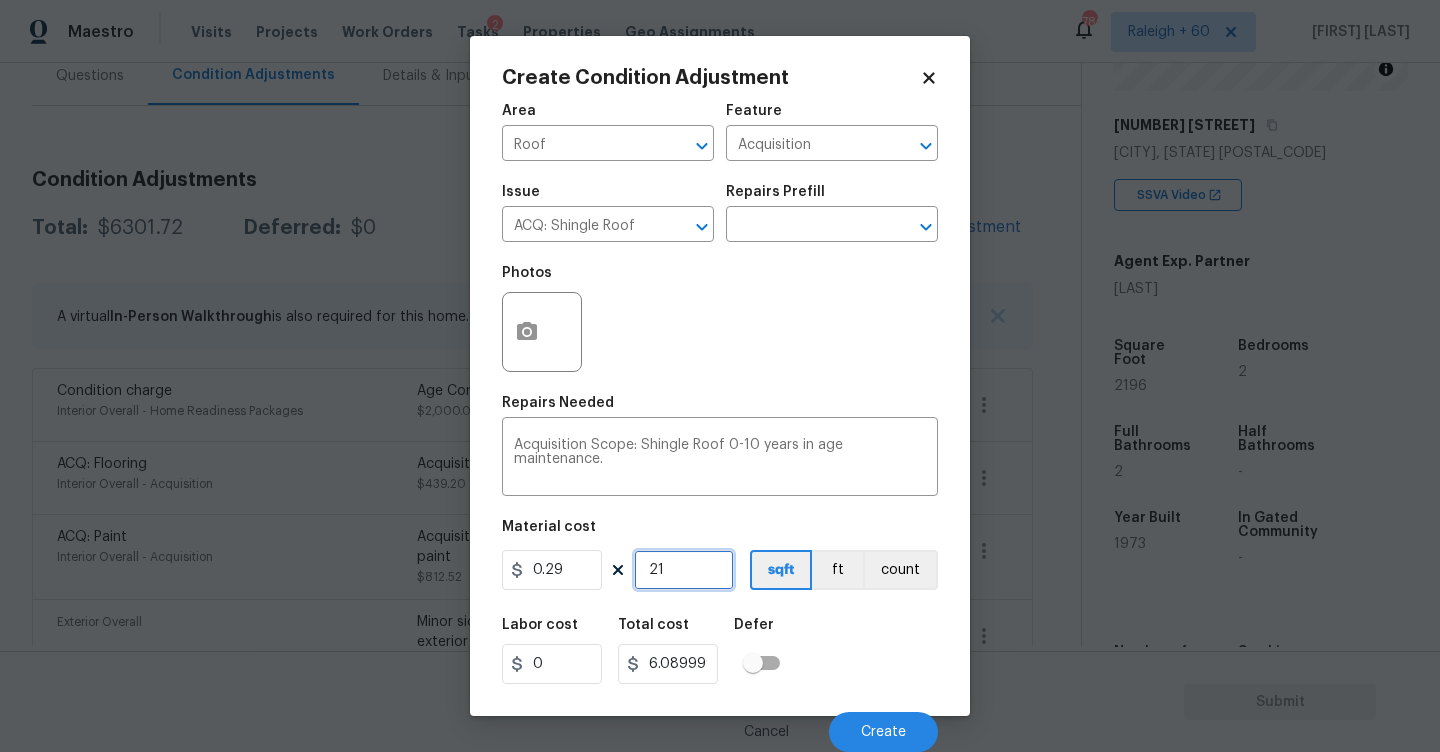 type on "219" 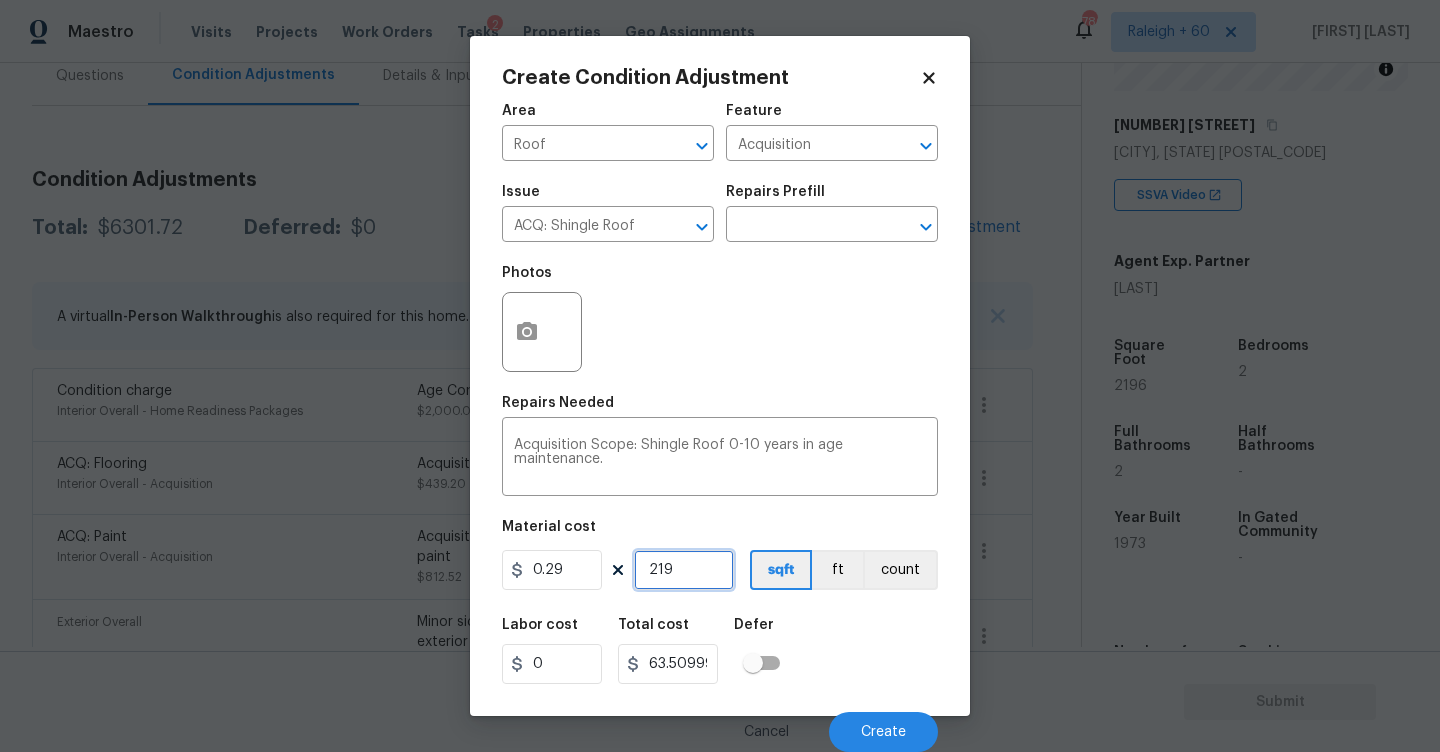 type on "2196" 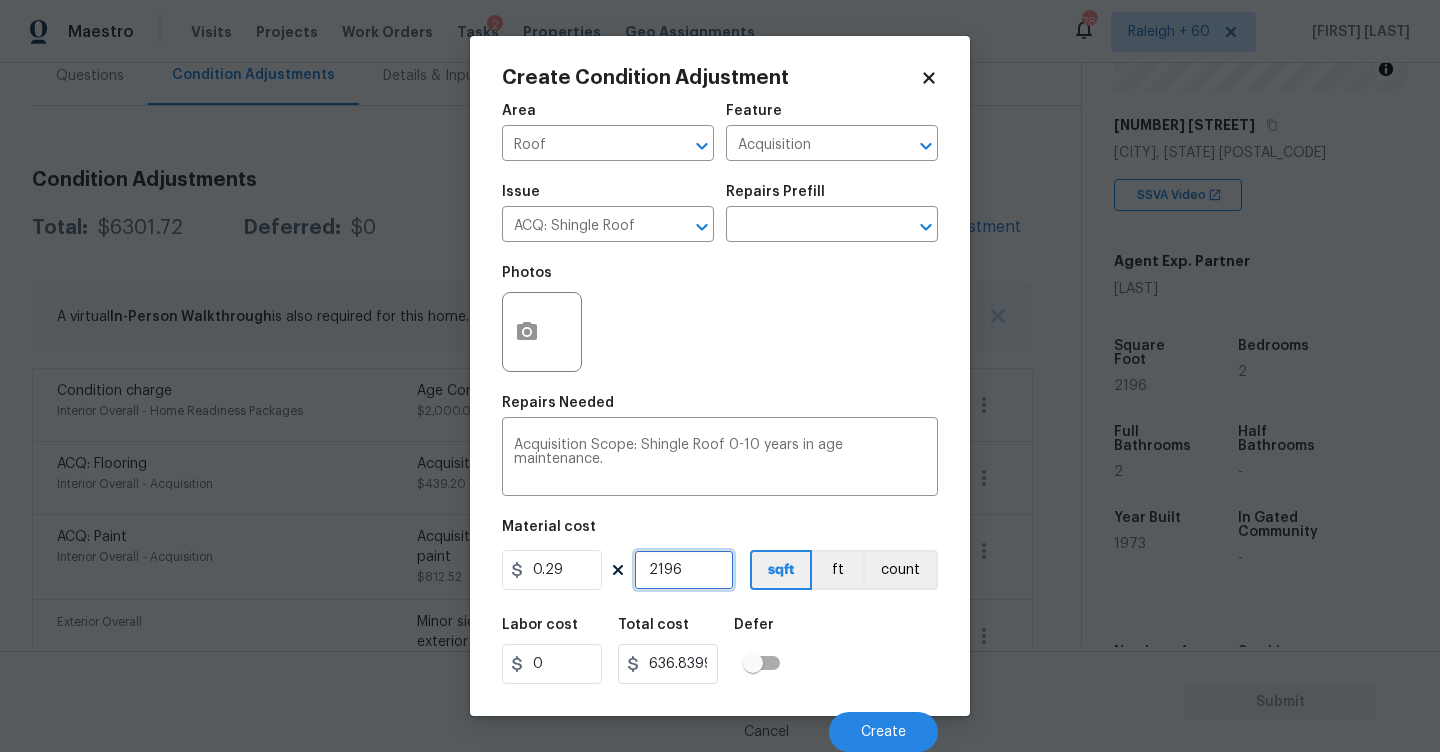 type on "2196" 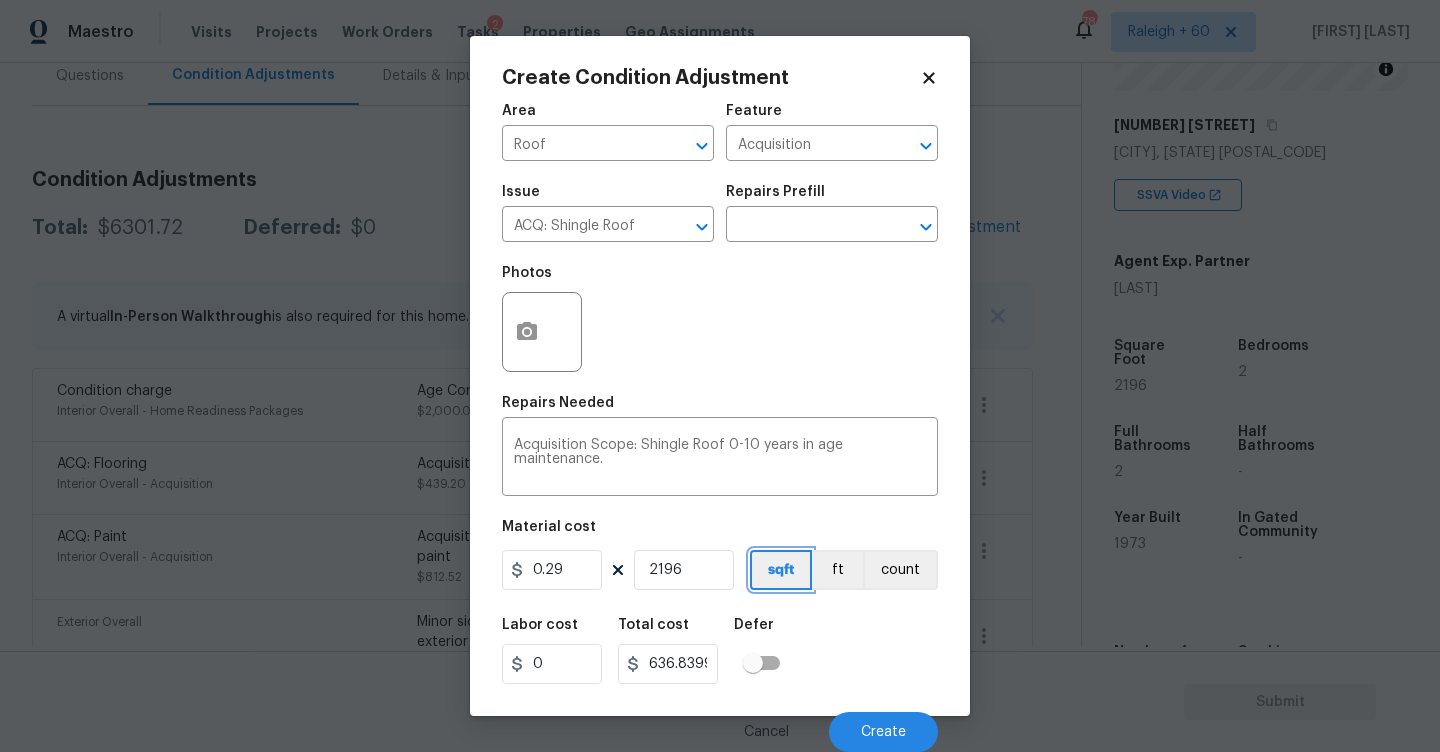 type 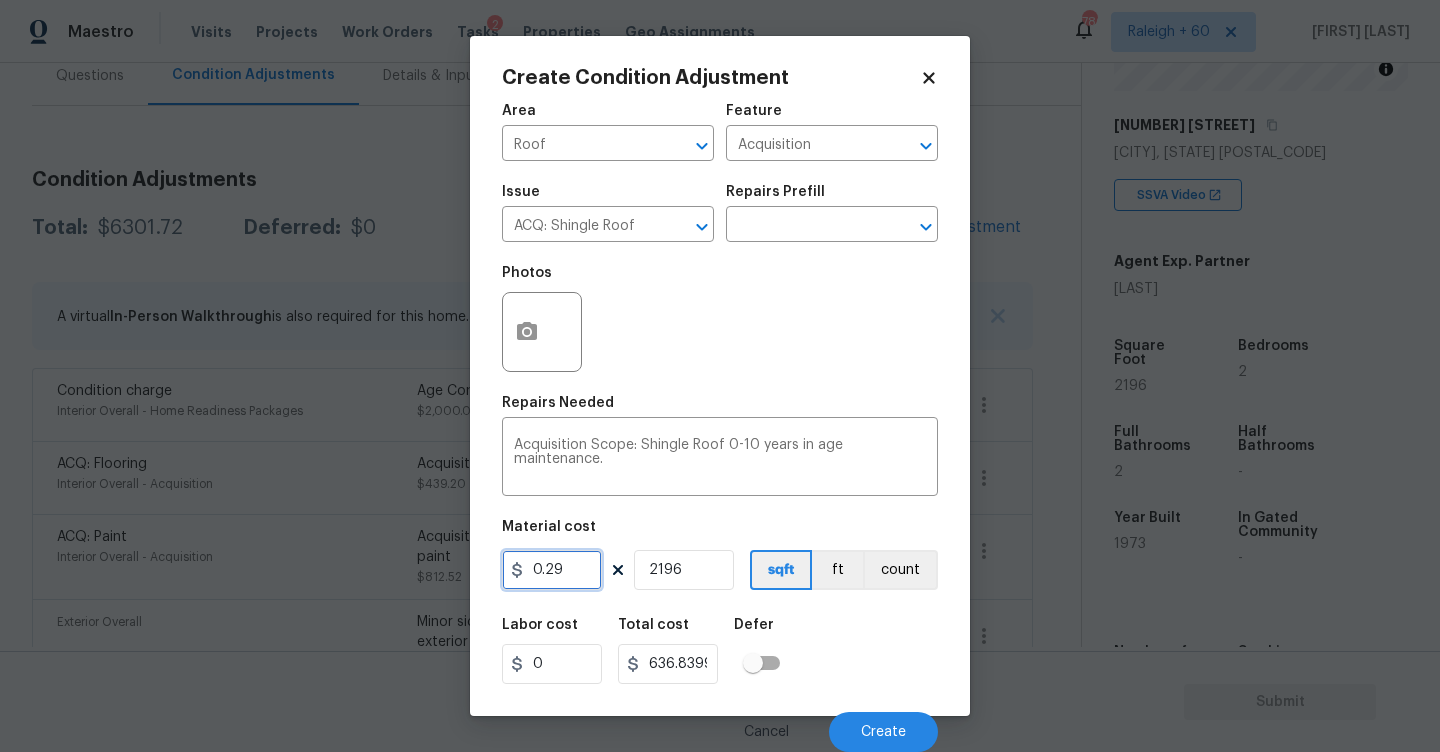 click on "0.29" at bounding box center [552, 570] 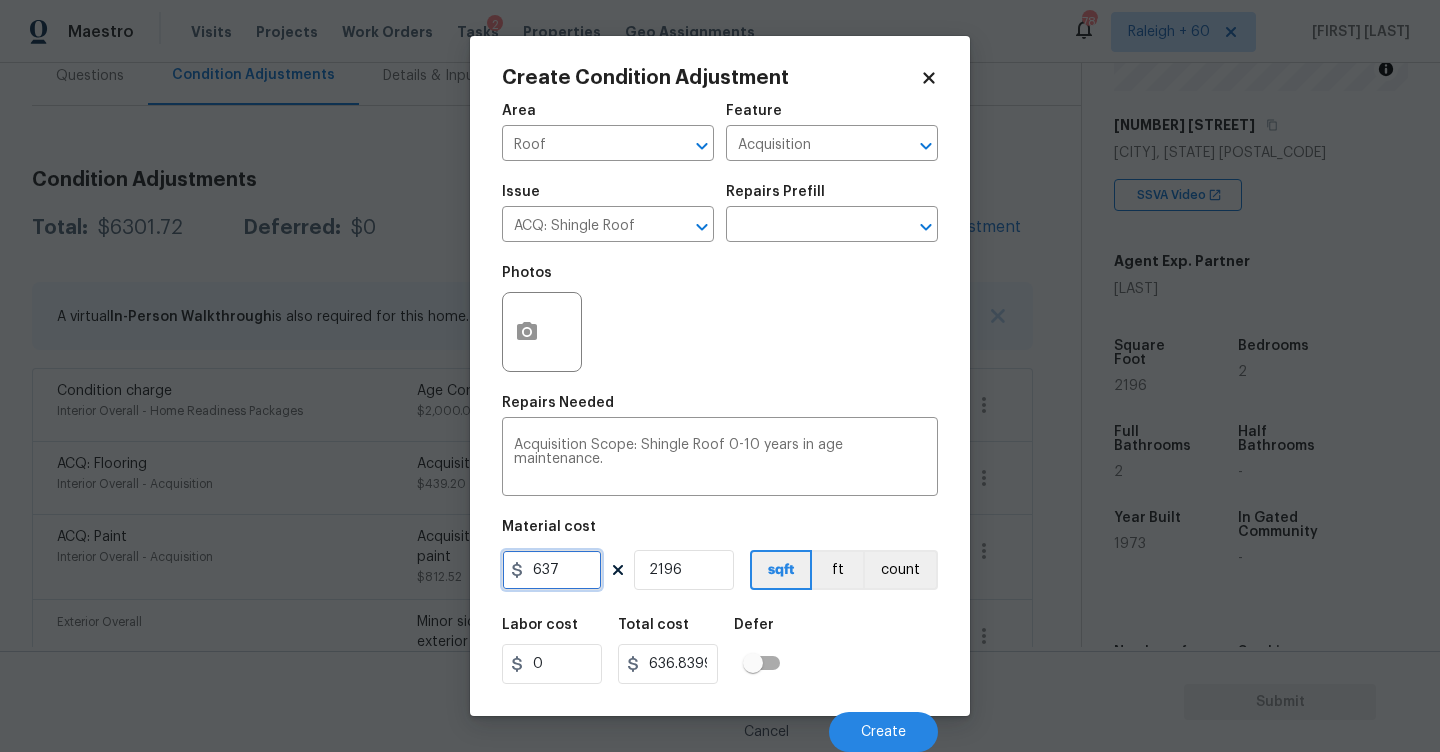 type on "637" 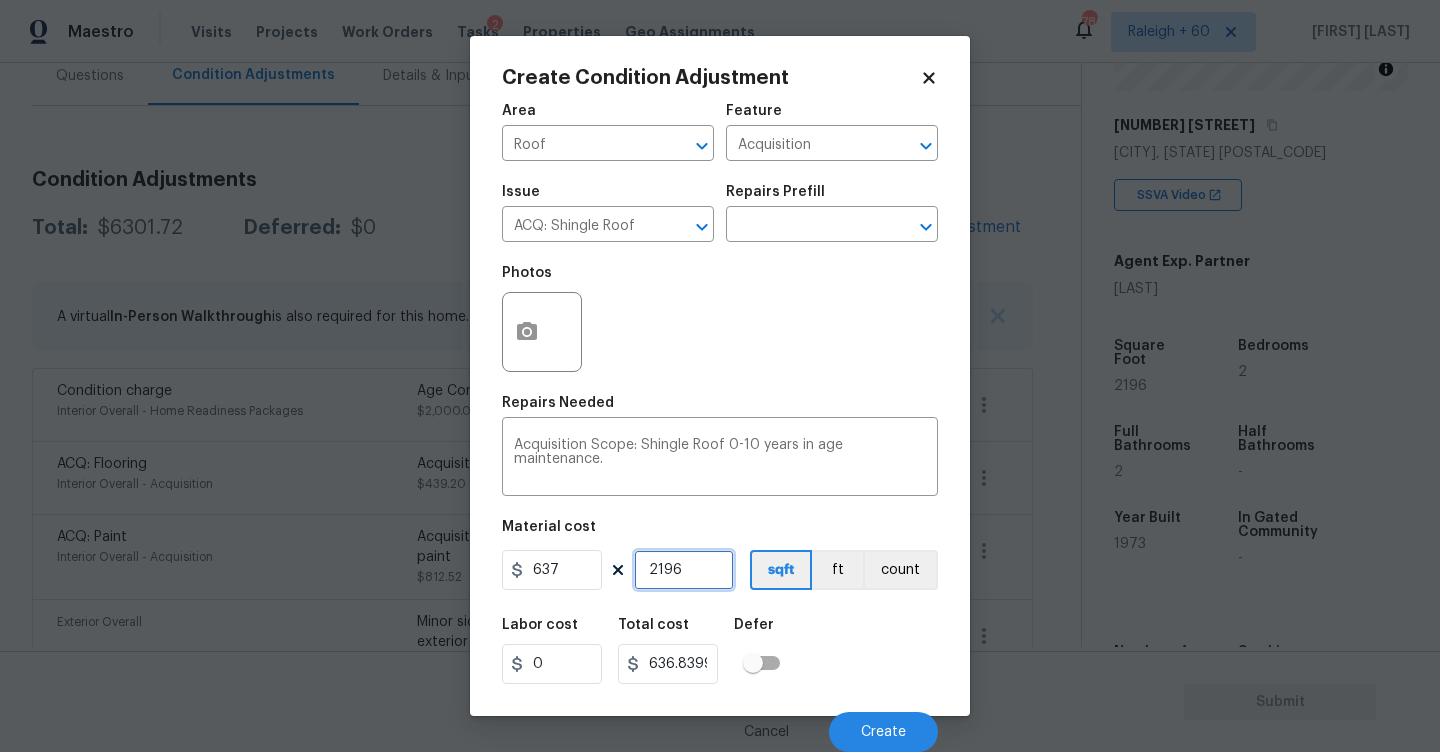 type on "1398852" 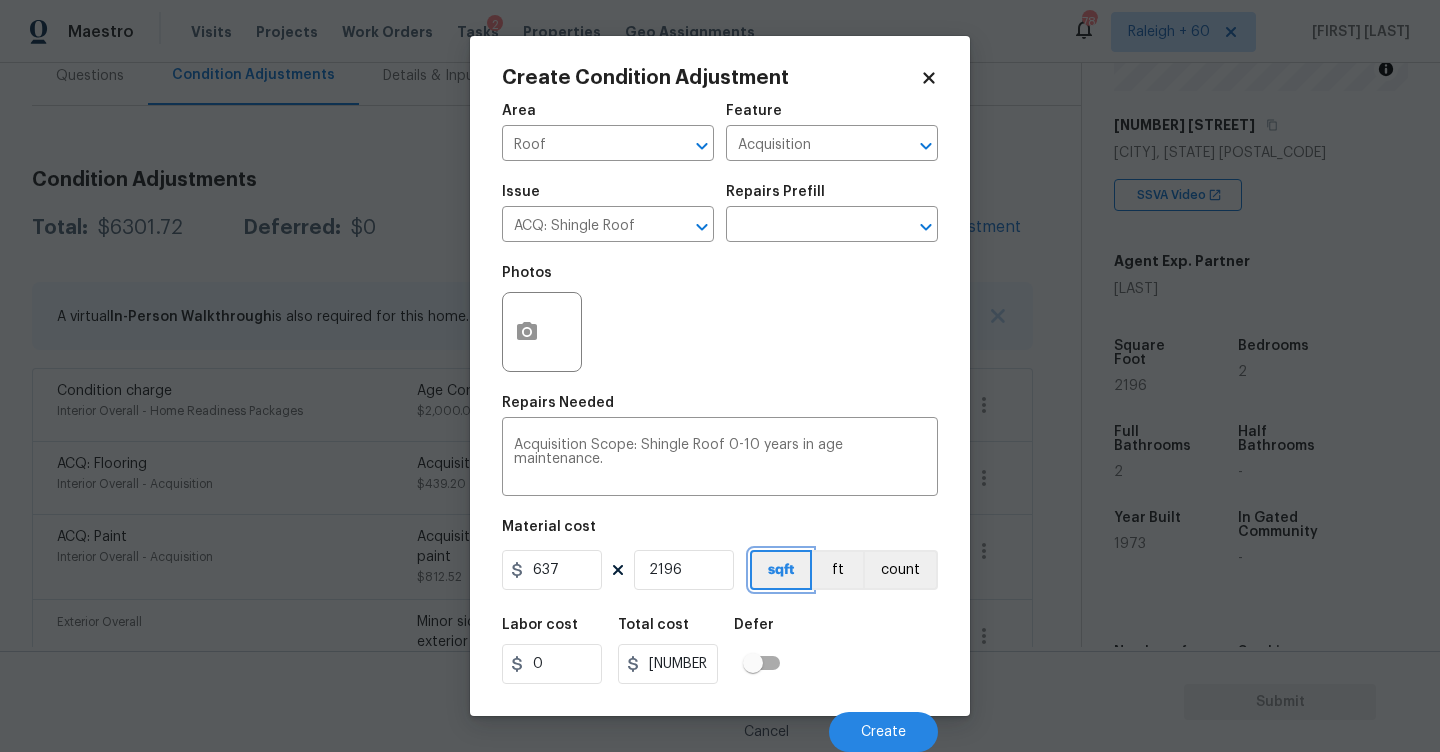 scroll, scrollTop: 1, scrollLeft: 0, axis: vertical 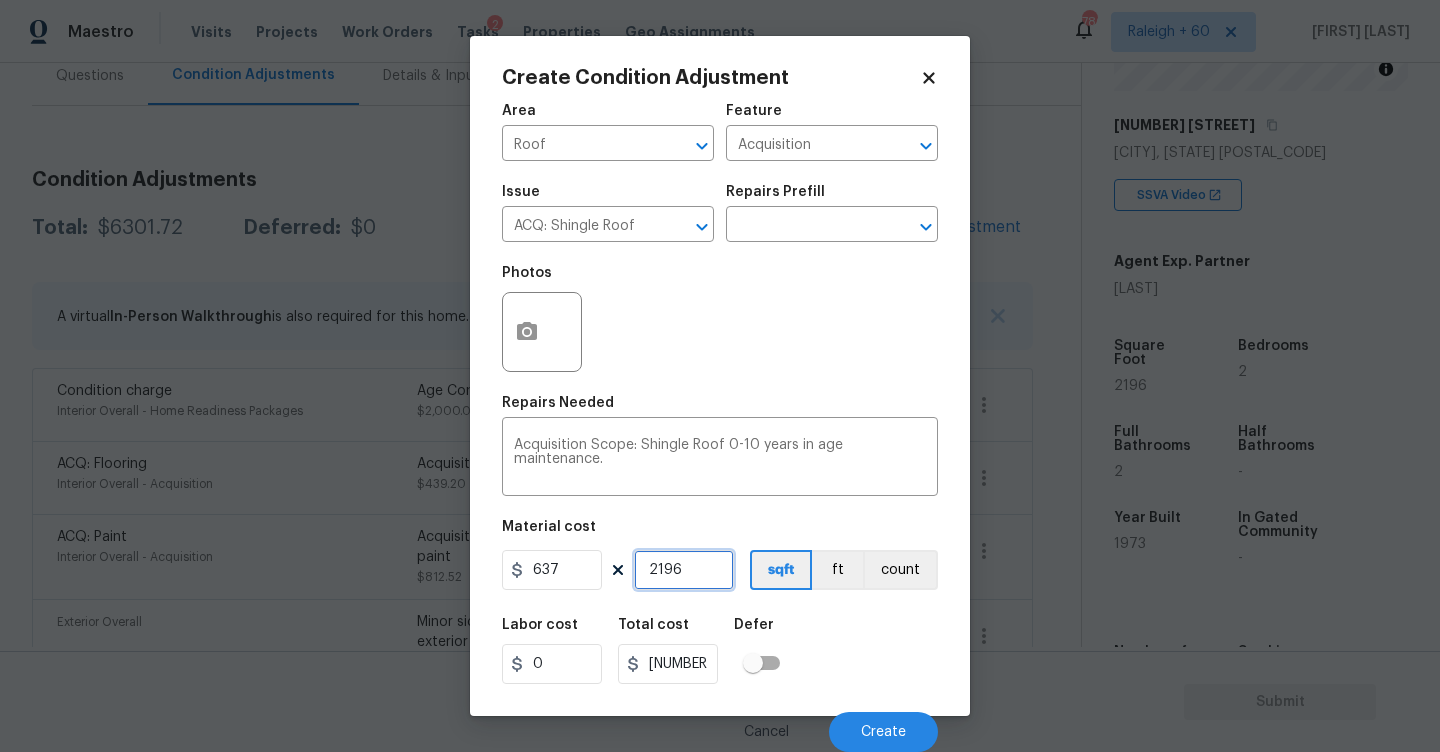 click on "2196" at bounding box center [684, 570] 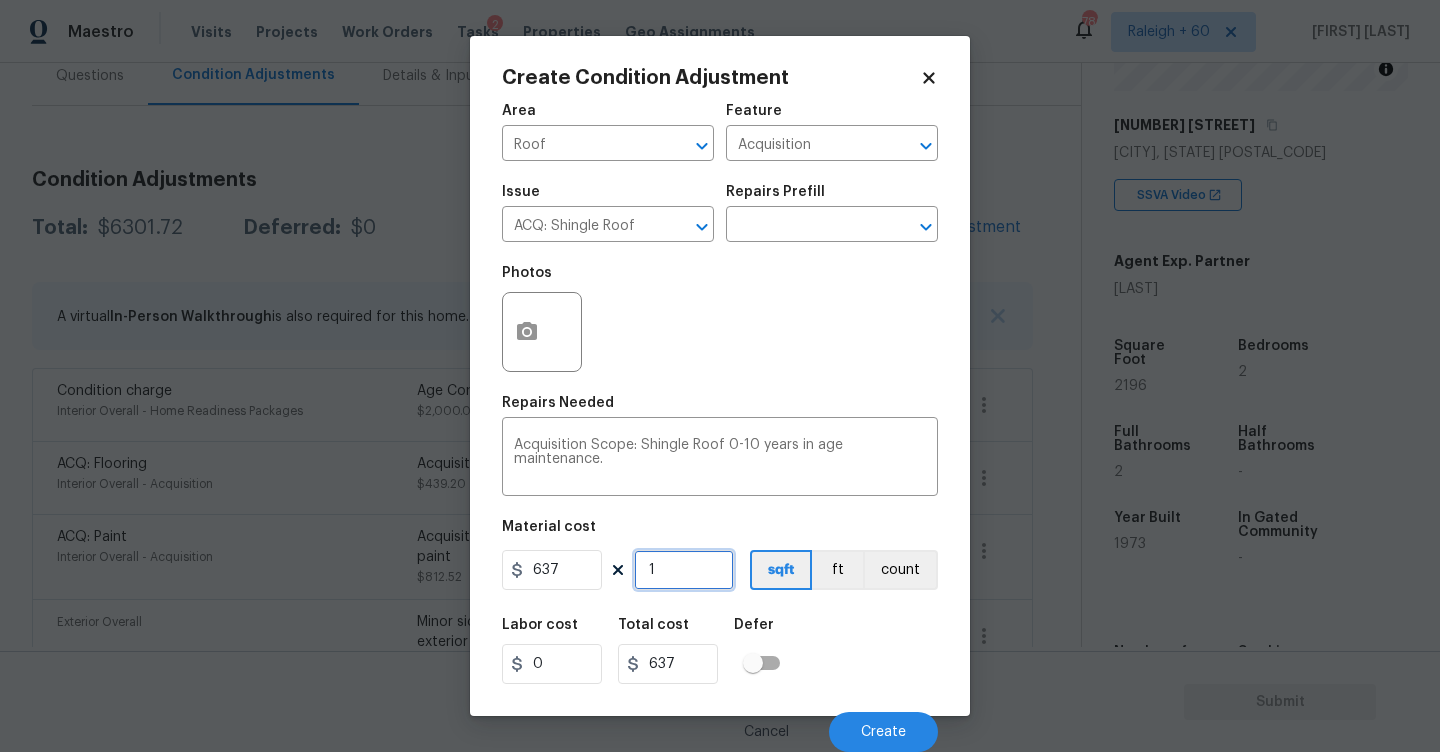 click on "1" at bounding box center [684, 570] 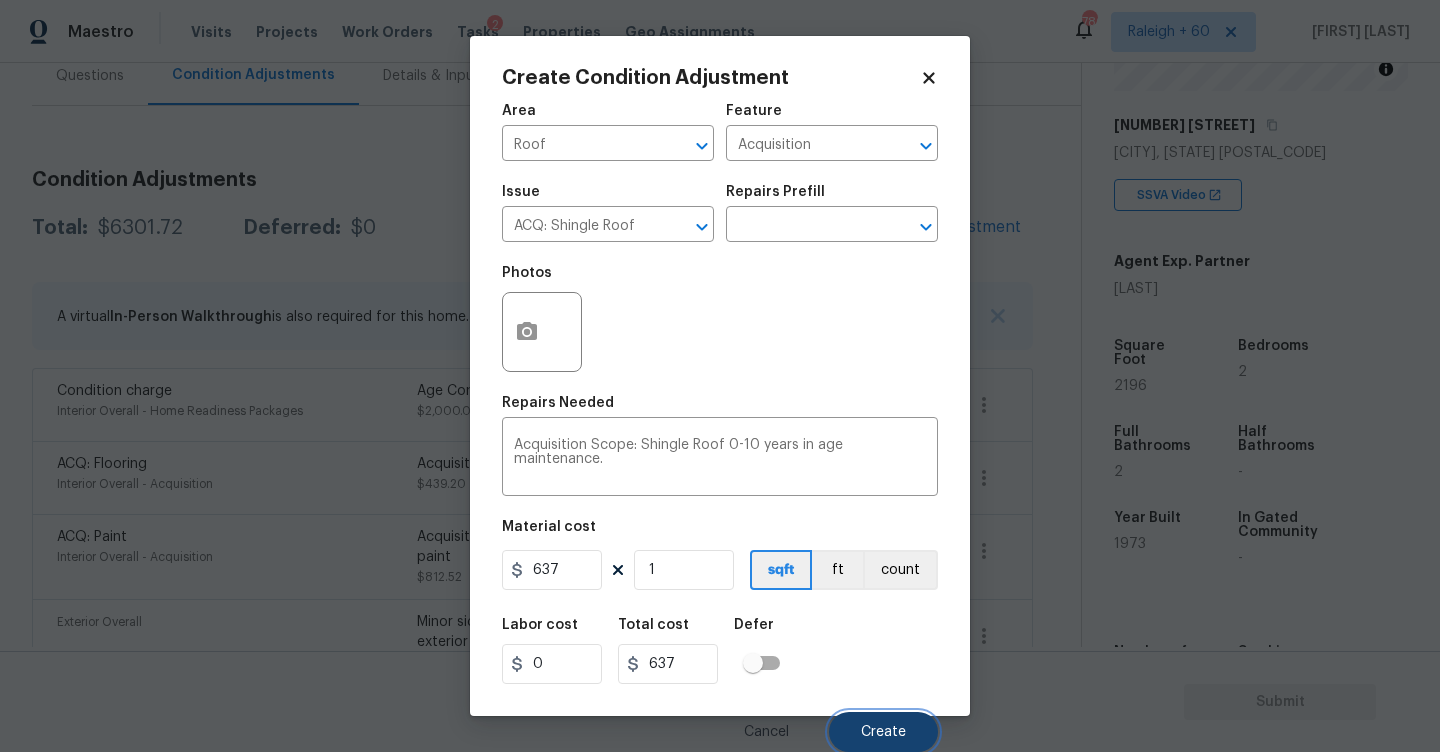 click on "Create" at bounding box center [883, 732] 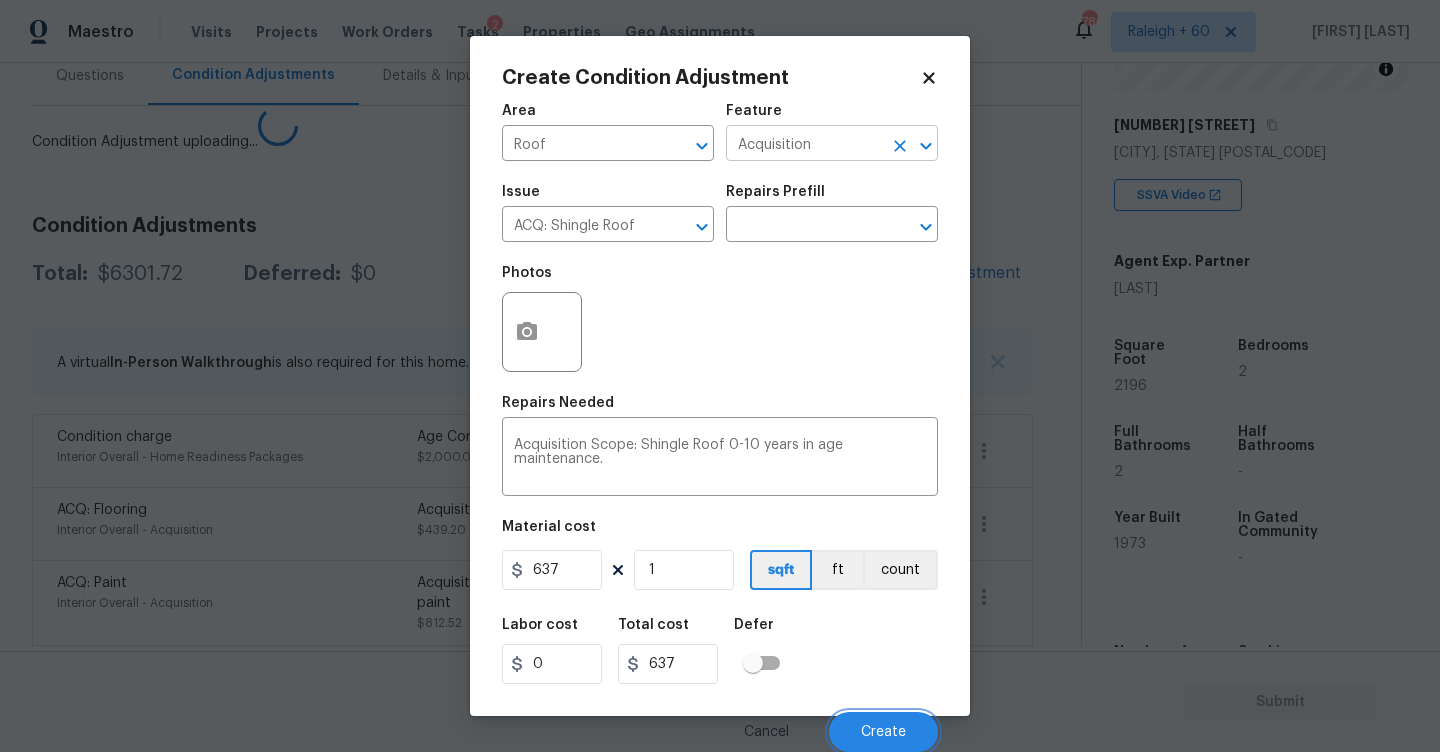 scroll, scrollTop: 0, scrollLeft: 0, axis: both 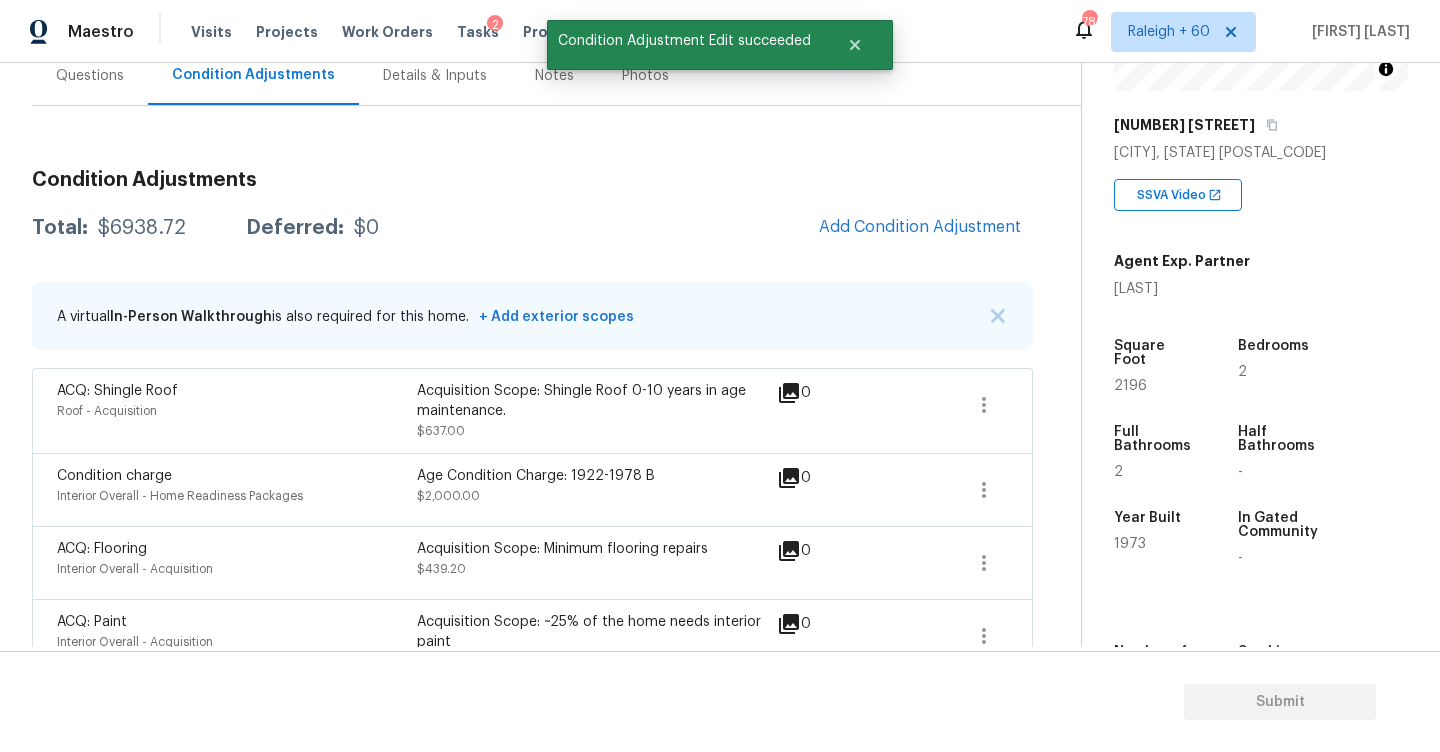 click on "Condition Adjustments Total:  $6938.72 Deferred:  $0 Add Condition Adjustment A virtual  In-Person Walkthrough  is also required for this home.   + Add exterior scopes ACQ: Shingle Roof Roof - Acquisition Acquisition Scope: Shingle Roof 0-10 years in age maintenance. $637.00   0 Condition charge Interior Overall - Home Readiness Packages Age Condition Charge: 1922-1978 B	 $2,000.00   0 ACQ: Flooring Interior Overall - Acquisition Acquisition Scope: Minimum flooring repairs $439.20   0 ACQ: Paint Interior Overall - Acquisition Acquisition Scope: ~25% of the home needs interior paint $812.52   0 Exterior Overall Minor siding repairs, Fencing repairs and overall exterior repairs. $1,475.00   0 Debris/garbage on site Exterior Overall - Yard maintenance Remove, haul off, and properly dispose of any debris left by seller to offsite location. Cost estimated per cubic yard. $525.00   0 Landscape Package Exterior Overall - Home Readiness Packages $300.00   0 Pressure Washing Exterior Overall - Siding $200.00   0   0" at bounding box center [532, 752] 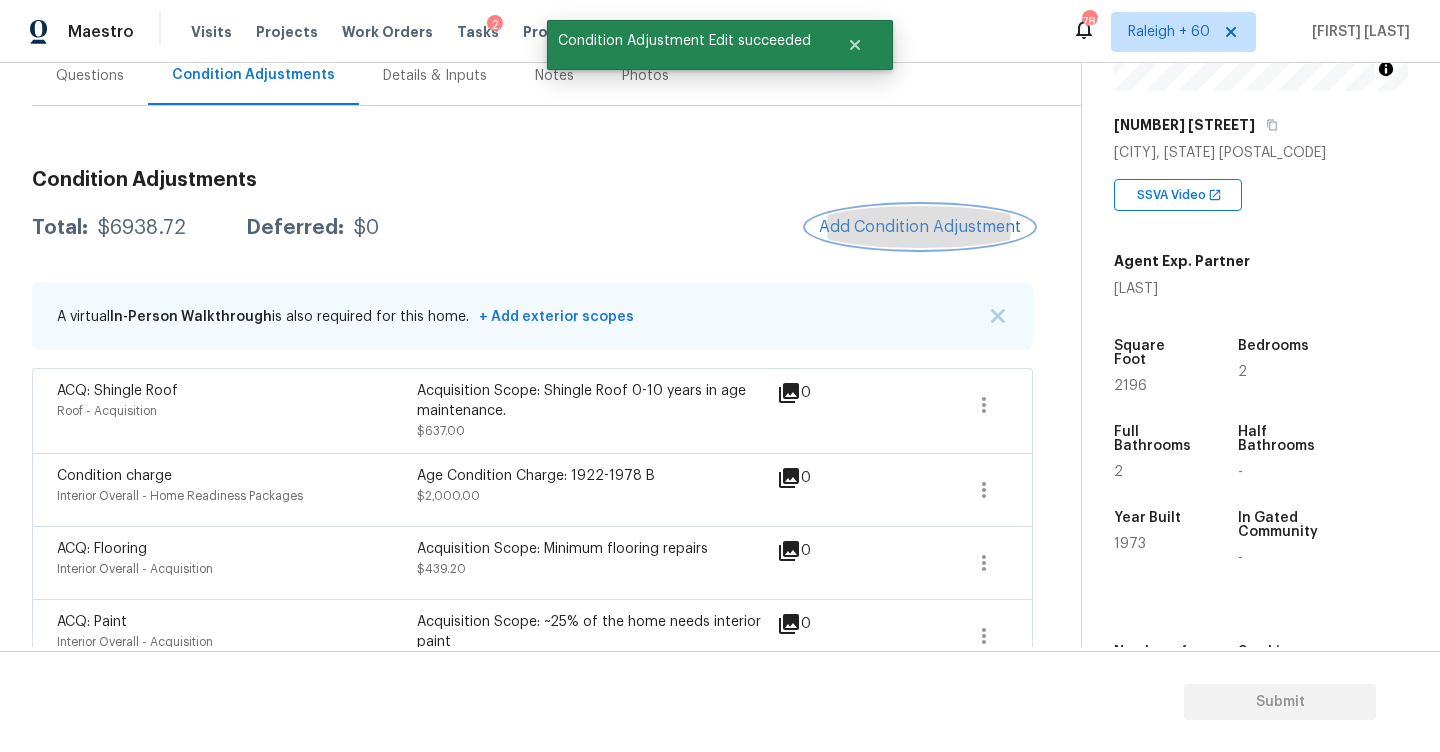 click on "Add Condition Adjustment" at bounding box center [920, 227] 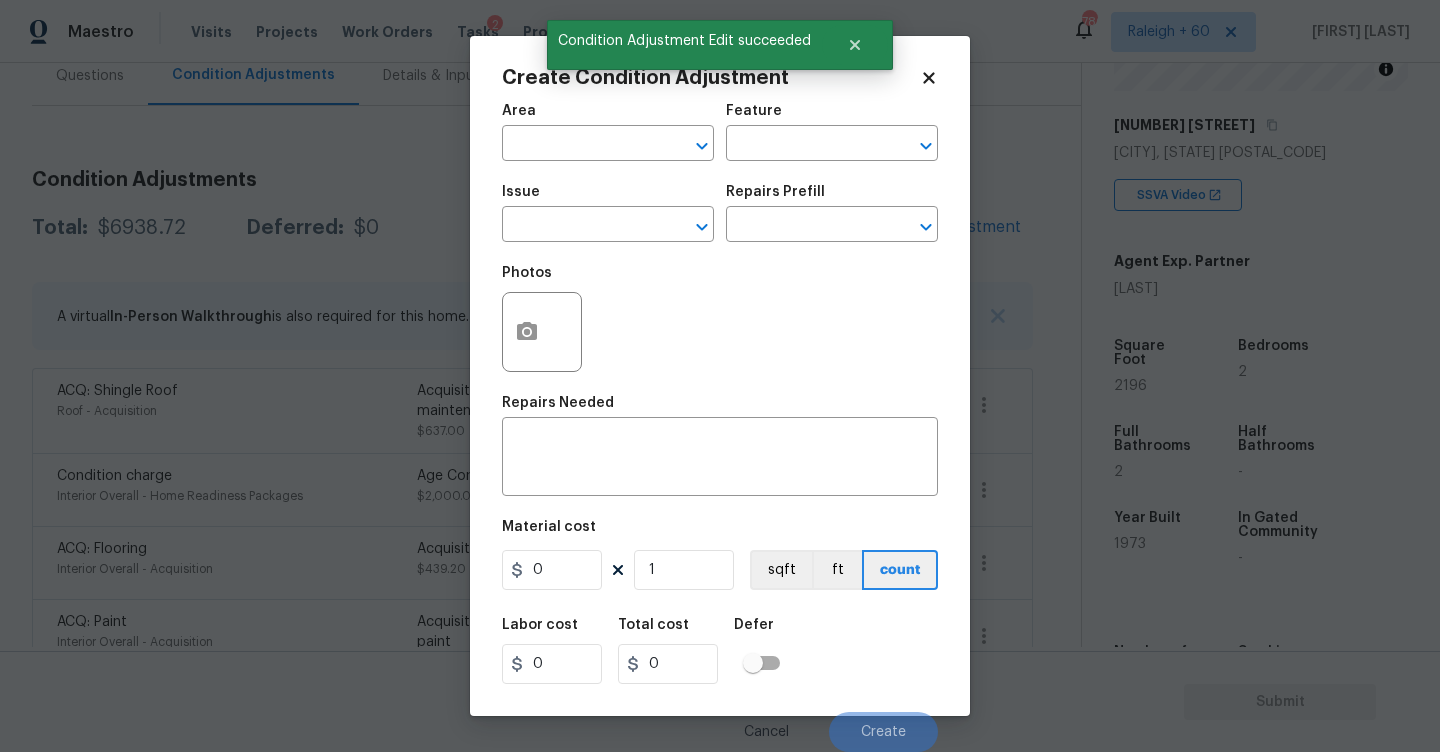 click at bounding box center (542, 332) 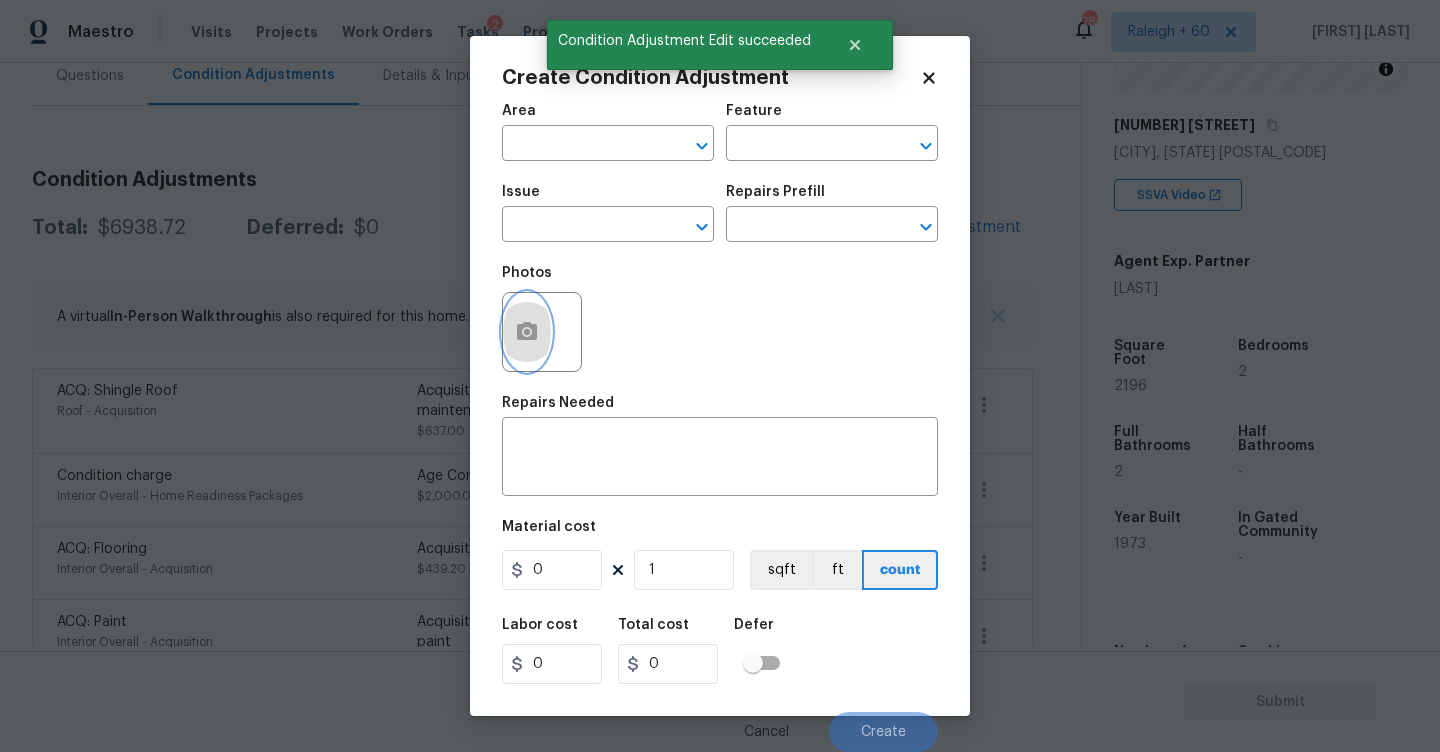 click at bounding box center [527, 332] 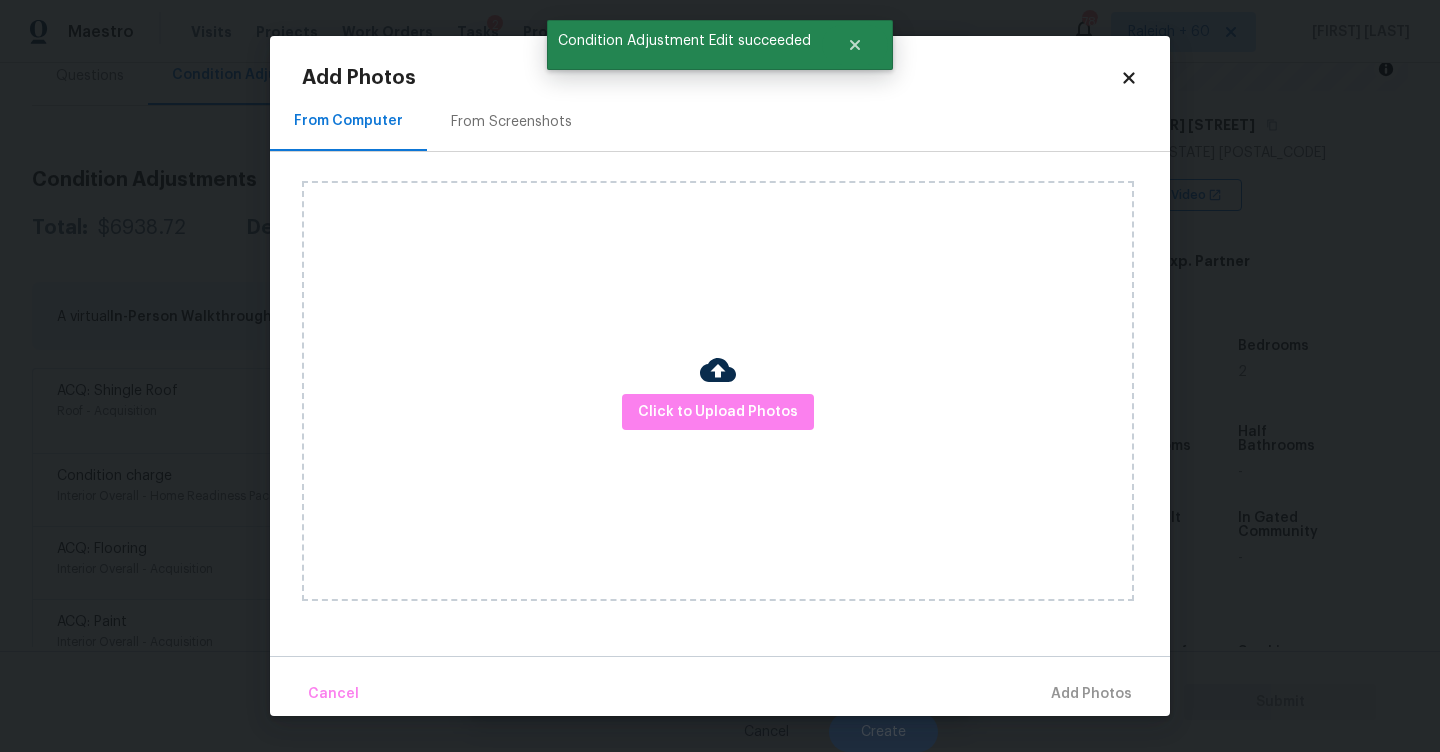 click on "Click to Upload Photos" at bounding box center (718, 391) 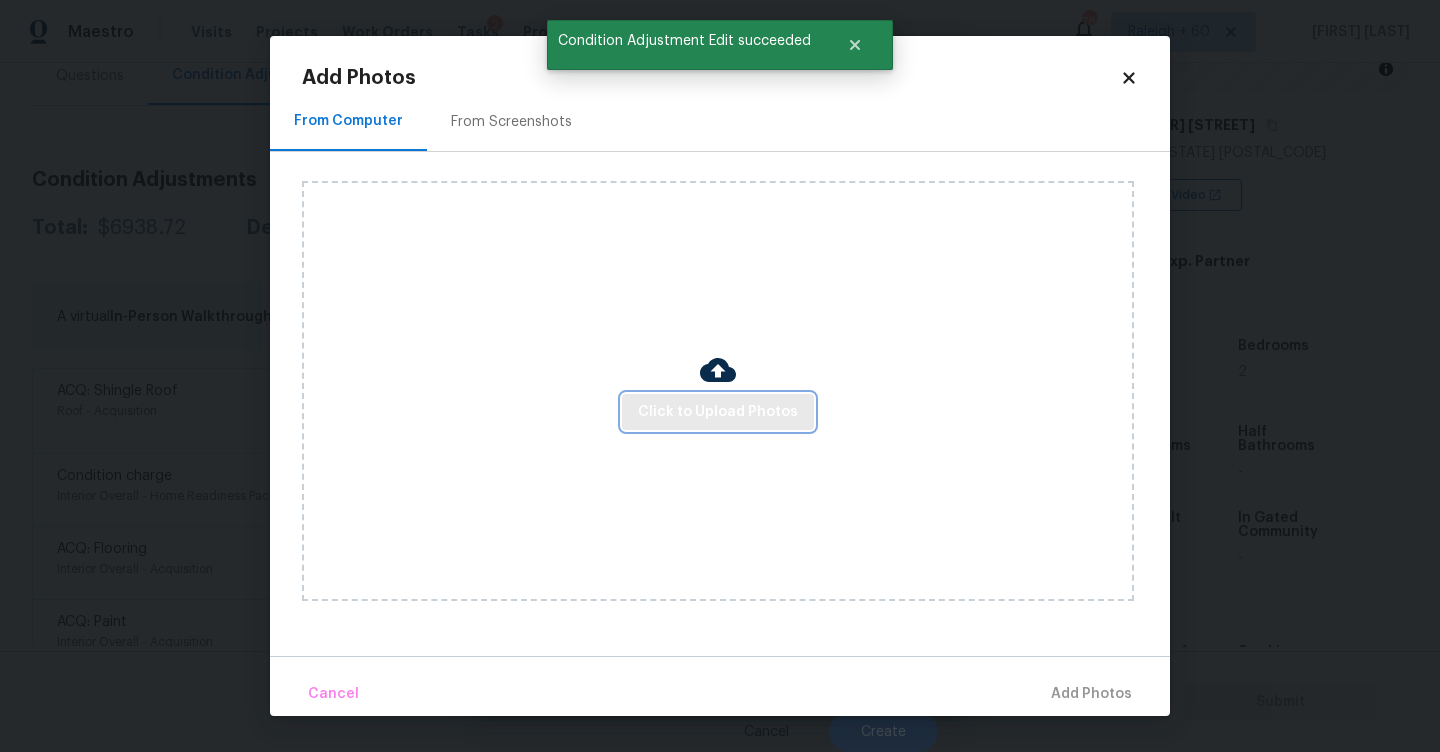 click on "Click to Upload Photos" at bounding box center (718, 412) 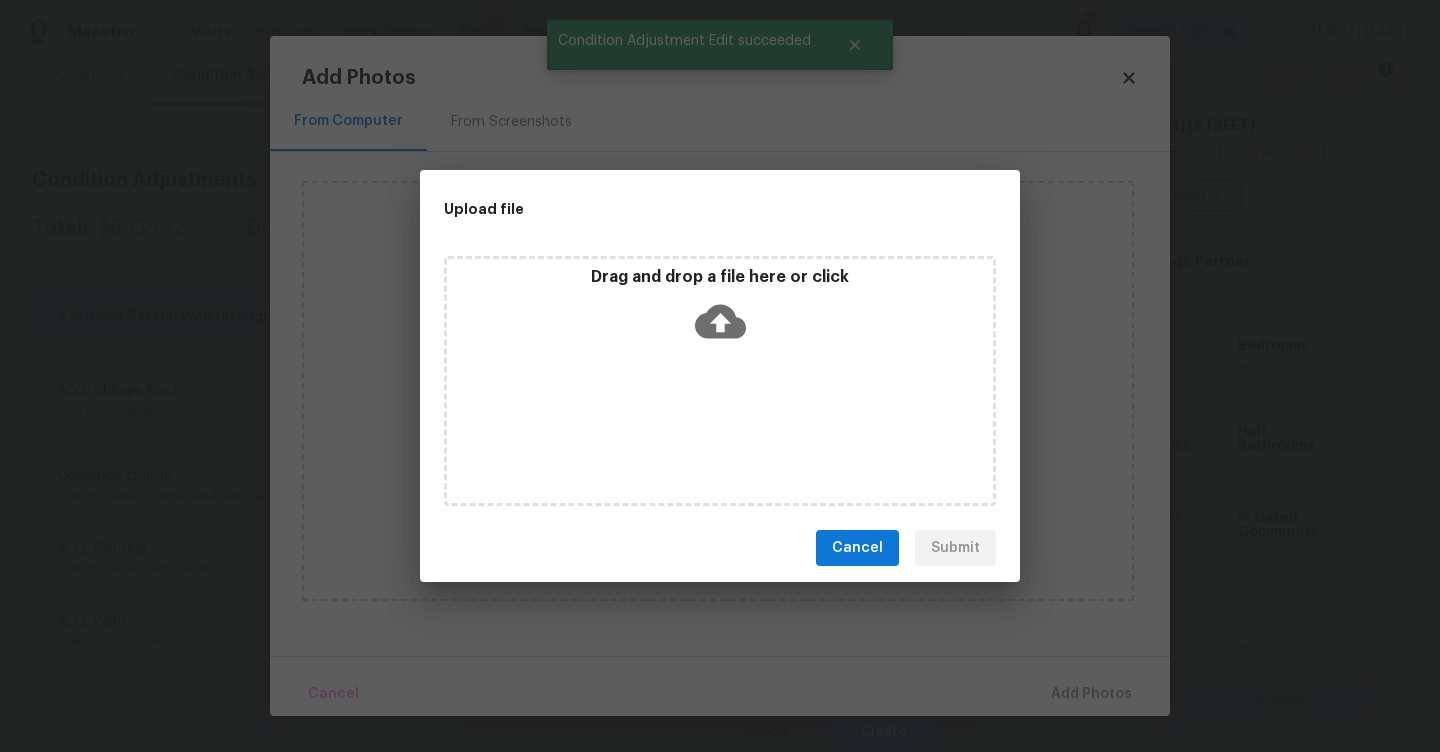 click 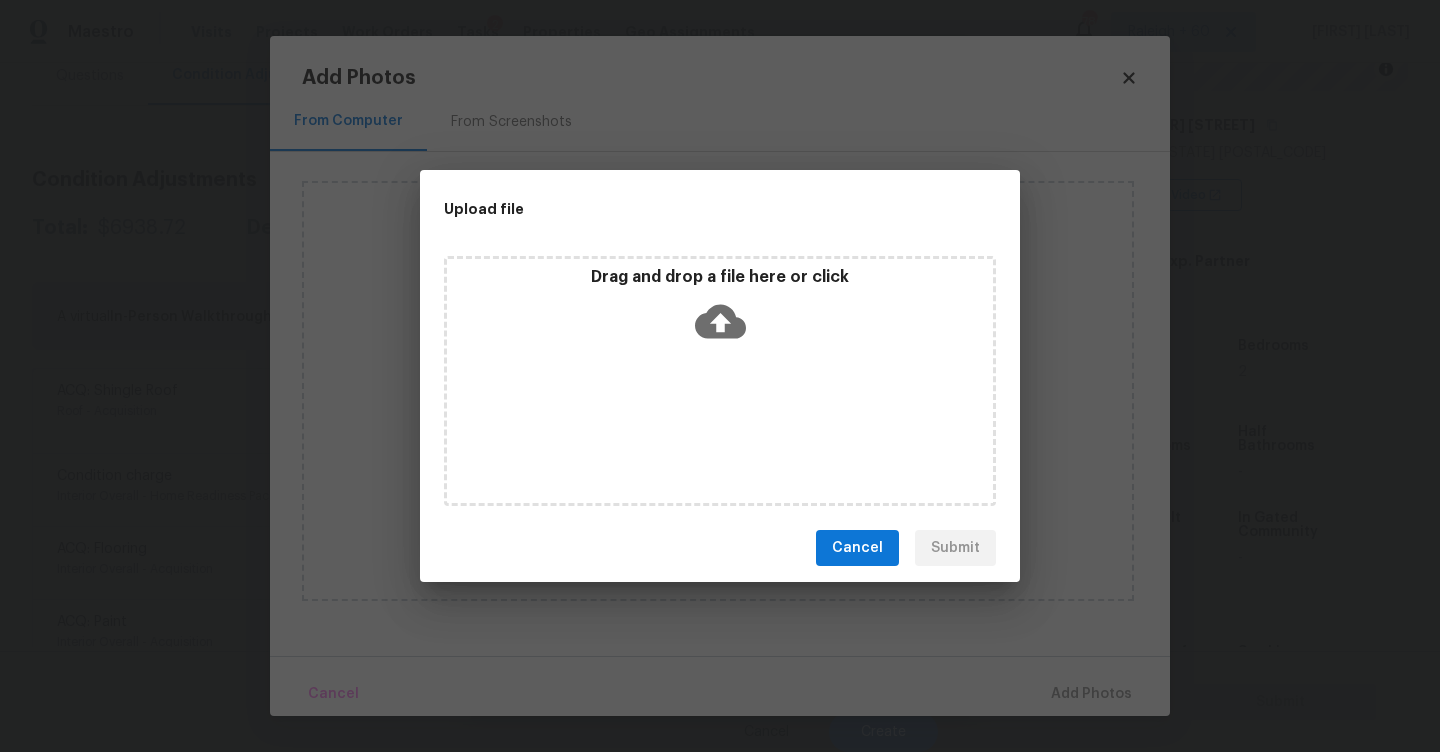 click 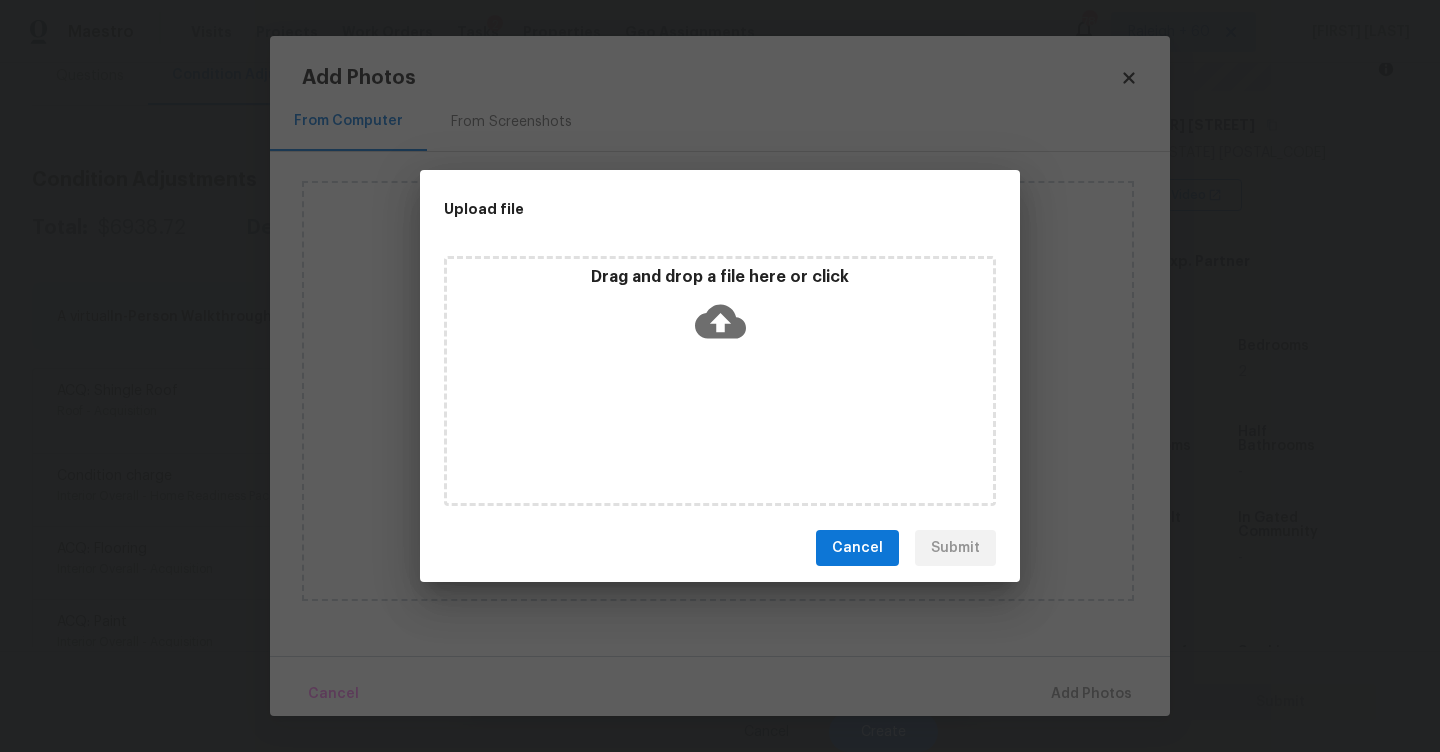 type 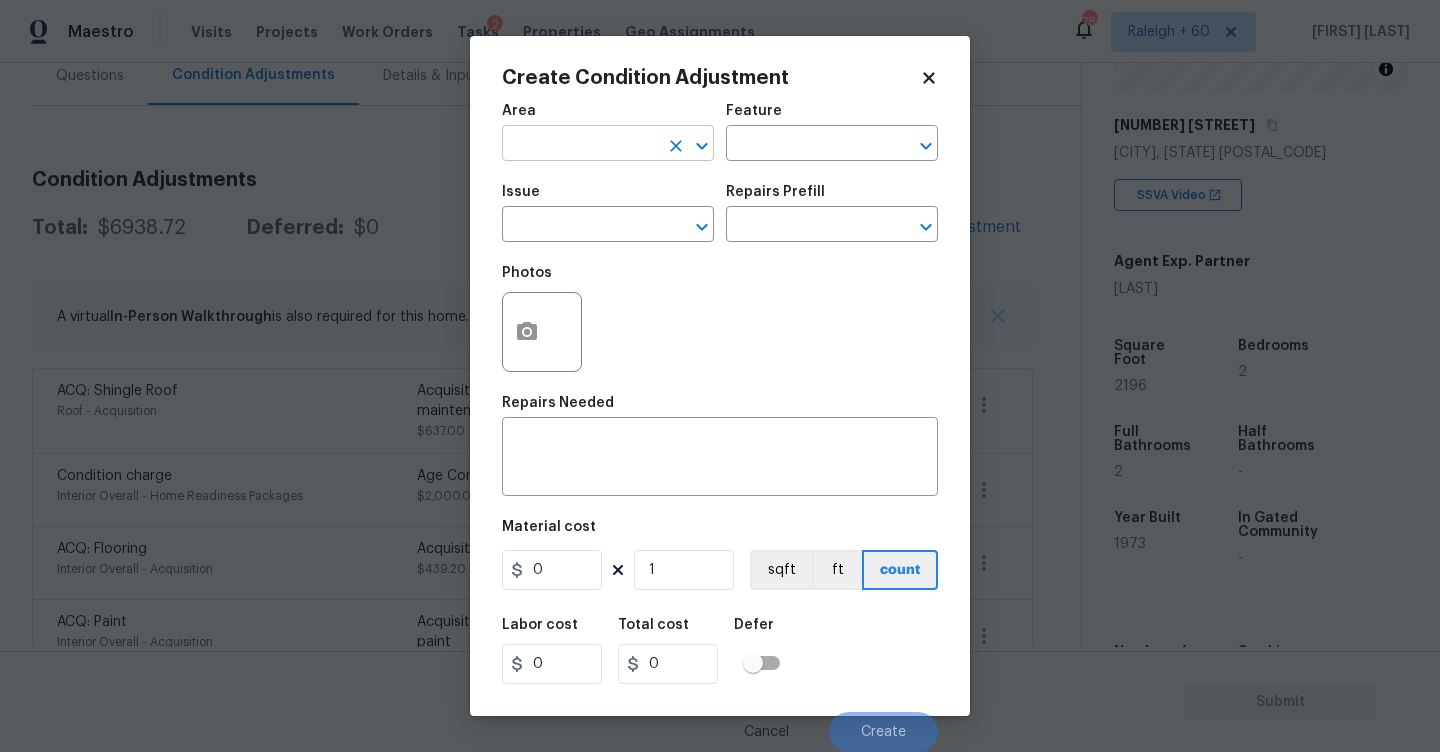 click at bounding box center (580, 145) 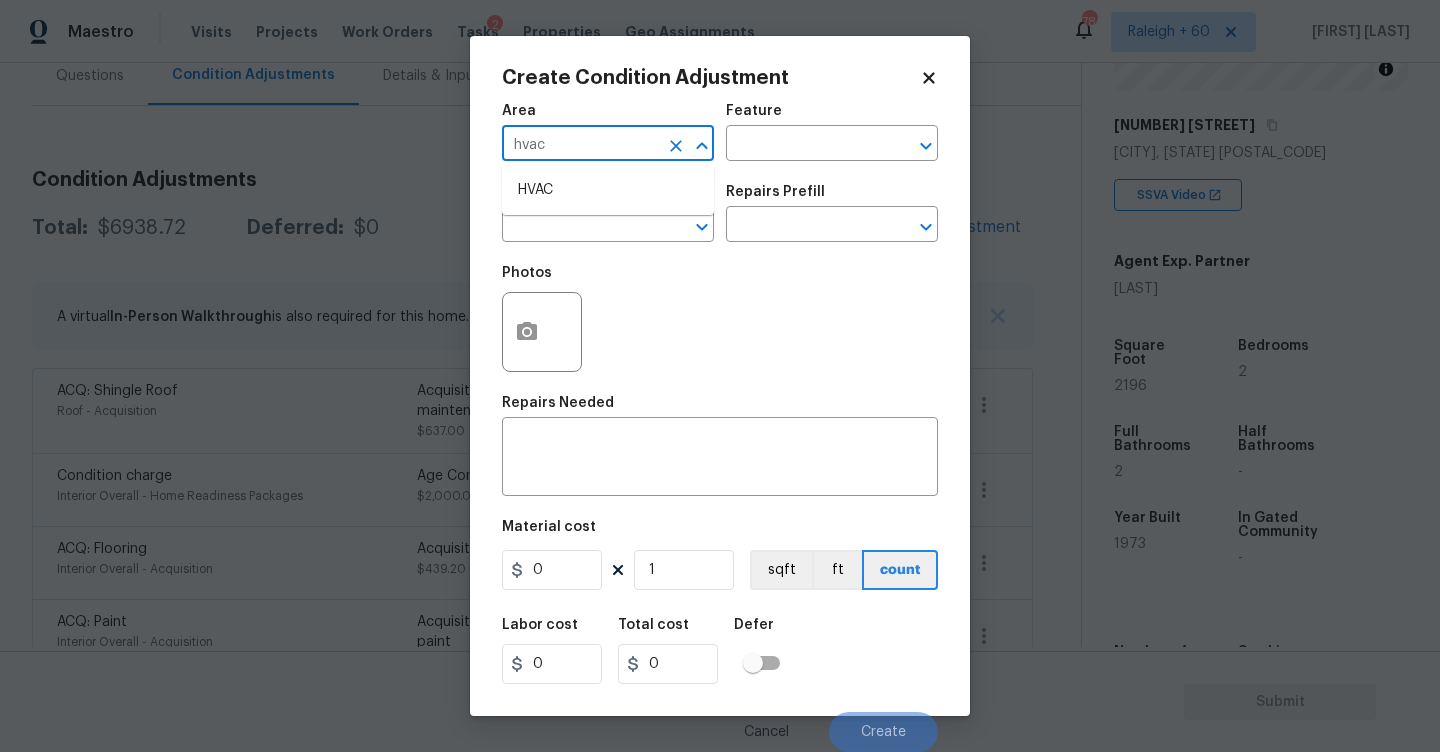 click on "HVAC" at bounding box center (608, 190) 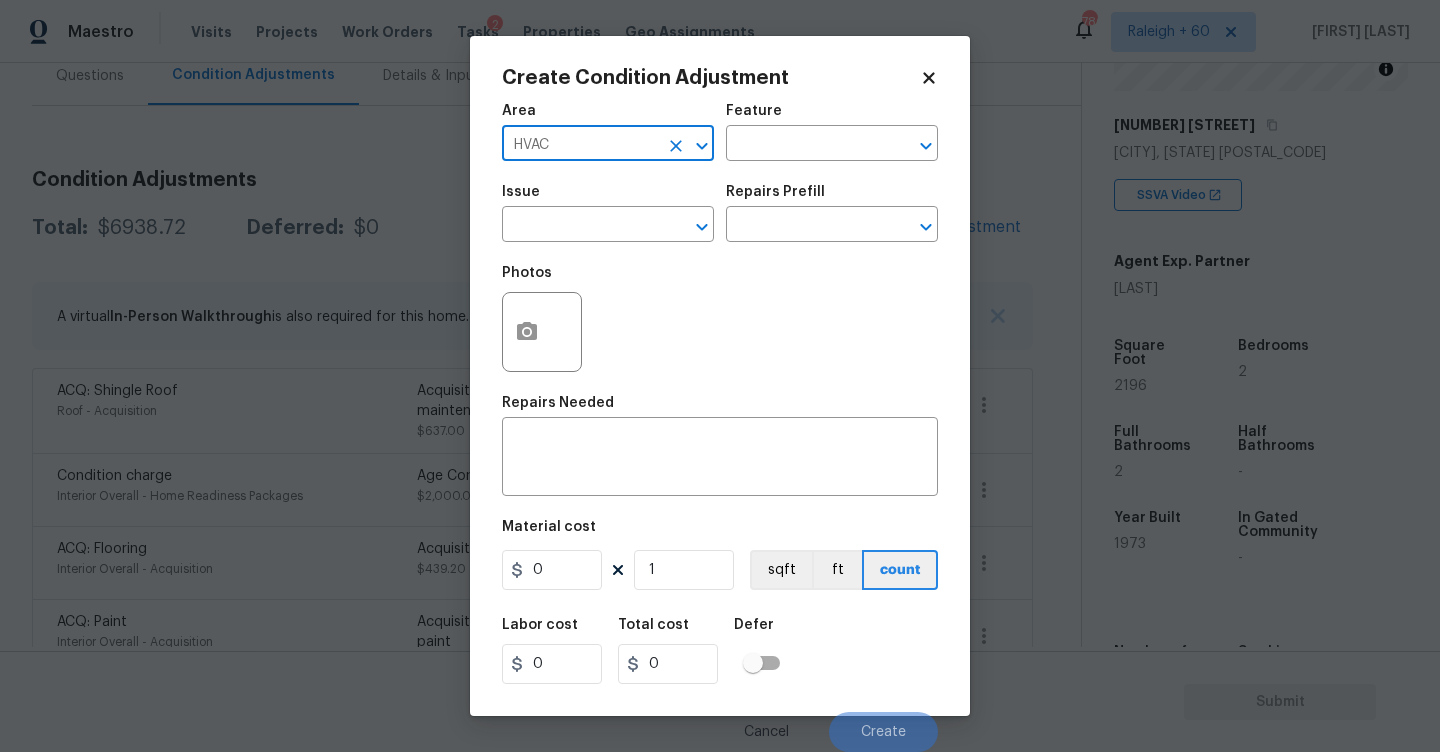 type on "HVAC" 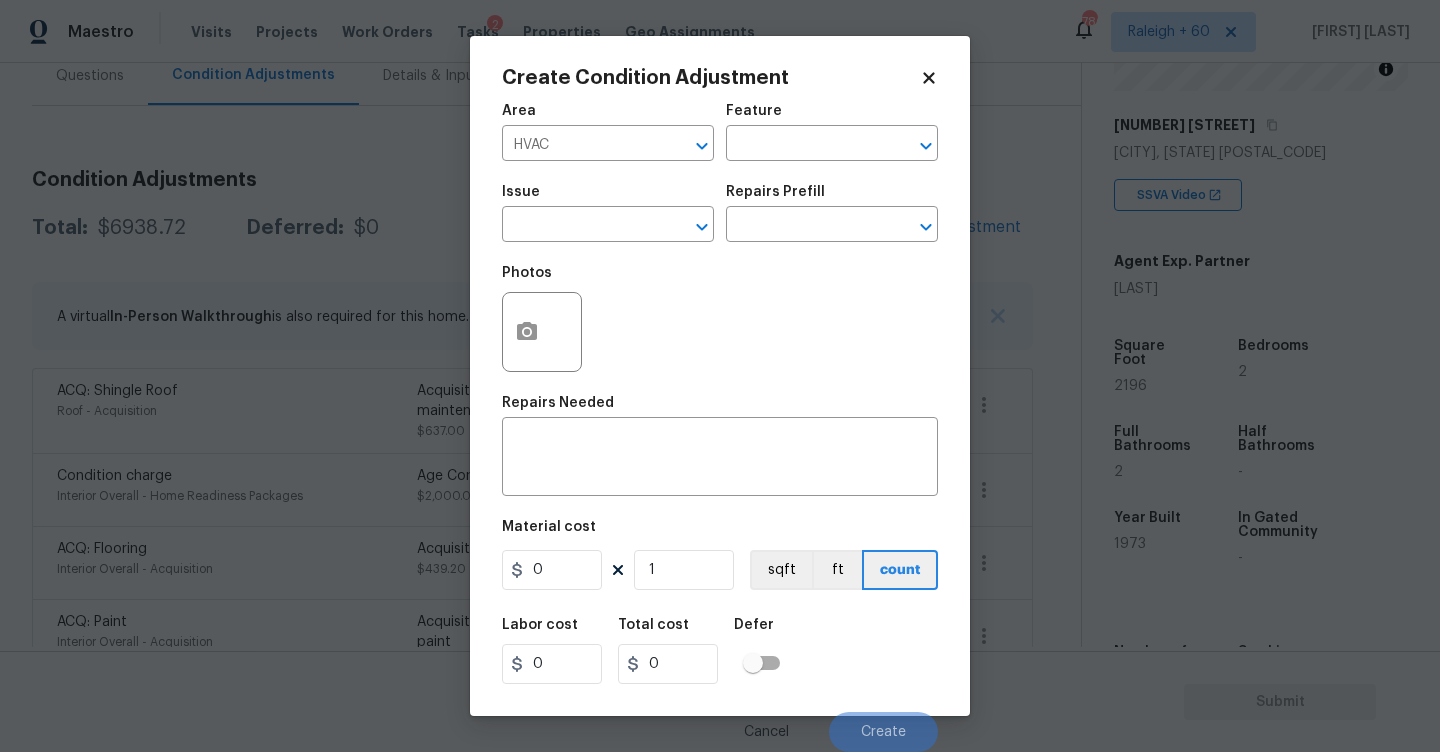 click on "Create Condition Adjustment Area HVAC ​ Feature ​ Issue ​ Repairs Prefill ​ Photos Repairs Needed x ​ Material cost 0 1 sqft ft count Labor cost 0 Total cost 0 Defer Cancel Create" at bounding box center [720, 376] 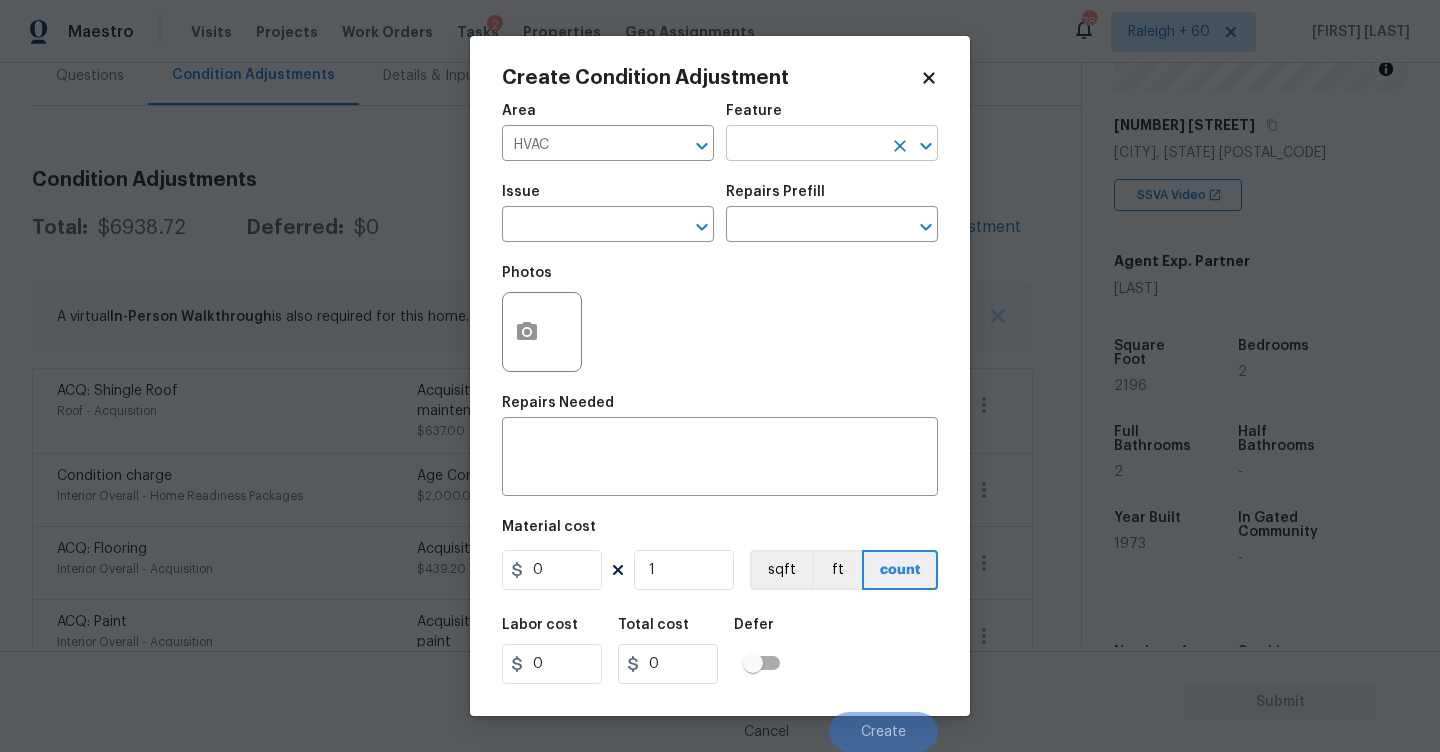 click at bounding box center (804, 145) 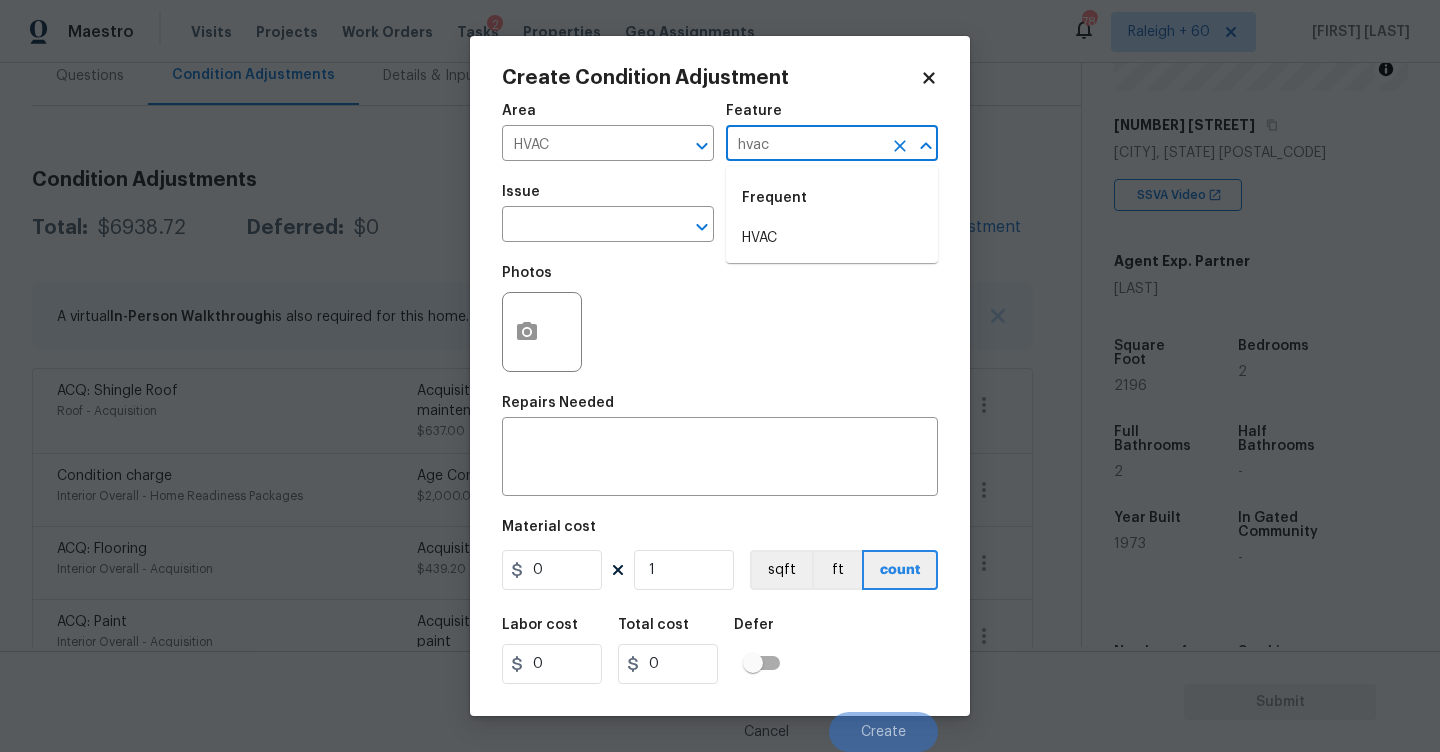 click on "HVAC" at bounding box center [832, 238] 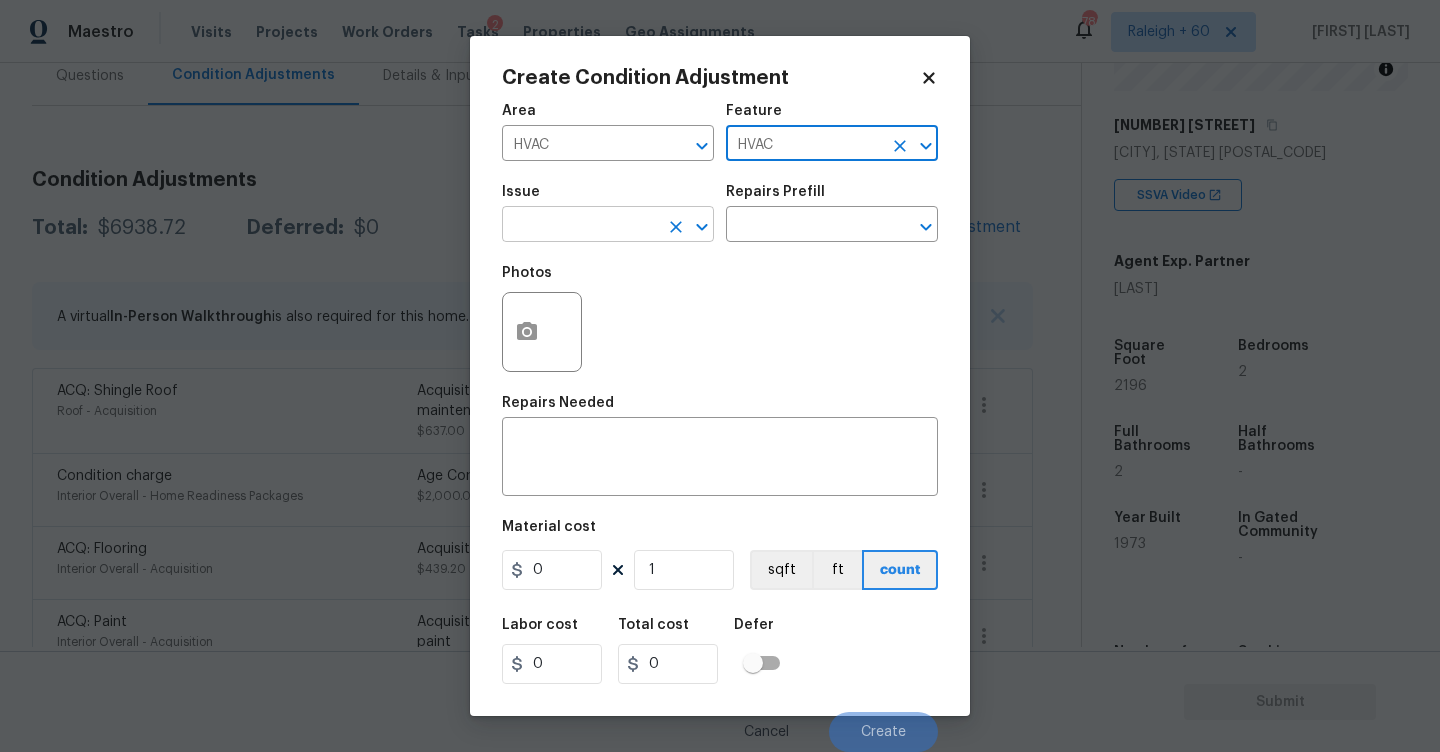 type on "HVAC" 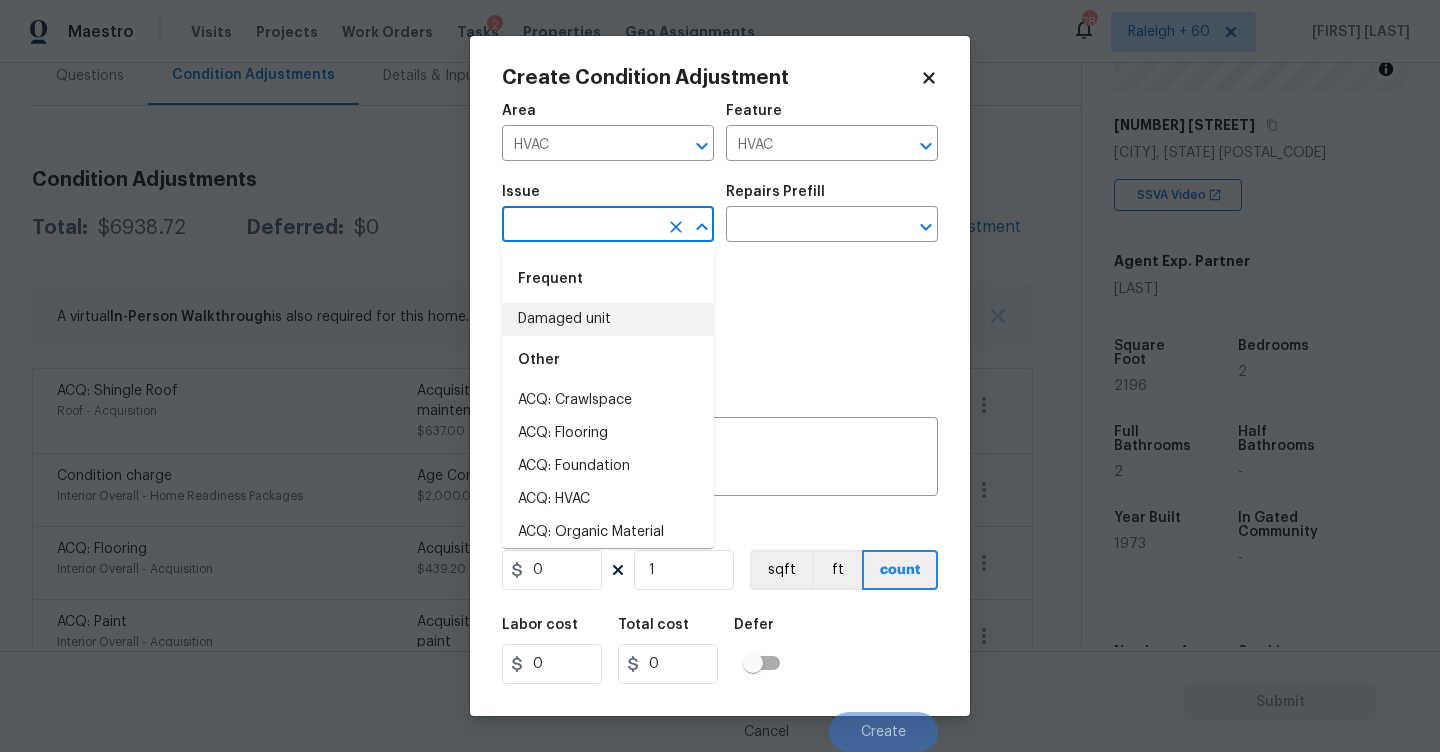 click on "Photos" at bounding box center (720, 319) 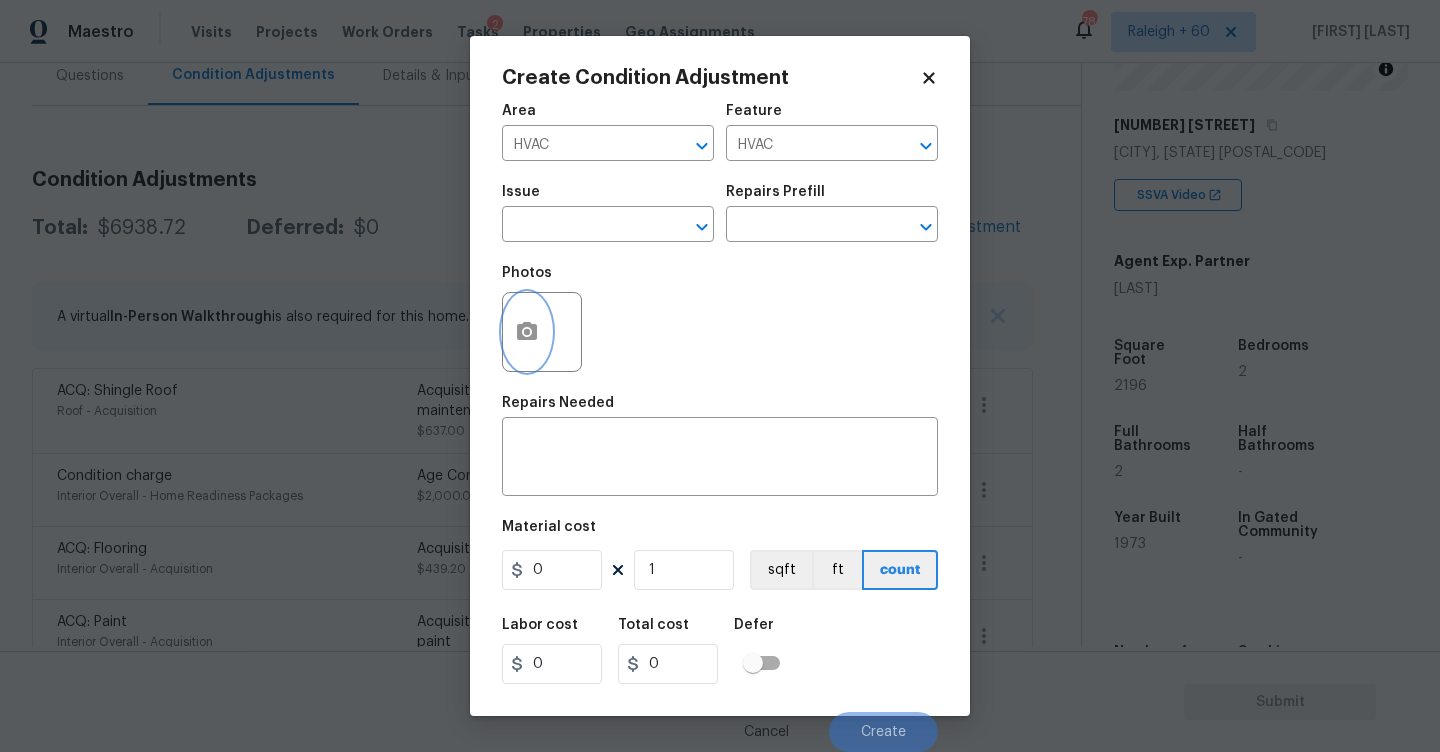 click at bounding box center [527, 332] 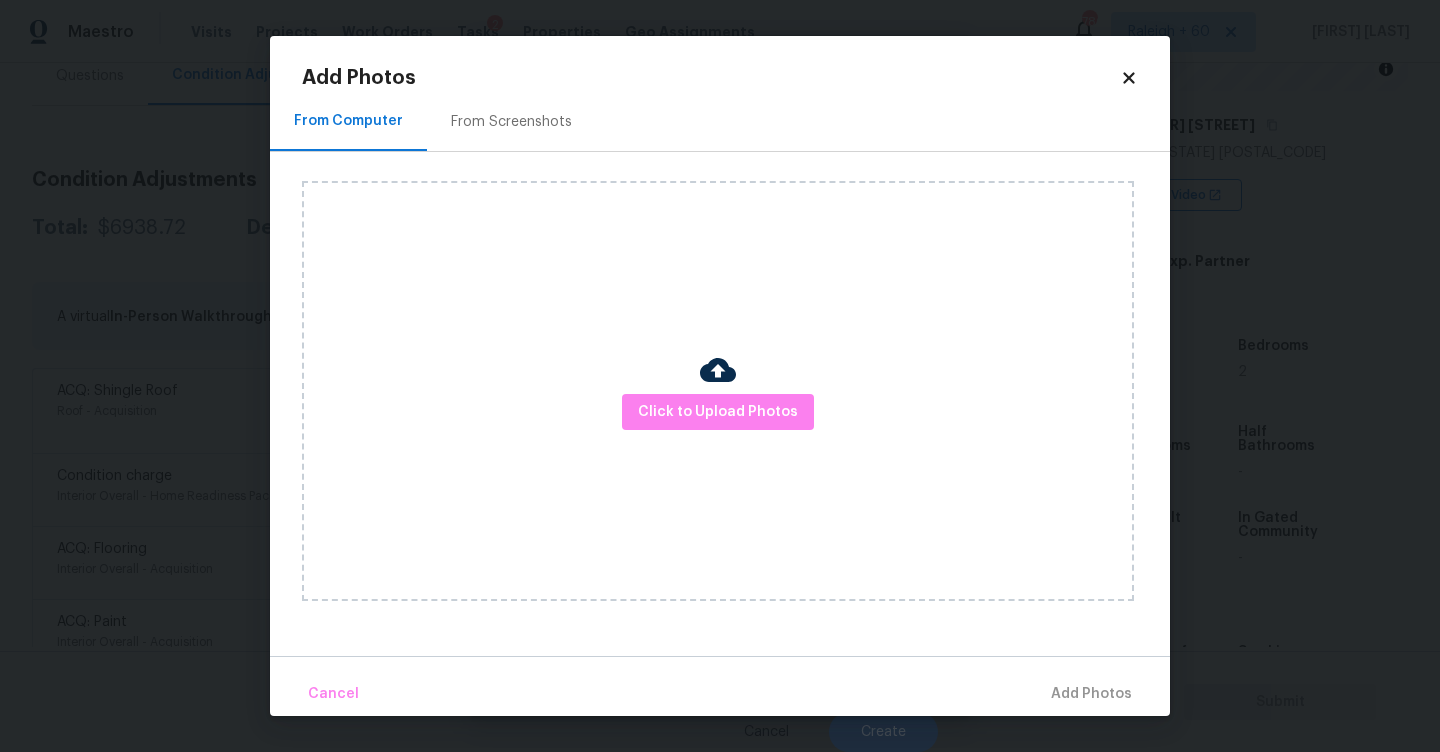 drag, startPoint x: 732, startPoint y: 377, endPoint x: 732, endPoint y: 391, distance: 14 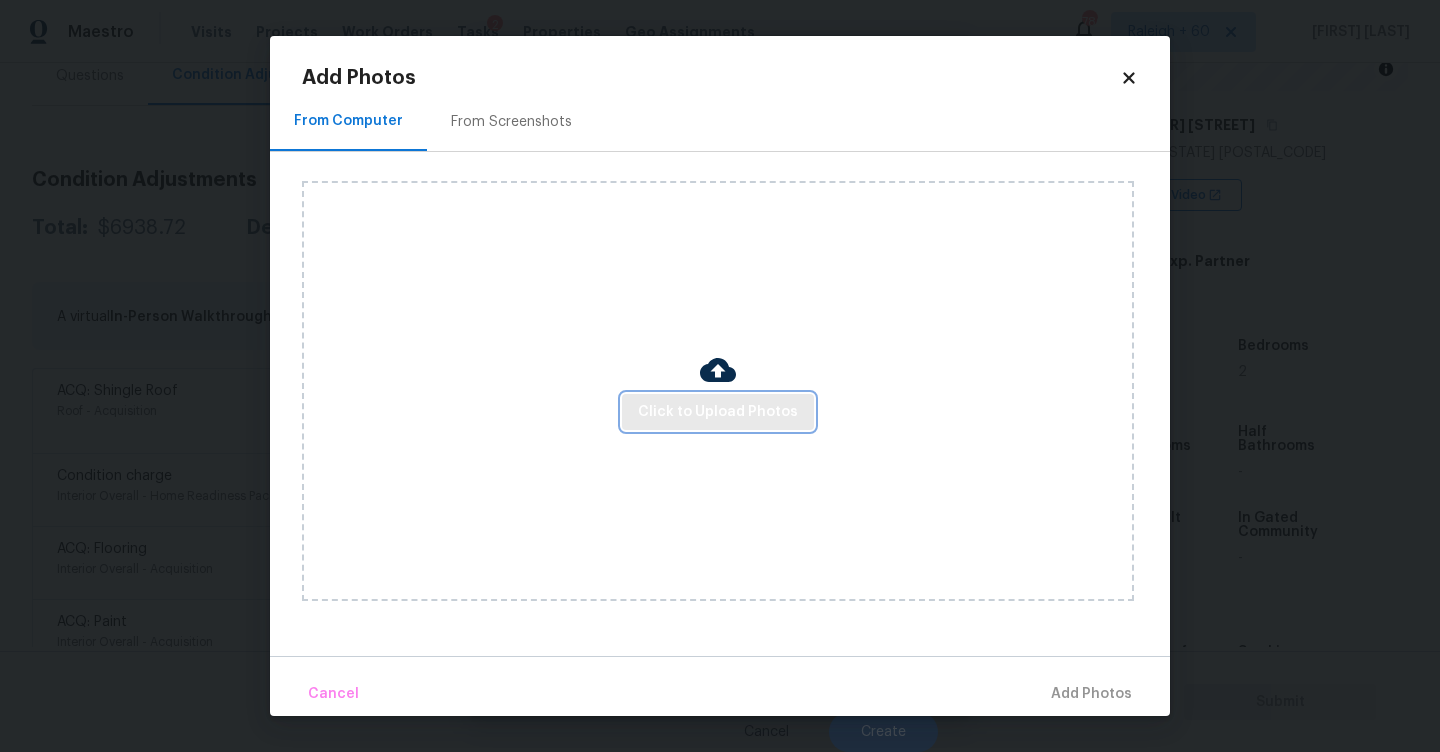 click on "Click to Upload Photos" at bounding box center (718, 412) 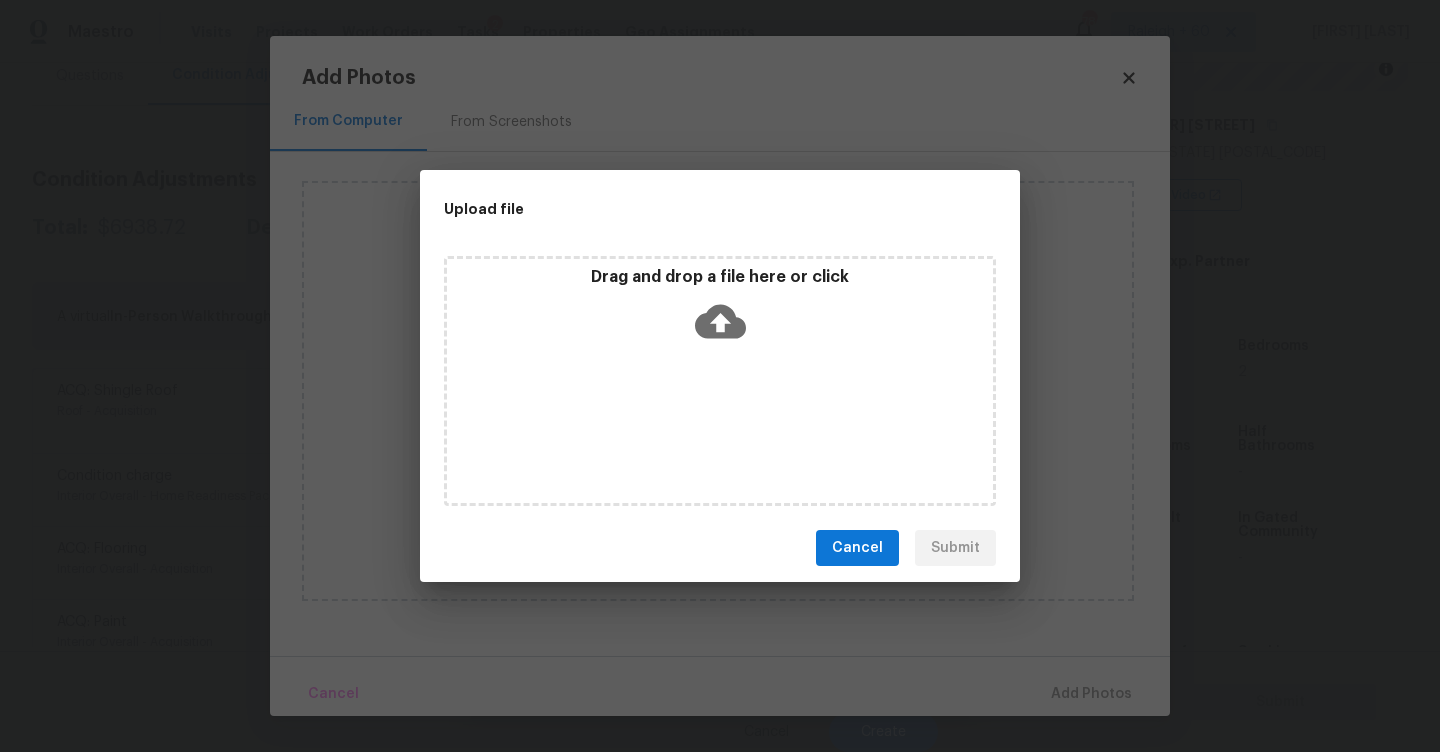 click 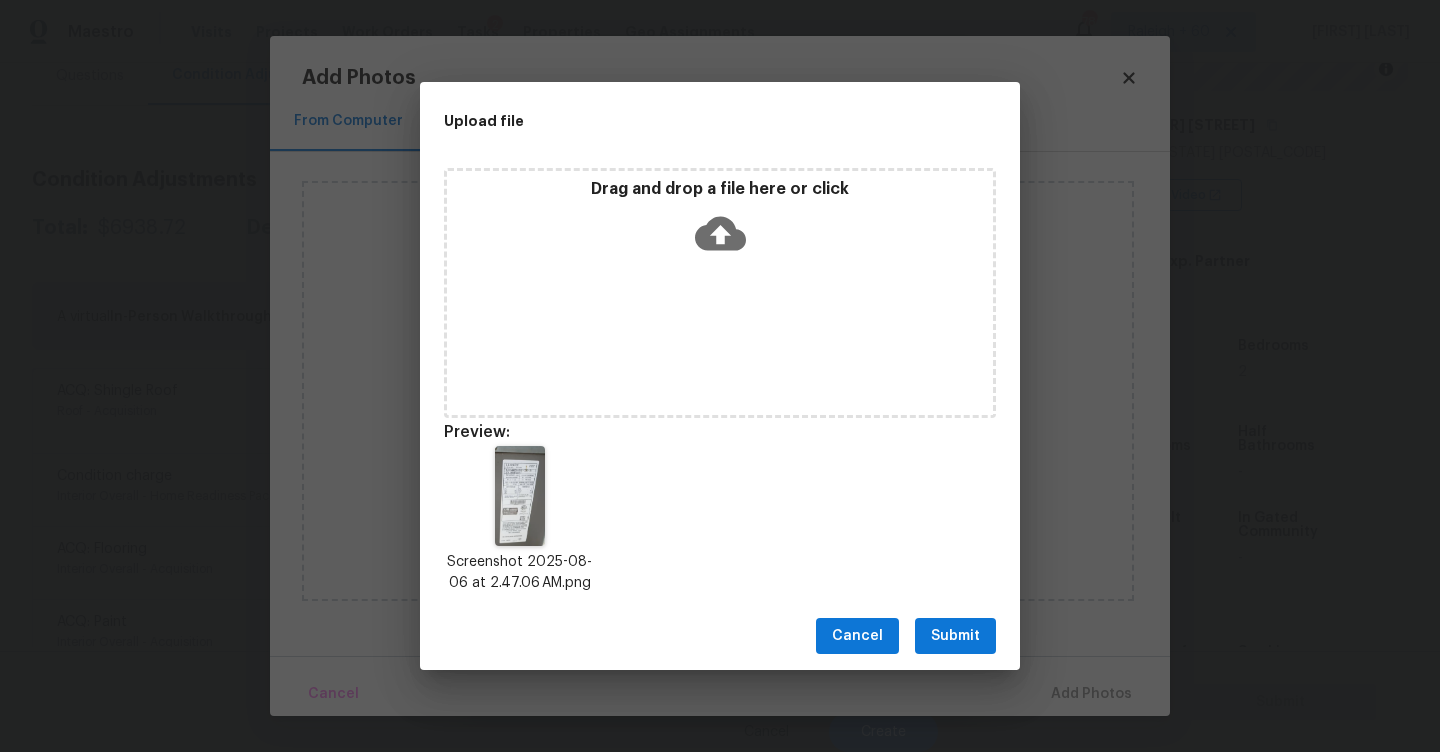 click on "Submit" at bounding box center [955, 636] 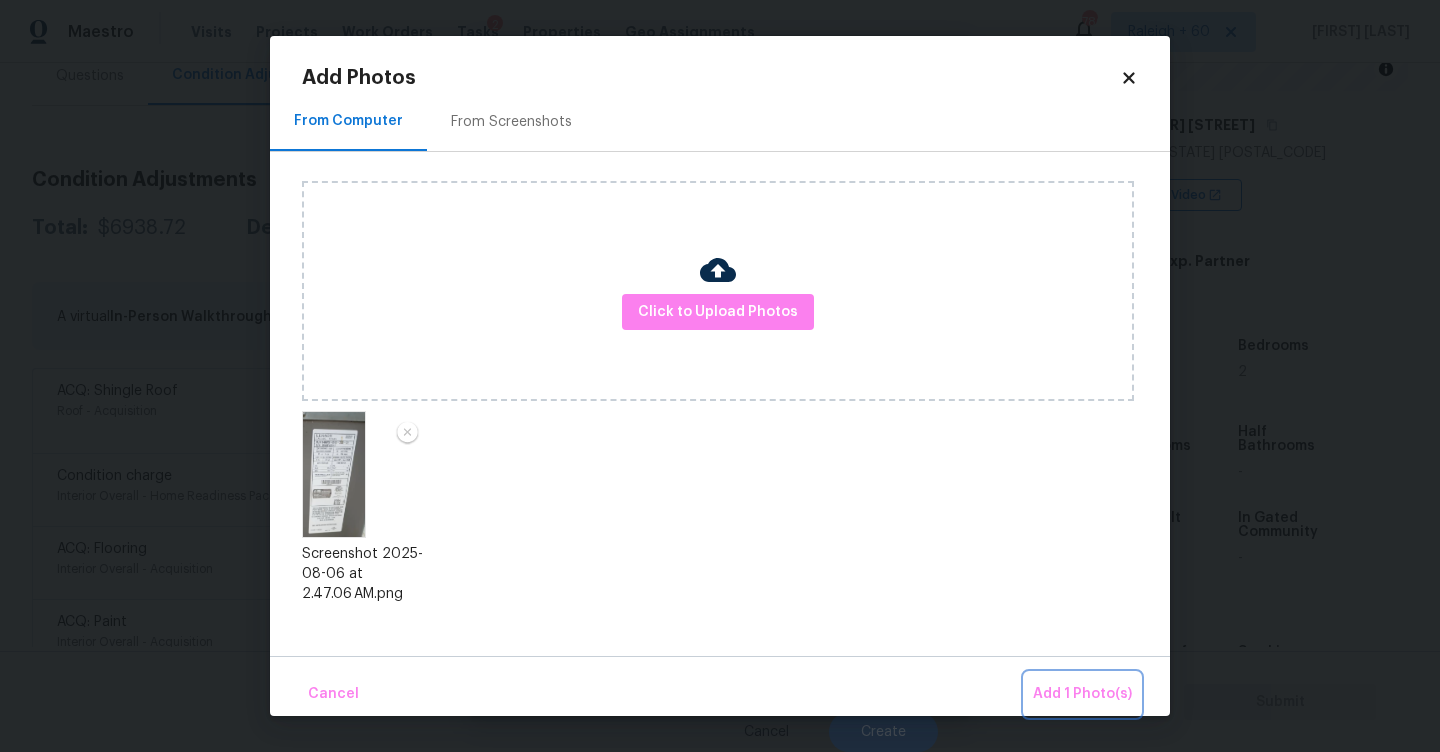 click on "Add 1 Photo(s)" at bounding box center (1082, 694) 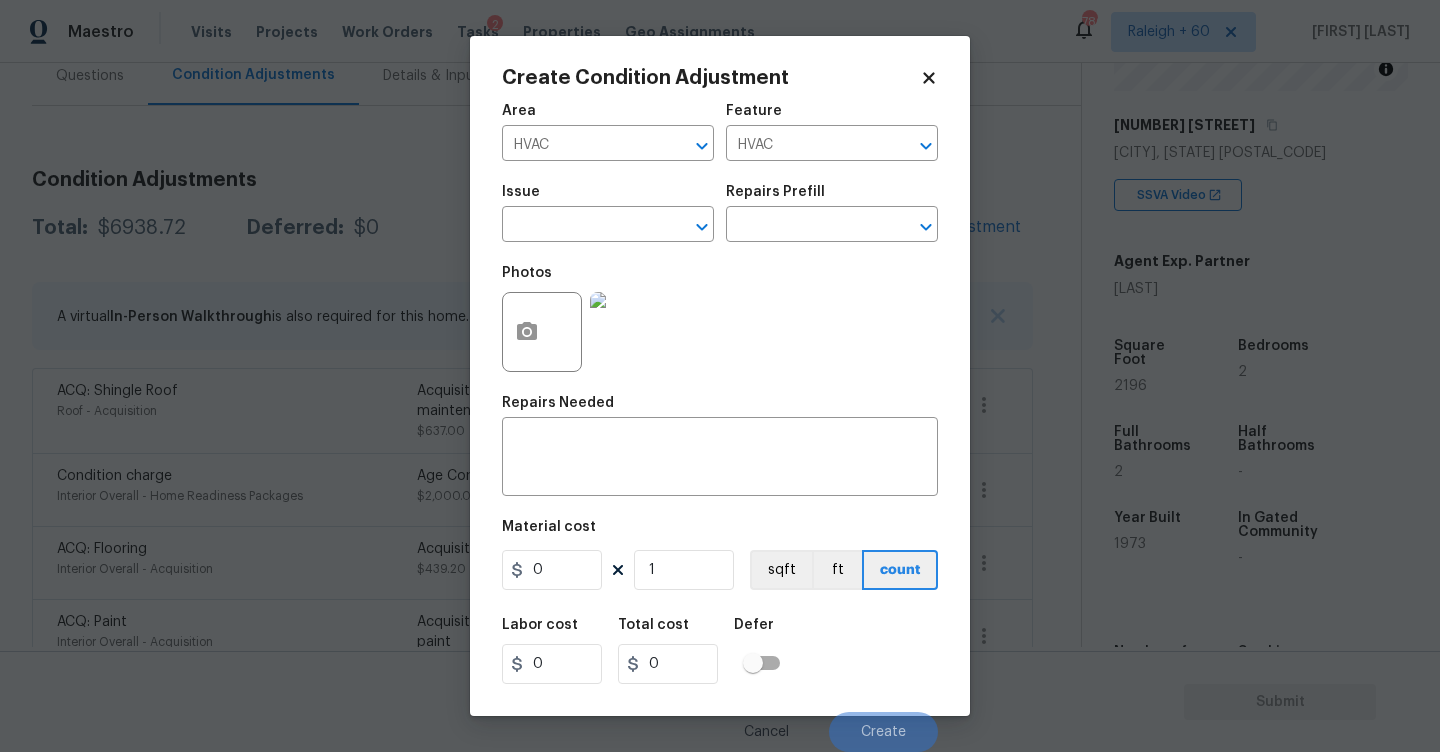 click at bounding box center [630, 332] 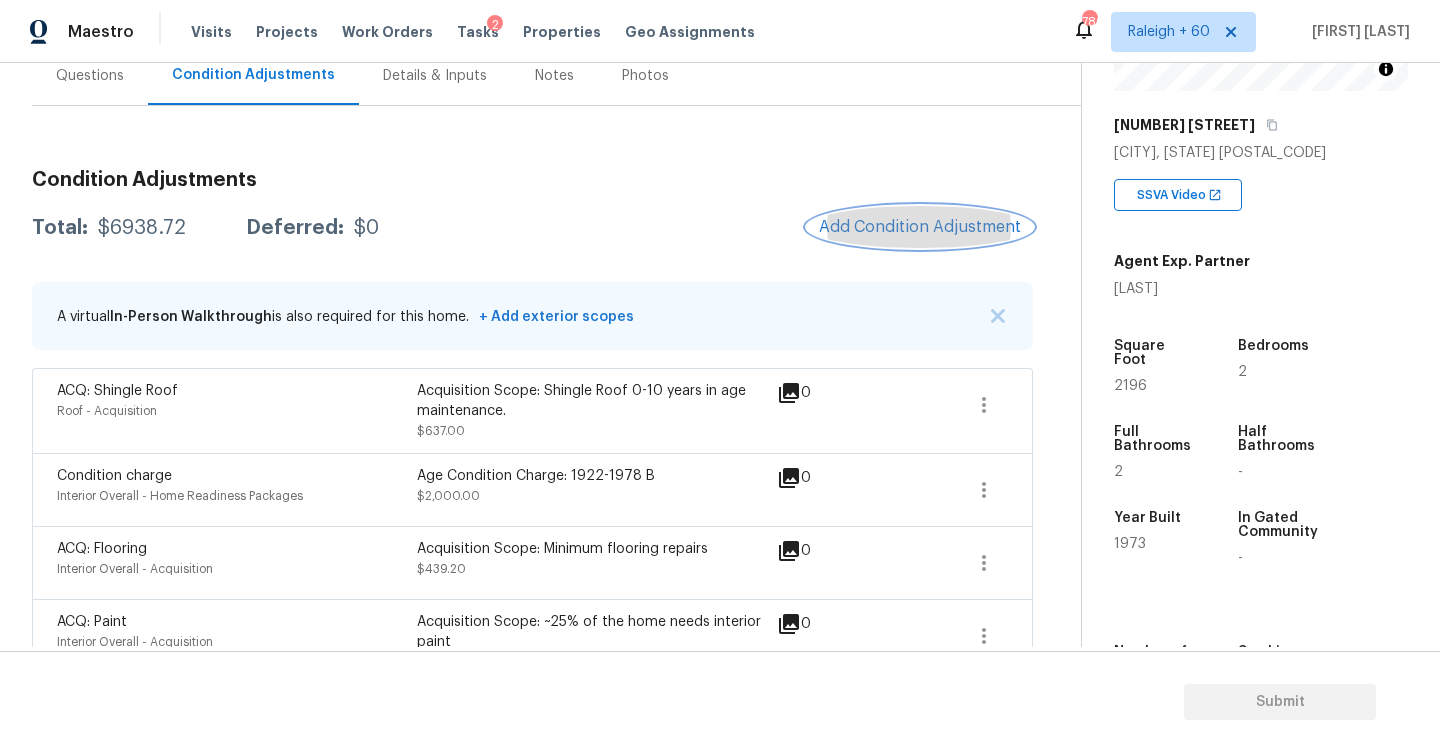 click on "Add Condition Adjustment" at bounding box center [920, 227] 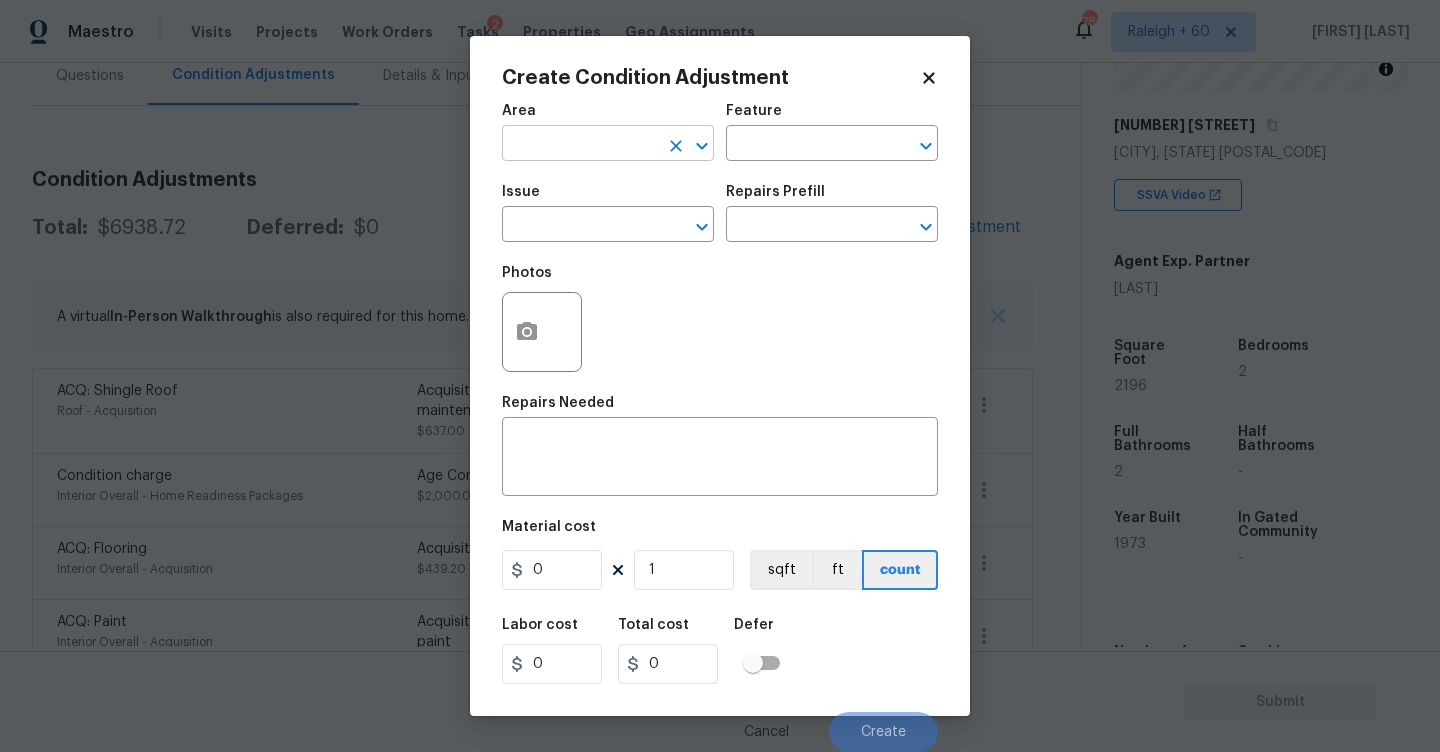click at bounding box center (580, 145) 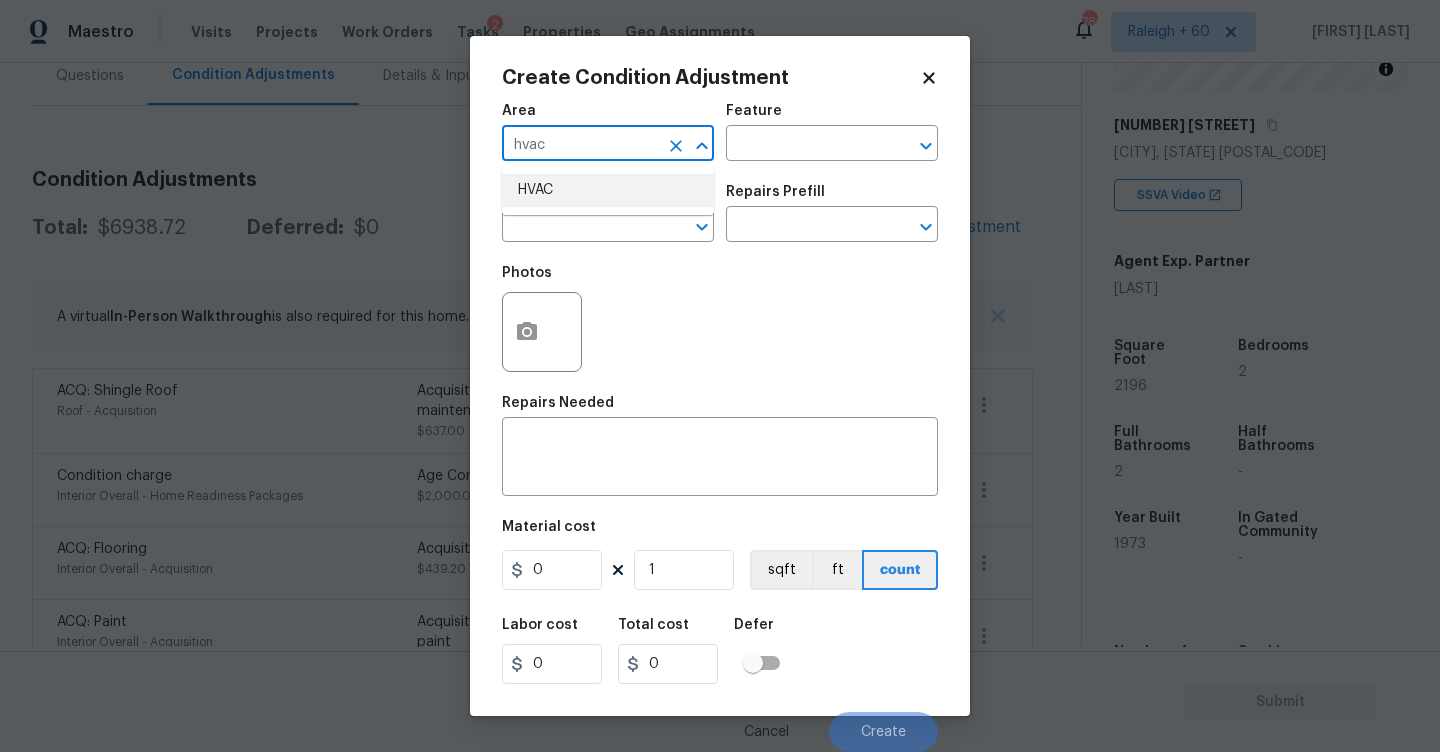 click on "HVAC" at bounding box center (608, 190) 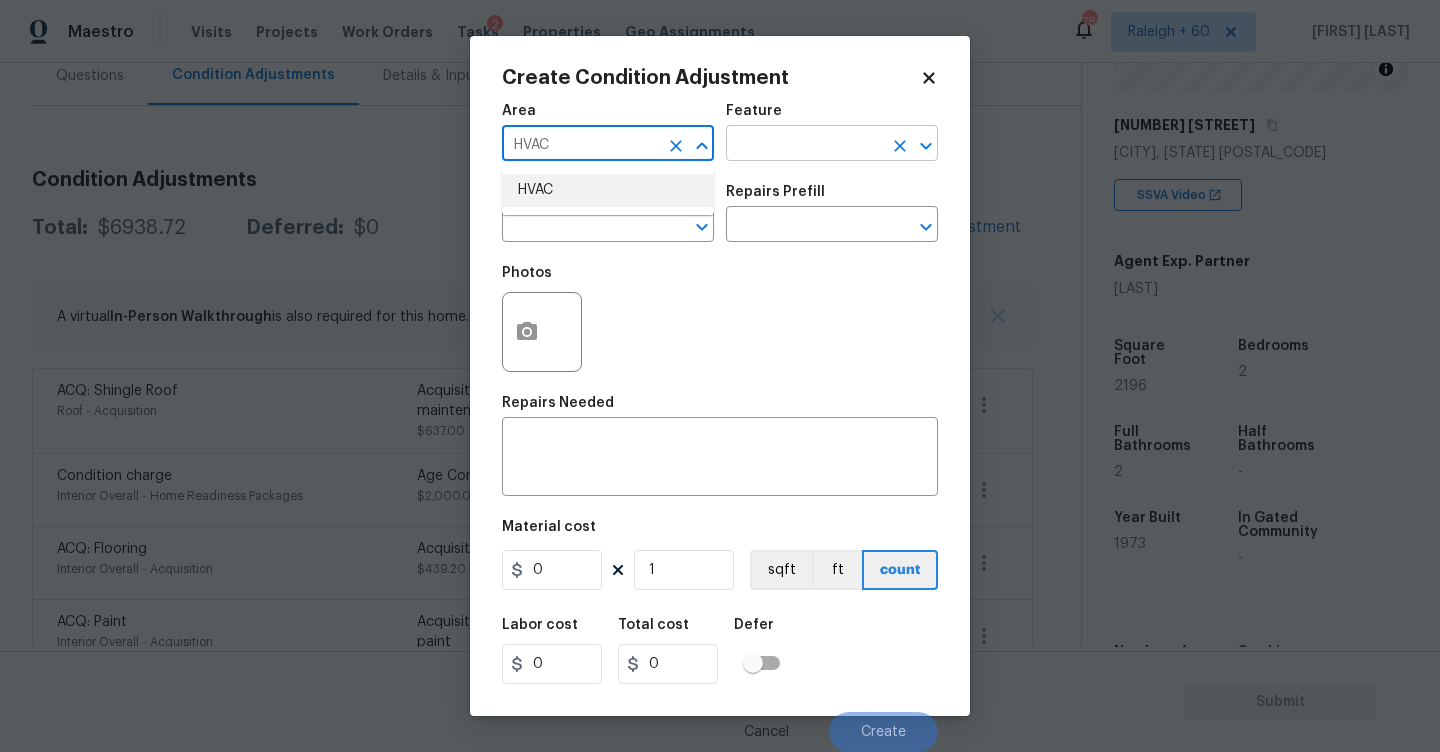 type on "HVAC" 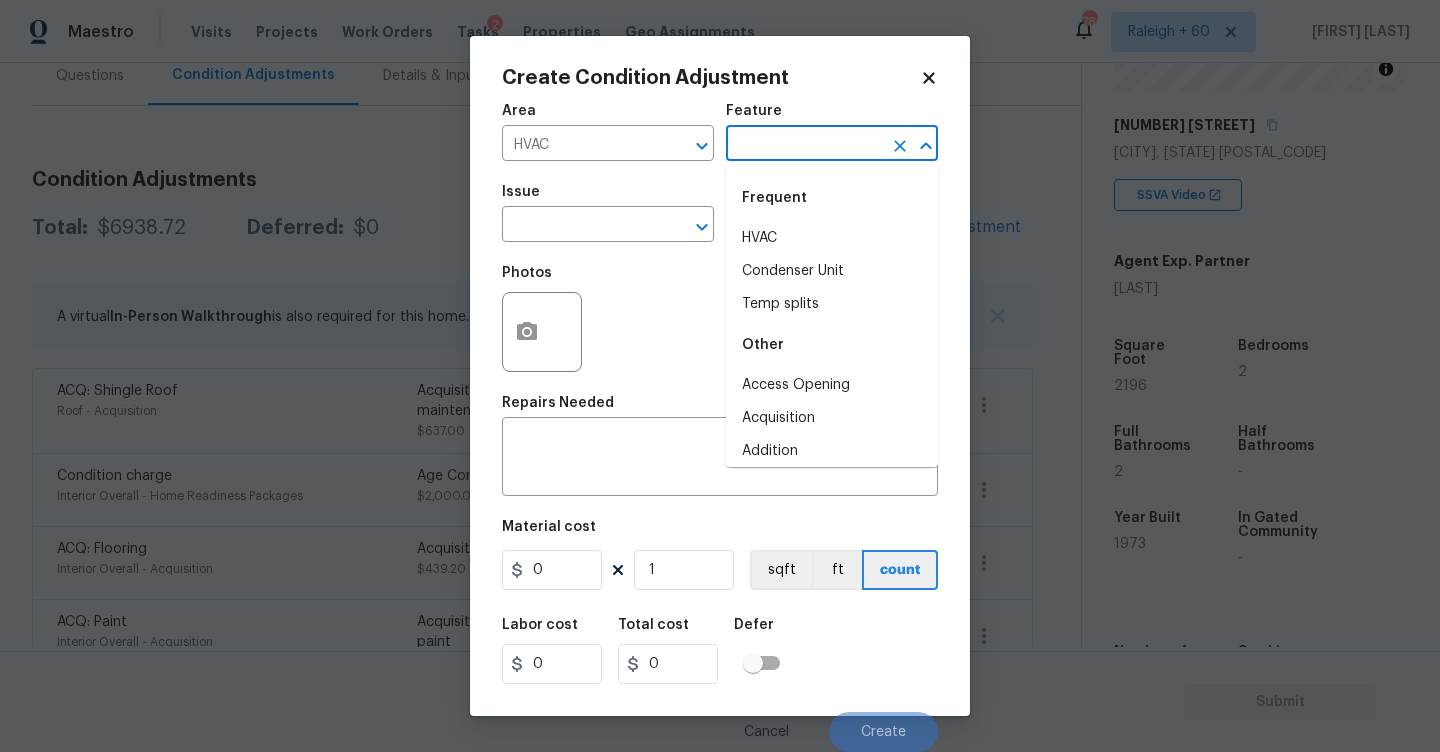 click at bounding box center (804, 145) 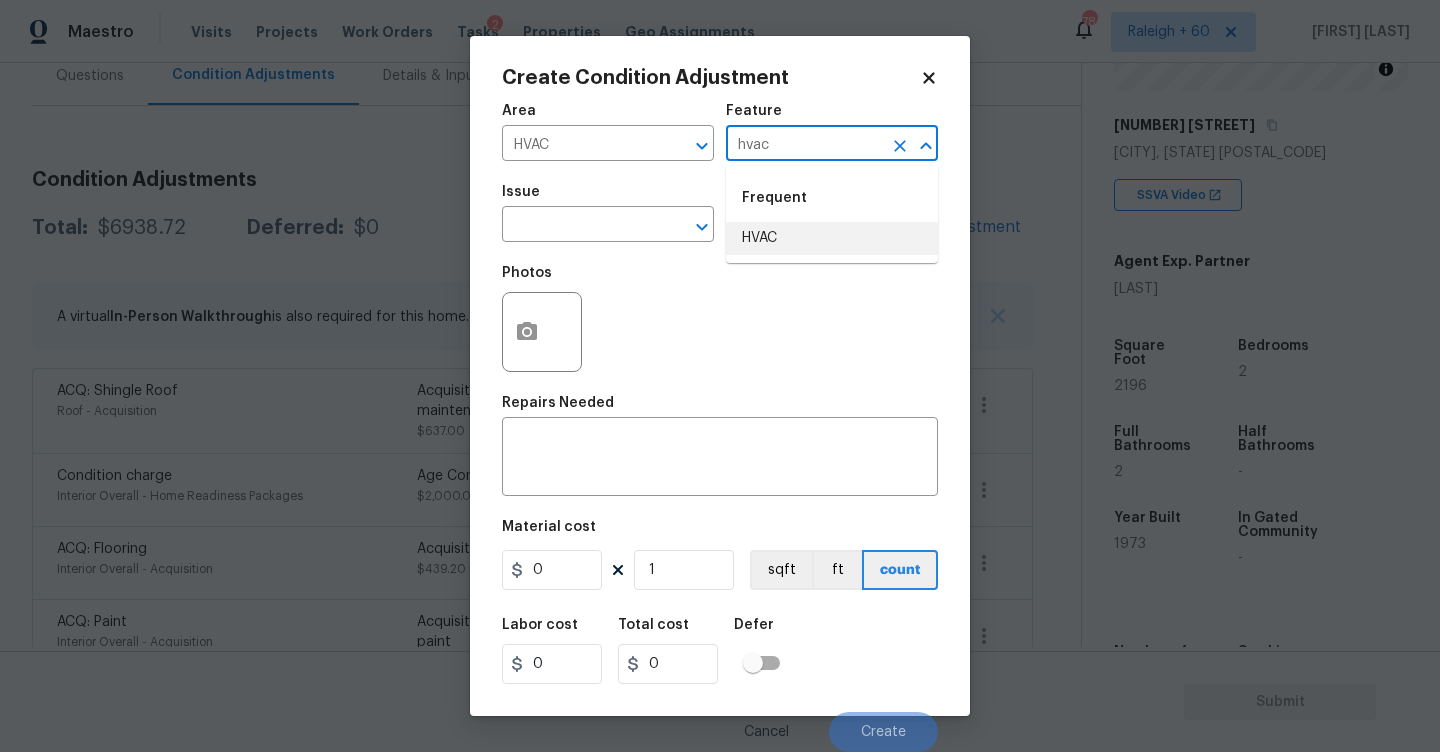click on "HVAC" at bounding box center [832, 238] 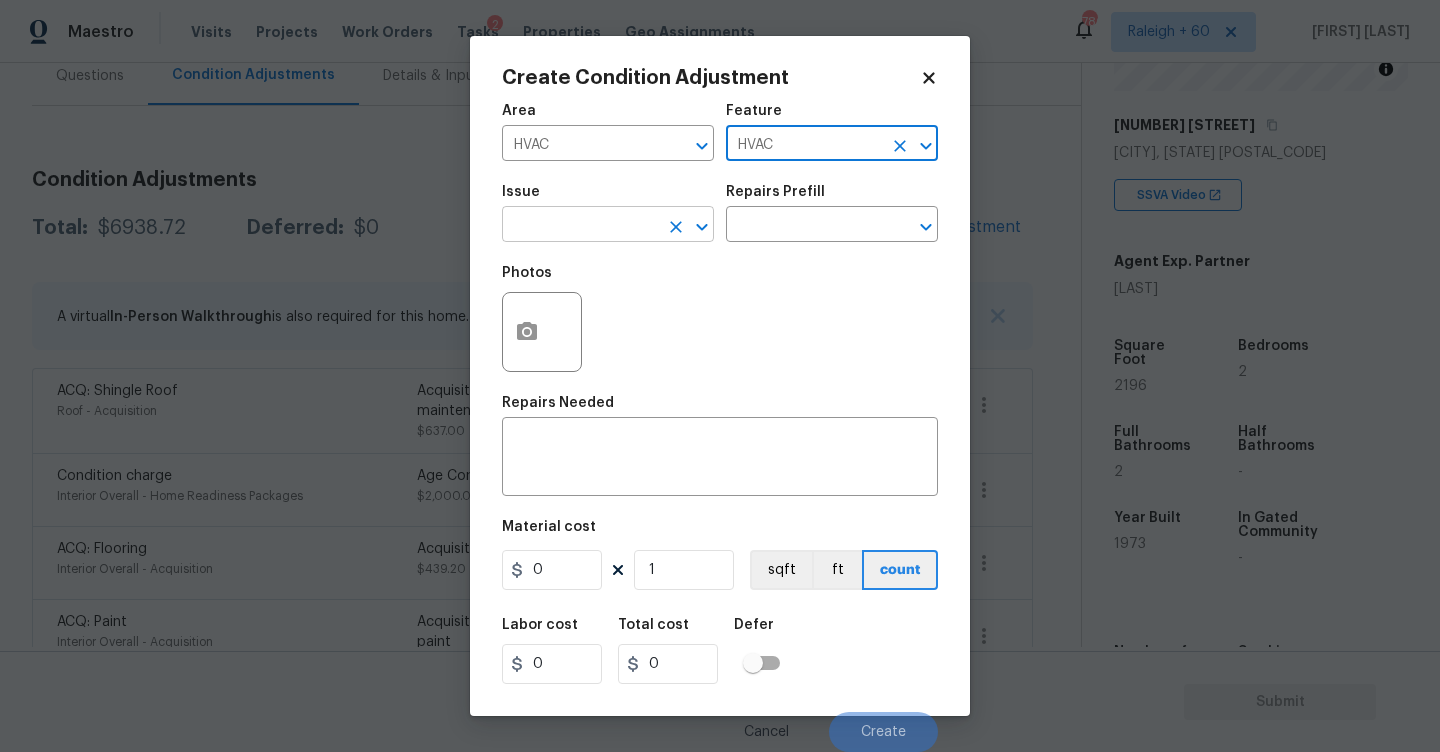 type on "HVAC" 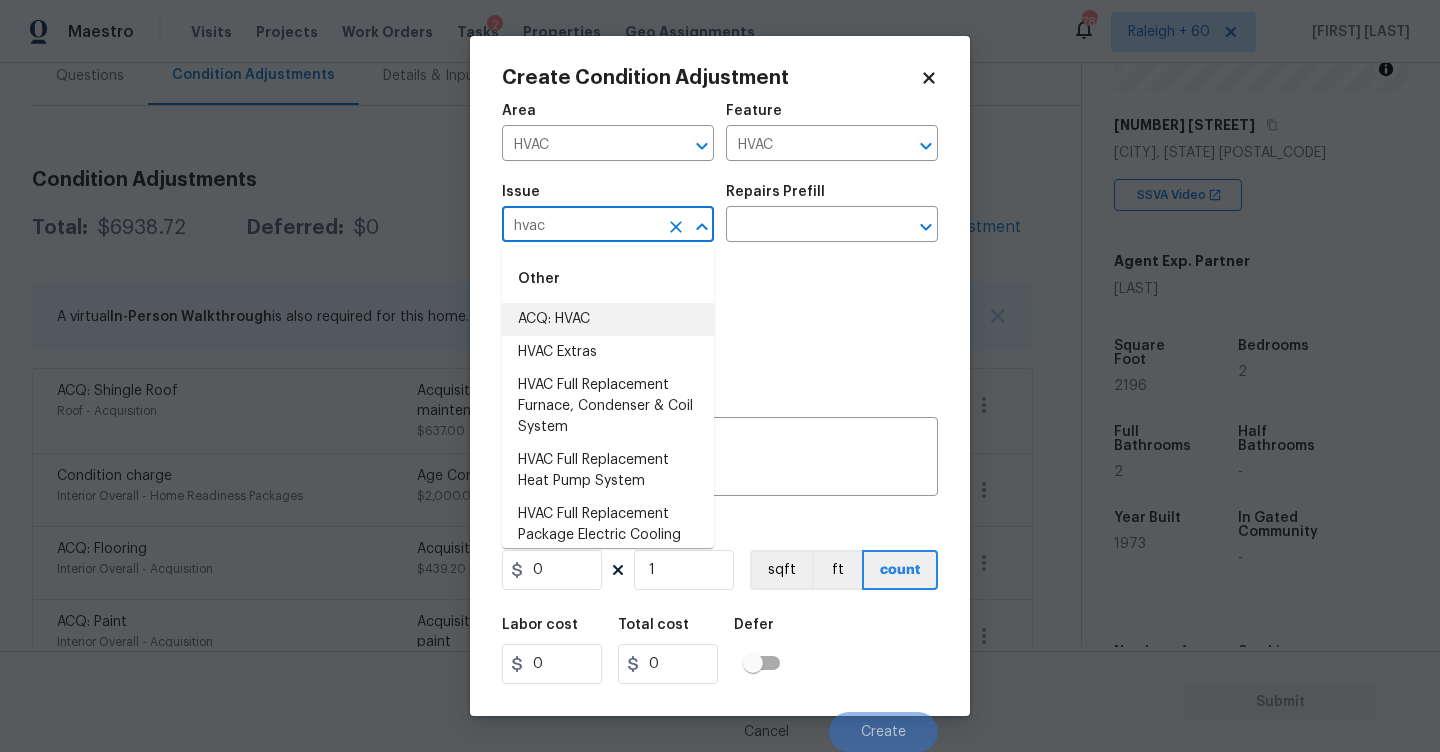 click on "ACQ: HVAC" at bounding box center [608, 319] 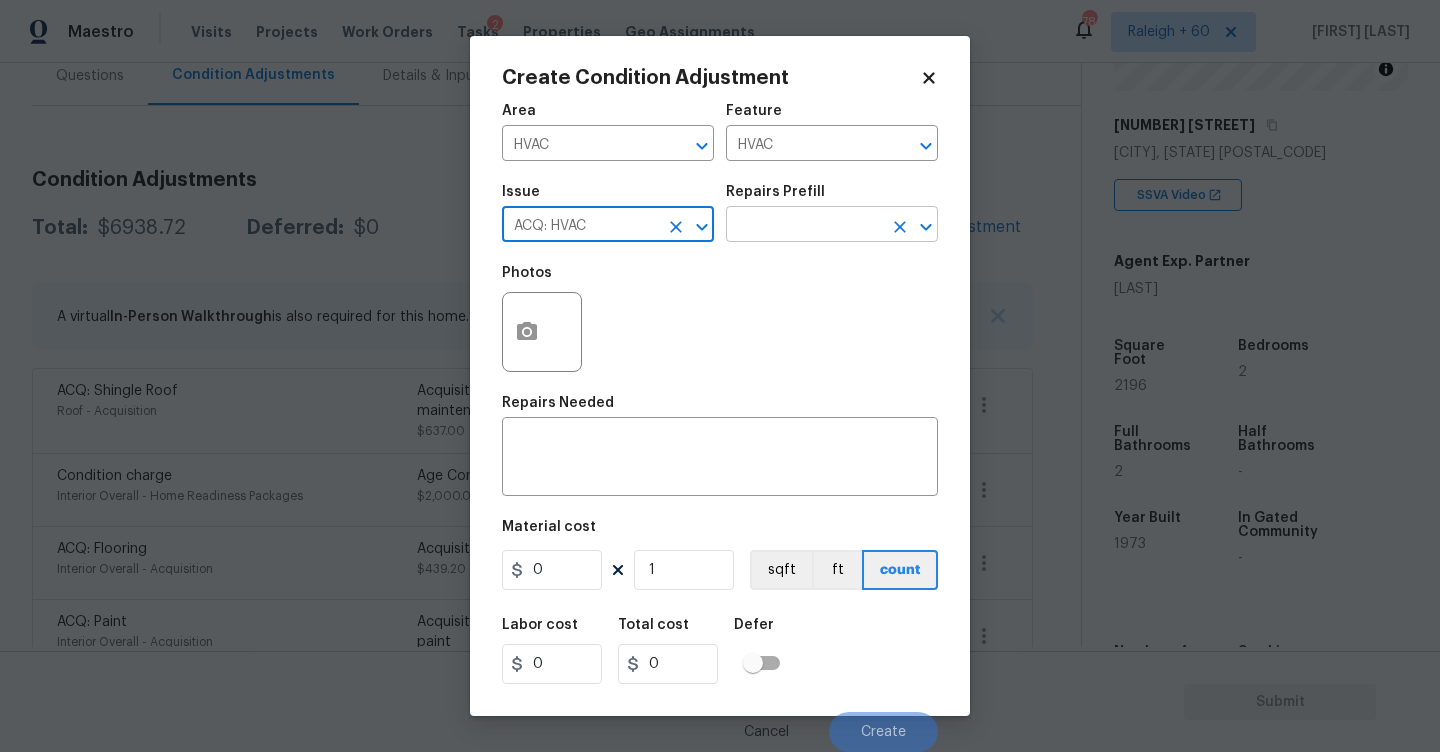 type on "ACQ: HVAC" 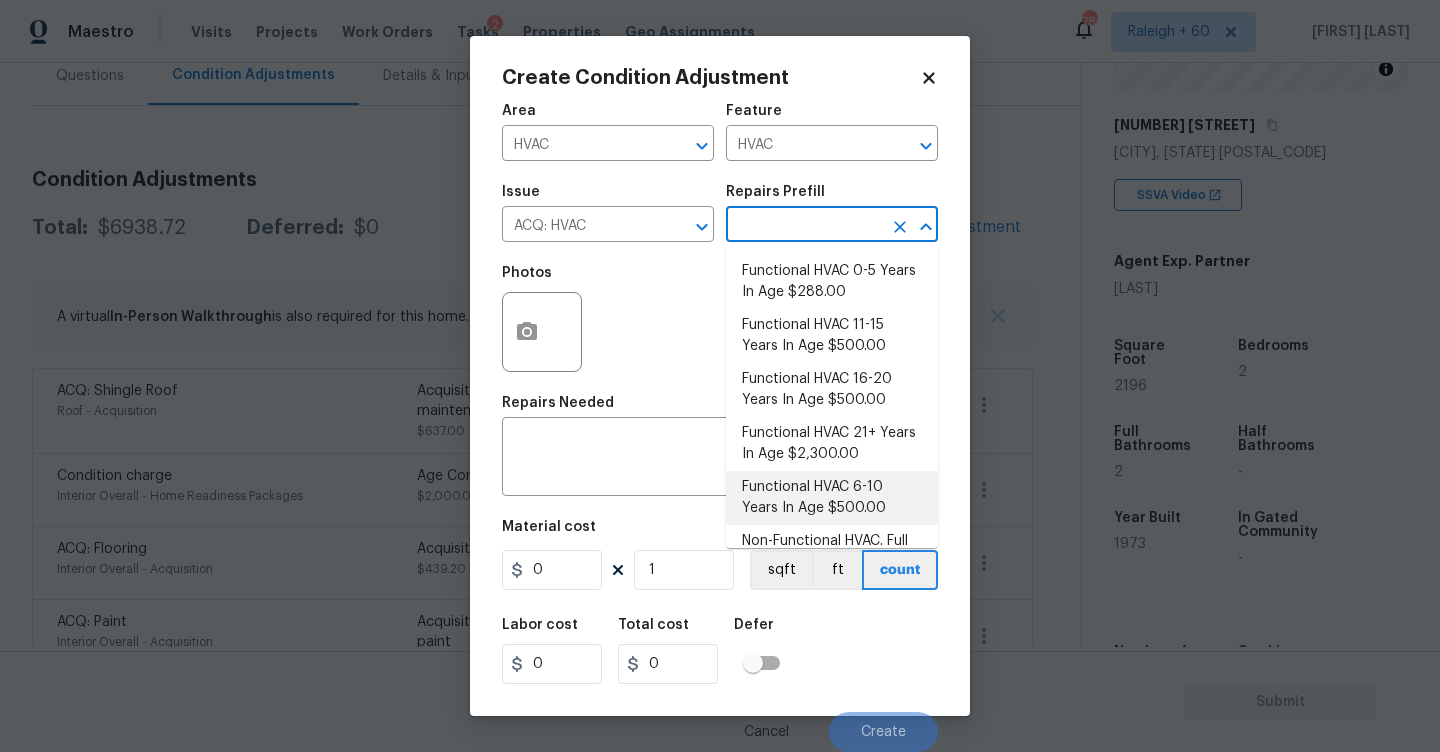 click on "Functional HVAC 6-10 Years In Age $500.00" at bounding box center (832, 498) 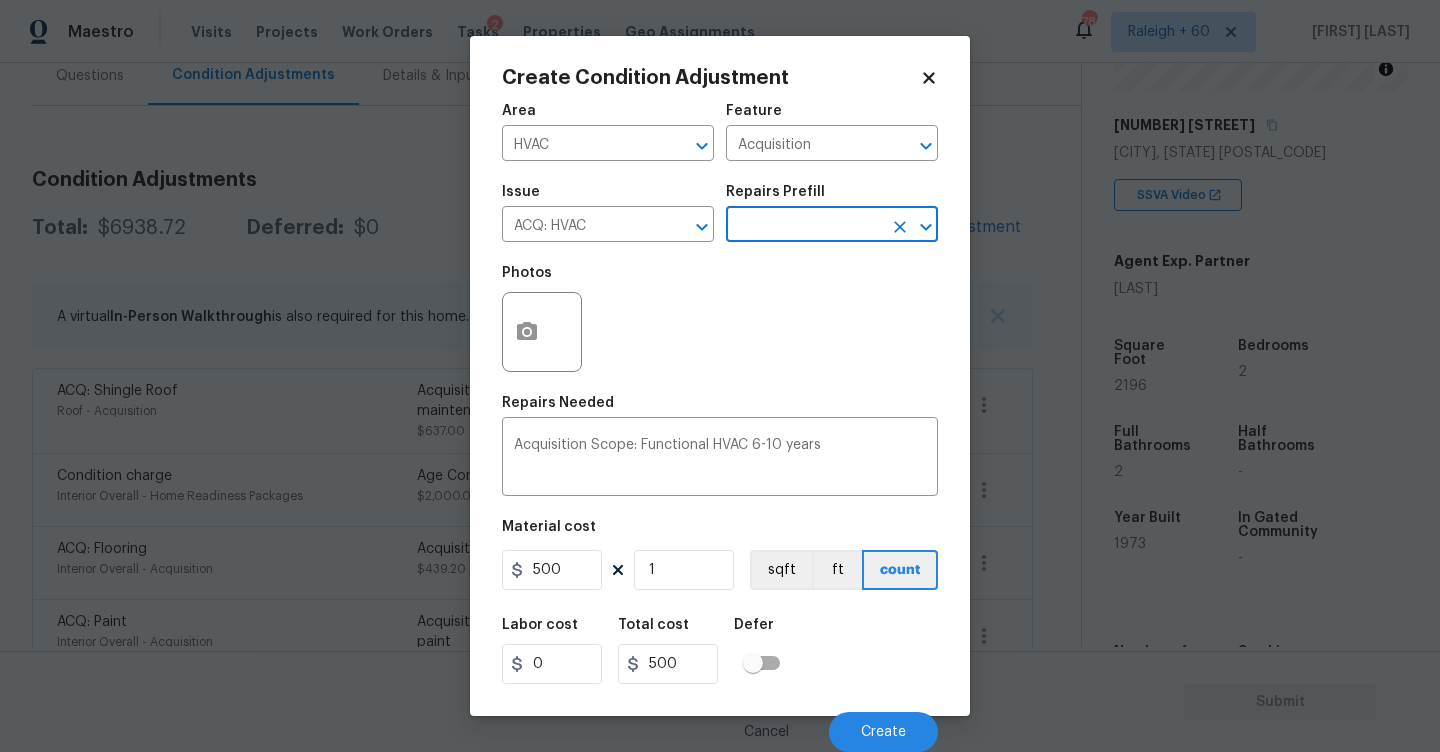 click on "Cancel Create" at bounding box center (720, 724) 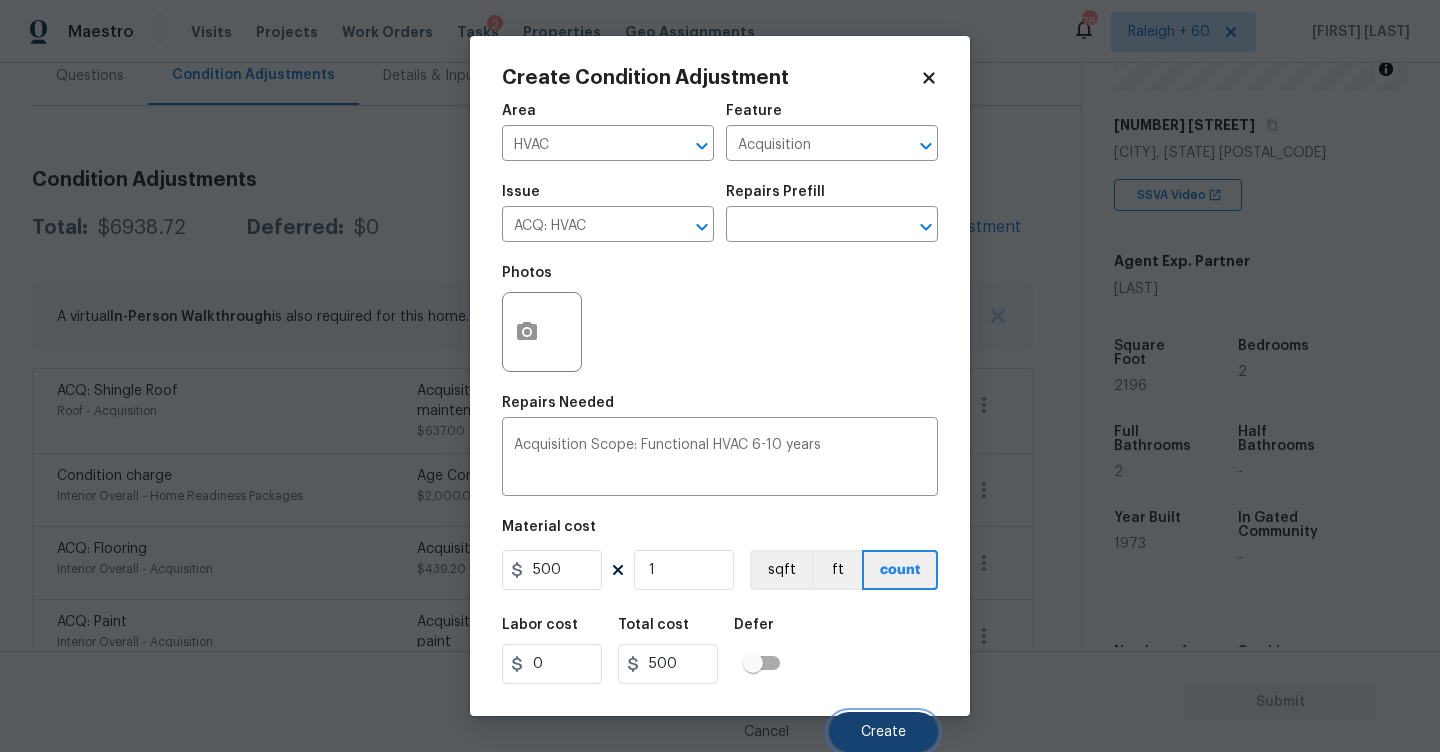 click on "Create" at bounding box center (883, 732) 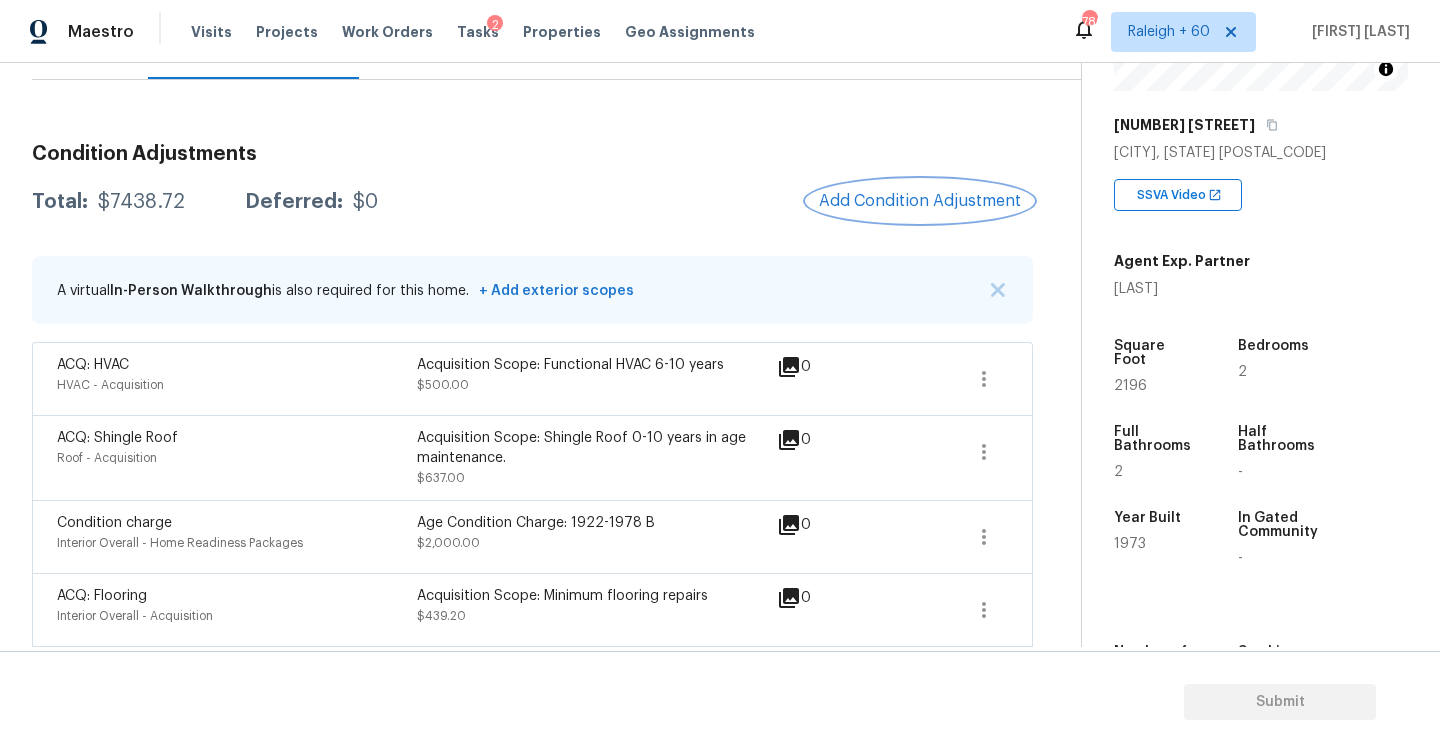 scroll, scrollTop: 221, scrollLeft: 0, axis: vertical 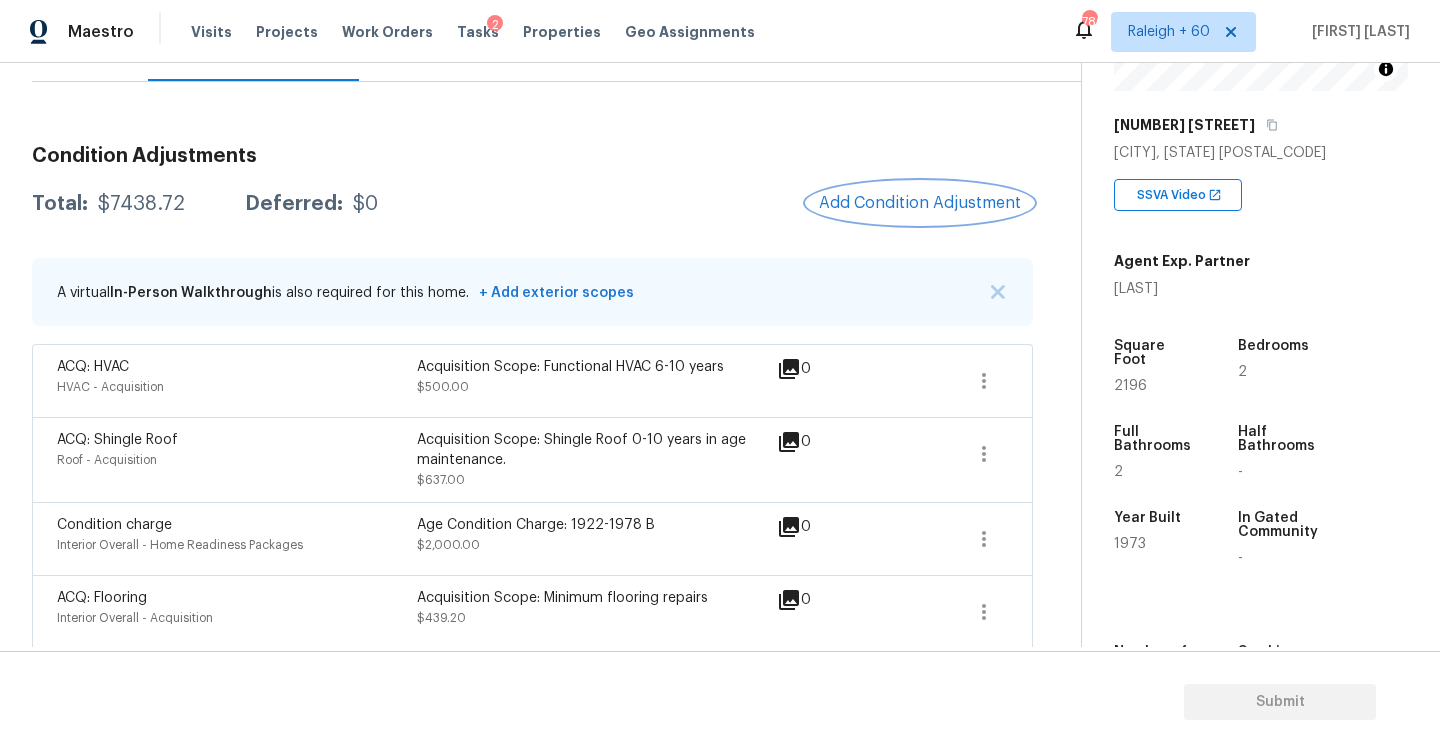 click on "Add Condition Adjustment" at bounding box center [920, 203] 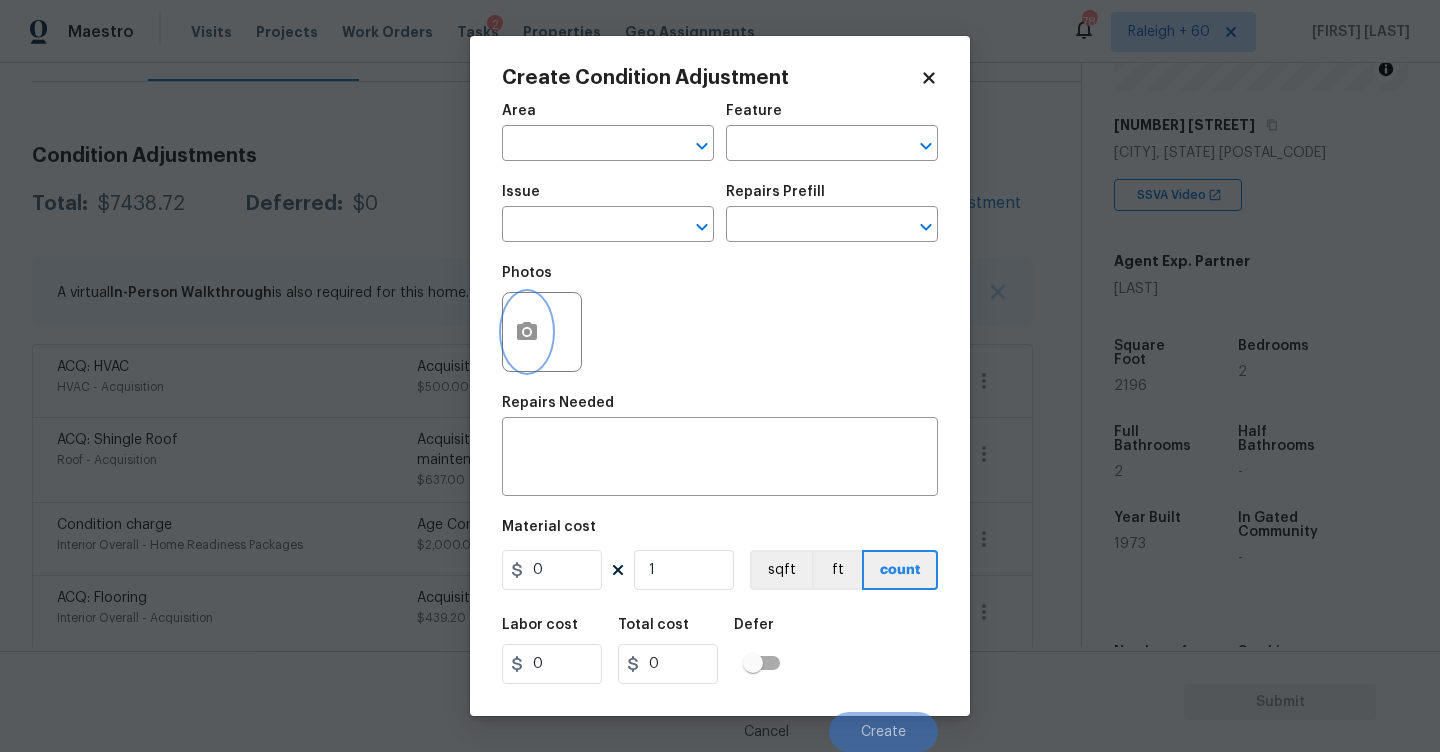 click 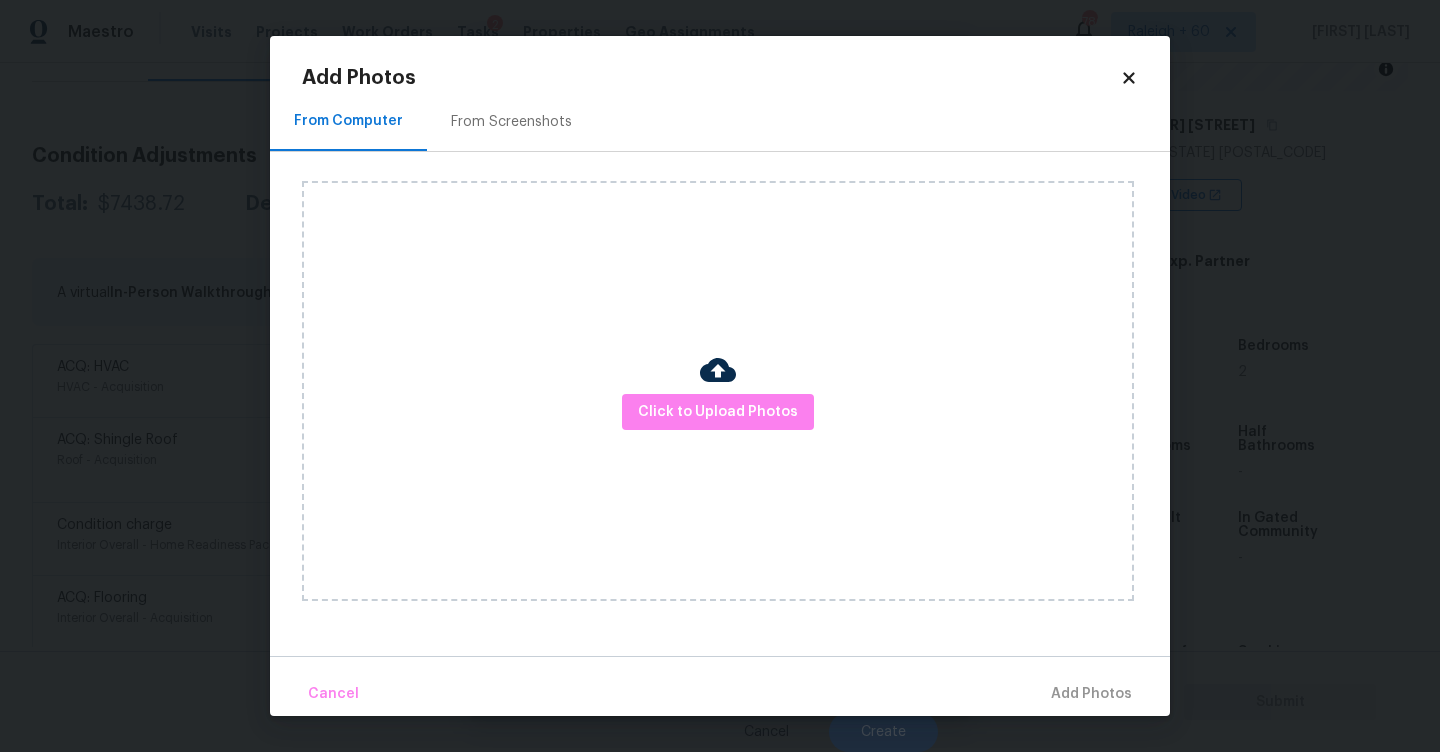 click on "Click to Upload Photos" at bounding box center (718, 391) 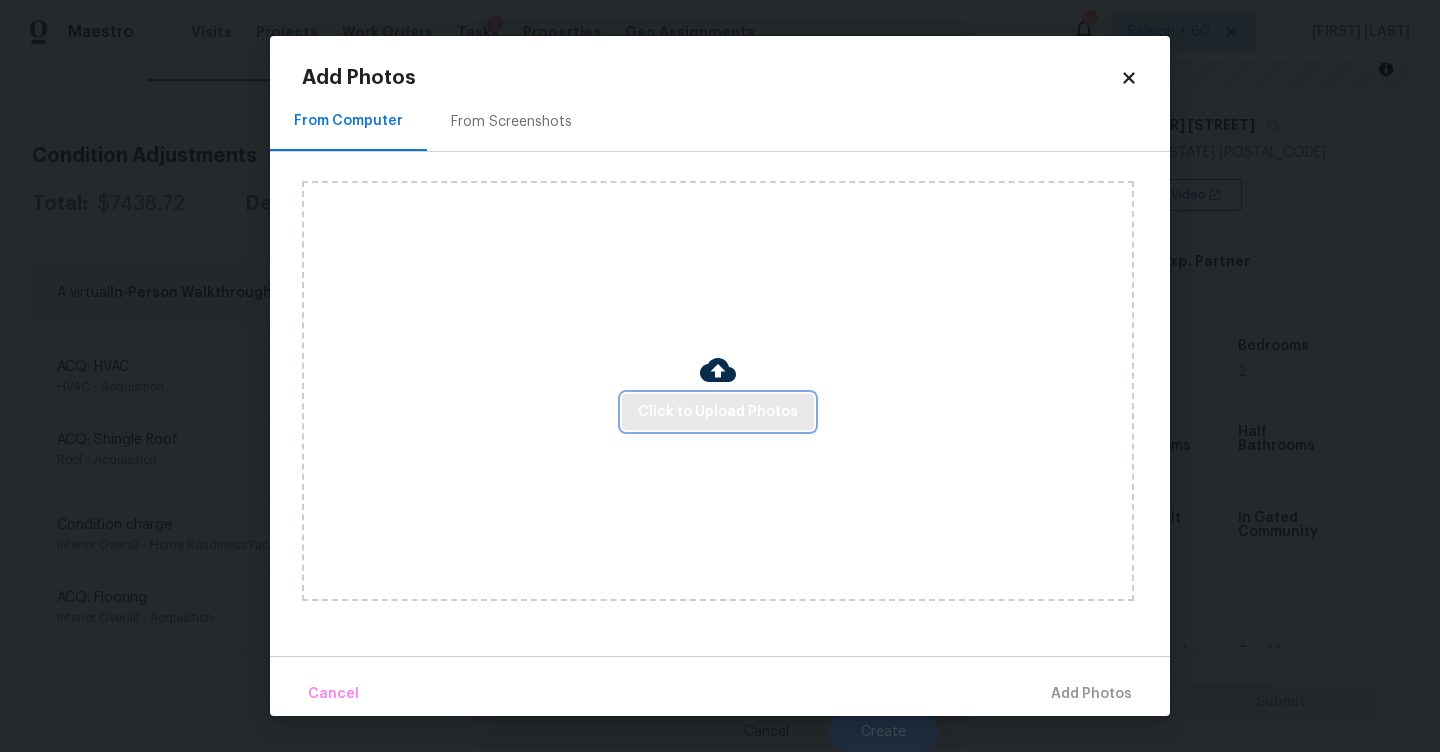 click on "Click to Upload Photos" at bounding box center [718, 412] 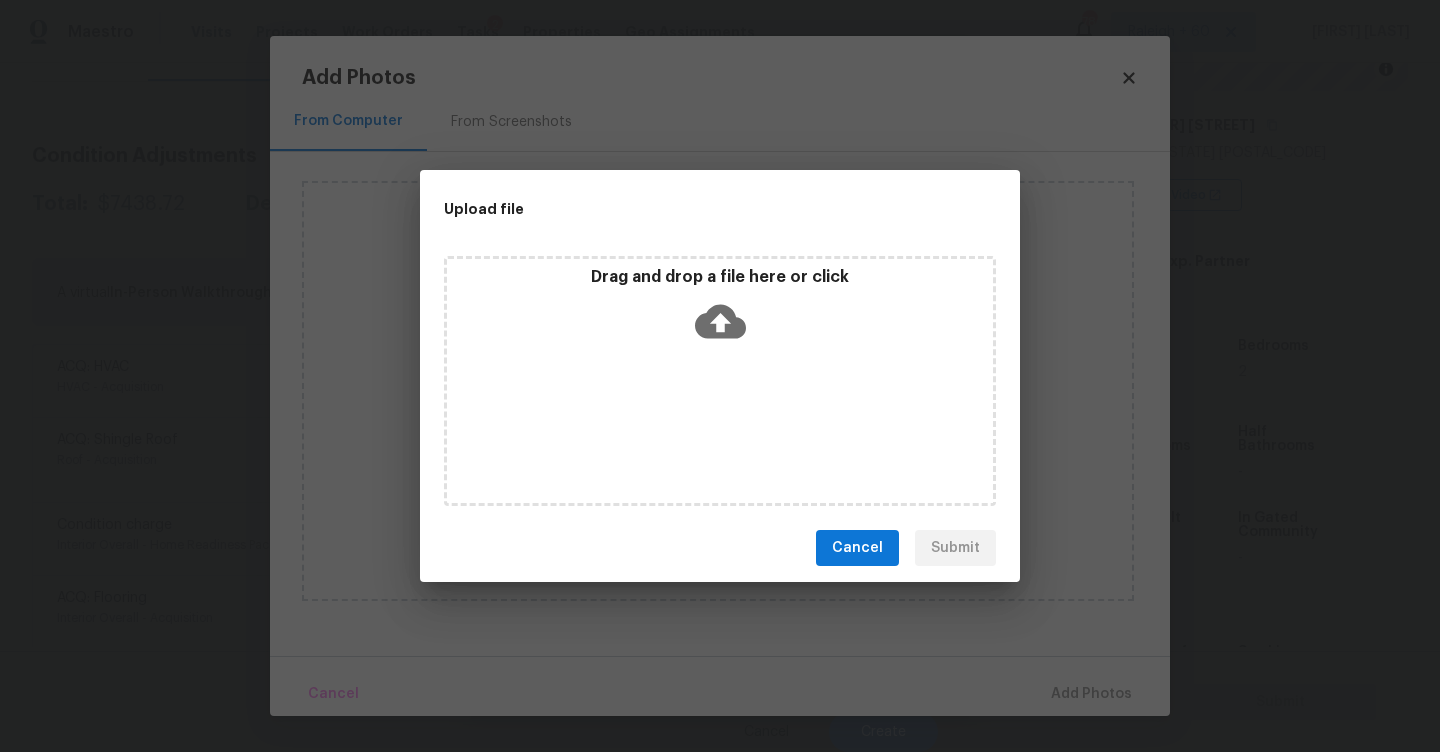click 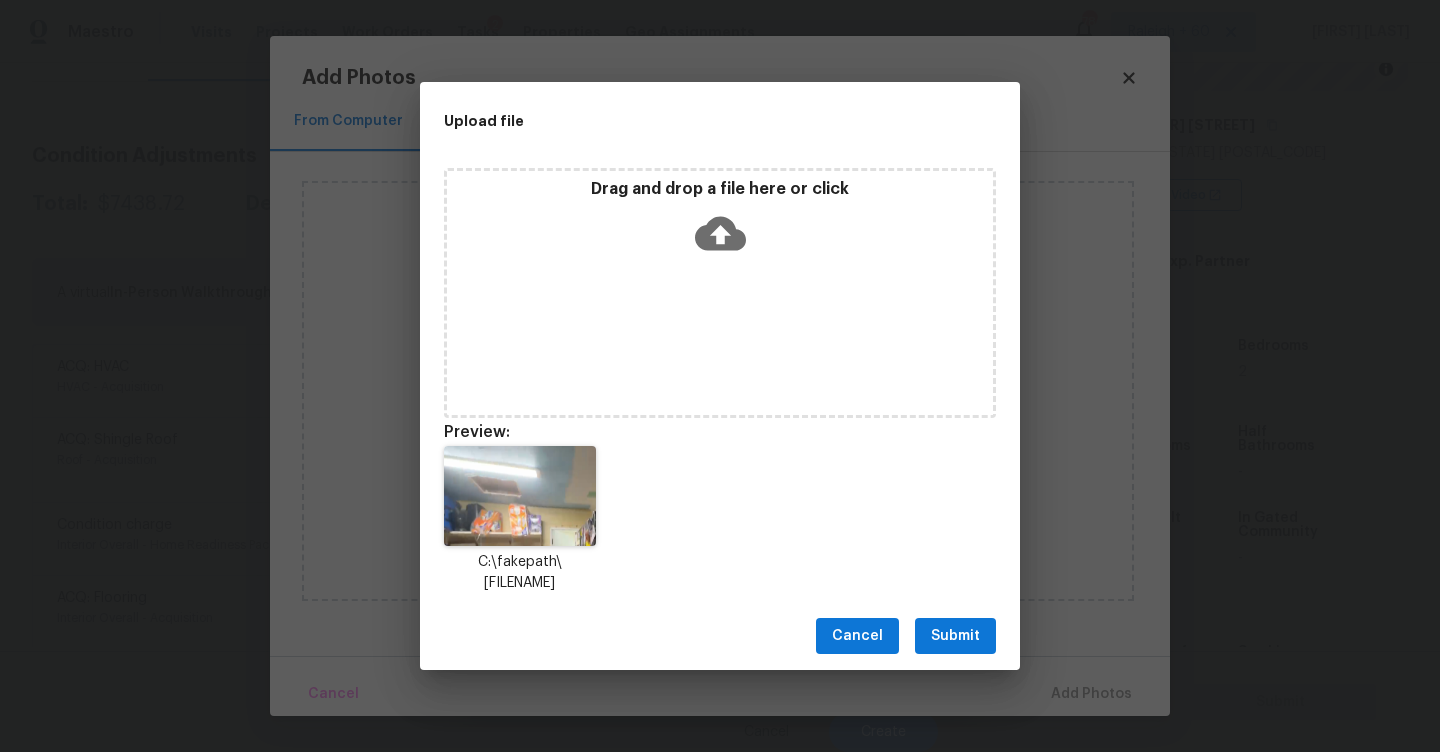 click on "Submit" at bounding box center (955, 636) 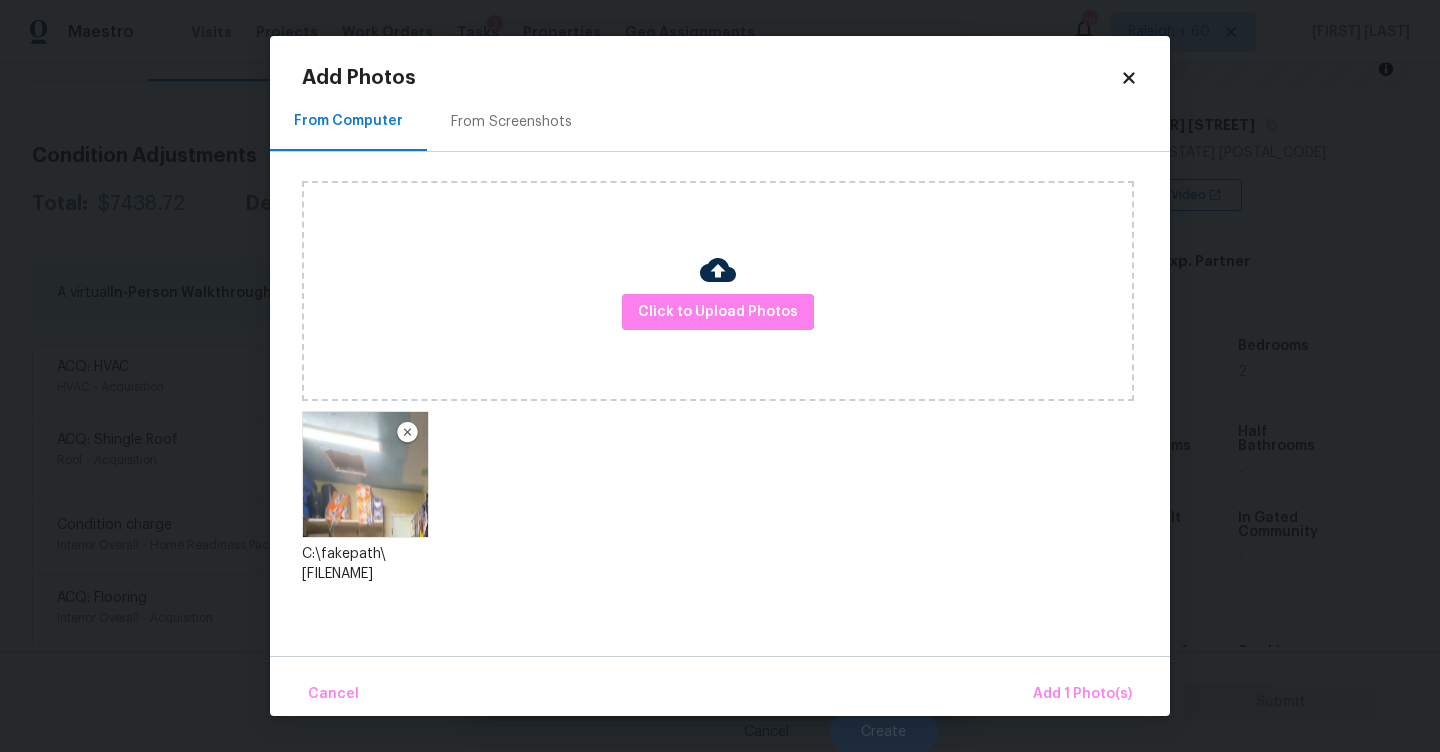 click on "Cancel Add 1 Photo(s)" at bounding box center (720, 686) 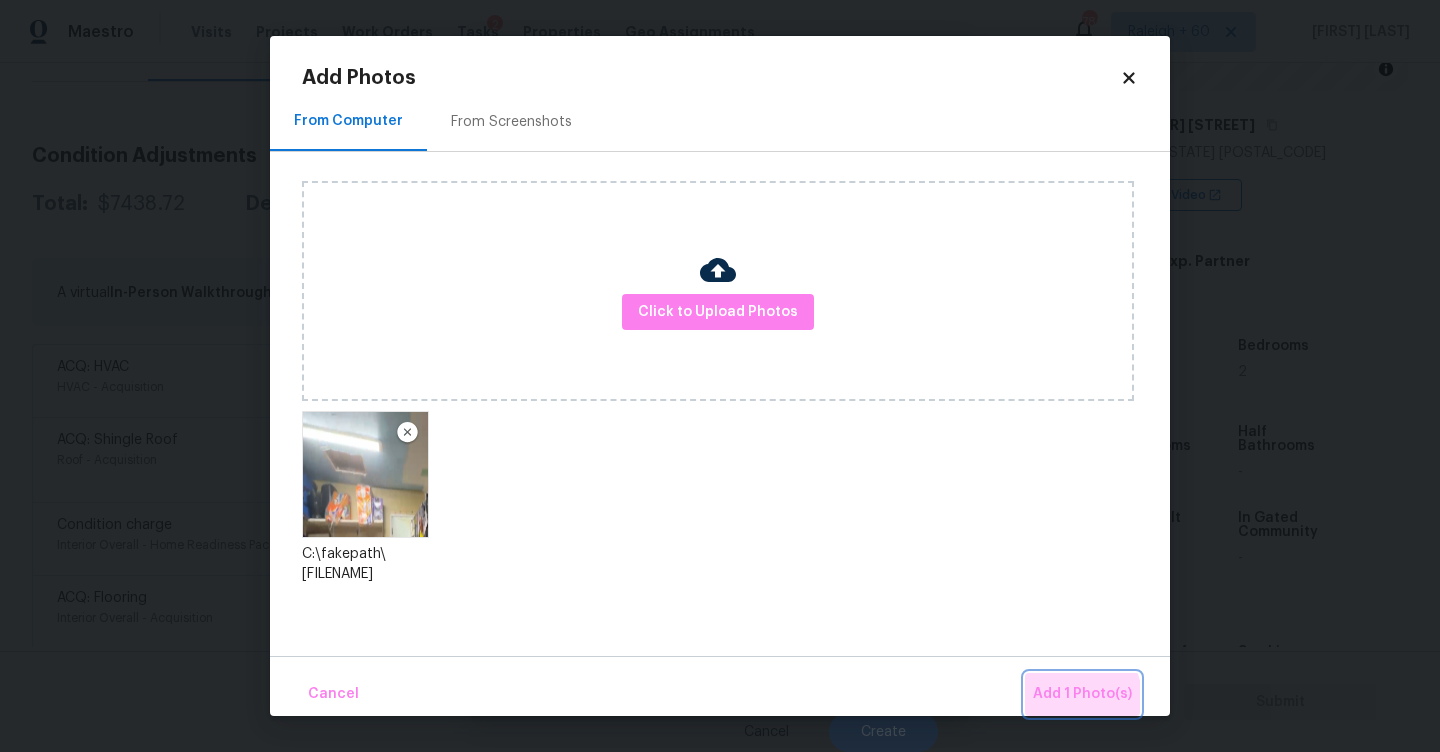 click on "Add 1 Photo(s)" at bounding box center [1082, 694] 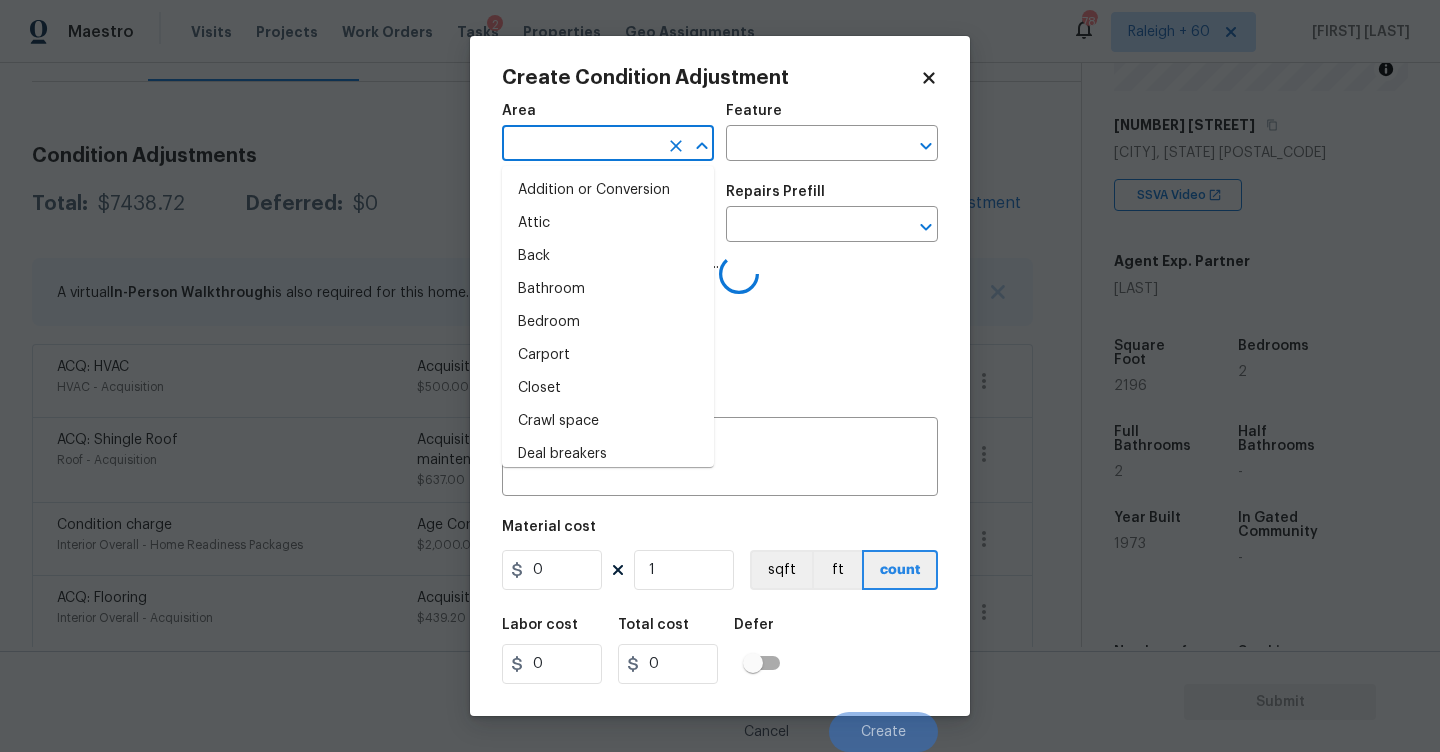click at bounding box center (580, 145) 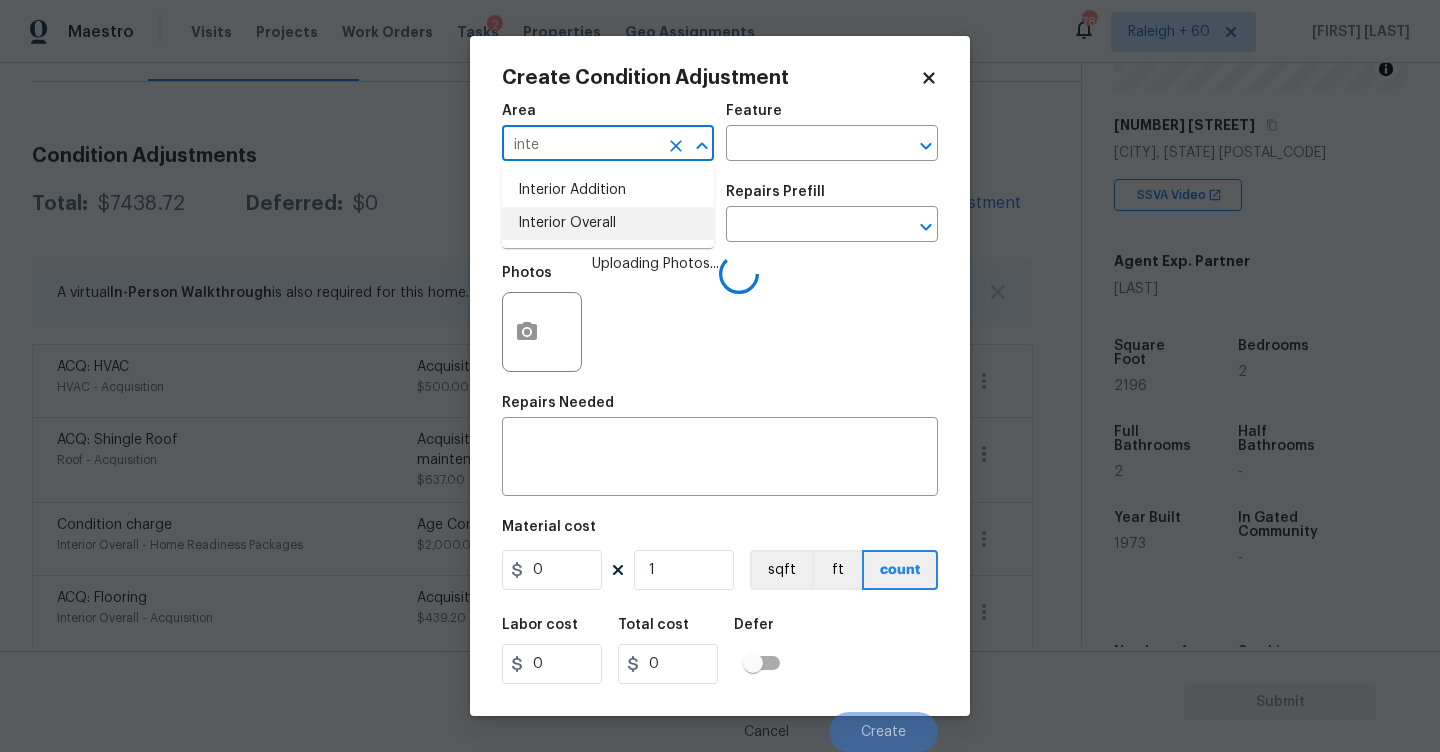 click on "Interior Overall" at bounding box center [608, 223] 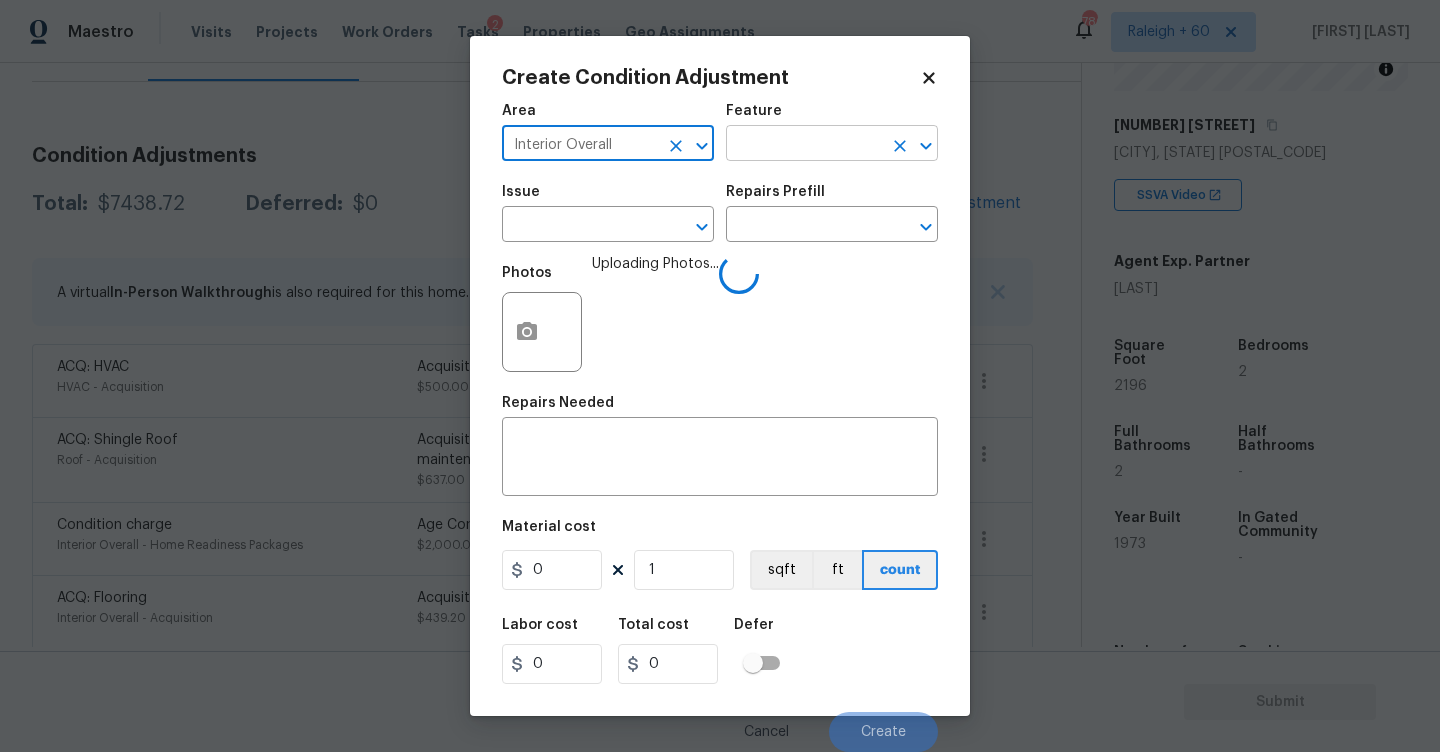 type on "Interior Overall" 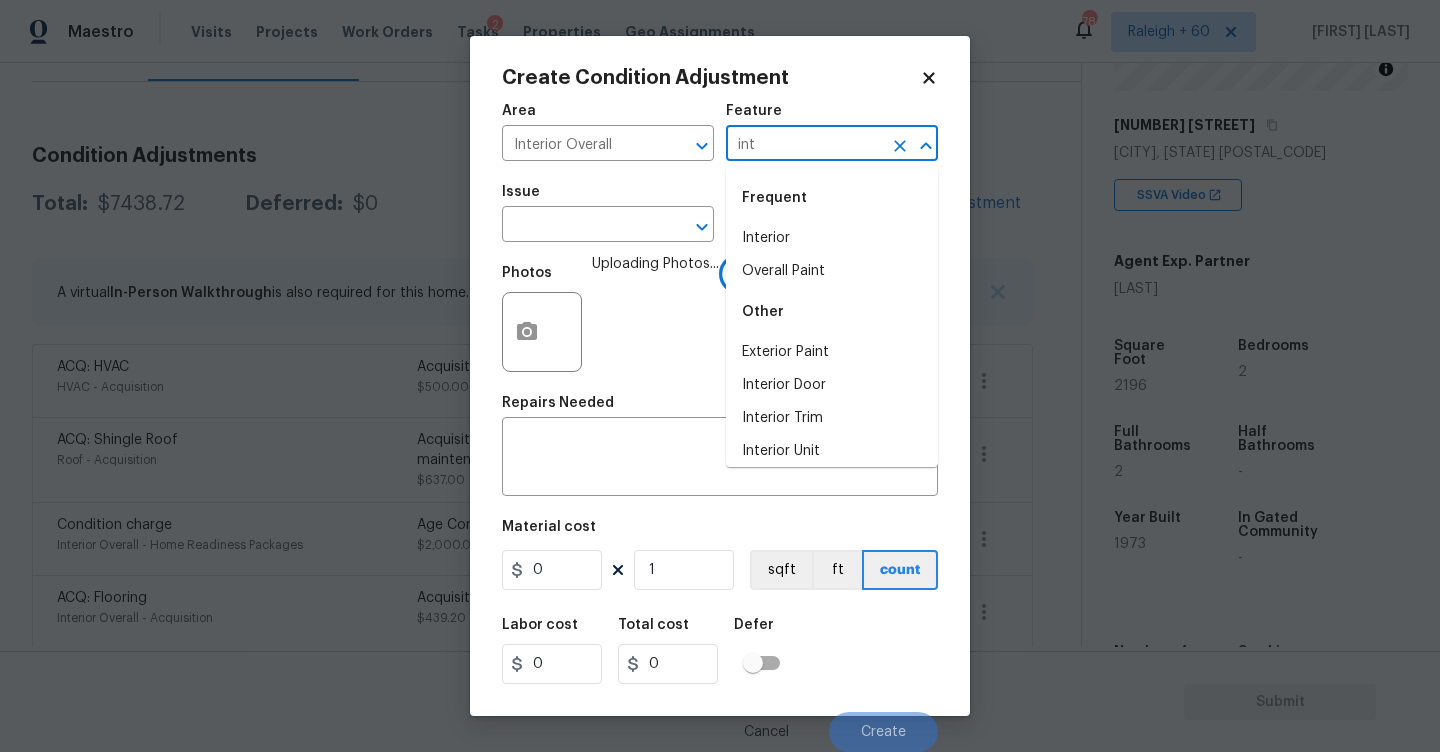 type on "inte" 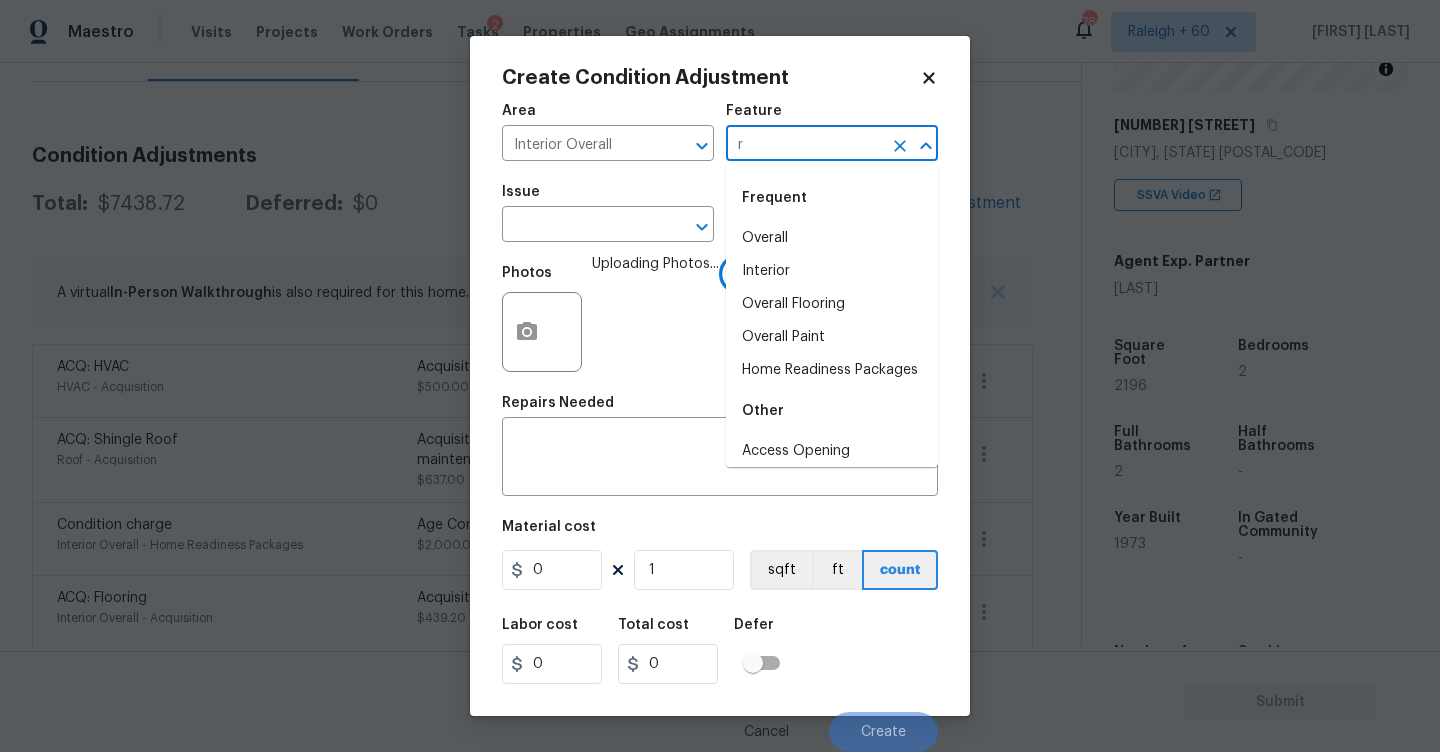 click on "Overall" at bounding box center (832, 238) 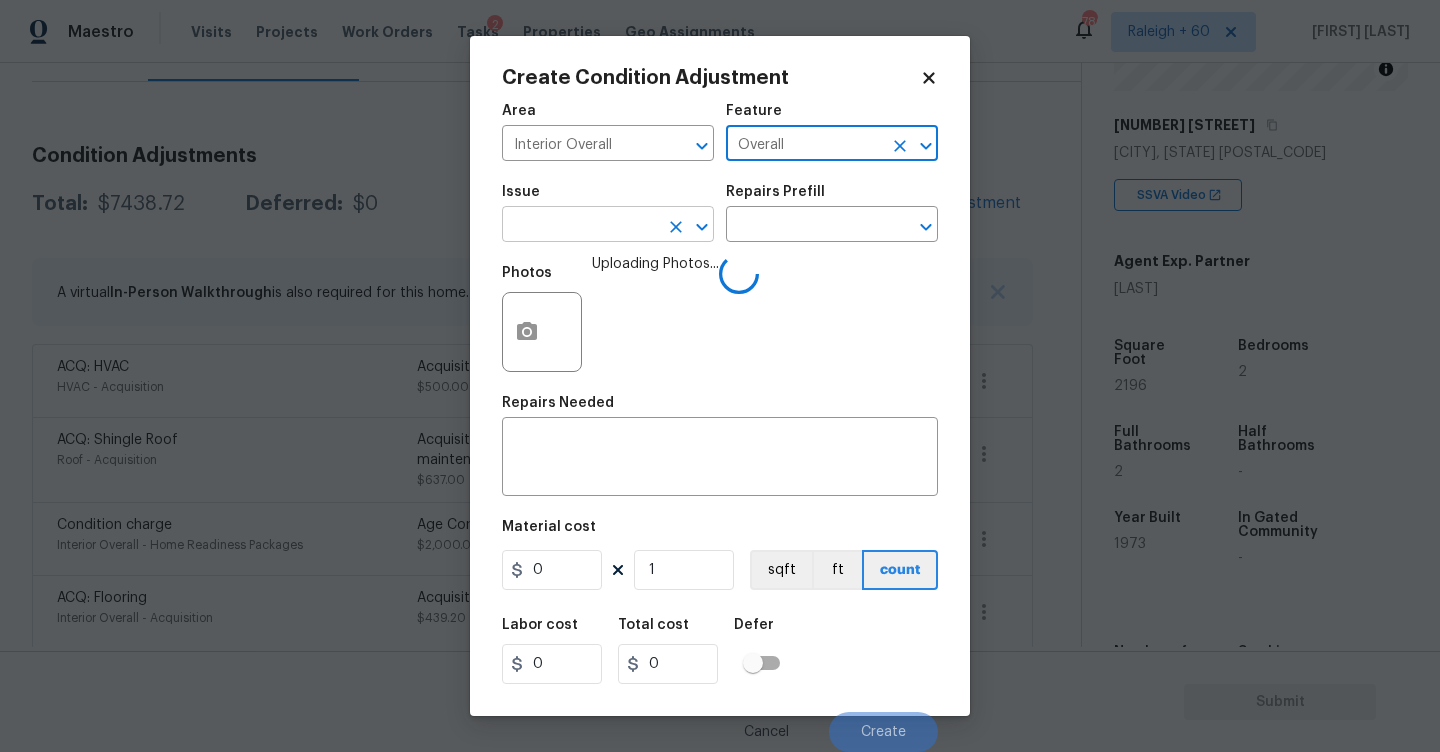 type on "Overall" 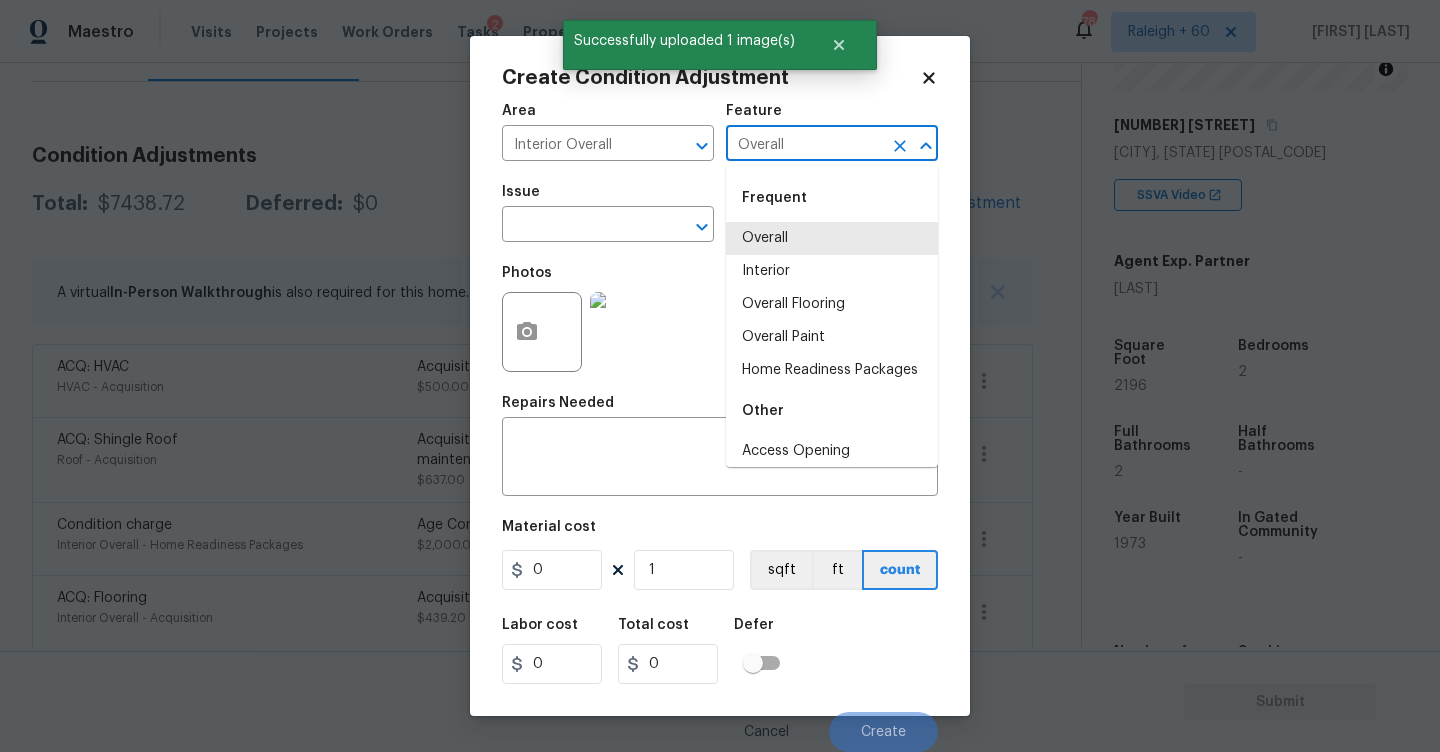 click on "Overall" at bounding box center (804, 145) 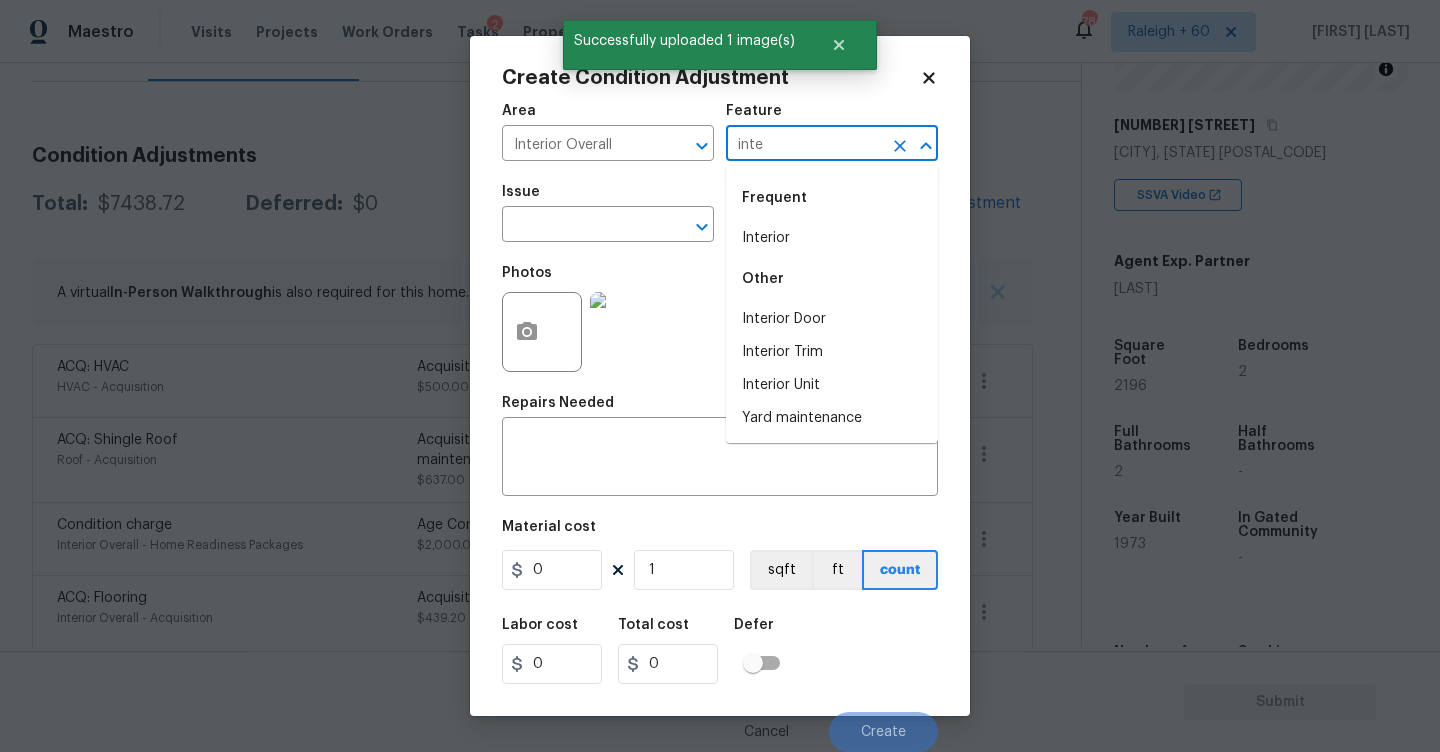 click on "Frequent" at bounding box center (832, 198) 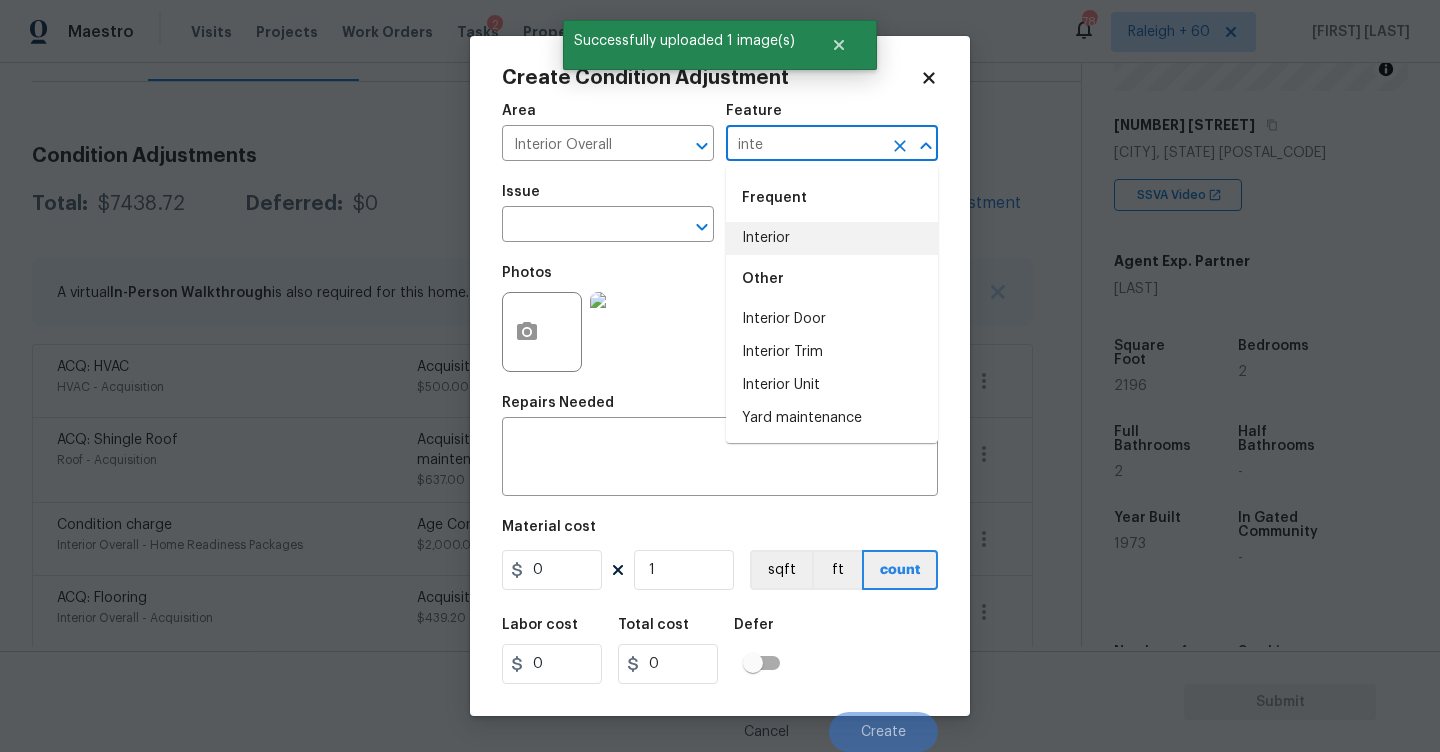 click on "Interior" at bounding box center (832, 238) 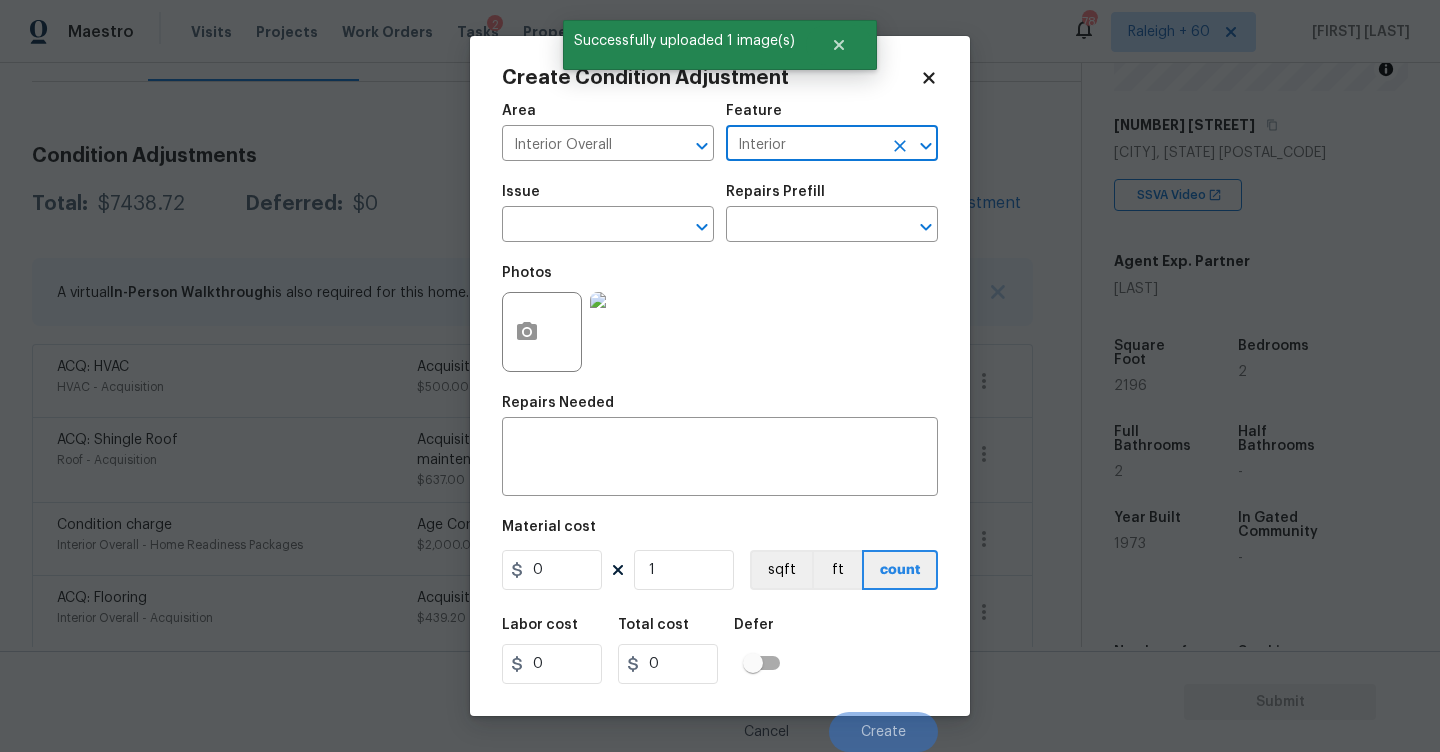 type on "Interior" 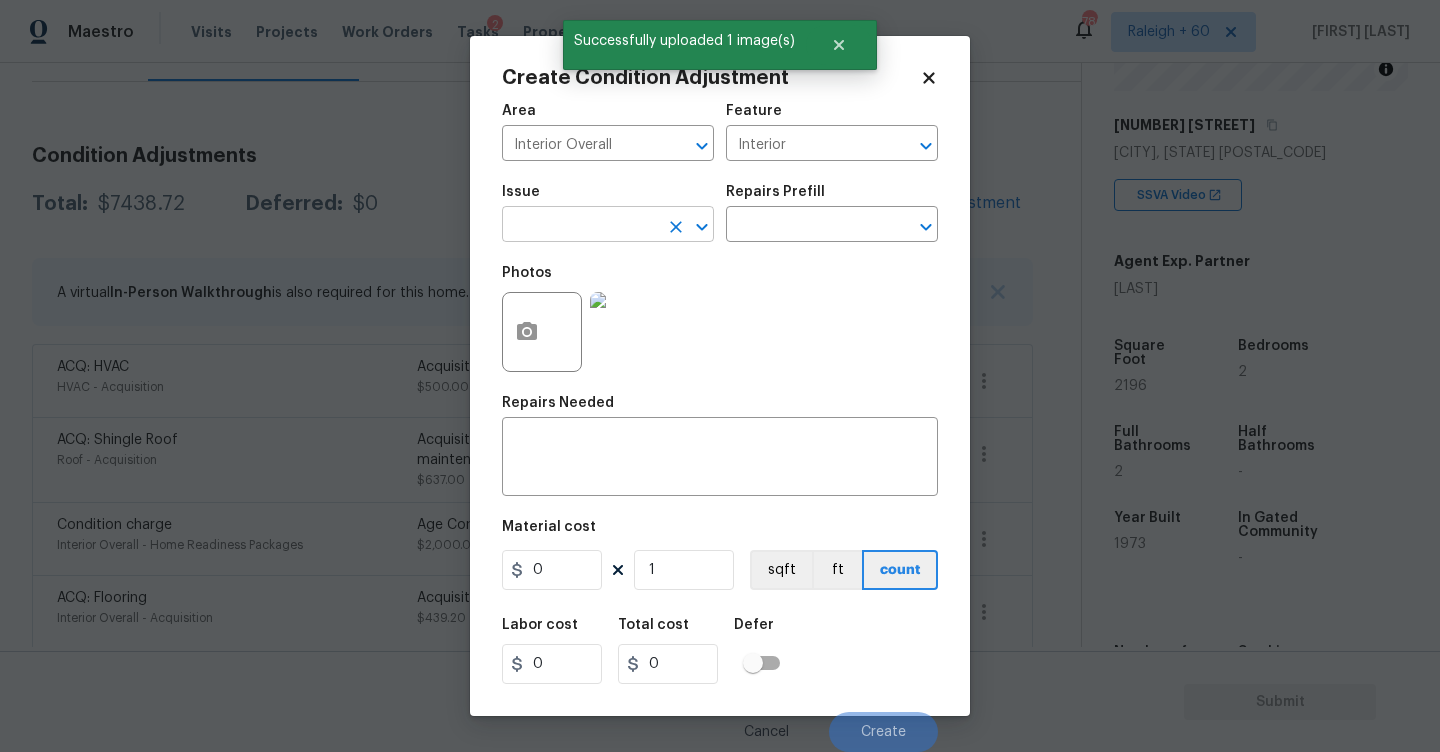 click at bounding box center [580, 226] 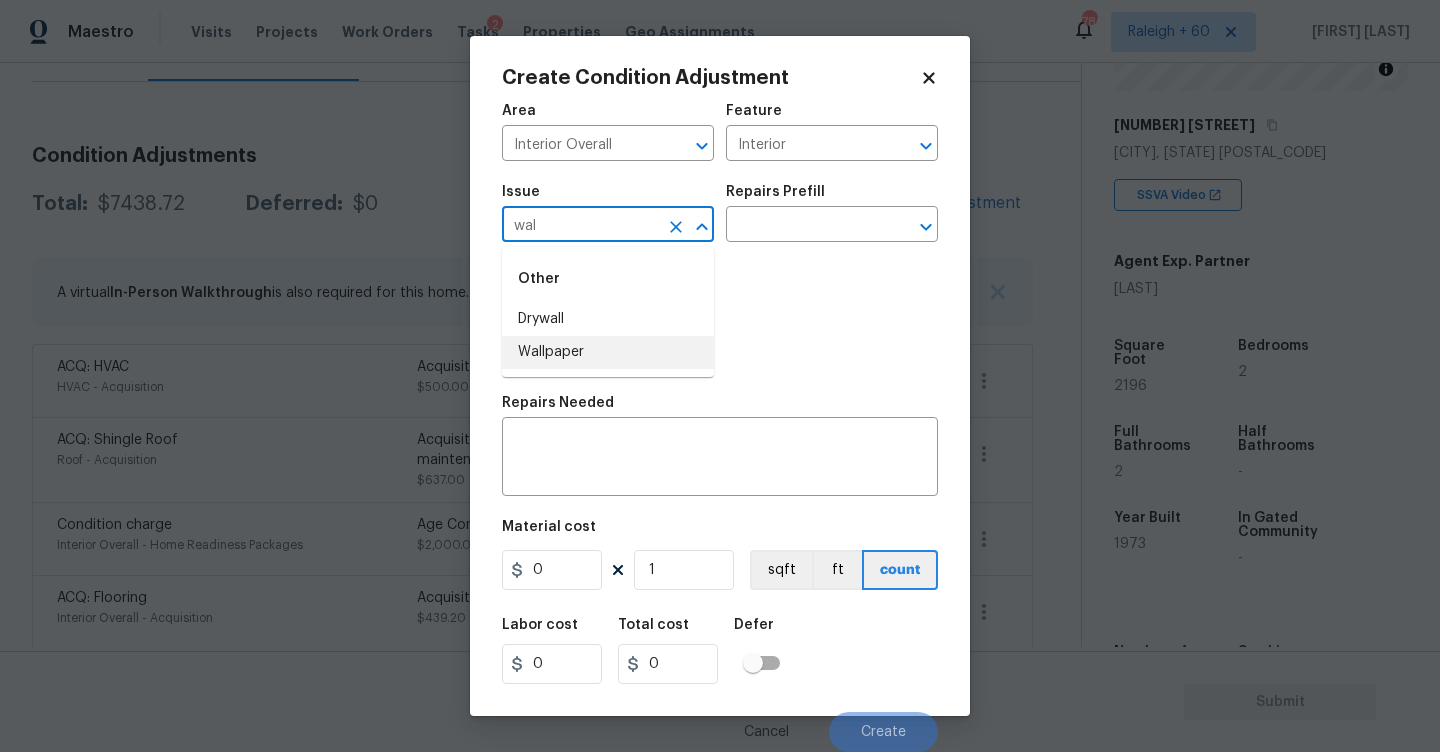 click on "Wallpaper" at bounding box center (608, 352) 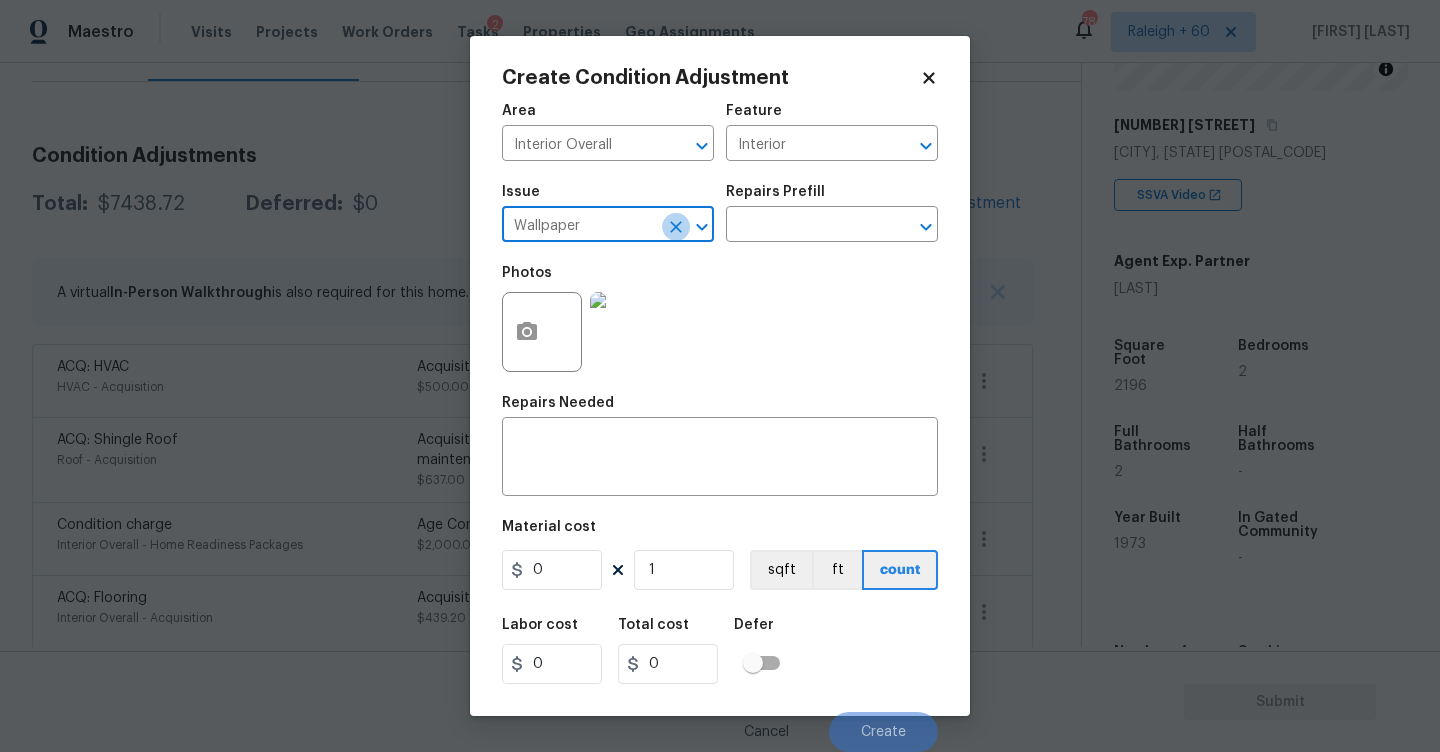 click at bounding box center (676, 227) 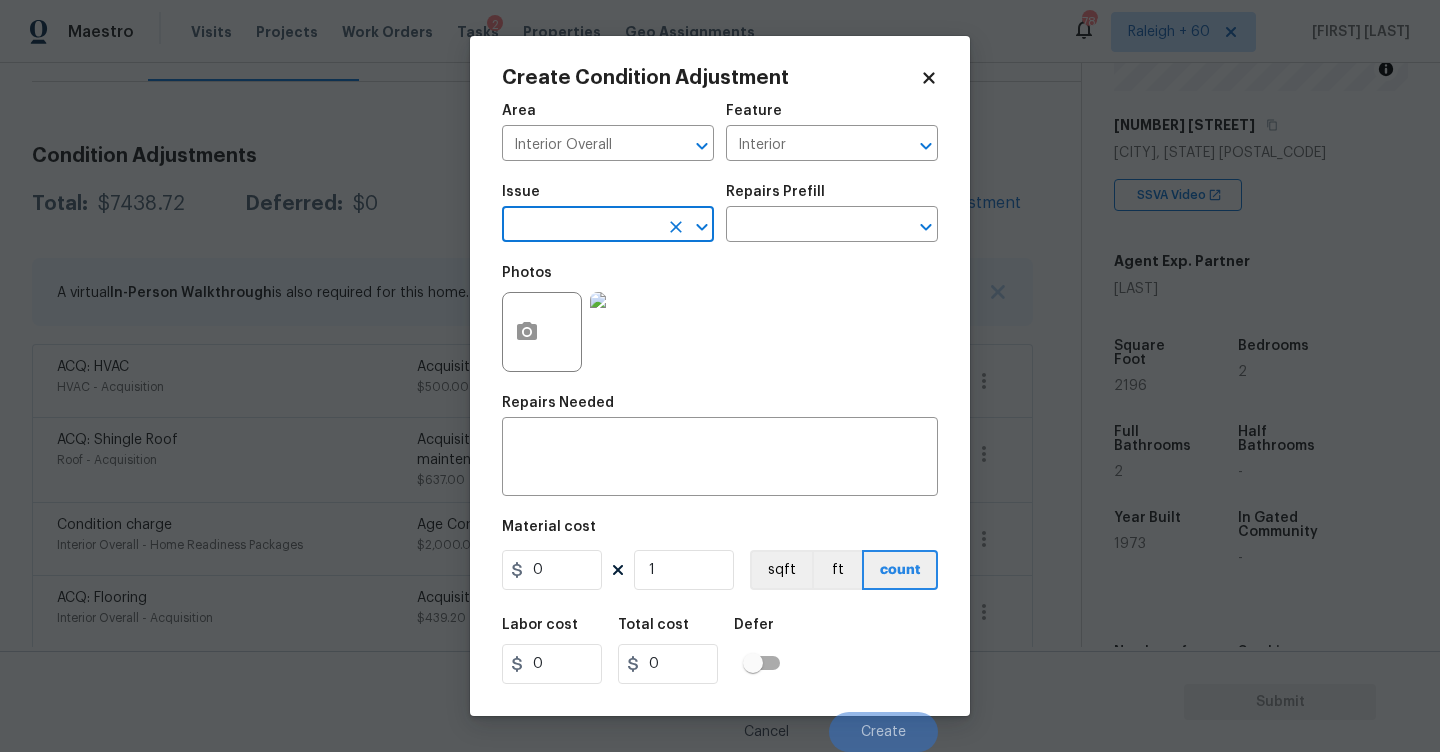 click at bounding box center (580, 226) 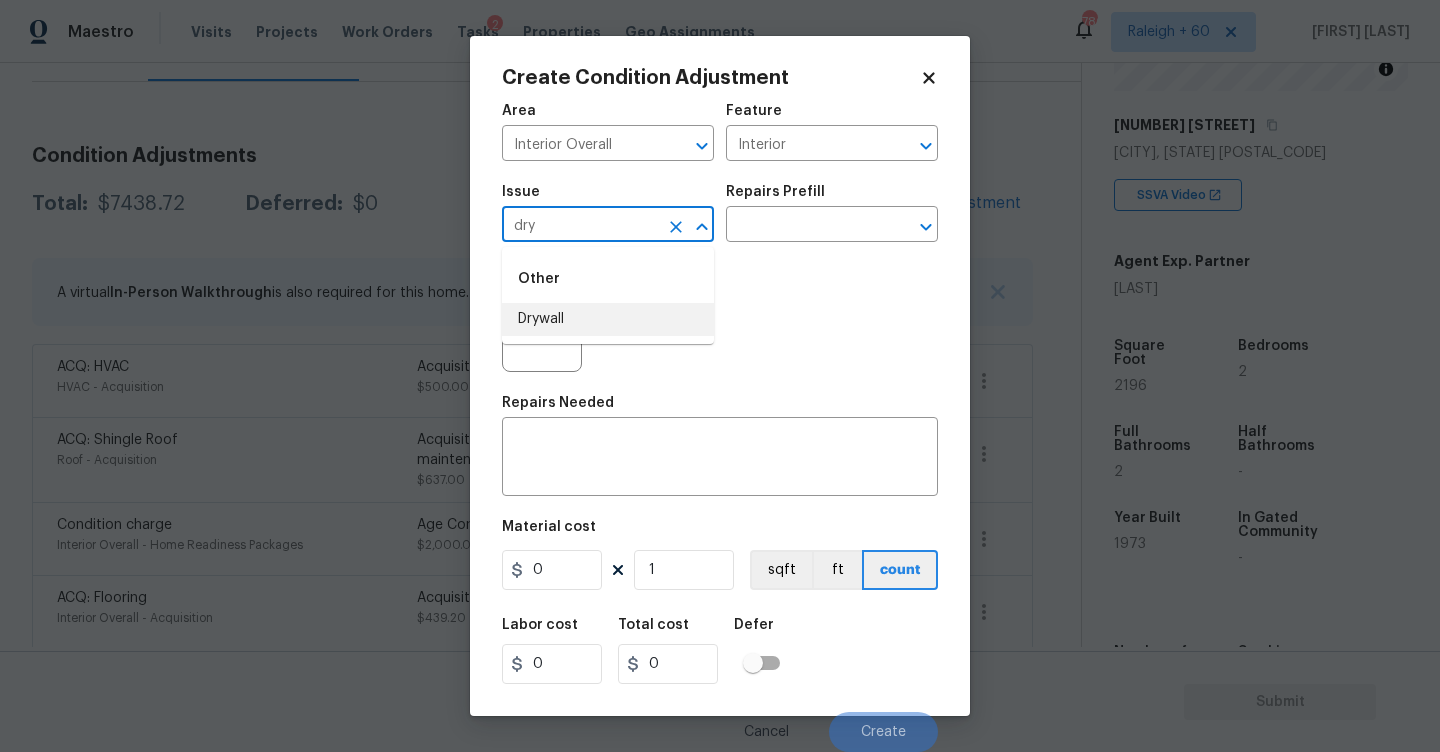 click on "Drywall" at bounding box center [608, 319] 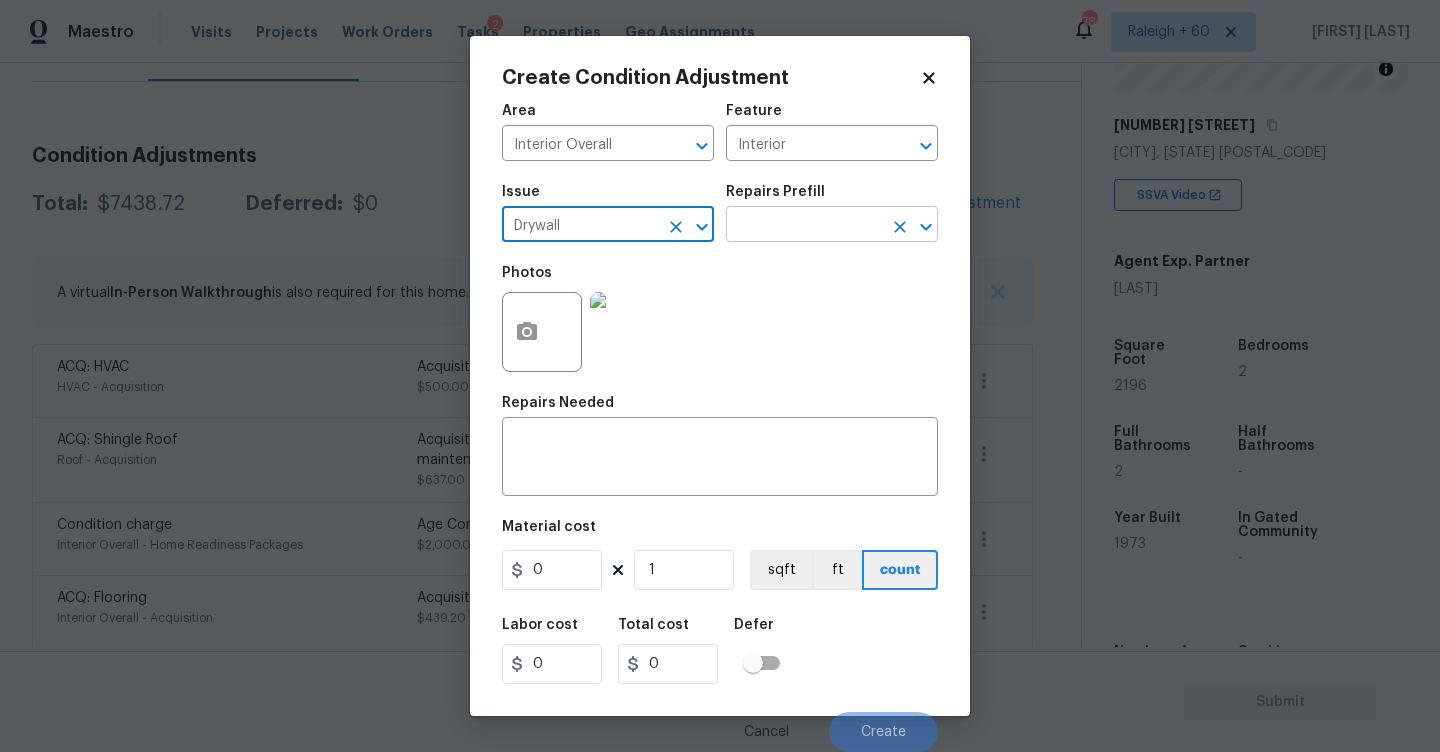 type on "Drywall" 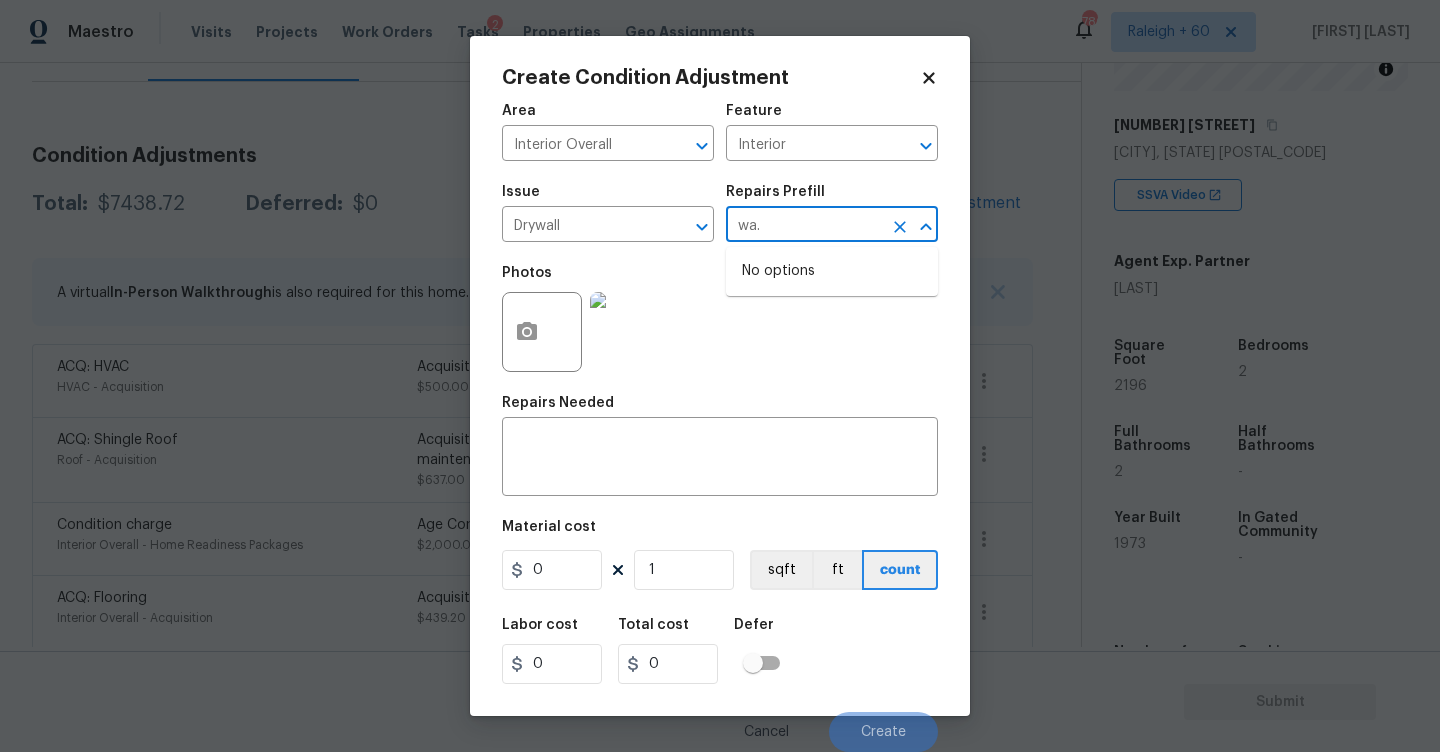 type on "wa" 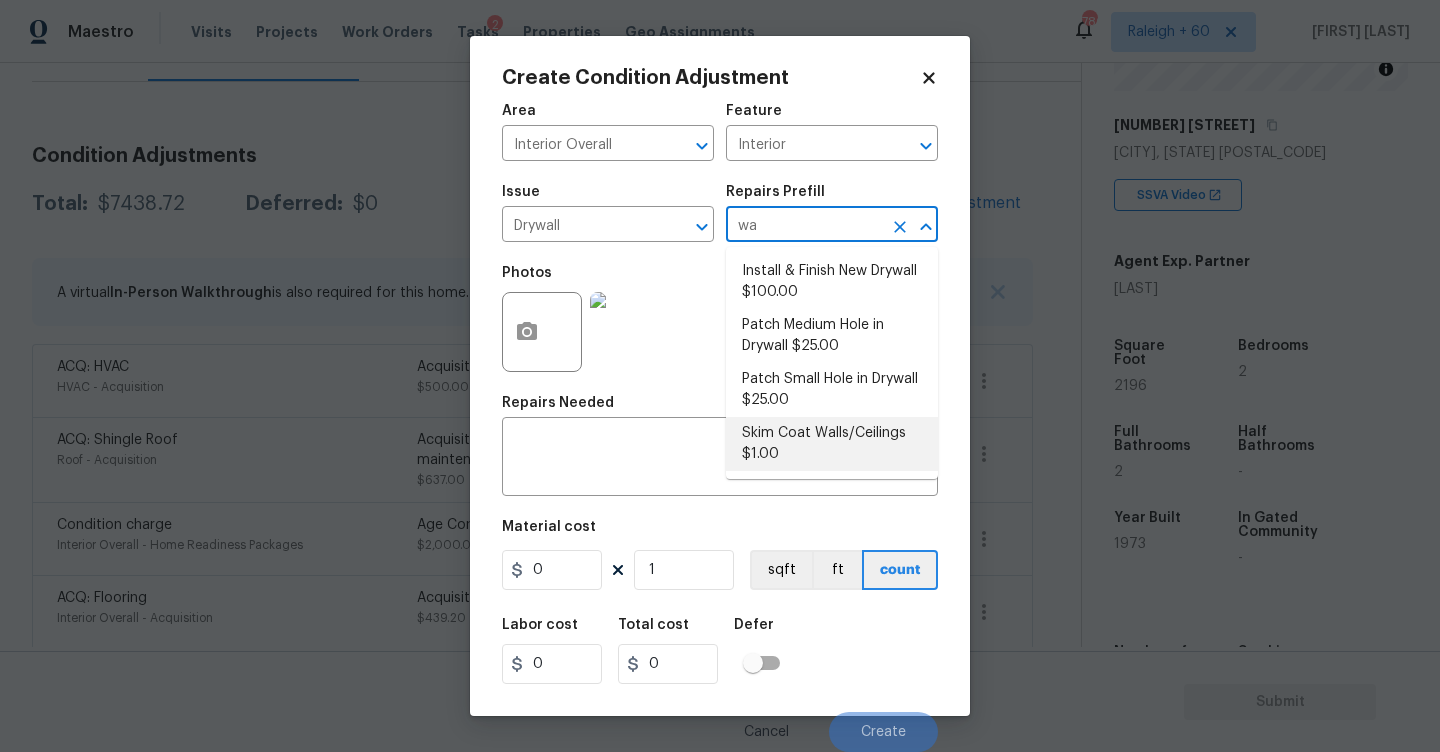 drag, startPoint x: 777, startPoint y: 439, endPoint x: 712, endPoint y: 510, distance: 96.26006 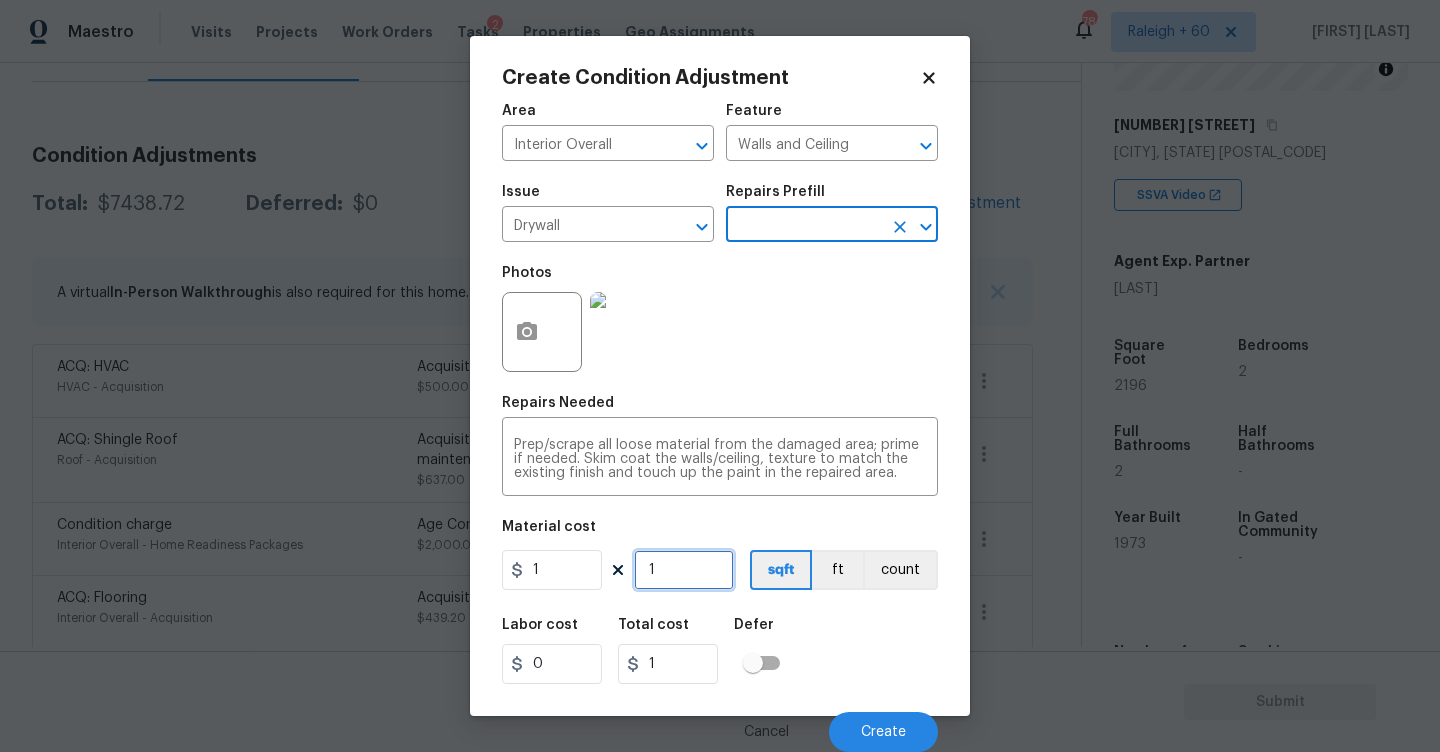 click on "1" at bounding box center (684, 570) 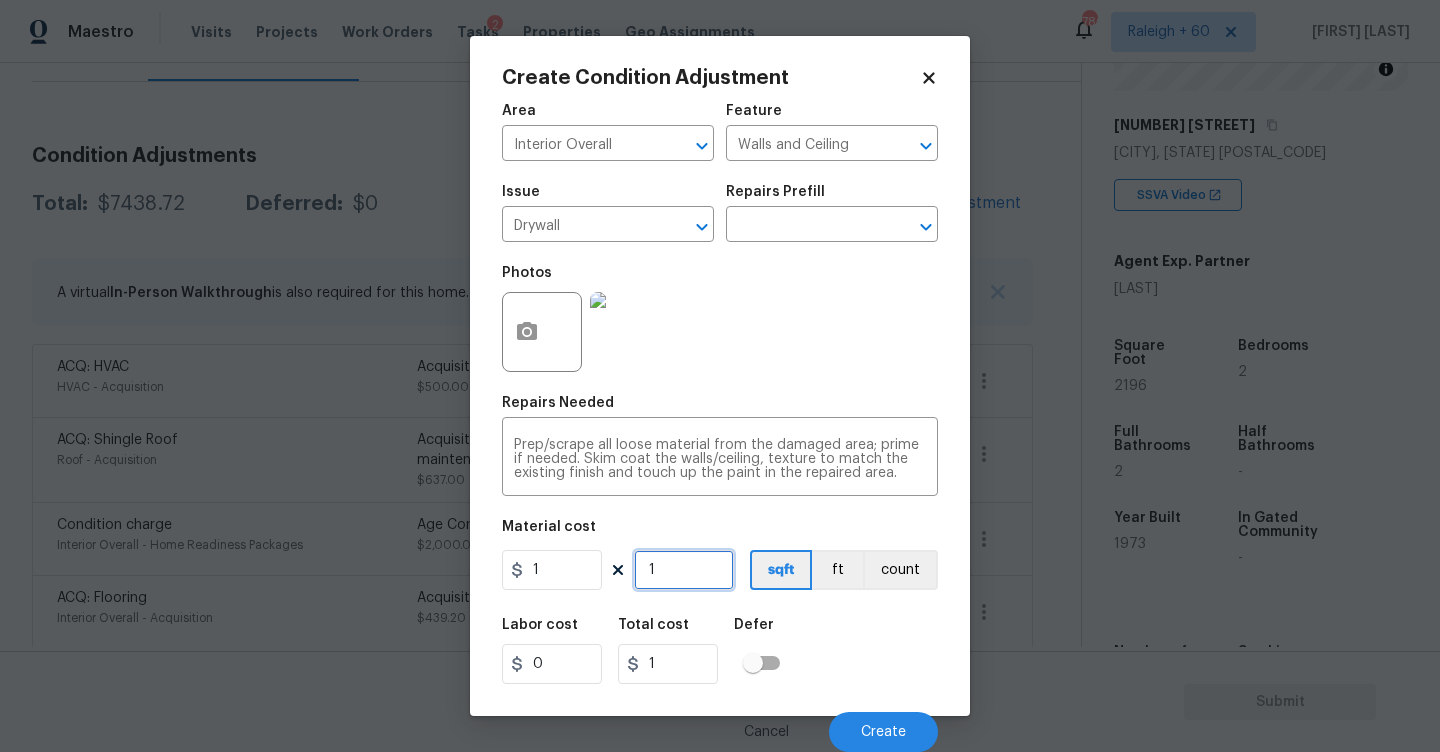 type on "0" 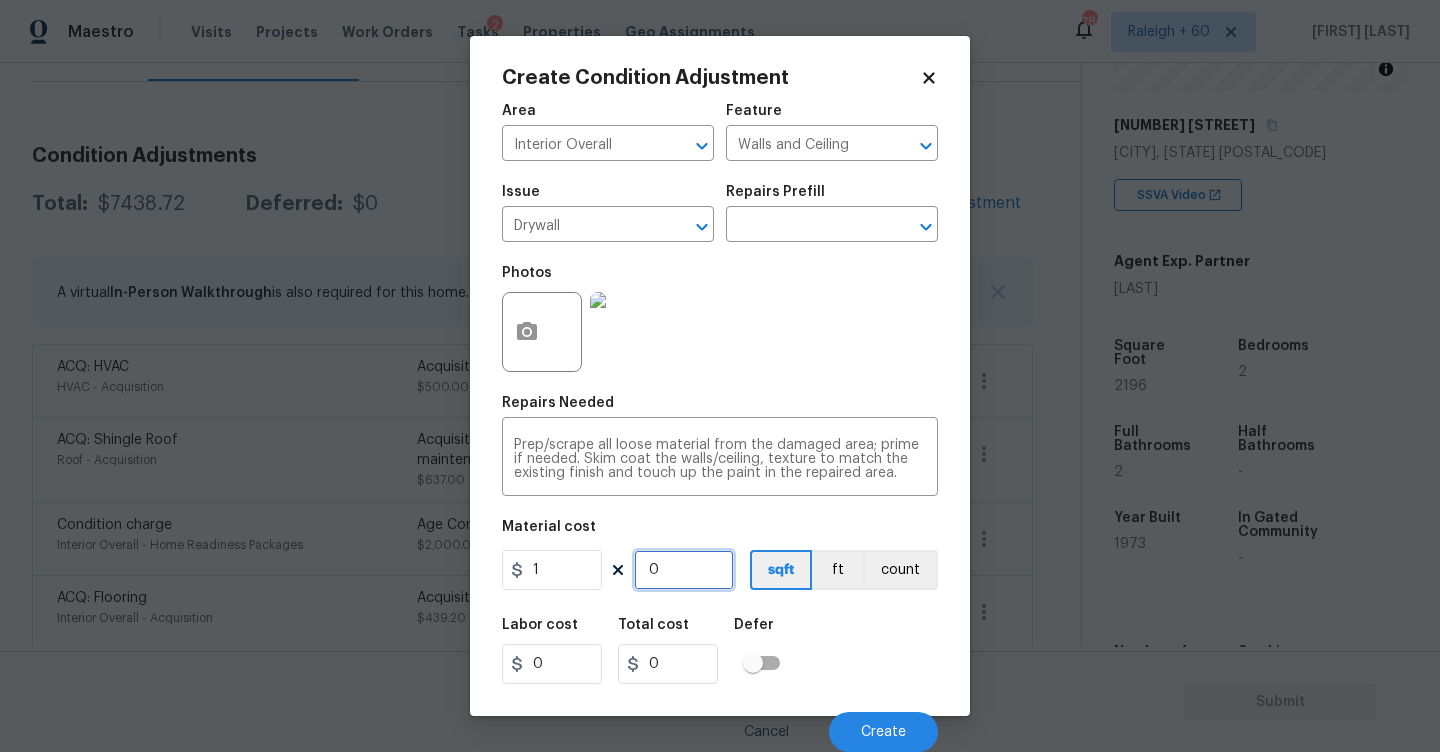 type on "3" 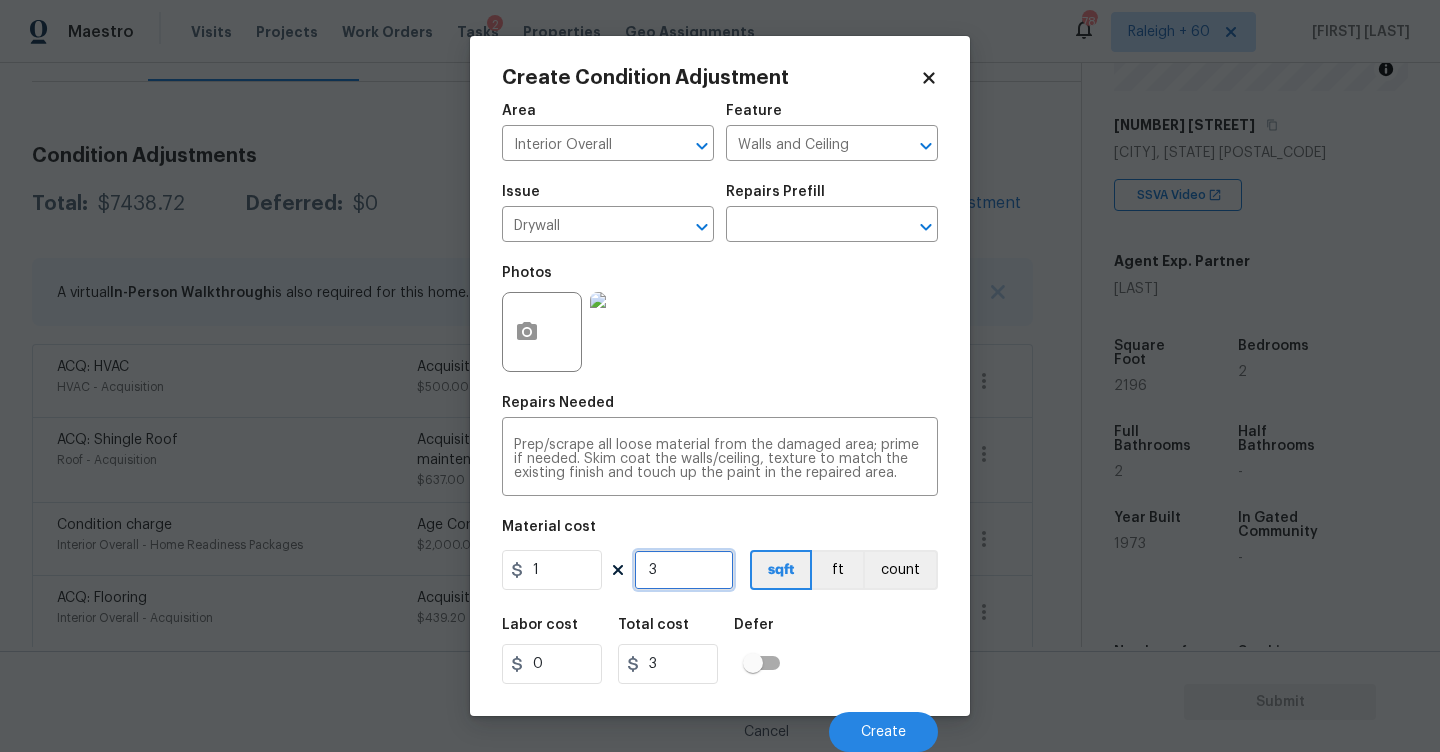 type on "30" 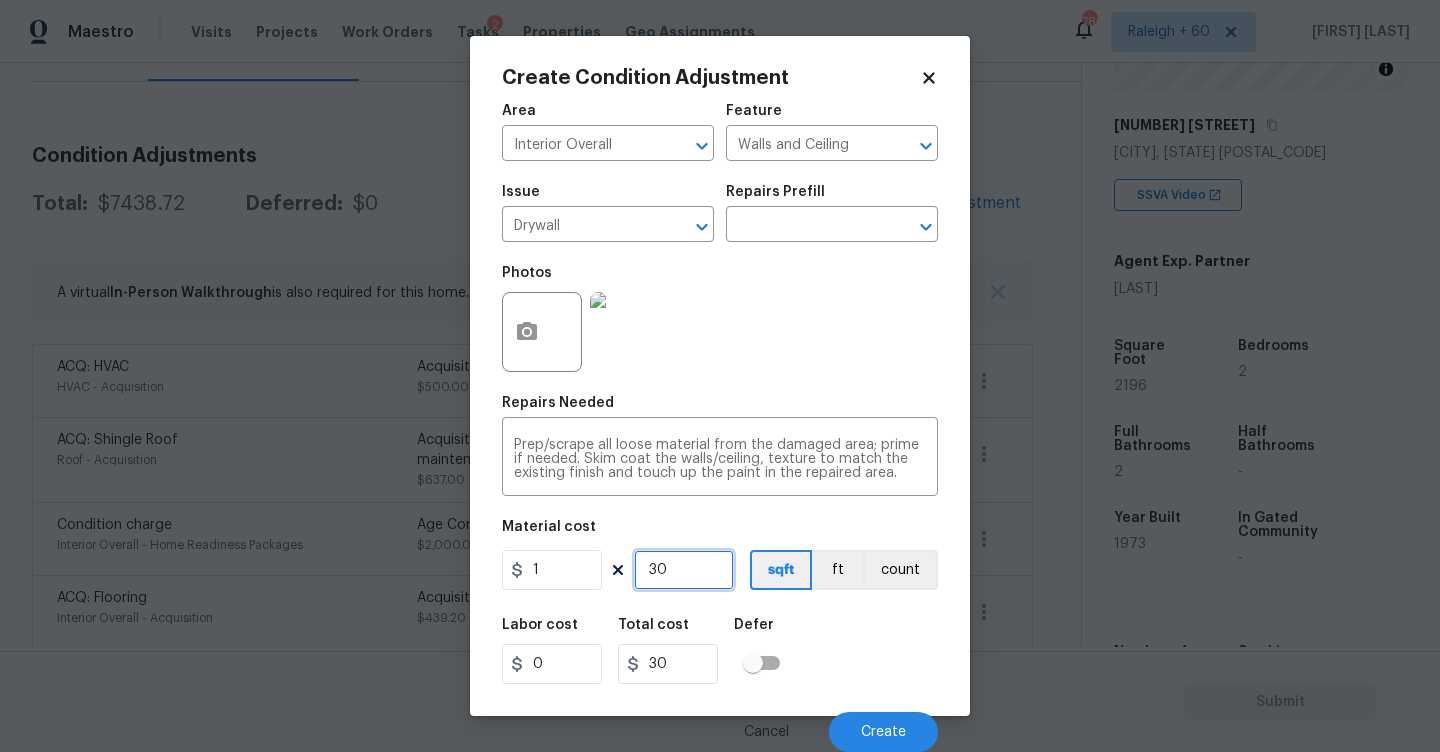 type on "300" 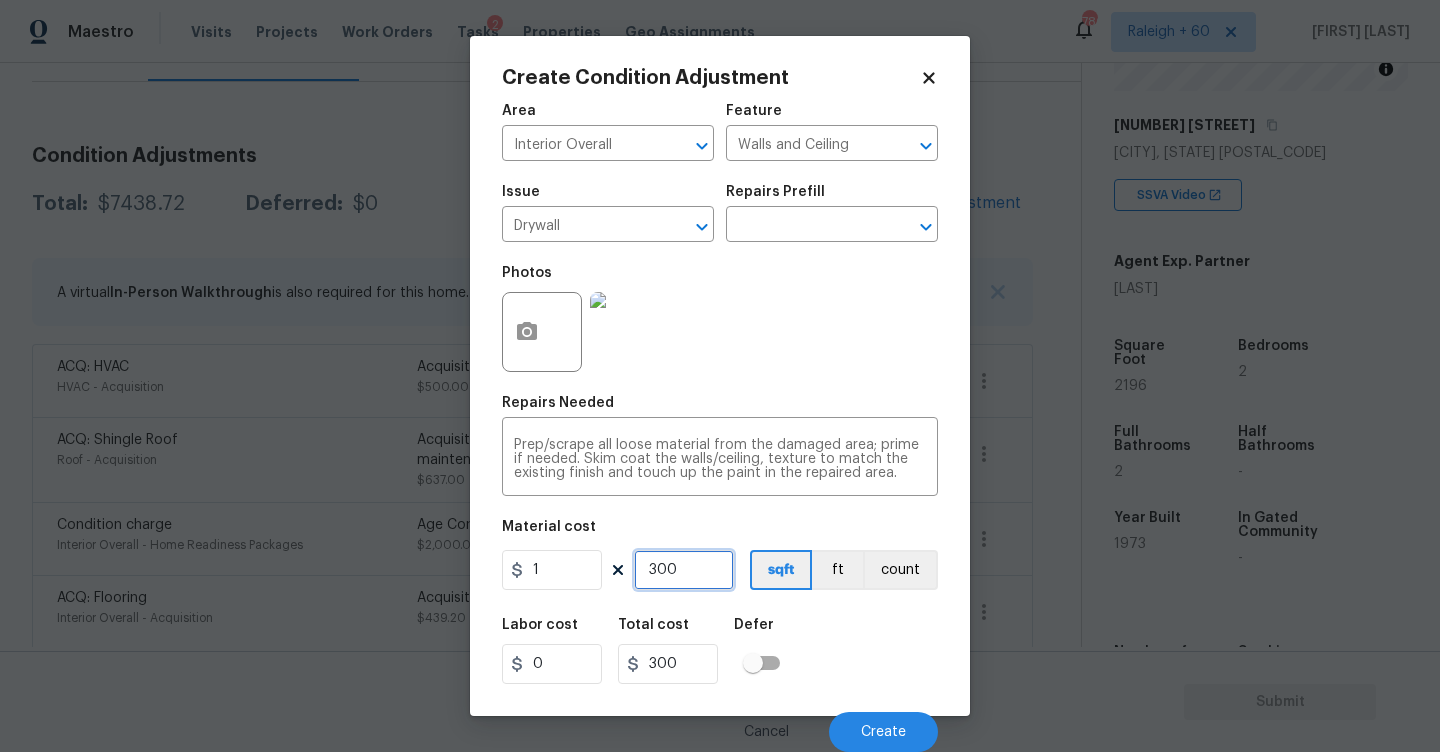 type on "300" 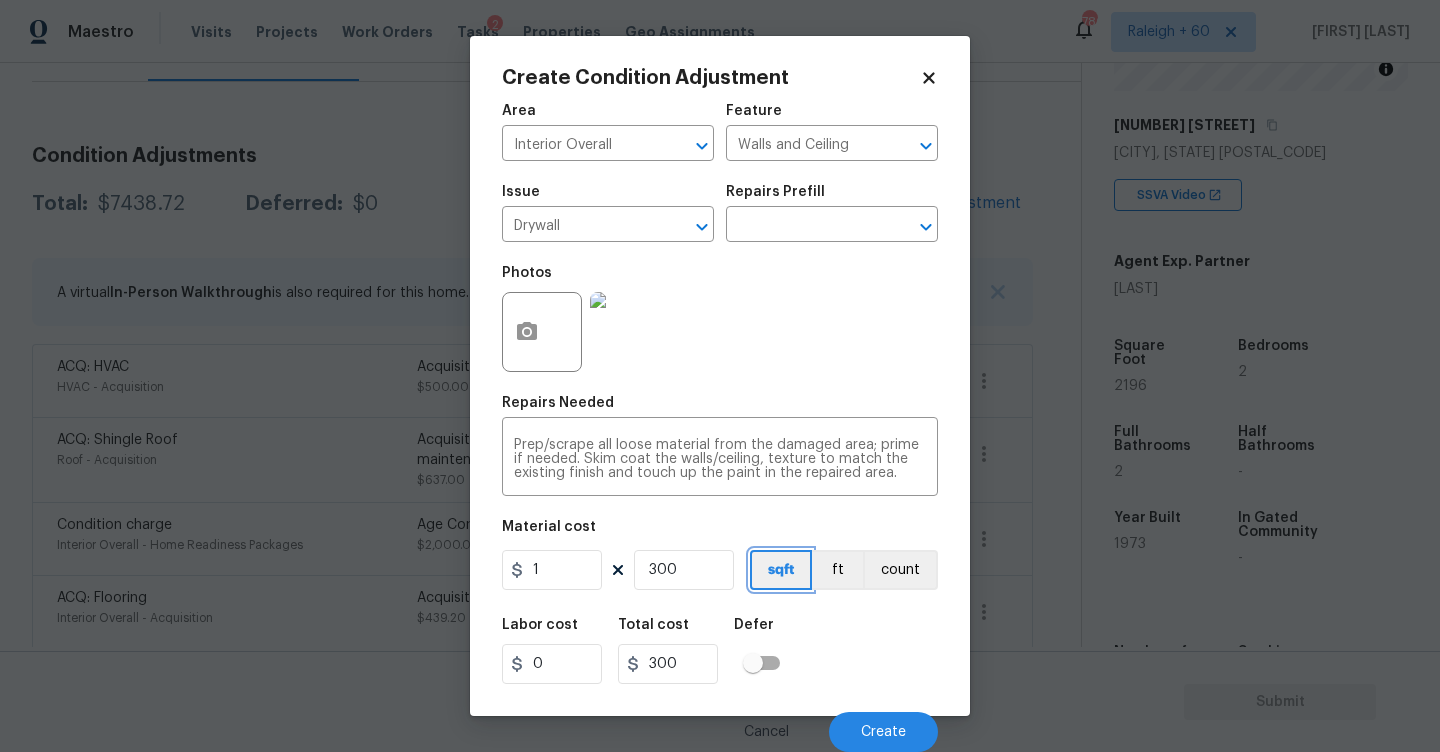 type 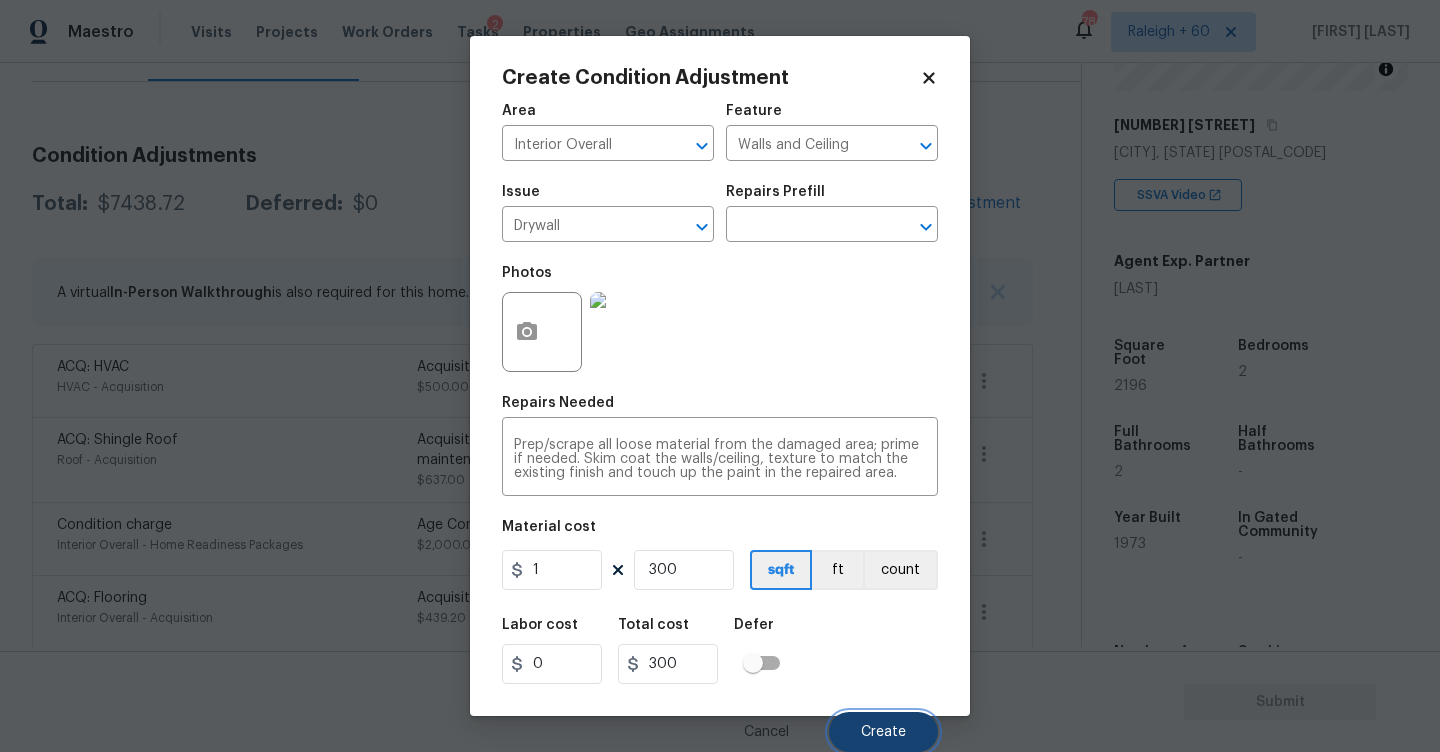 click on "Create" at bounding box center (883, 732) 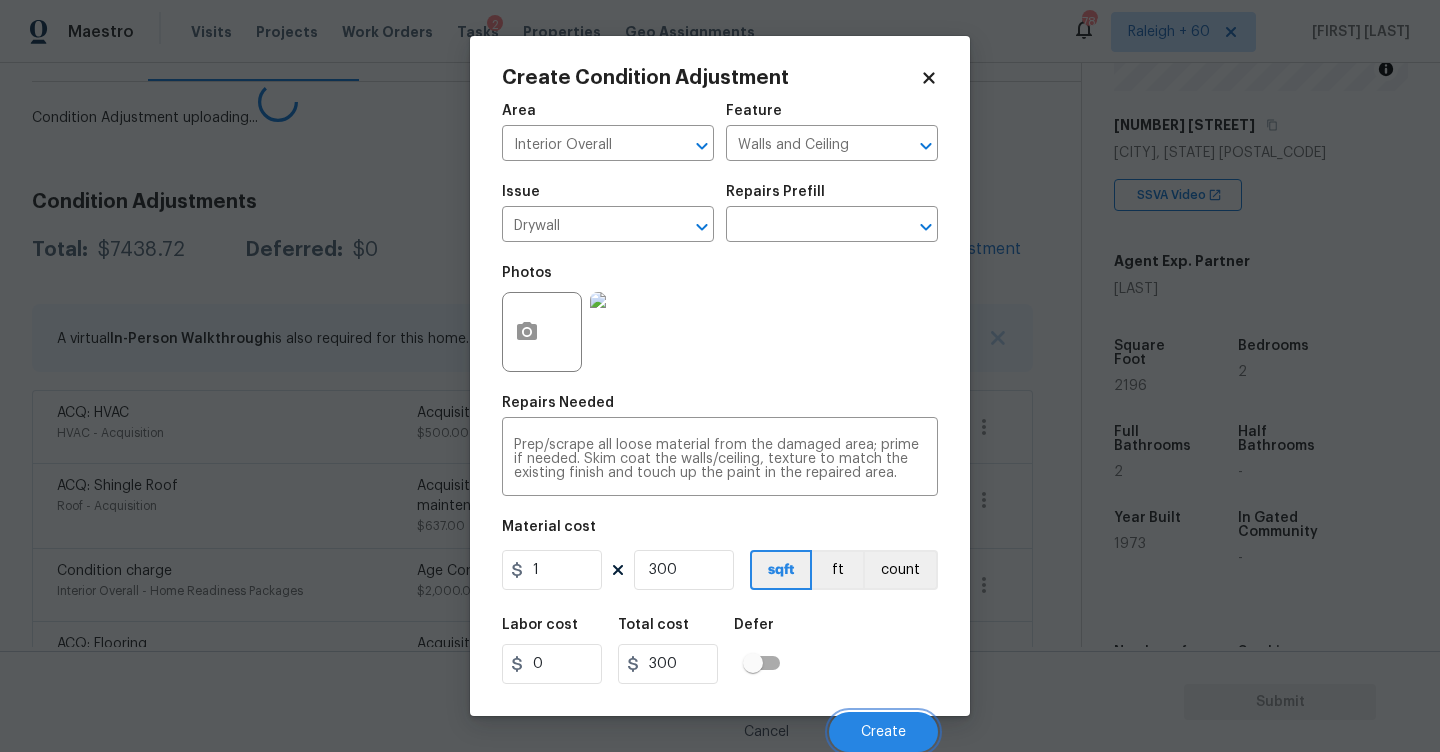 scroll, scrollTop: 0, scrollLeft: 0, axis: both 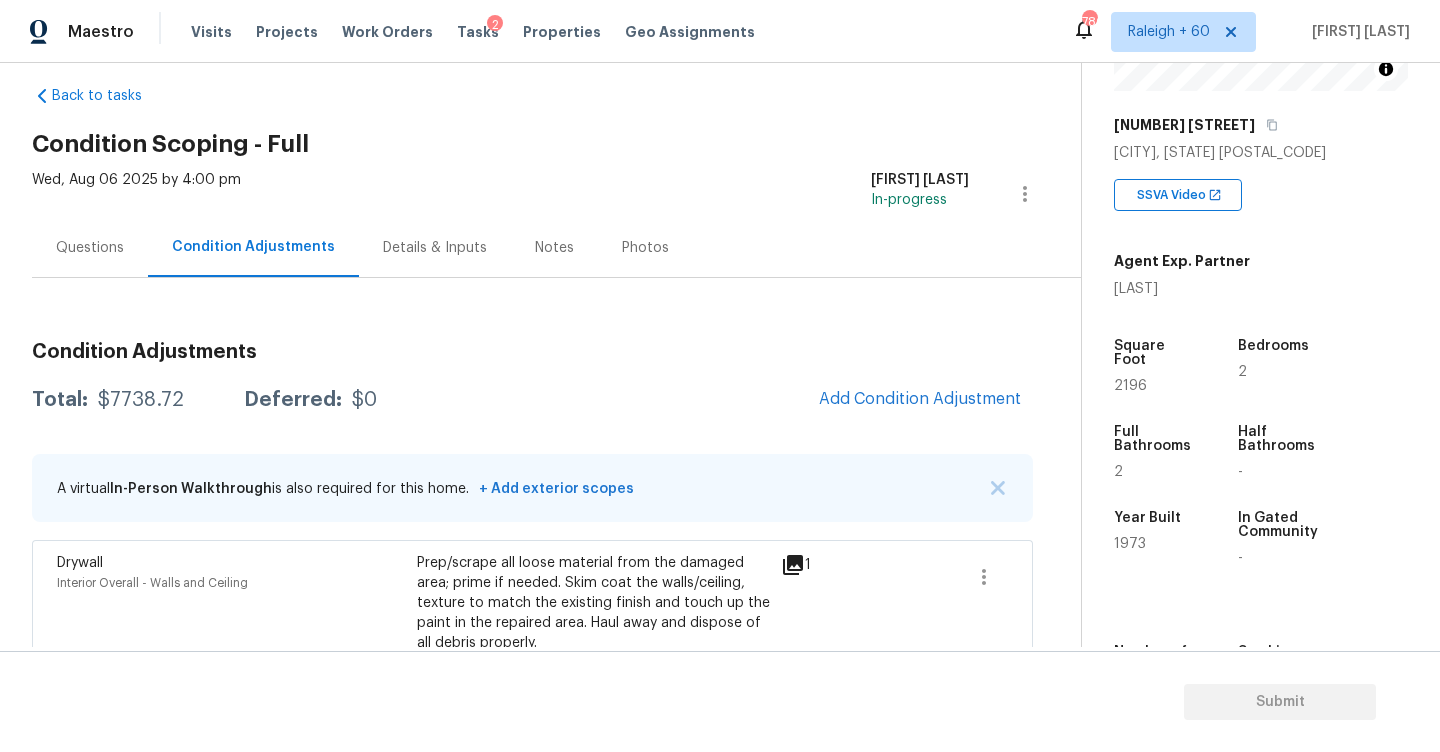click on "Condition Adjustments Total:  $7738.72 Deferred:  $0 Add Condition Adjustment A virtual  In-Person Walkthrough  is also required for this home.   + Add exterior scopes Drywall Interior Overall - Walls and Ceiling Prep/scrape all loose material from the damaged area; prime if needed. Skim coat the walls/ceiling, texture to match the existing finish and touch up the paint in the repaired area. Haul away and dispose of all debris properly. $300.00   1 ACQ: HVAC HVAC - Acquisition Acquisition Scope: Functional HVAC 6-10 years $500.00   0 ACQ: Shingle Roof Roof - Acquisition Acquisition Scope: Shingle Roof 0-10 years in age maintenance. $637.00   0 Condition charge Interior Overall - Home Readiness Packages Age Condition Charge: 1922-1978 B	 $2,000.00   0 ACQ: Flooring Interior Overall - Acquisition Acquisition Scope: Minimum flooring repairs $439.20   0 ACQ: Paint Interior Overall - Acquisition Acquisition Scope: ~25% of the home needs interior paint $812.52   0 Exterior Overall $1,475.00   0 $525.00   0 $300.00" at bounding box center (532, 1033) 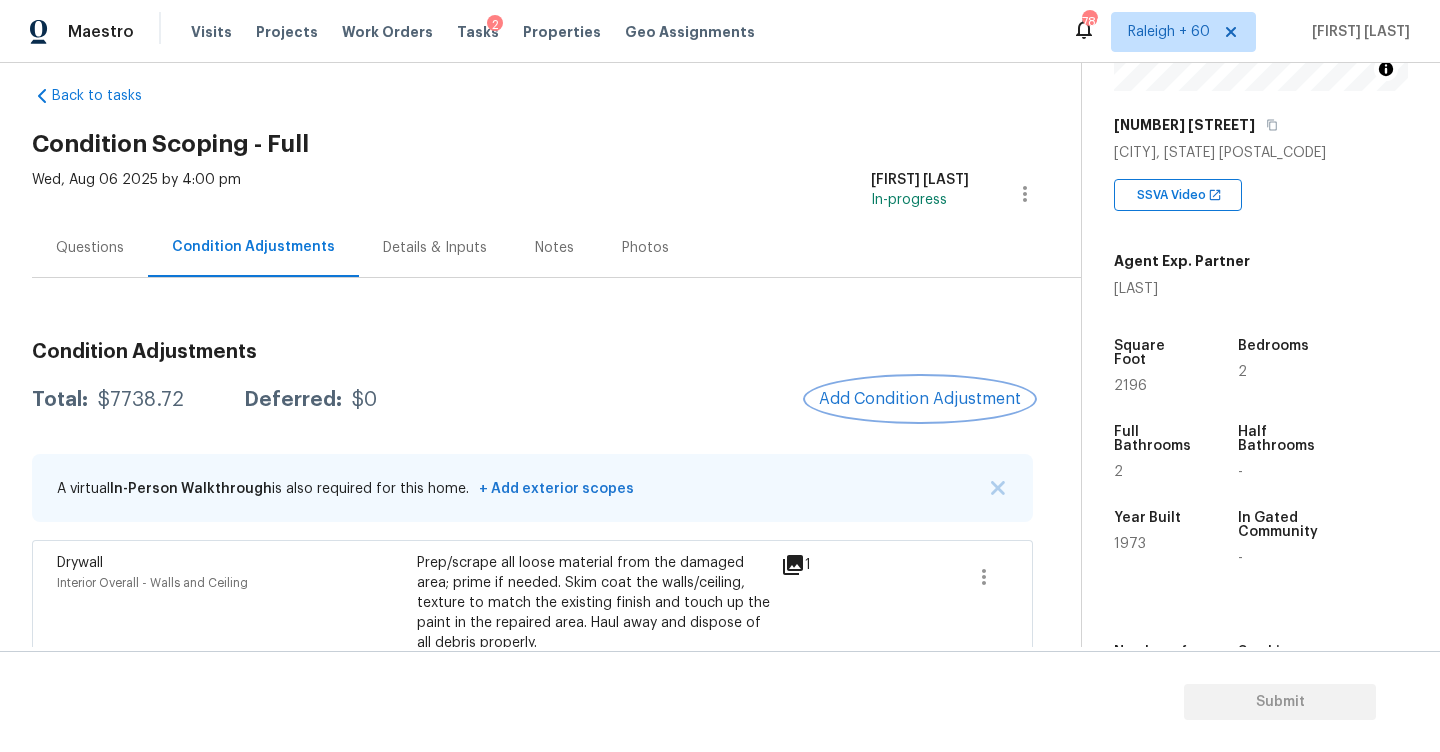 click on "Add Condition Adjustment" at bounding box center (920, 399) 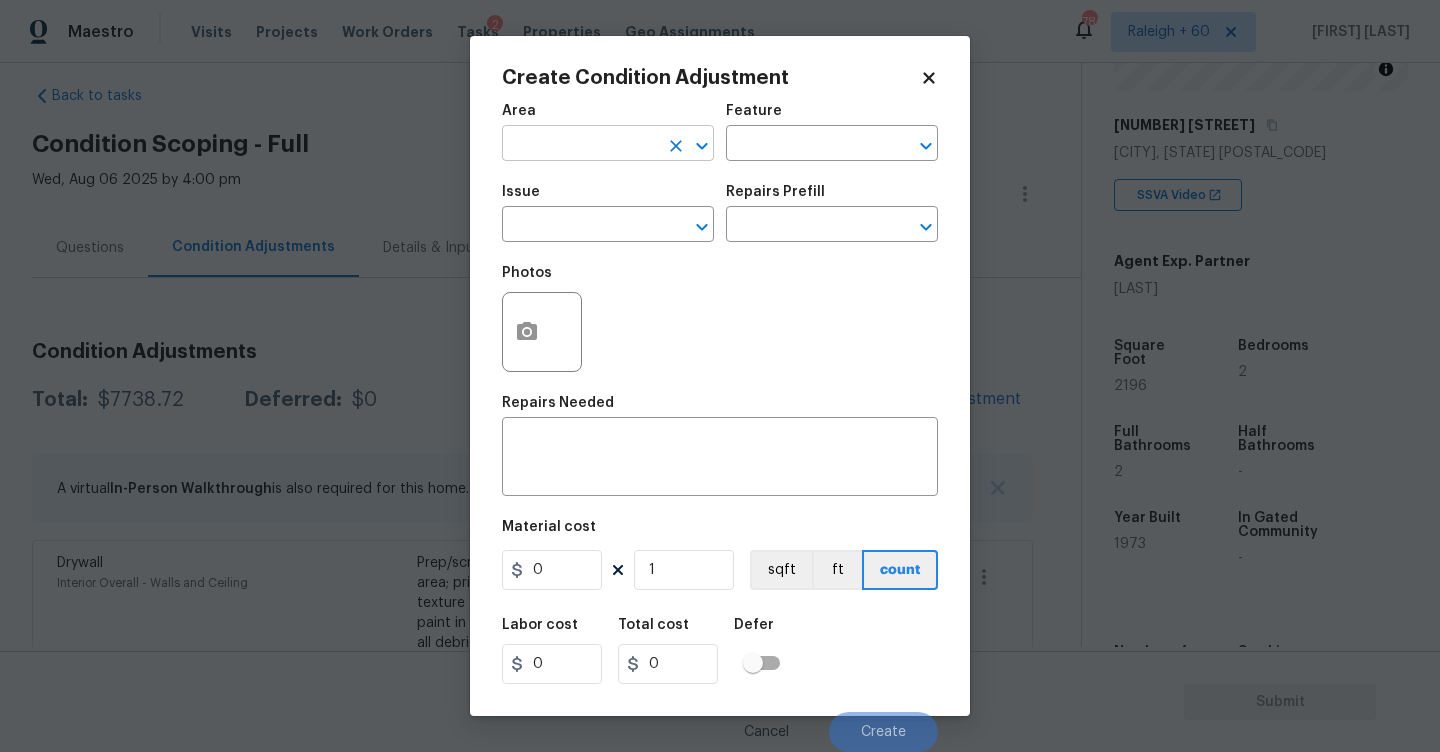 click at bounding box center [580, 145] 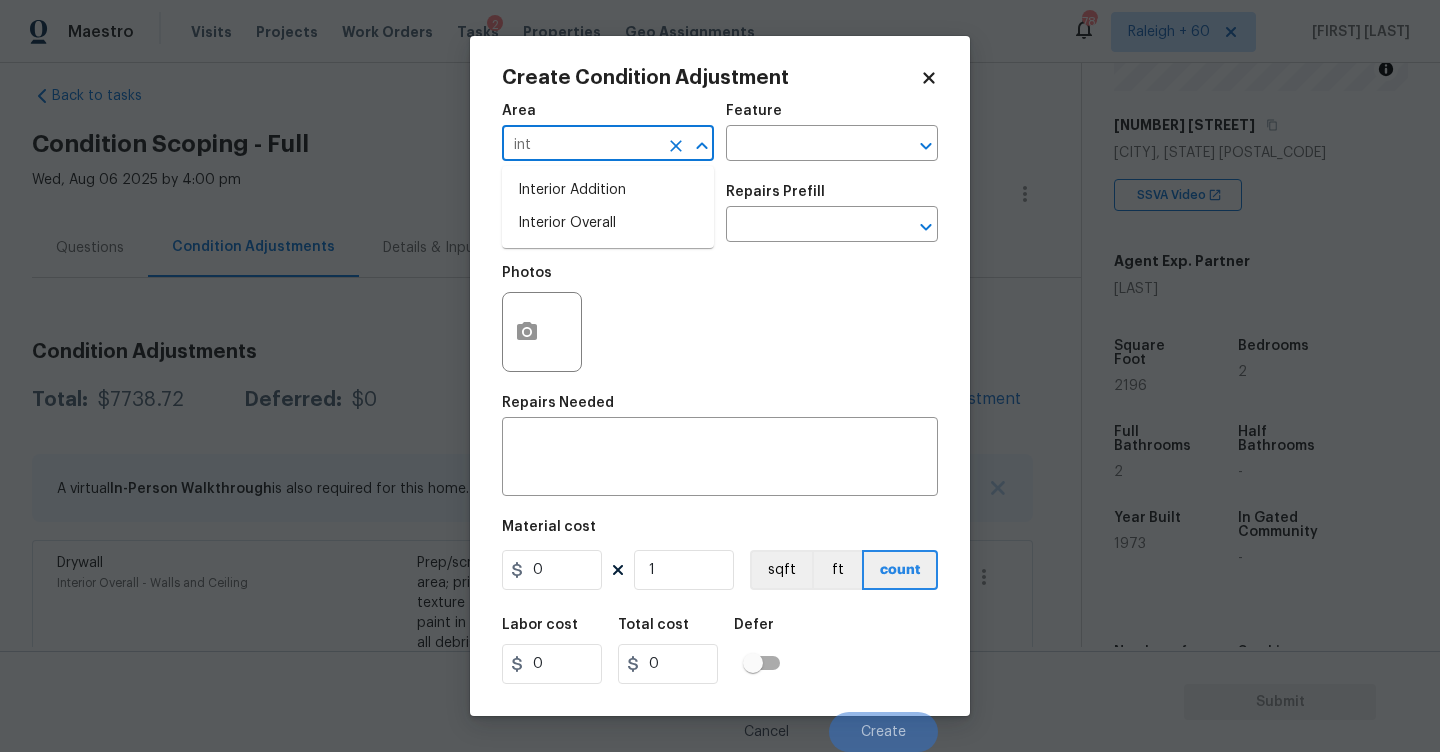 click on "Interior Overall" at bounding box center [608, 223] 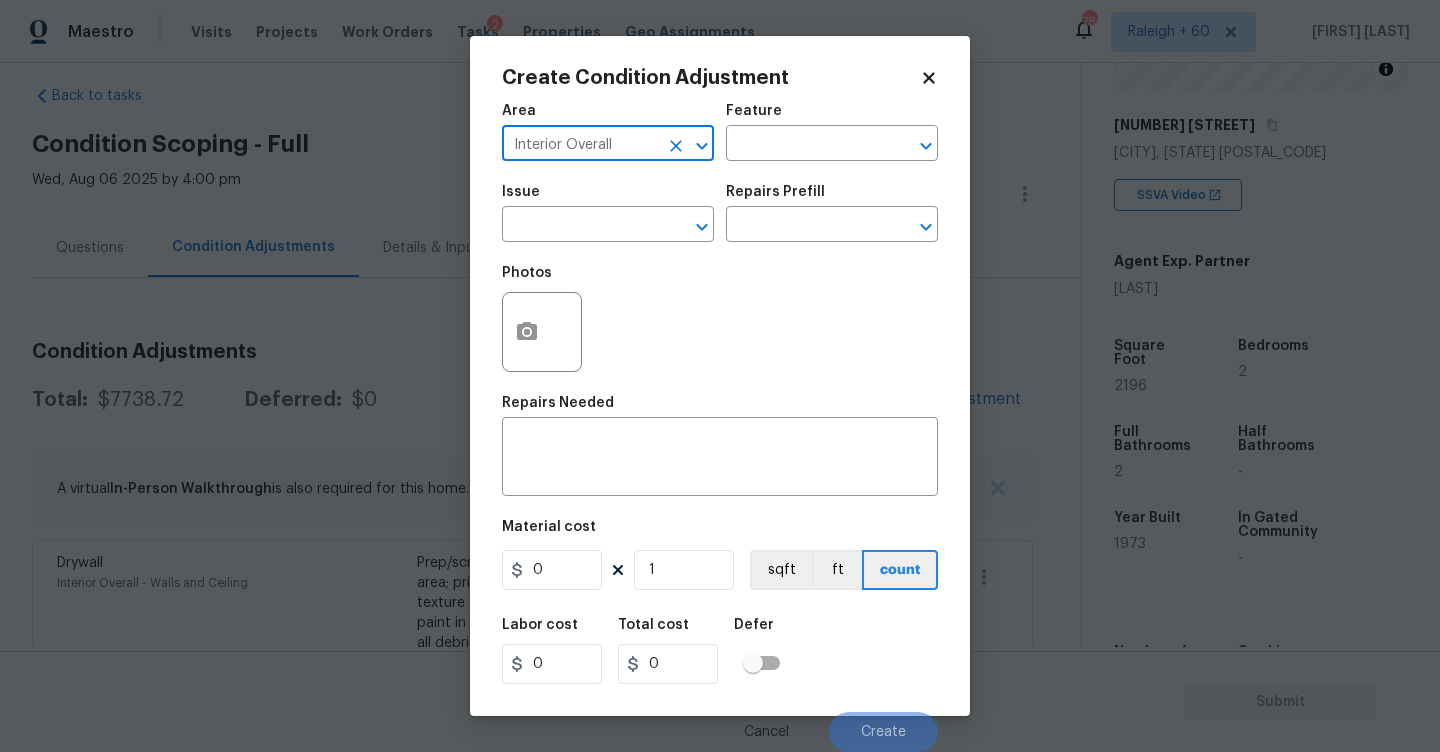 type on "Interior Overall" 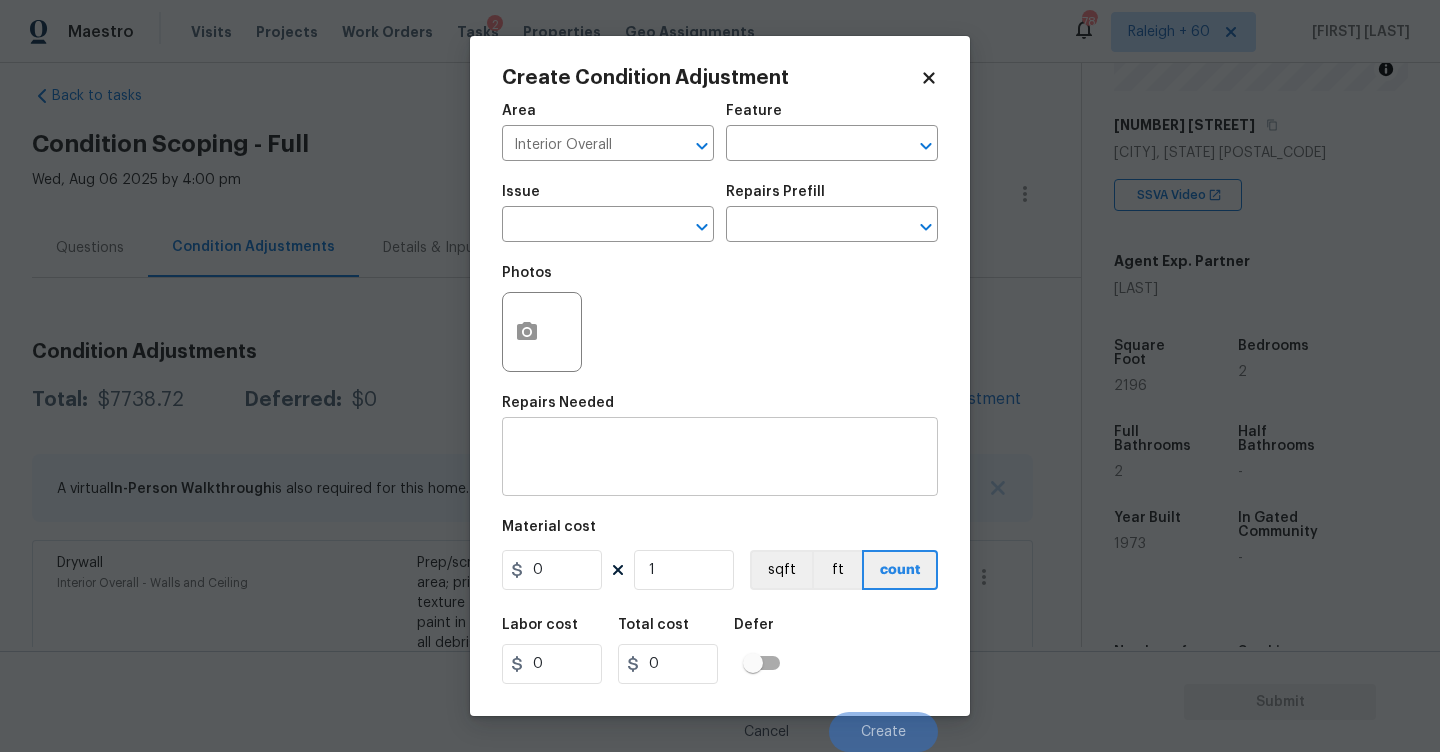 click at bounding box center [720, 459] 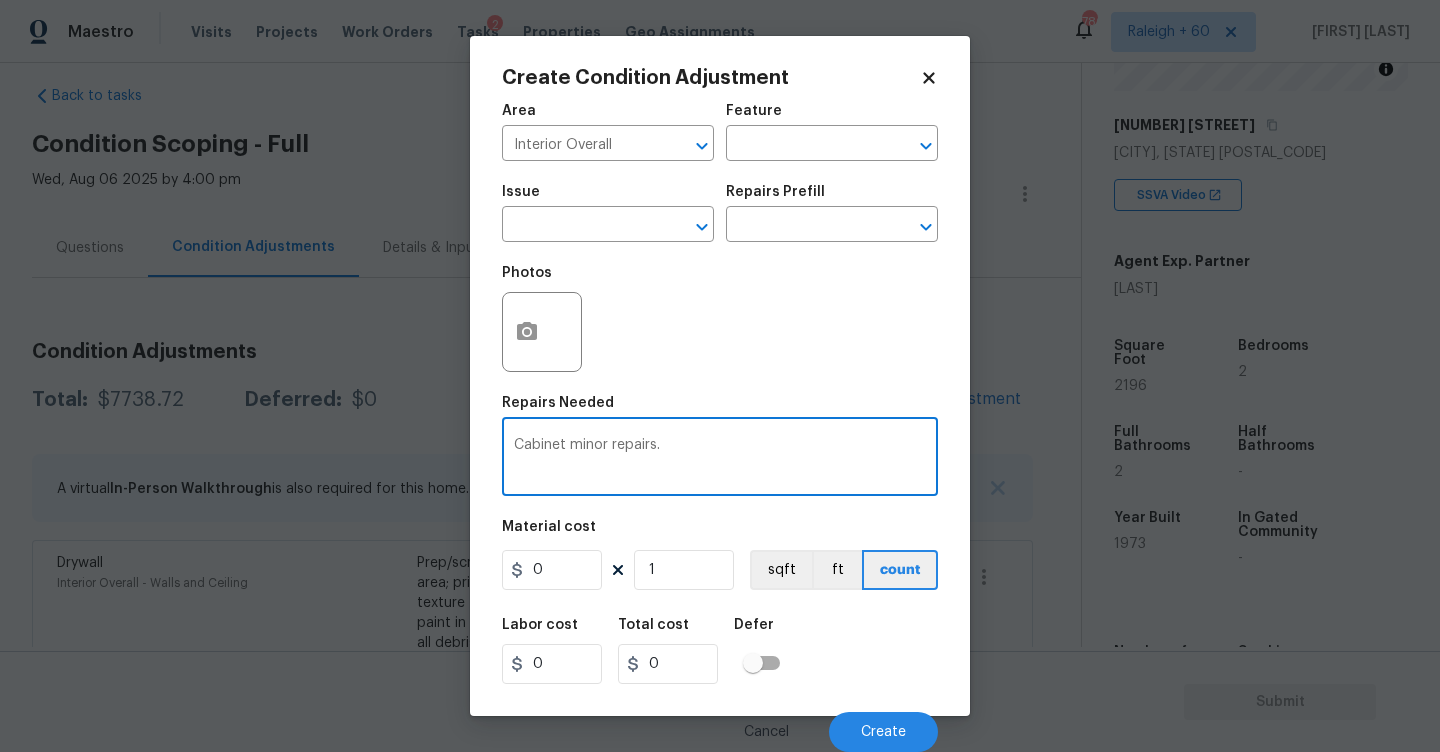 type on "Cabinet minor repairs." 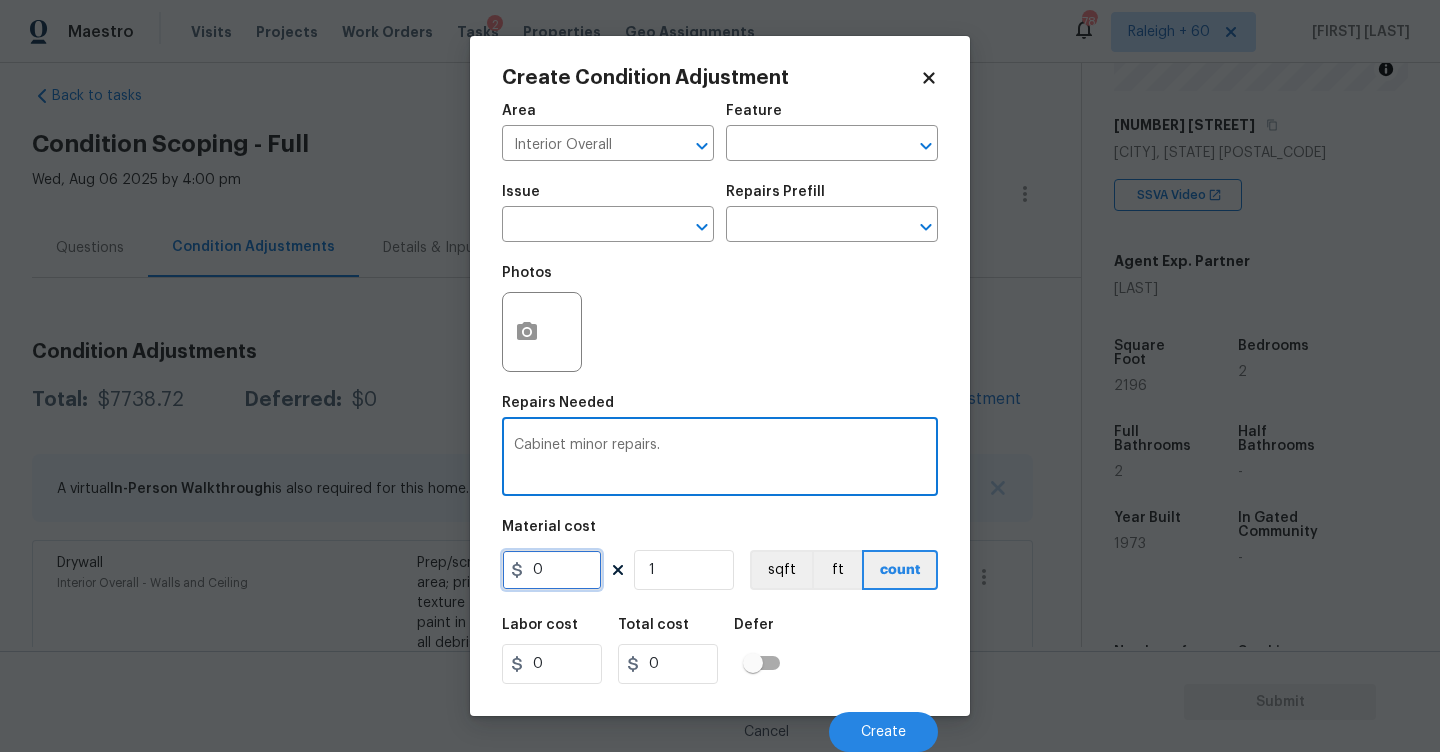 click on "0" at bounding box center (552, 570) 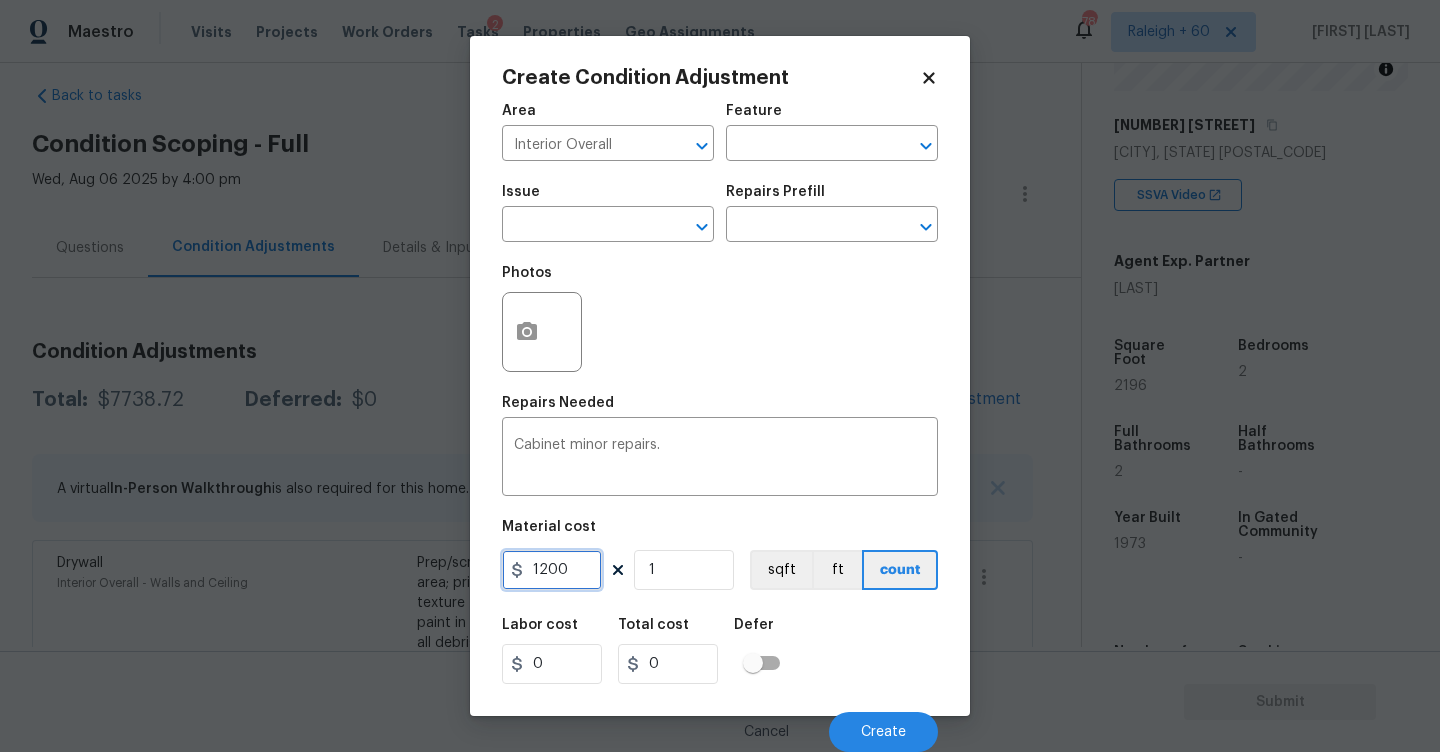 type on "1200" 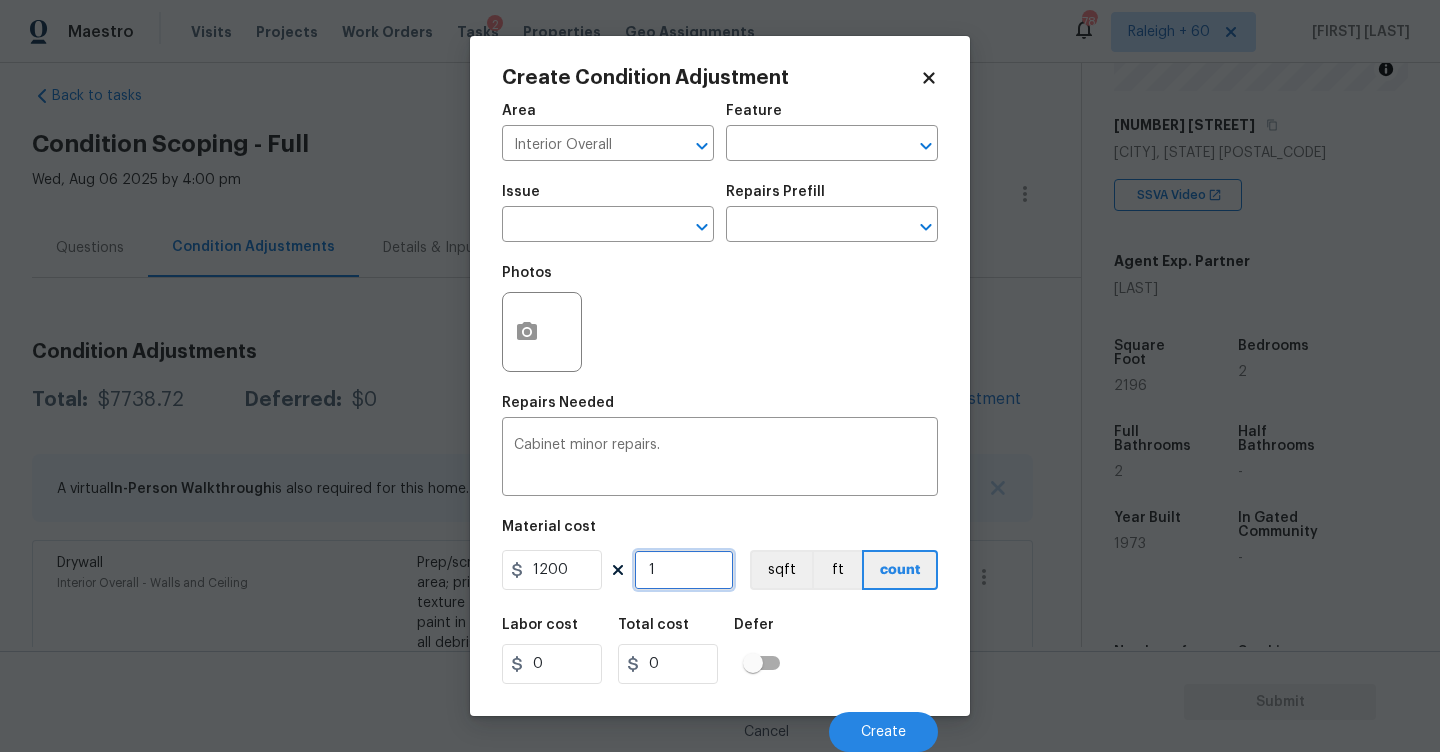 type on "1200" 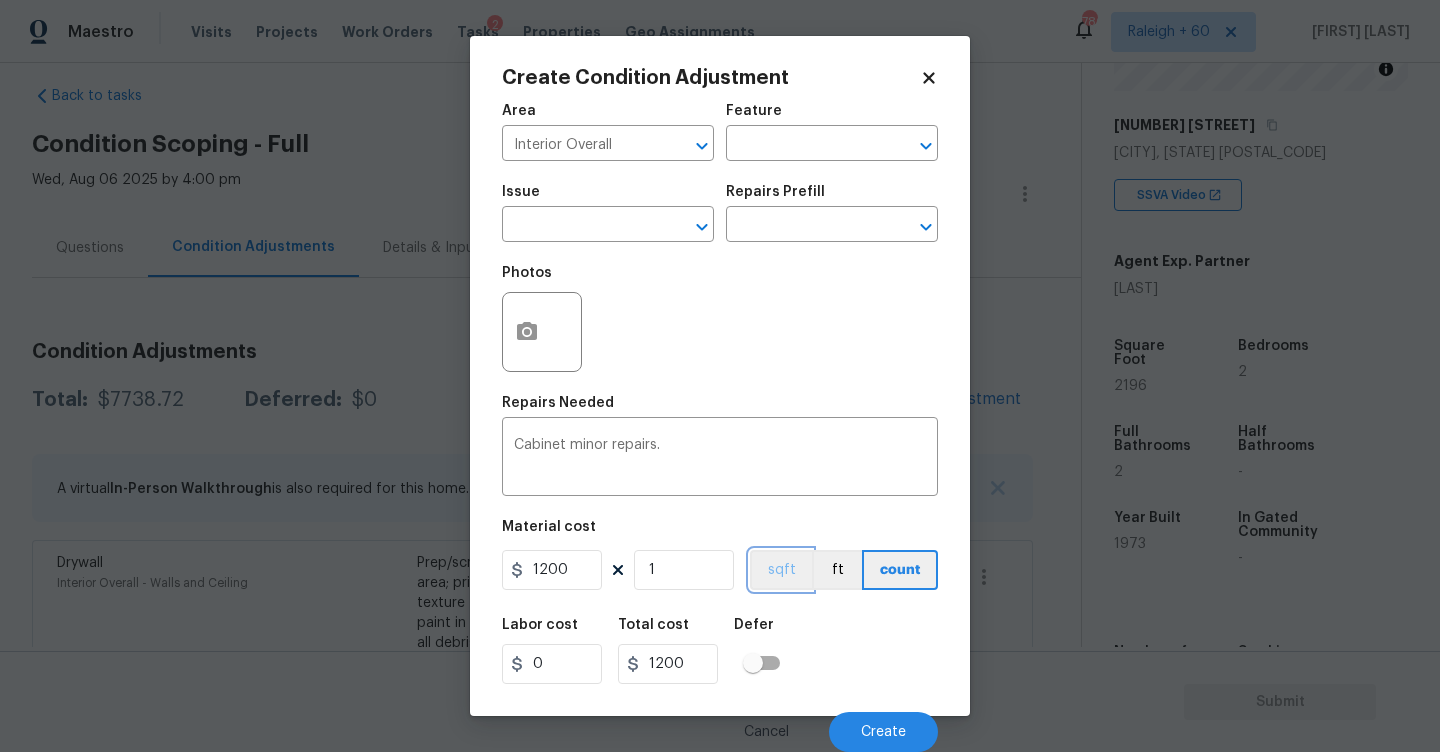 type 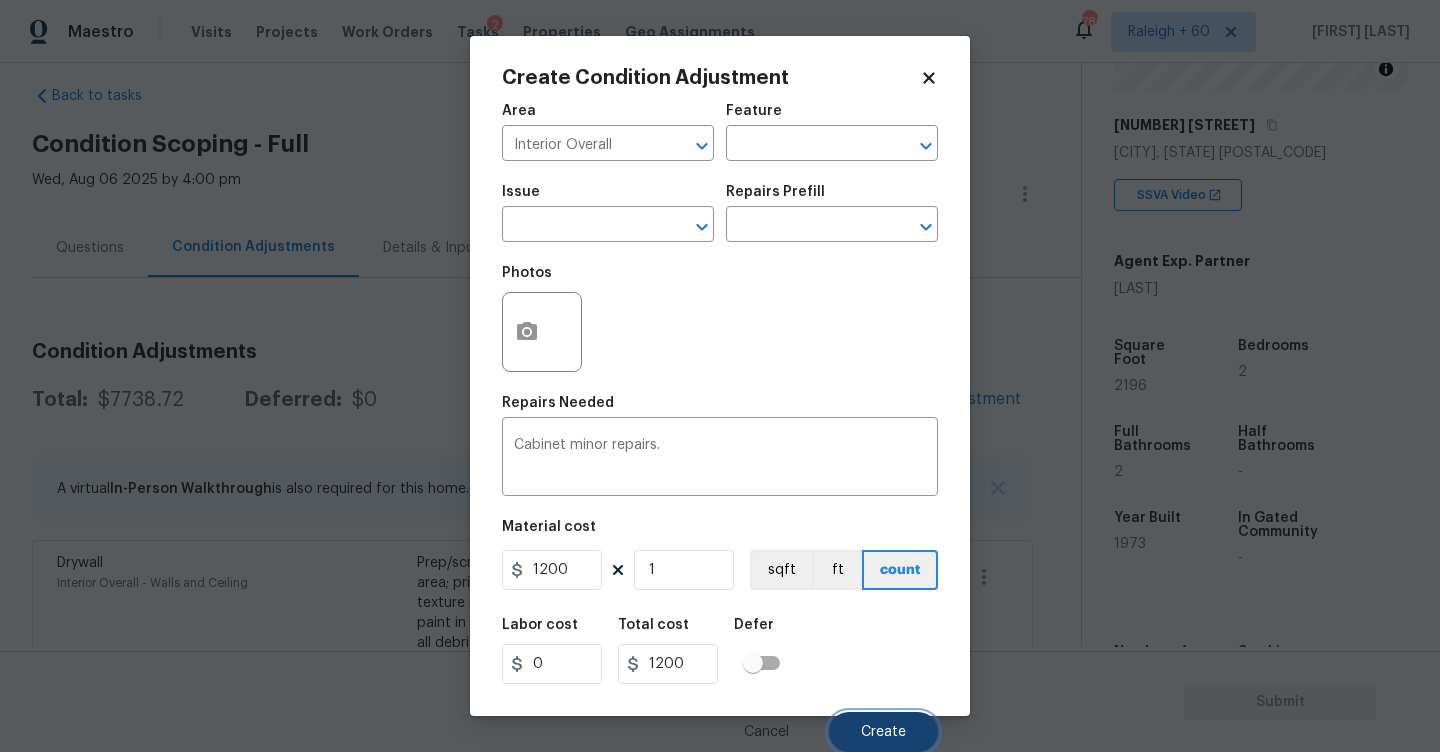 click on "Create" at bounding box center [883, 732] 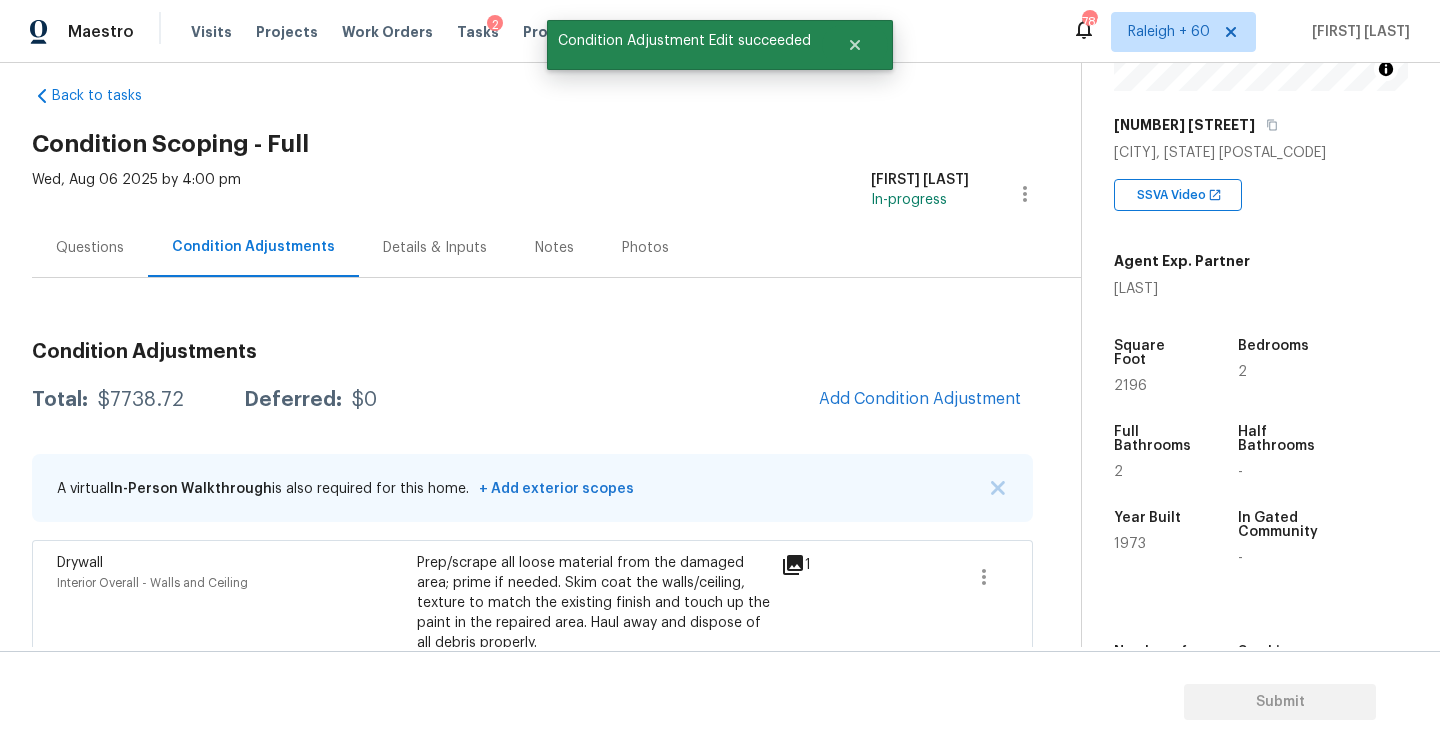 scroll, scrollTop: 0, scrollLeft: 0, axis: both 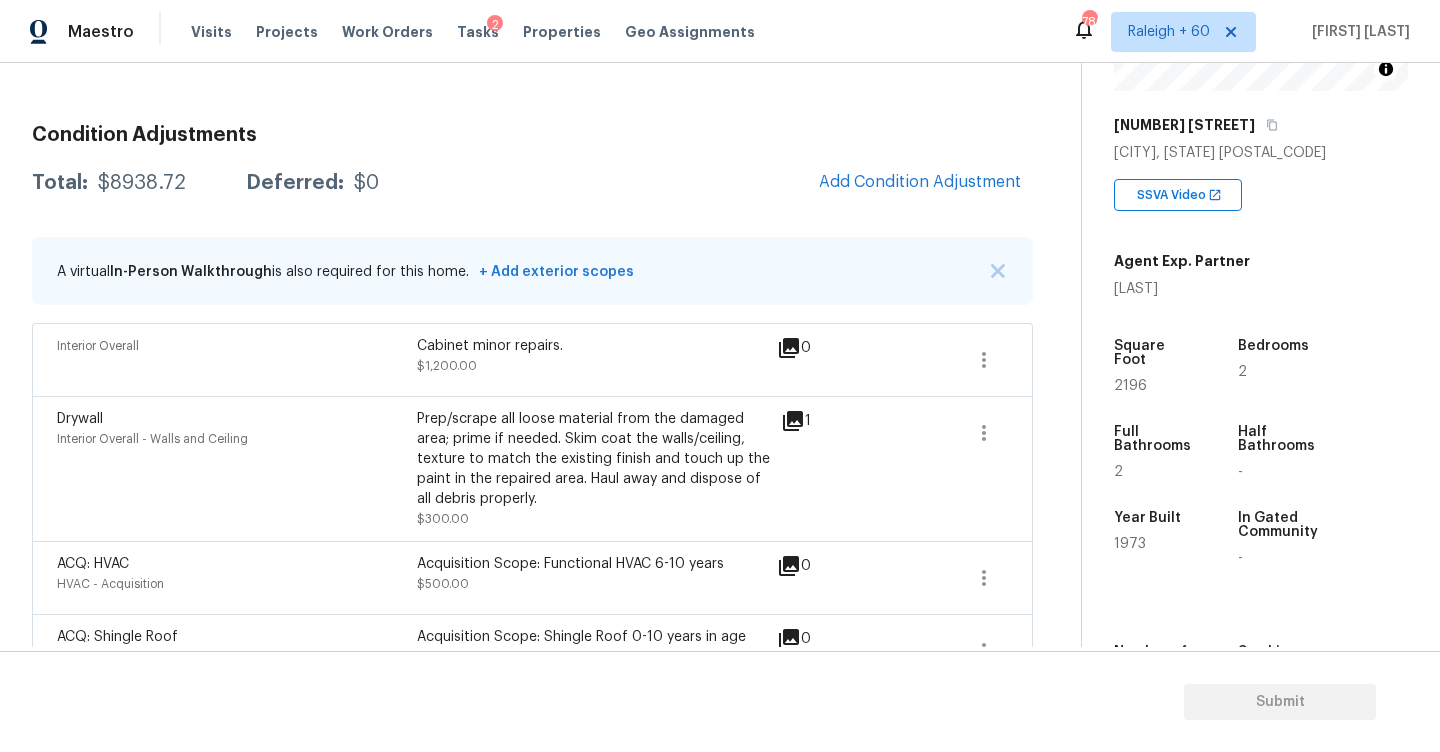 click on "Condition Adjustments Total:  $8938.72 Deferred:  $0 Add Condition Adjustment A virtual  In-Person Walkthrough  is also required for this home.   + Add exterior scopes Interior Overall Cabinet minor repairs. $1,200.00   0 Drywall Interior Overall - Walls and Ceiling Prep/scrape all loose material from the damaged area; prime if needed. Skim coat the walls/ceiling, texture to match the existing finish and touch up the paint in the repaired area. Haul away and dispose of all debris properly. $300.00   1 ACQ: HVAC HVAC - Acquisition Acquisition Scope: Functional HVAC 6-10 years $500.00   0 ACQ: Shingle Roof Roof - Acquisition Acquisition Scope: Shingle Roof 0-10 years in age maintenance. $637.00   0 Condition charge Interior Overall - Home Readiness Packages Age Condition Charge: 1922-1978 B	 $2,000.00   0 ACQ: Flooring Interior Overall - Acquisition Acquisition Scope: Minimum flooring repairs $439.20   0 ACQ: Paint Interior Overall - Acquisition Acquisition Scope: ~25% of the home needs interior paint $812.52" at bounding box center (532, 852) 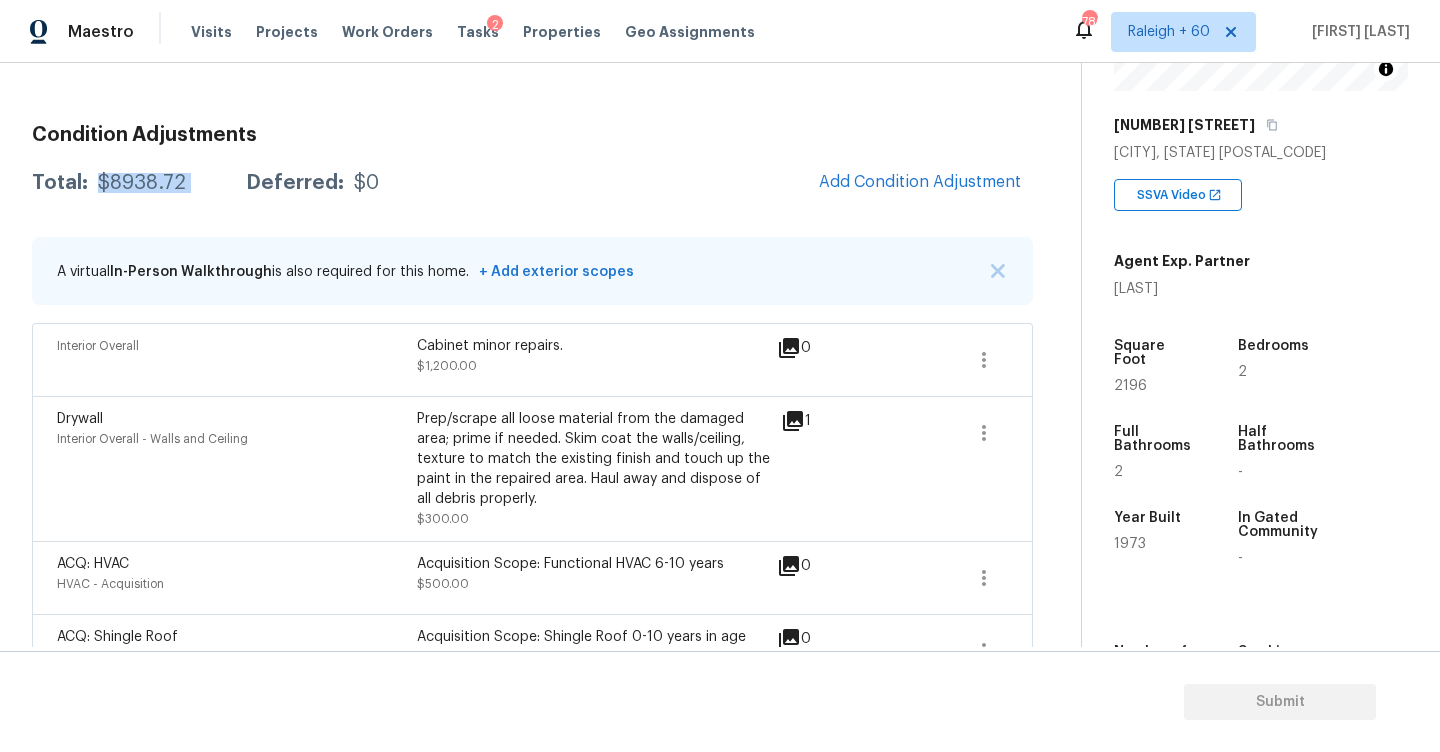 click on "Condition Adjustments Total:  $8938.72 Deferred:  $0 Add Condition Adjustment A virtual  In-Person Walkthrough  is also required for this home.   + Add exterior scopes Interior Overall Cabinet minor repairs. $1,200.00   0 Drywall Interior Overall - Walls and Ceiling Prep/scrape all loose material from the damaged area; prime if needed. Skim coat the walls/ceiling, texture to match the existing finish and touch up the paint in the repaired area. Haul away and dispose of all debris properly. $300.00   1 ACQ: HVAC HVAC - Acquisition Acquisition Scope: Functional HVAC 6-10 years $500.00   0 ACQ: Shingle Roof Roof - Acquisition Acquisition Scope: Shingle Roof 0-10 years in age maintenance. $637.00   0 Condition charge Interior Overall - Home Readiness Packages Age Condition Charge: 1922-1978 B	 $2,000.00   0 ACQ: Flooring Interior Overall - Acquisition Acquisition Scope: Minimum flooring repairs $439.20   0 ACQ: Paint Interior Overall - Acquisition Acquisition Scope: ~25% of the home needs interior paint $812.52" at bounding box center [532, 852] 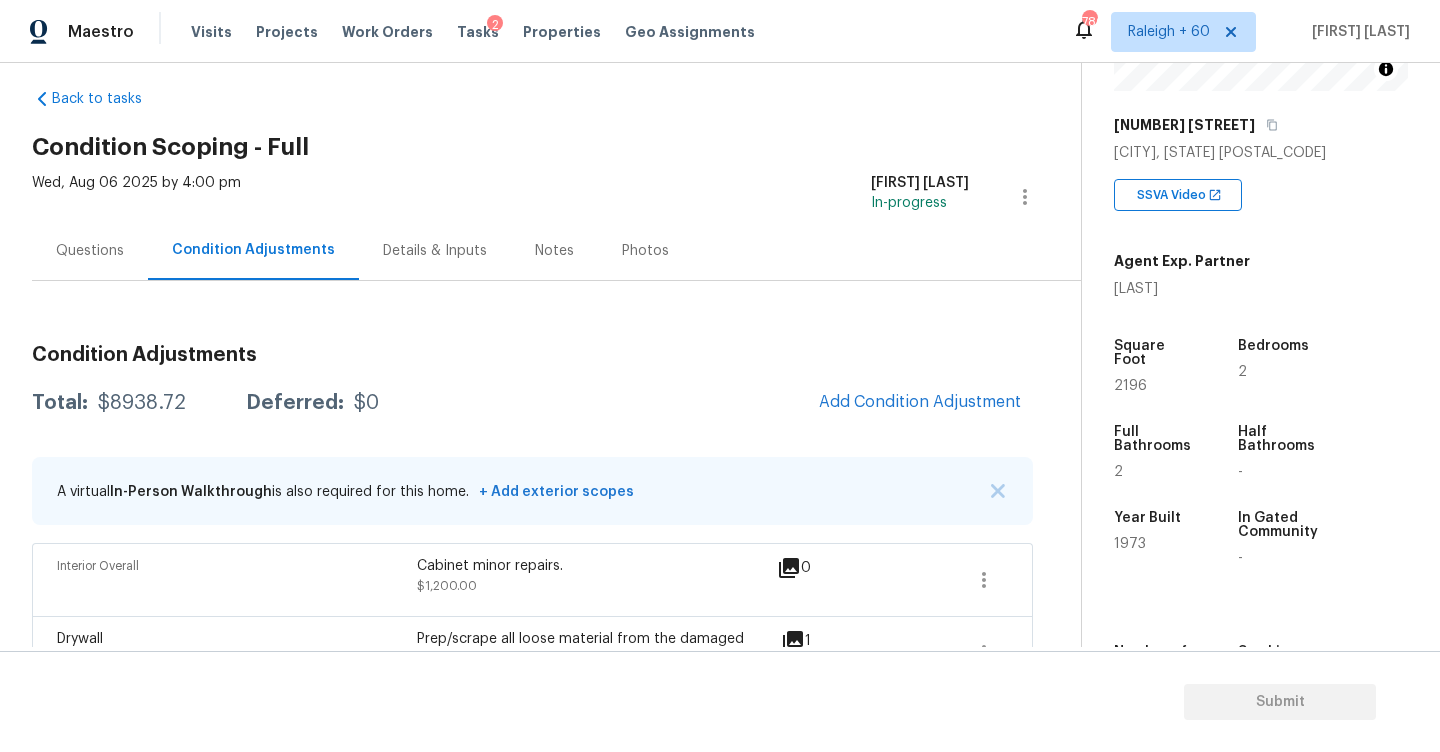 click on "Questions" at bounding box center (90, 250) 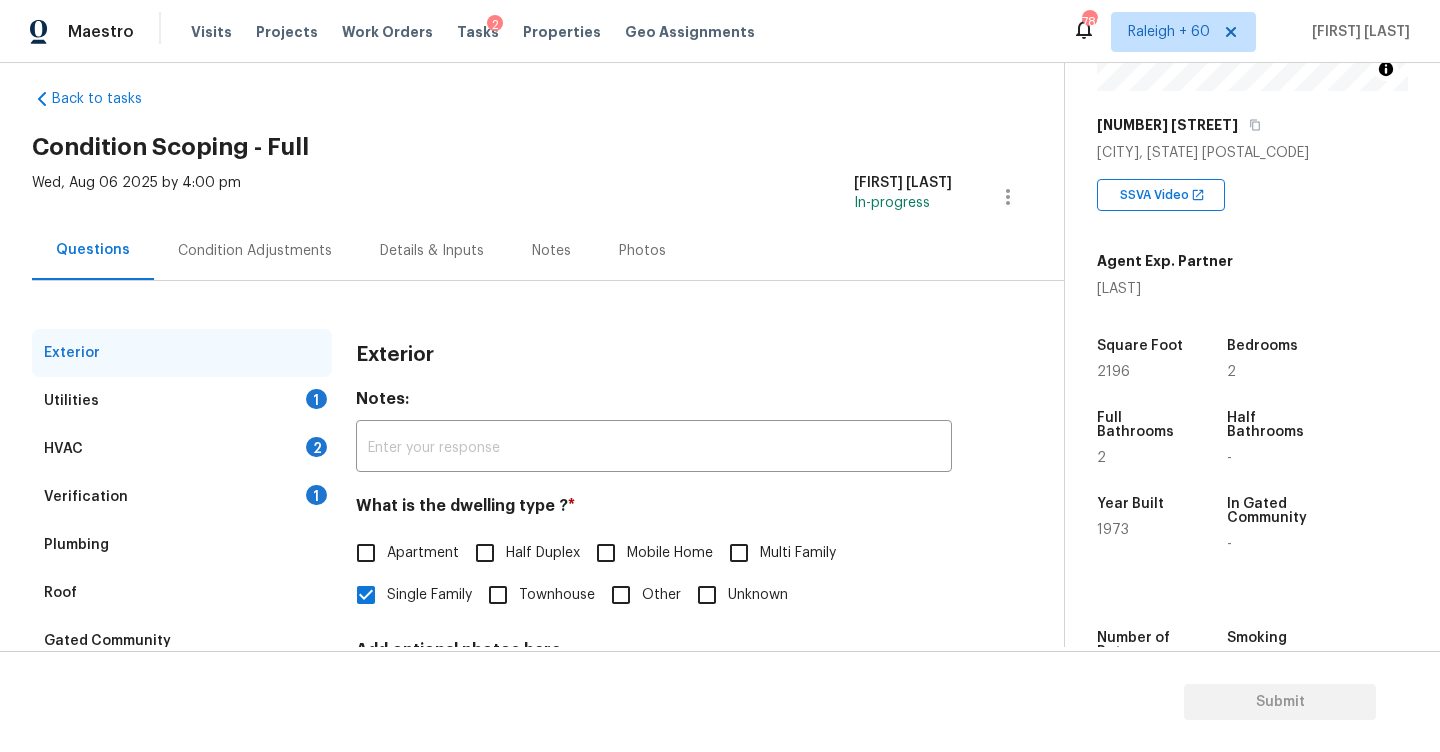 scroll, scrollTop: 211, scrollLeft: 0, axis: vertical 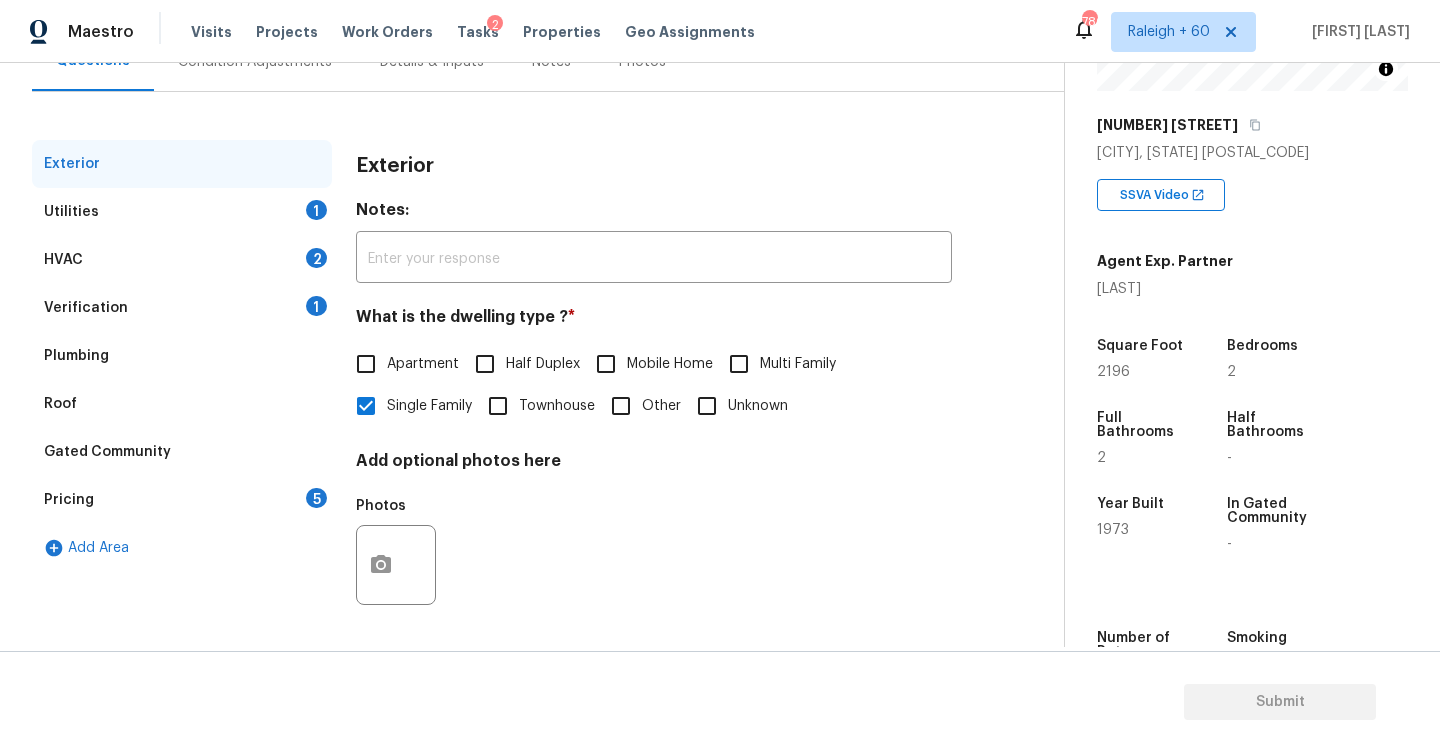 click on "Utilities 1" at bounding box center [182, 212] 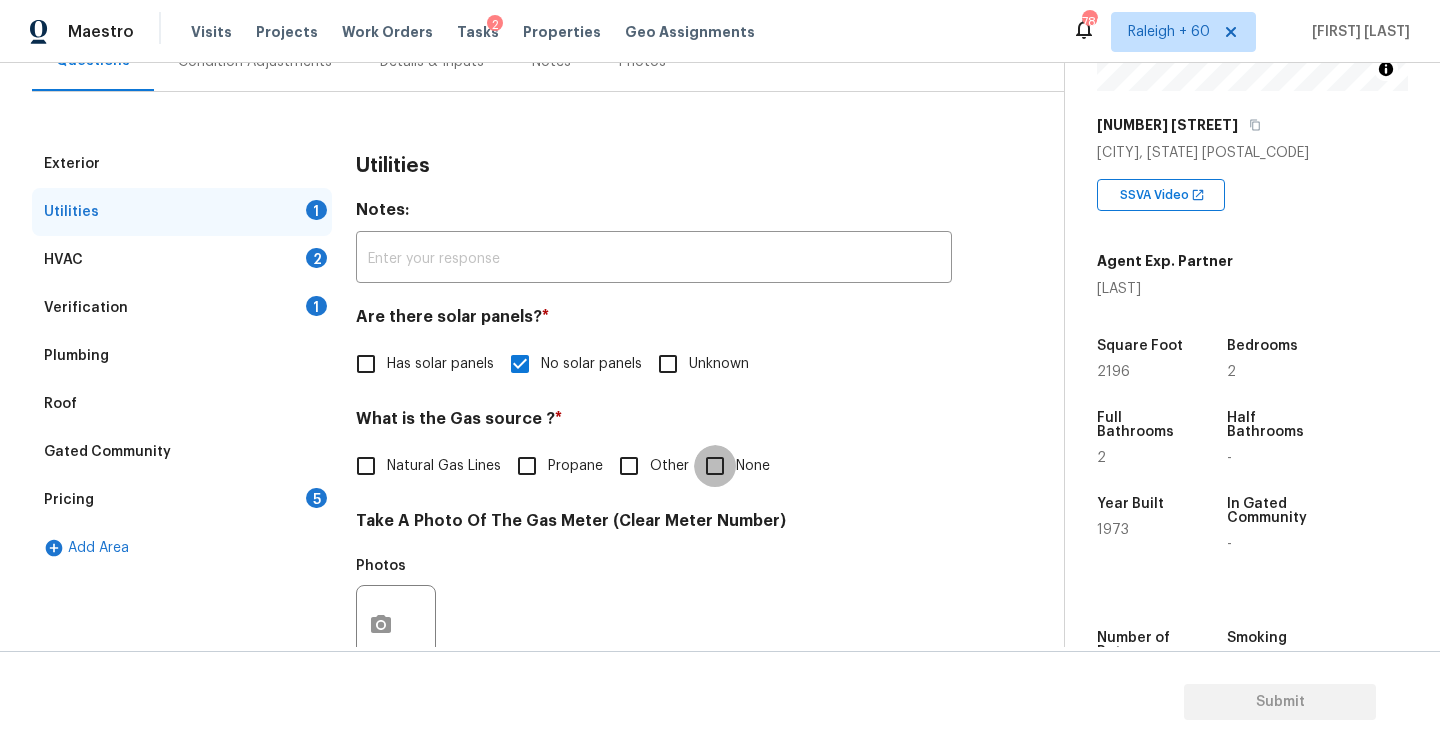 click on "None" at bounding box center (715, 466) 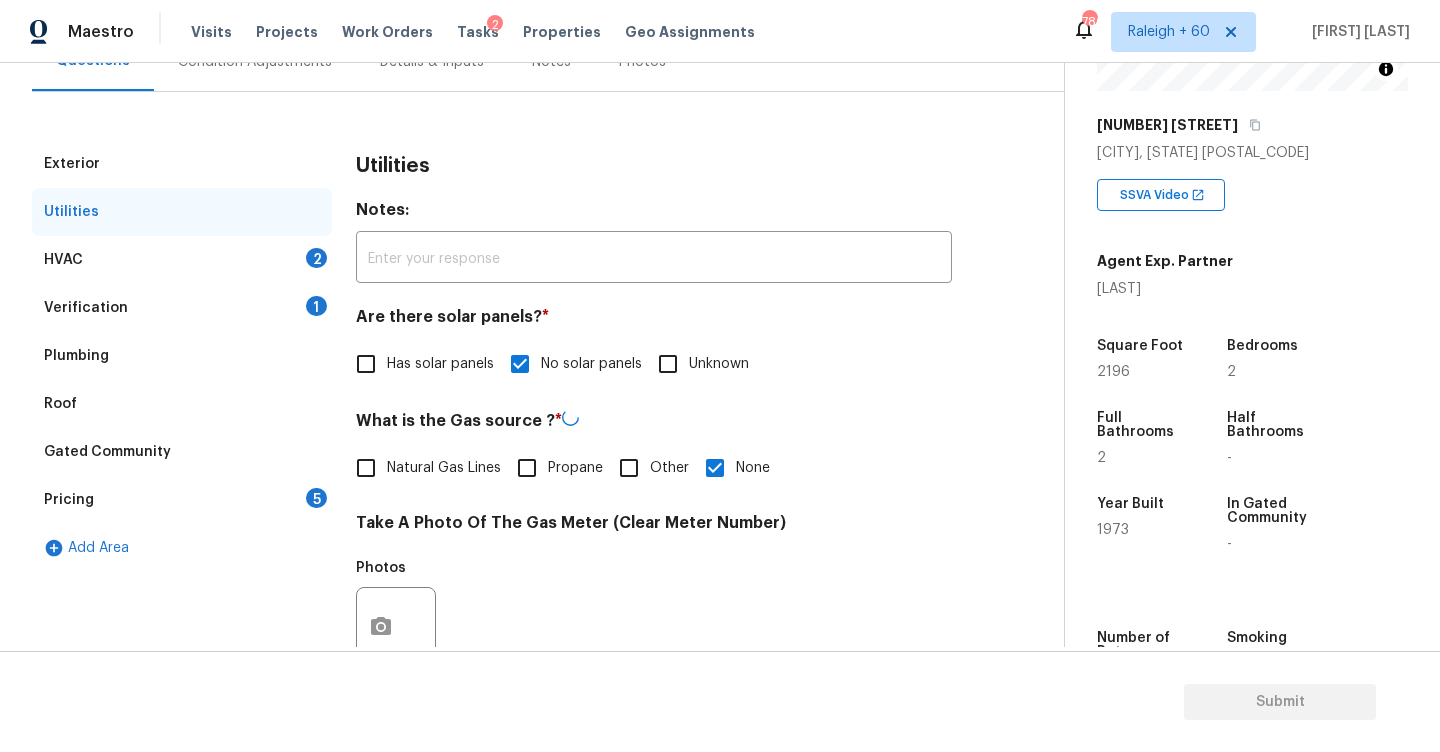 scroll, scrollTop: 323, scrollLeft: 0, axis: vertical 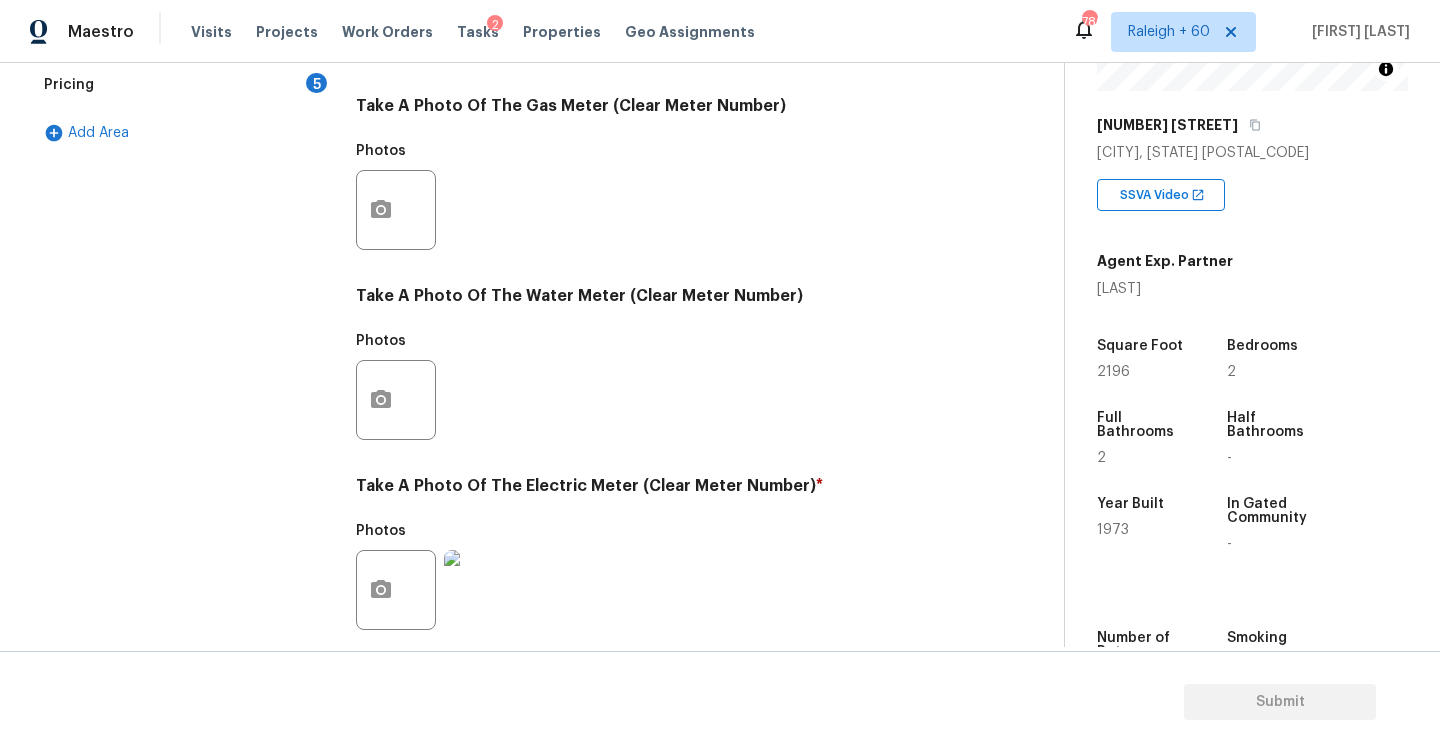 click on "Maestro Visits Projects Work Orders Tasks 2 Properties Geo Assignments 786 Raleigh + 60 RP Dhanush" at bounding box center [720, 31] 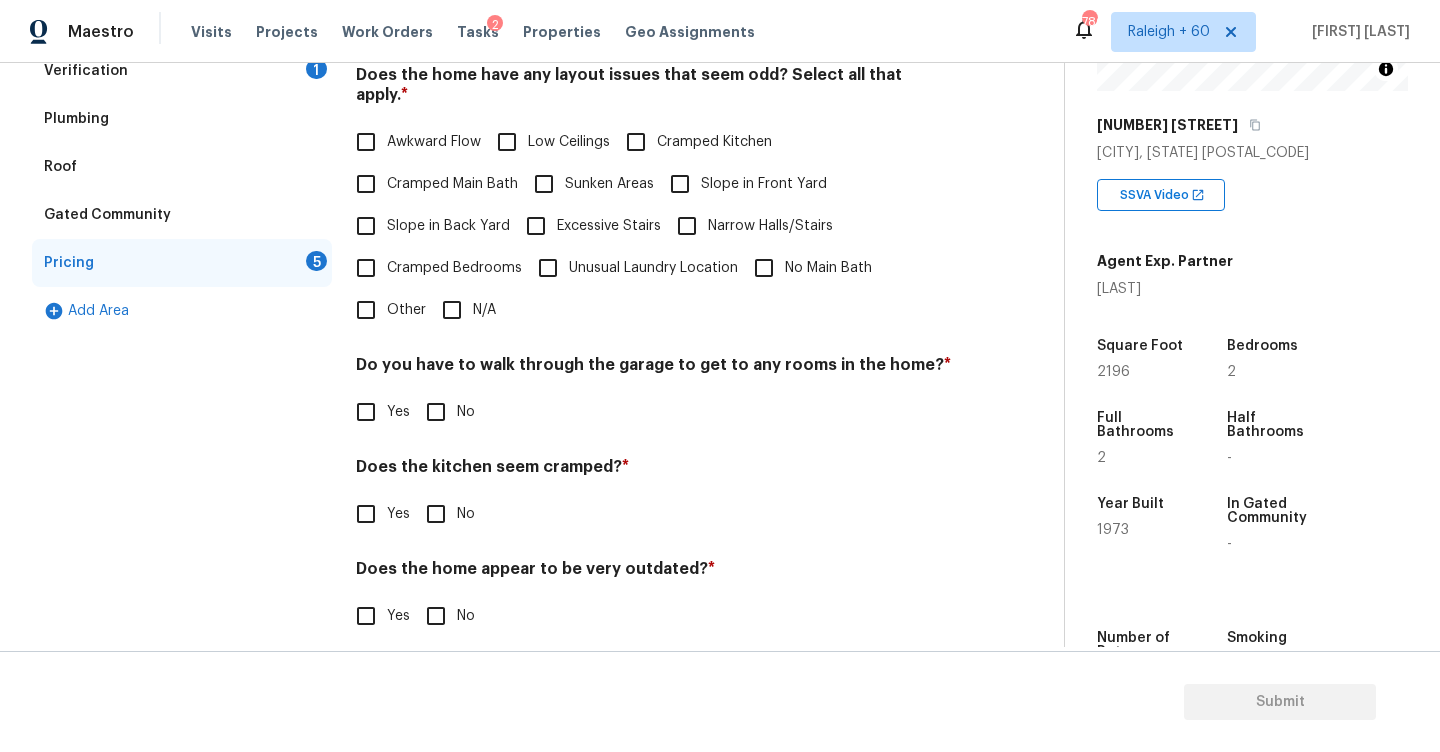 scroll, scrollTop: 271, scrollLeft: 0, axis: vertical 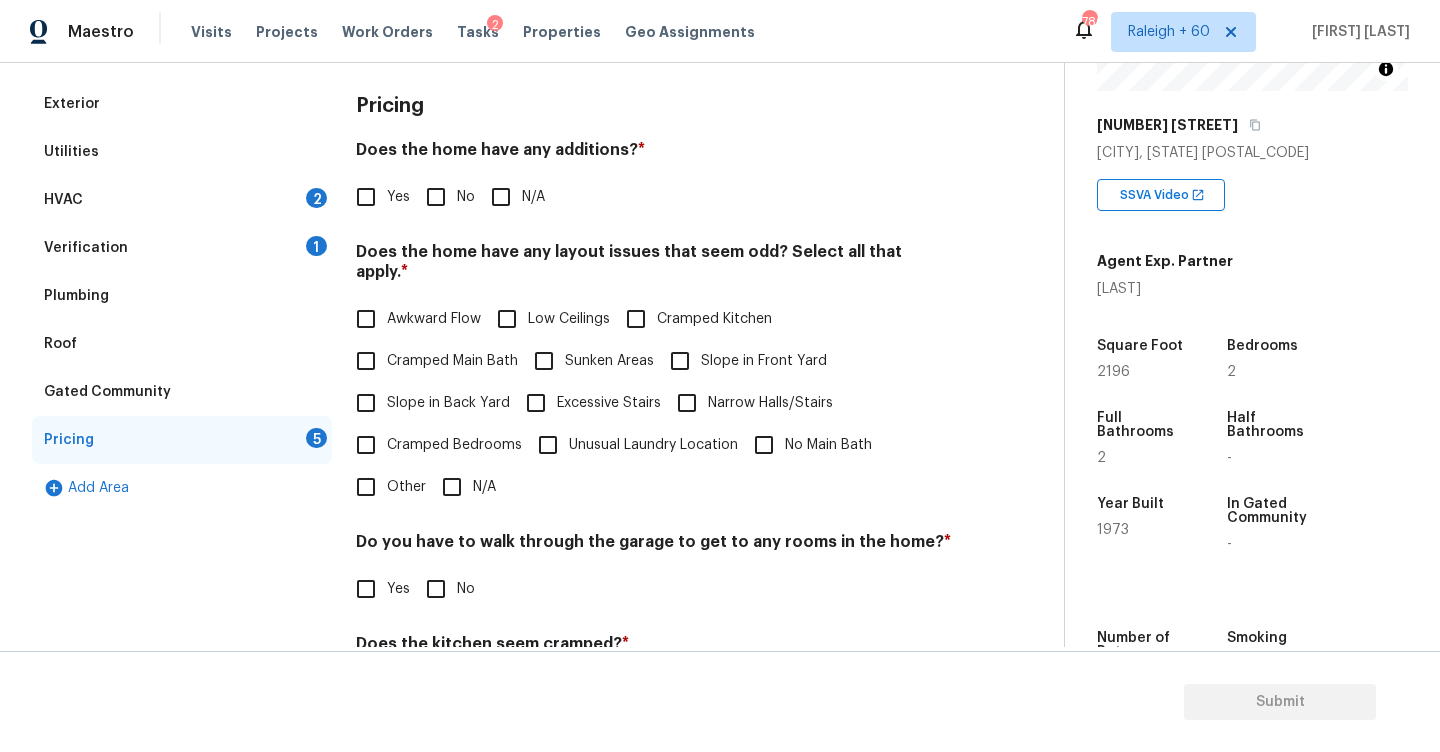 click on "Does the home have any additions?  *" at bounding box center [654, 154] 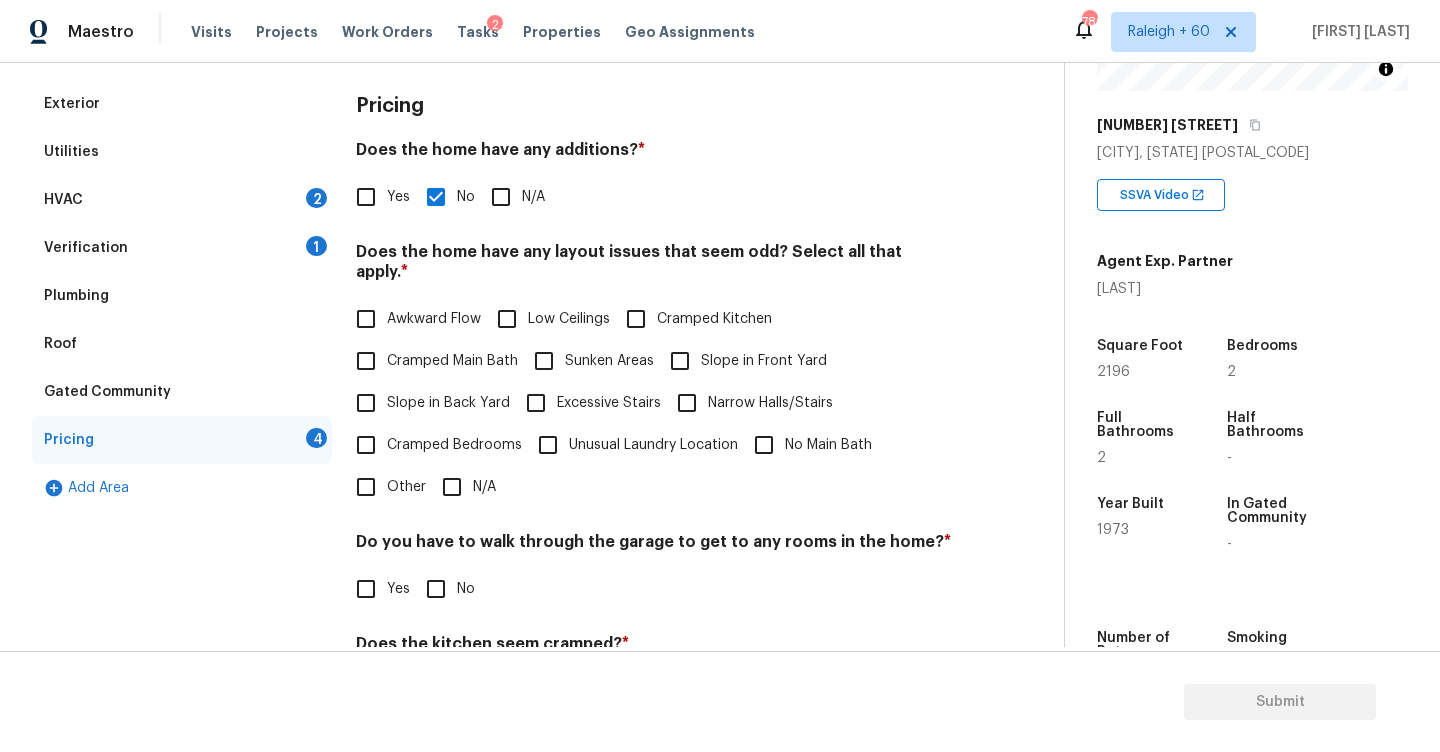 click on "Slope in Back Yard" at bounding box center [427, 403] 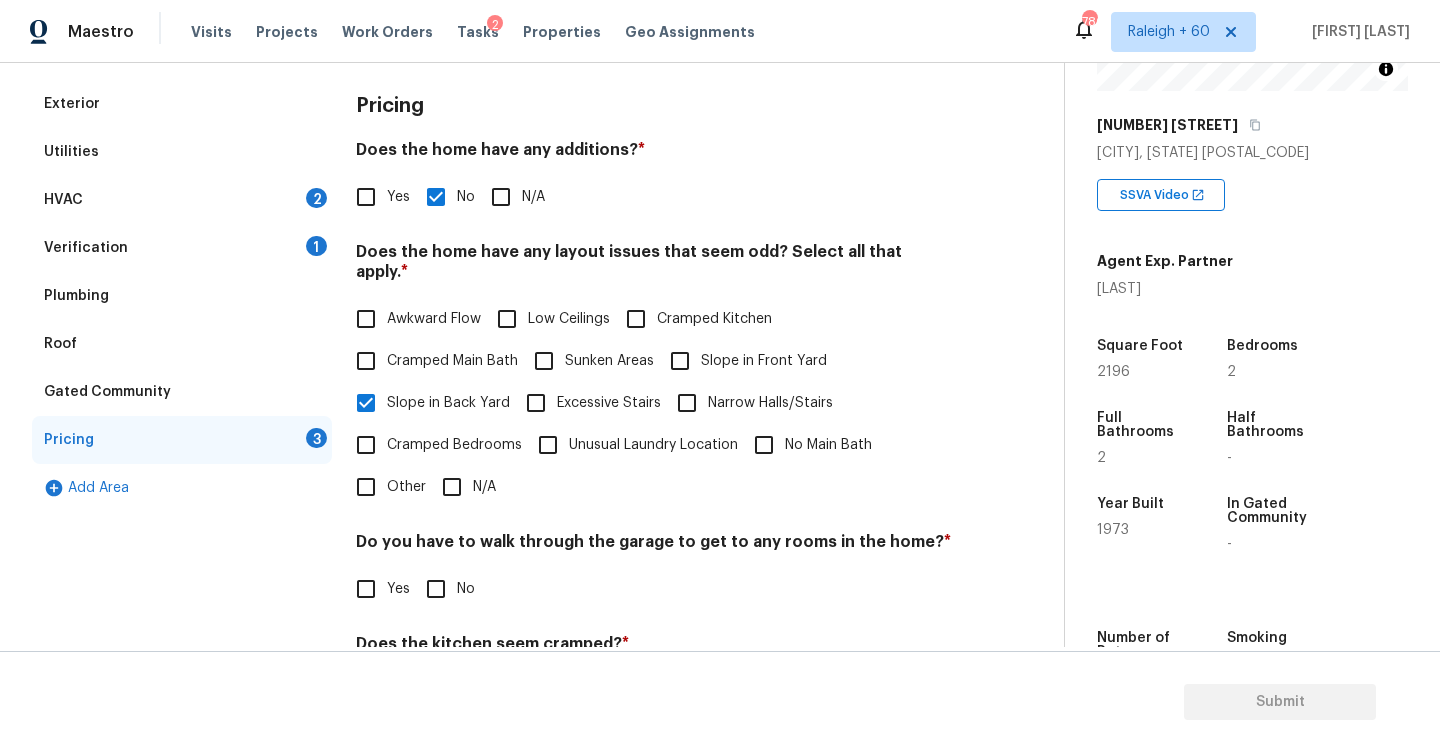 click on "Slope in Front Yard" at bounding box center (680, 361) 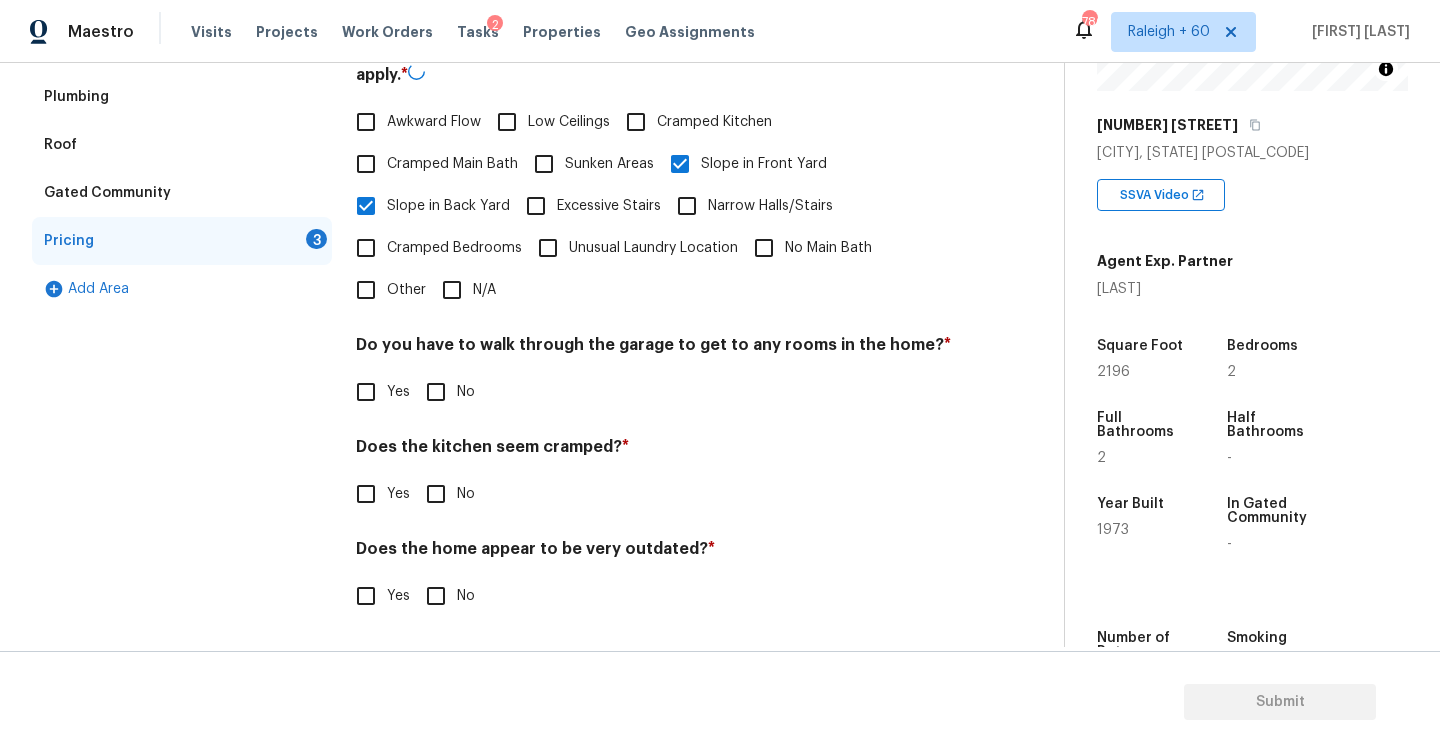 scroll, scrollTop: 448, scrollLeft: 0, axis: vertical 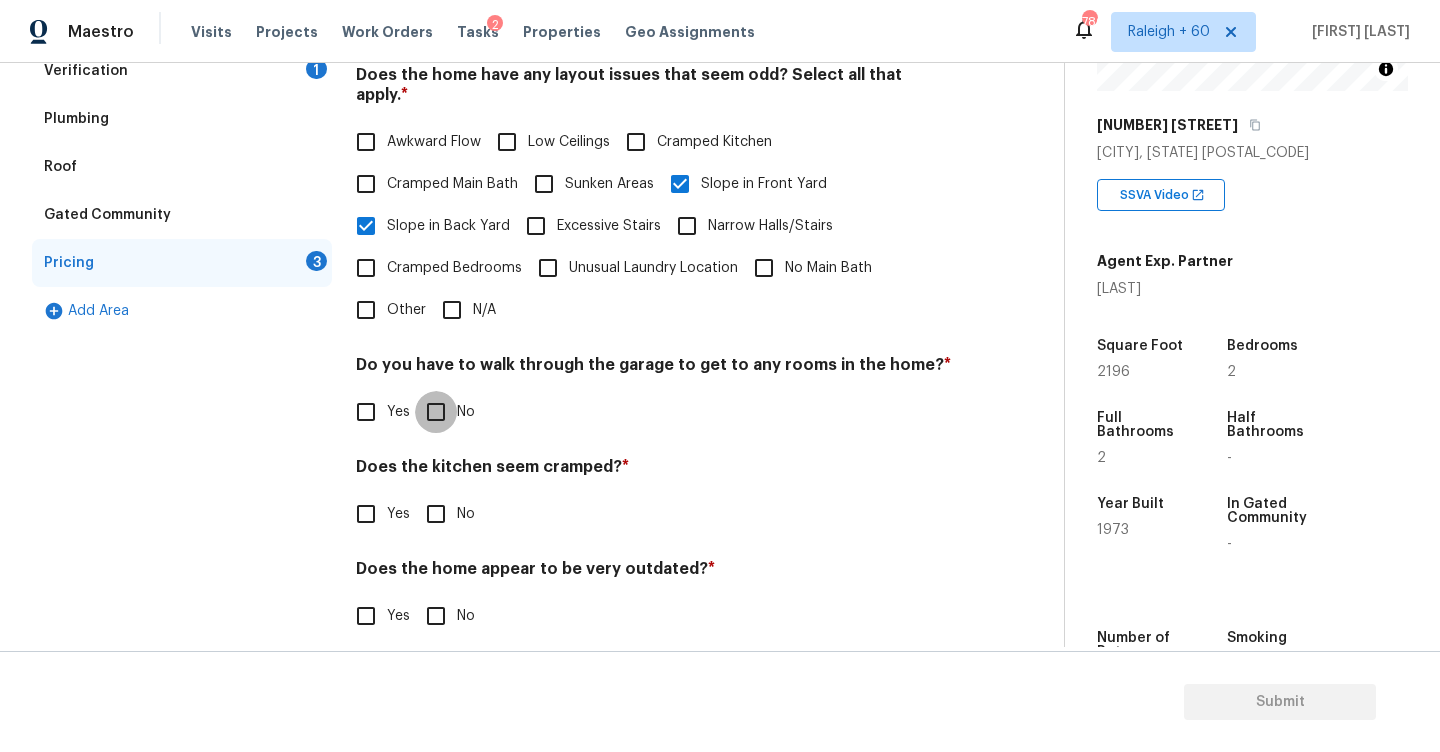 click on "No" at bounding box center (436, 412) 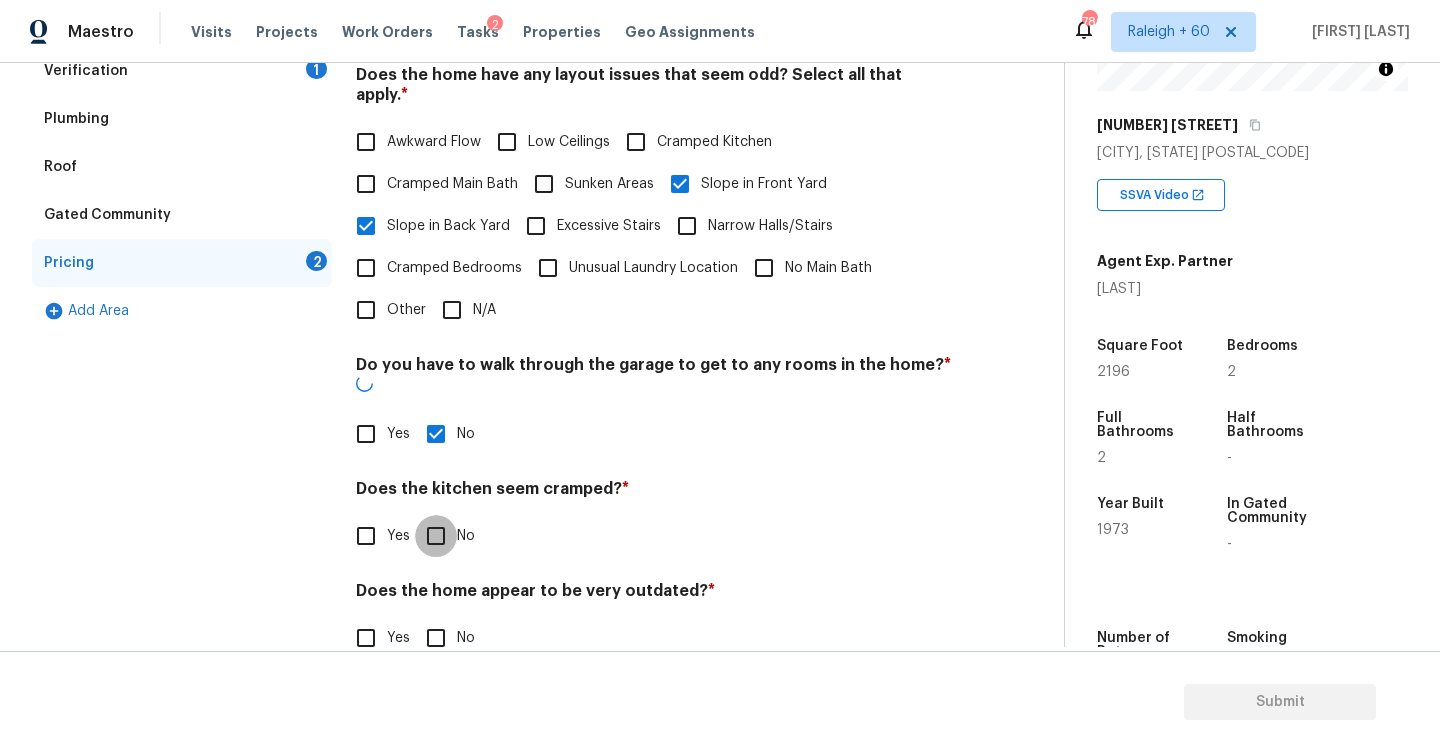 click on "No" at bounding box center (436, 536) 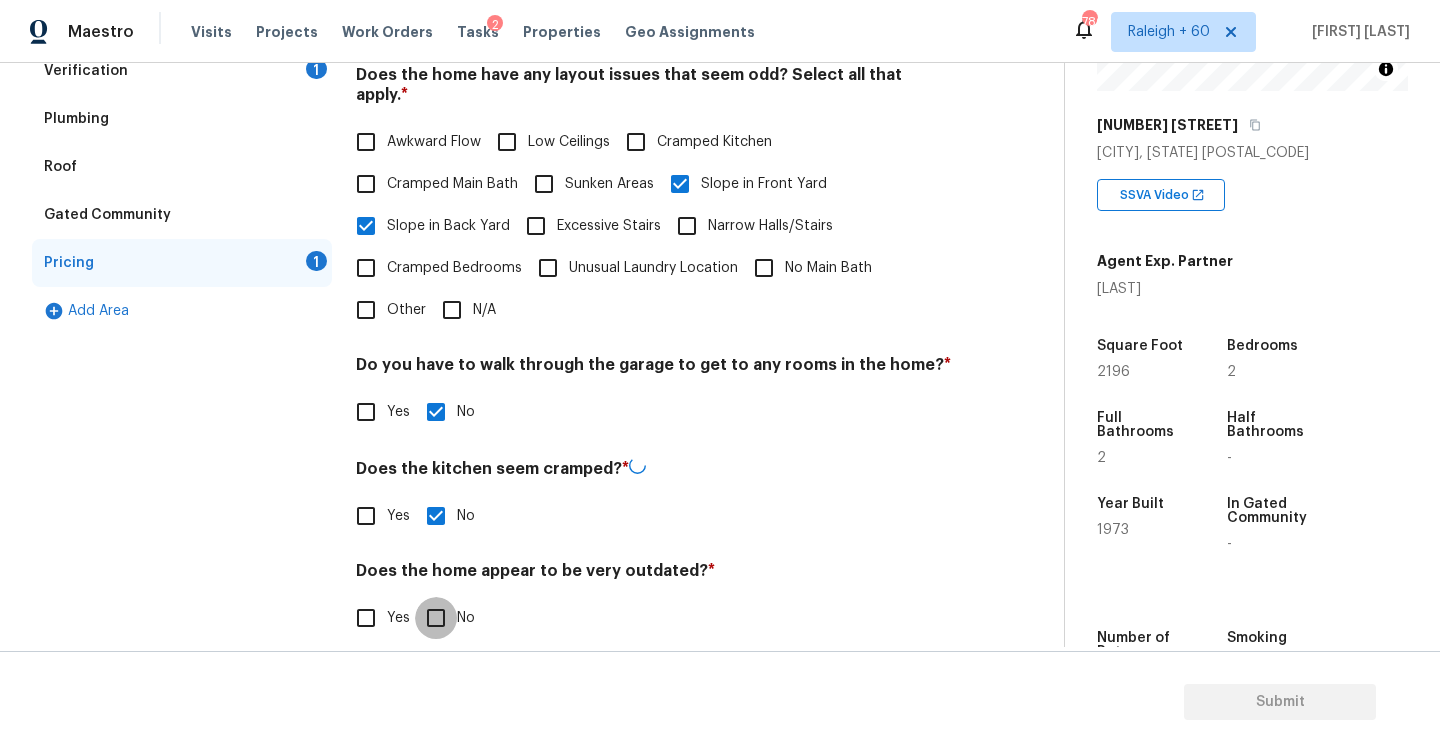 click on "No" at bounding box center [436, 618] 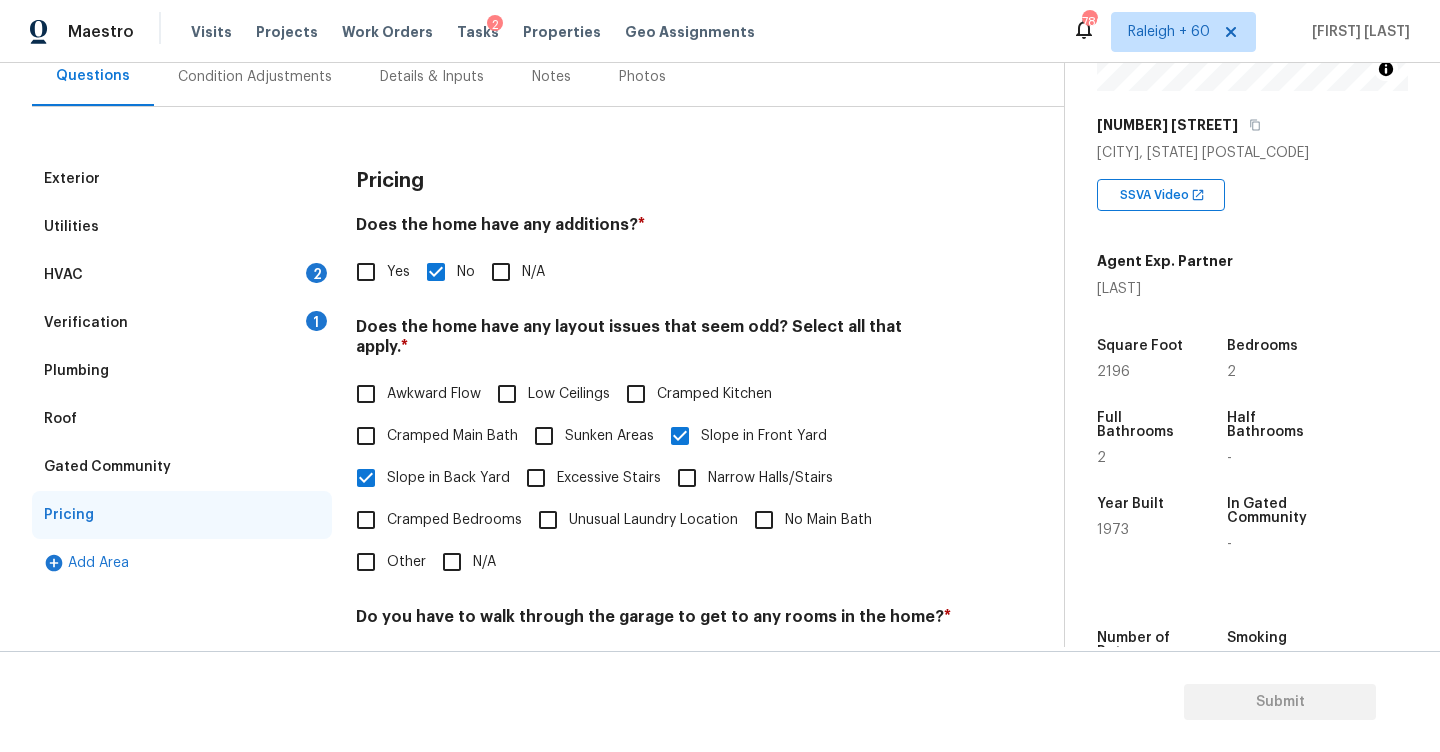 scroll, scrollTop: 105, scrollLeft: 0, axis: vertical 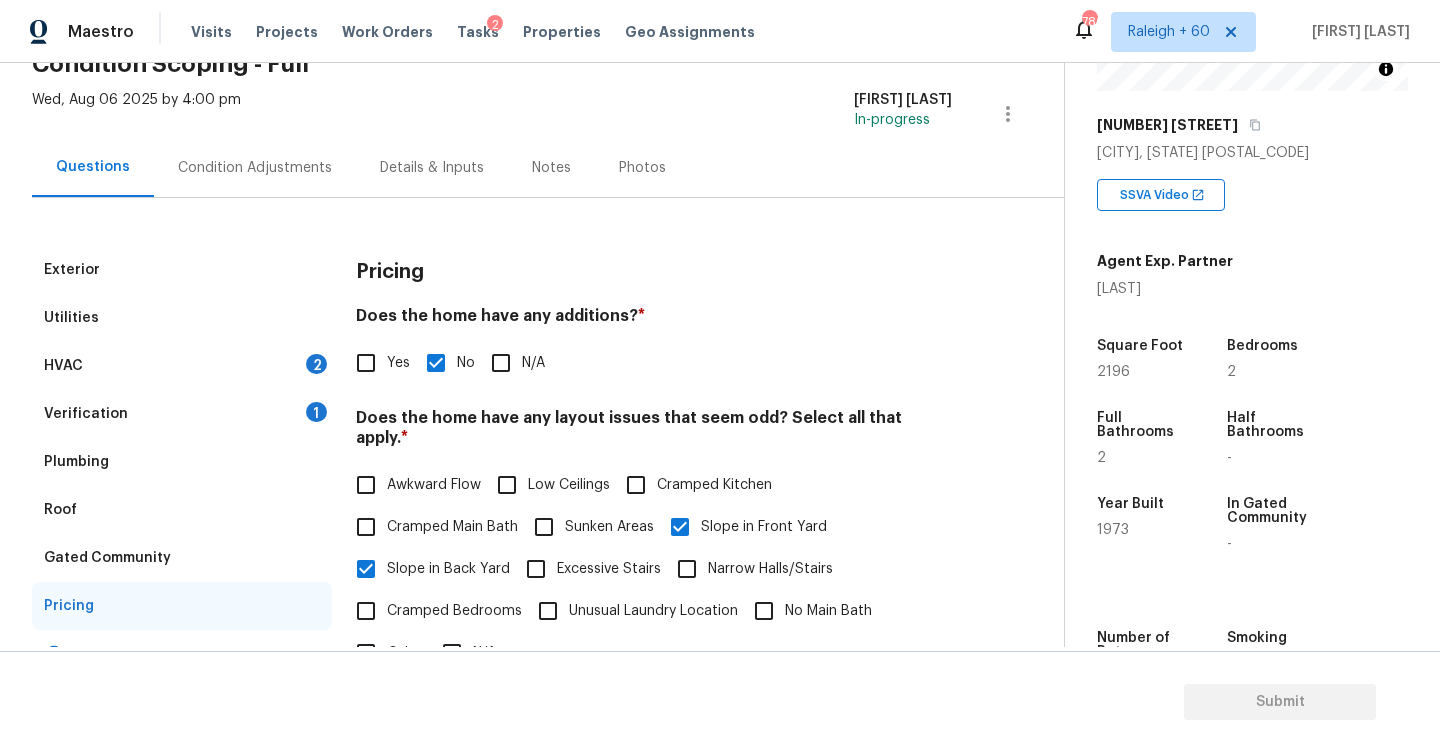 click on "Verification 1" at bounding box center (182, 414) 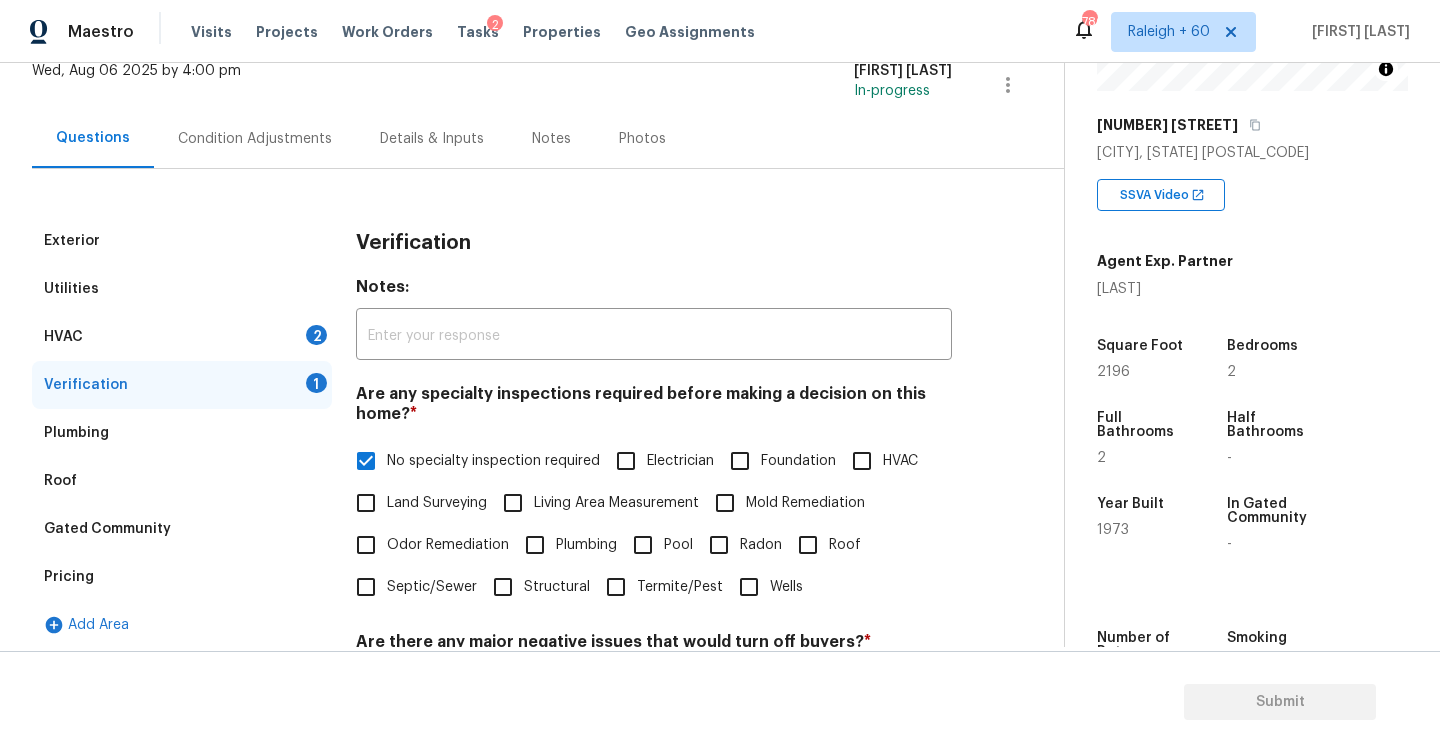 scroll, scrollTop: 139, scrollLeft: 0, axis: vertical 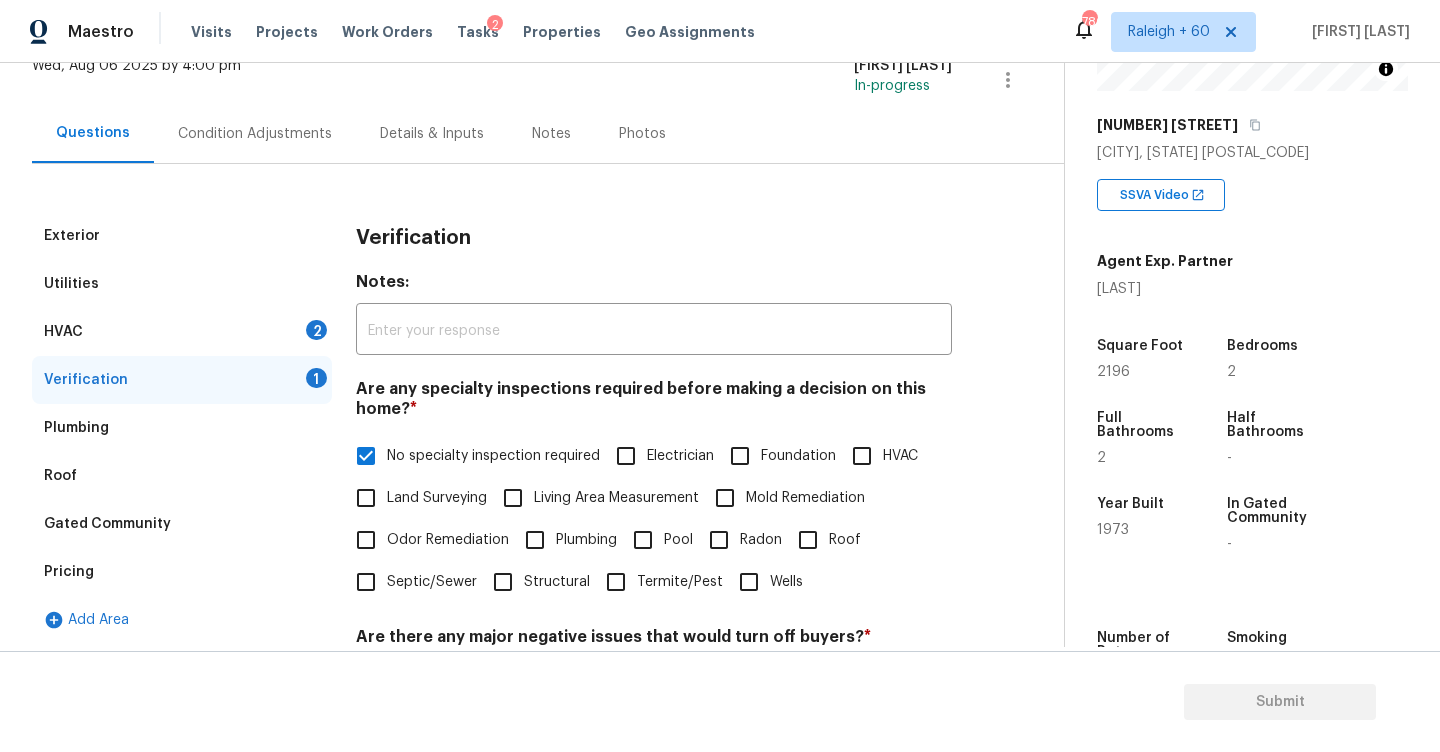 click on "HVAC 2" at bounding box center (182, 332) 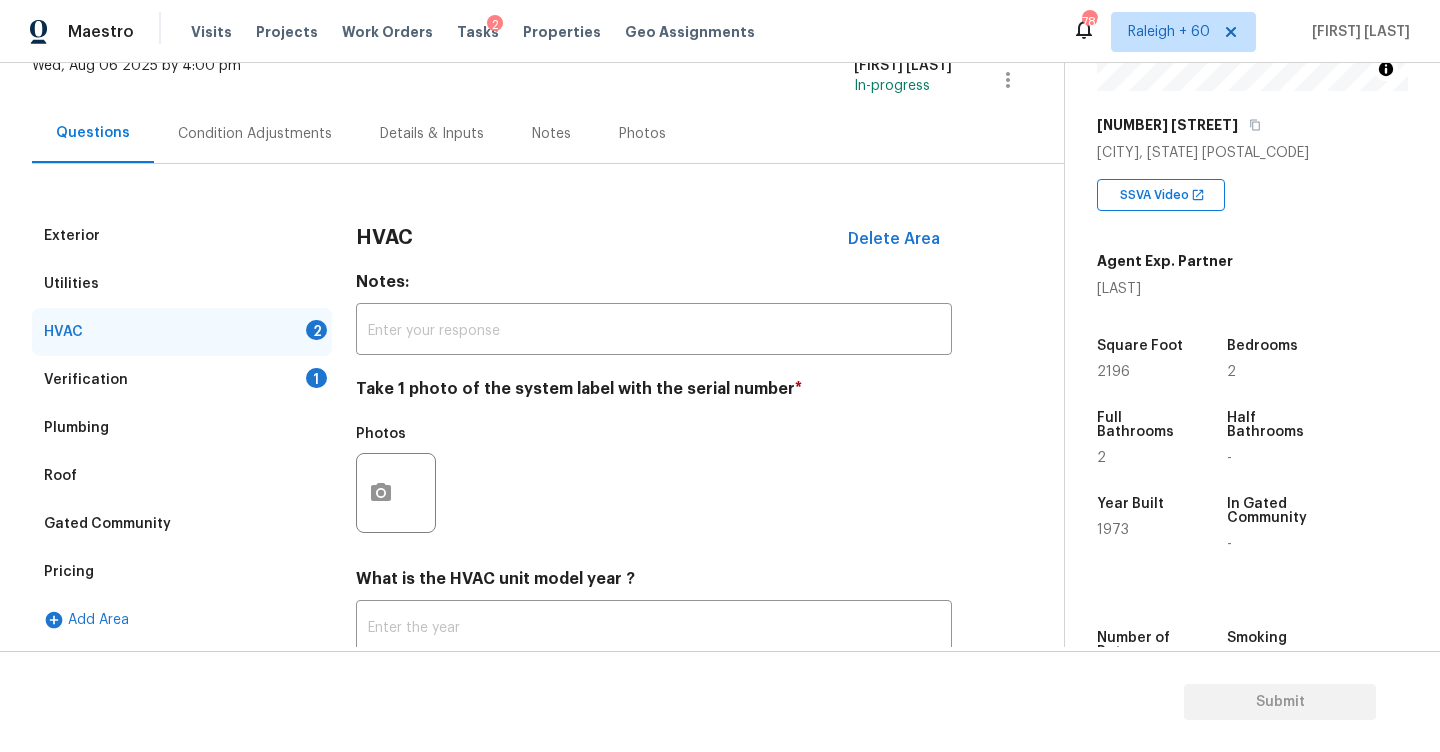 scroll, scrollTop: 277, scrollLeft: 0, axis: vertical 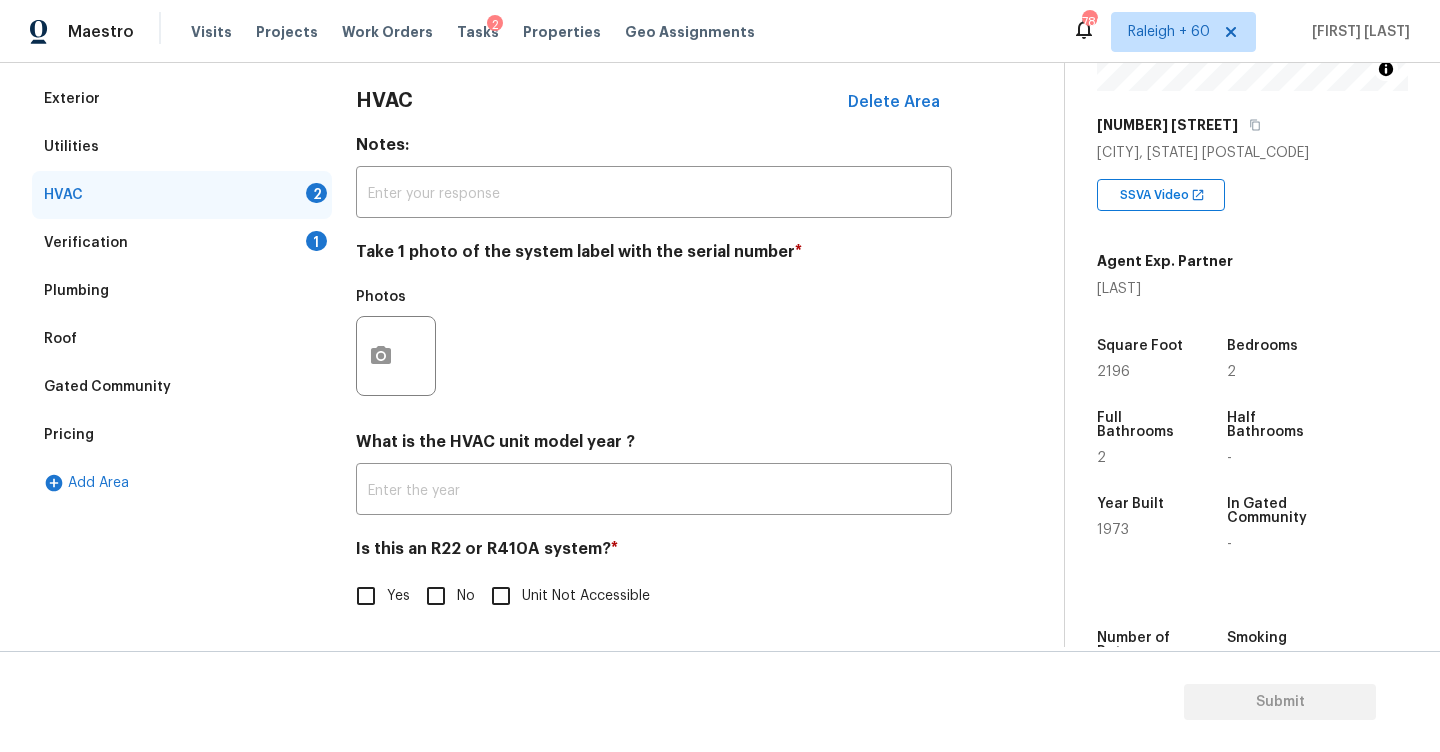 click at bounding box center (396, 356) 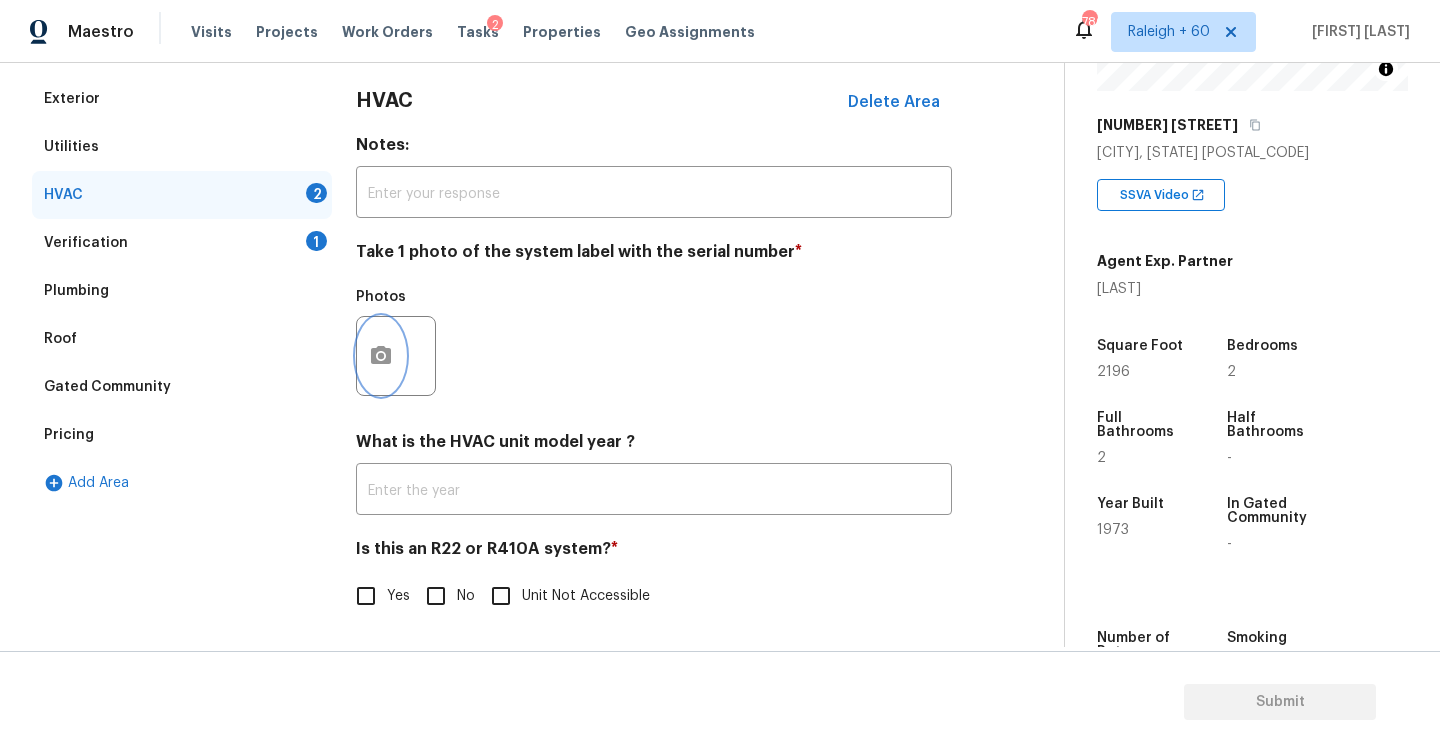 click at bounding box center (381, 356) 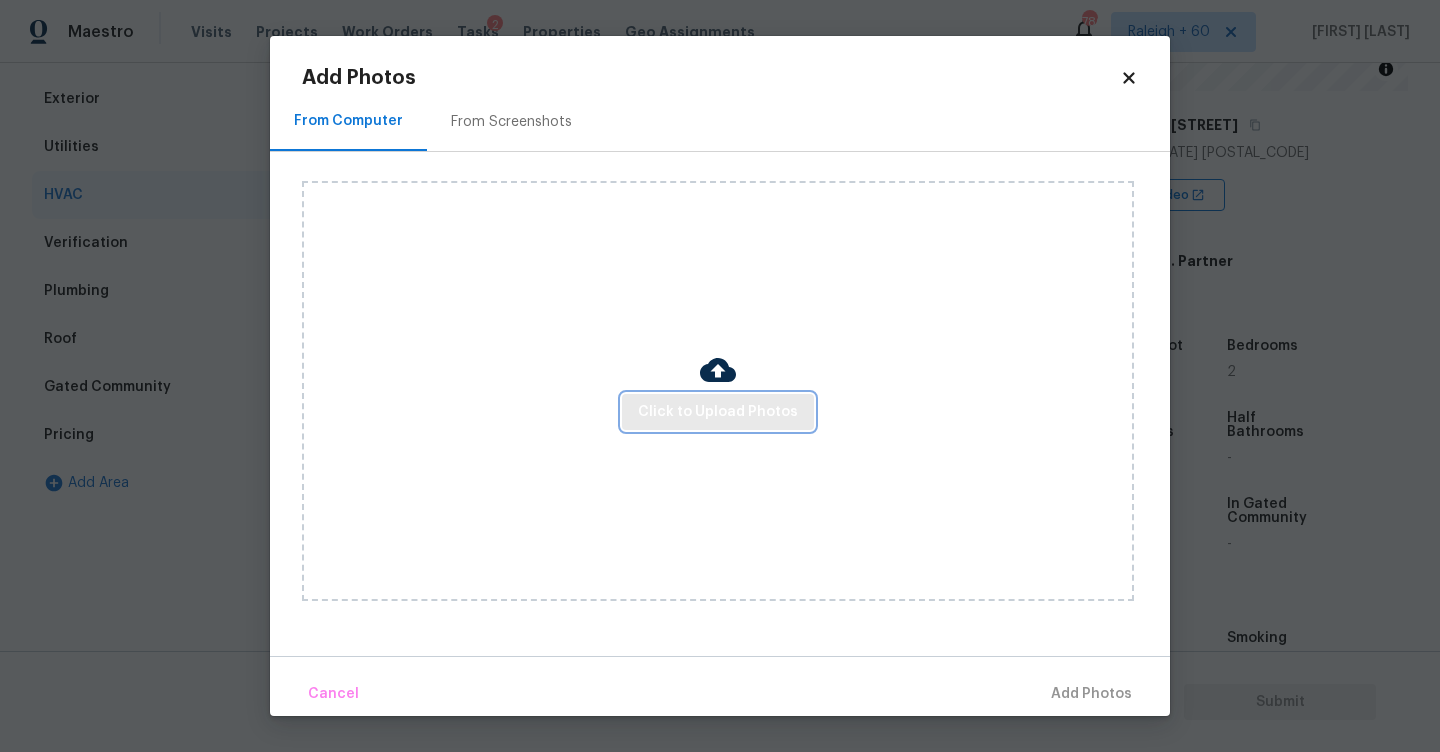 click on "Click to Upload Photos" at bounding box center (718, 412) 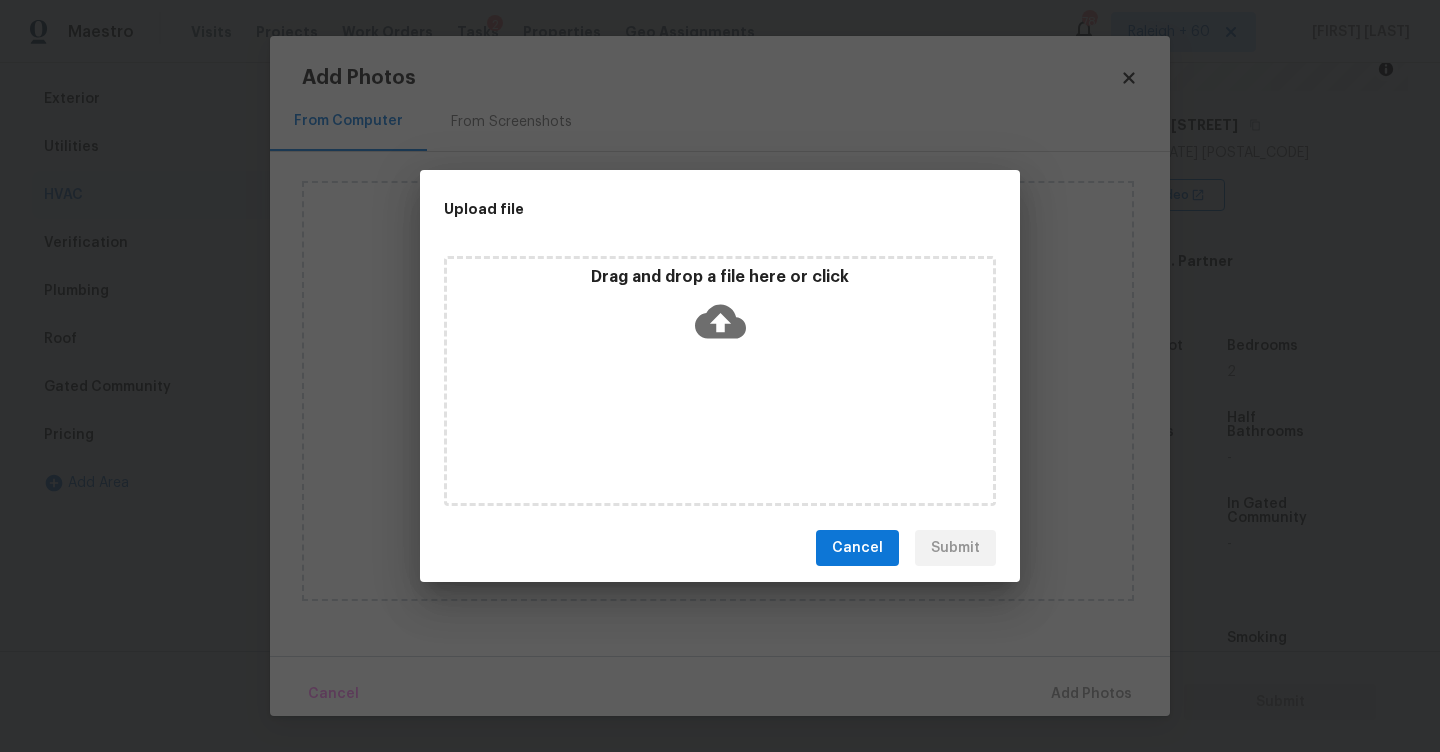click 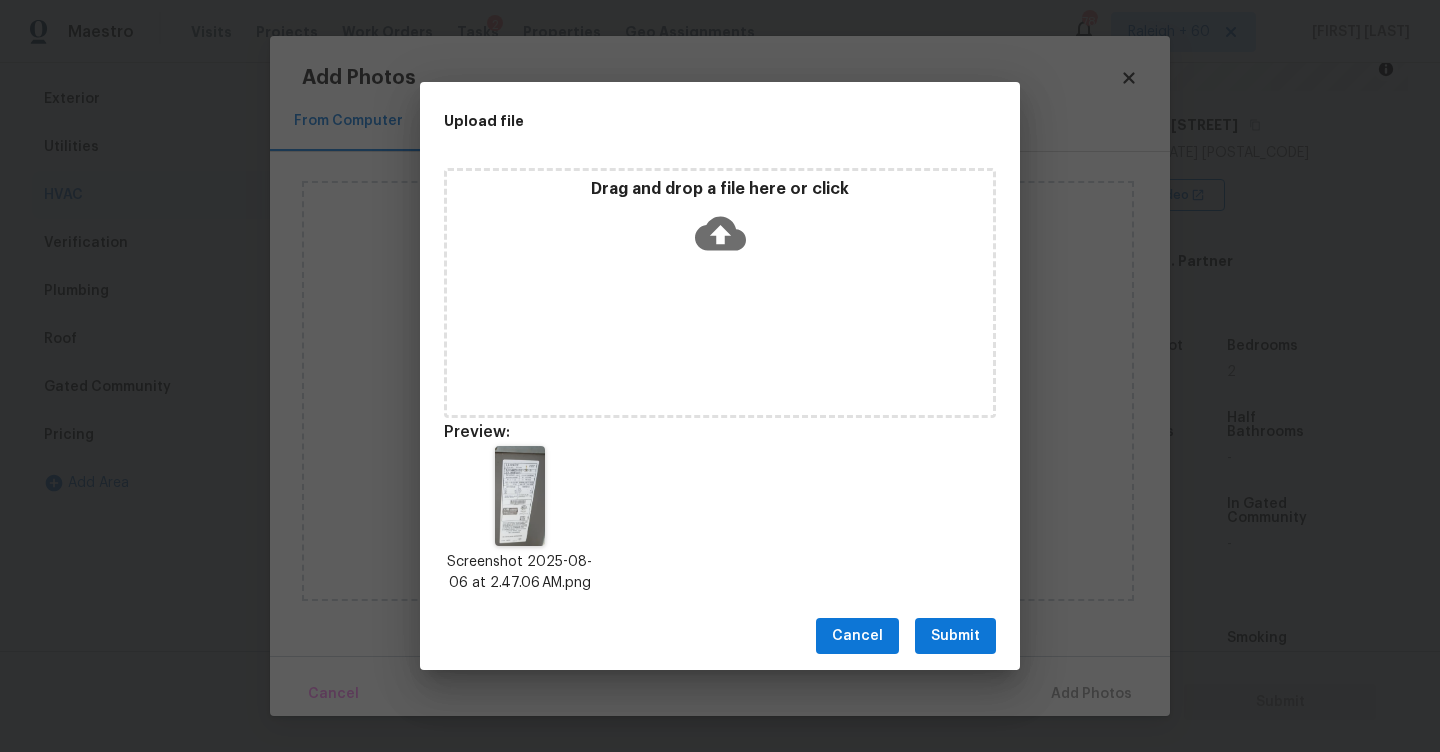 click on "Submit" at bounding box center (955, 636) 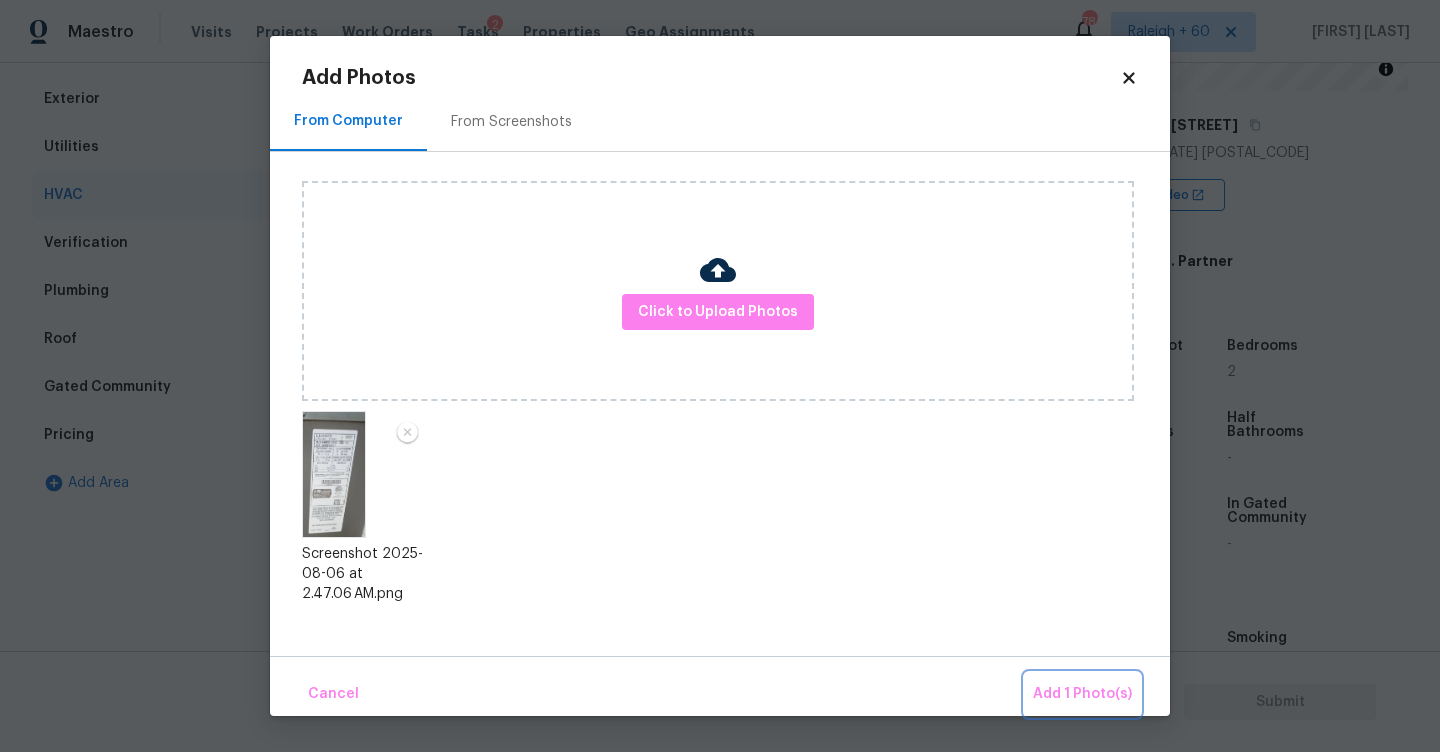 click on "Add 1 Photo(s)" at bounding box center (1082, 694) 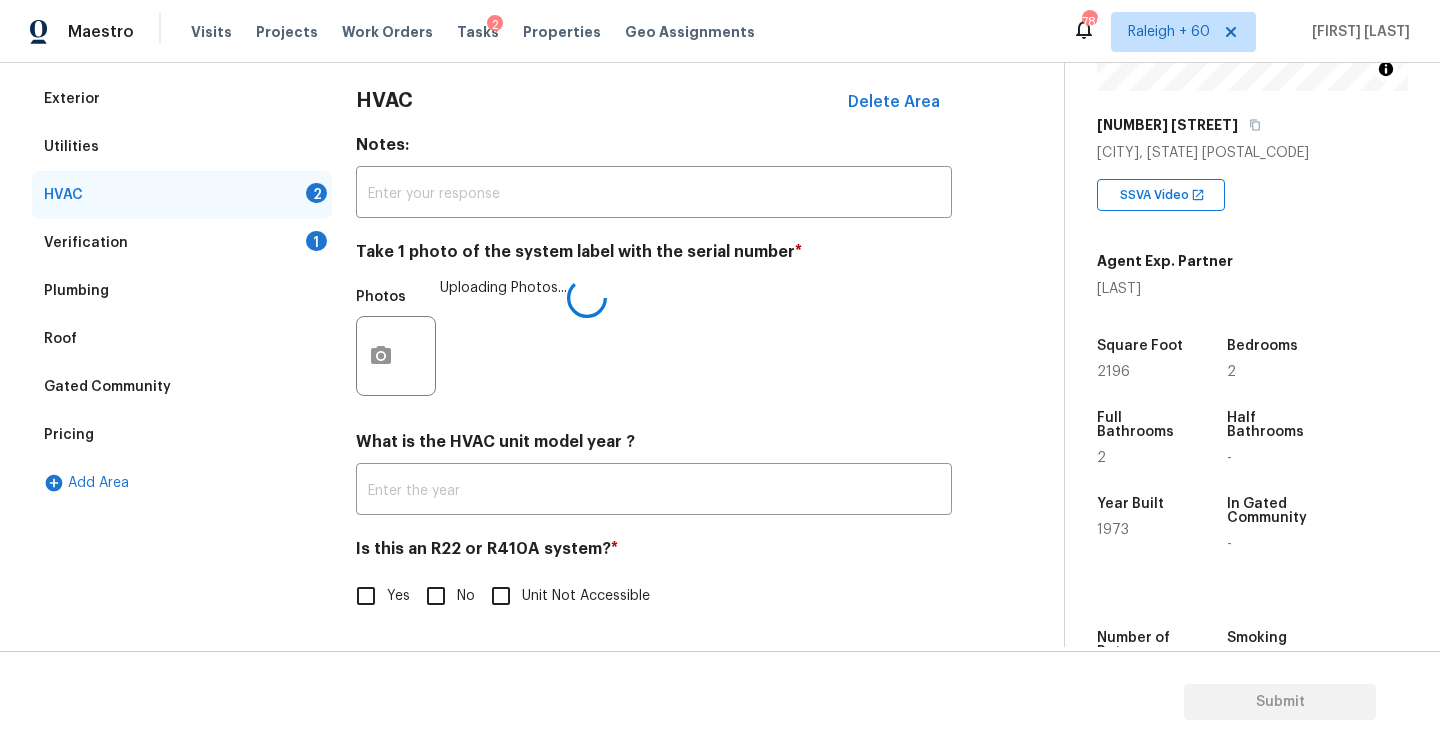 click on "HVAC Delete Area Notes: ​ Take 1 photo of the system label with the serial number  * Photos Uploading Photos... What is the HVAC unit model year ? ​ Is this an R22 or R410A system?  * Yes No Unit Not Accessible" at bounding box center (654, 358) 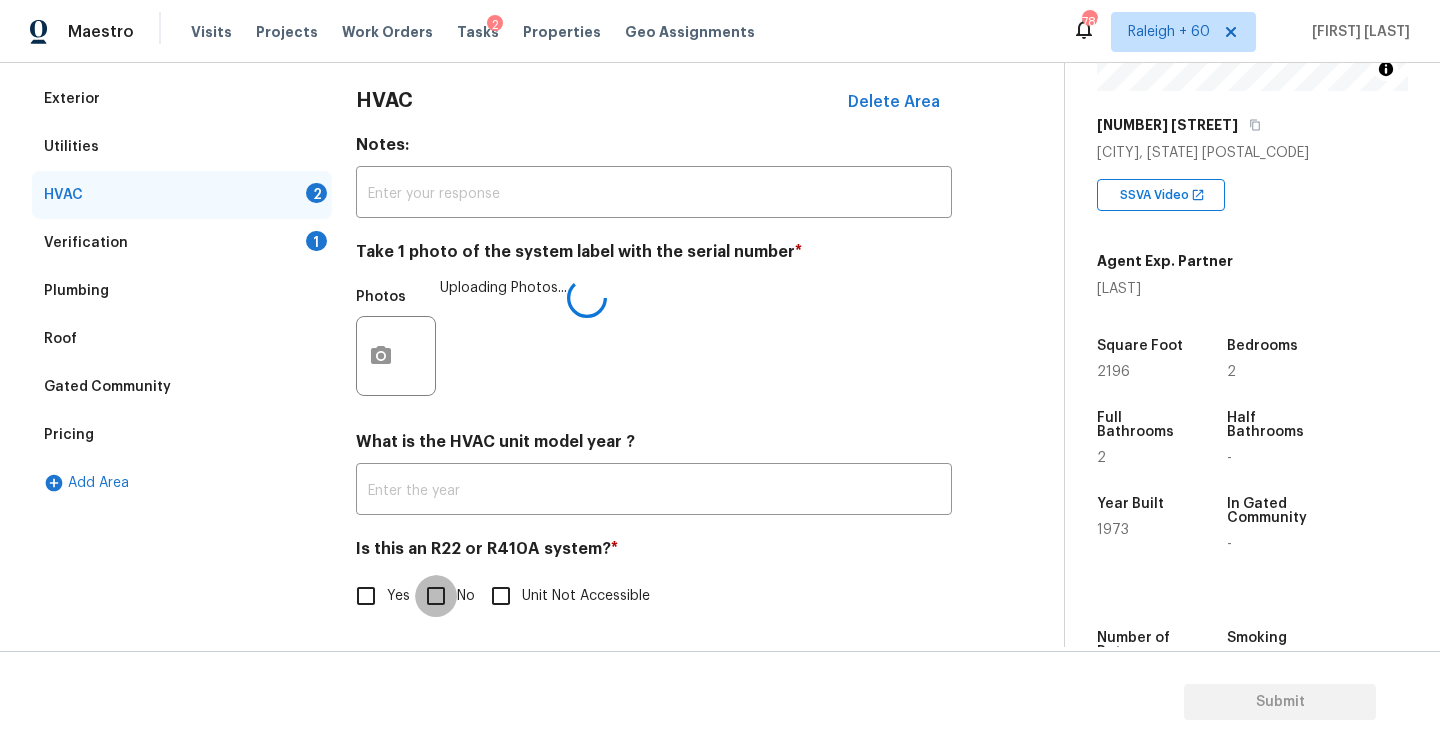 click on "No" at bounding box center (436, 596) 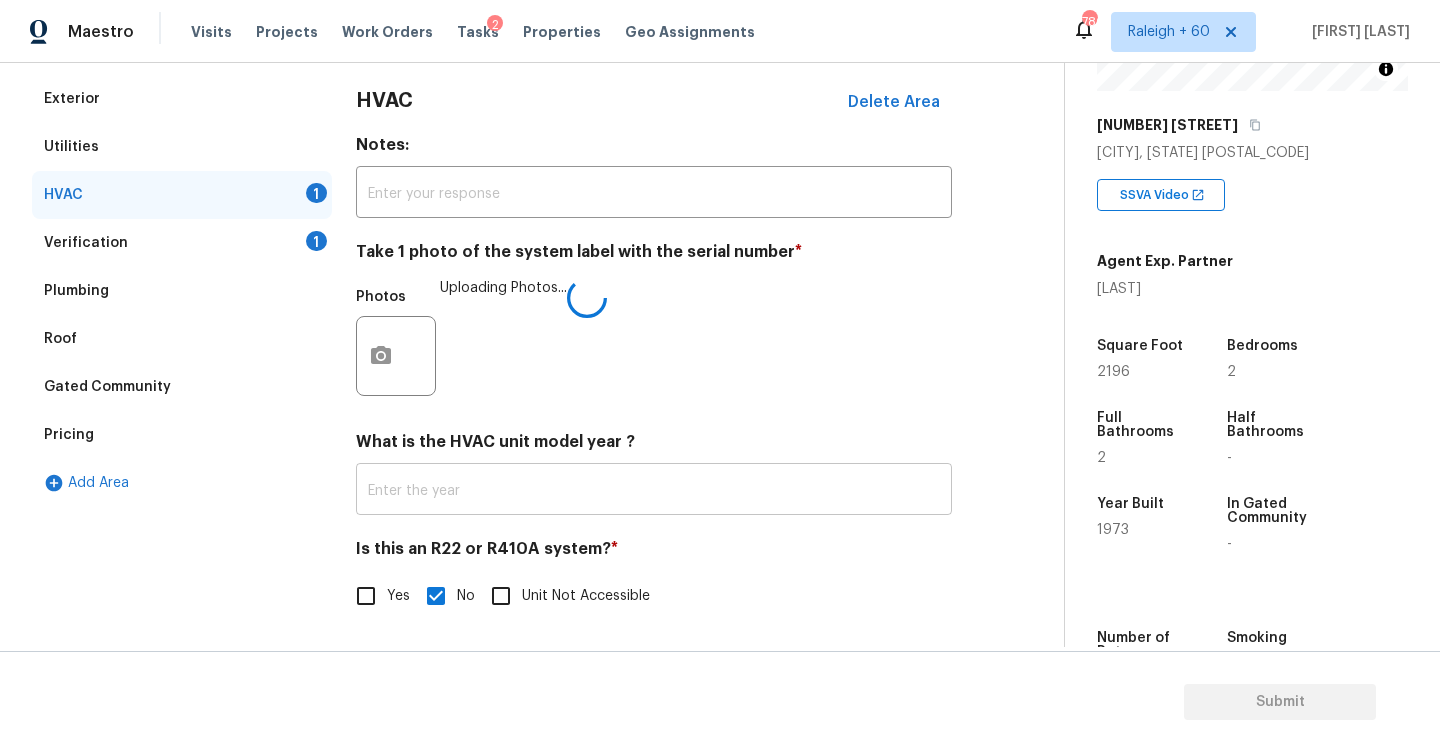 click at bounding box center [654, 491] 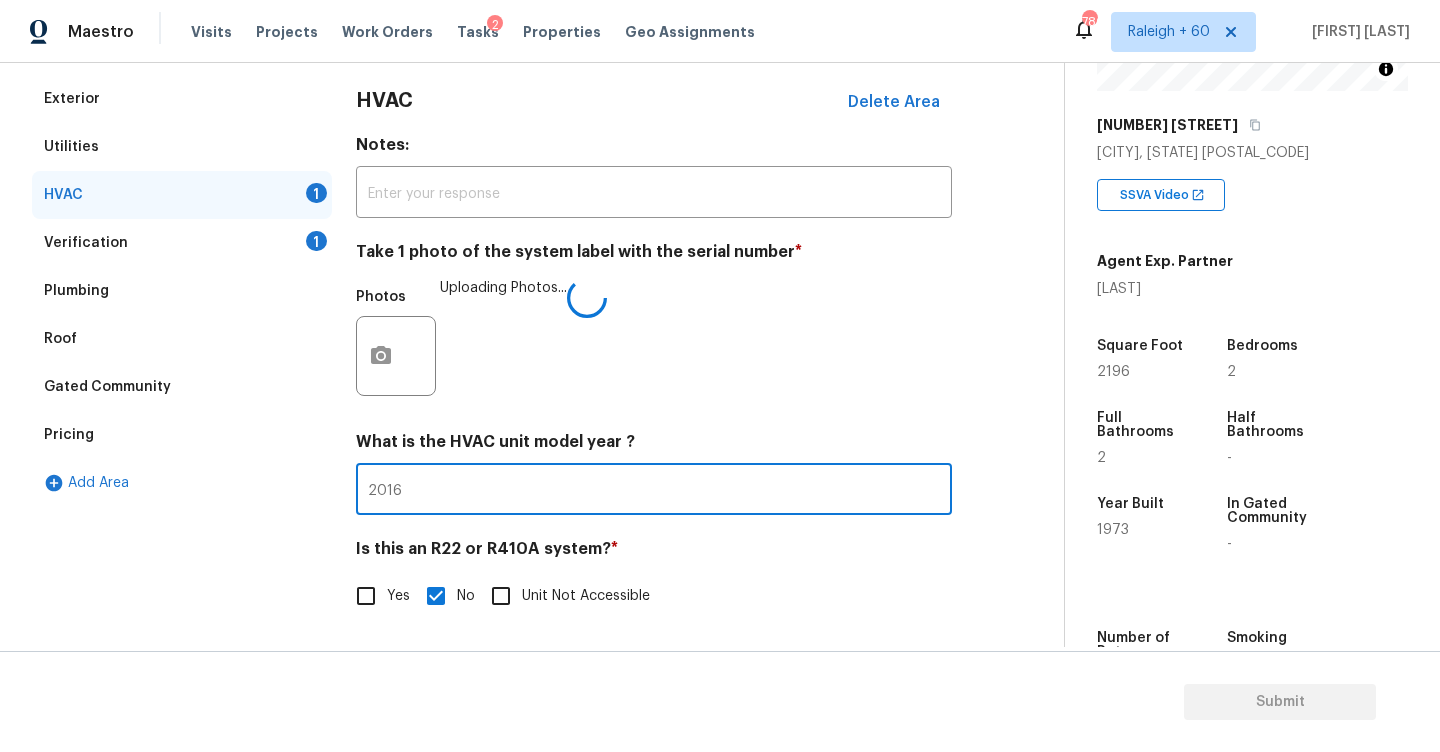 type on "2016" 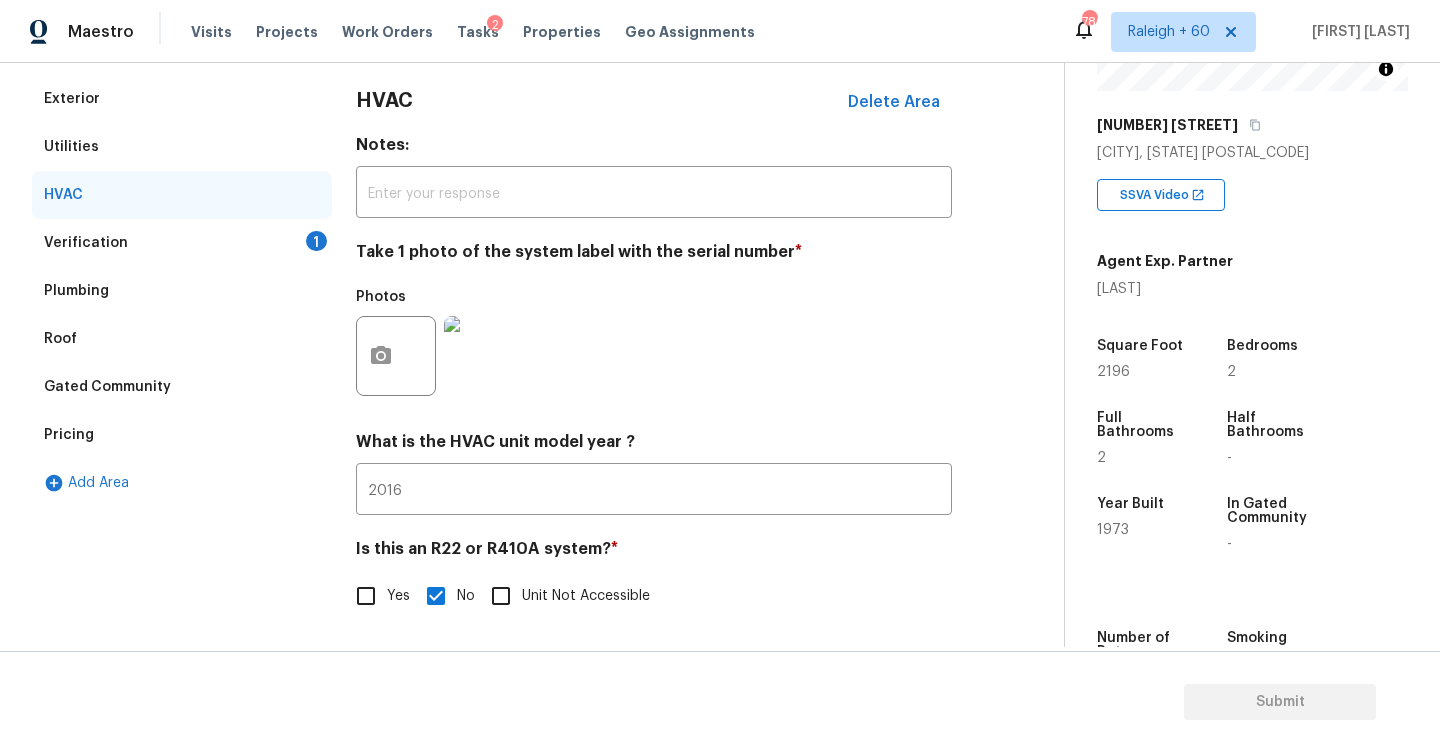 click on "Verification 1" at bounding box center [182, 243] 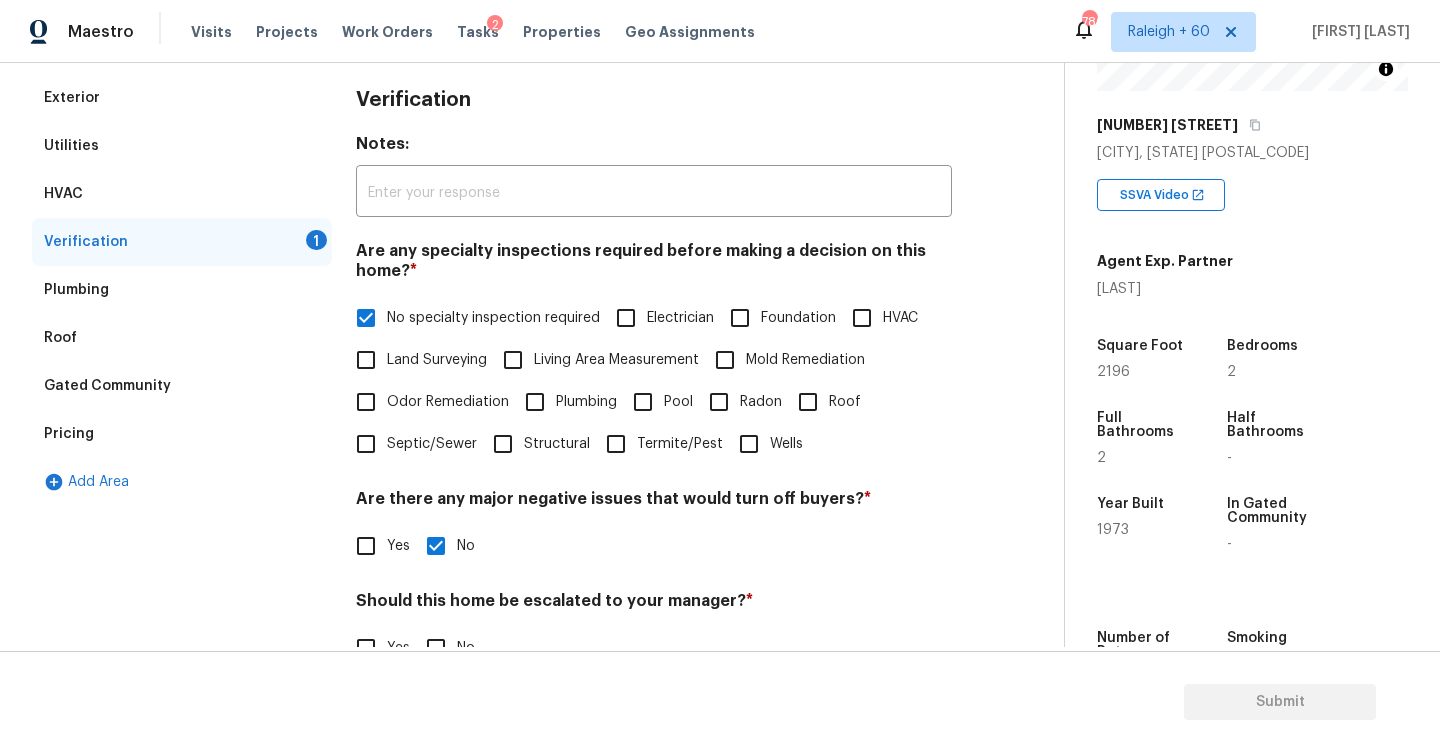 scroll, scrollTop: 451, scrollLeft: 0, axis: vertical 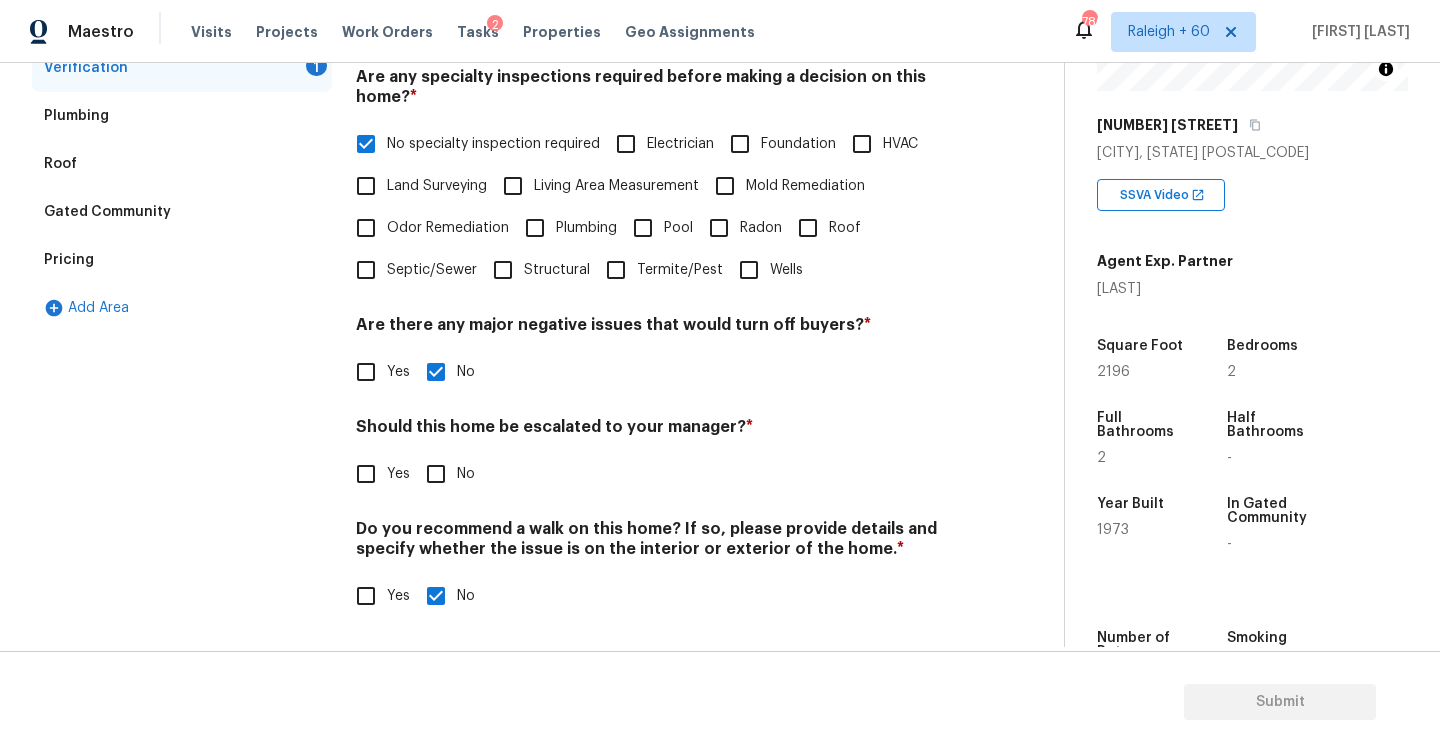 click on "Yes" at bounding box center [366, 474] 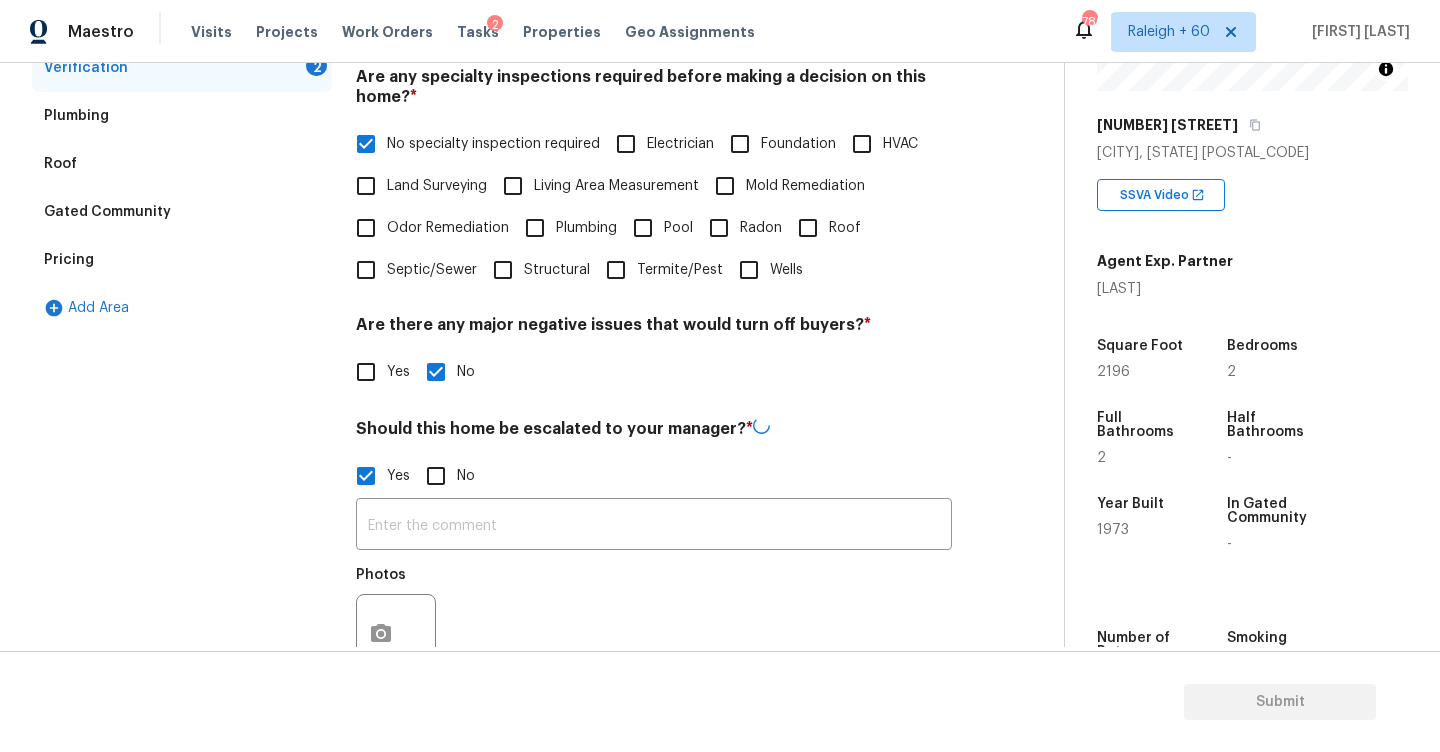 click on "Photos" at bounding box center [398, 581] 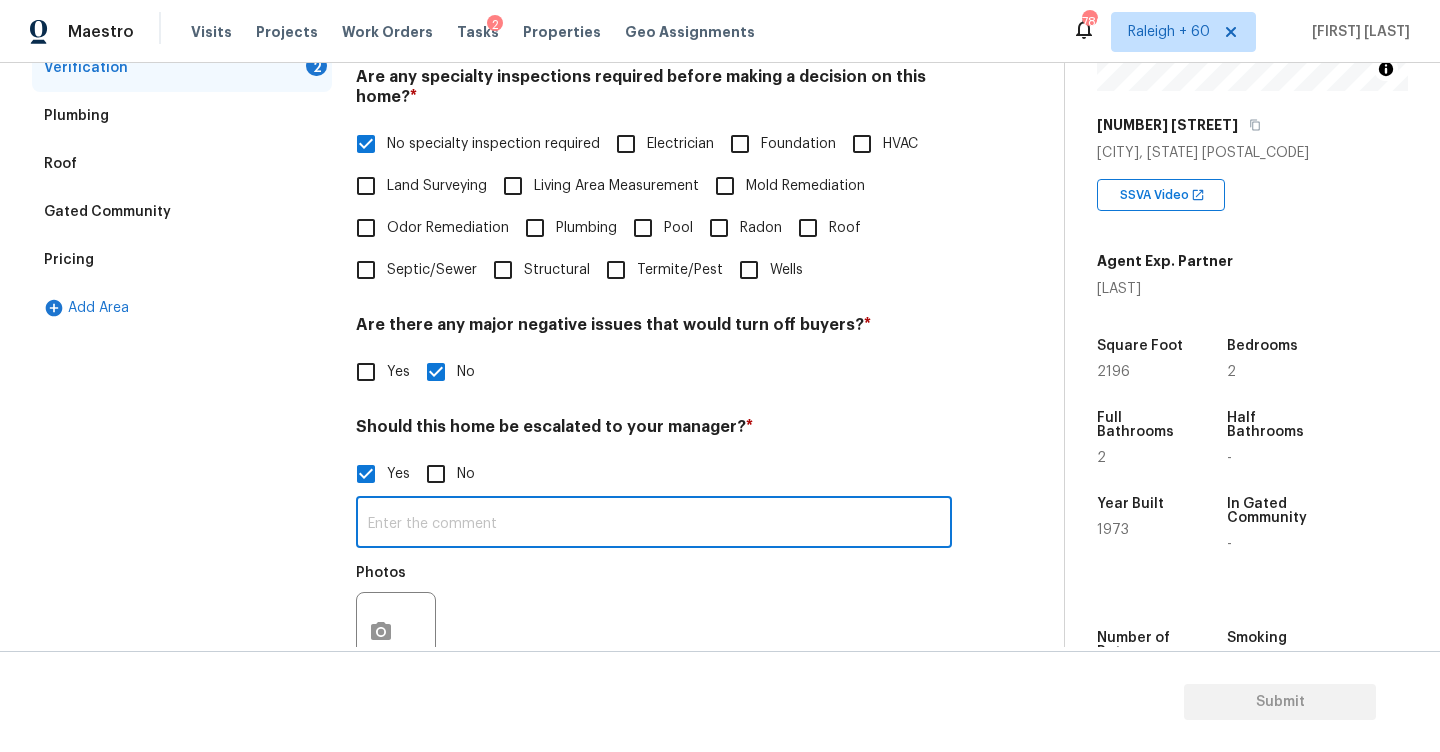 click at bounding box center (654, 524) 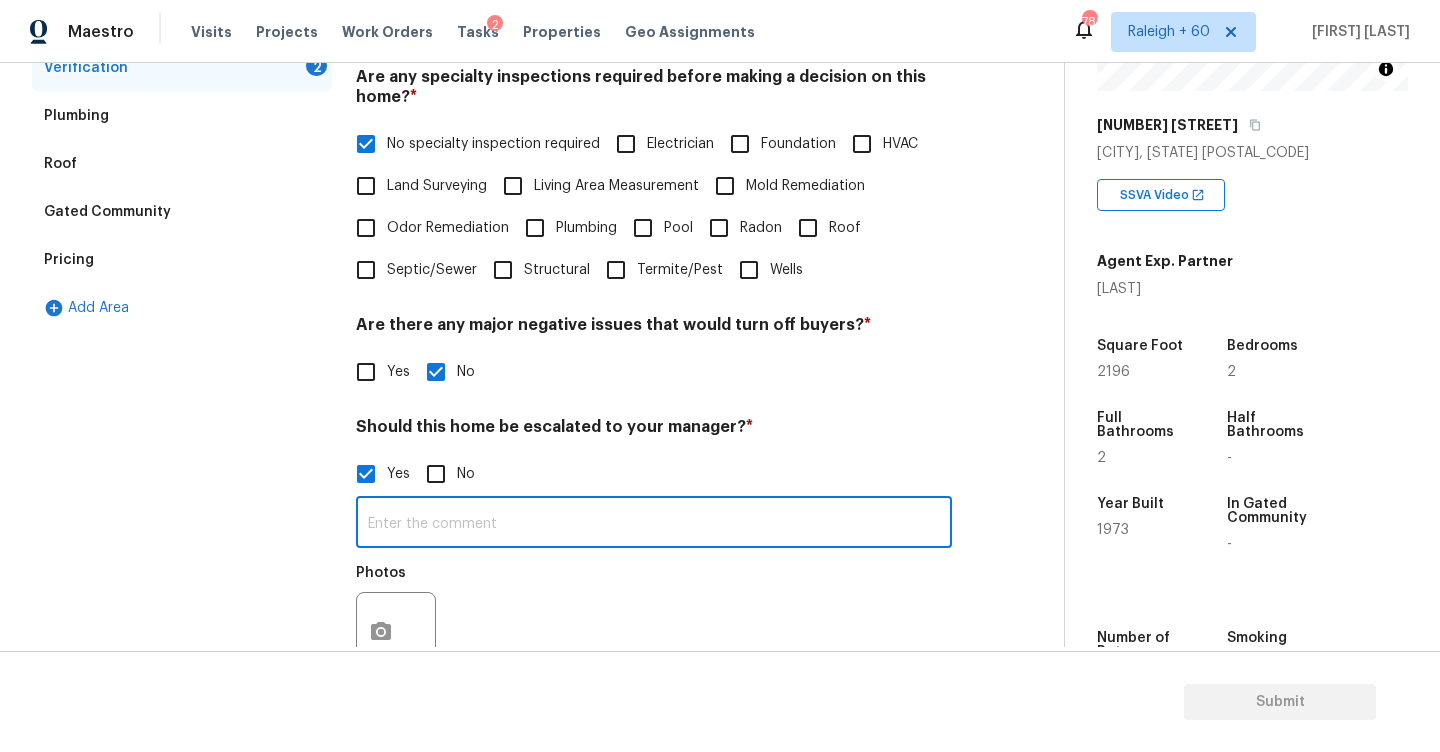 click at bounding box center (654, 524) 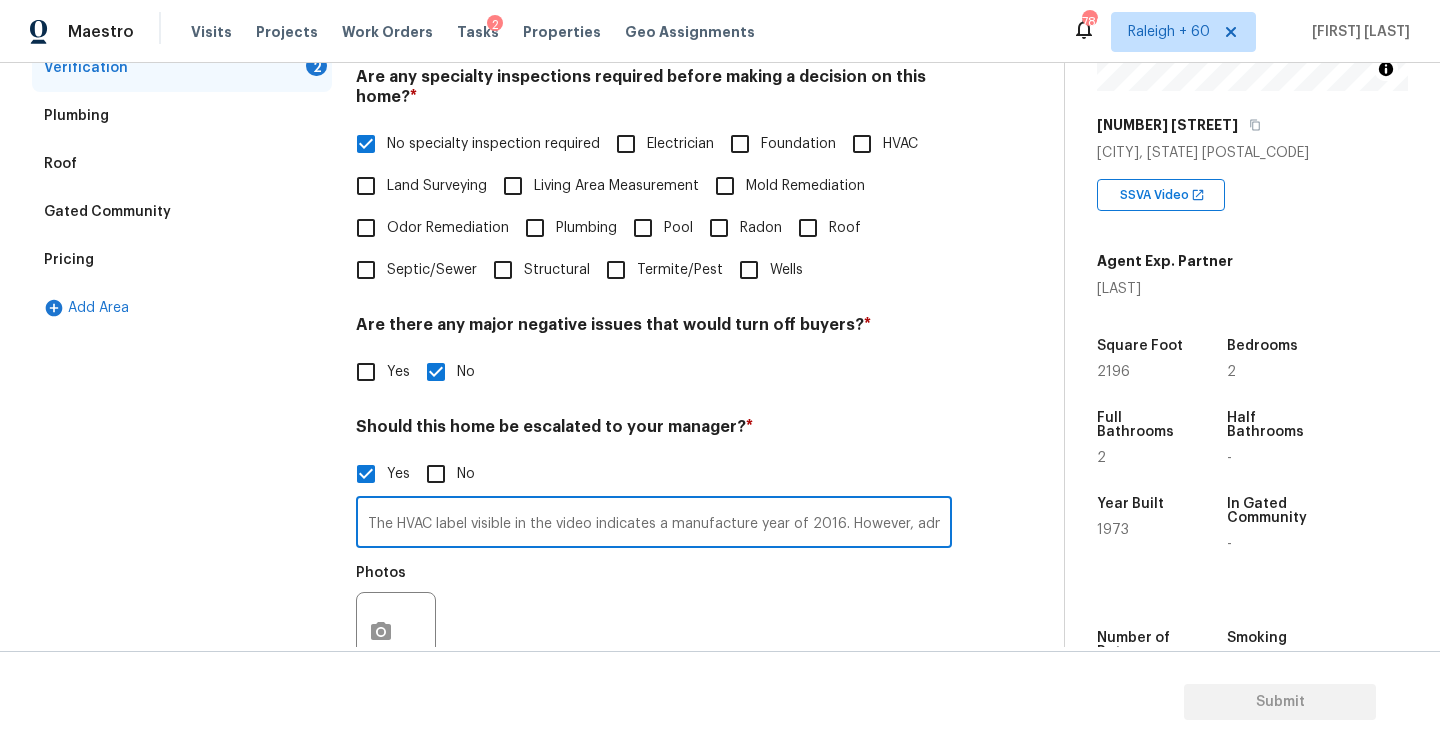 scroll, scrollTop: 0, scrollLeft: 641, axis: horizontal 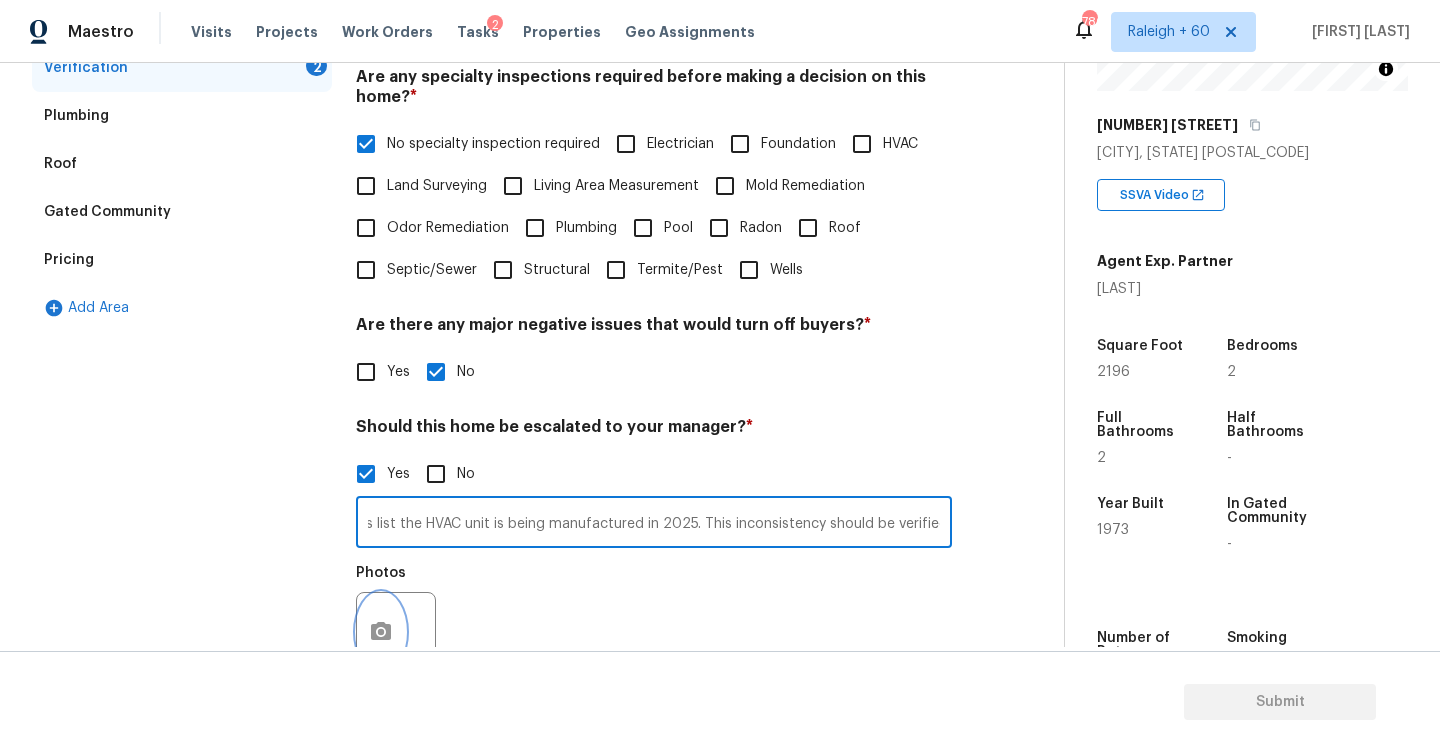 click at bounding box center [381, 632] 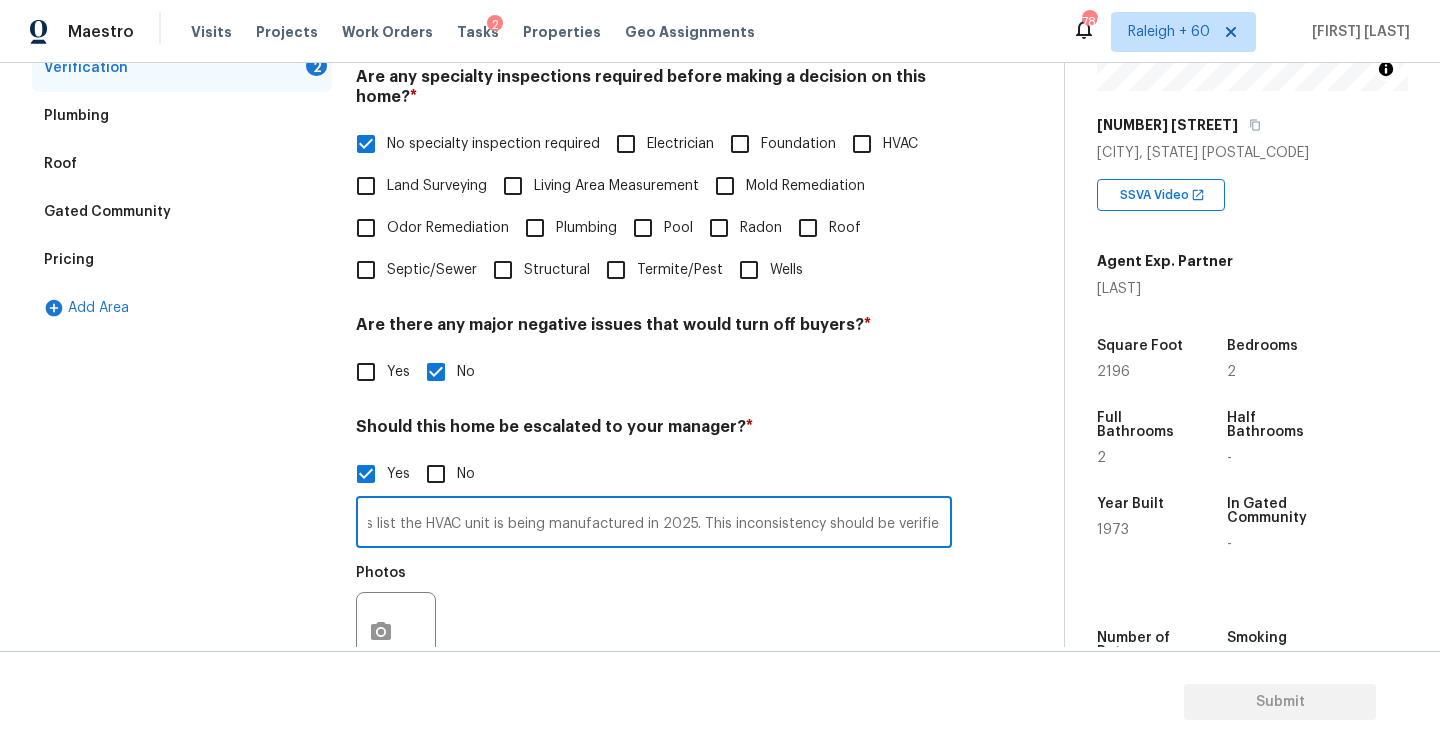 scroll, scrollTop: 0, scrollLeft: 0, axis: both 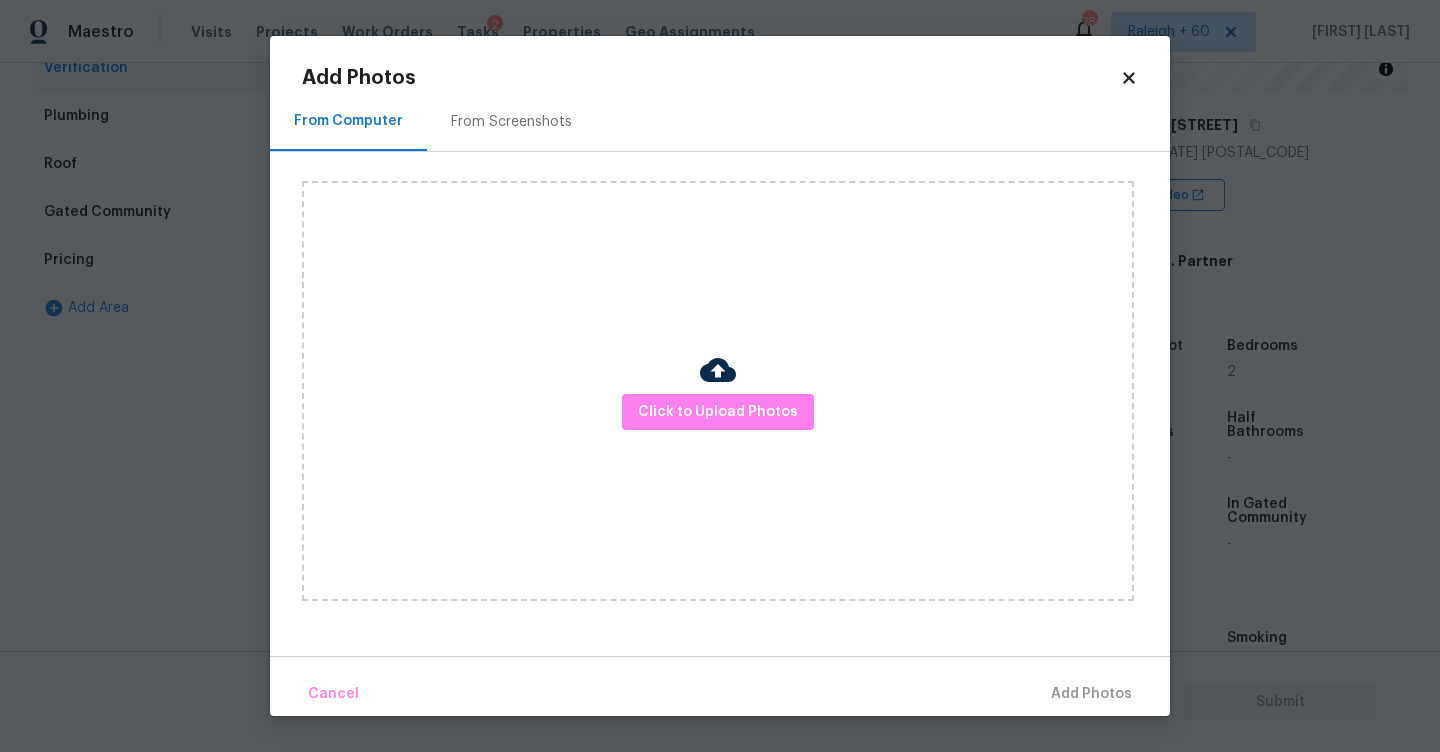 click on "From Screenshots" at bounding box center [511, 122] 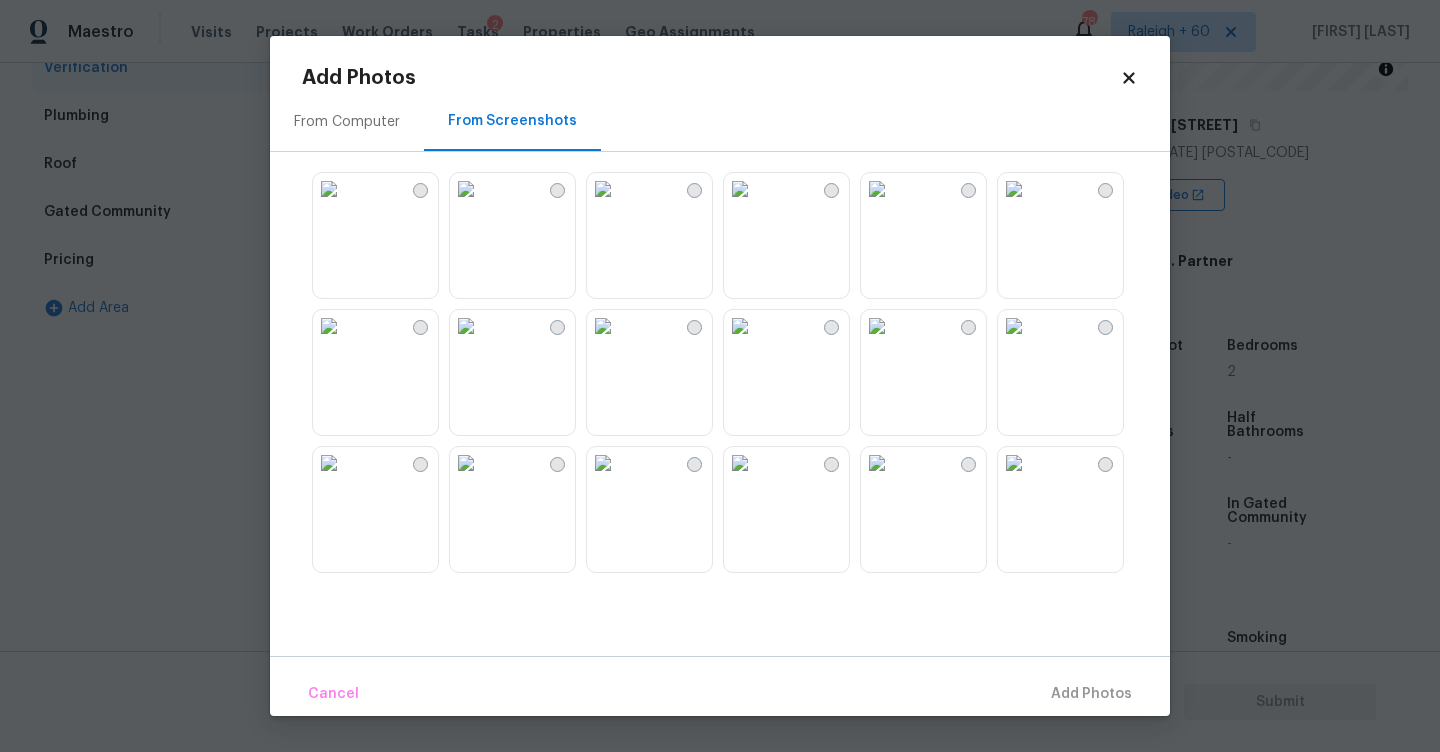 click at bounding box center (740, 326) 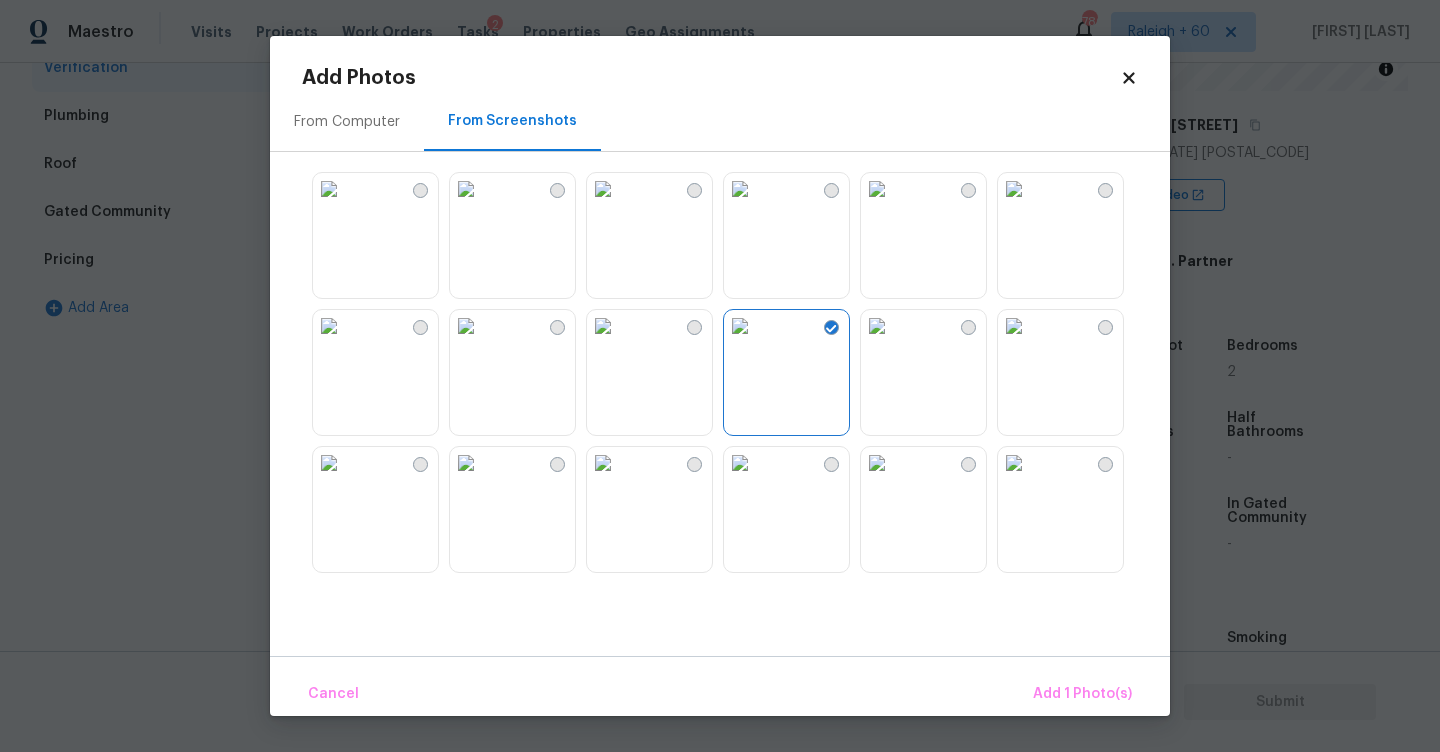 click at bounding box center (603, 463) 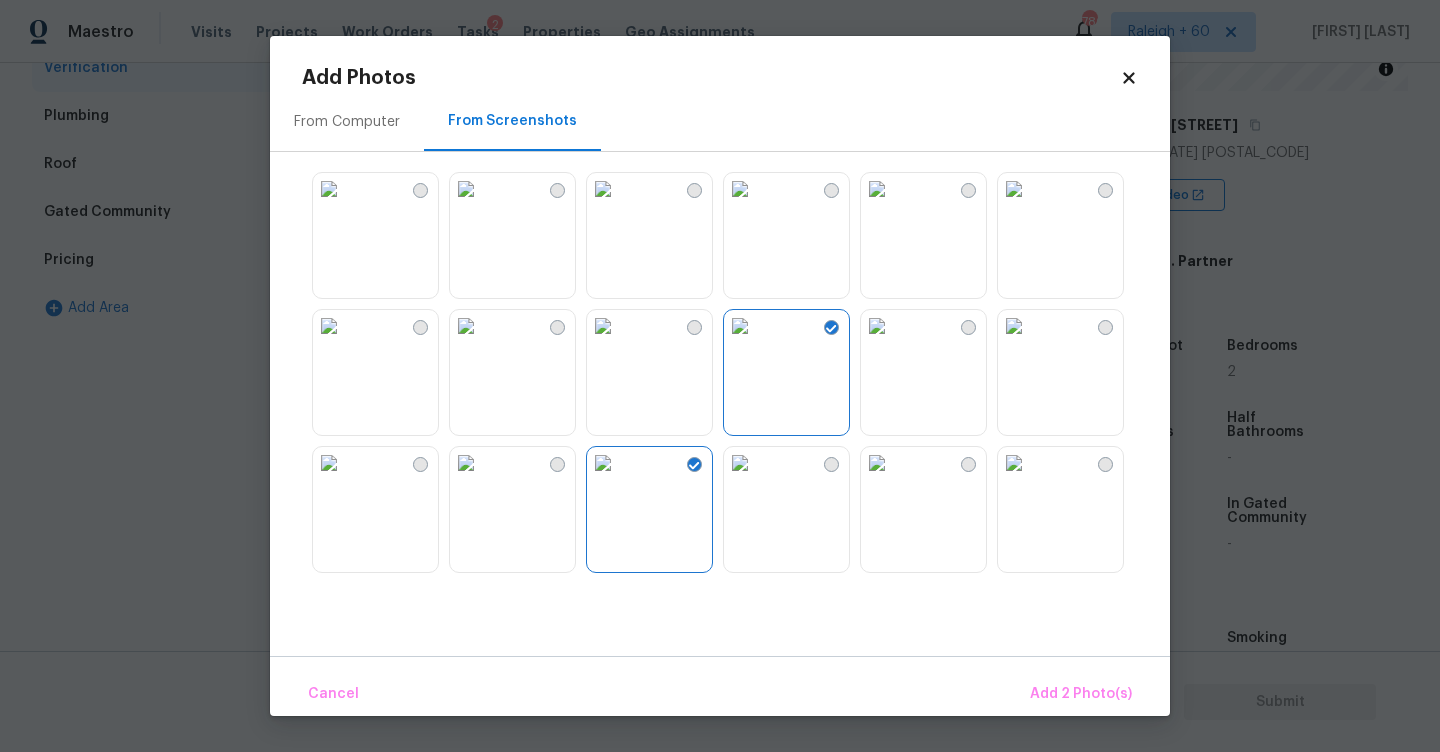 click on "Cancel Add 2 Photo(s)" at bounding box center (720, 686) 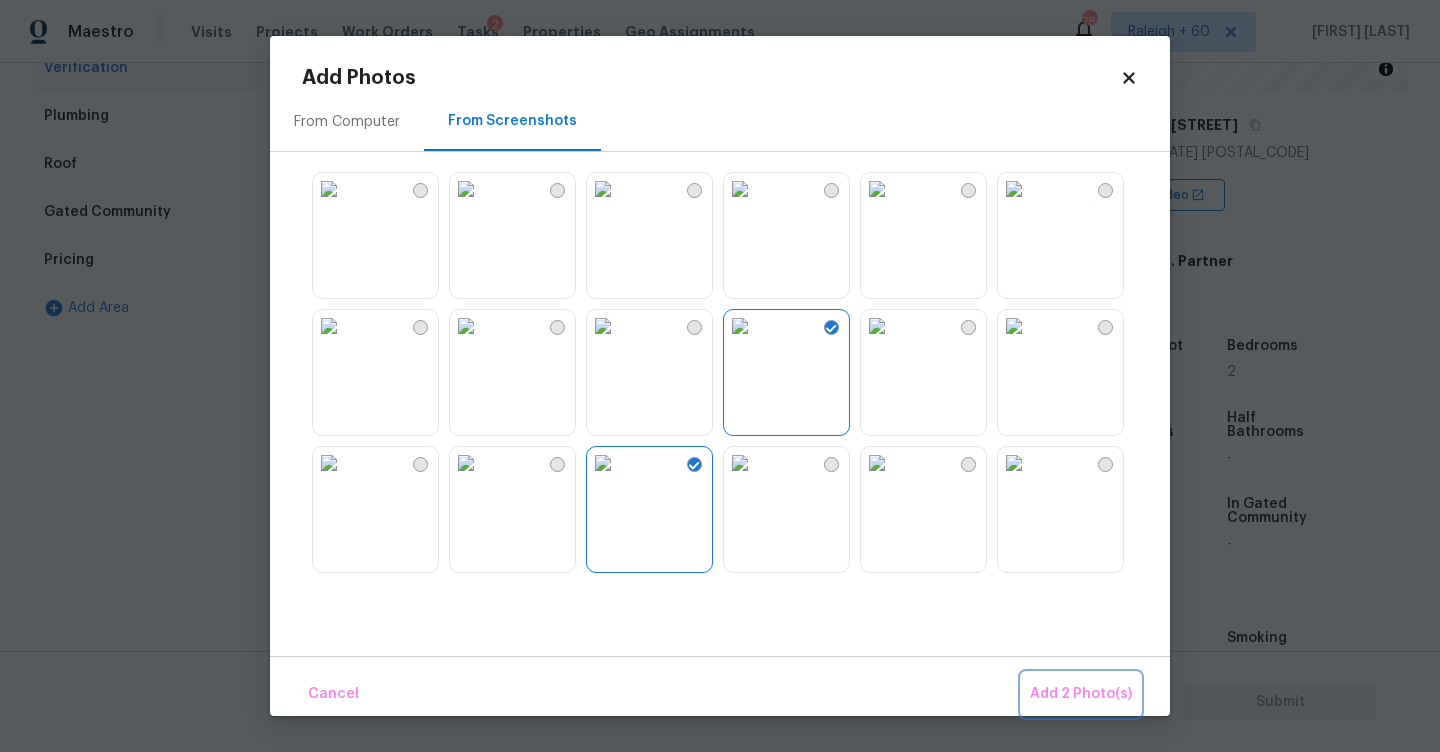 click on "Add 2 Photo(s)" at bounding box center (1081, 694) 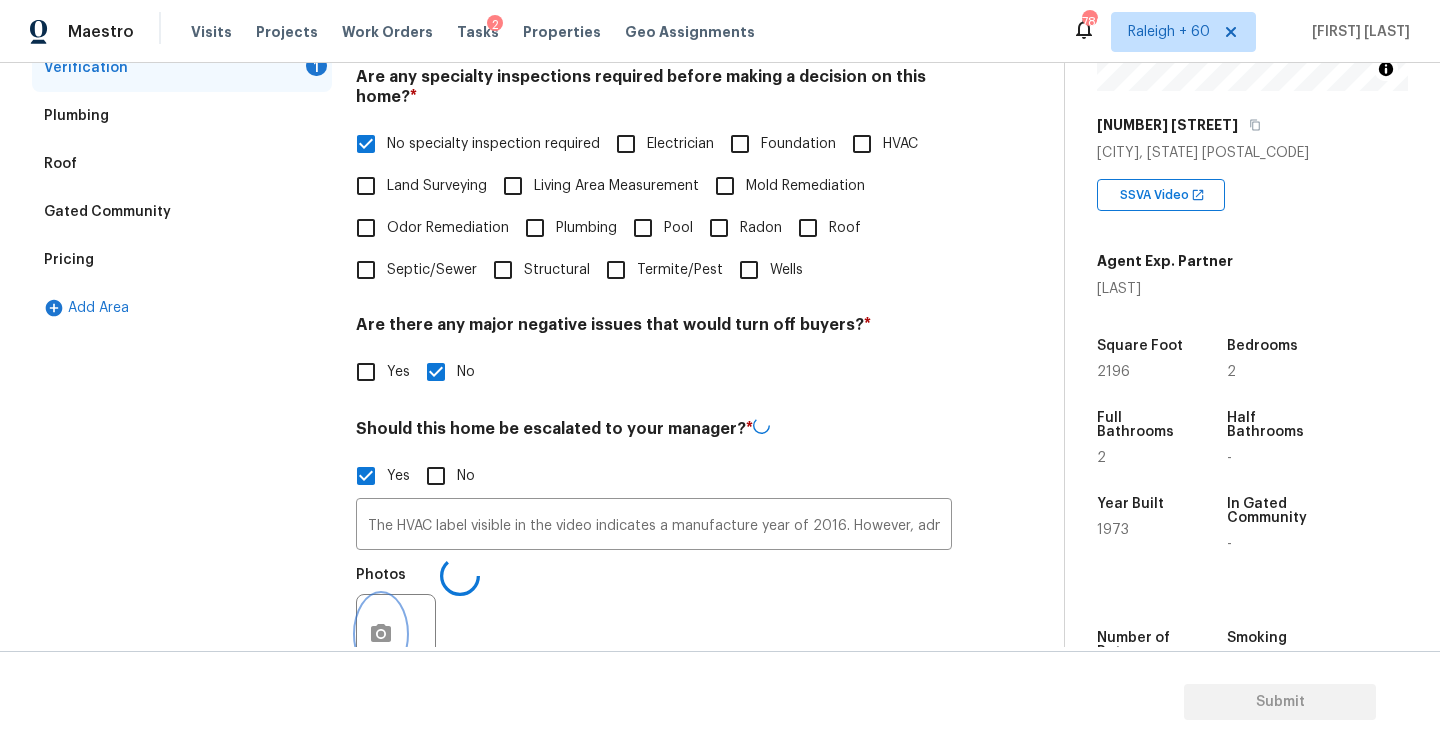 scroll, scrollTop: 478, scrollLeft: 0, axis: vertical 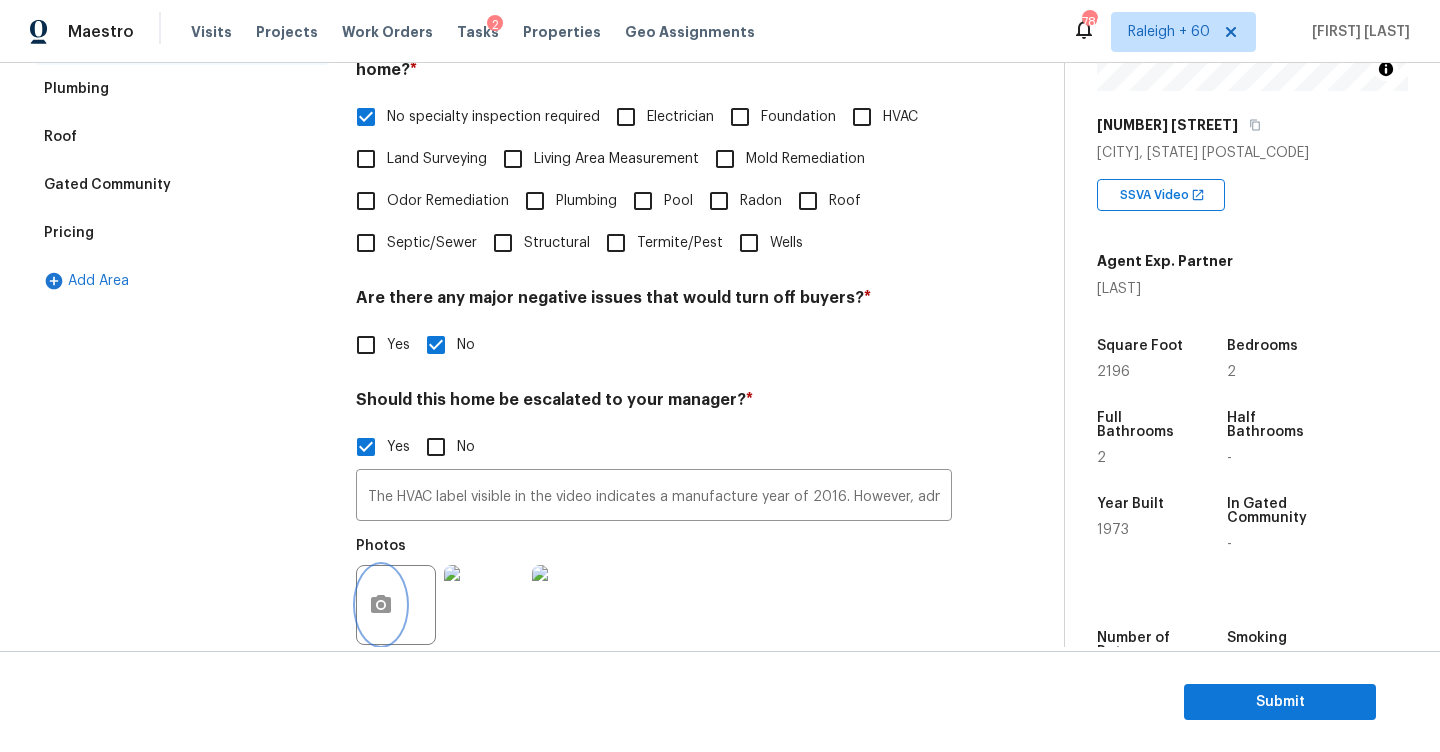click 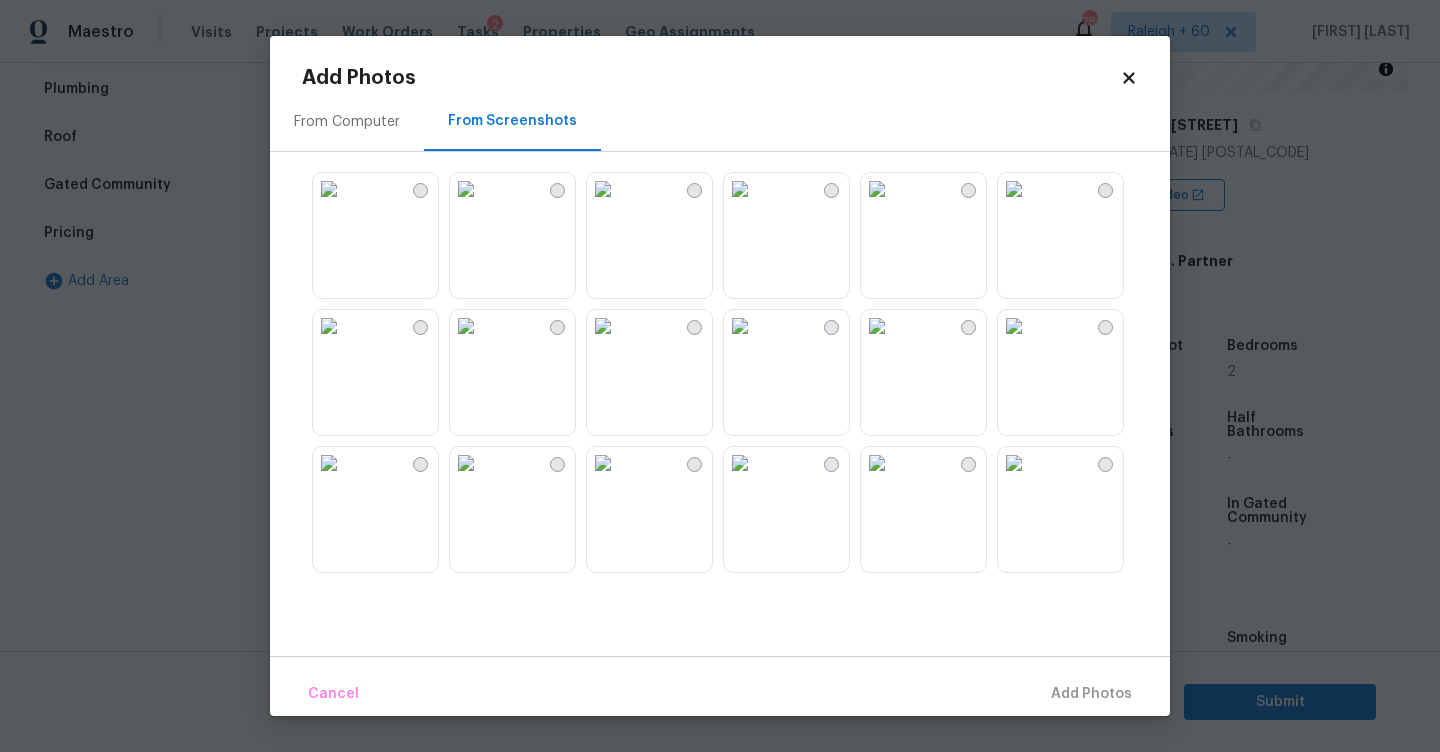 click on "From Computer" at bounding box center [347, 122] 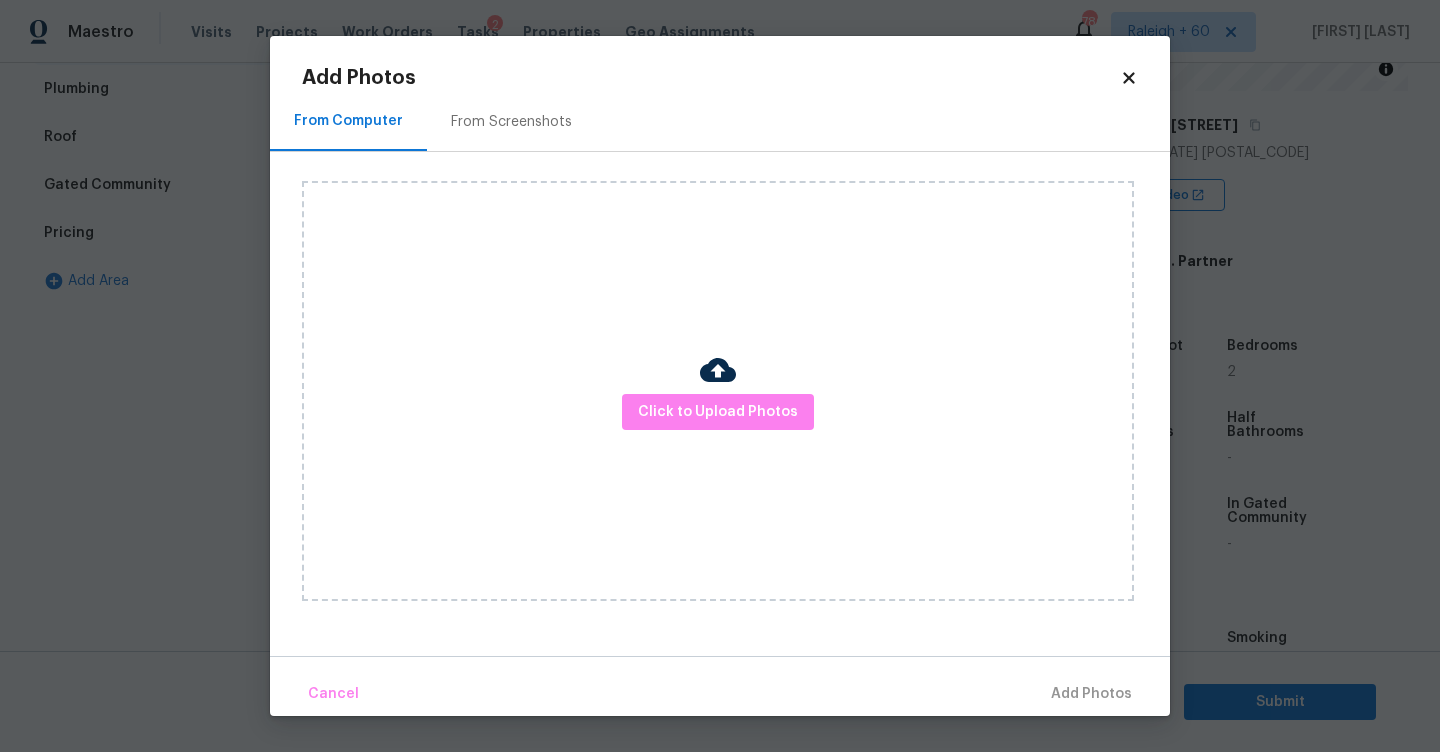 click on "Click to Upload Photos" at bounding box center (718, 391) 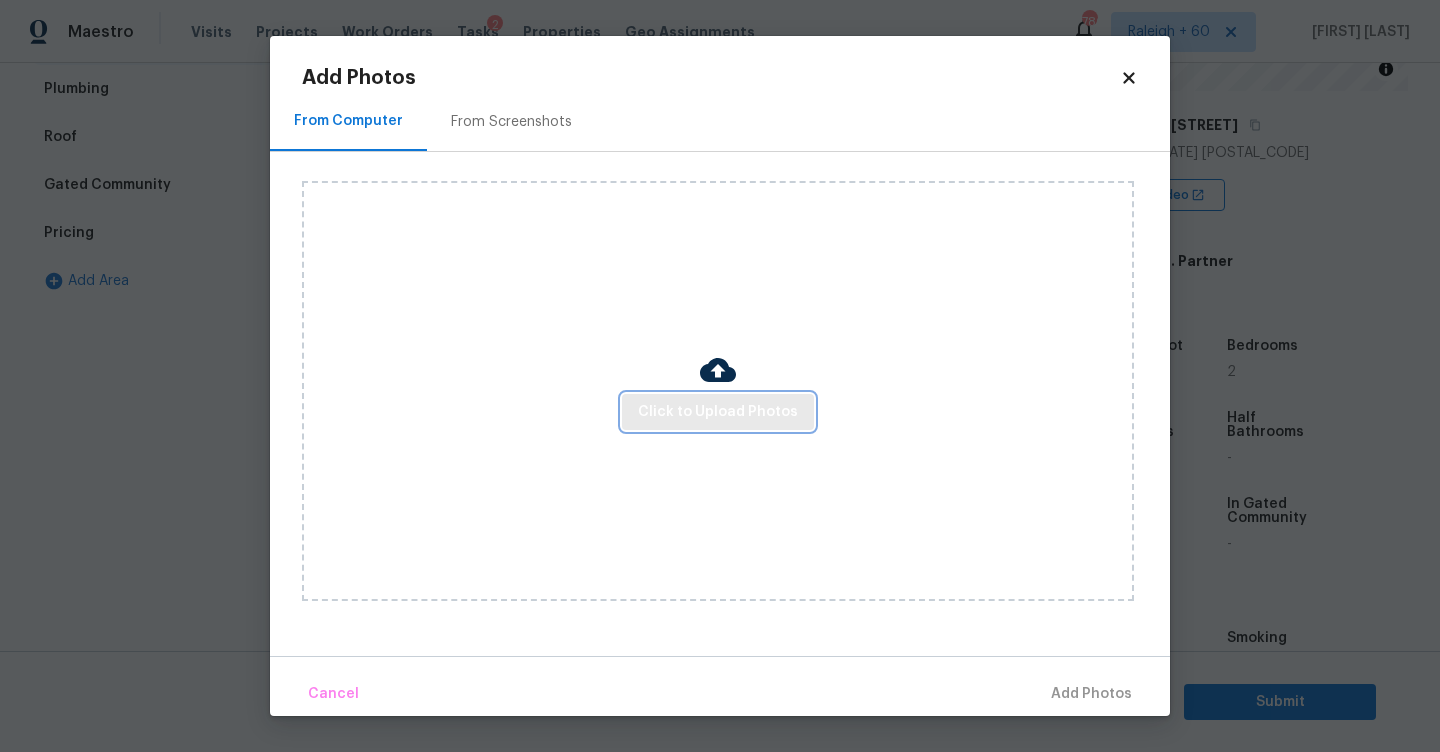 click on "Click to Upload Photos" at bounding box center (718, 412) 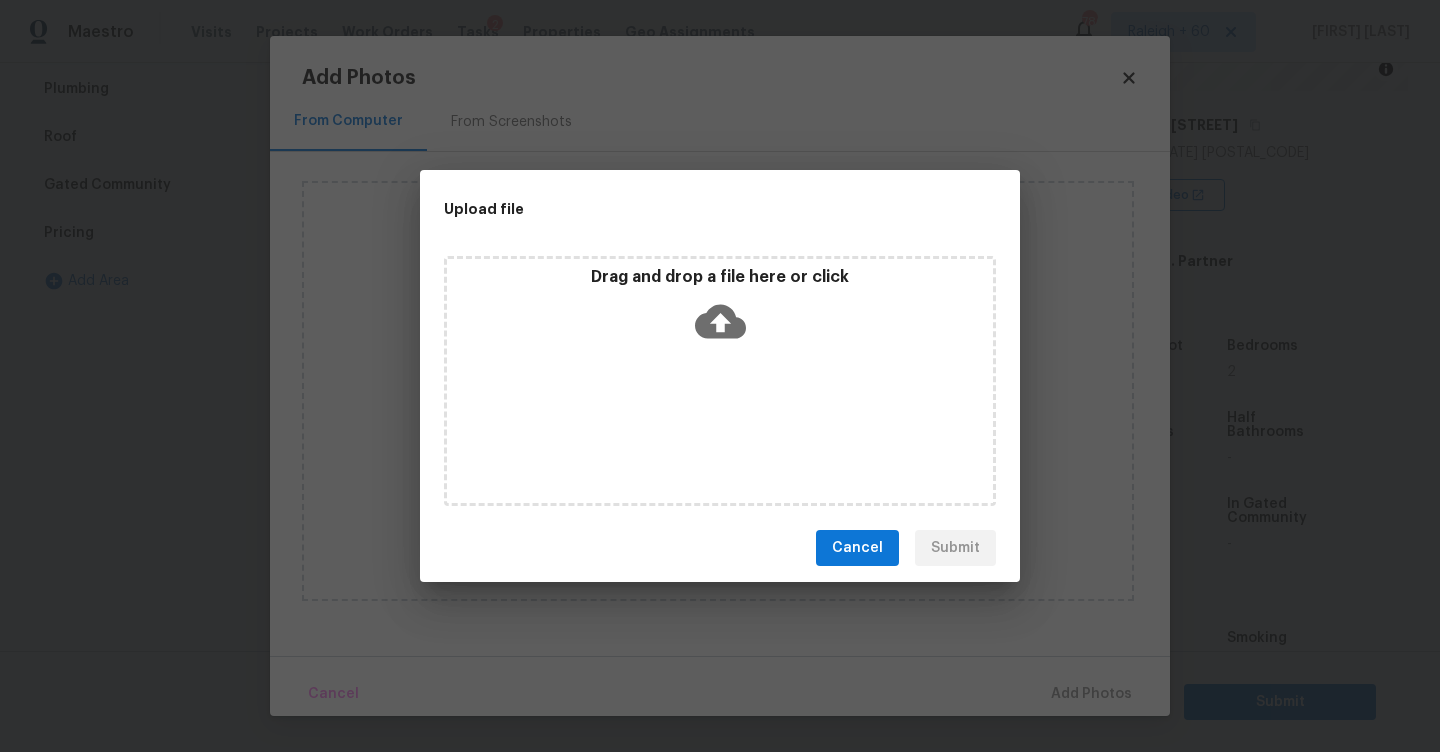 click 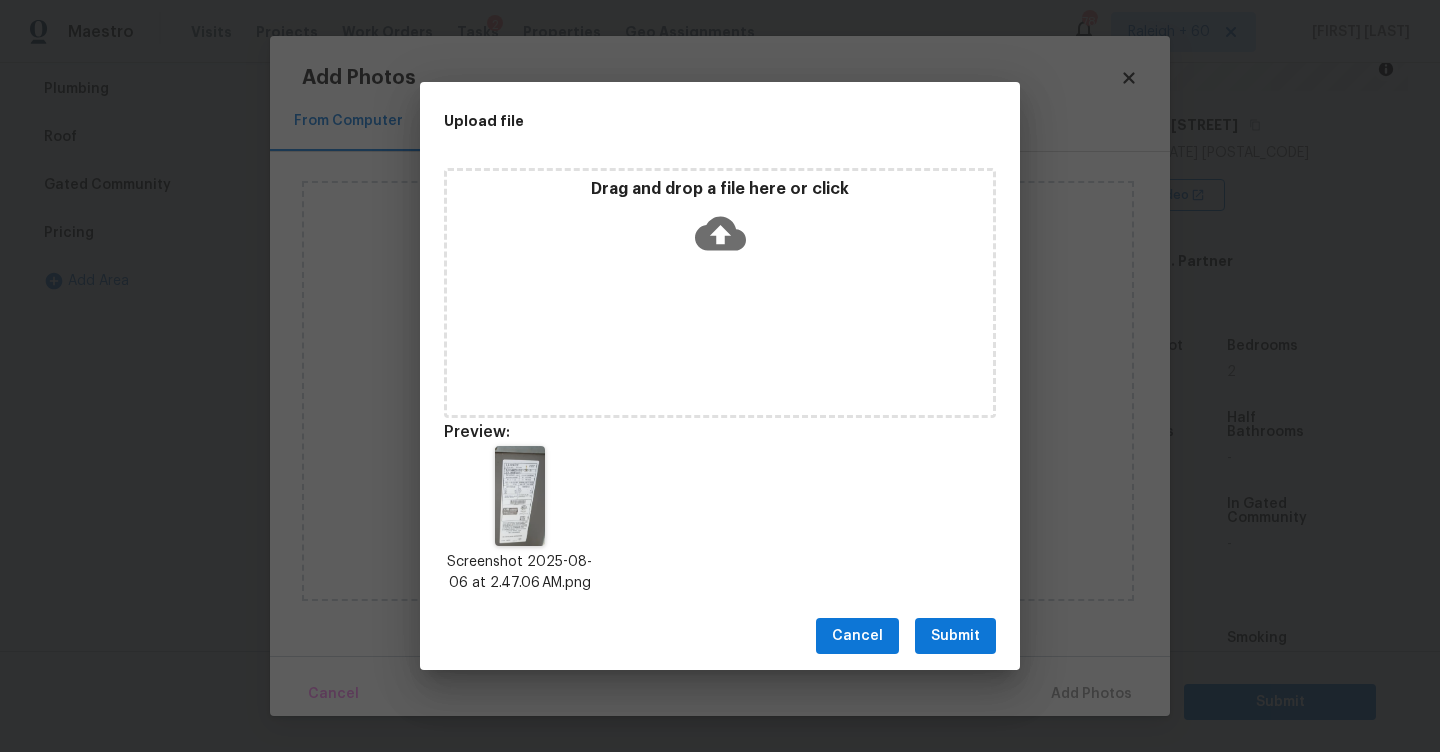 click on "Submit" at bounding box center (955, 636) 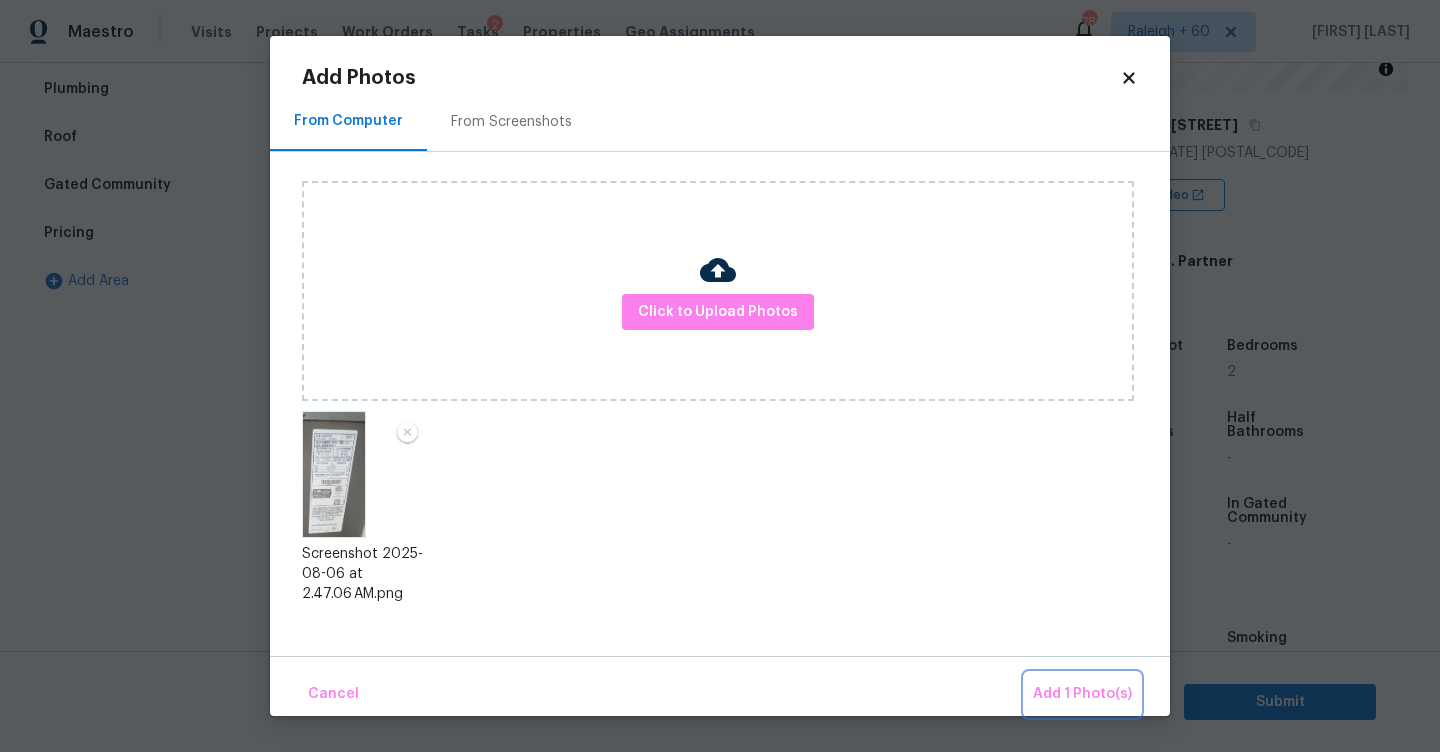 click on "Add 1 Photo(s)" at bounding box center (1082, 694) 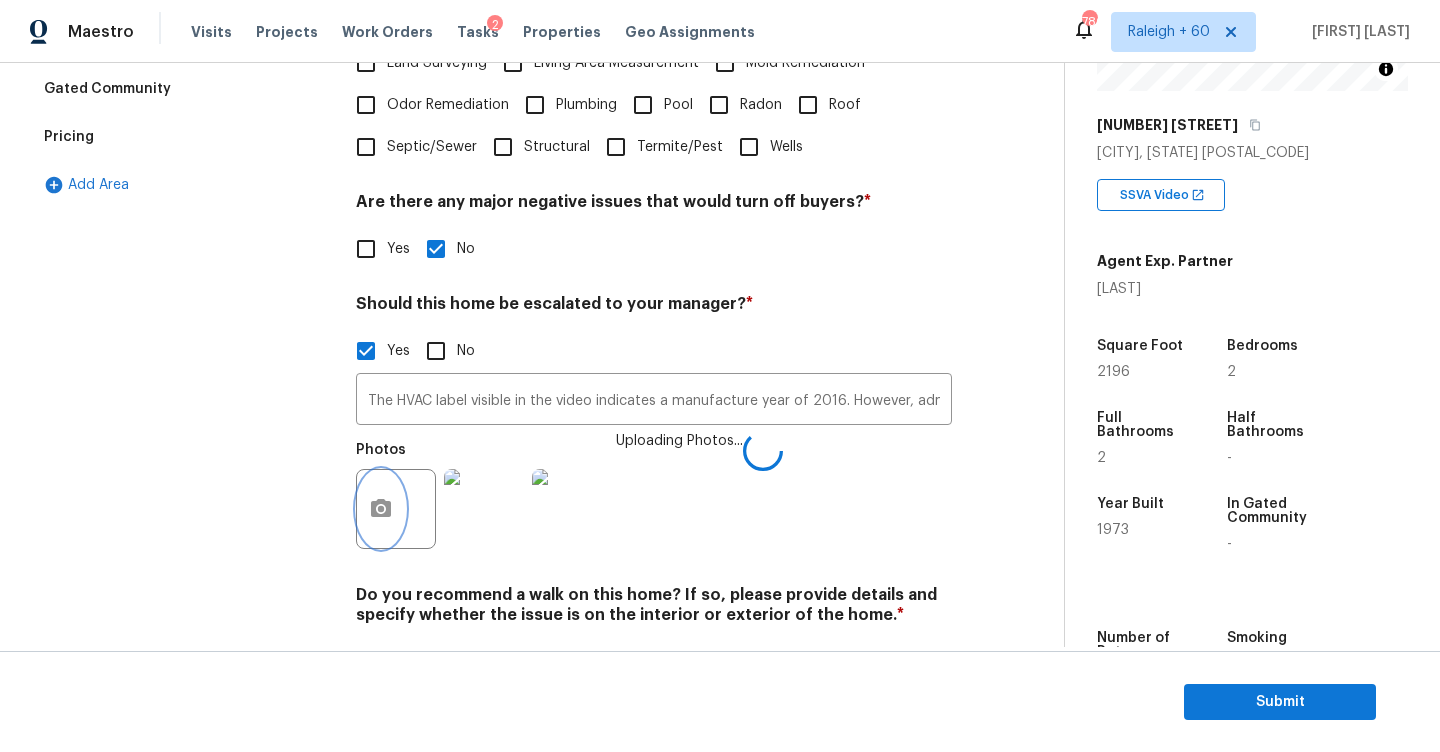 scroll, scrollTop: 606, scrollLeft: 0, axis: vertical 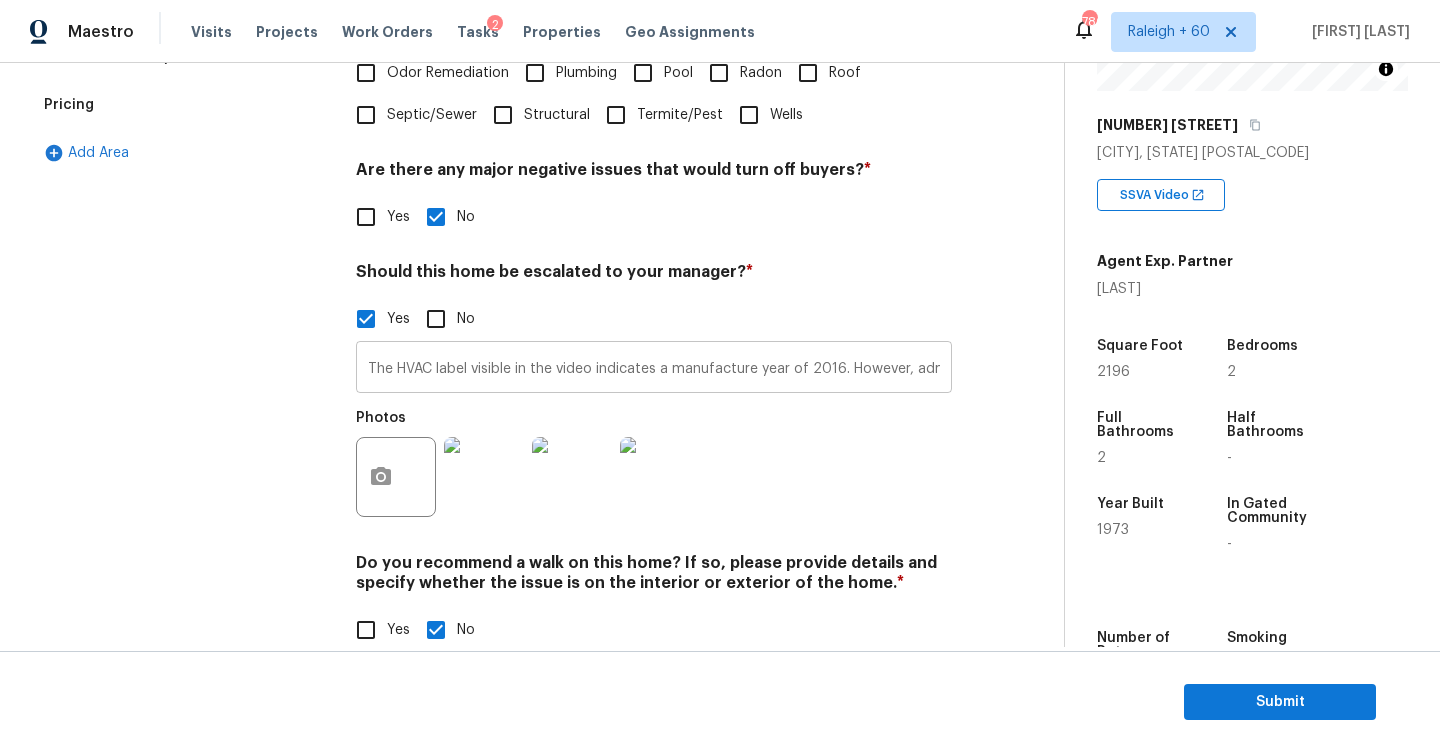 click on "The HVAC label visible in the video indicates a manufacture year of 2016. However, admin records list the HVAC unit is being manufactured in 2025. This inconsistency should be verified." at bounding box center (654, 369) 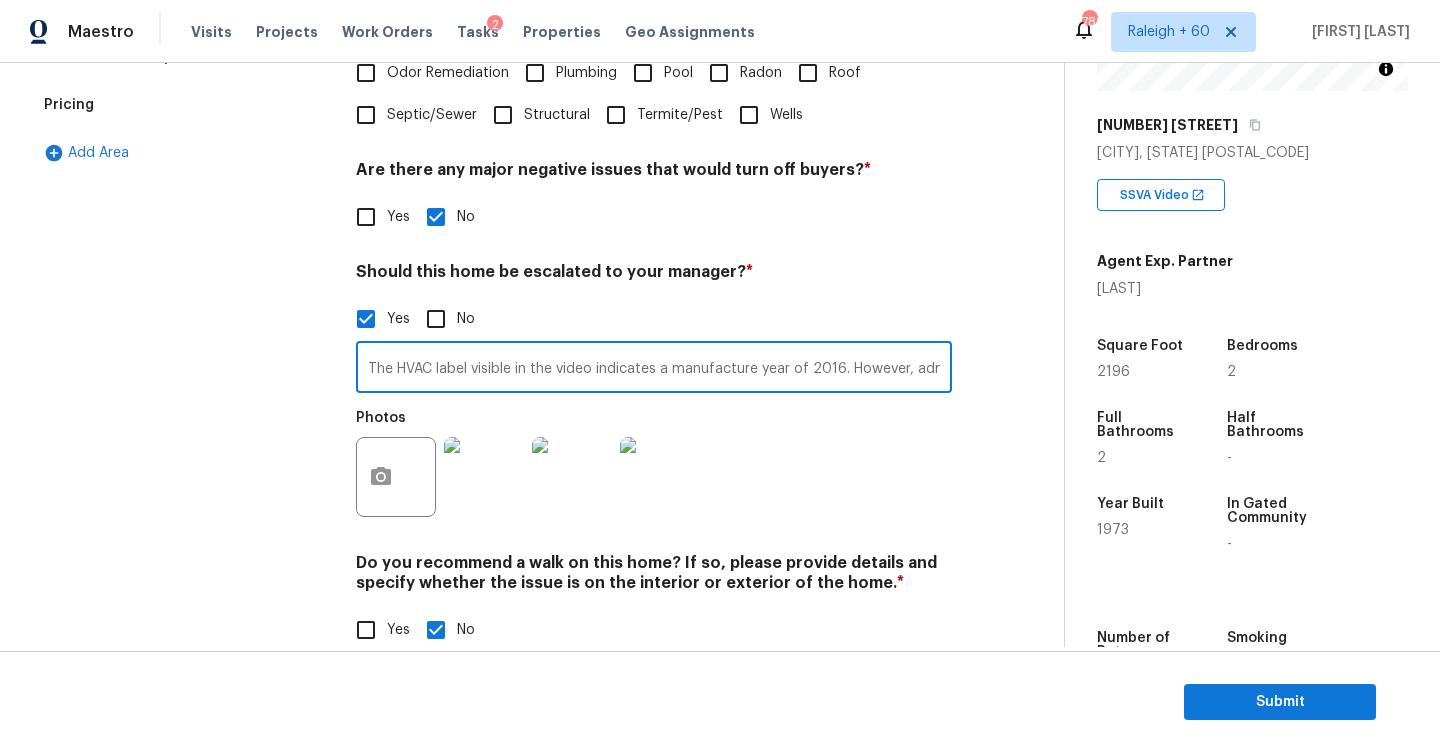 scroll, scrollTop: 0, scrollLeft: 641, axis: horizontal 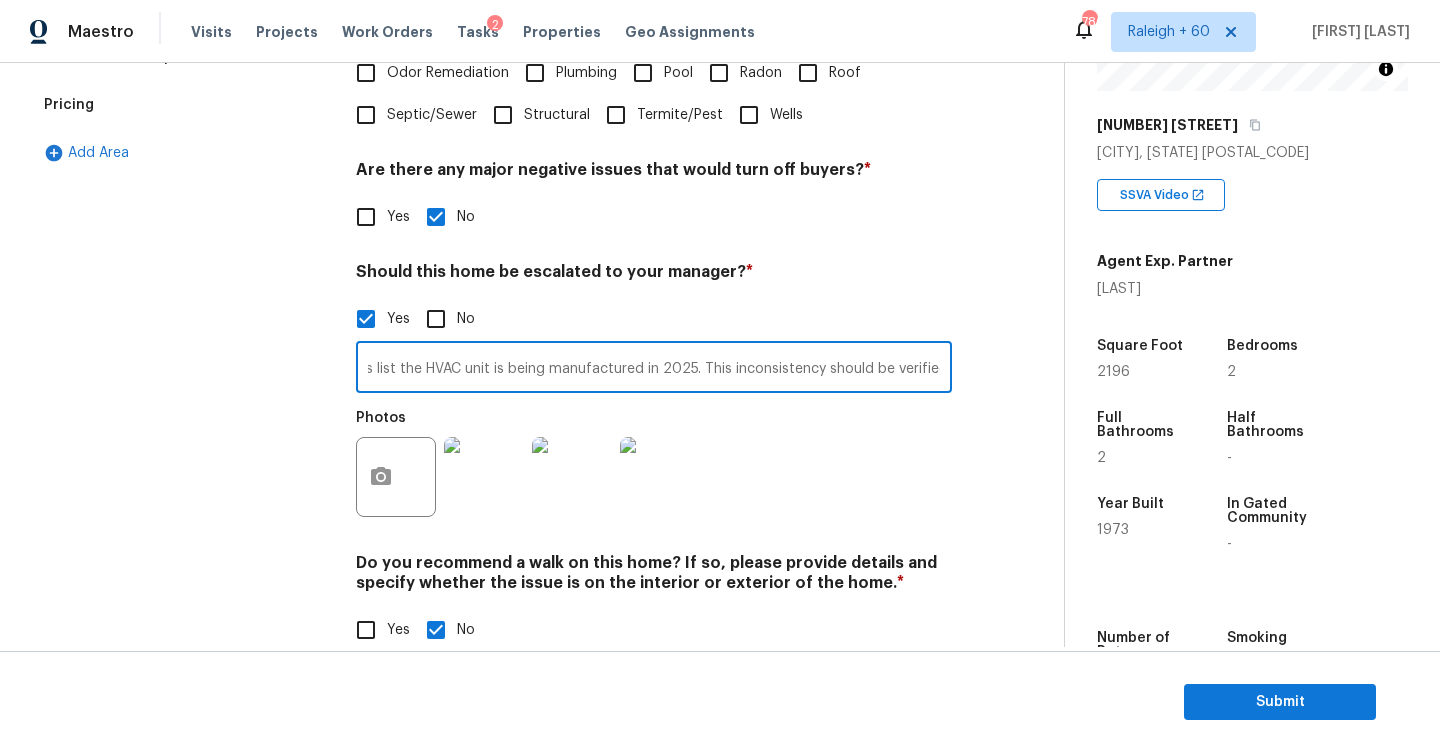 click on "The HVAC label visible in the video indicates a manufacture year of 2016. However, admin records list the HVAC unit is being manufactured in 2025. This inconsistency should be verified." at bounding box center [654, 369] 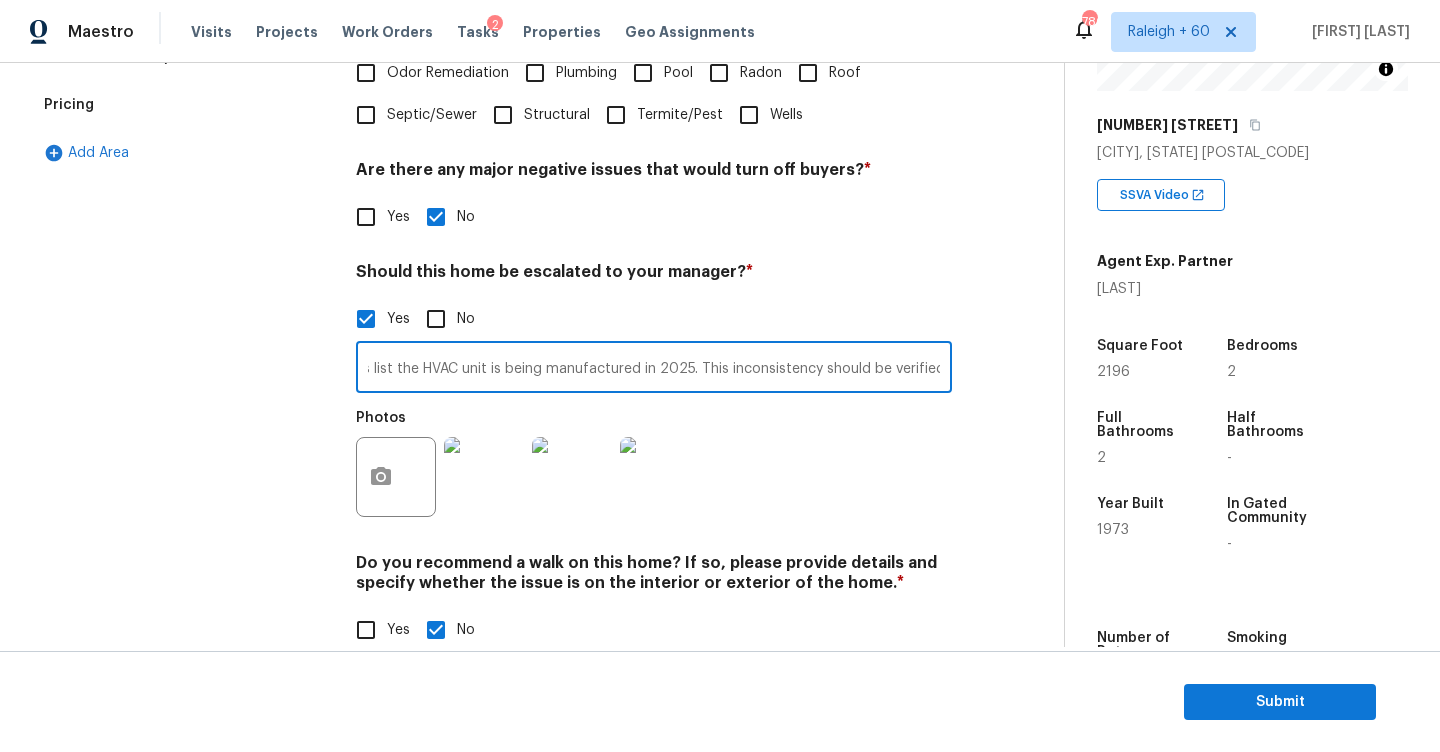 paste on "vineyard setup in a residential area, with rows of grapevines growing on trellises, surrounded by grass and neighboring houses in the background" 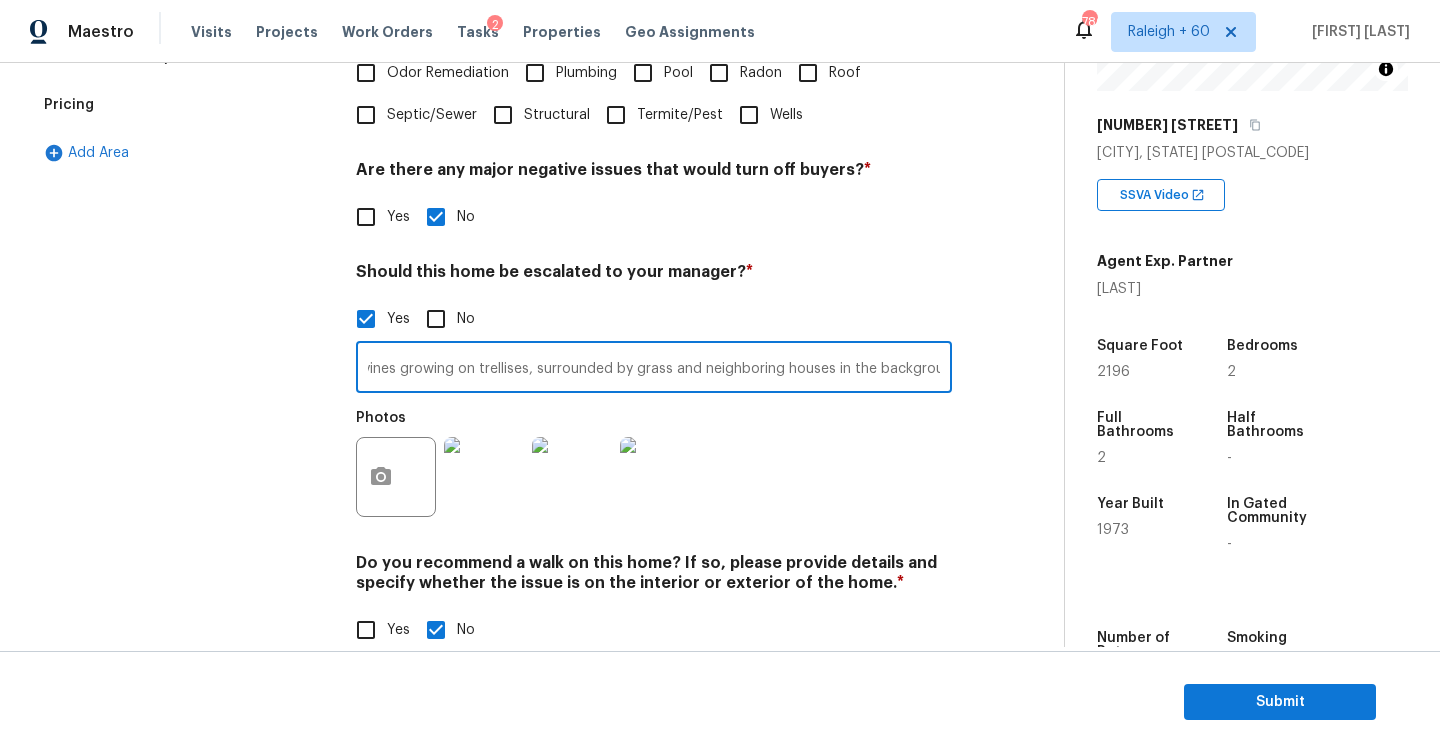 click on "The HVAC label visible in the video indicates a manufacture year of 2016. However, admin records list the HVAC unit is being manufactured in 2025. This inconsistency should be verified. vineyard setup in a residential area, with rows of grapevines growing on trellises, surrounded by grass and neighboring houses in the background" at bounding box center (654, 369) 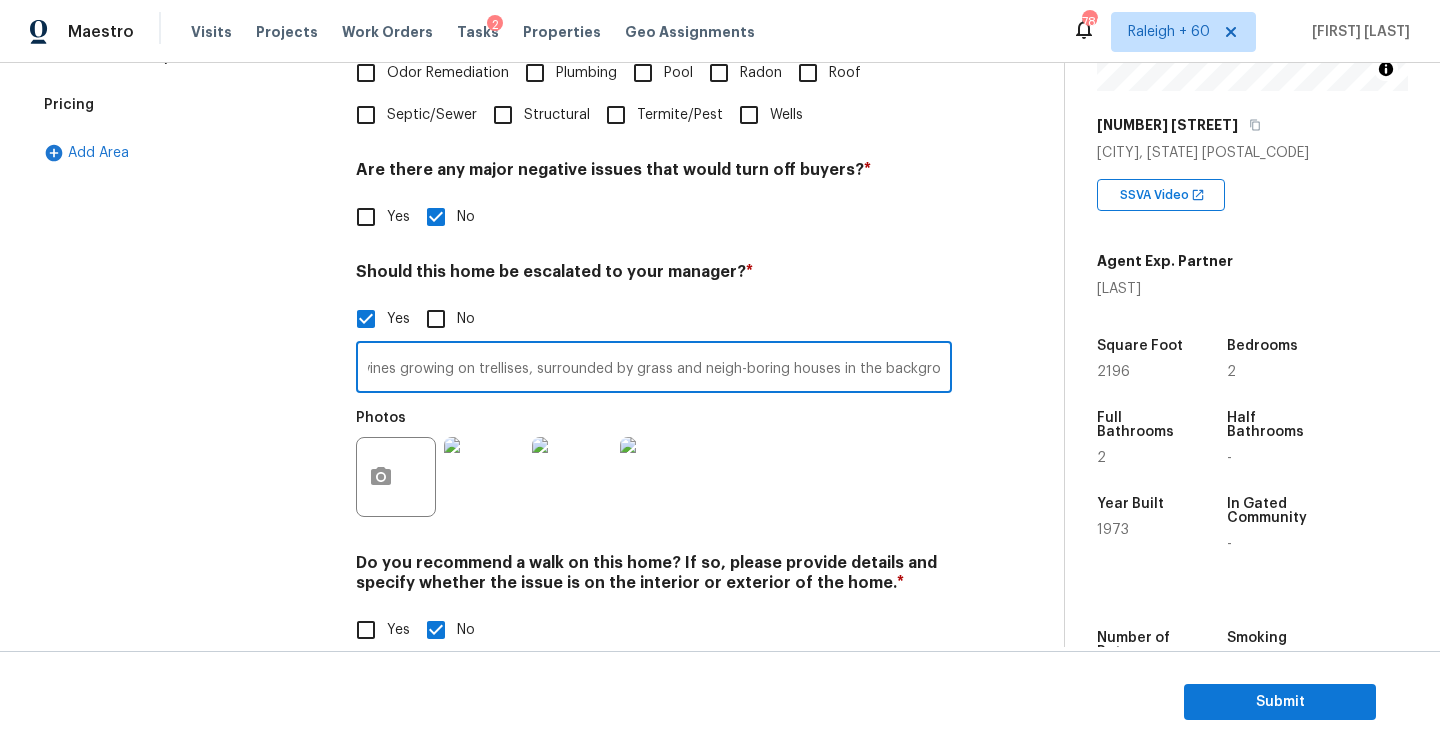 click on "The HVAC label visible in the video indicates a manufacture year of 2016. However, admin records list the HVAC unit is being manufactured in 2025. This inconsistency should be verified. vineyard setup in a residential area, with rows of grapevines growing on trellises, surrounded by grass and neigh-boring houses in the background" at bounding box center [654, 369] 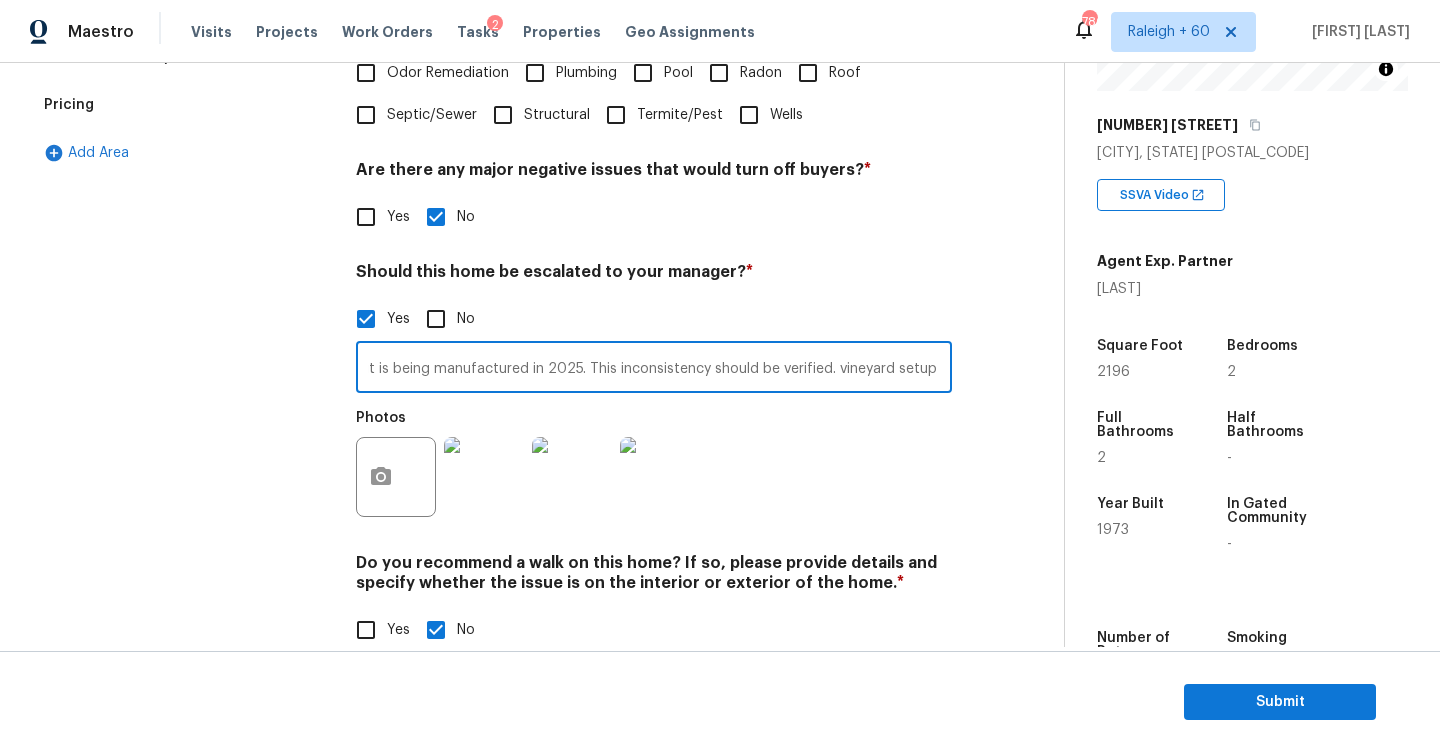 scroll, scrollTop: 0, scrollLeft: 657, axis: horizontal 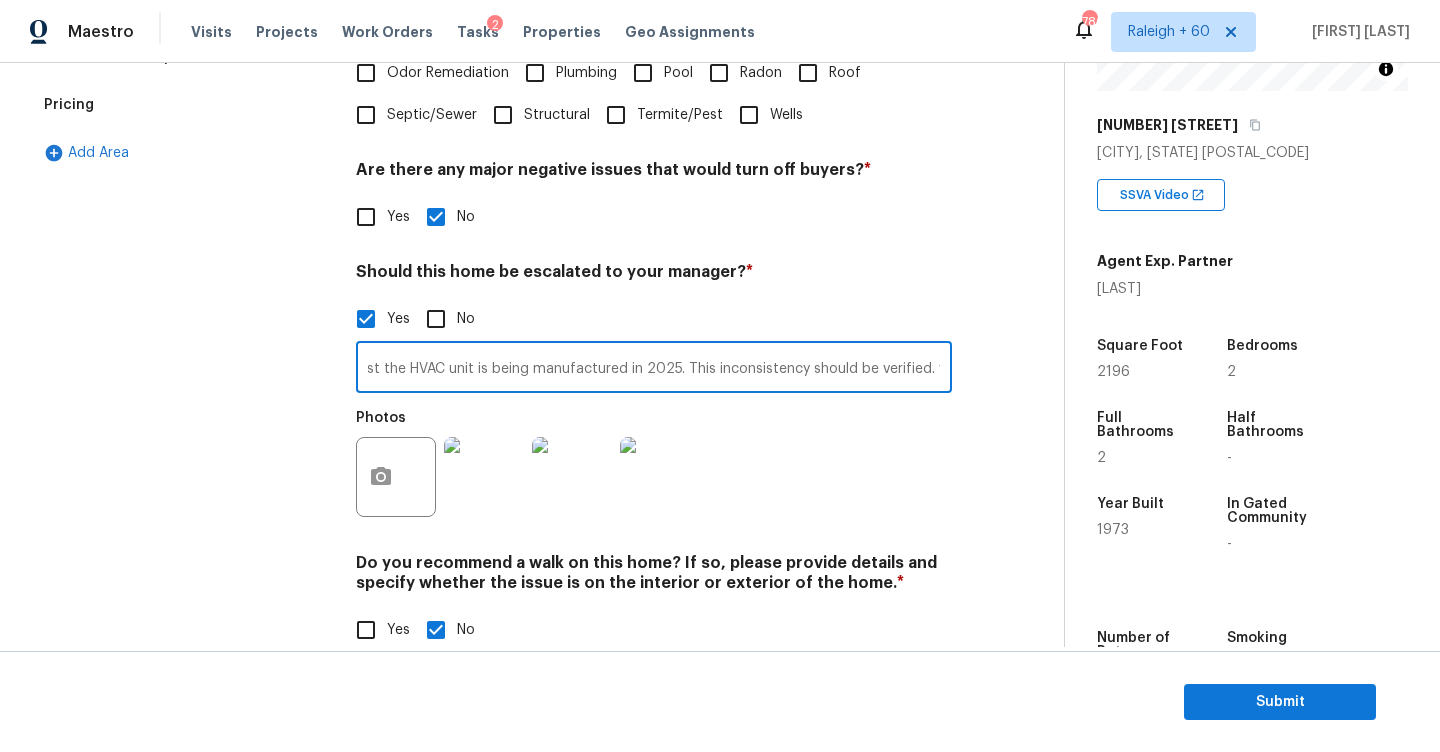 click on "The HVAC label visible in the video indicates a manufacture year of 2016. However, admin records list the HVAC unit is being manufactured in 2025. This inconsistency should be verified. vineyard setup in a residential area, with rows of grapevines growing on trellises, surrounded by grass and neigh-boring houses in the background" at bounding box center (654, 369) 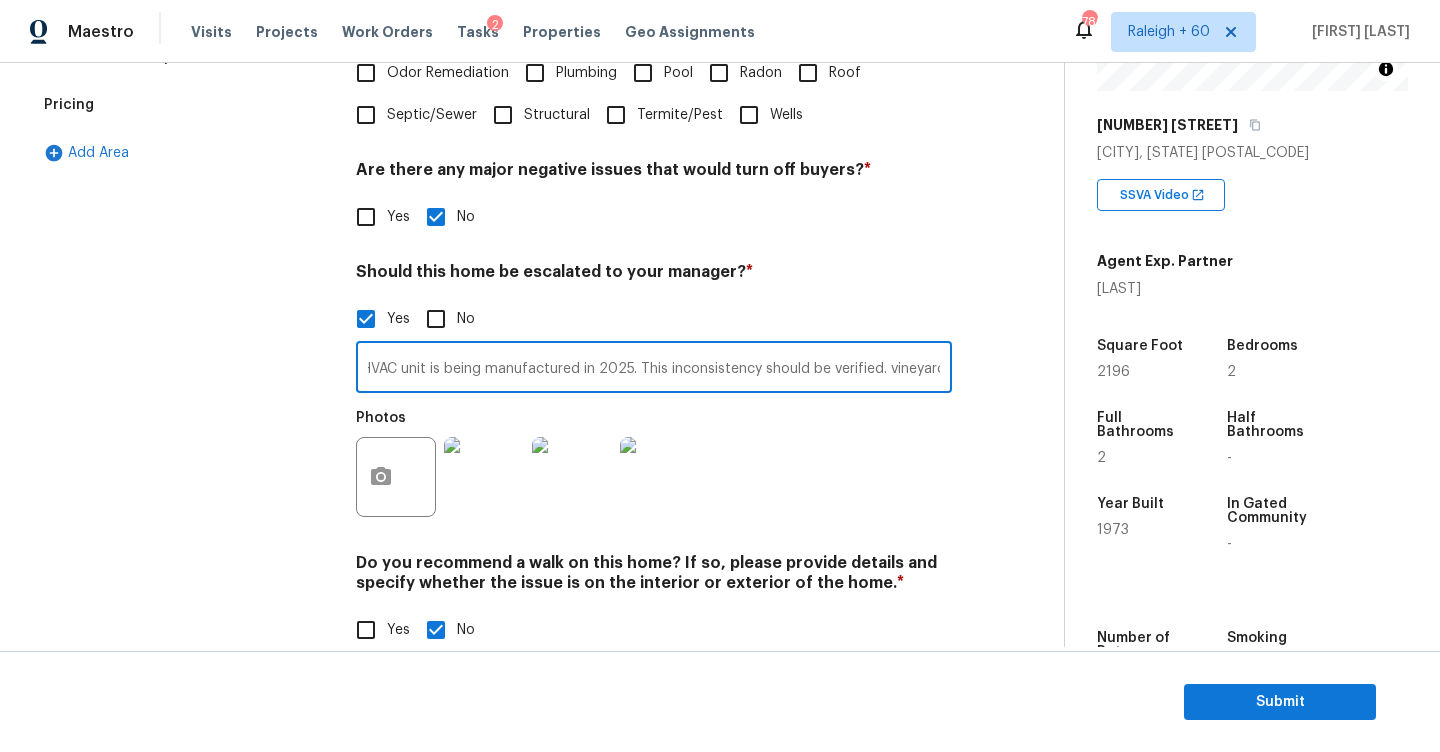 scroll, scrollTop: 0, scrollLeft: 725, axis: horizontal 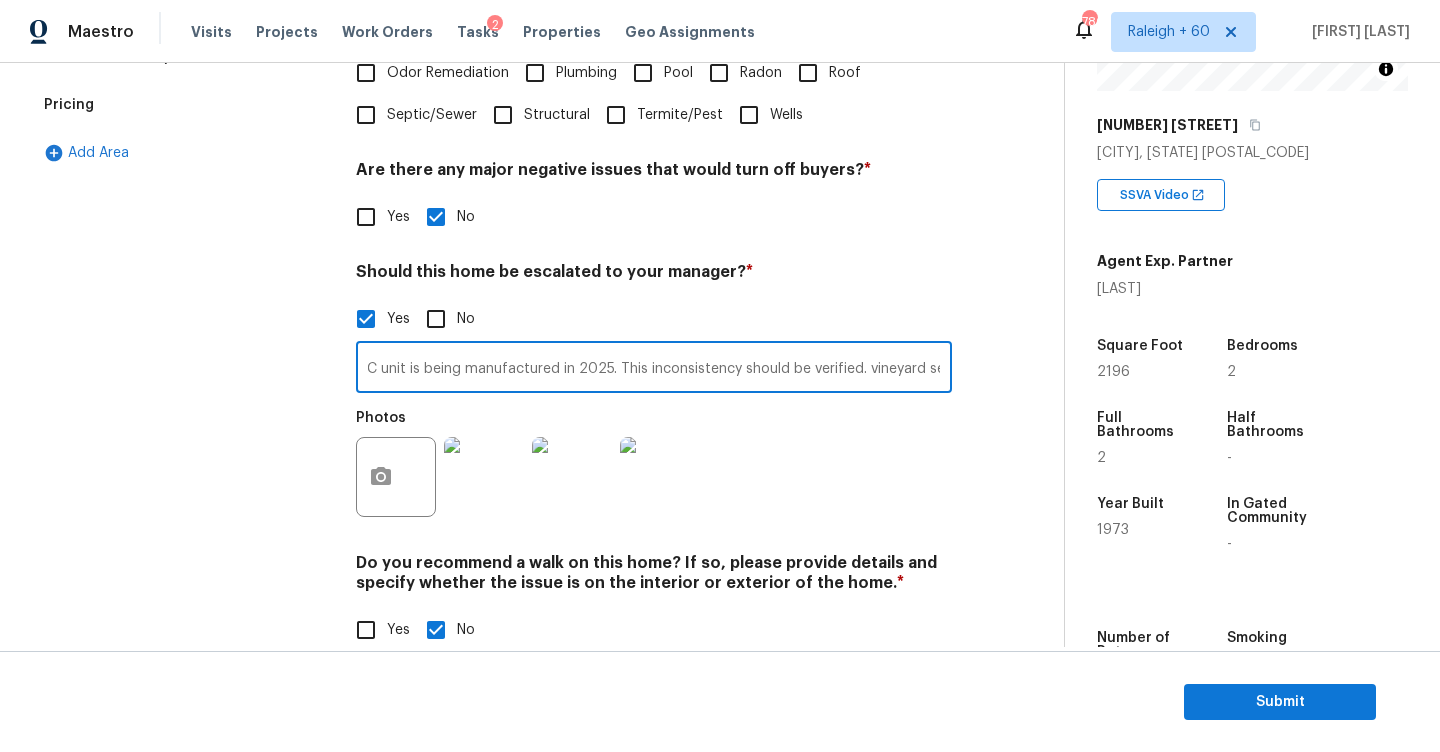 click on "The HVAC label visible in the video indicates a manufacture year of 2016. However, admin records list the HVAC unit is being manufactured in 2025. This inconsistency should be verified. vineyard setup in a residential area, with rows of grapevines growing on trellises, surrounded by grass and neigh-boring houses in the background" at bounding box center (654, 369) 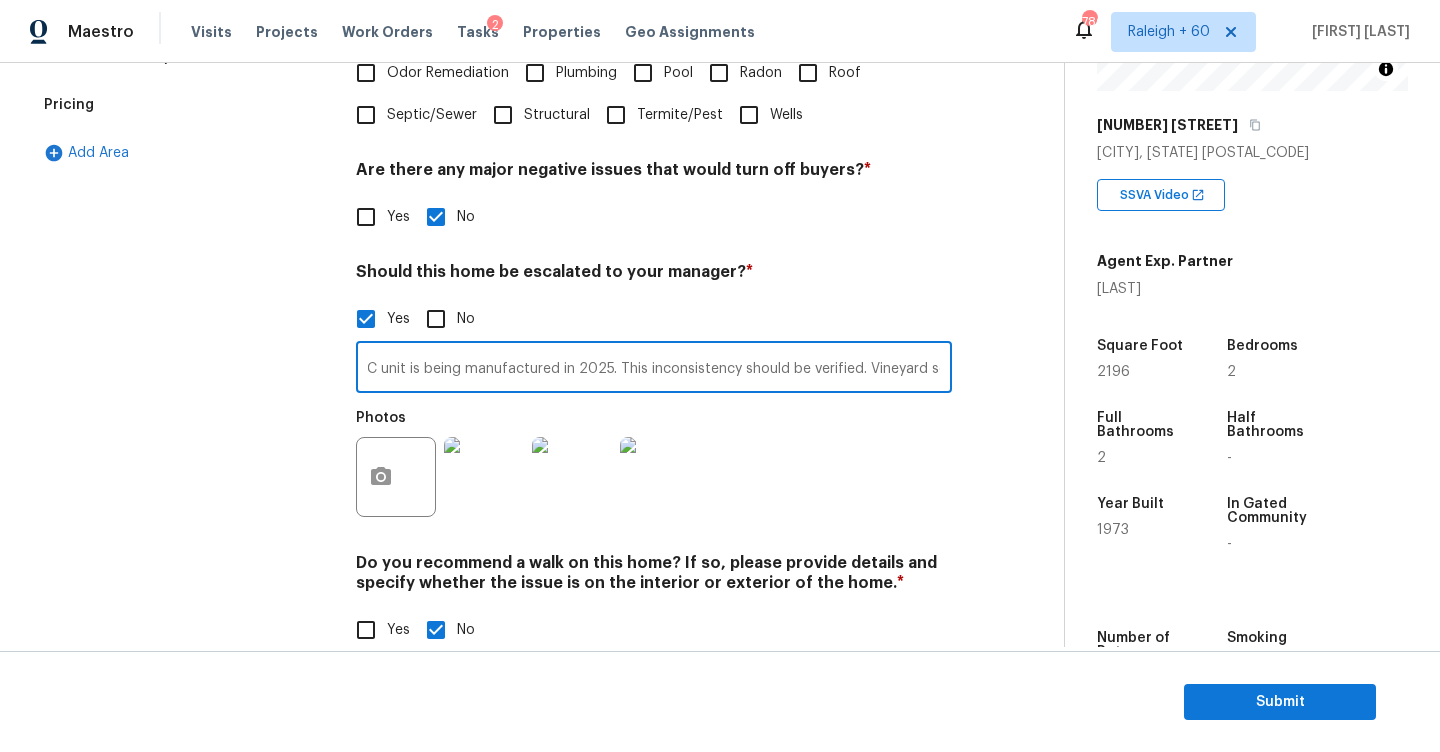 click on "The HVAC label visible in the video indicates a manufacture year of 2016. However, admin records list the HVAC unit is being manufactured in 2025. This inconsistency should be verified. Vineyard setup in a residential area, with rows of grapevines growing on trellises, surrounded by grass and neigh-boring houses in the background" at bounding box center (654, 369) 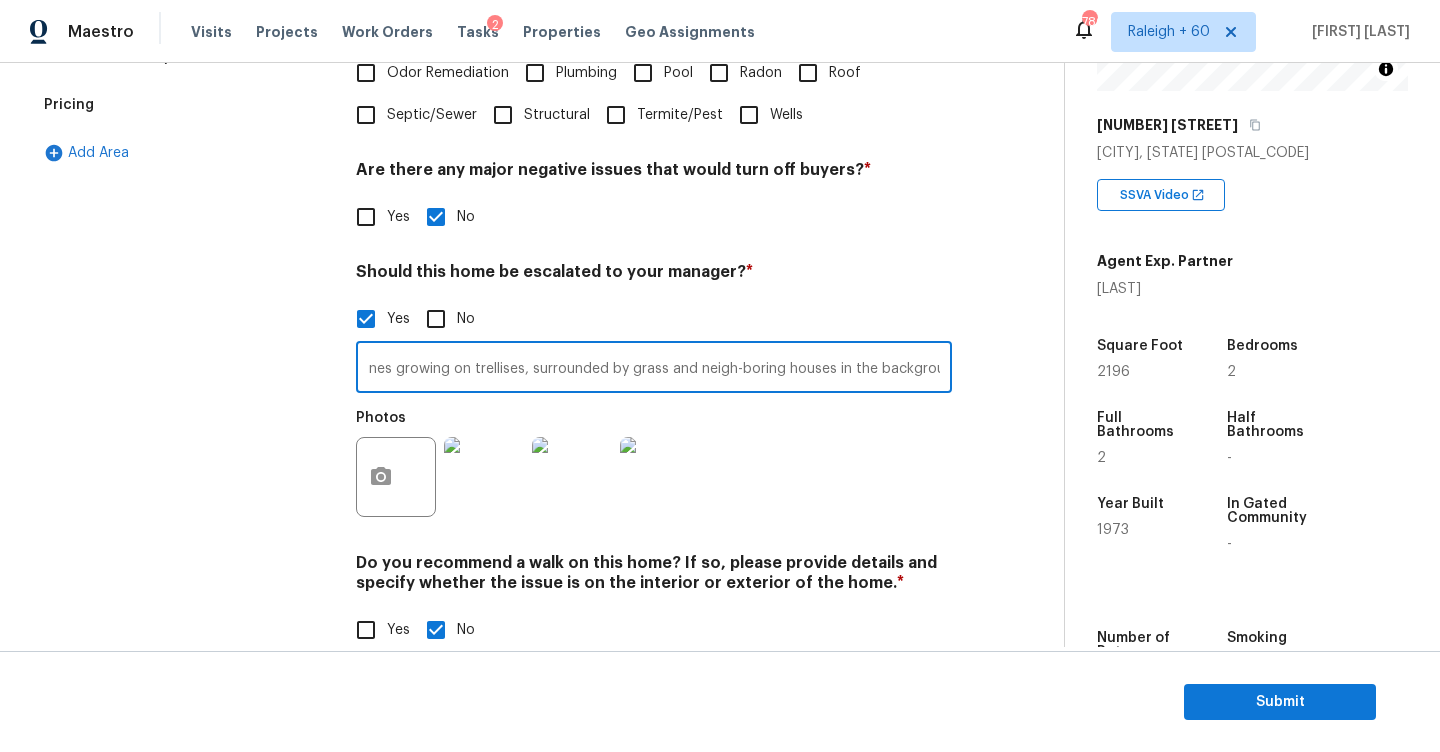 click on "The HVAC label visible in the video indicates a manufacture year of 2016. However, admin records list the HVAC unit is being manufactured in 2025. This inconsistency should be verified. Vineyard setup in a residential area, with rows of grapevines growing on trellises, surrounded by grass and neigh-boring houses in the background" at bounding box center [654, 369] 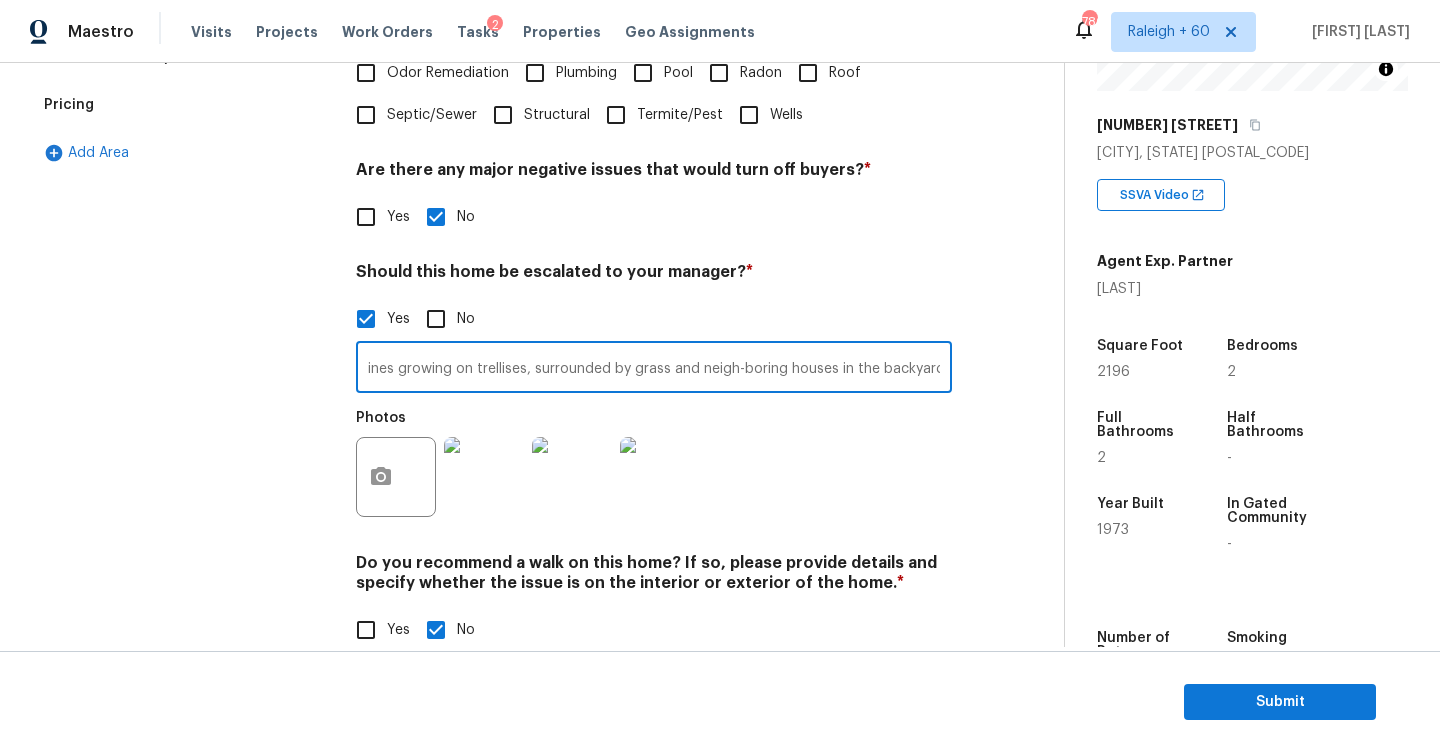 scroll, scrollTop: 0, scrollLeft: 1603, axis: horizontal 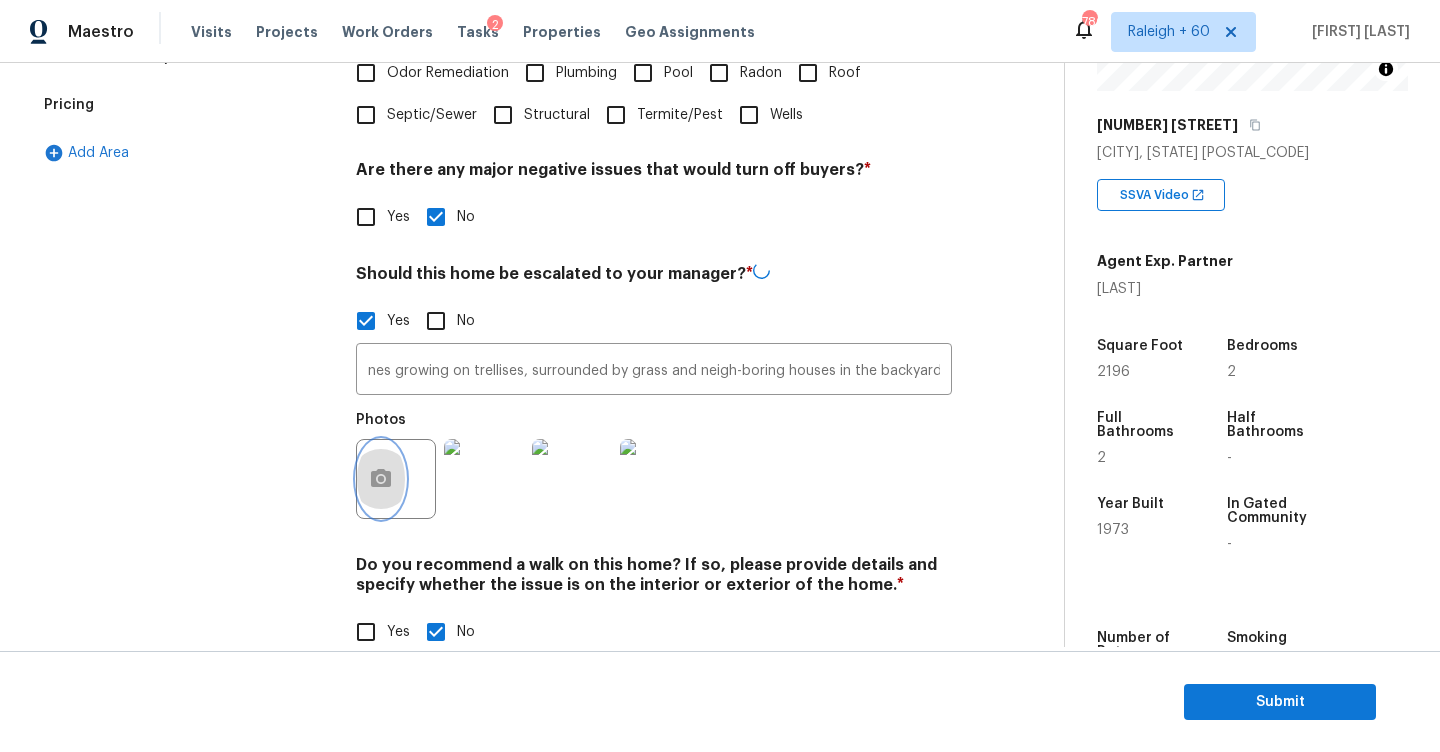 click at bounding box center (381, 479) 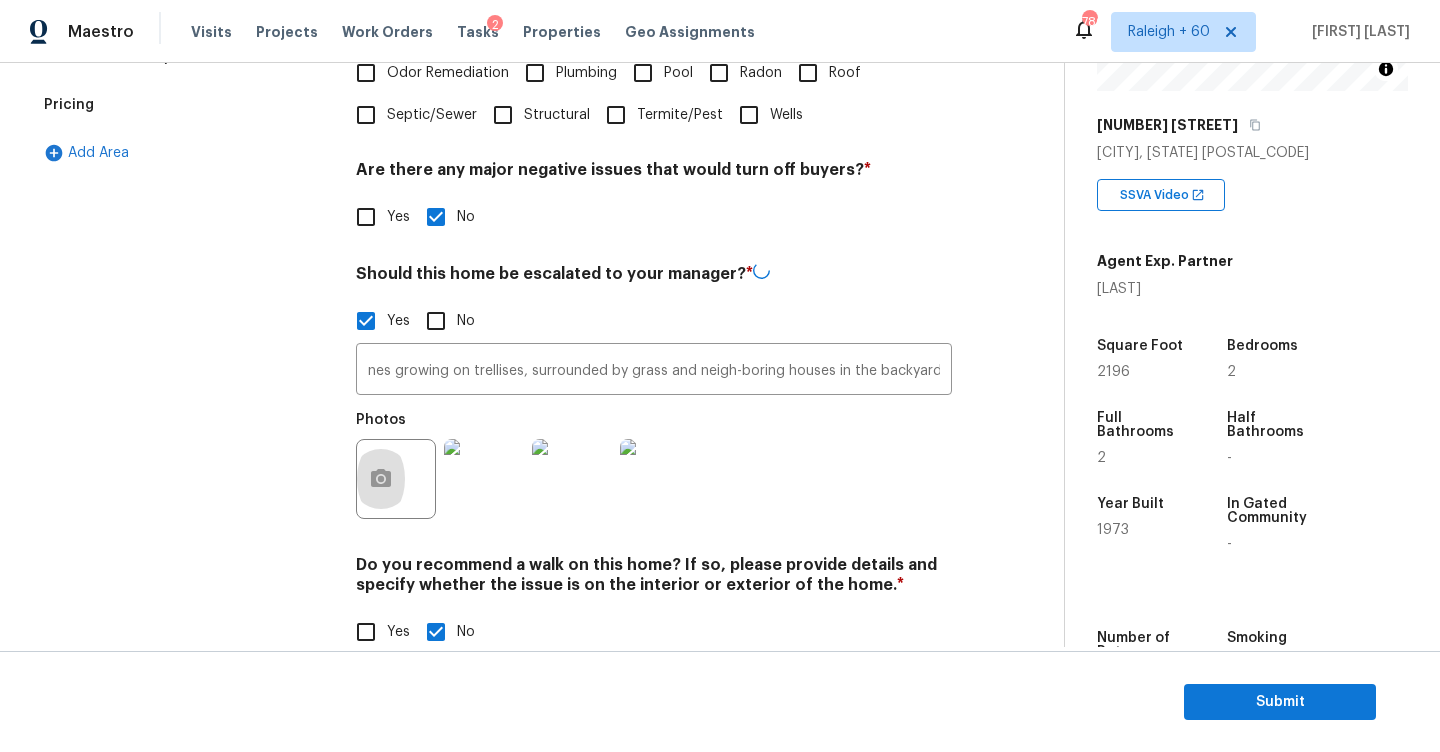 scroll, scrollTop: 0, scrollLeft: 0, axis: both 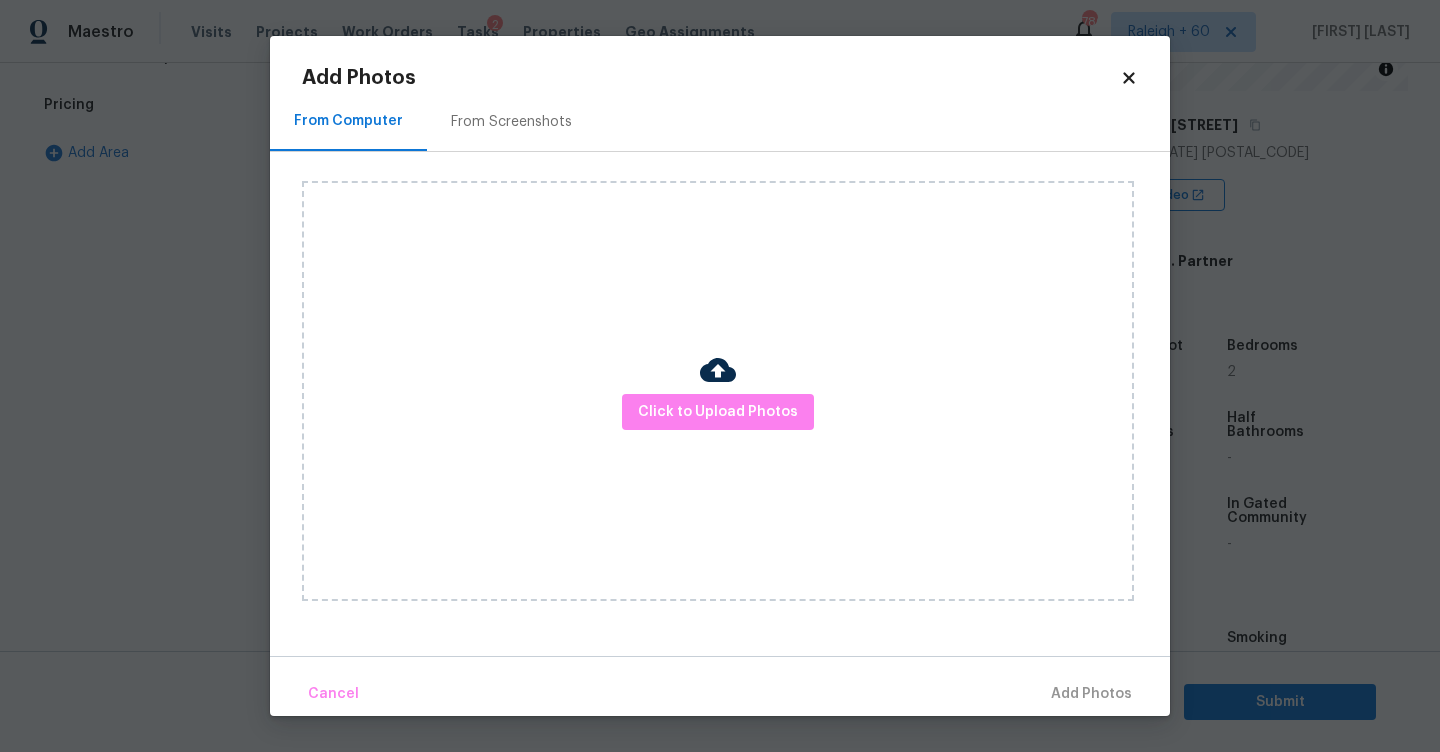 click on "Click to Upload Photos" at bounding box center [718, 391] 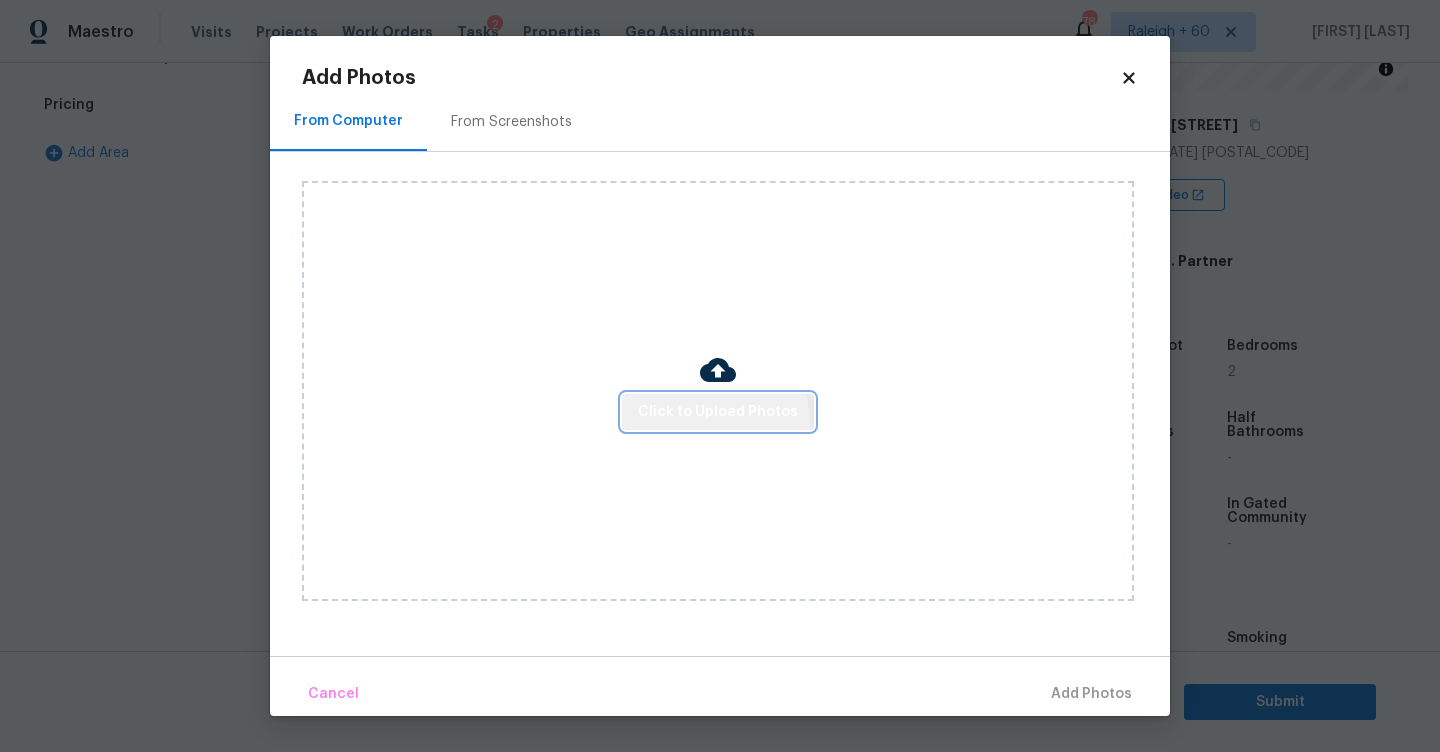 click on "Click to Upload Photos" at bounding box center (718, 412) 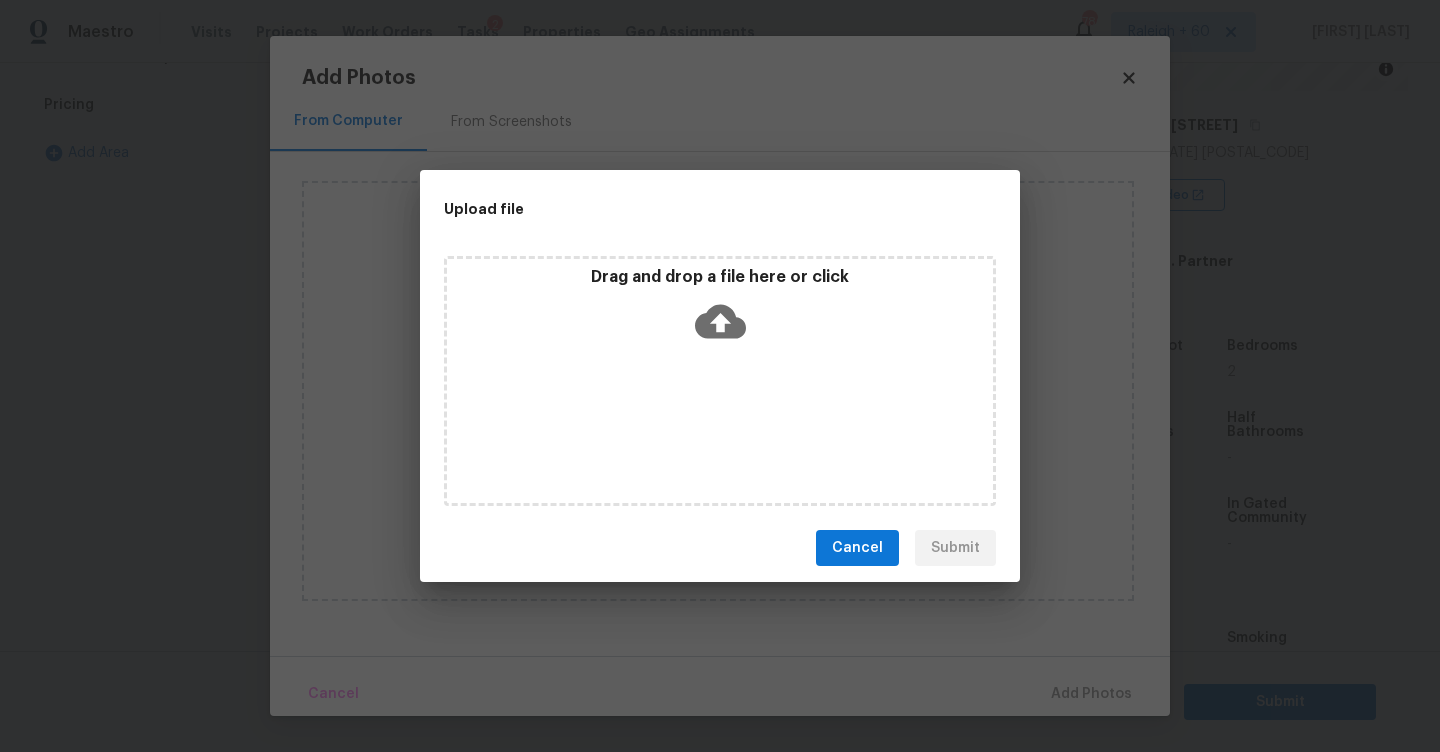 click 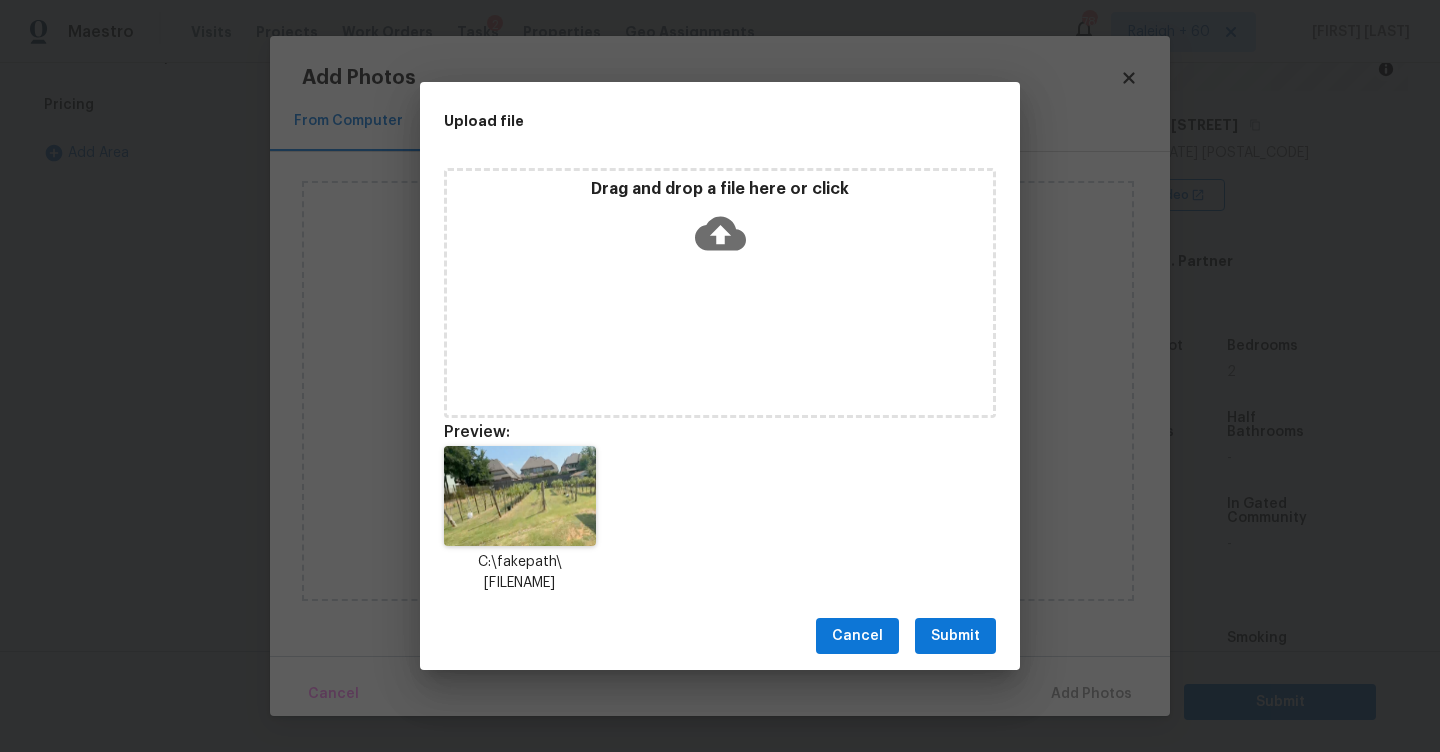 click on "Submit" at bounding box center (955, 636) 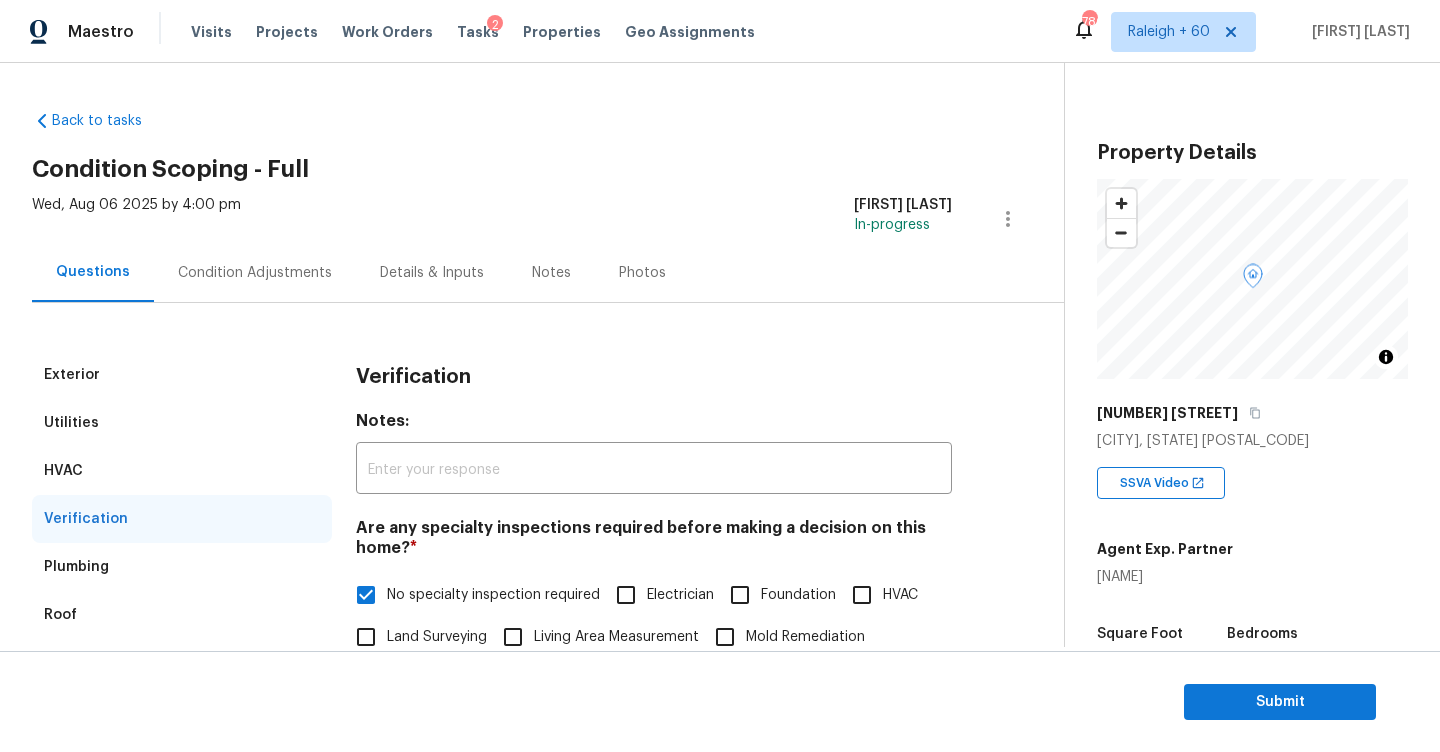 scroll, scrollTop: 0, scrollLeft: 0, axis: both 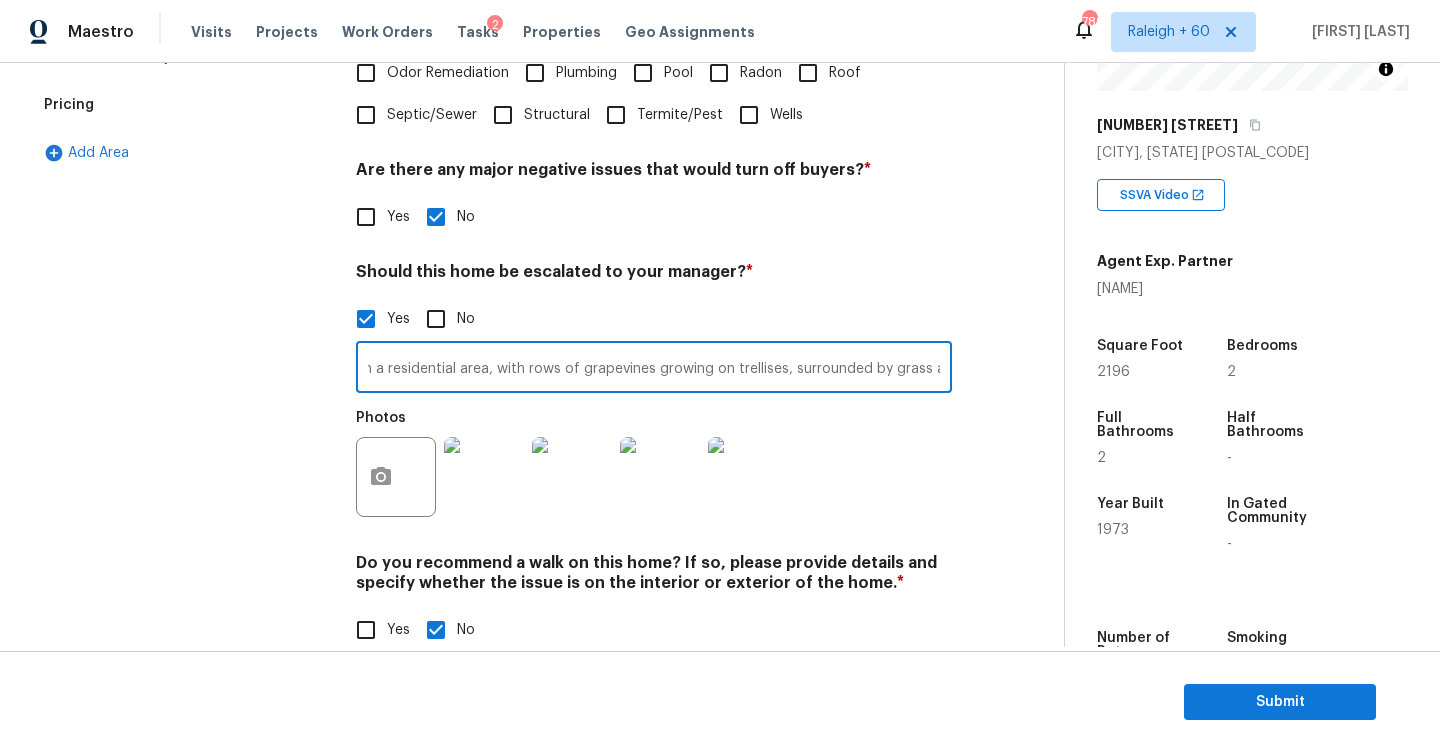 click on "The HVAC label visible in the video indicates a manufacture year of 2016. However, admin records list the HVAC unit is being manufactured in 2025. This inconsistency should be verified. Vineyard setup in a residential area, with rows of grapevines growing on trellises, surrounded by grass and neigh-boring houses in the backyard @  8:59." at bounding box center [654, 369] 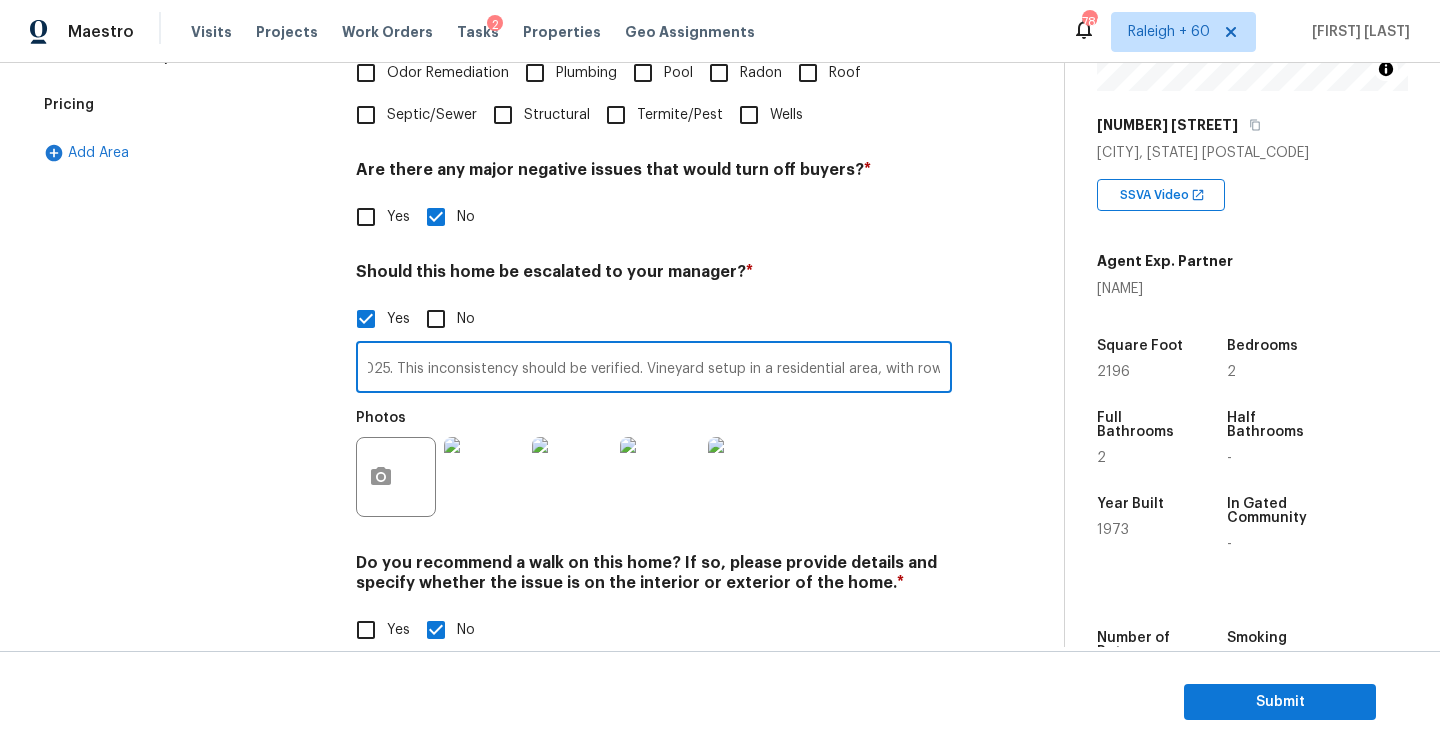 scroll, scrollTop: 0, scrollLeft: 950, axis: horizontal 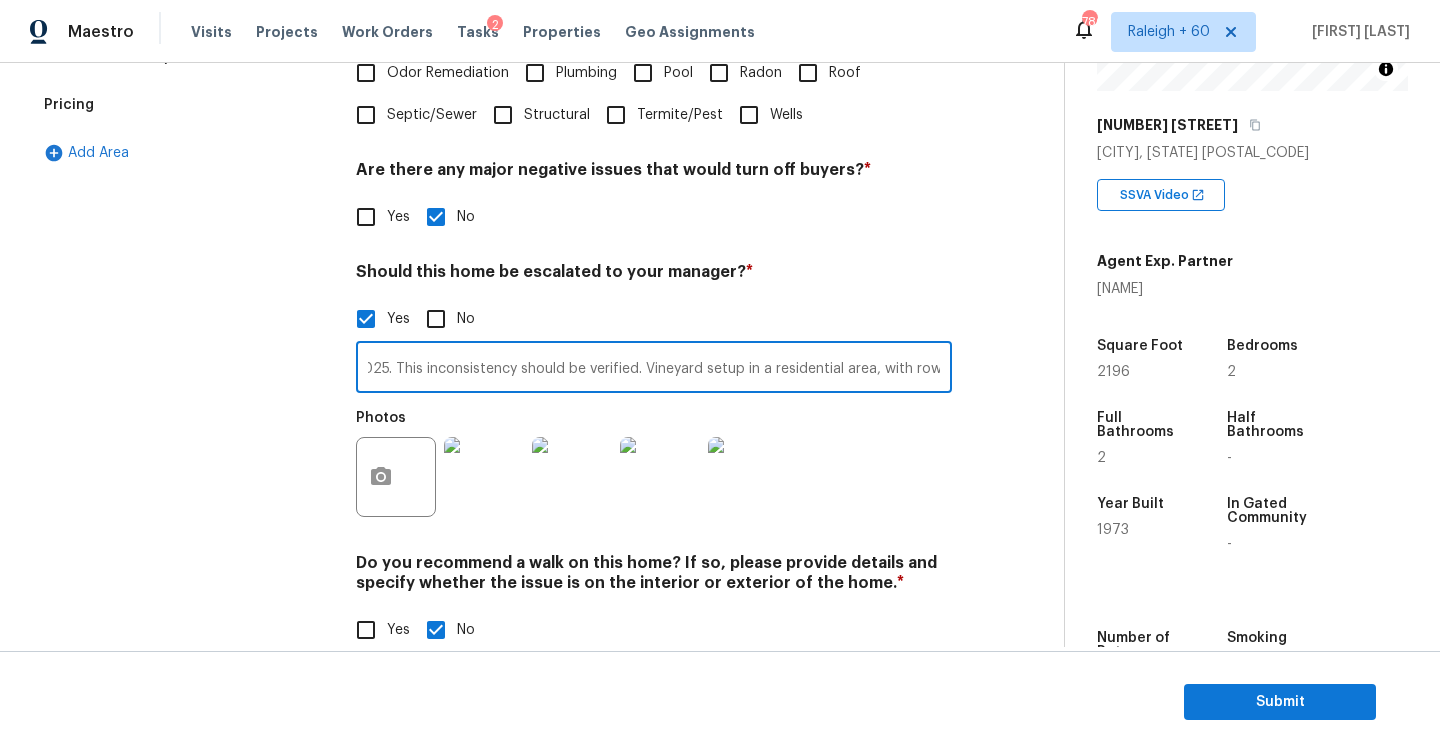 click on "The HVAC label visible in the video indicates a manufacture year of 2016. However, admin records list the HVAC unit is being manufactured in 2025. This inconsistency should be verified. Vineyard setup in a residential area, with rows of grapevines growing on trellises, surrounded by grass and neigh-boring houses in the backyard @  8:59." at bounding box center (654, 369) 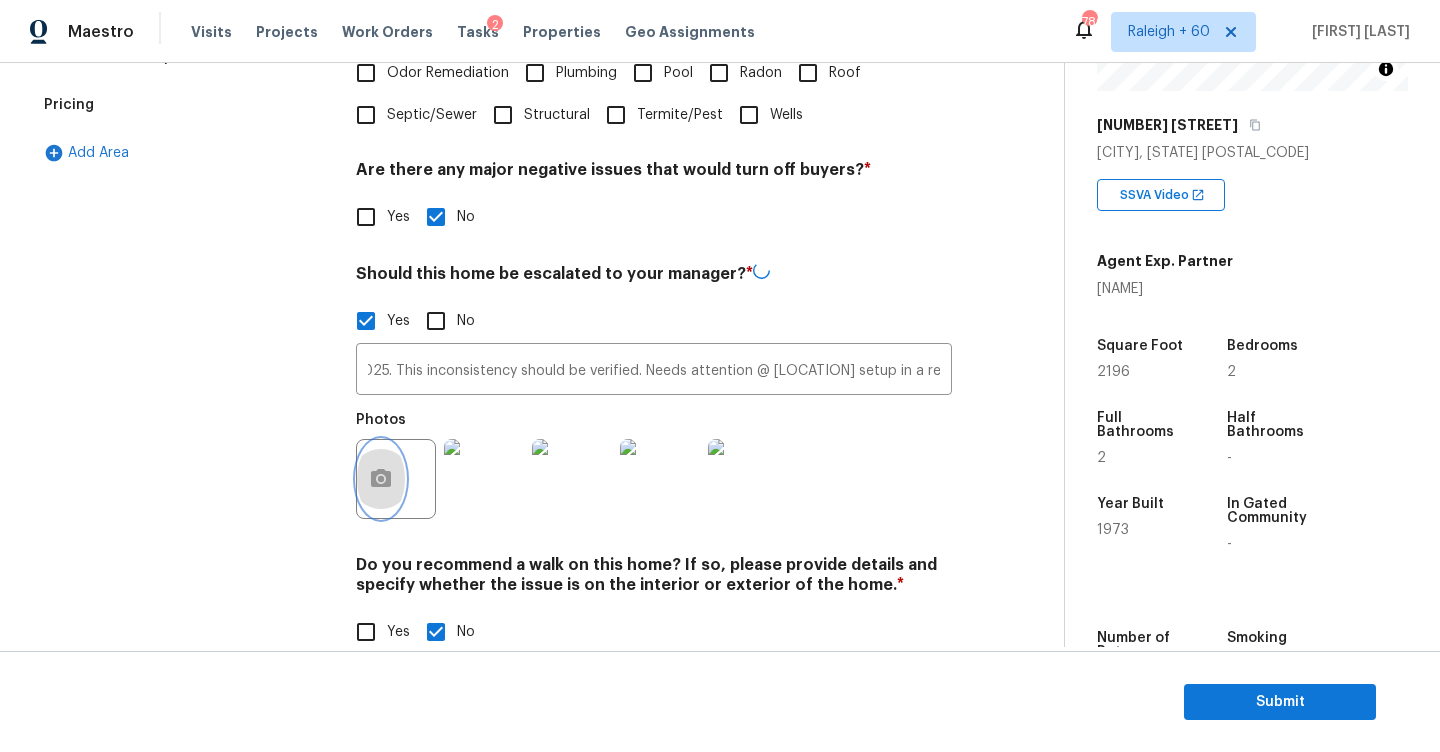 click 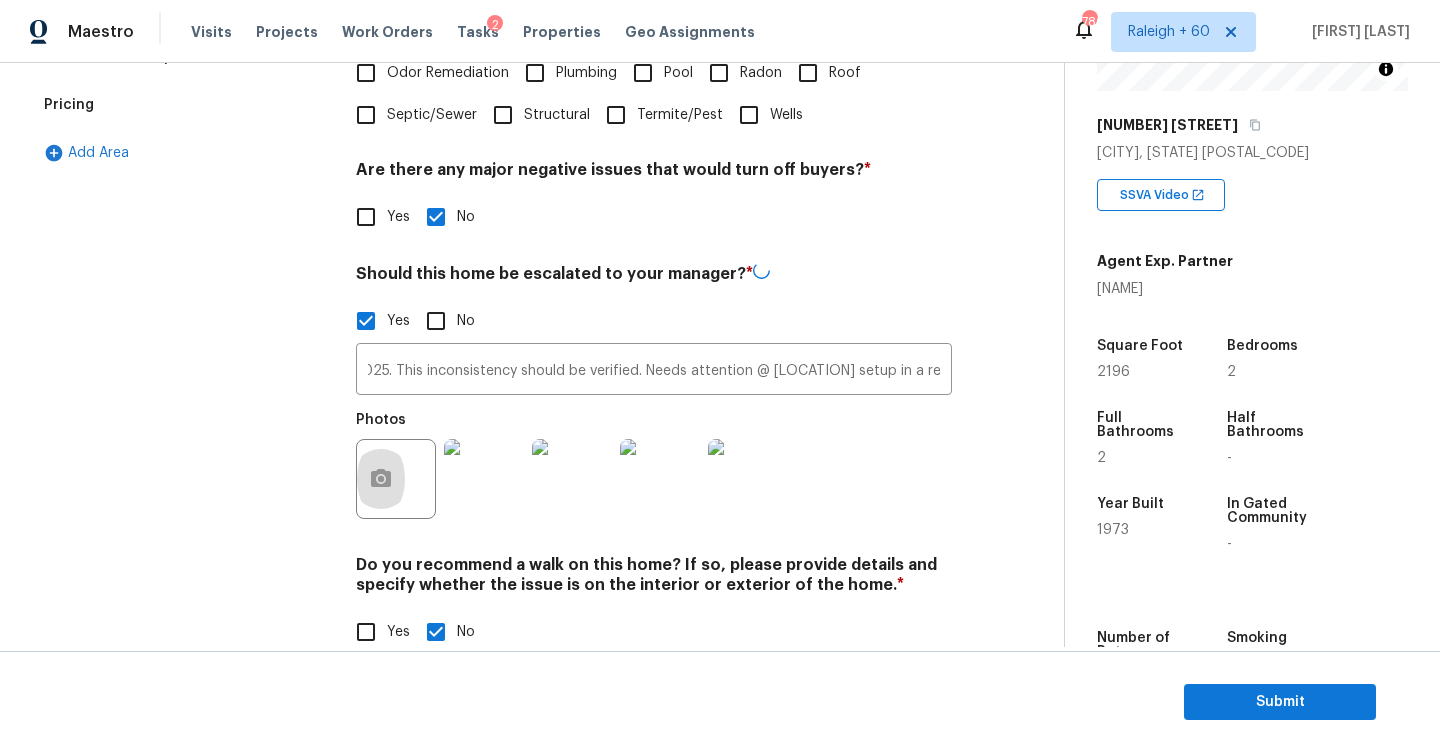 scroll, scrollTop: 0, scrollLeft: 0, axis: both 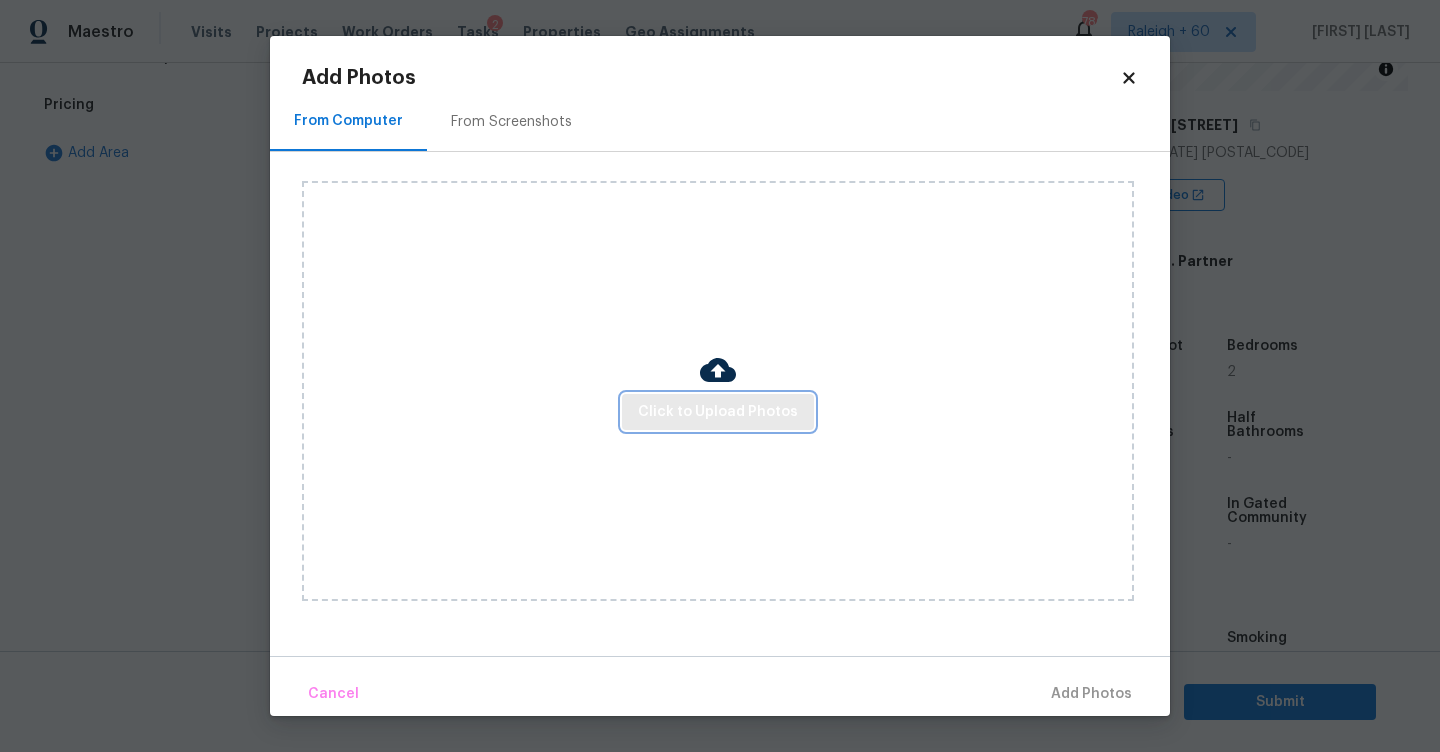 click on "Click to Upload Photos" at bounding box center [718, 412] 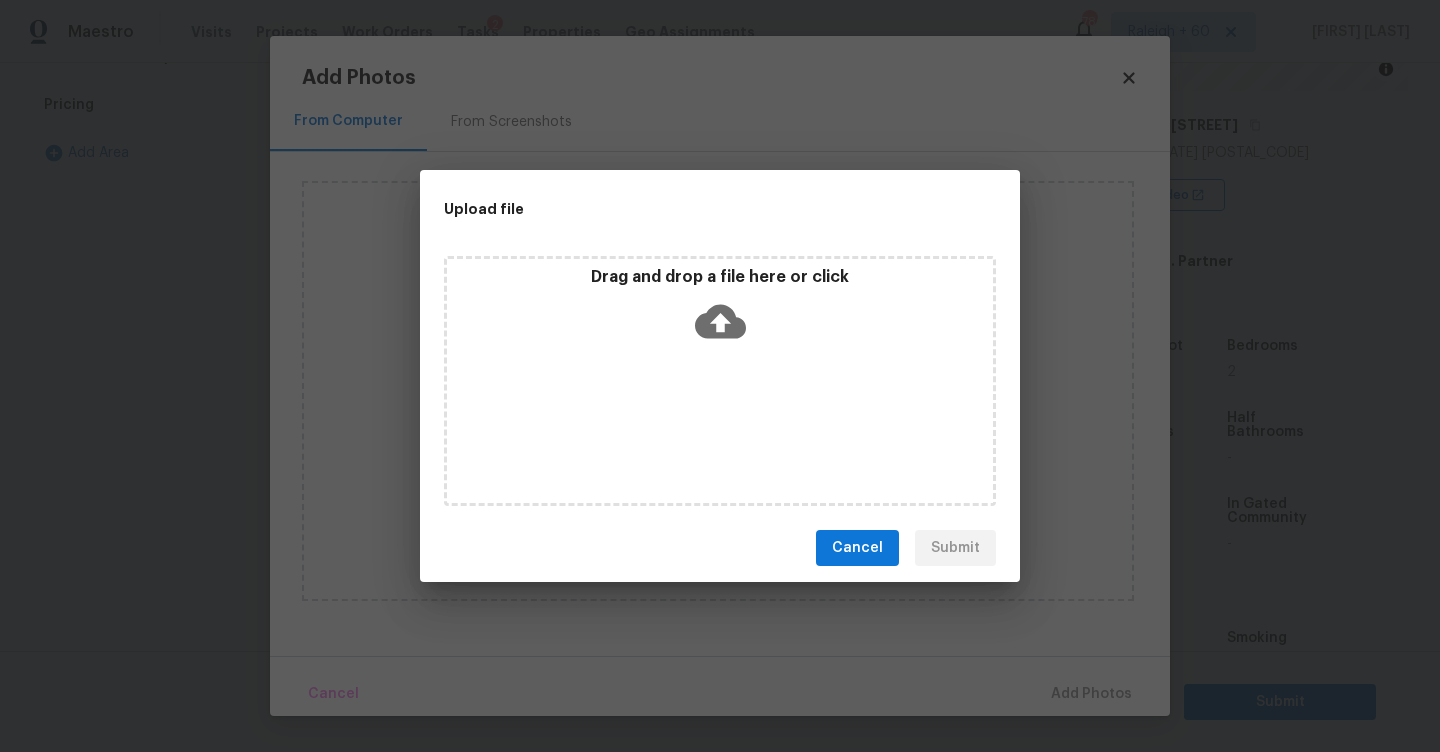 click 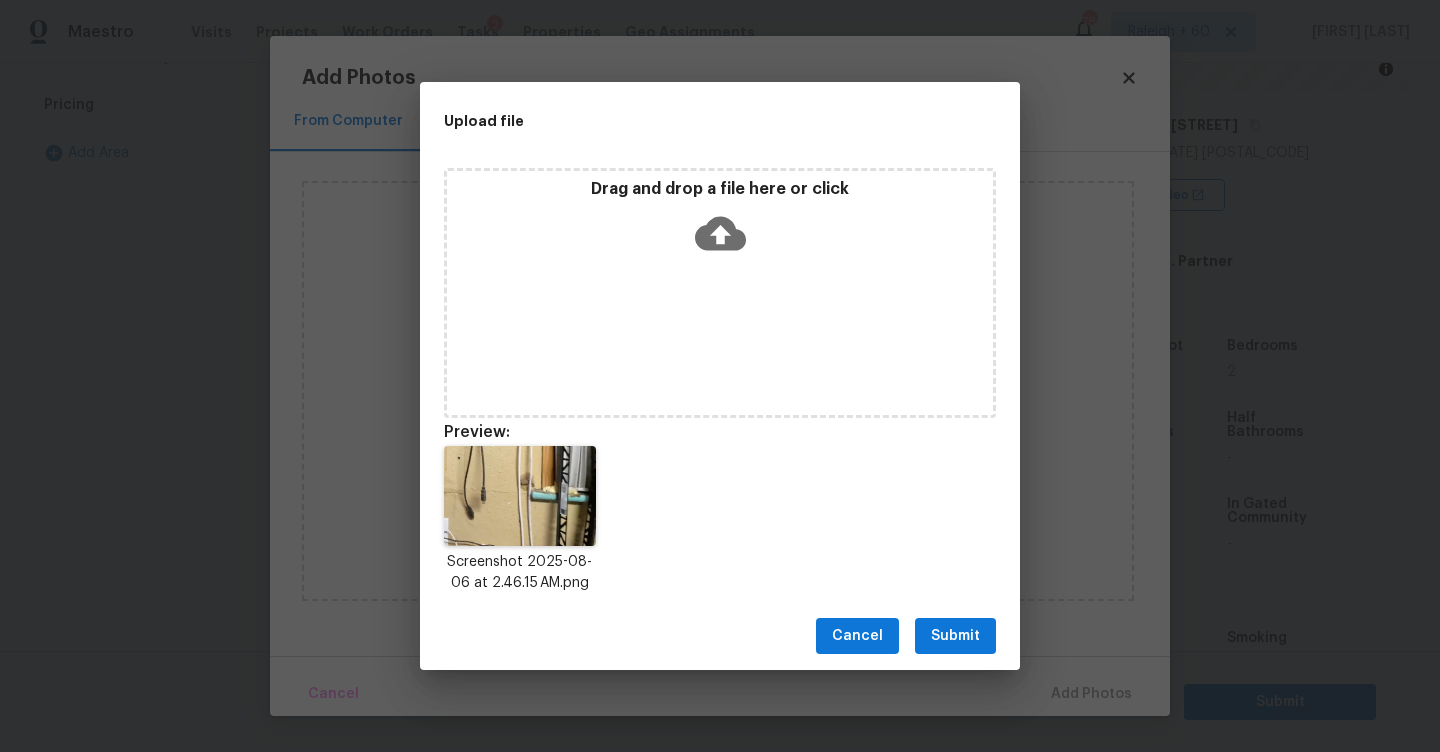 click on "Submit" at bounding box center (955, 636) 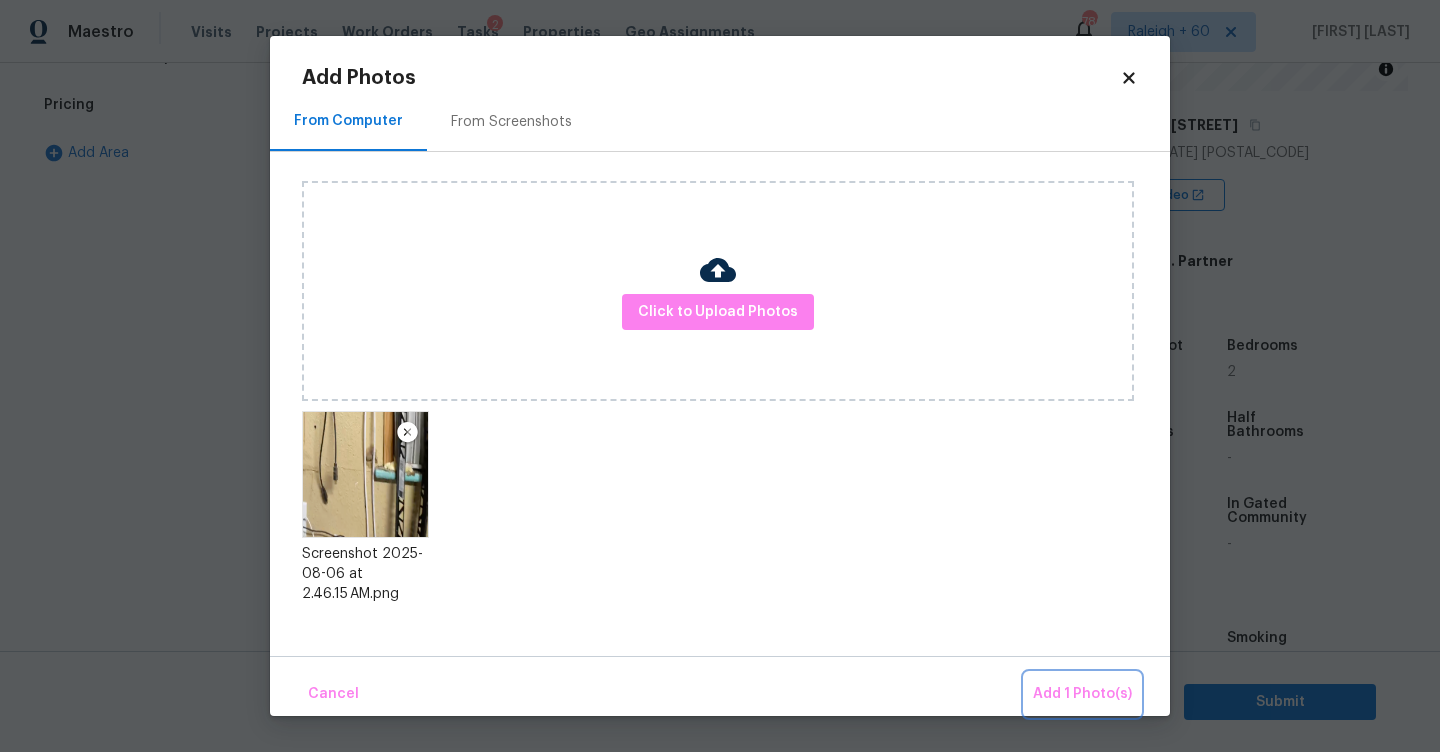 click on "Add 1 Photo(s)" at bounding box center (1082, 694) 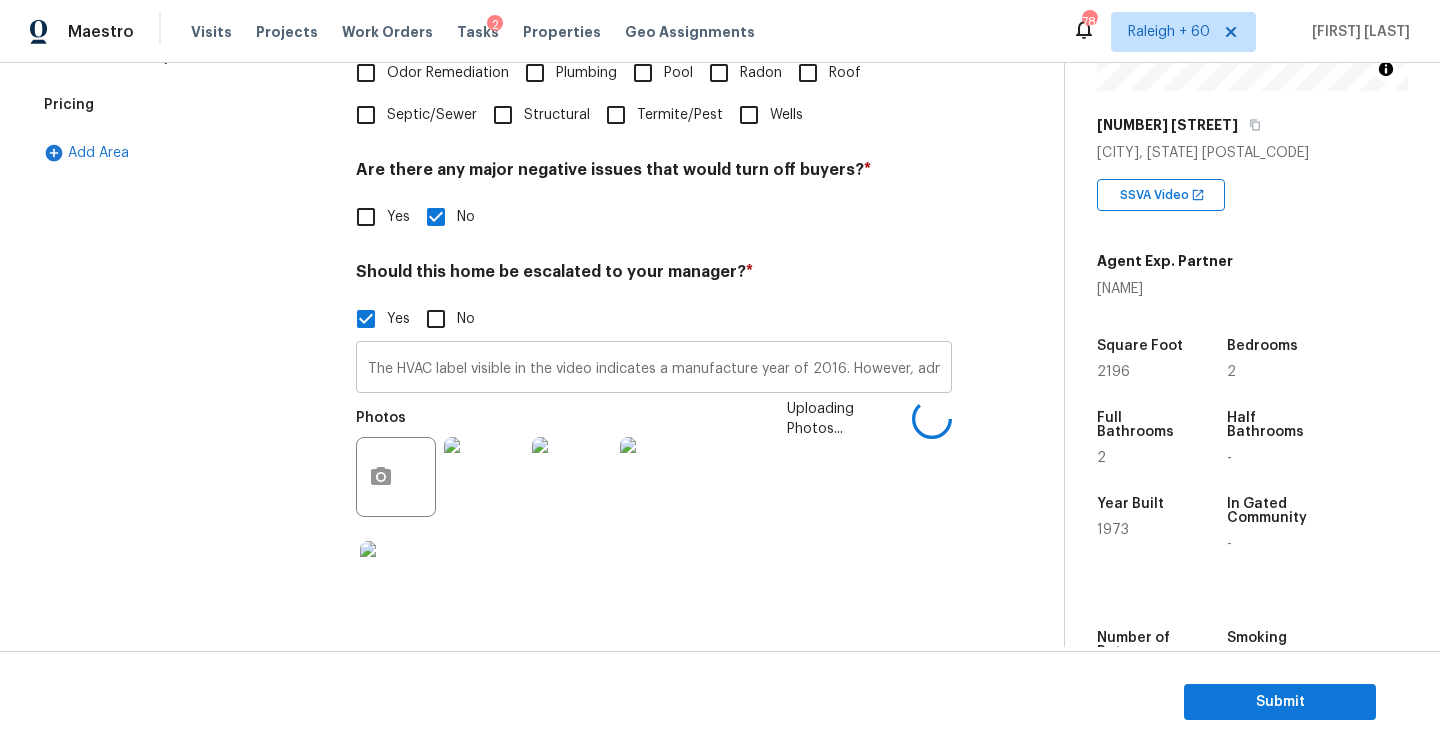 click on "The HVAC label visible in the video indicates a manufacture year of 2016. However, admin records list the HVAC unit is being manufactured in 2025. This inconsistency should be verified. Needs attention @ [LOCATION] setup in a residential area, with rows of grapevines growing on trellises, surrounded by grass and neigh-boring houses in the backyard @  8:59." at bounding box center [654, 369] 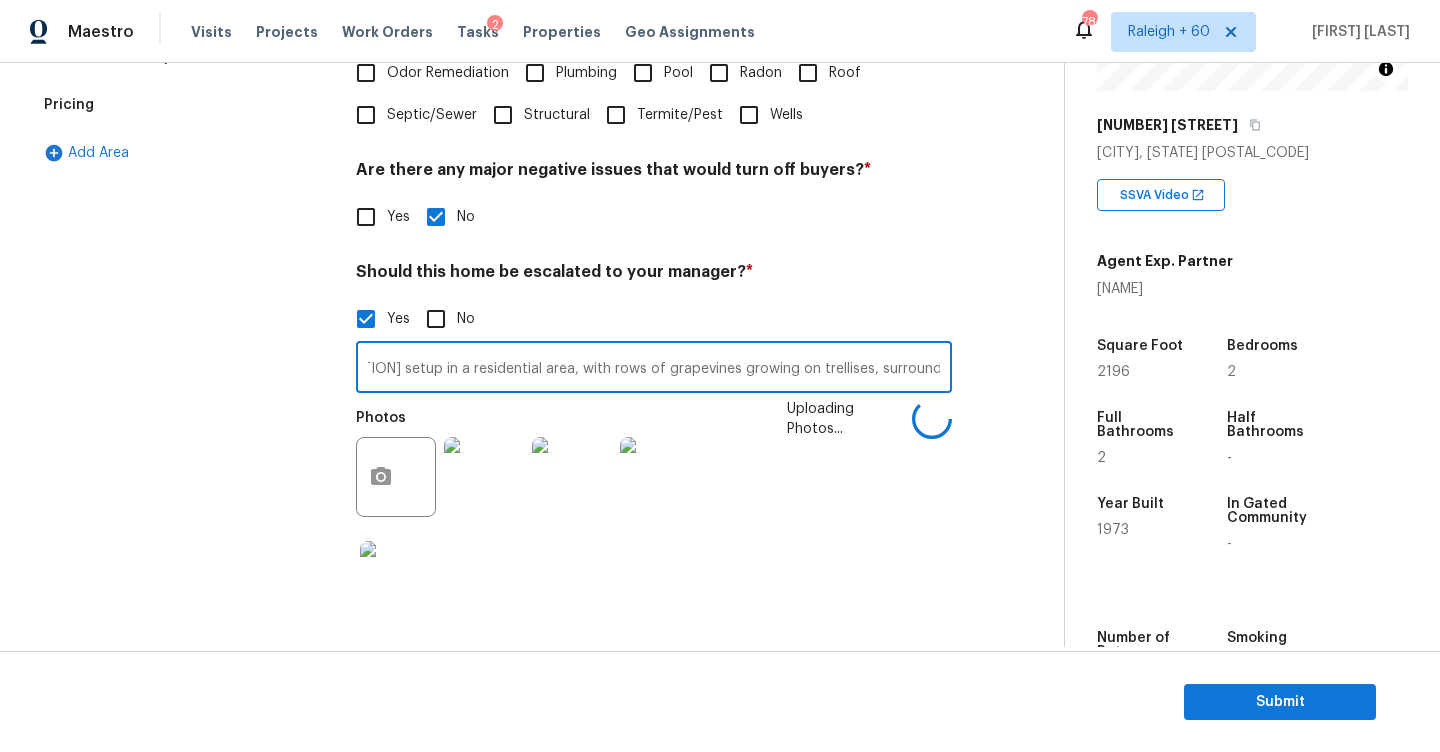 scroll, scrollTop: 0, scrollLeft: 1764, axis: horizontal 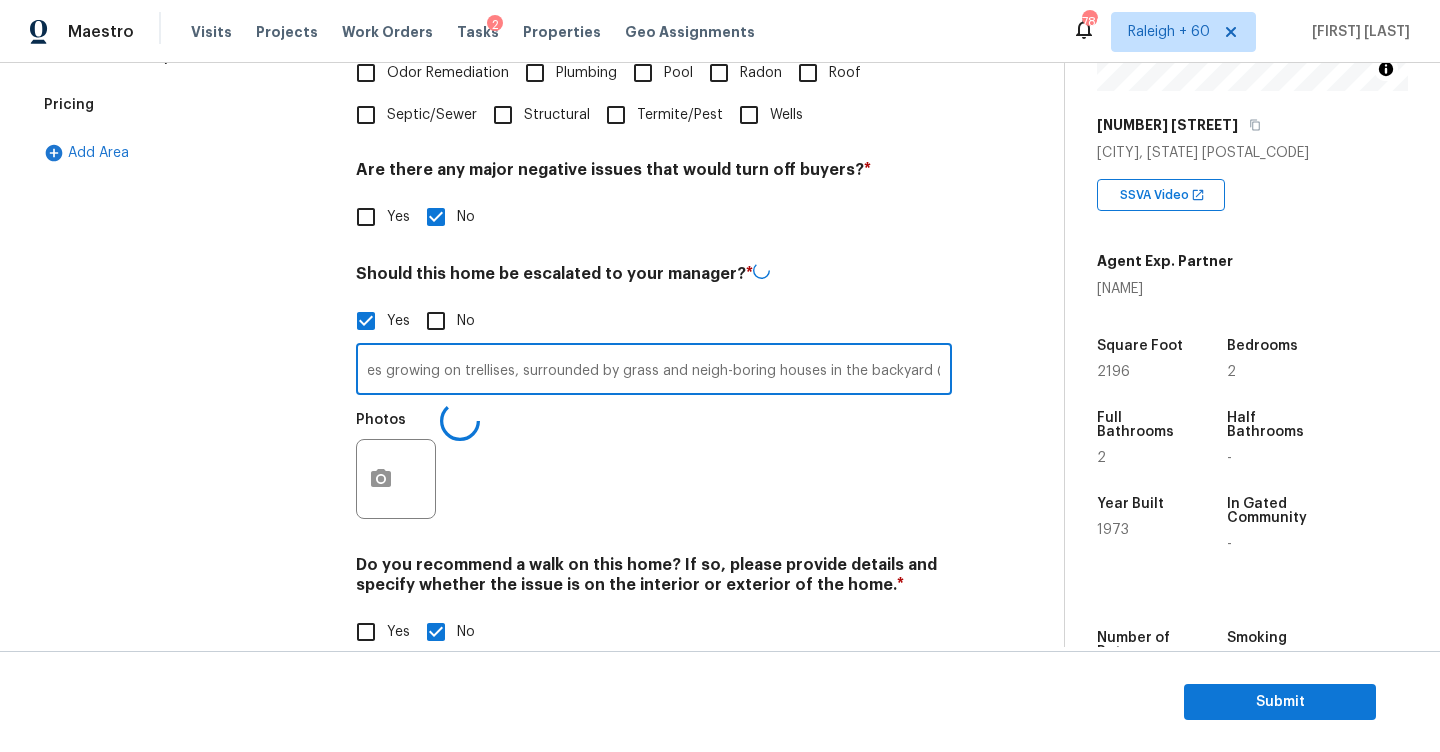 click on "The HVAC label visible in the video indicates a manufacture year of 2016. However, admin records list the HVAC unit is being manufactured in 2025. This inconsistency should be verified. Needs attention @ [LOCATION] setup in a residential area, with rows of grapevines growing on trellises, surrounded by grass and neigh-boring houses in the backyard @  8:59." at bounding box center [654, 371] 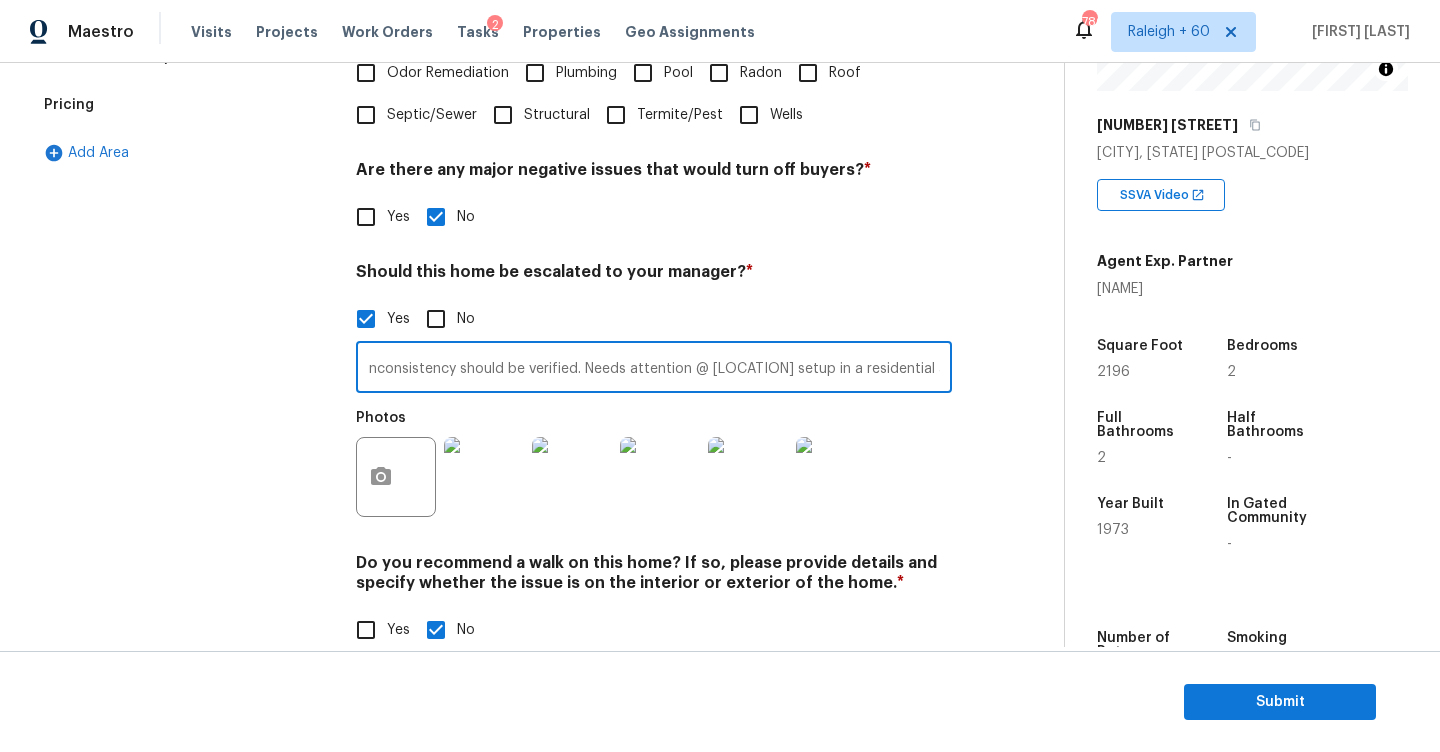 scroll, scrollTop: 0, scrollLeft: 993, axis: horizontal 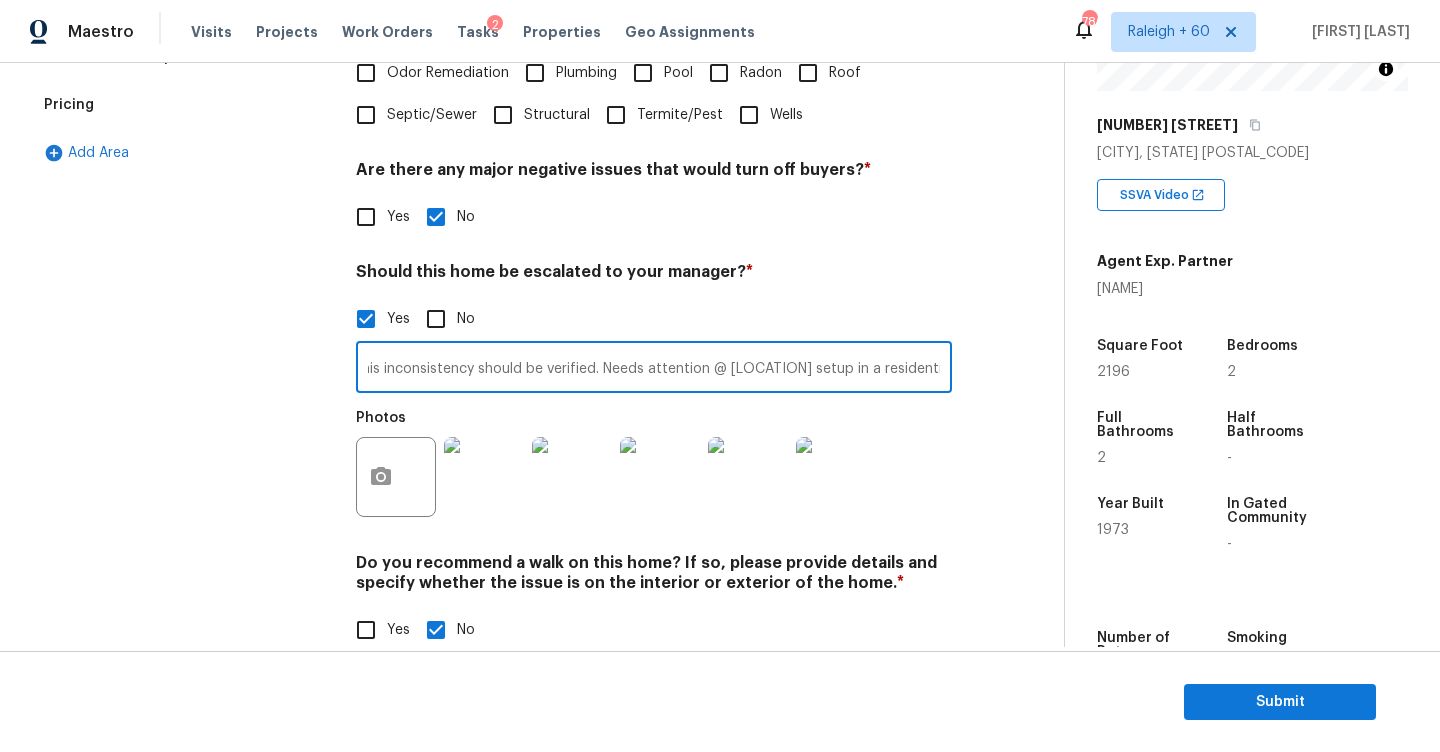 click on "The HVAC label visible in the video indicates a manufacture year of 2016. However, admin records list the HVAC unit is being manufactured in 2025. This inconsistency should be verified. Needs attention @ [LOCATION] setup in a residential area, with rows of grapevines growing on trellises, surrounded by grass and neigh-boring houses in the backyard @  8:59." at bounding box center (654, 369) 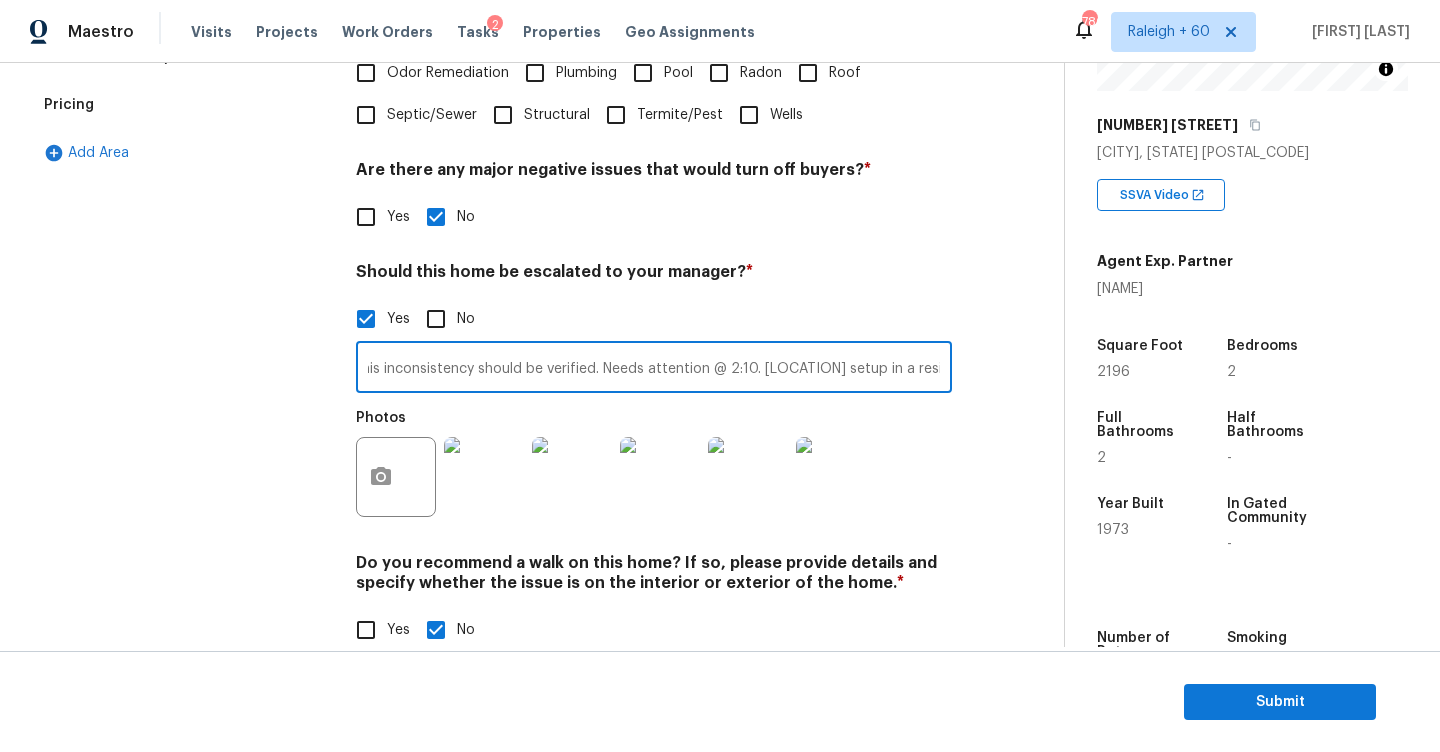 click on "The HVAC label visible in the video indicates a manufacture year of 2016. However, admin records list the HVAC unit is being manufactured in 2025. This inconsistency should be verified. Needs attention @ 2:10. [LOCATION] setup in a residential area, with rows of grapevines growing on trellises, surrounded by grass and neigh-boring houses in the backyard @  8:59." at bounding box center (654, 369) 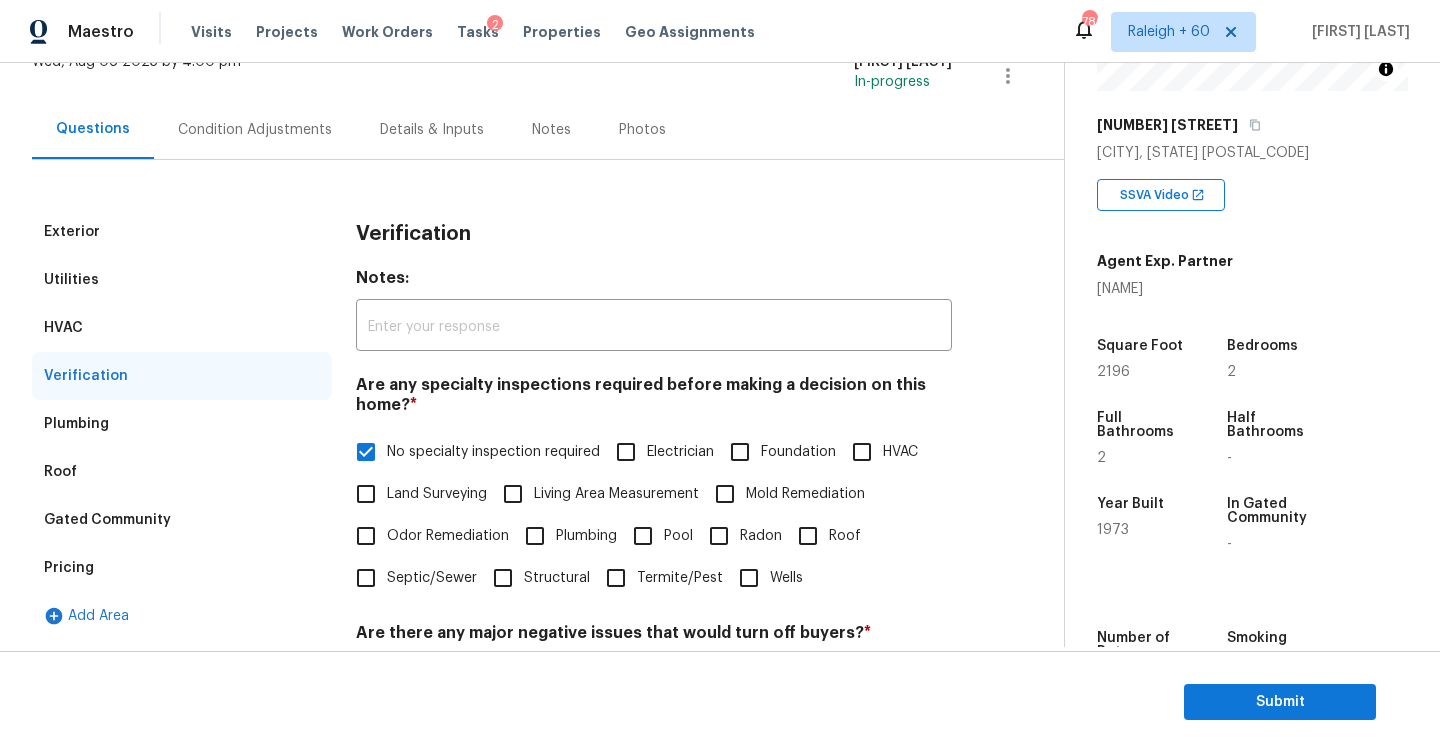 click on "Condition Adjustments" at bounding box center (255, 129) 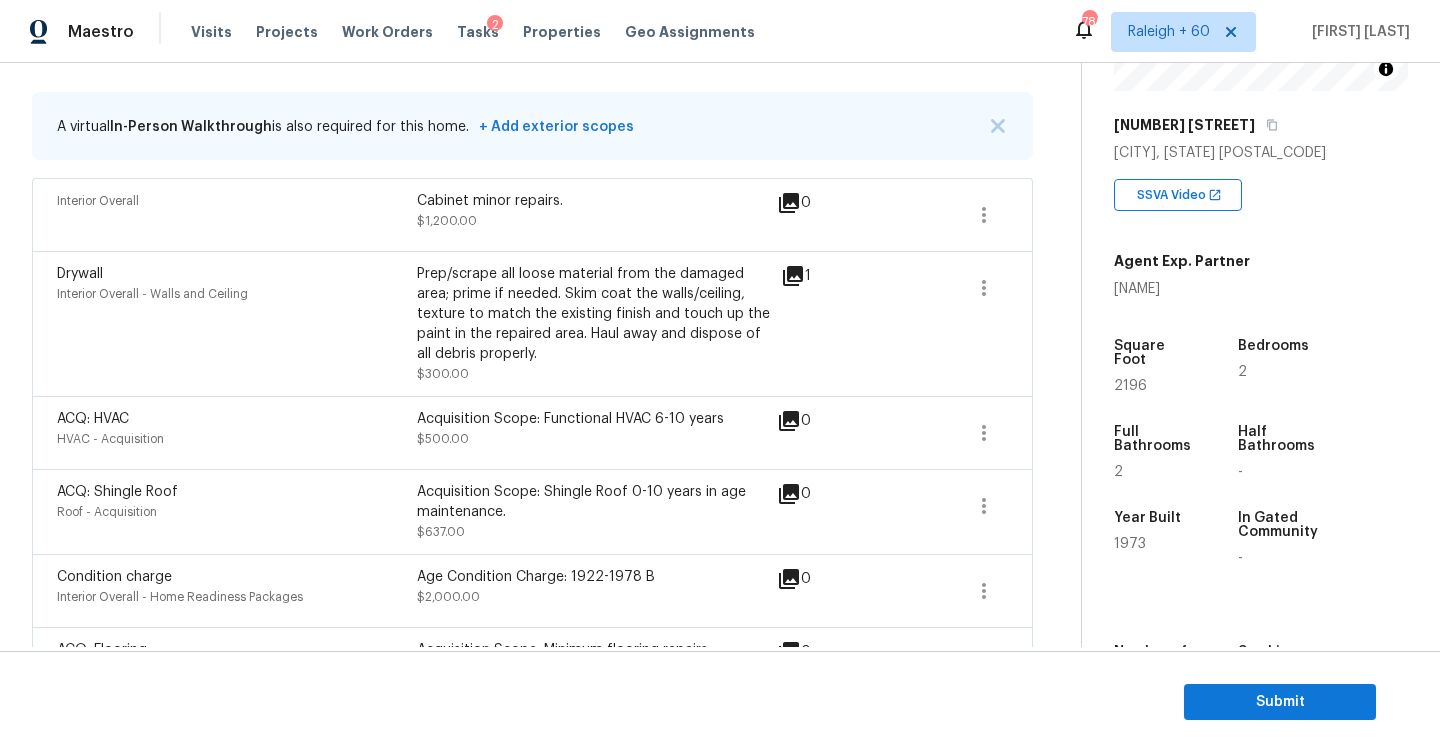 scroll, scrollTop: 251, scrollLeft: 0, axis: vertical 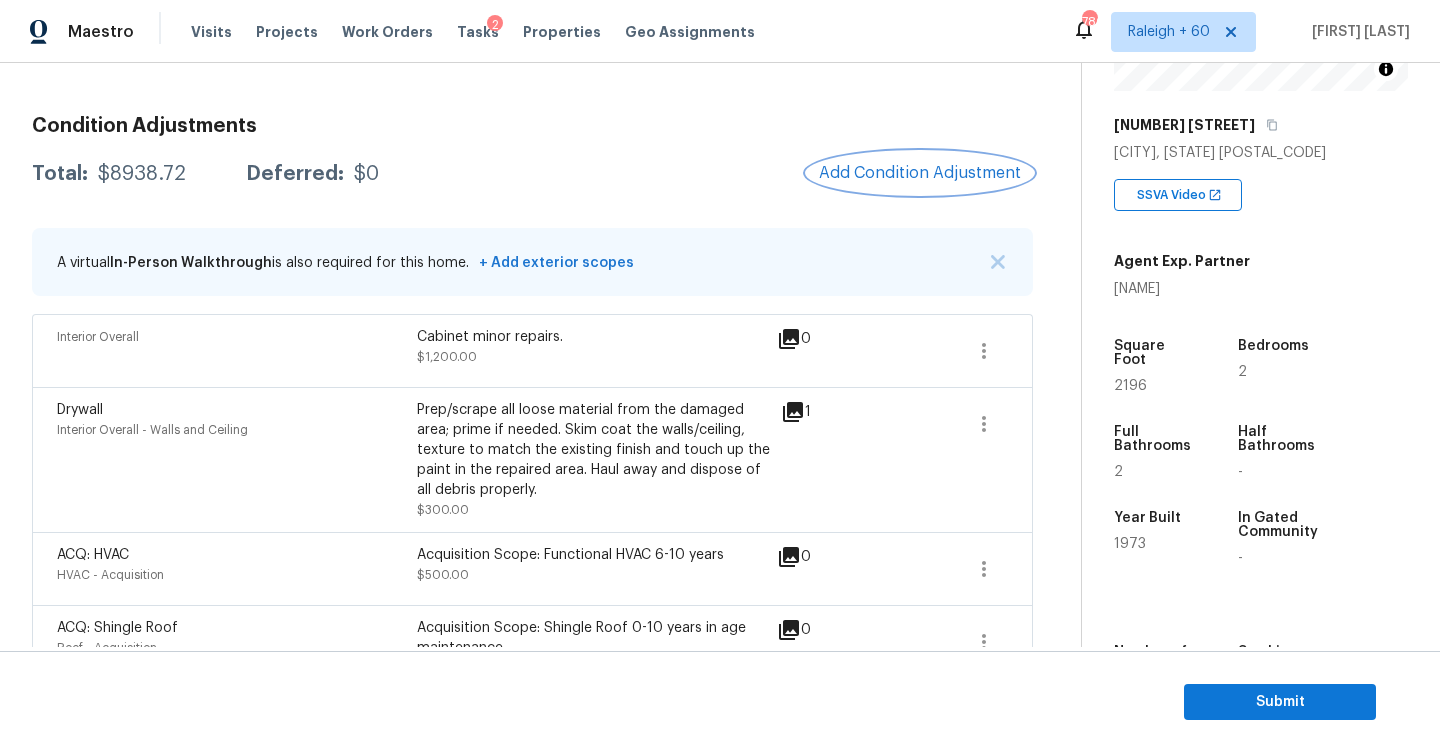 click on "Add Condition Adjustment" at bounding box center (920, 173) 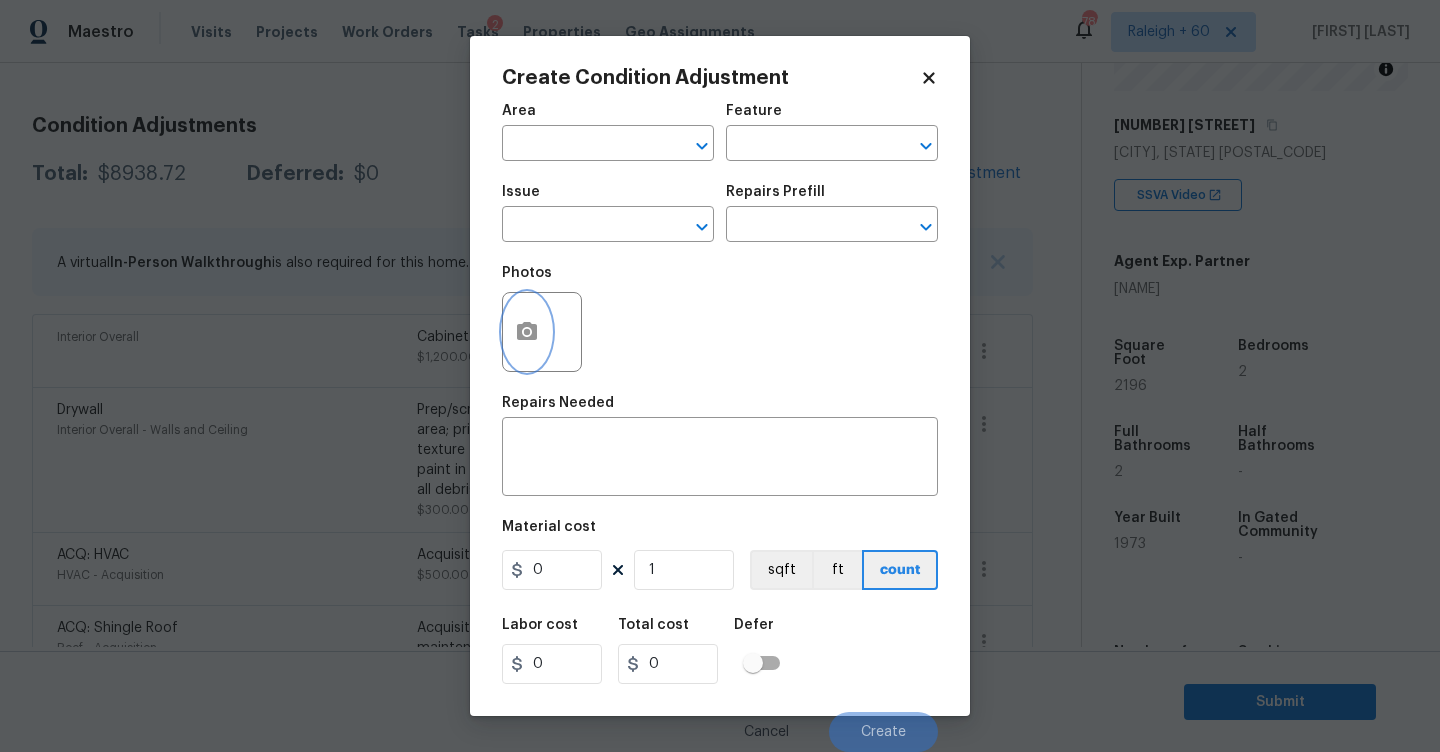 click 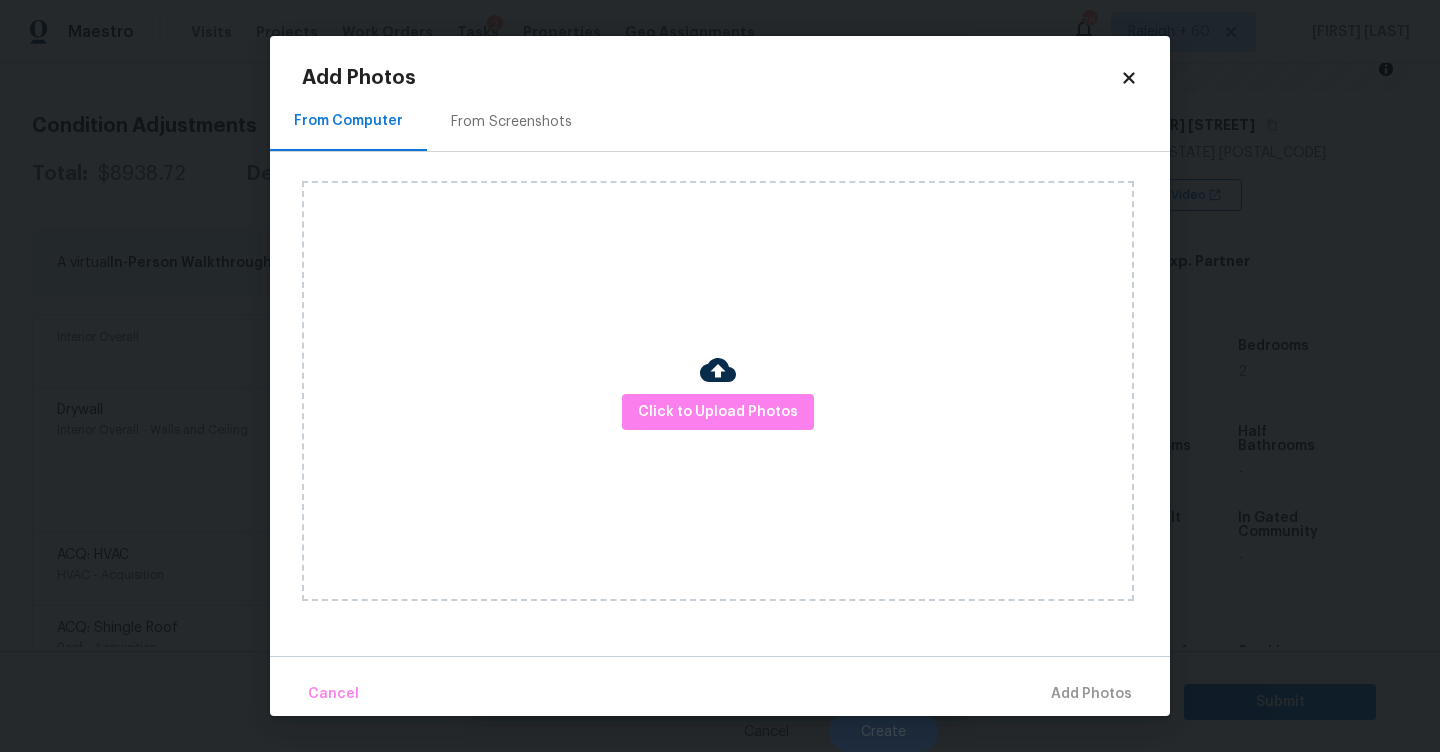 click at bounding box center (718, 370) 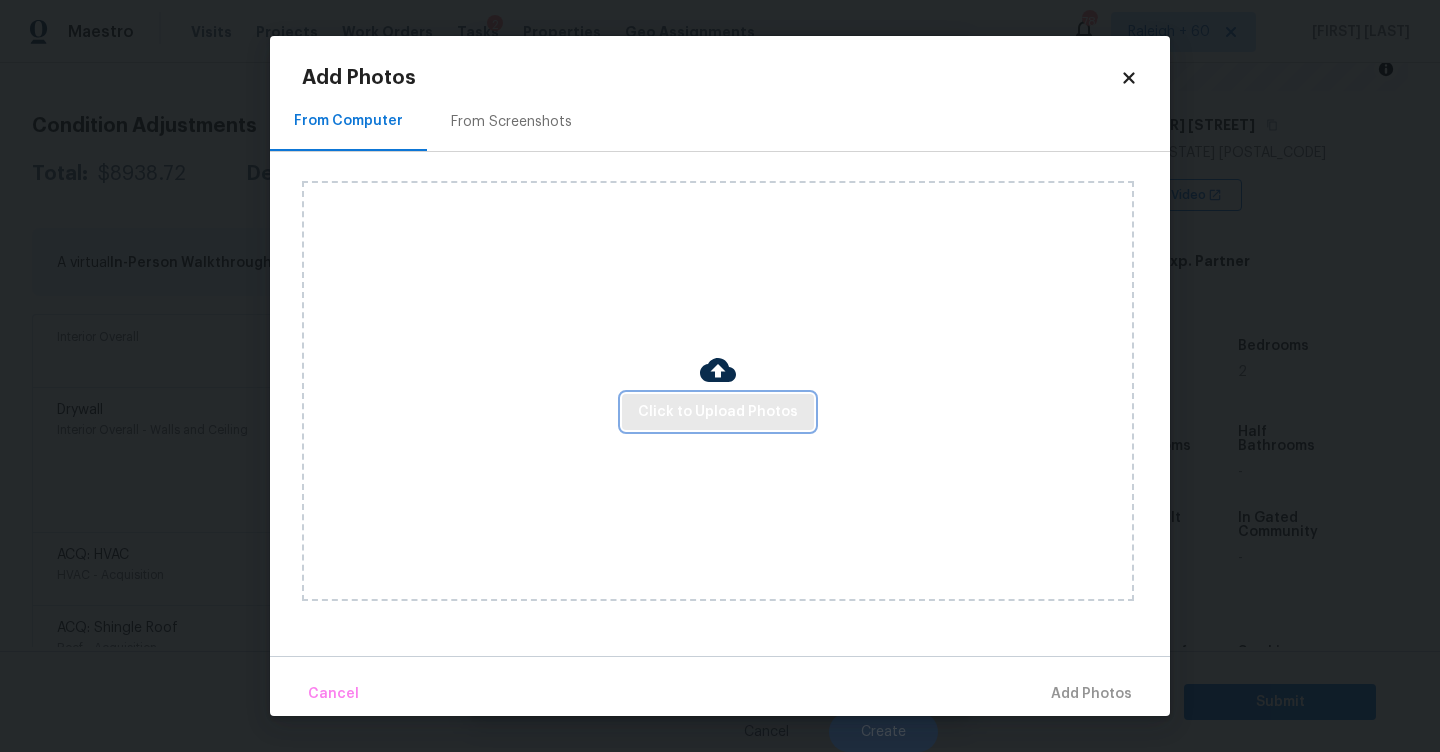 click on "Click to Upload Photos" at bounding box center (718, 412) 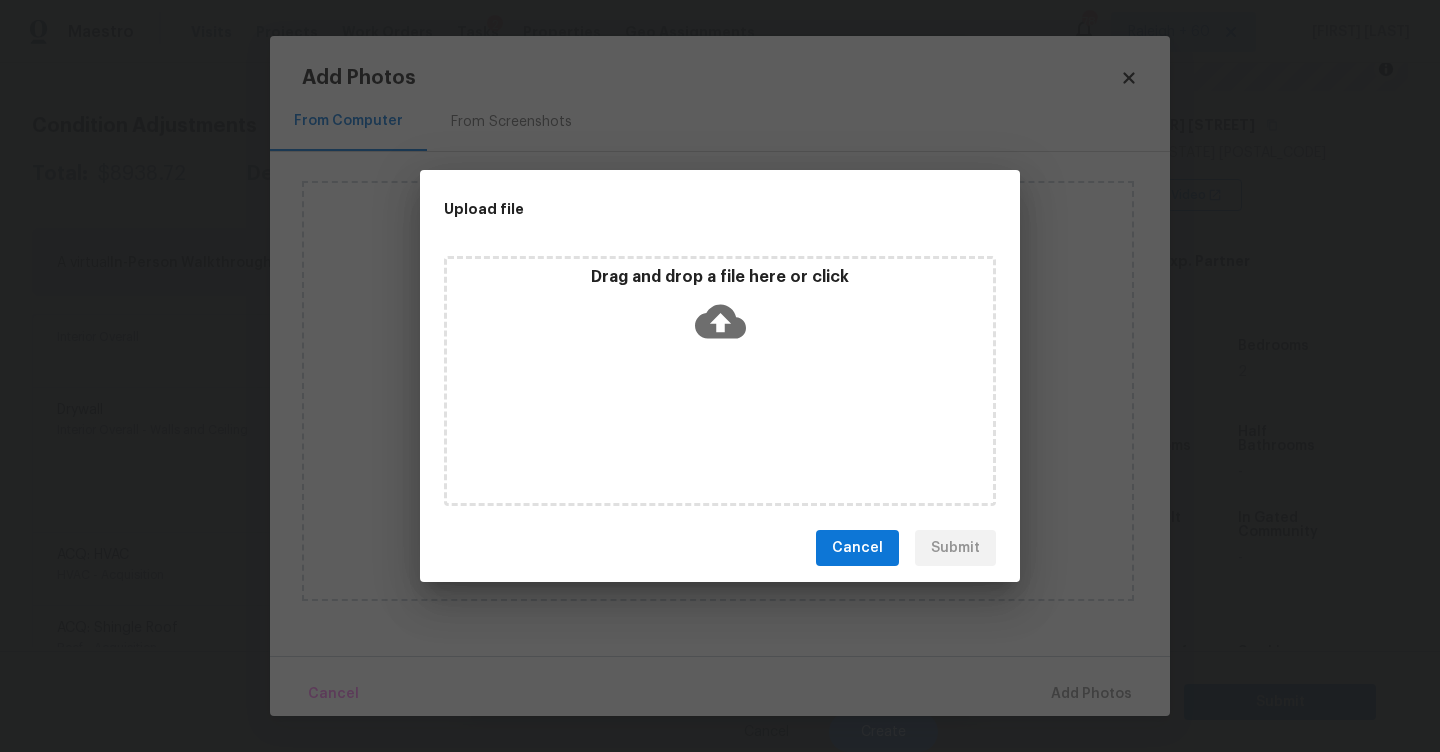 click on "Drag and drop a file here or click" at bounding box center (720, 381) 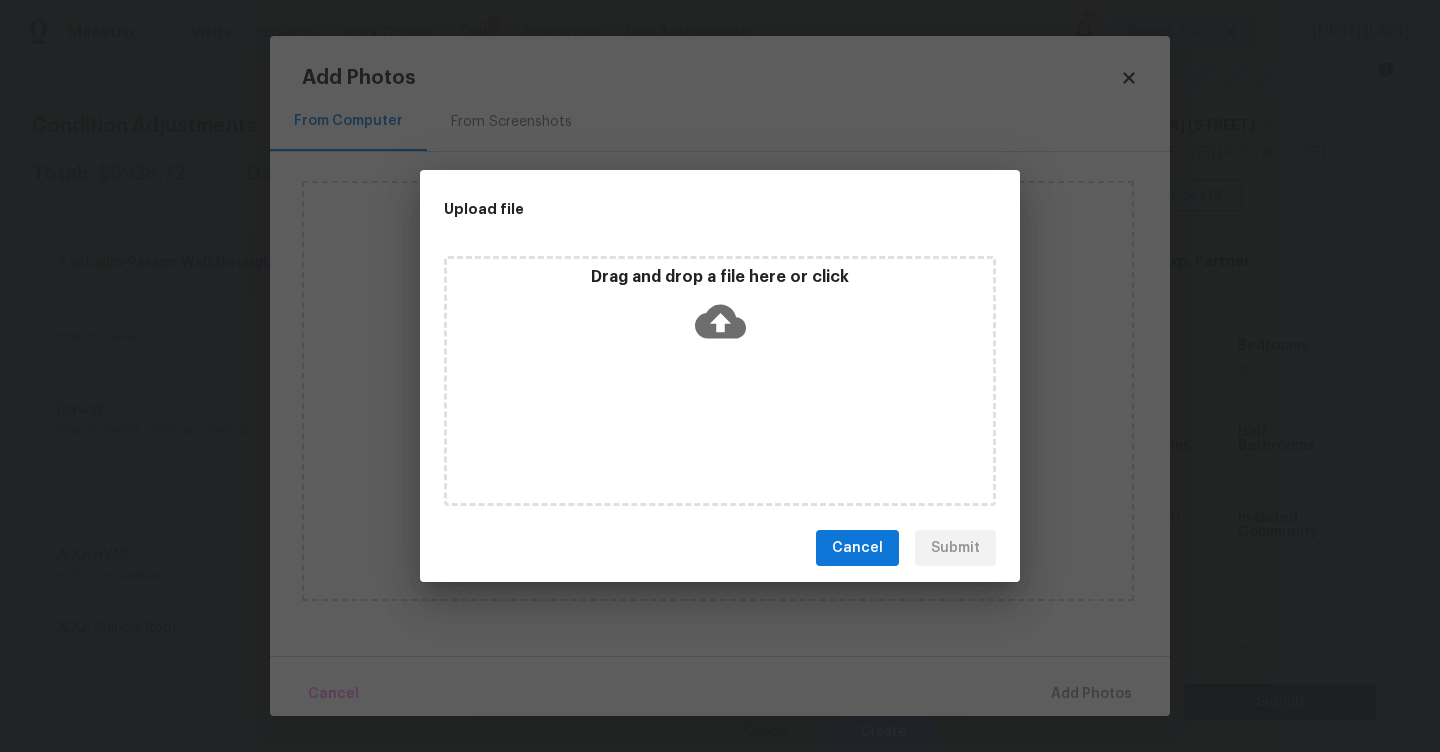 type 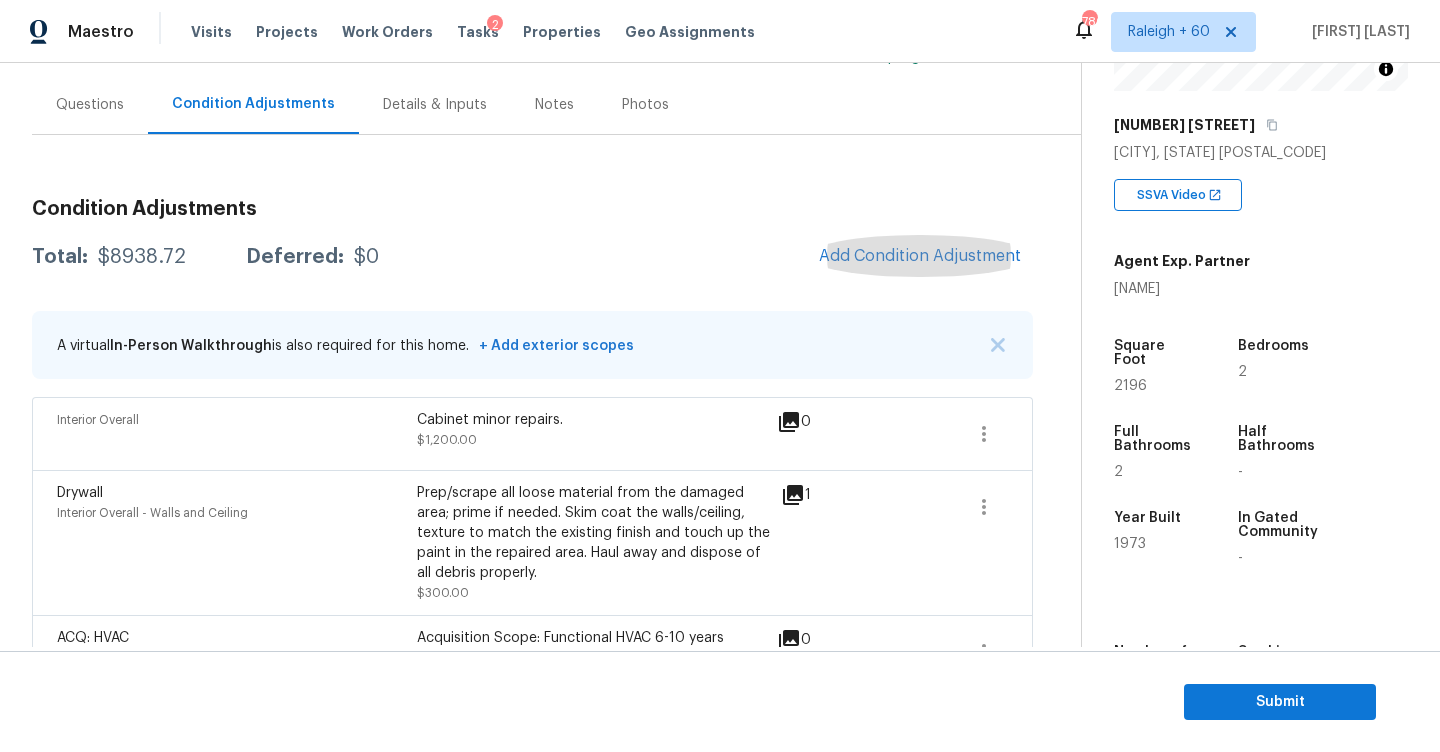 click on "Questions" at bounding box center [90, 105] 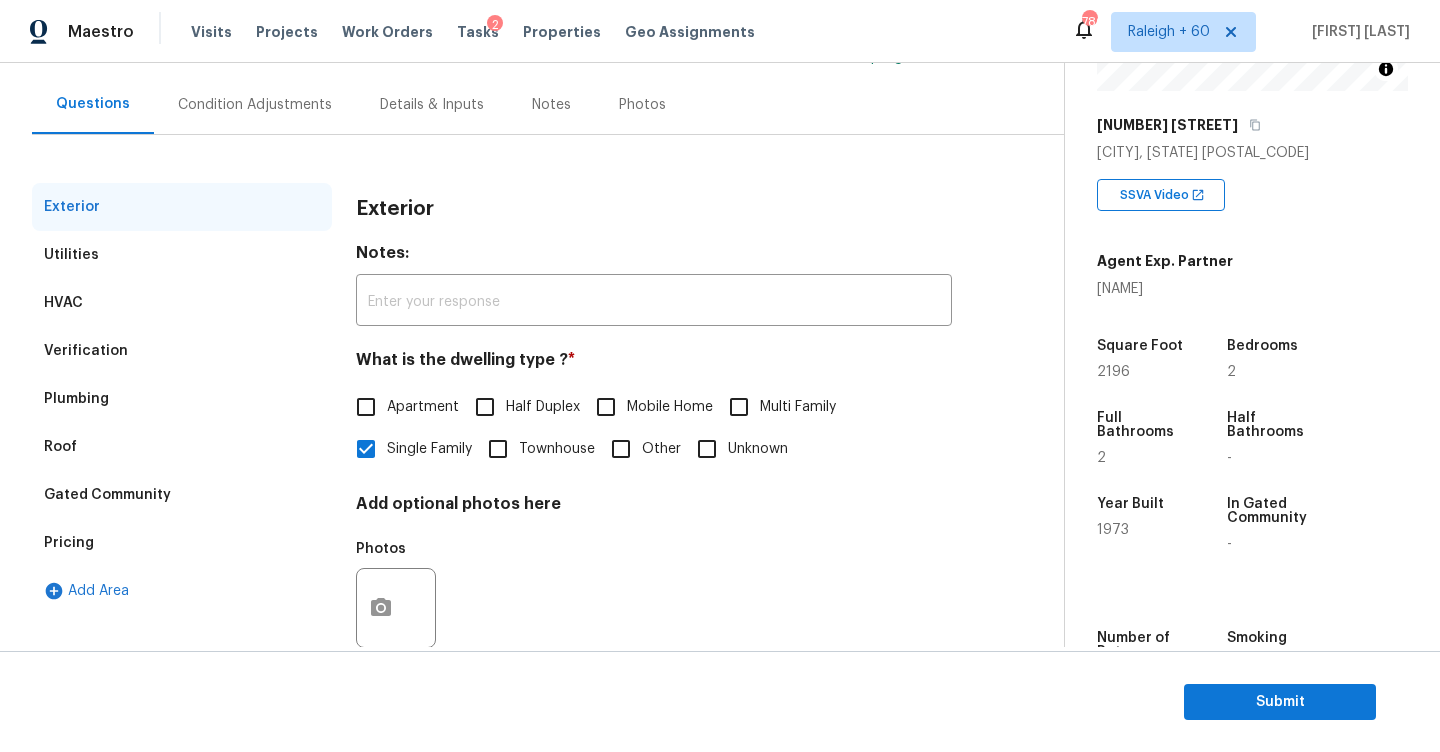 scroll, scrollTop: 211, scrollLeft: 0, axis: vertical 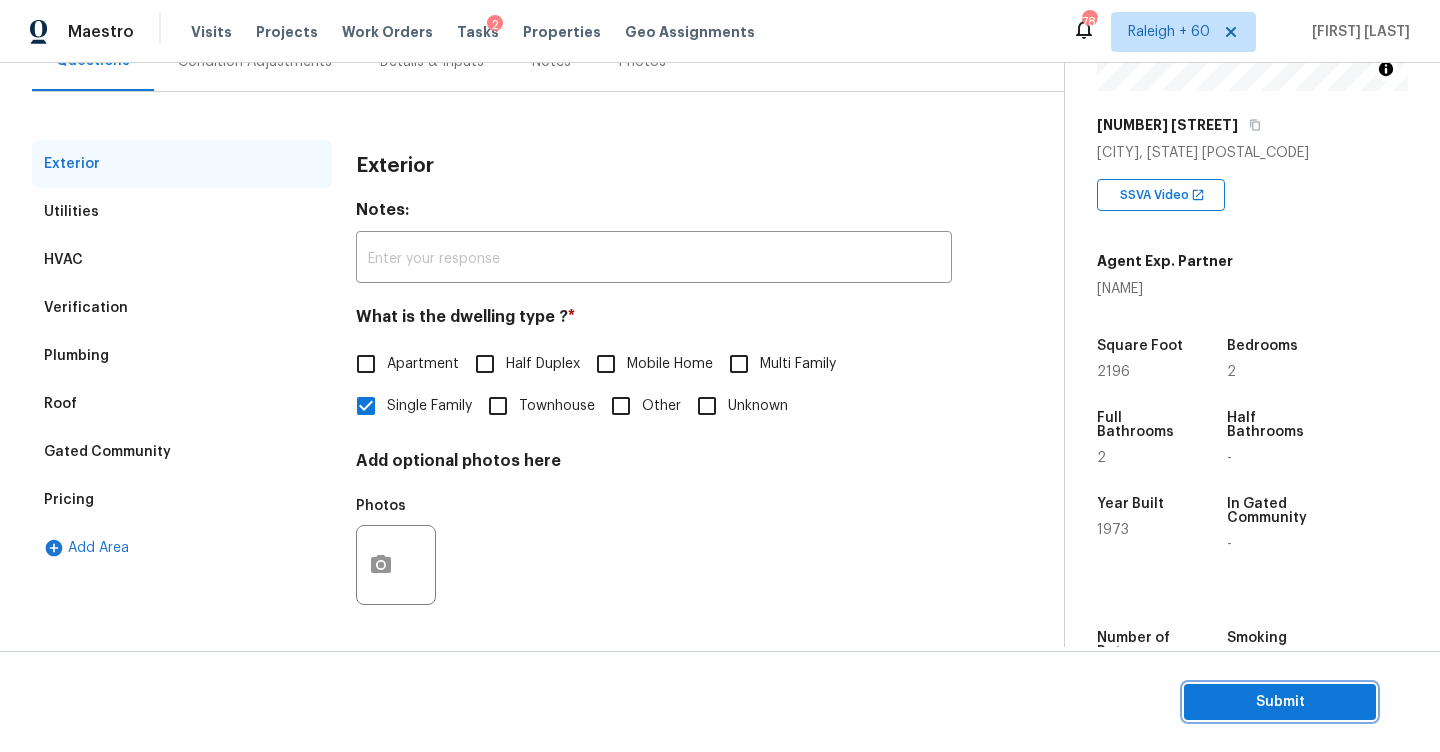 click on "Submit" at bounding box center [1280, 702] 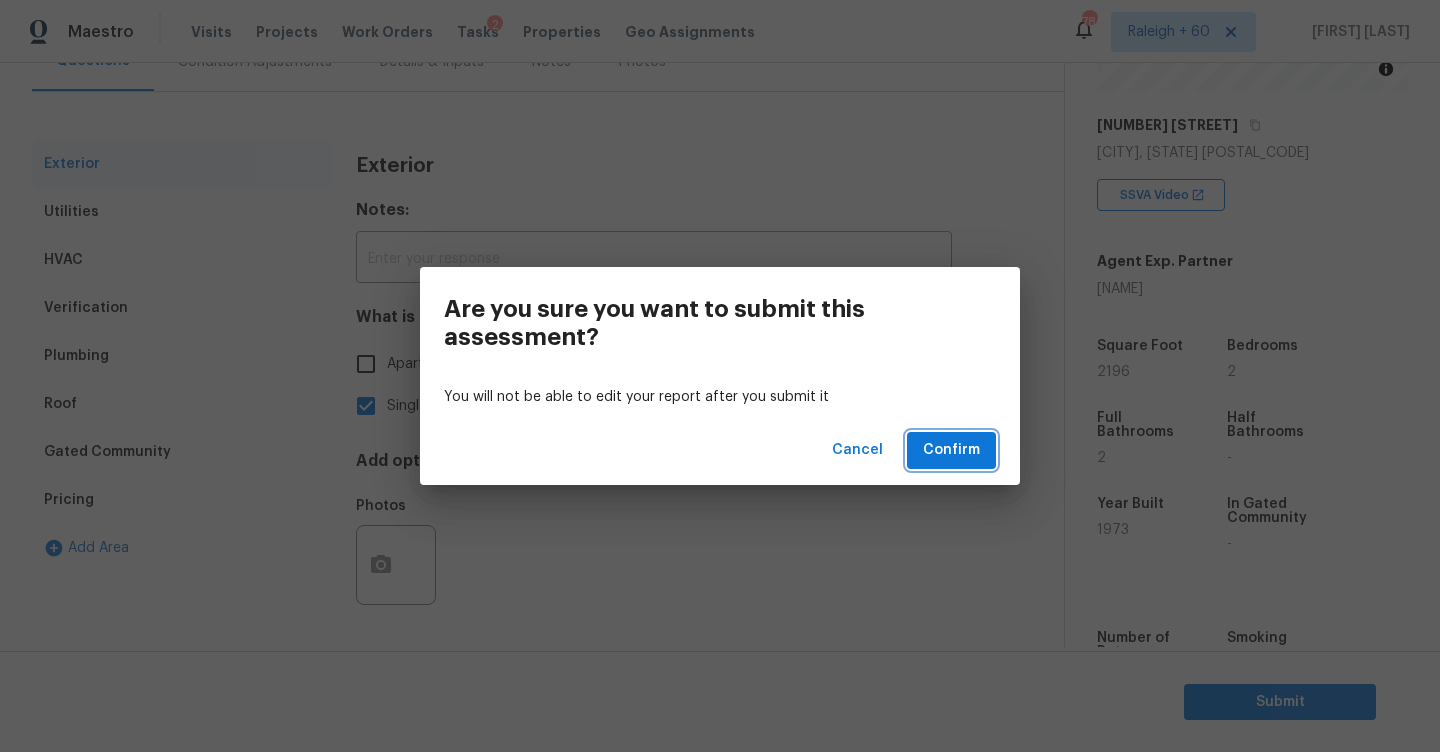 click on "Confirm" at bounding box center (951, 450) 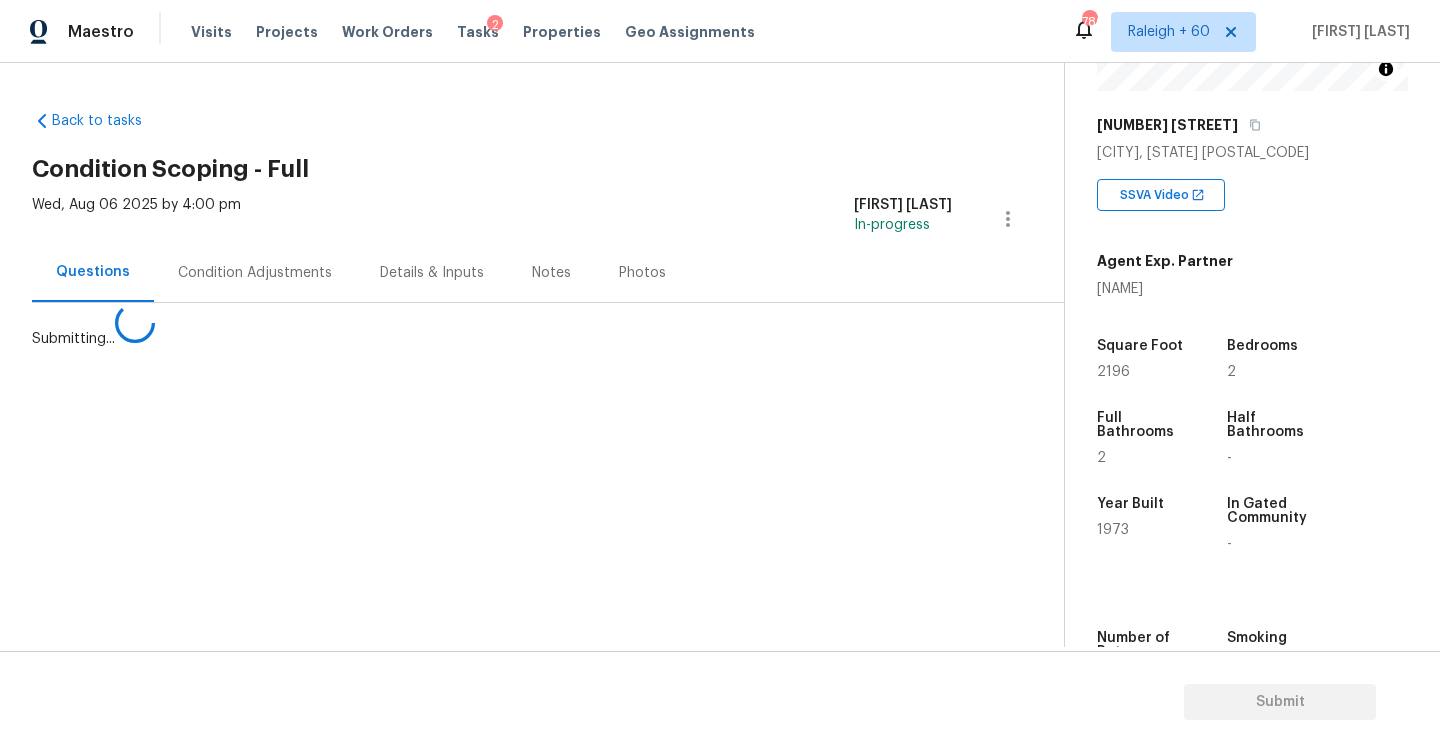 scroll, scrollTop: 0, scrollLeft: 0, axis: both 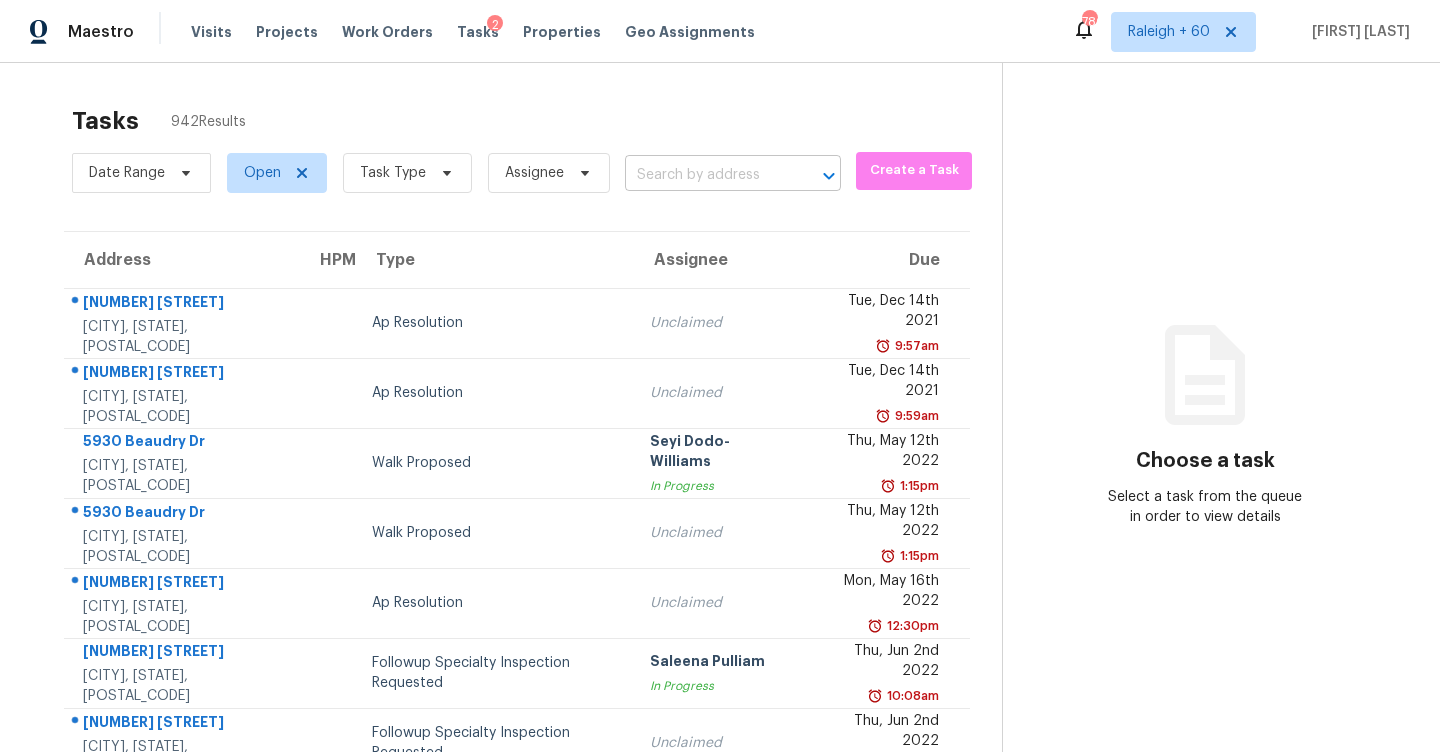 click at bounding box center [705, 175] 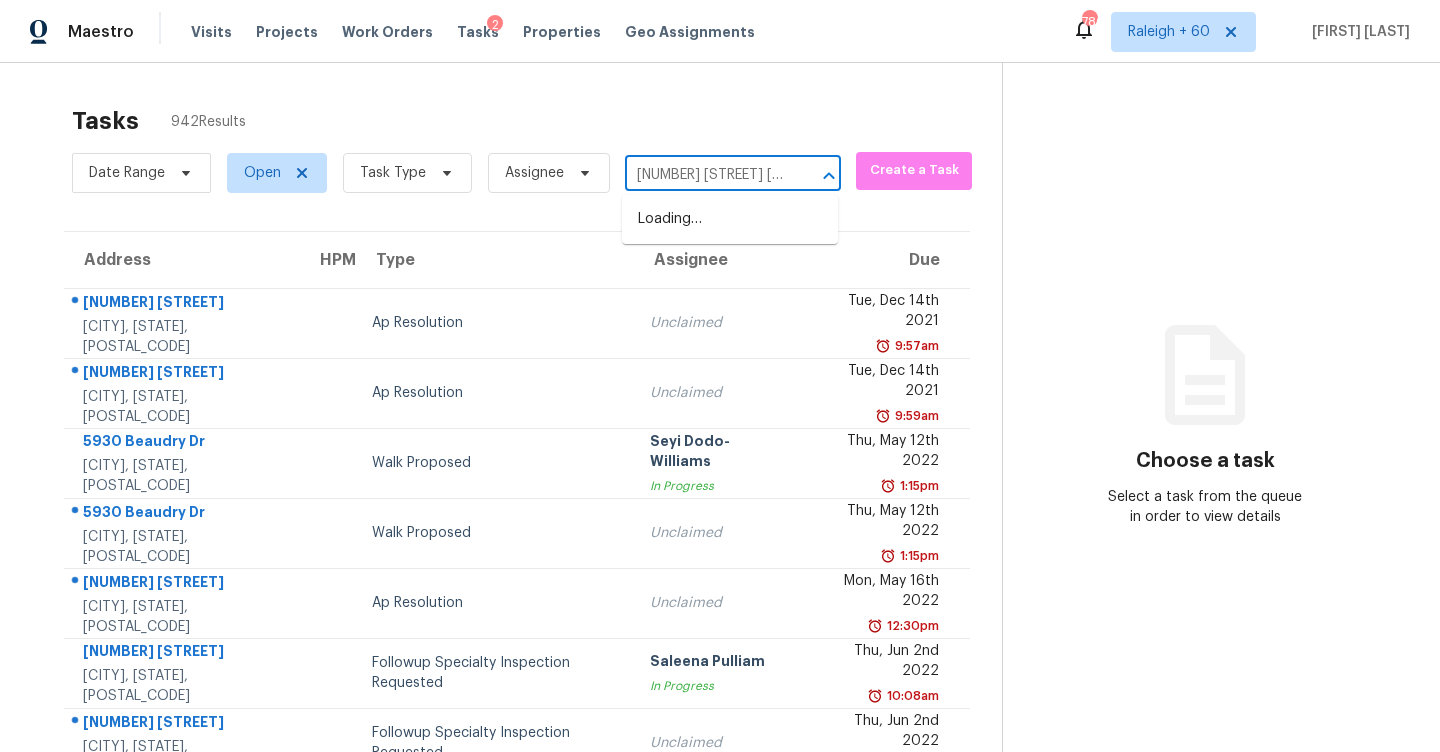 type on "[NUMBER] [STREET] [CITY], [STATE], [POSTAL_CODE]" 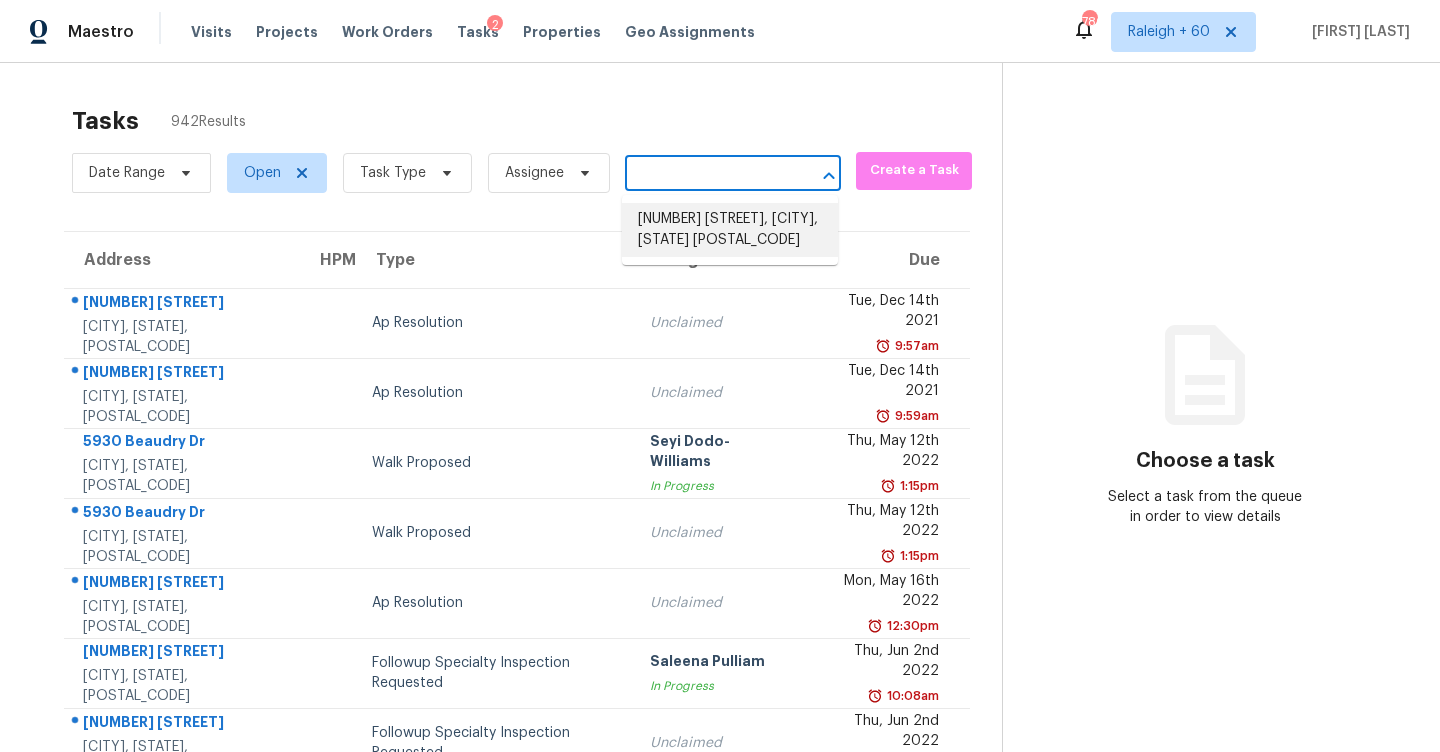 click on "[NUMBER] [STREET], [CITY], [STATE] [POSTAL_CODE]" at bounding box center [730, 230] 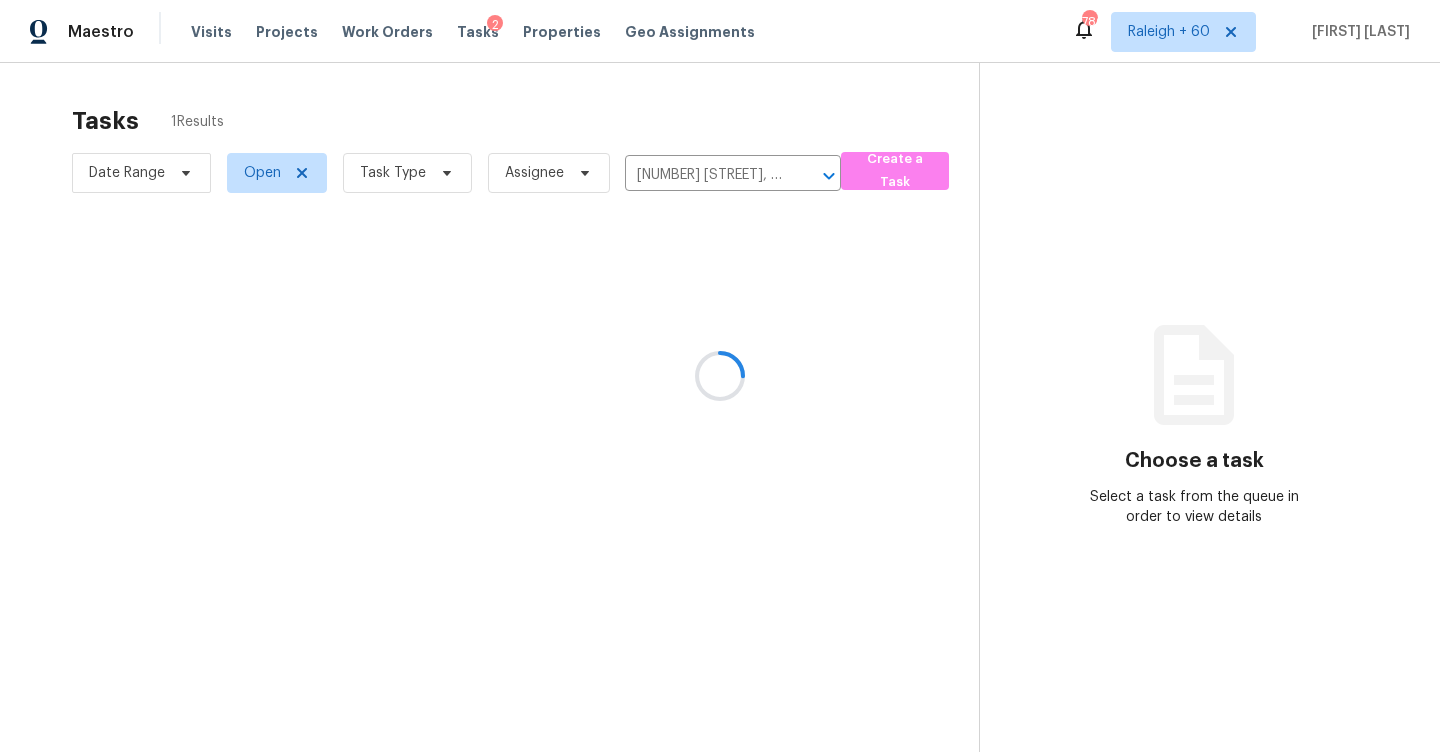 click at bounding box center (720, 376) 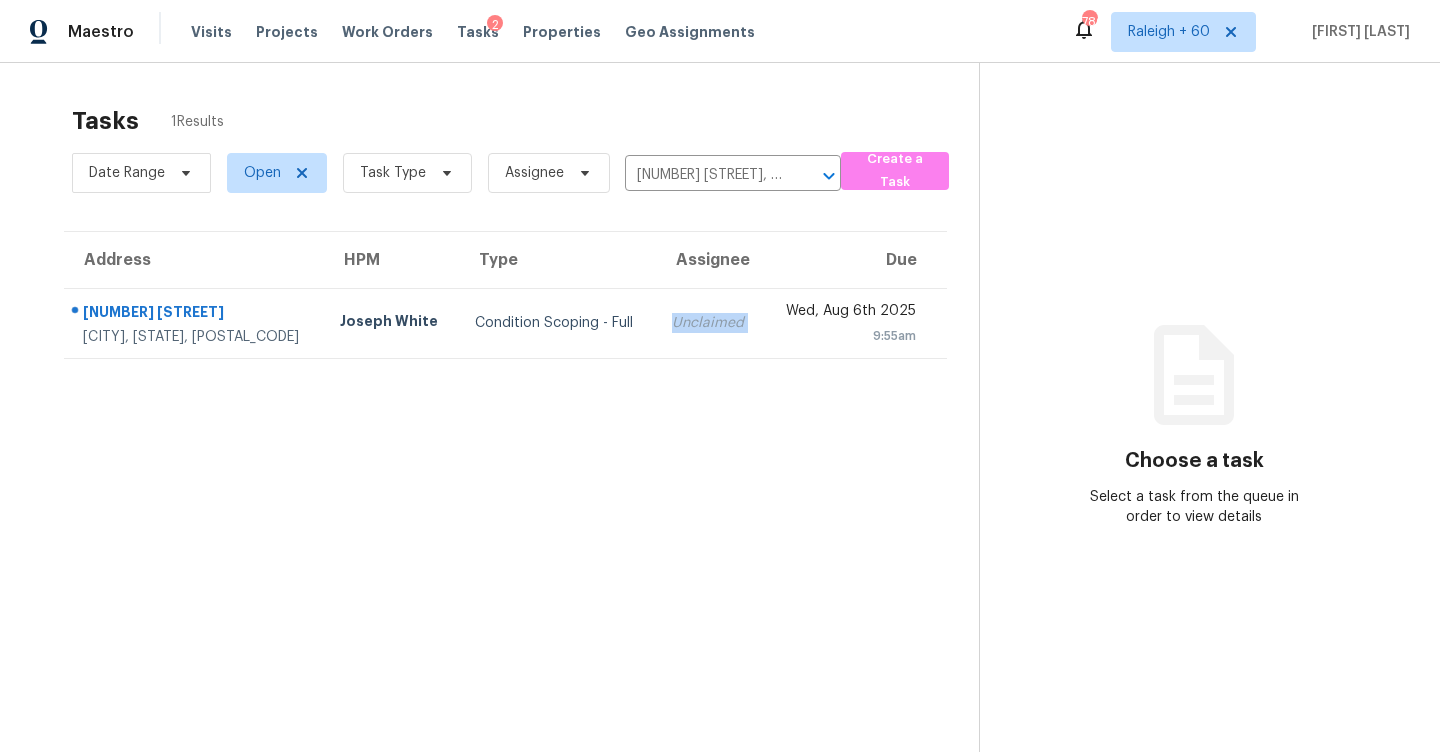 click on "Unclaimed" at bounding box center (710, 323) 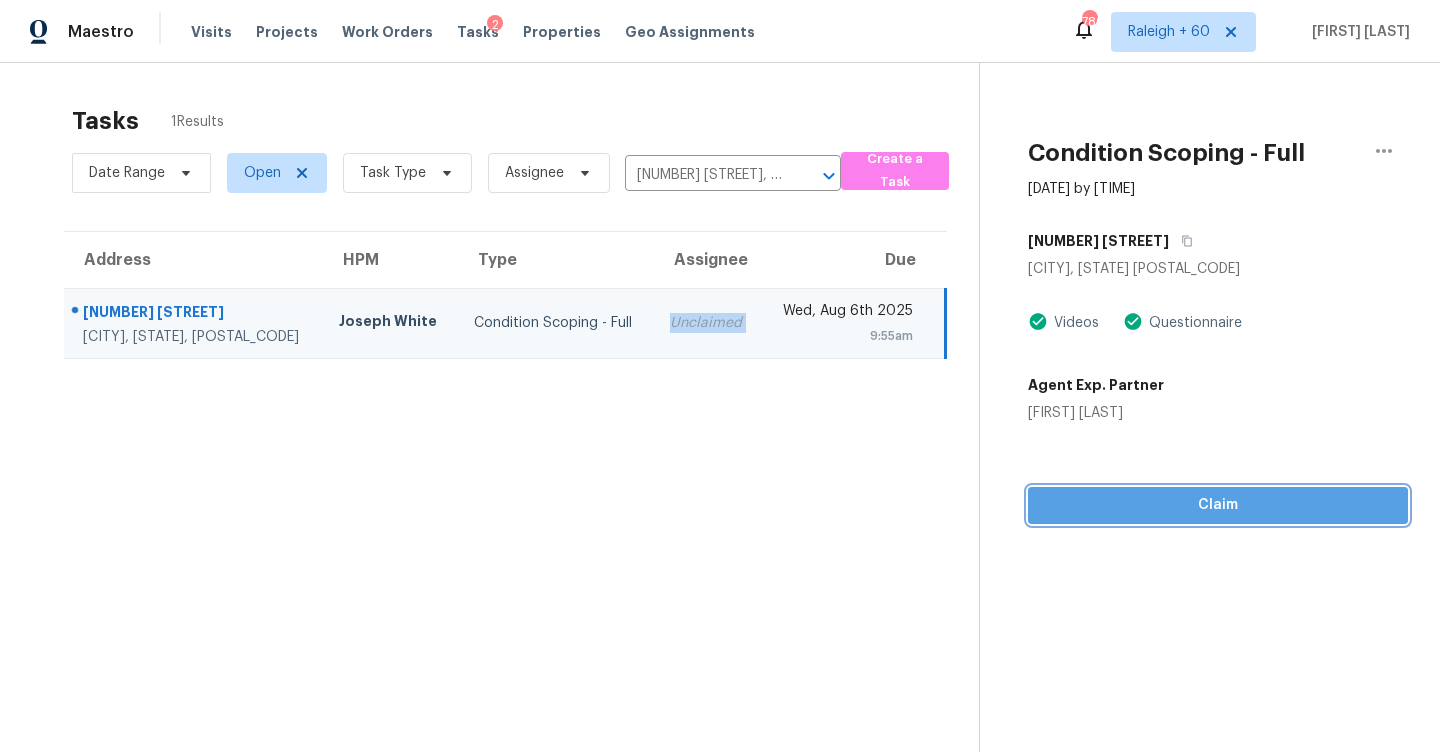 click on "Claim" at bounding box center [1218, 505] 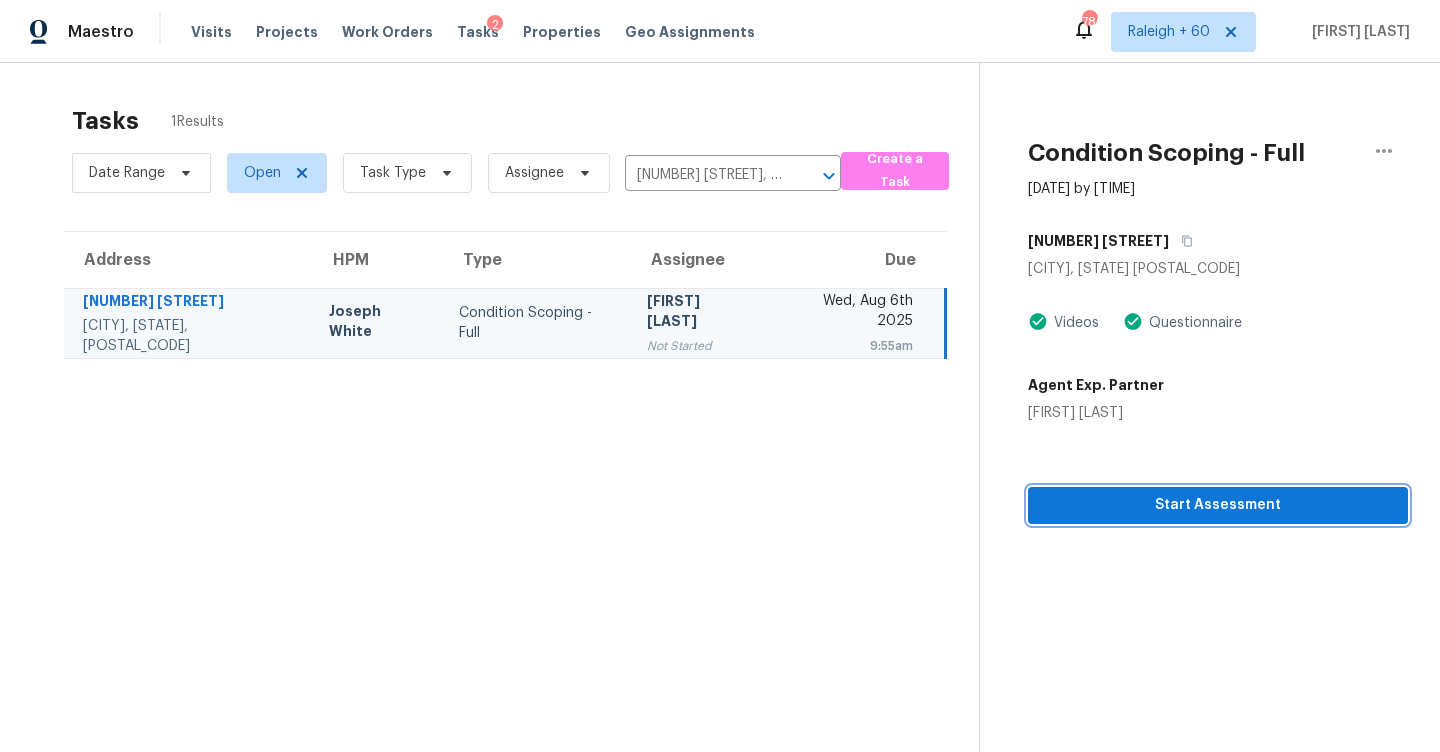 click on "Start Assessment" at bounding box center [1218, 505] 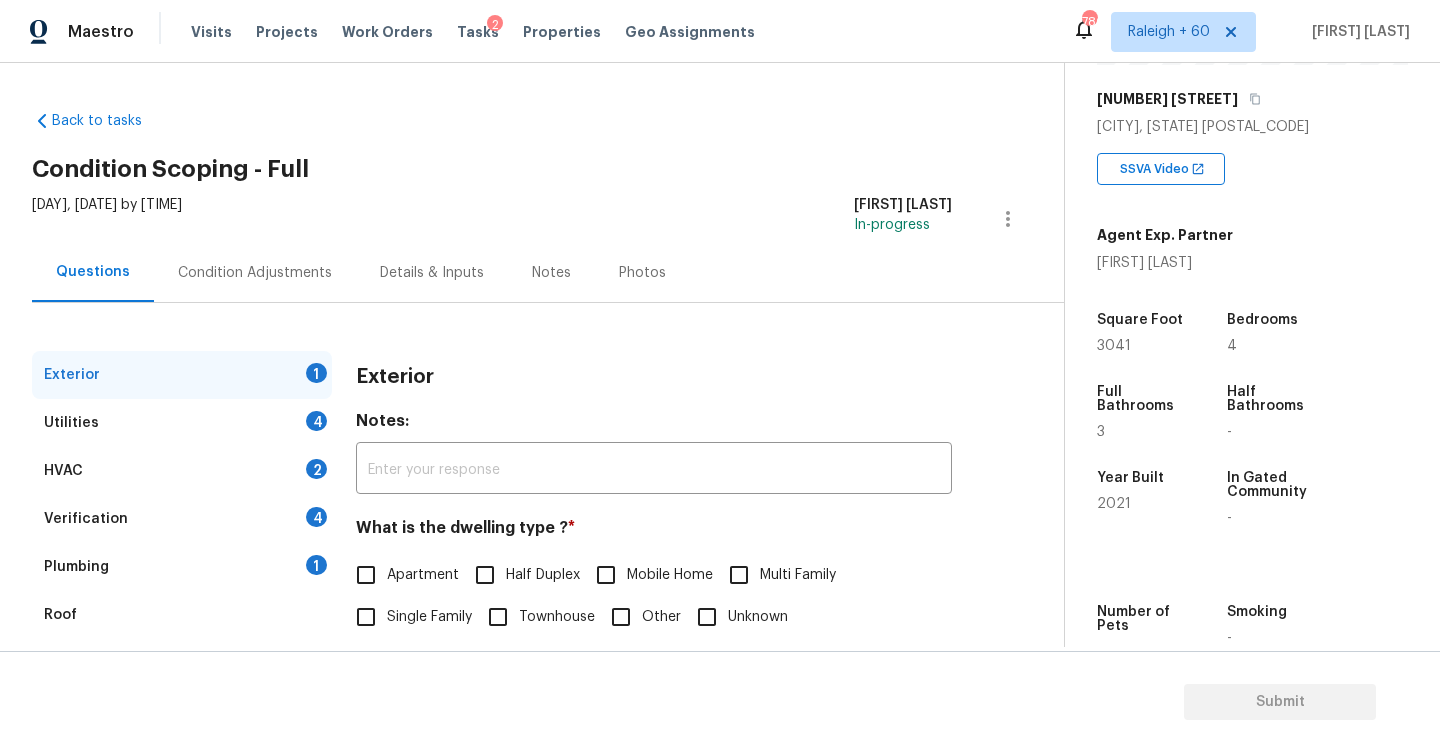 scroll, scrollTop: 345, scrollLeft: 0, axis: vertical 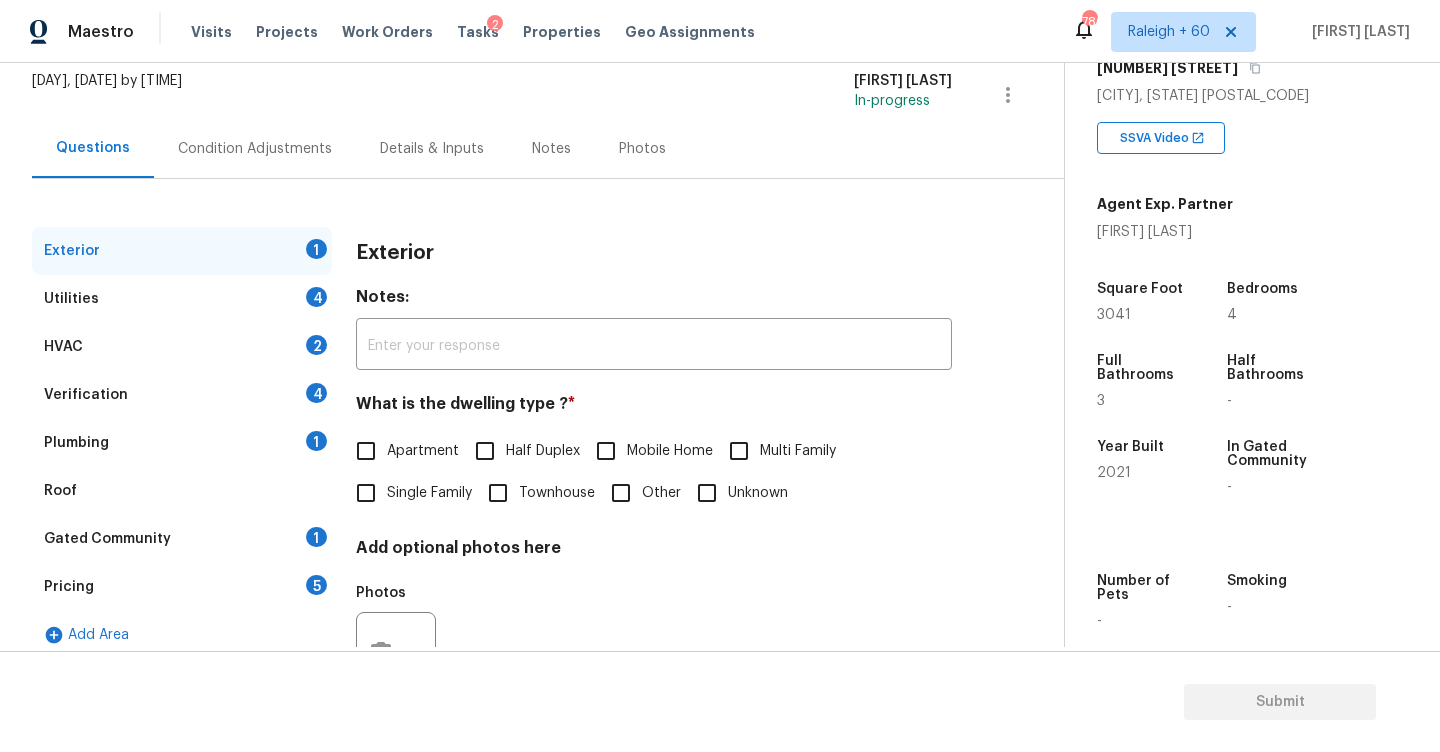 click on "Single Family" at bounding box center [429, 493] 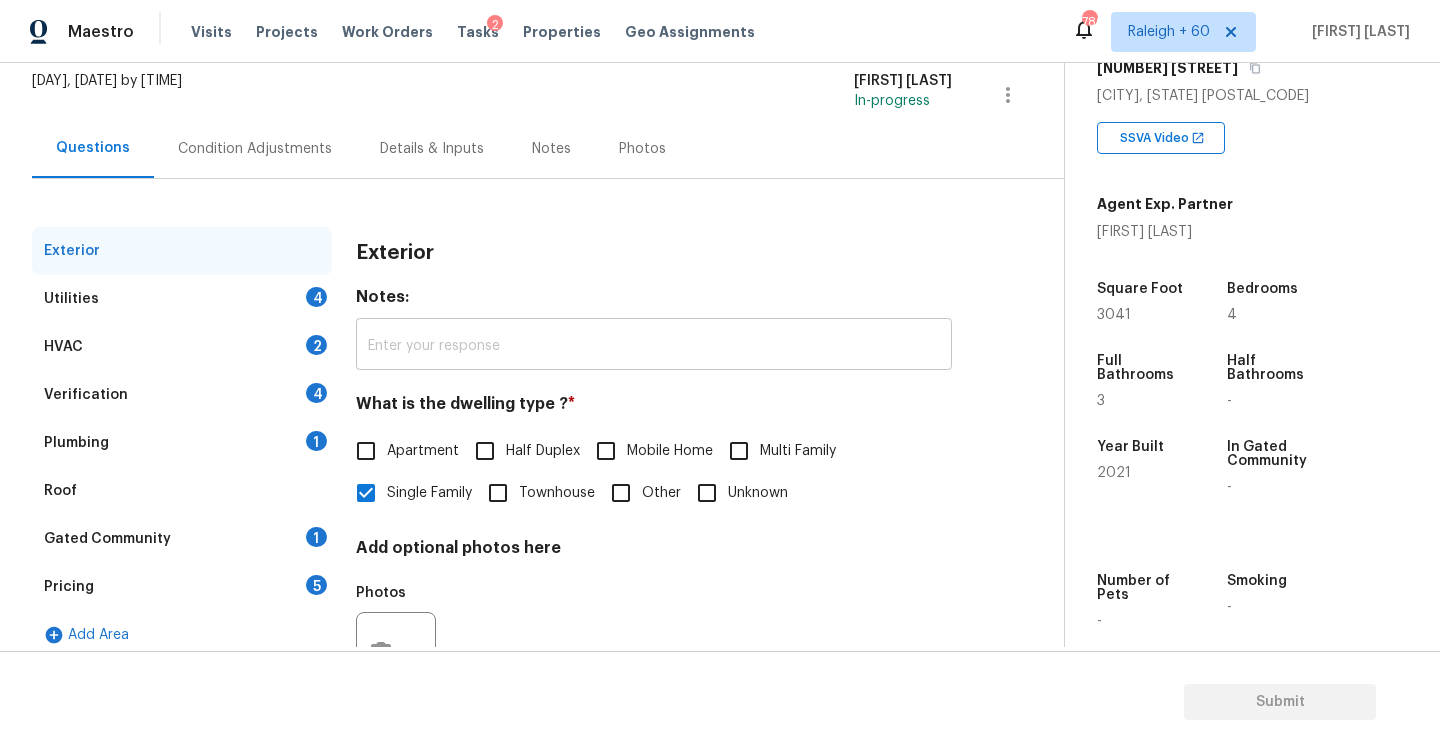 scroll, scrollTop: 127, scrollLeft: 0, axis: vertical 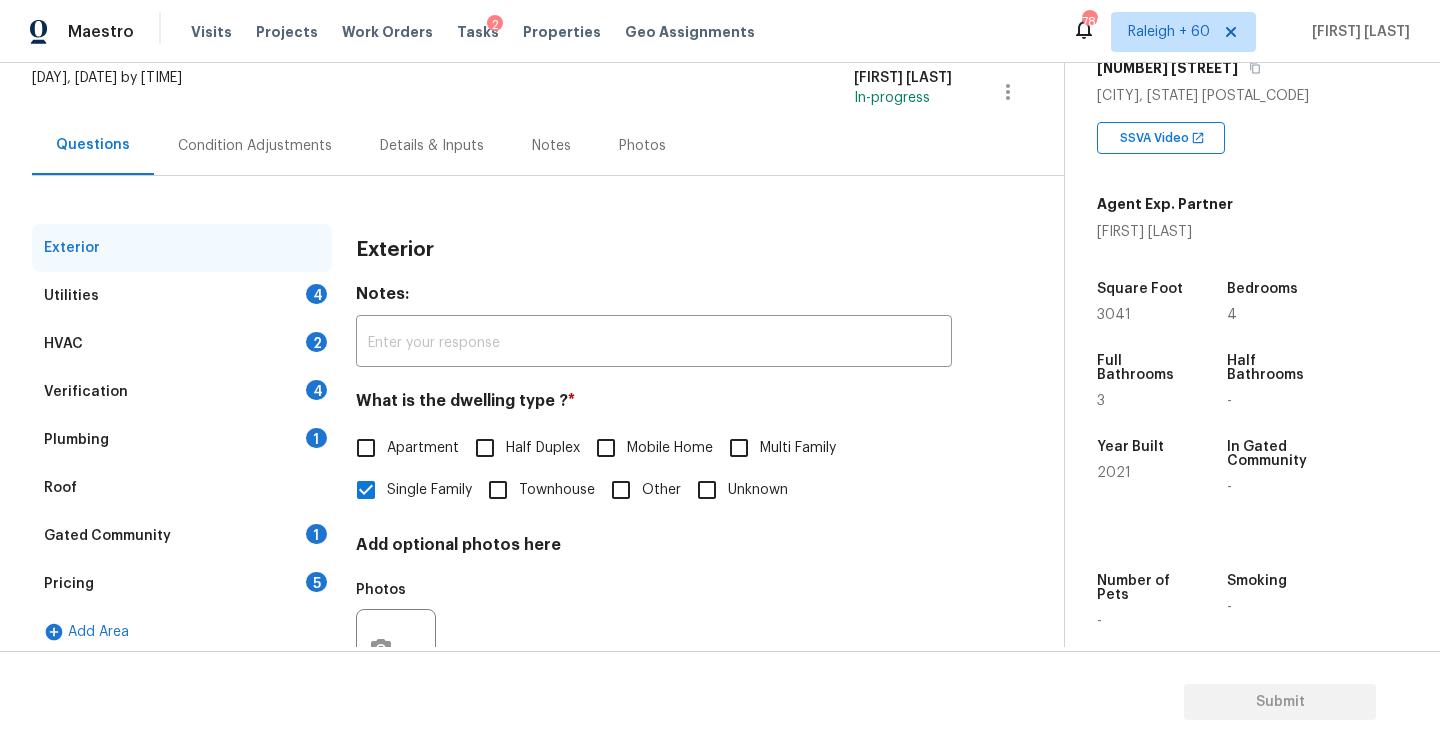 click on "1" at bounding box center (316, 438) 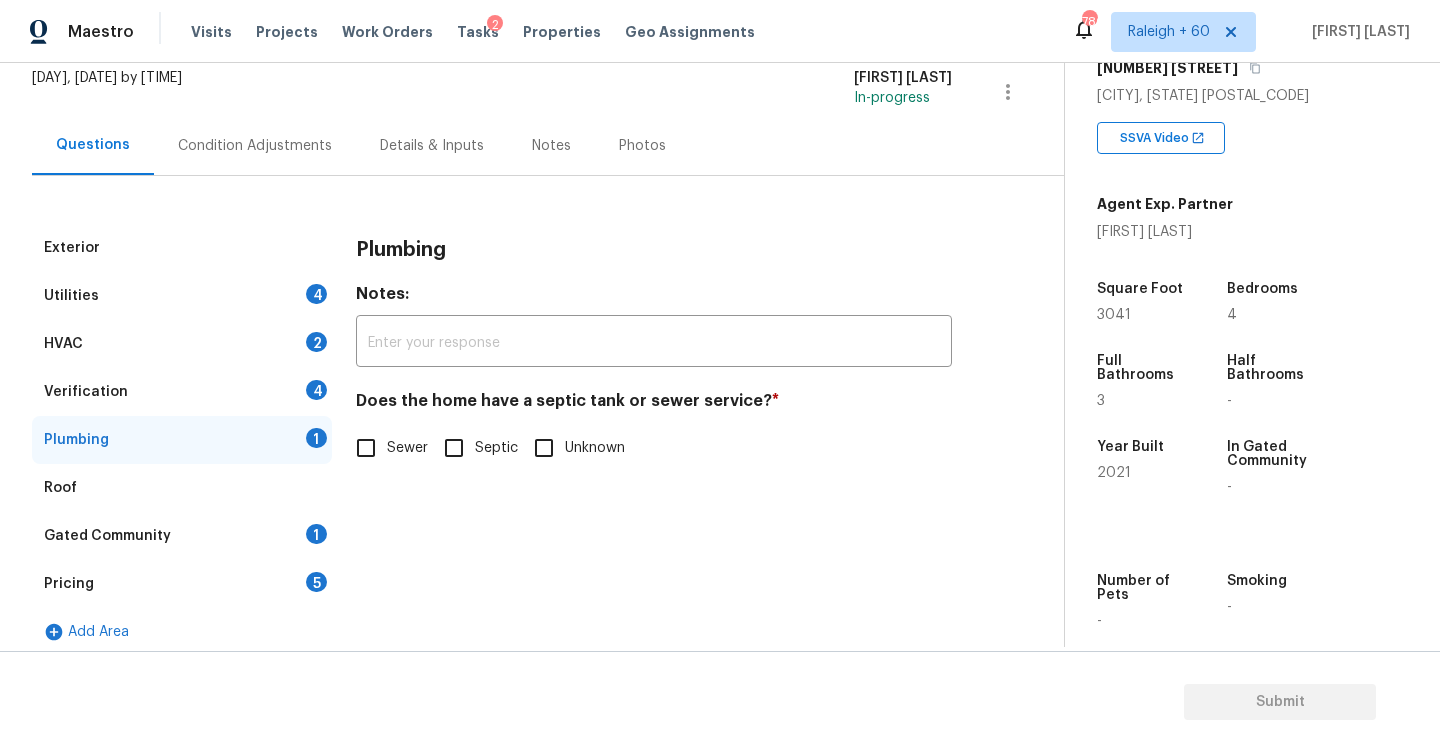 click on "Sewer" at bounding box center (407, 448) 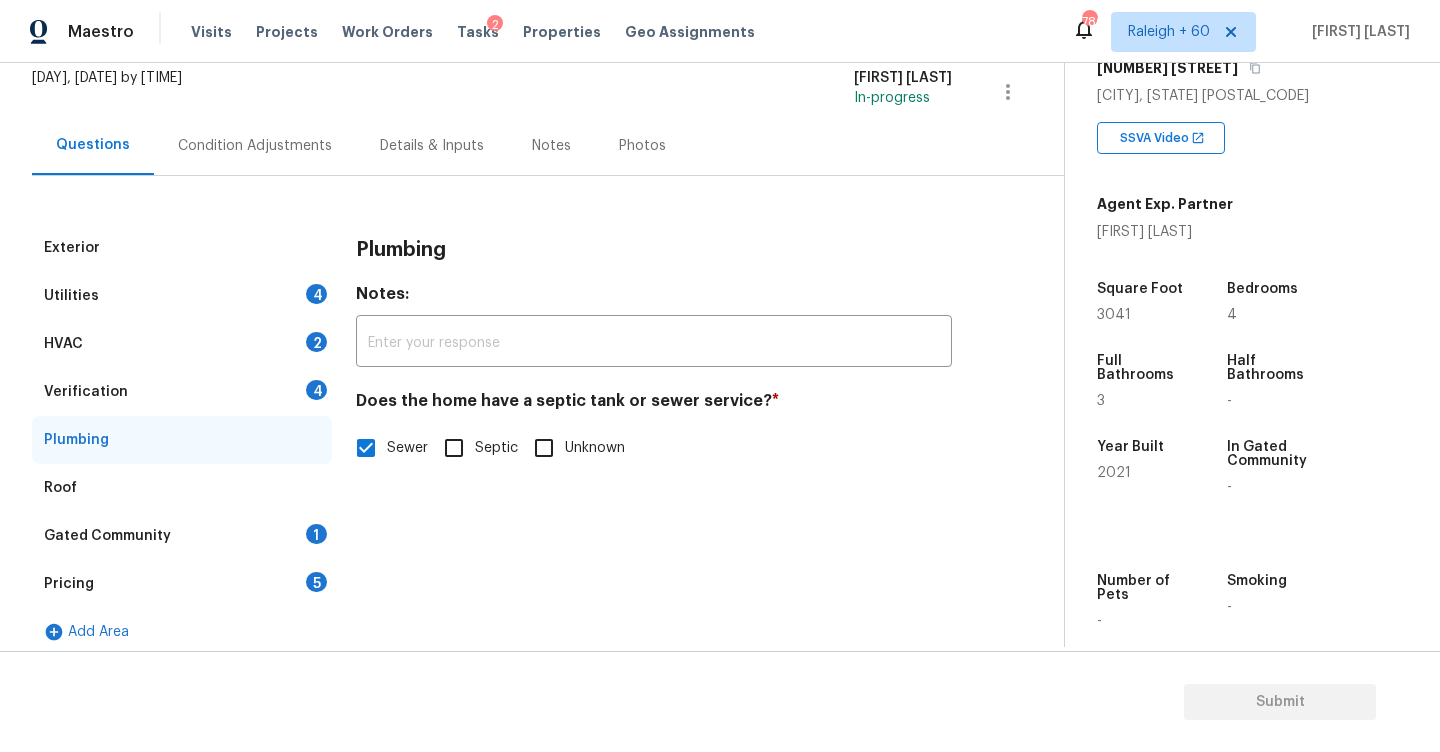 click on "1" at bounding box center (316, 534) 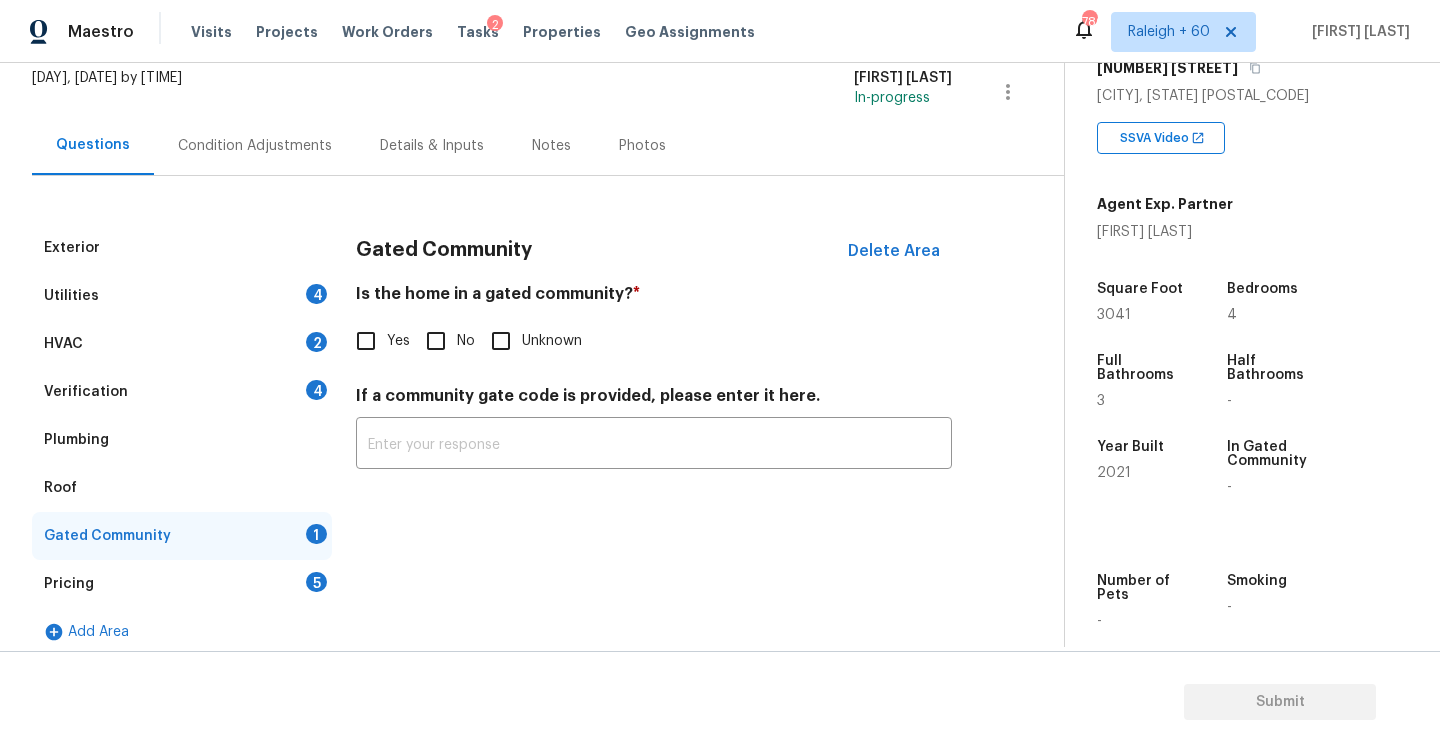 click on "No" at bounding box center [436, 341] 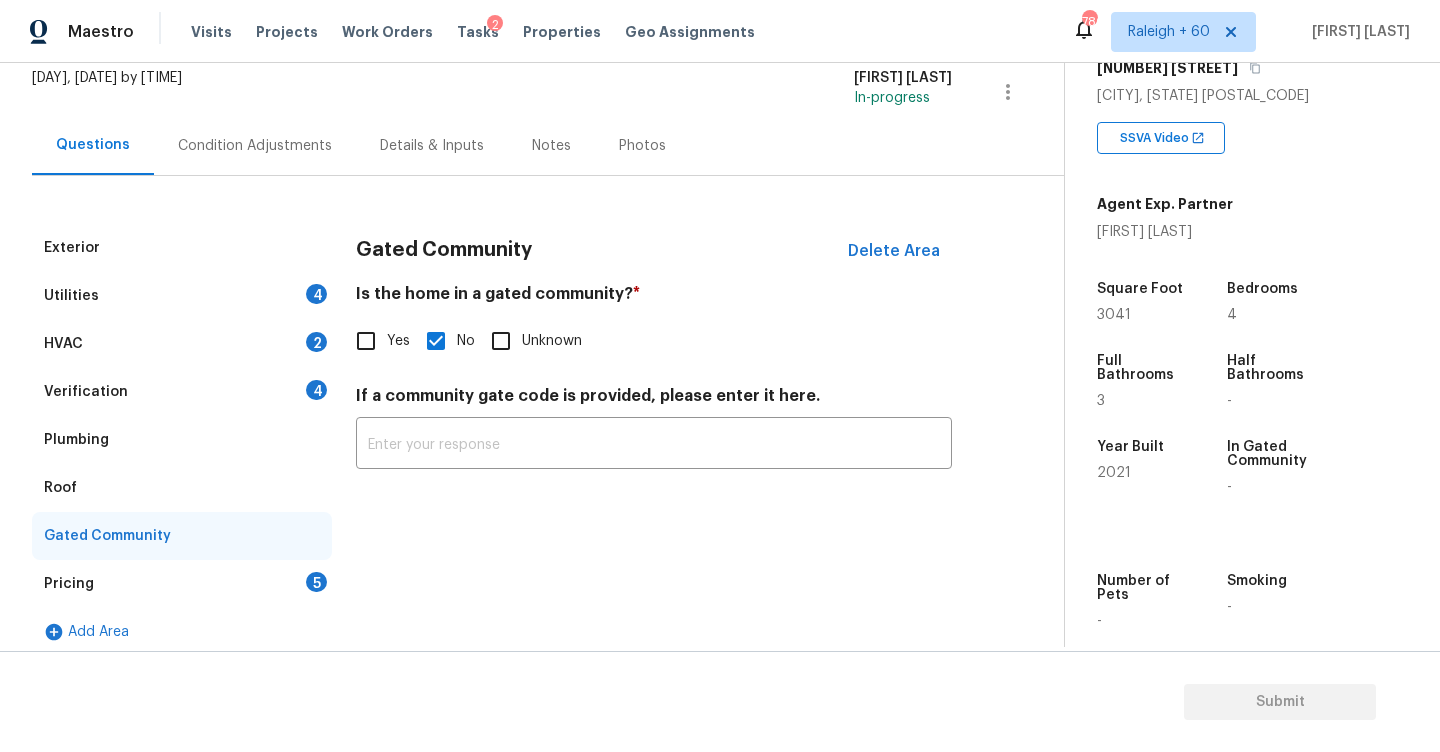 click on "Verification 4" at bounding box center [182, 392] 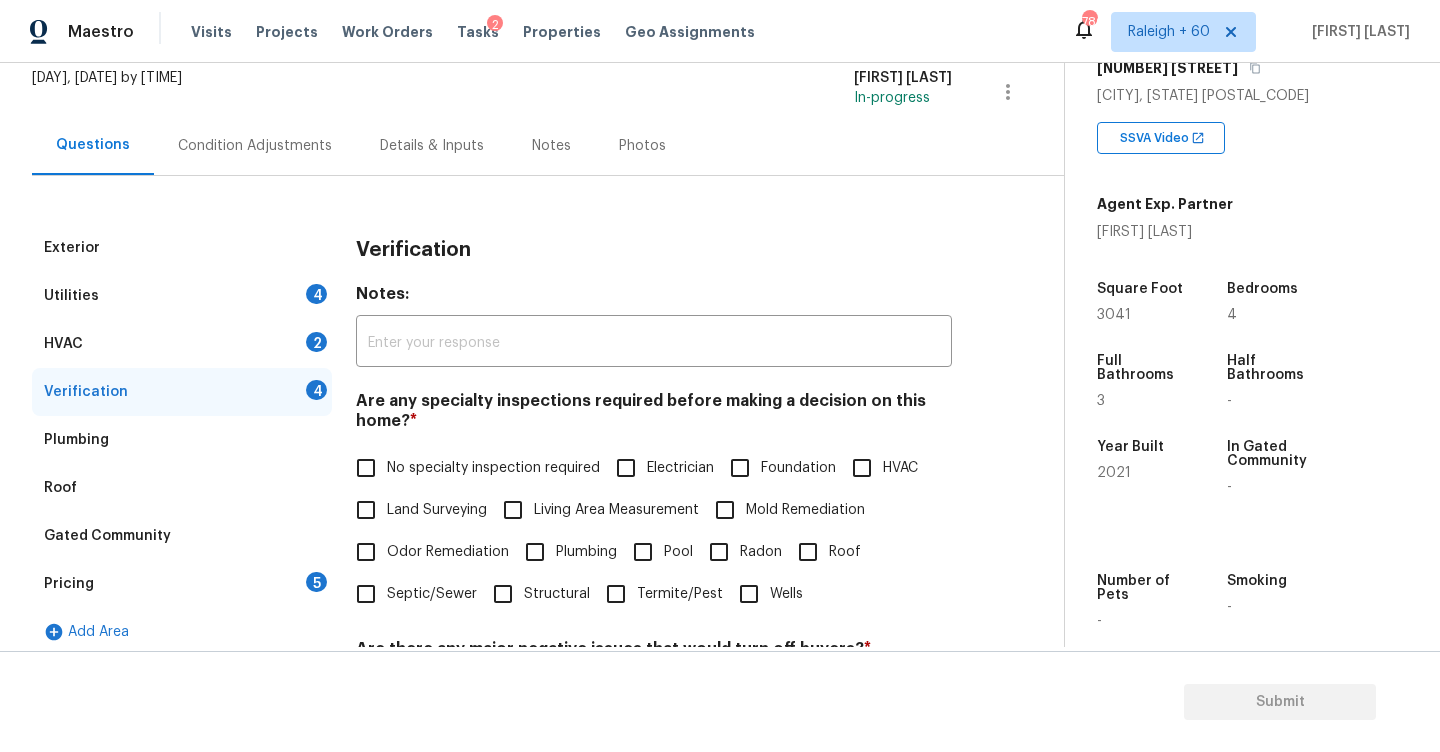 click on "No specialty inspection required" at bounding box center [366, 468] 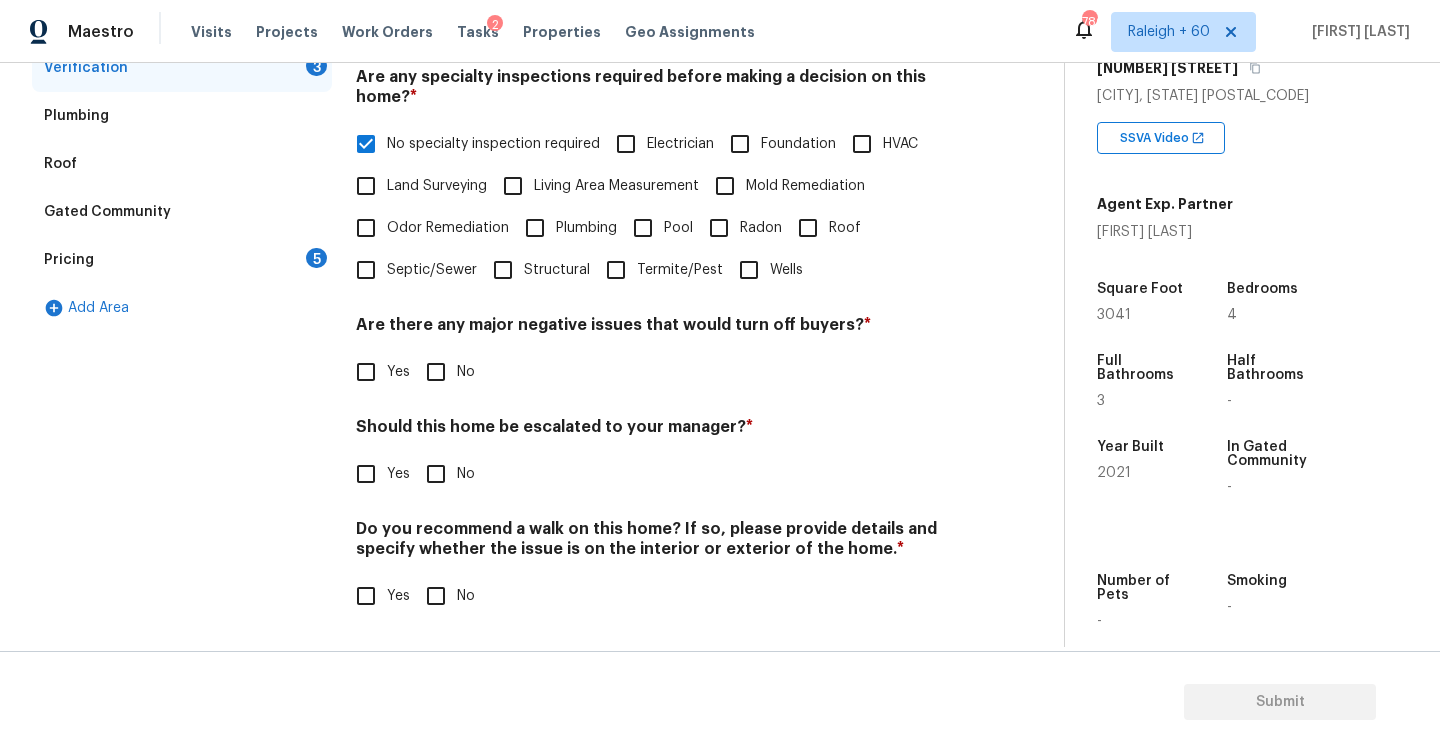 scroll, scrollTop: 451, scrollLeft: 0, axis: vertical 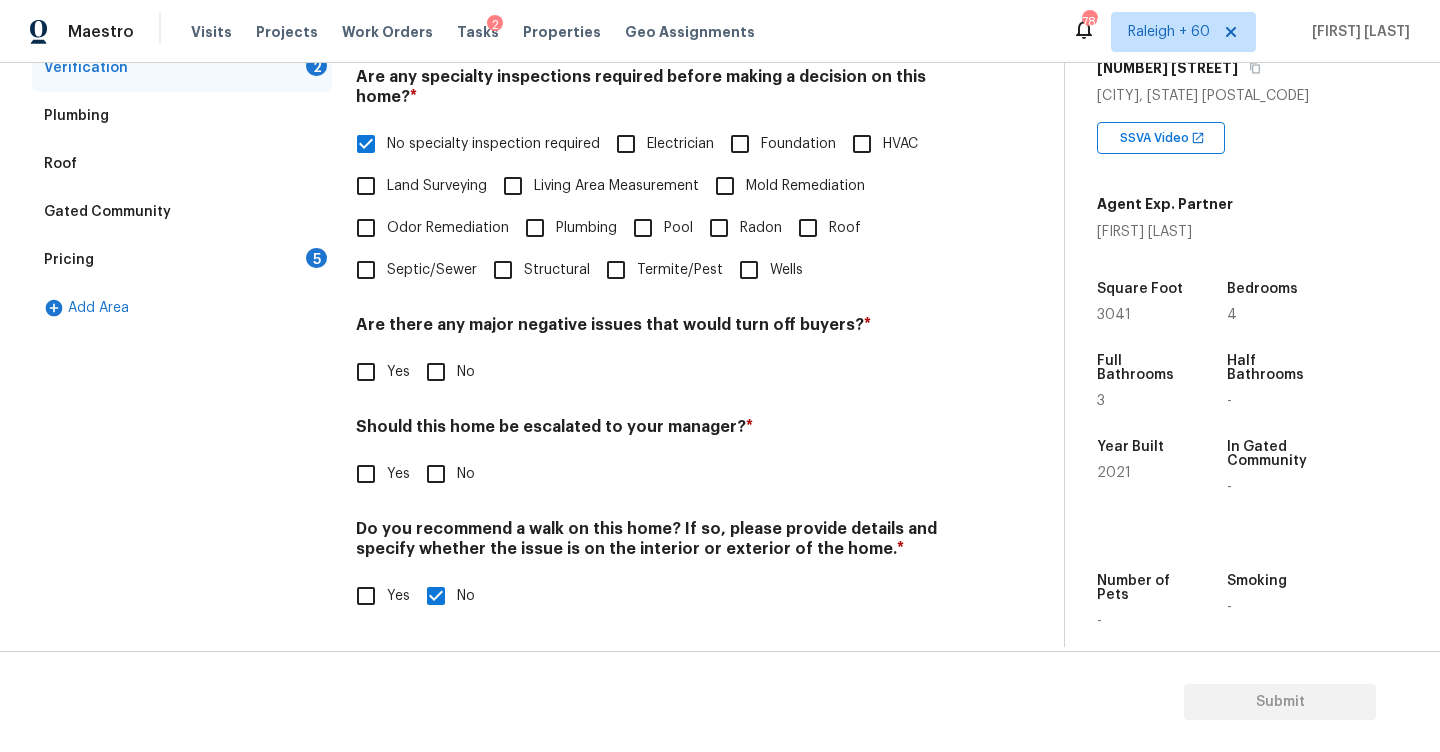 click on "No" at bounding box center [436, 372] 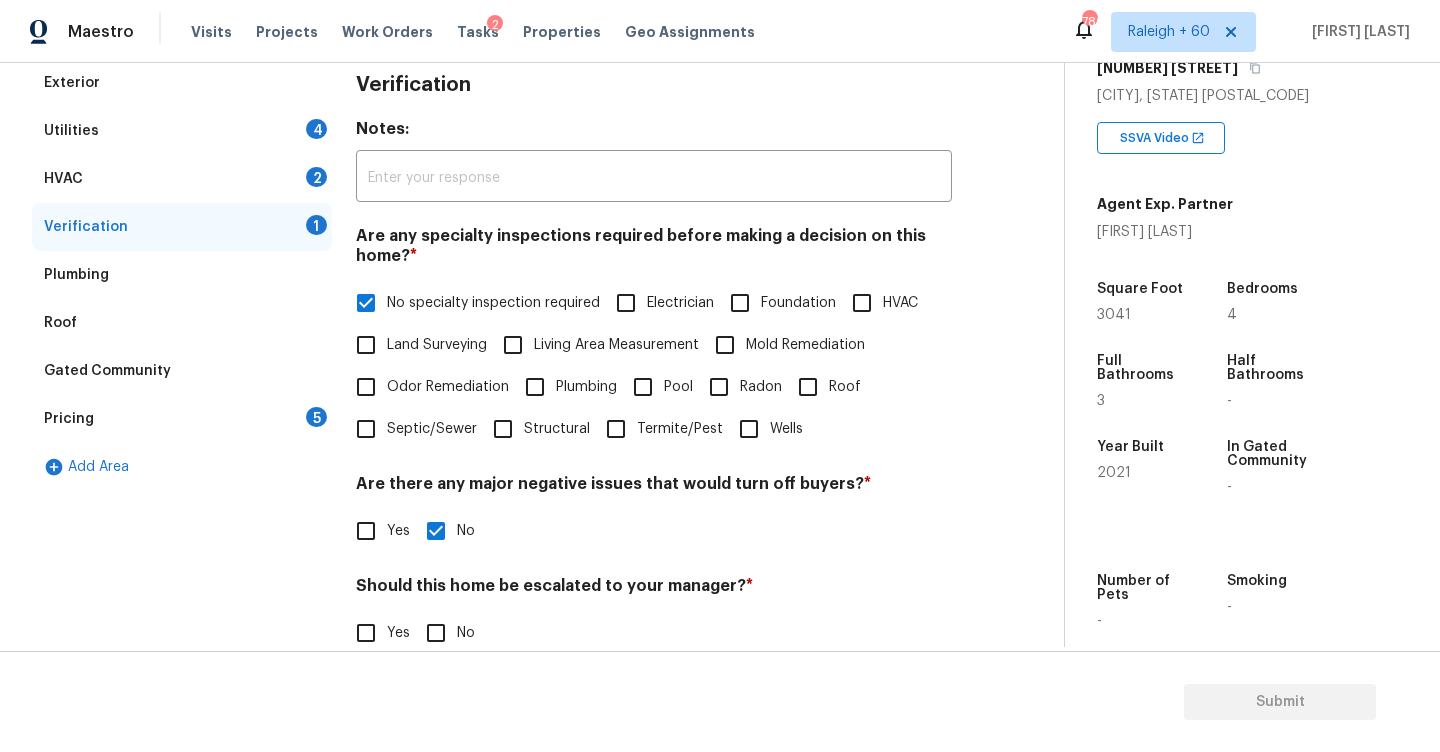 scroll, scrollTop: 273, scrollLeft: 0, axis: vertical 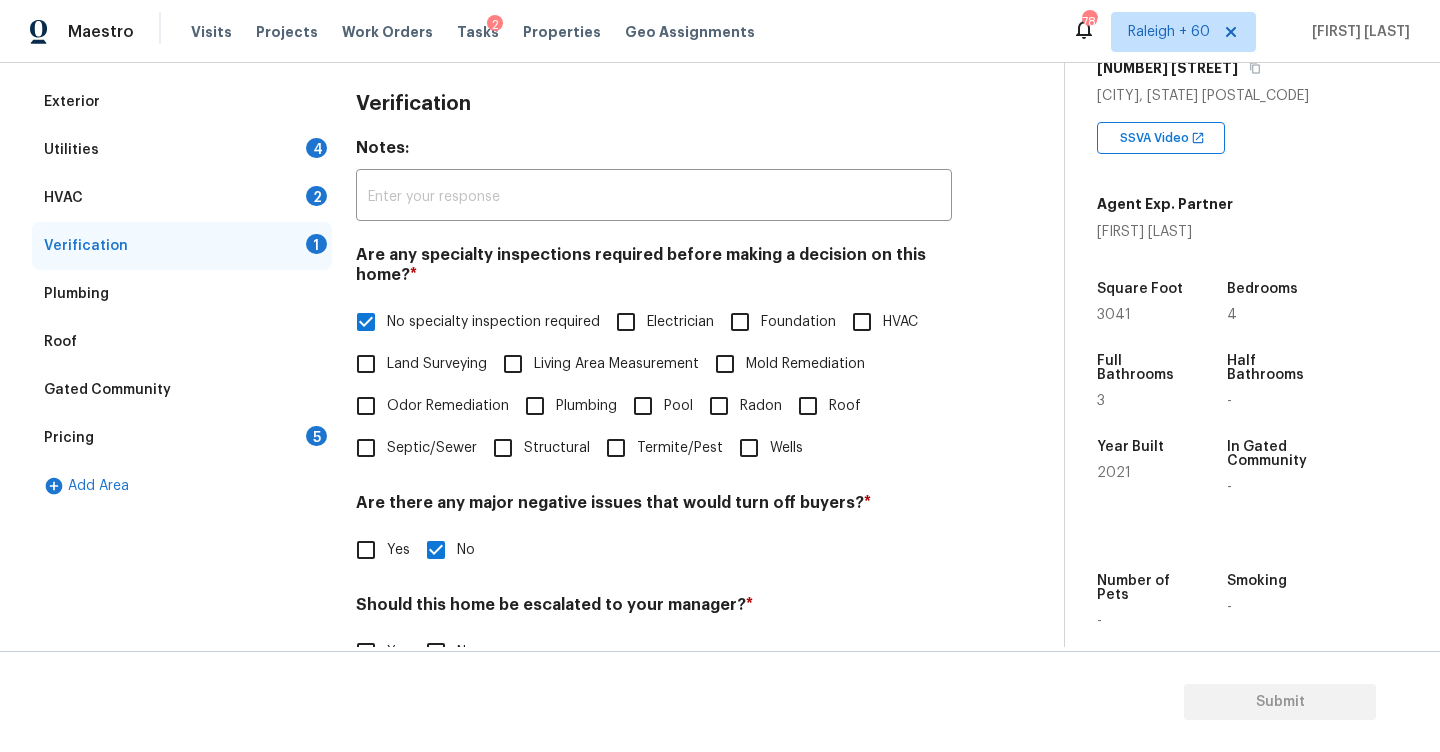 click on "HVAC 2" at bounding box center (182, 198) 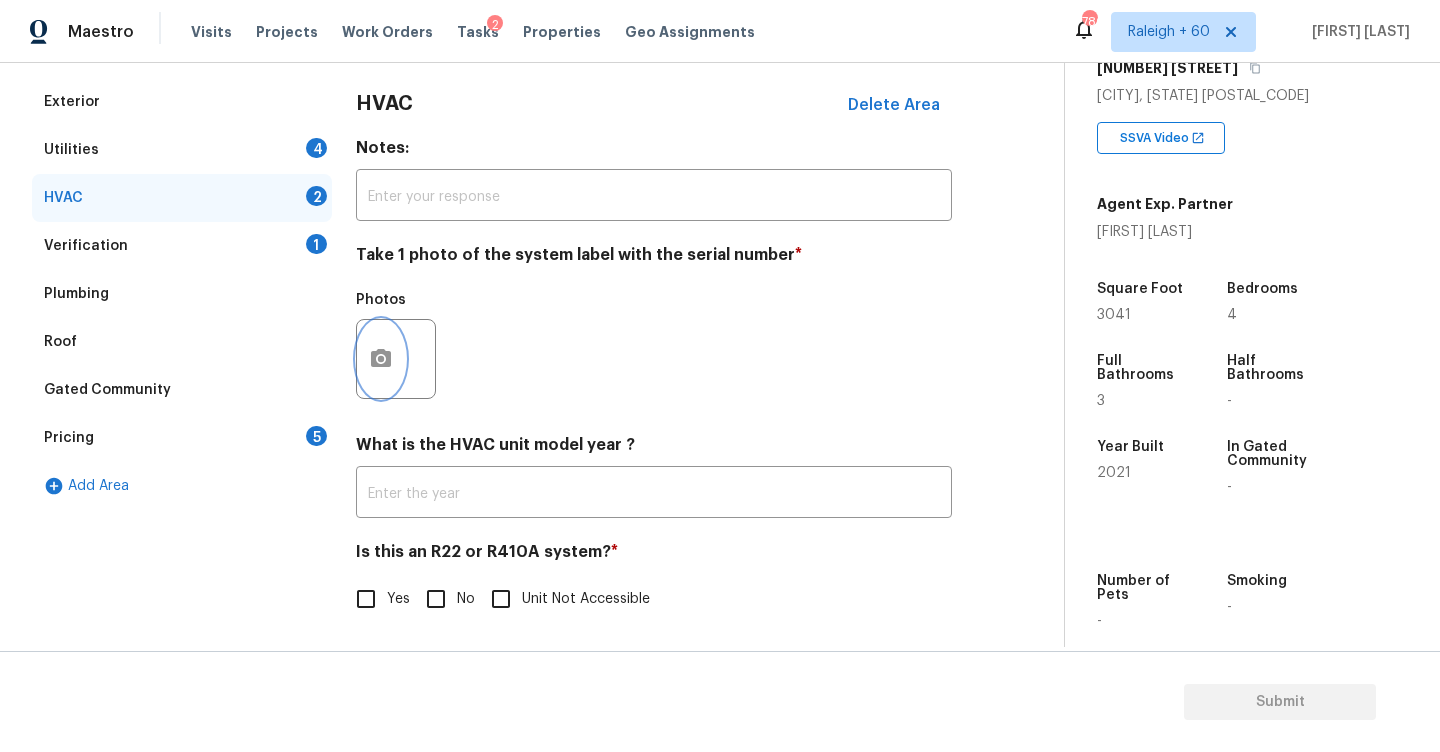 click at bounding box center [381, 359] 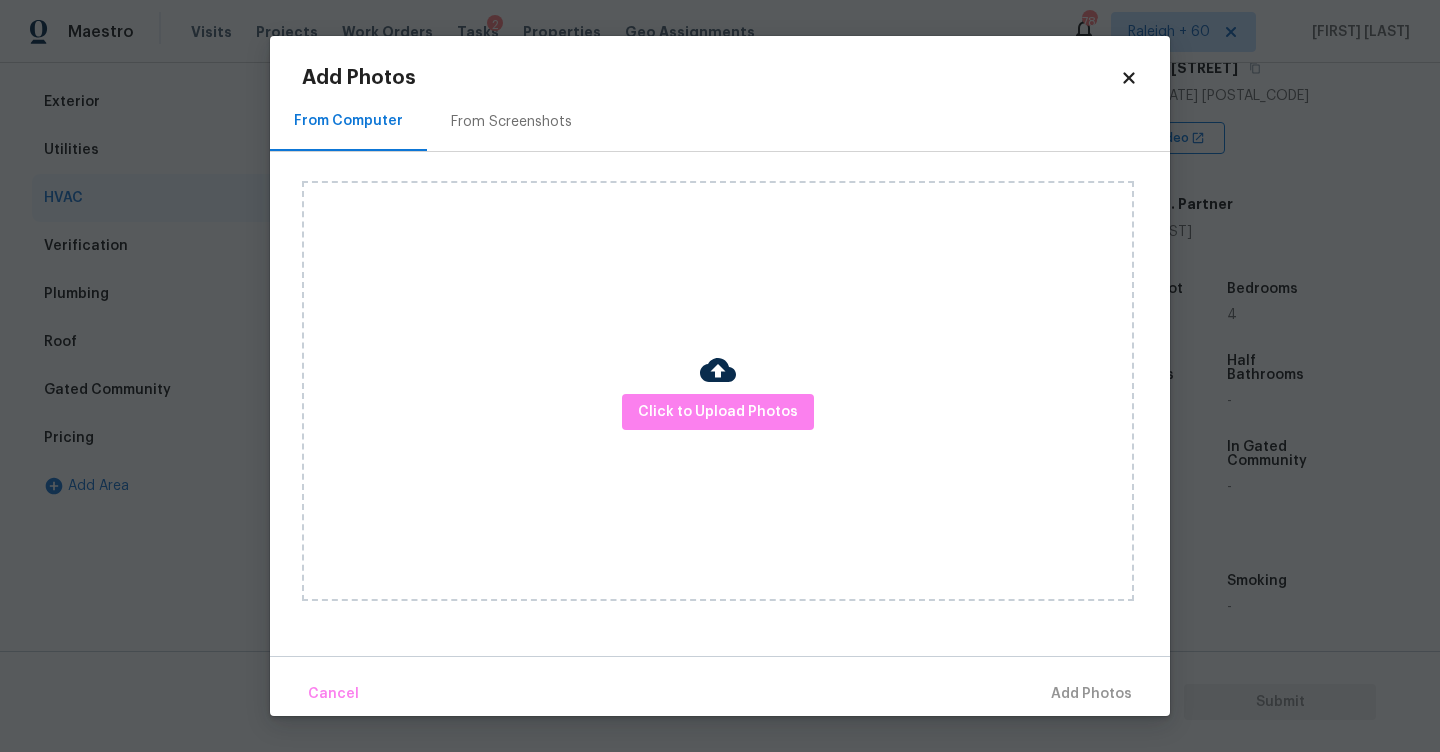 click on "Click to Upload Photos" at bounding box center [736, 391] 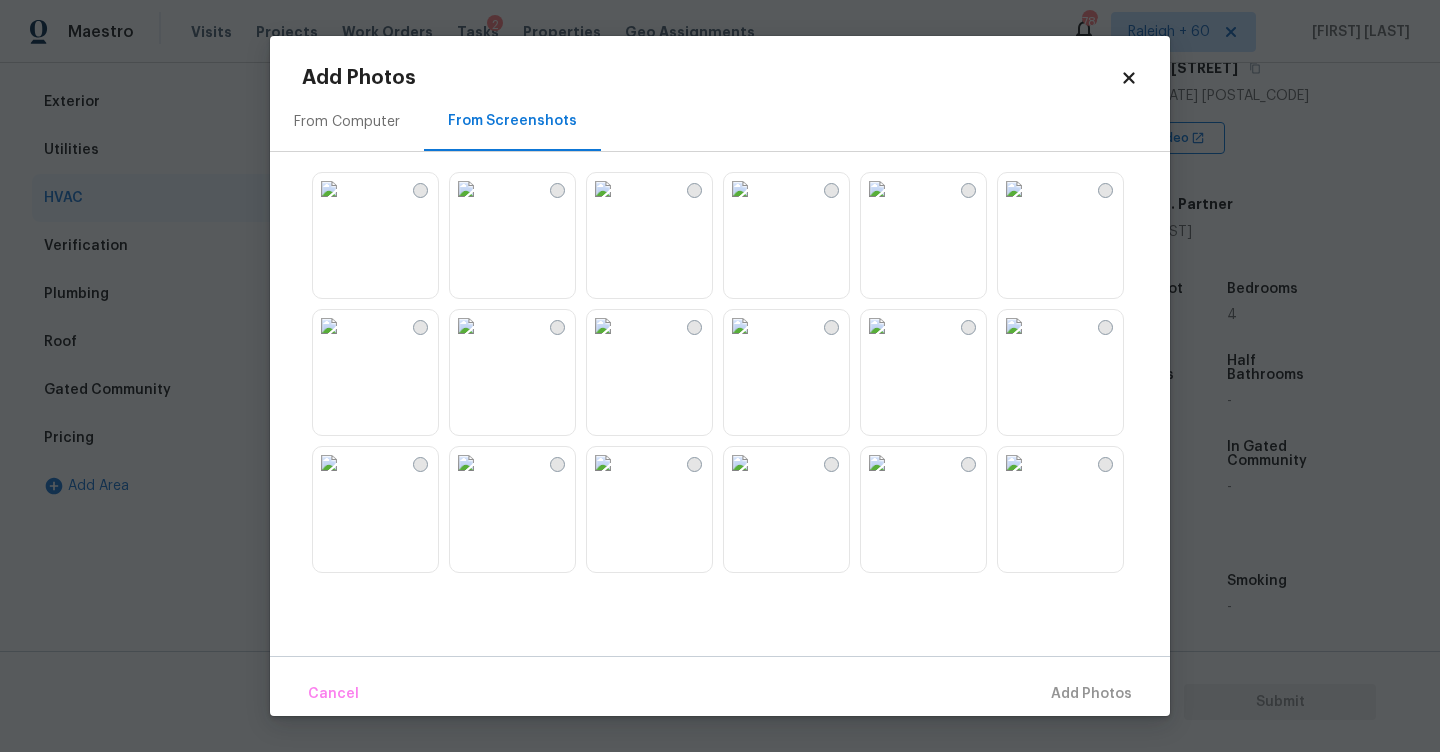 drag, startPoint x: 386, startPoint y: 245, endPoint x: 799, endPoint y: 457, distance: 464.23376 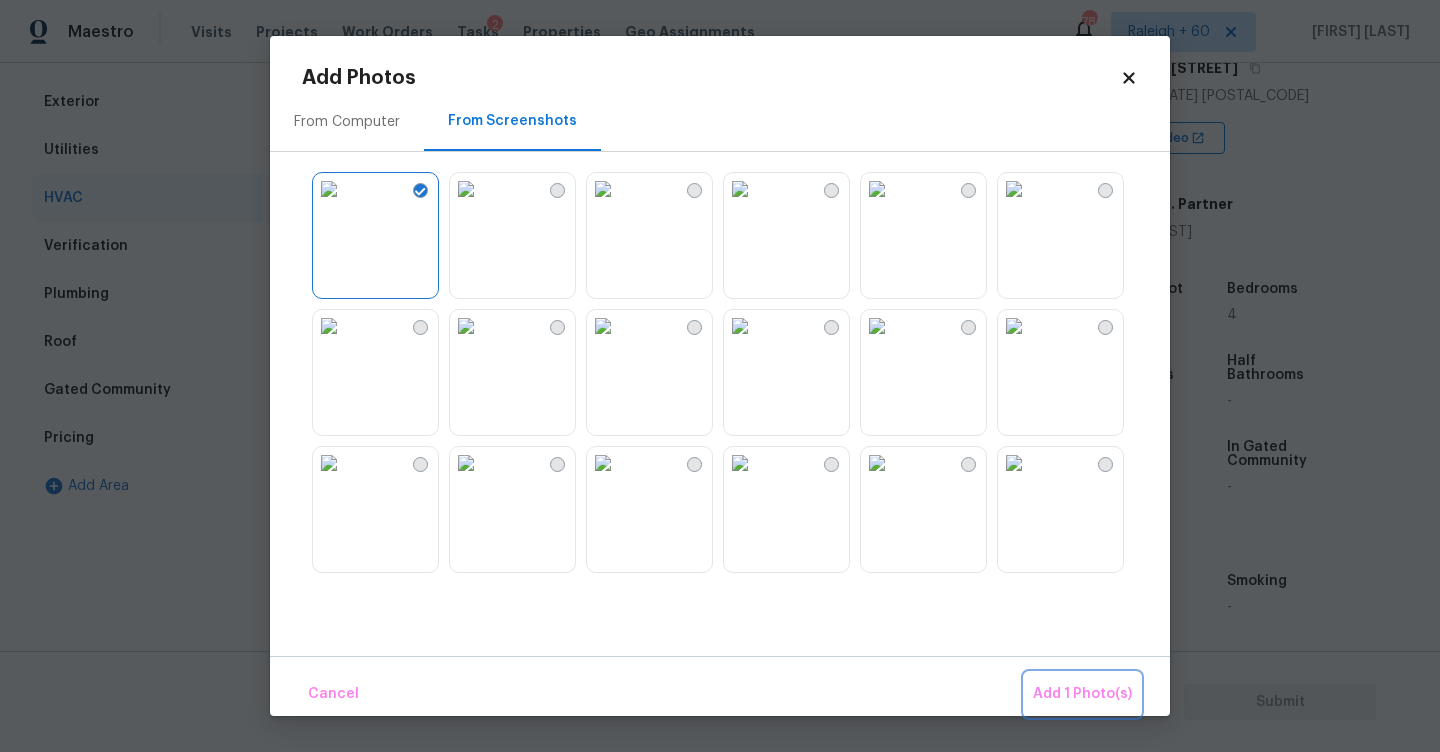 click on "Add 1 Photo(s)" at bounding box center [1082, 694] 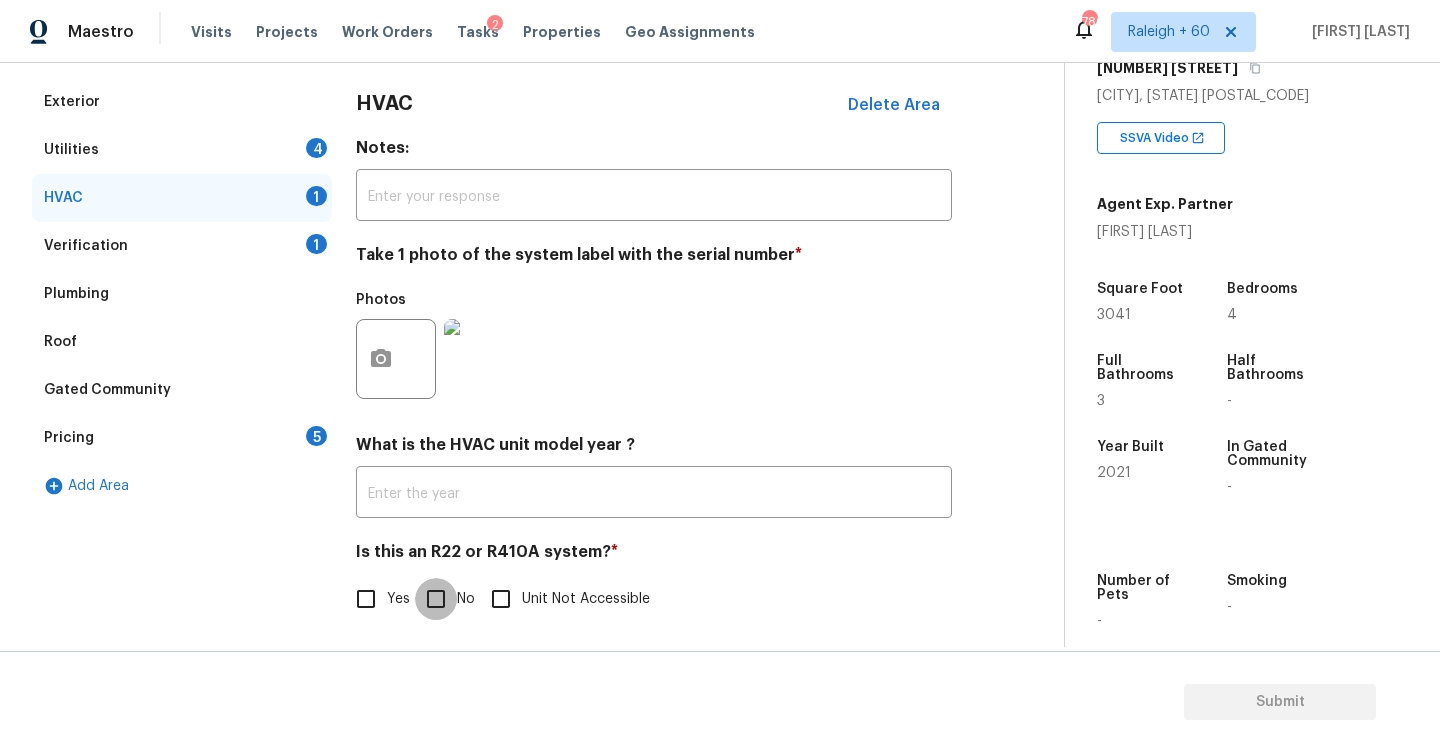 click on "No" at bounding box center [436, 599] 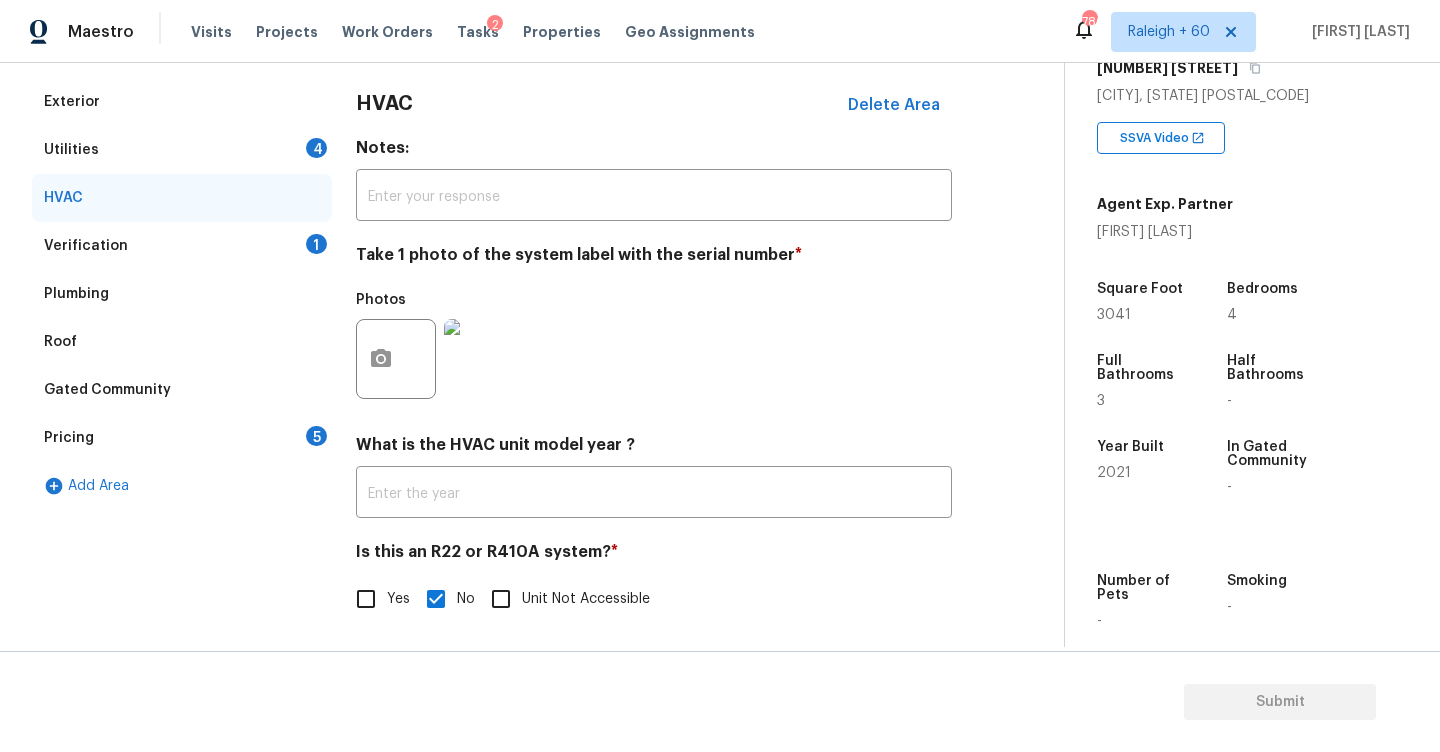 click on "Verification 1" at bounding box center (182, 246) 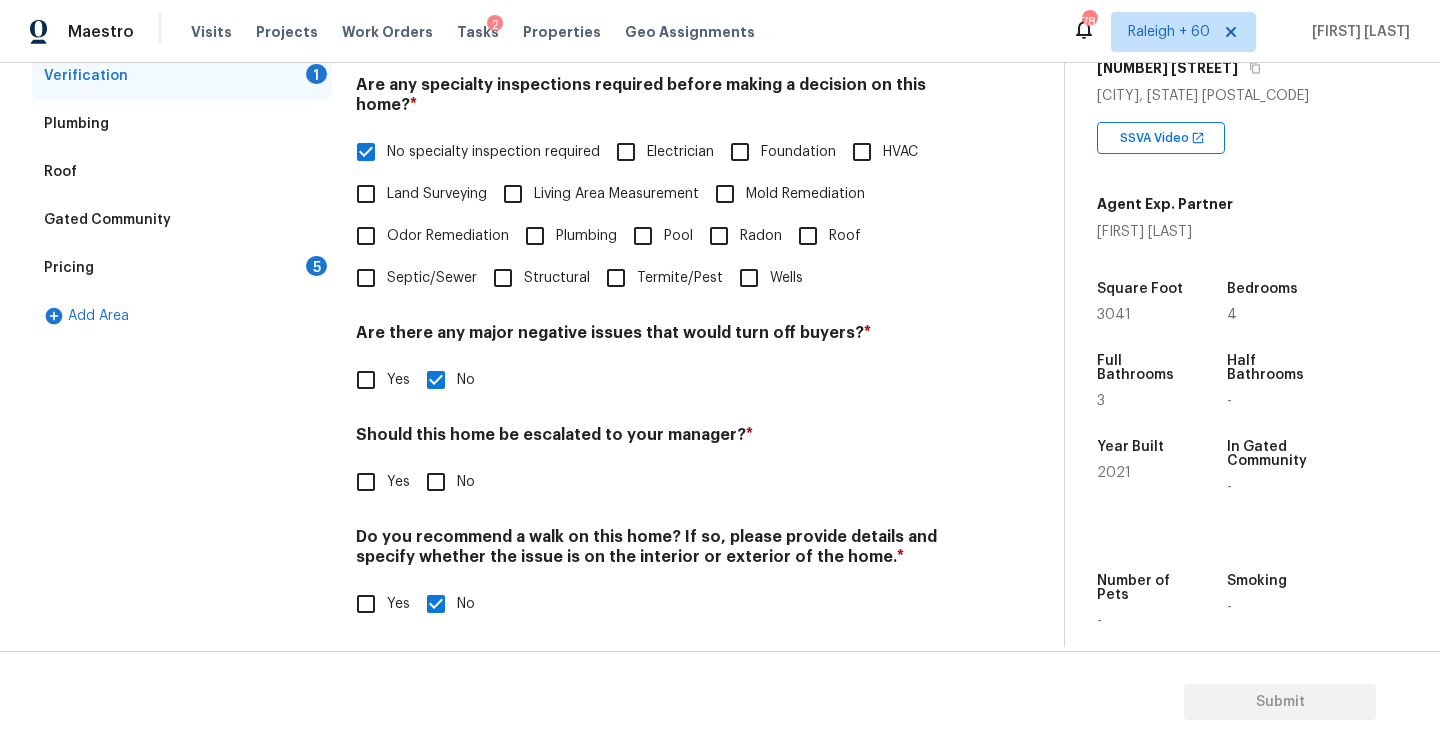 scroll, scrollTop: 451, scrollLeft: 0, axis: vertical 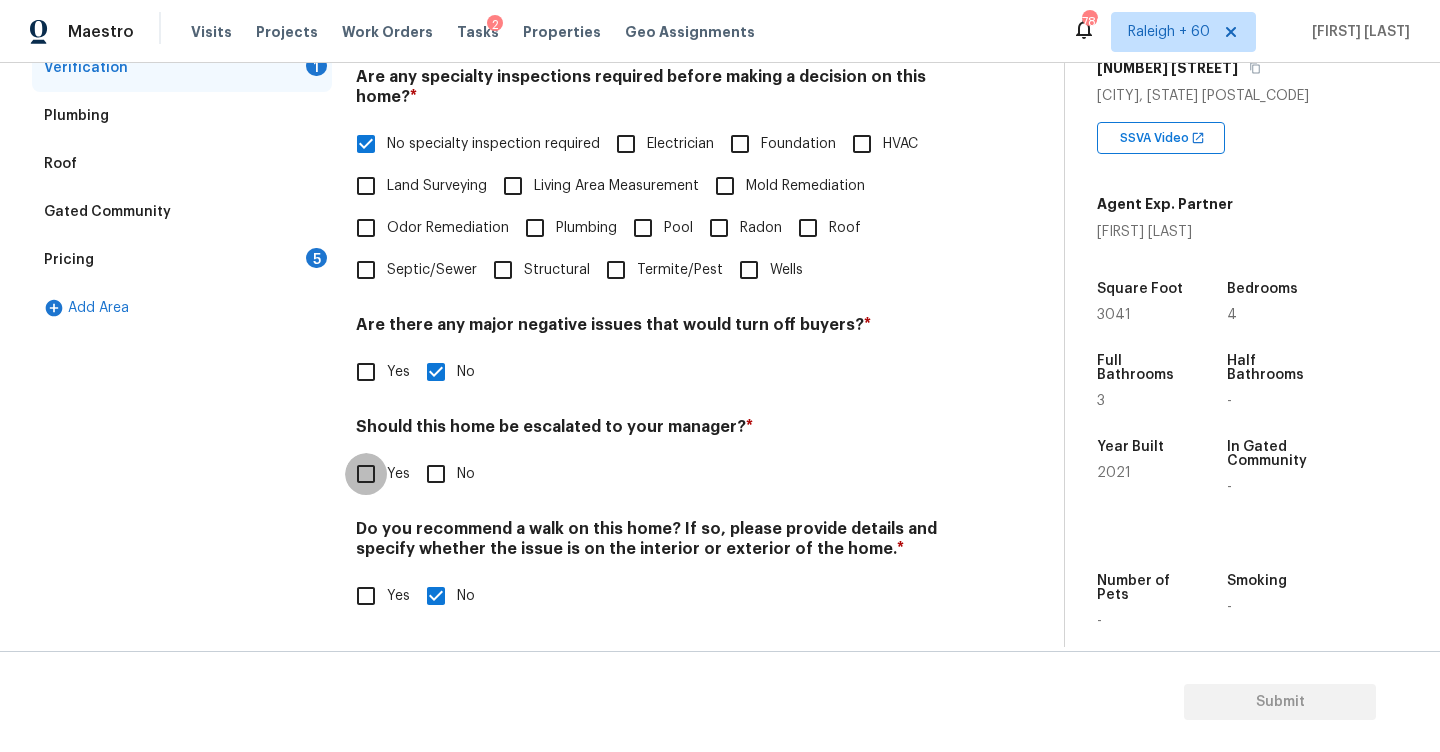 click on "Yes" at bounding box center (366, 474) 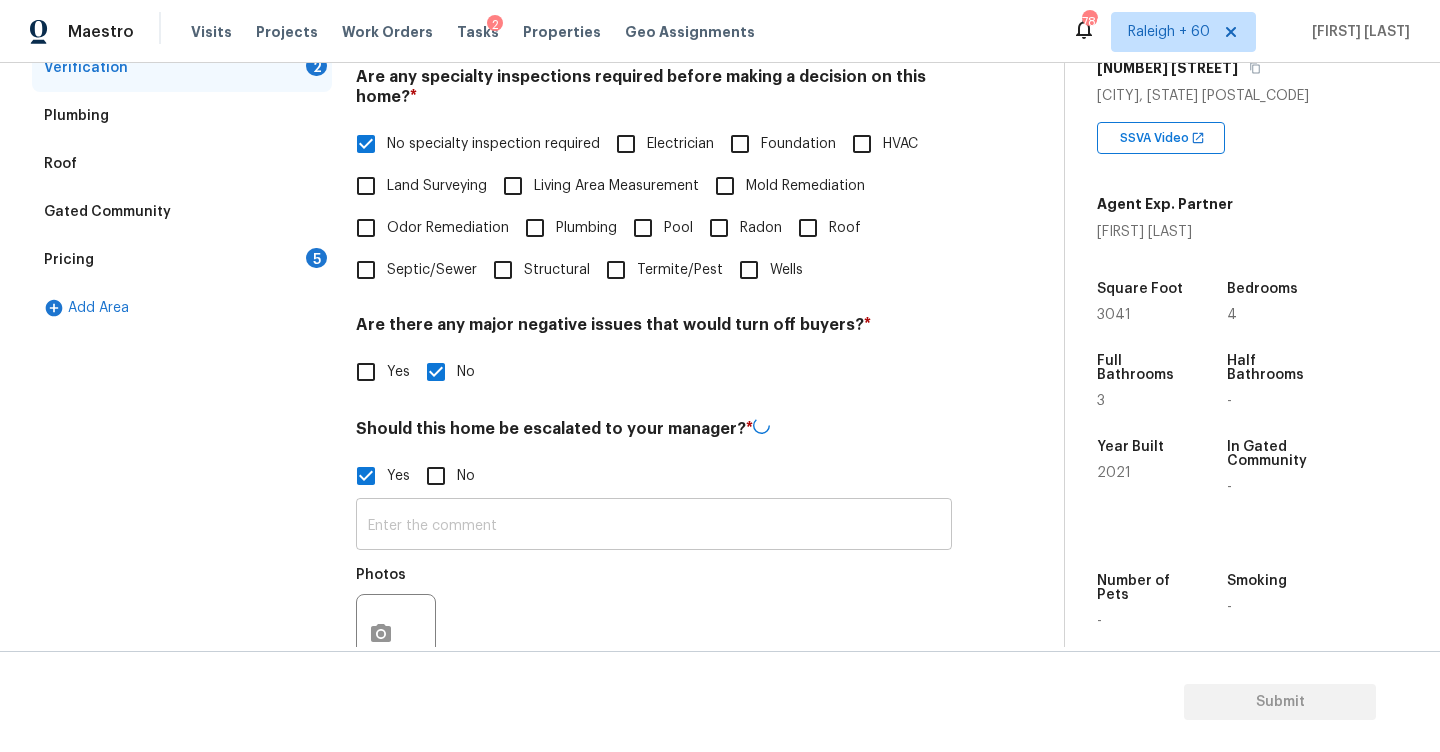 click at bounding box center (654, 526) 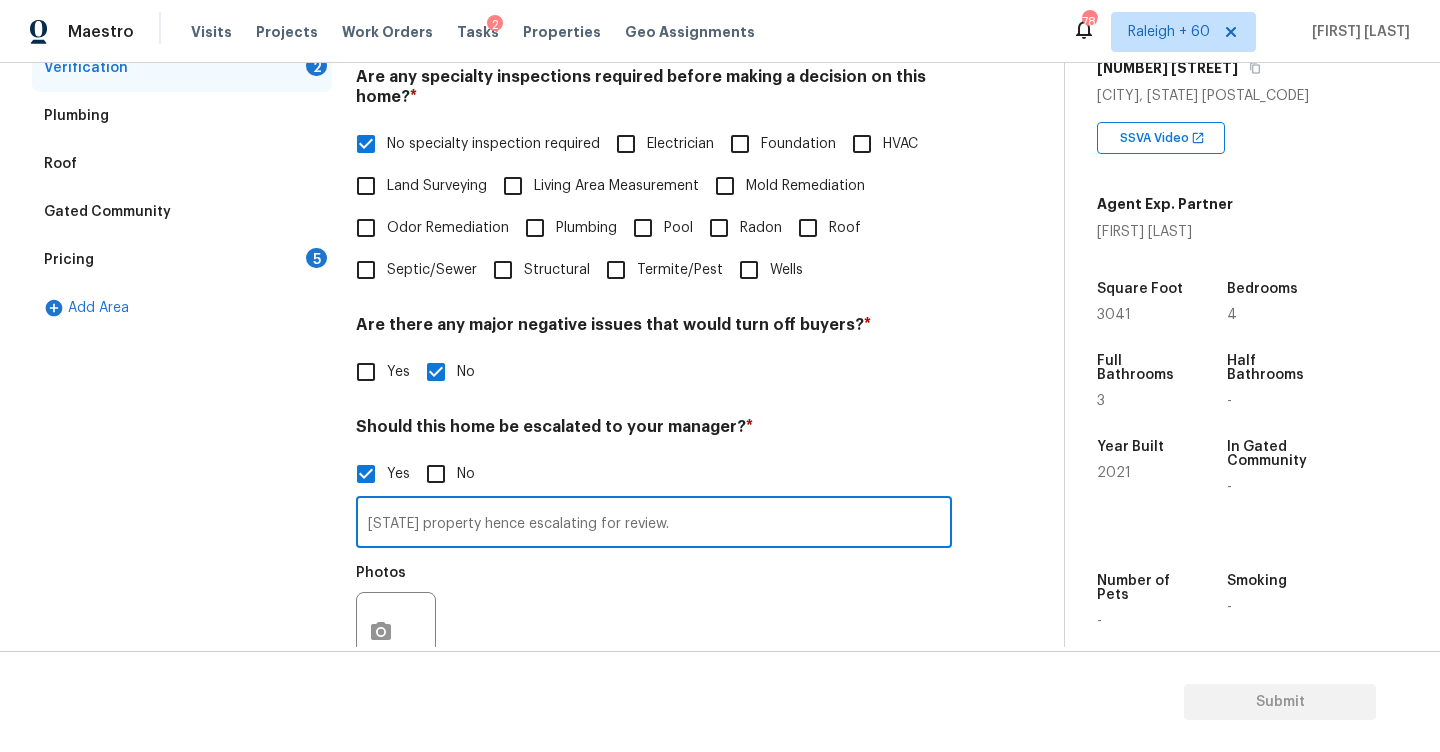 type on "[STATE] property hence escalating for review." 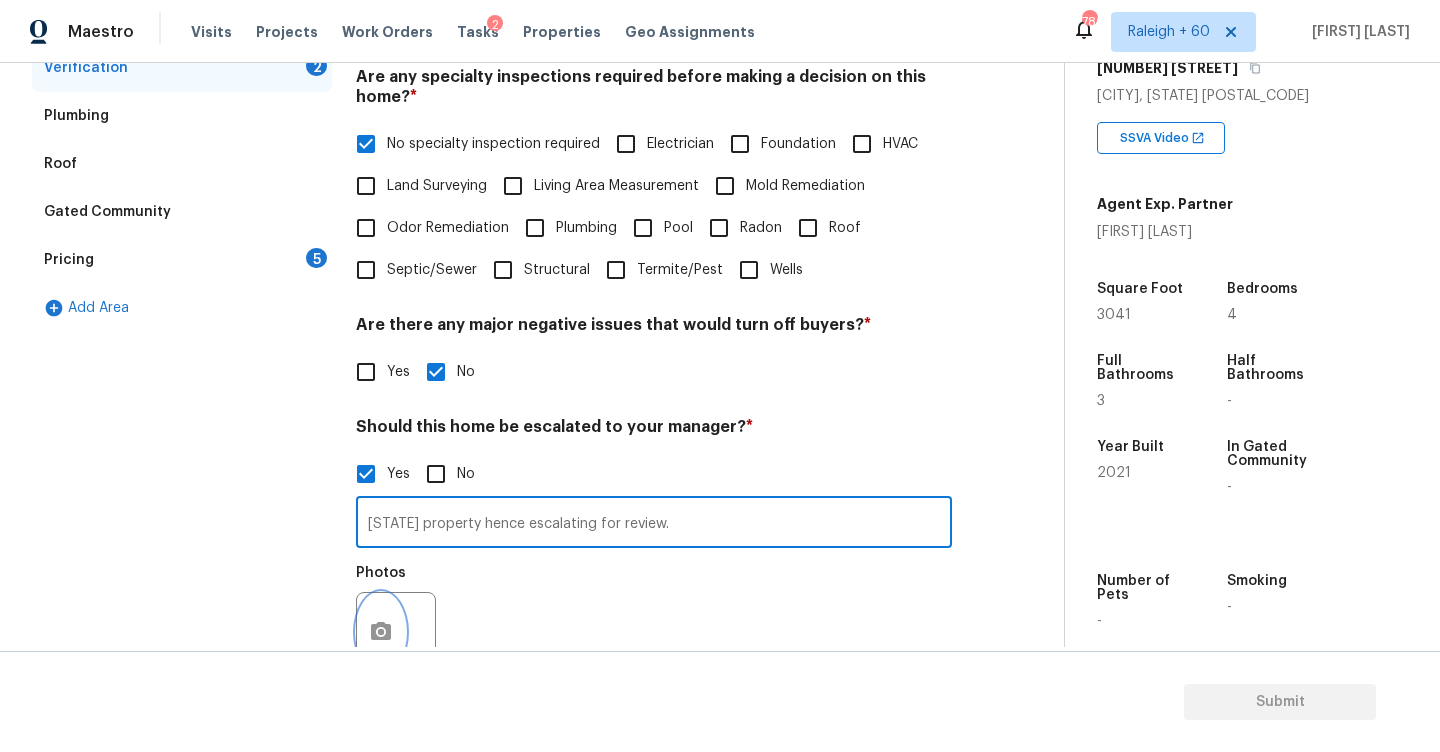 click at bounding box center [381, 632] 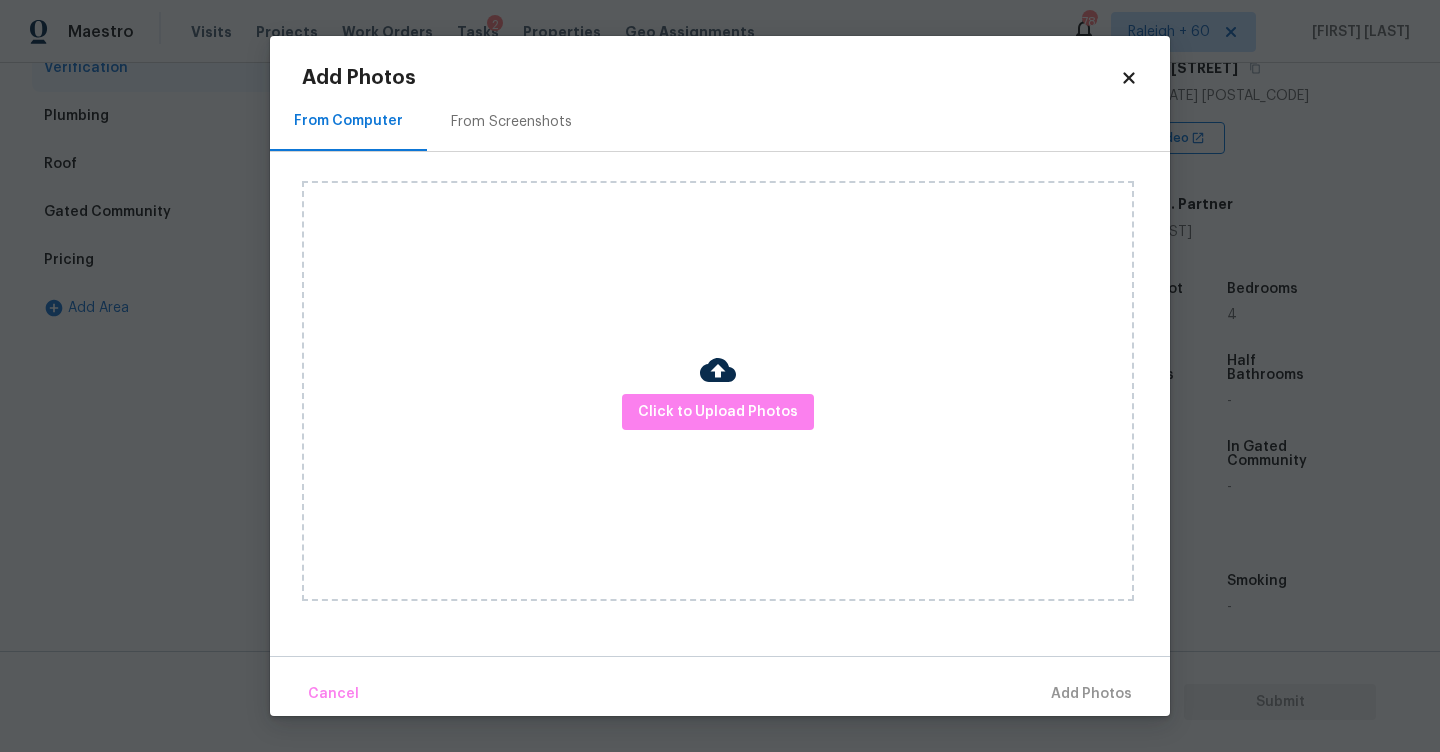 click on "From Screenshots" at bounding box center [511, 121] 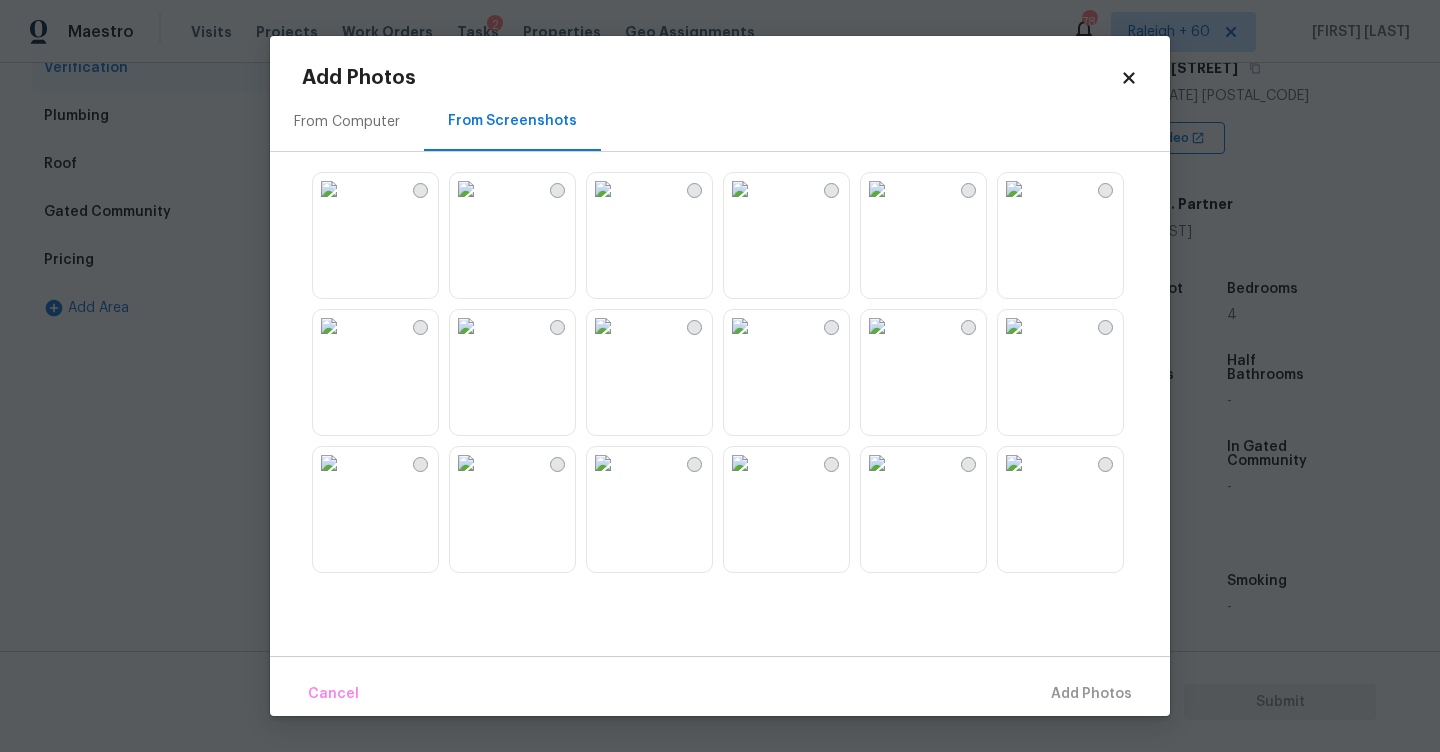 click at bounding box center [329, 189] 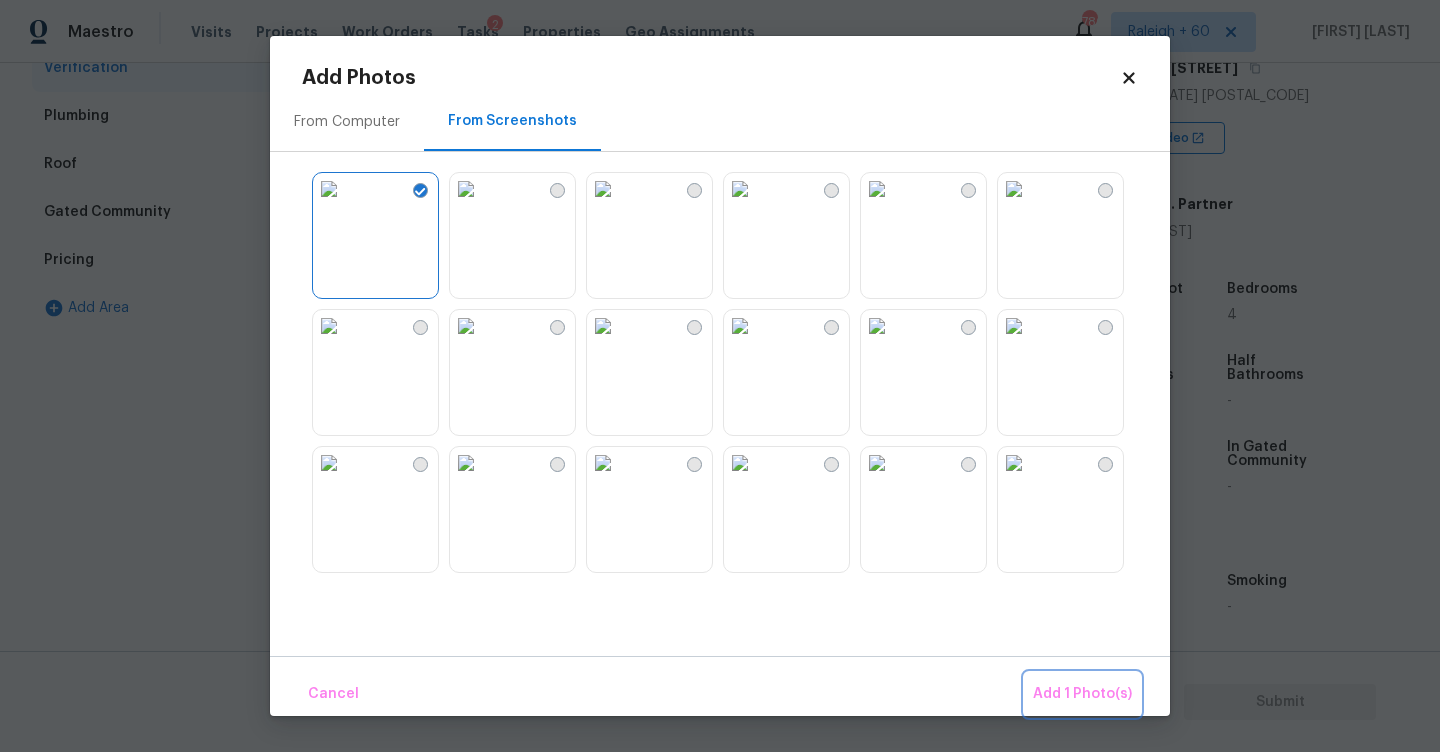 click on "Add 1 Photo(s)" at bounding box center [1082, 694] 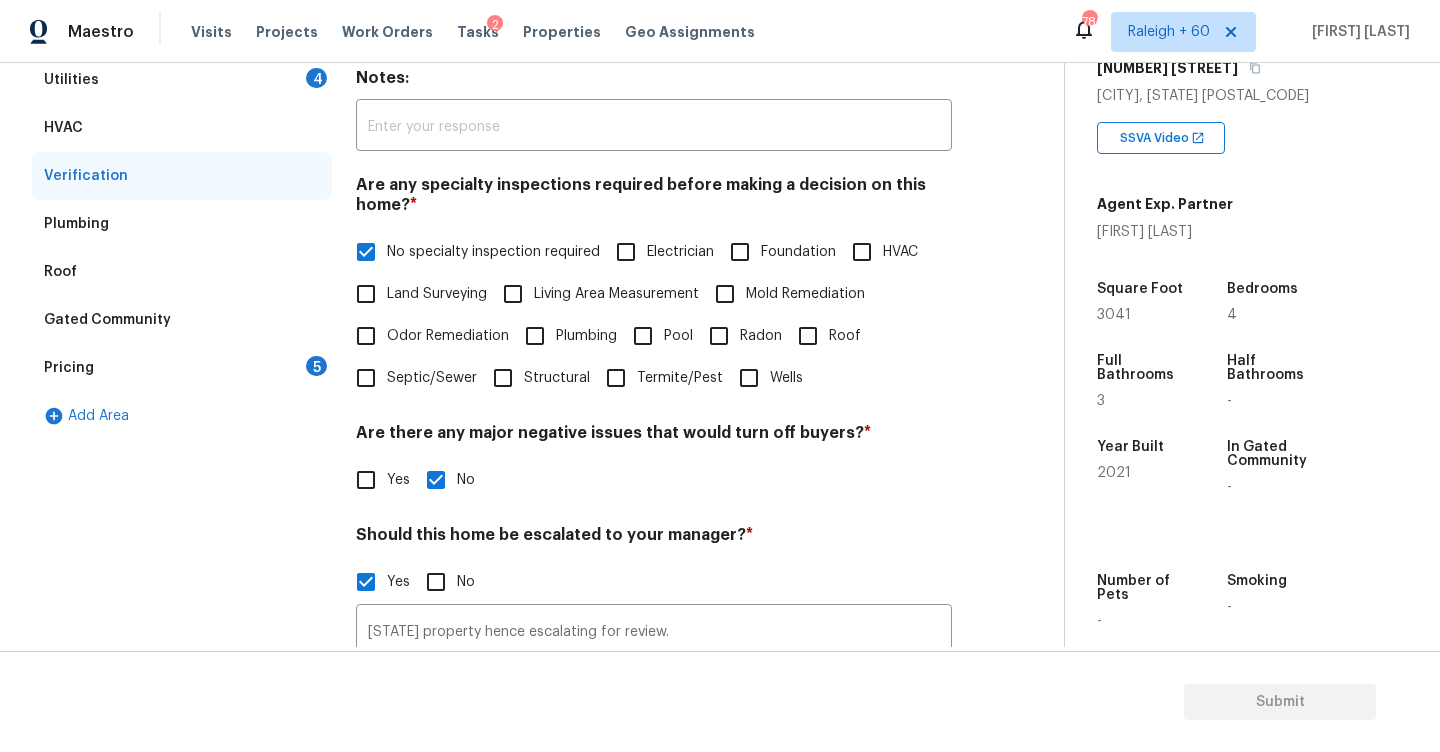 scroll, scrollTop: 301, scrollLeft: 0, axis: vertical 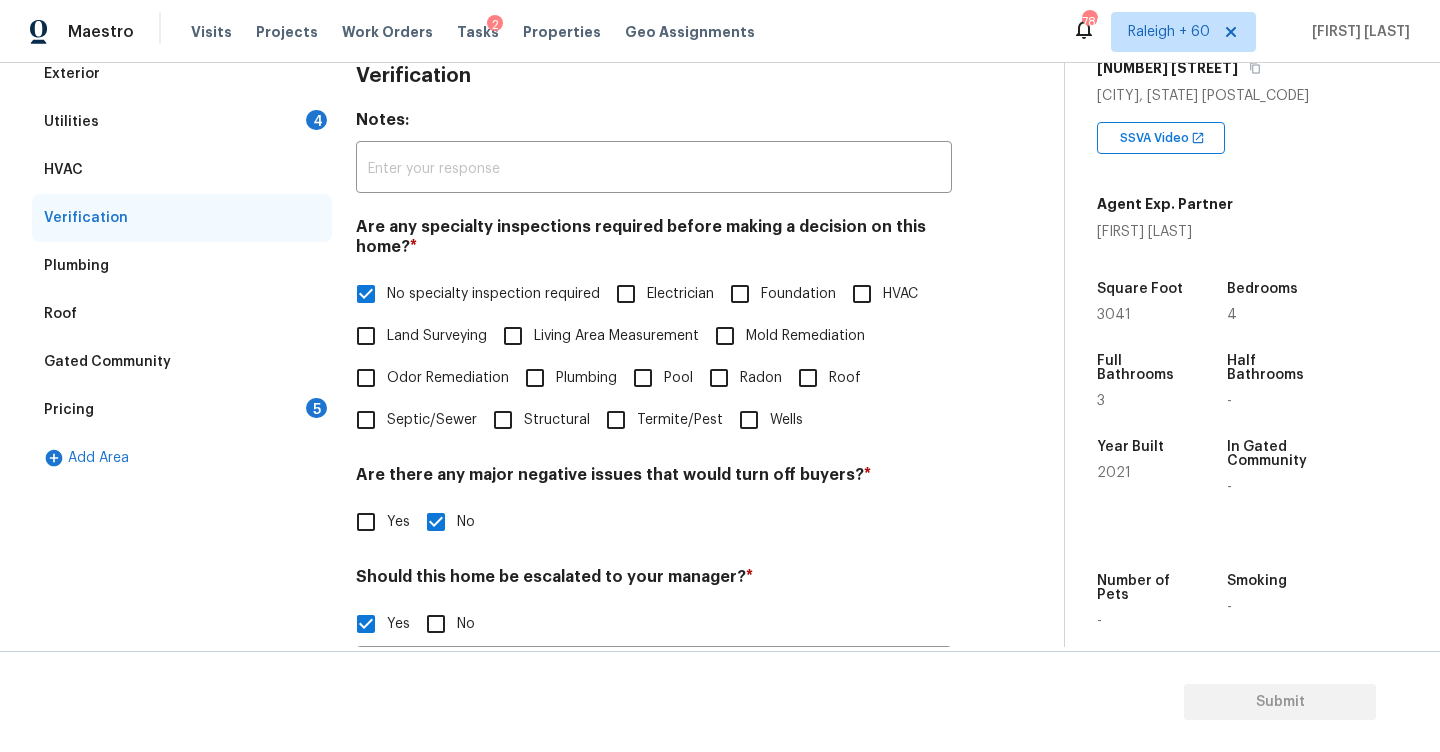 click on "4" at bounding box center [316, 120] 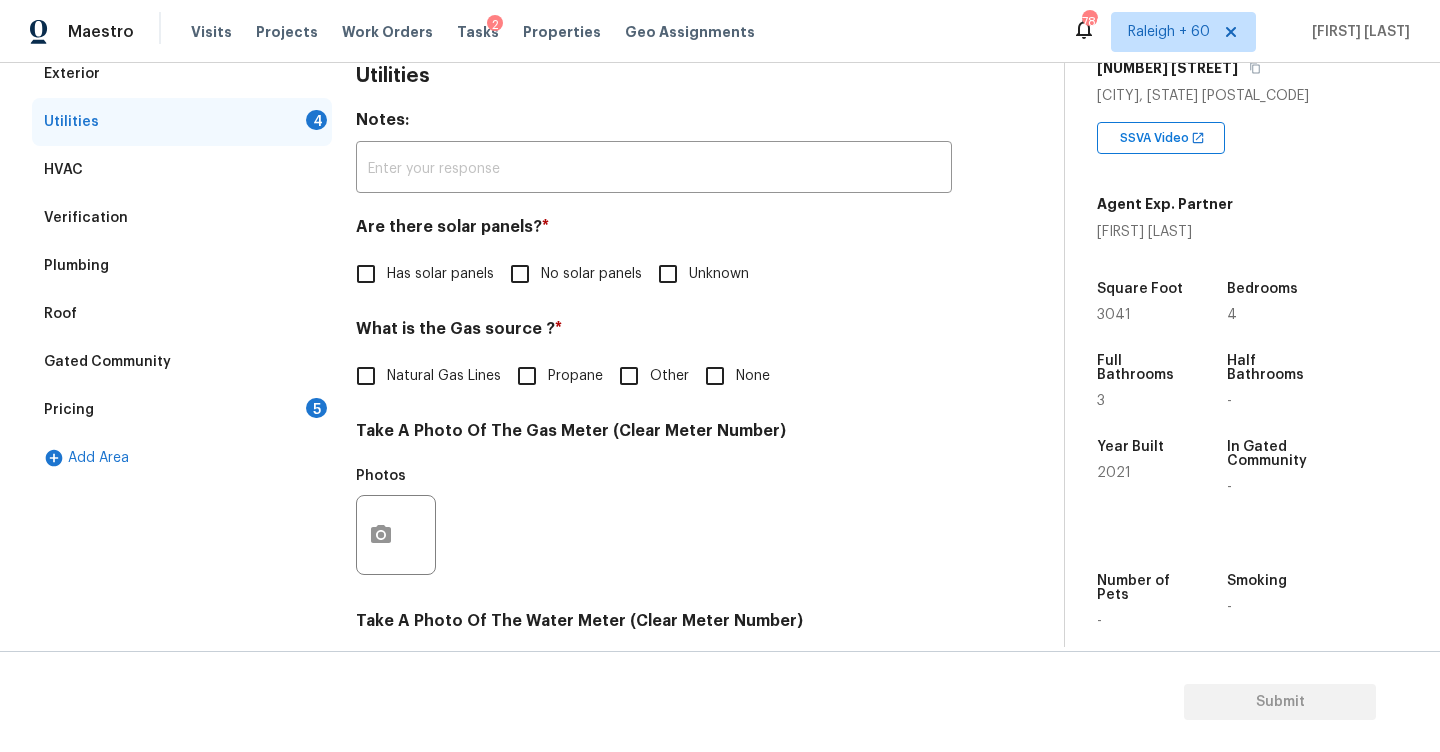 click on "No solar panels" at bounding box center [591, 274] 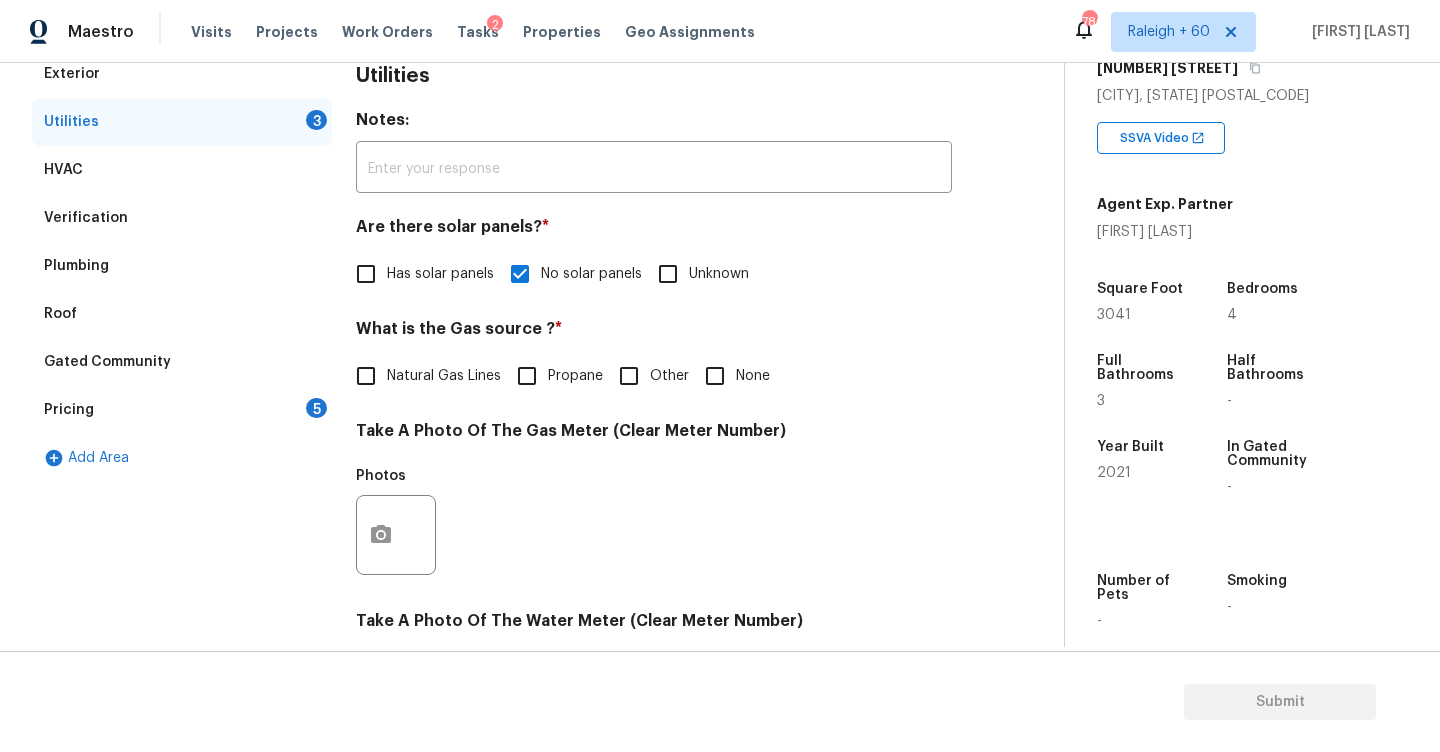 click on "Natural Gas Lines" at bounding box center (423, 376) 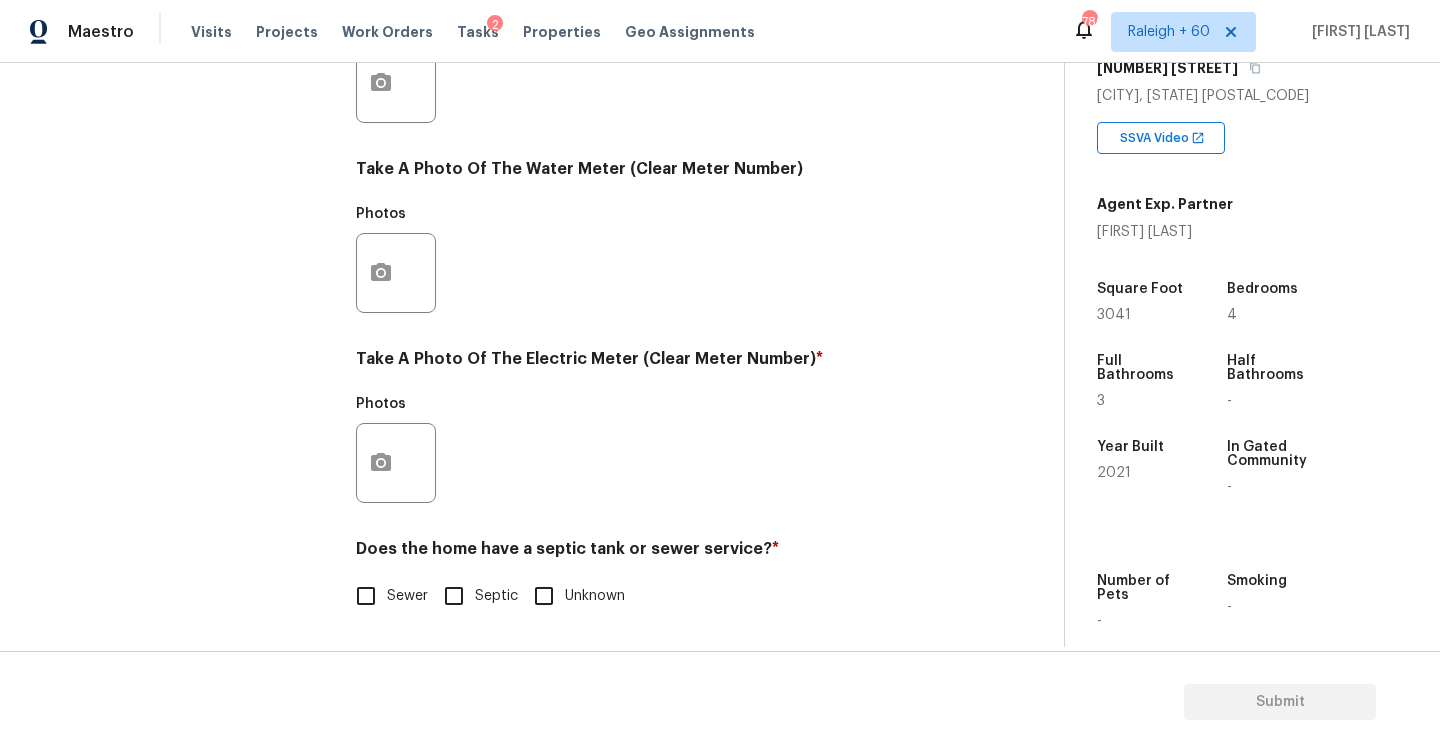 scroll, scrollTop: 753, scrollLeft: 0, axis: vertical 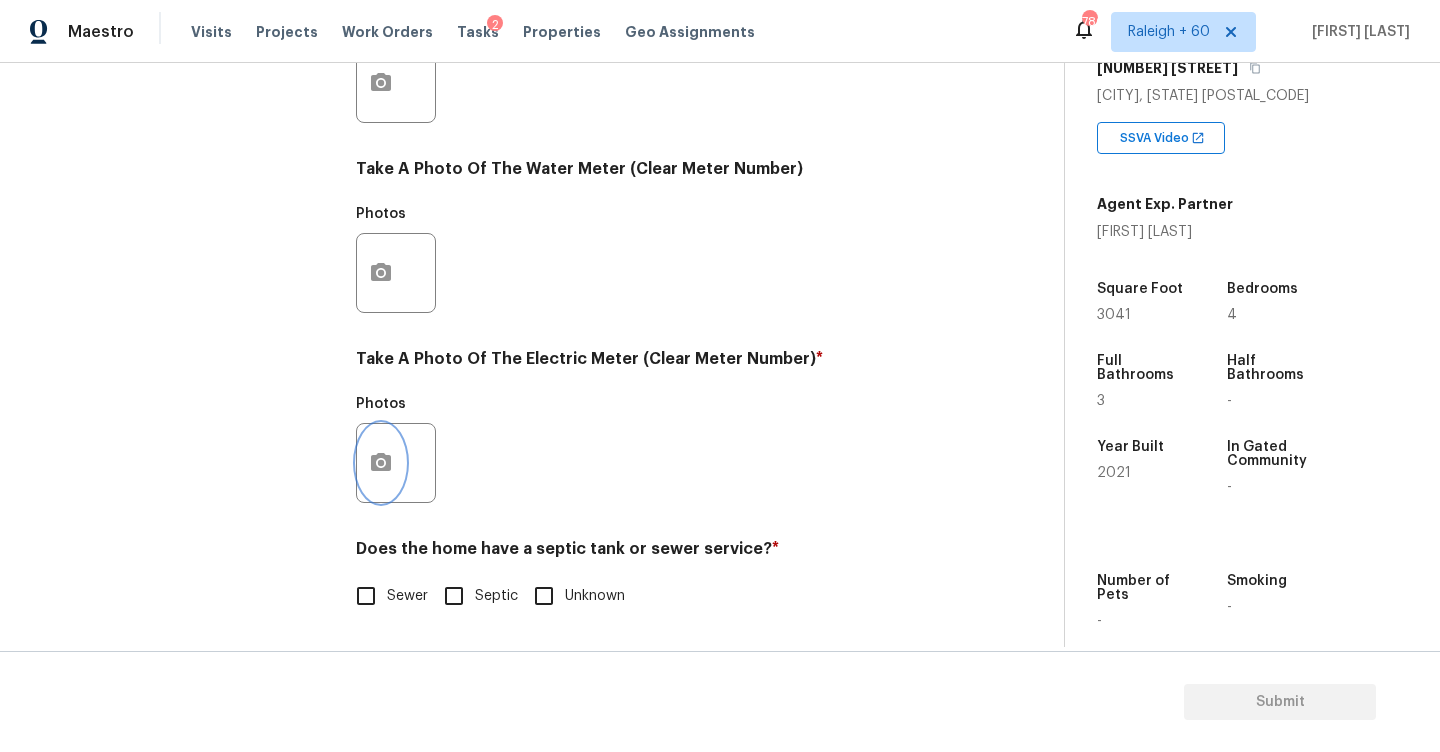click at bounding box center [381, 463] 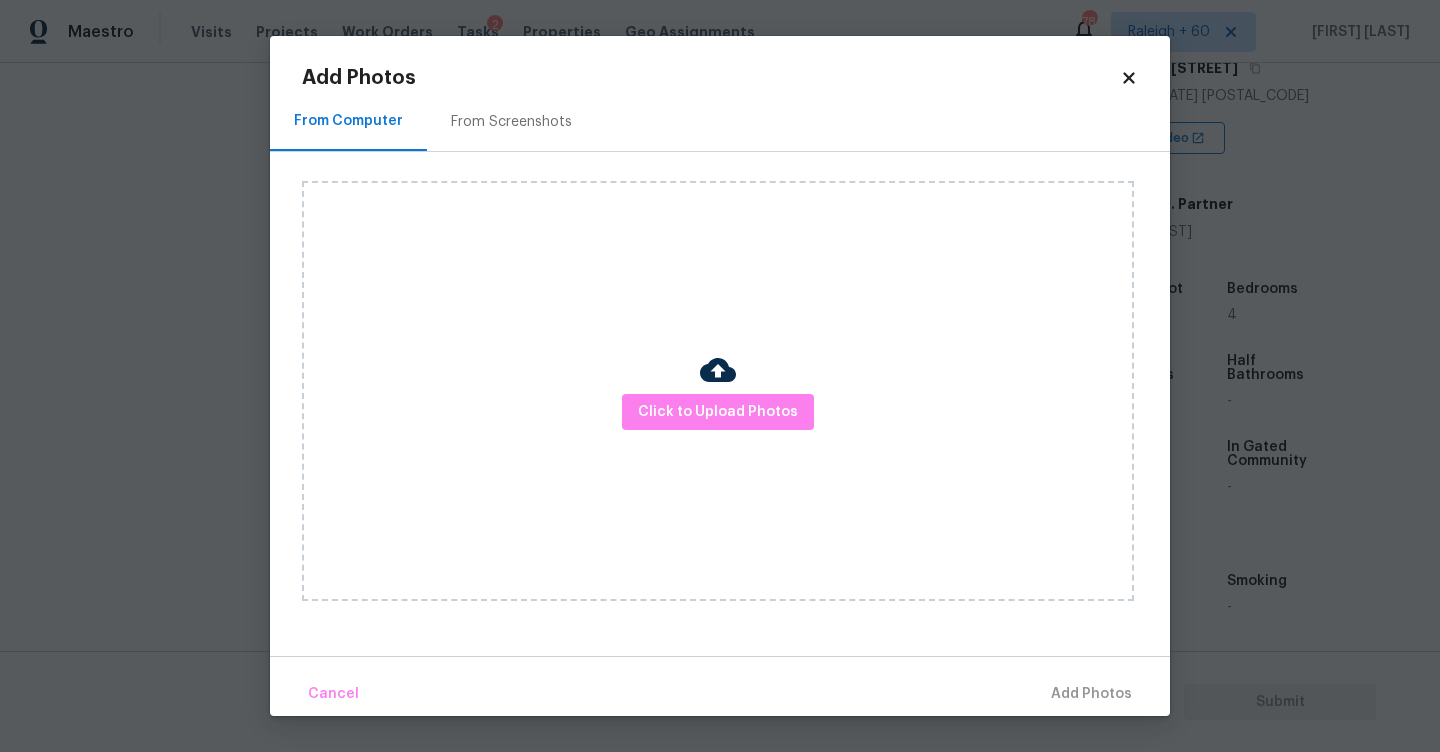 click on "Click to Upload Photos" at bounding box center [736, 391] 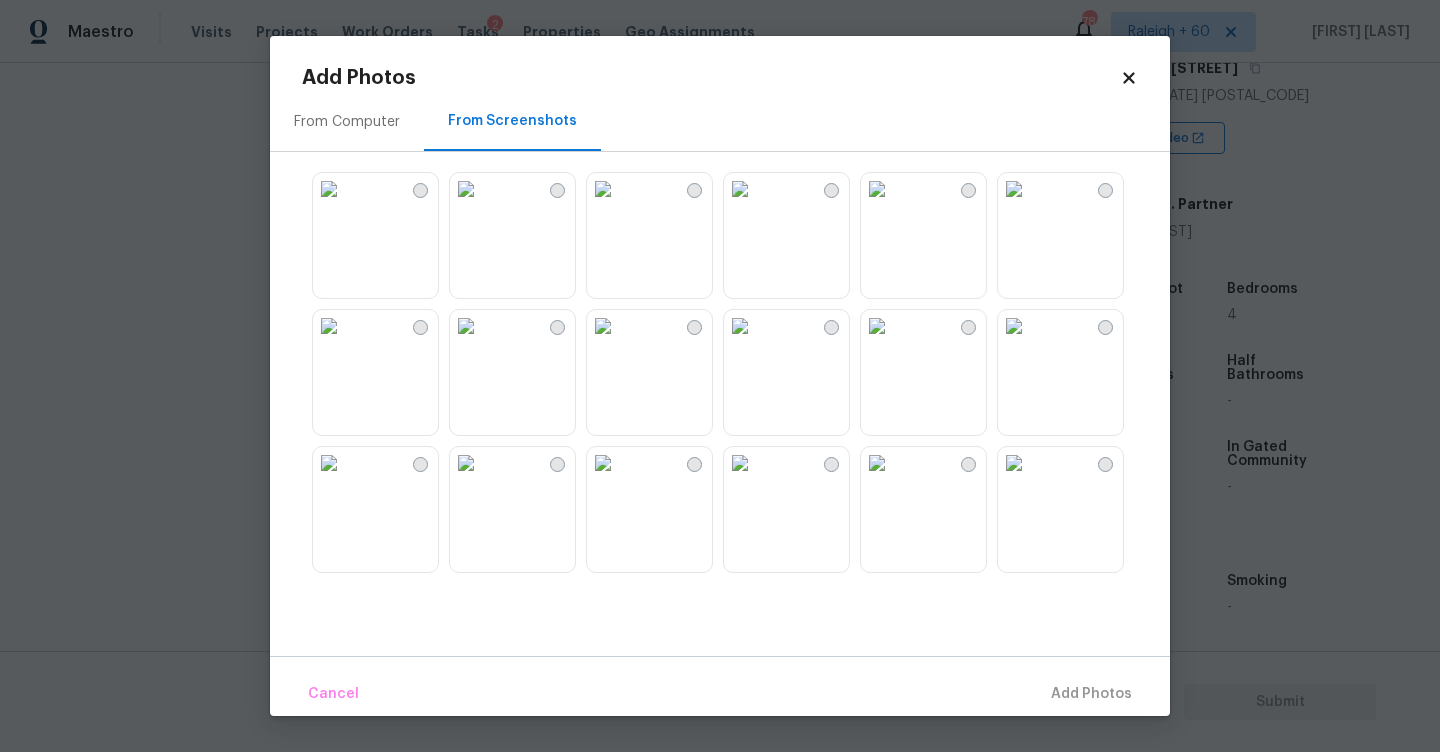 click at bounding box center [329, 189] 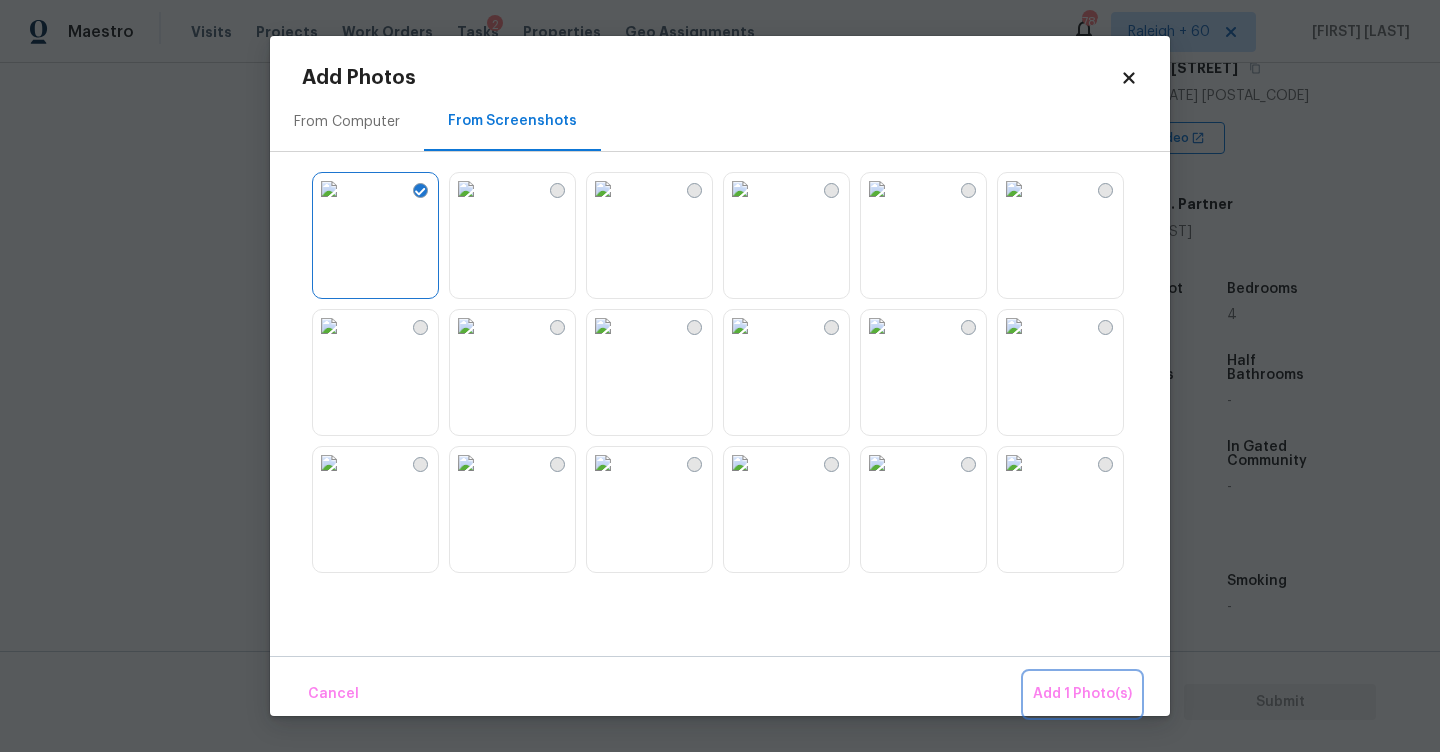 click on "Add 1 Photo(s)" at bounding box center [1082, 694] 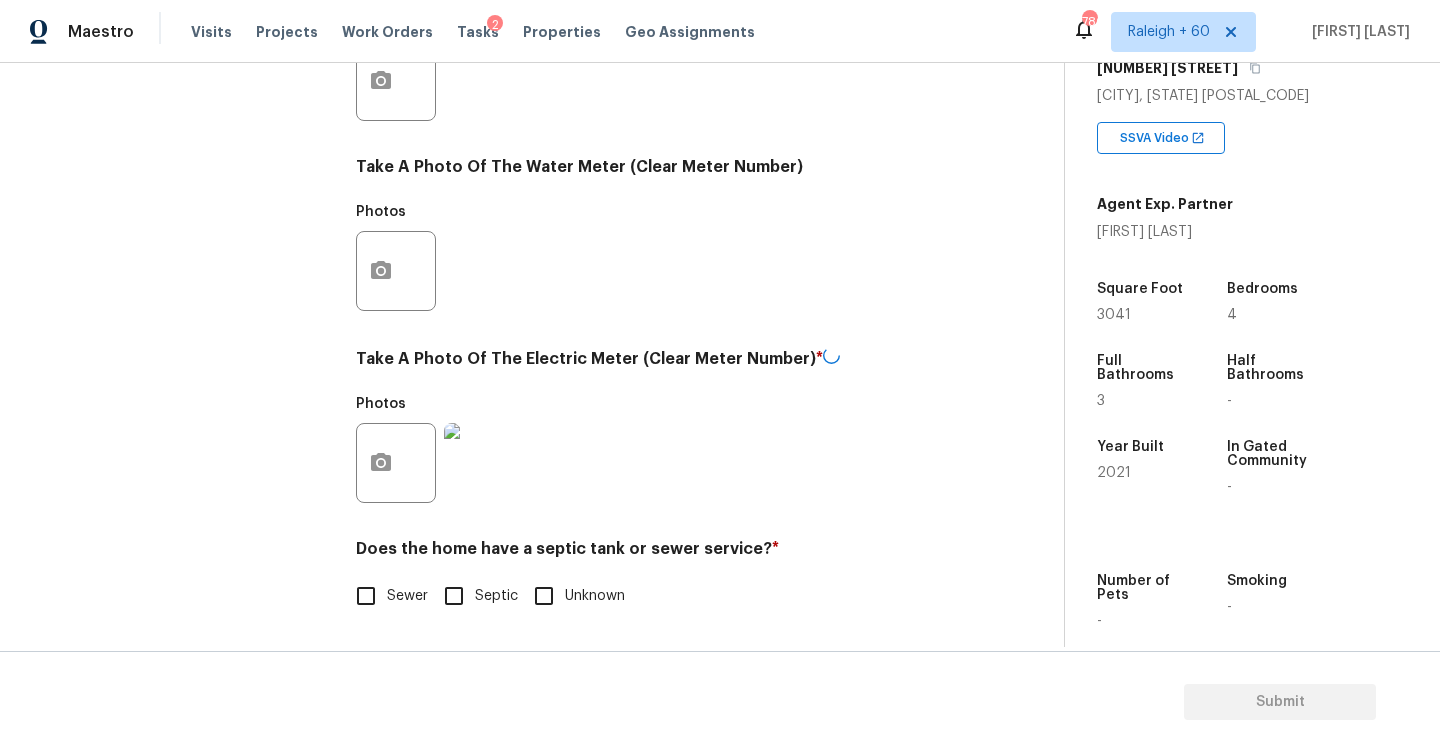 click on "Utilities Notes: ​ Are there solar panels?  * Has solar panels No solar panels Unknown What is the Gas source ?  * Natural Gas Lines Propane Other None Take A Photo Of The Gas Meter (Clear Meter Number) Photos Take A Photo Of The Water Meter (Clear Meter Number) Photos Take A Photo Of The Electric Meter (Clear Meter Number)  * Photos Does the home have a septic tank or sewer service?  * Sewer Septic Unknown" at bounding box center (654, 118) 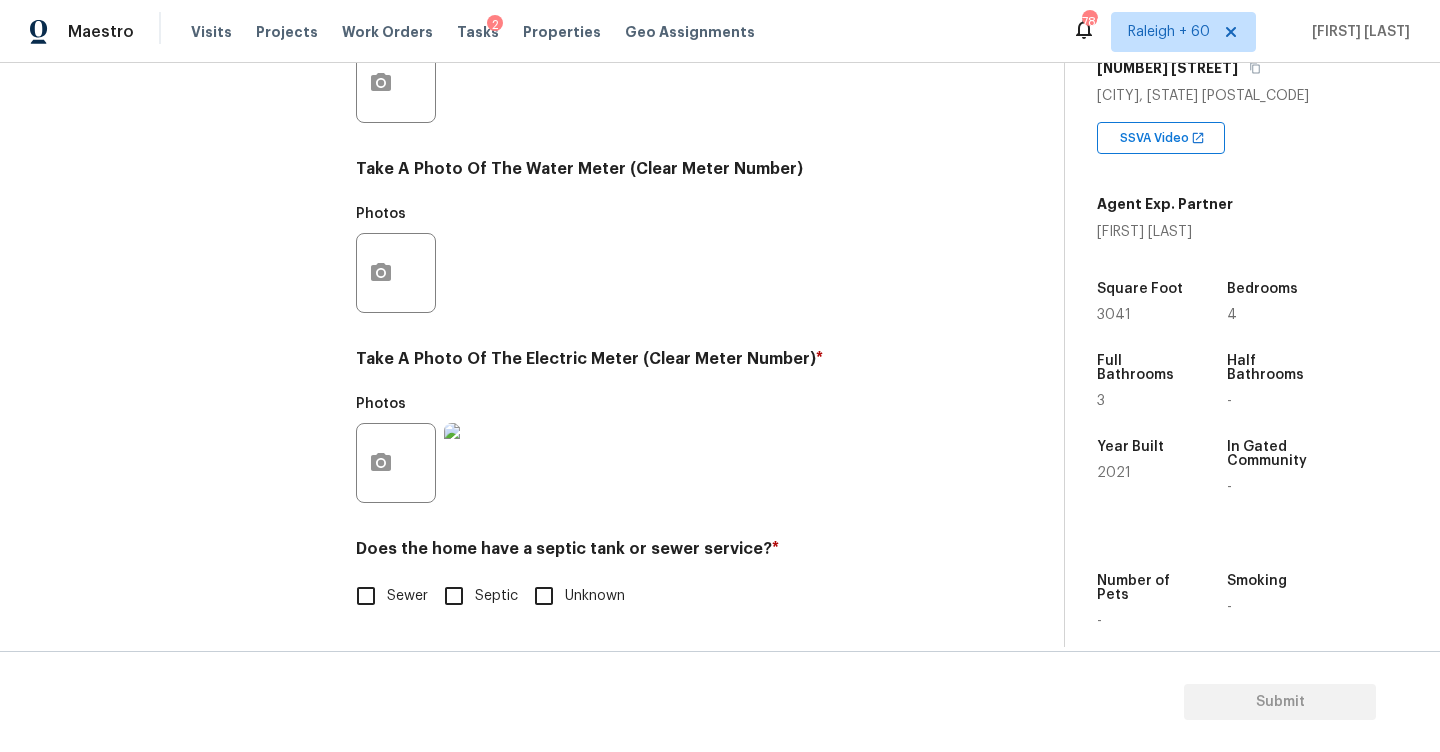 click on "Sewer Septic Unknown" at bounding box center (654, 596) 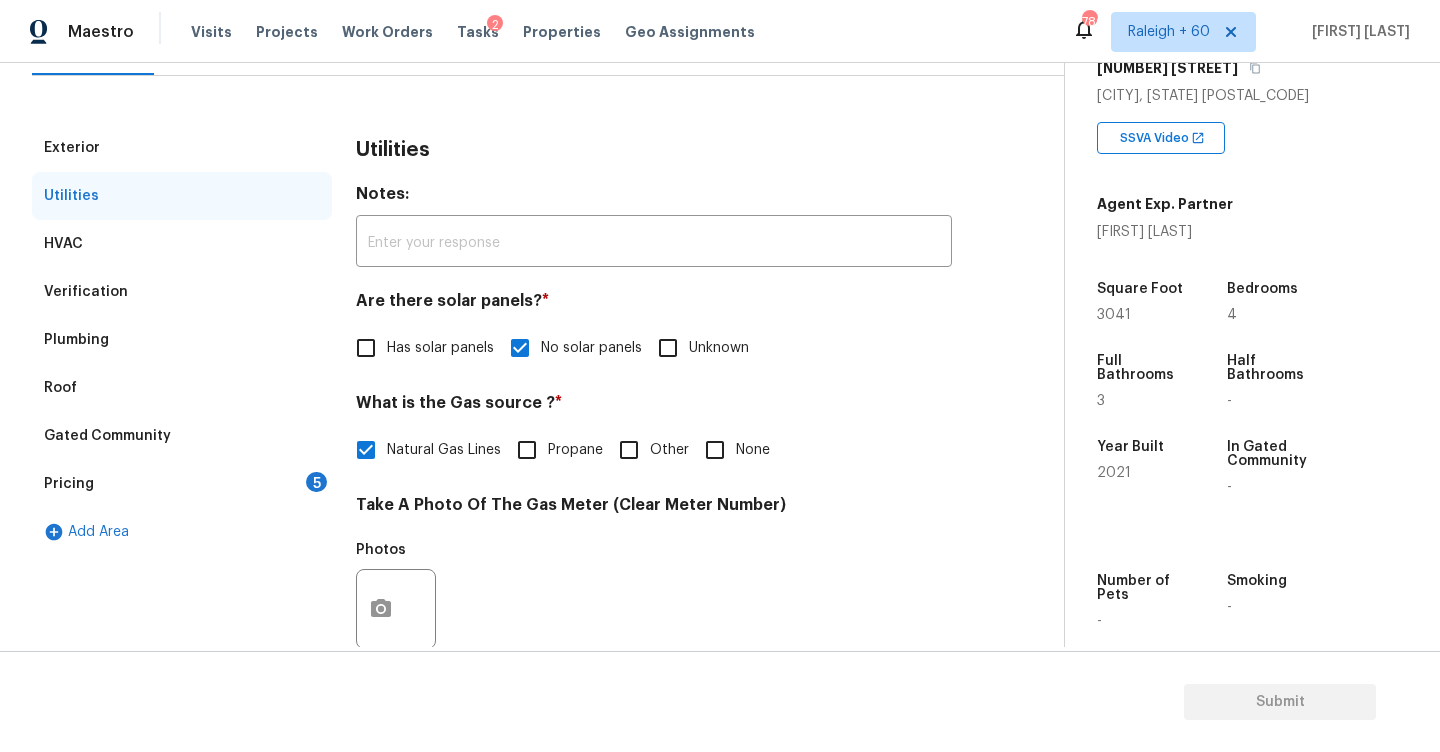 scroll, scrollTop: 137, scrollLeft: 0, axis: vertical 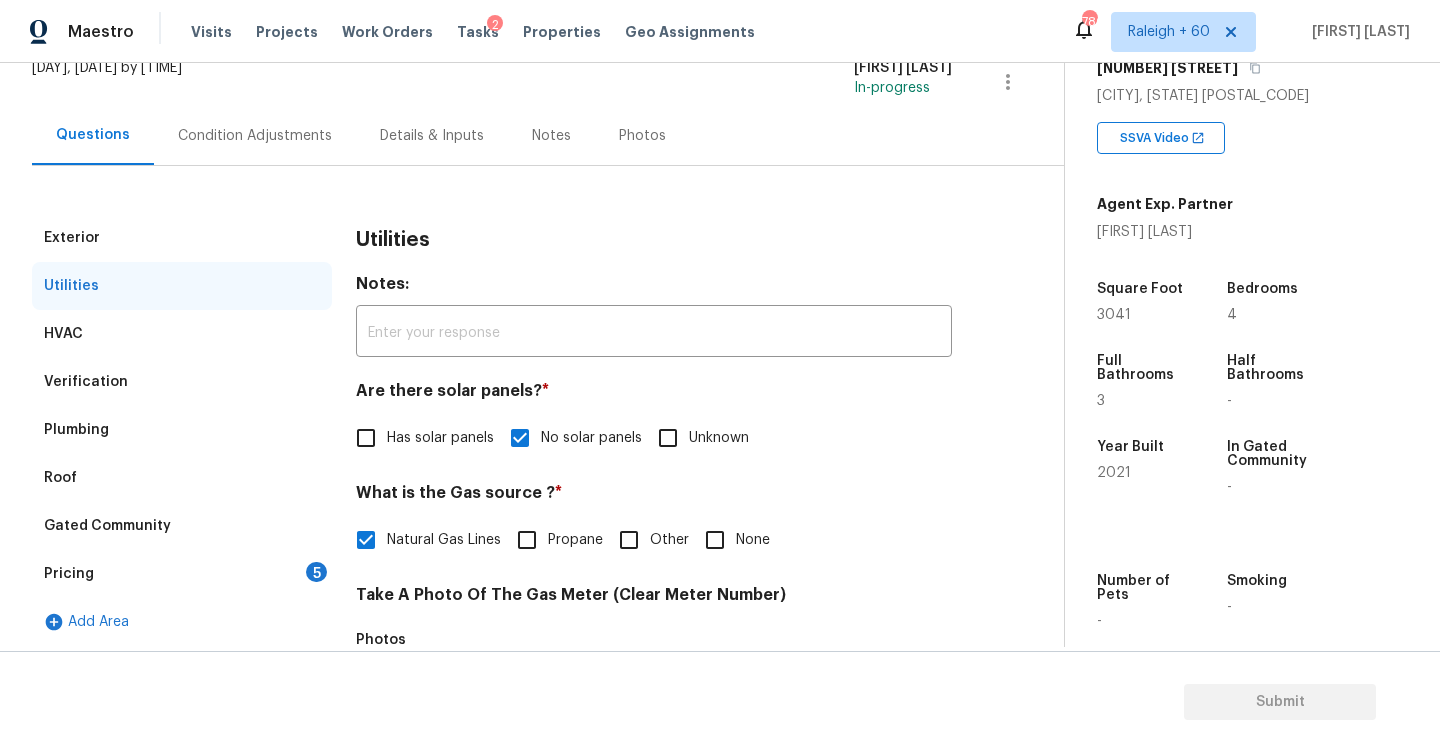 click on "Exterior Utilities HVAC Verification Plumbing Roof Gated Community Pricing 5 Add Area Utilities Notes: ​ Are there solar panels?  * Has solar panels No solar panels Unknown What is the Gas source ?  * Natural Gas Lines Propane Other None Take A Photo Of The Gas Meter (Clear Meter Number) Photos Take A Photo Of The Water Meter (Clear Meter Number) Photos Take A Photo Of The Electric Meter (Clear Meter Number)  * Photos Does the home have a septic tank or sewer service?  * Sewer Septic Unknown" at bounding box center (524, 735) 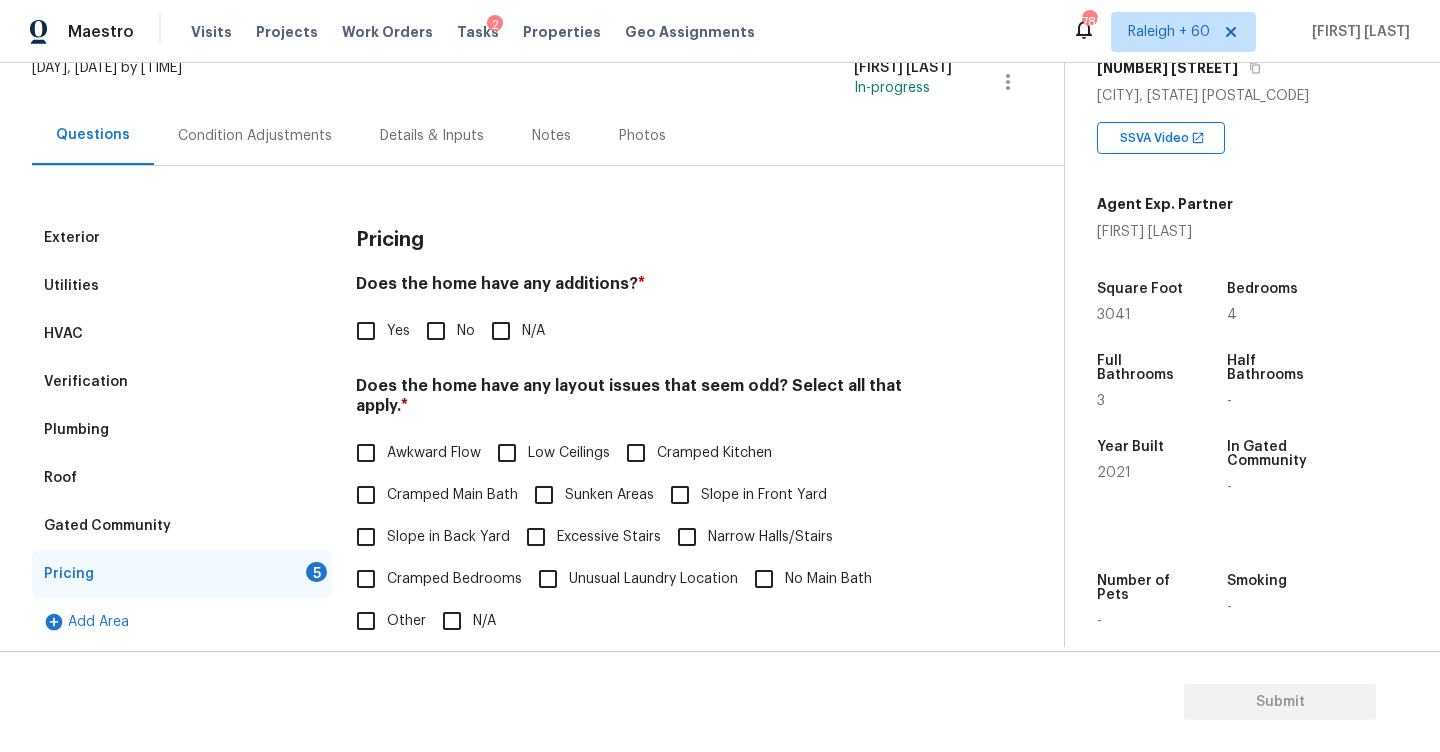 click on "No" at bounding box center [436, 331] 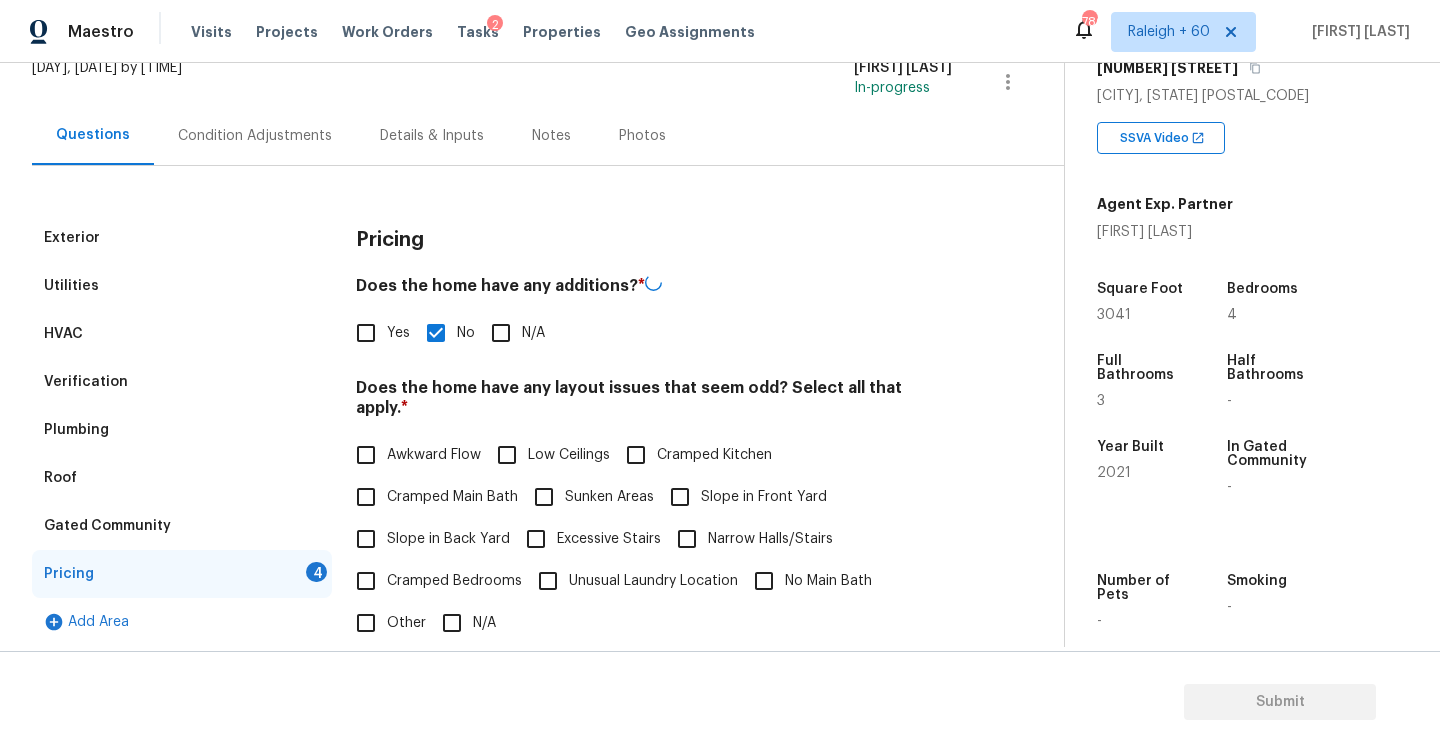 click on "Slope in Back Yard" at bounding box center [448, 539] 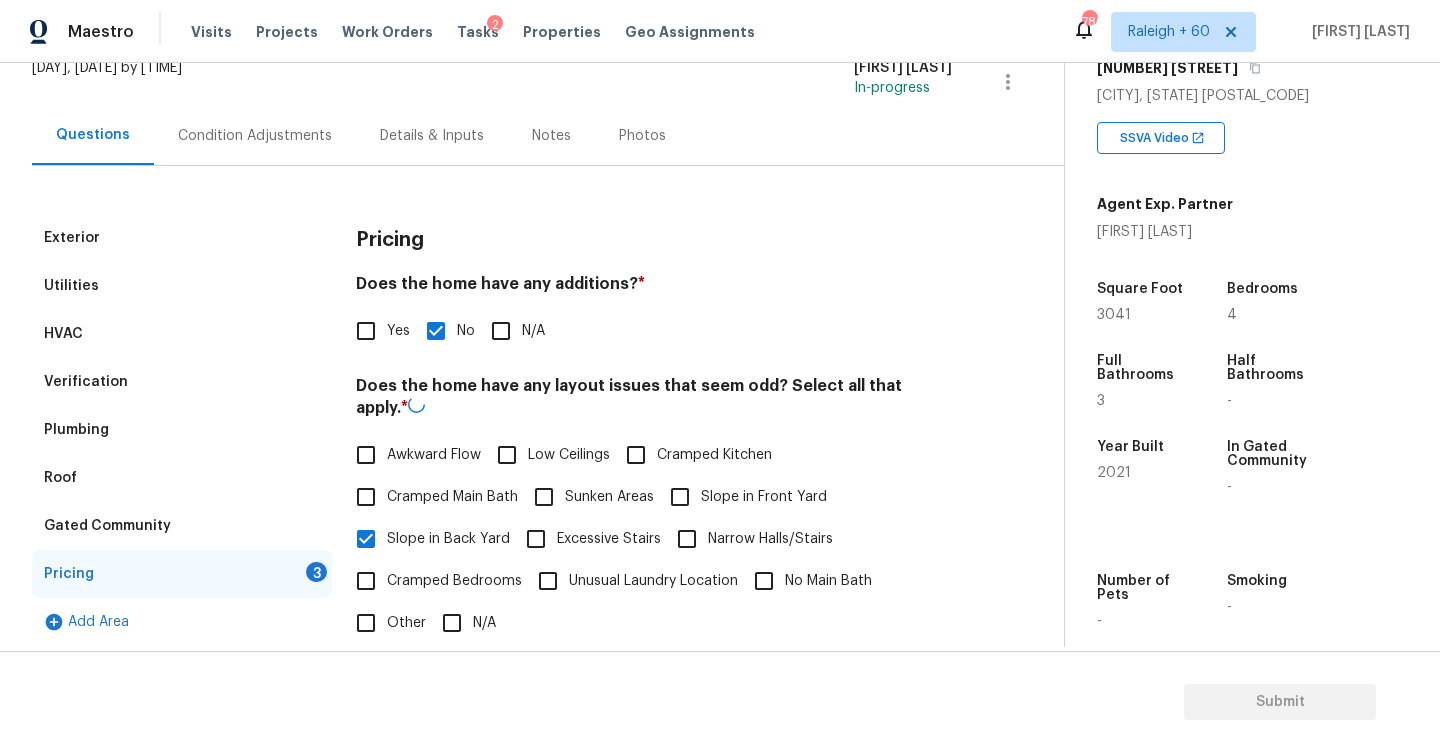 click on "Slope in Front Yard" at bounding box center [680, 497] 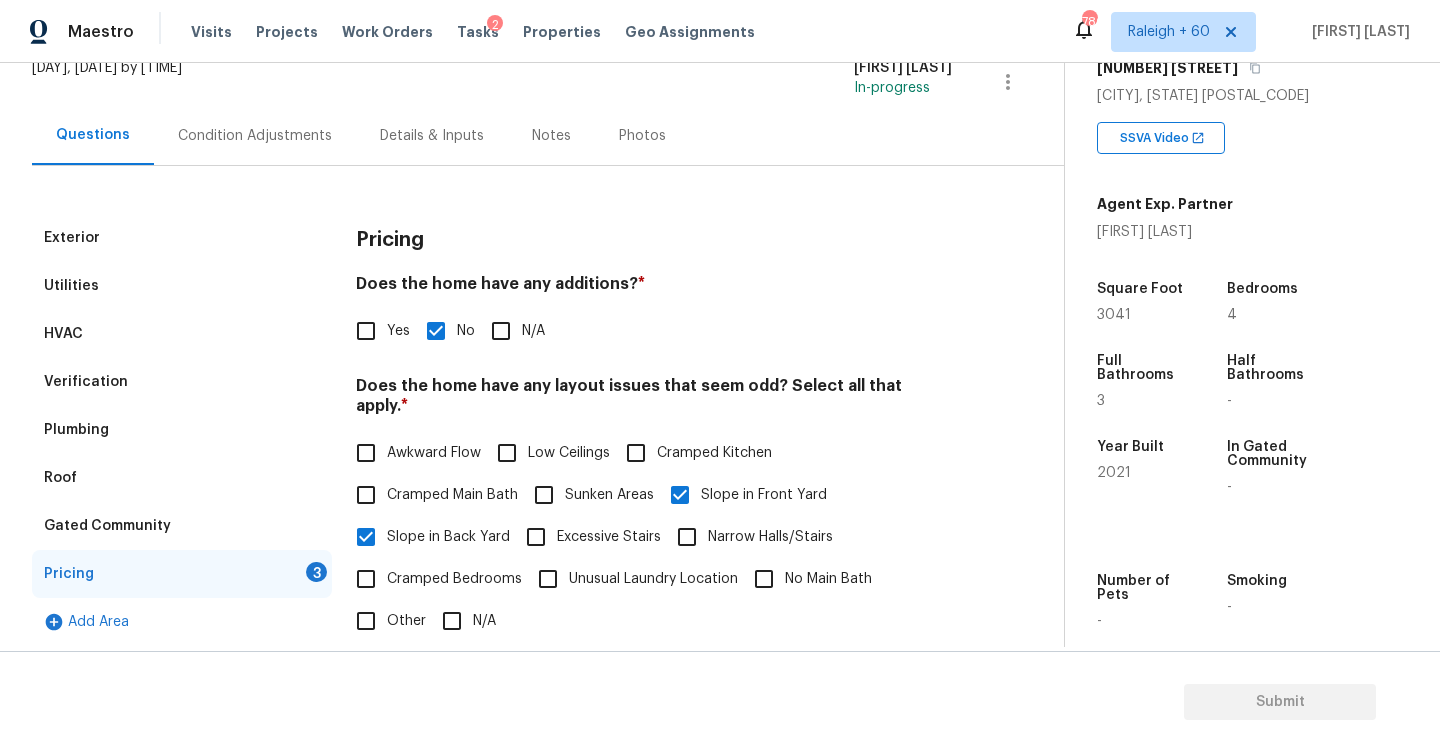 scroll, scrollTop: 448, scrollLeft: 0, axis: vertical 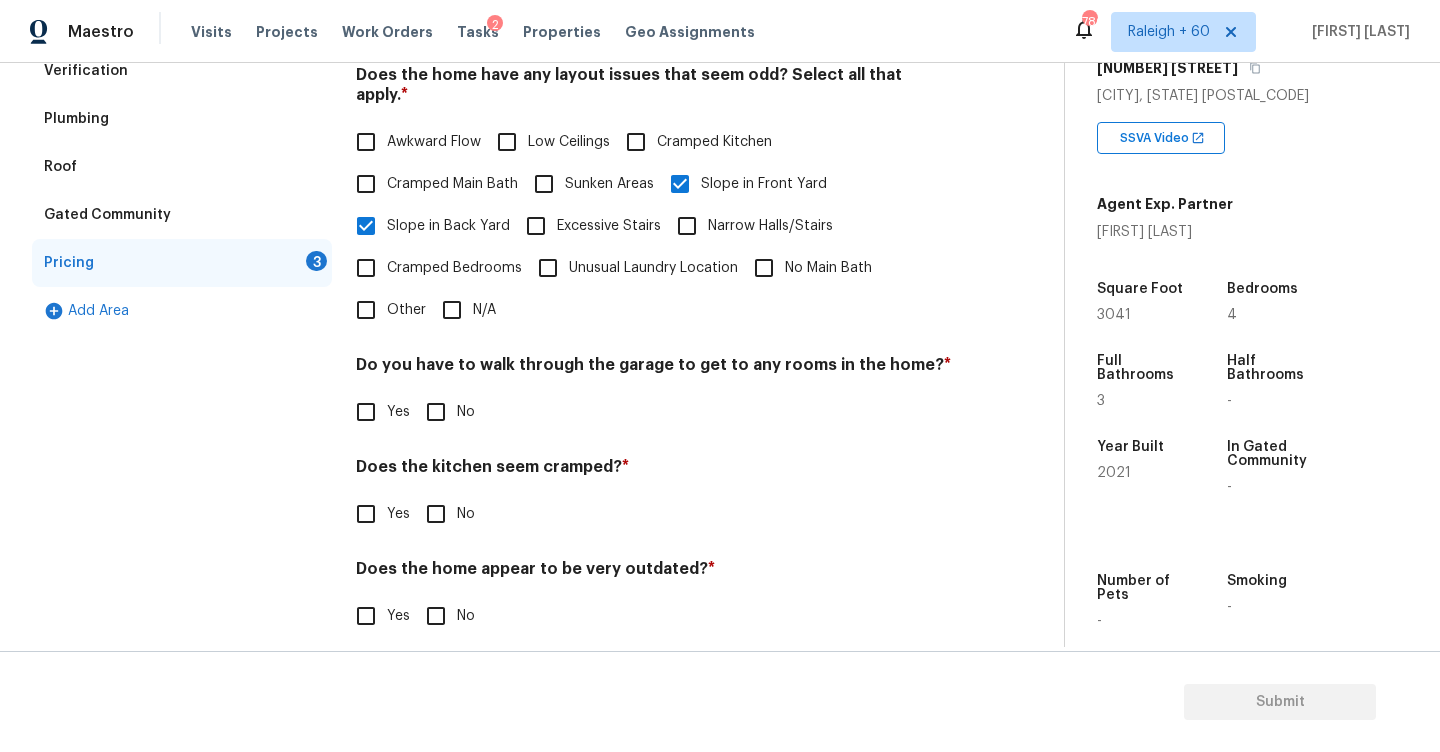 click on "No" at bounding box center [466, 412] 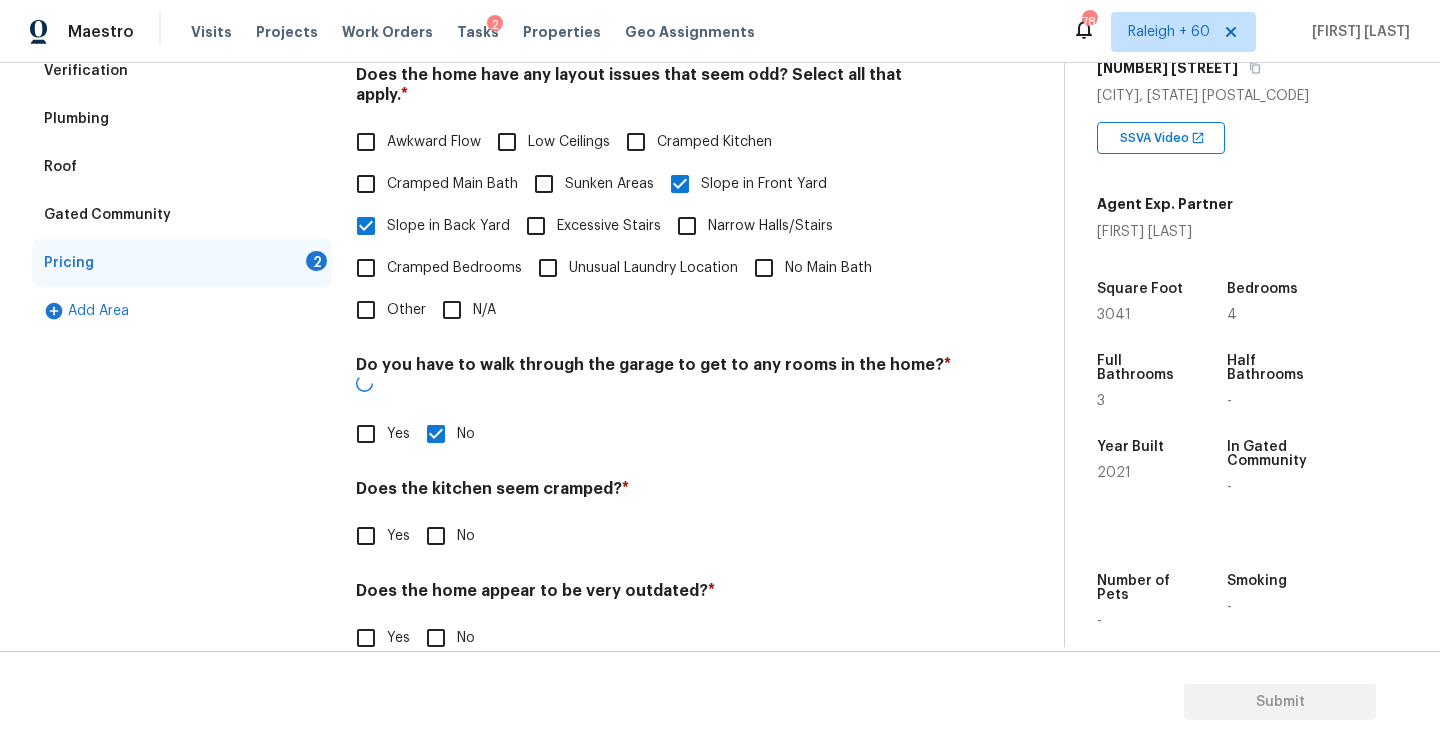 click on "No" at bounding box center (436, 536) 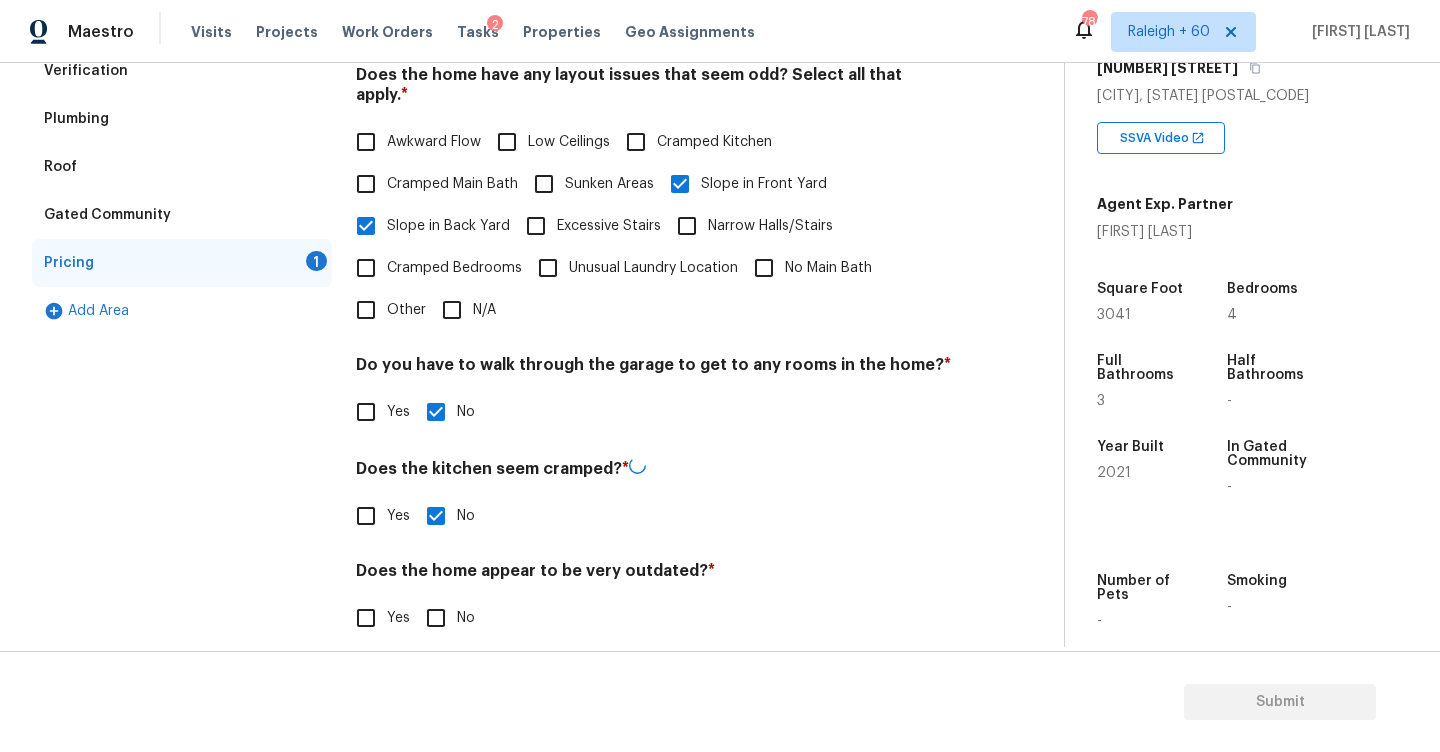 click on "Does the home appear to be very outdated?  *" at bounding box center [654, 575] 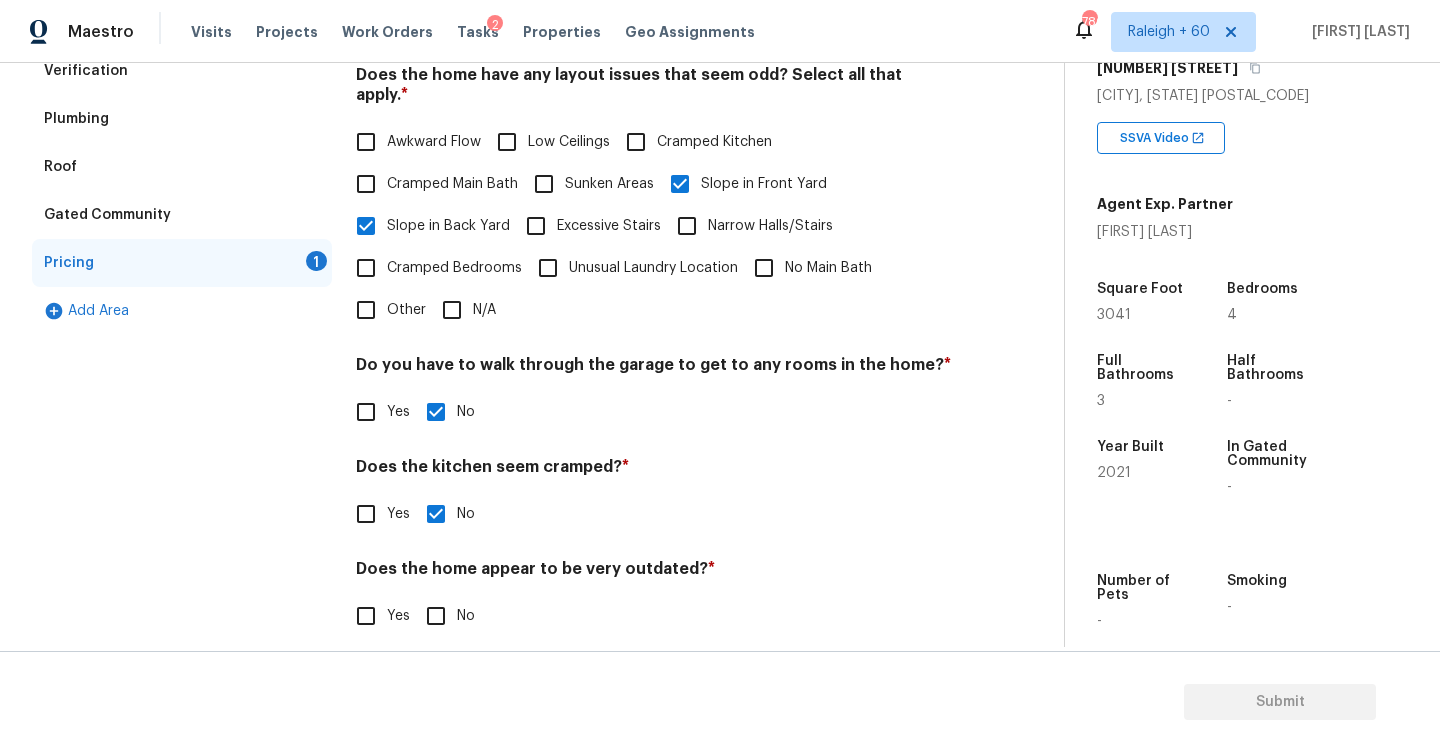 click on "No" at bounding box center [436, 616] 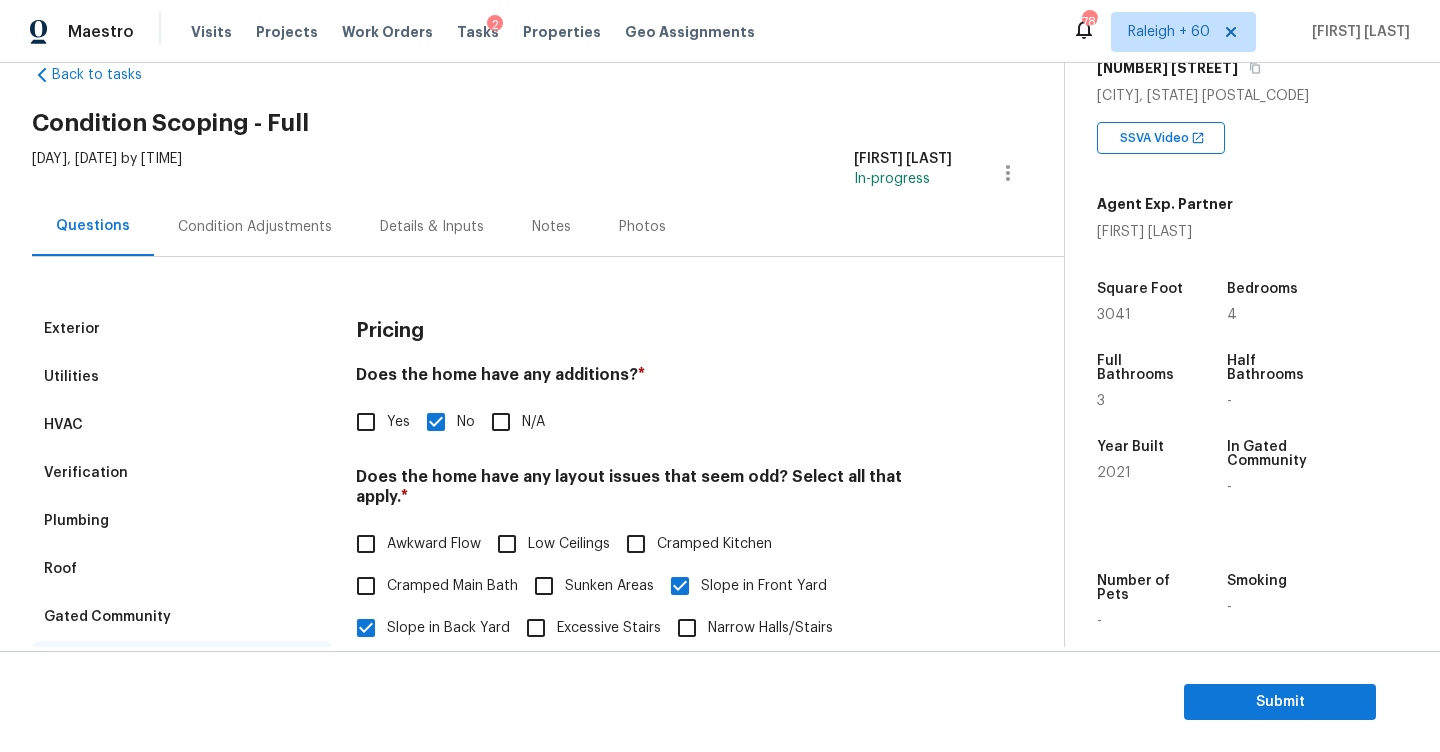 scroll, scrollTop: 0, scrollLeft: 0, axis: both 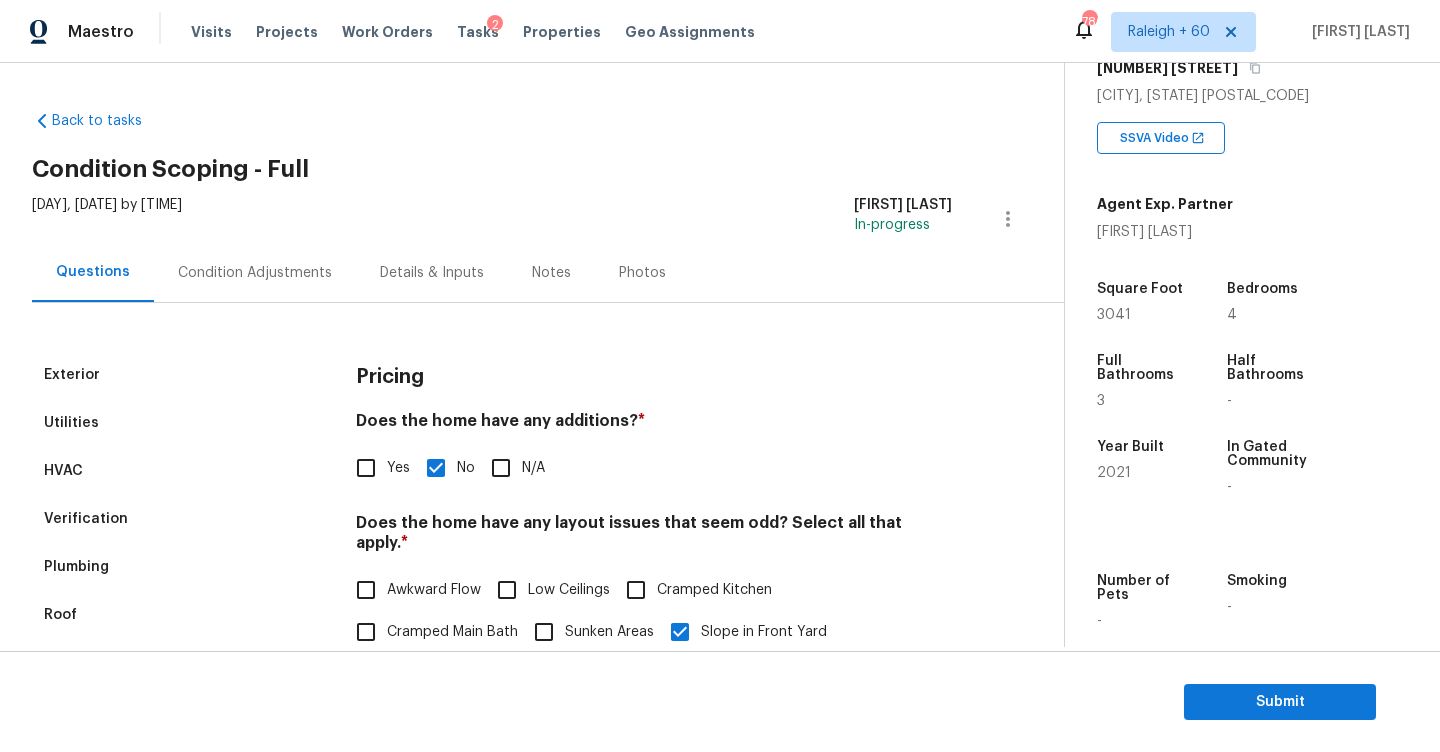 click on "Condition Adjustments" at bounding box center [255, 273] 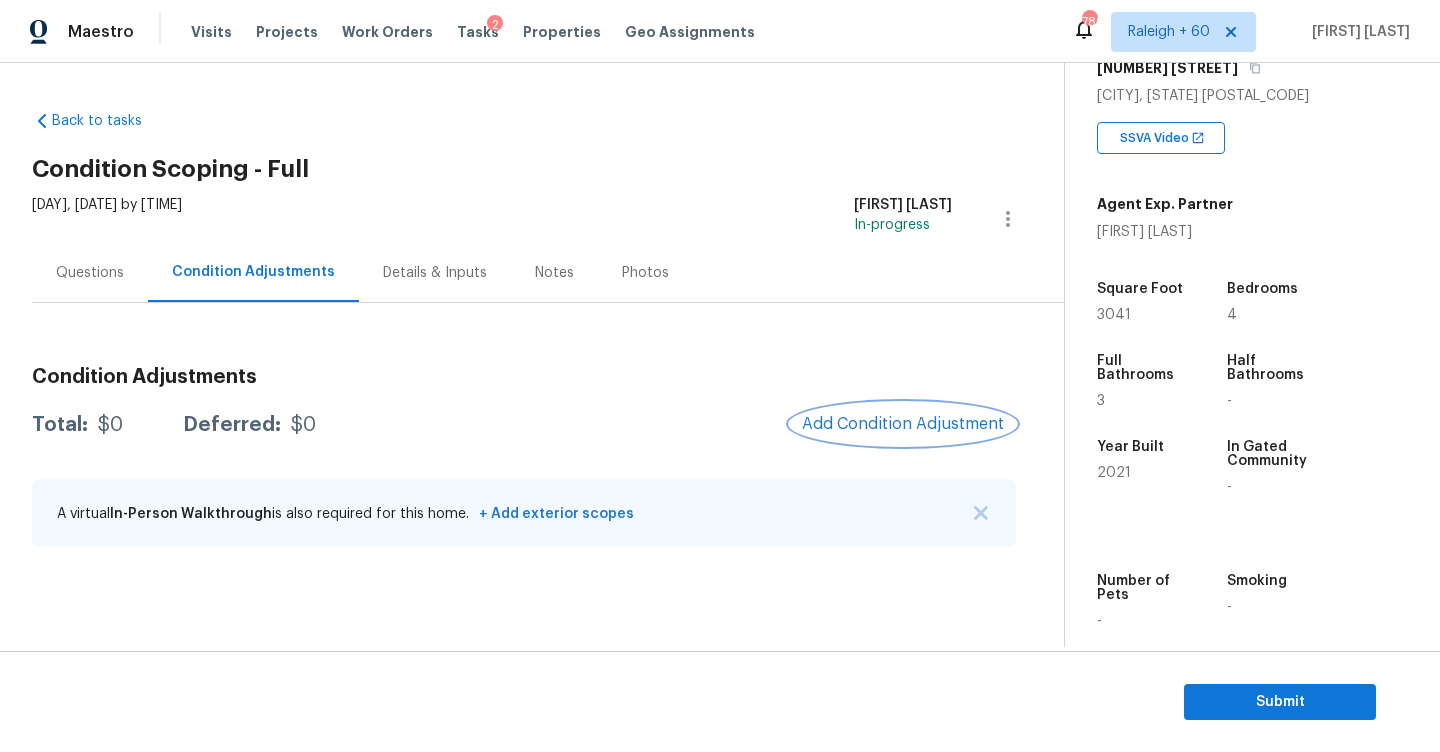 click on "Add Condition Adjustment" at bounding box center [903, 424] 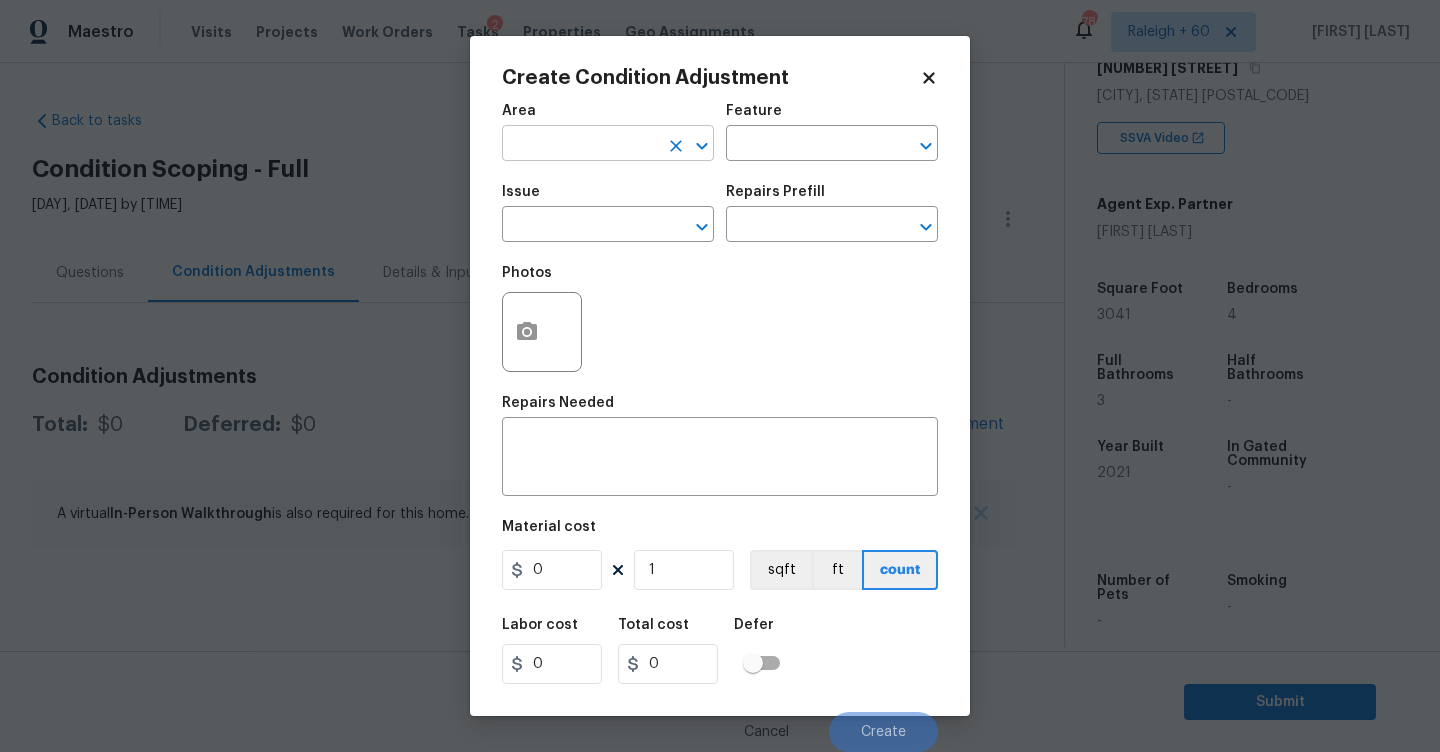 click at bounding box center (580, 145) 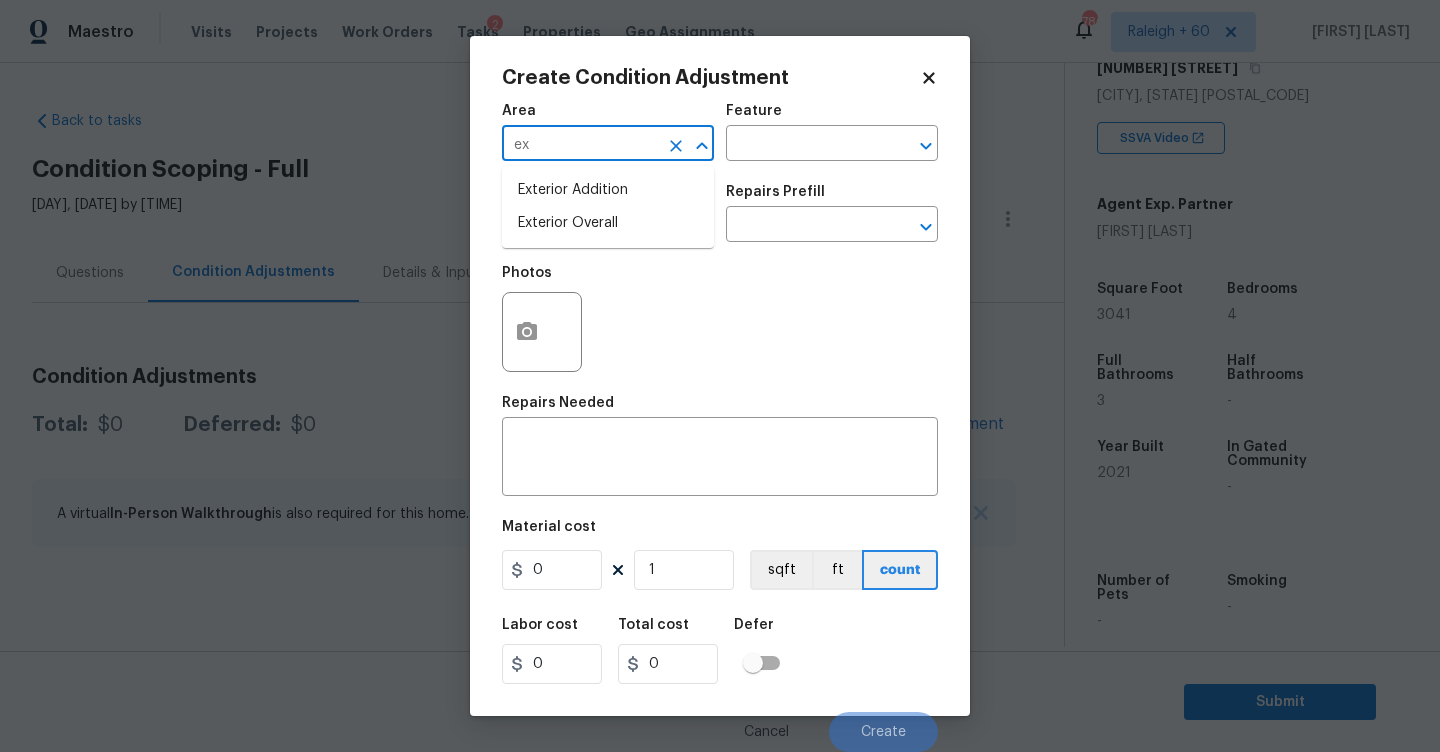 click on "Exterior Overall" at bounding box center (608, 223) 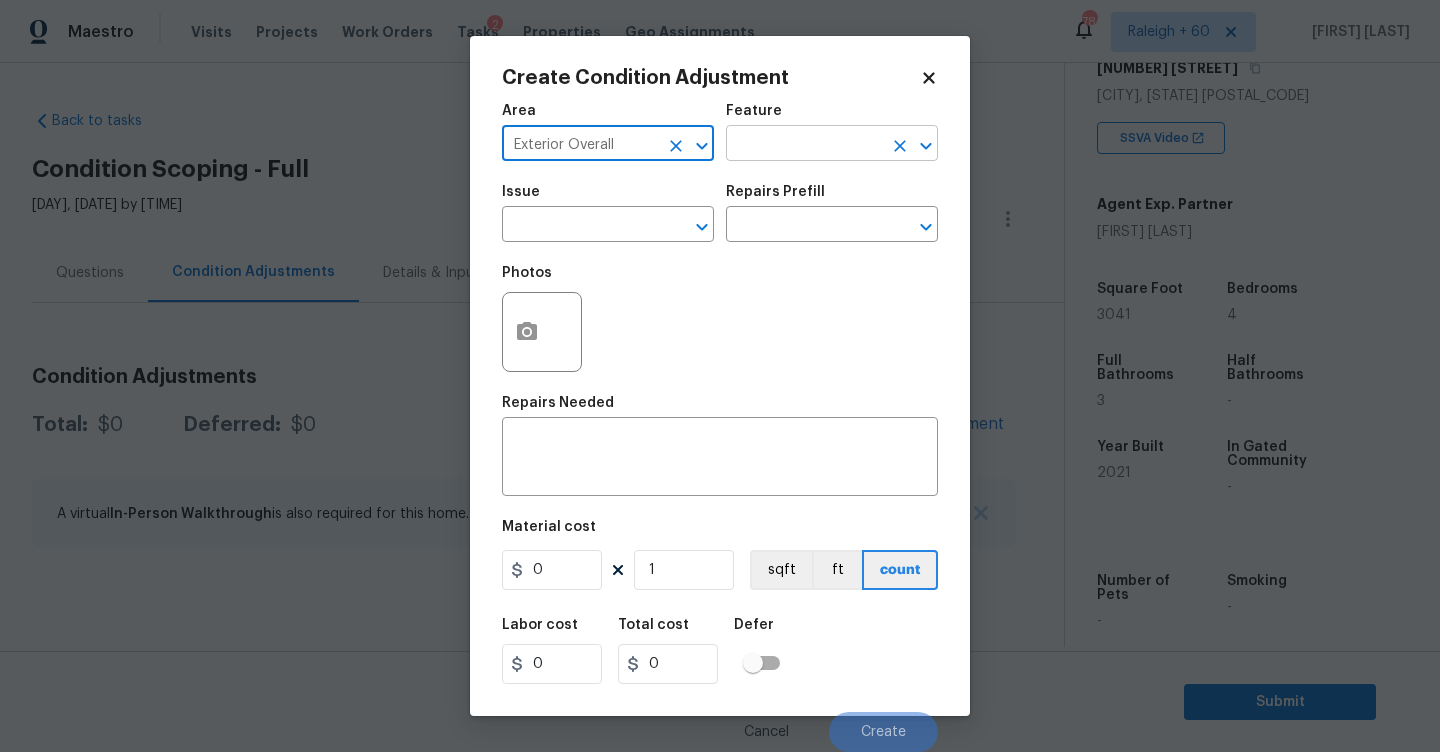 type on "Exterior Overall" 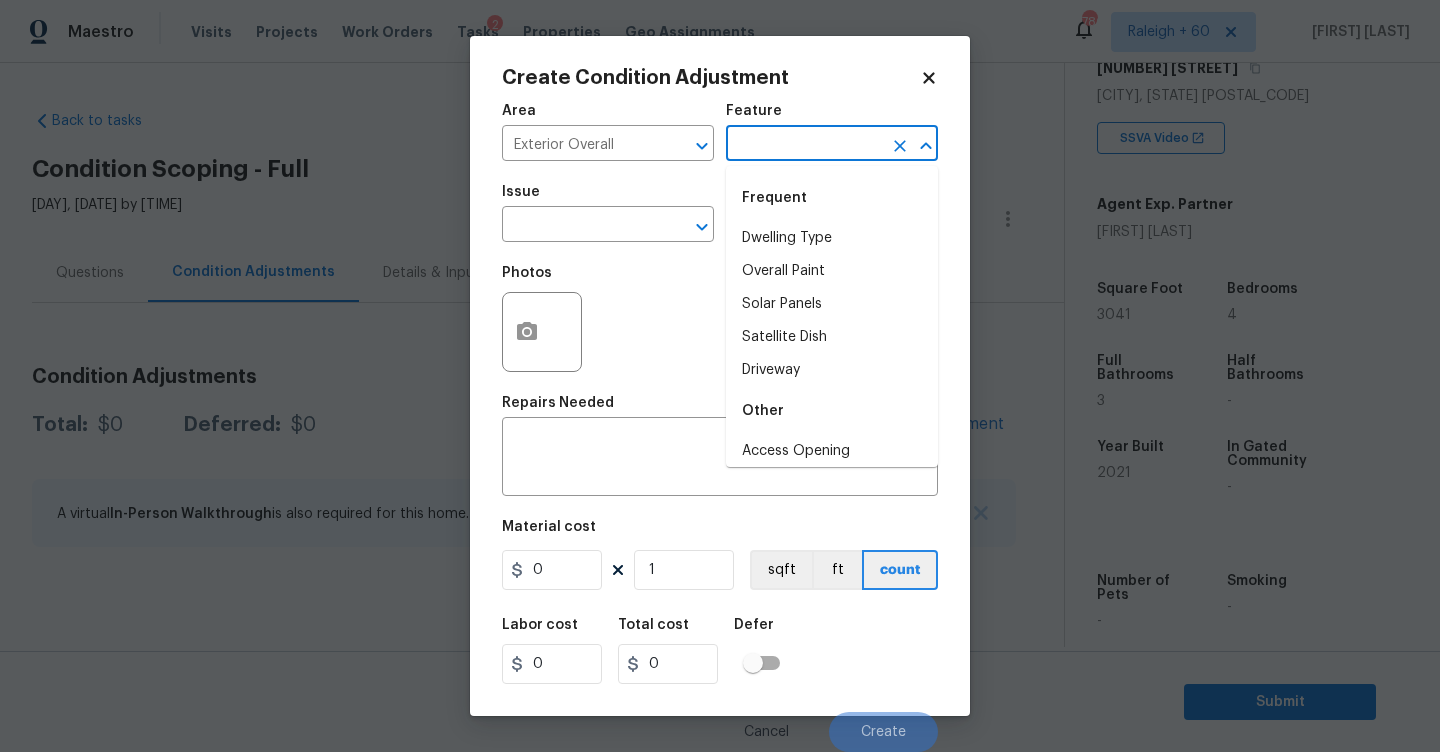 click at bounding box center (804, 145) 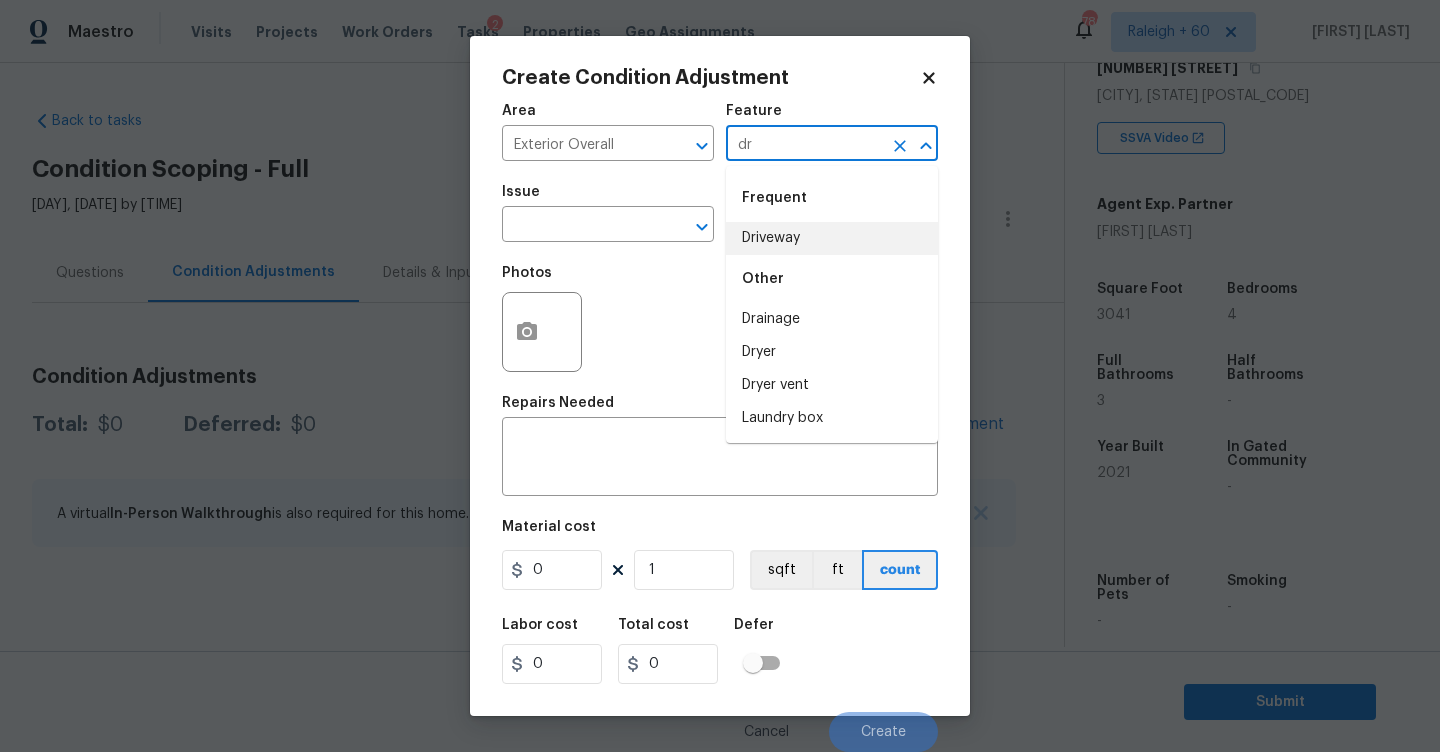 click on "Driveway" at bounding box center (832, 238) 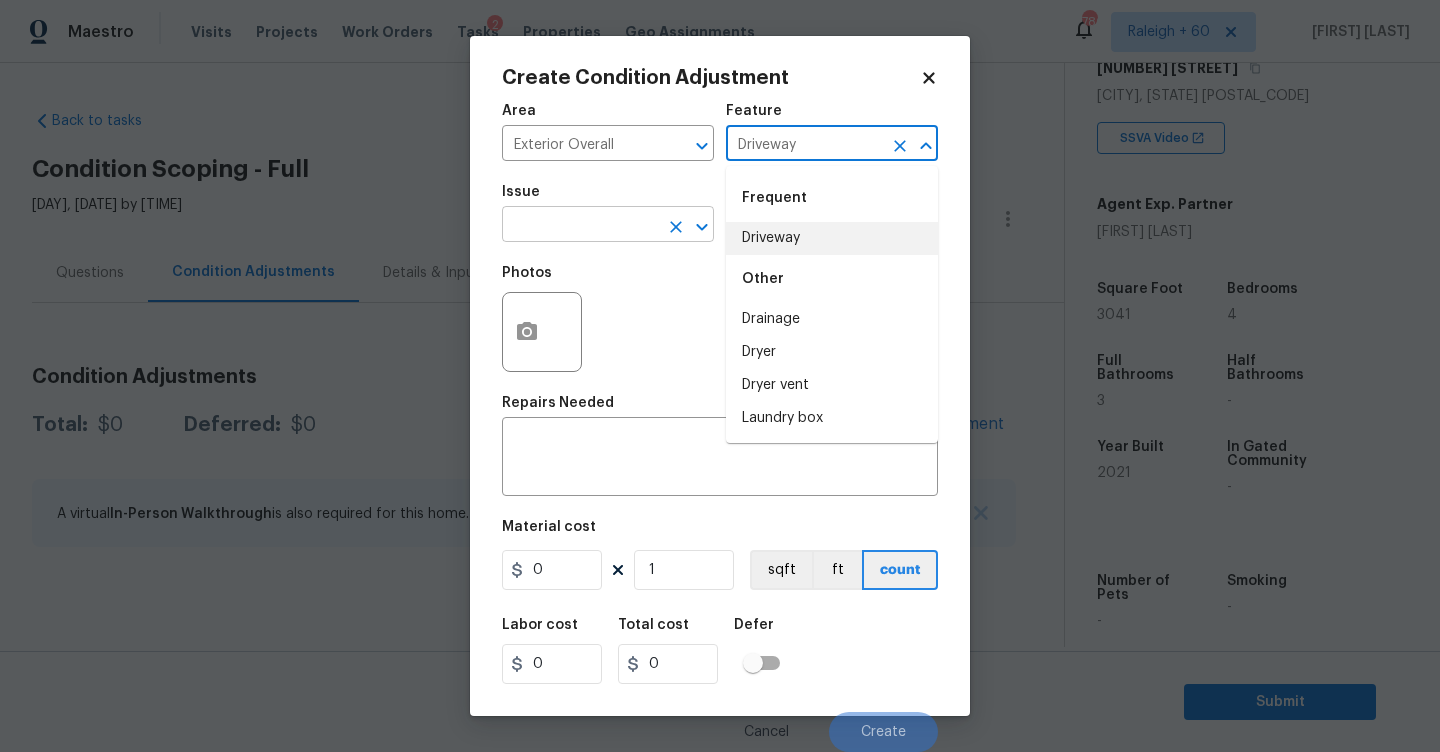 type on "Driveway" 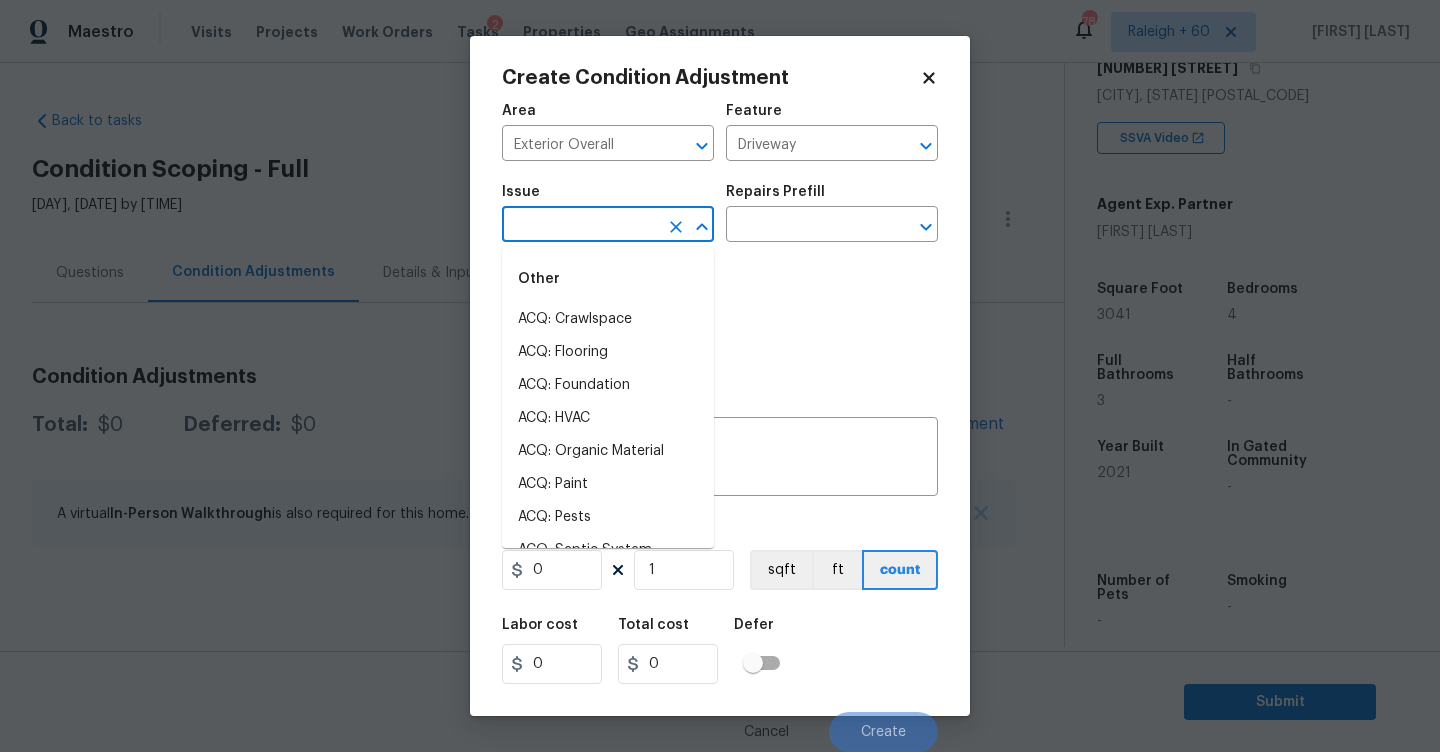 click at bounding box center (580, 226) 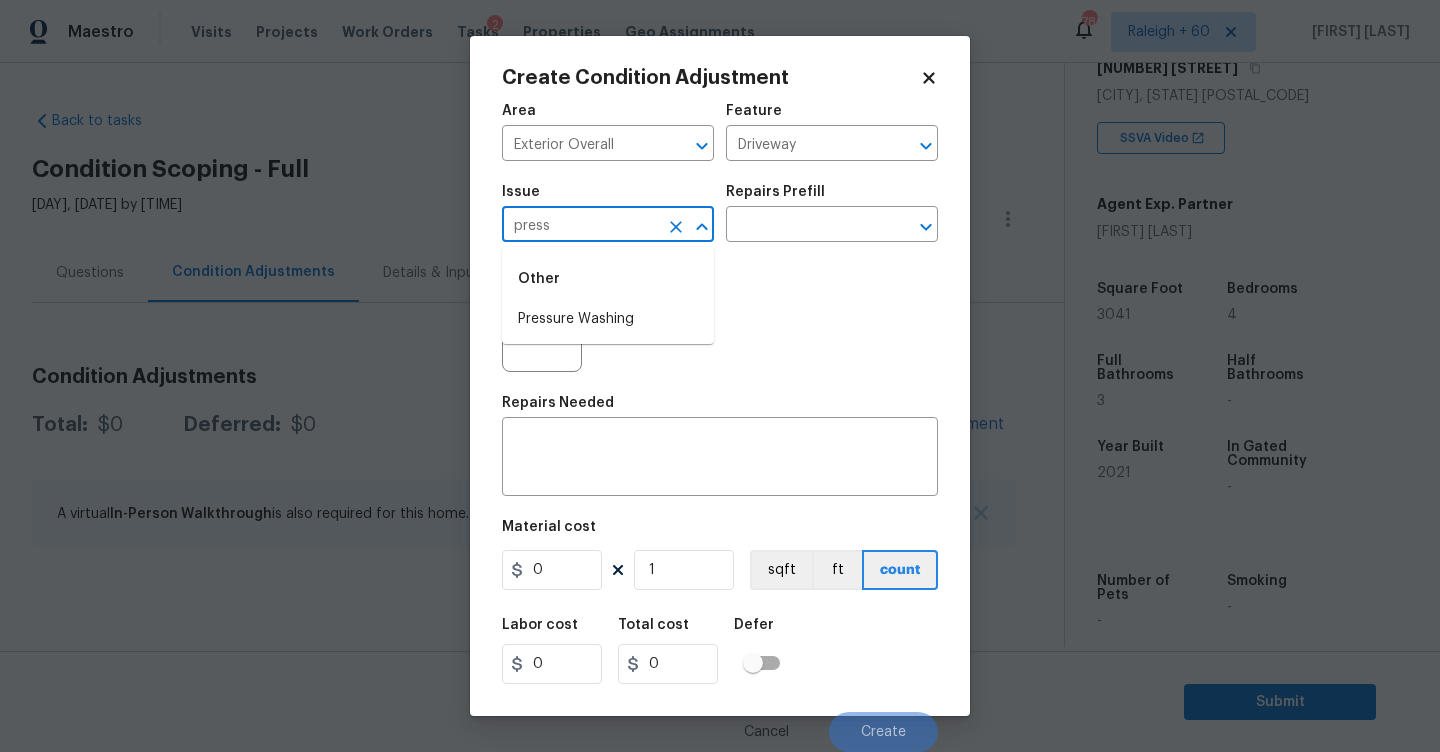 click on "Pressure Washing" at bounding box center [608, 319] 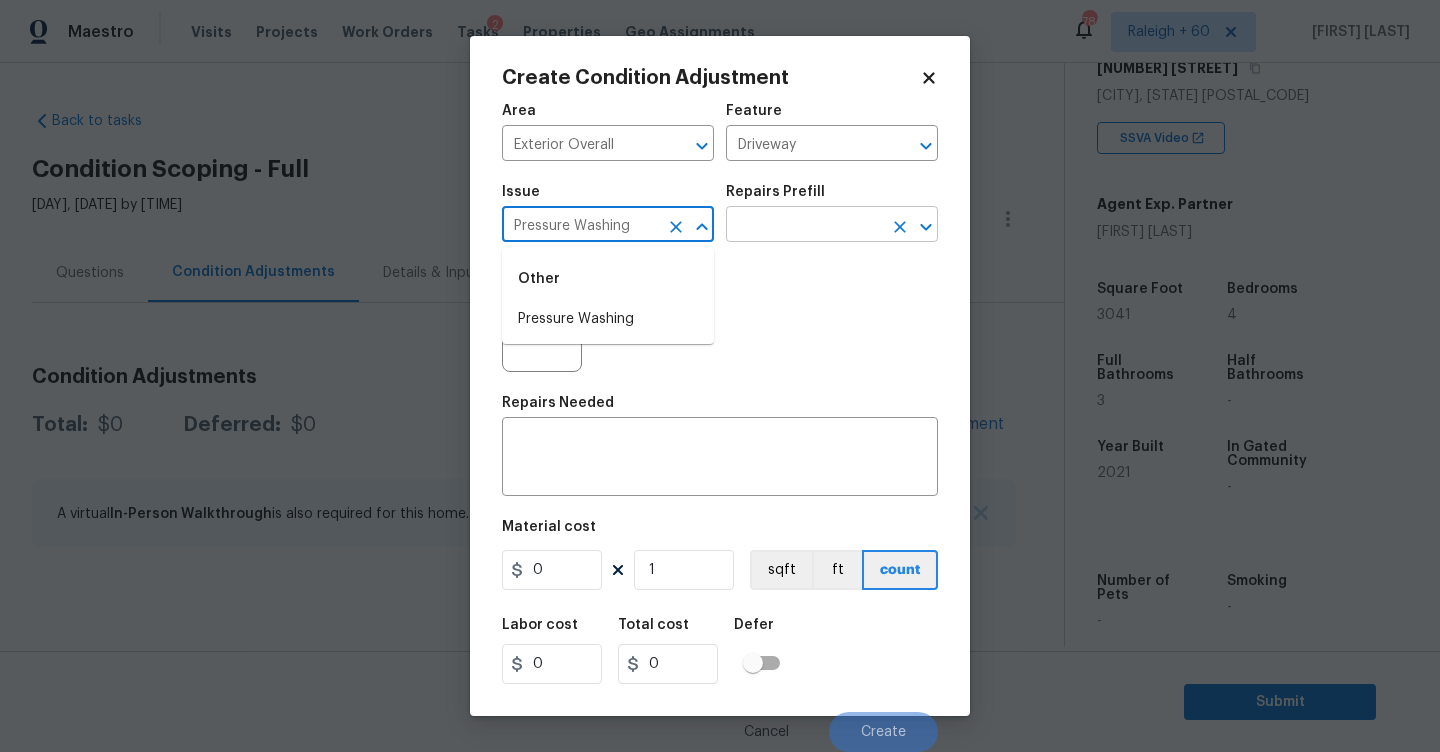 type on "Pressure Washing" 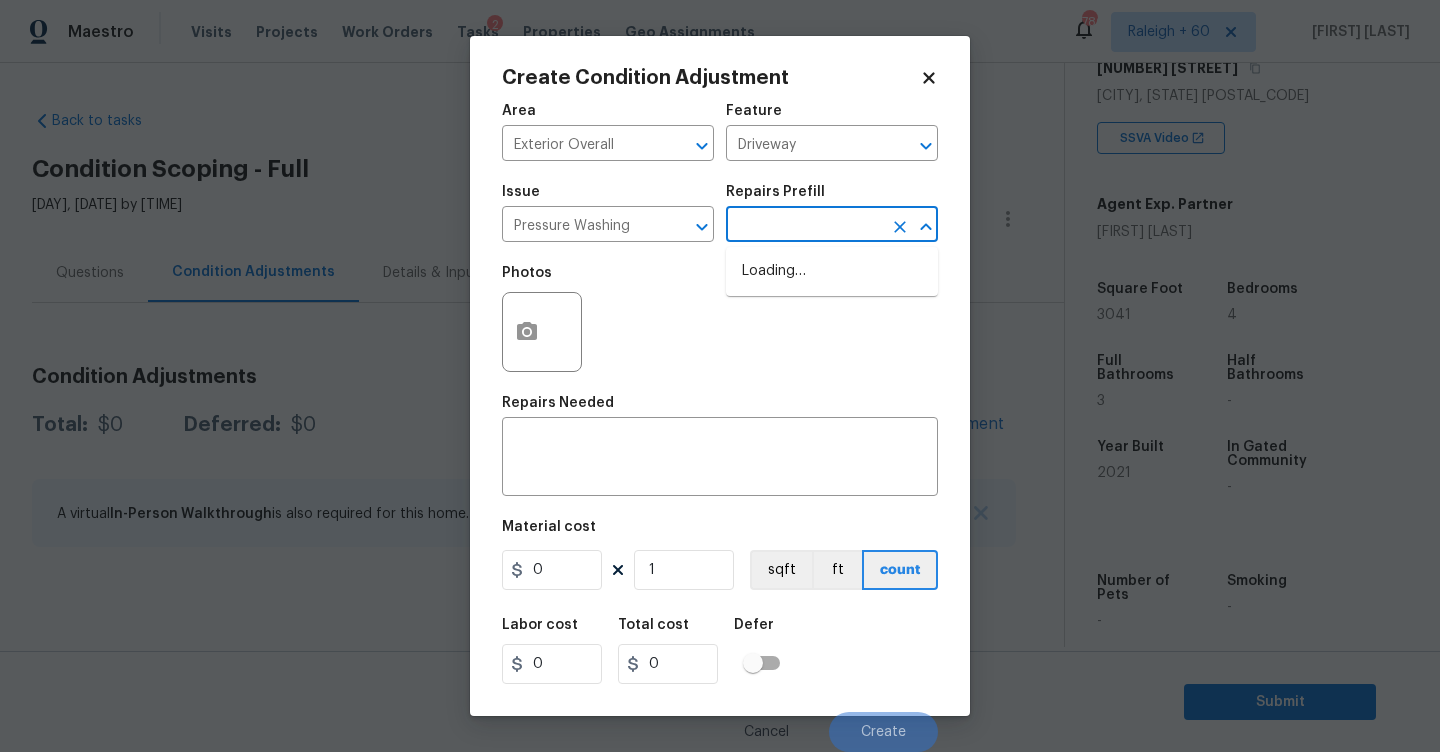 click at bounding box center [804, 226] 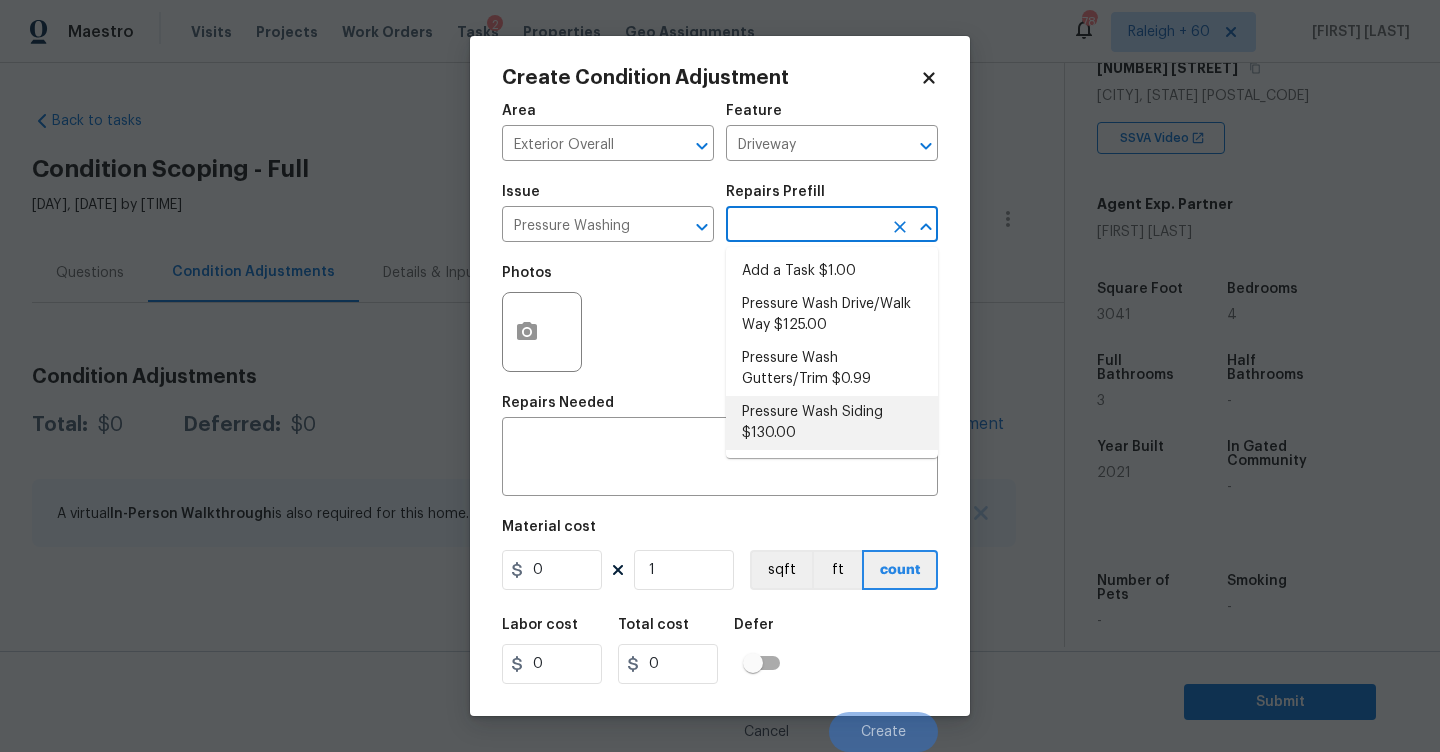 click on "Pressure Wash Siding $130.00" at bounding box center [832, 423] 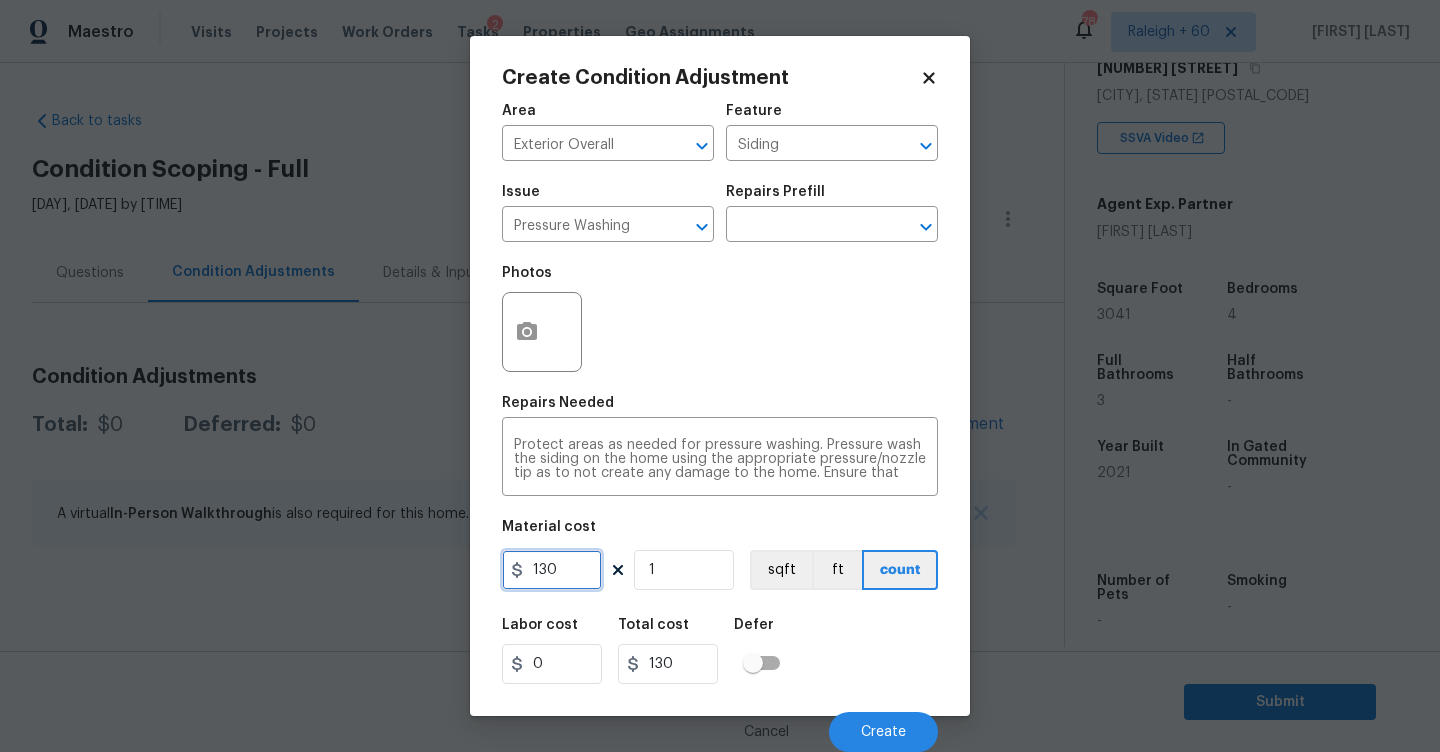 click on "130" at bounding box center (552, 570) 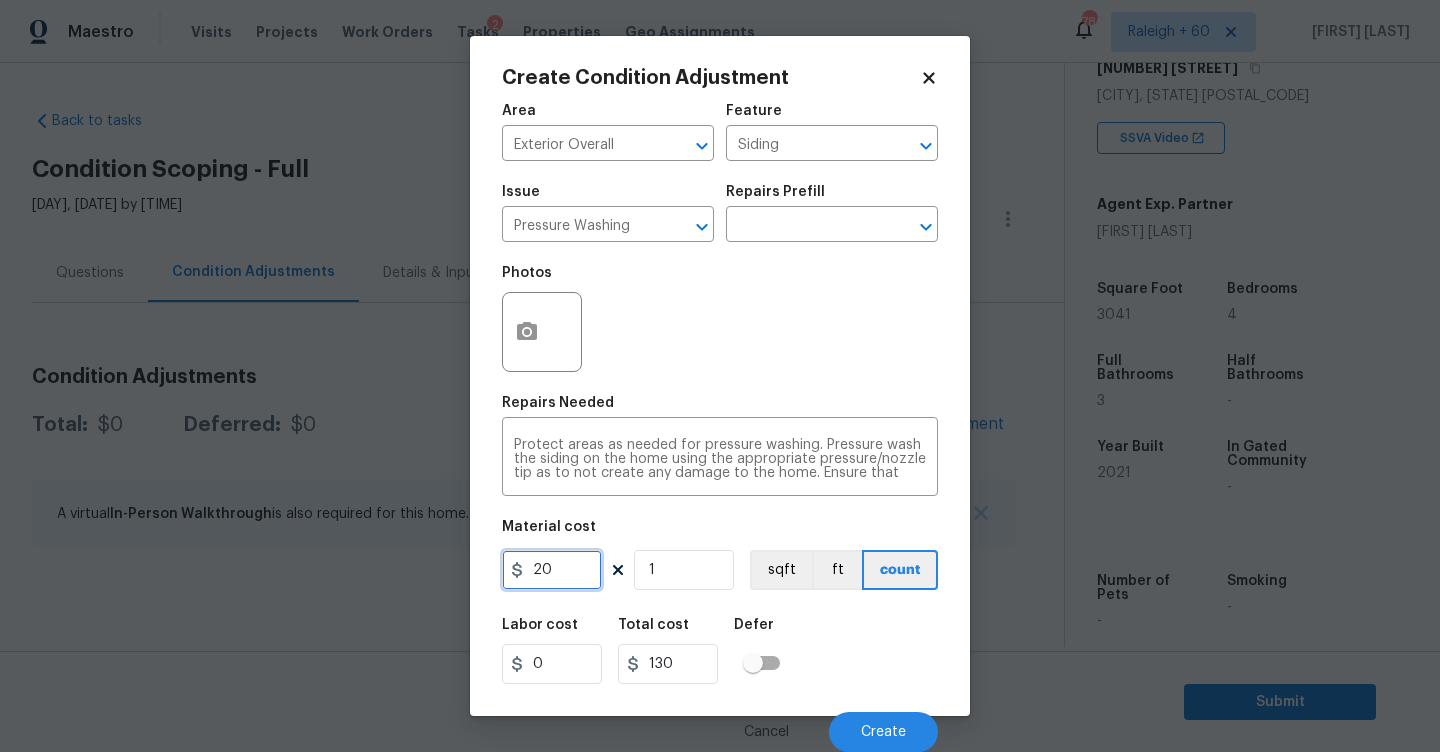 type on "20" 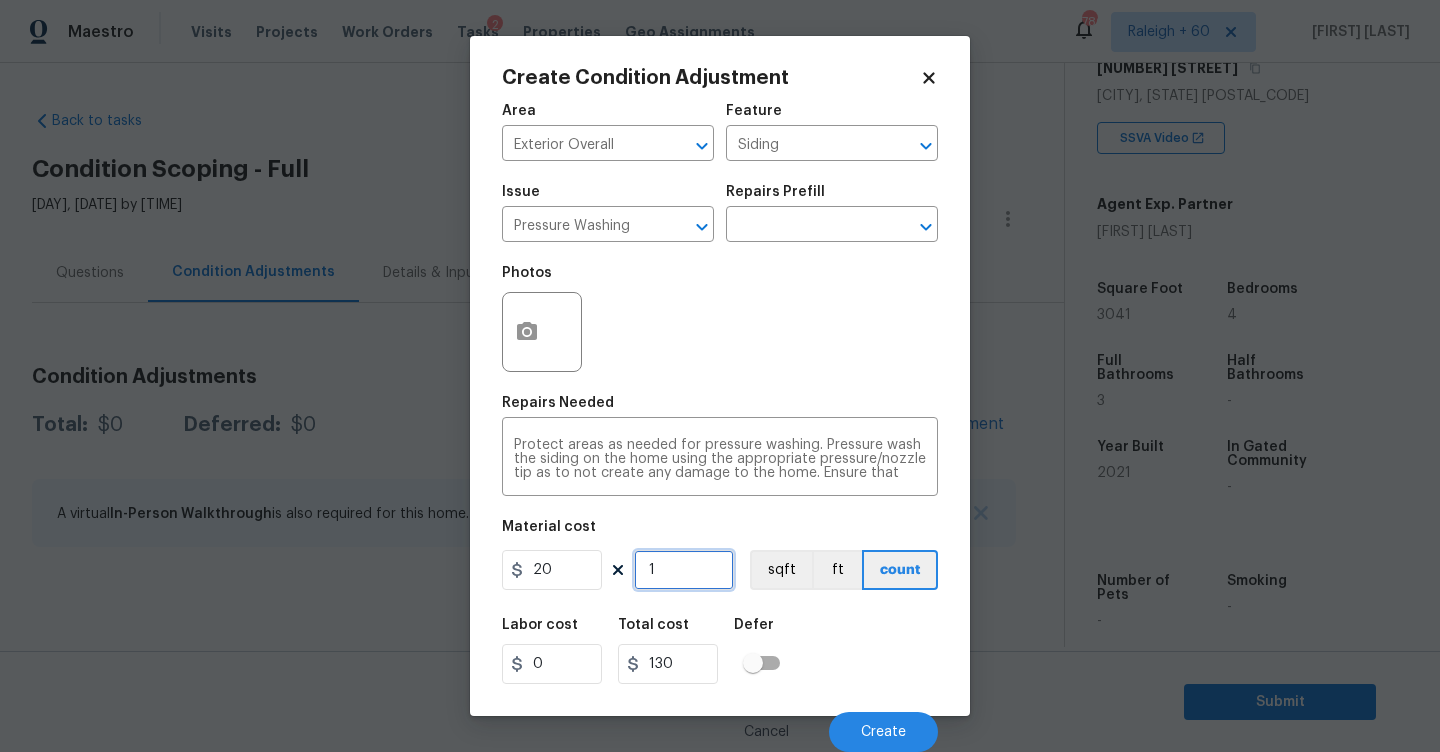 type on "20" 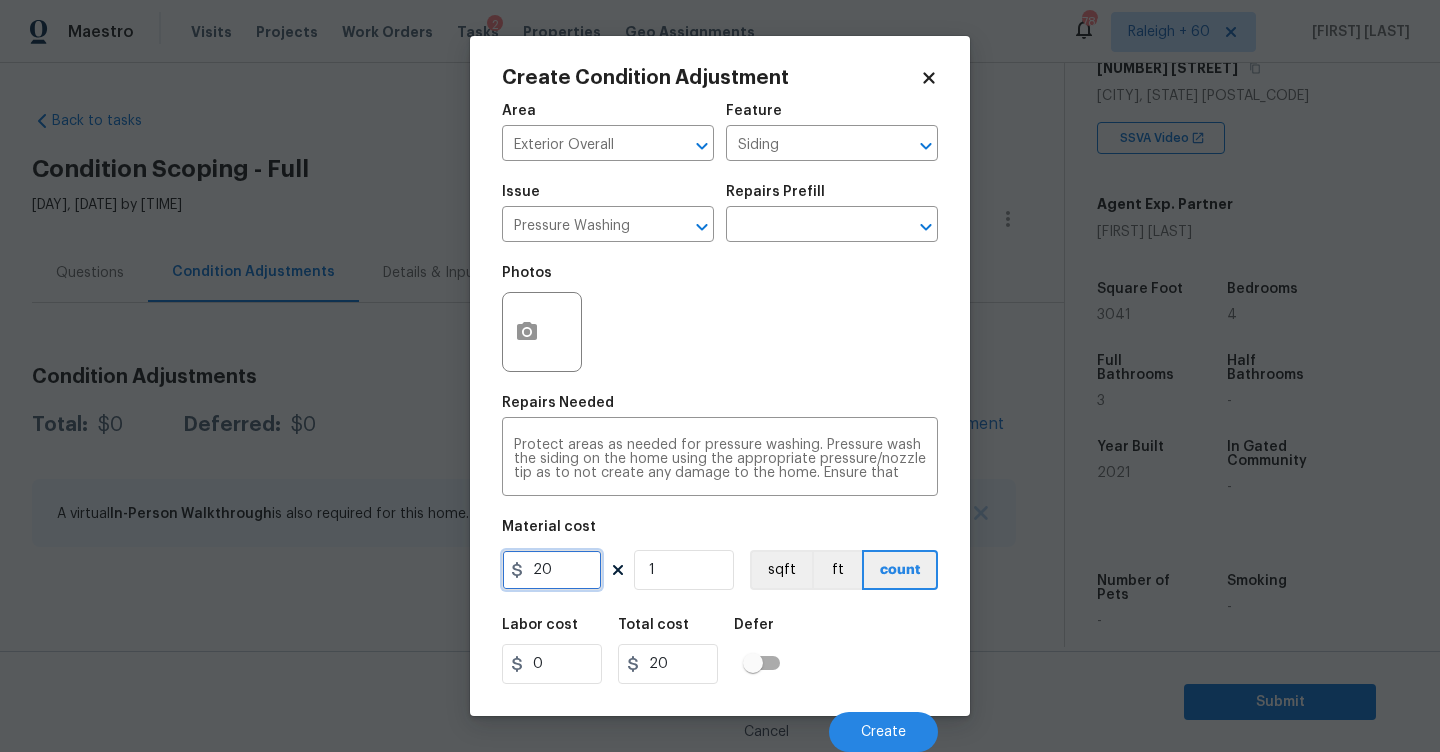 click on "20" at bounding box center [552, 570] 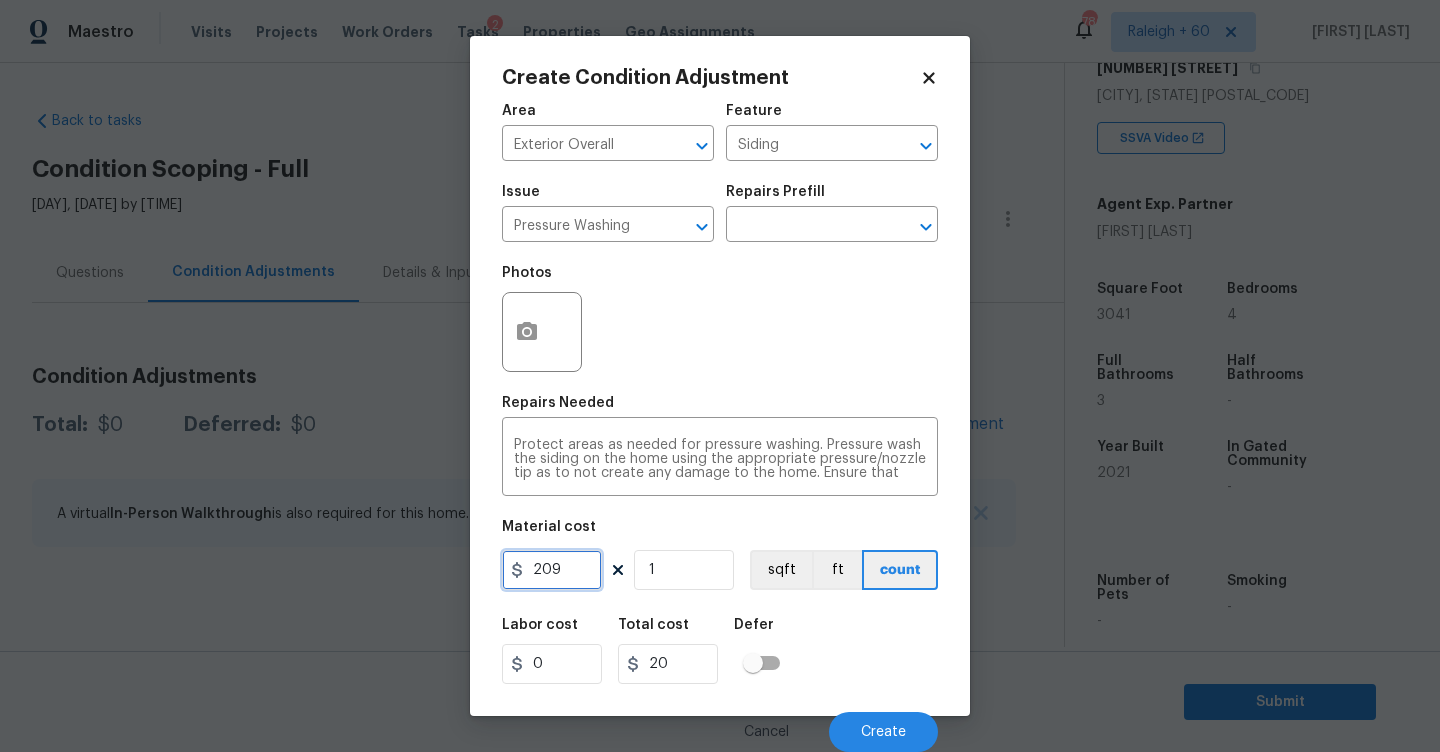 type on "209" 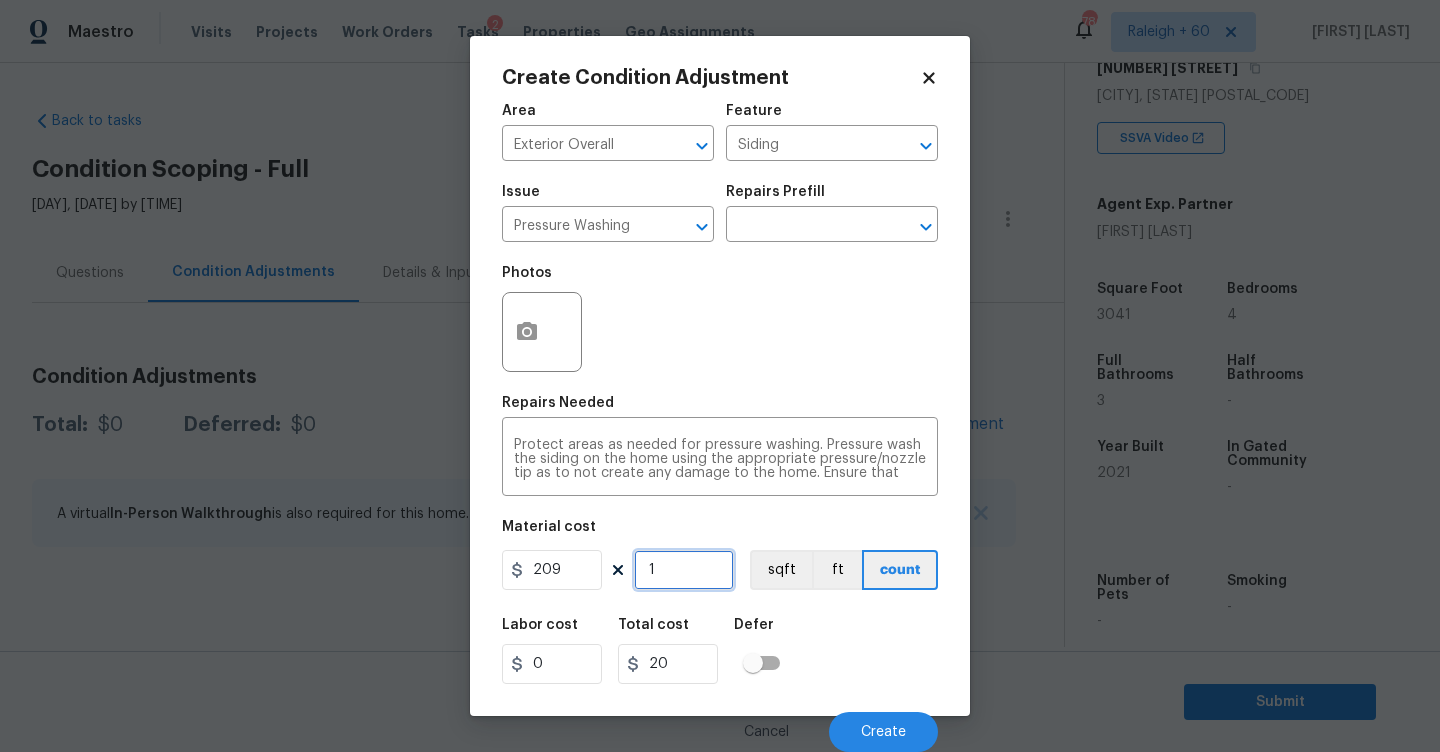 type on "209" 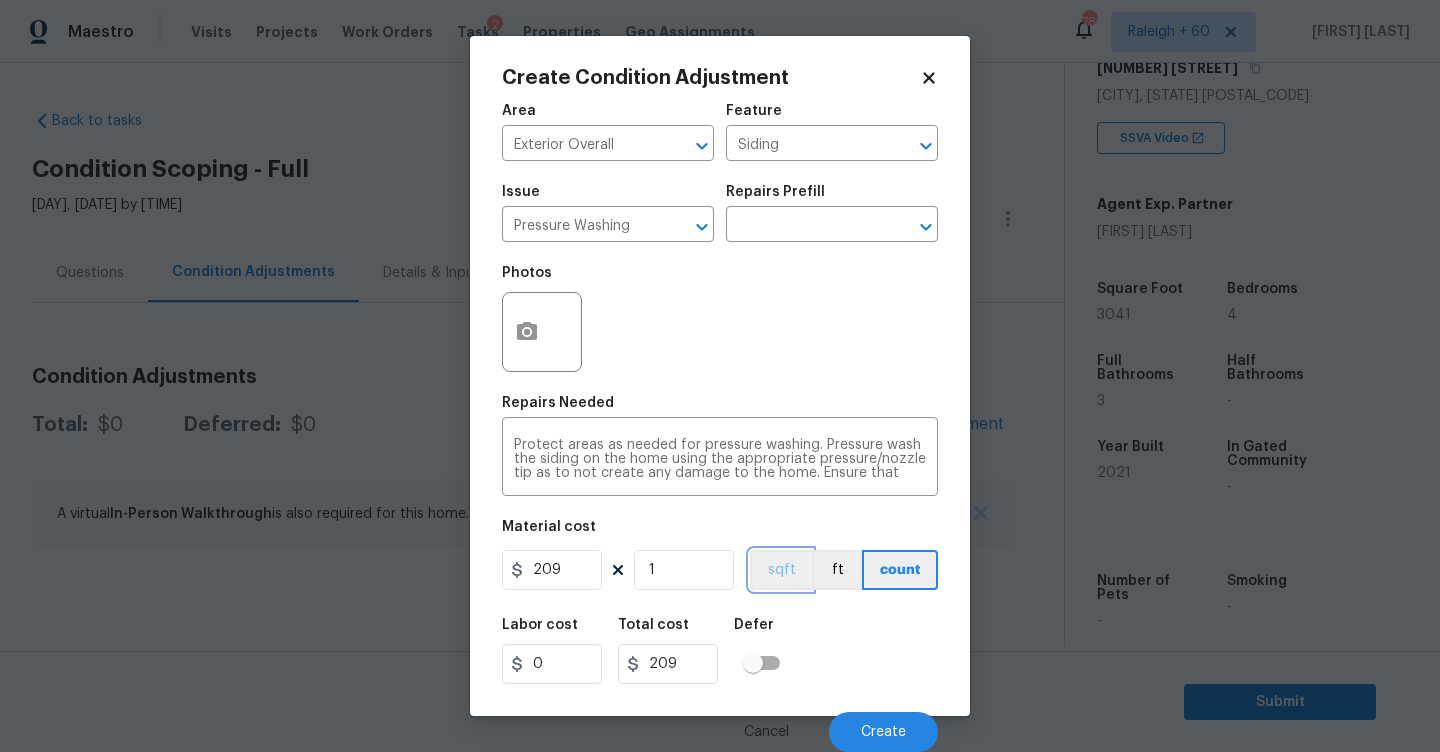type 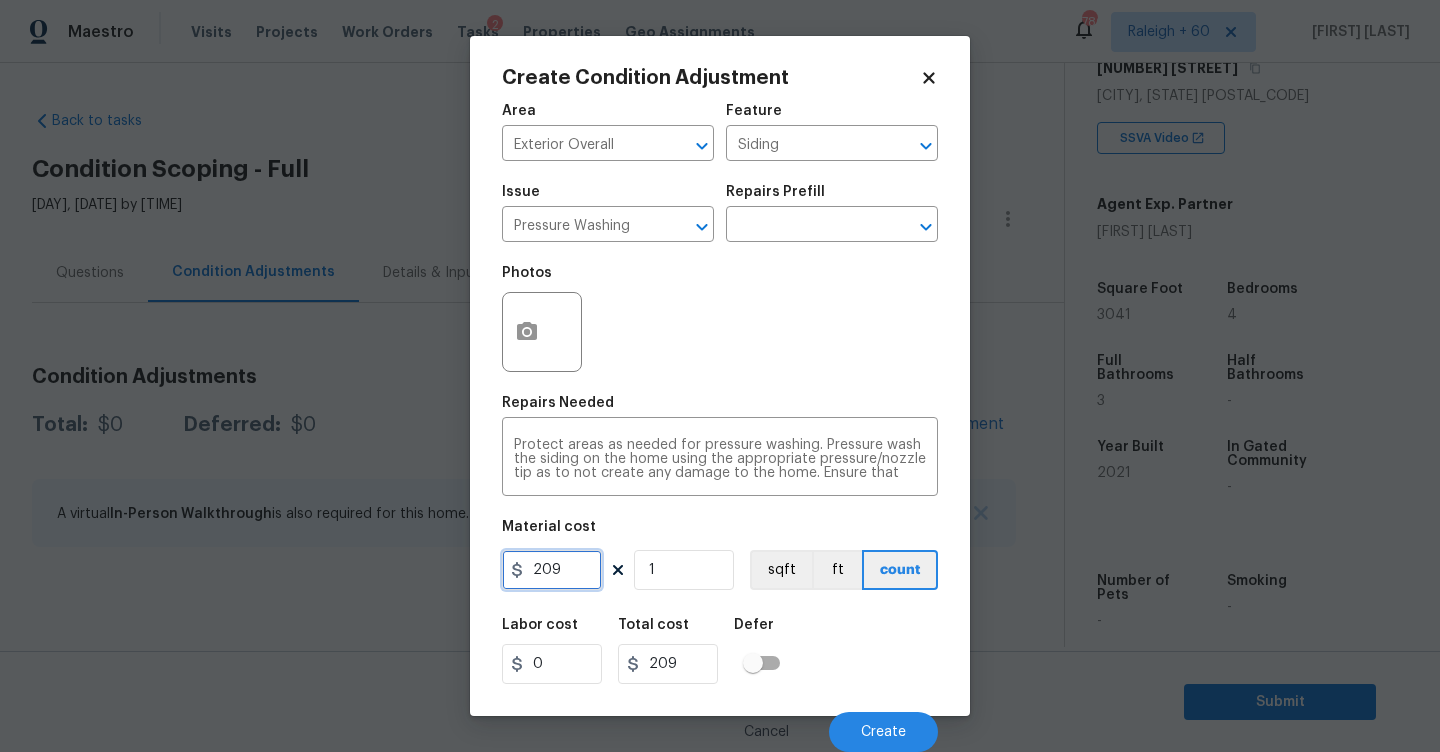 click on "209" at bounding box center (552, 570) 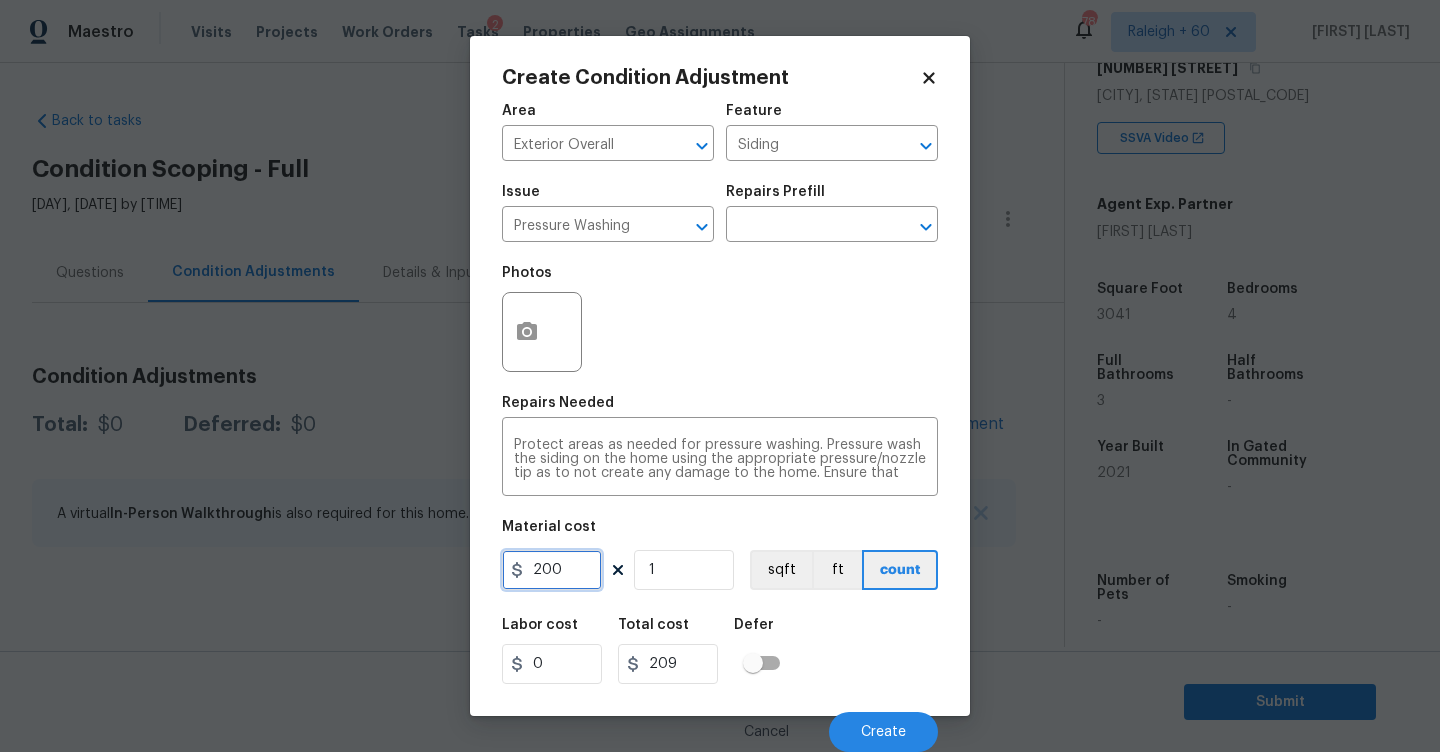 type on "200" 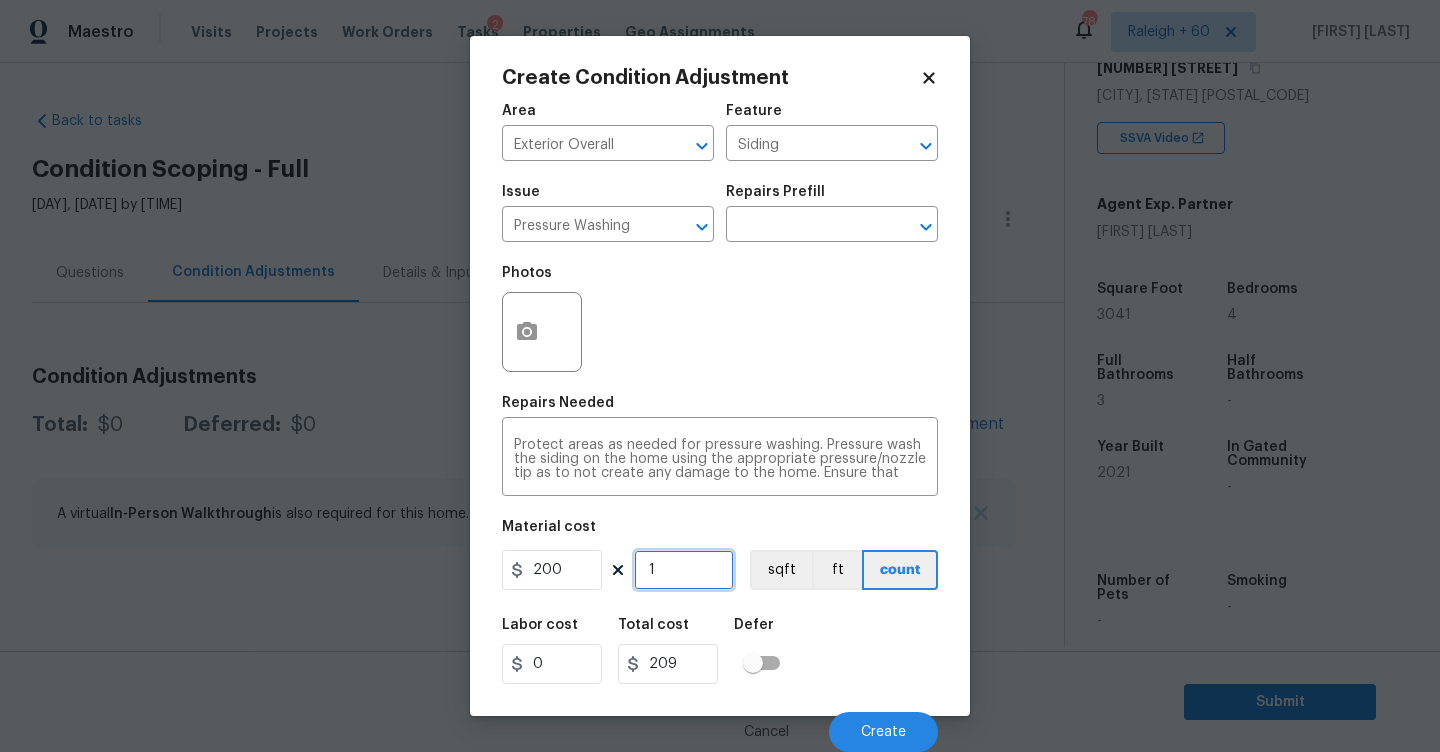 type on "200" 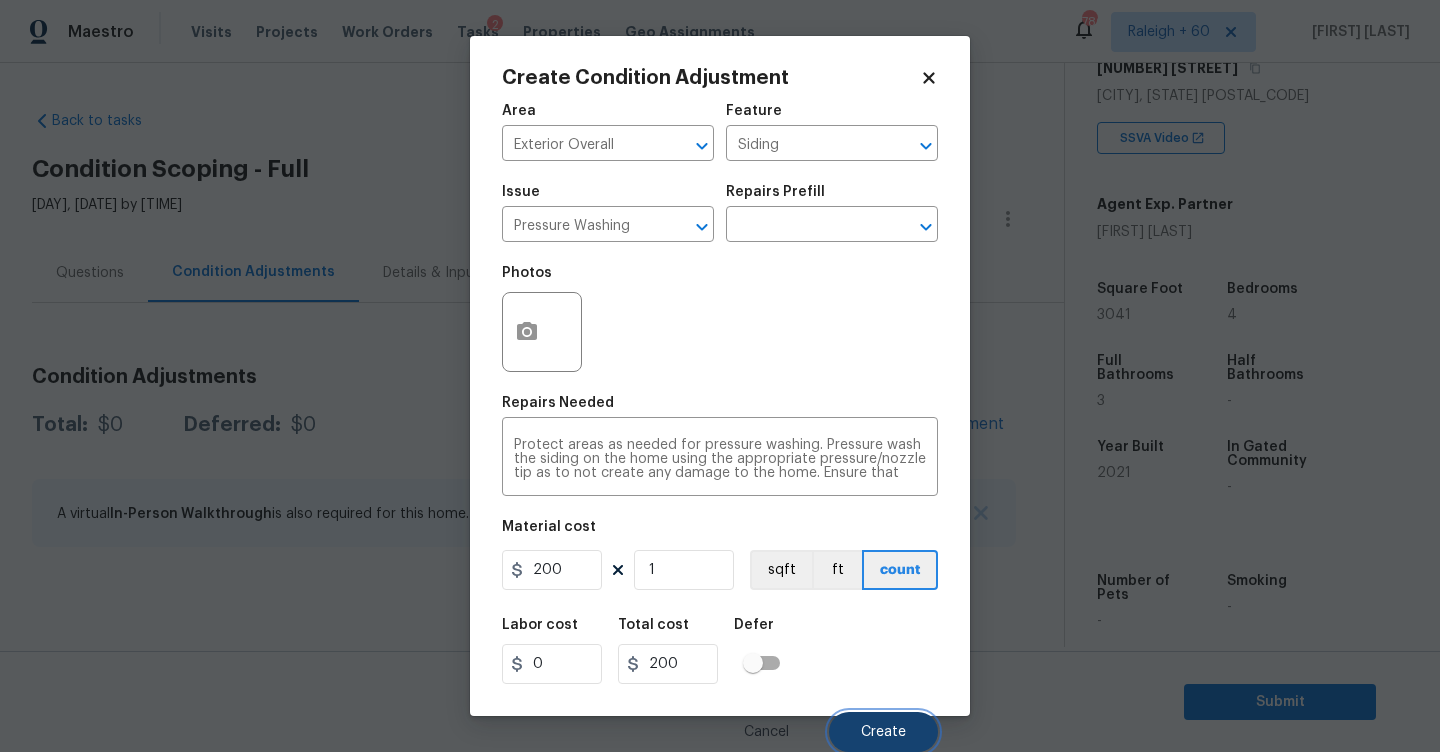 click on "Create" at bounding box center (883, 732) 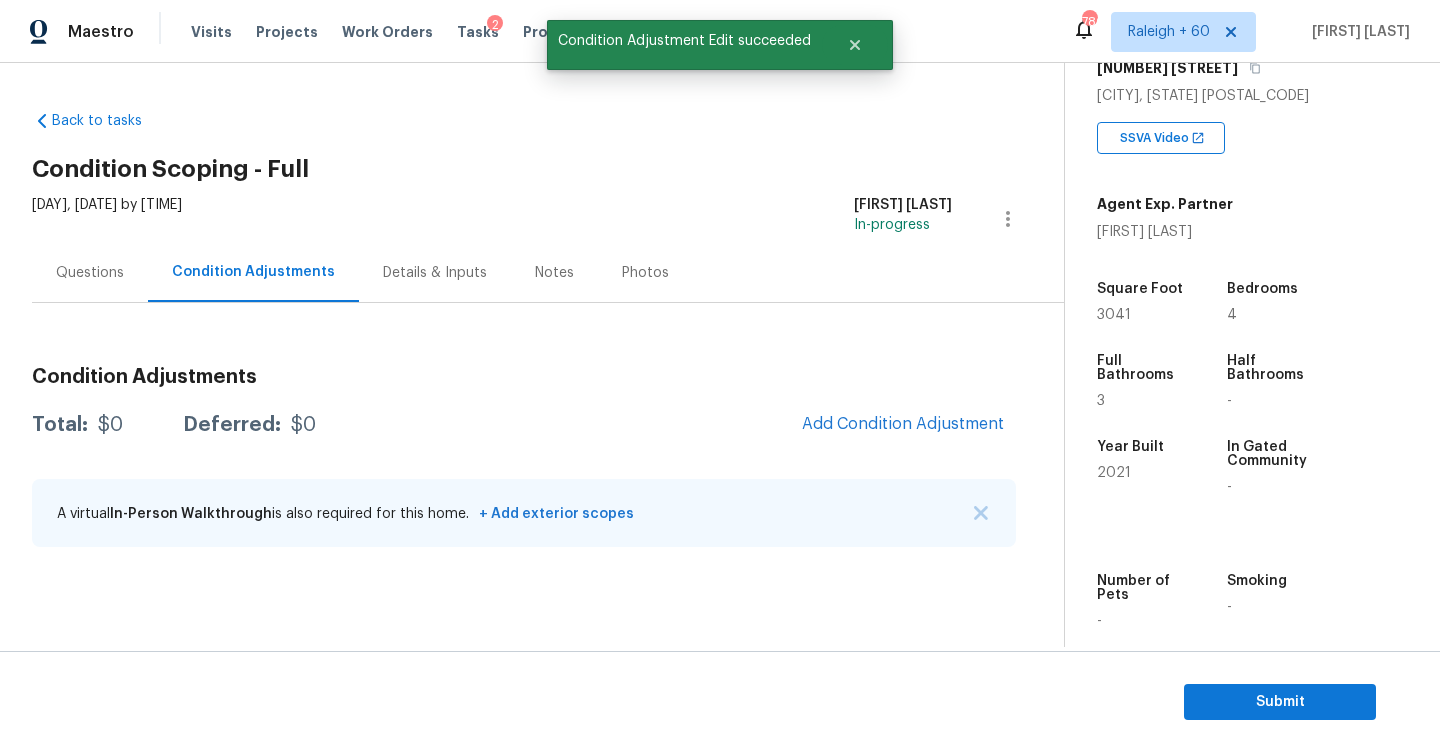 scroll, scrollTop: 0, scrollLeft: 0, axis: both 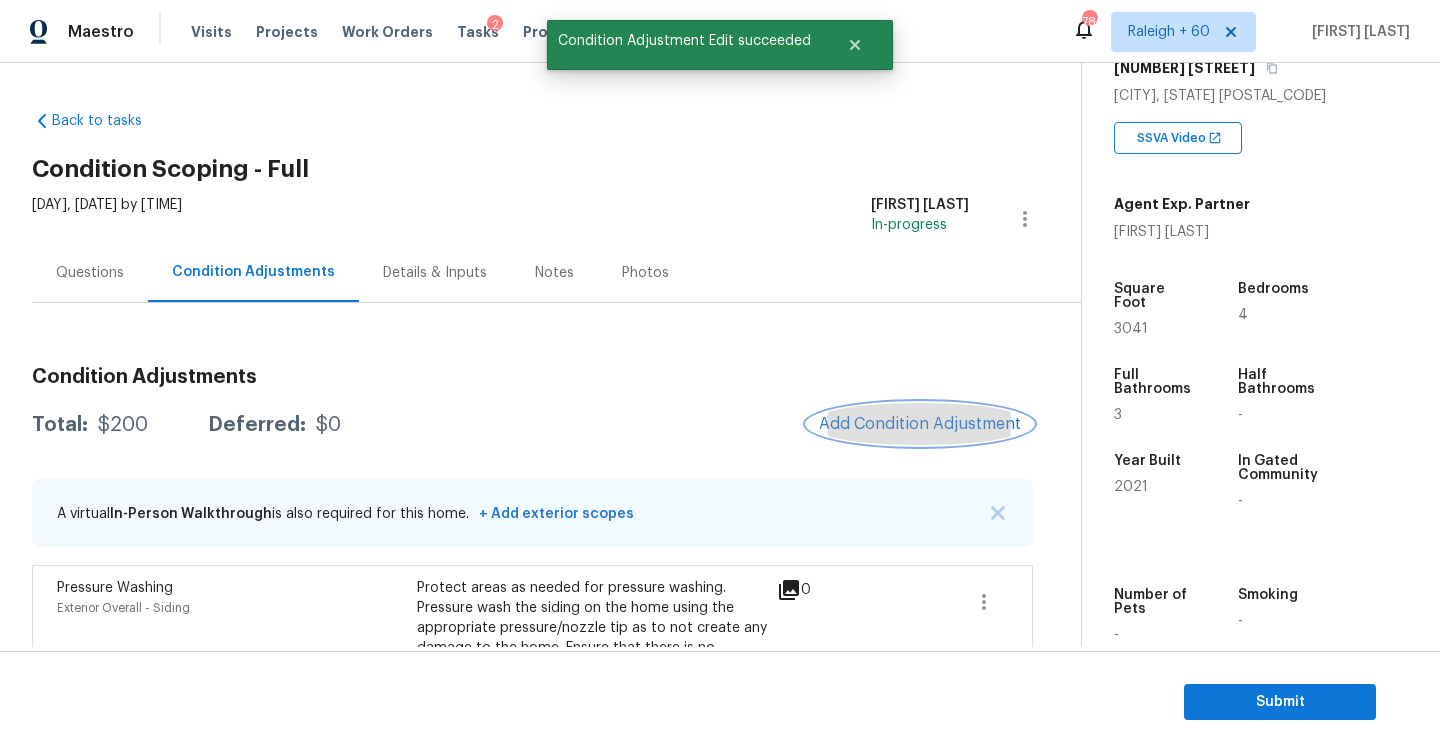 click on "Add Condition Adjustment" at bounding box center [920, 424] 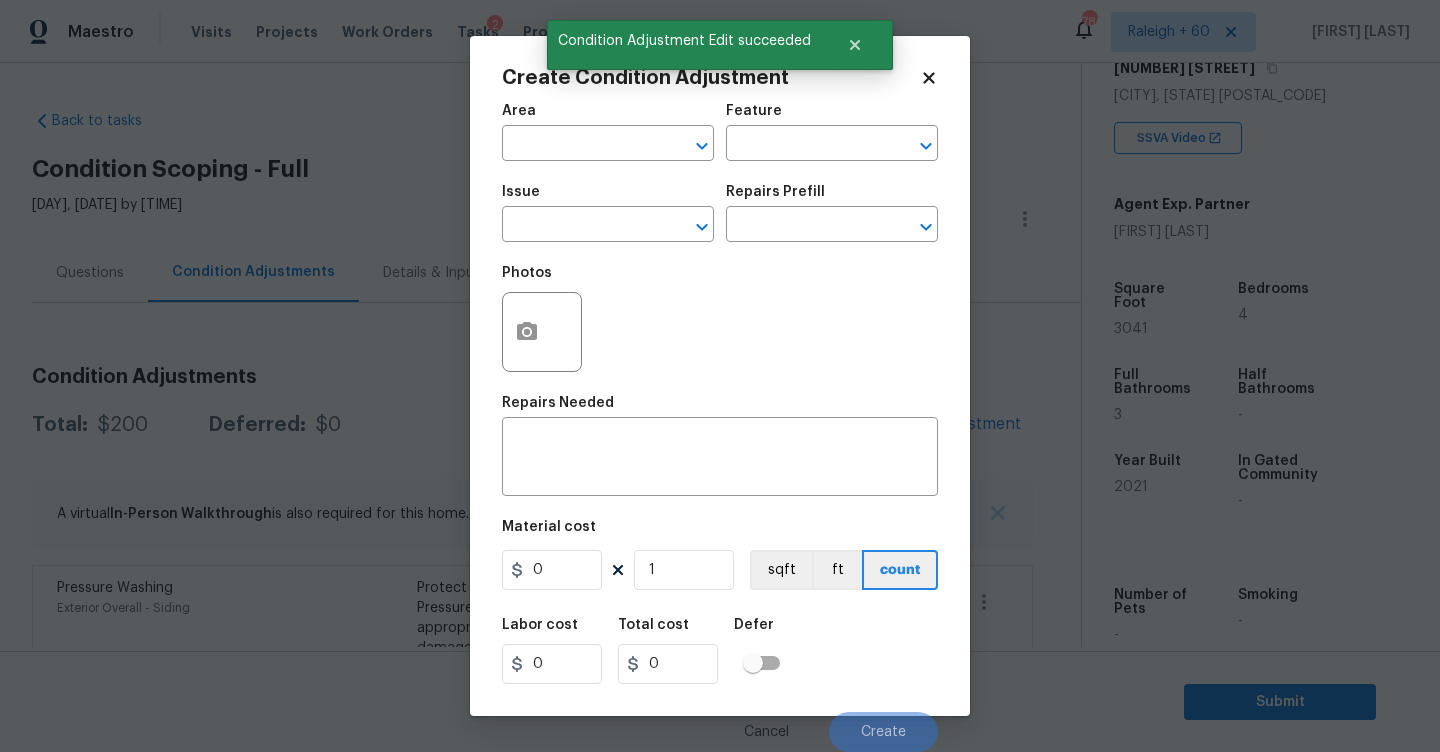 click on "Area ​" at bounding box center (608, 132) 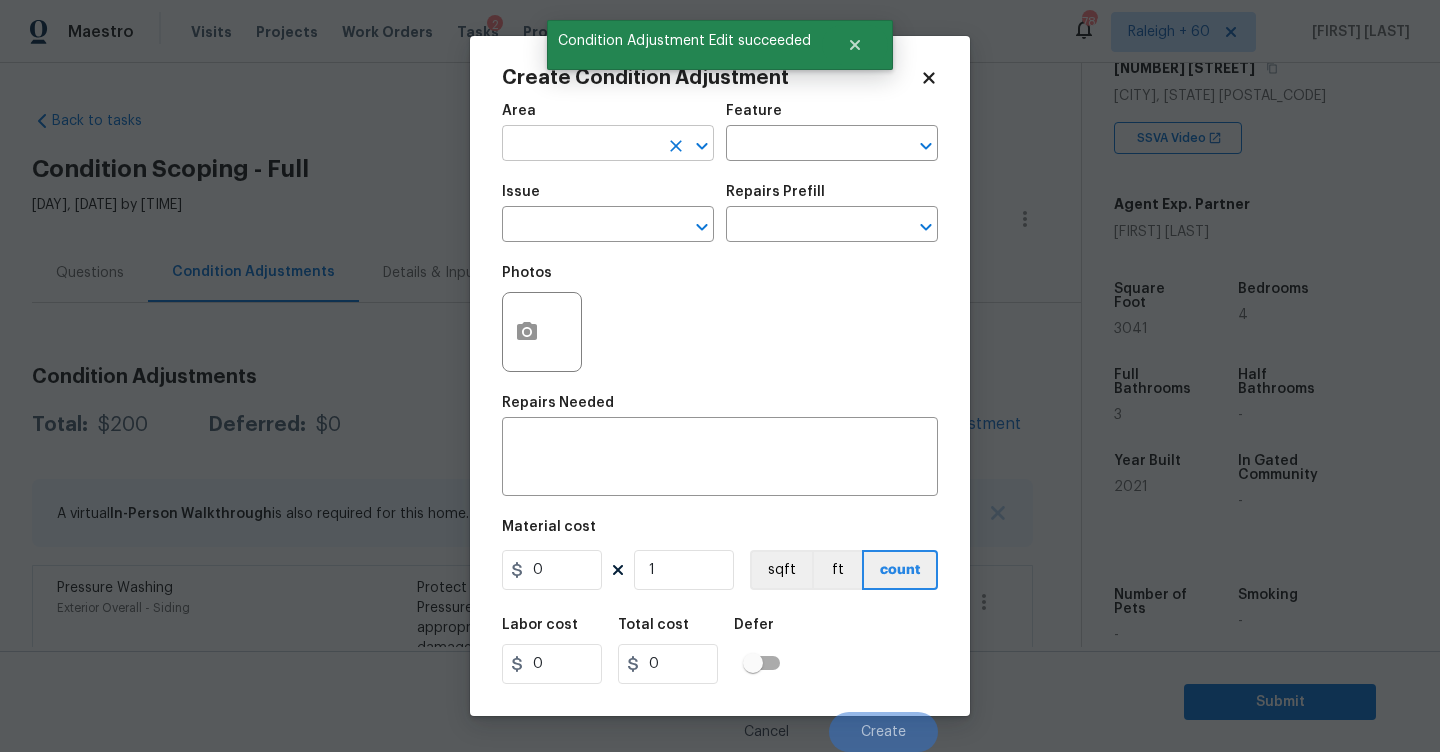 click at bounding box center (580, 145) 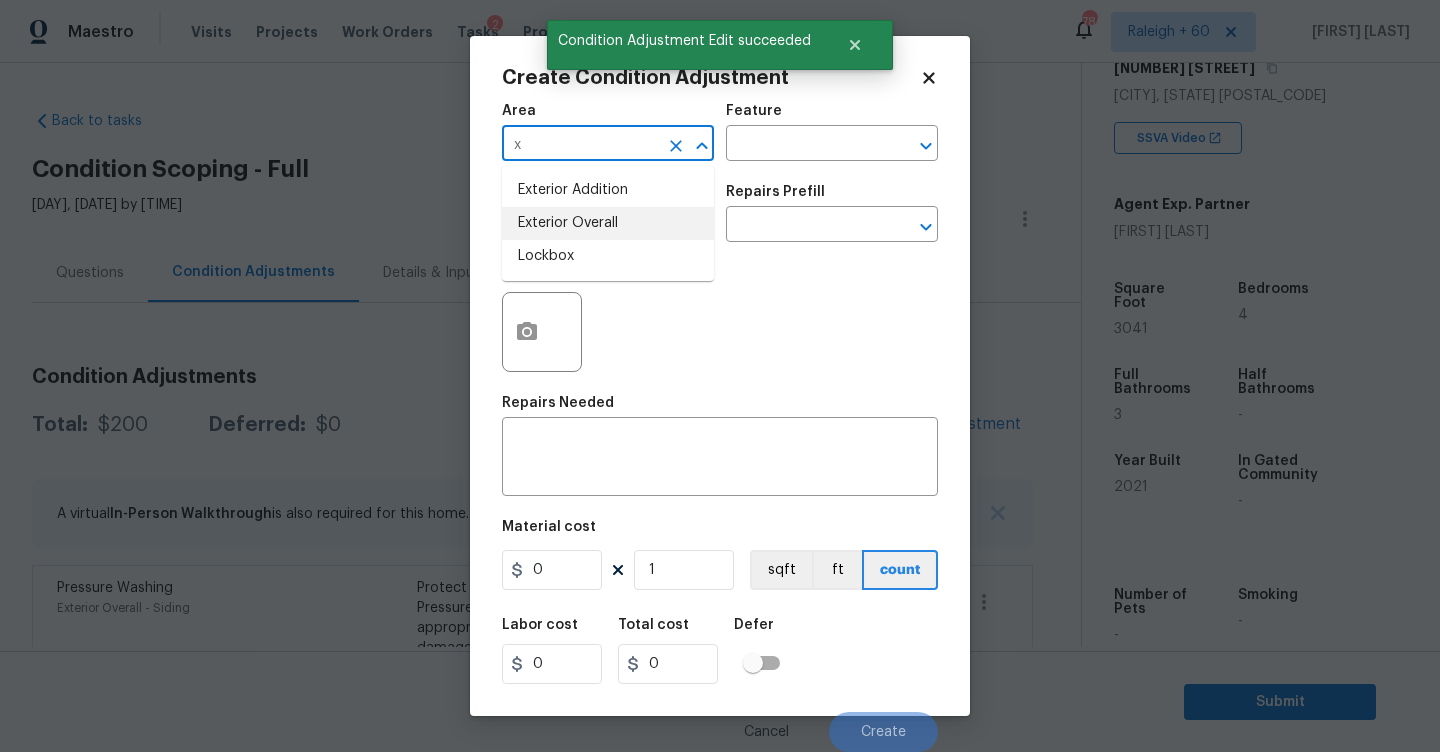 drag, startPoint x: 568, startPoint y: 223, endPoint x: 740, endPoint y: 164, distance: 181.83784 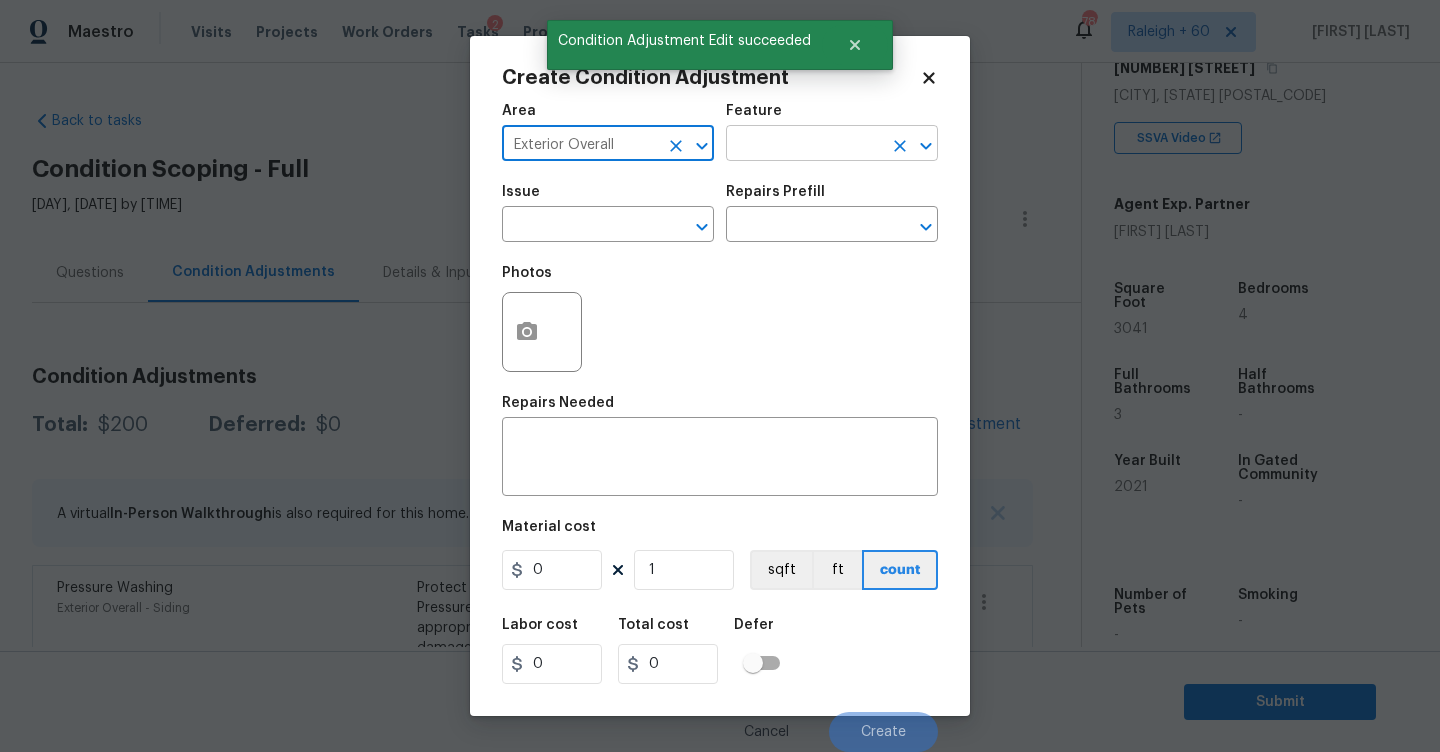 type on "Exterior Overall" 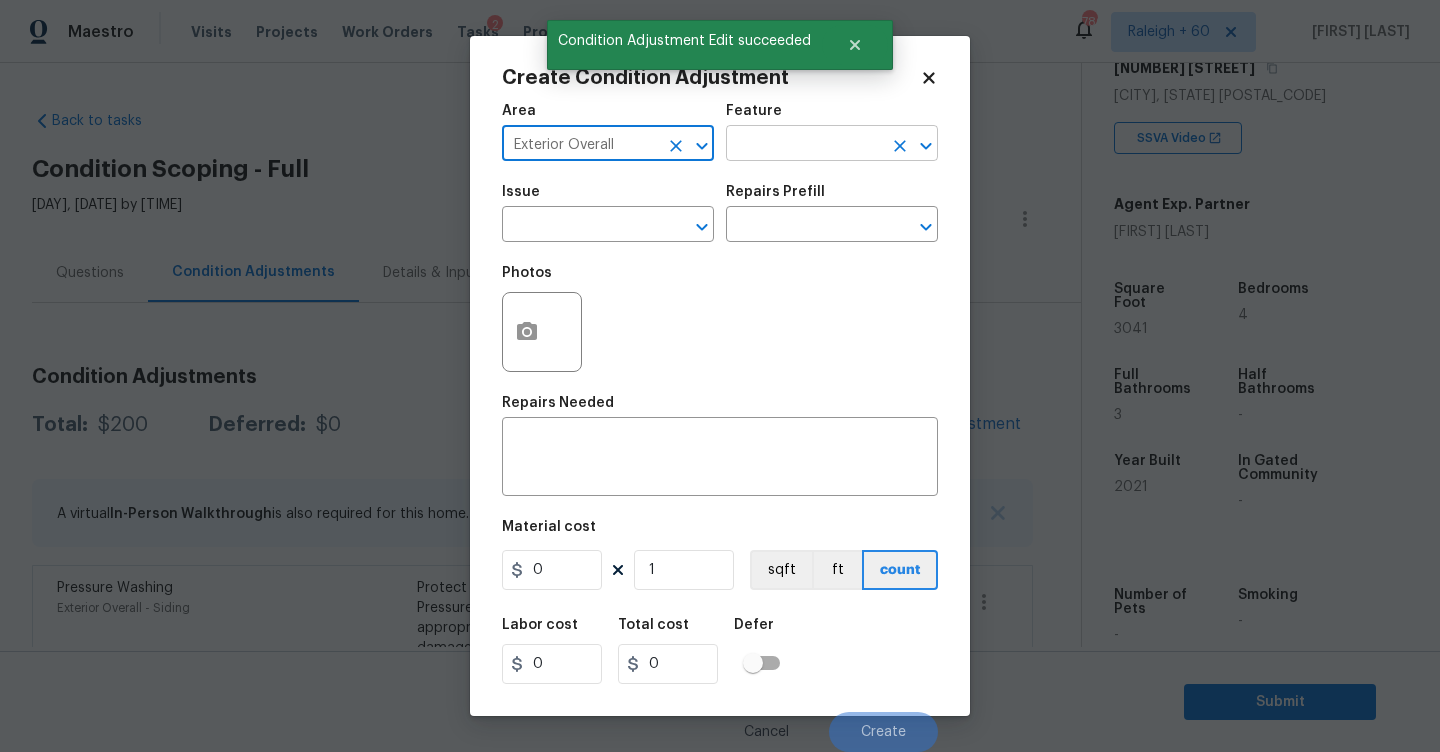 click at bounding box center (804, 145) 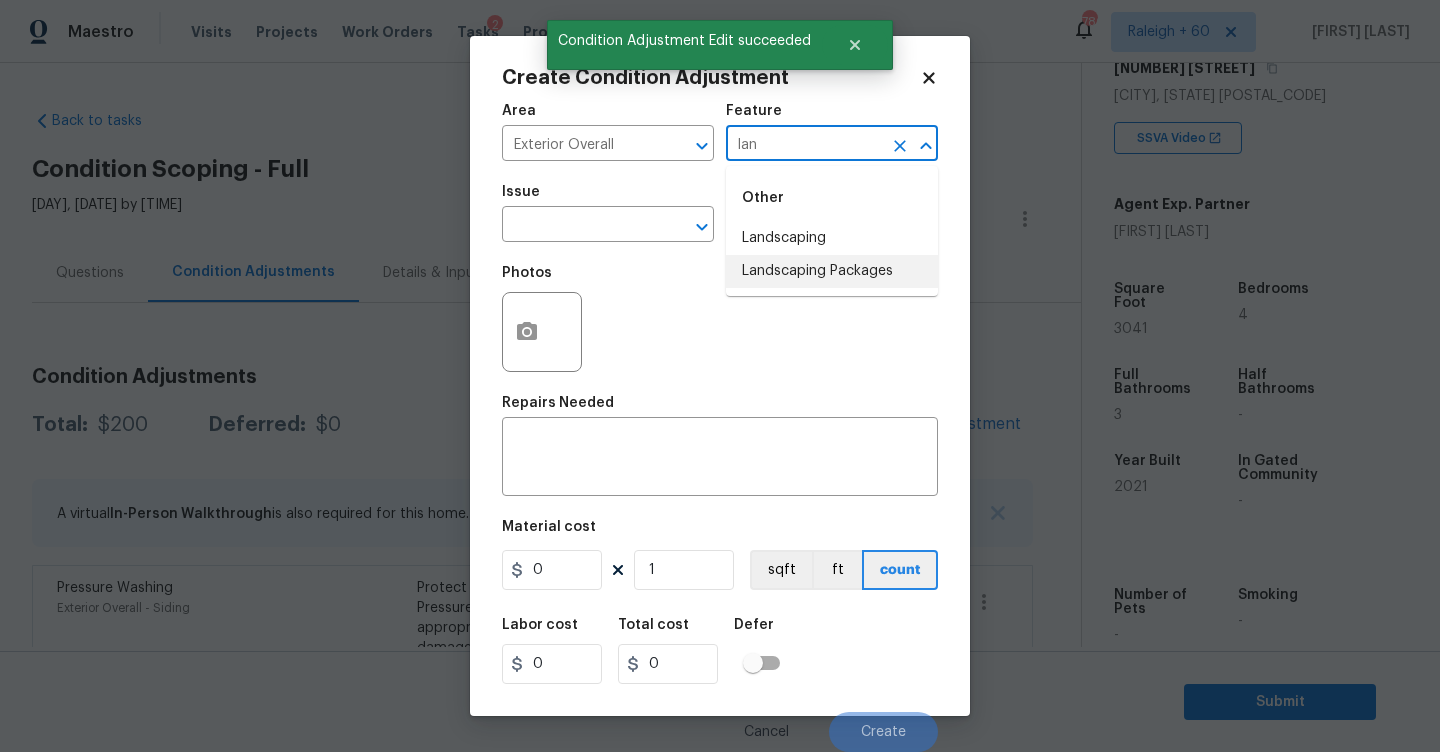 click on "Landscaping Packages" at bounding box center [832, 271] 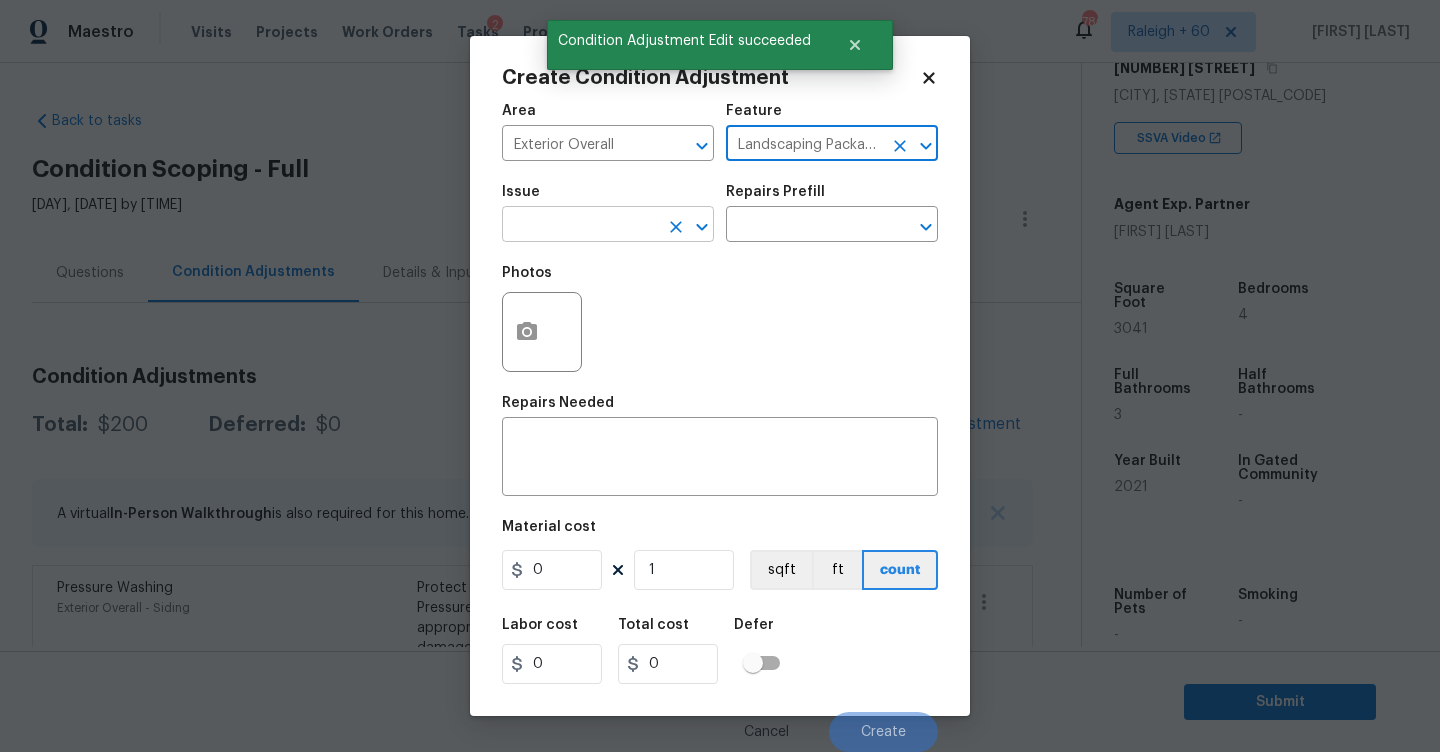 type on "Landscaping Packages" 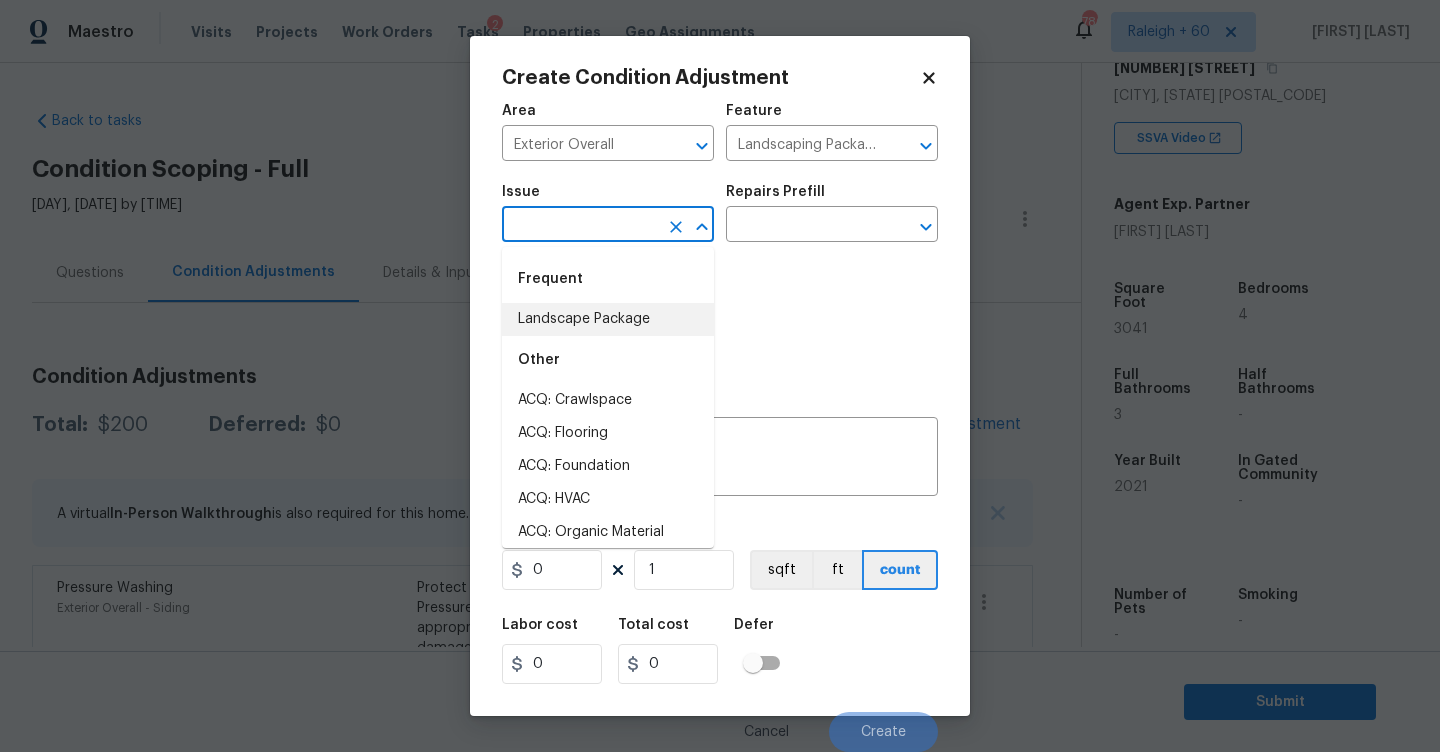 click on "Landscape Package" at bounding box center (608, 319) 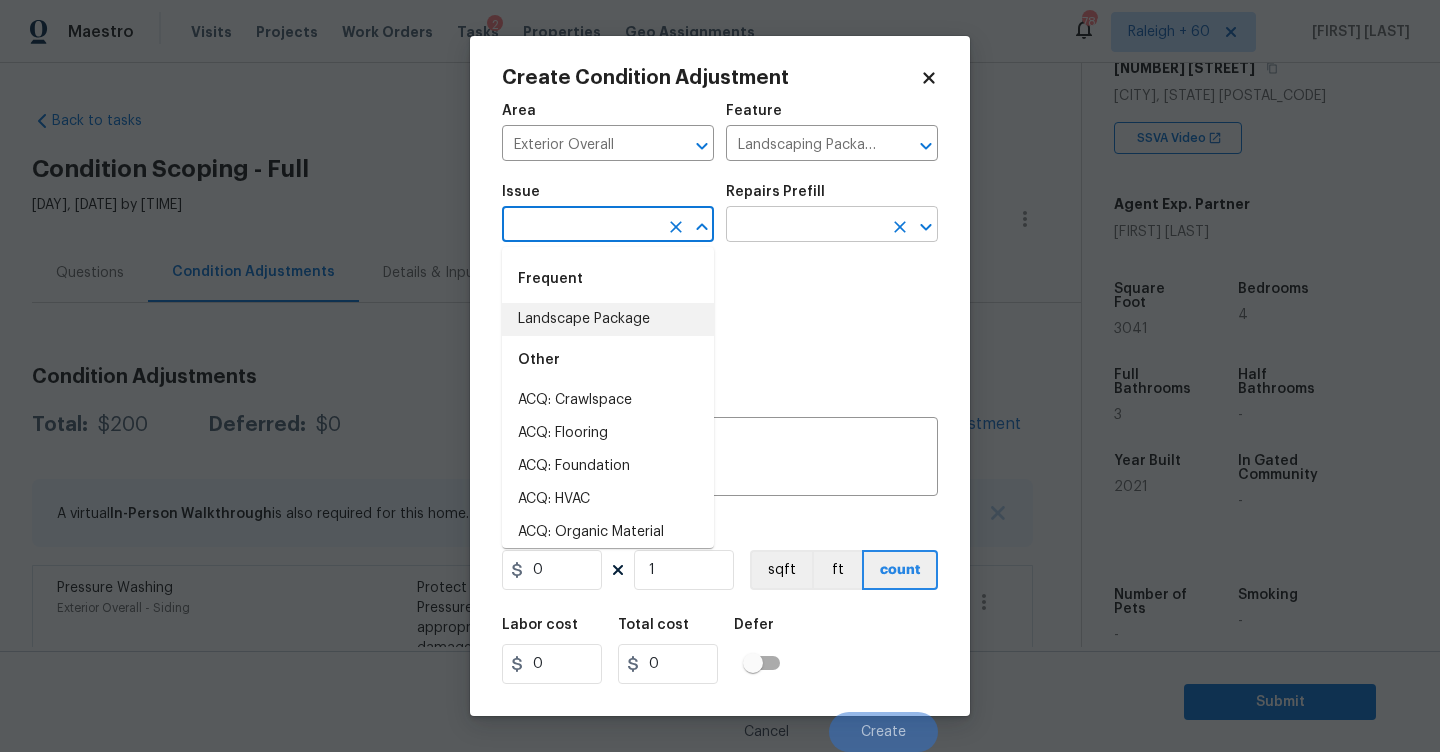 type on "Landscape Package" 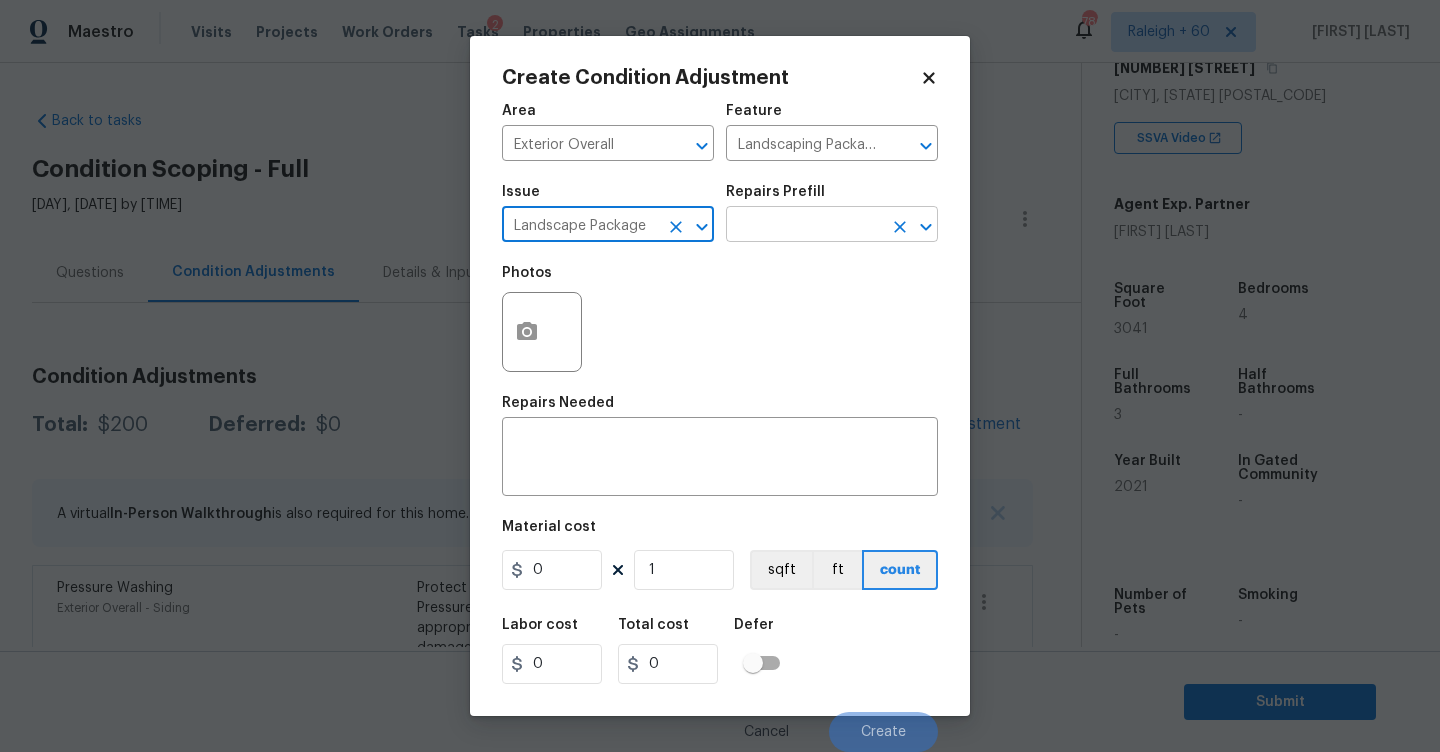 click at bounding box center [804, 226] 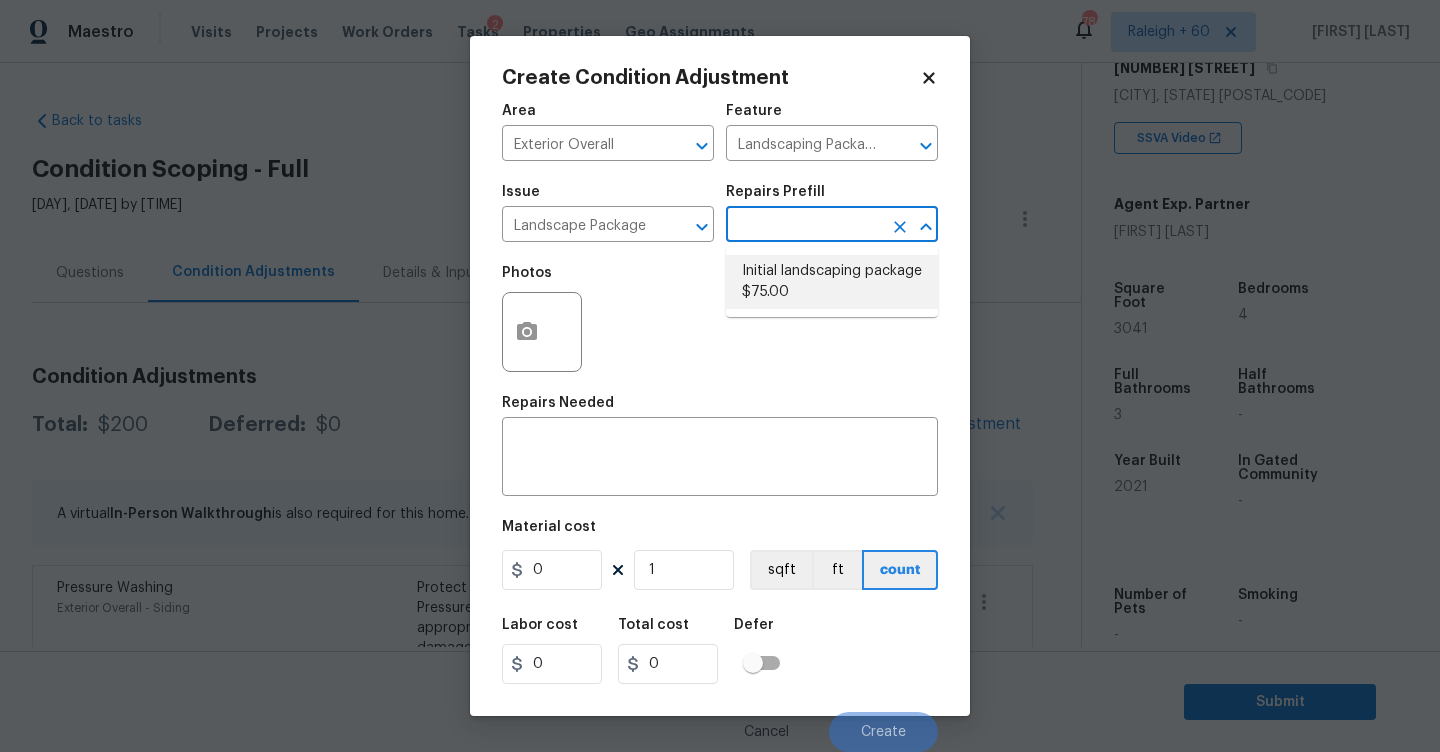 click on "Initial landscaping package $75.00" at bounding box center (832, 282) 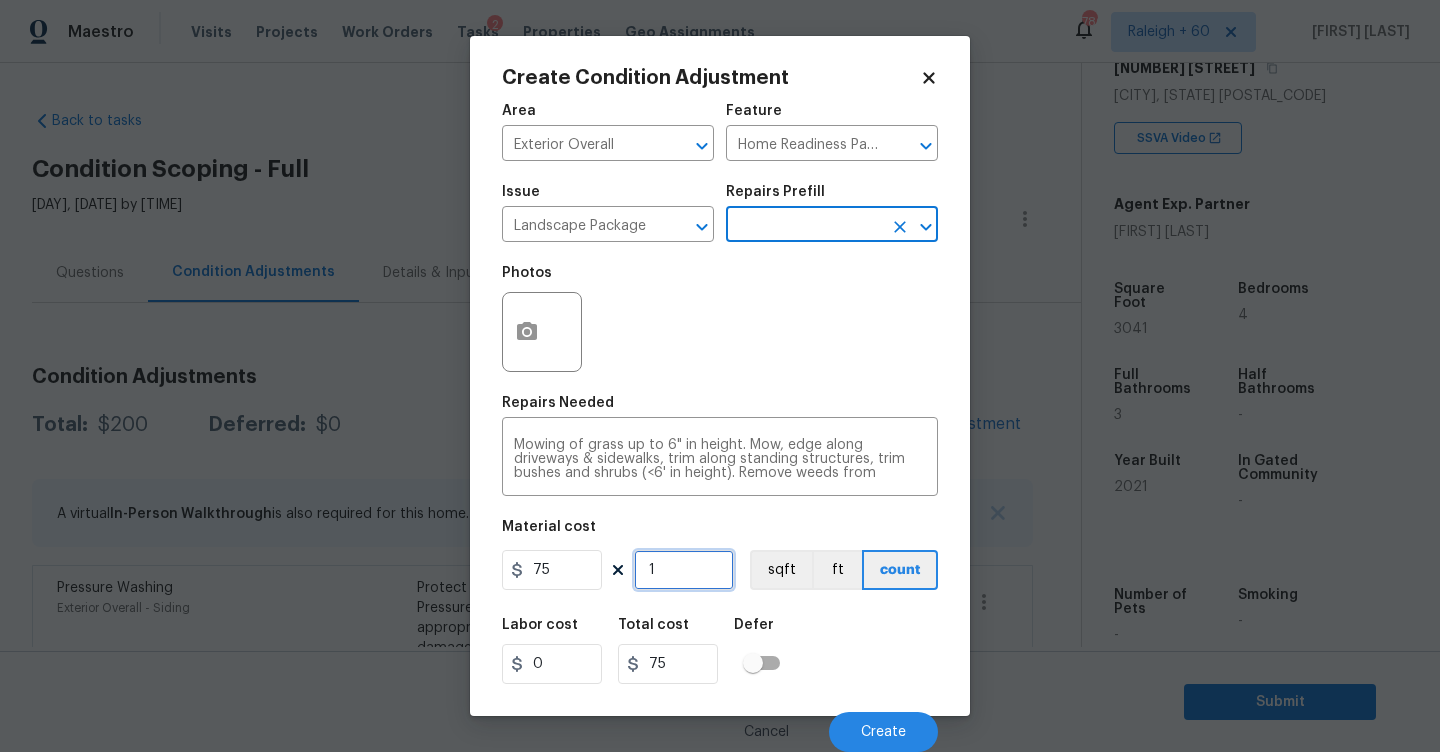 click on "1" at bounding box center (684, 570) 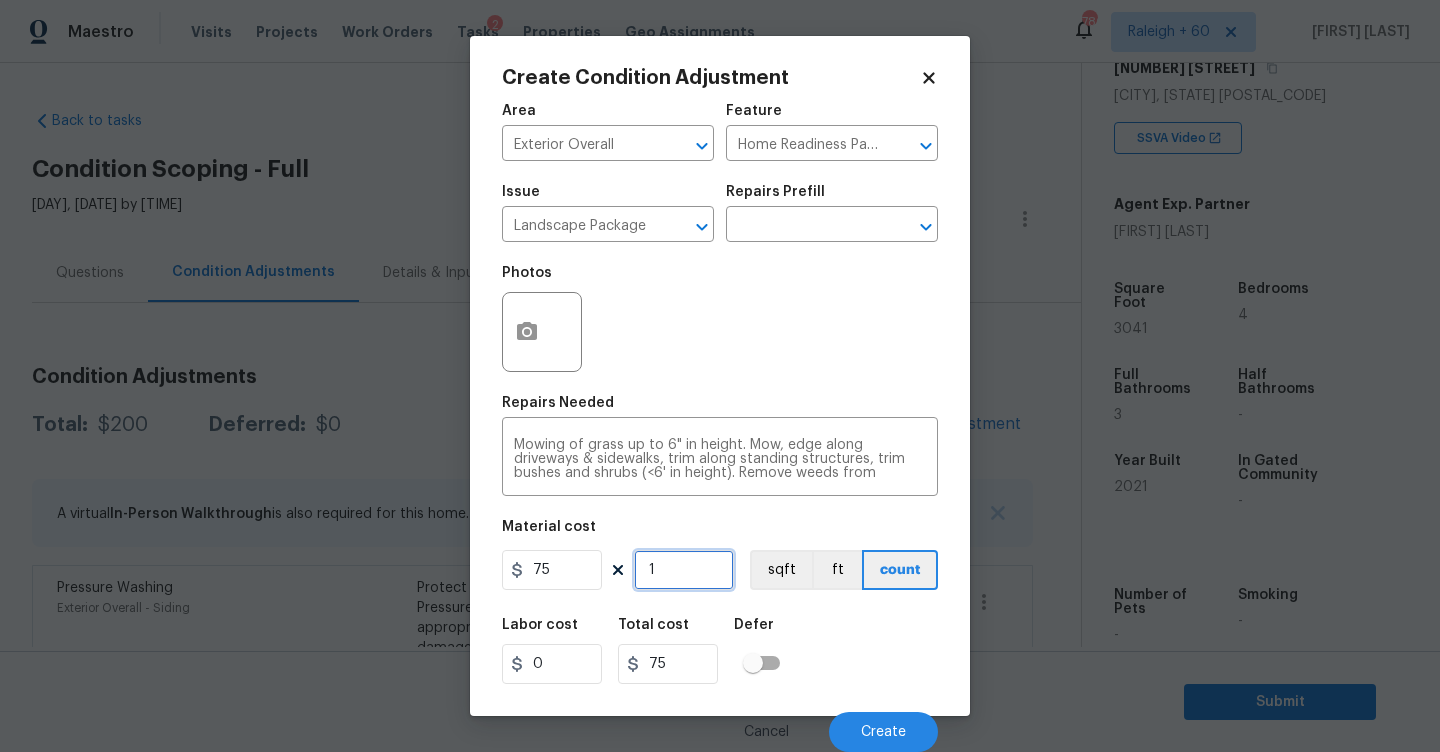 click on "1" at bounding box center [684, 570] 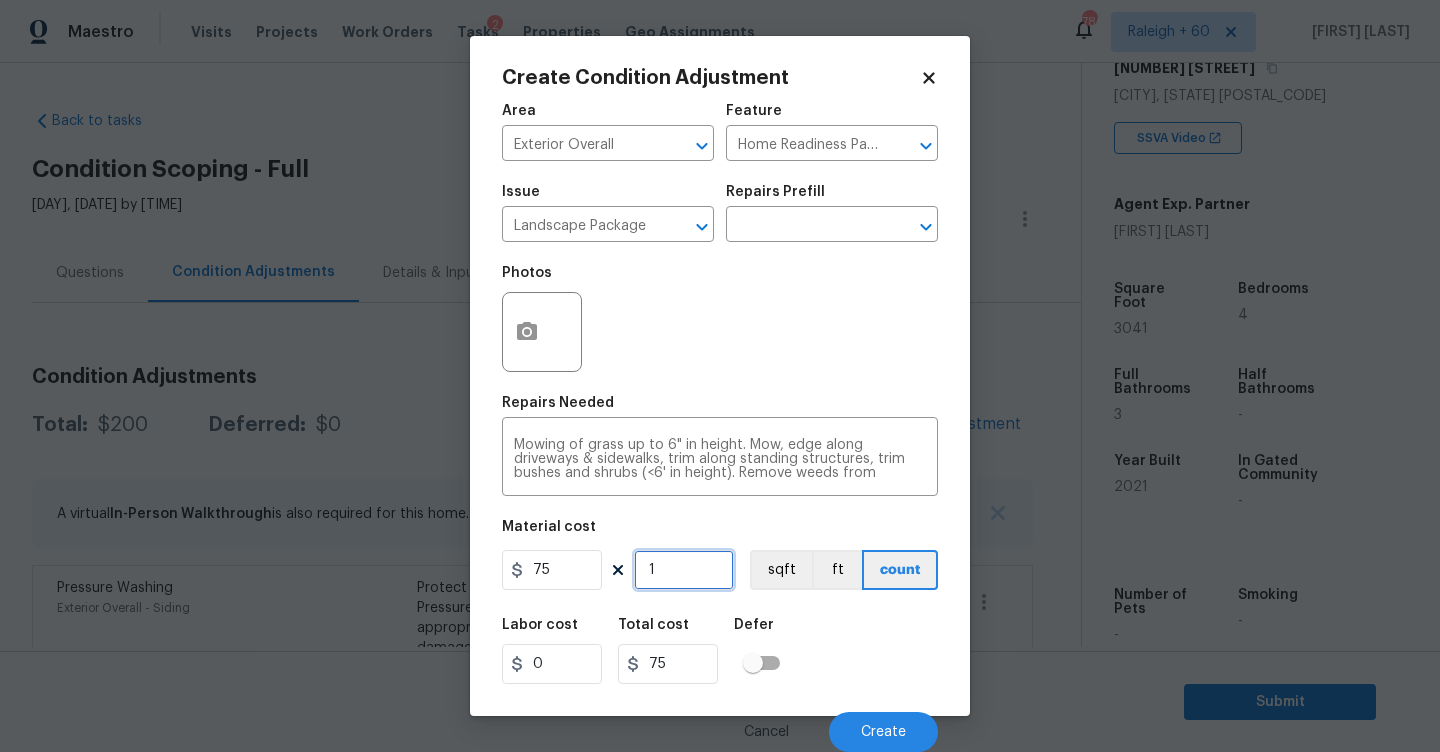 type on "0" 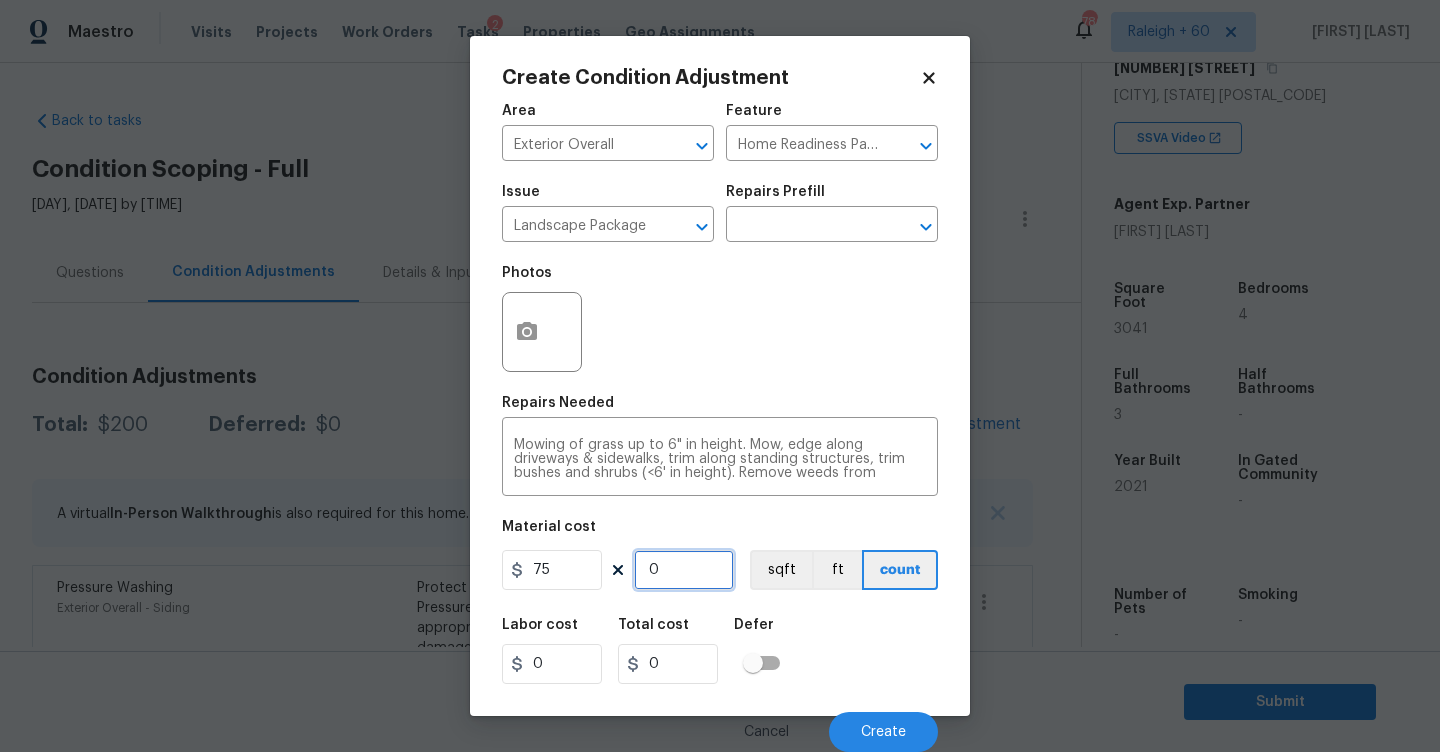 type on "6" 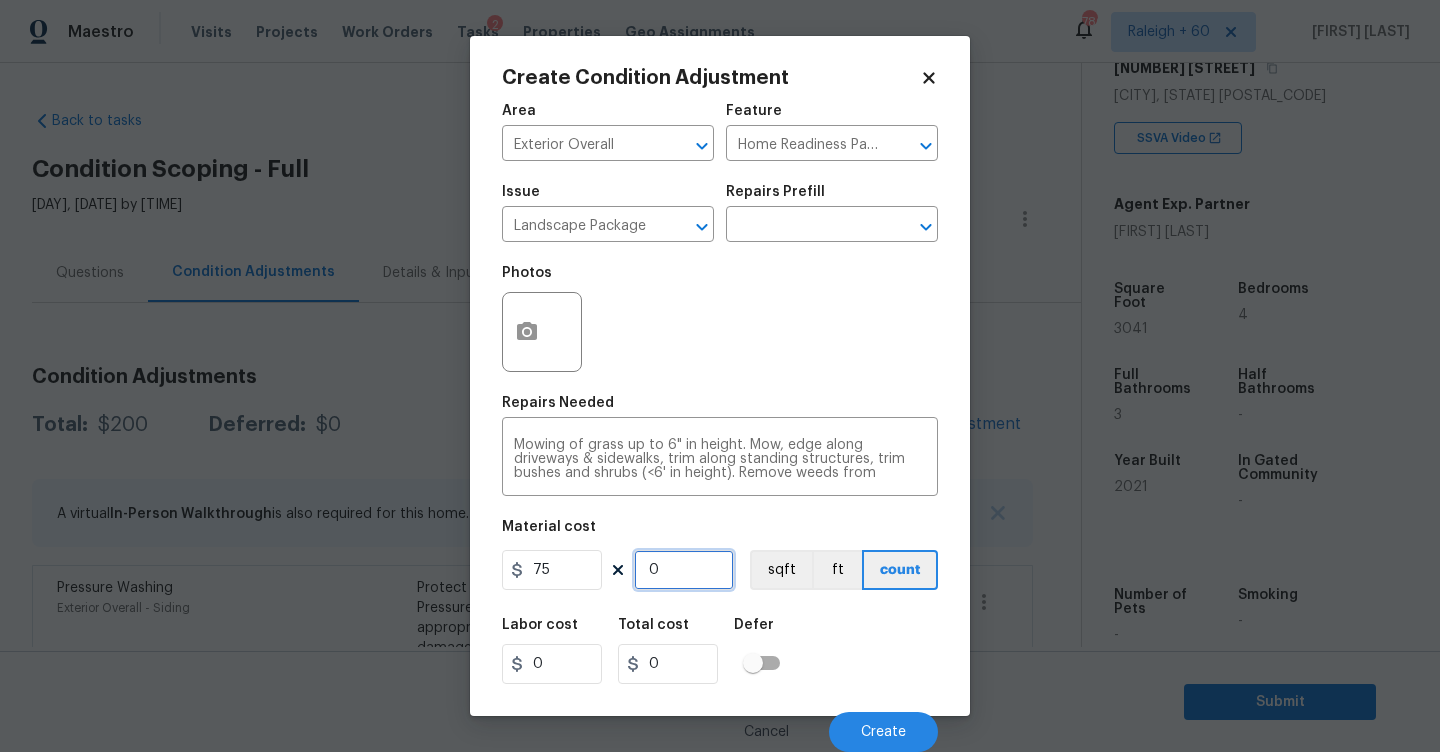 type on "450" 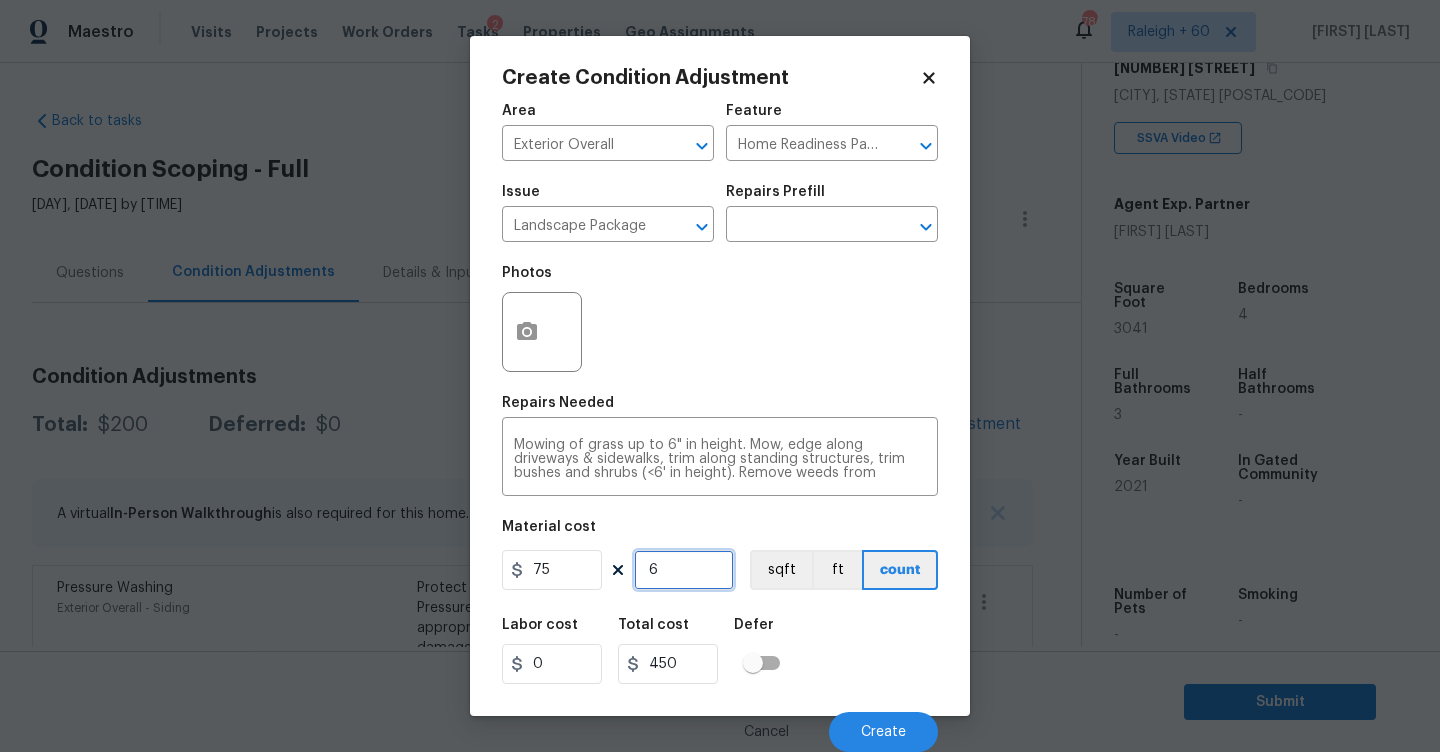 type on "6" 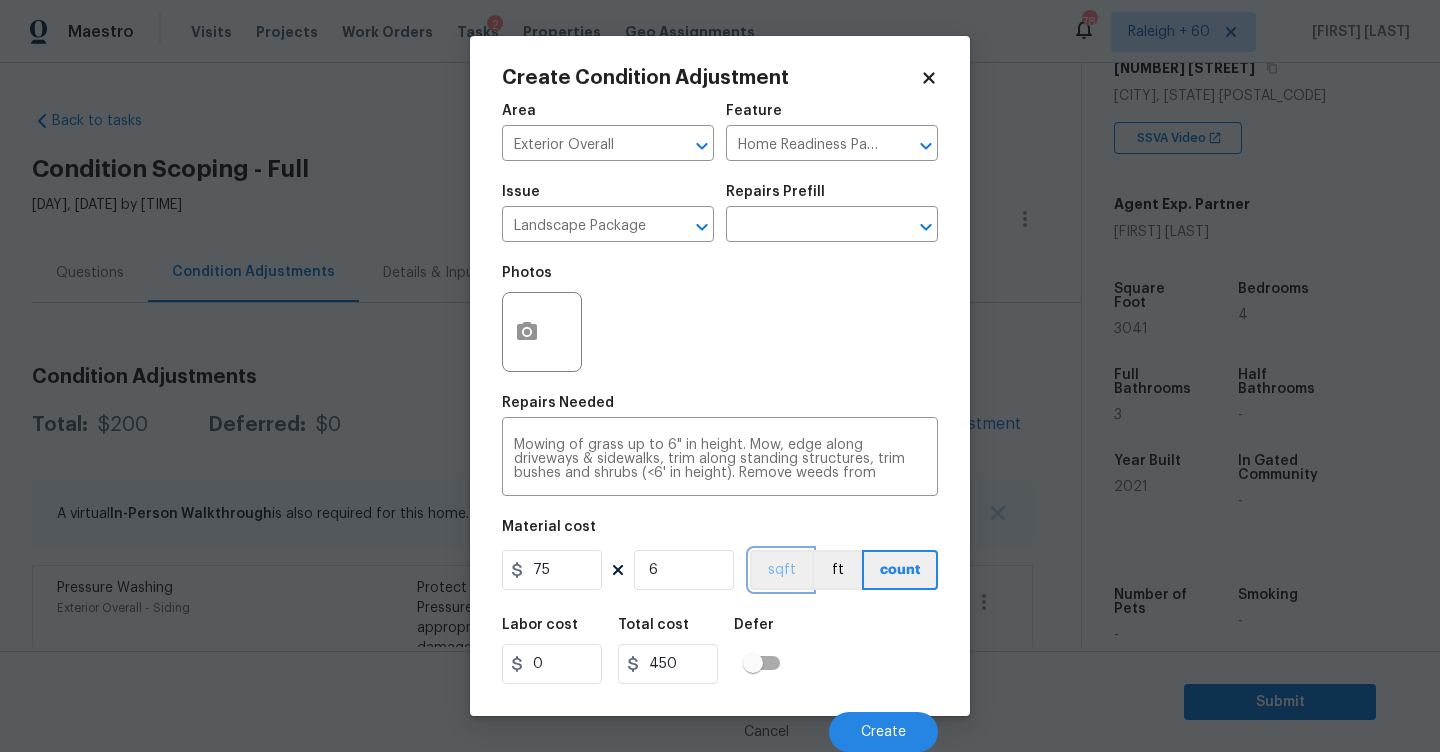 type 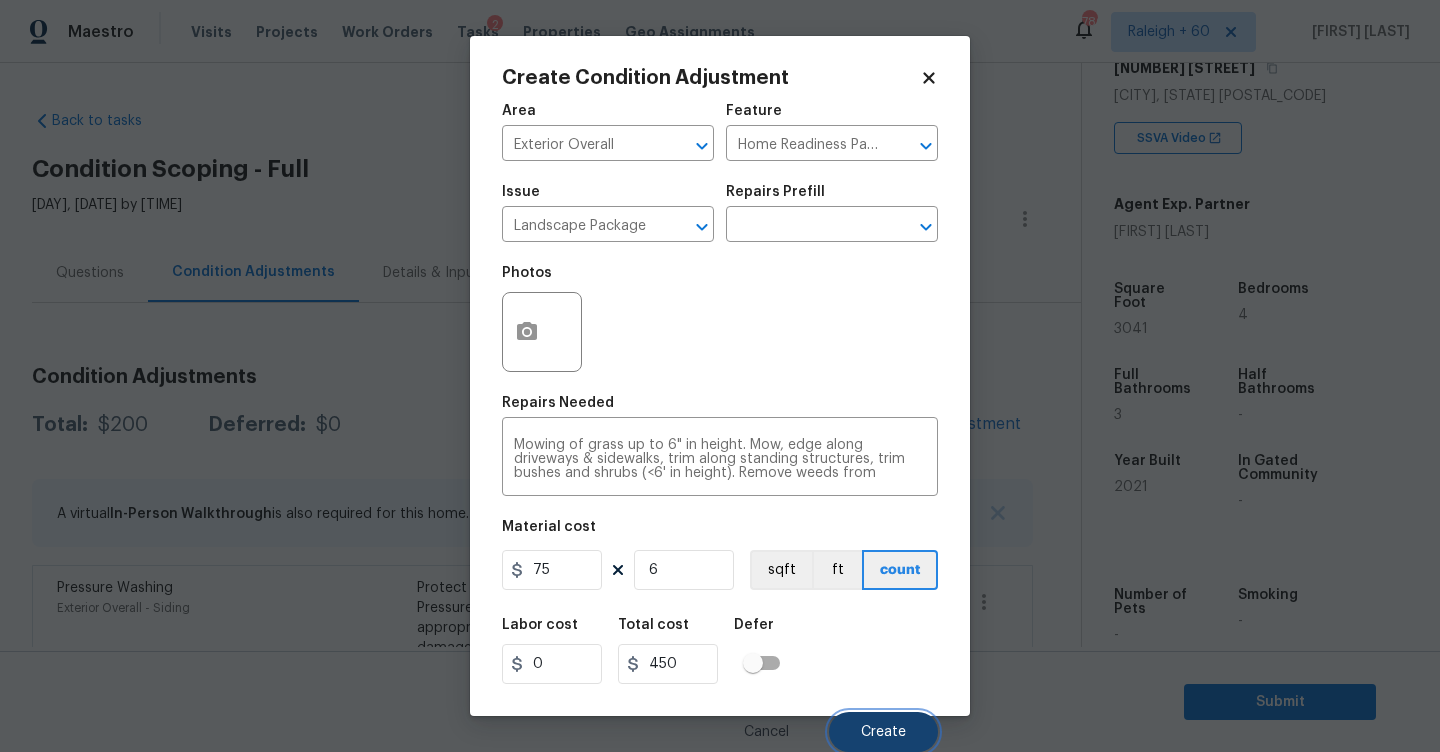click on "Create" at bounding box center [883, 732] 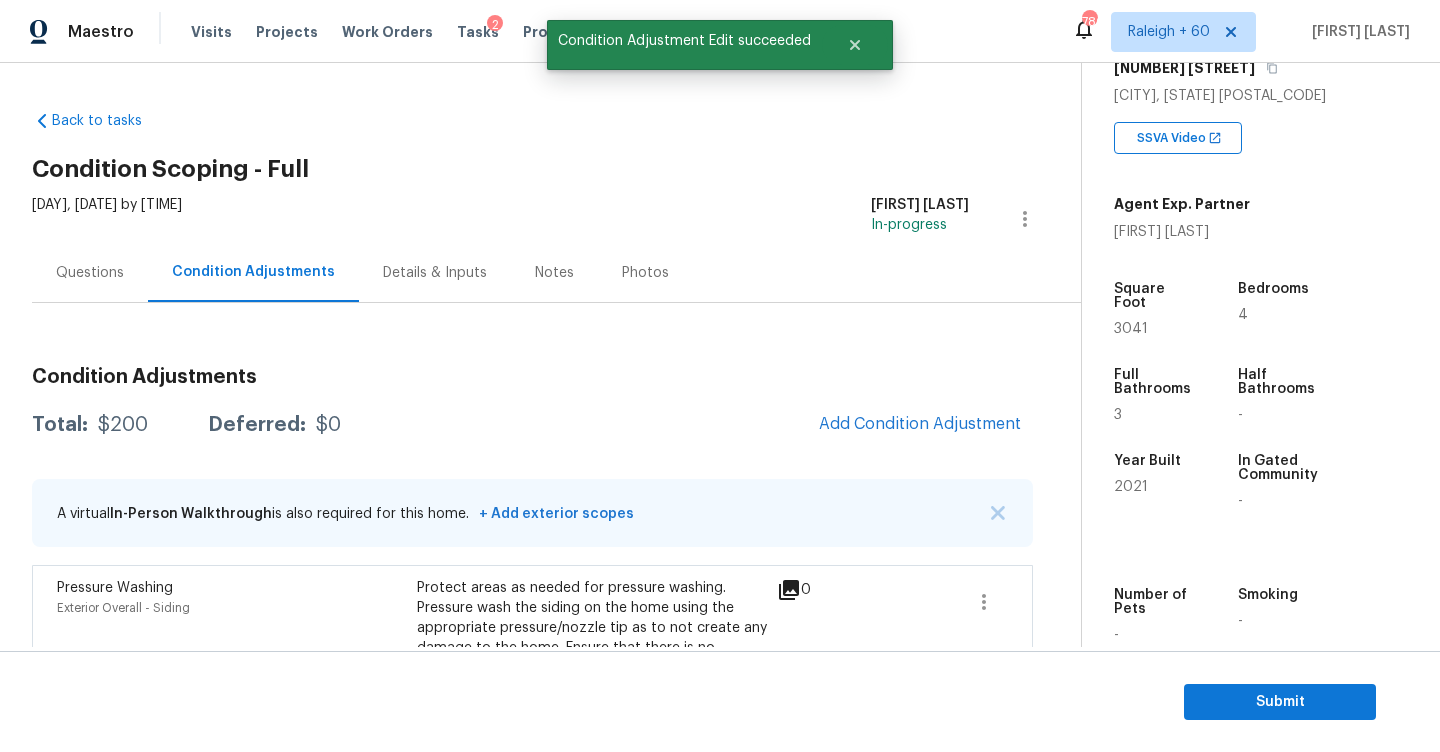 scroll, scrollTop: 0, scrollLeft: 0, axis: both 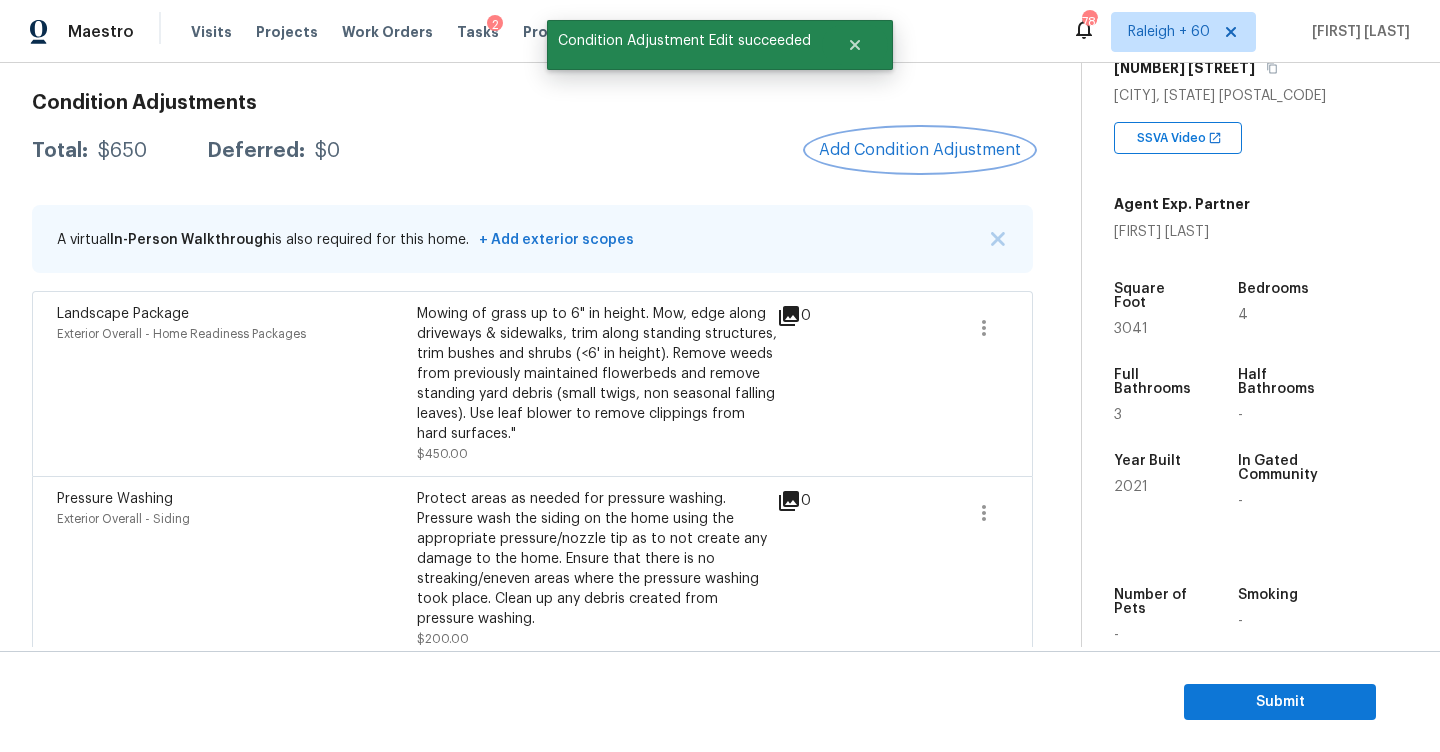 click on "Add Condition Adjustment" at bounding box center (920, 150) 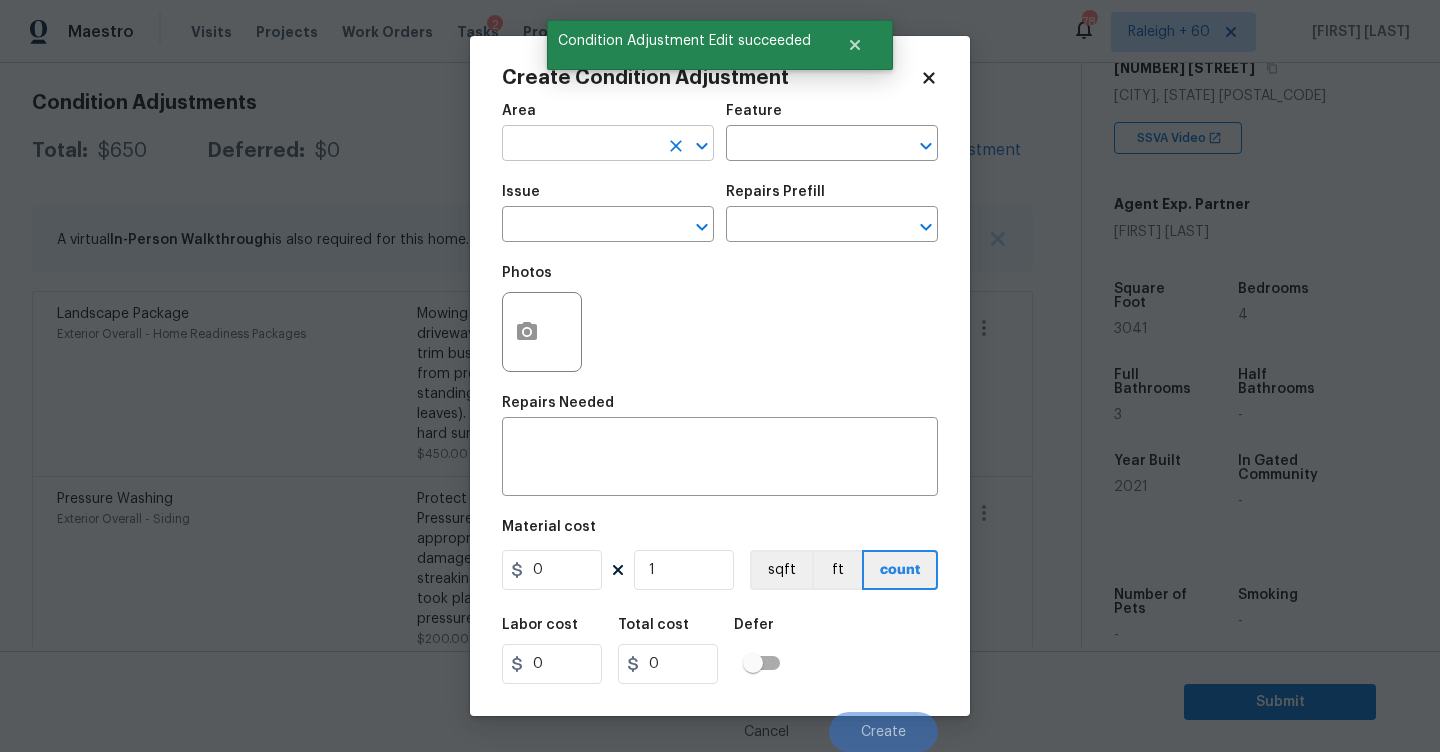 click at bounding box center (580, 145) 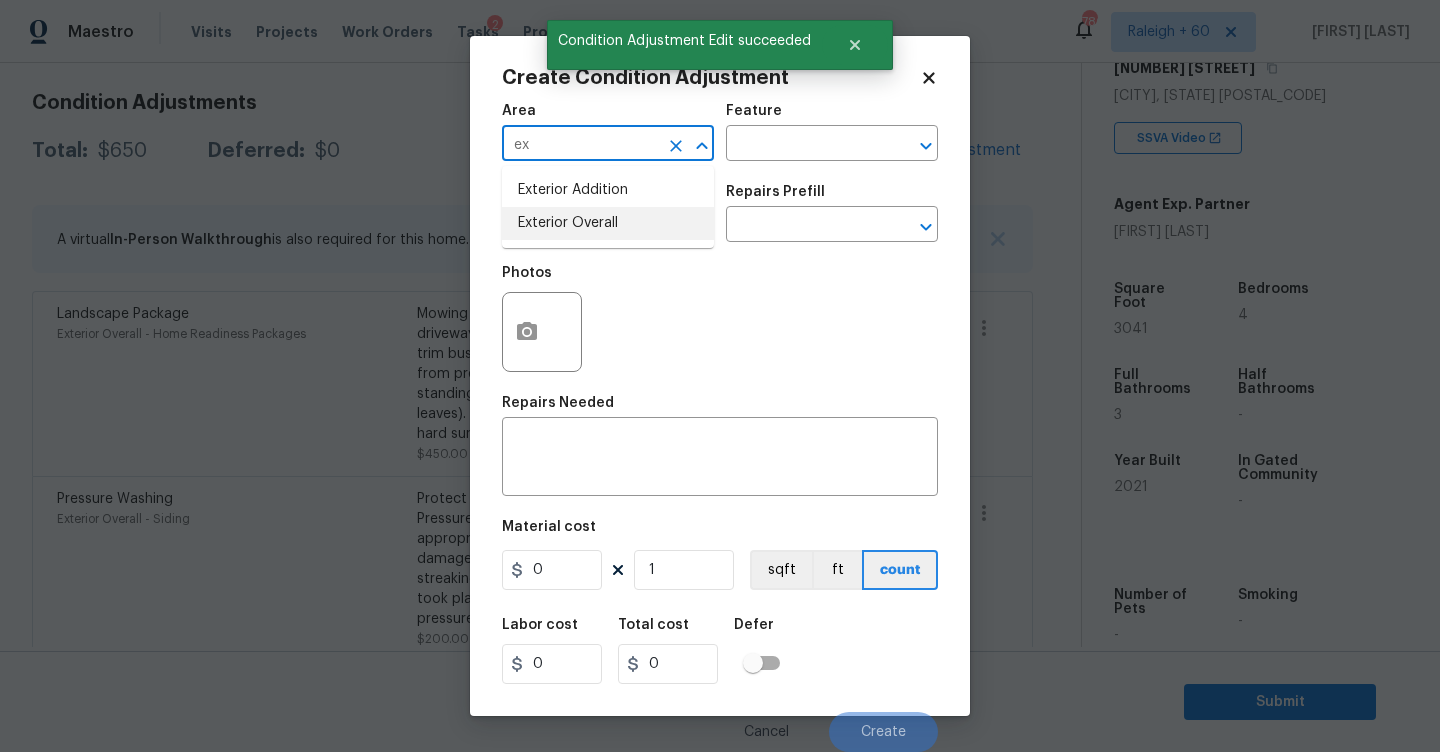 click on "Exterior Overall" at bounding box center (608, 223) 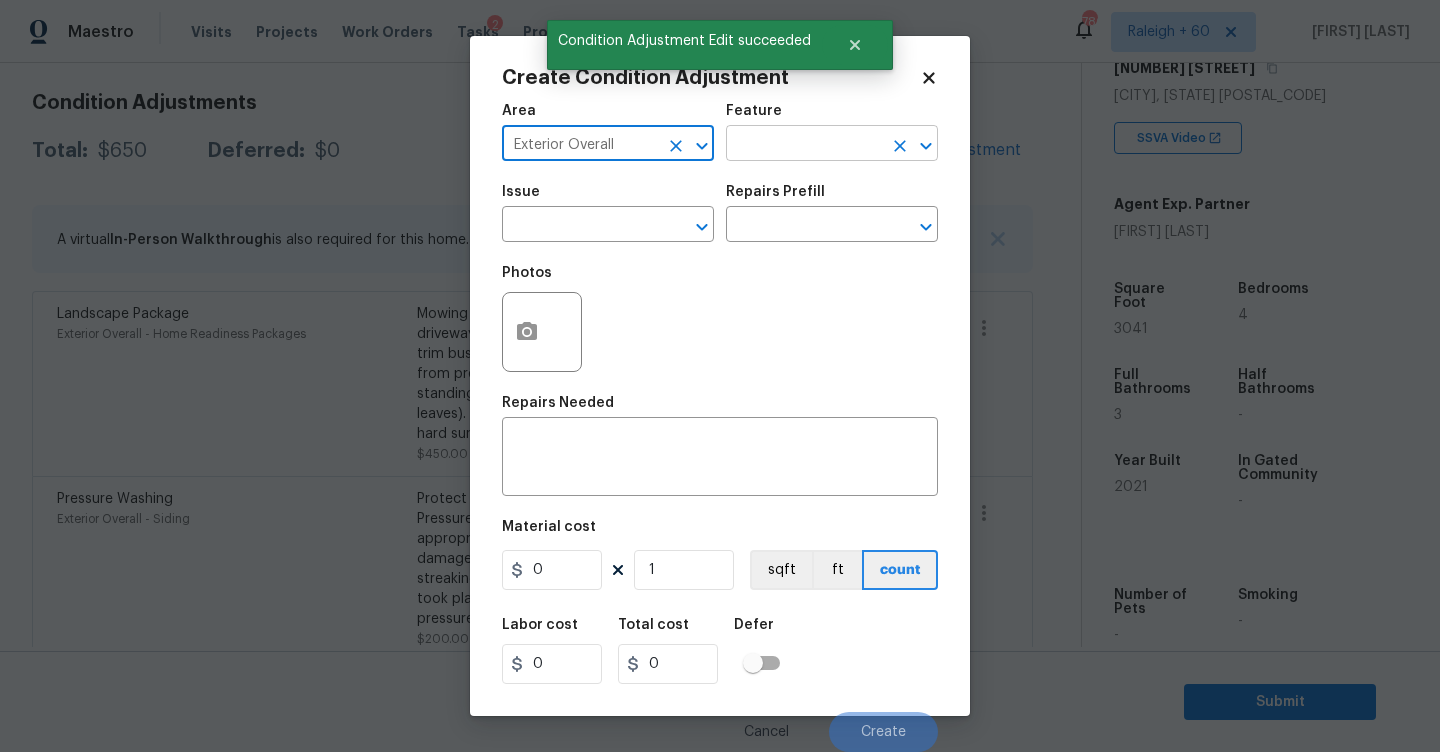 type on "Exterior Overall" 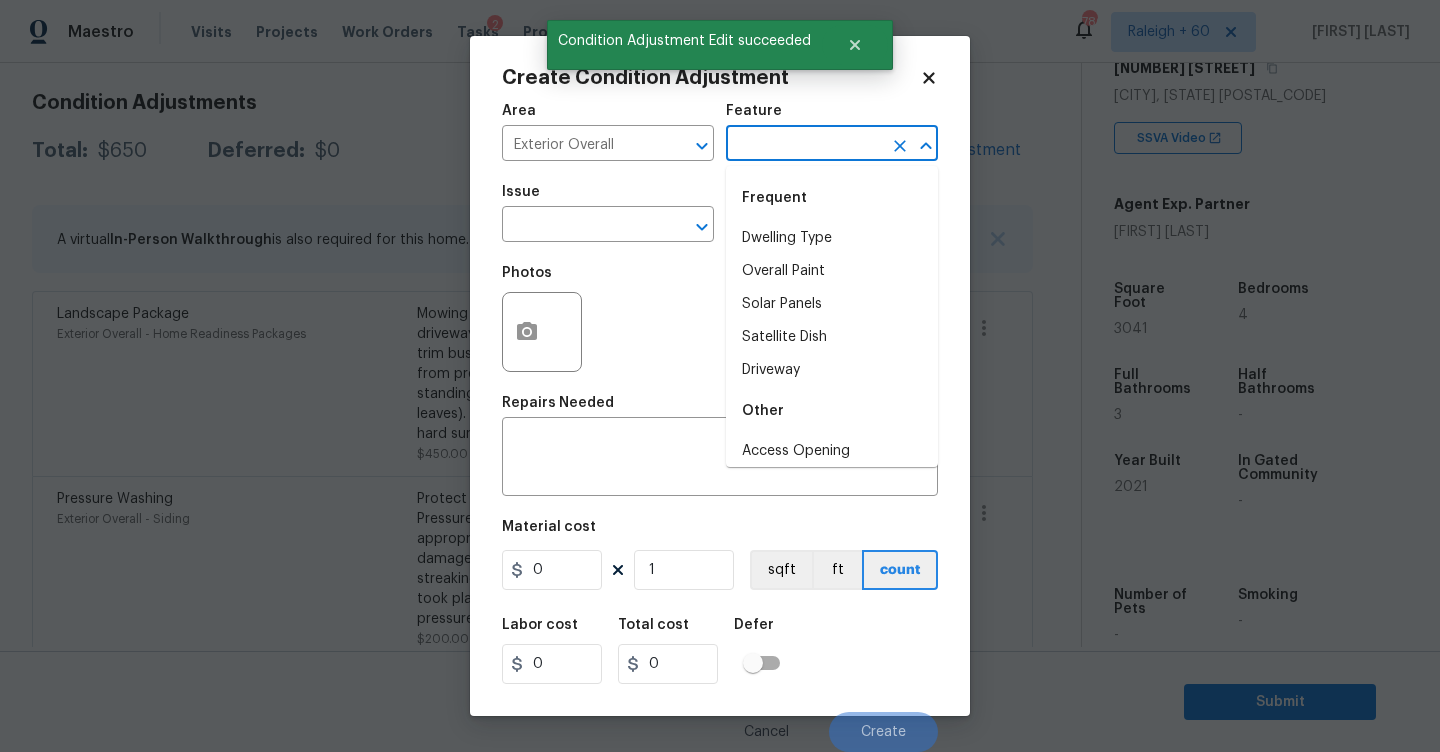 click at bounding box center [804, 145] 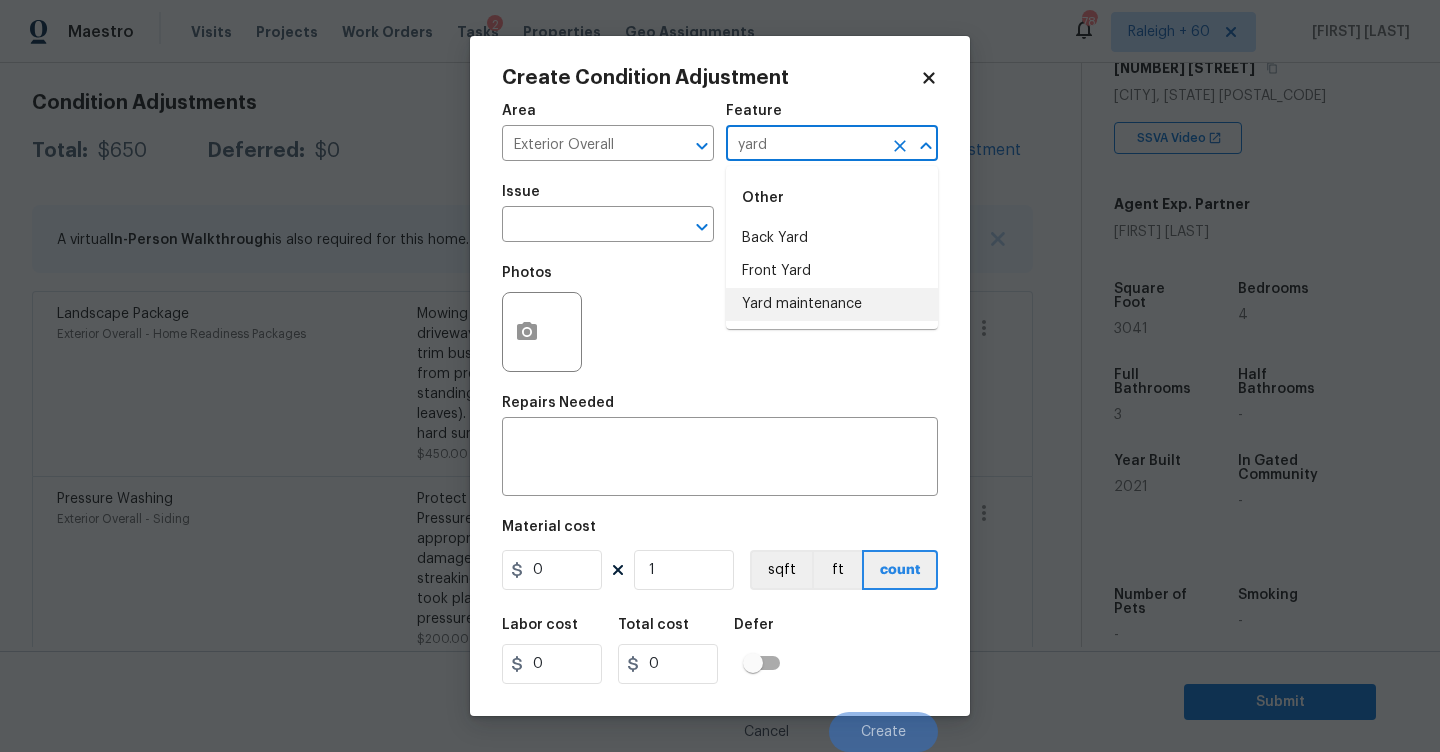 click on "Yard maintenance" at bounding box center (832, 304) 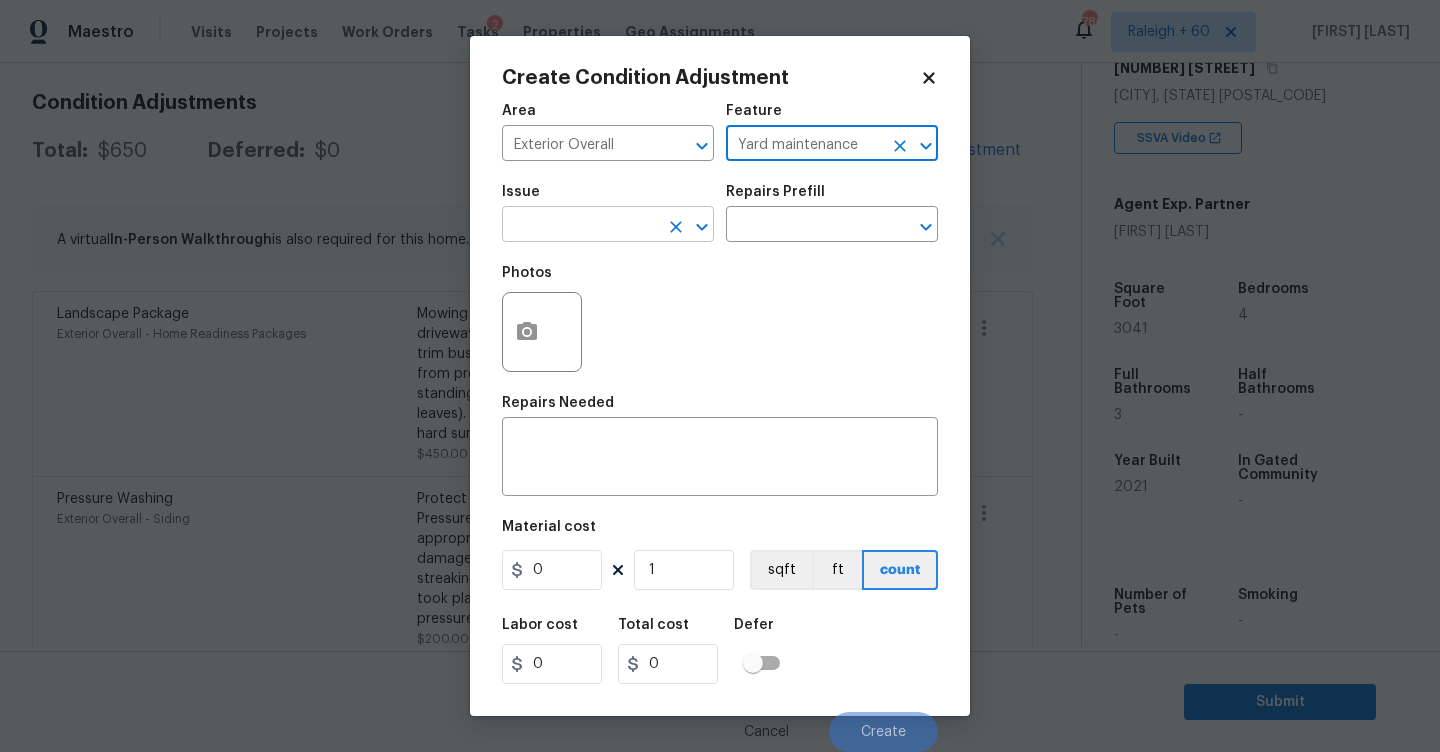 type on "Yard maintenance" 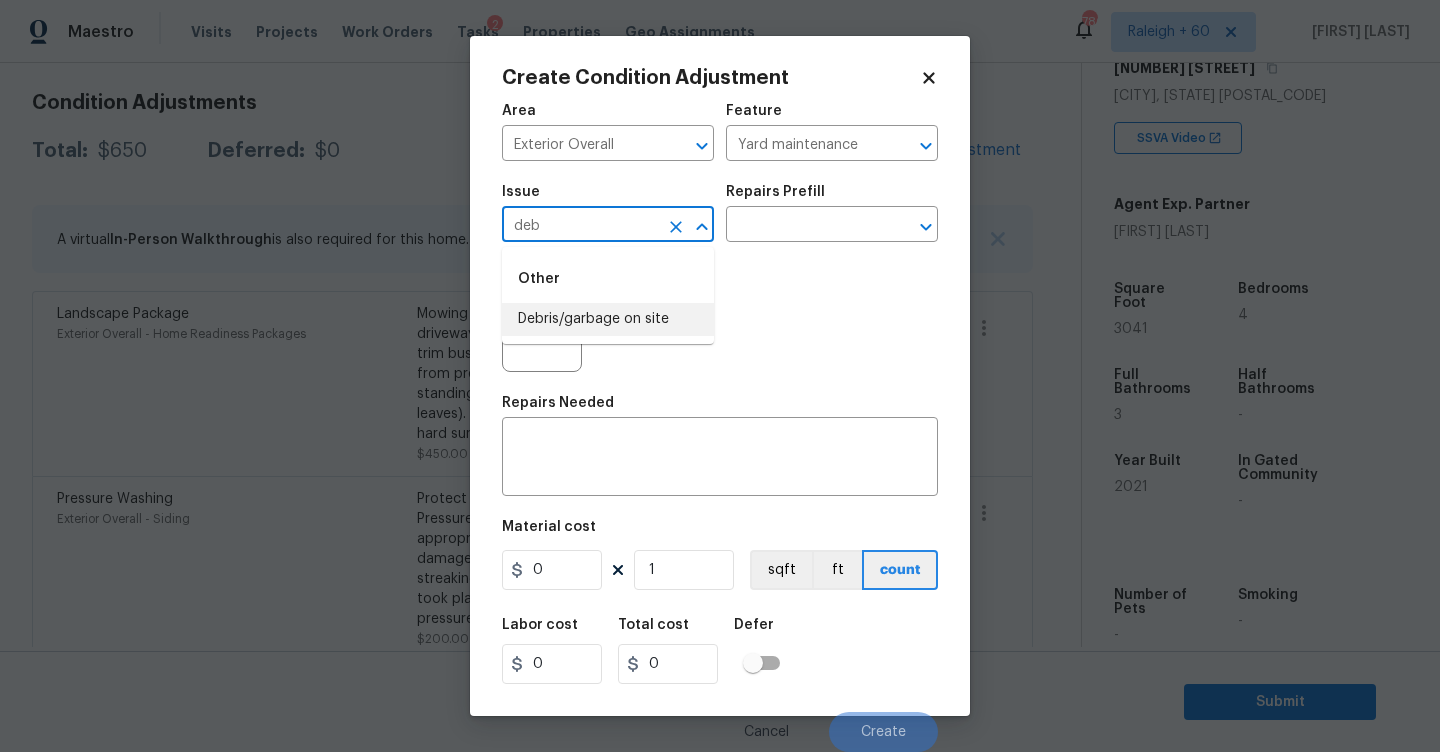 drag, startPoint x: 602, startPoint y: 305, endPoint x: 627, endPoint y: 288, distance: 30.232433 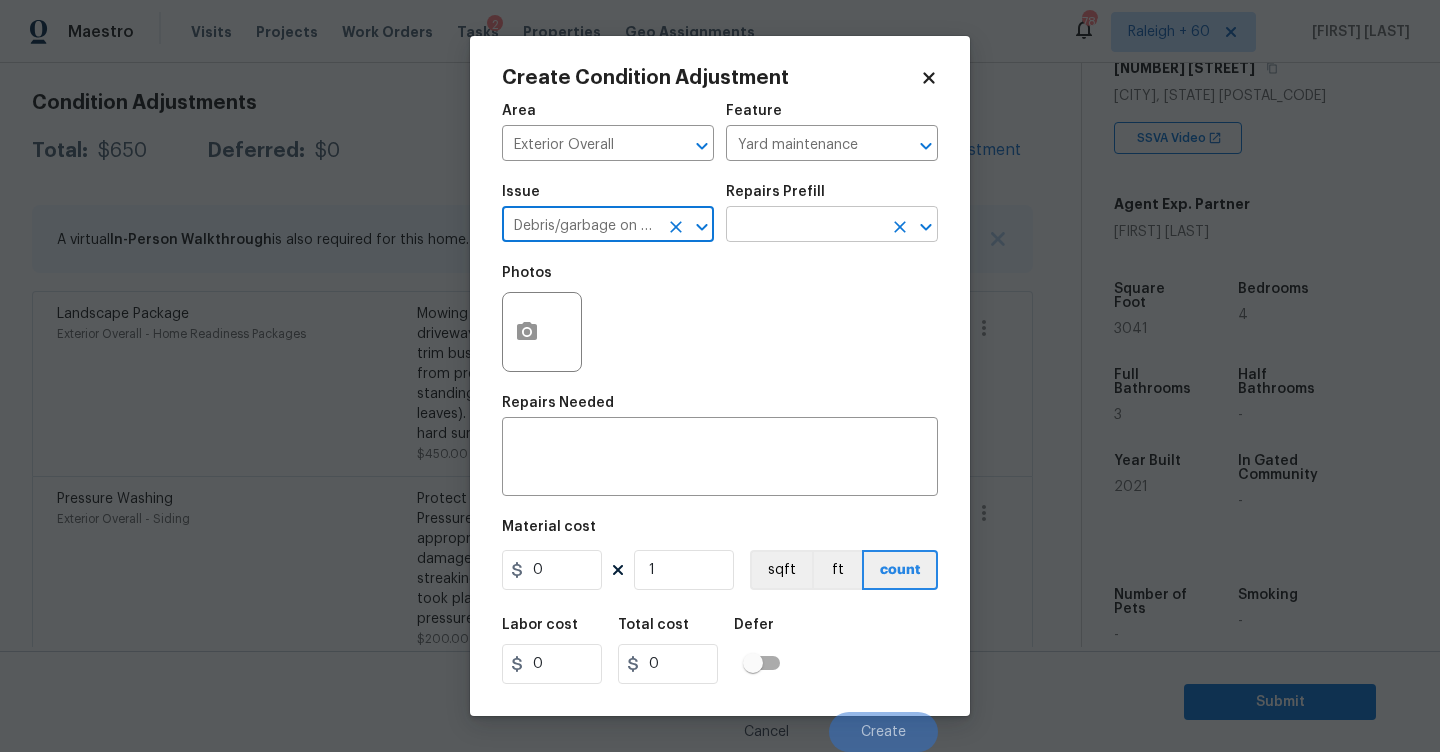 type on "Debris/garbage on site" 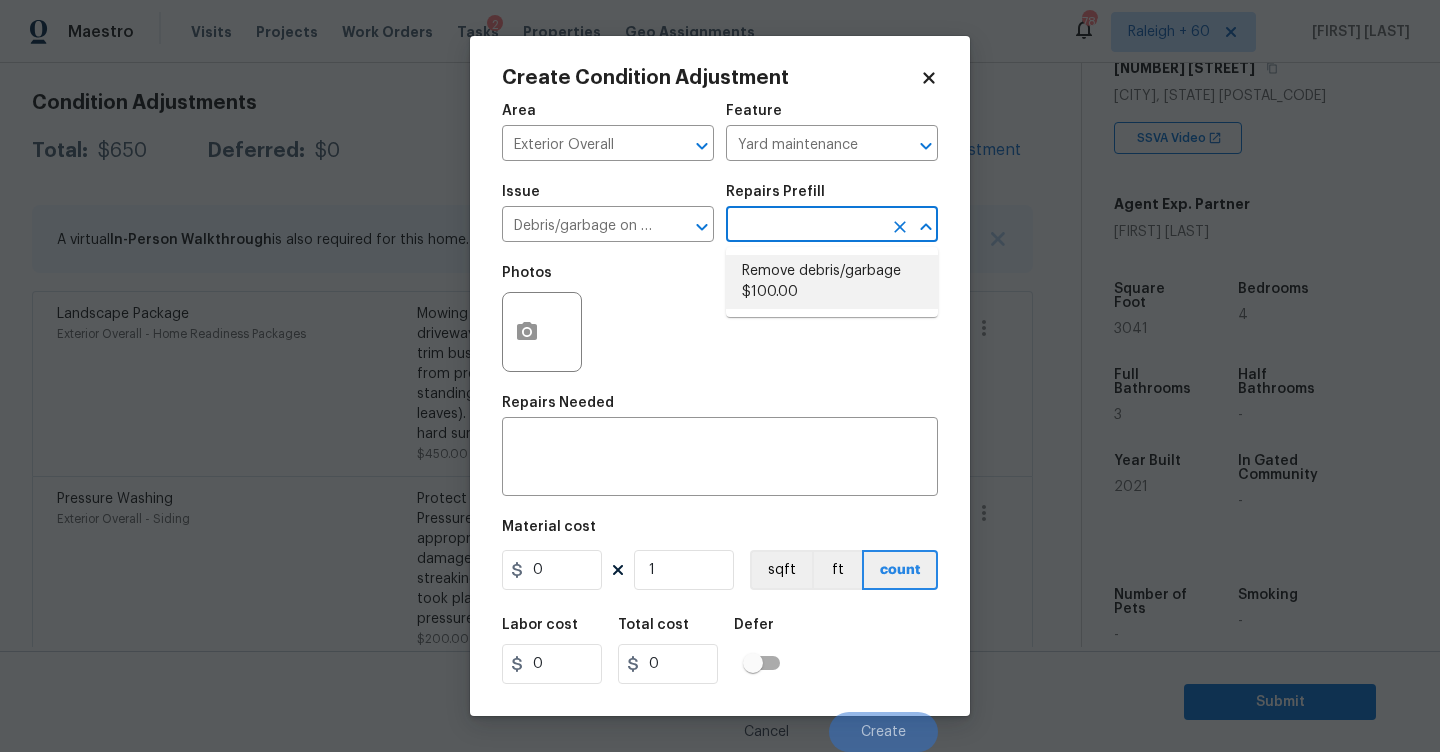 click on "Remove debris/garbage $100.00" at bounding box center (832, 282) 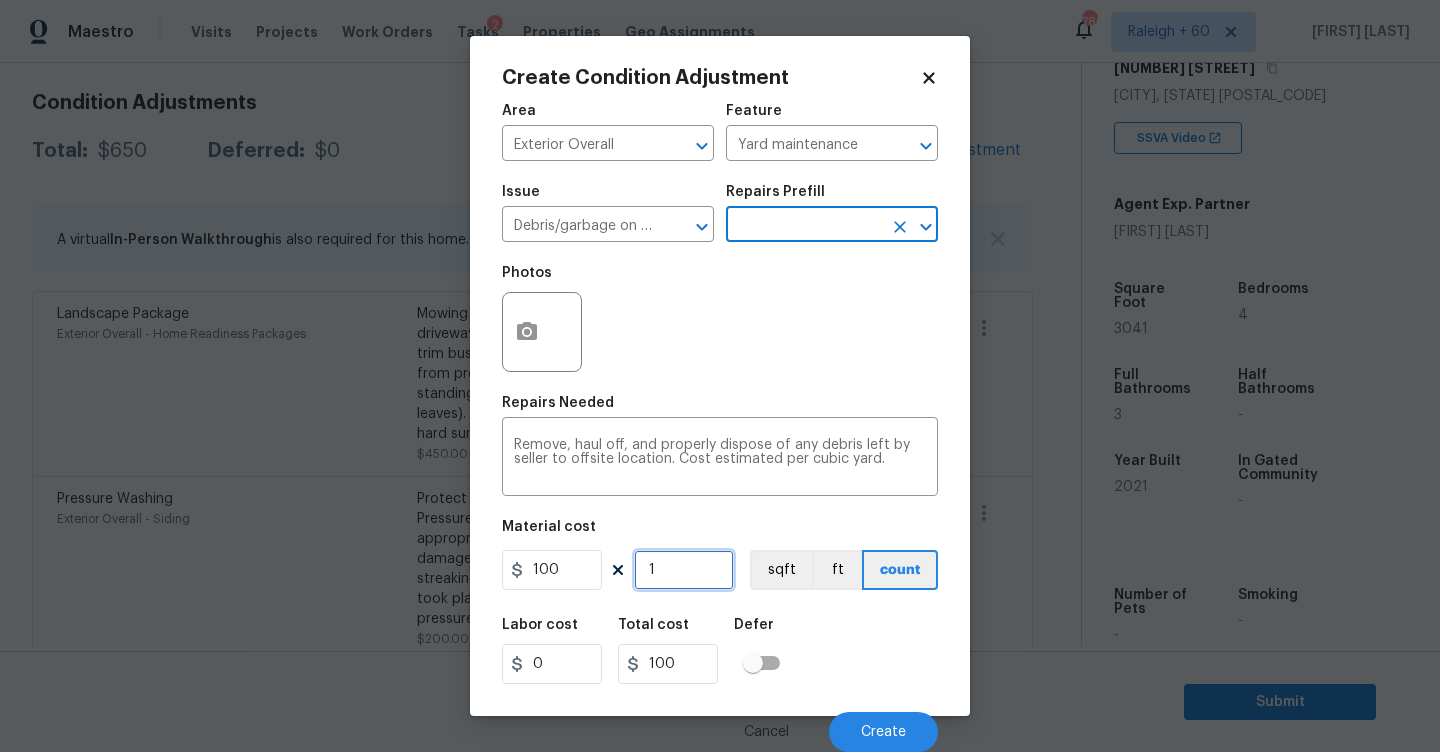 click on "1" at bounding box center (684, 570) 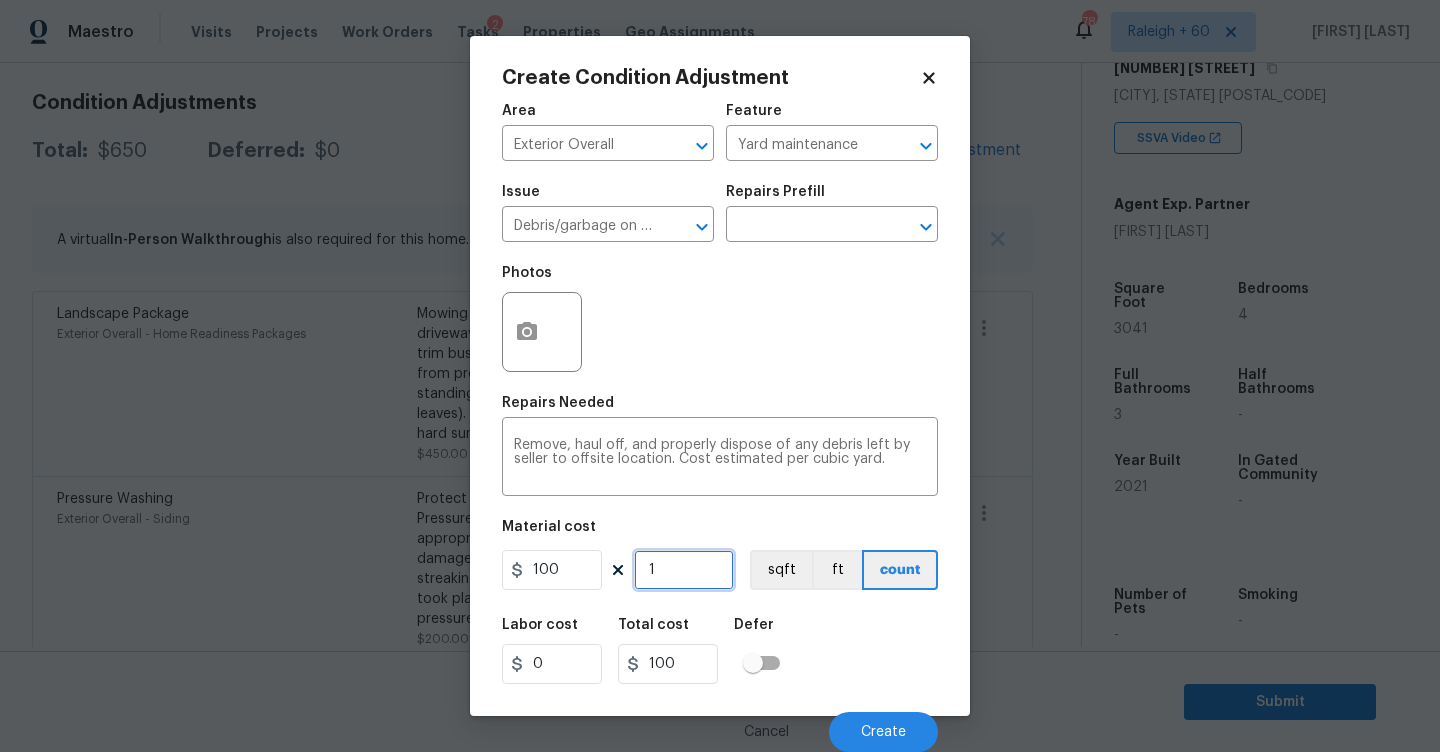 type on "0" 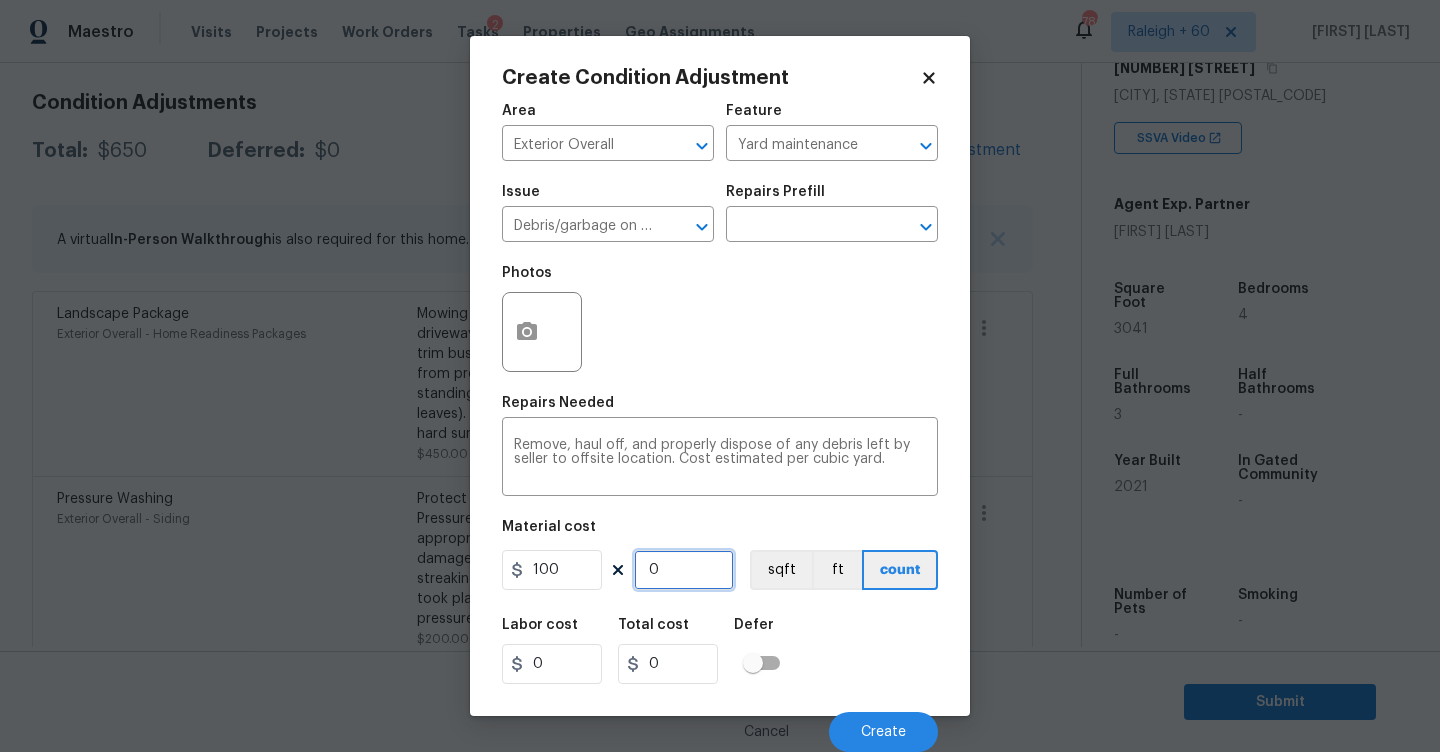 type on "3" 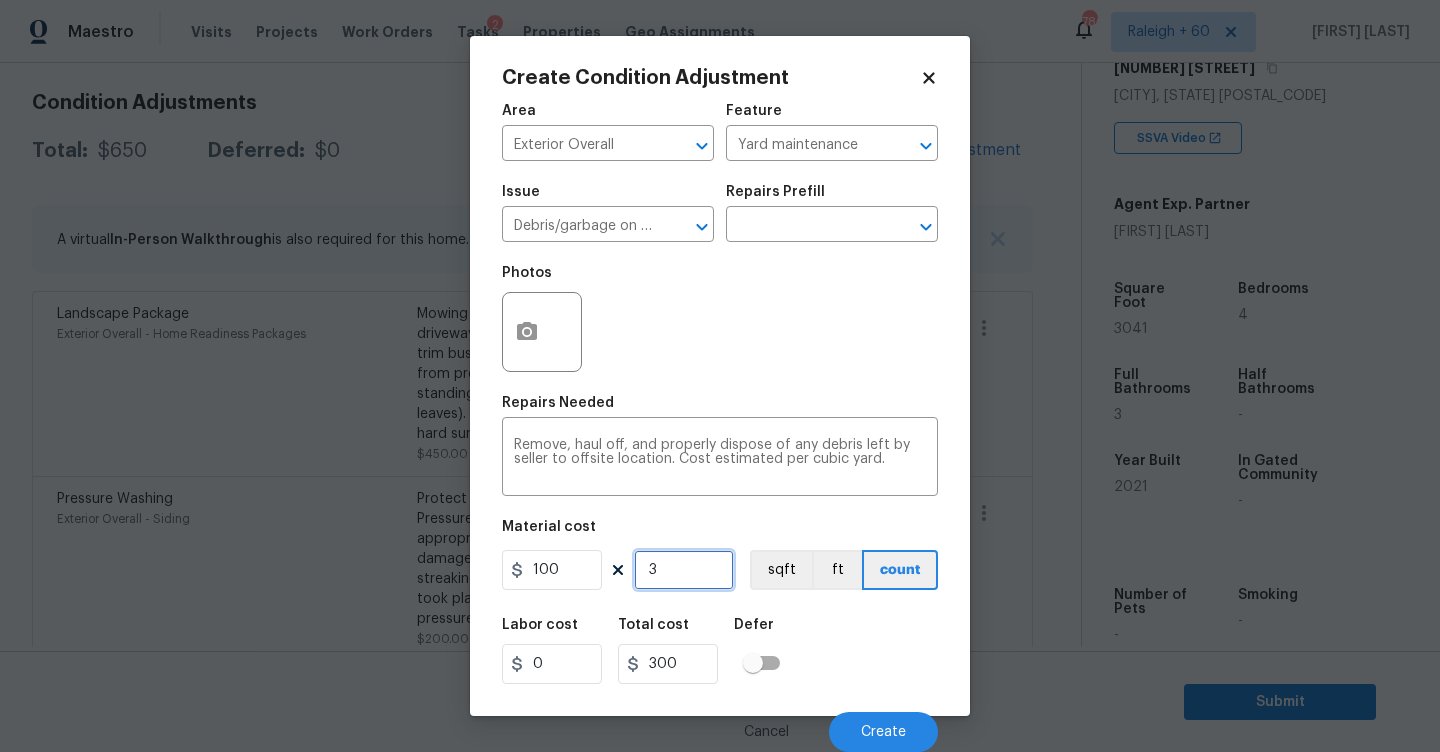 type on "0" 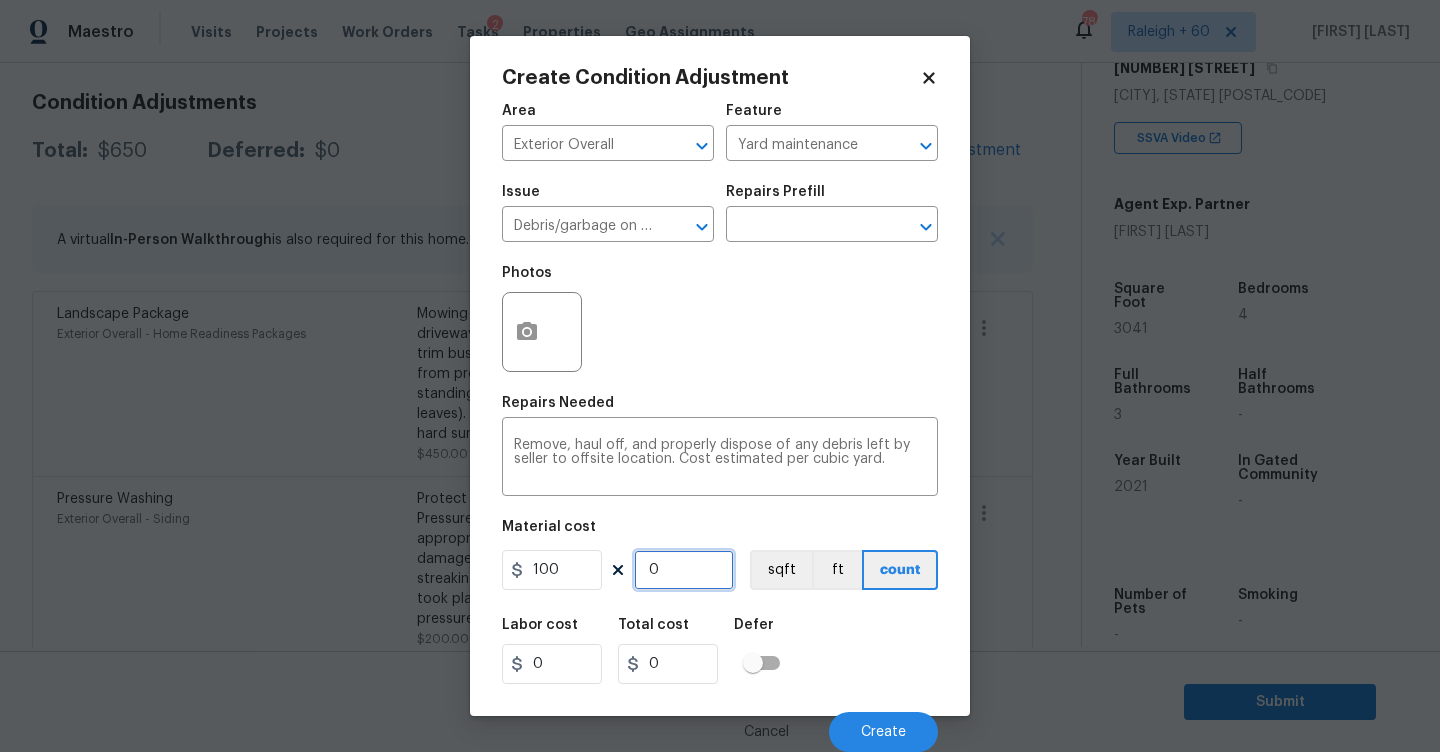 type on "2" 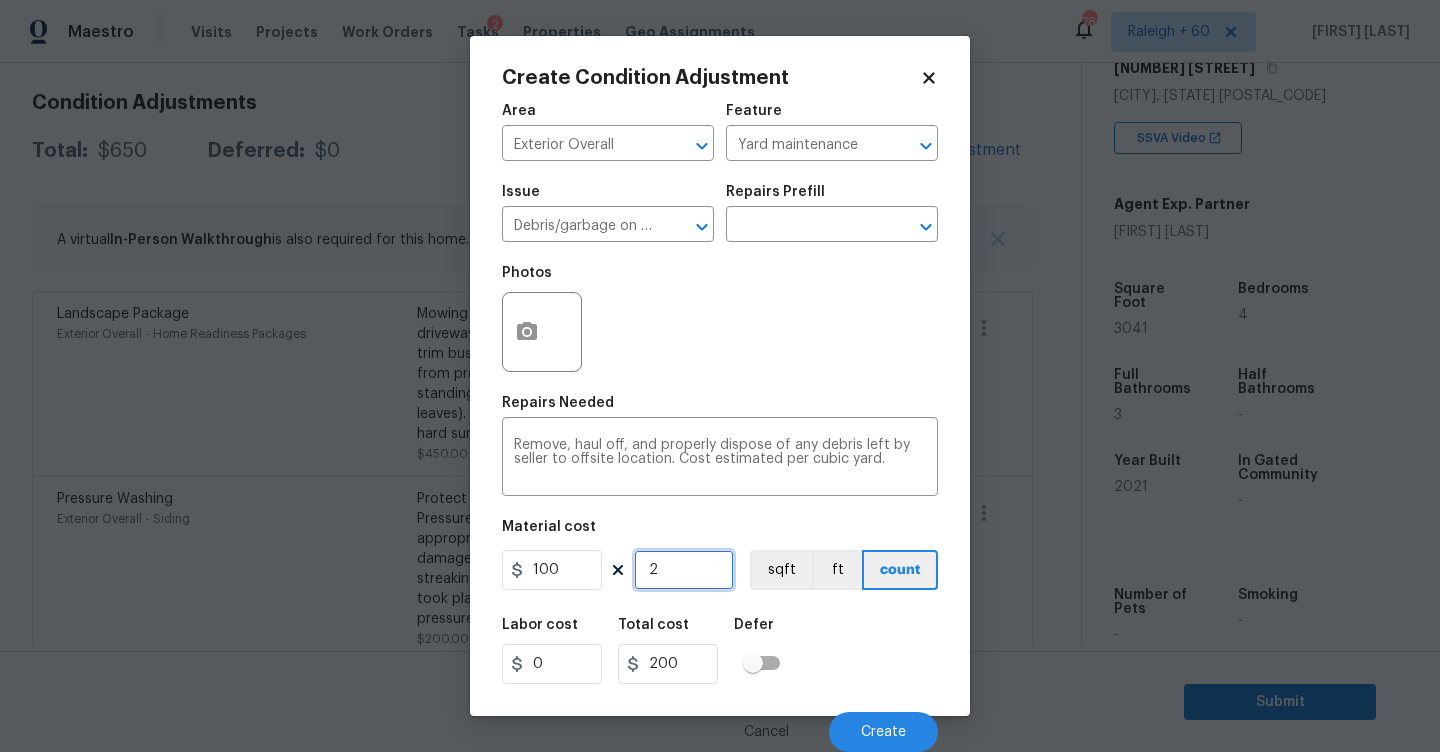 type on "2" 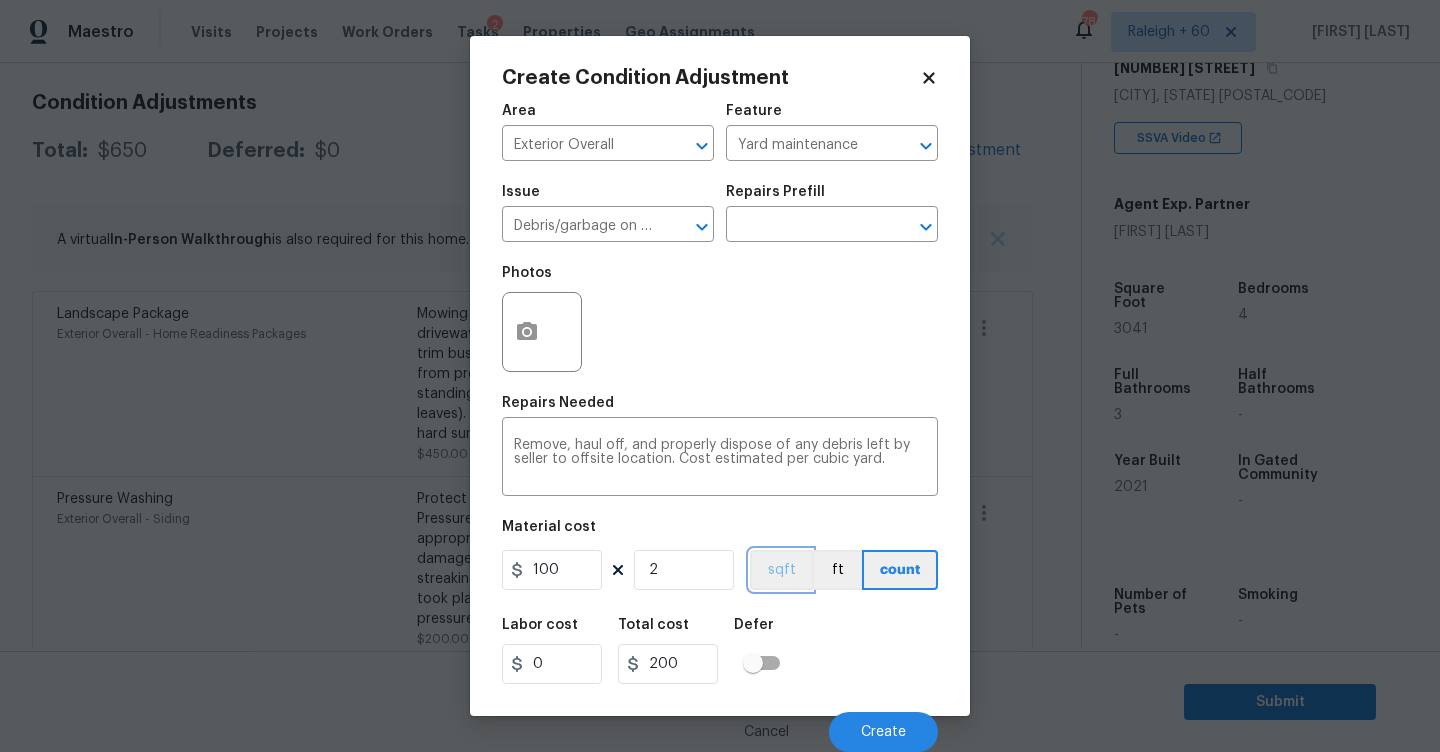 type 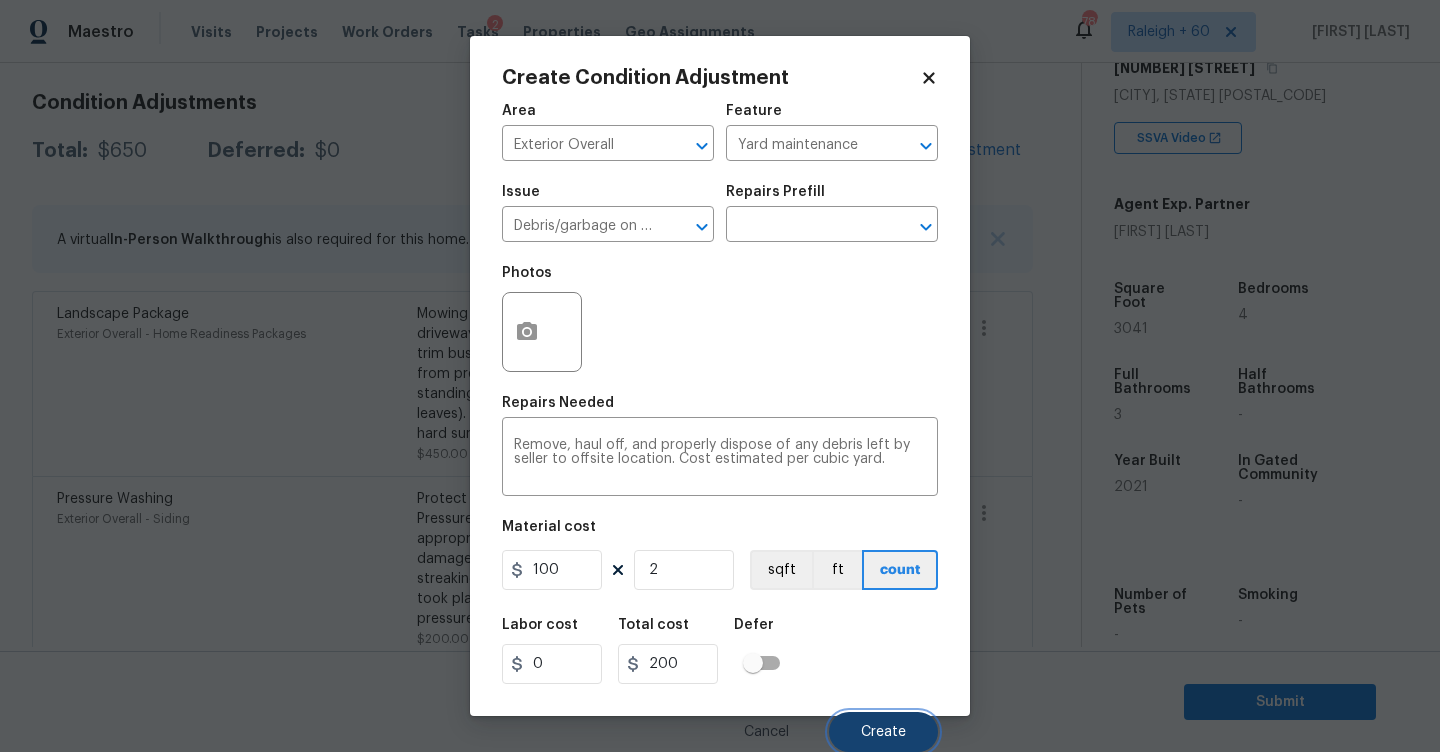 click on "Create" at bounding box center (883, 732) 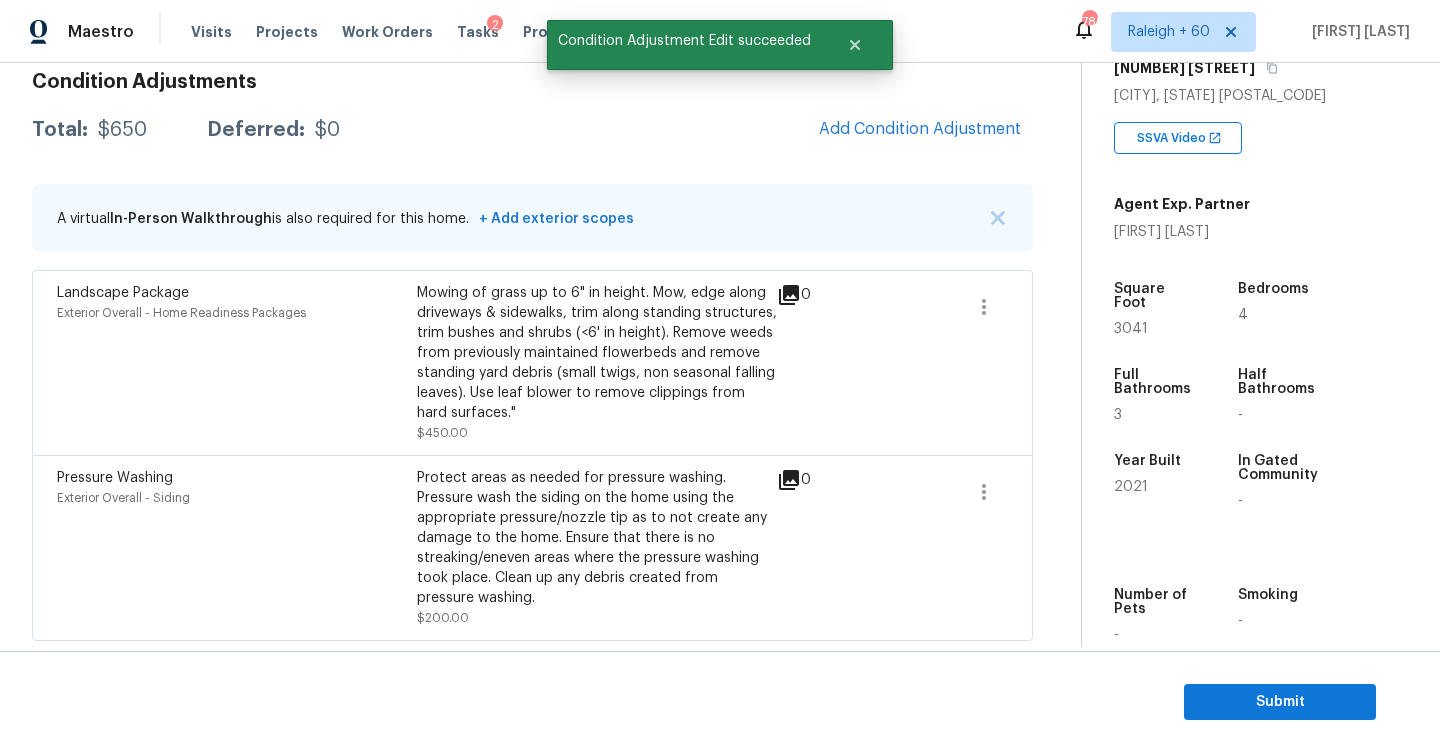 scroll, scrollTop: 274, scrollLeft: 0, axis: vertical 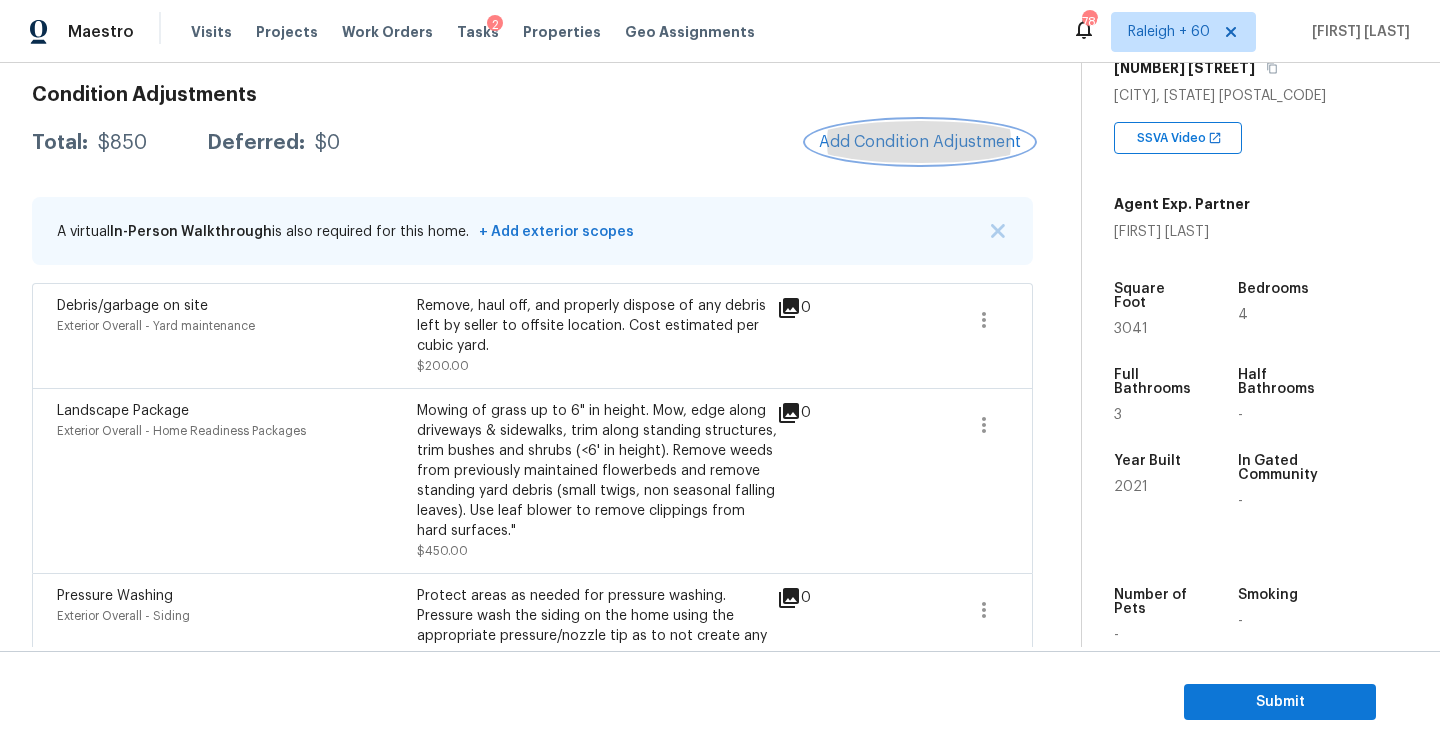 click on "Add Condition Adjustment" at bounding box center [920, 142] 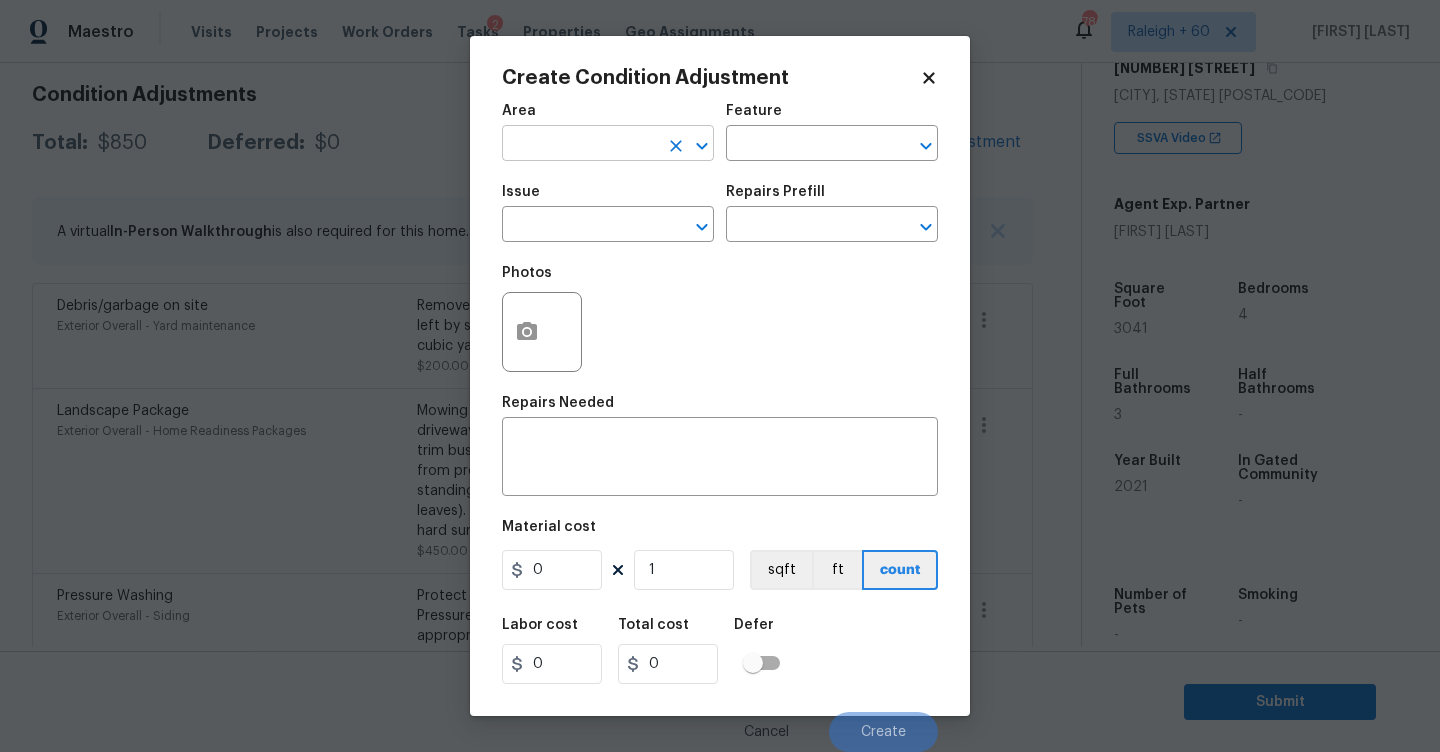 click at bounding box center [580, 145] 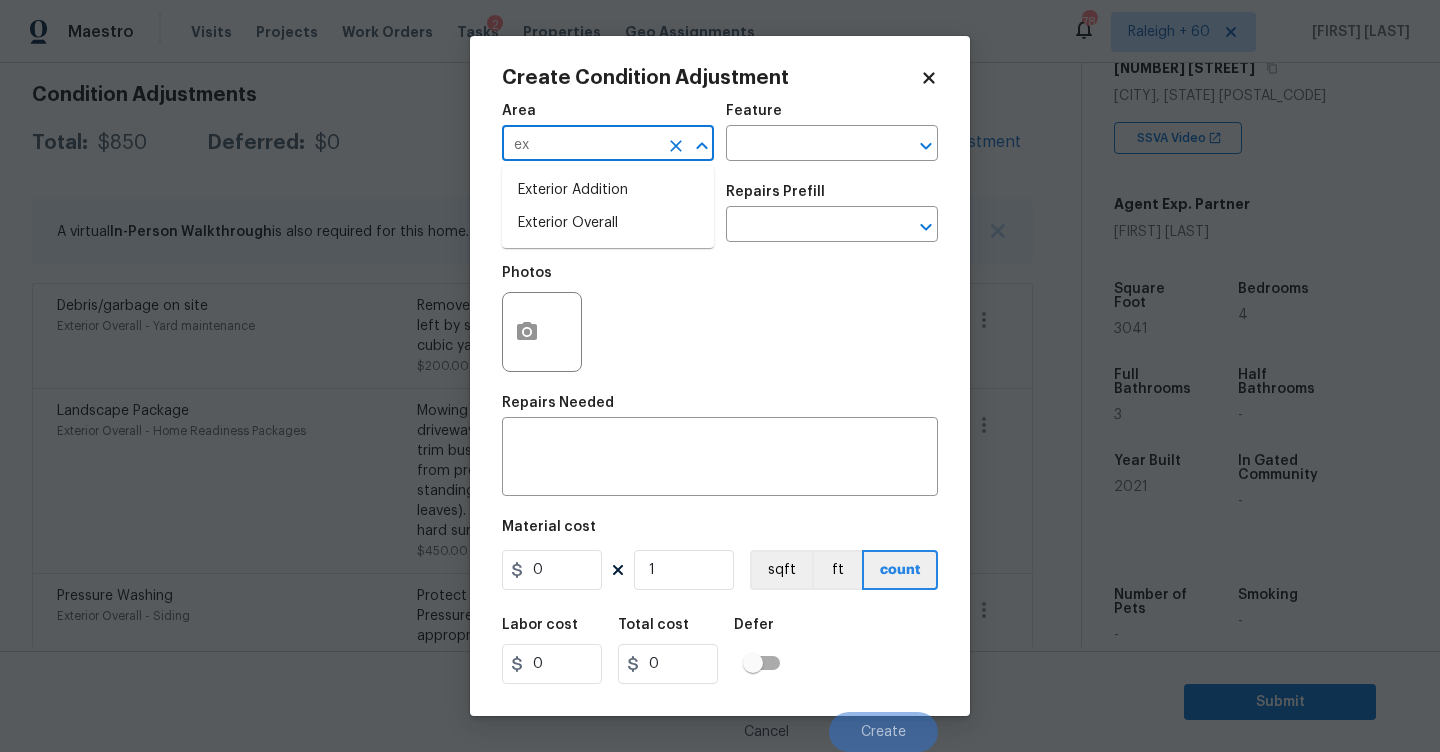 click on "Exterior Overall" at bounding box center [608, 223] 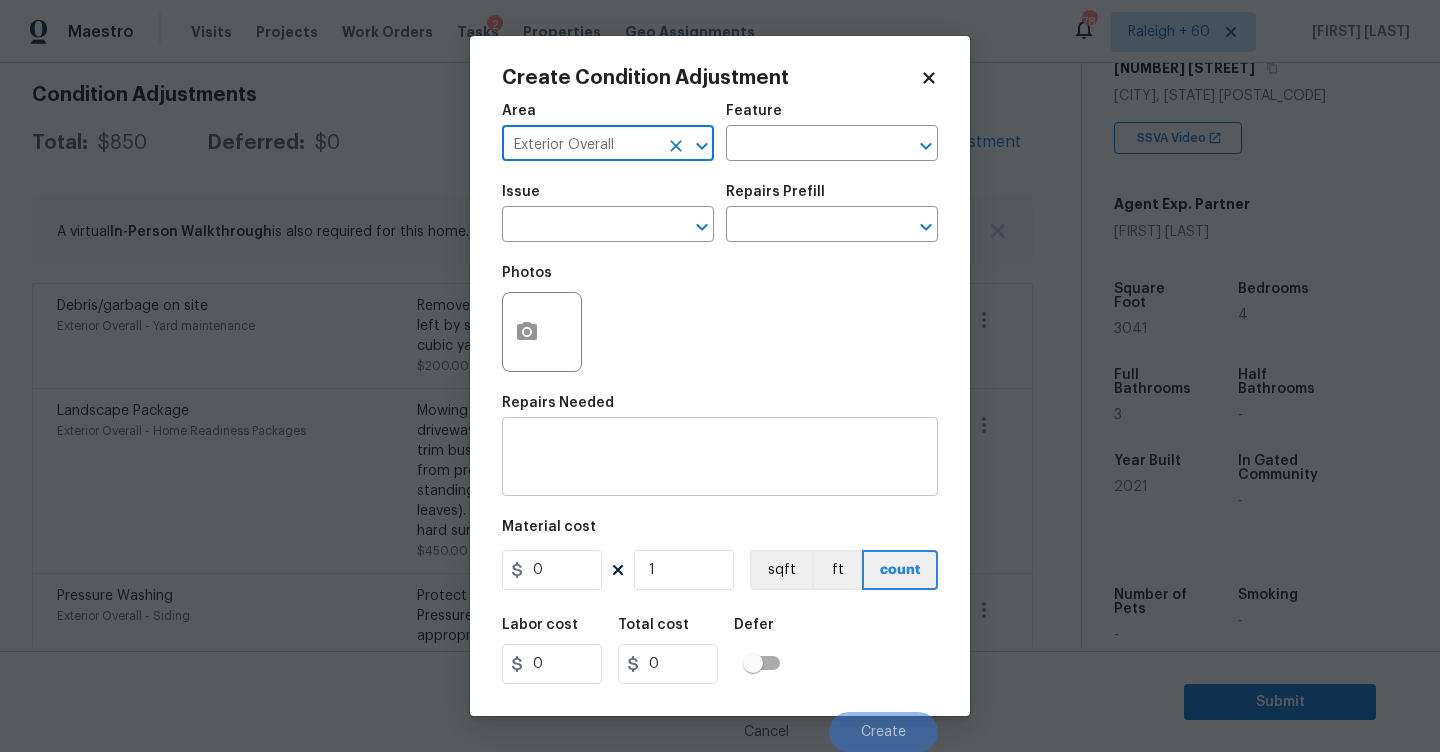 type on "Exterior Overall" 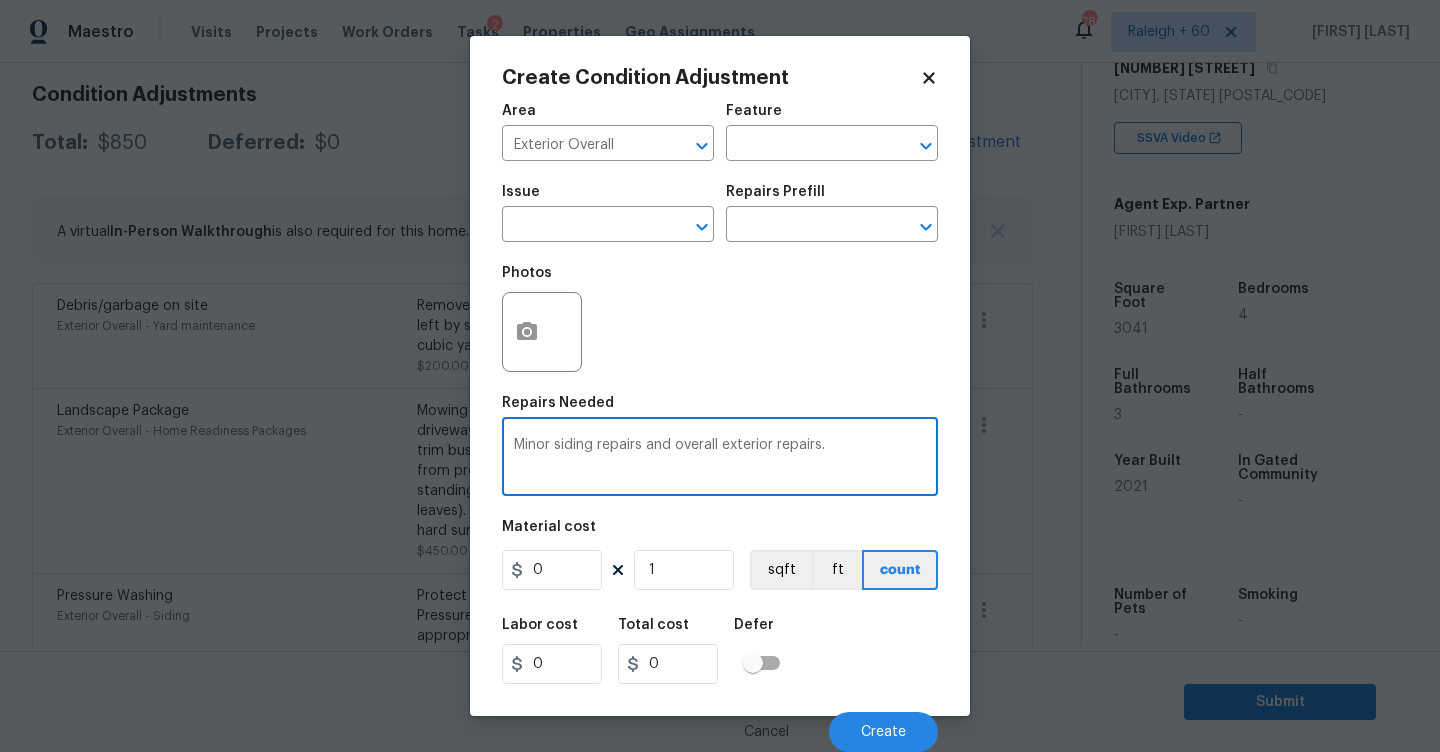 type on "Minor siding repairs and overall exterior repairs." 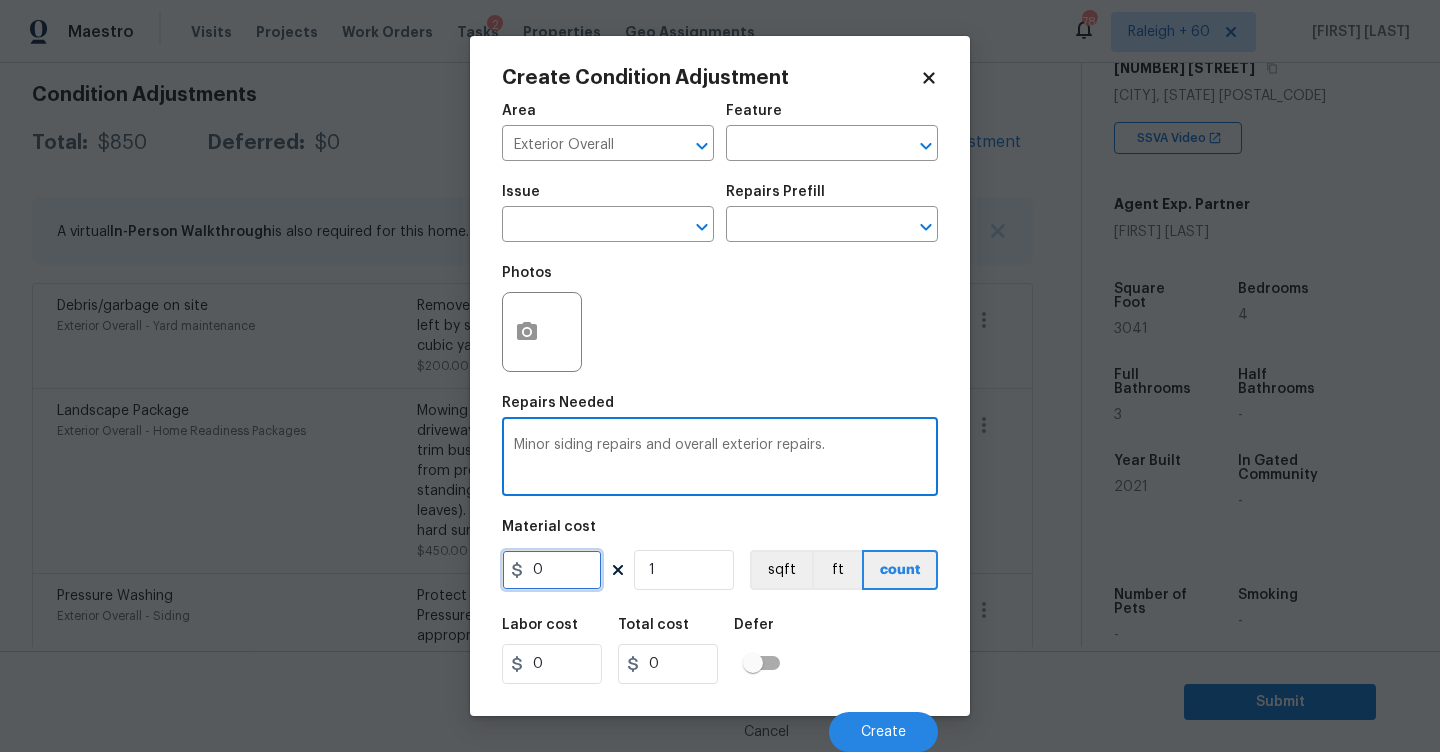 click on "0" at bounding box center [552, 570] 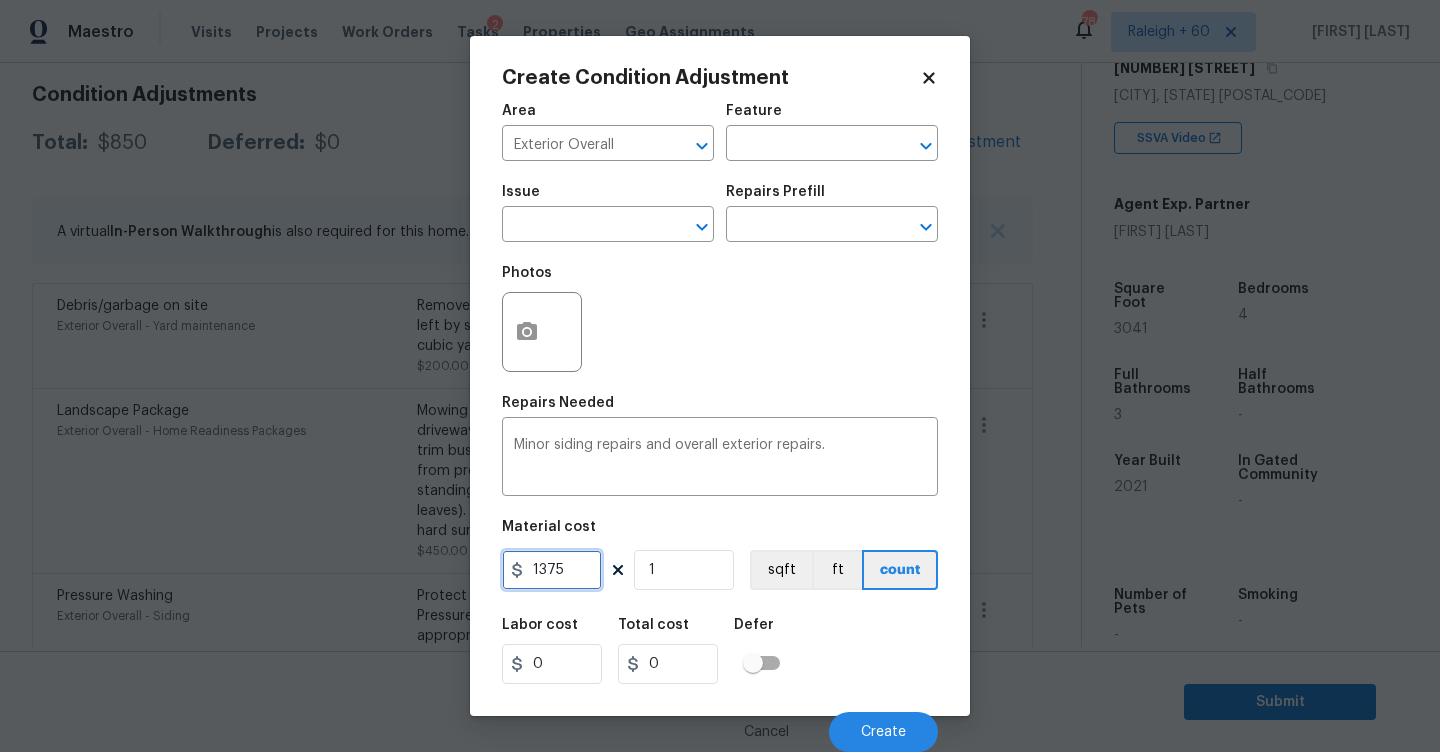 type on "1375" 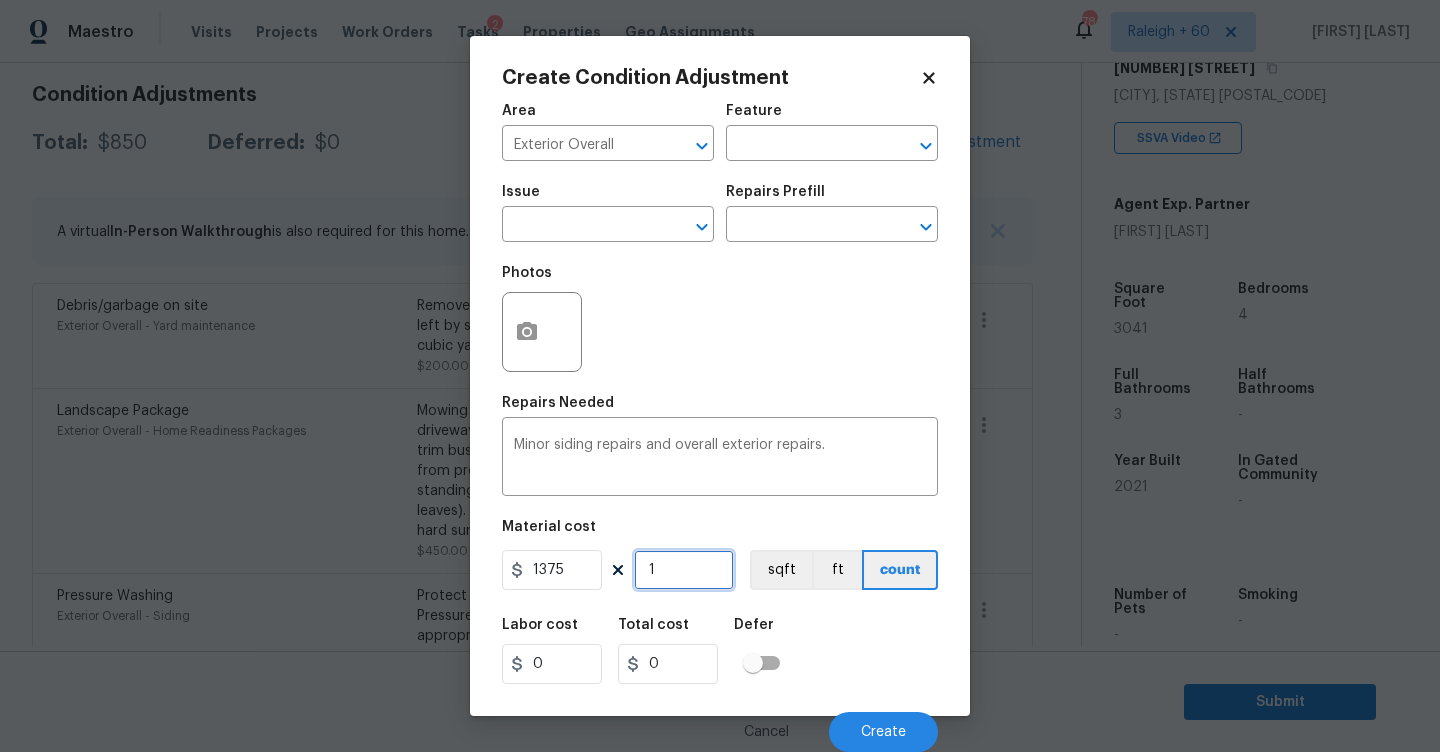type on "1375" 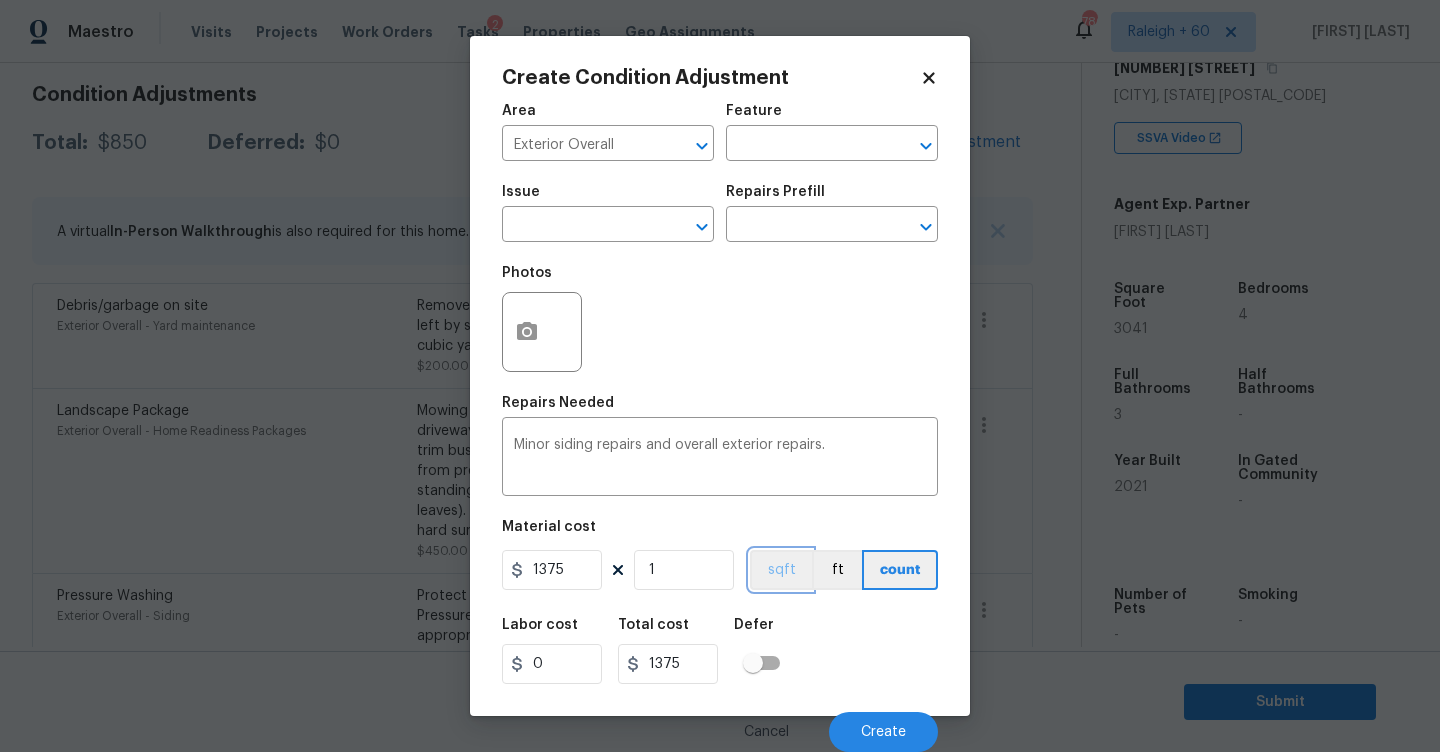 type 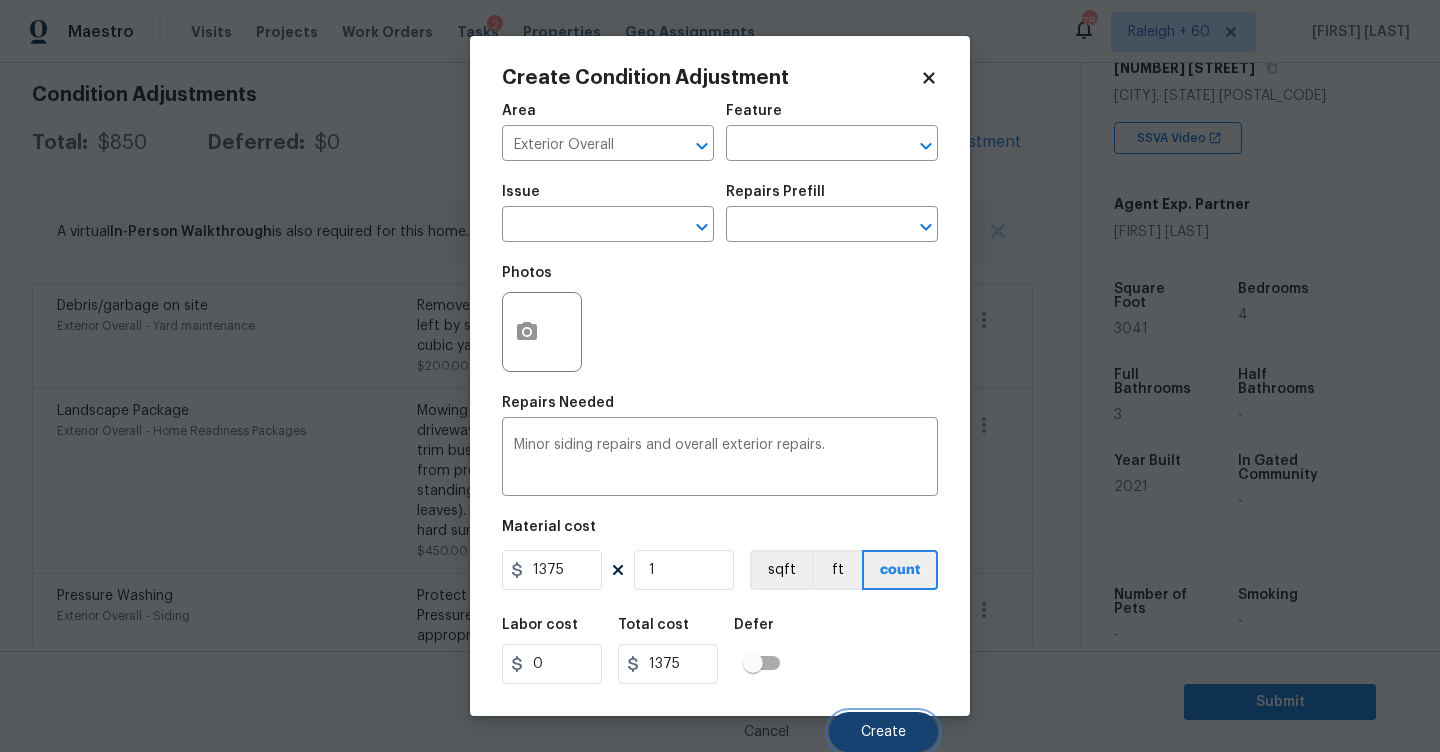 click on "Create" at bounding box center (883, 732) 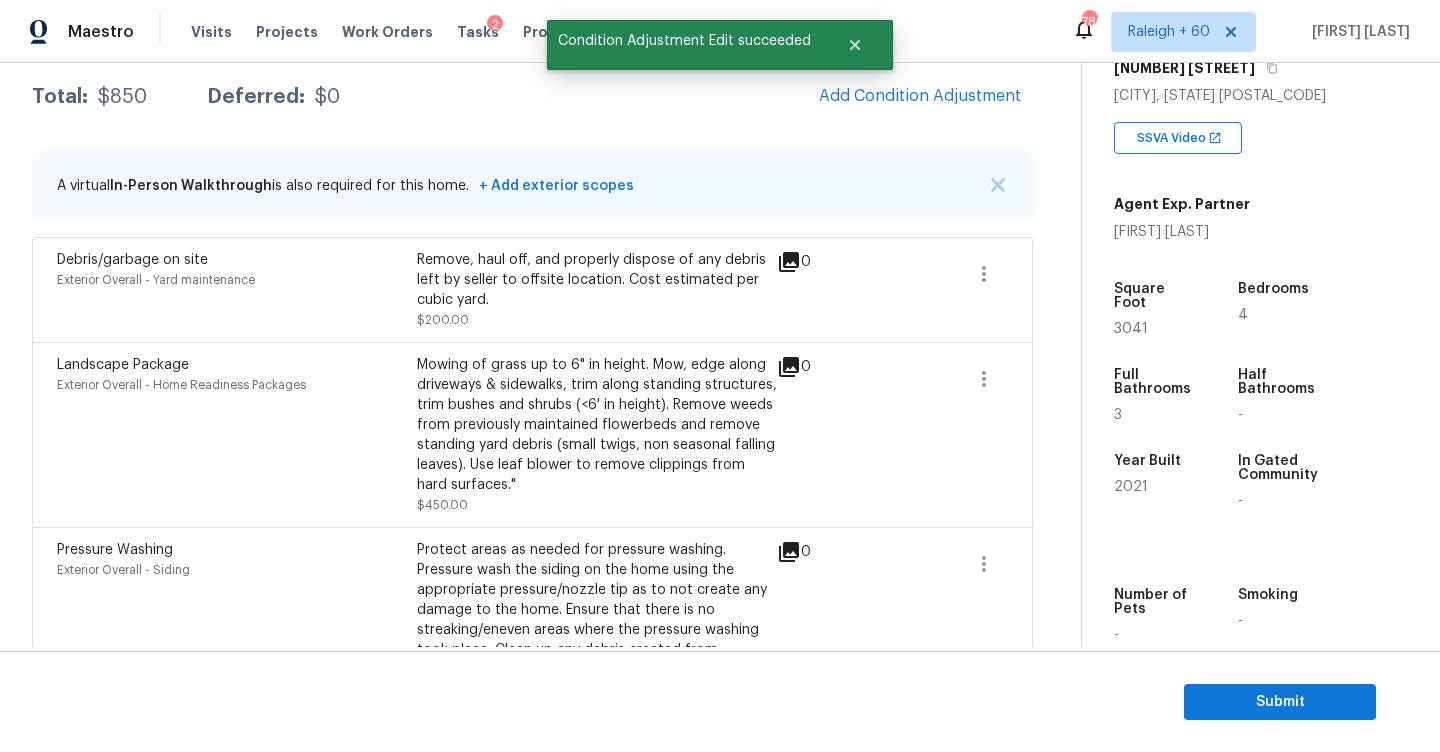 scroll, scrollTop: 282, scrollLeft: 0, axis: vertical 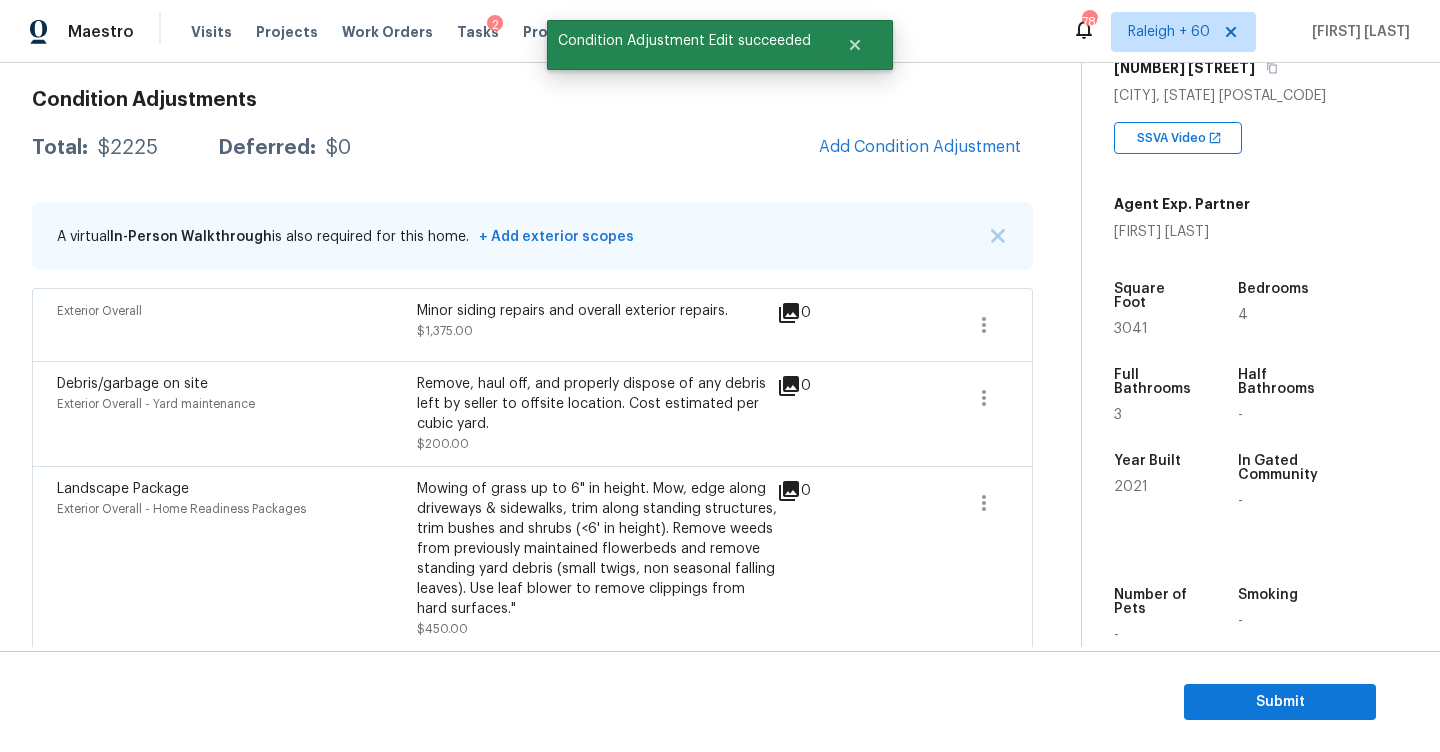 click on "Total:  $2225 Deferred:  $0 Add Condition Adjustment" at bounding box center [532, 148] 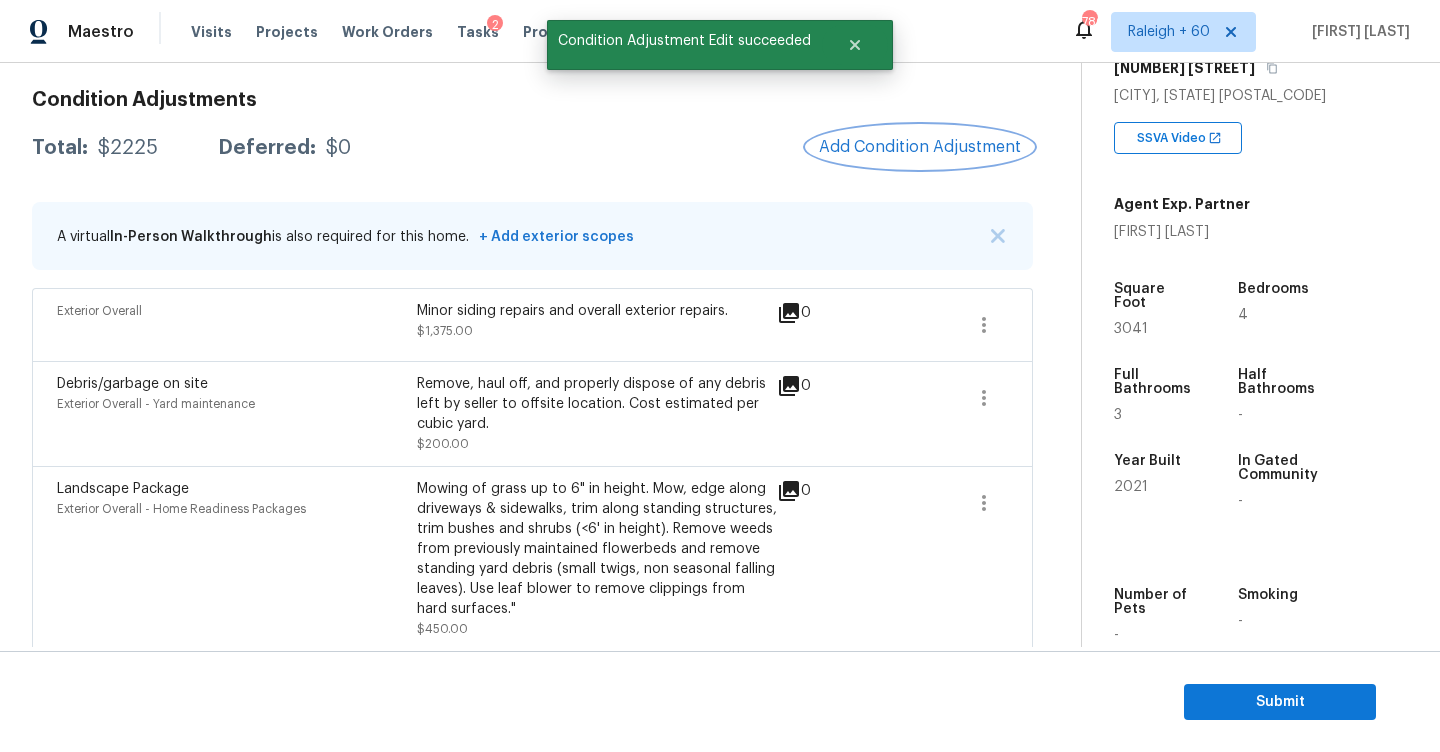 click on "Add Condition Adjustment" at bounding box center (920, 147) 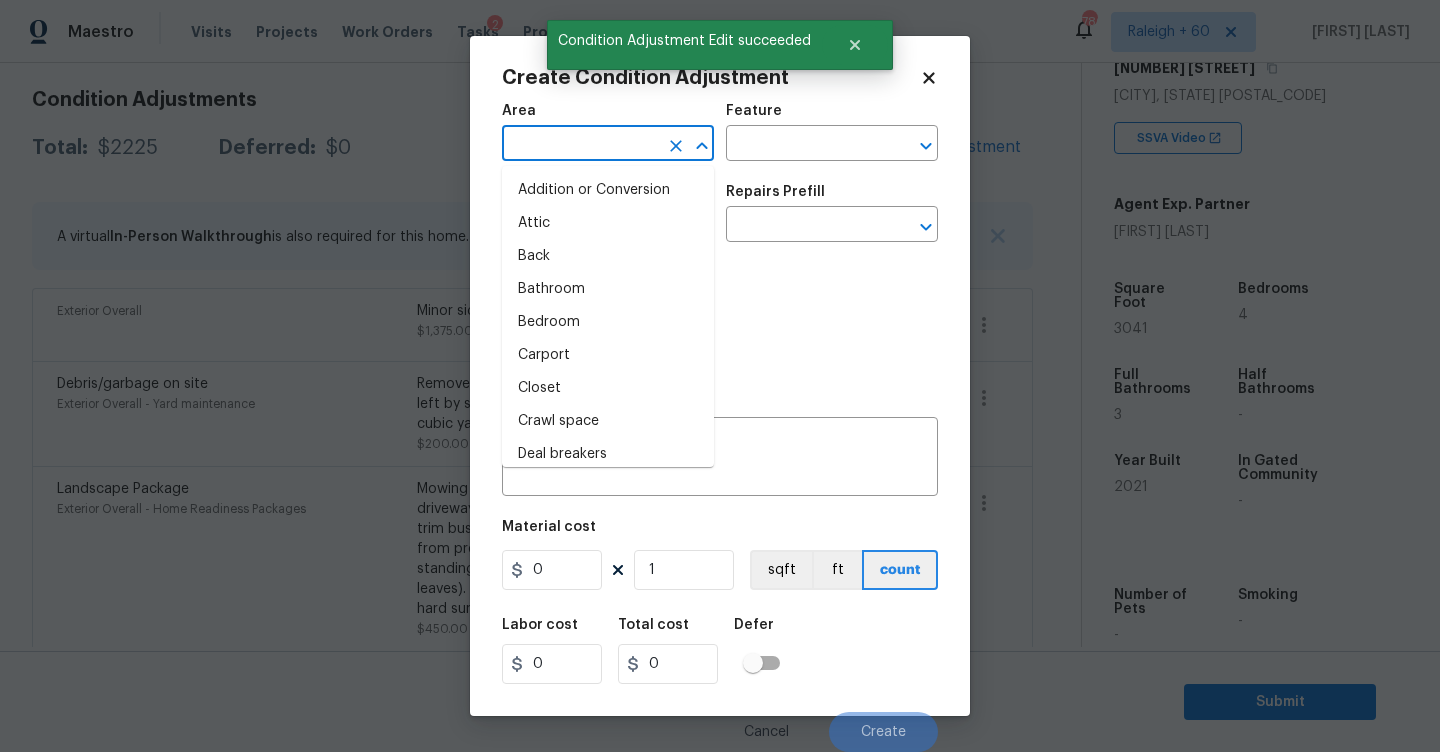 click at bounding box center (580, 145) 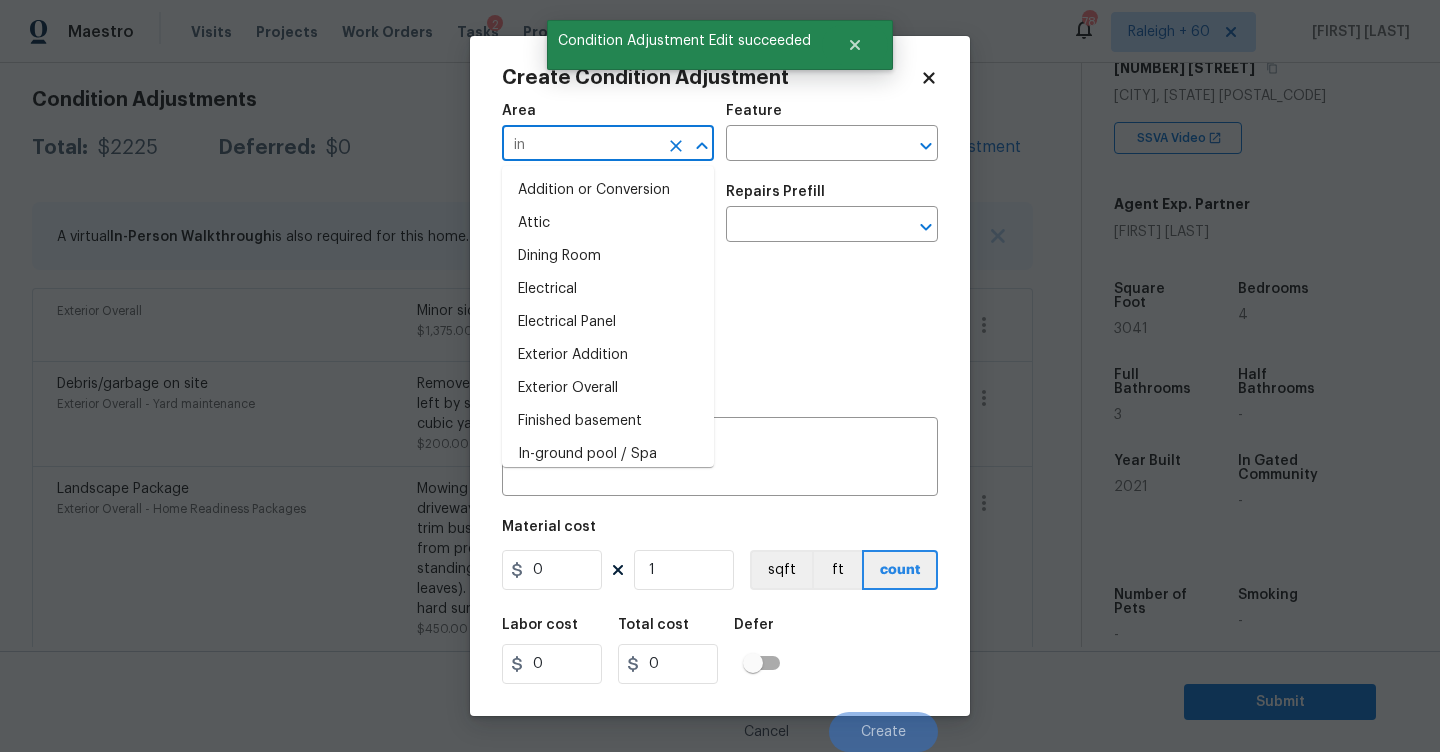 type on "int" 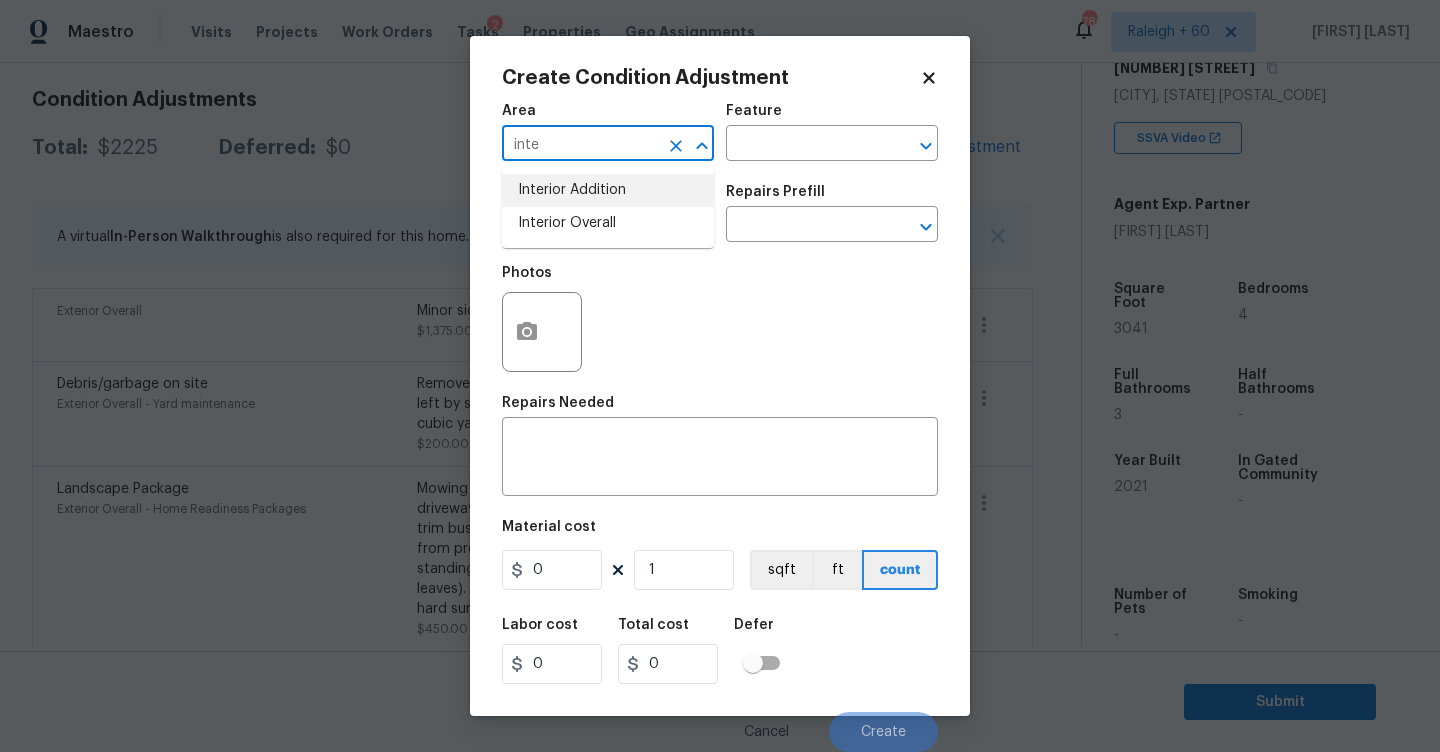 click on "Interior Overall" at bounding box center [608, 223] 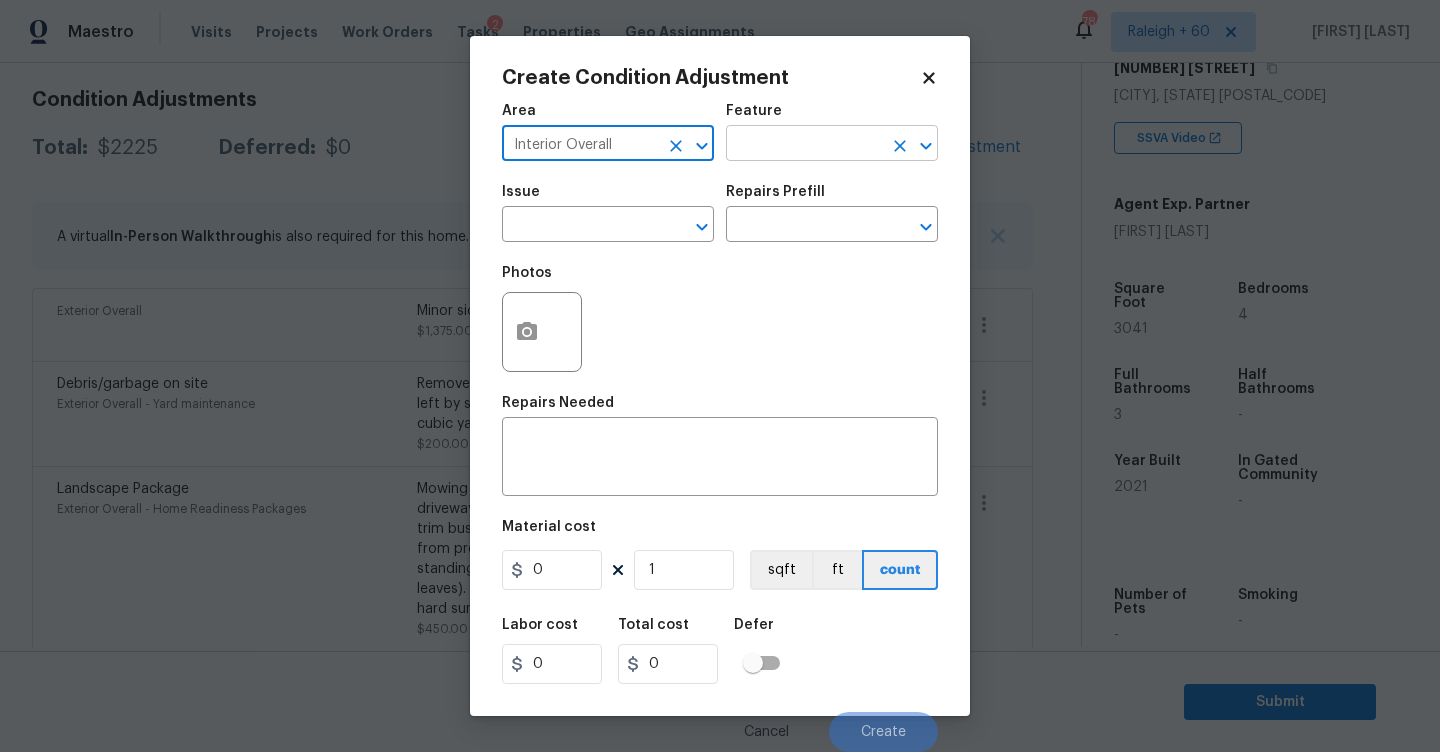 type on "Interior Overall" 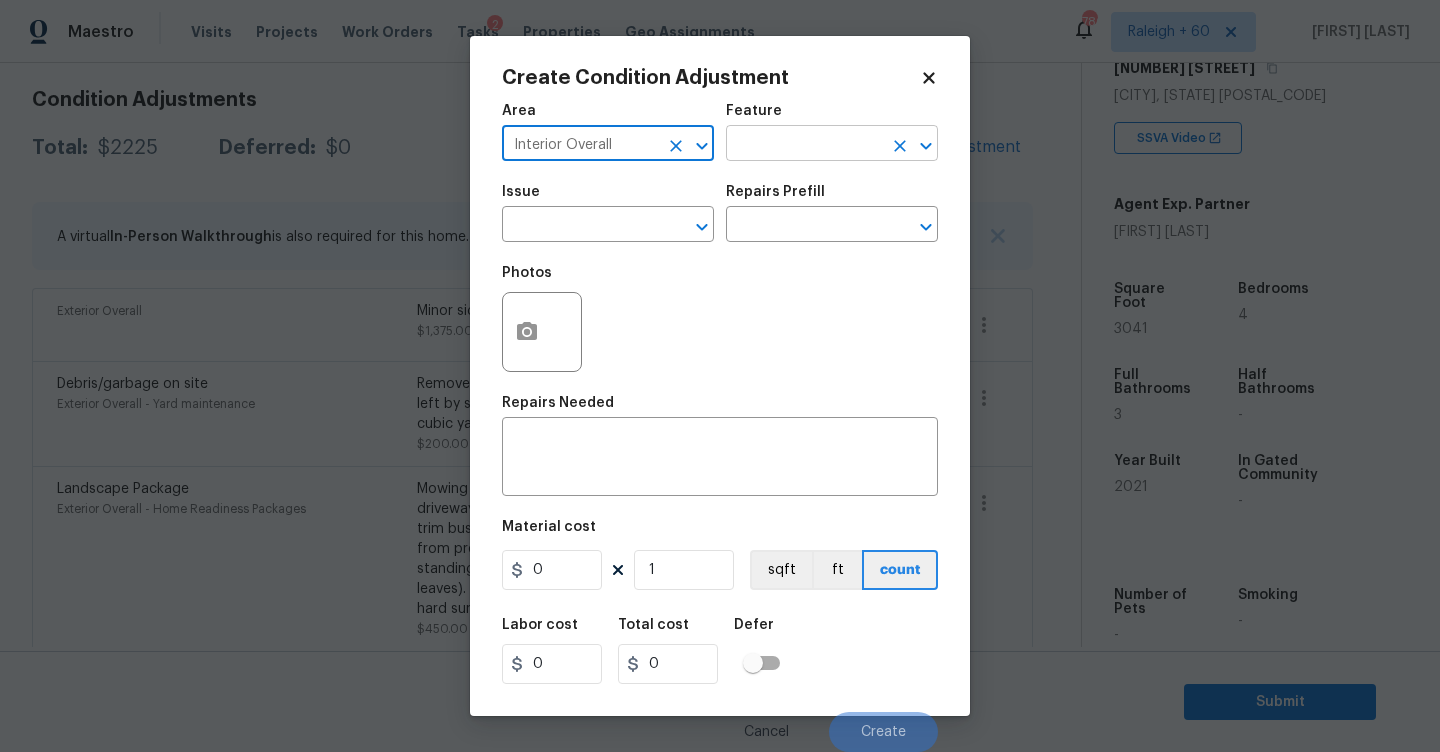 click at bounding box center (804, 145) 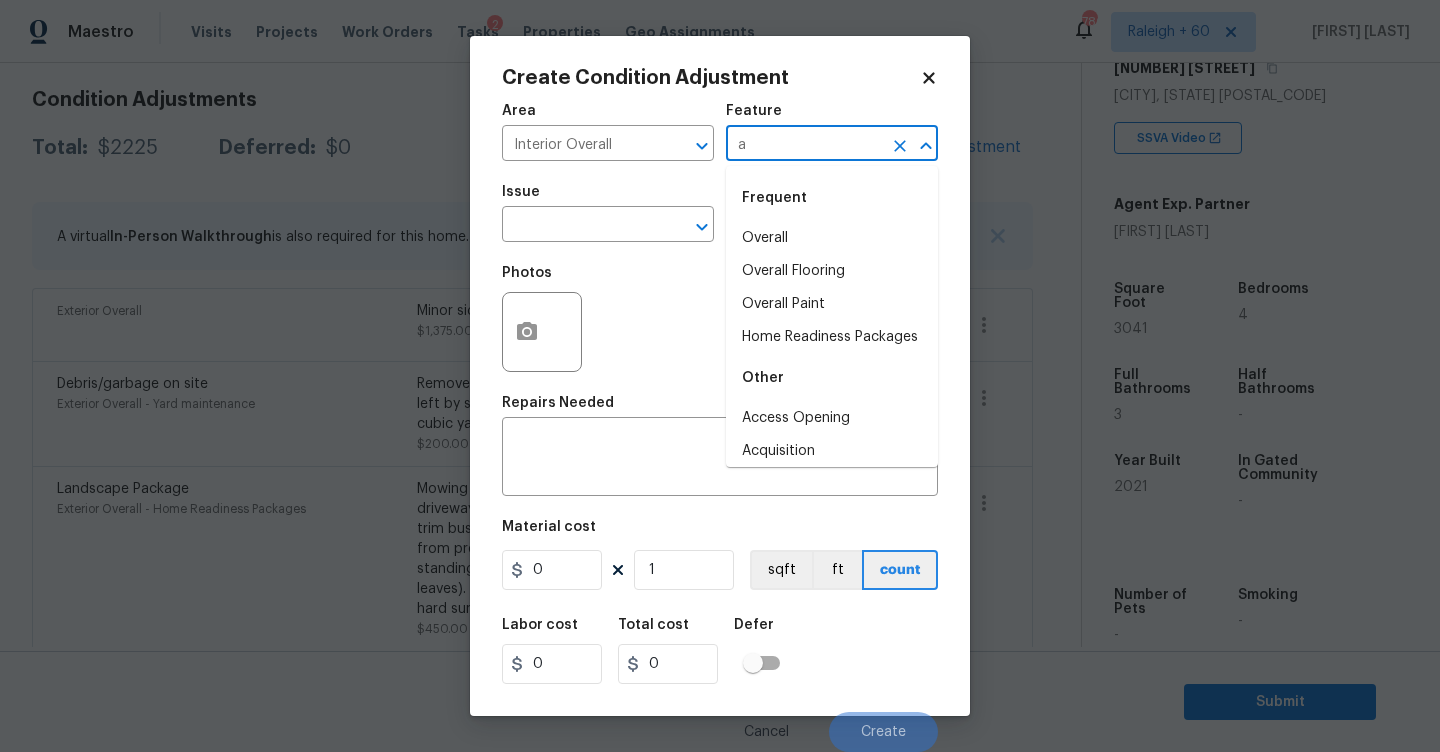 type on "ai" 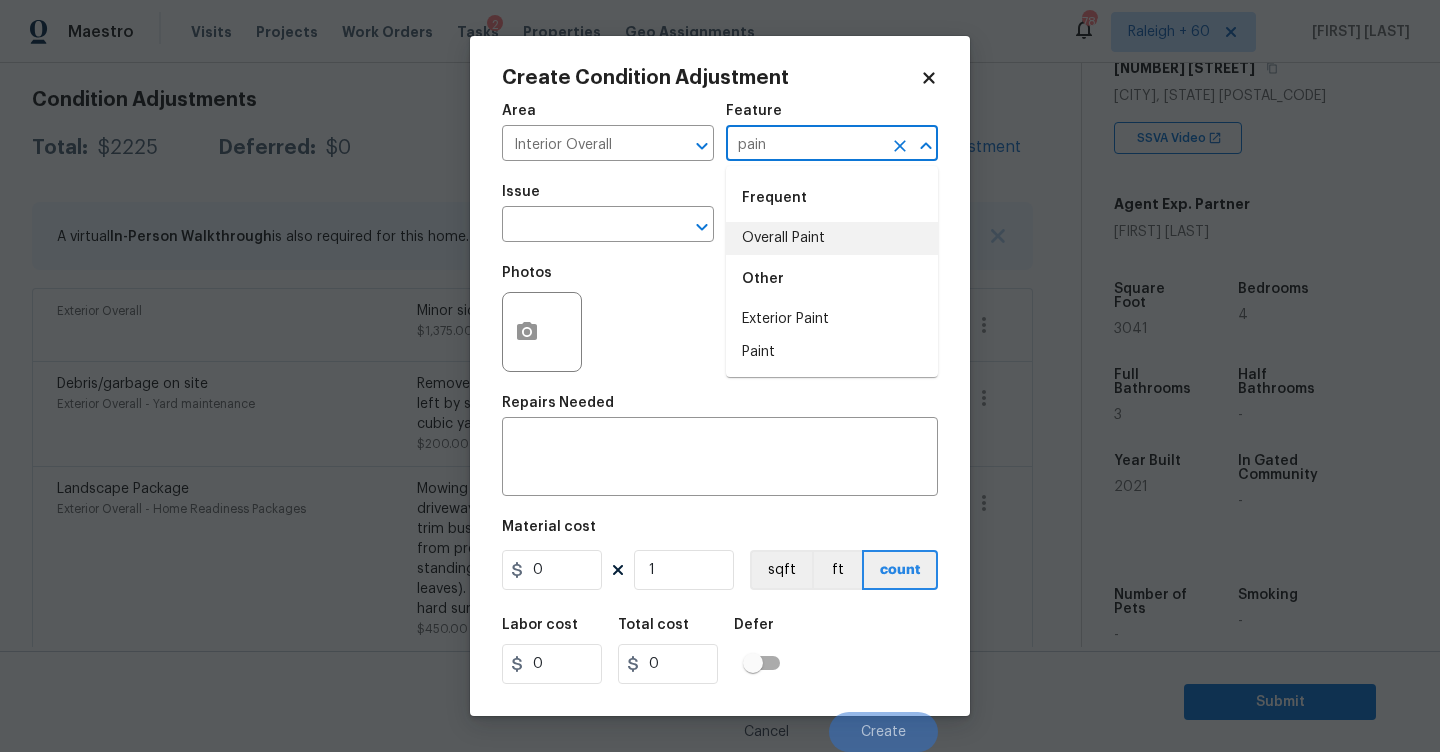 click on "Overall Paint" at bounding box center (832, 238) 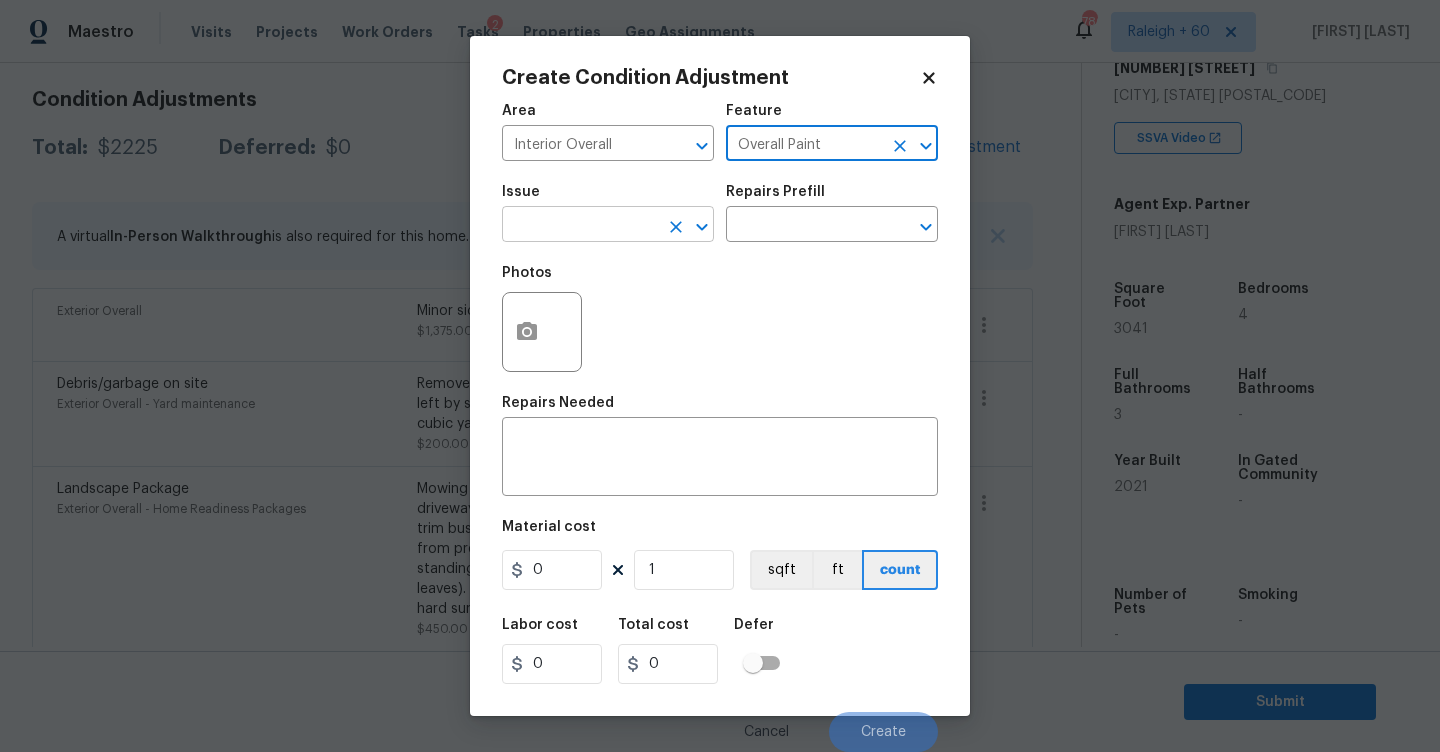 type on "Overall Paint" 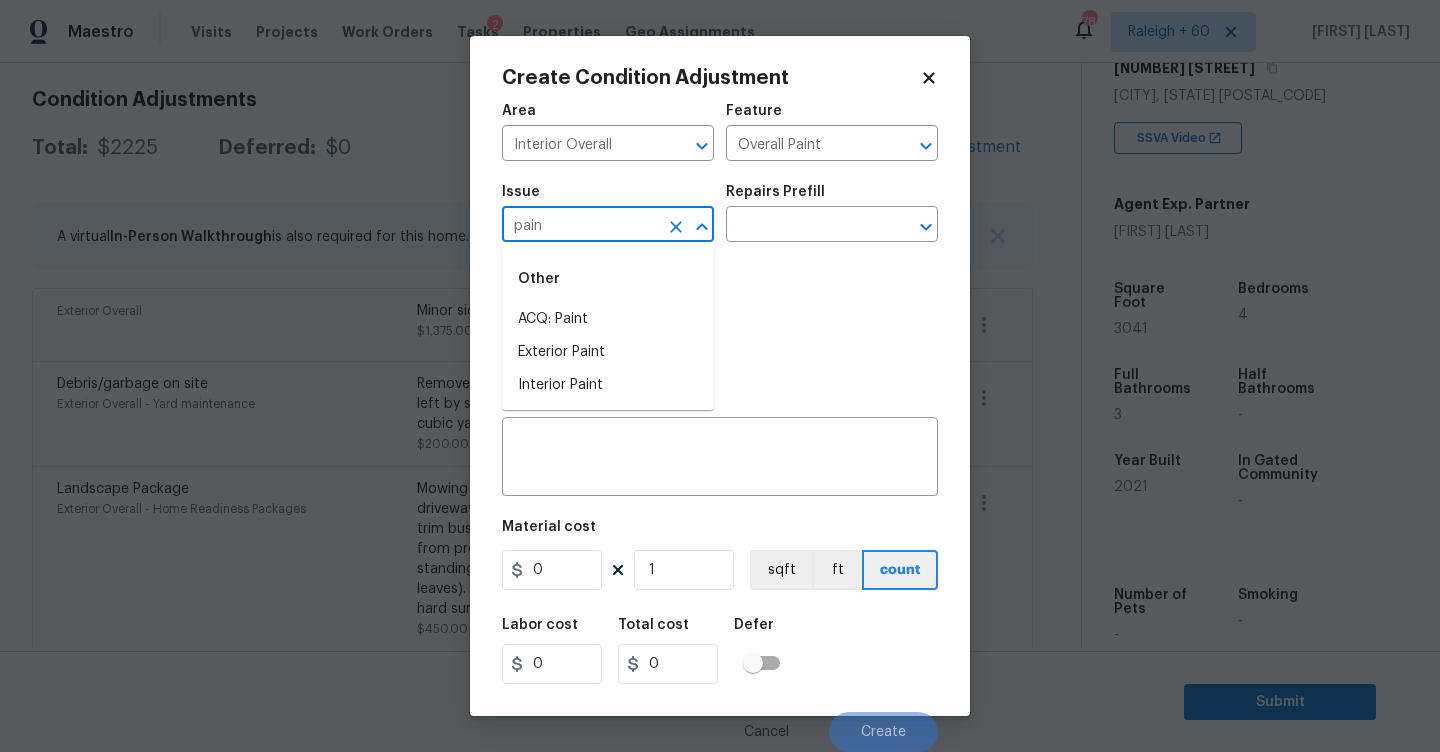 click on "Other" at bounding box center (608, 279) 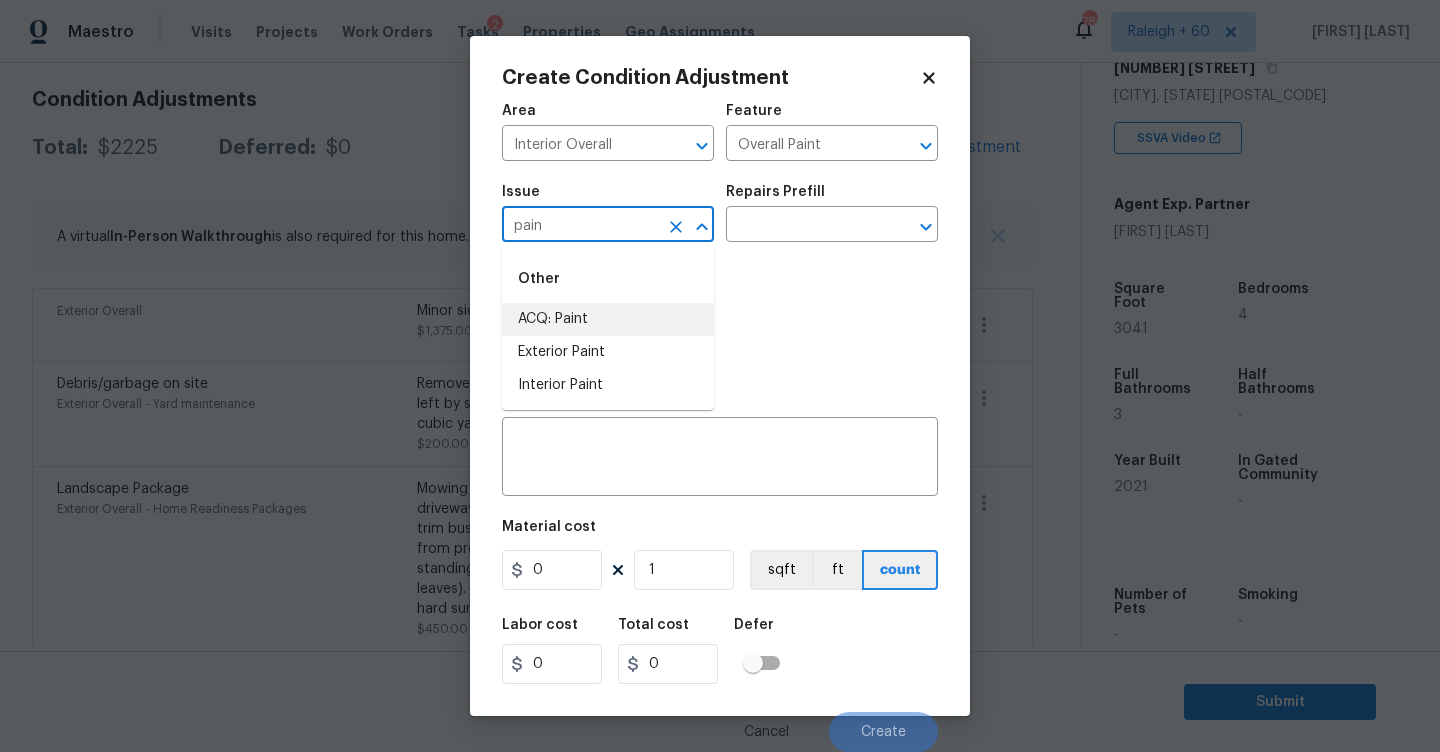 click on "ACQ: Paint" at bounding box center (608, 319) 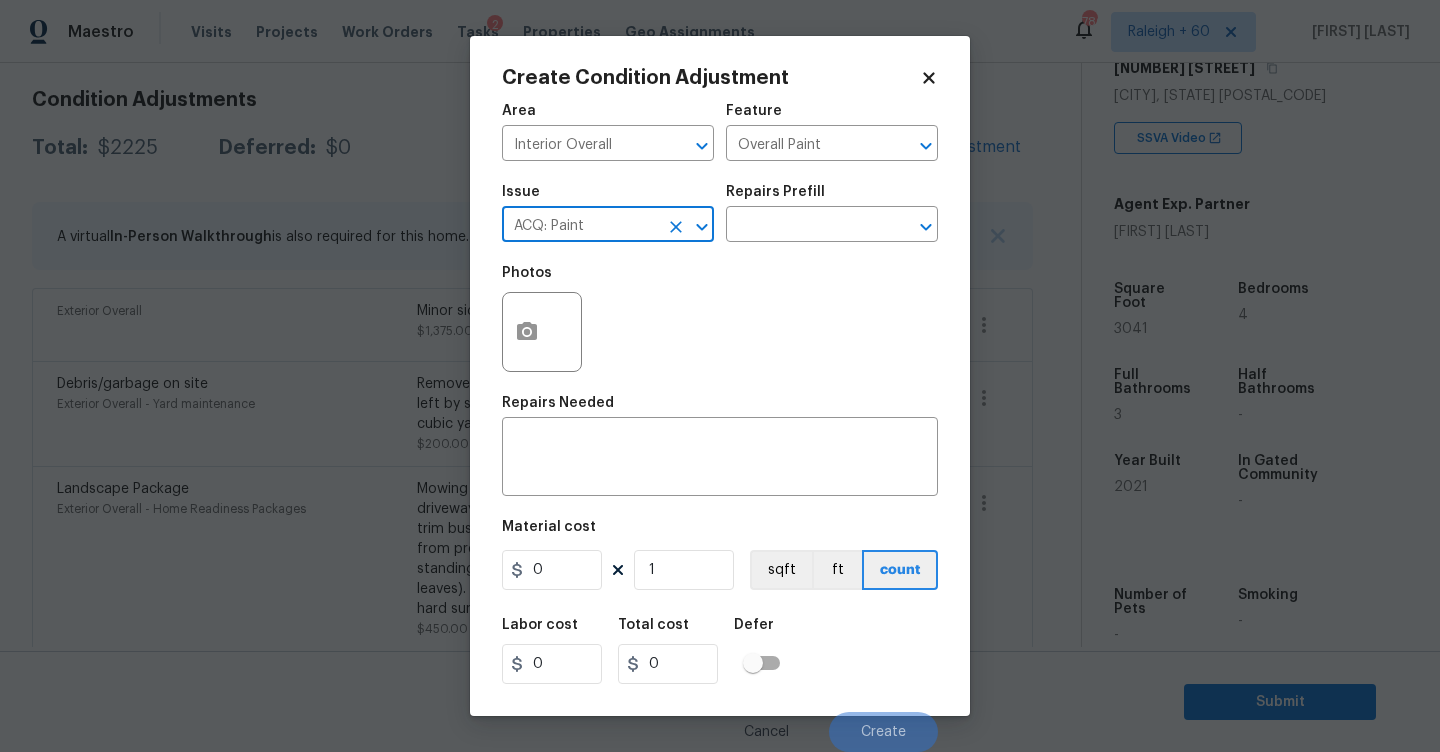 type on "ACQ: Paint" 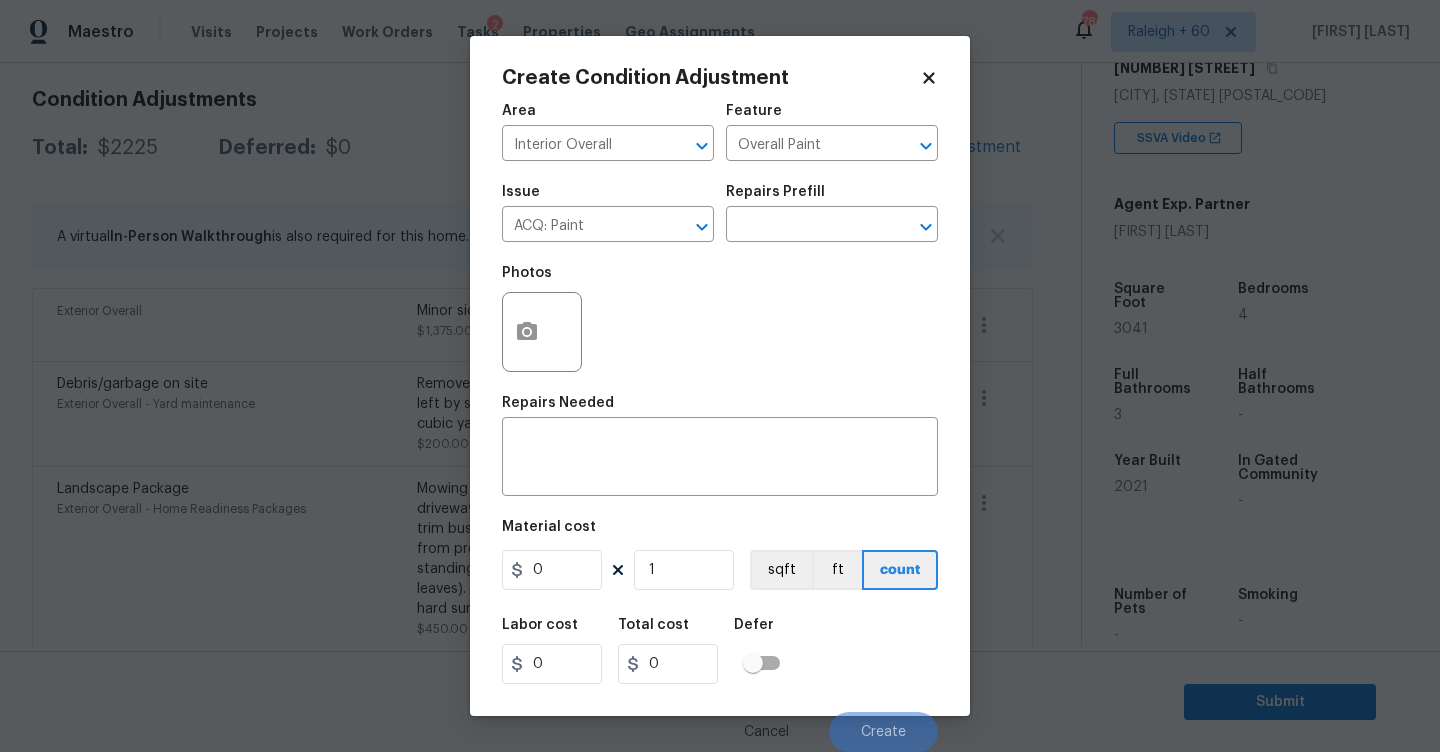 click on "Photos" at bounding box center [720, 319] 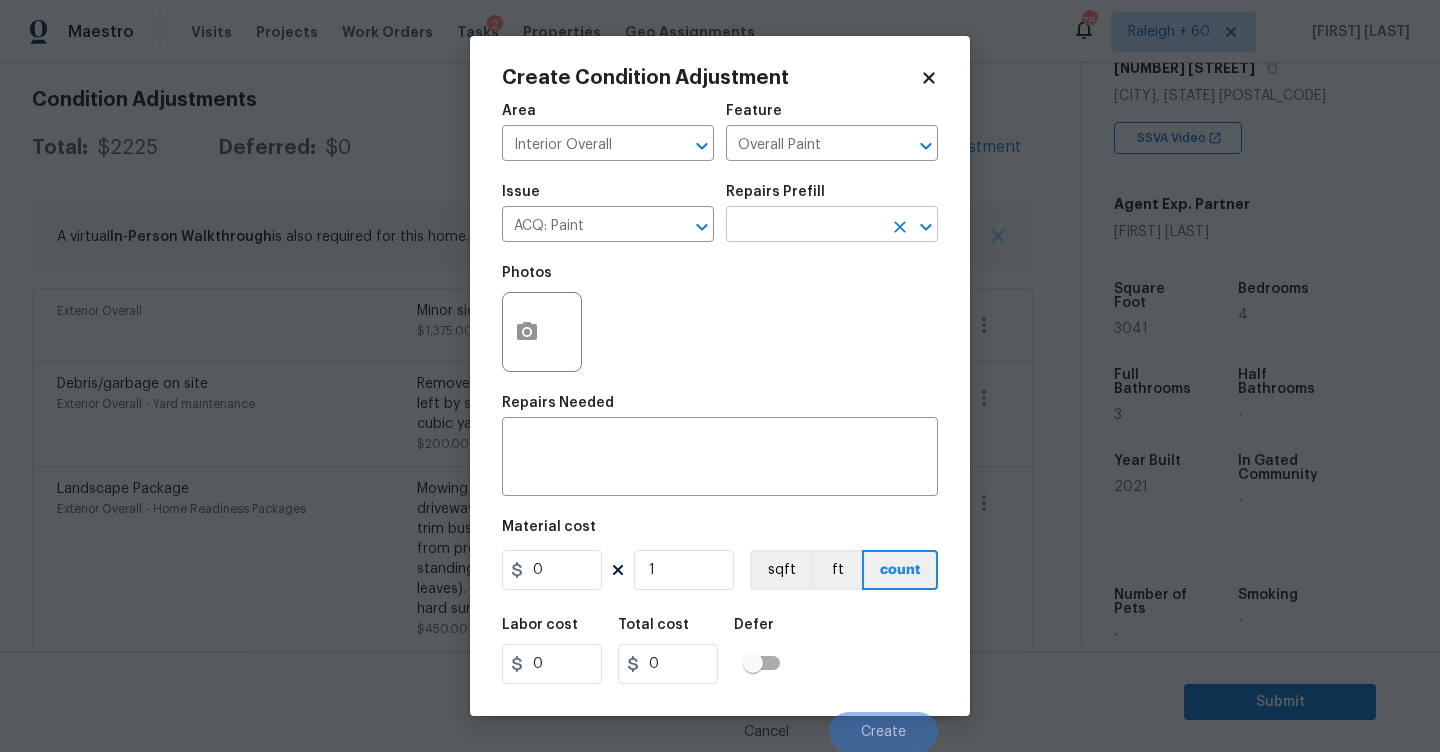 click at bounding box center (804, 226) 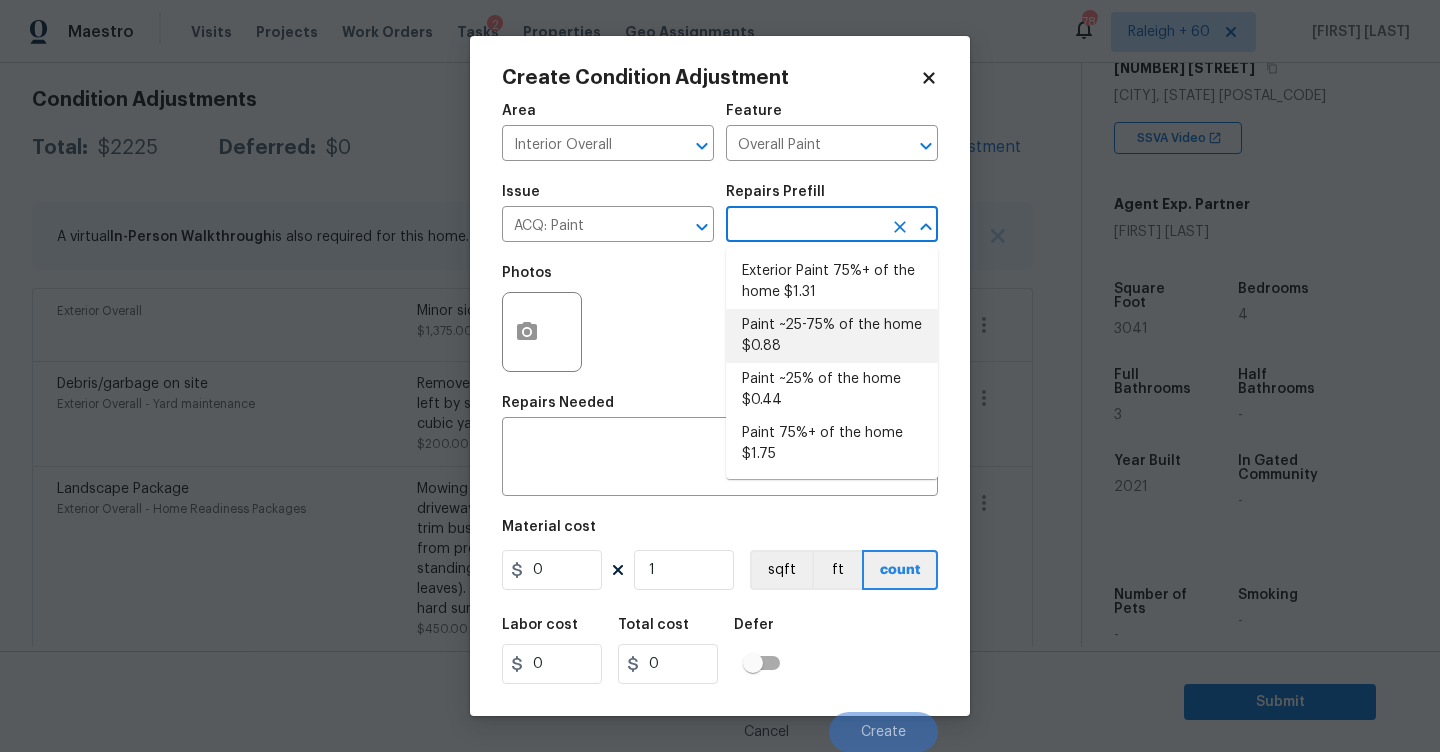 click on "Paint ~25-75% of the home $0.88" at bounding box center [832, 336] 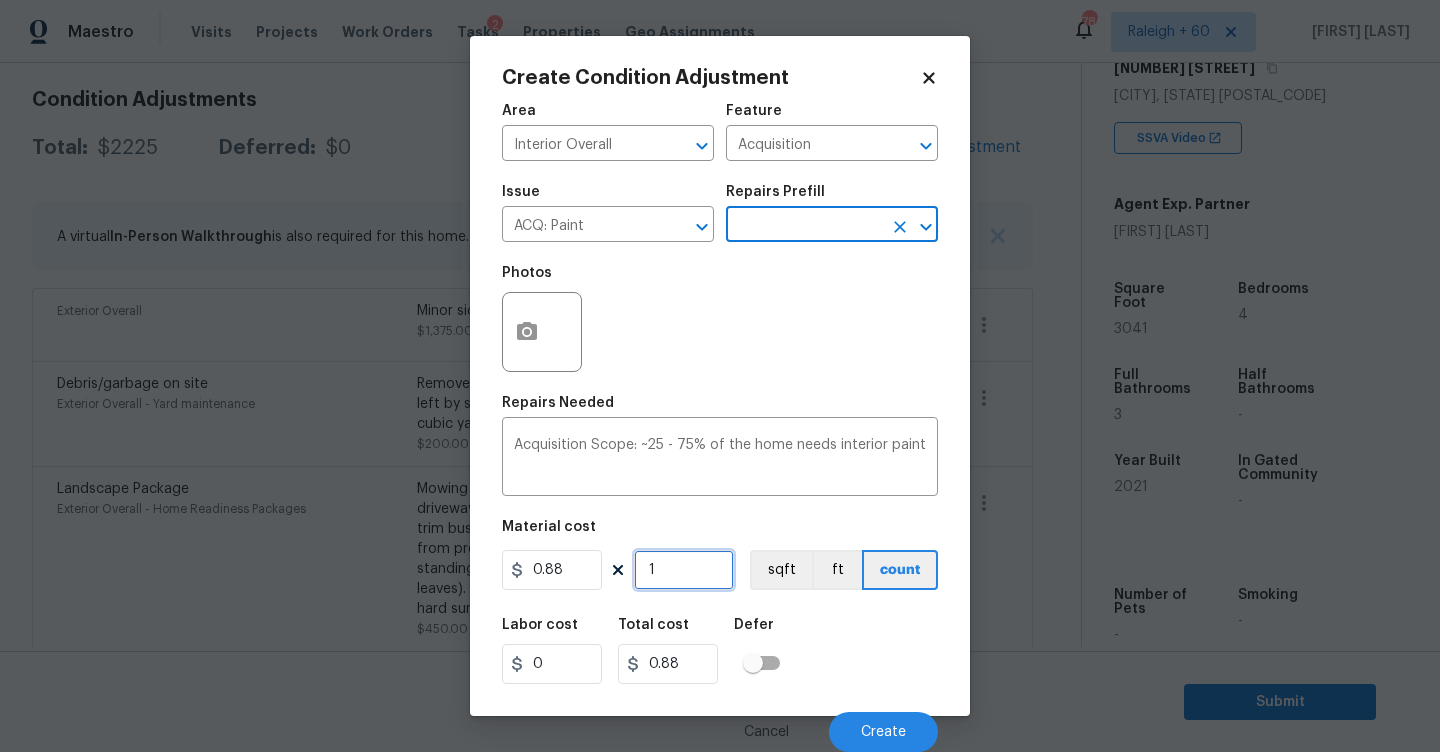 click on "1" at bounding box center (684, 570) 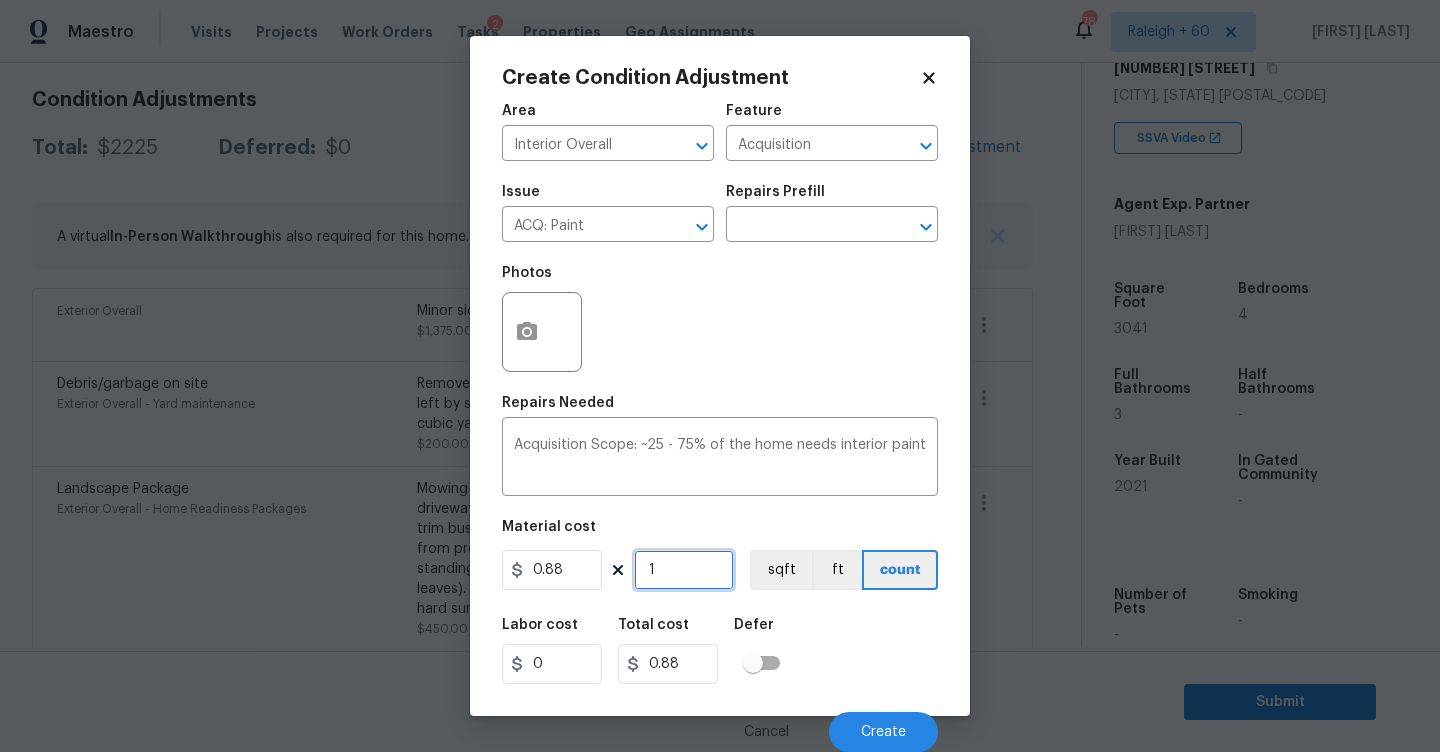 type on "0" 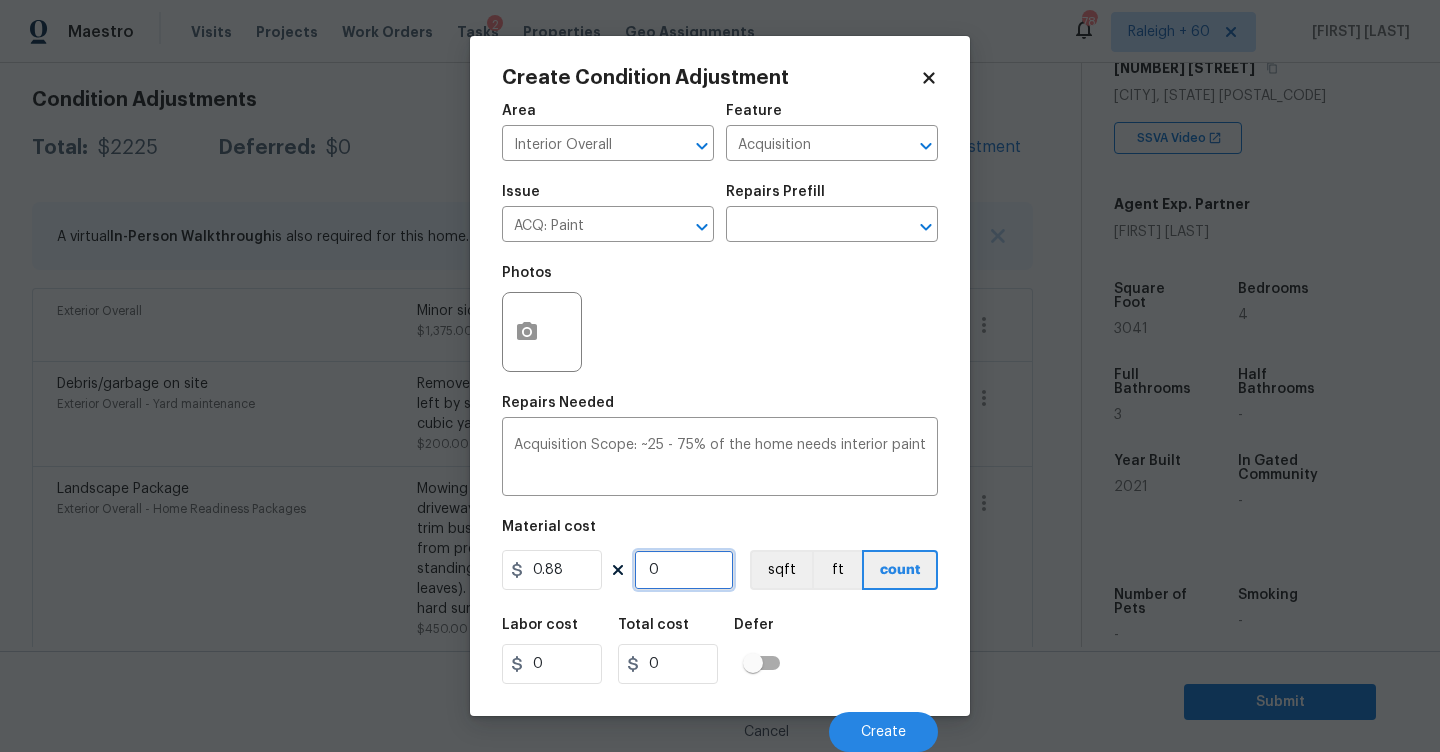 type on "3" 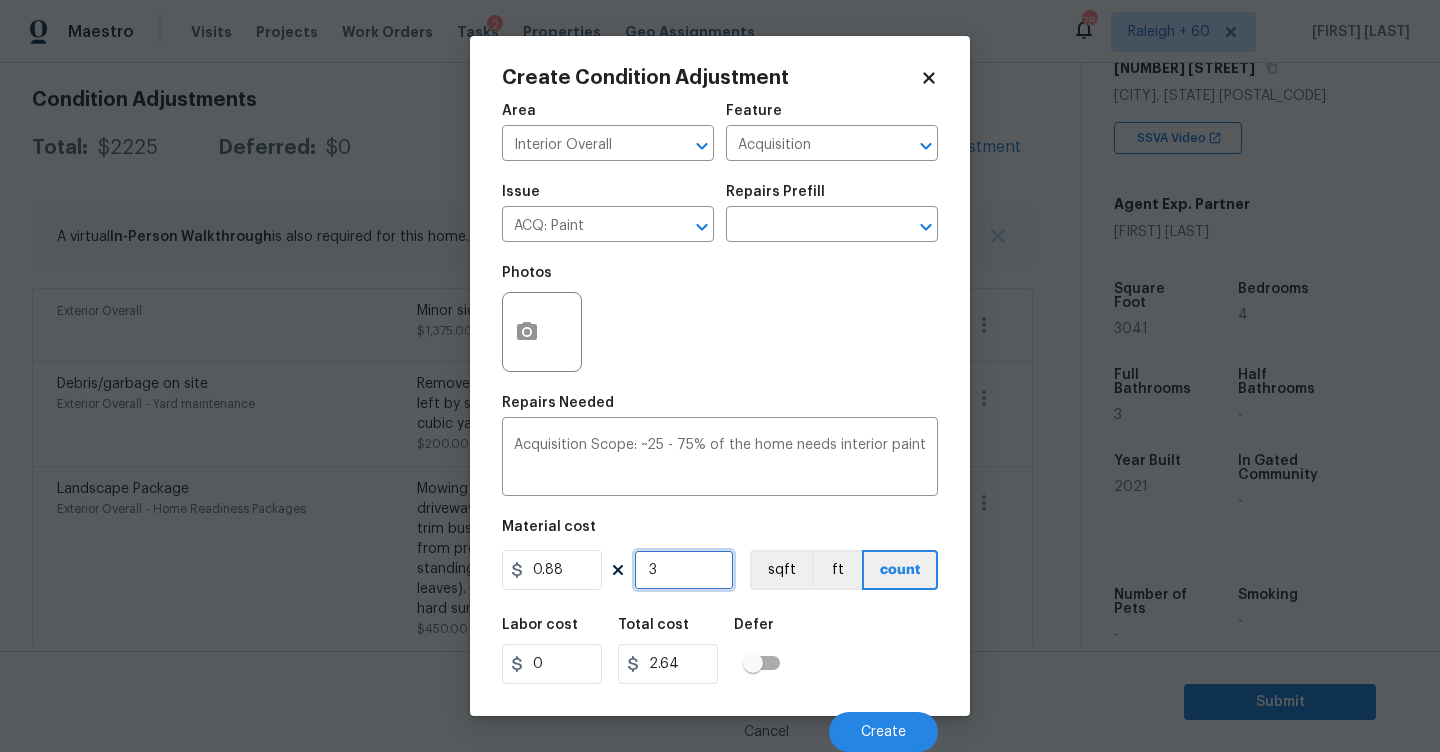 type on "30" 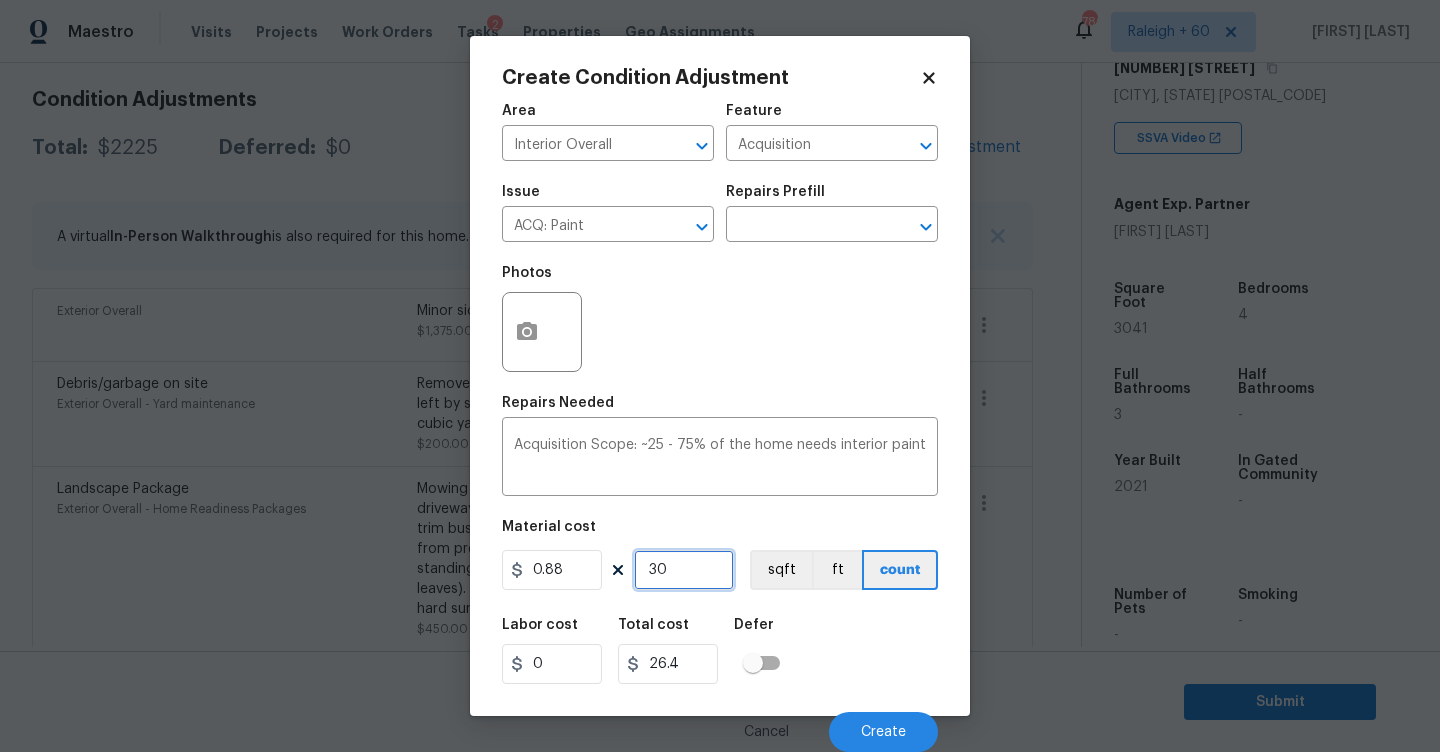 type on "304" 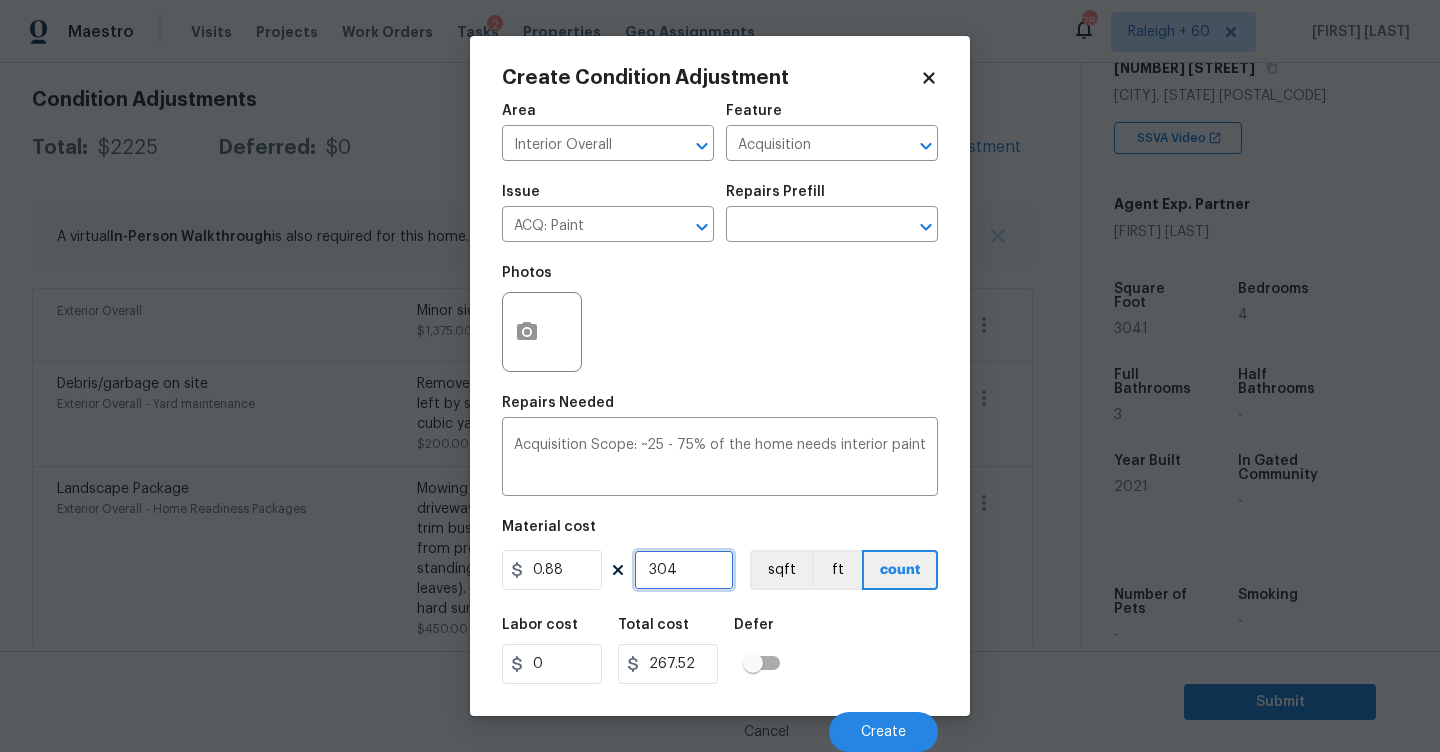 type on "3041" 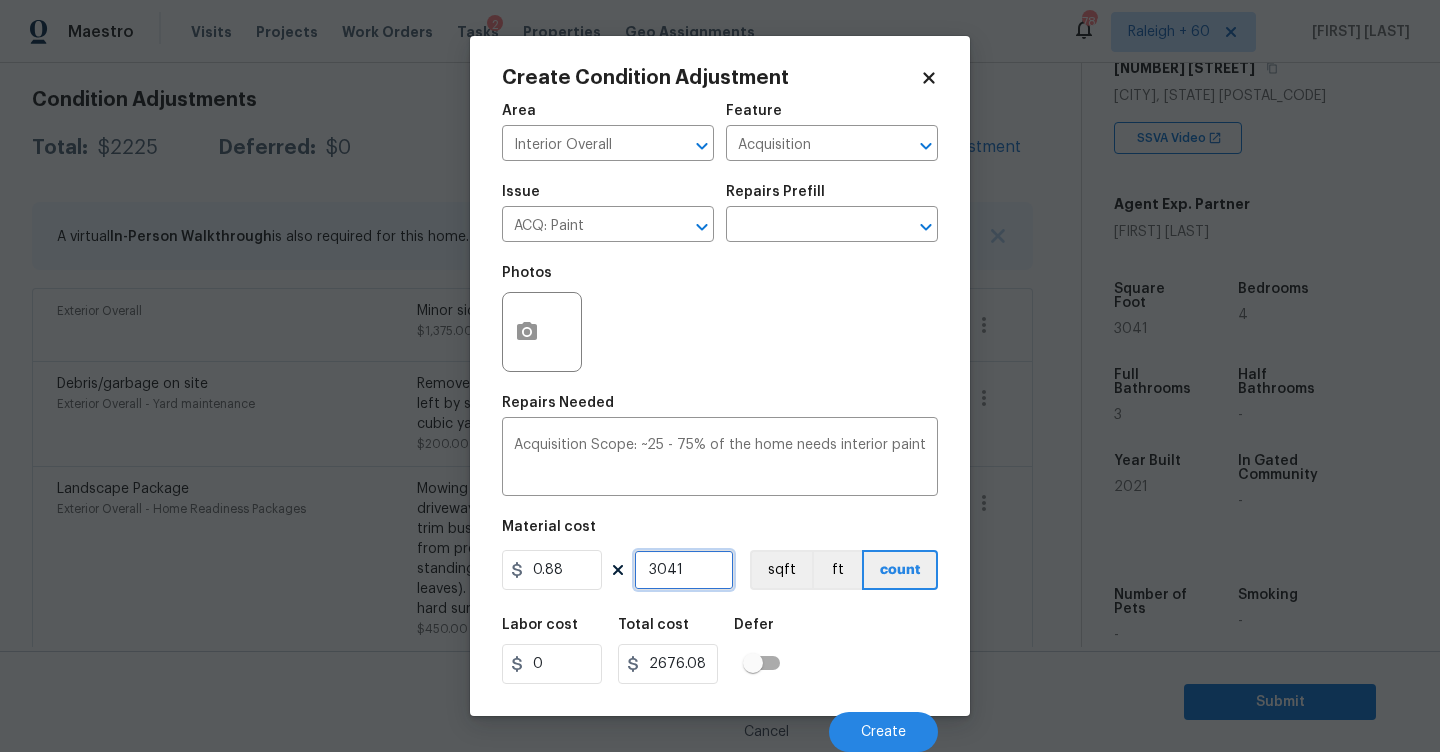 type on "3041" 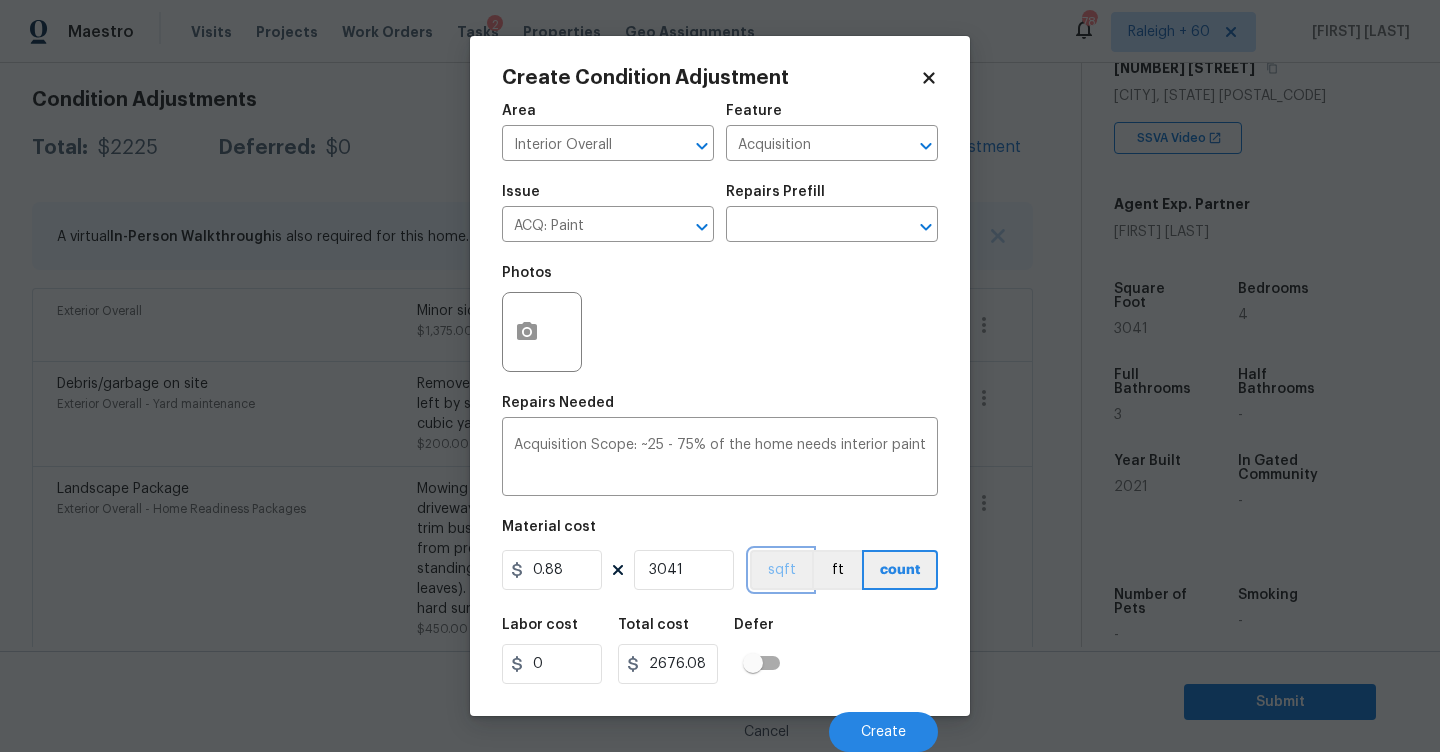 type 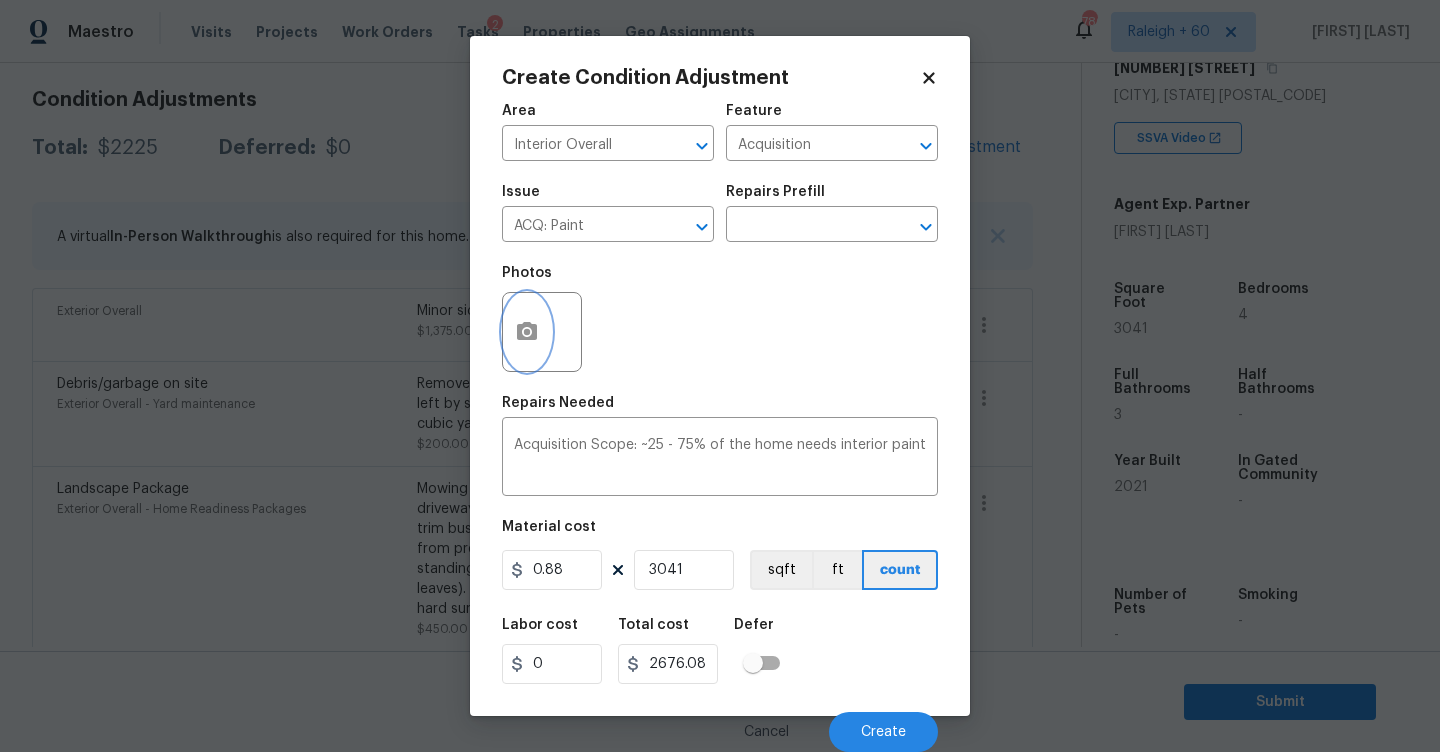 click 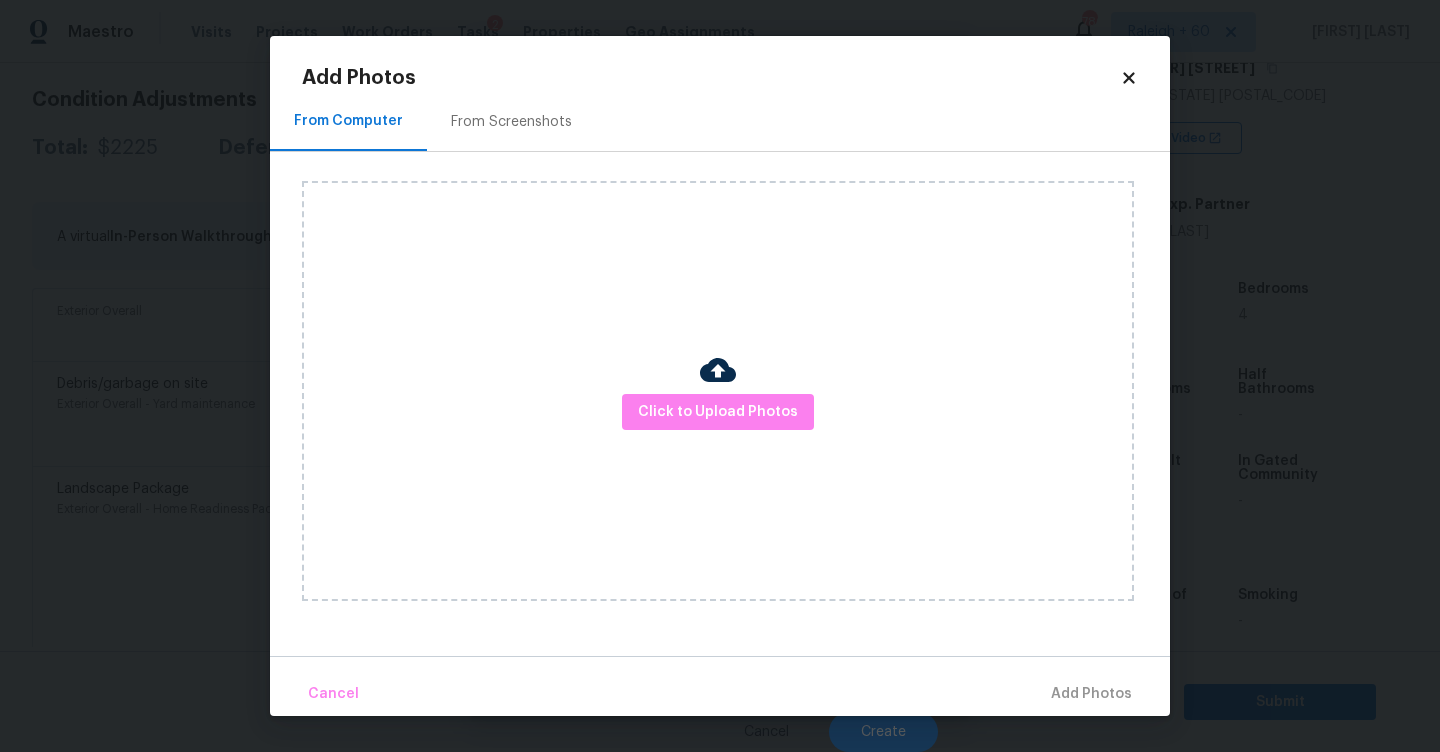 click on "From Screenshots" at bounding box center [511, 121] 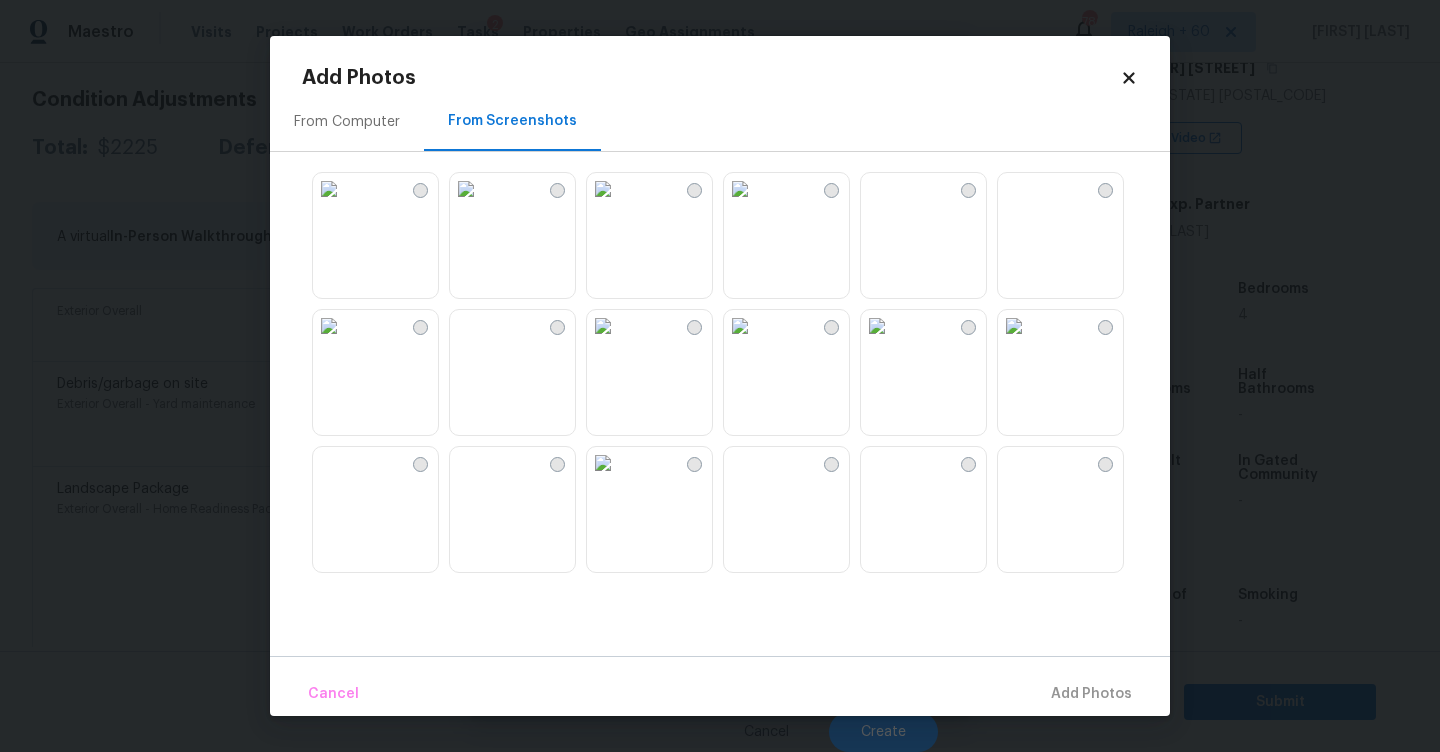 click at bounding box center [466, 189] 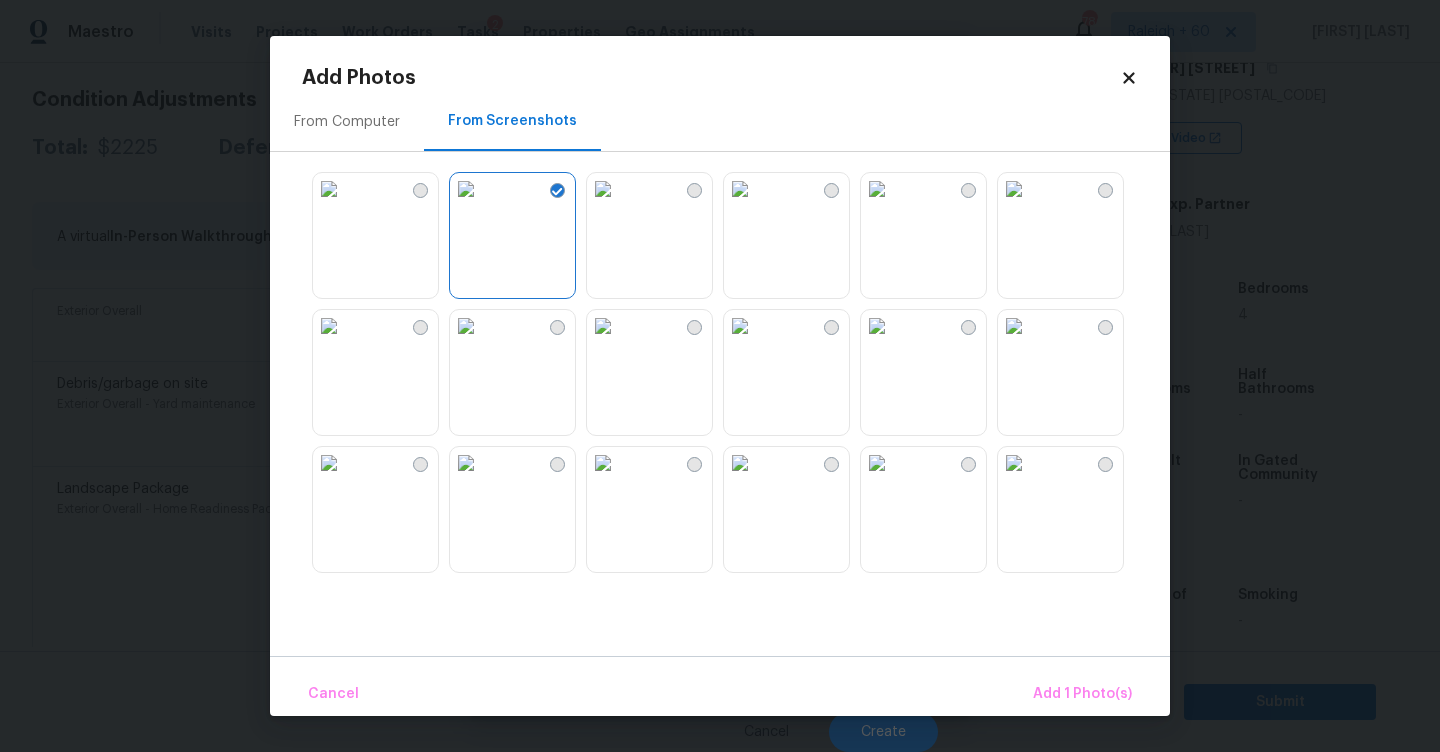 click at bounding box center [329, 189] 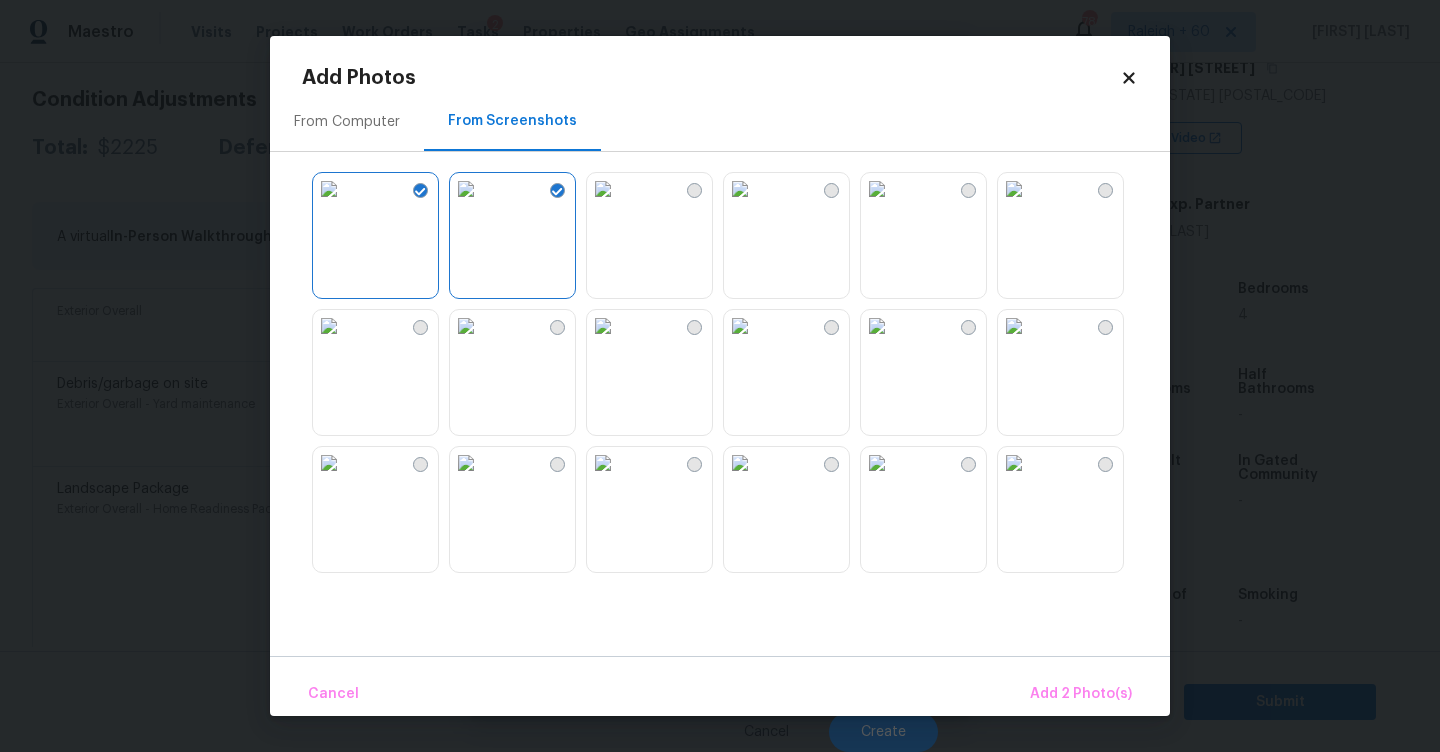 click at bounding box center [329, 189] 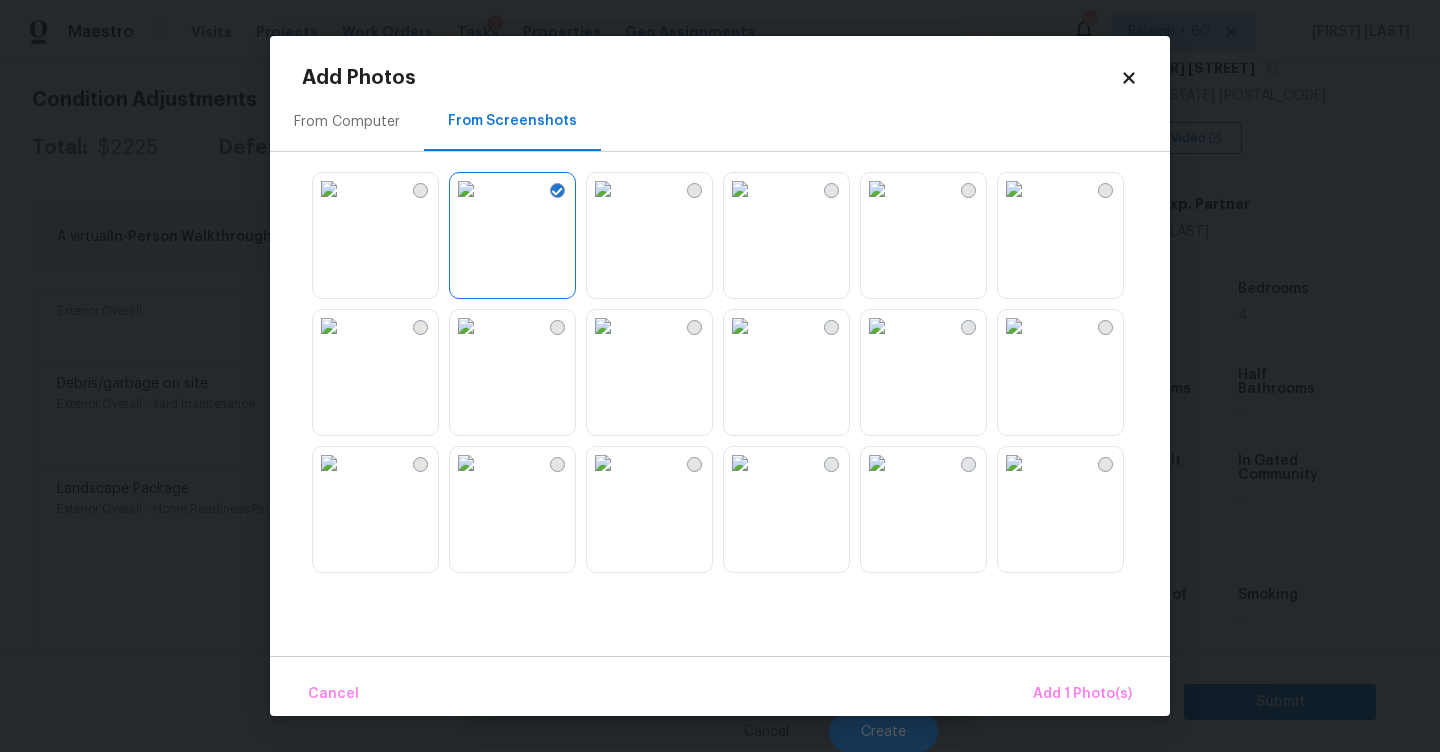click at bounding box center (603, 189) 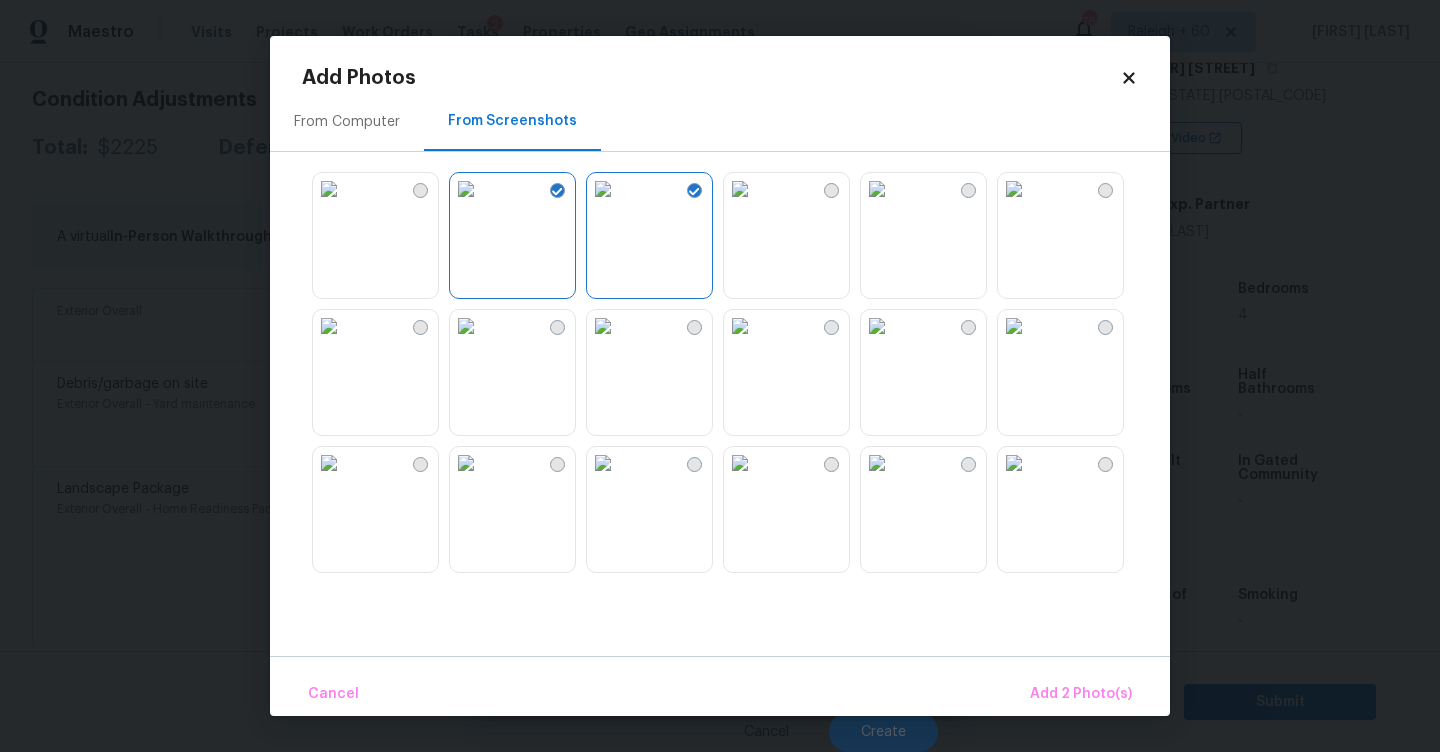click at bounding box center (603, 326) 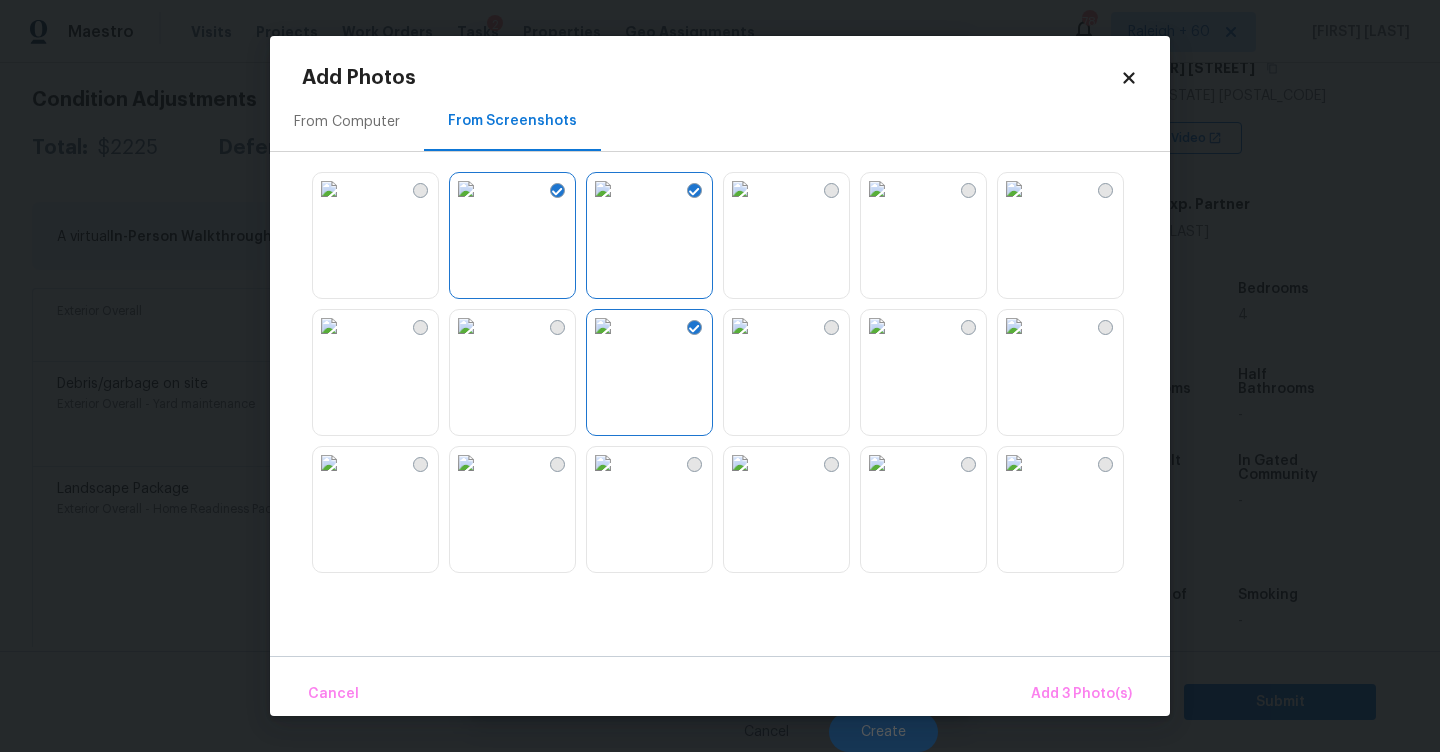 click at bounding box center (466, 326) 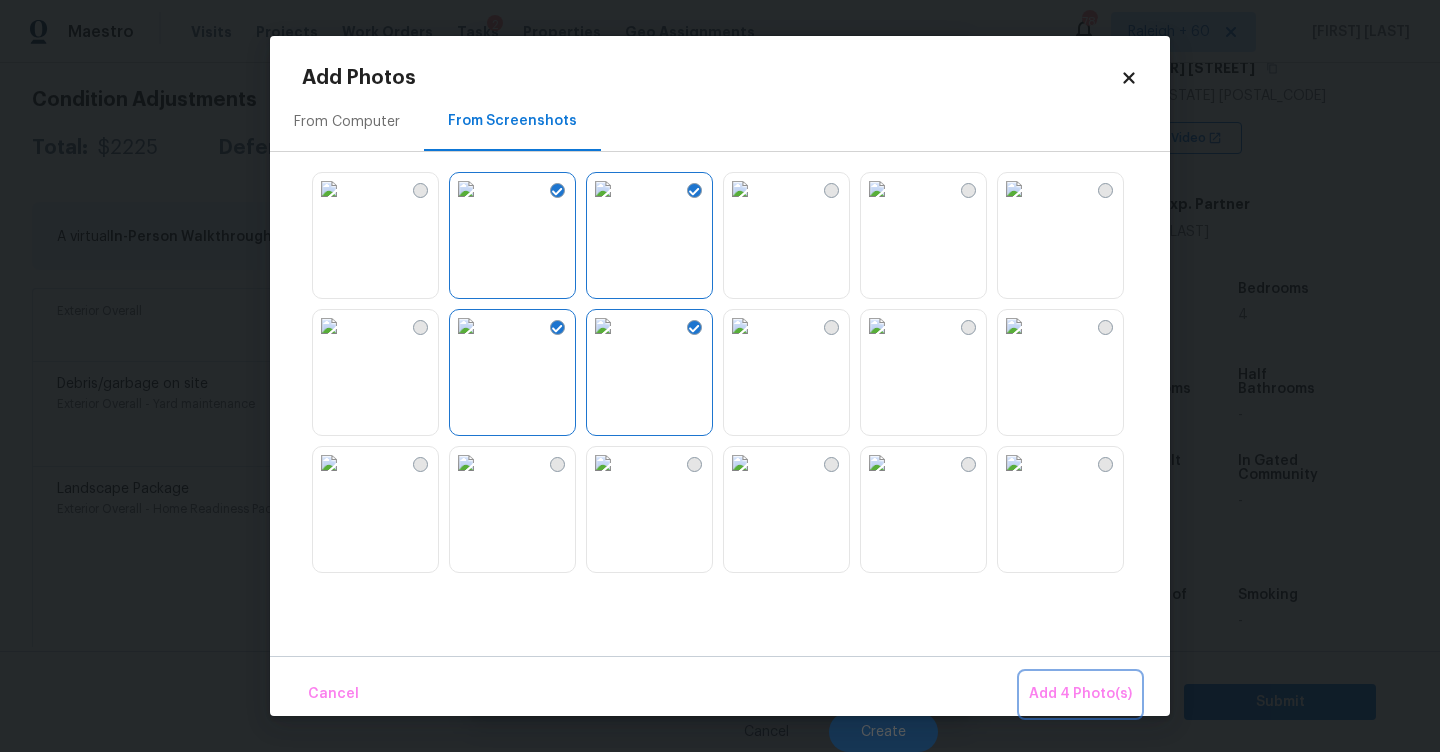click on "Add 4 Photo(s)" at bounding box center [1080, 694] 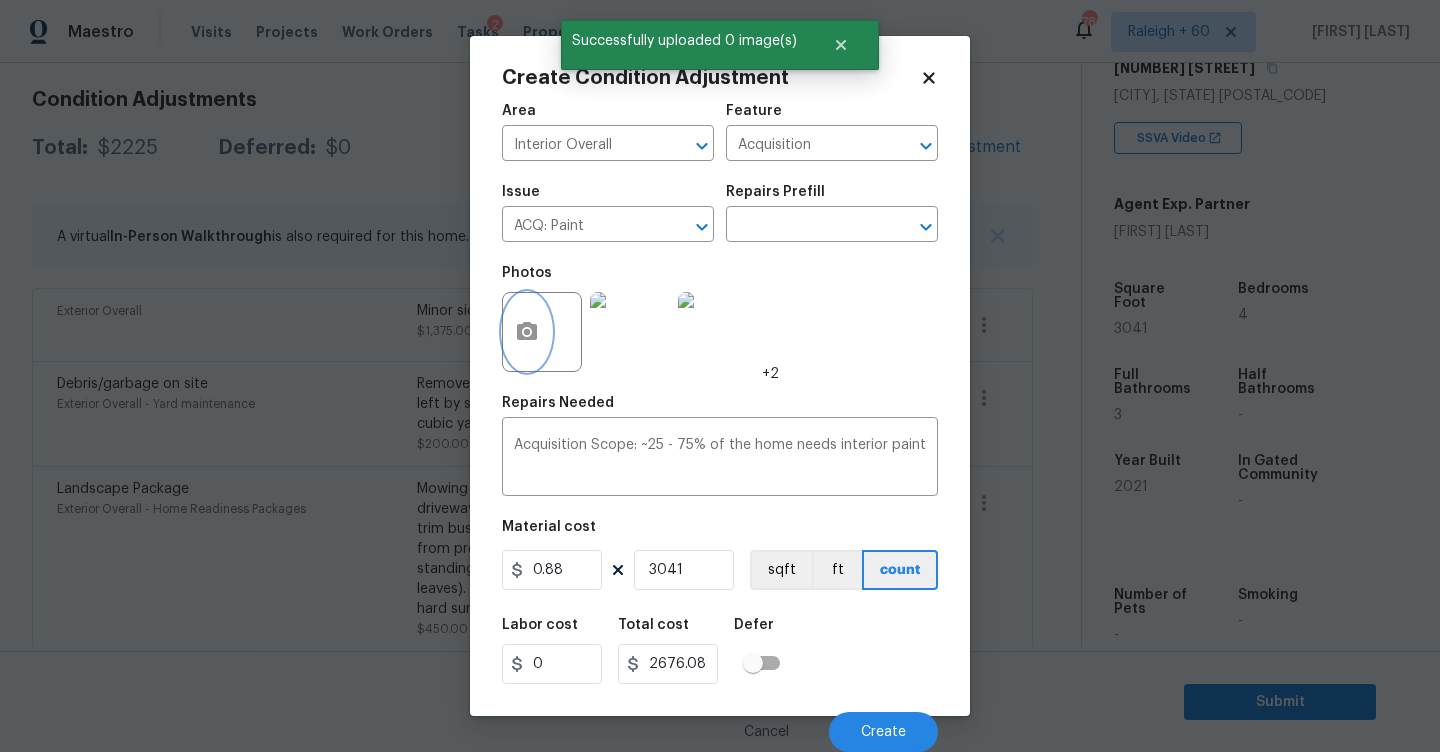scroll, scrollTop: 1, scrollLeft: 0, axis: vertical 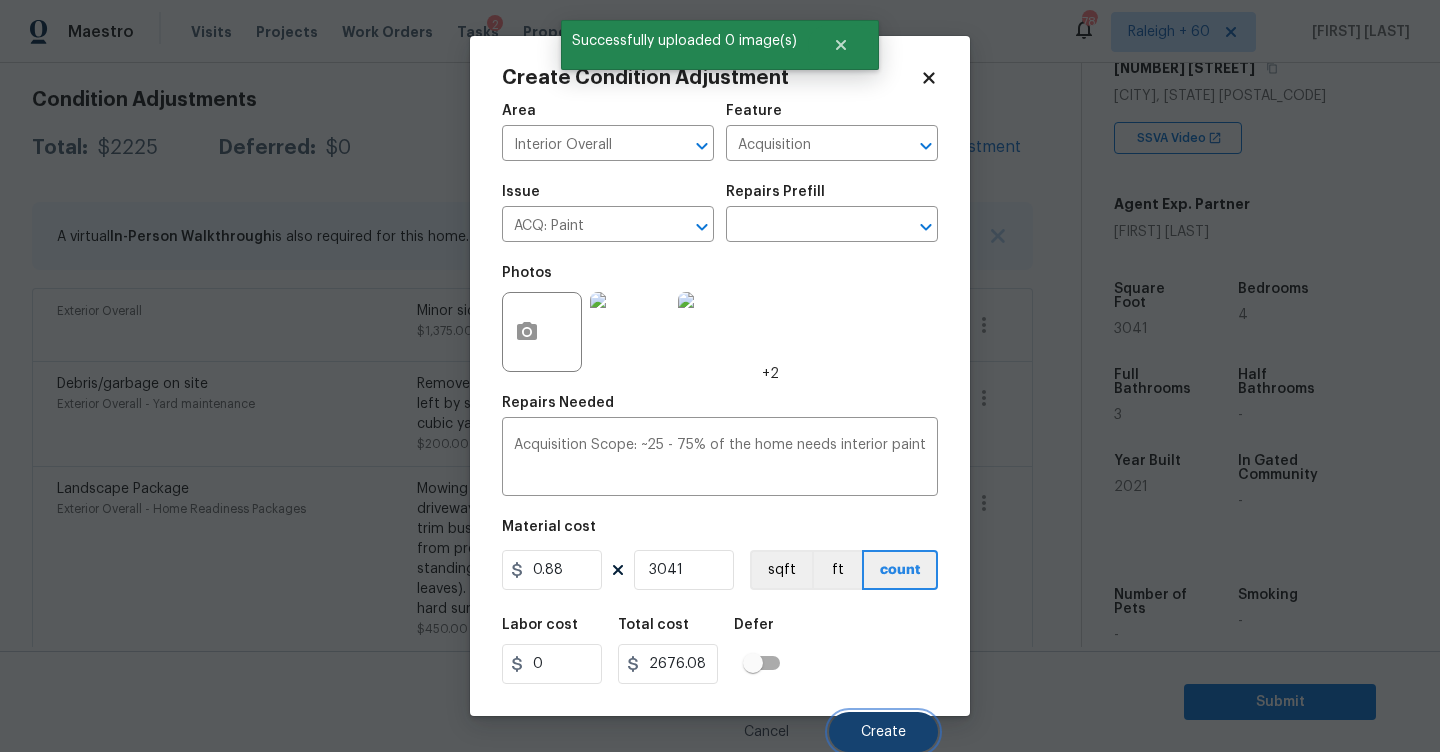 click on "Create" at bounding box center [883, 732] 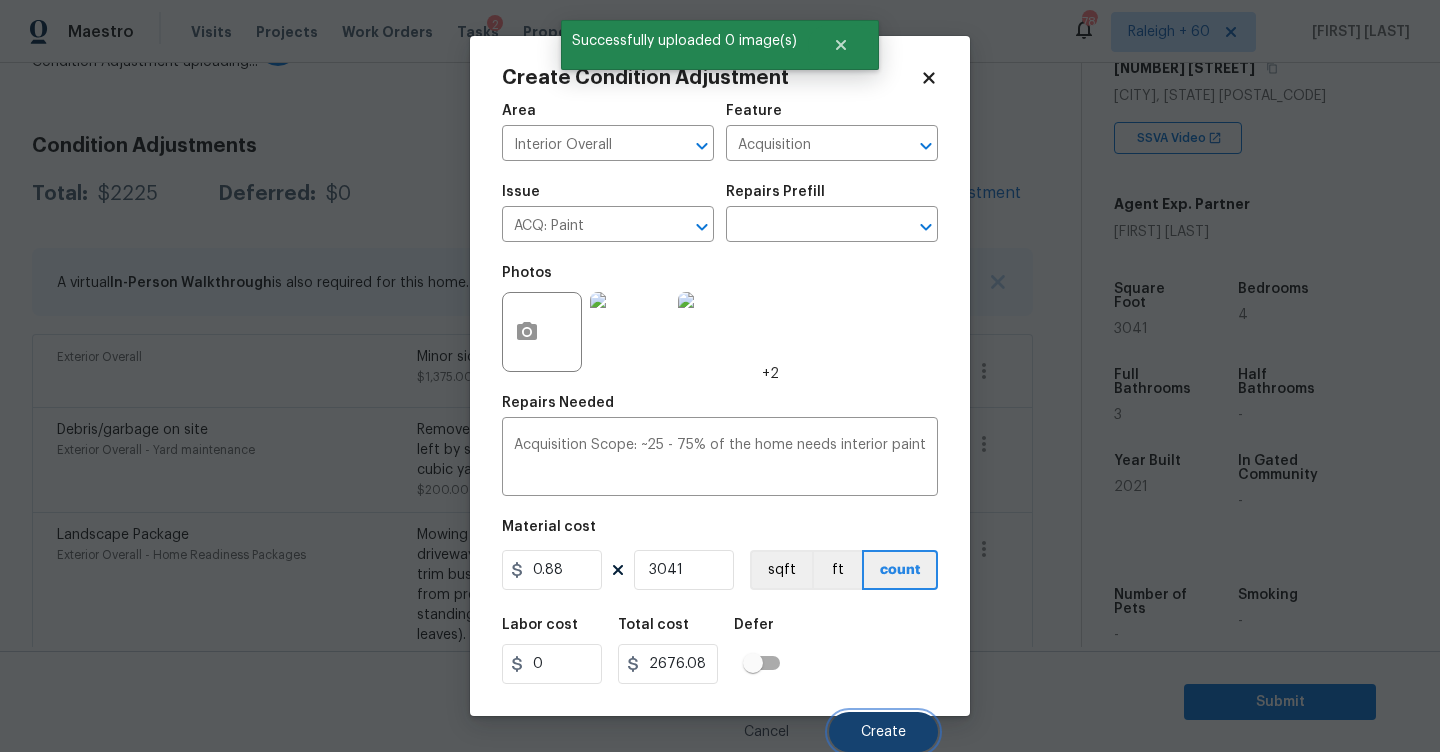 scroll, scrollTop: 0, scrollLeft: 0, axis: both 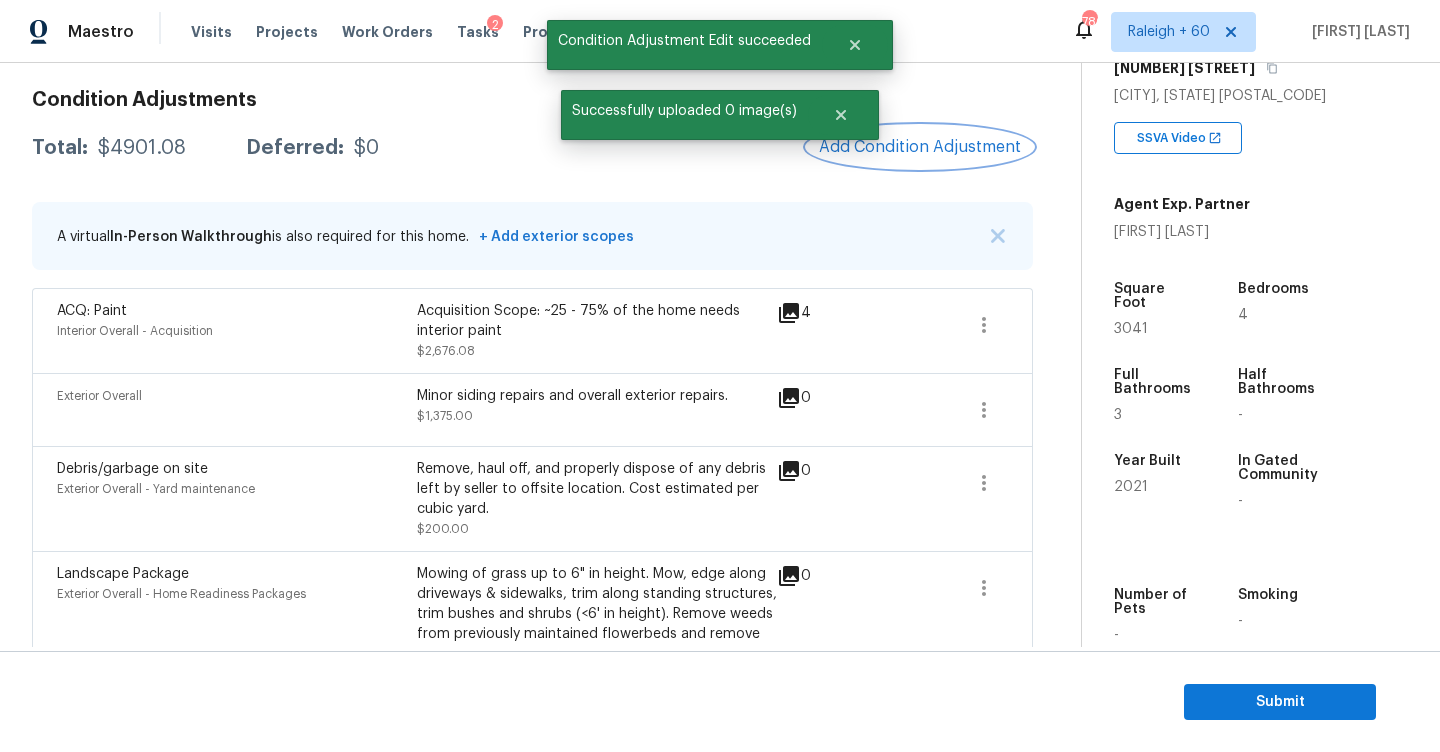 click on "Add Condition Adjustment" at bounding box center [920, 147] 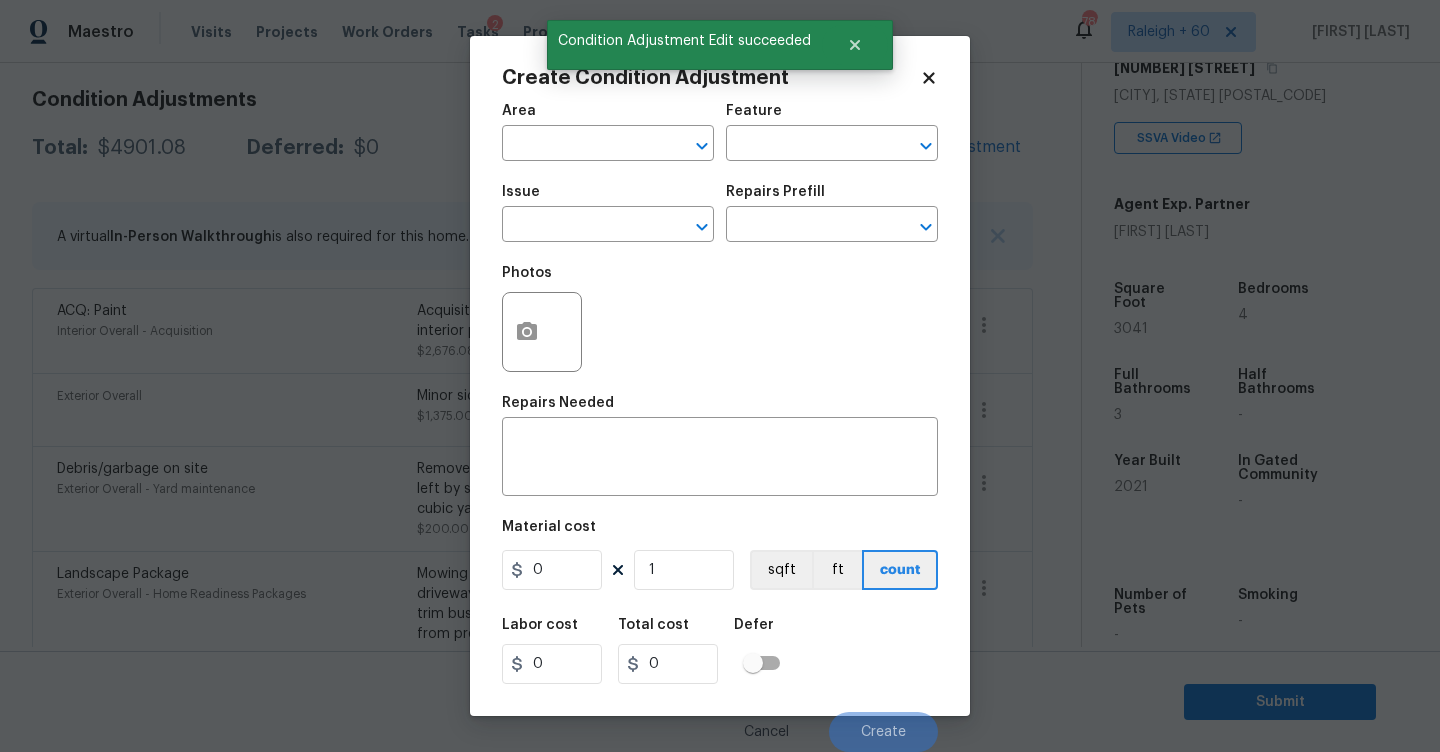 click on "Area" at bounding box center (608, 117) 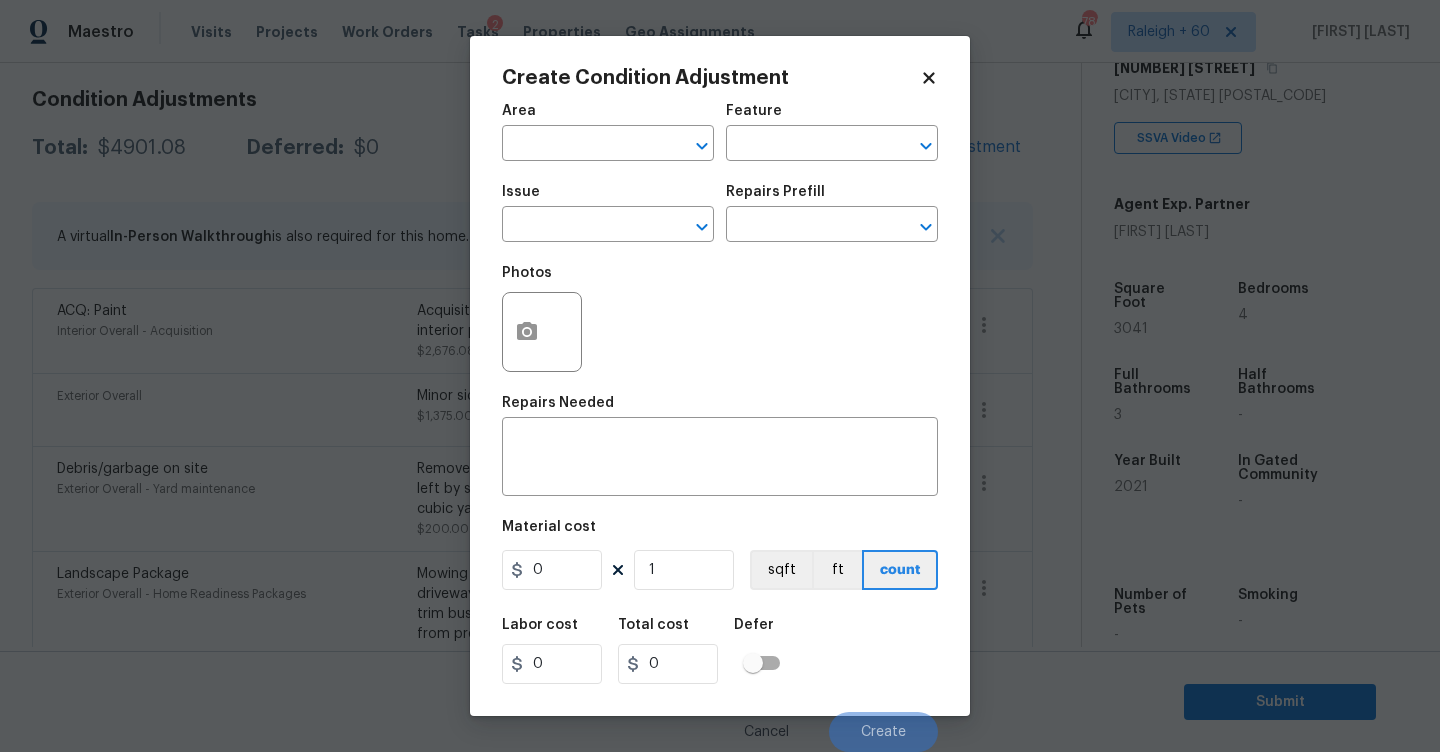 click on "Issue ​" at bounding box center [608, 213] 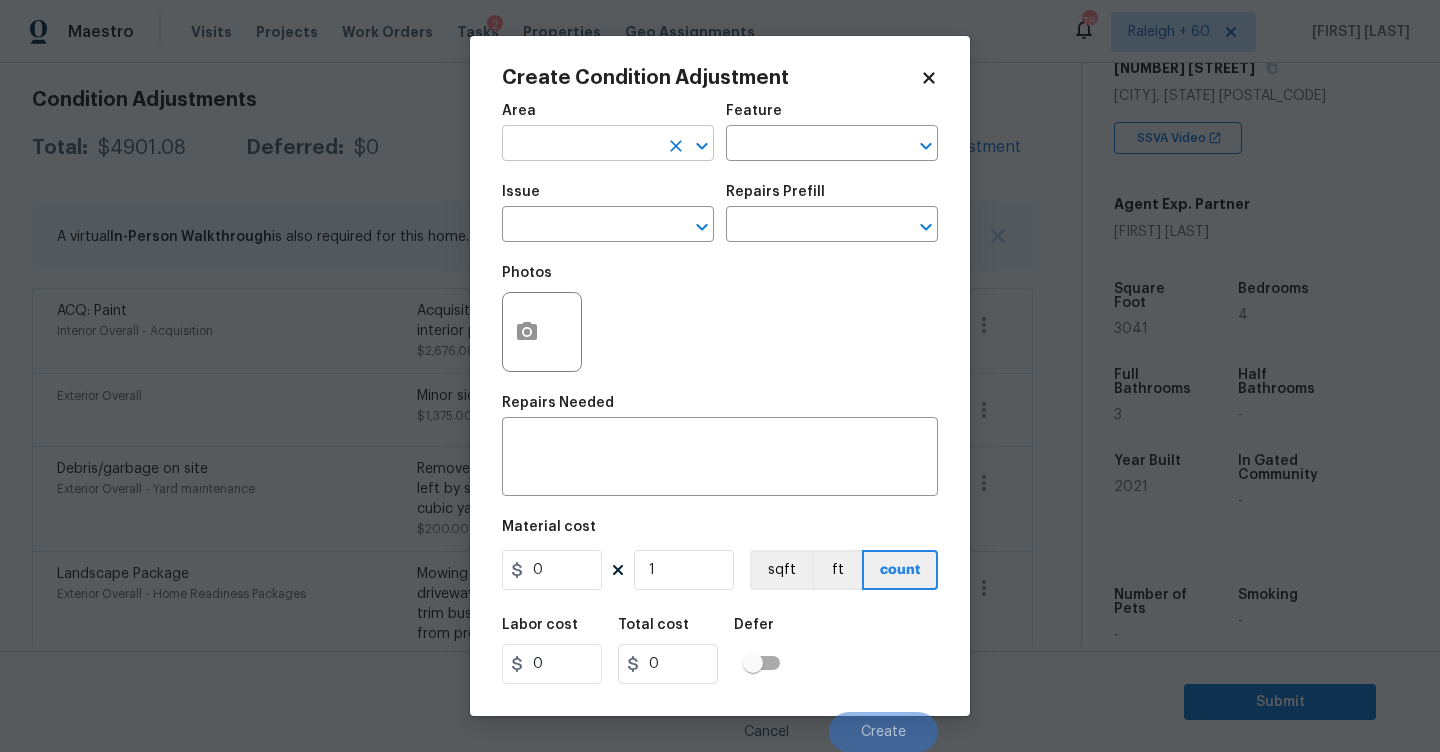 click at bounding box center [580, 145] 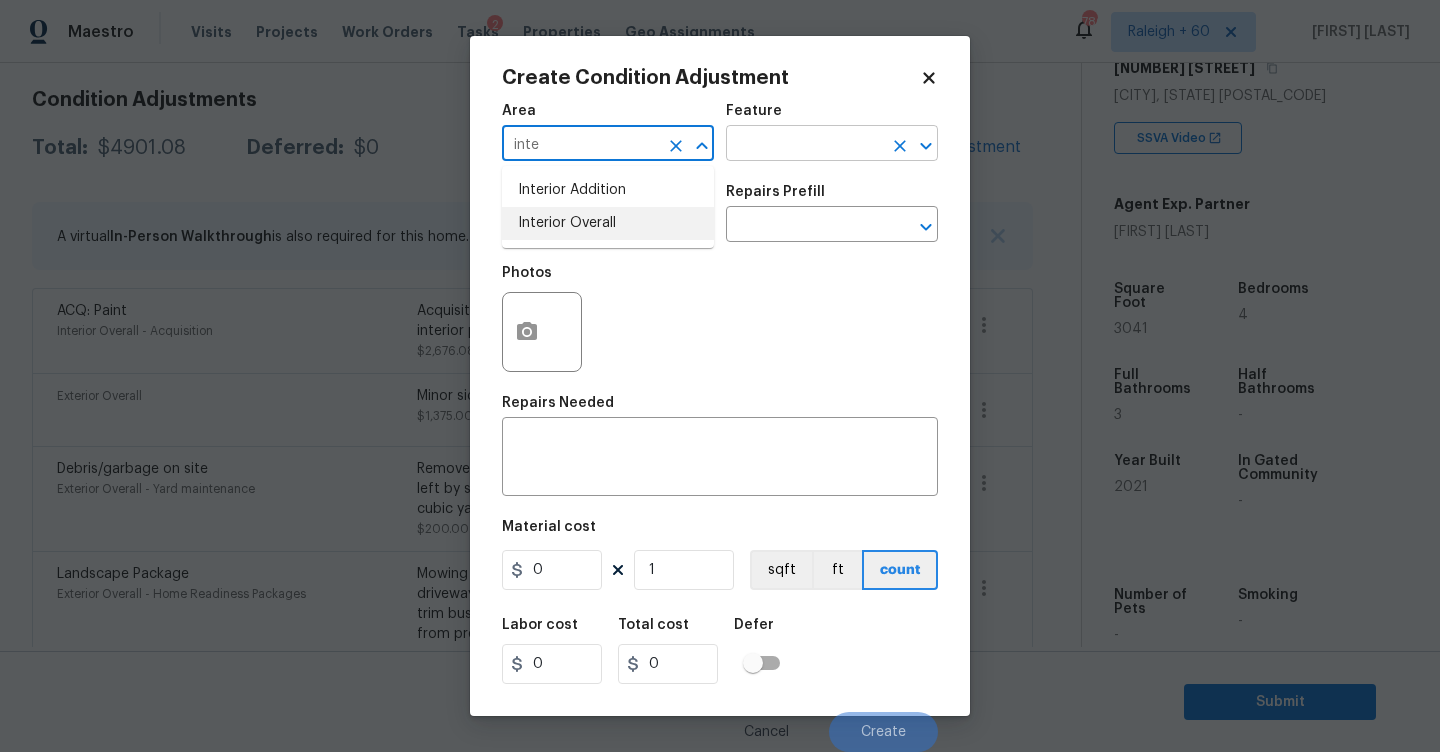 drag, startPoint x: 574, startPoint y: 220, endPoint x: 789, endPoint y: 146, distance: 227.37854 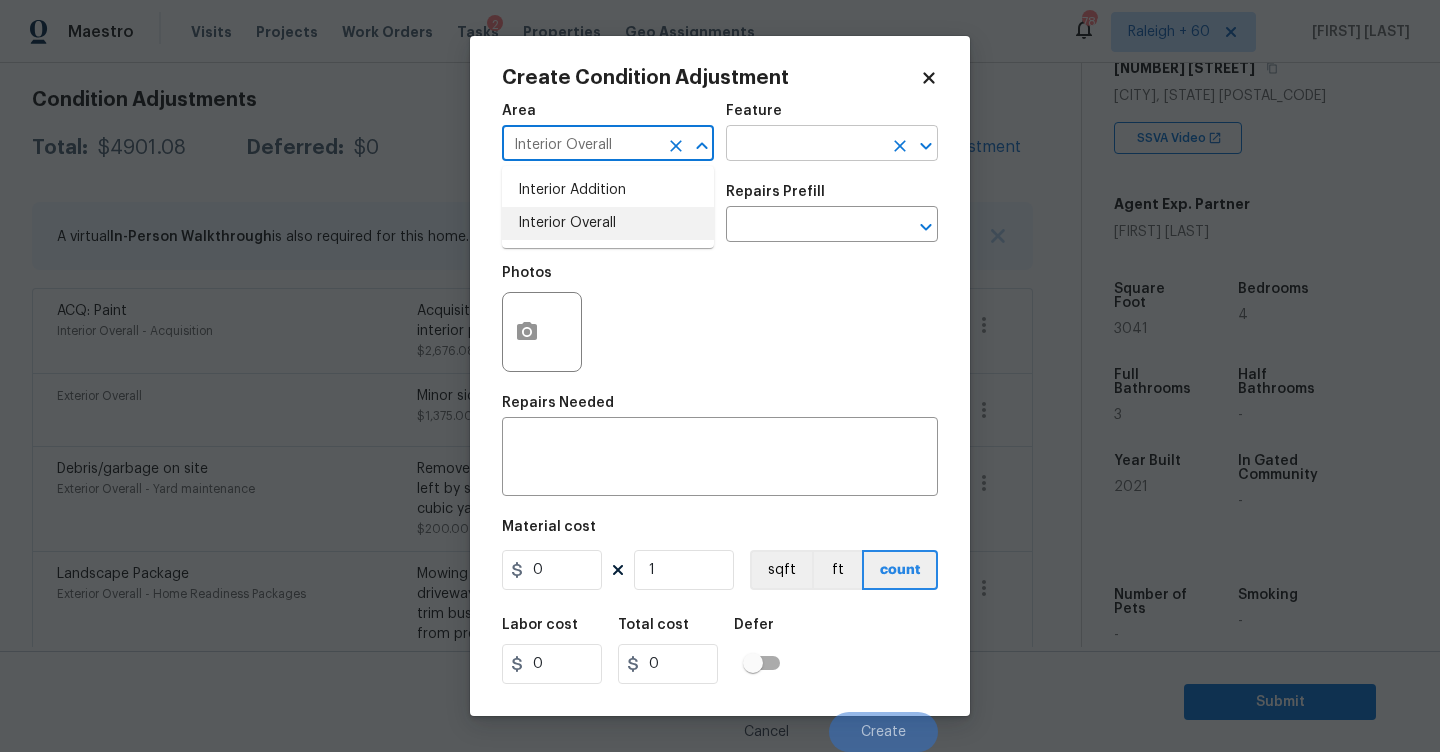type on "Interior Overall" 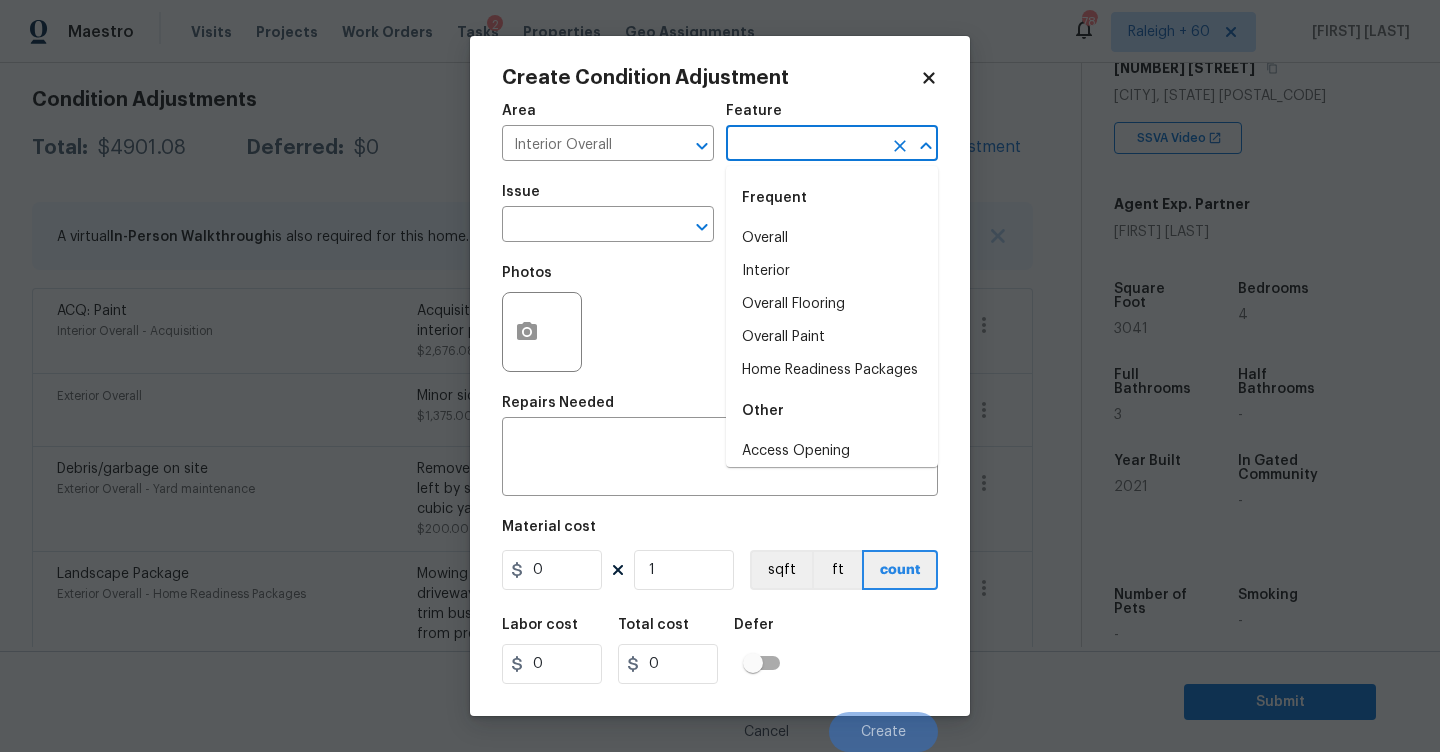 click at bounding box center (804, 145) 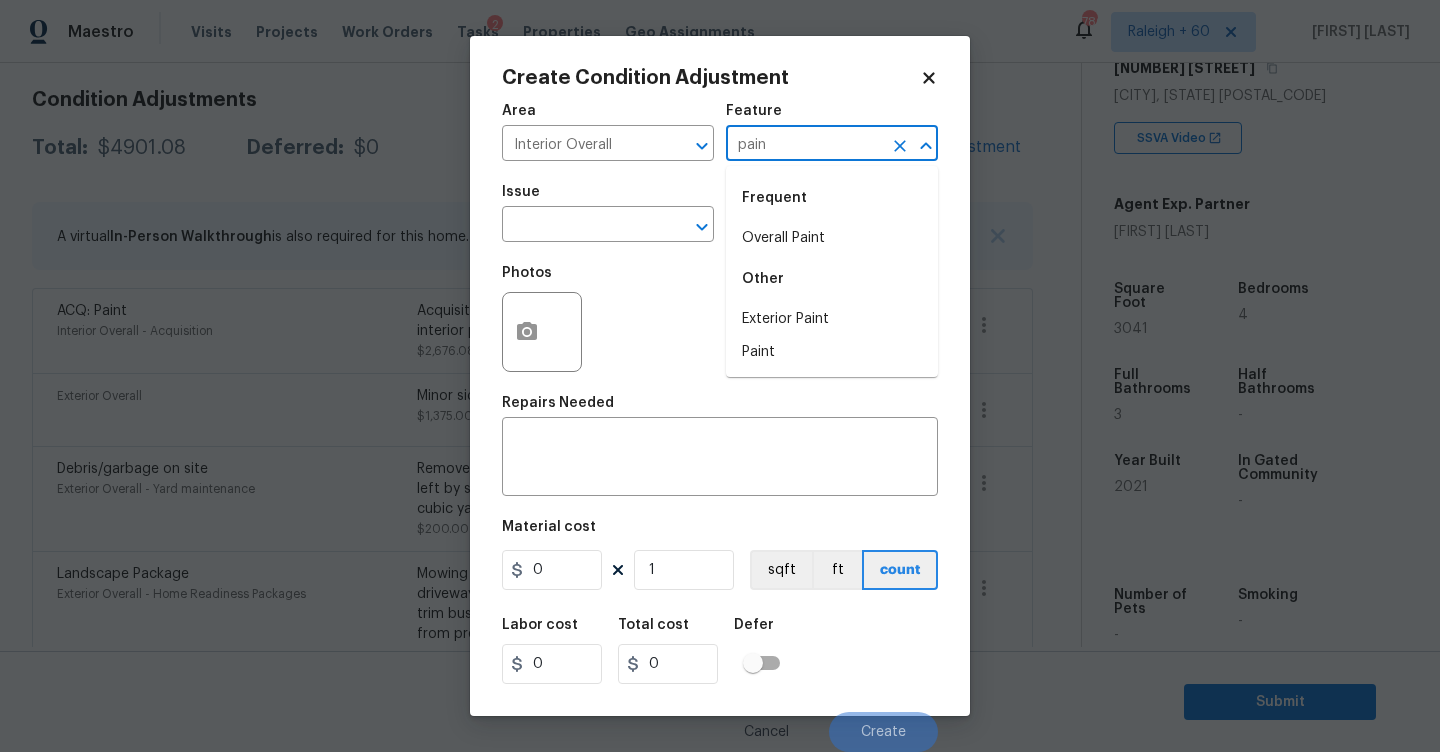click on "Frequent" at bounding box center (832, 198) 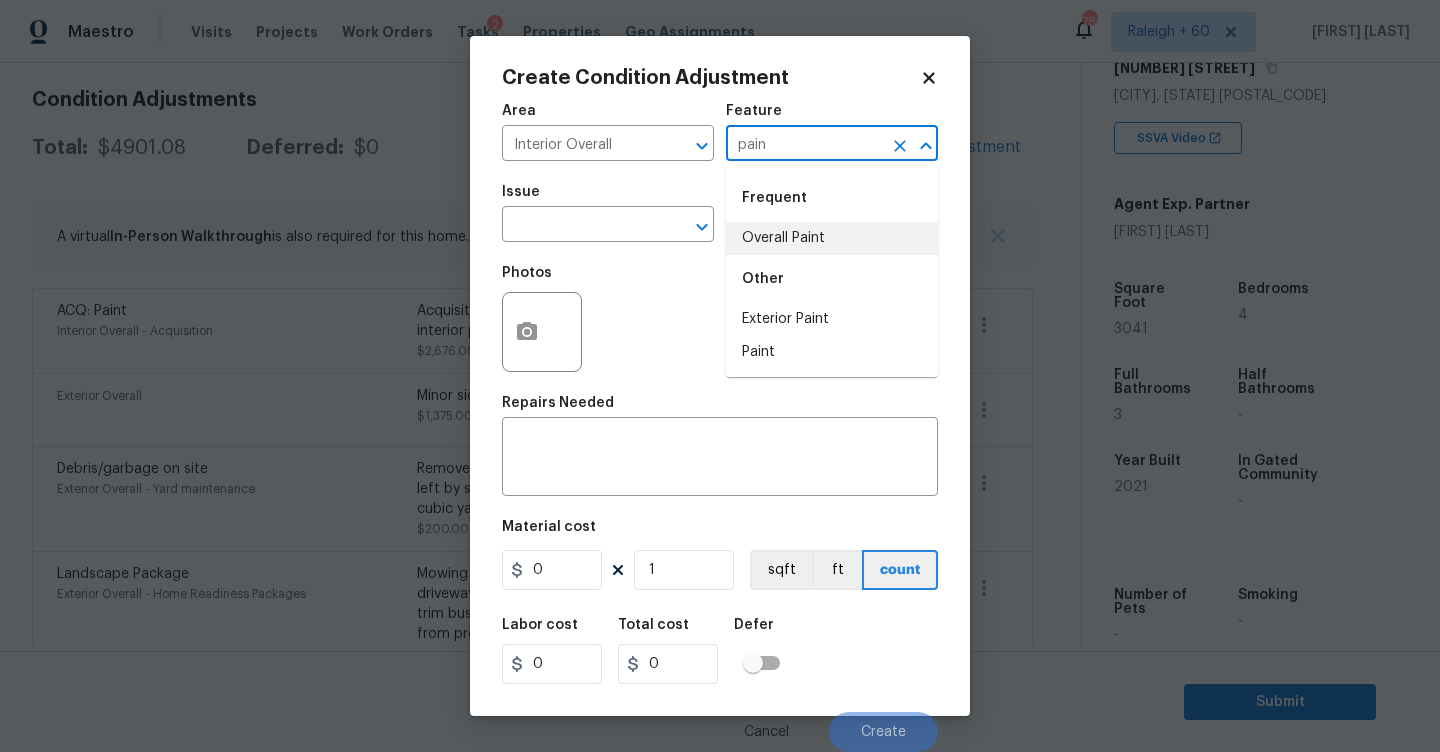 click on "Overall Paint" at bounding box center [832, 238] 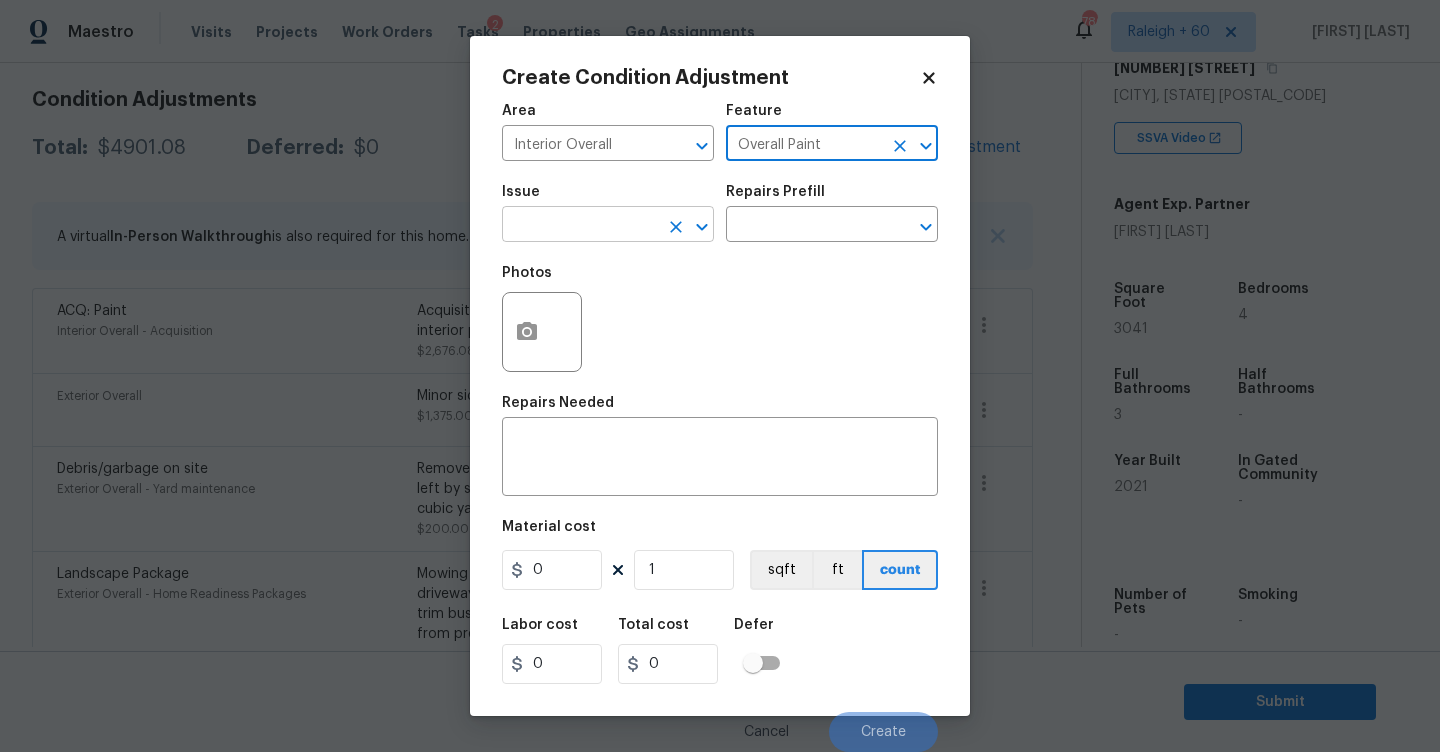 type on "Overall Paint" 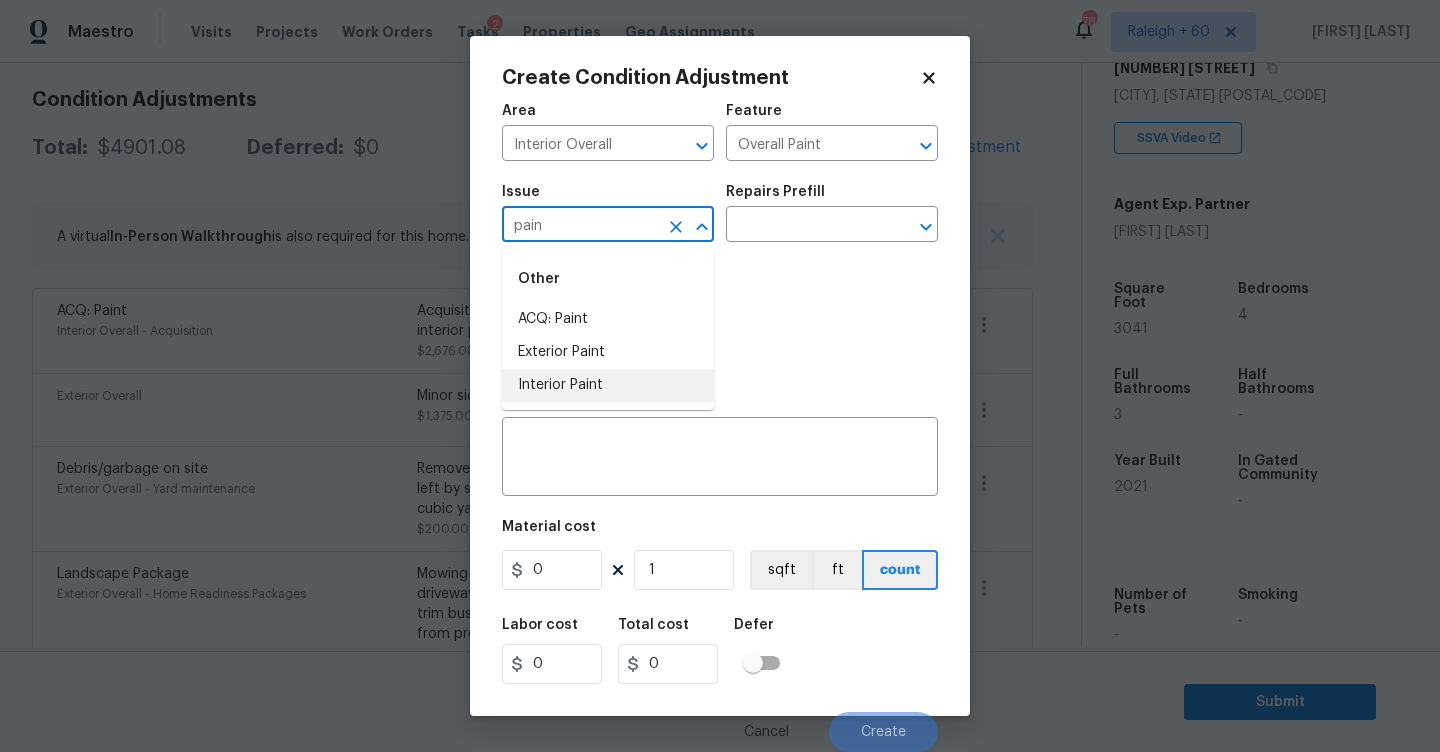 drag, startPoint x: 587, startPoint y: 391, endPoint x: 611, endPoint y: 351, distance: 46.647614 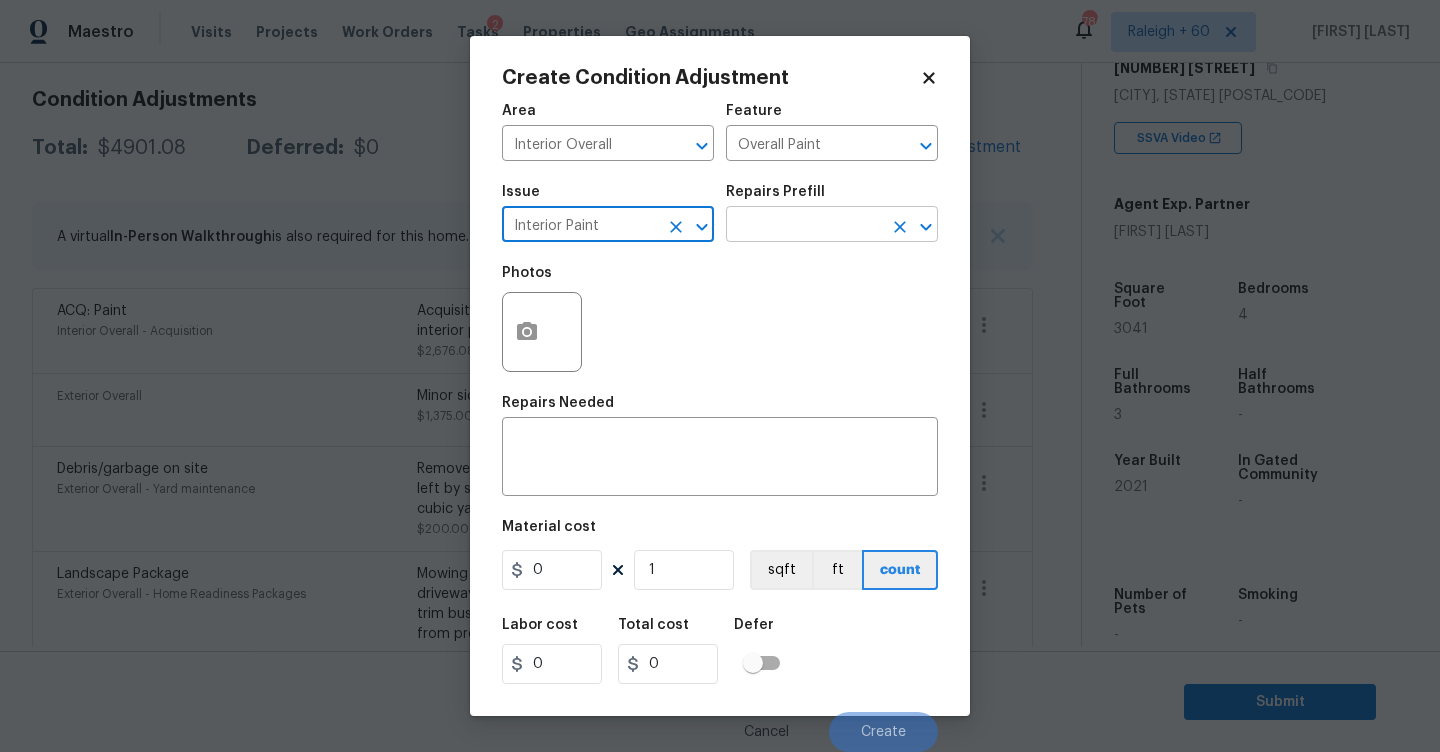 type on "Interior Paint" 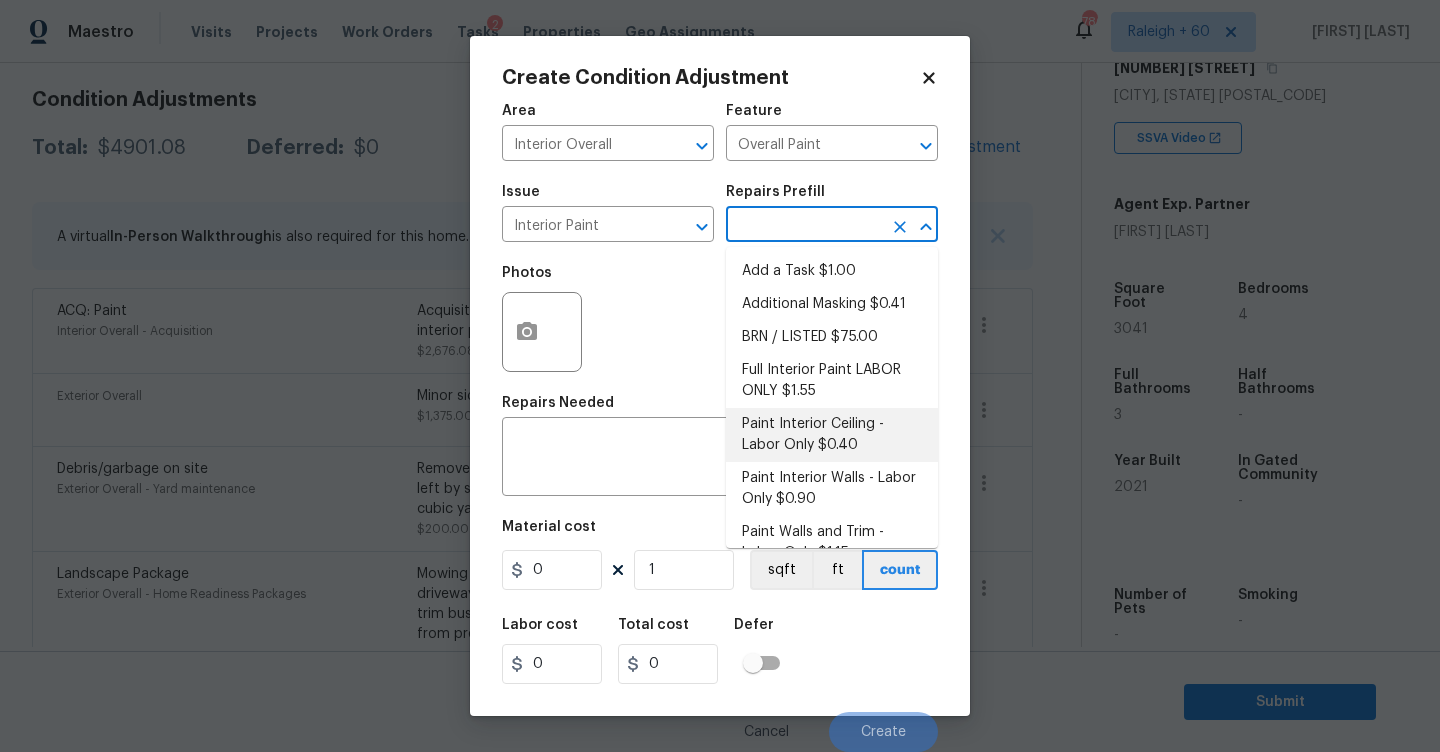 scroll, scrollTop: 171, scrollLeft: 0, axis: vertical 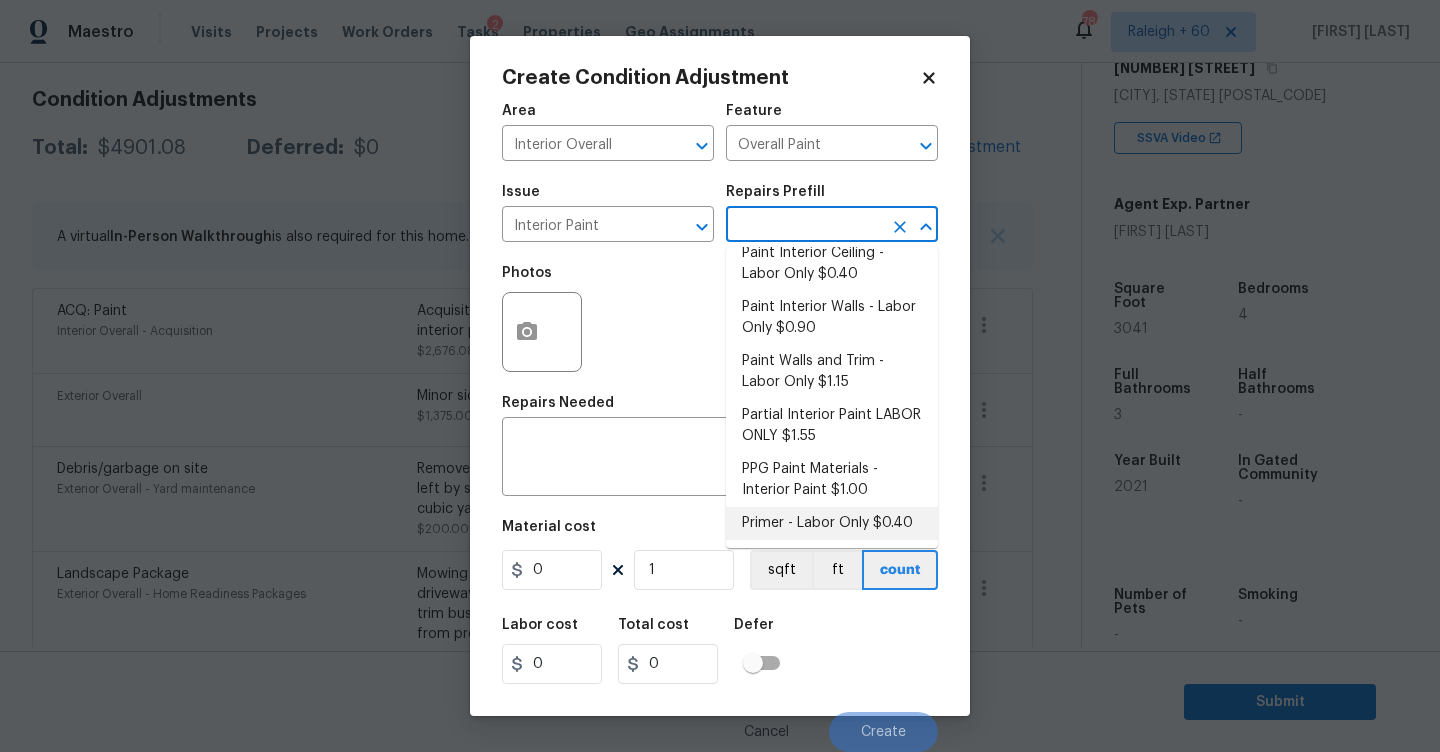 click on "Primer - Labor Only $0.40" at bounding box center (832, 523) 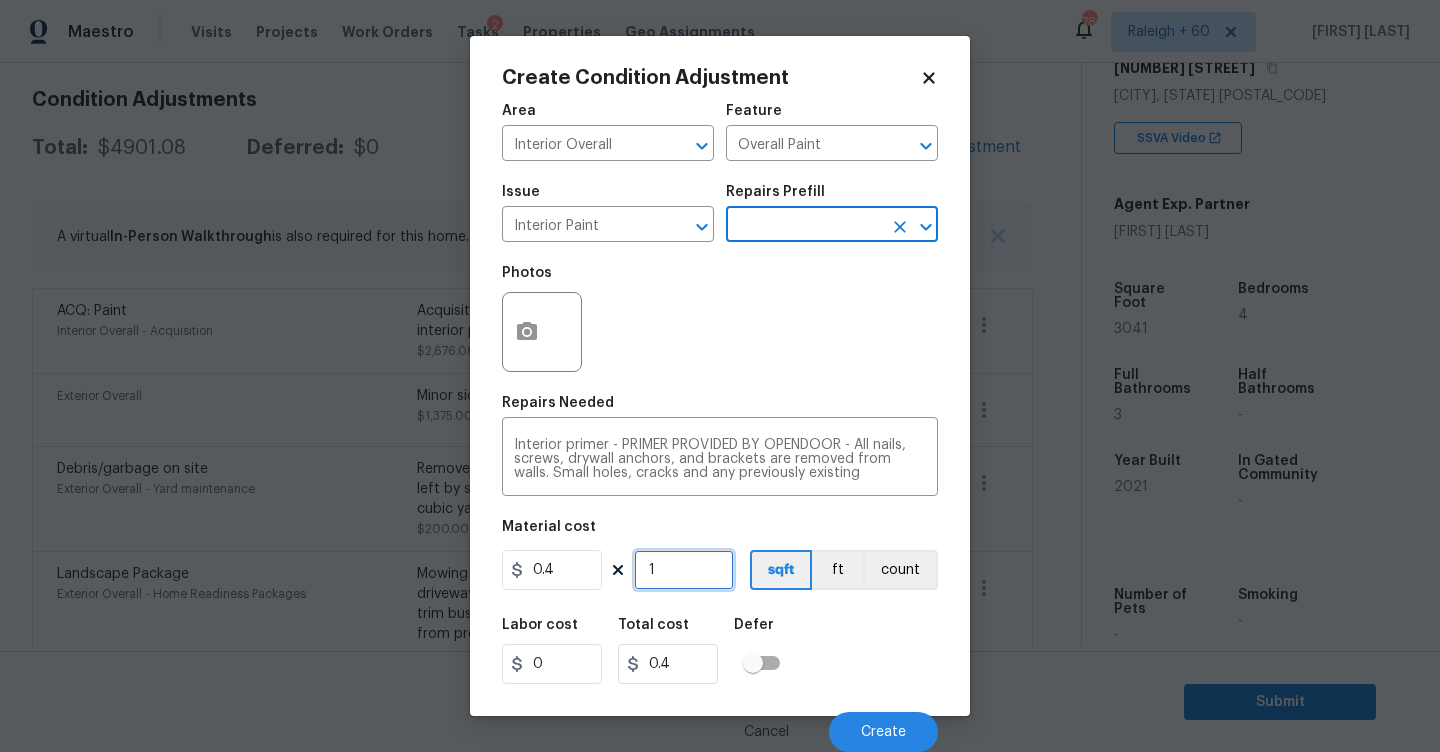 click on "1" at bounding box center (684, 570) 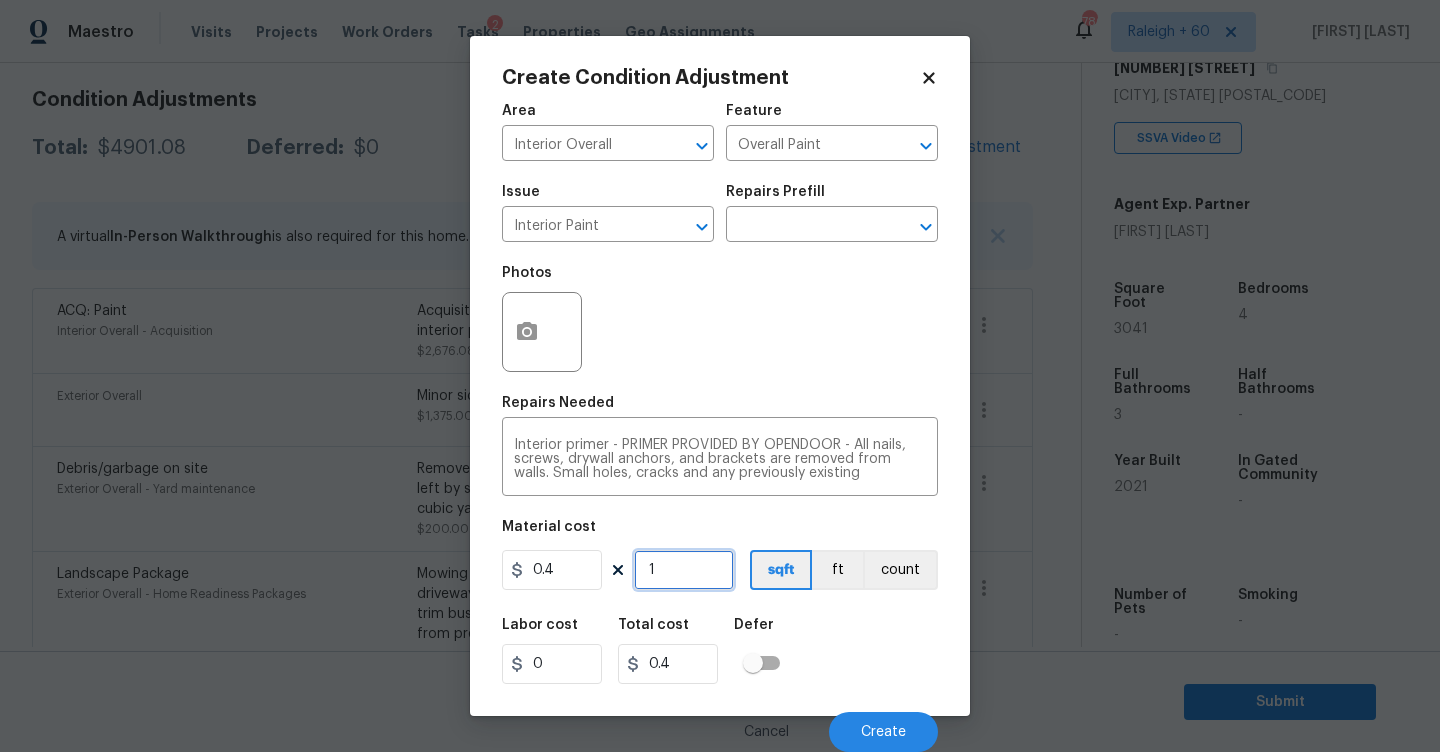 type on "0" 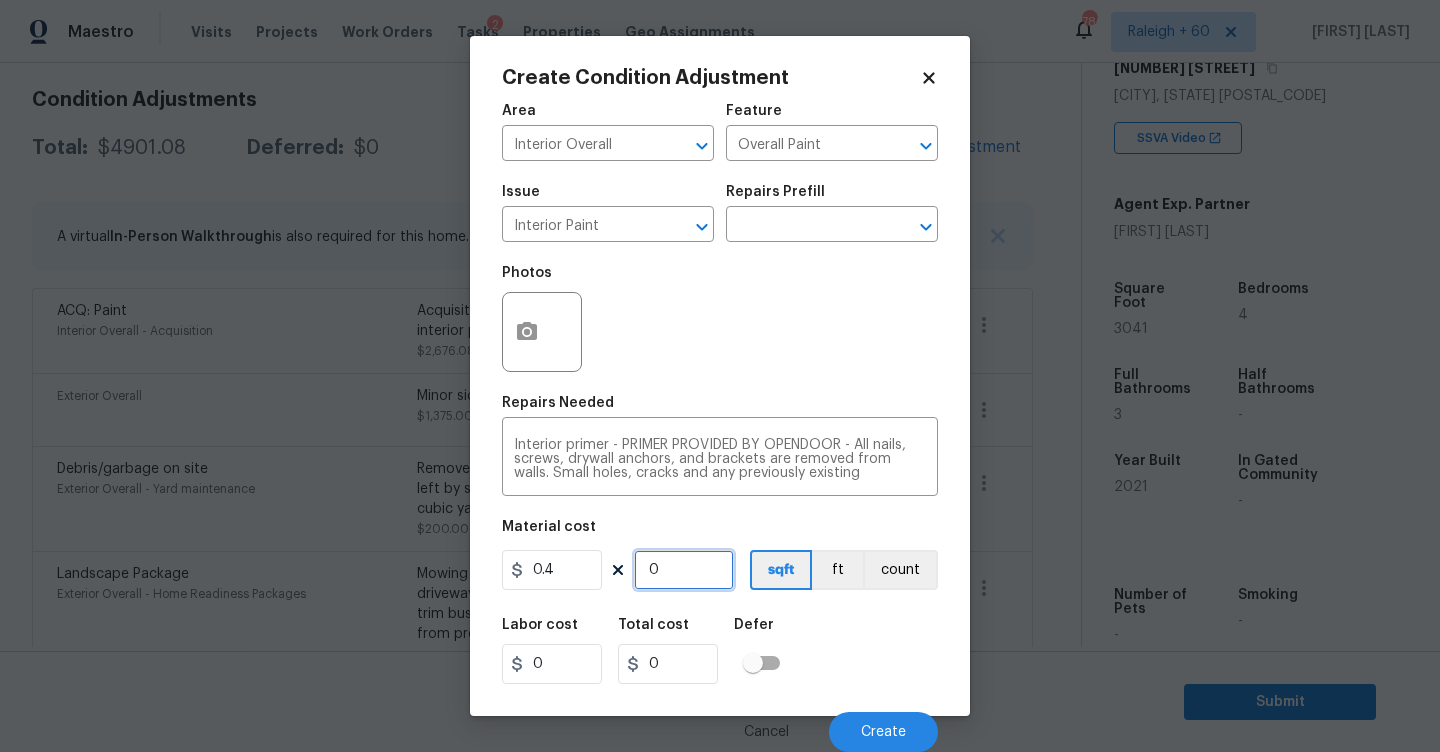 type on "5" 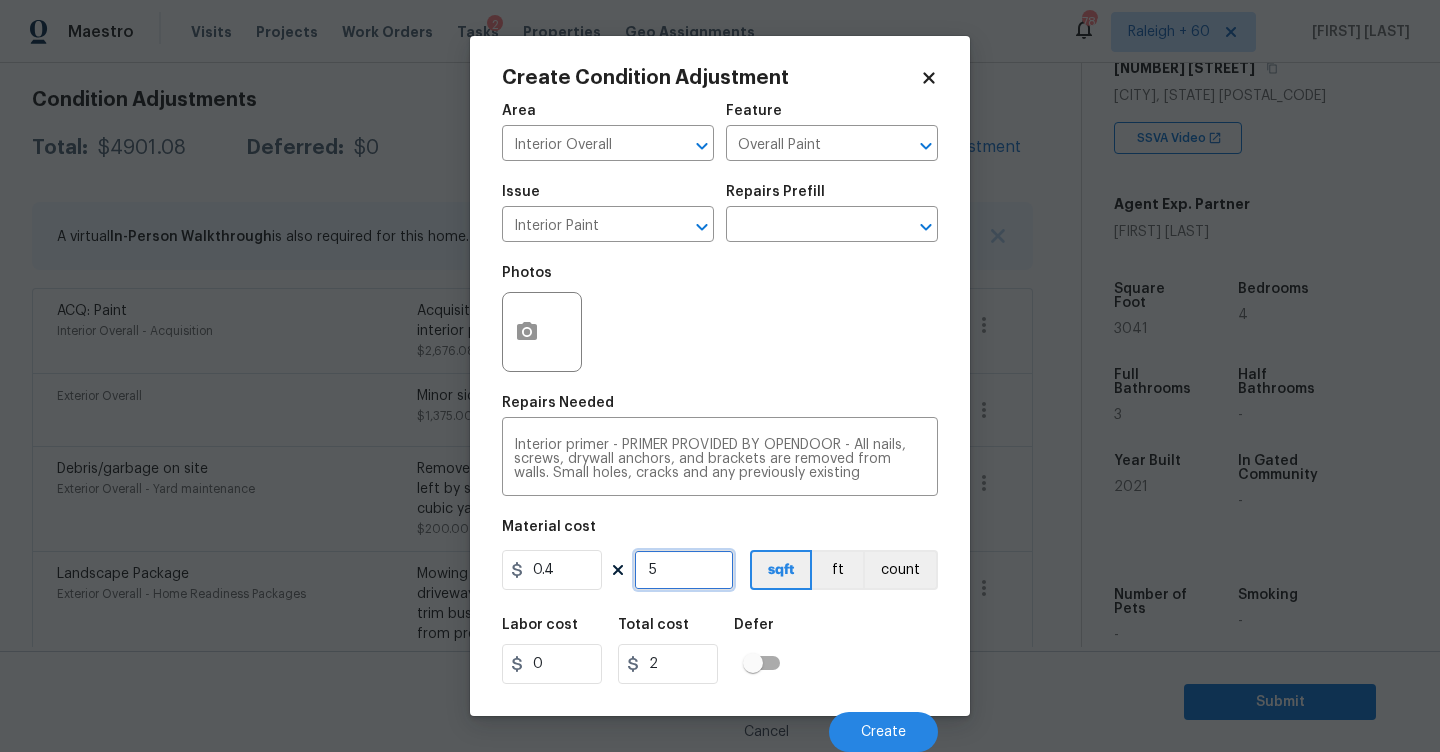 type on "50" 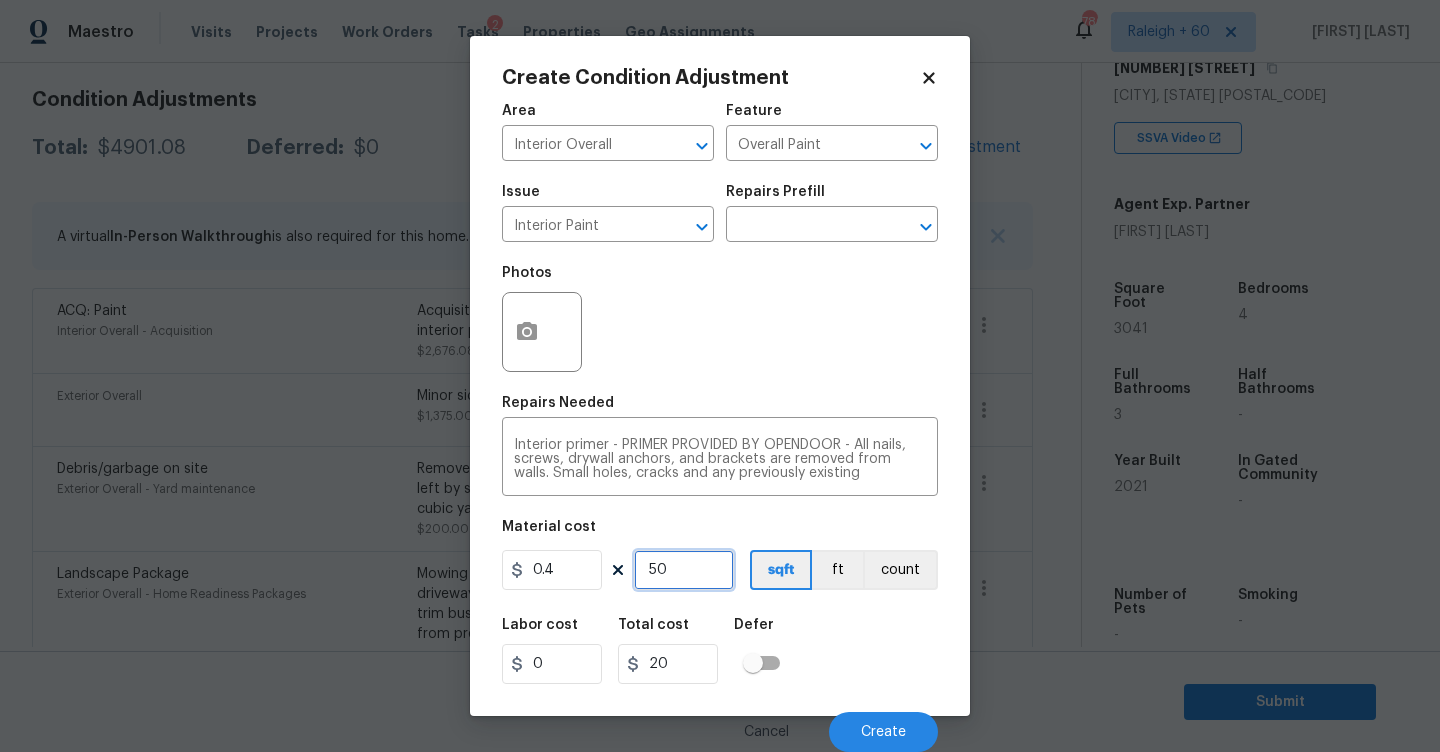 type on "500" 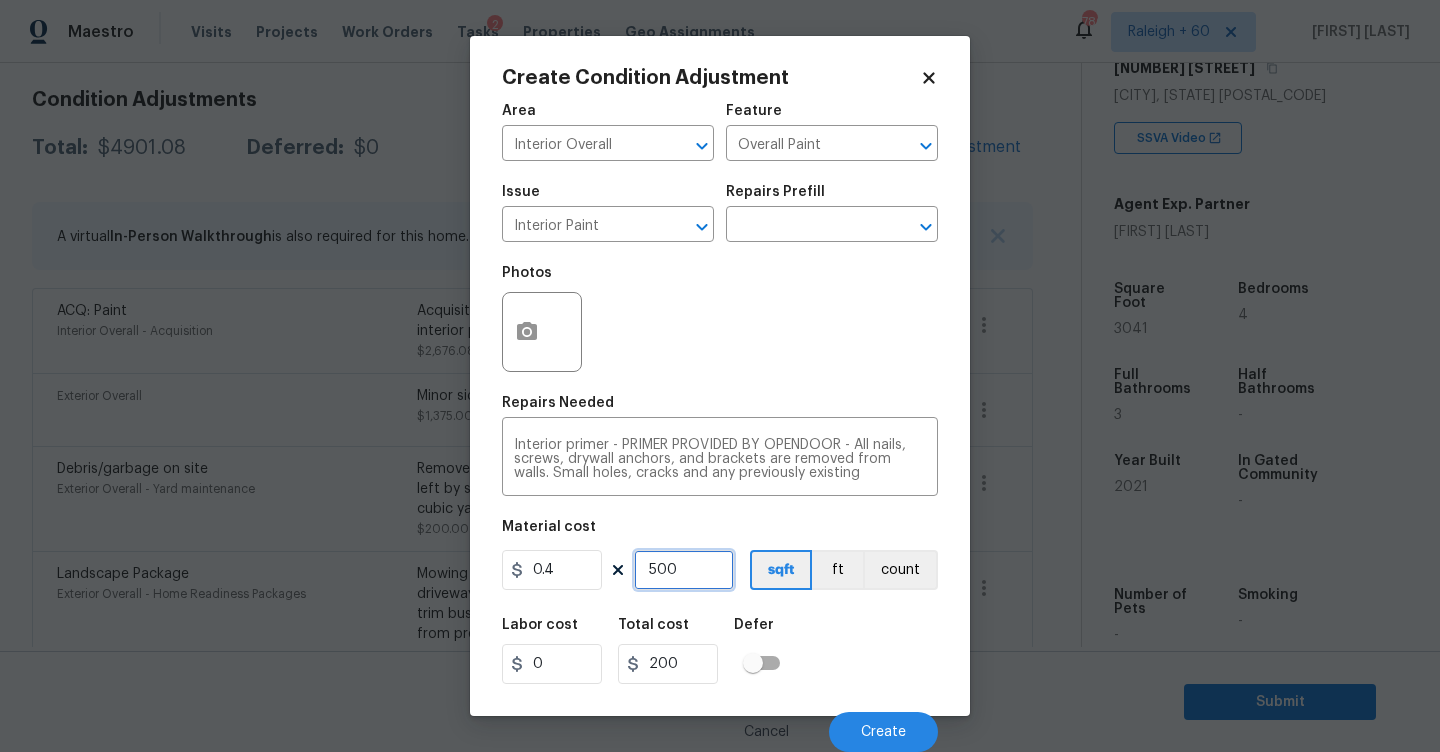 type on "500" 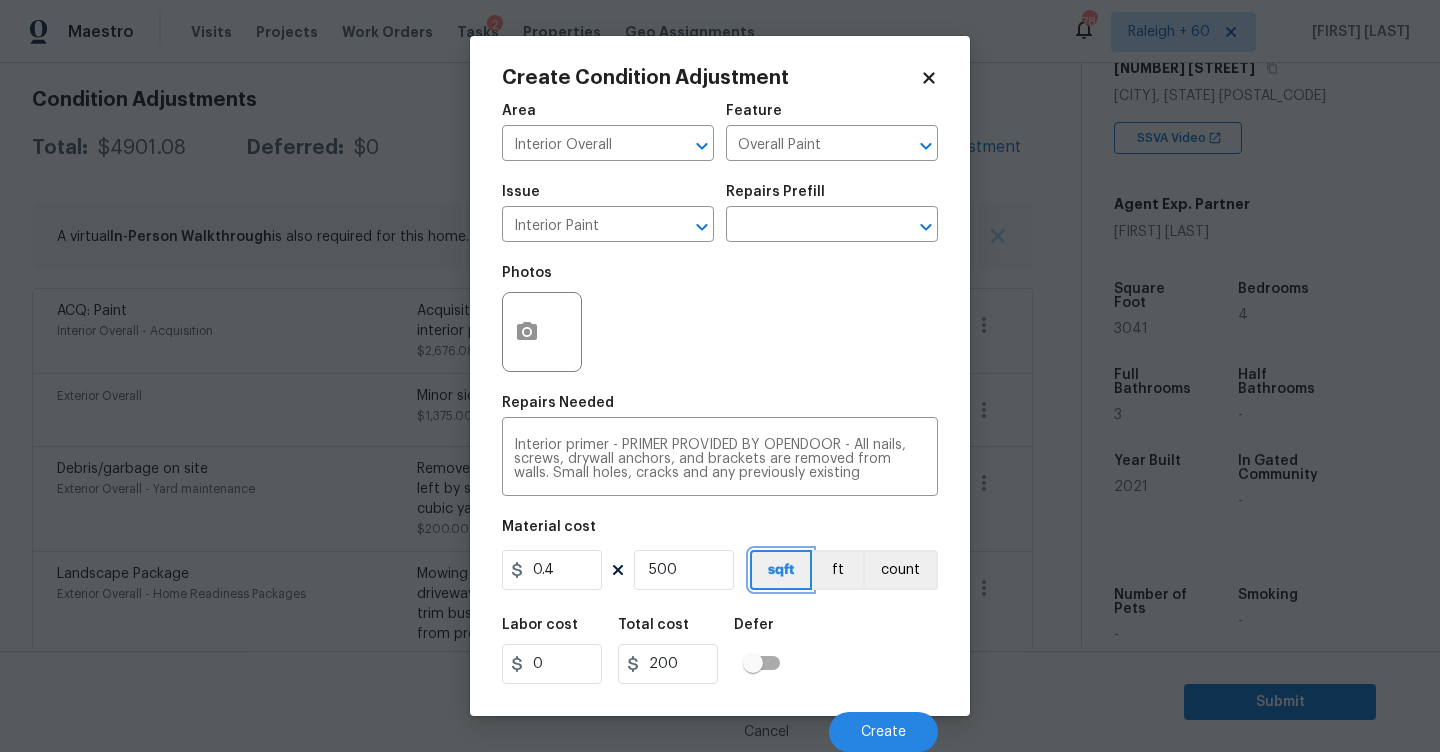 type 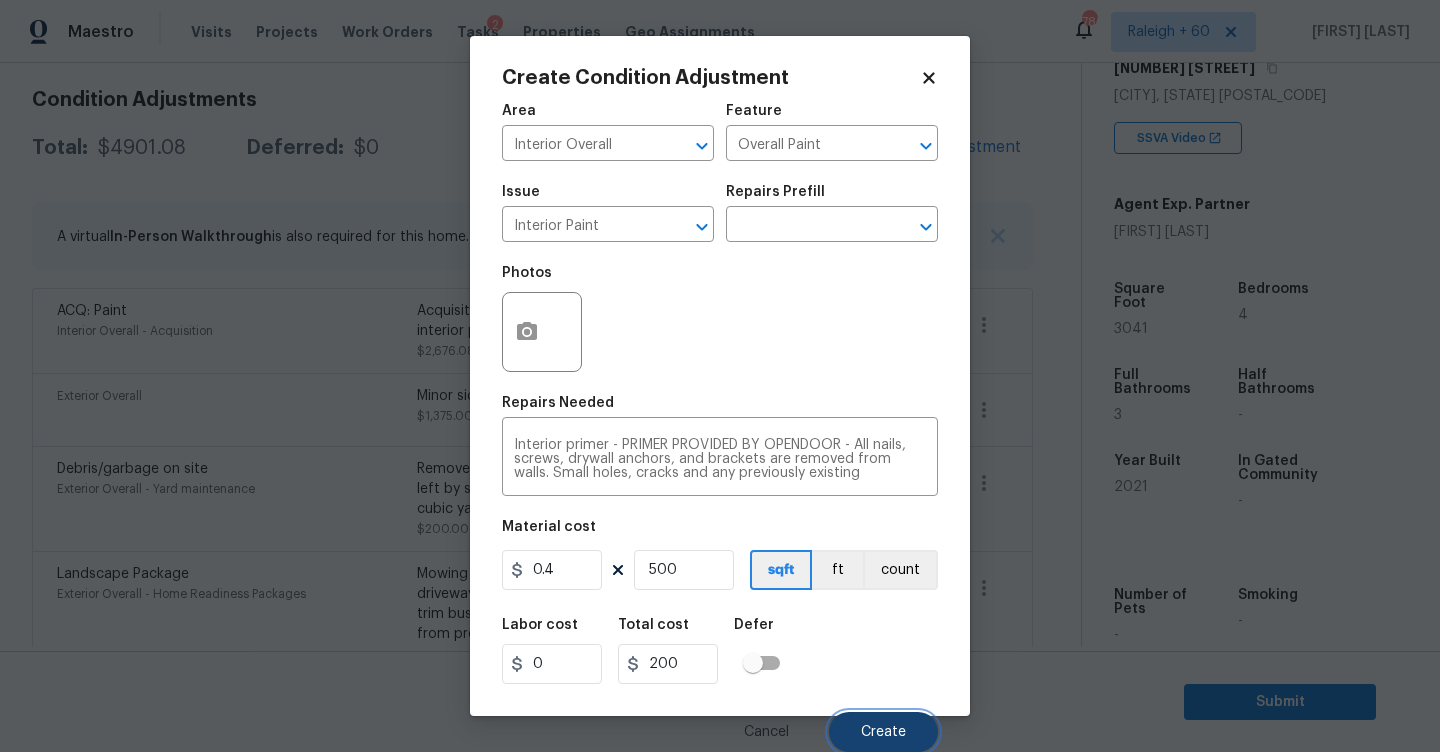 click on "Create" at bounding box center (883, 732) 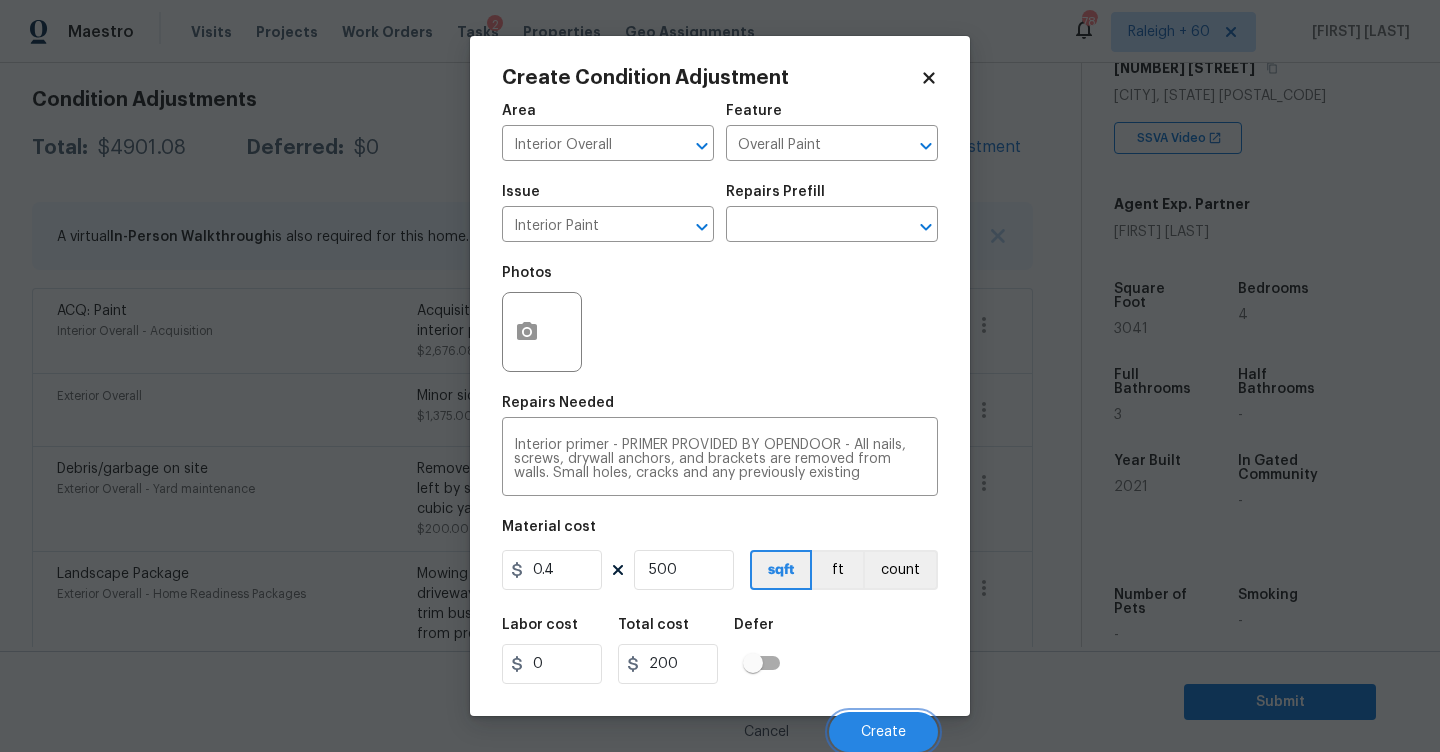 scroll, scrollTop: 277, scrollLeft: 0, axis: vertical 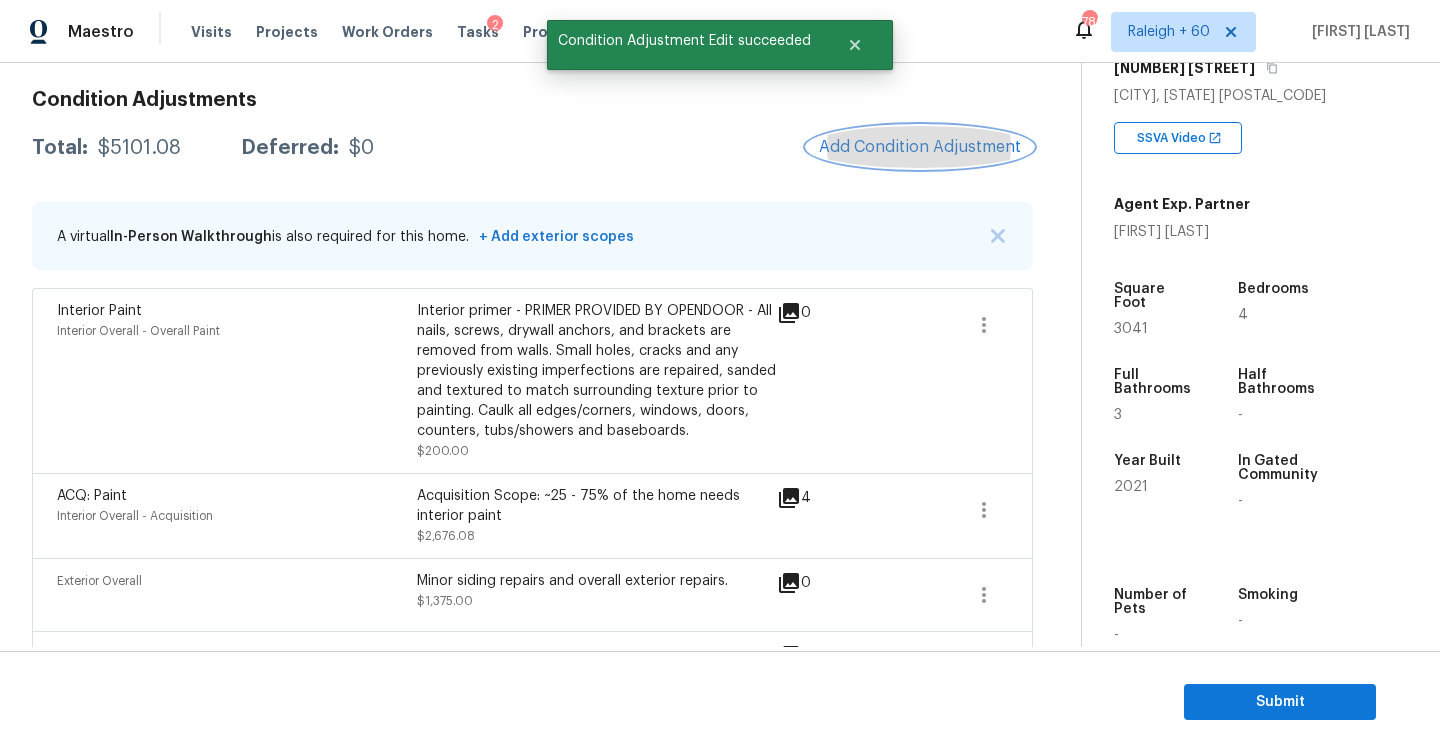 click on "Add Condition Adjustment" at bounding box center [920, 147] 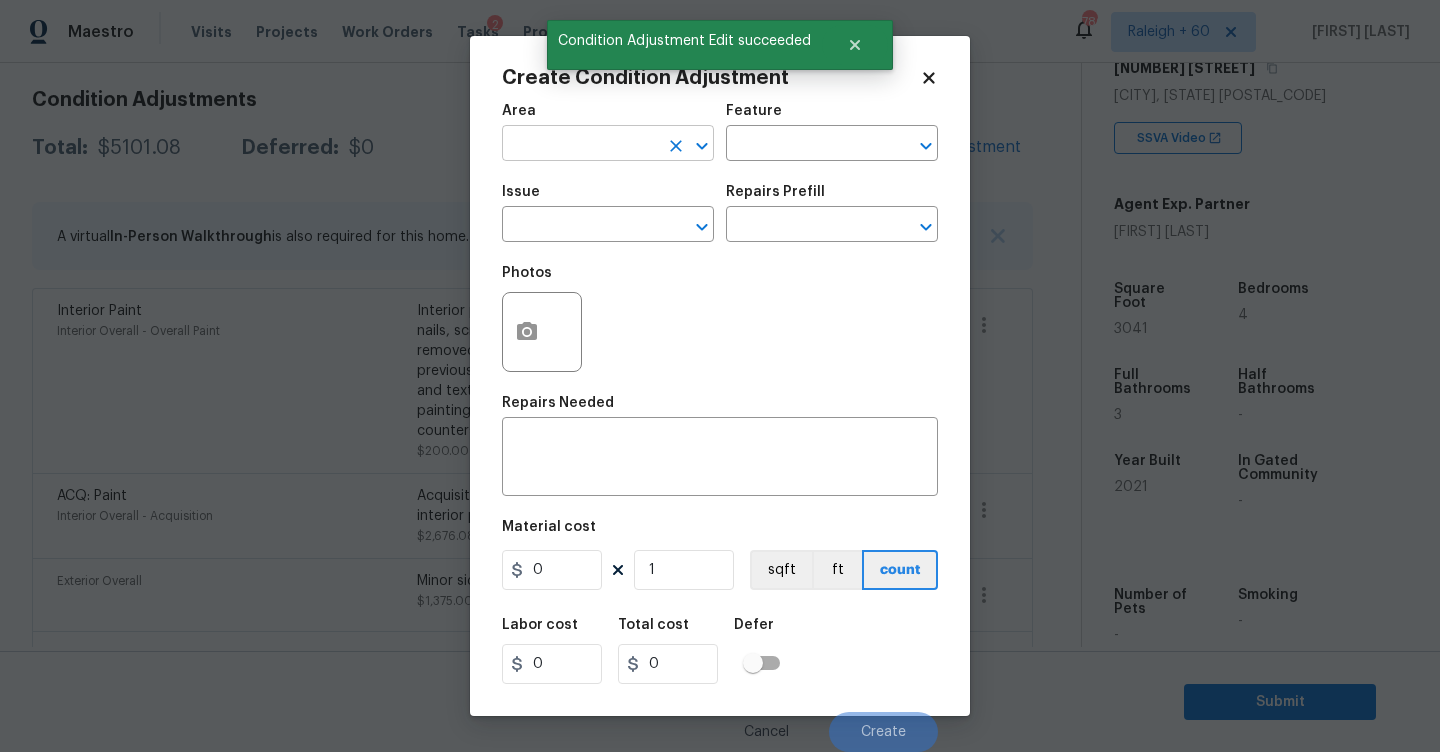 click at bounding box center [580, 145] 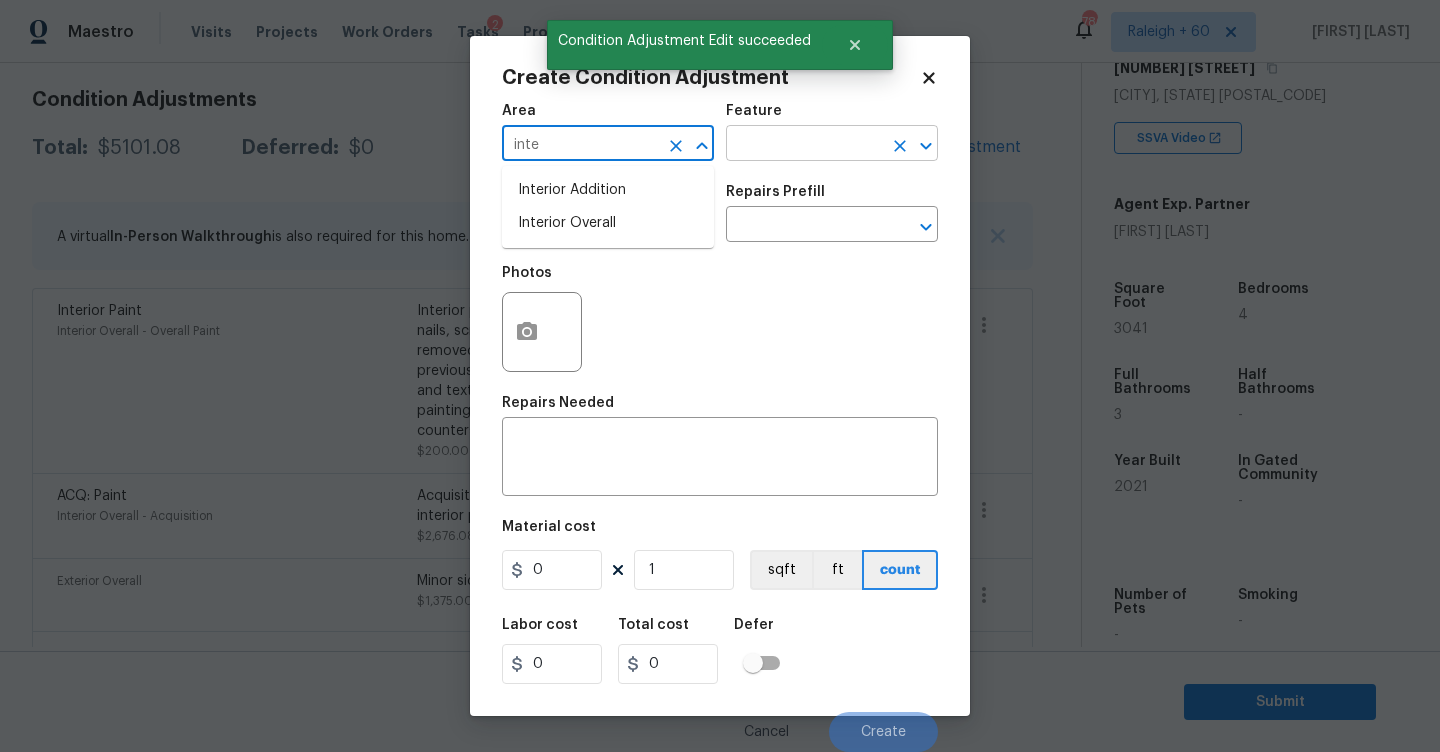 drag, startPoint x: 607, startPoint y: 235, endPoint x: 761, endPoint y: 149, distance: 176.38594 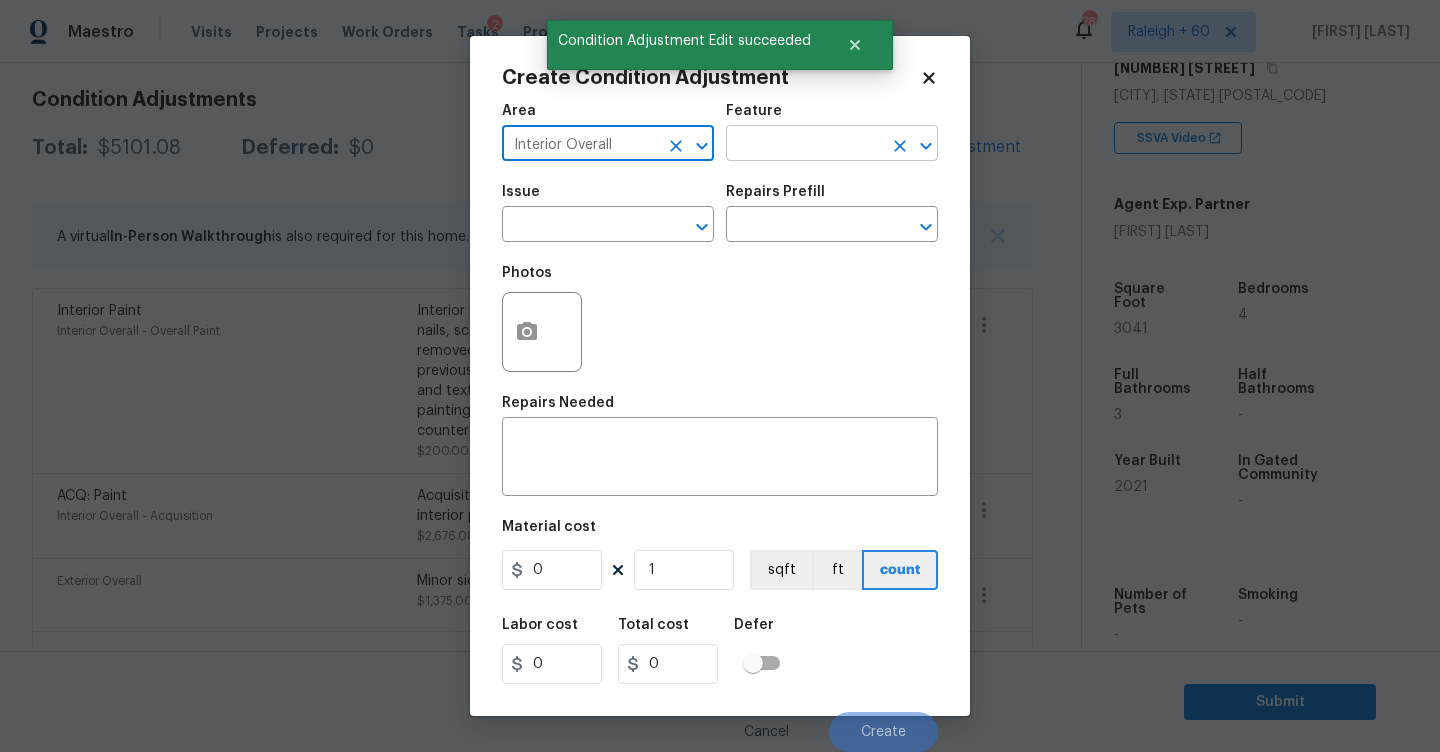type on "Interior Overall" 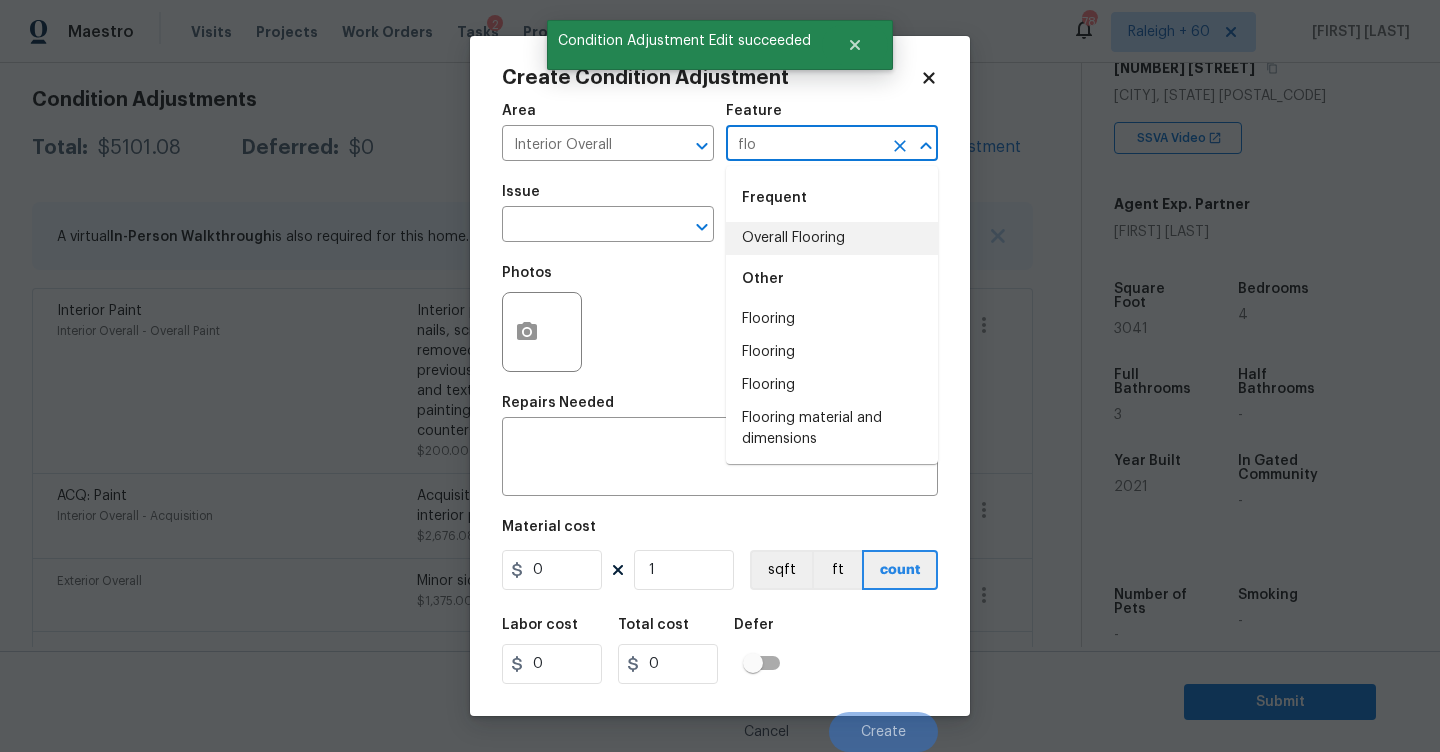 click on "Other" at bounding box center (832, 279) 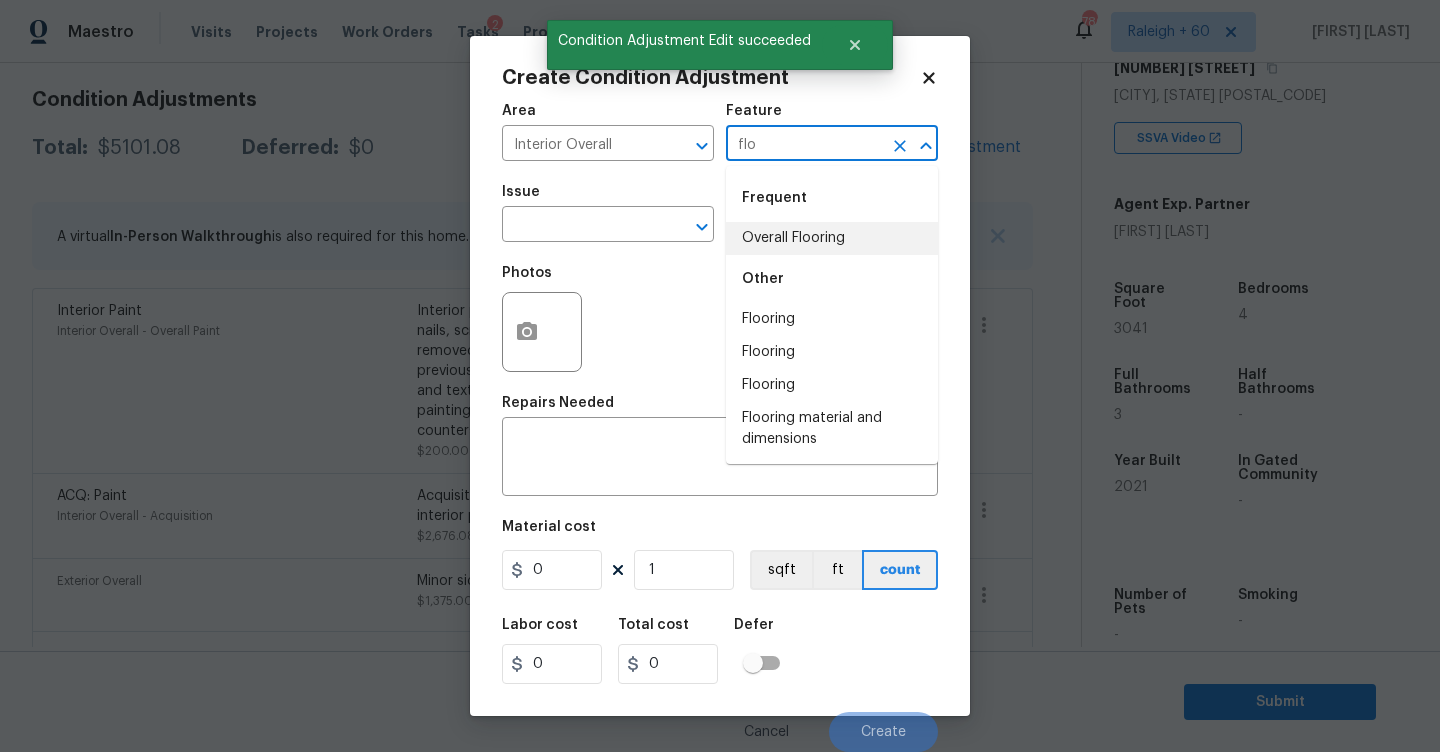 click on "Overall Flooring" at bounding box center (832, 238) 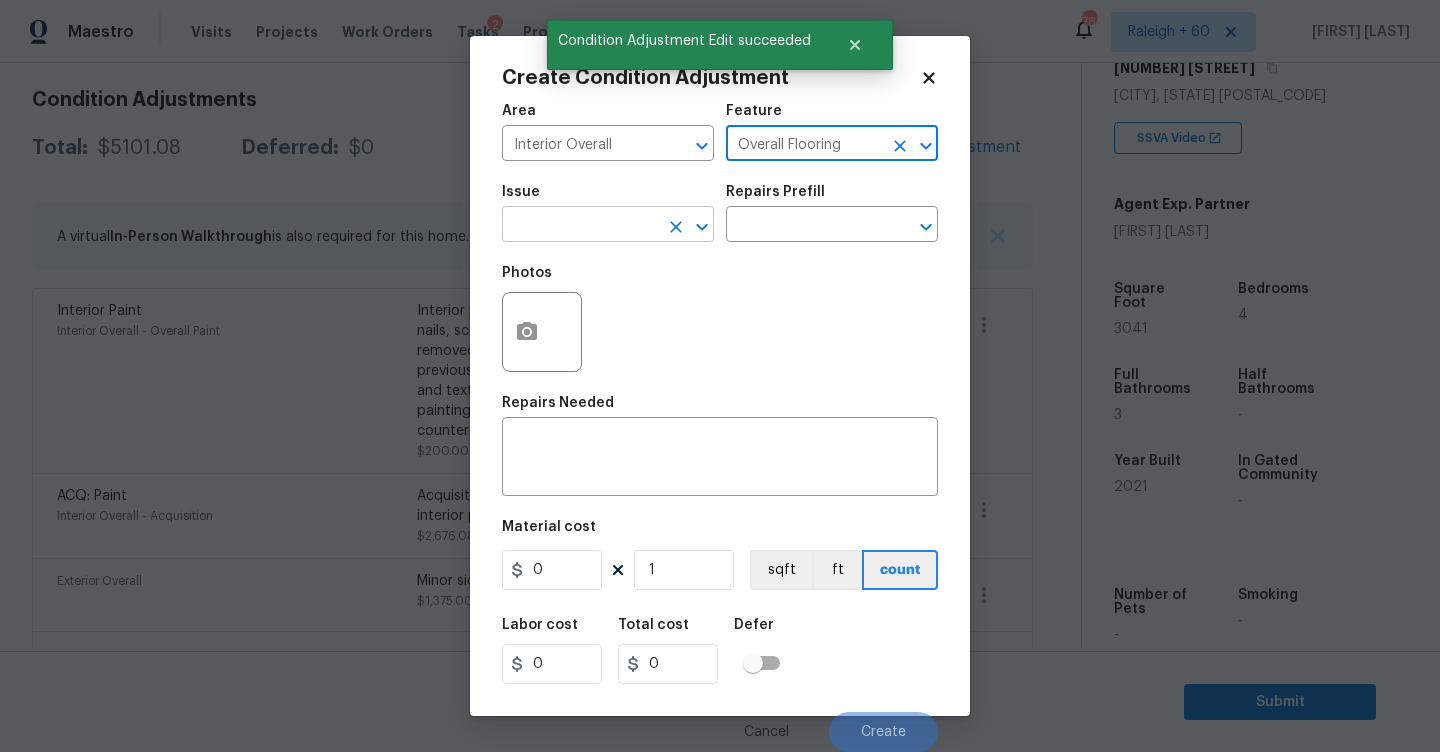 type on "Overall Flooring" 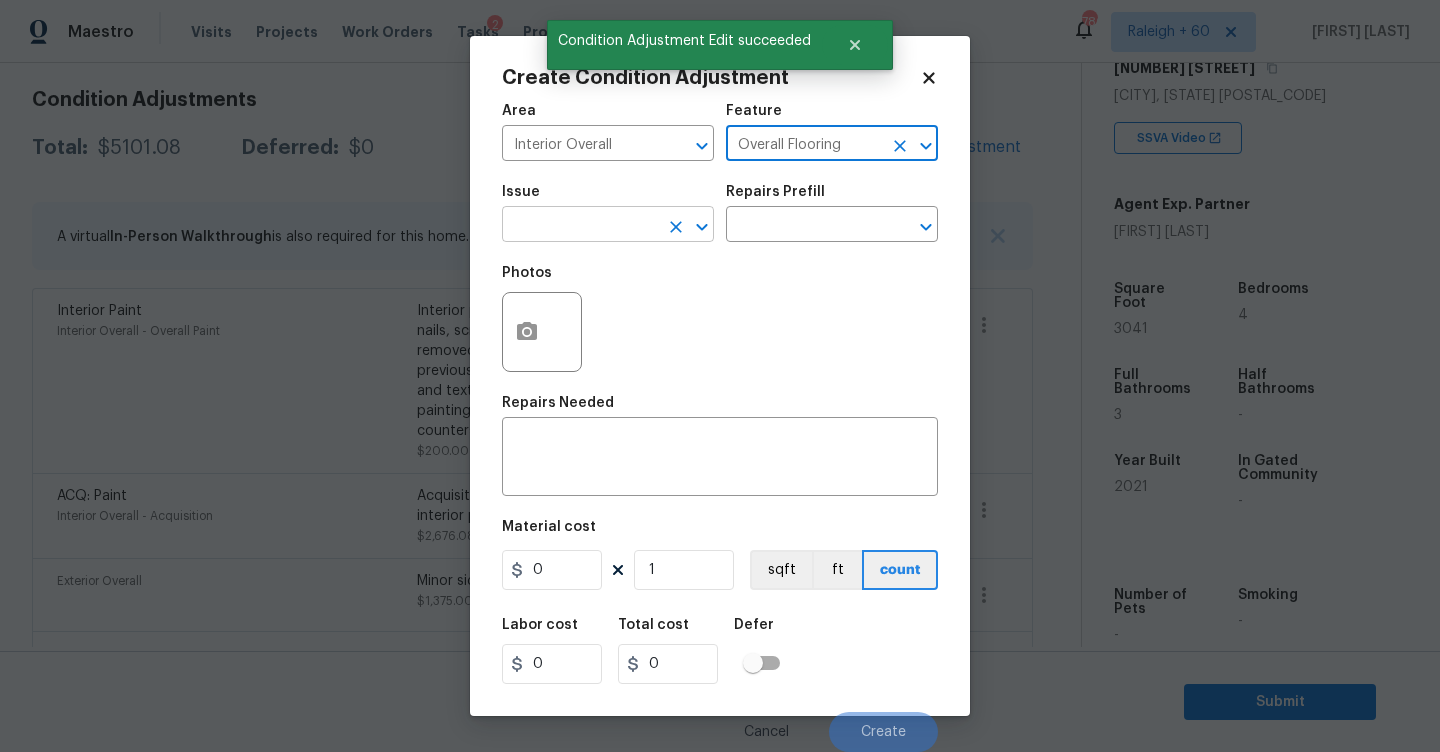 click at bounding box center (580, 226) 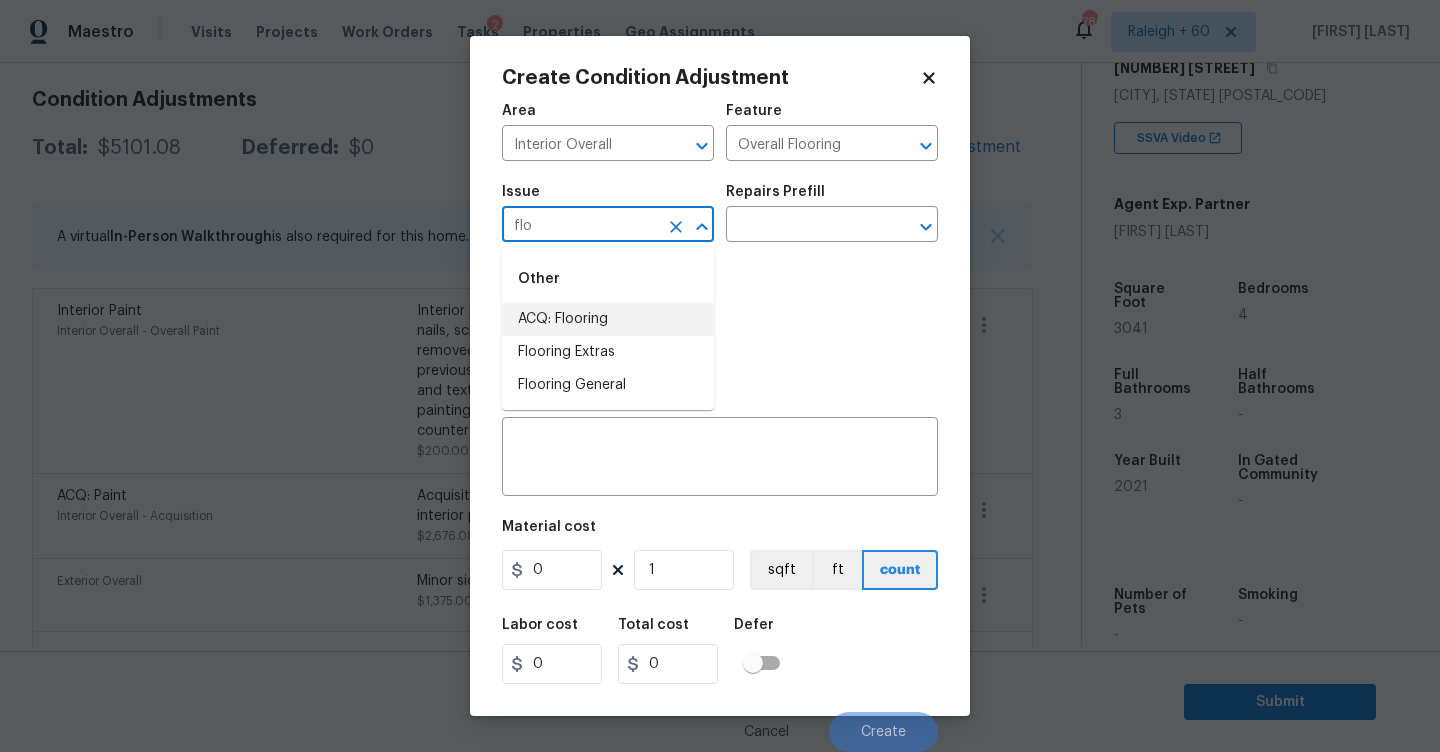 click on "ACQ: Flooring" at bounding box center [608, 319] 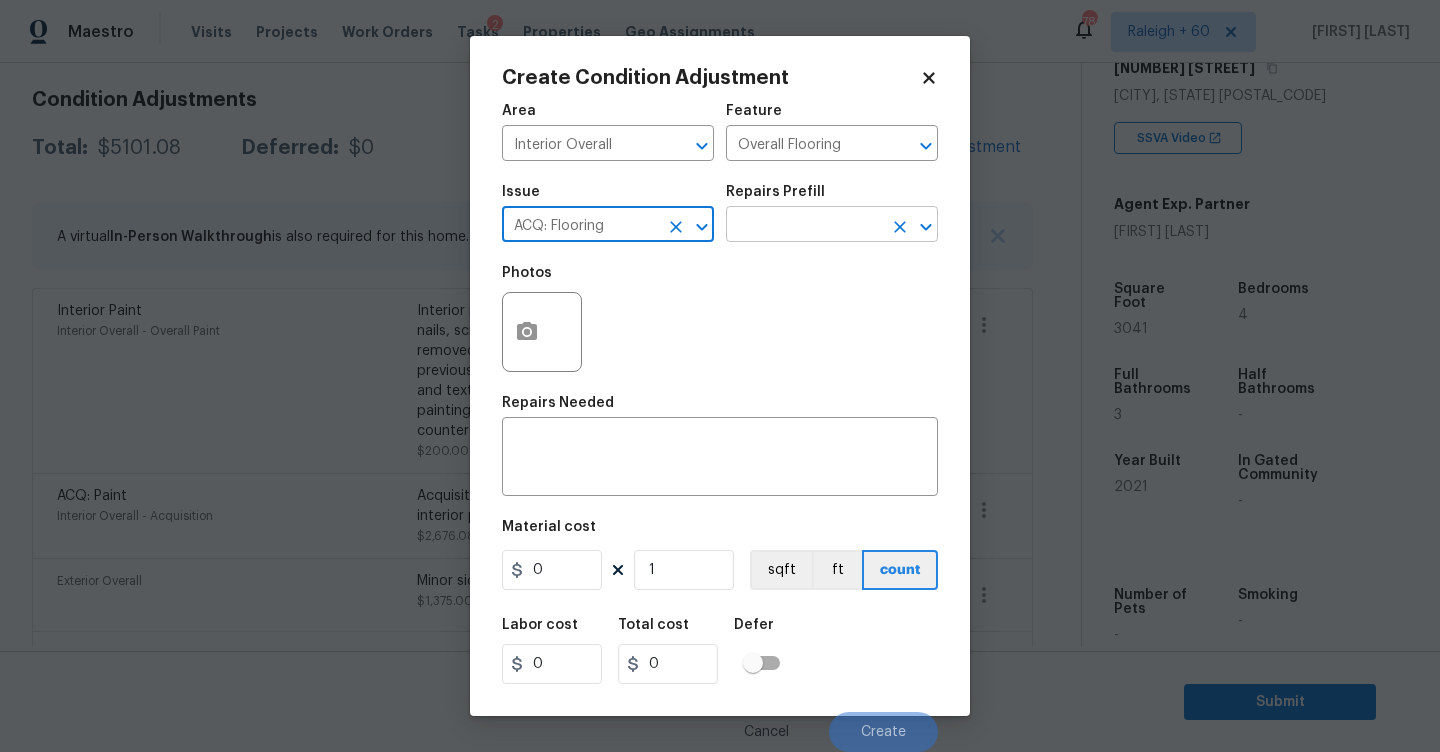 type on "ACQ: Flooring" 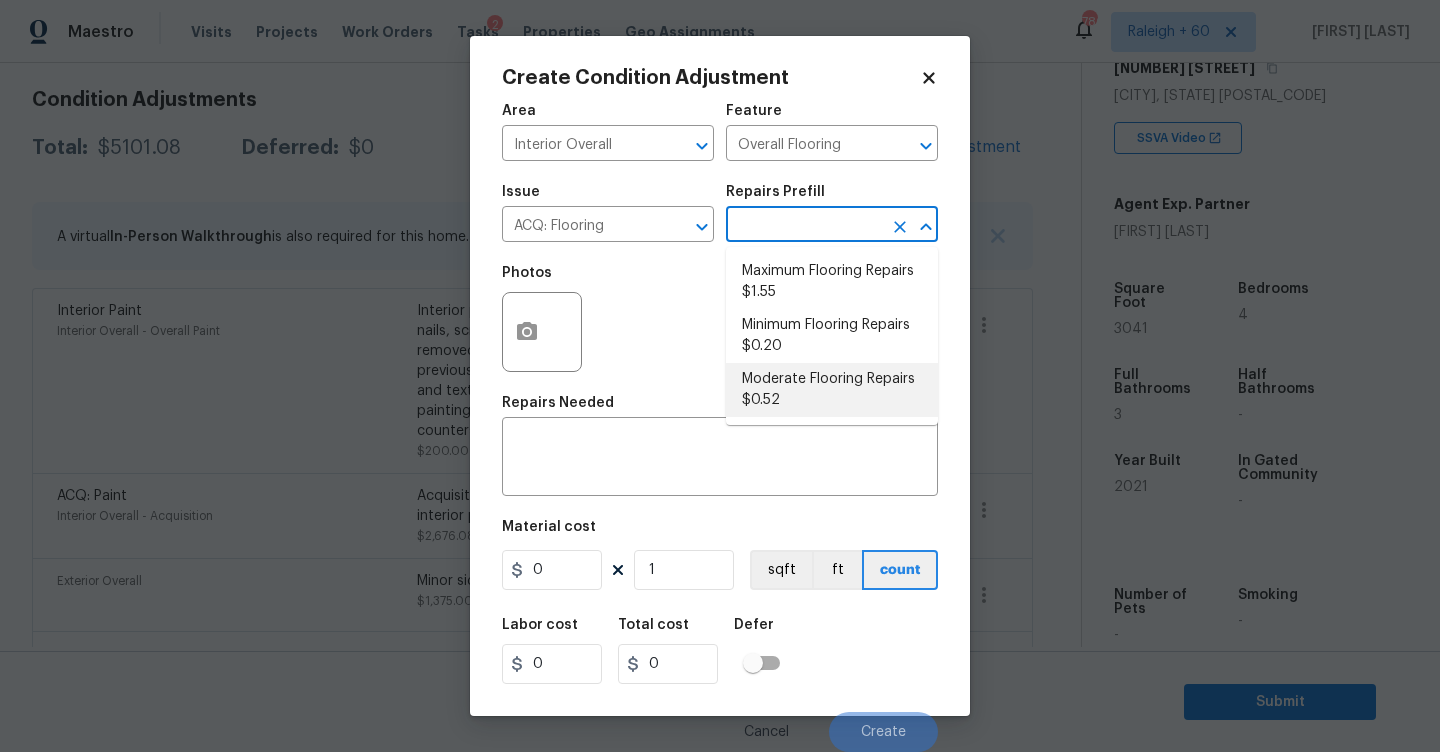 click on "Moderate Flooring Repairs $0.52" at bounding box center (832, 390) 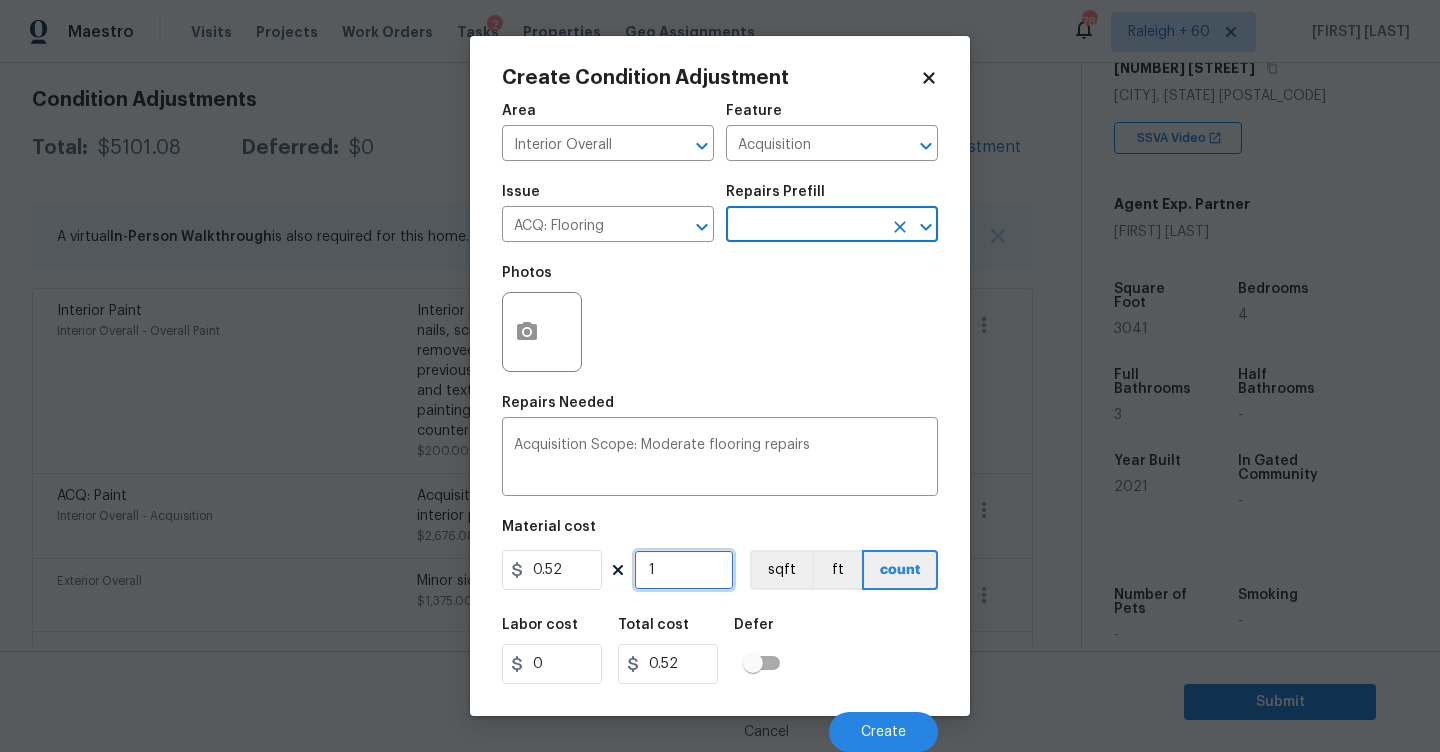 click on "1" at bounding box center (684, 570) 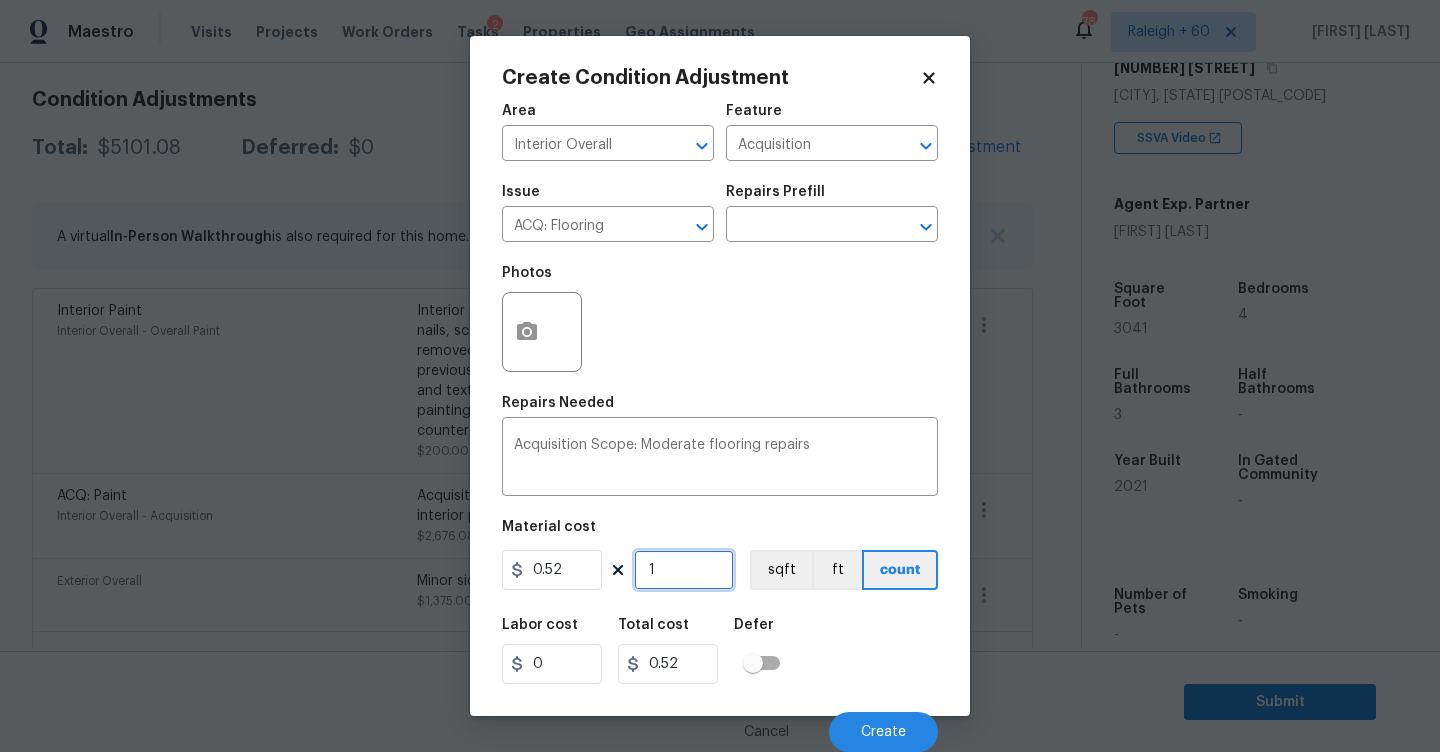 type on "0" 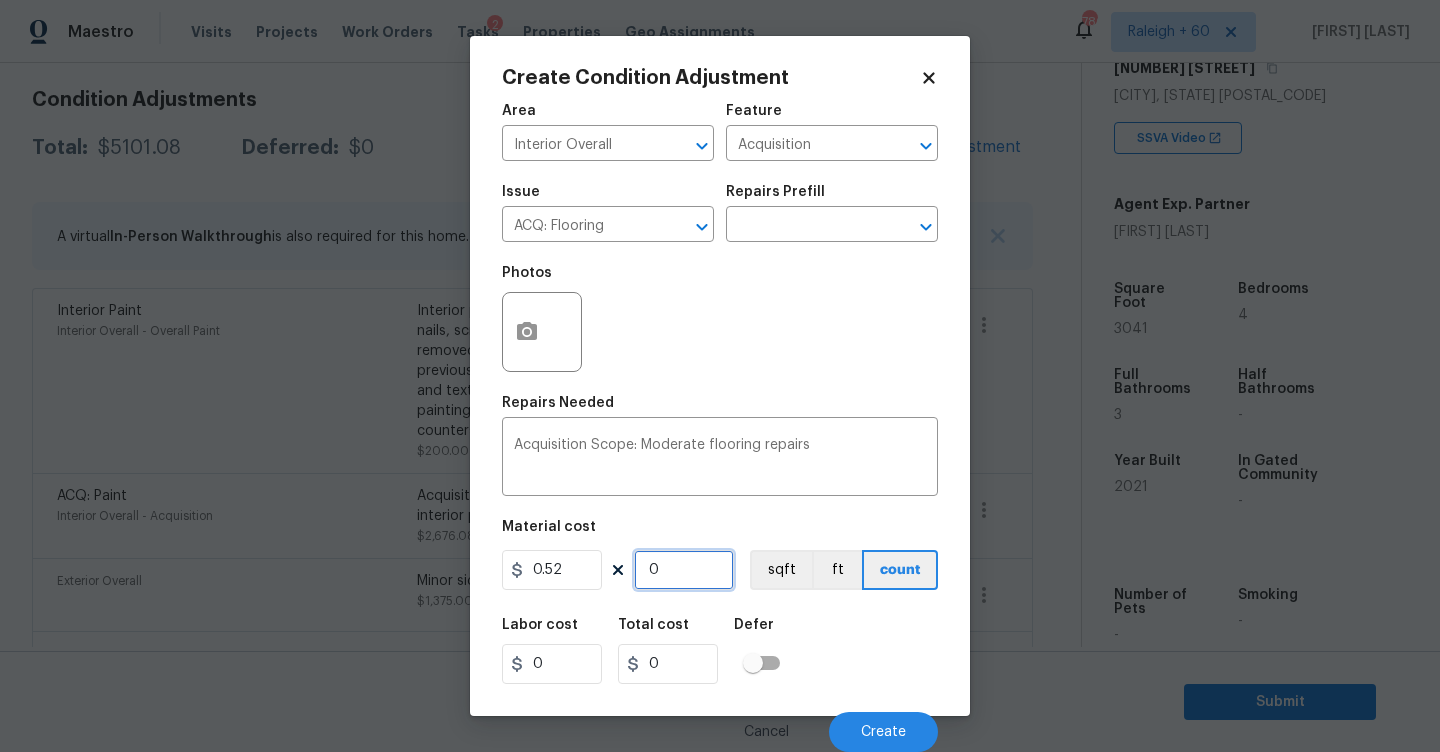type on "3" 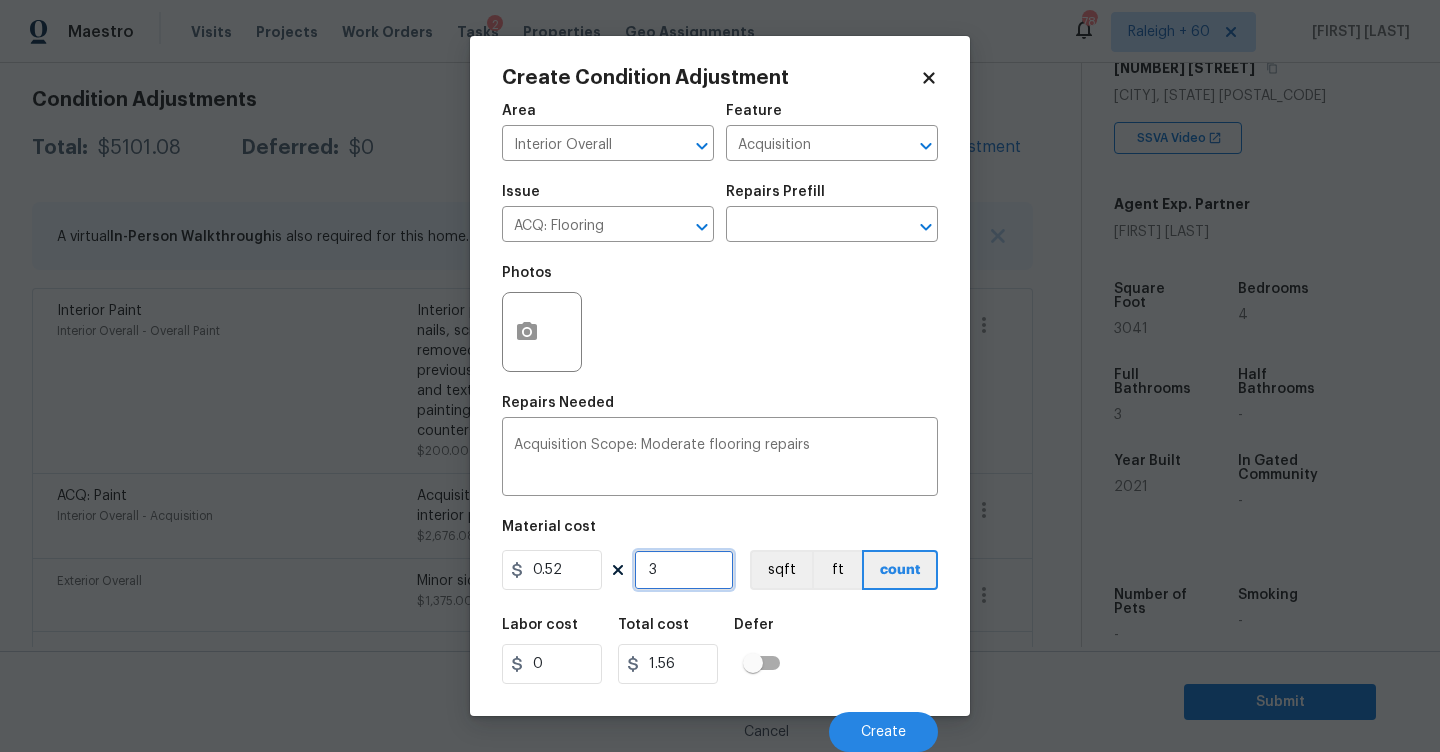 type on "30" 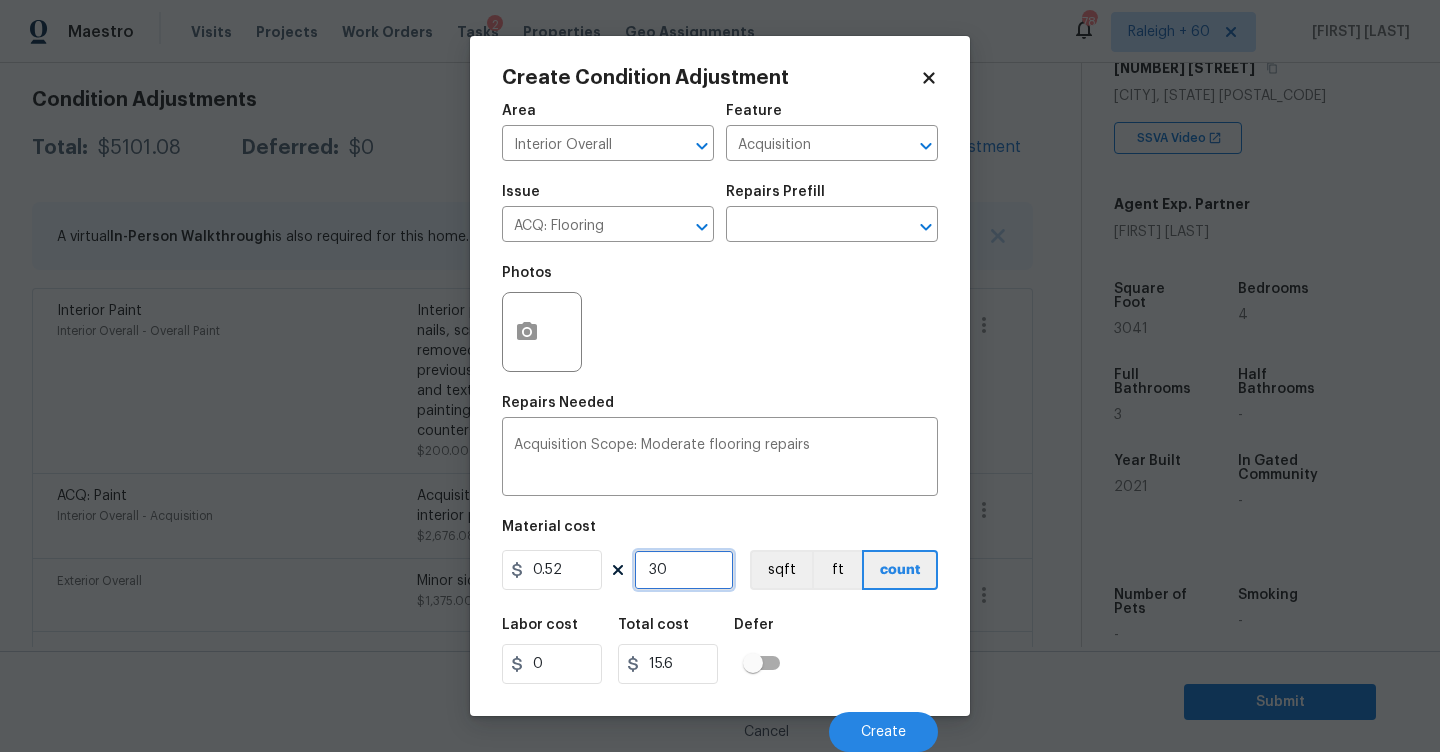 type on "304" 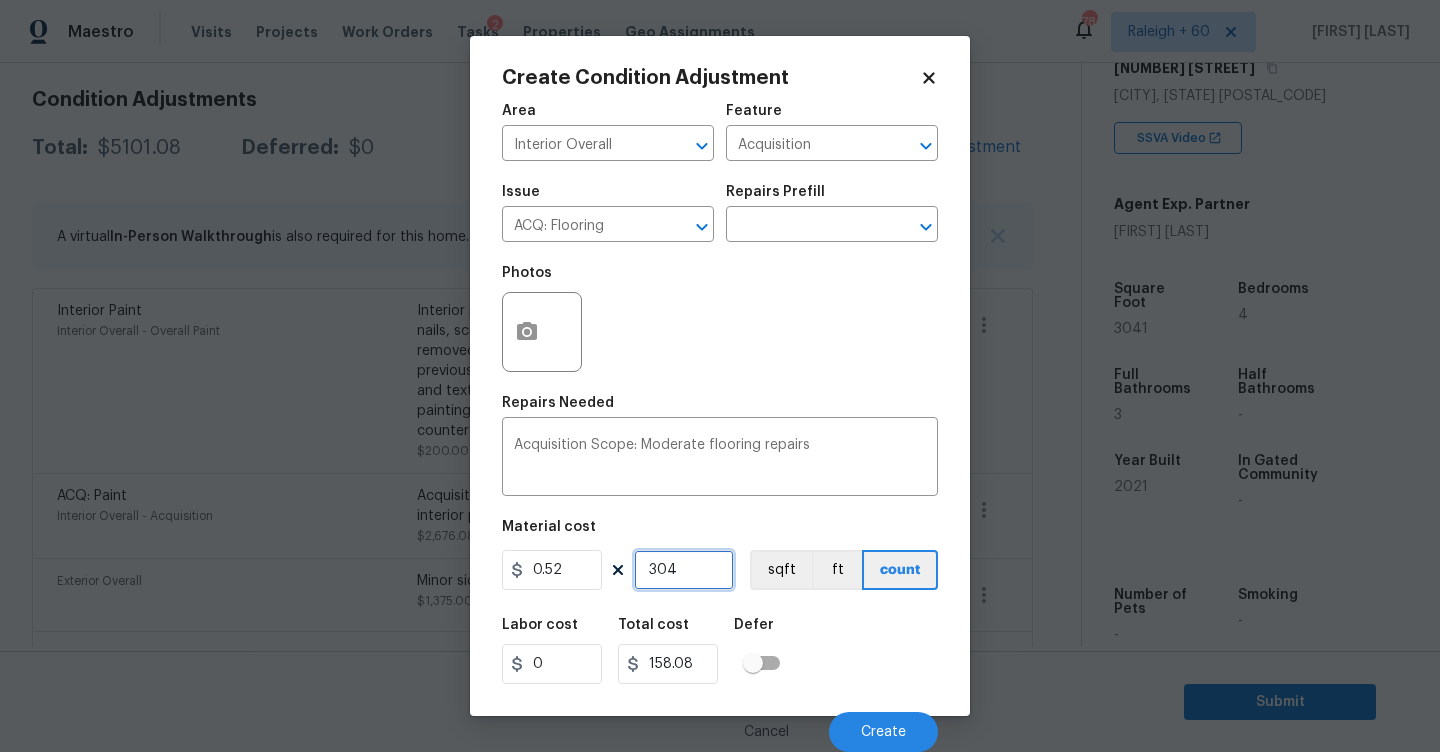 type on "3041" 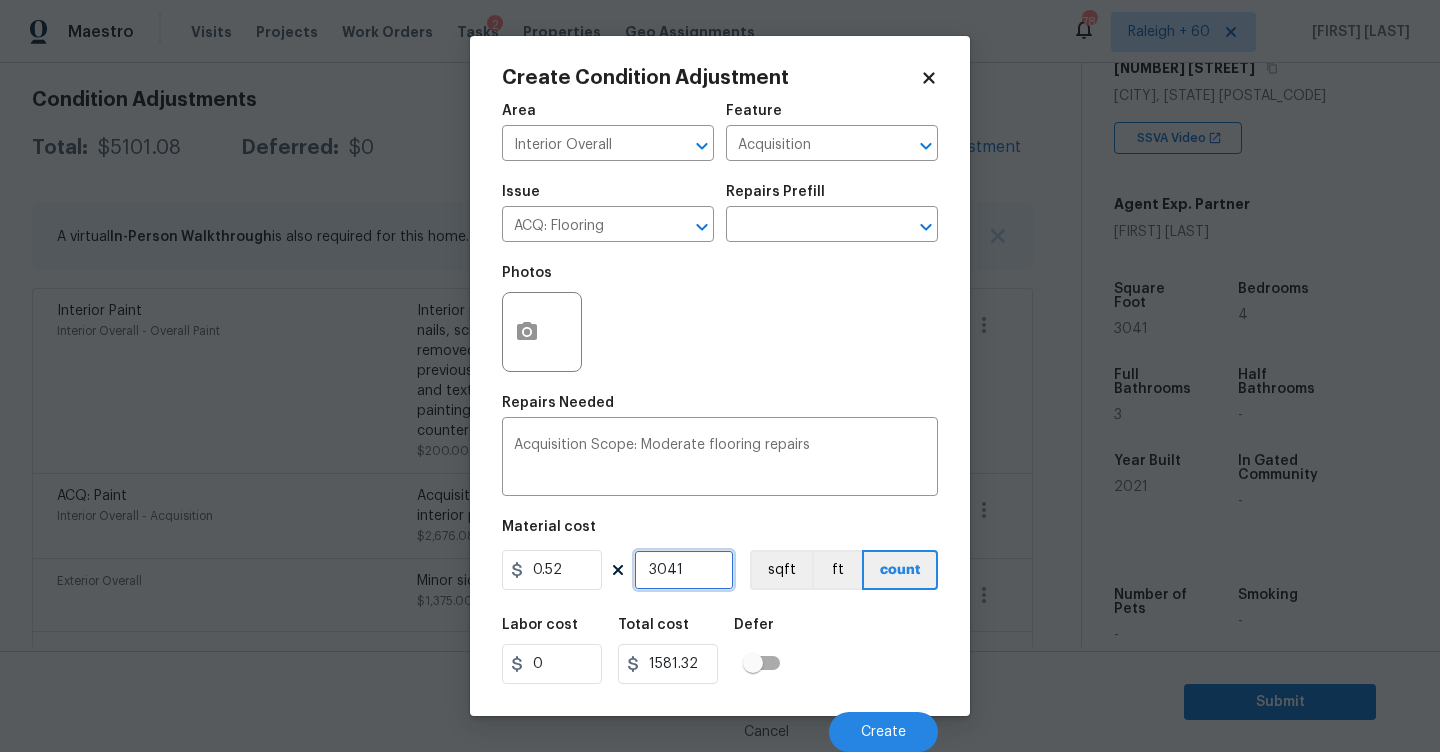 type on "3041" 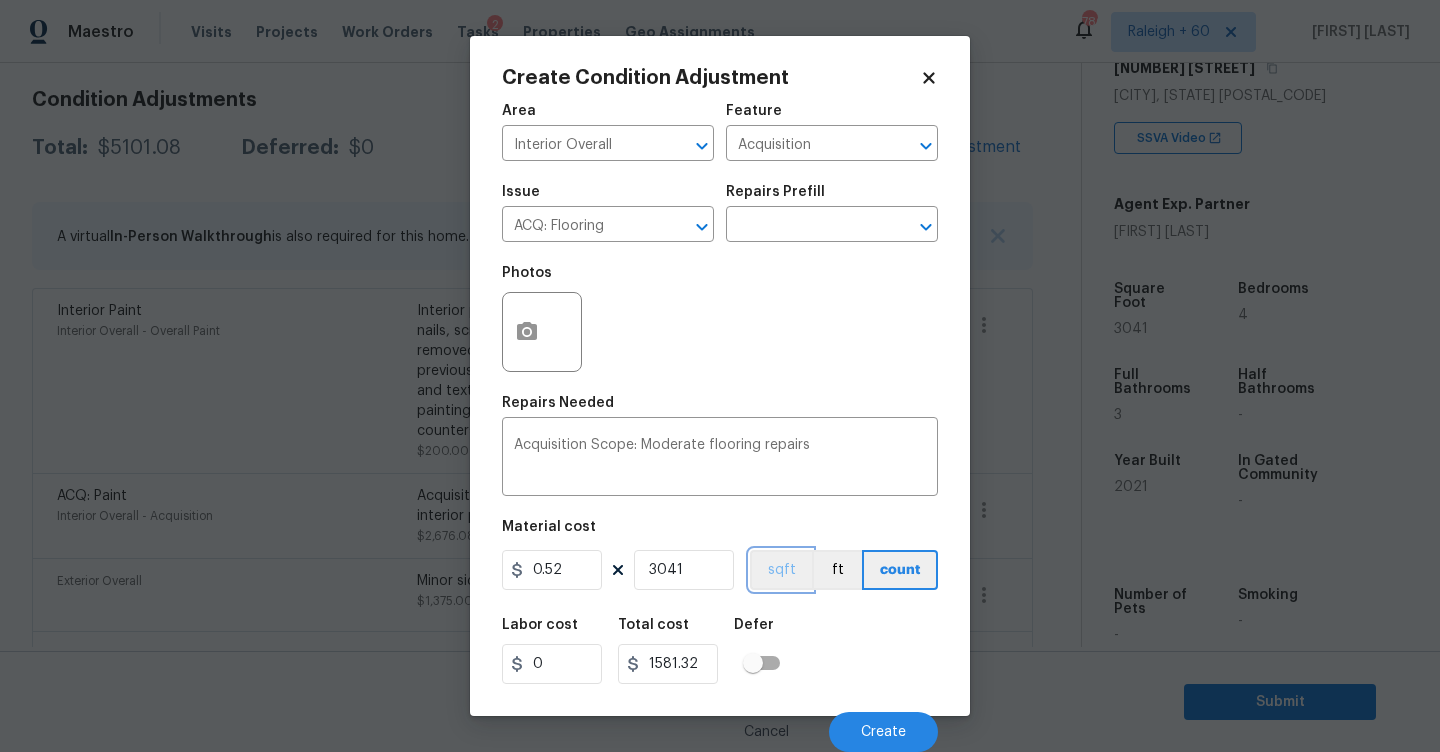 type 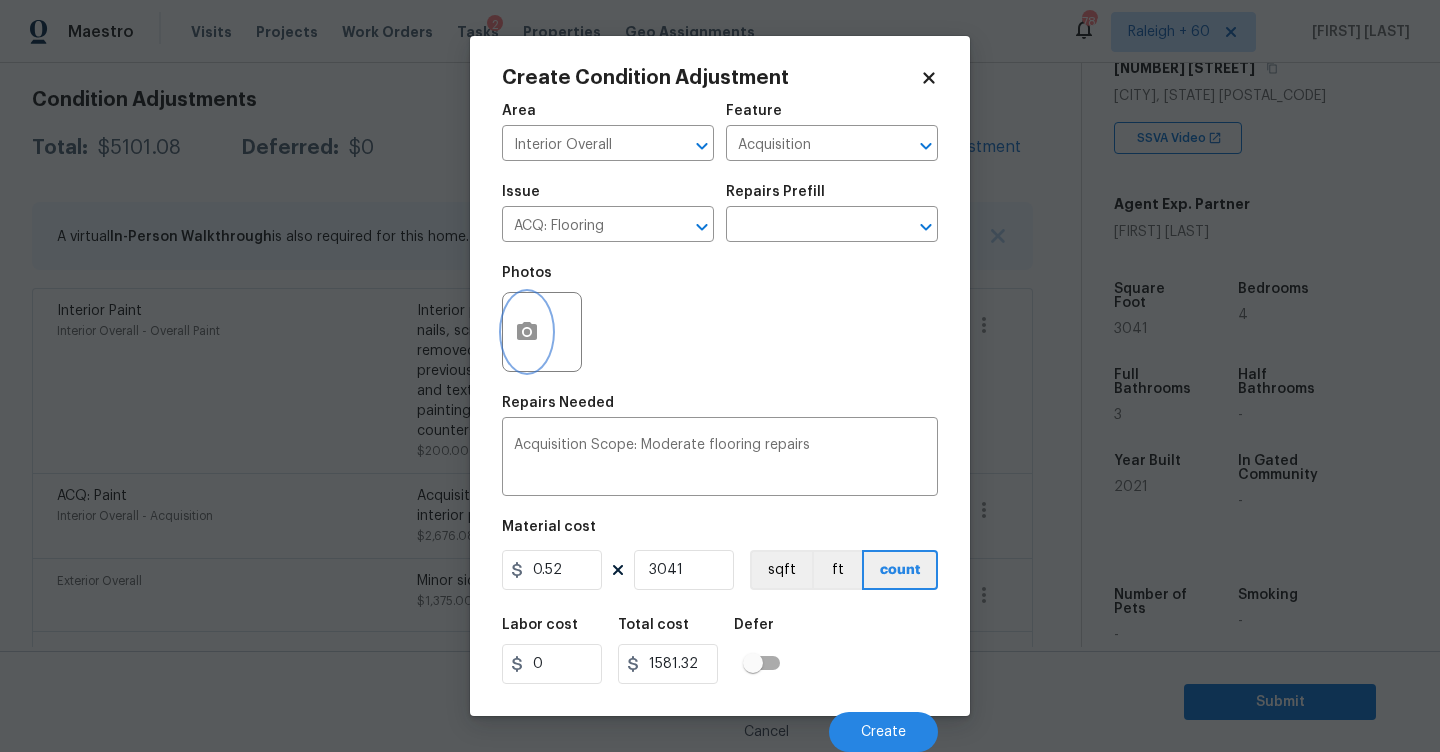 click 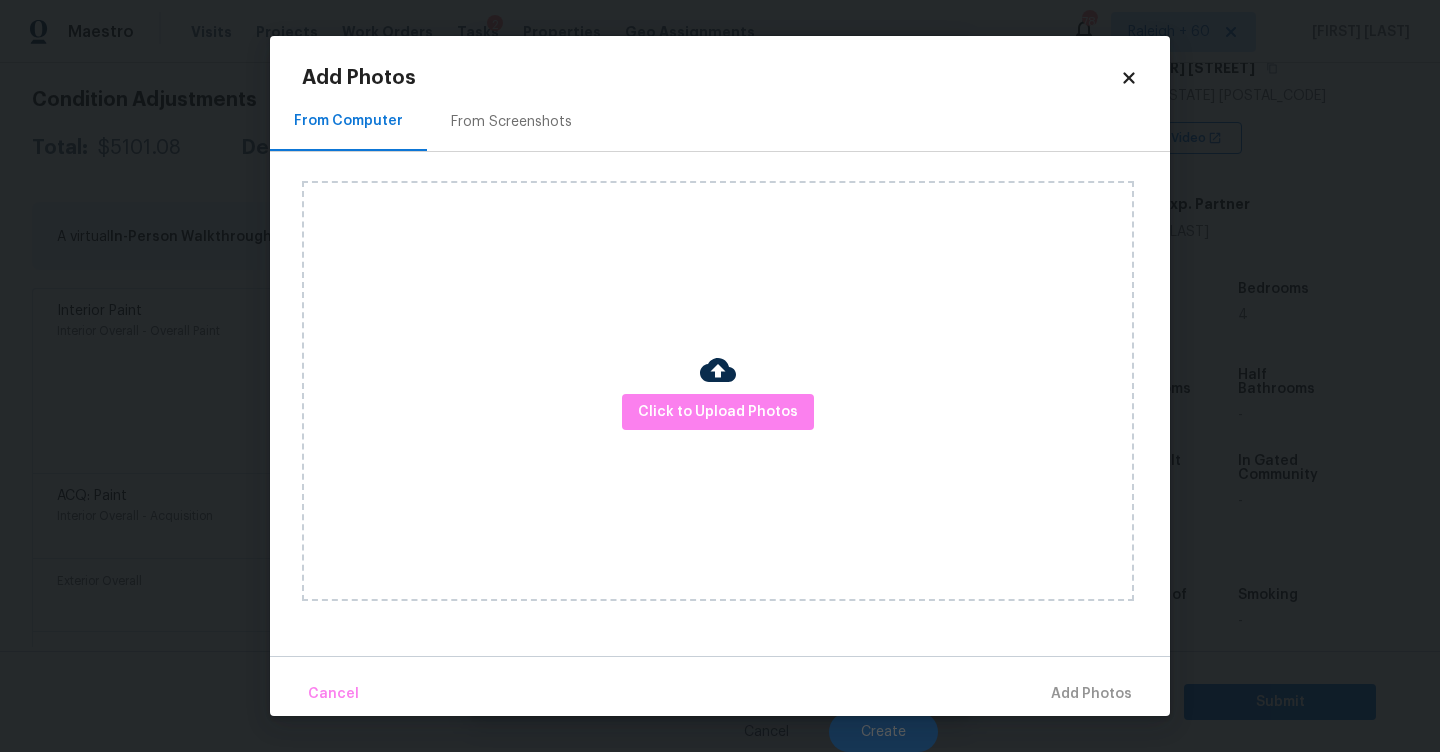 click on "From Screenshots" at bounding box center [511, 121] 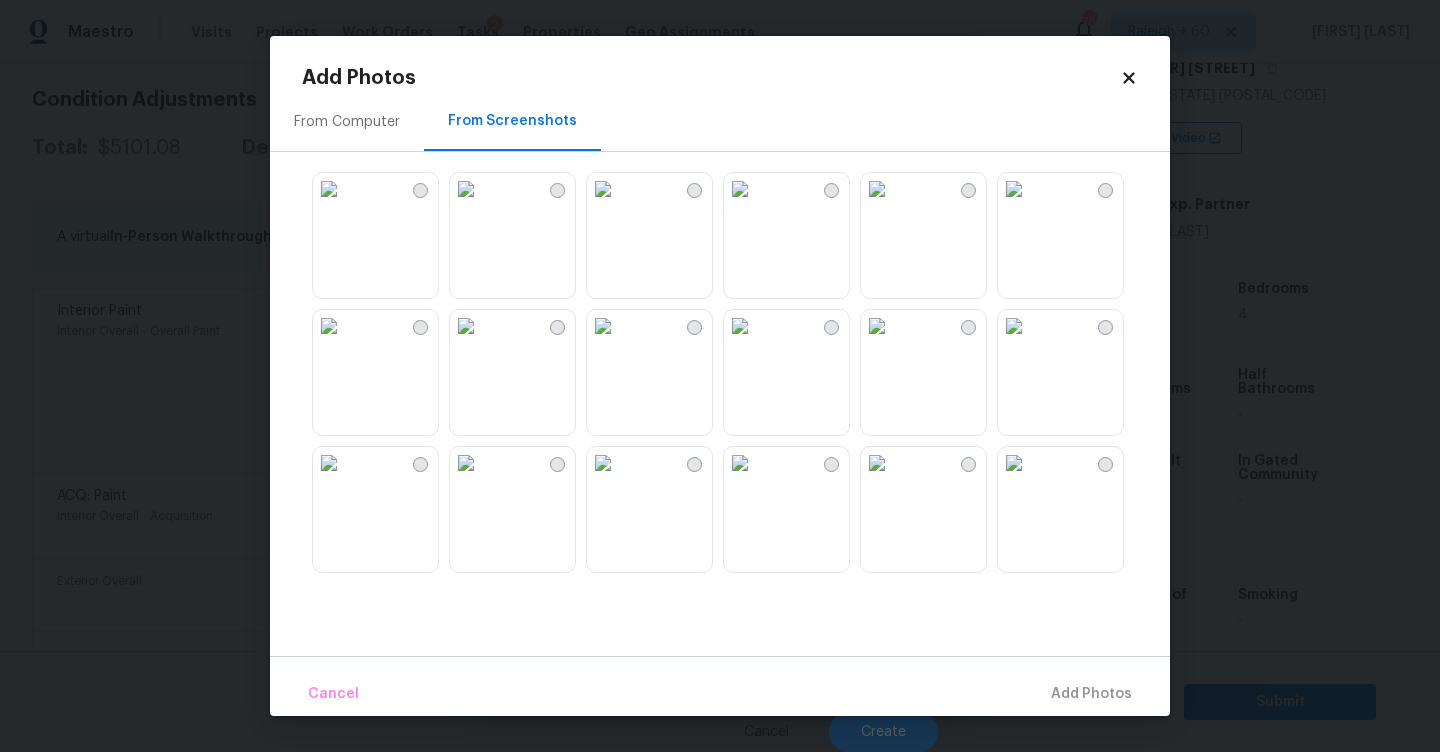 click at bounding box center [466, 189] 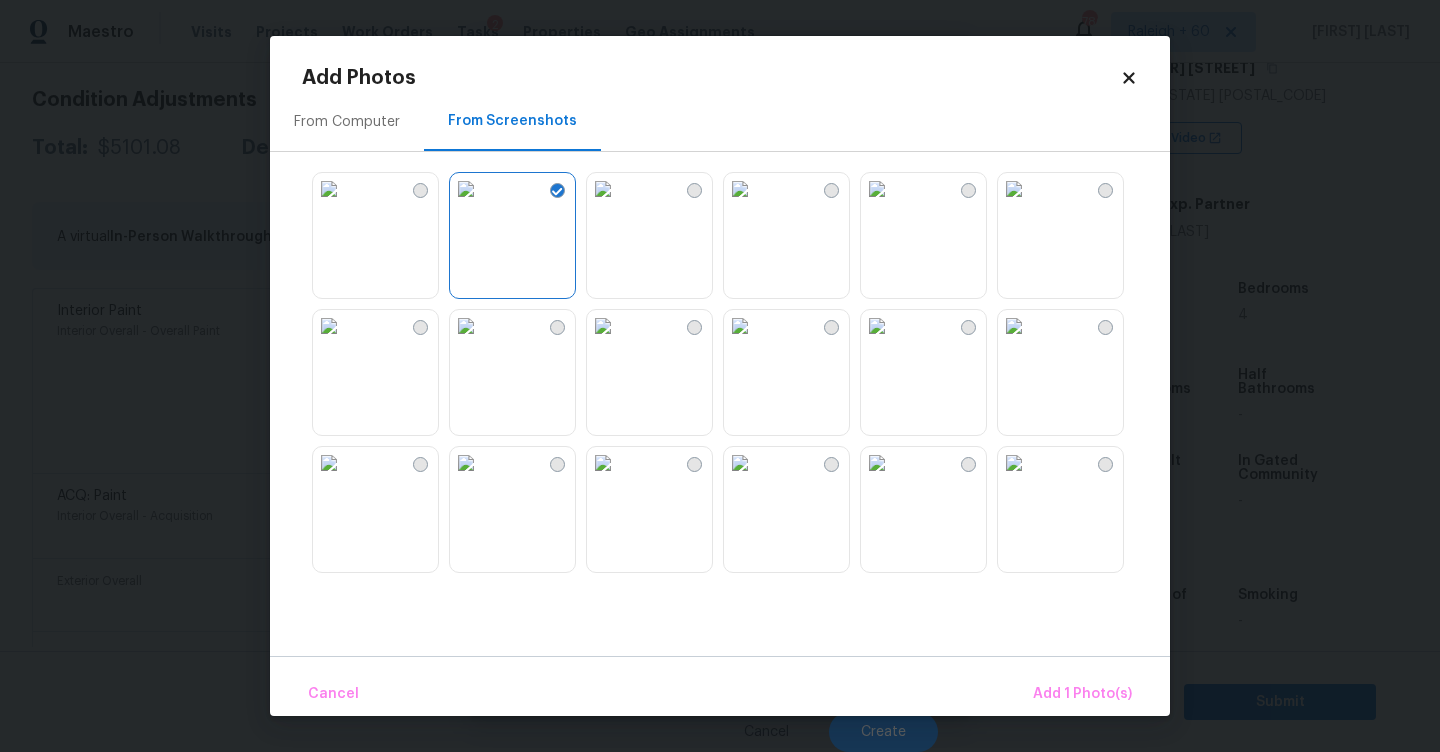 click at bounding box center [329, 326] 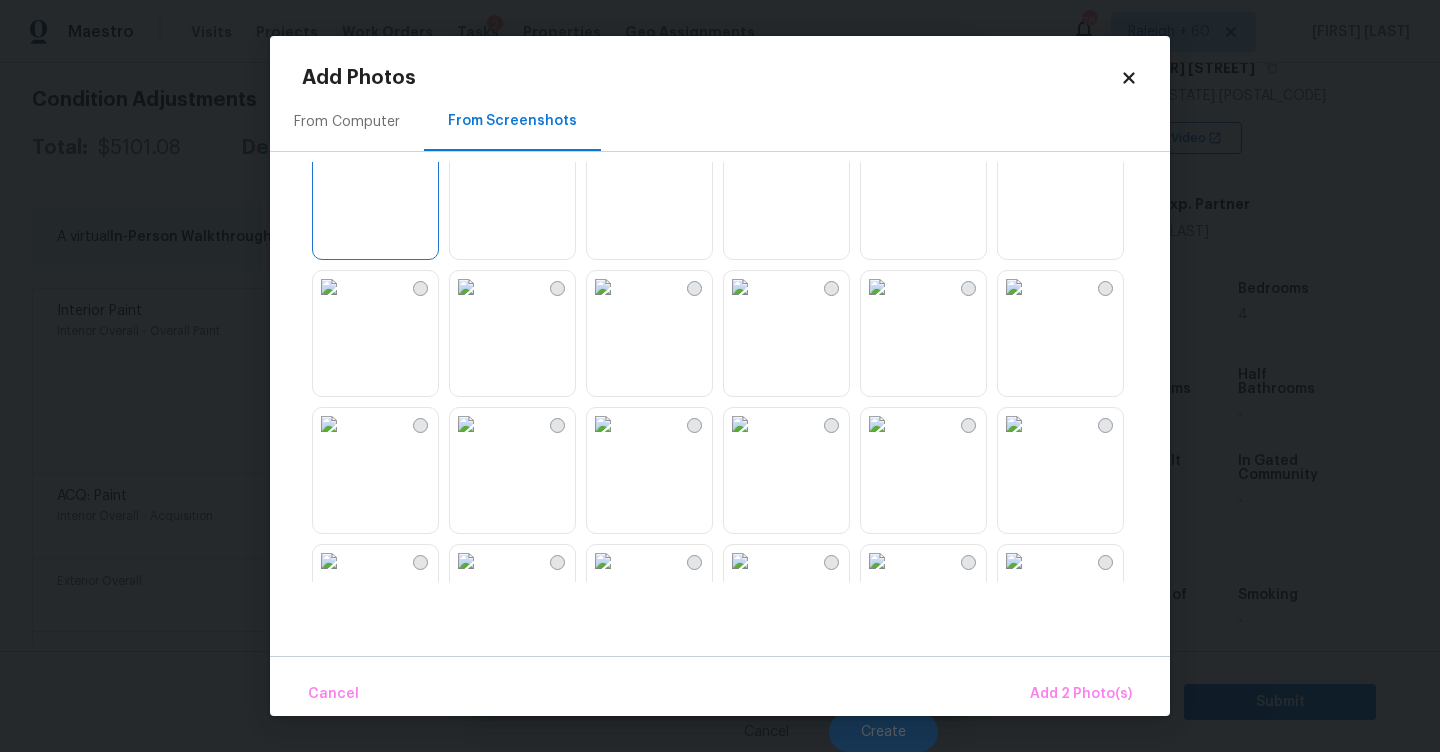 scroll, scrollTop: 204, scrollLeft: 0, axis: vertical 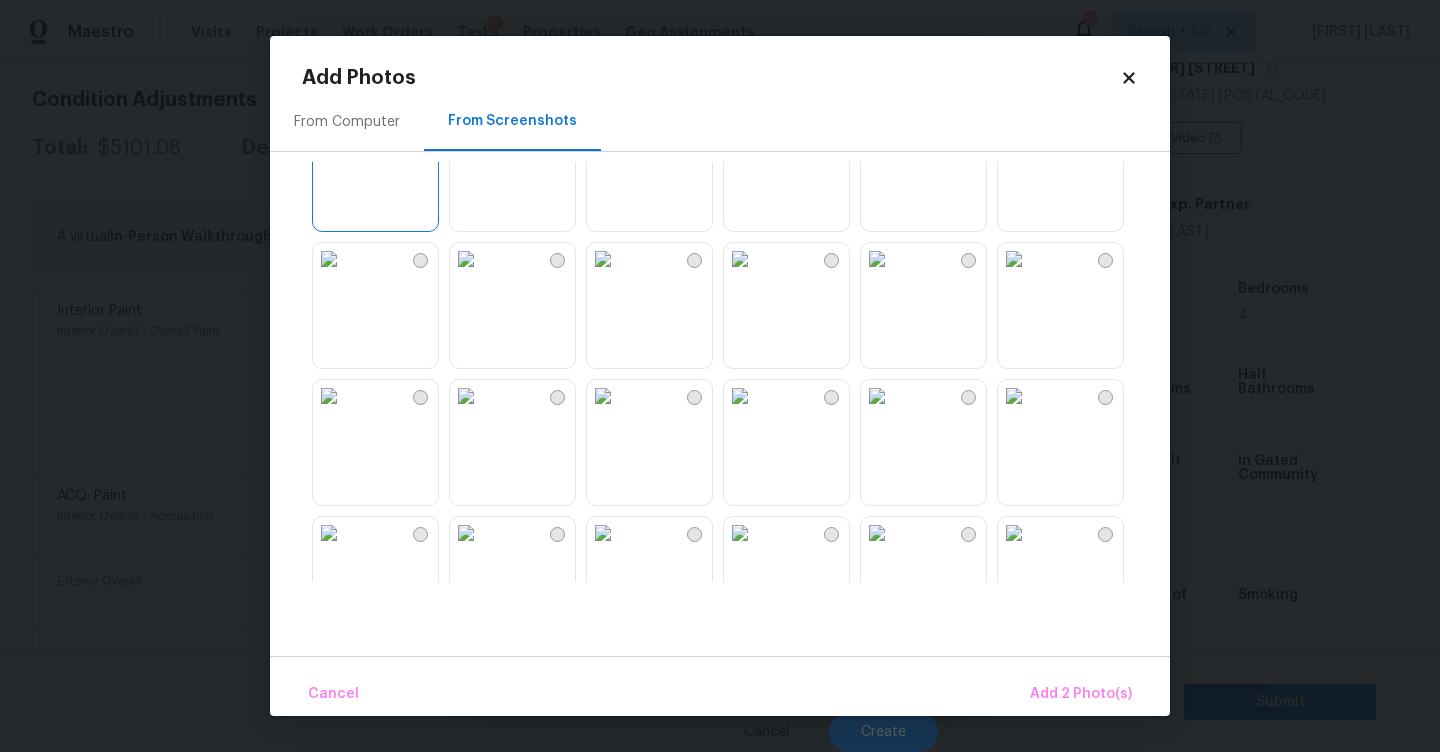 click at bounding box center [329, 396] 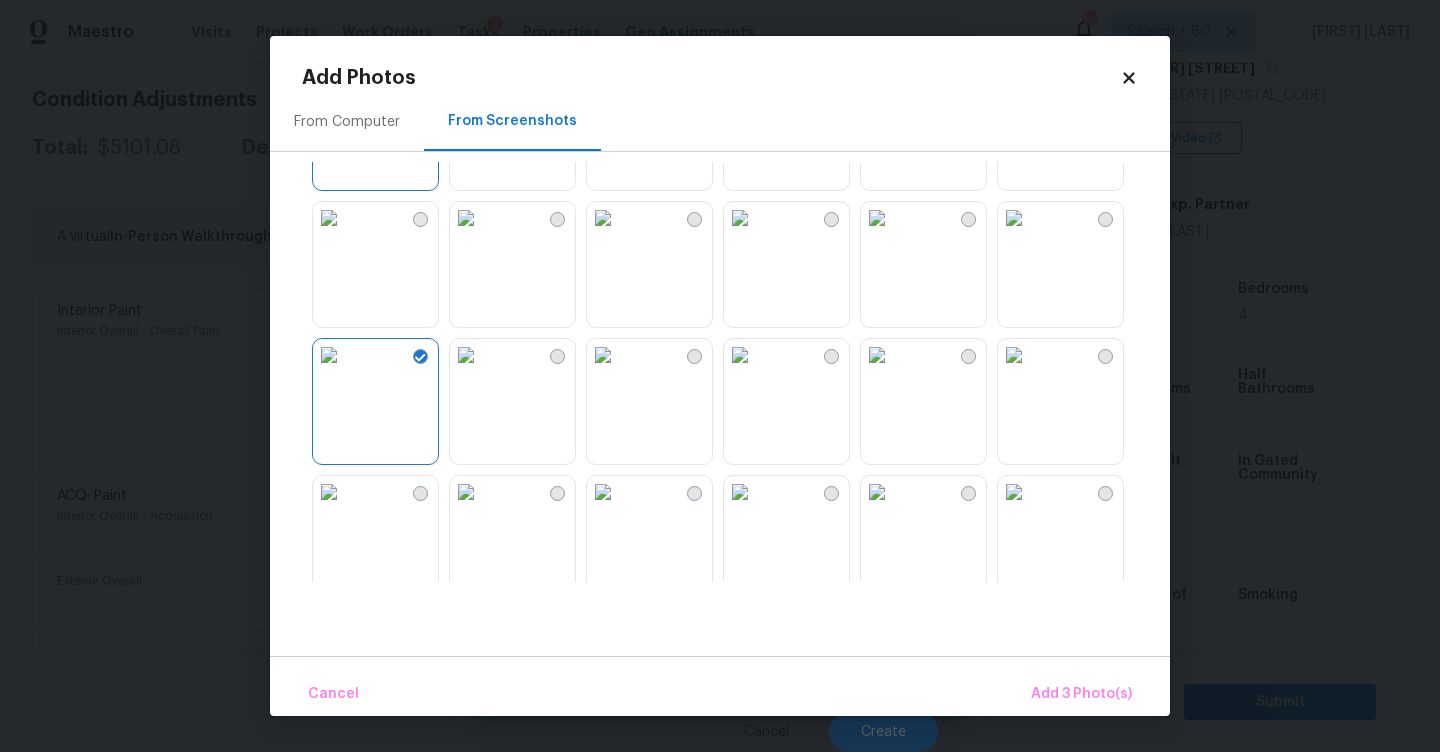 scroll, scrollTop: 288, scrollLeft: 0, axis: vertical 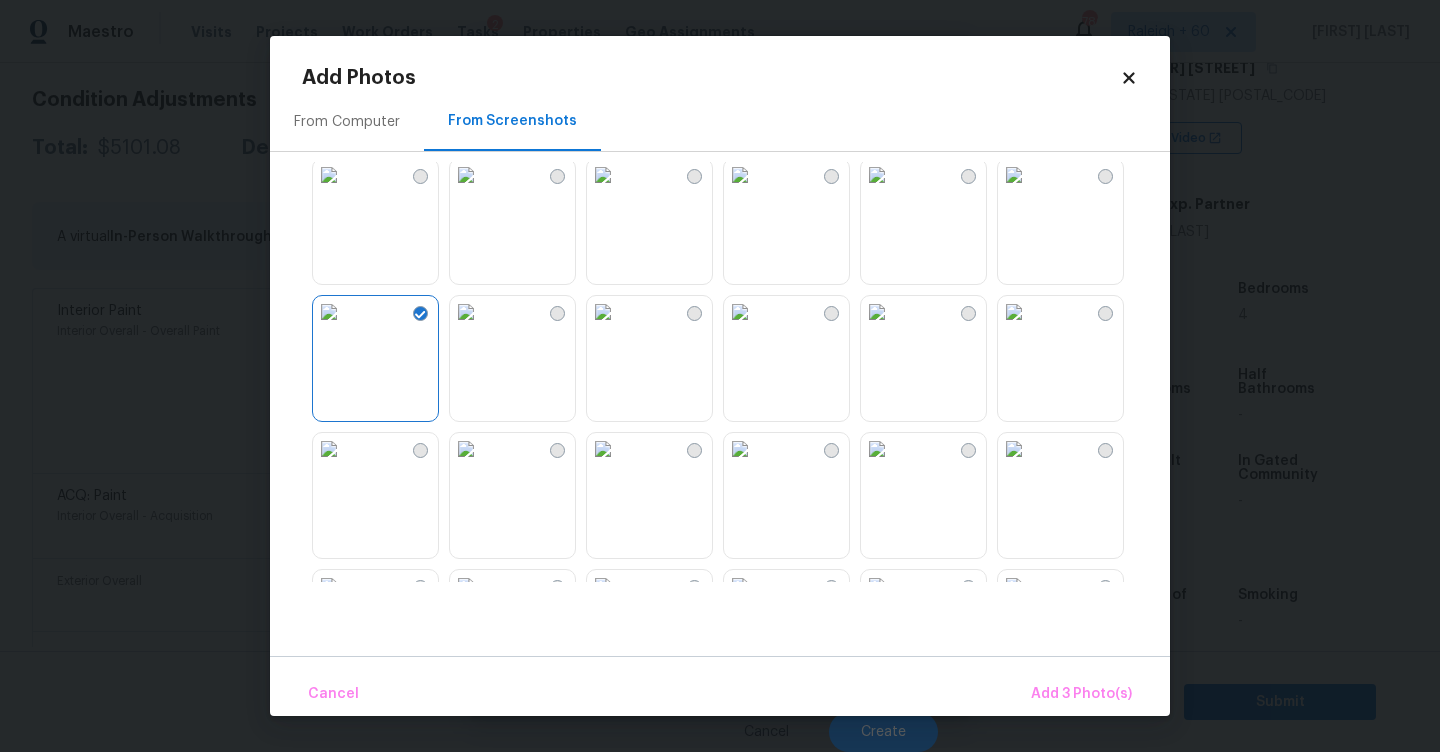 click at bounding box center (1014, 312) 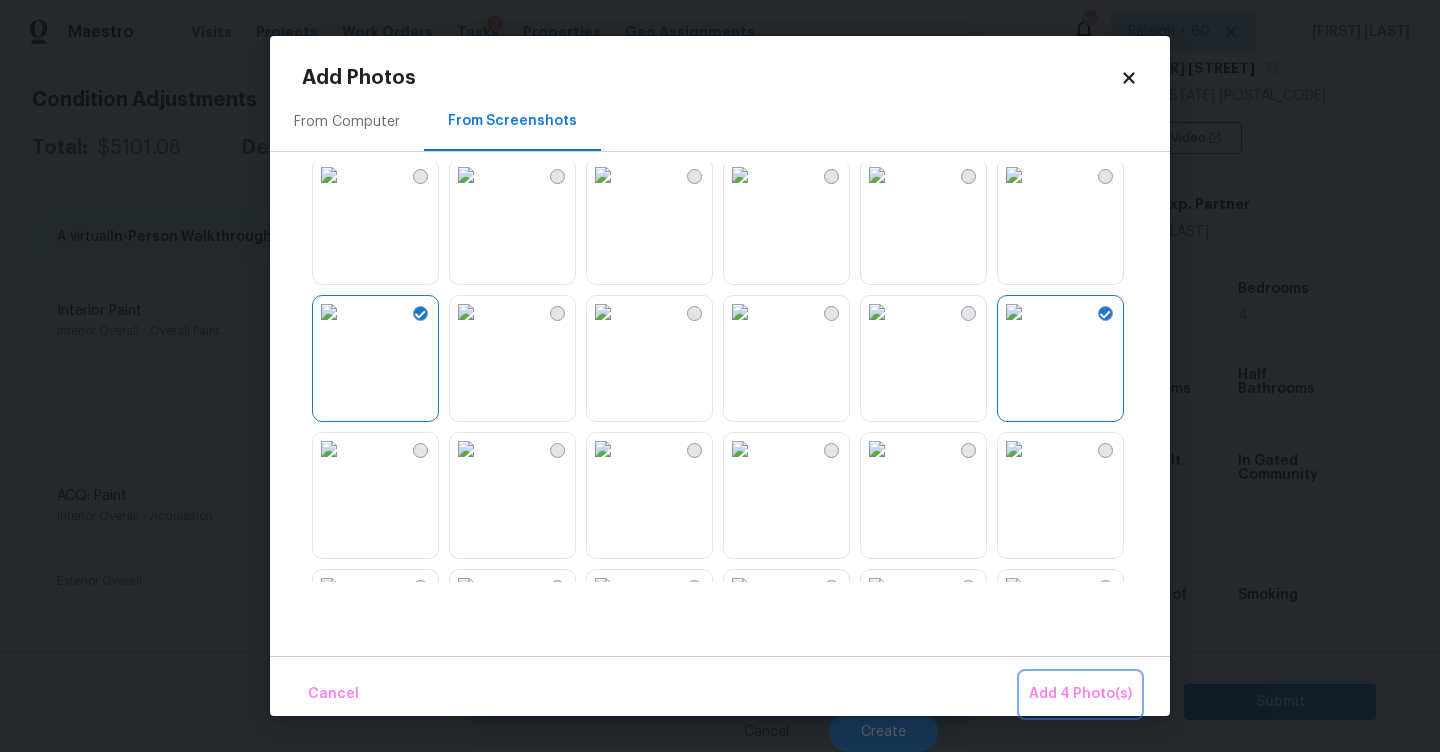 click on "Add 4 Photo(s)" at bounding box center (1080, 694) 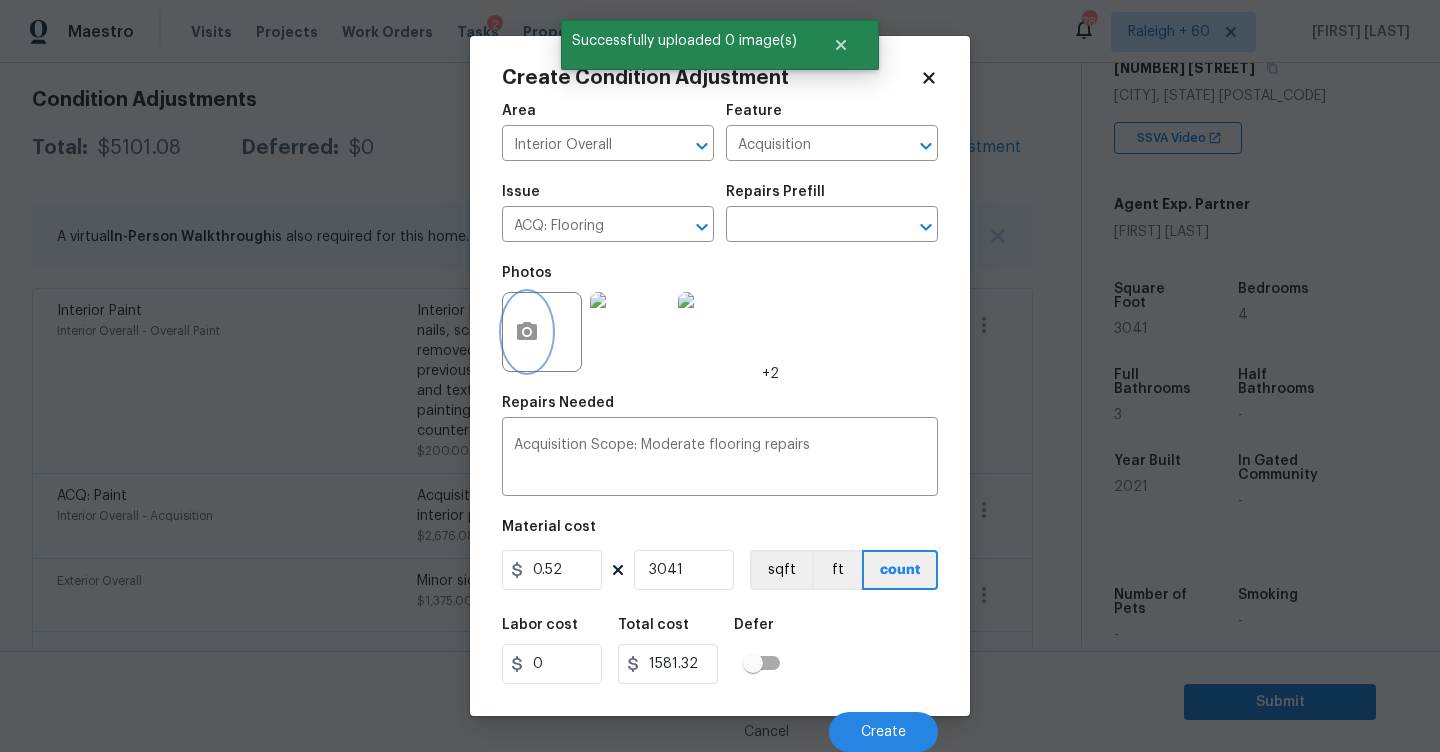 scroll, scrollTop: 1, scrollLeft: 0, axis: vertical 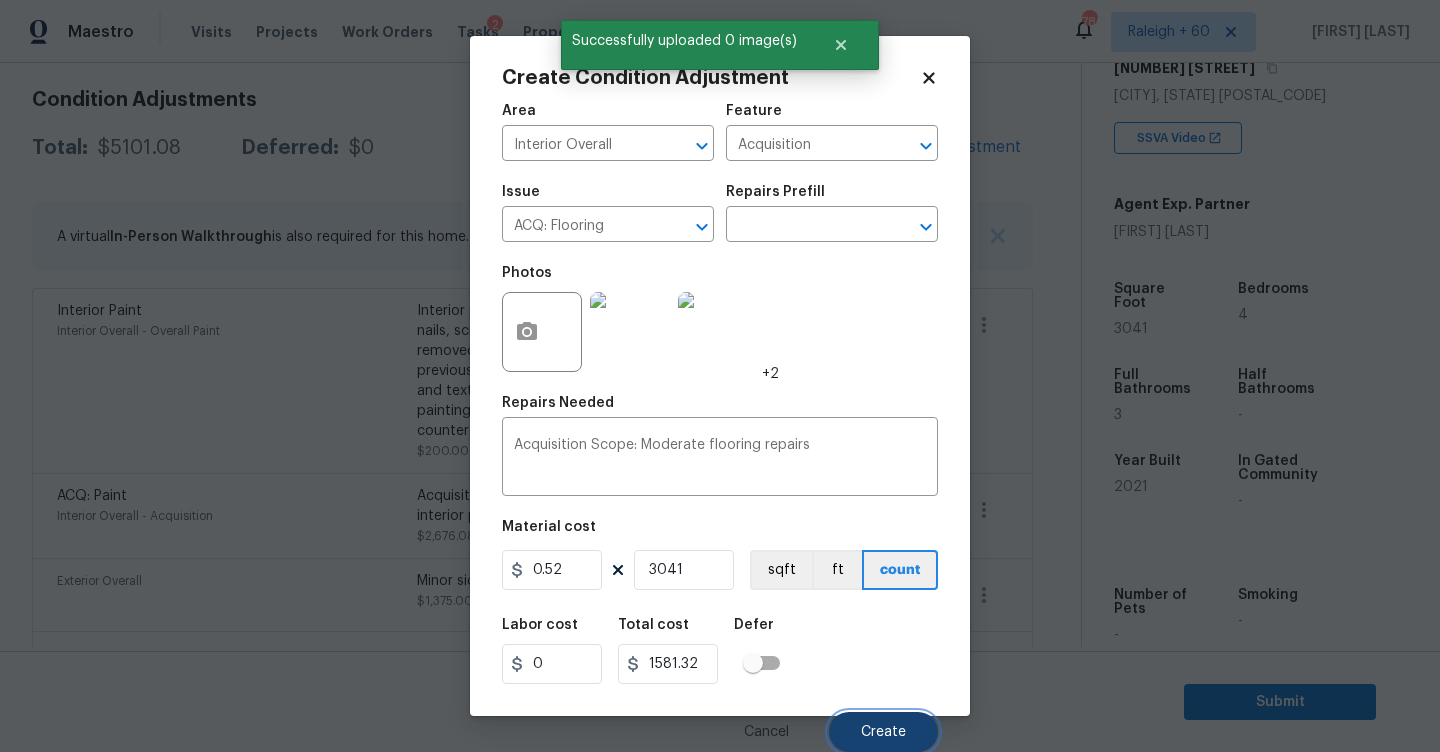 click on "Create" at bounding box center [883, 732] 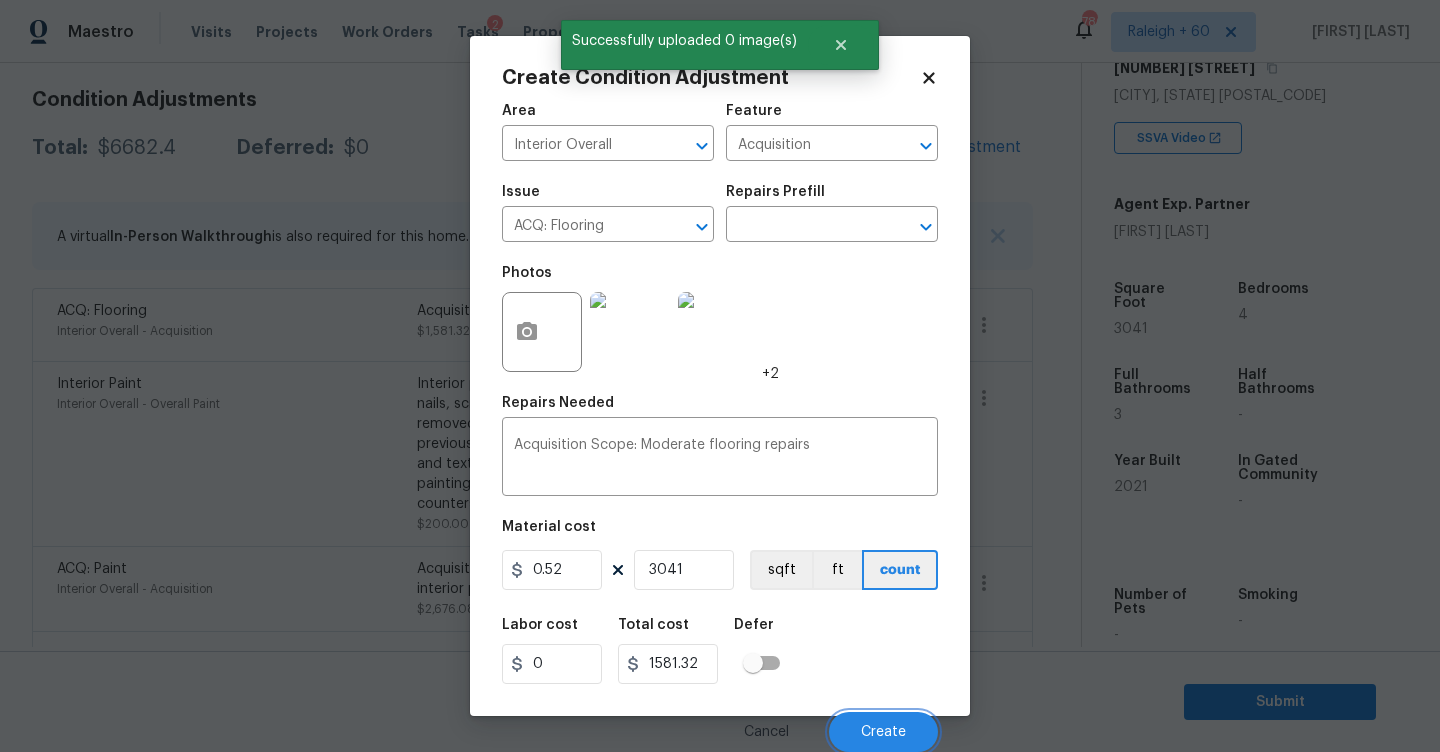 scroll, scrollTop: 277, scrollLeft: 0, axis: vertical 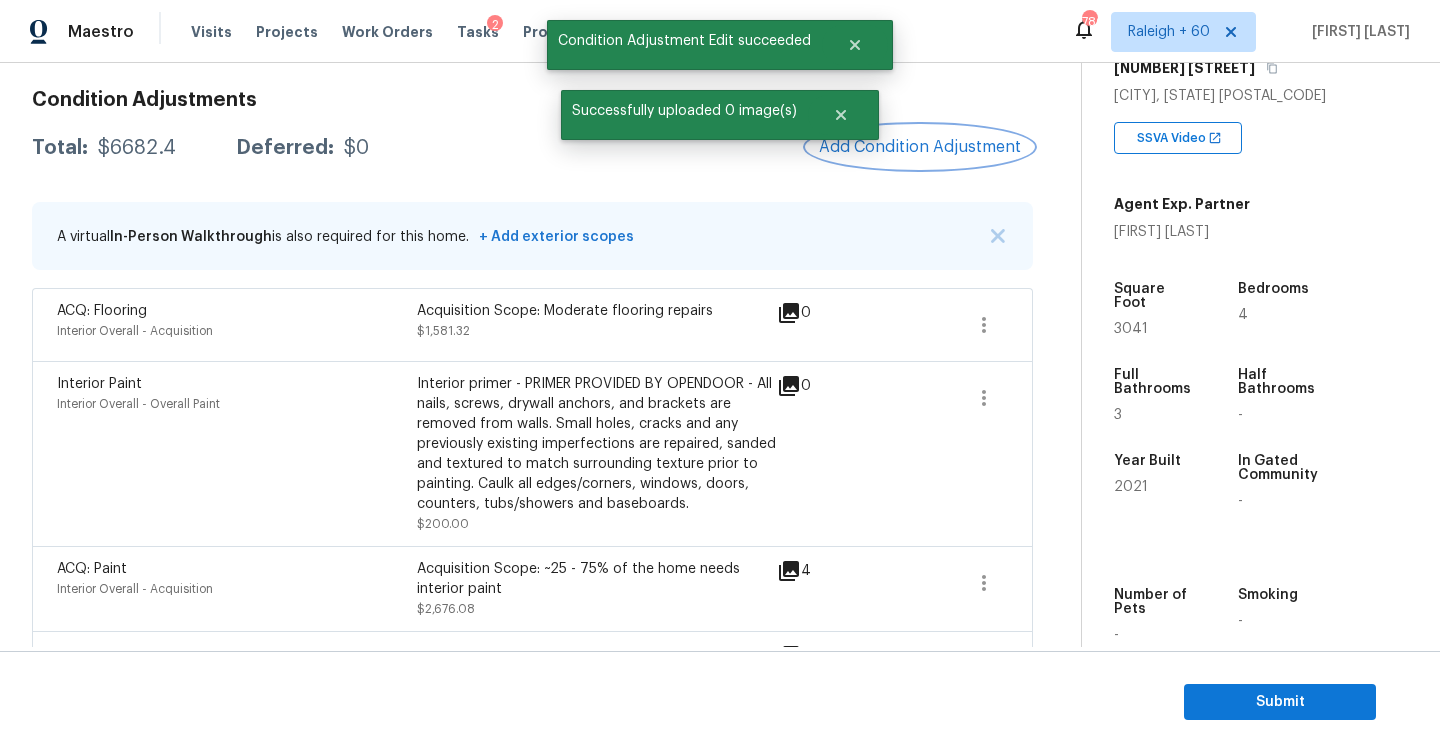 click on "Add Condition Adjustment" at bounding box center [920, 147] 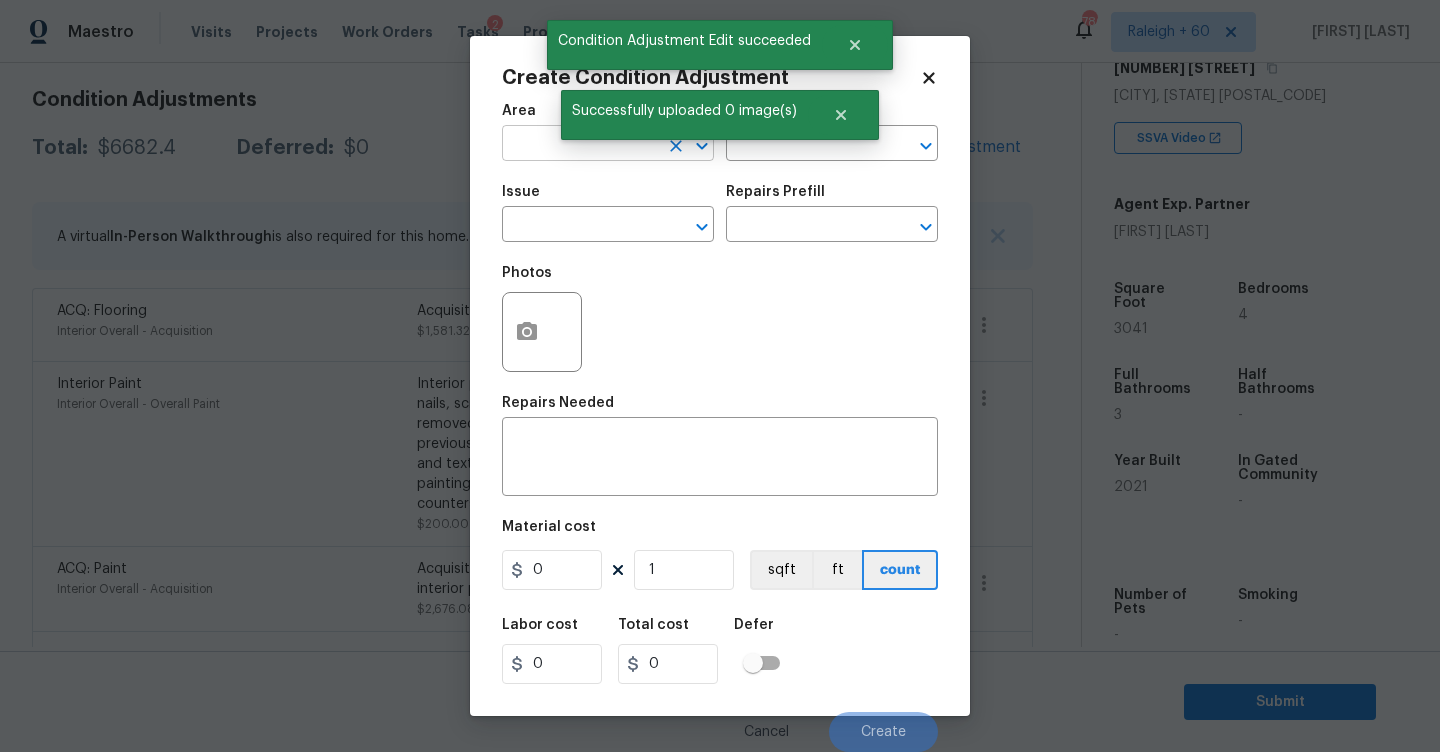 click at bounding box center (580, 145) 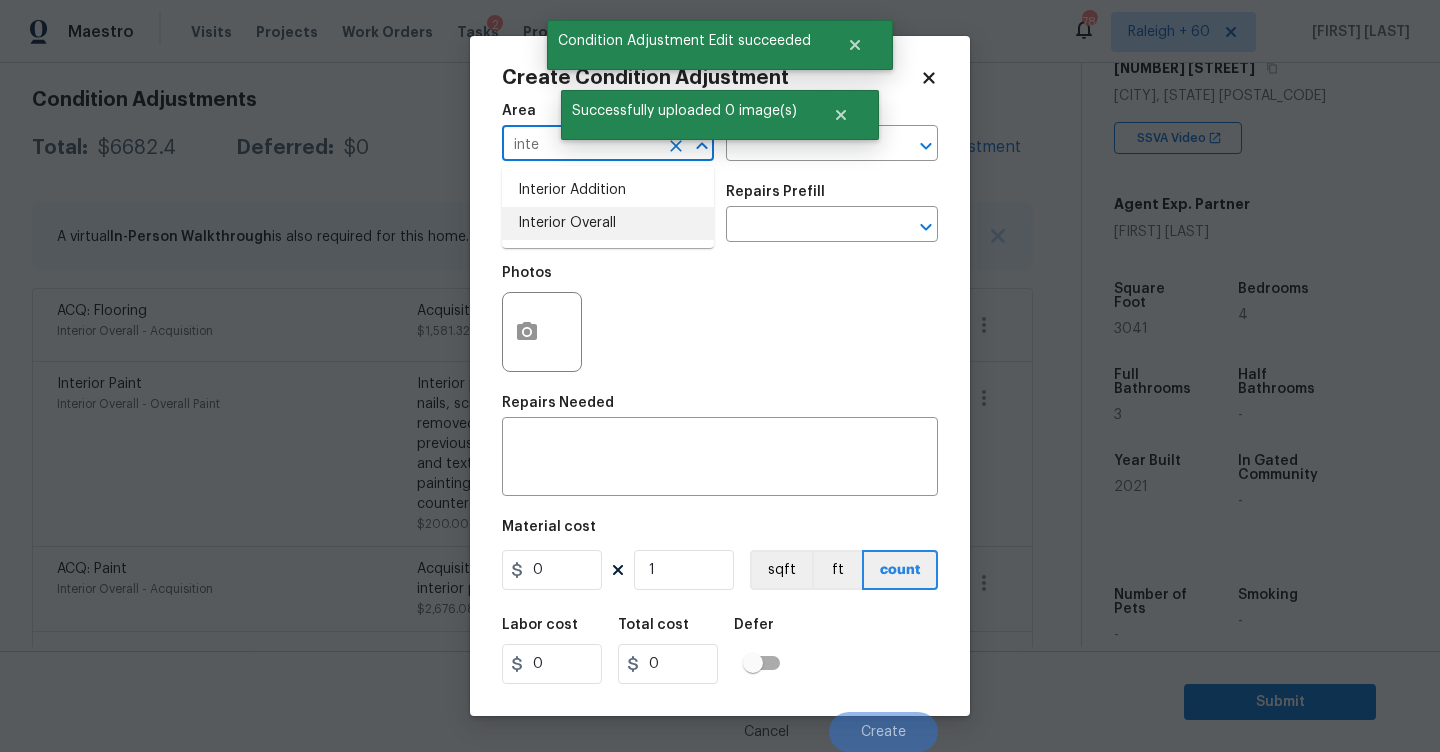 click on "Interior Overall" at bounding box center [608, 223] 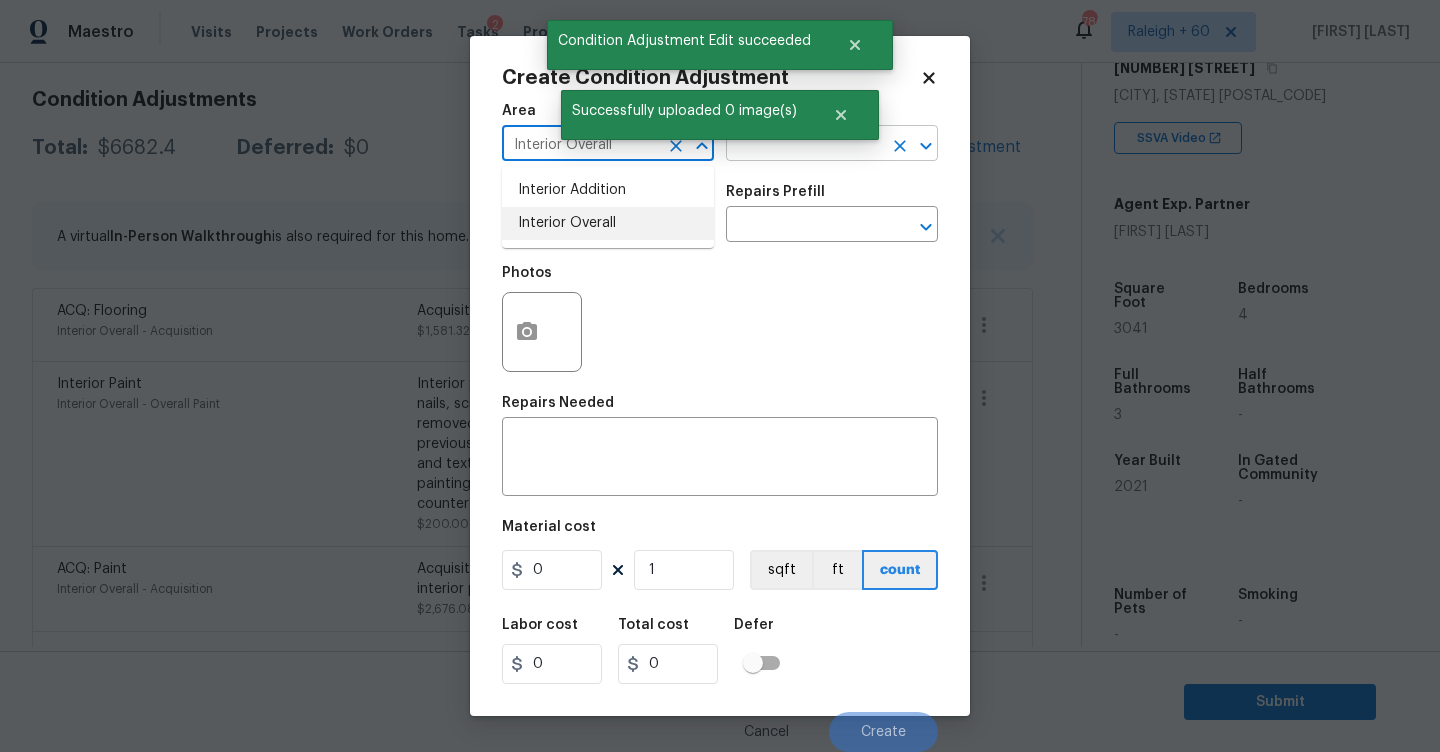 type on "Interior Overall" 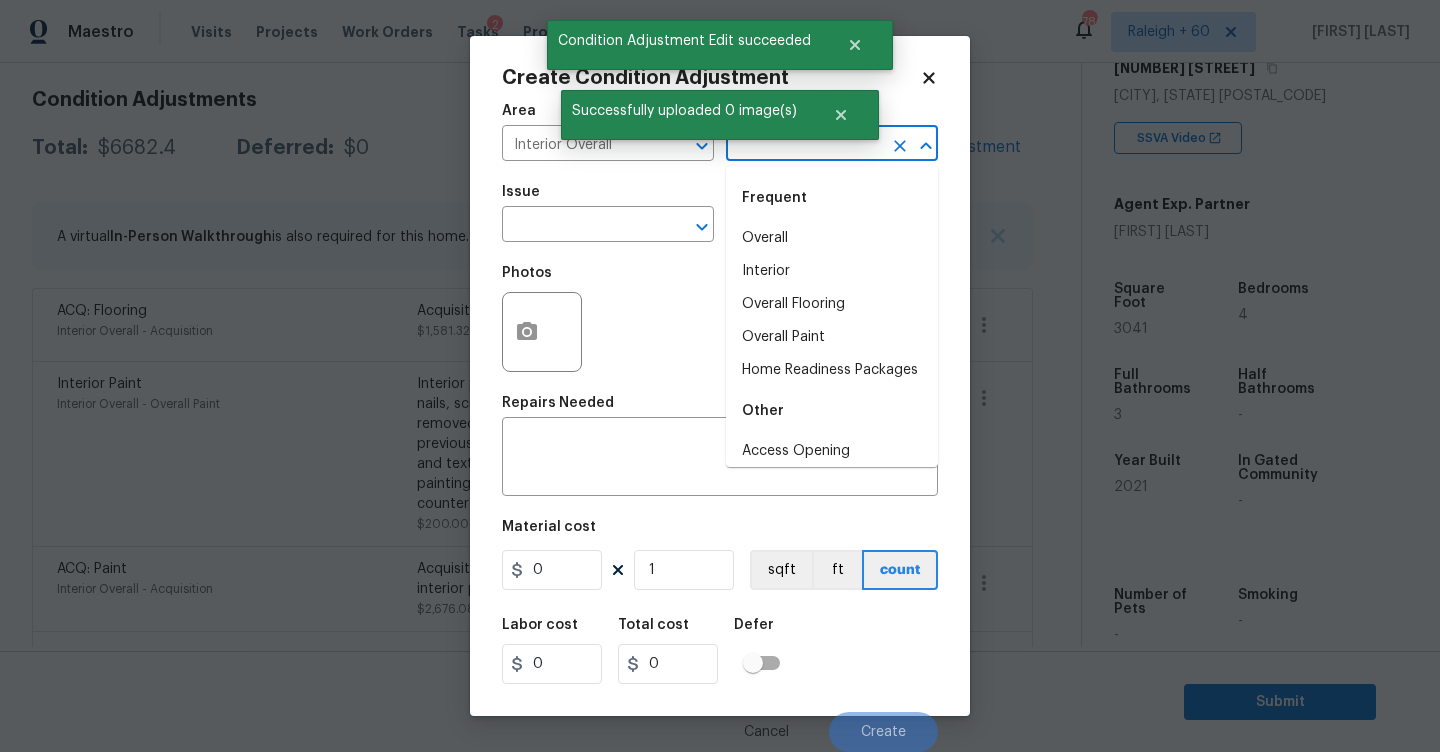 click at bounding box center (804, 145) 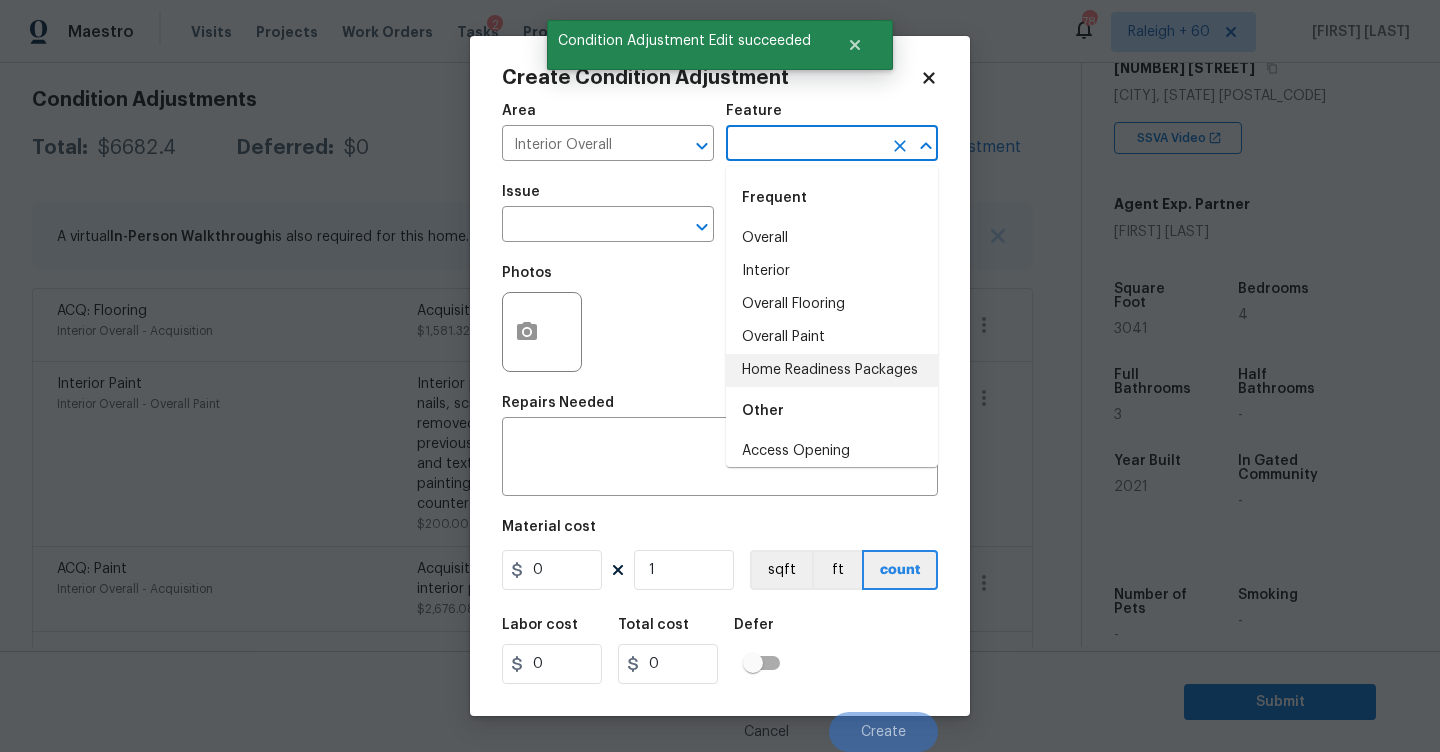 click on "Home Readiness Packages" at bounding box center (832, 370) 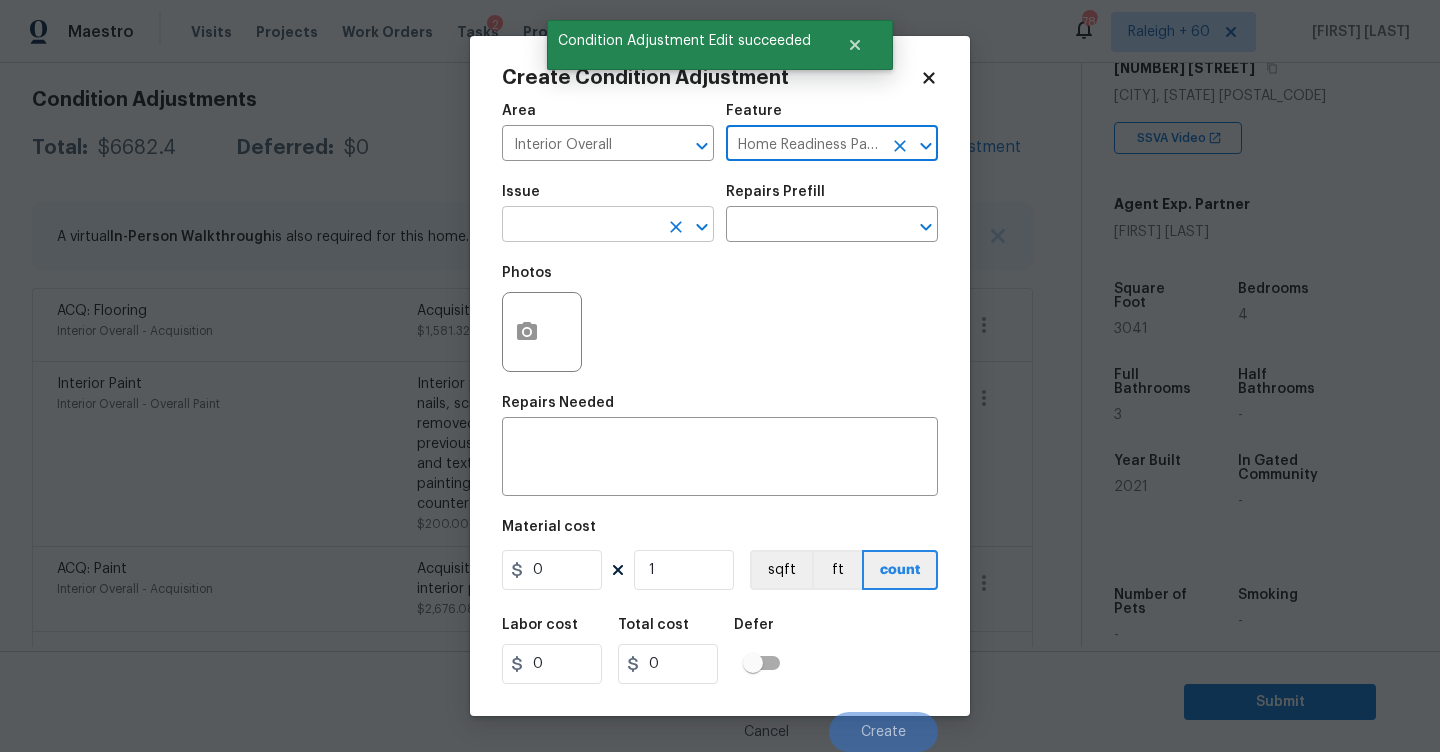 click at bounding box center (580, 226) 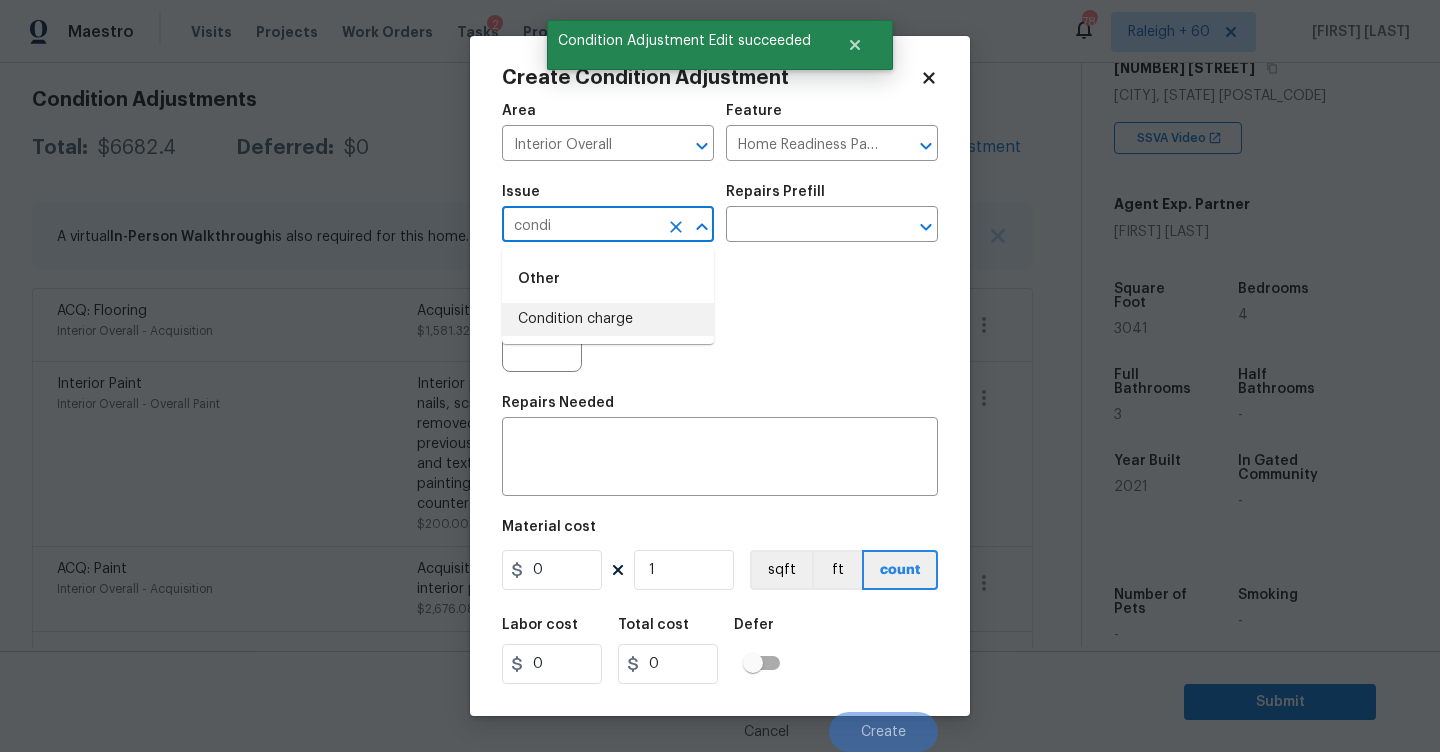 click on "Condition charge" at bounding box center [608, 319] 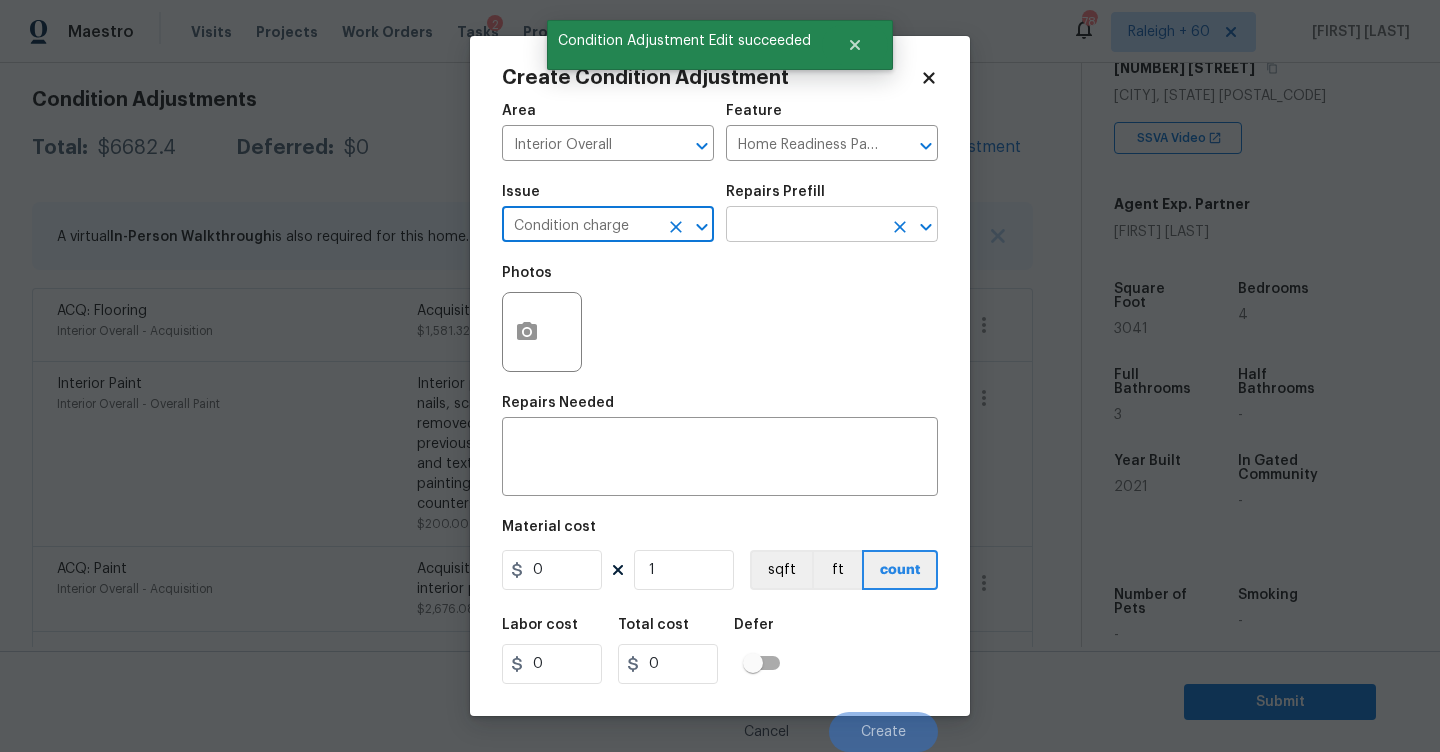 type on "Condition charge" 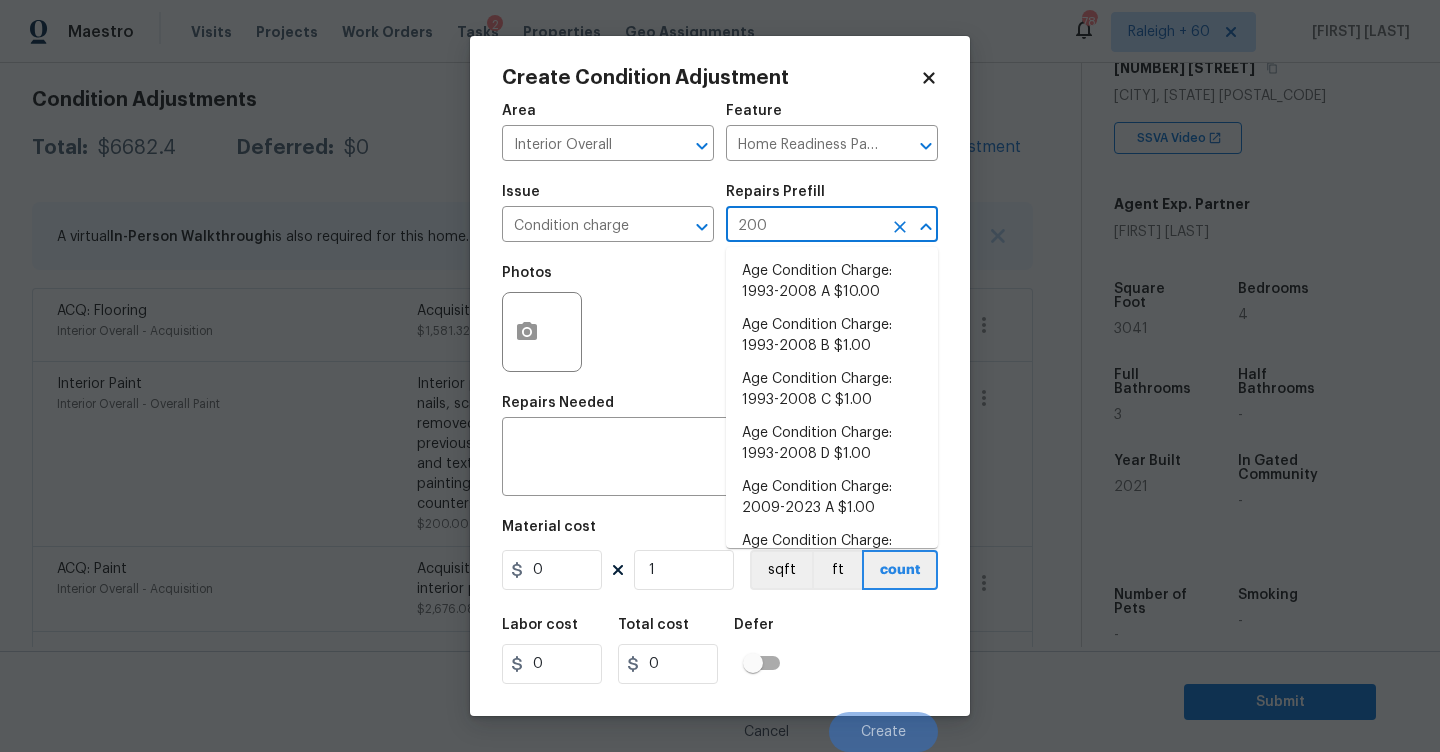 type on "2009" 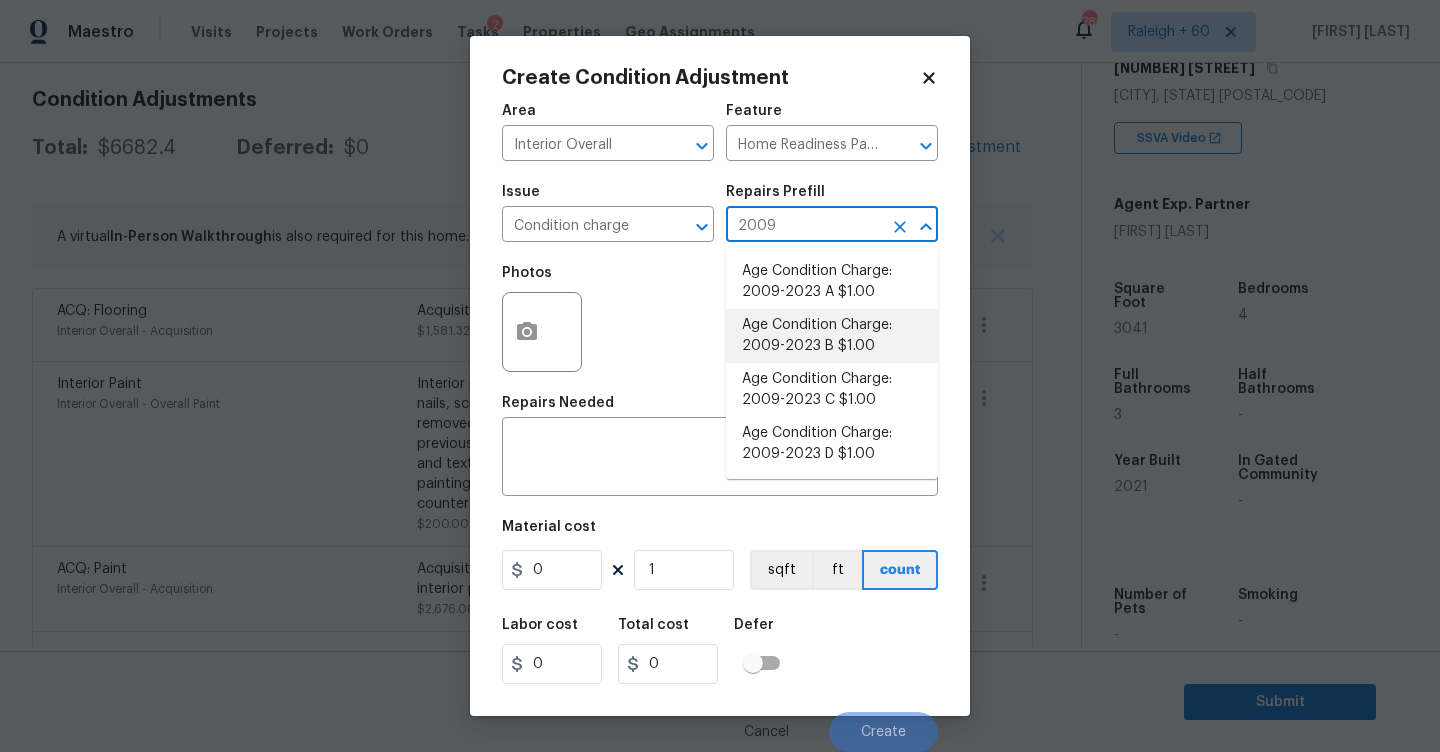 click on "Age Condition Charge: 2009-2023 B	 $1.00" at bounding box center [832, 336] 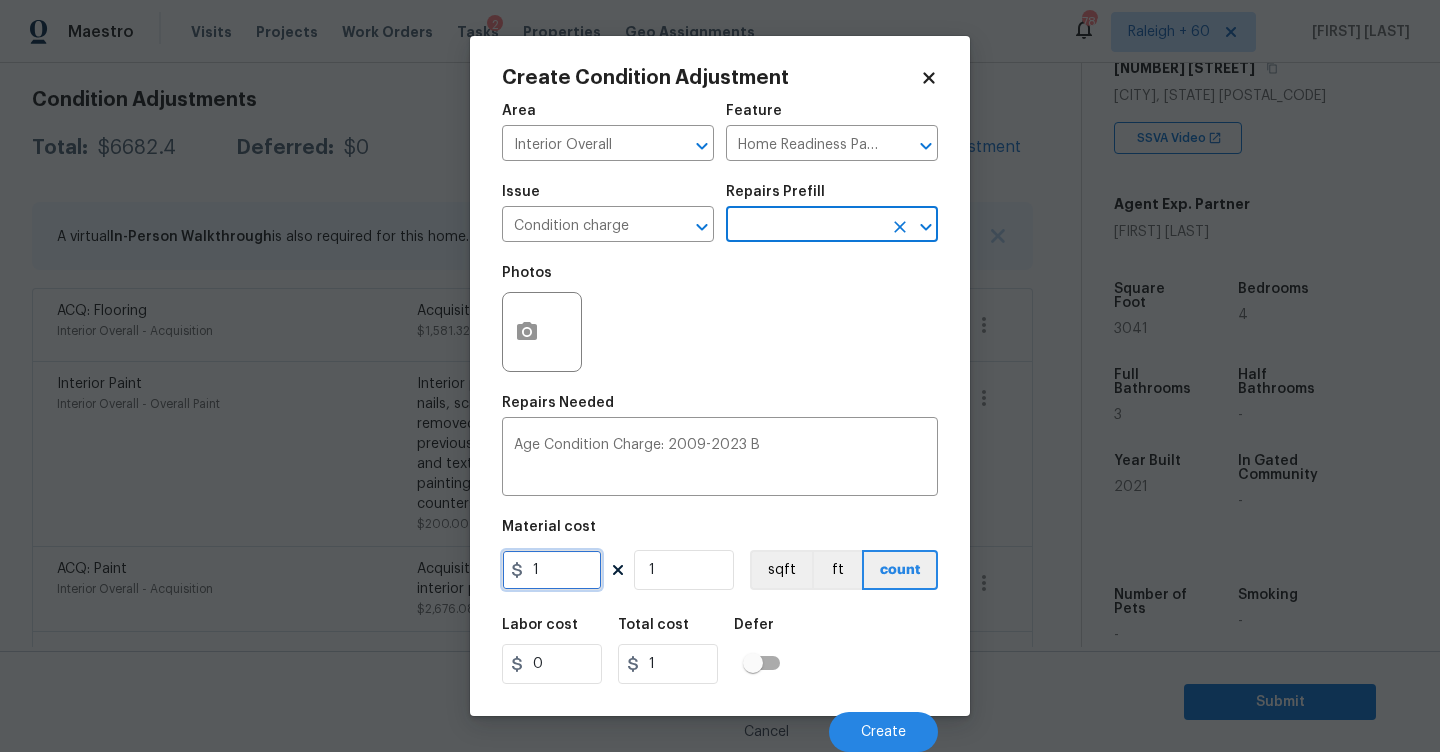click on "1" at bounding box center (552, 570) 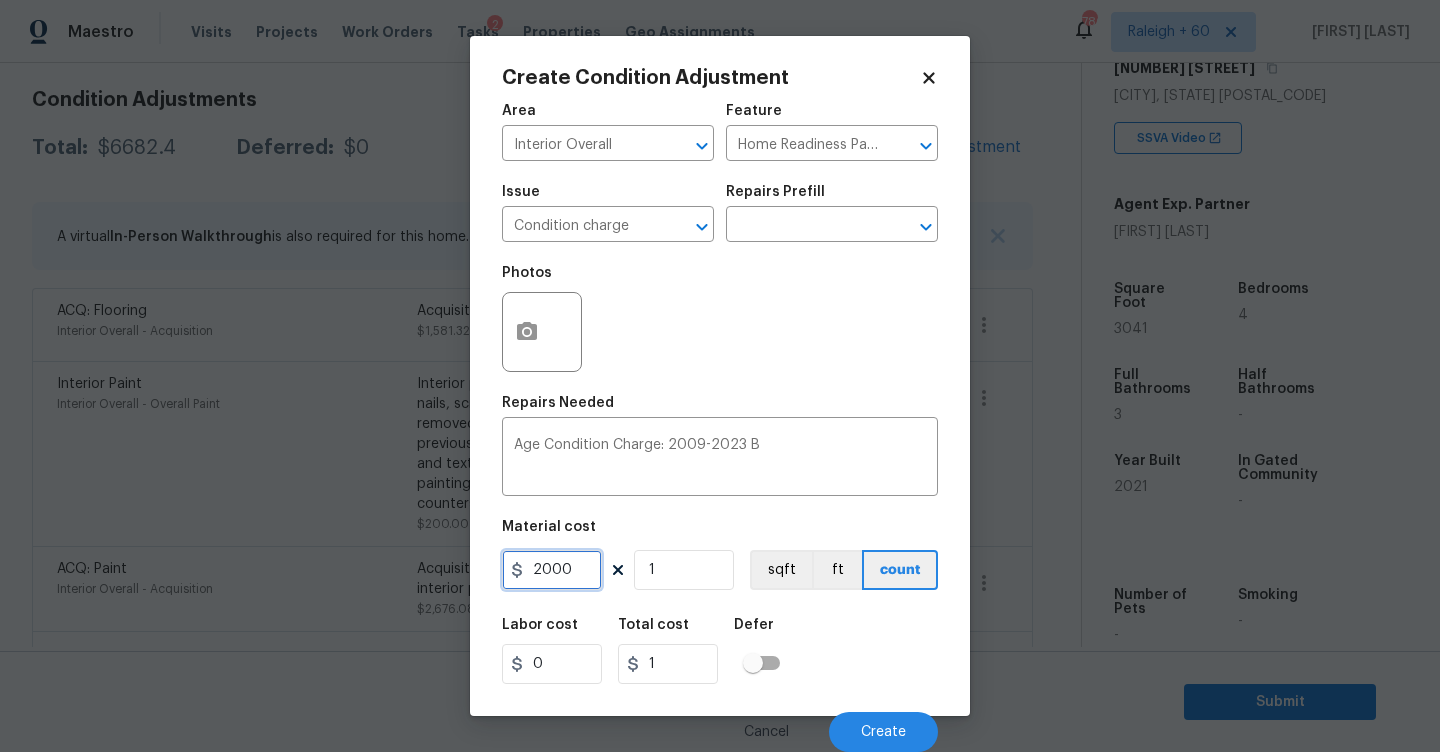 type on "2000" 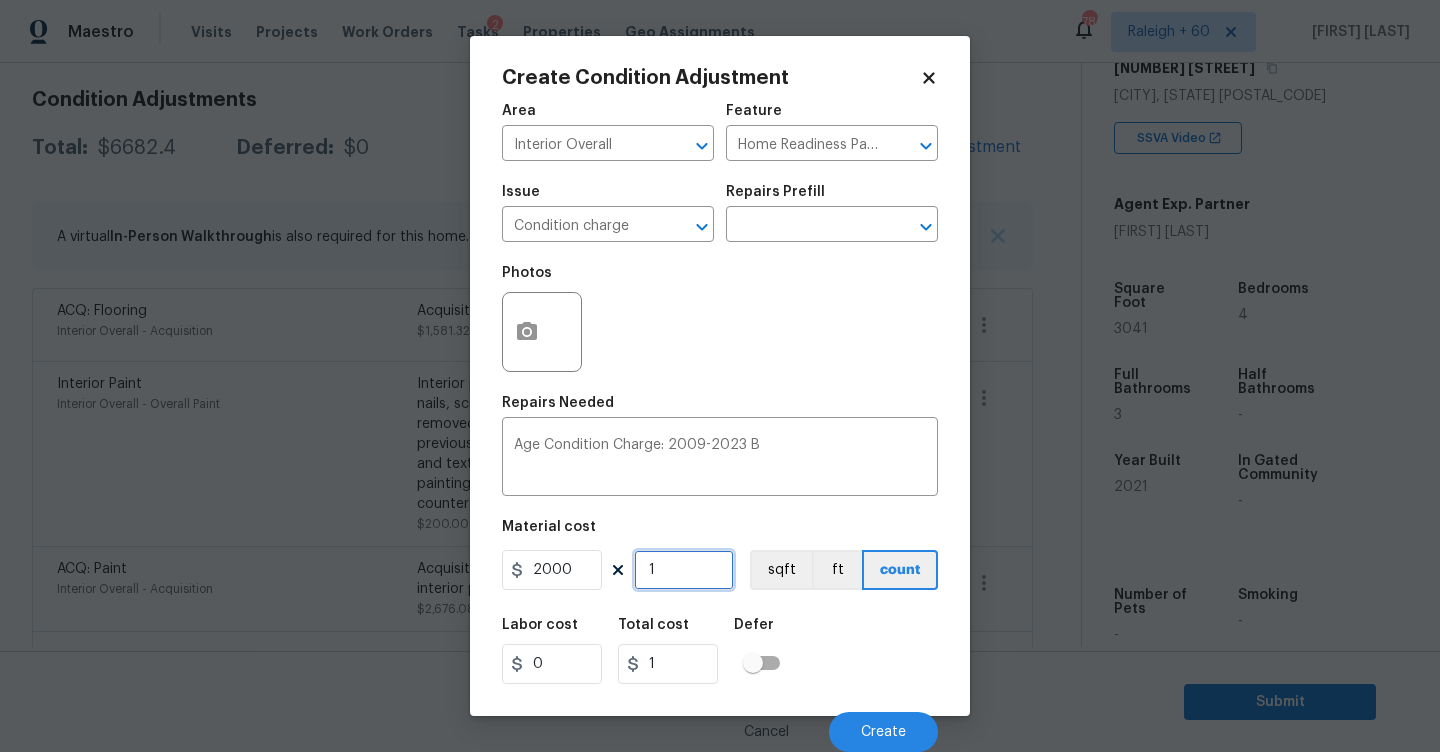 type on "2000" 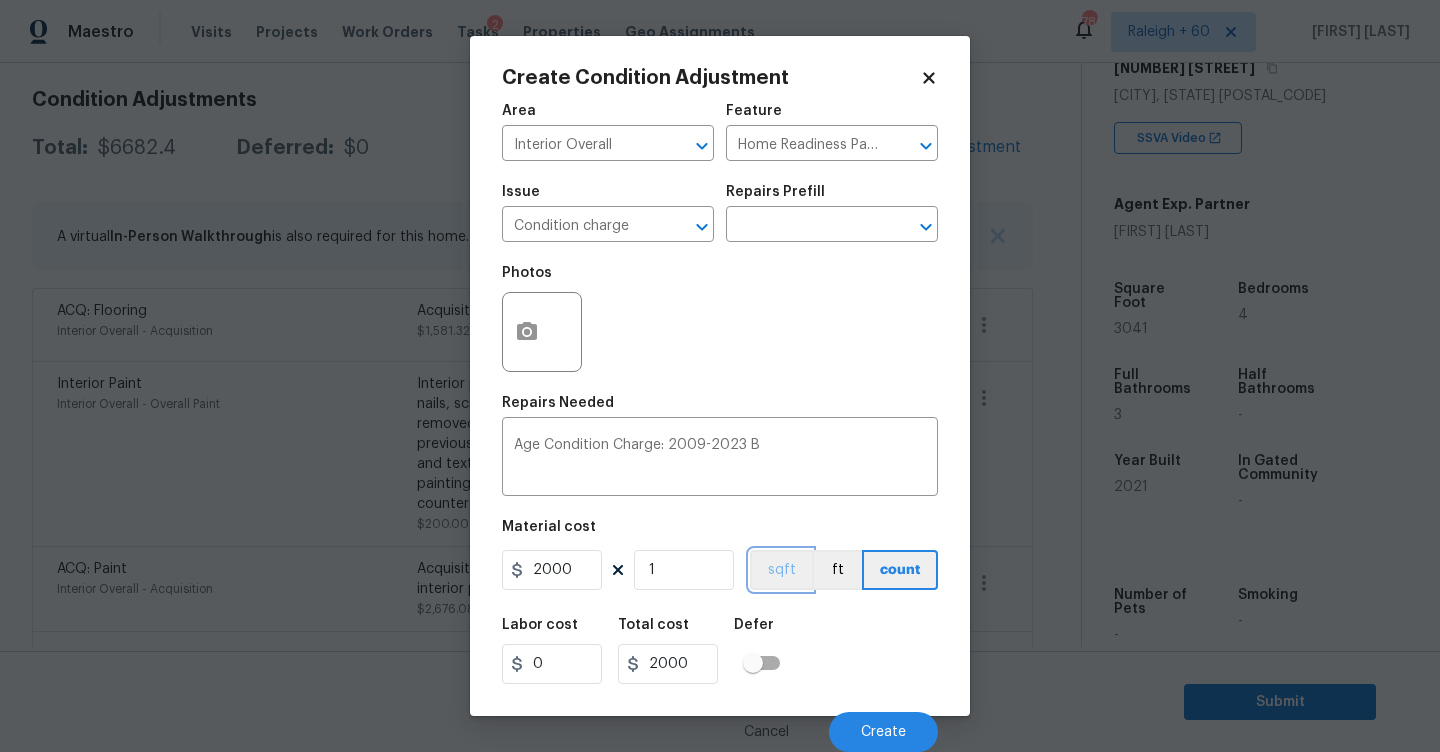 type 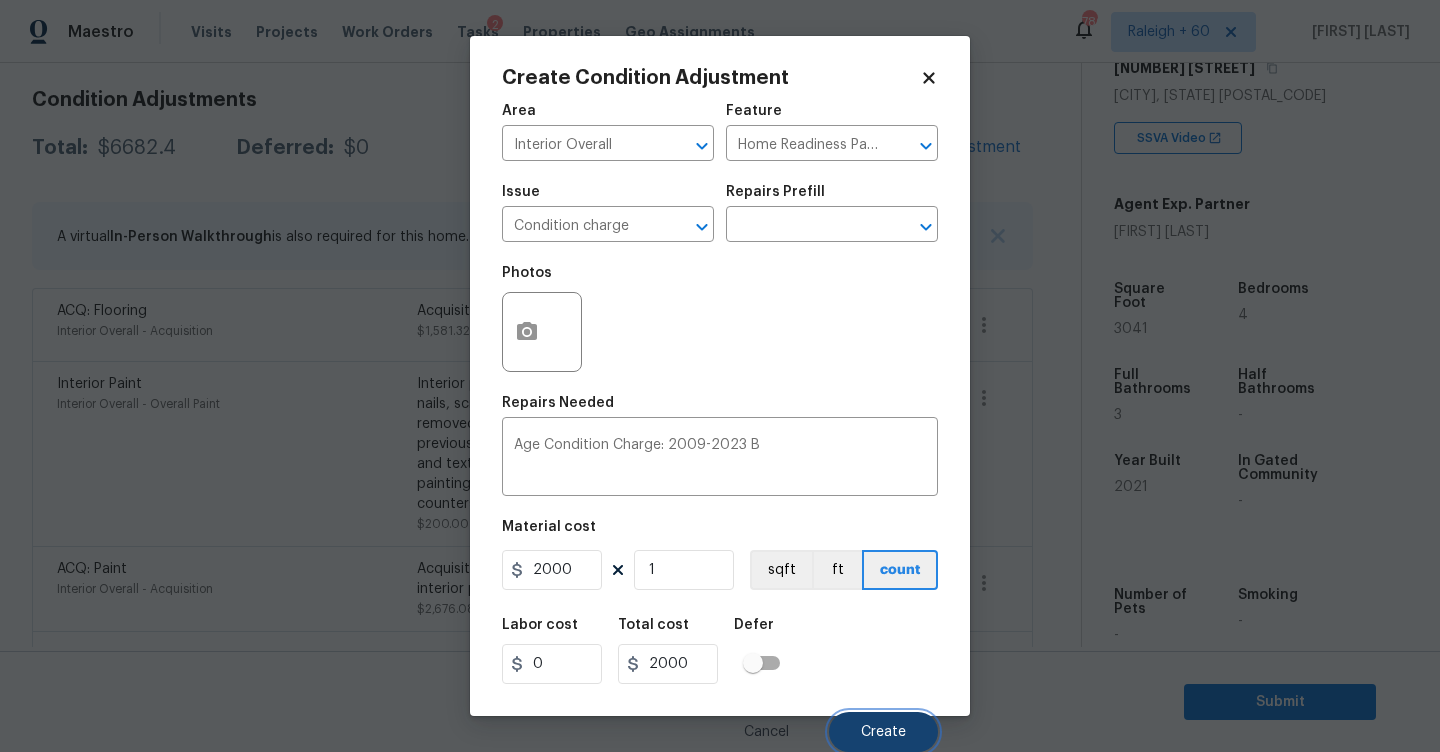 click on "Create" at bounding box center [883, 732] 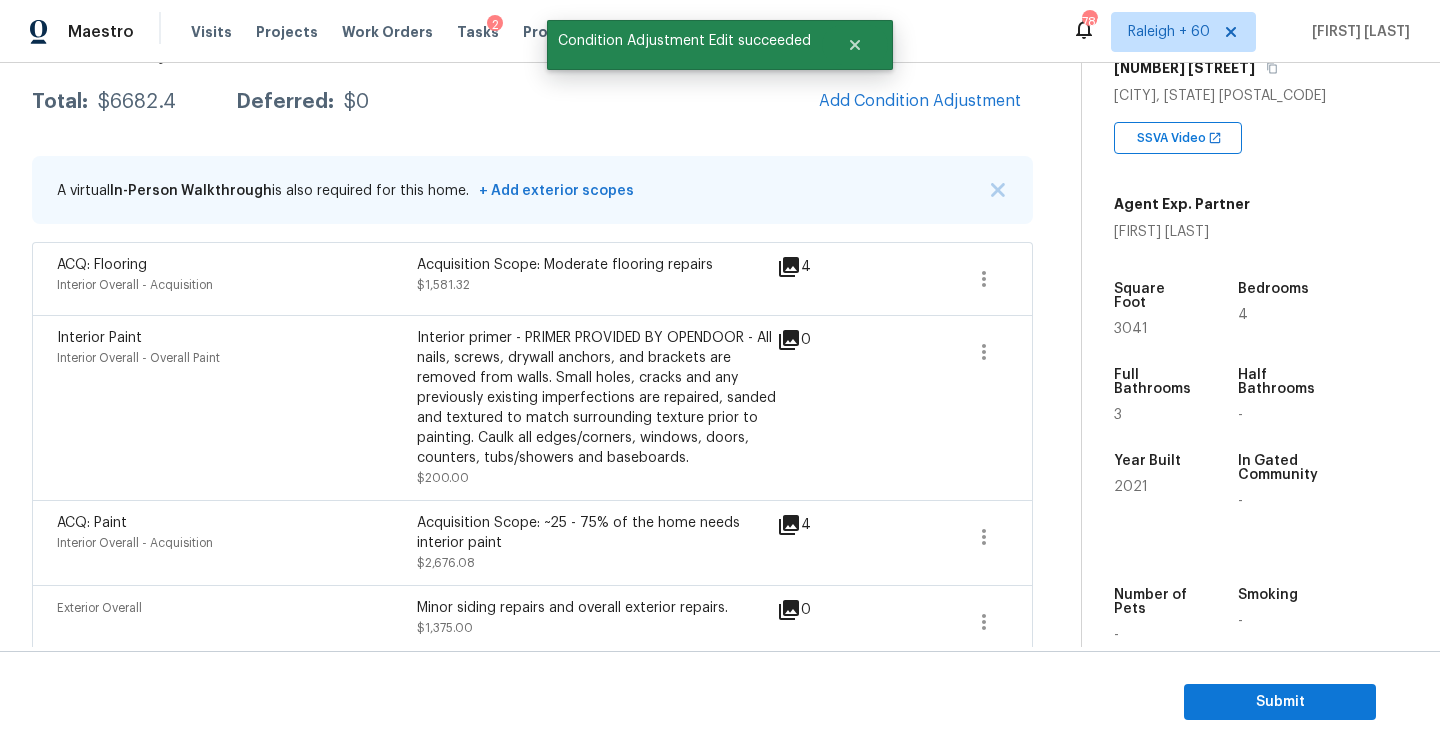scroll, scrollTop: 277, scrollLeft: 0, axis: vertical 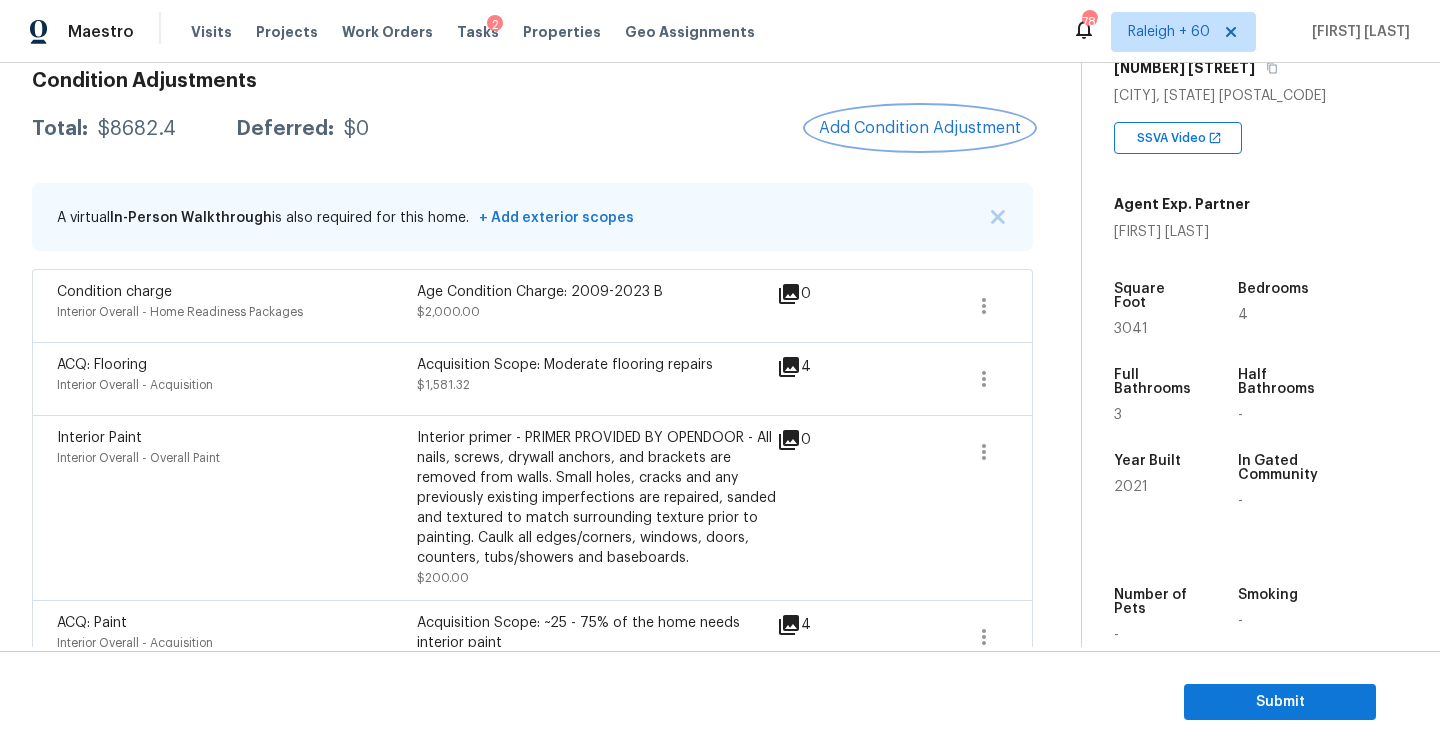 click on "Add Condition Adjustment" at bounding box center [920, 128] 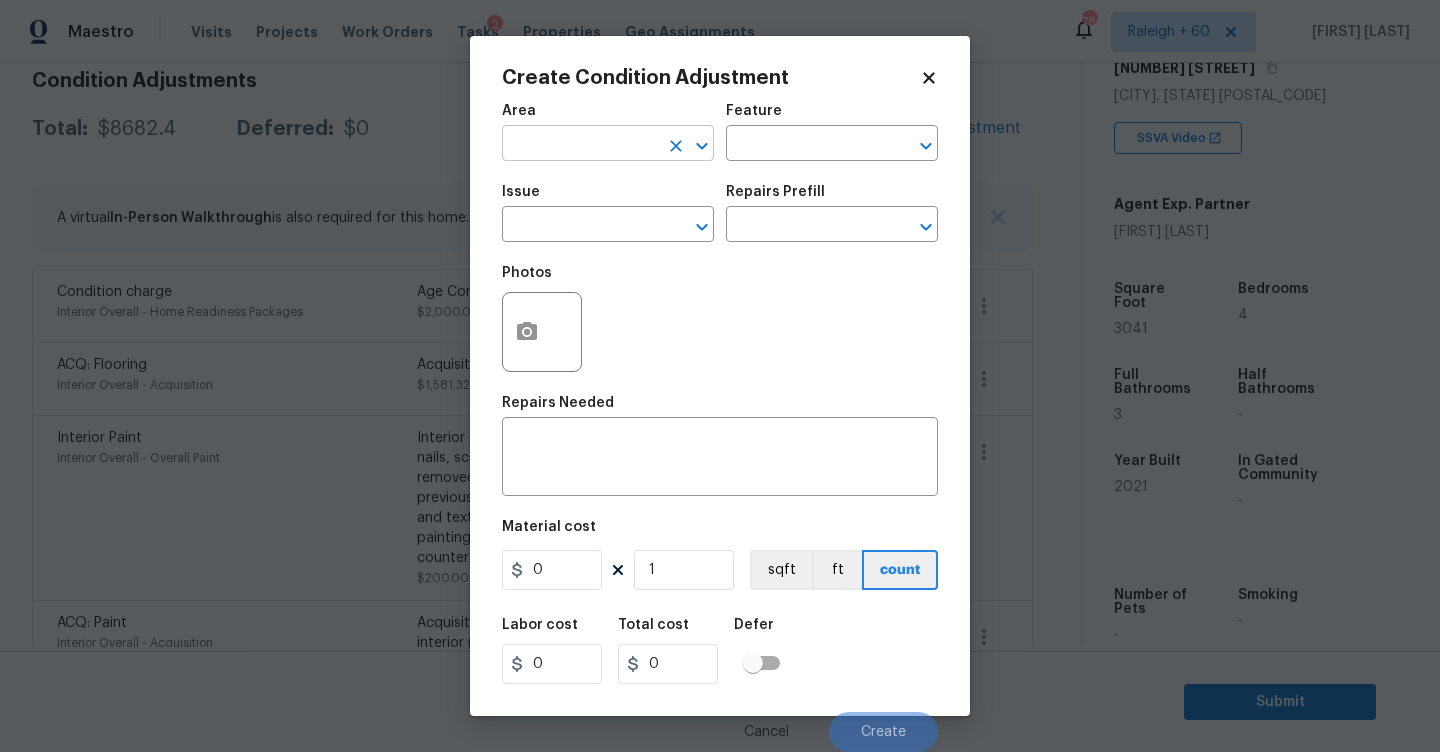 click at bounding box center [580, 145] 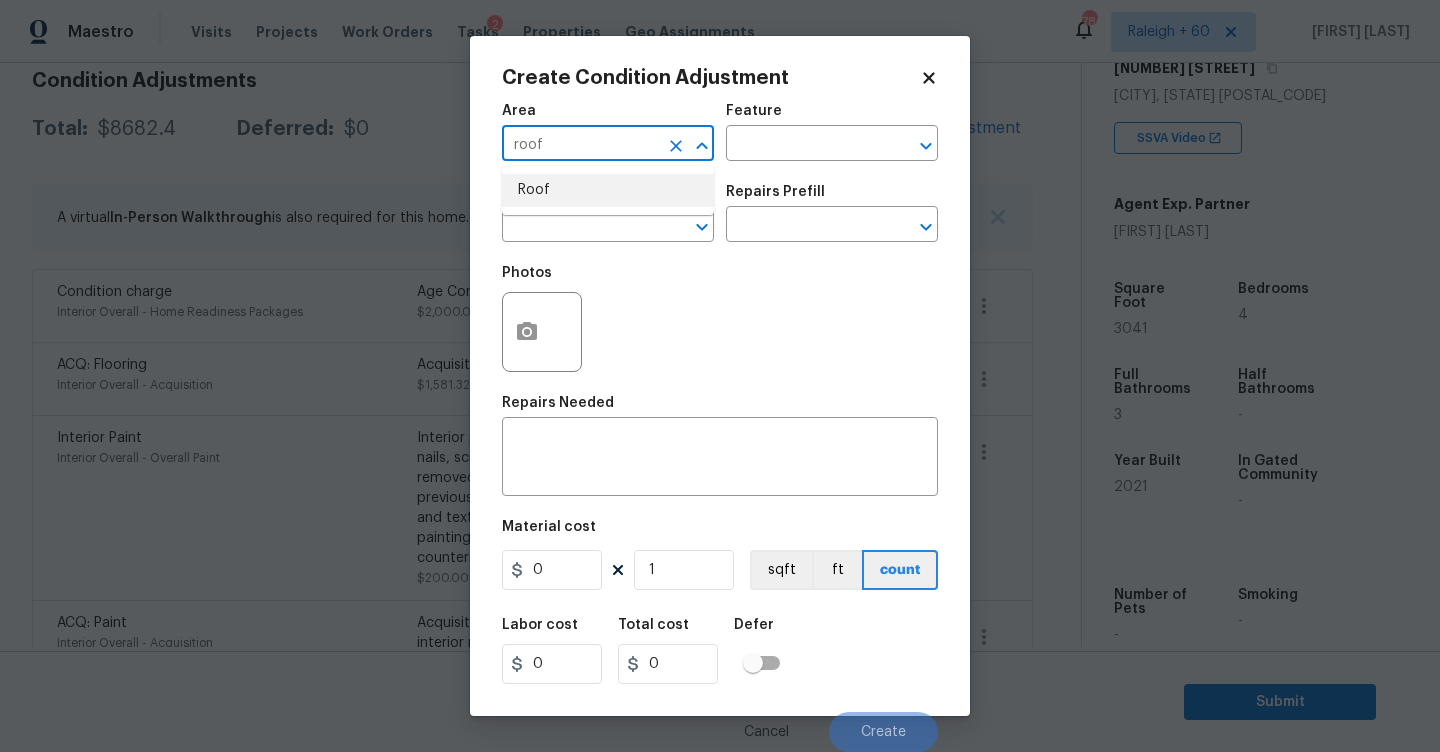 click on "Roof" at bounding box center [608, 190] 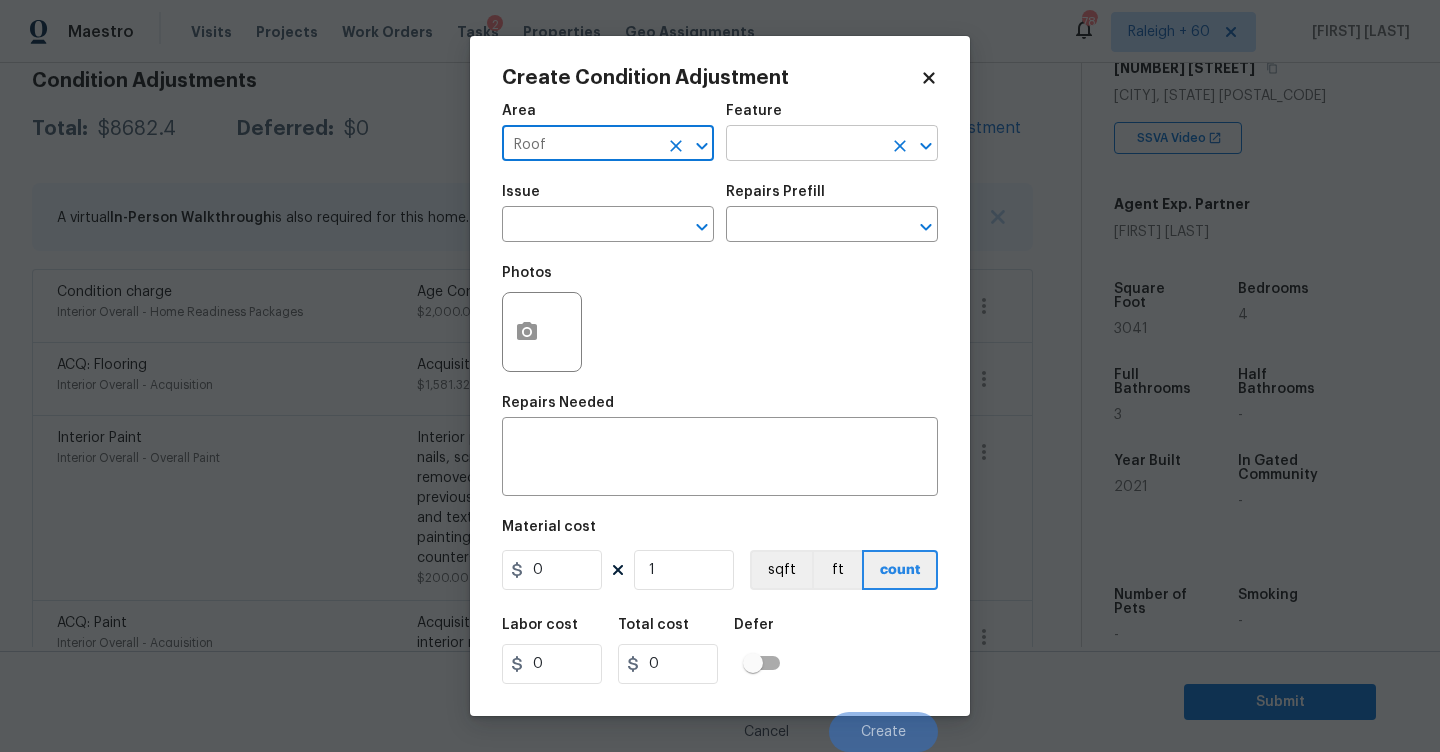 type on "Roof" 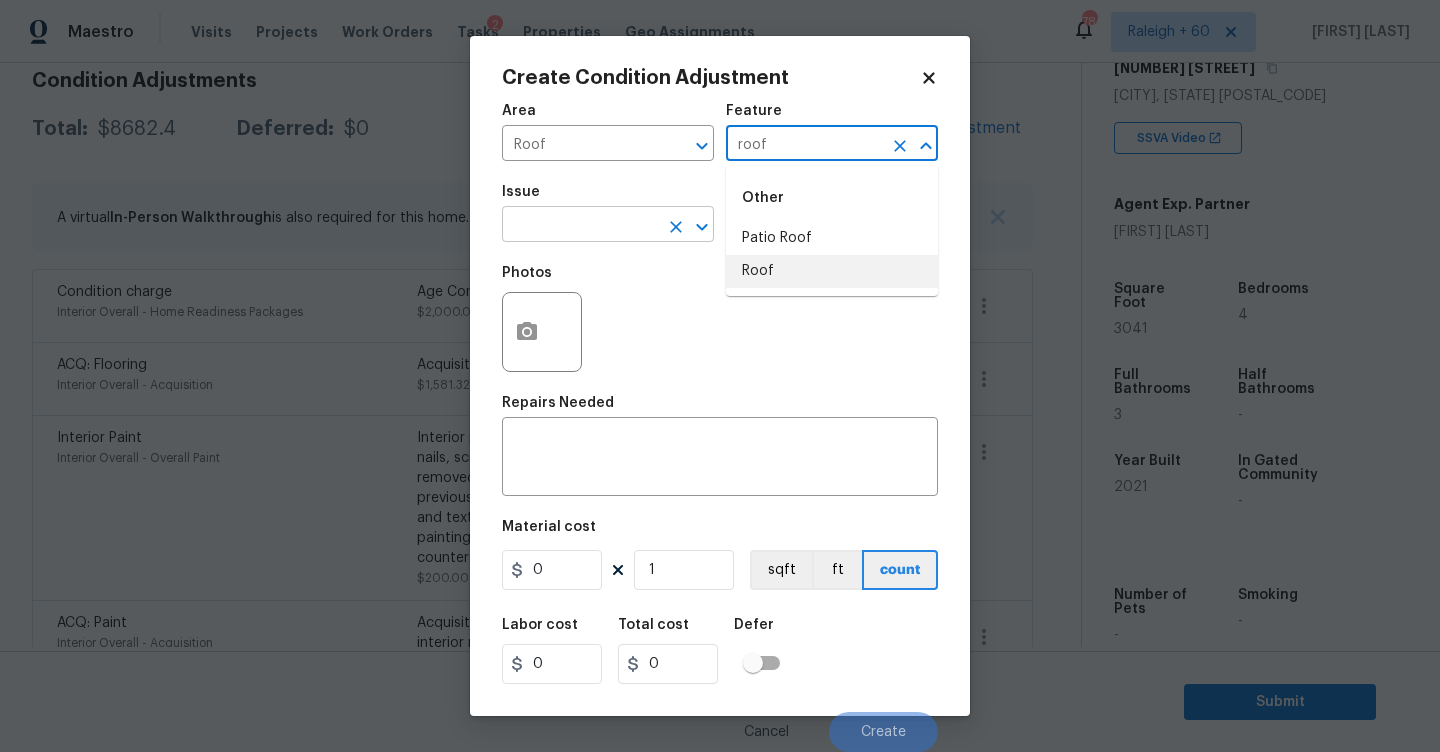 drag, startPoint x: 781, startPoint y: 265, endPoint x: 645, endPoint y: 238, distance: 138.65425 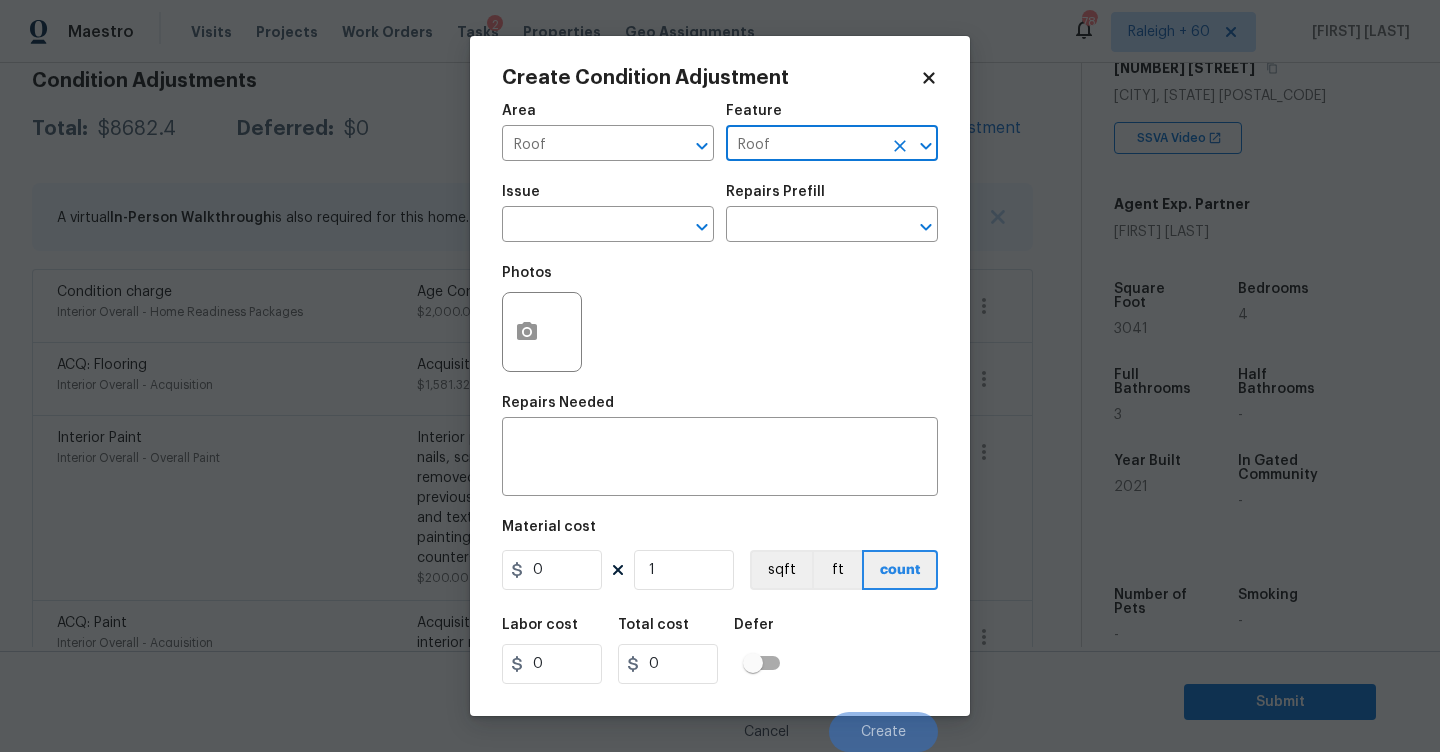 type on "Roof" 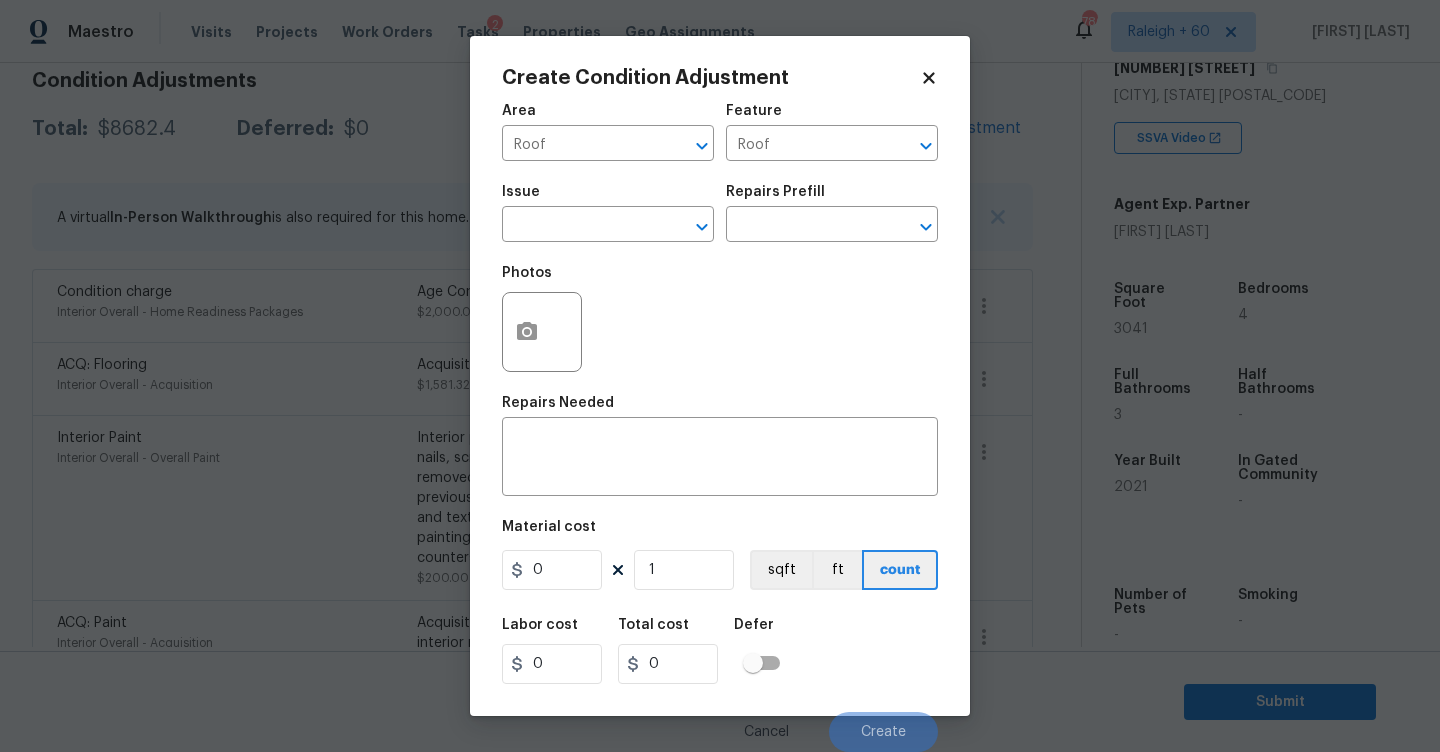 click on "Issue" at bounding box center [608, 198] 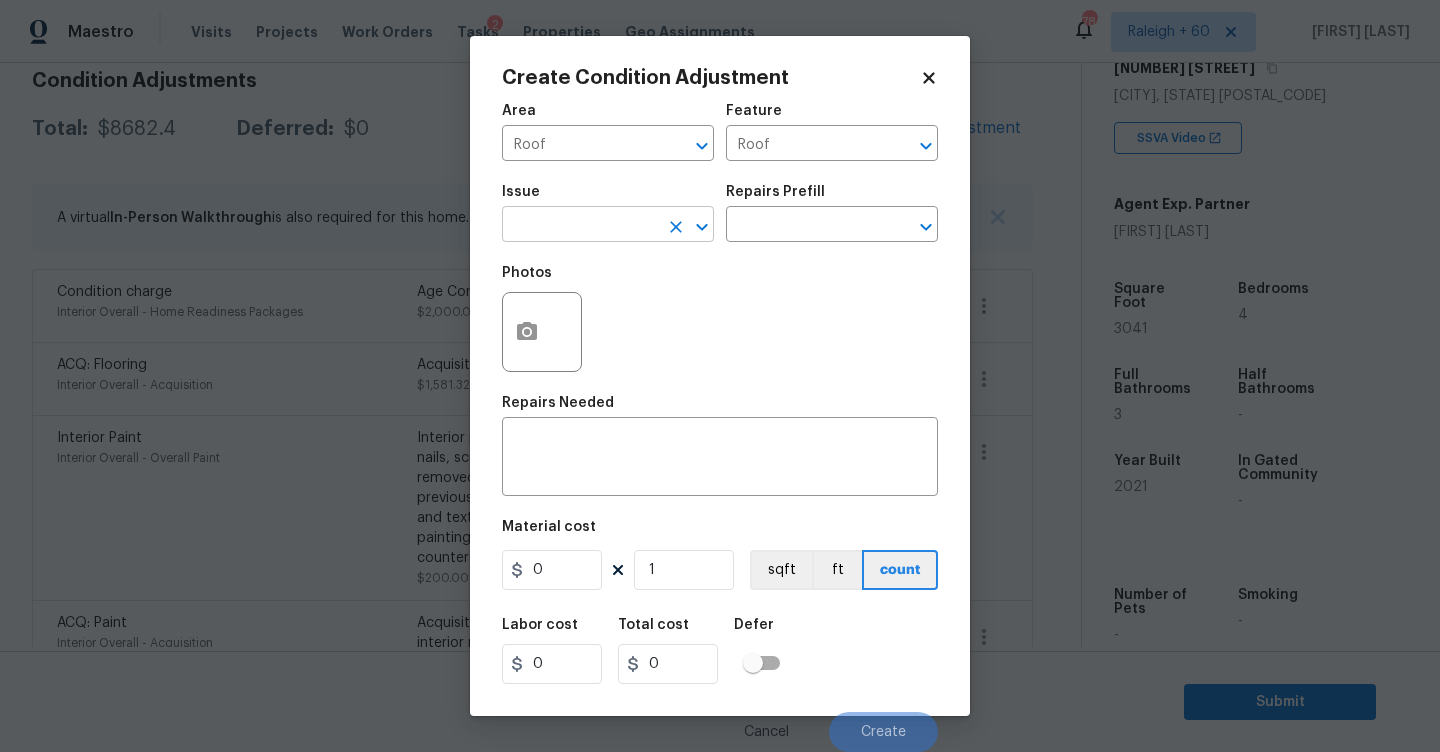 click at bounding box center [580, 226] 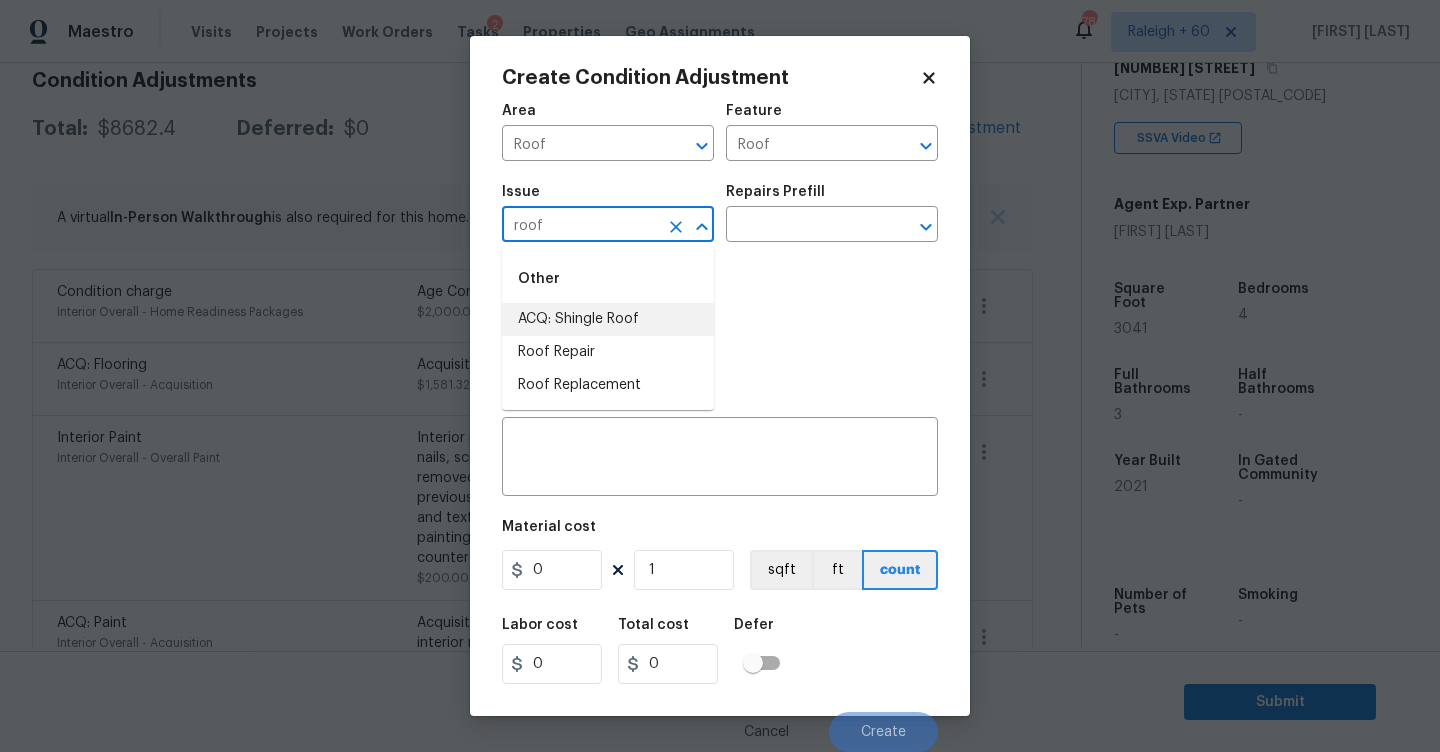 click on "ACQ: Shingle Roof" at bounding box center [608, 319] 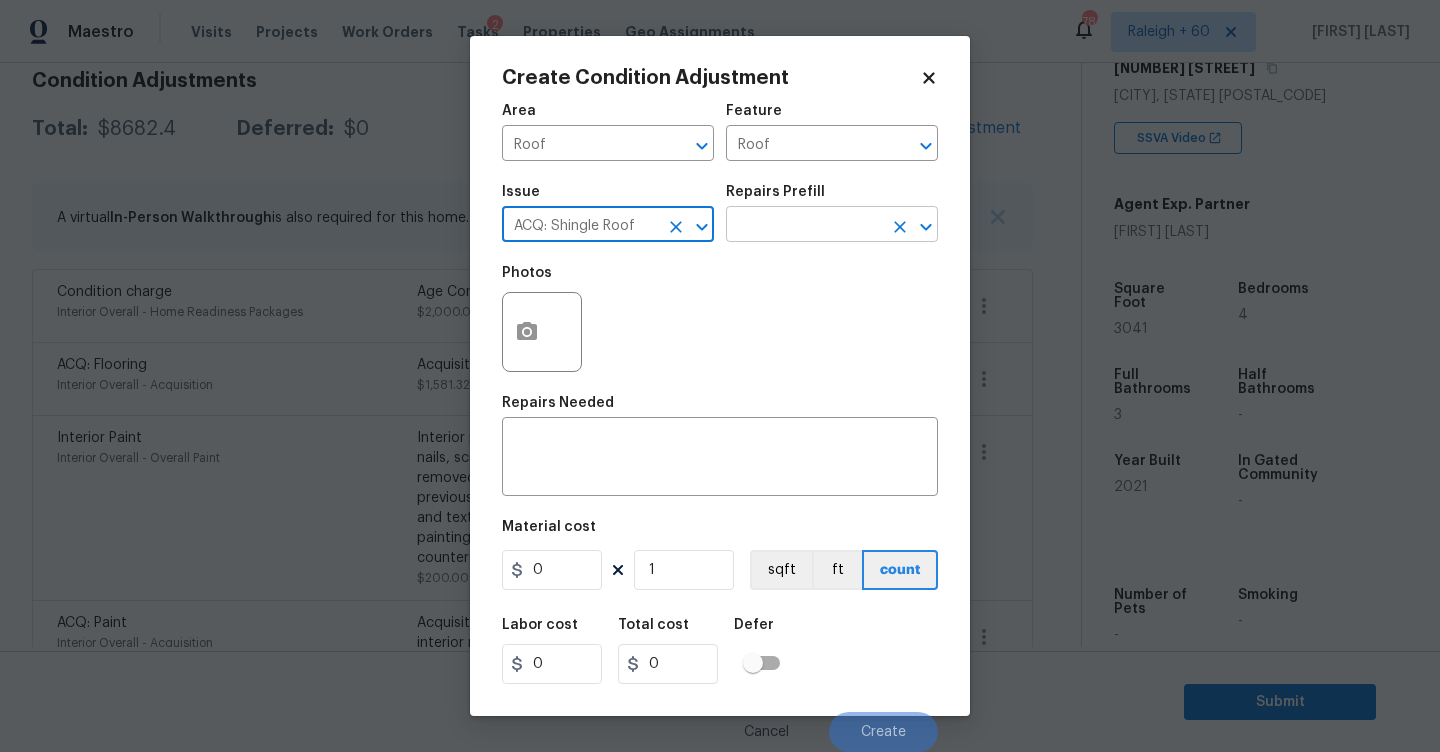 type on "ACQ: Shingle Roof" 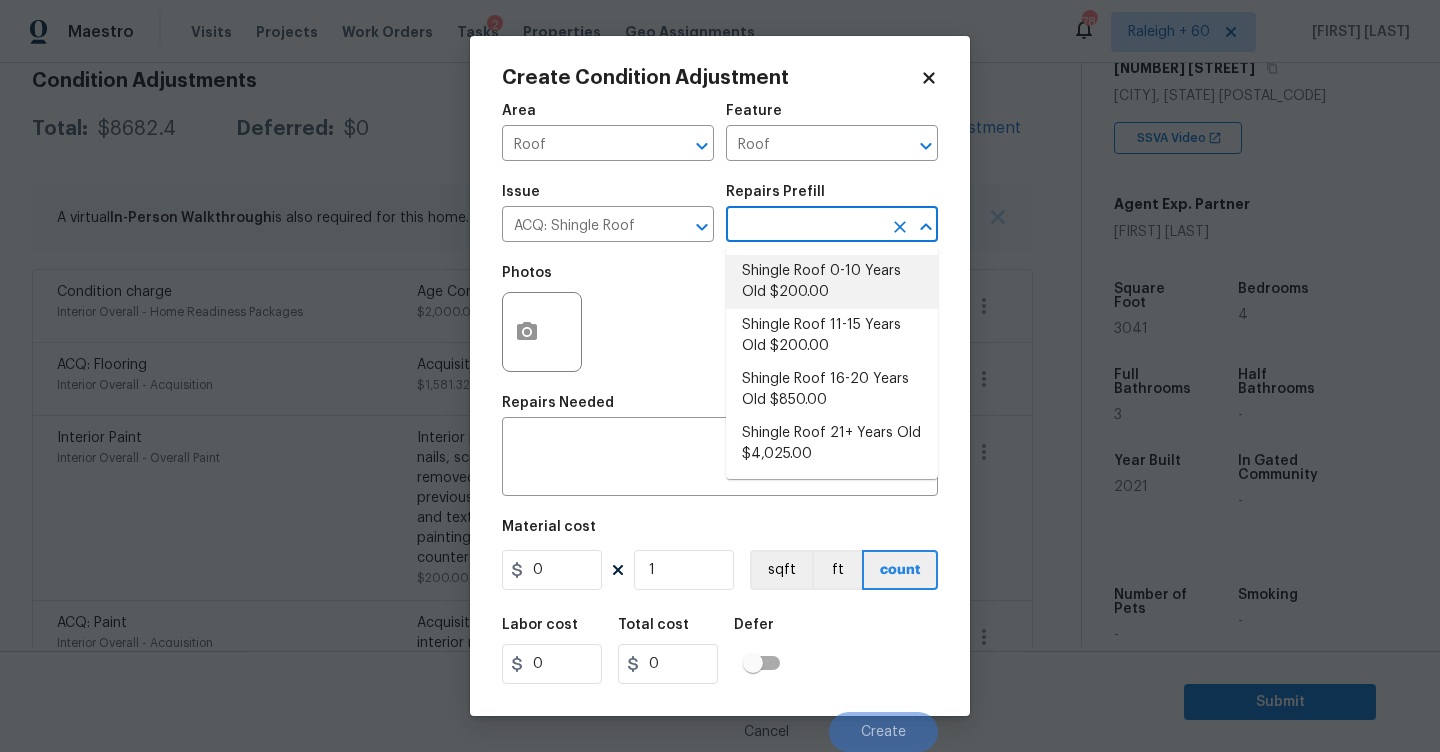 click on "Shingle Roof 0-10 Years Old $200.00" at bounding box center (832, 282) 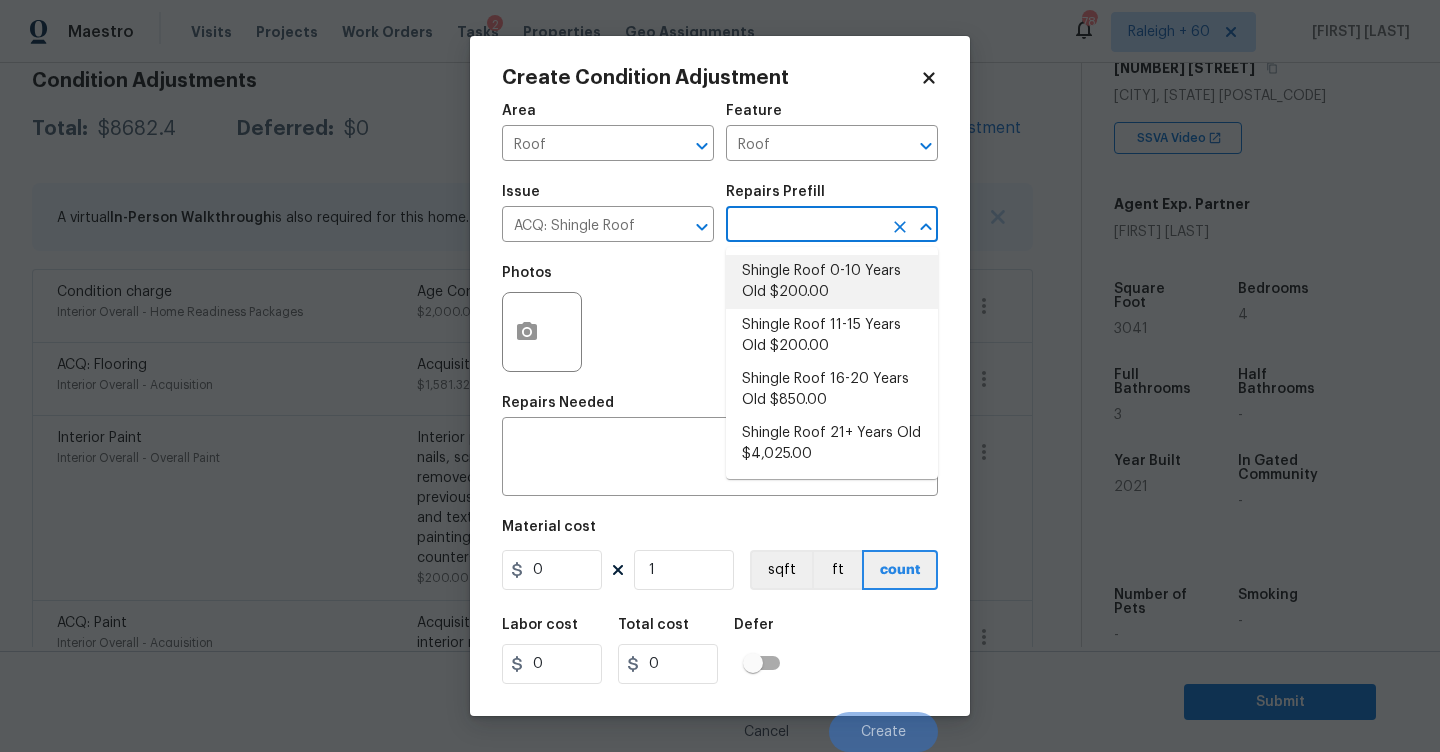 type on "Acquisition Scope: Shingle Roof 0-10 years in age maintenance." 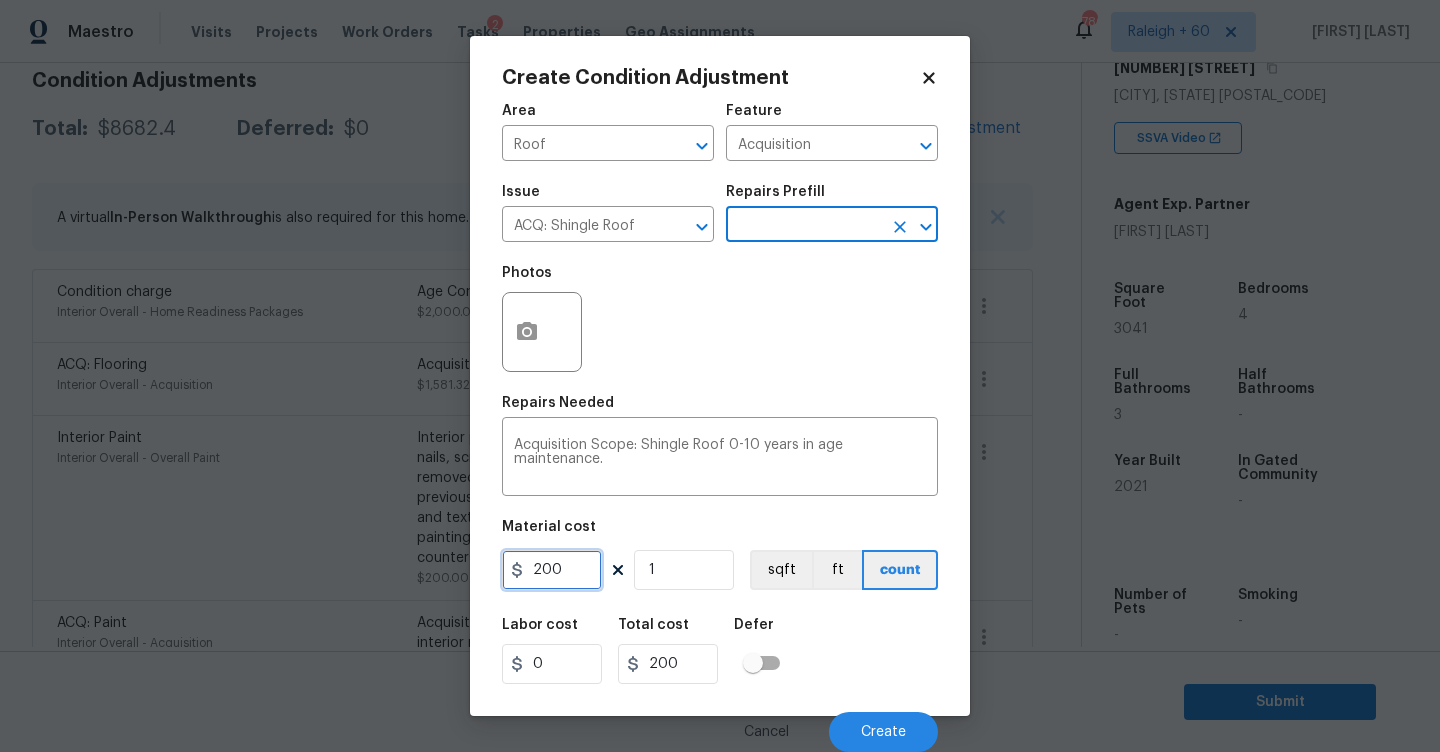 click on "200" at bounding box center (552, 570) 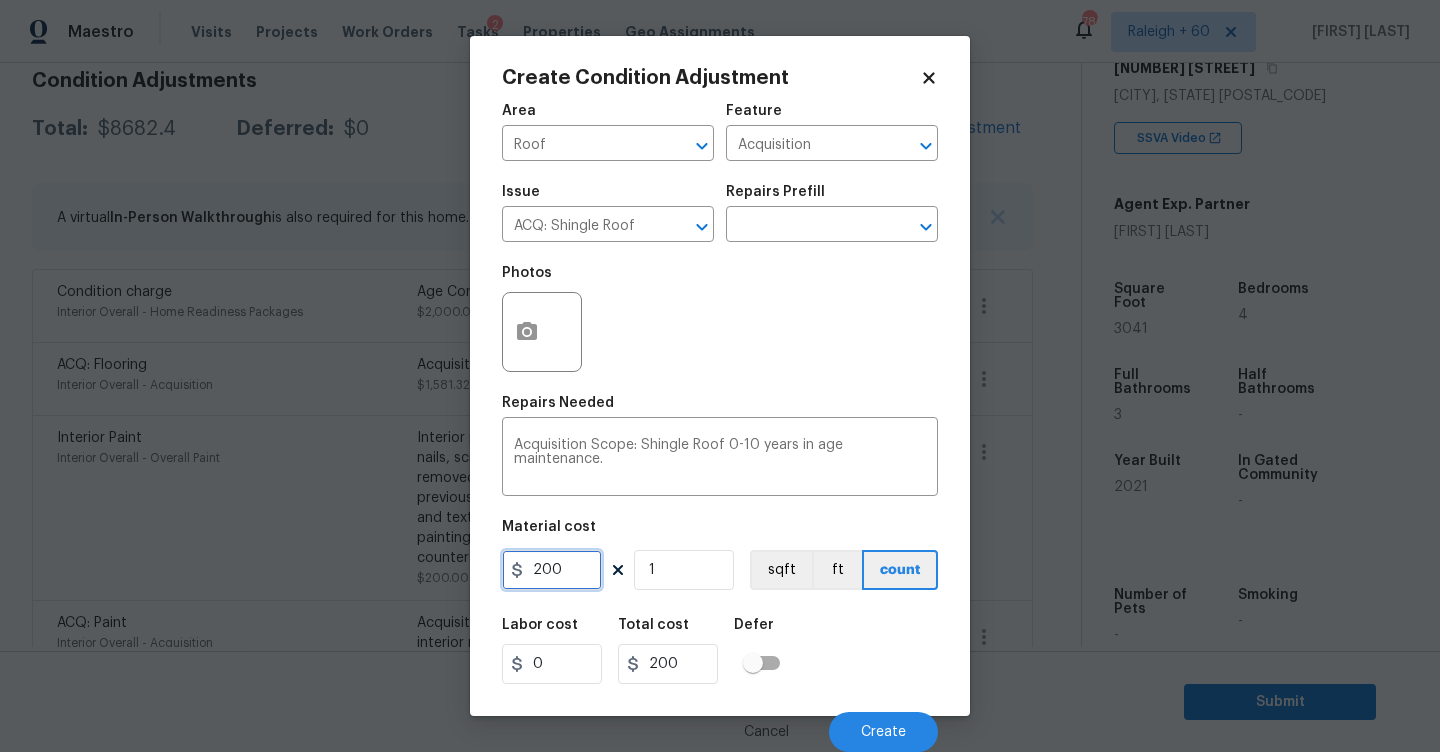 click on "200" at bounding box center [552, 570] 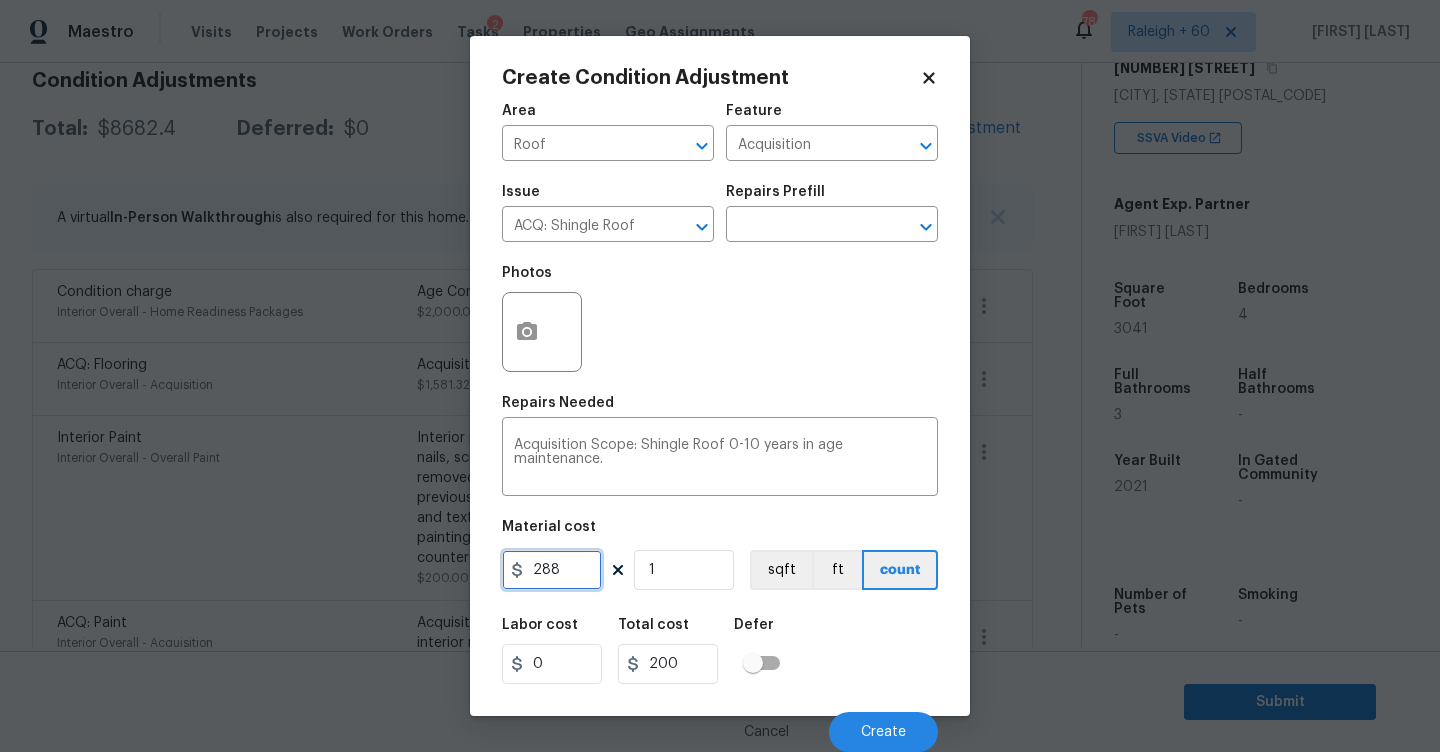 type on "288" 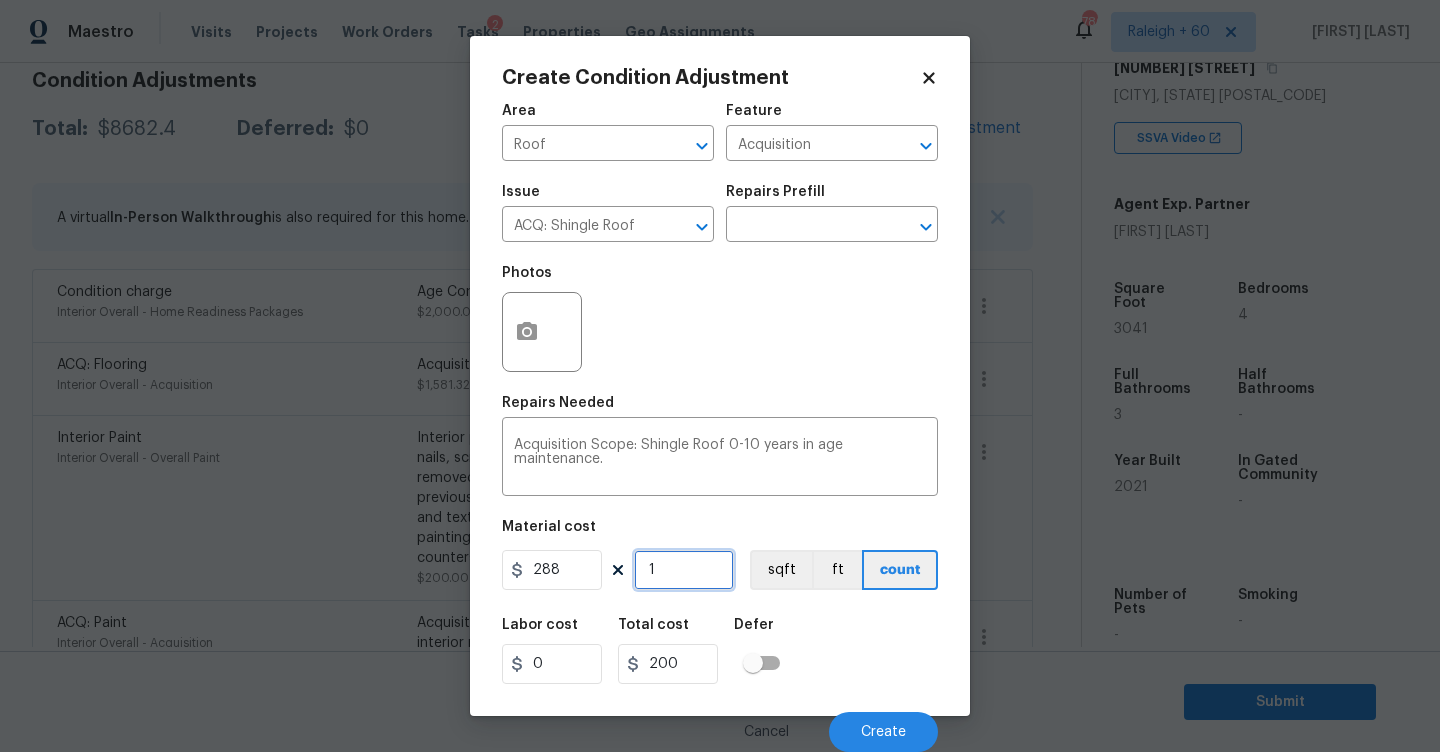 type on "288" 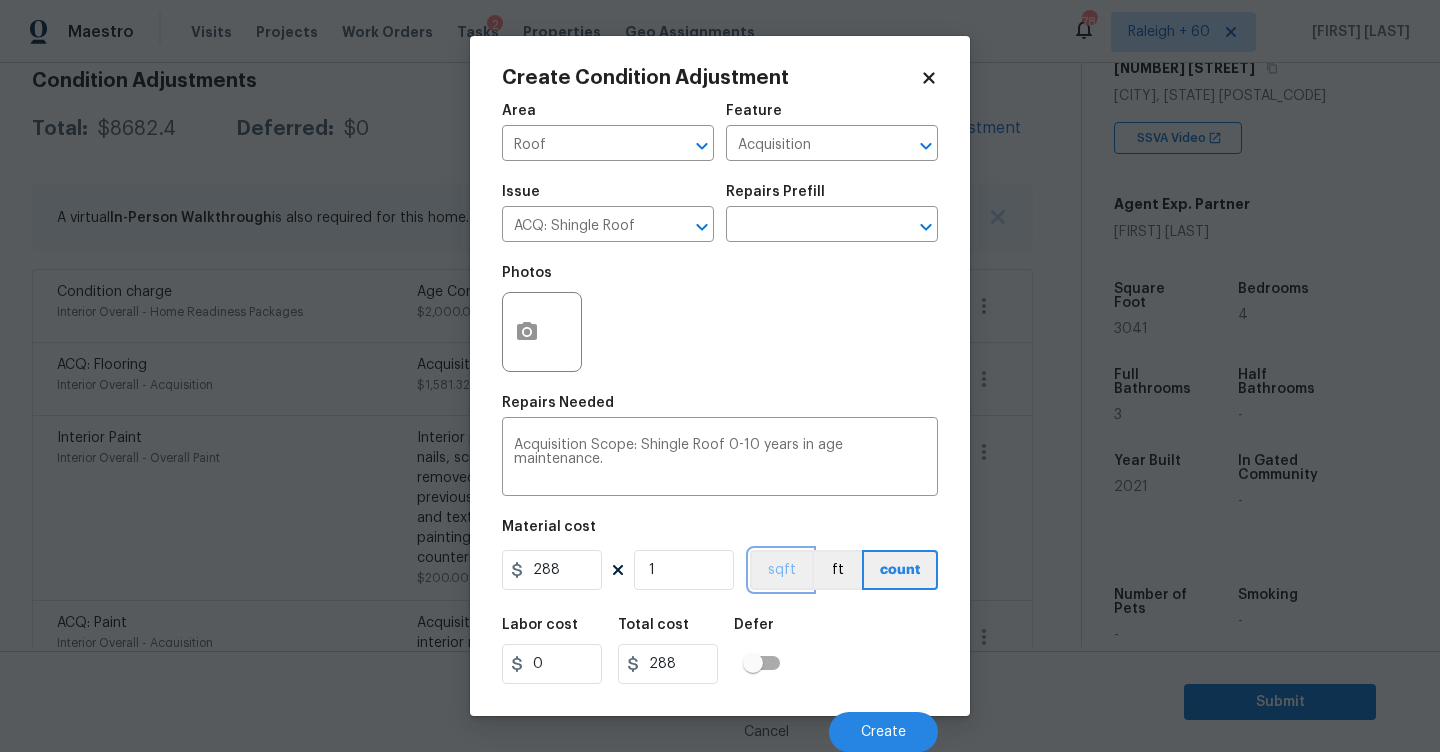 type 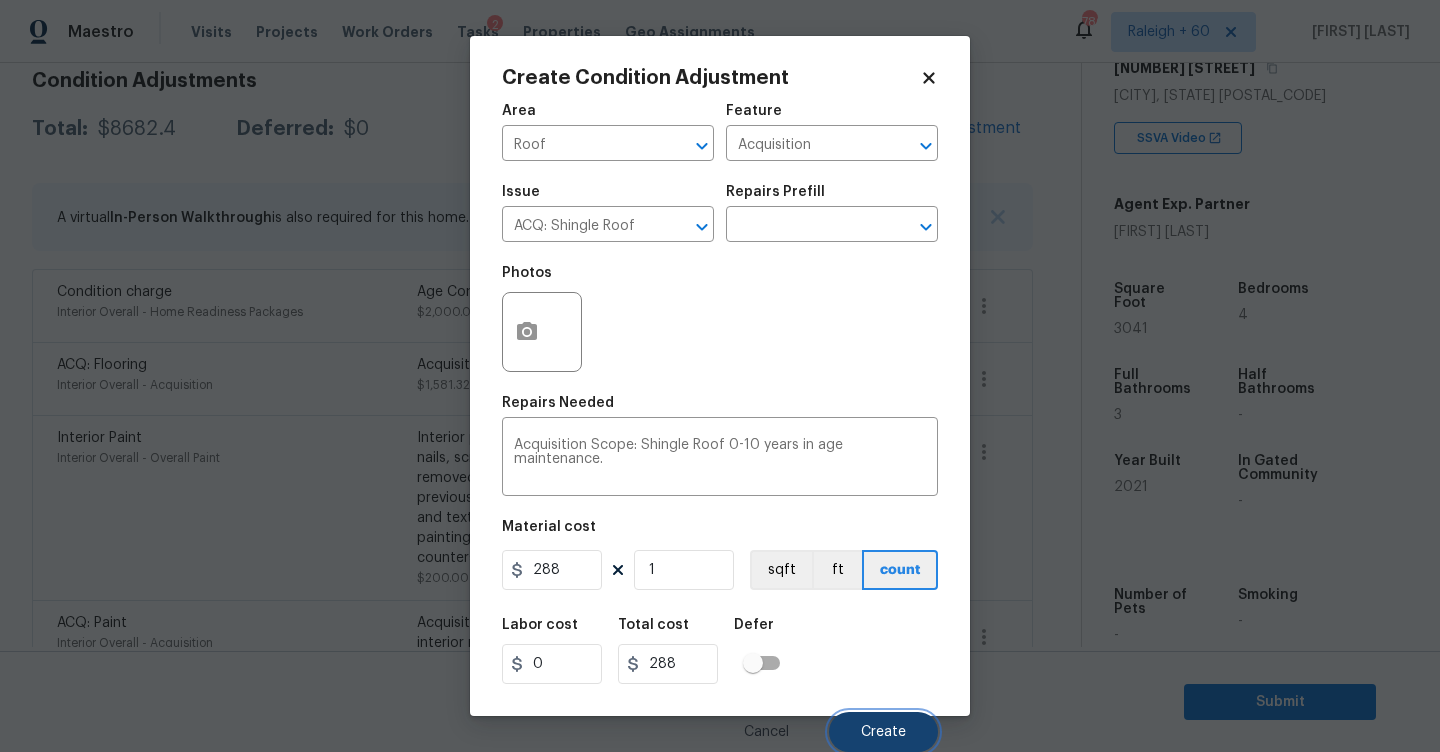 click on "Create" at bounding box center [883, 732] 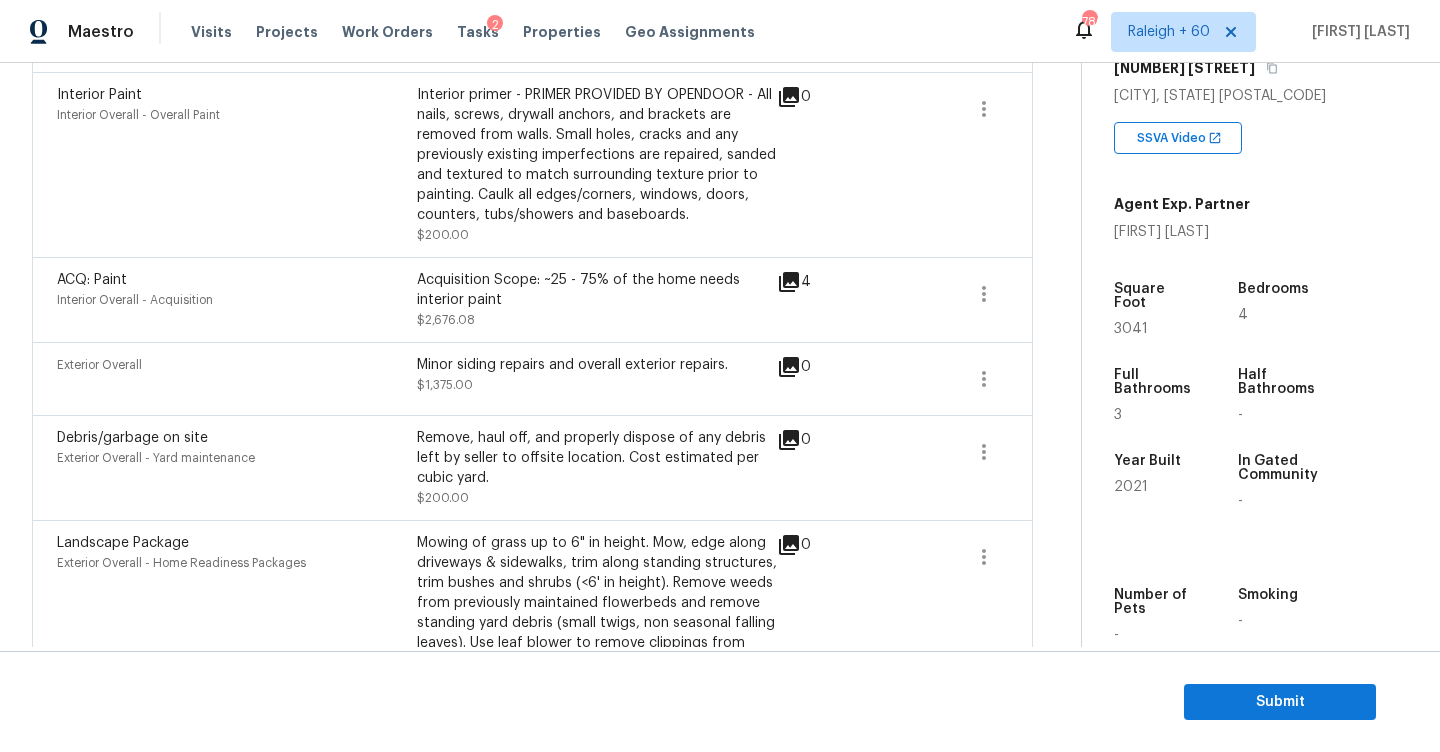 scroll, scrollTop: 977, scrollLeft: 0, axis: vertical 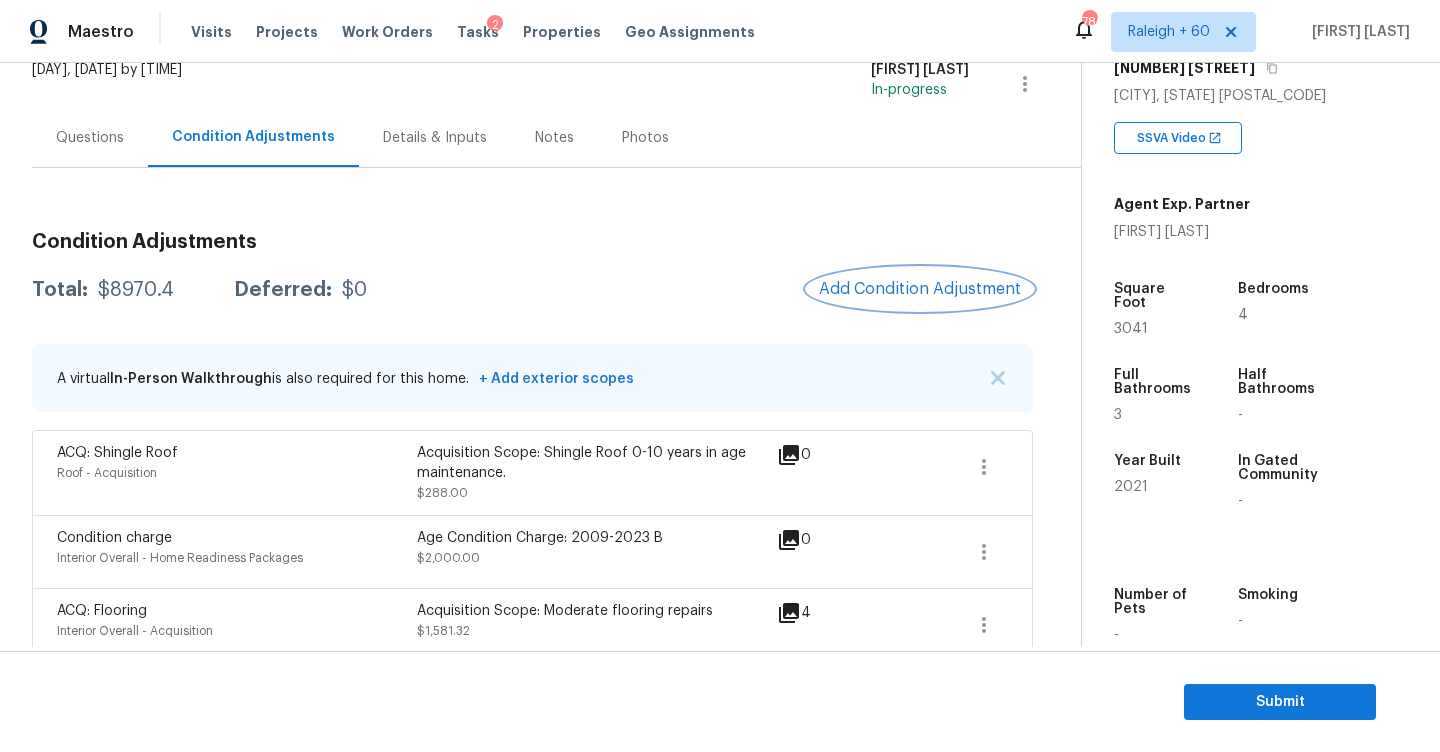 click on "Add Condition Adjustment" at bounding box center (920, 289) 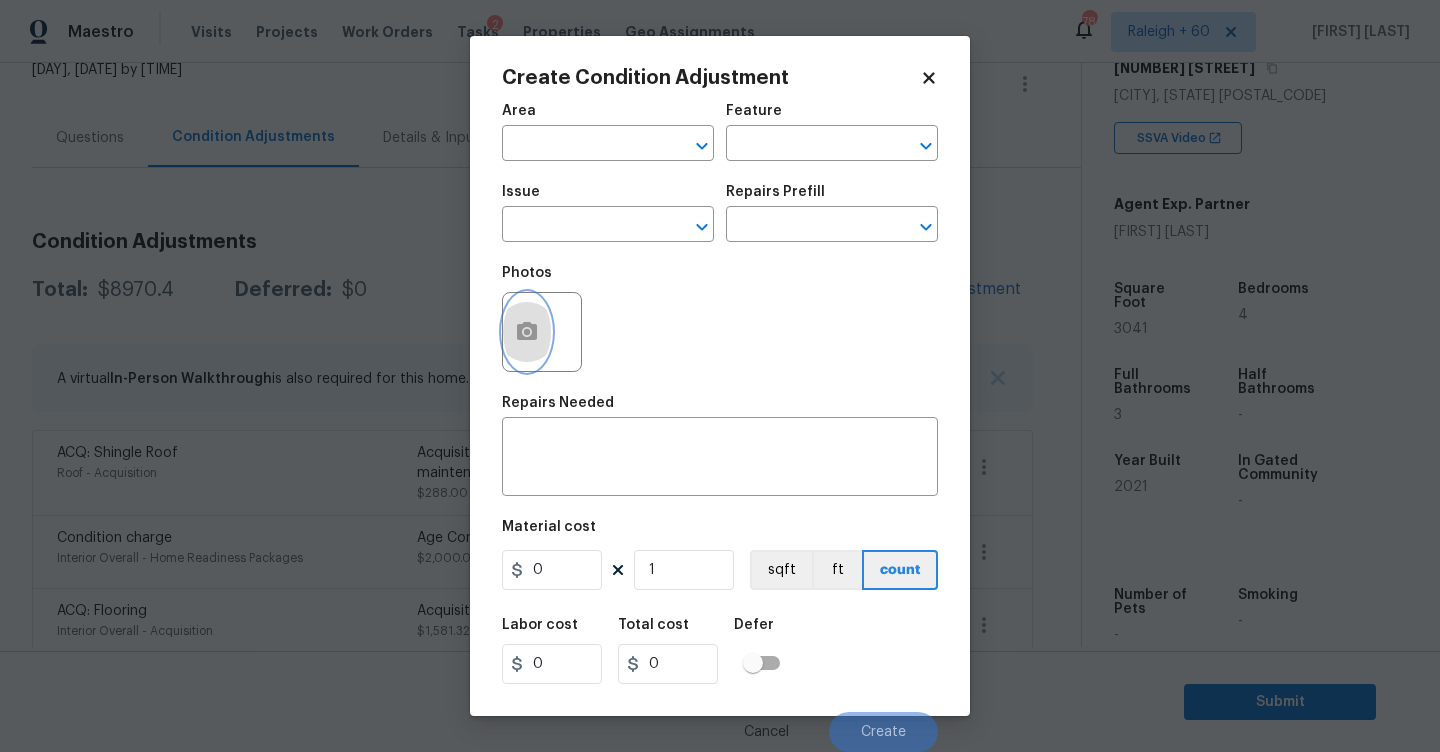 click at bounding box center [527, 332] 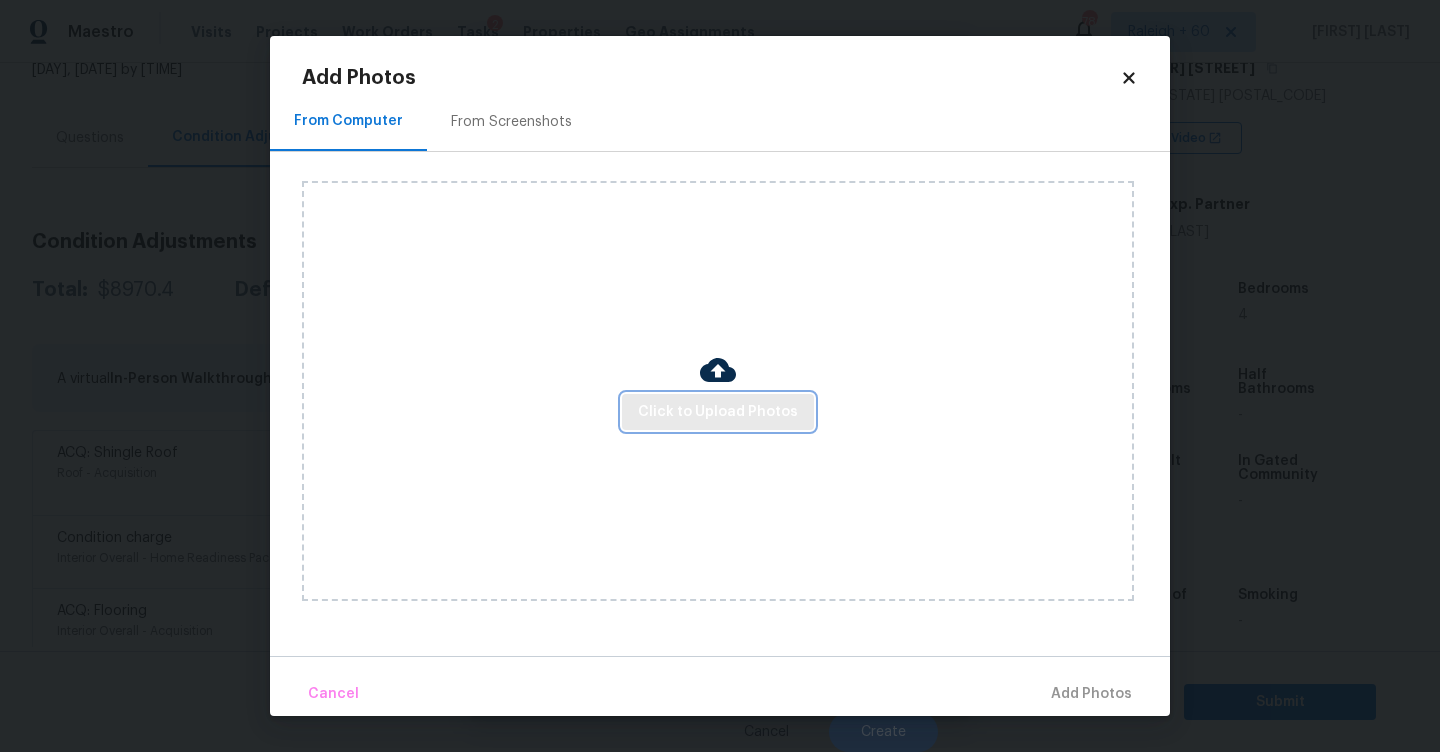 click on "Click to Upload Photos" at bounding box center (718, 412) 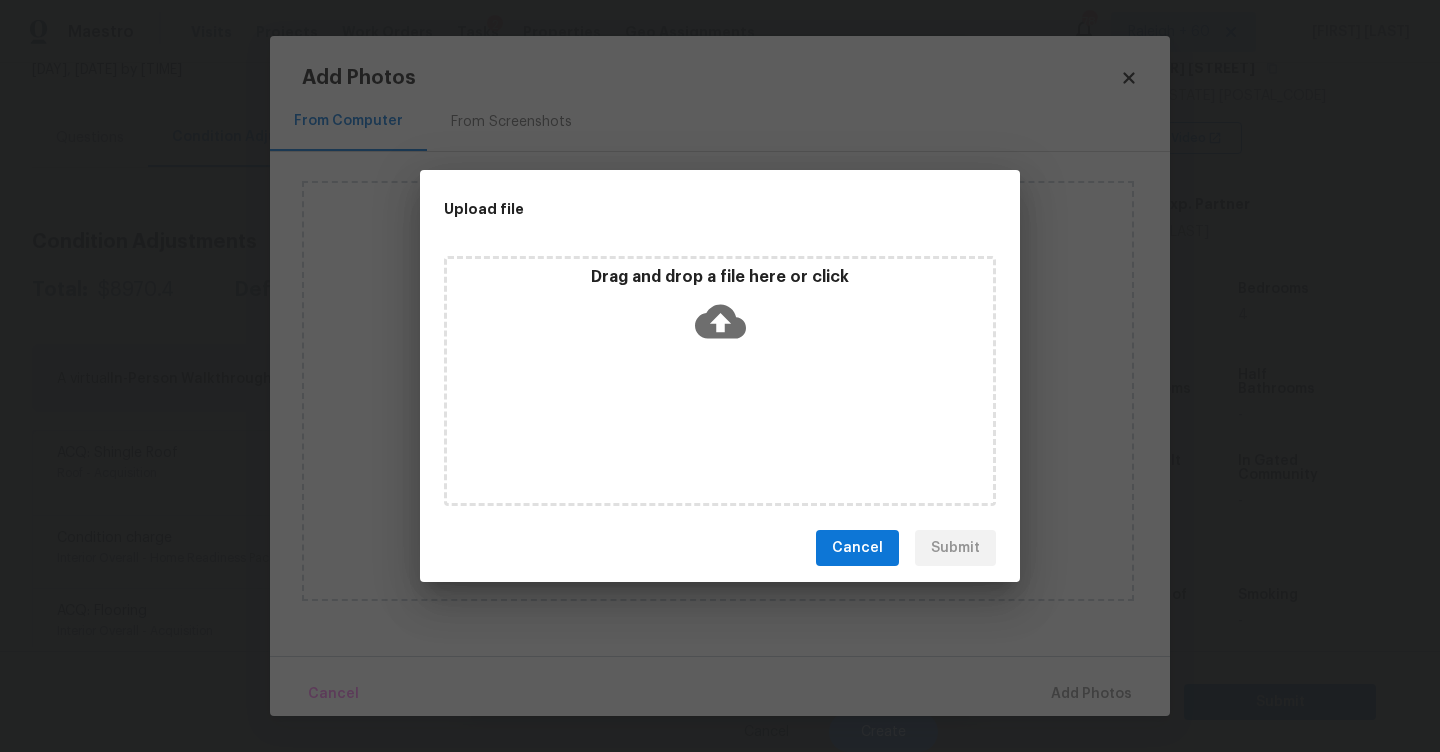 click on "Drag and drop a file here or click" at bounding box center (720, 310) 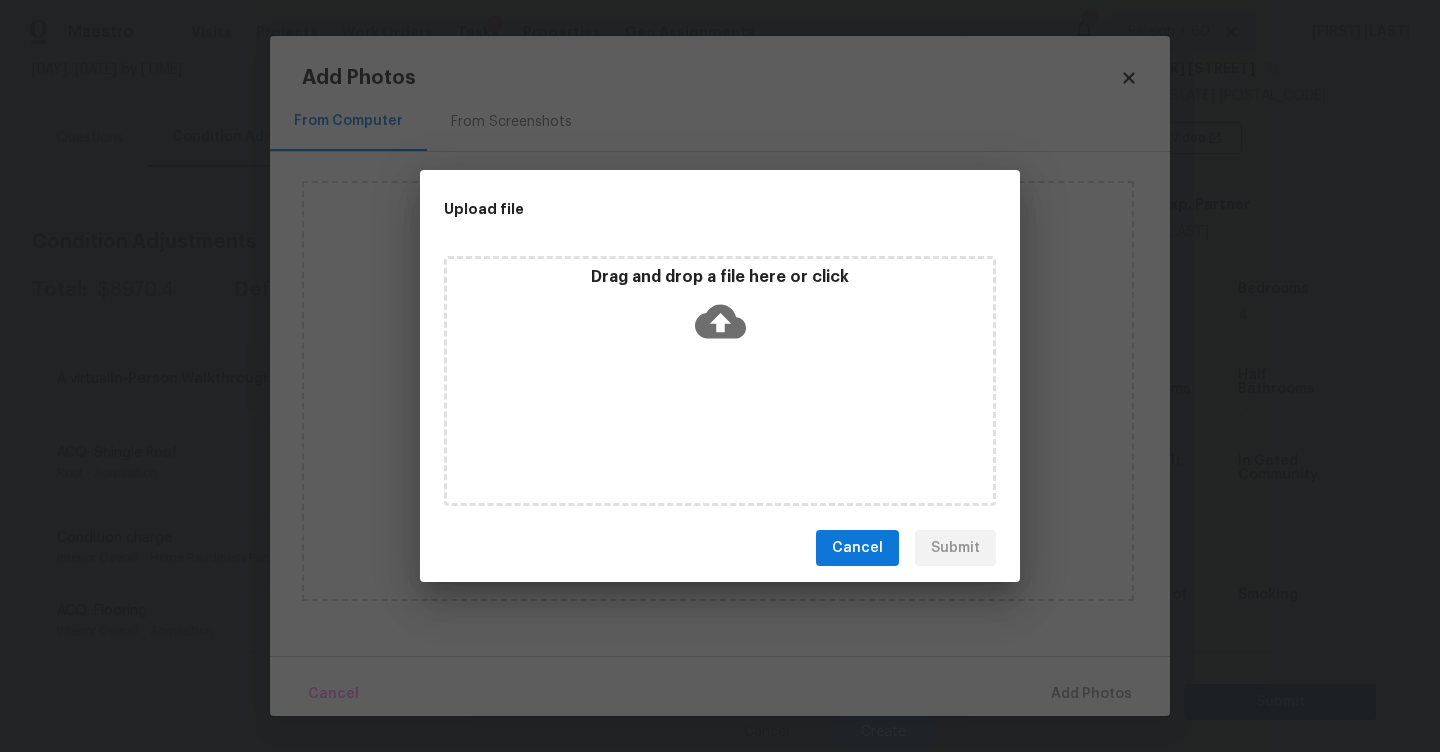 type 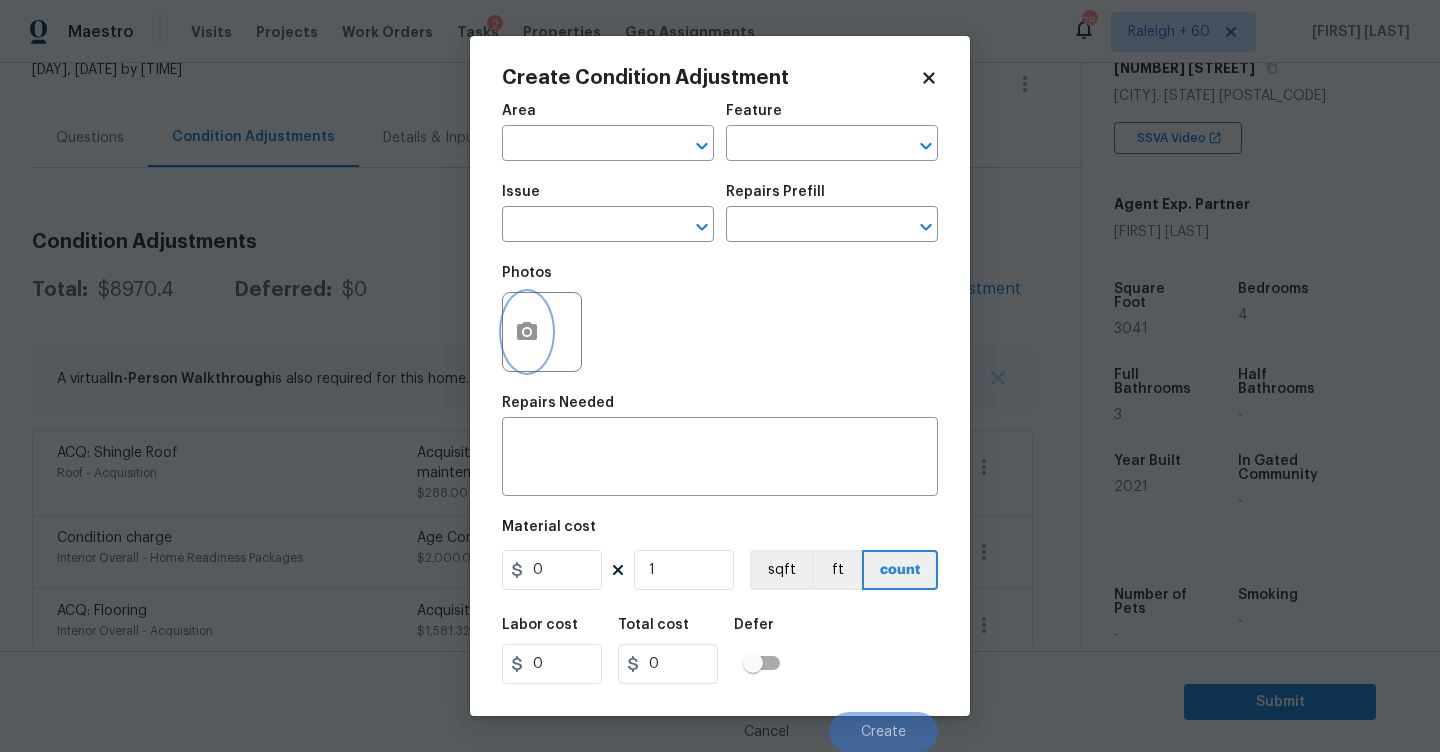 type 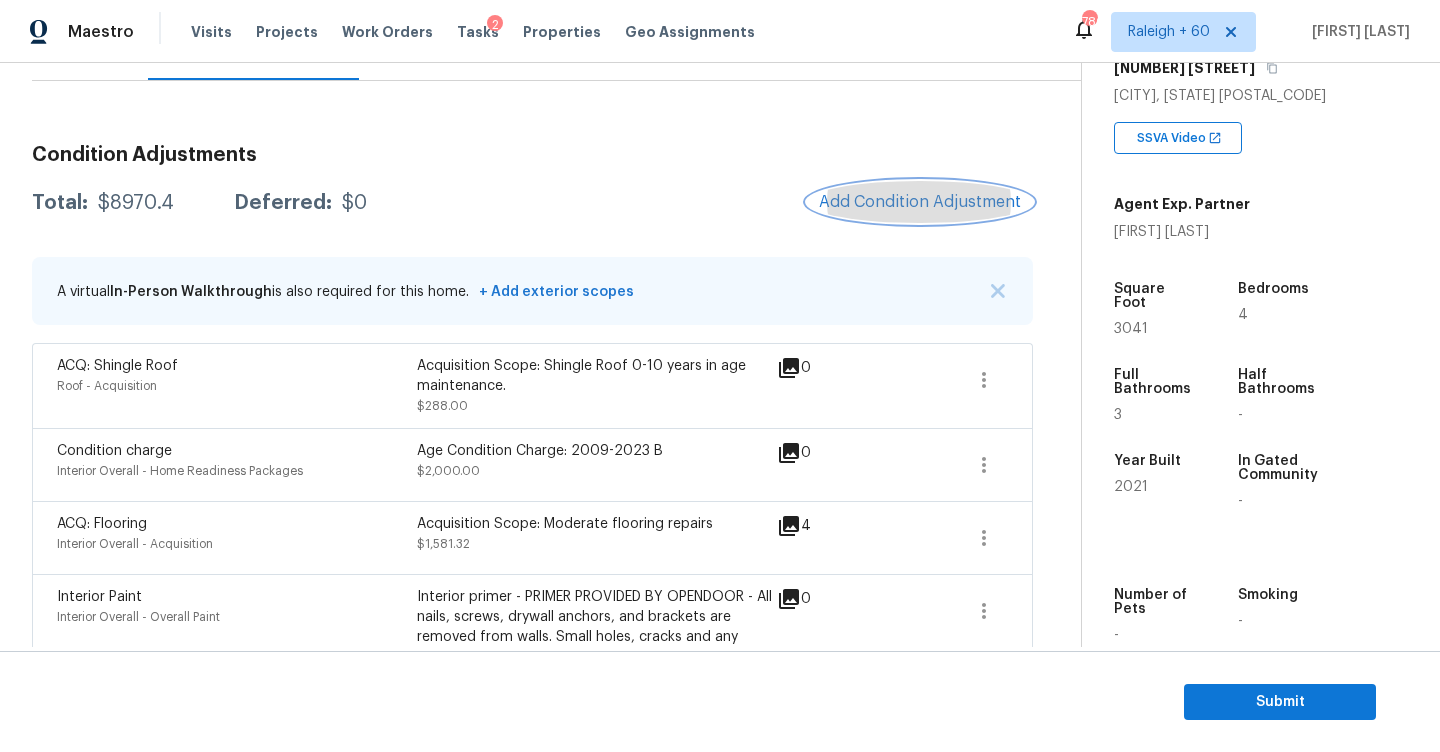 scroll, scrollTop: 176, scrollLeft: 0, axis: vertical 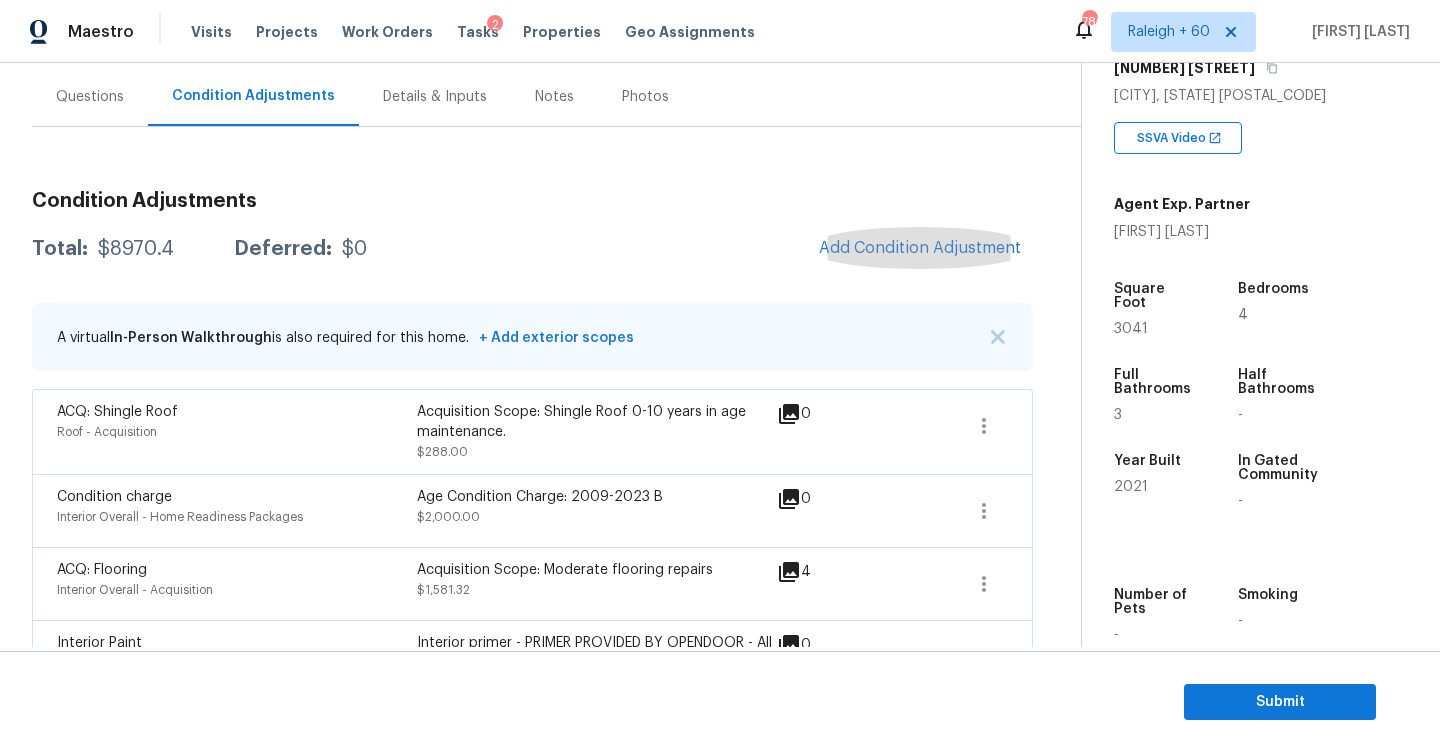 click on "Total:  $8970.4 Deferred:  $0 Add Condition Adjustment" at bounding box center (532, 249) 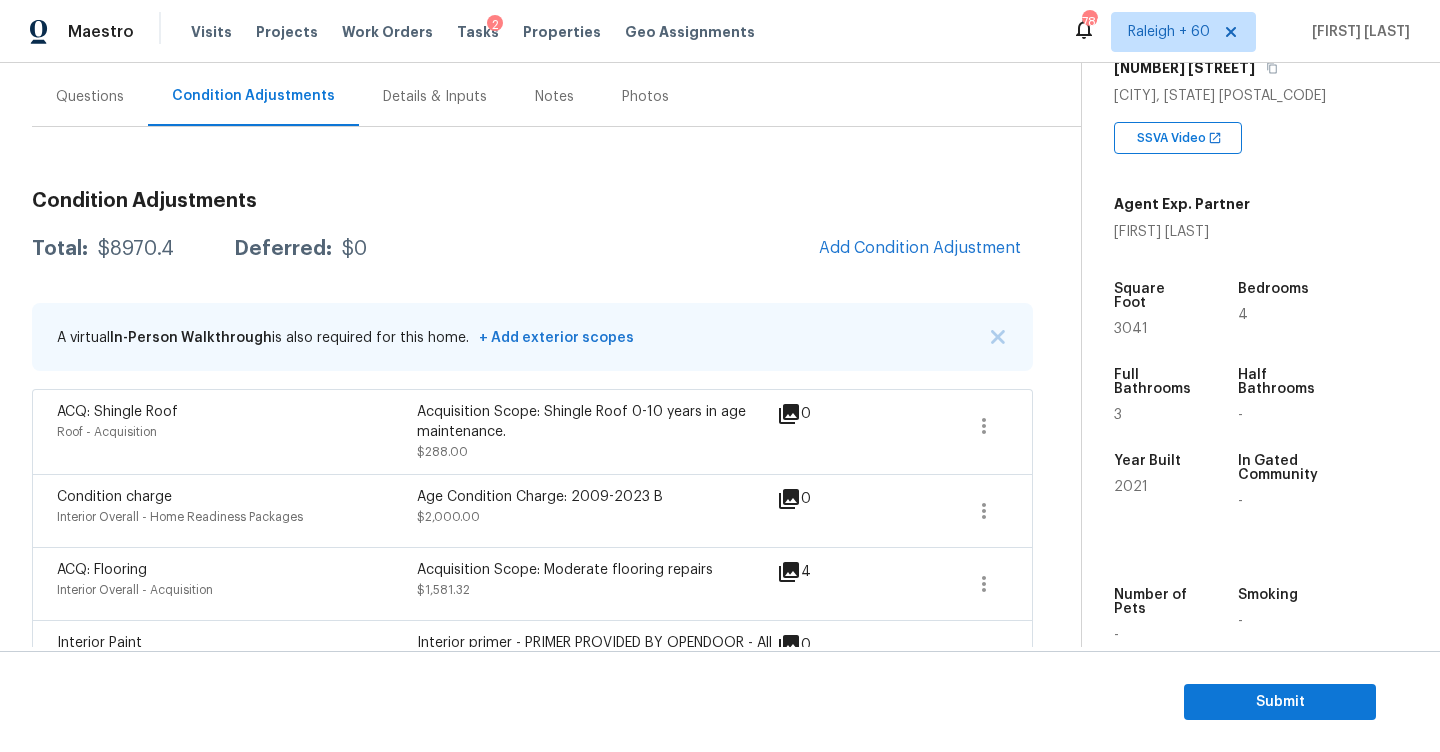 click on "Total:  $8970.4 Deferred:  $0 Add Condition Adjustment" at bounding box center (532, 249) 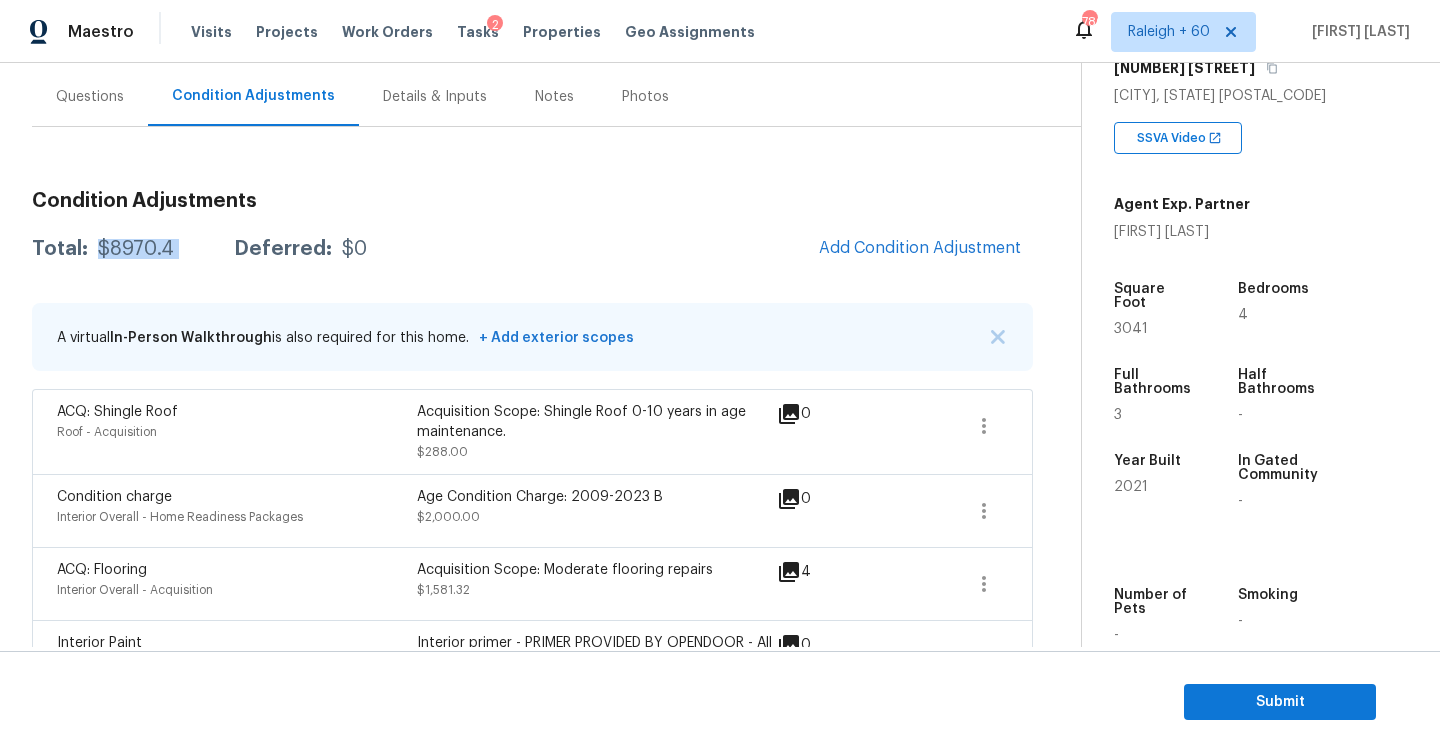 click on "Total:  $8970.4 Deferred:  $0 Add Condition Adjustment" at bounding box center [532, 249] 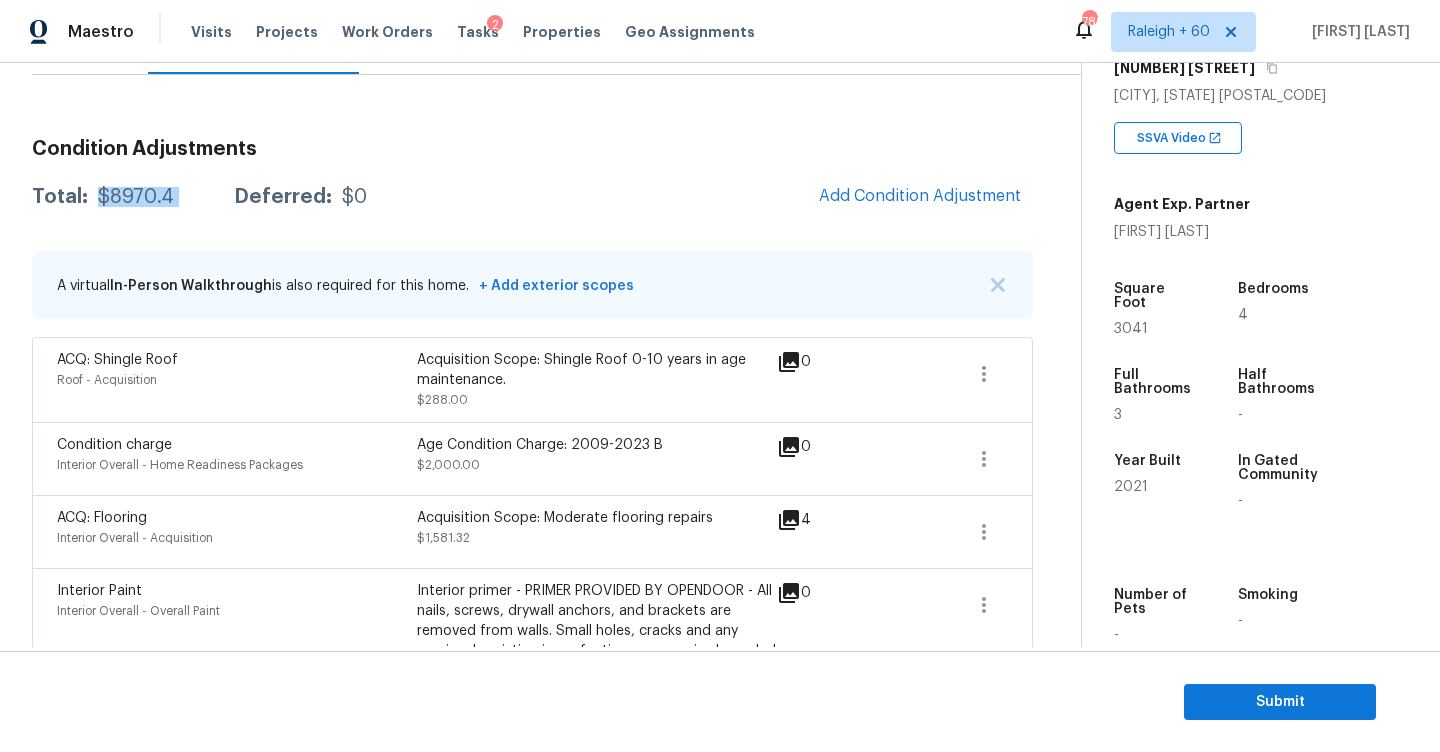 scroll, scrollTop: 161, scrollLeft: 0, axis: vertical 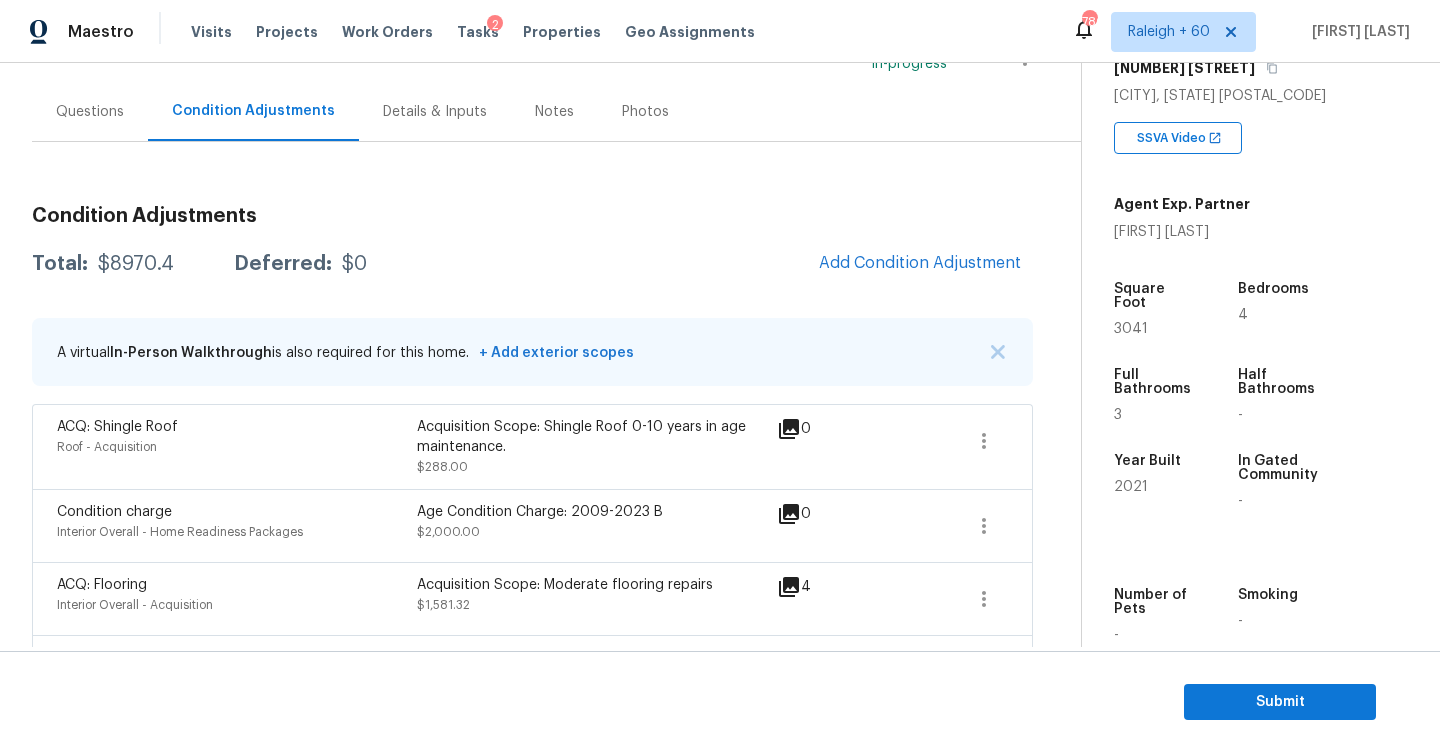 click on "Questions" at bounding box center [90, 112] 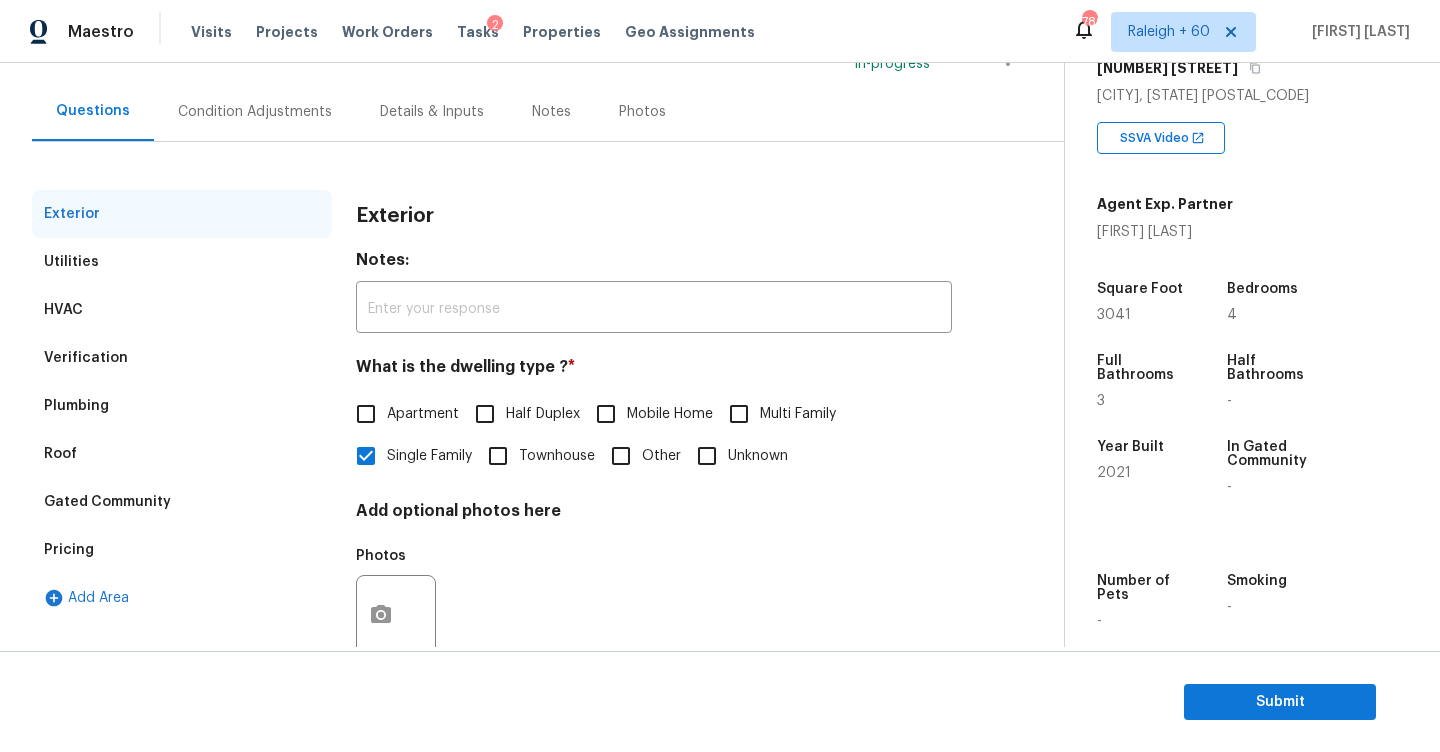 scroll, scrollTop: 211, scrollLeft: 0, axis: vertical 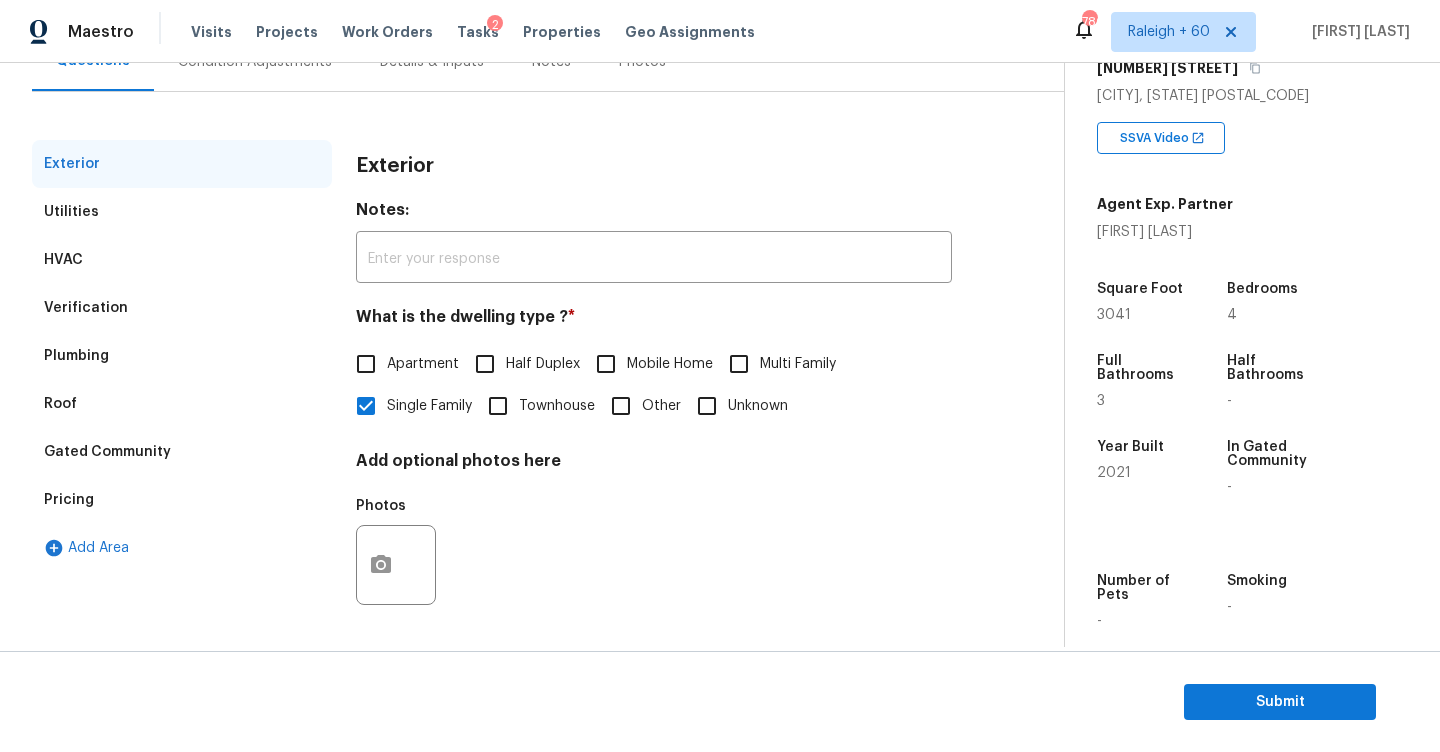 click on "Pricing" at bounding box center (69, 500) 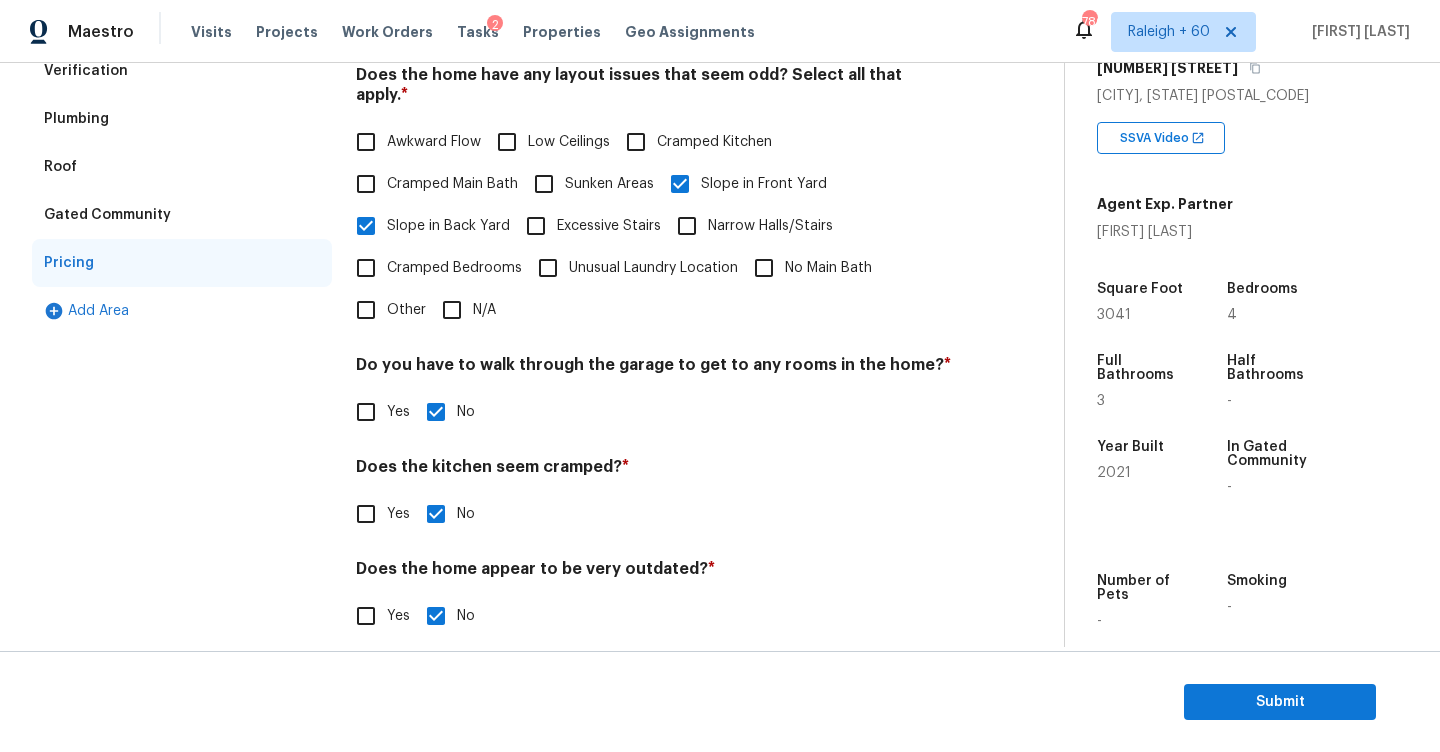 scroll, scrollTop: 275, scrollLeft: 0, axis: vertical 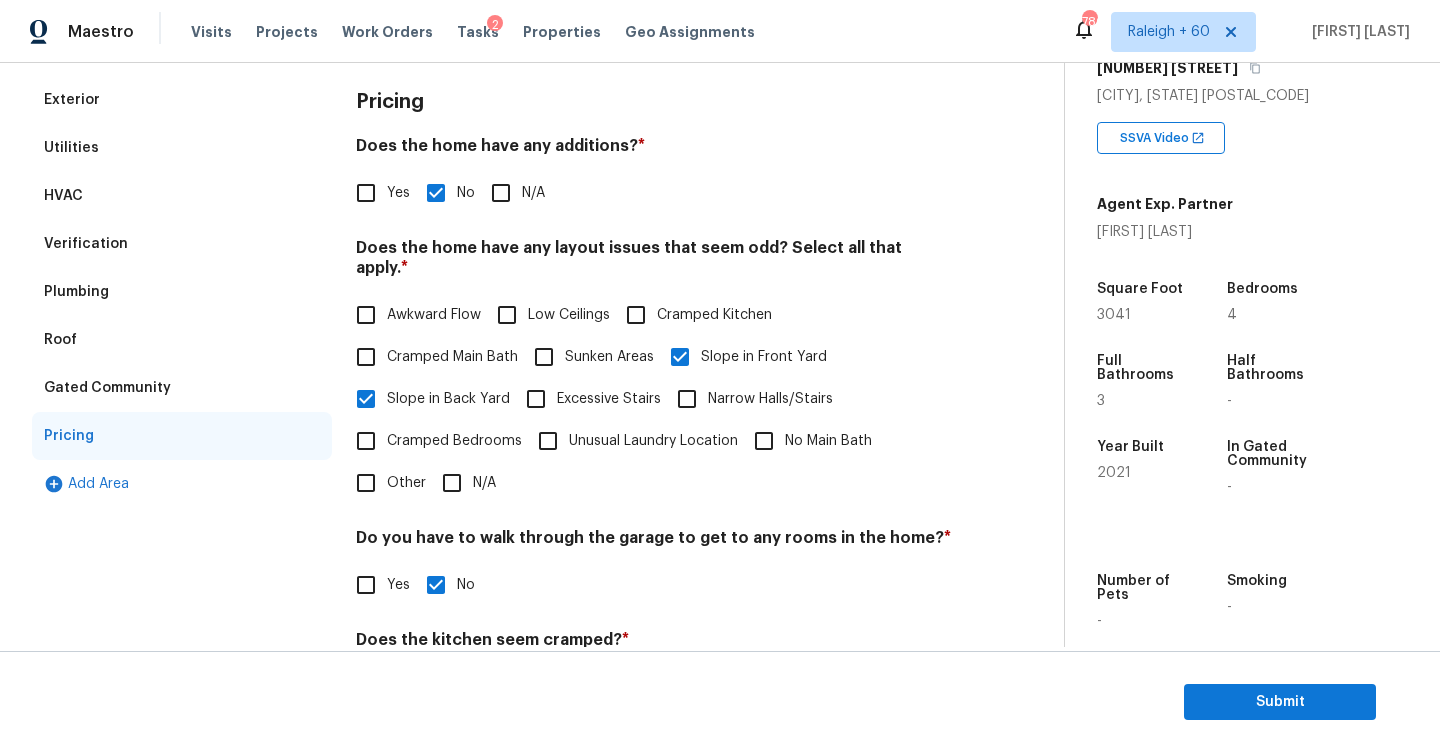 click on "Verification" at bounding box center (182, 244) 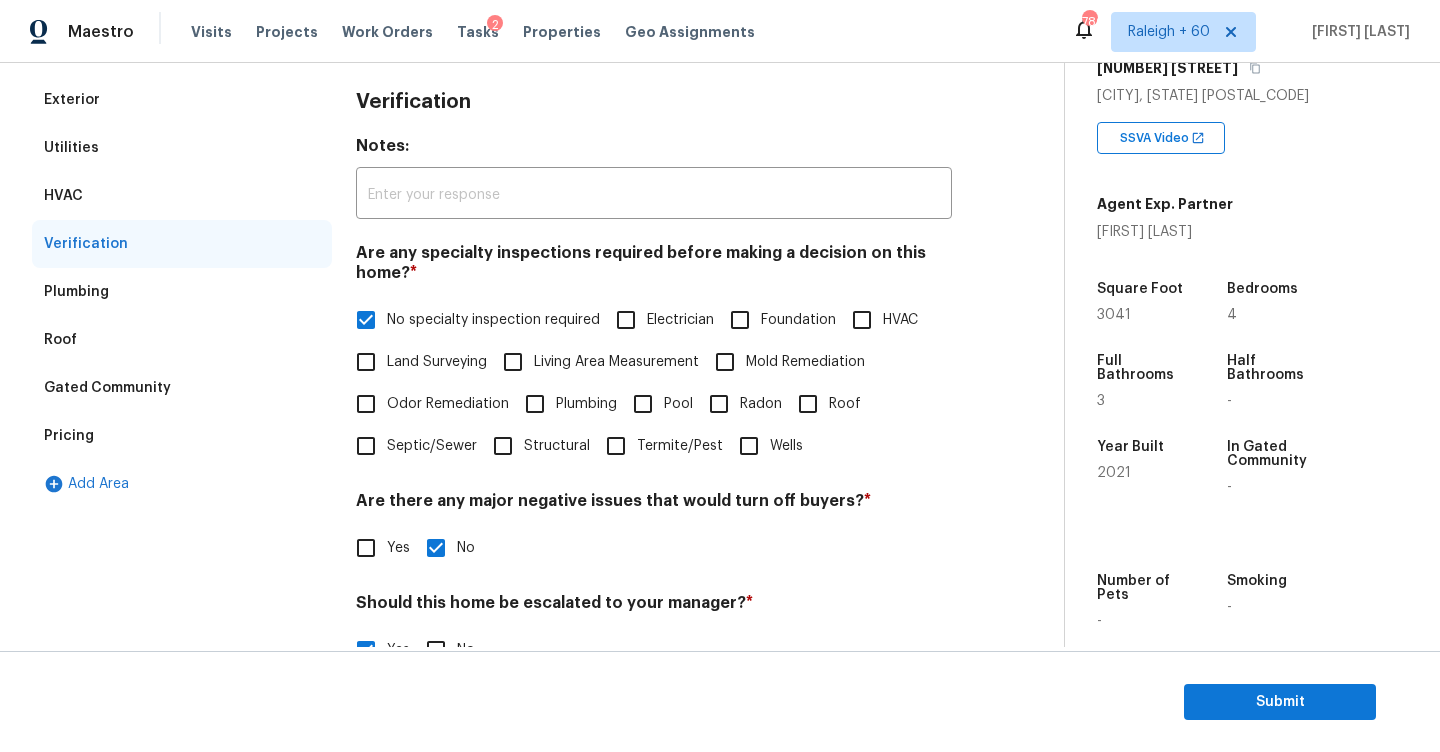 scroll, scrollTop: 641, scrollLeft: 0, axis: vertical 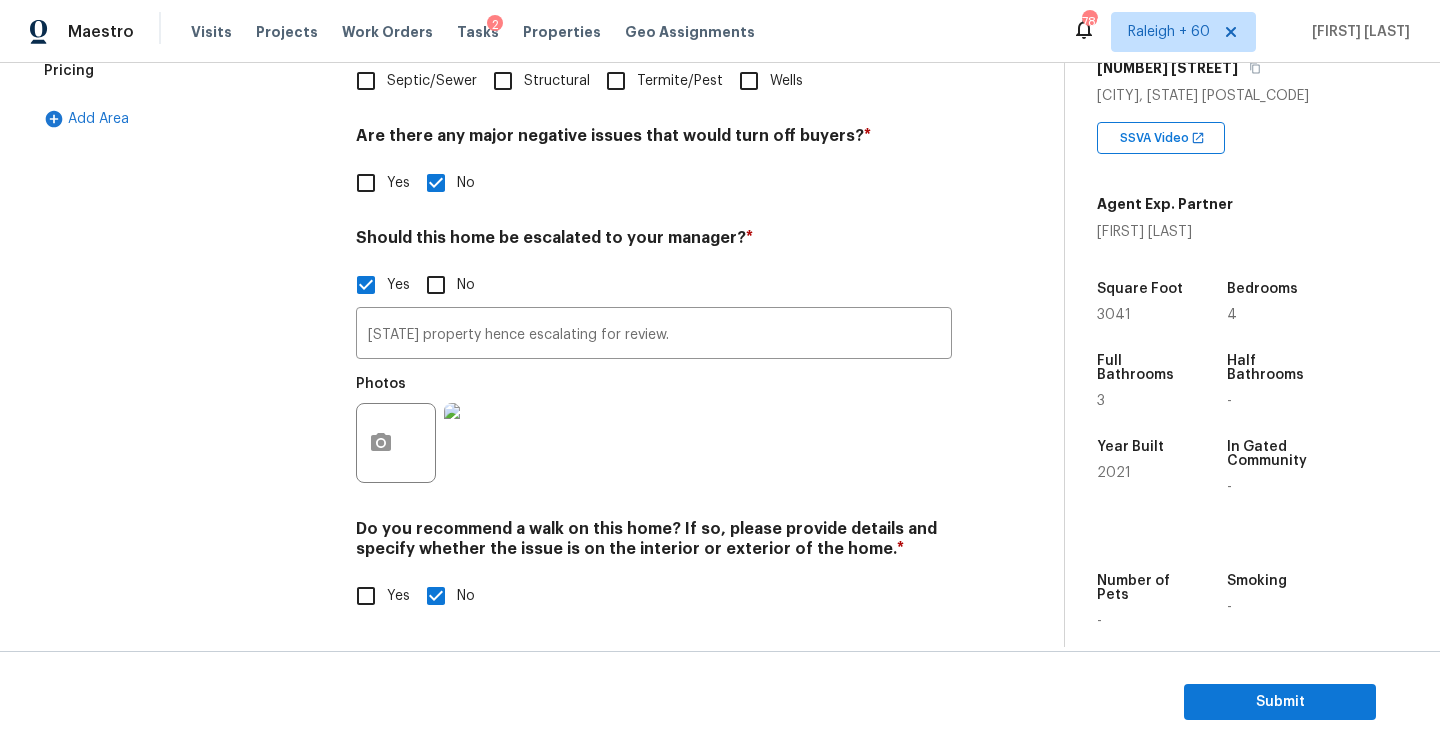 click on "ALA property hence escalating for review. ​ Photos" at bounding box center (654, 400) 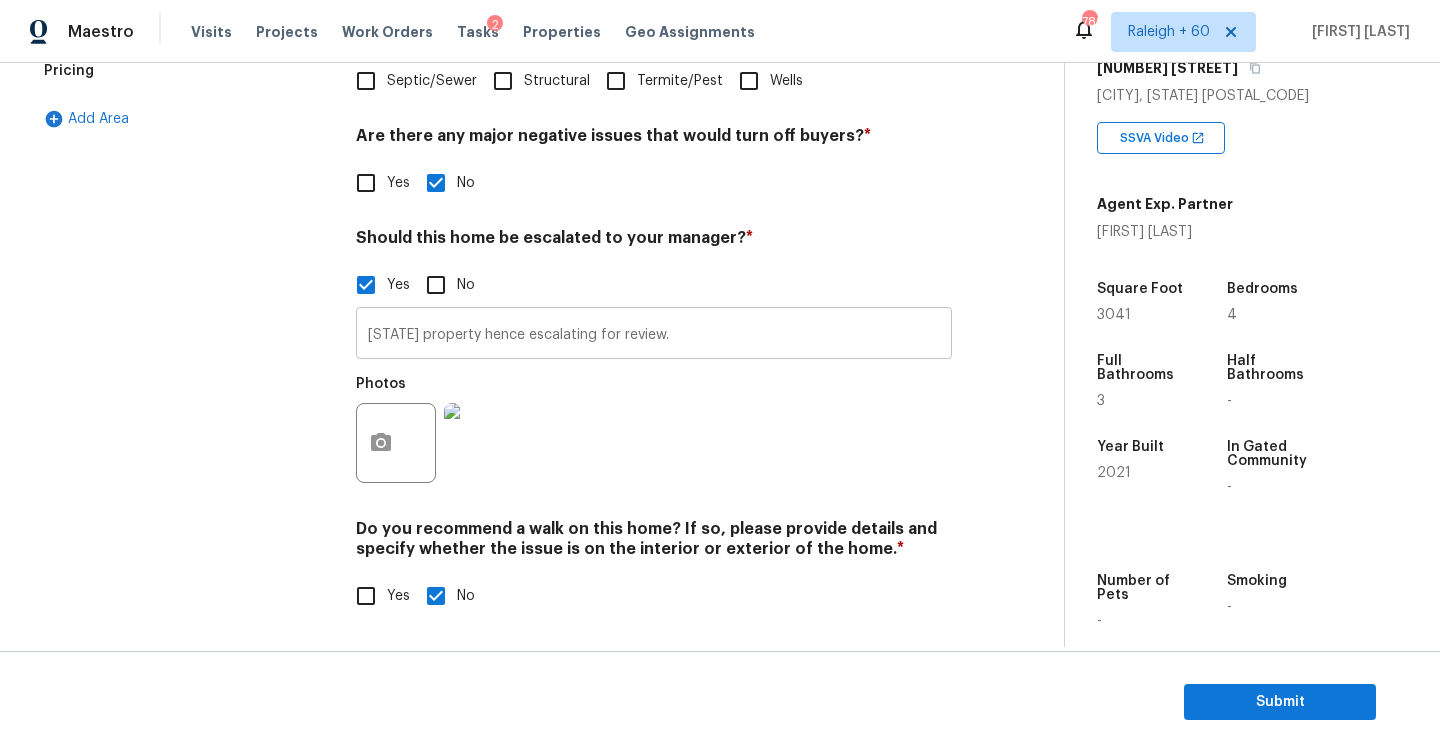 click on "[STATE] property hence escalating for review." at bounding box center [654, 335] 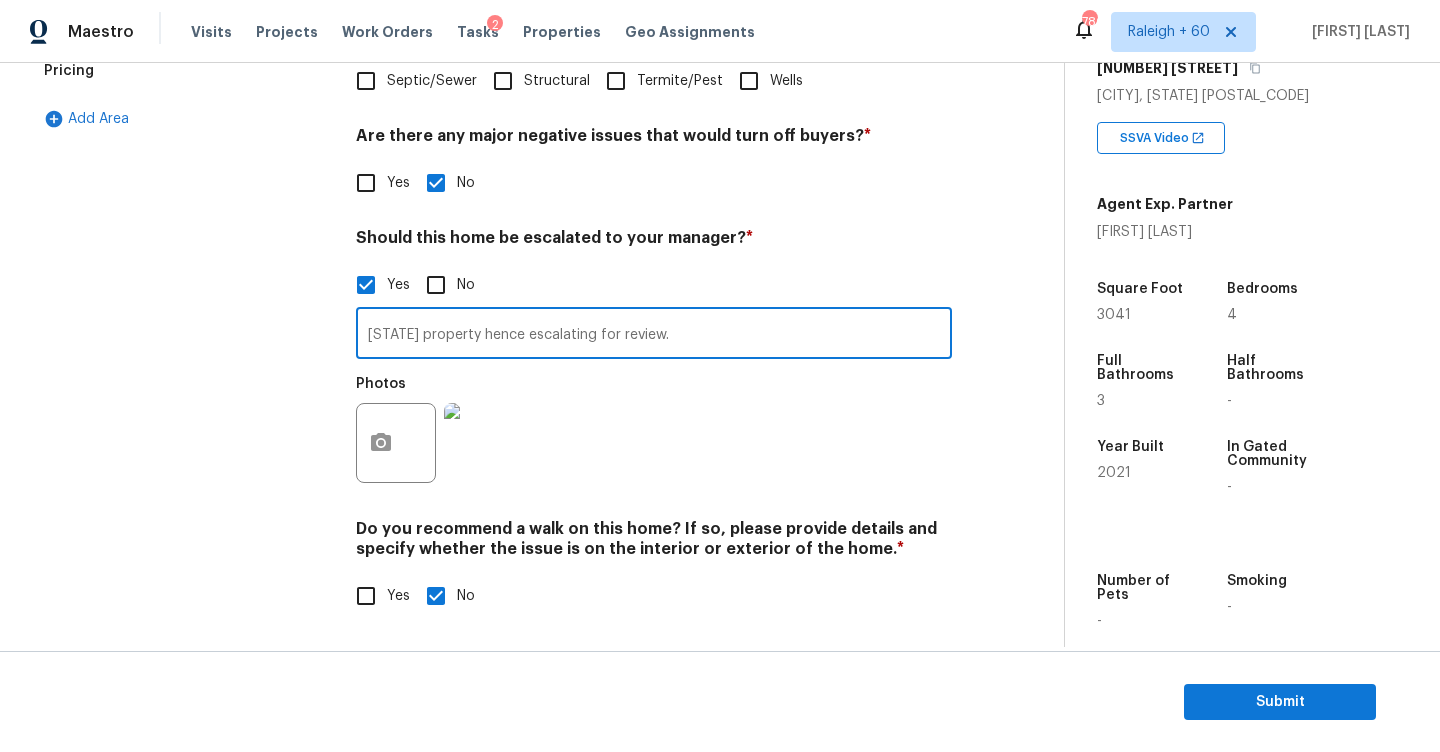 click on "[STATE] property hence escalating for review." at bounding box center [654, 335] 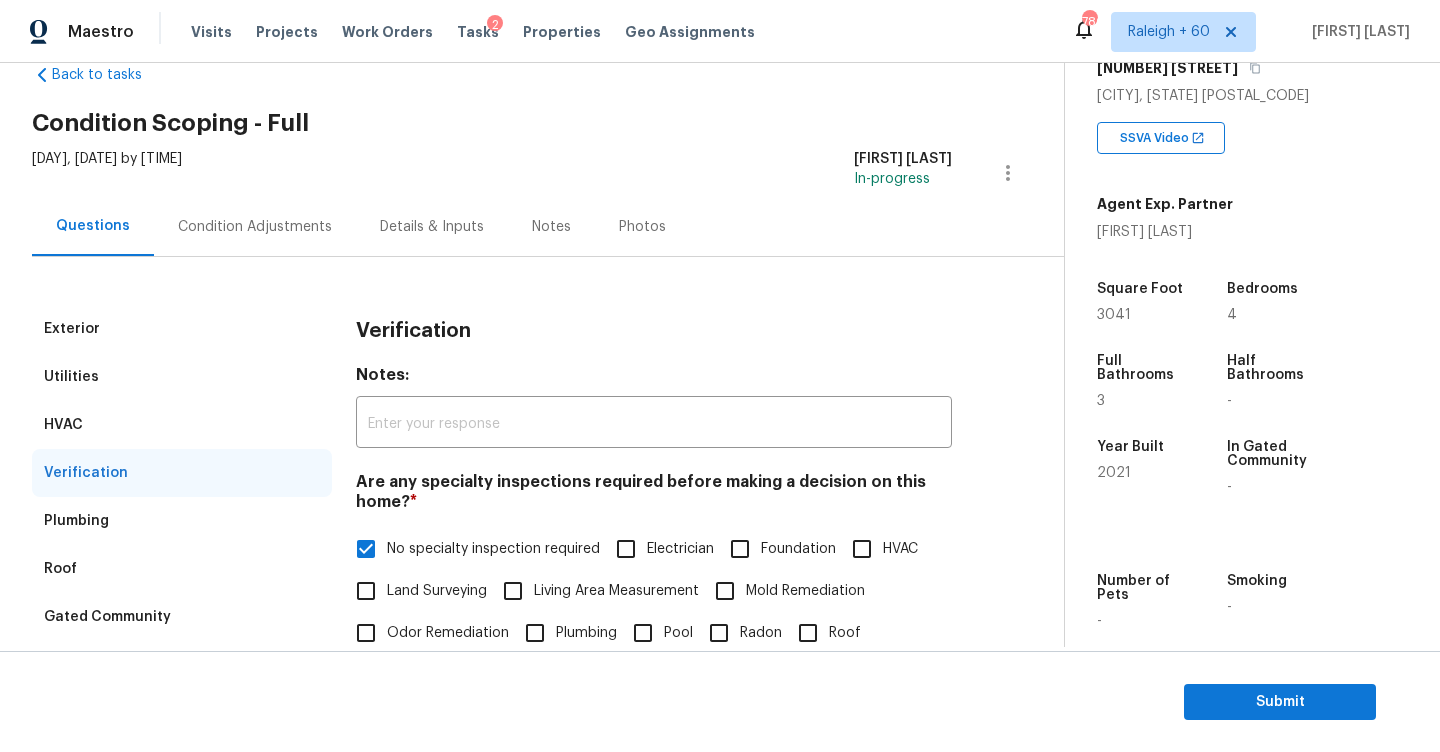 click on "Condition Adjustments" at bounding box center [255, 226] 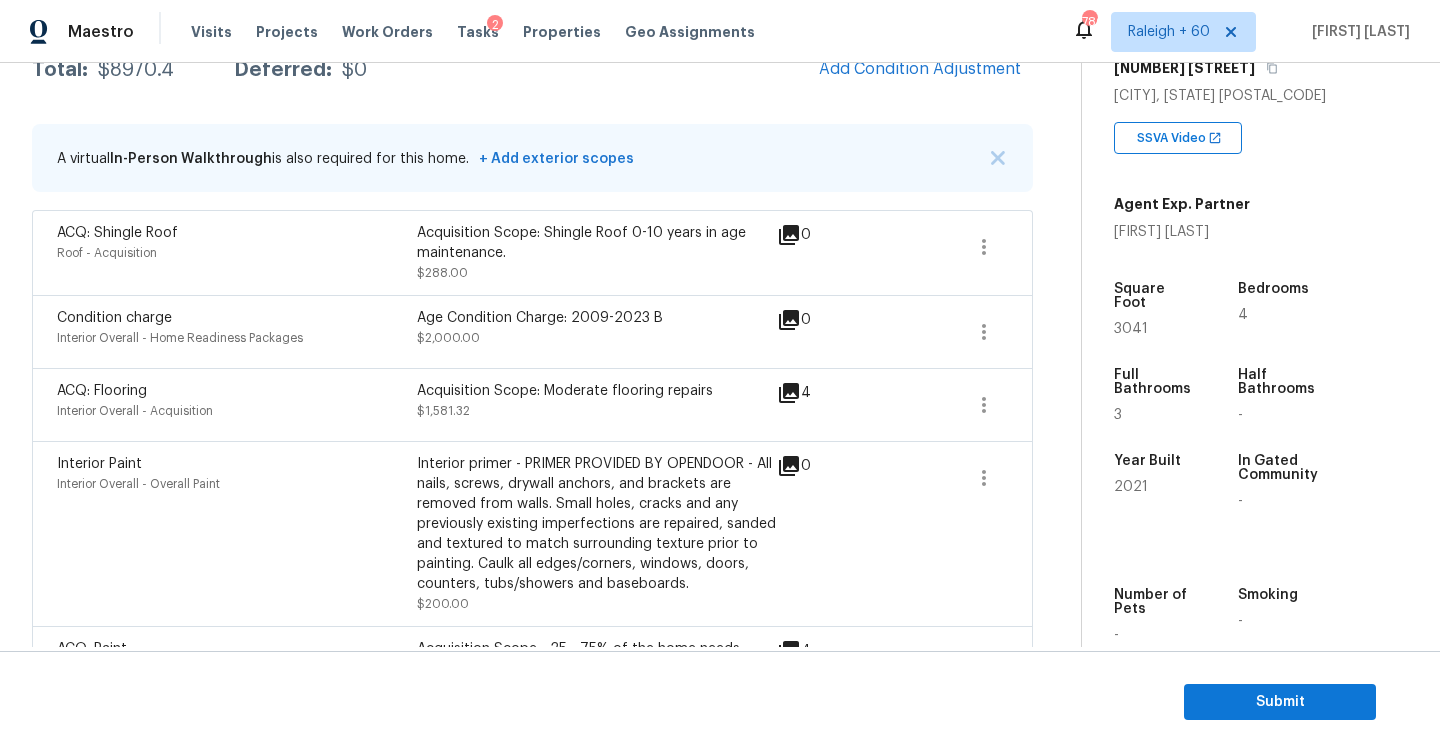 scroll, scrollTop: 354, scrollLeft: 0, axis: vertical 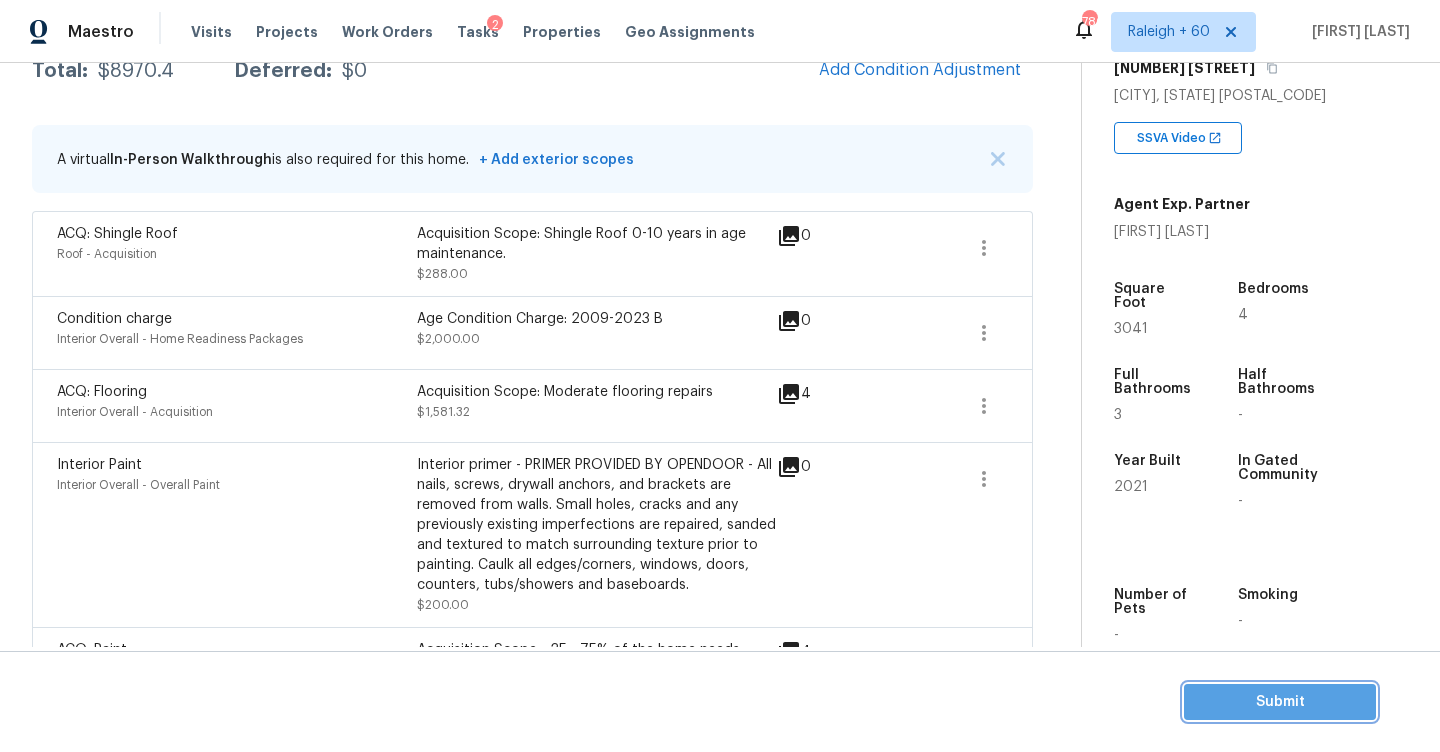 click on "Submit" at bounding box center (1280, 702) 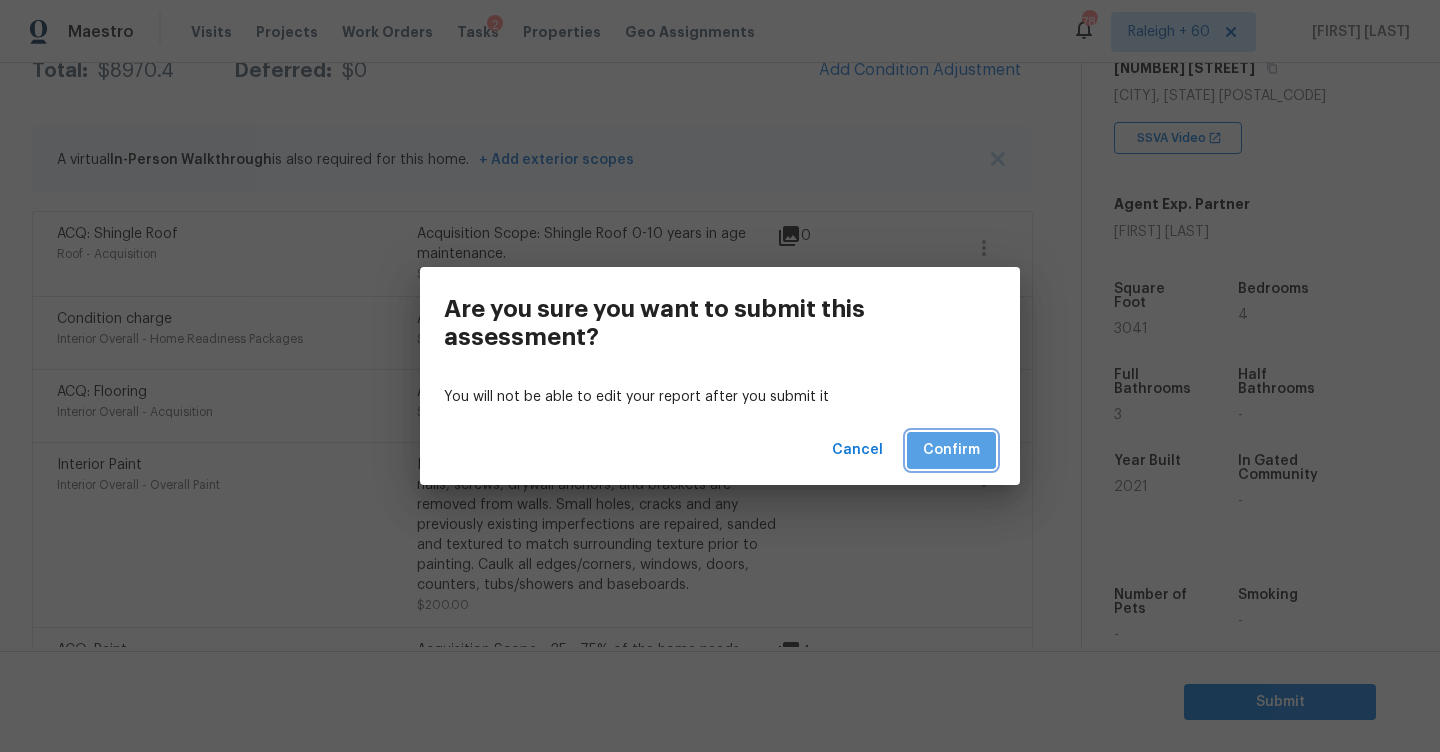 click on "Confirm" at bounding box center (951, 450) 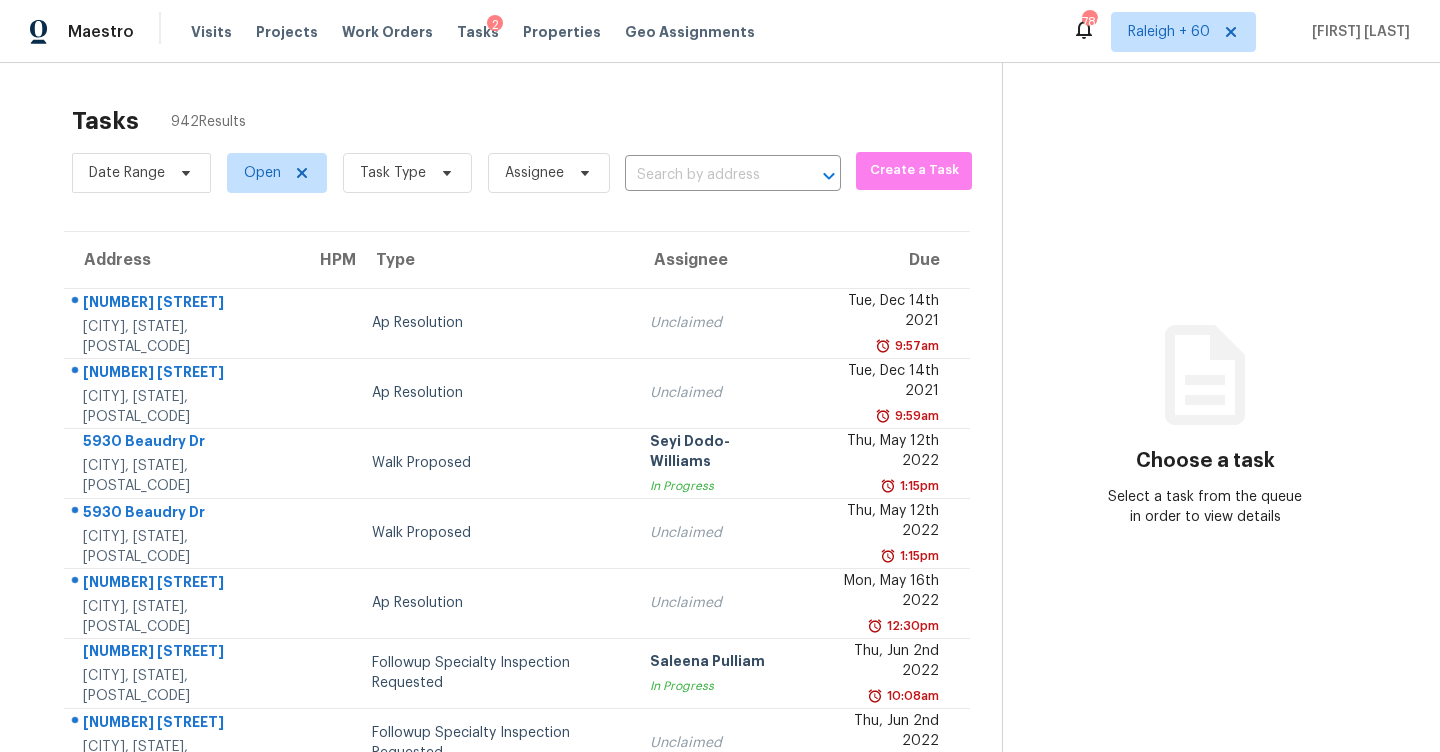 click on "Date Range Open Task Type Assignee ​" at bounding box center [456, 173] 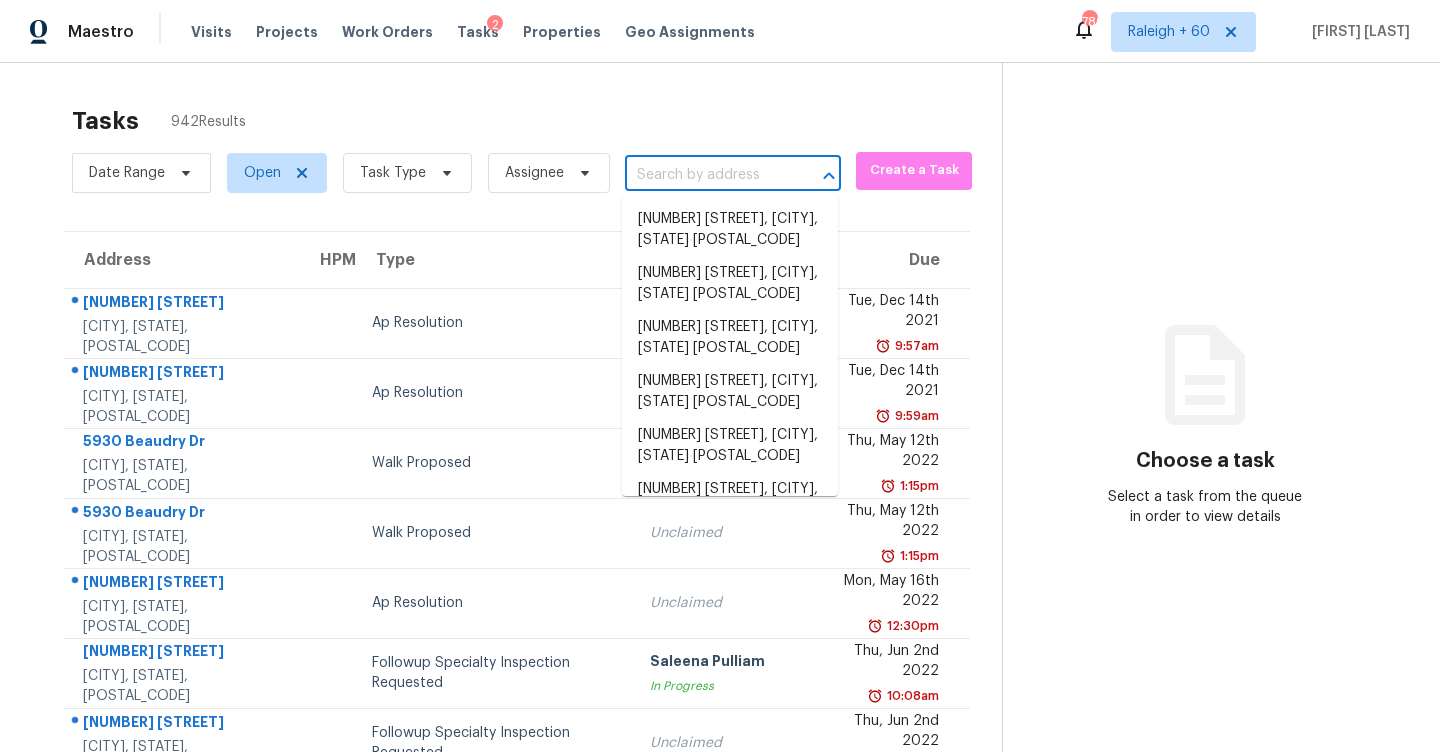 click on "Maestro Visits Projects Work Orders Tasks 2 Properties Geo Assignments 786 Raleigh + 60 RP Dhanush Tasks 942  Results Date Range Open Task Type Assignee ​ Create a Task Address HPM Type Assignee Due [NUMBER] [STREET]   [CITY], [STATE], [POSTAL_CODE] Ap Resolution Unclaimed [DATE] [TIME] [NUMBER] [STREET]   [CITY], [STATE], [POSTAL_CODE] Ap Resolution Unclaimed [DATE] [TIME] [NUMBER] [STREET]   [CITY], [STATE], [POSTAL_CODE] Walk Proposed [NAME] In Progress [DATE] [TIME] [NUMBER] [STREET]   [CITY], [STATE], [POSTAL_CODE] Walk Proposed Unclaimed [DATE] [TIME] [NUMBER] [STREET]   [CITY], [STATE], [POSTAL_CODE] Ap Resolution Unclaimed [DATE] [TIME] [NUMBER] [STREET]   [CITY], [STATE], [POSTAL_CODE] Followup Specialty Inspection Requested [NAME] In Progress [DATE] [TIME] [NUMBER] [STREET]   [CITY], [STATE], [POSTAL_CODE] Followup Specialty Inspection Requested Unclaimed [DATE] [TIME] [NUMBER] [STREET]   [CITY], [STATE], [POSTAL_CODE] Ap Resolution Unclaimed [DATE] [TIME] [NUMBER] [STREET]" at bounding box center (720, 376) 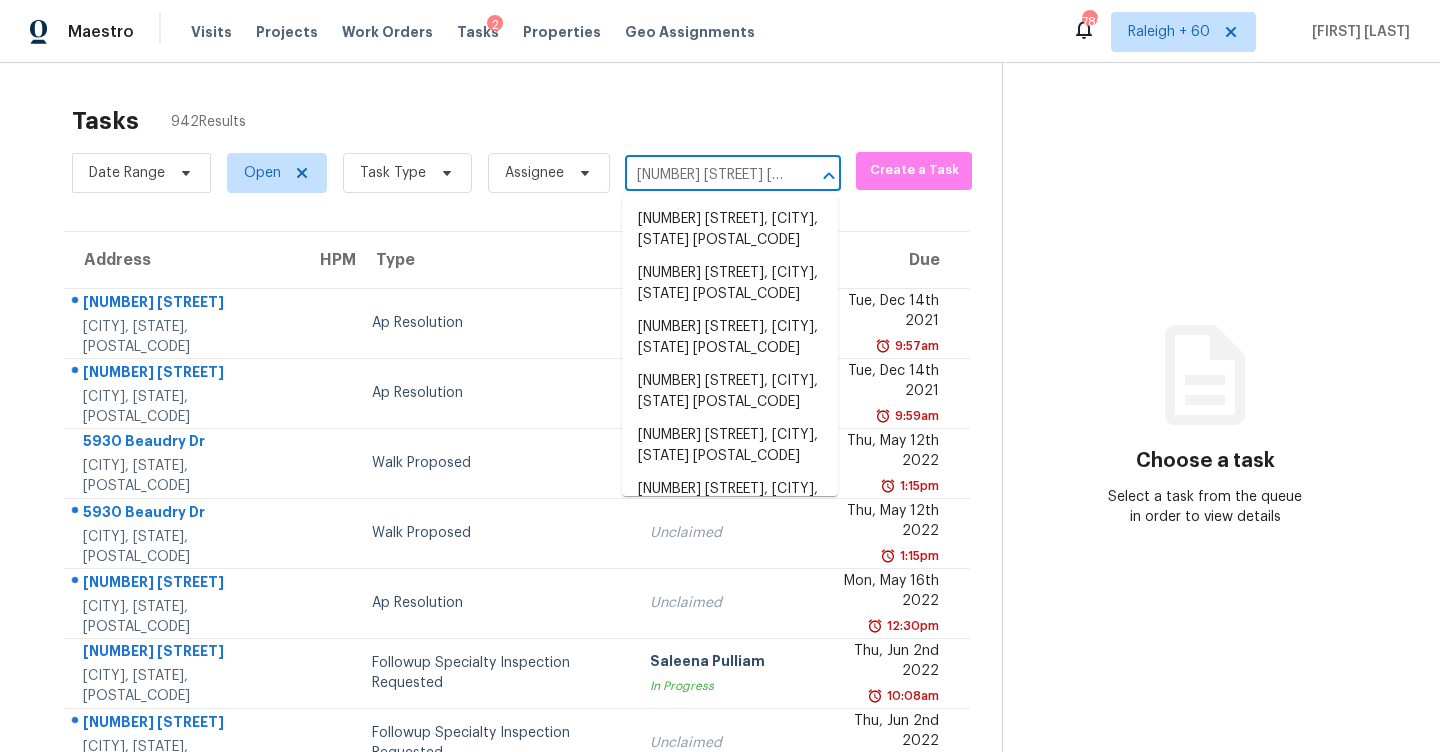 scroll, scrollTop: 0, scrollLeft: 125, axis: horizontal 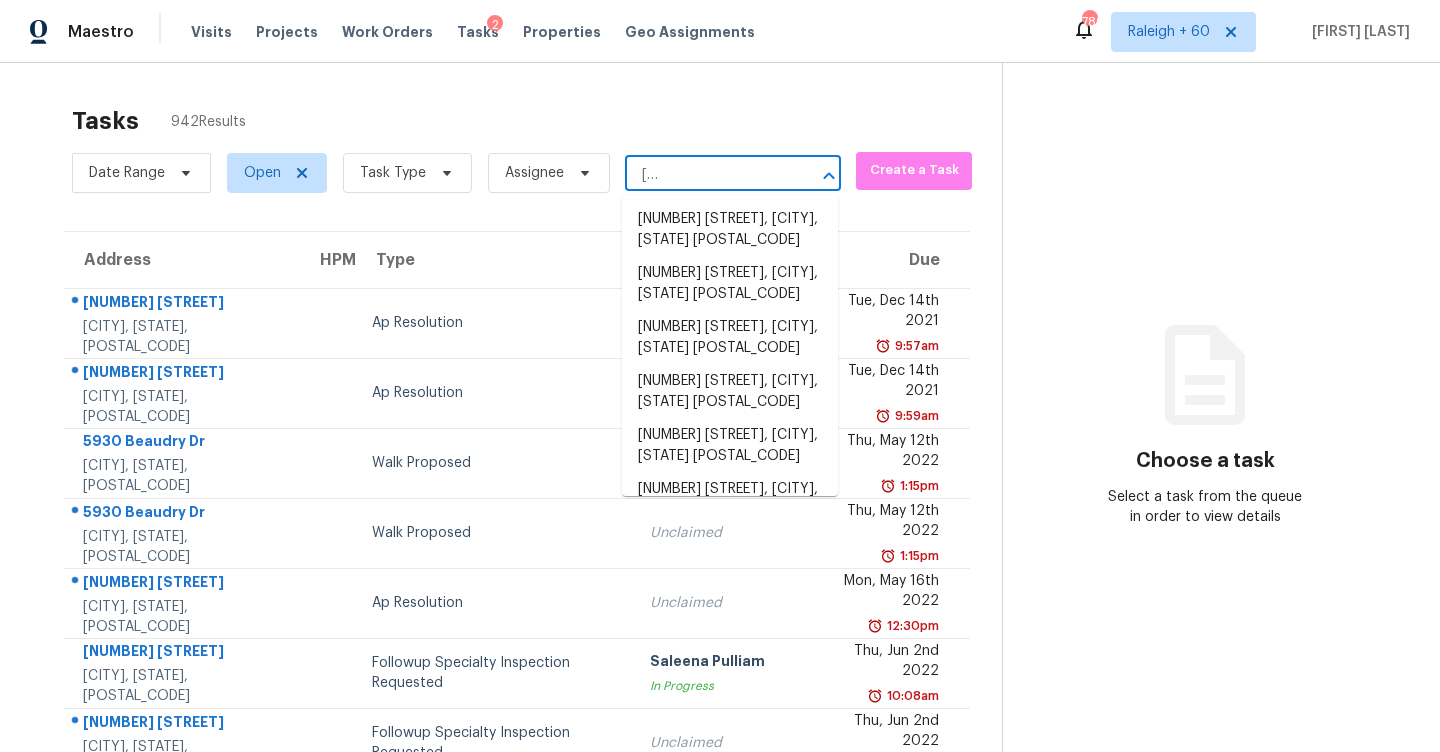 type on "[NUMBER] [STREET] [CITY], [STATE], [POSTAL_CODE]" 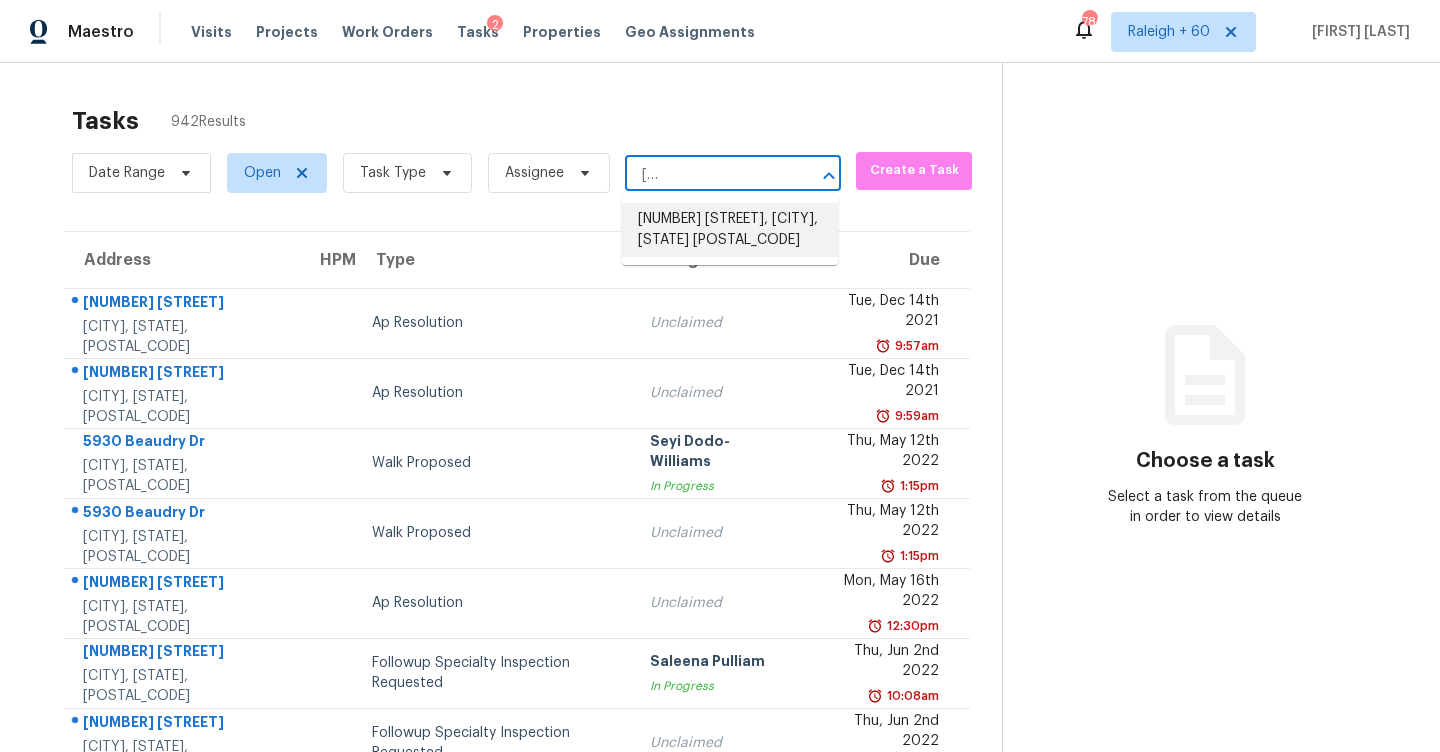 click on "[NUMBER] [STREET], [CITY], [STATE] [POSTAL_CODE]" at bounding box center (730, 230) 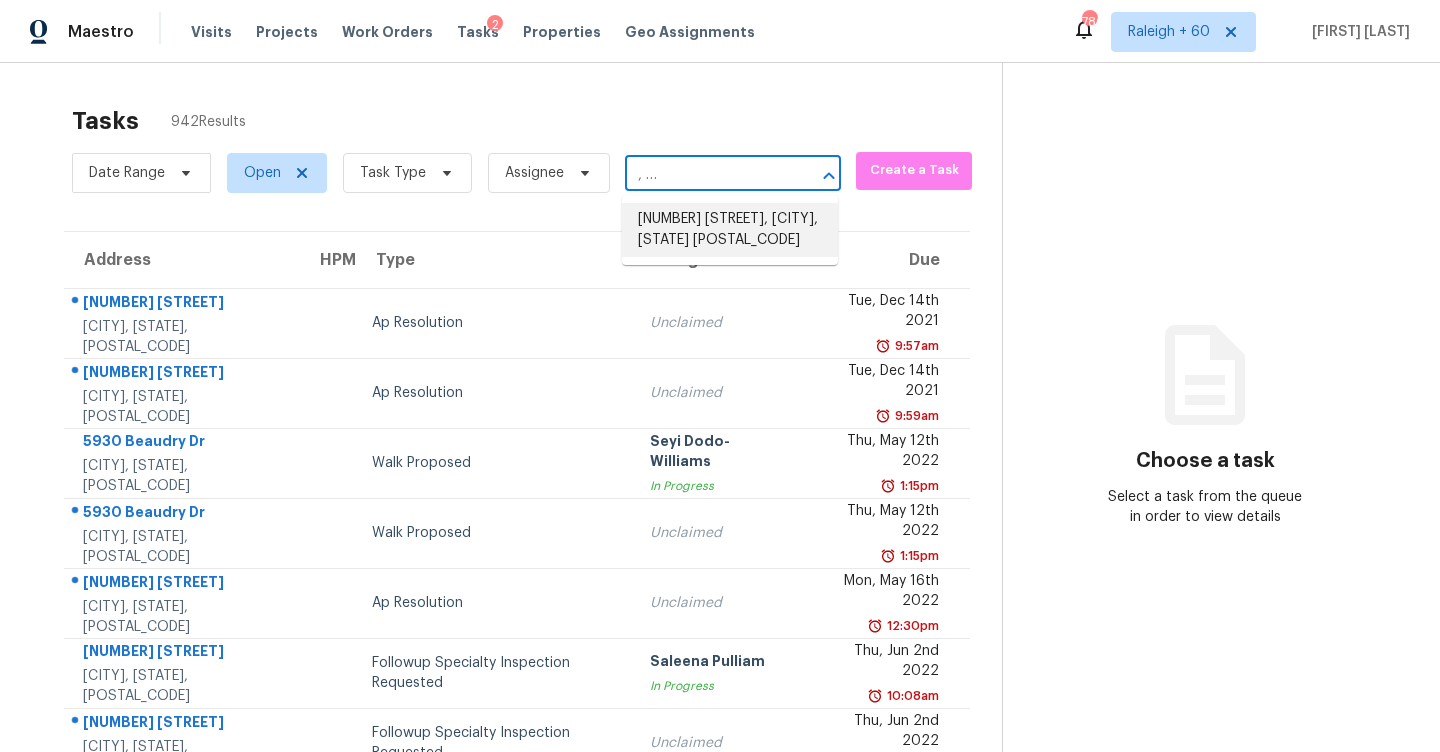 scroll, scrollTop: 0, scrollLeft: 0, axis: both 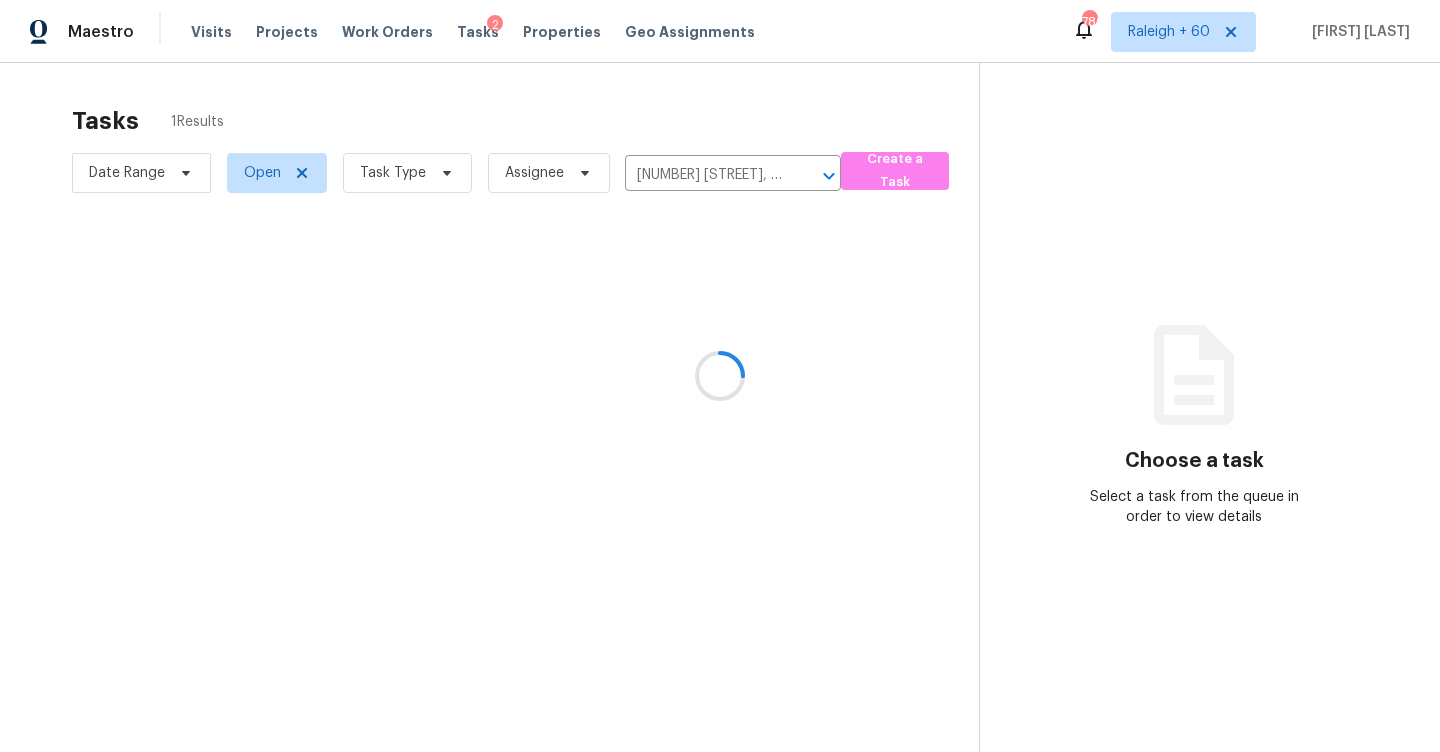 click 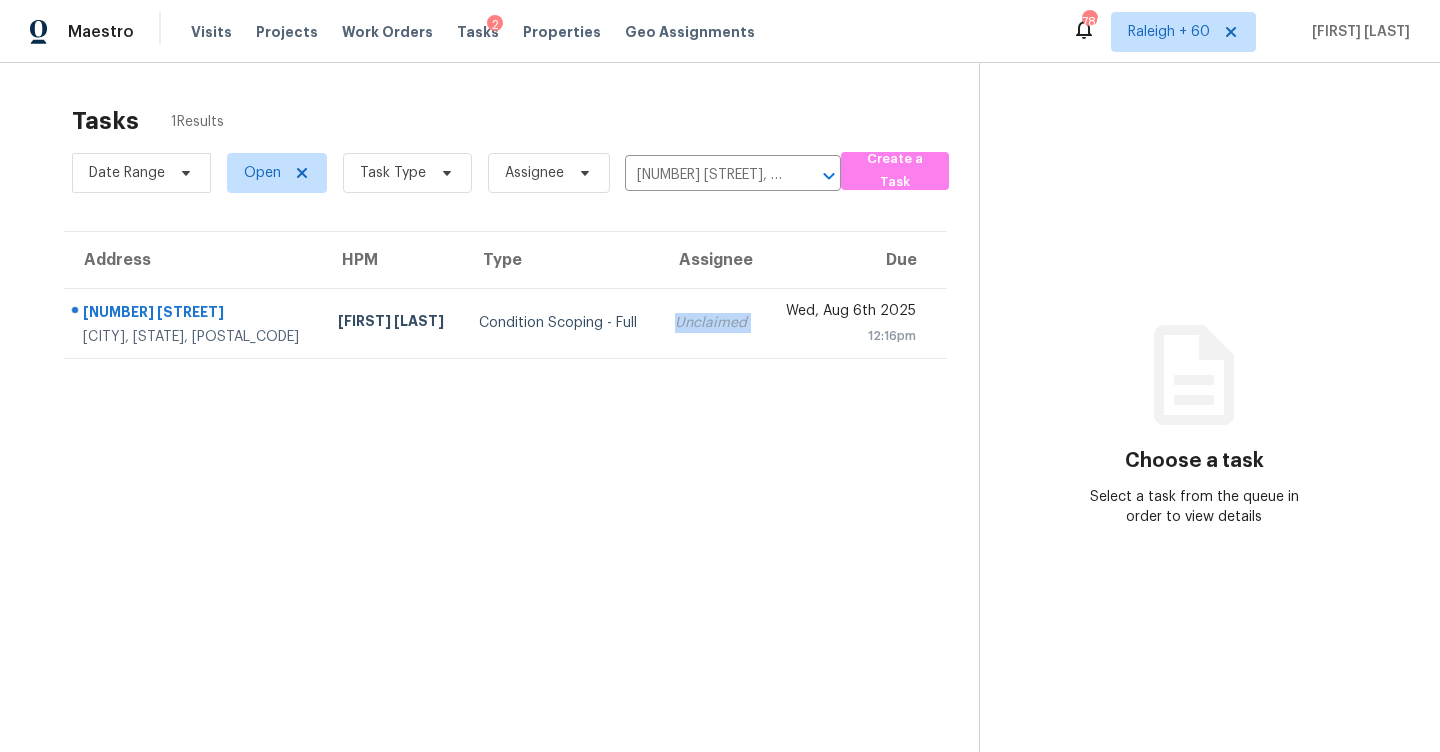 click on "Unclaimed" at bounding box center (712, 323) 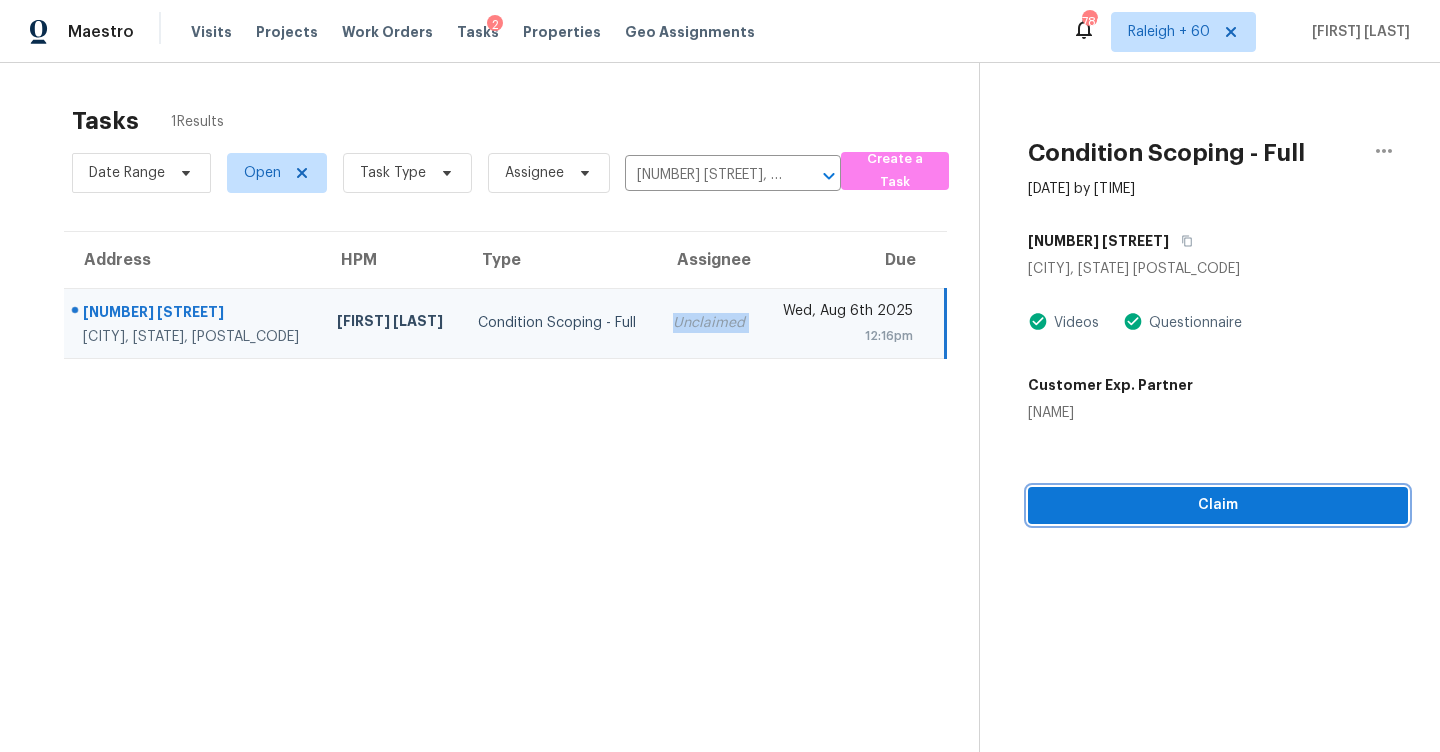 click on "Claim" at bounding box center (1218, 505) 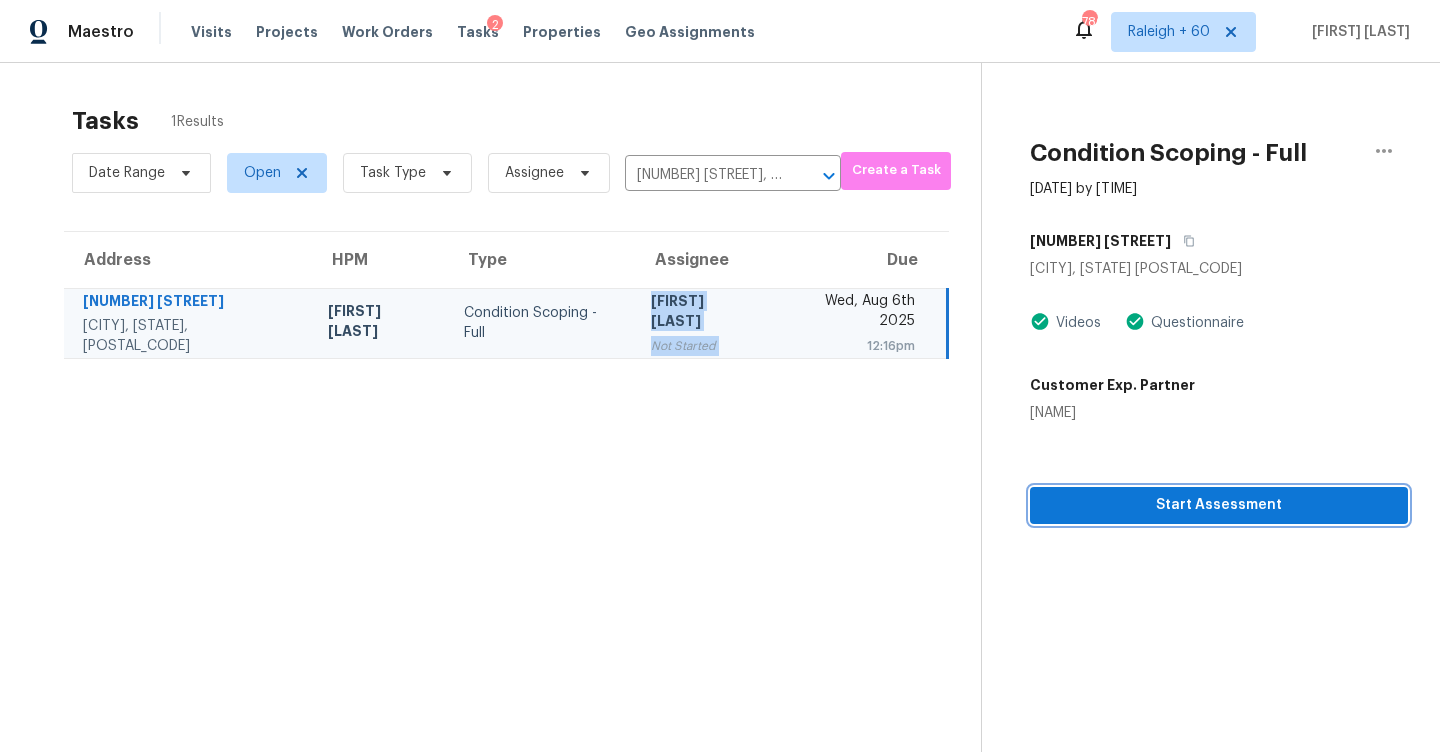 click on "Start Assessment" at bounding box center (1219, 505) 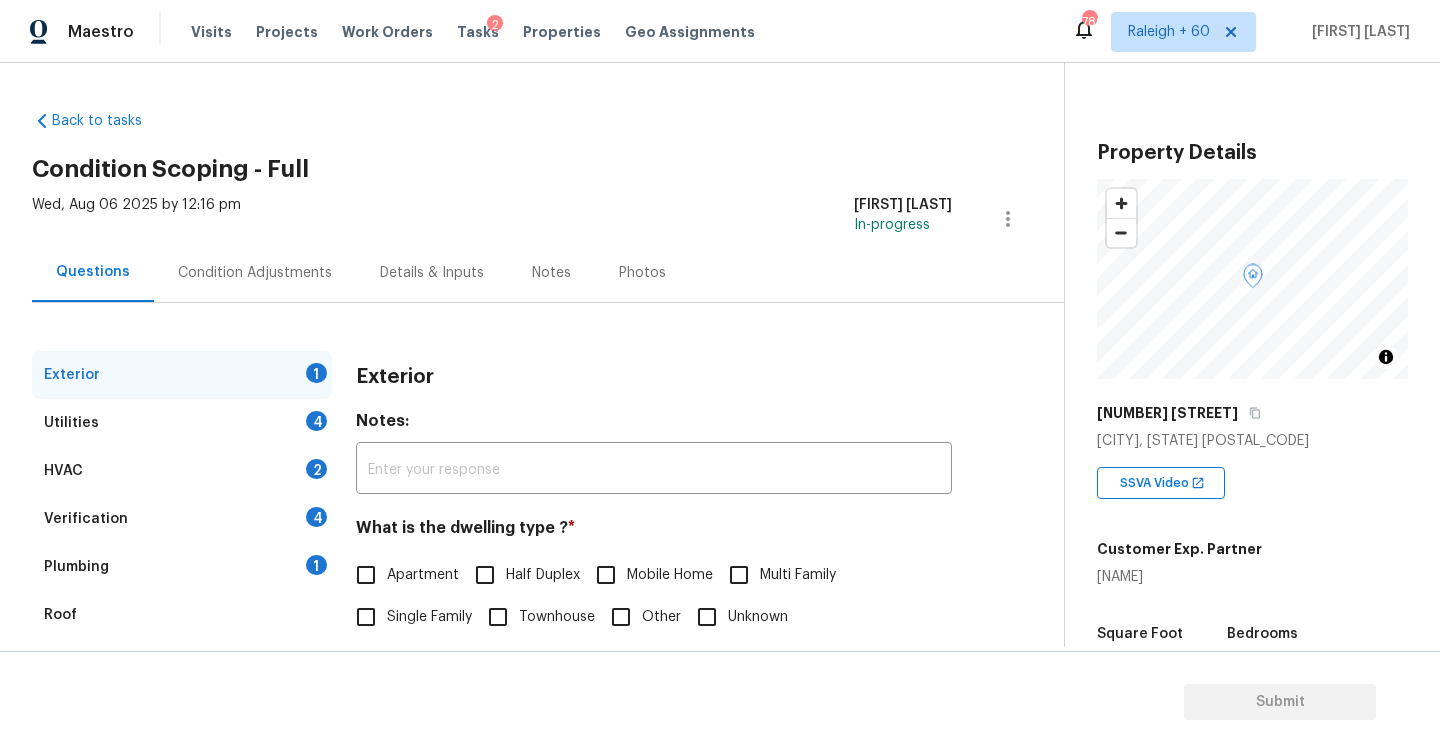 scroll, scrollTop: 211, scrollLeft: 0, axis: vertical 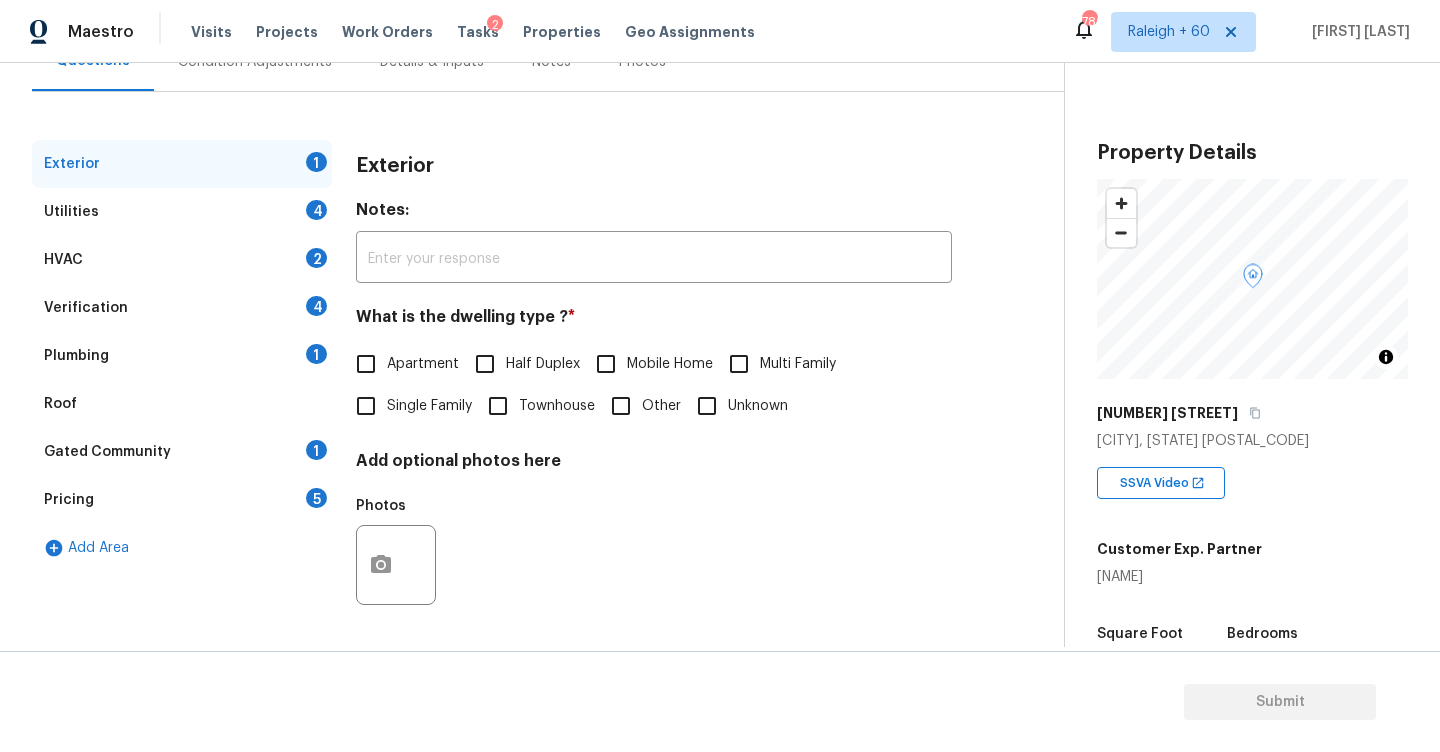 click on "Single Family" at bounding box center [366, 406] 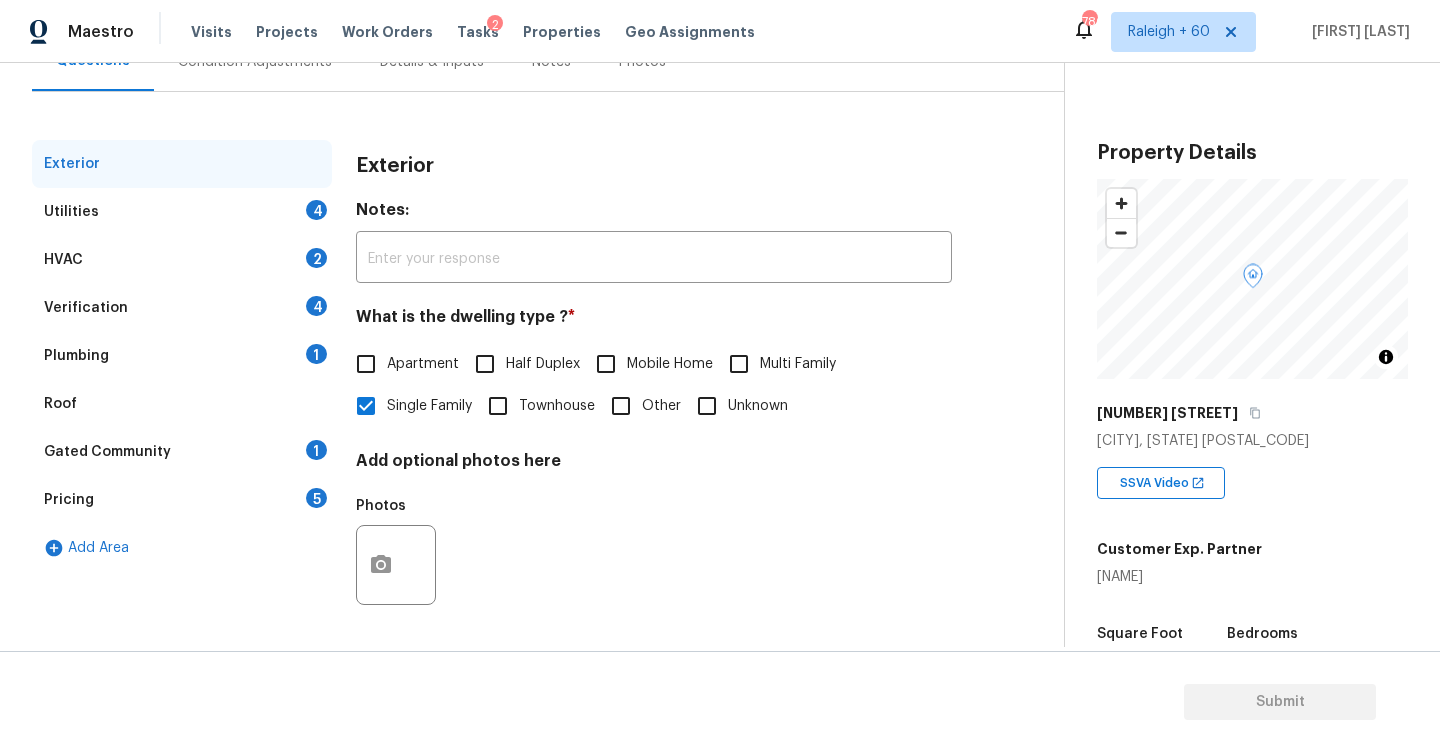 click on "Utilities 4" at bounding box center [182, 212] 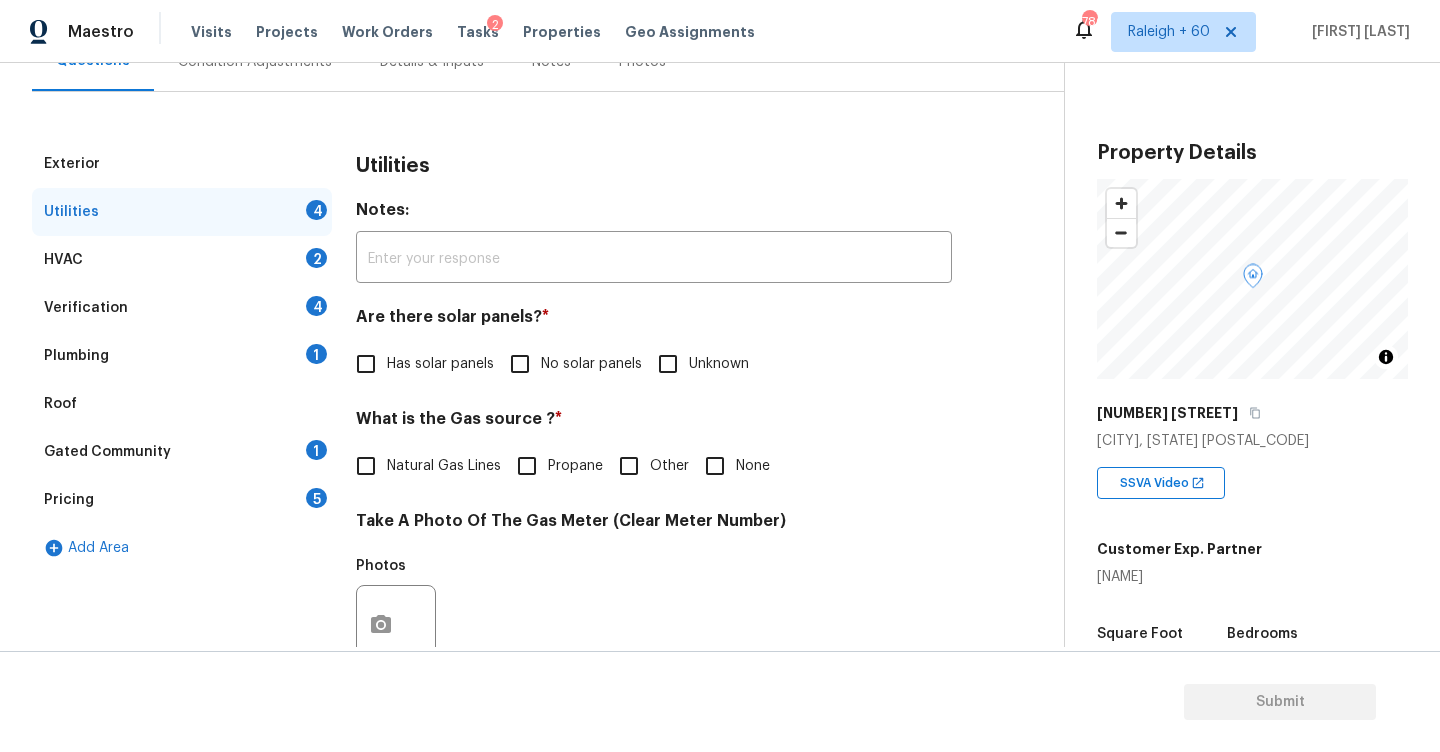 click on "No solar panels" at bounding box center (570, 364) 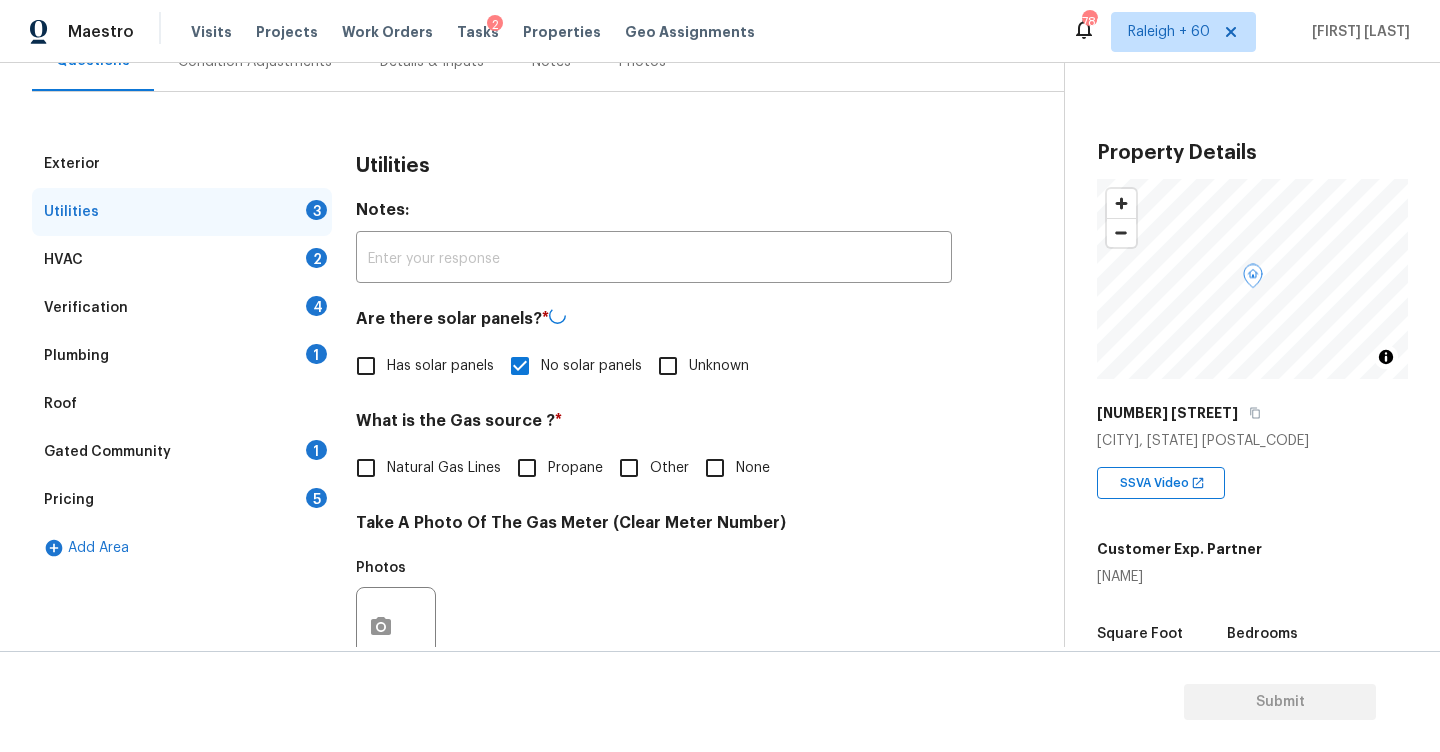 click on "Exterior Utilities 3 HVAC 2 Verification 4 Plumbing 1 Roof Gated Community 1 Pricing 5 Add Area Utilities Notes: ​ Are there solar panels?  * Has solar panels No solar panels Unknown What is the Gas source ?  * Natural Gas Lines Propane Other None Take A Photo Of The Gas Meter (Clear Meter Number) Photos Take A Photo Of The Water Meter (Clear Meter Number) Photos Take A Photo Of The Electric Meter (Clear Meter Number)  * Photos Does the home have a septic tank or sewer service?  * Sewer Septic Unknown" at bounding box center [524, 662] 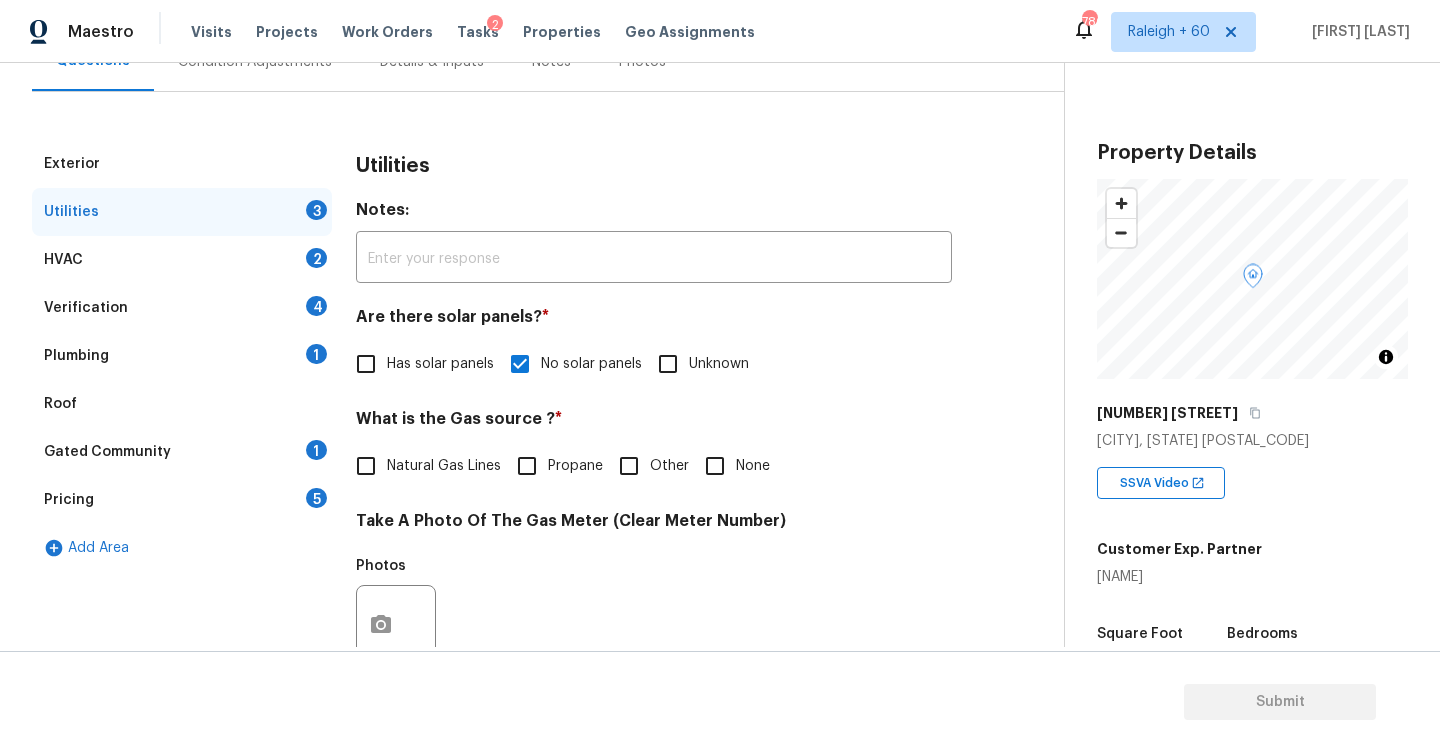 click on "Natural Gas Lines" at bounding box center [366, 466] 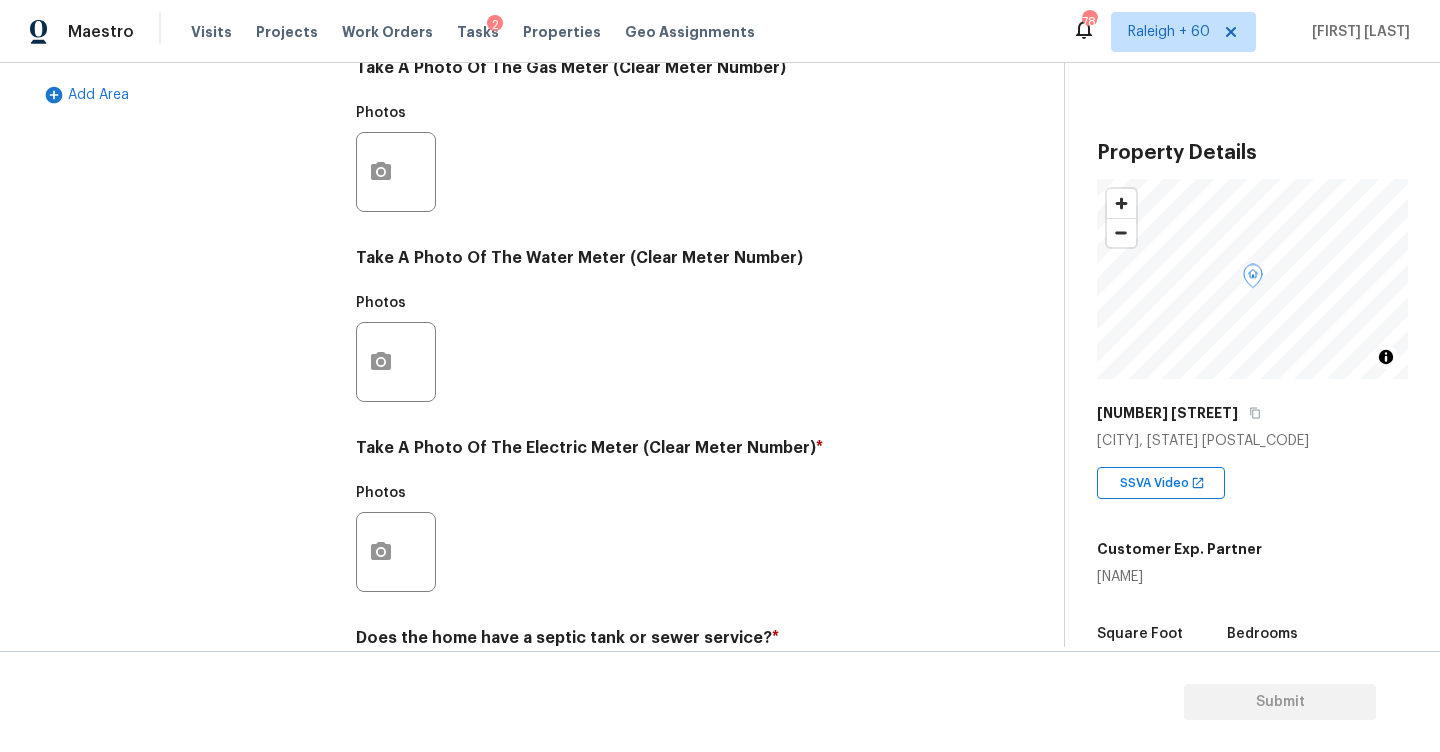 scroll, scrollTop: 753, scrollLeft: 0, axis: vertical 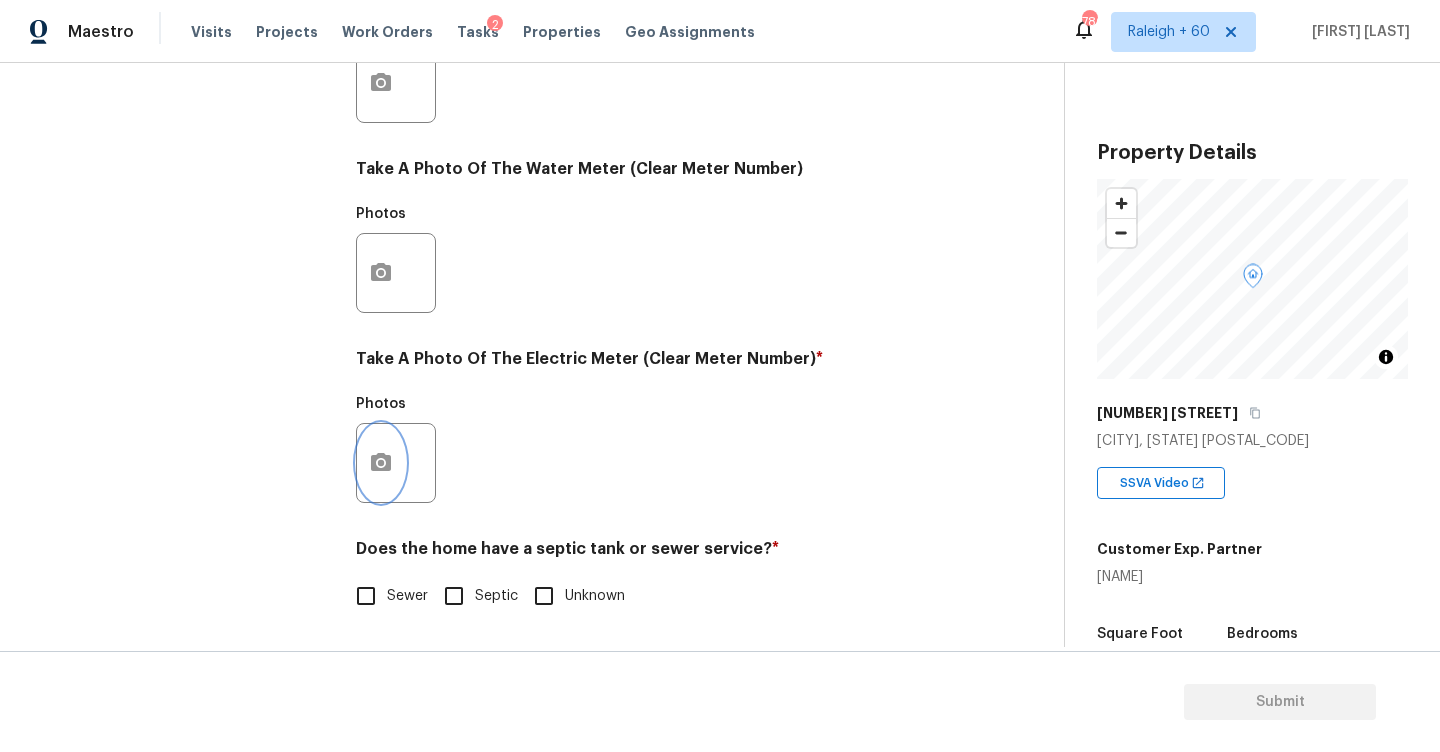 click 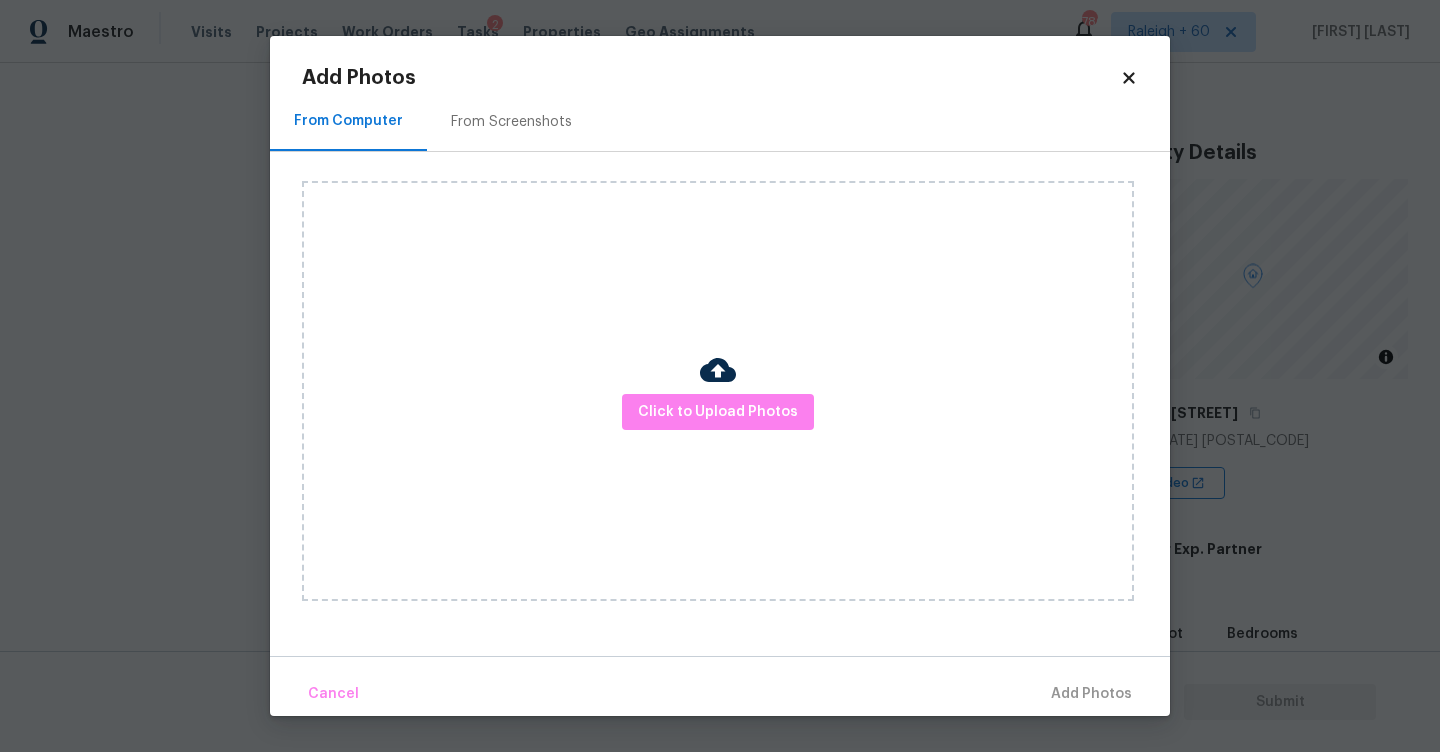 click on "From Screenshots" at bounding box center (511, 122) 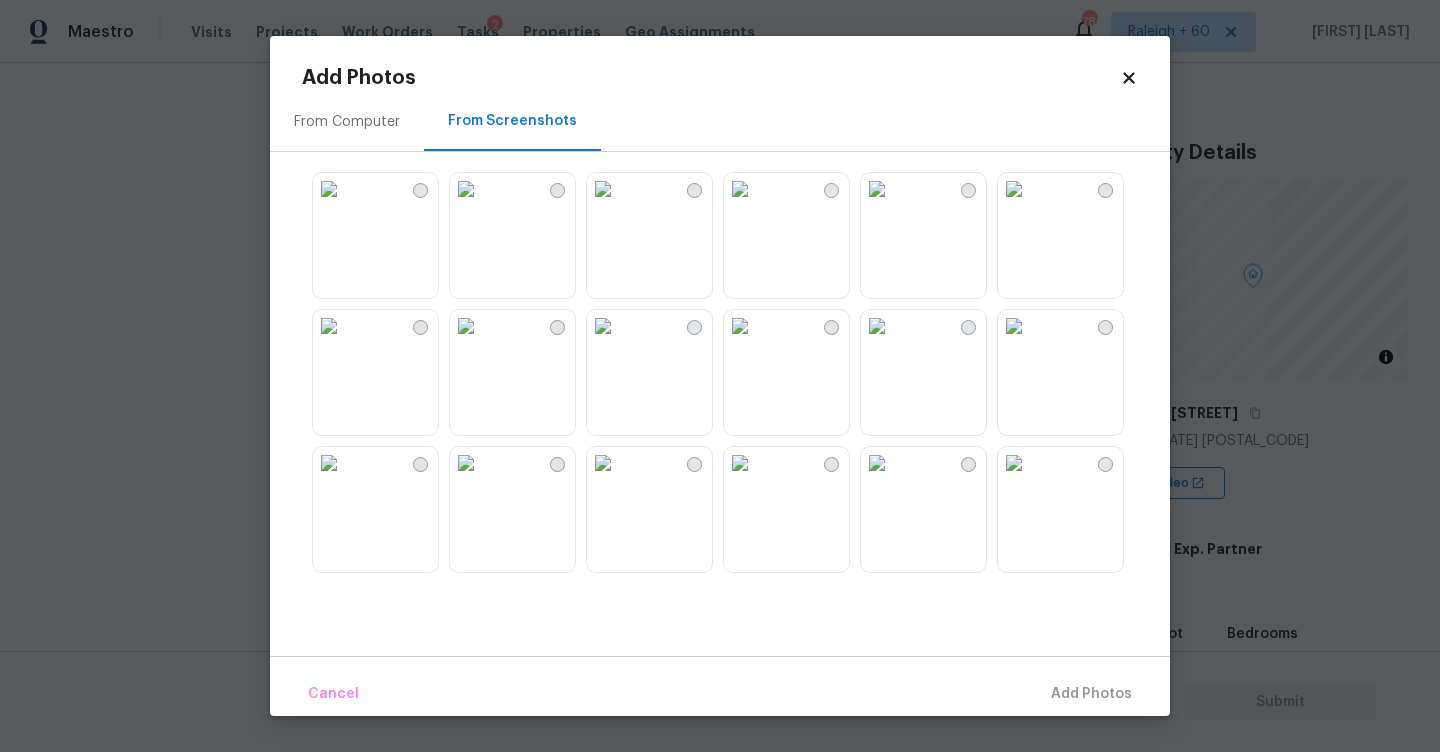 click at bounding box center [877, 189] 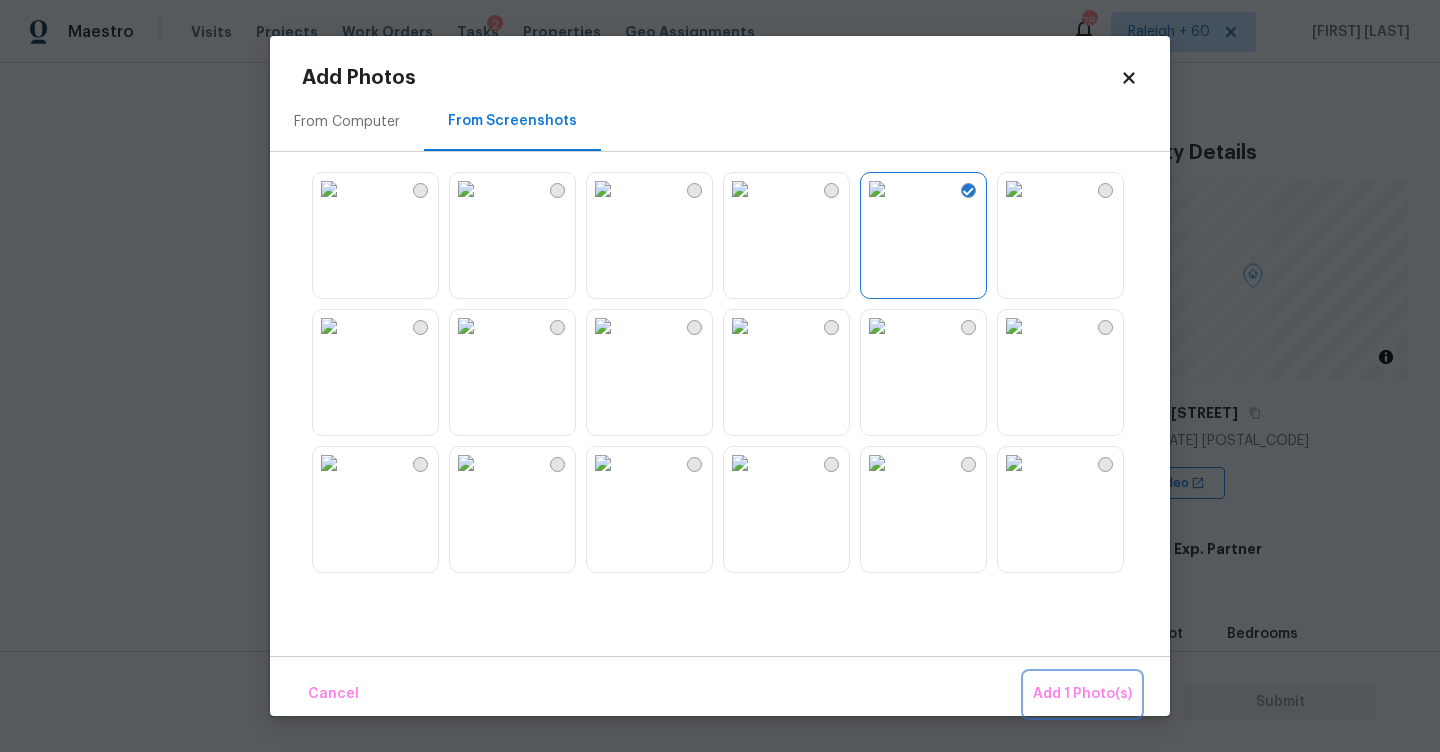 click on "Add 1 Photo(s)" at bounding box center [1082, 694] 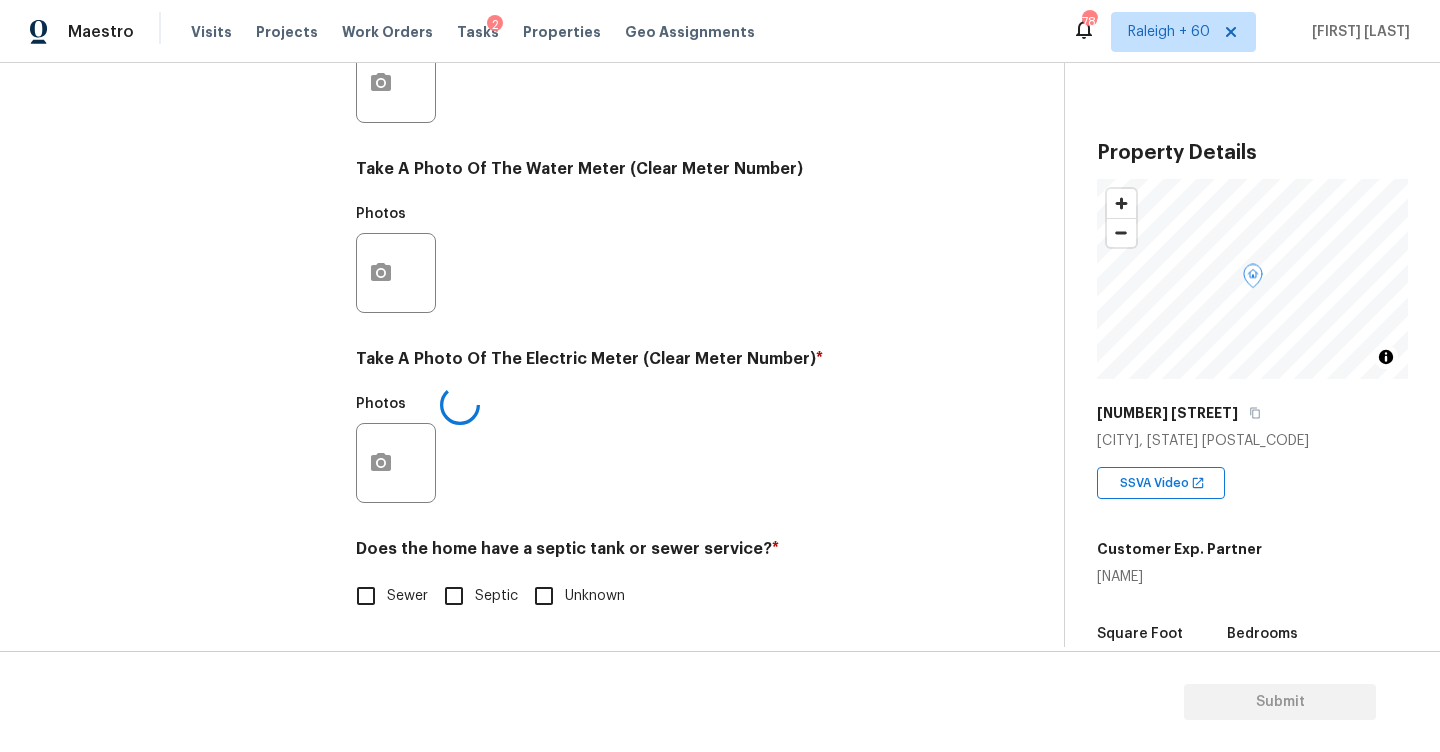 click on "Sewer" at bounding box center [407, 596] 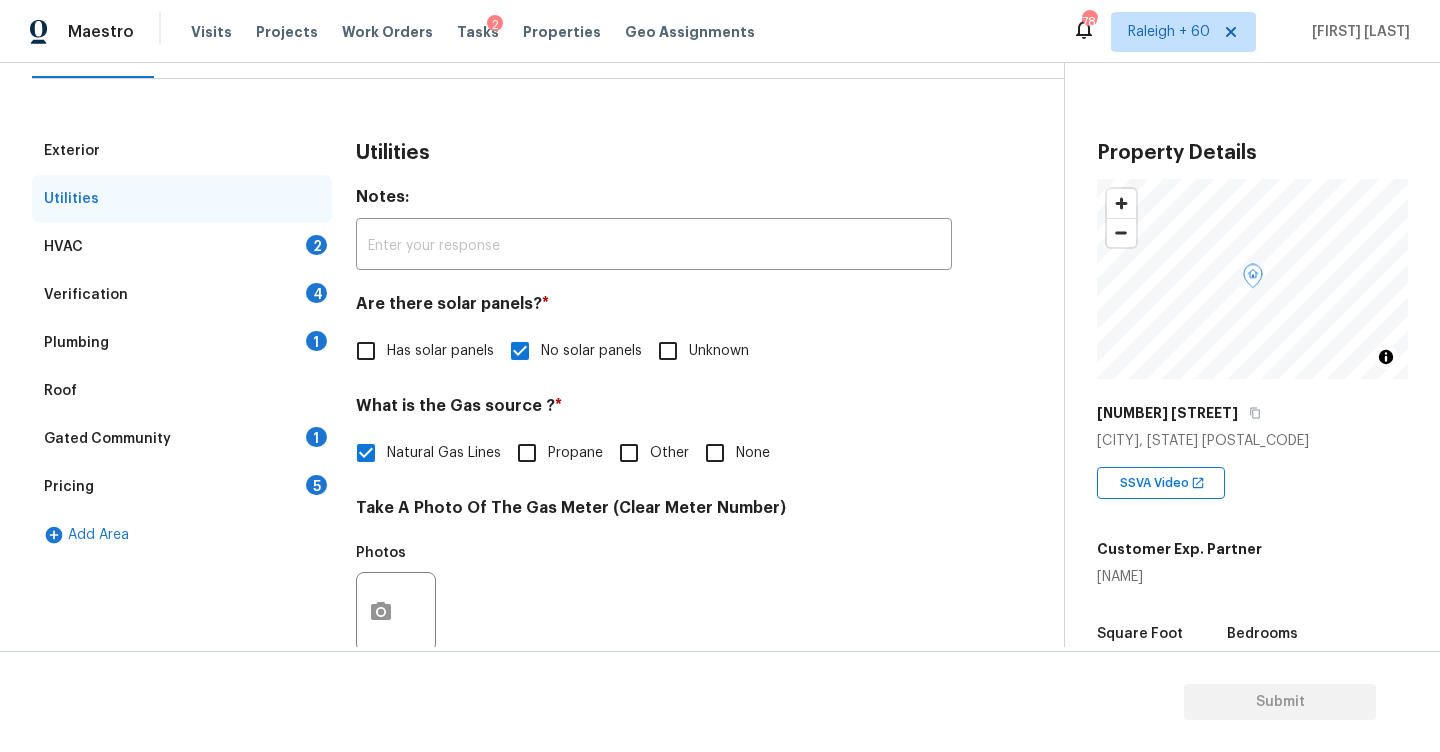 click on "HVAC 2" at bounding box center [182, 247] 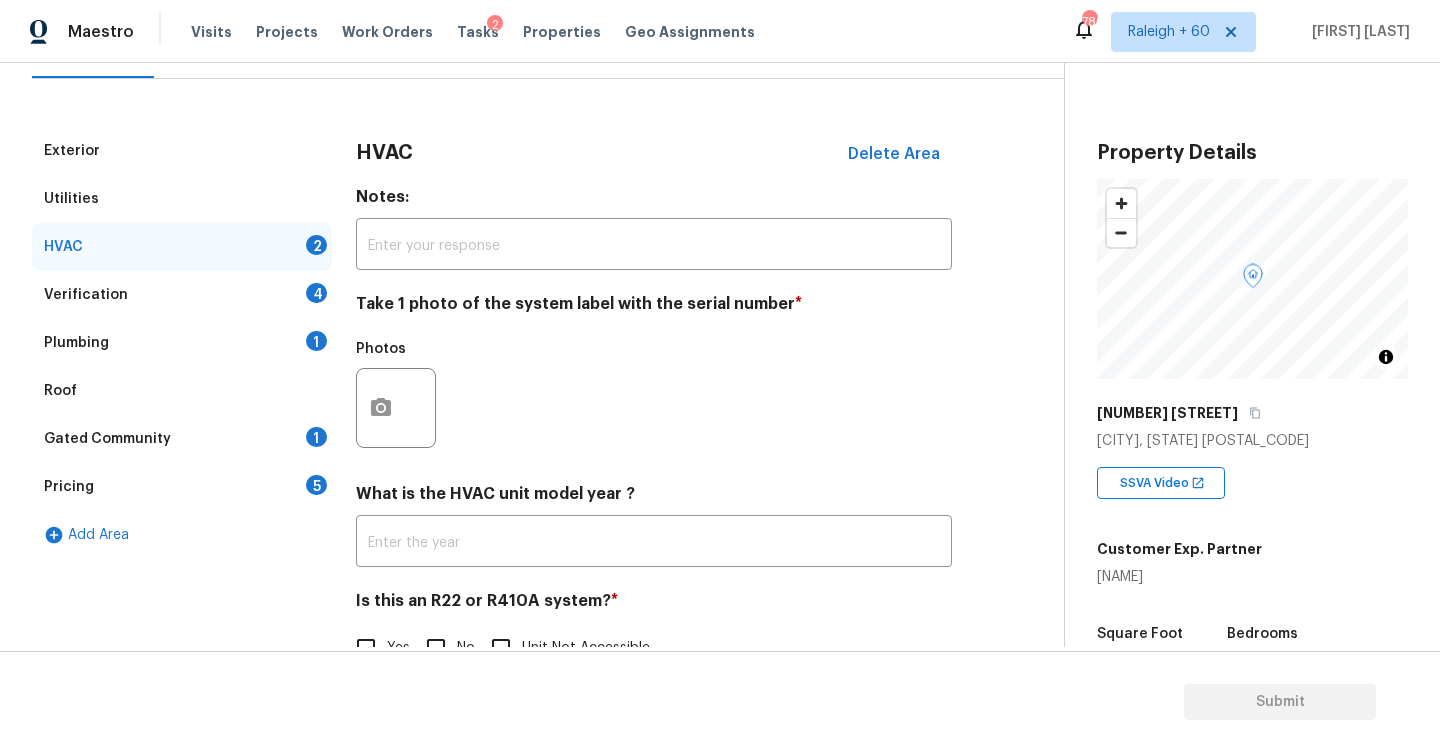 scroll, scrollTop: 227, scrollLeft: 0, axis: vertical 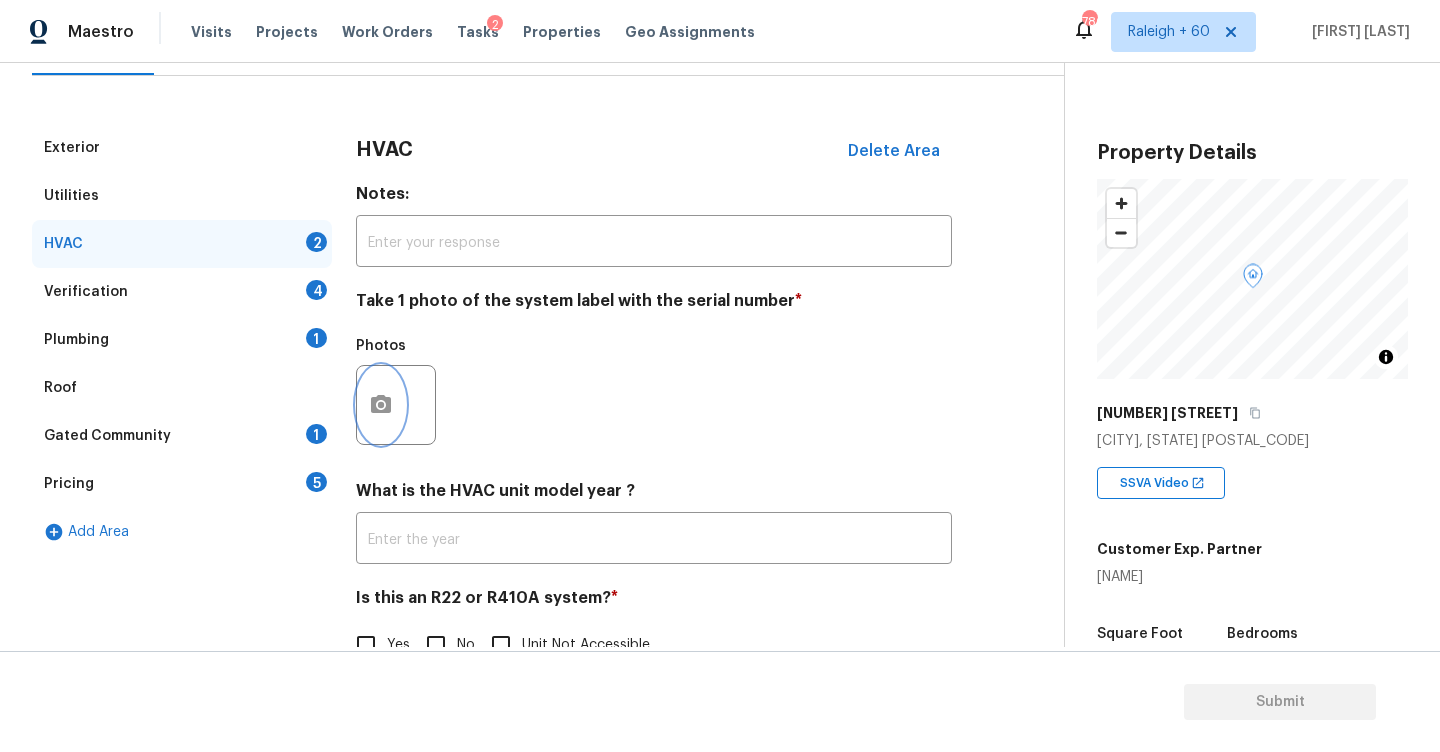 click 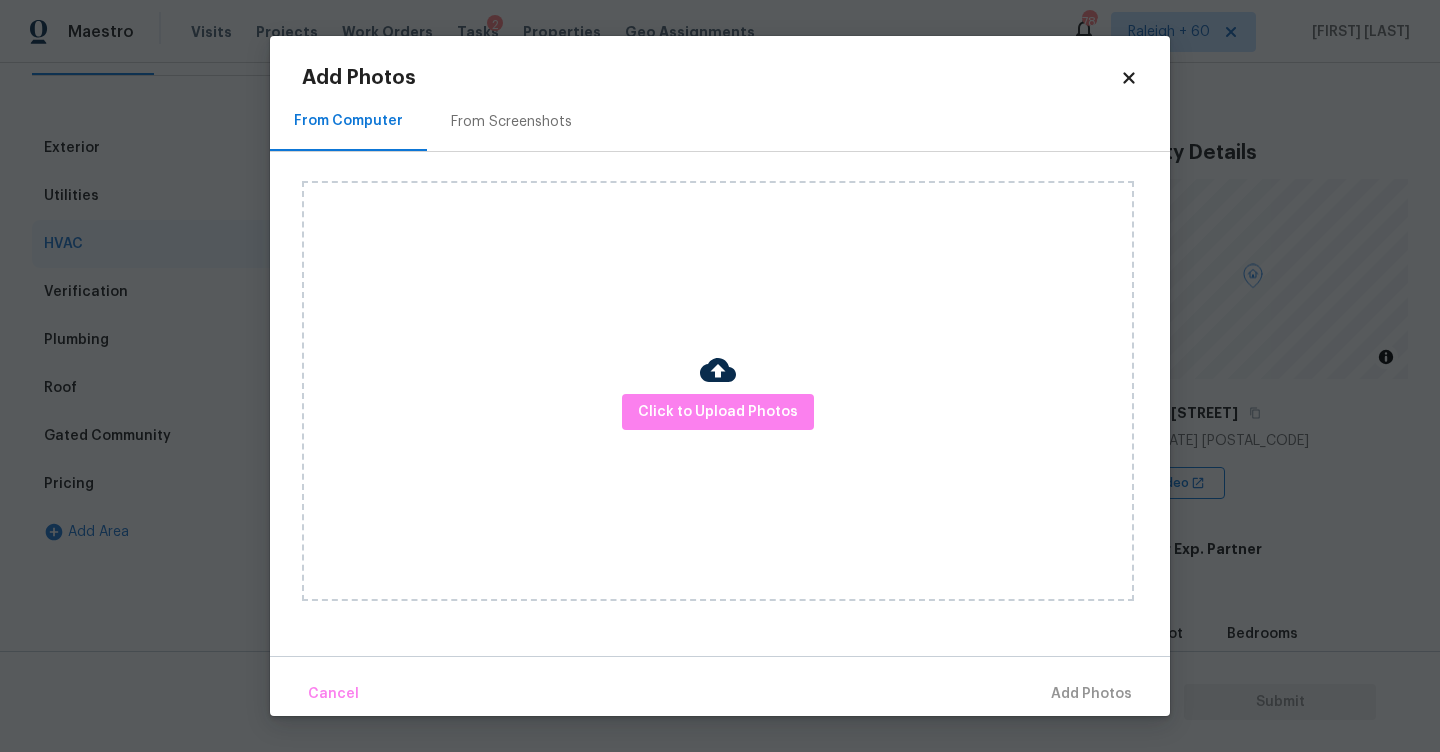 click on "From Screenshots" at bounding box center [511, 121] 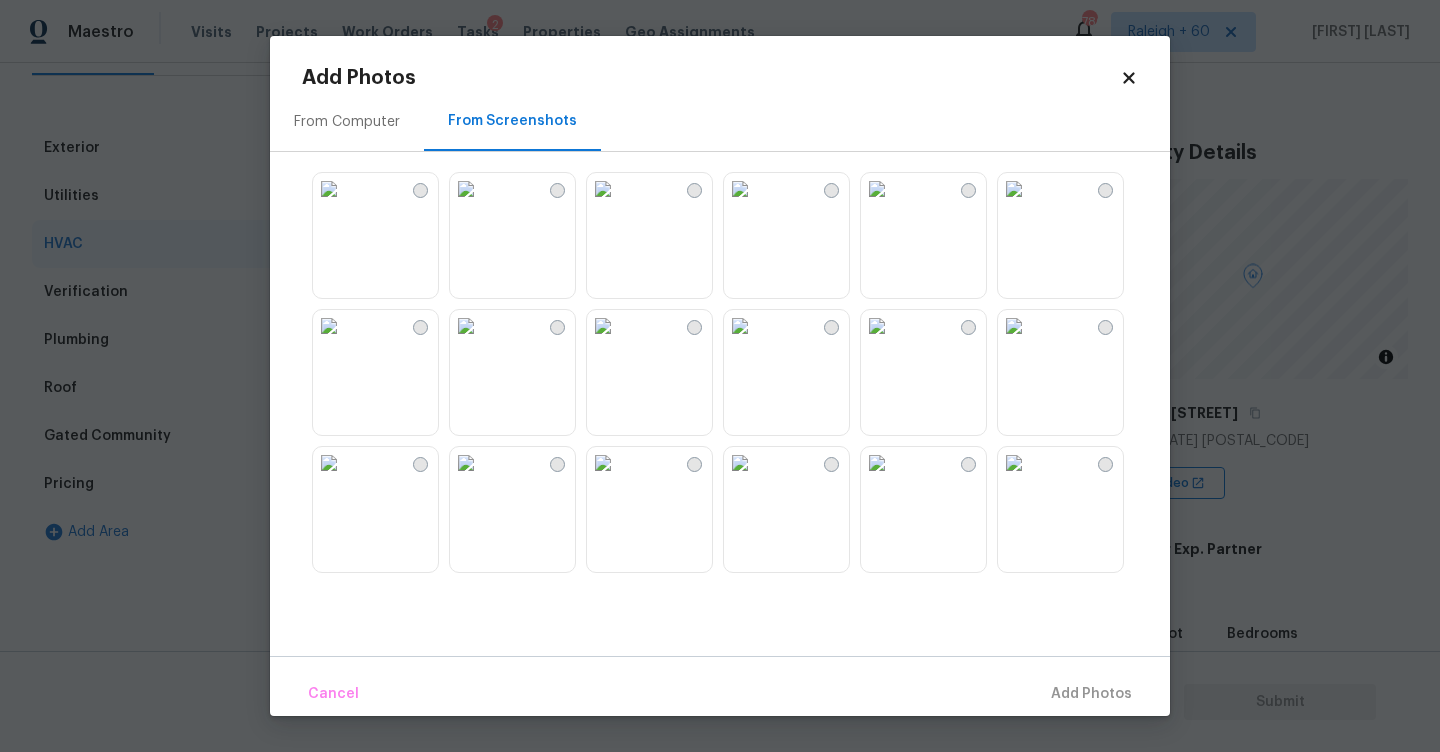 click at bounding box center [877, 189] 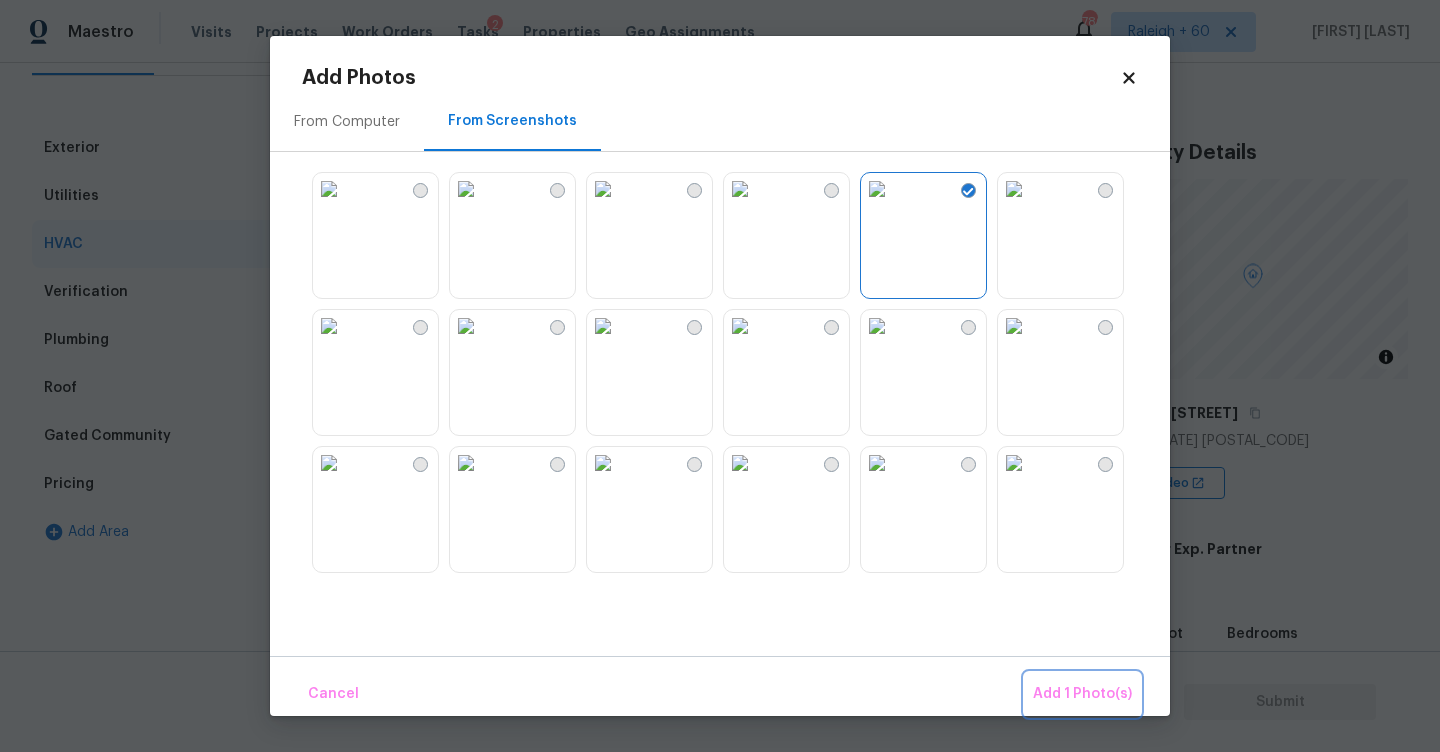 click on "Add 1 Photo(s)" at bounding box center [1082, 694] 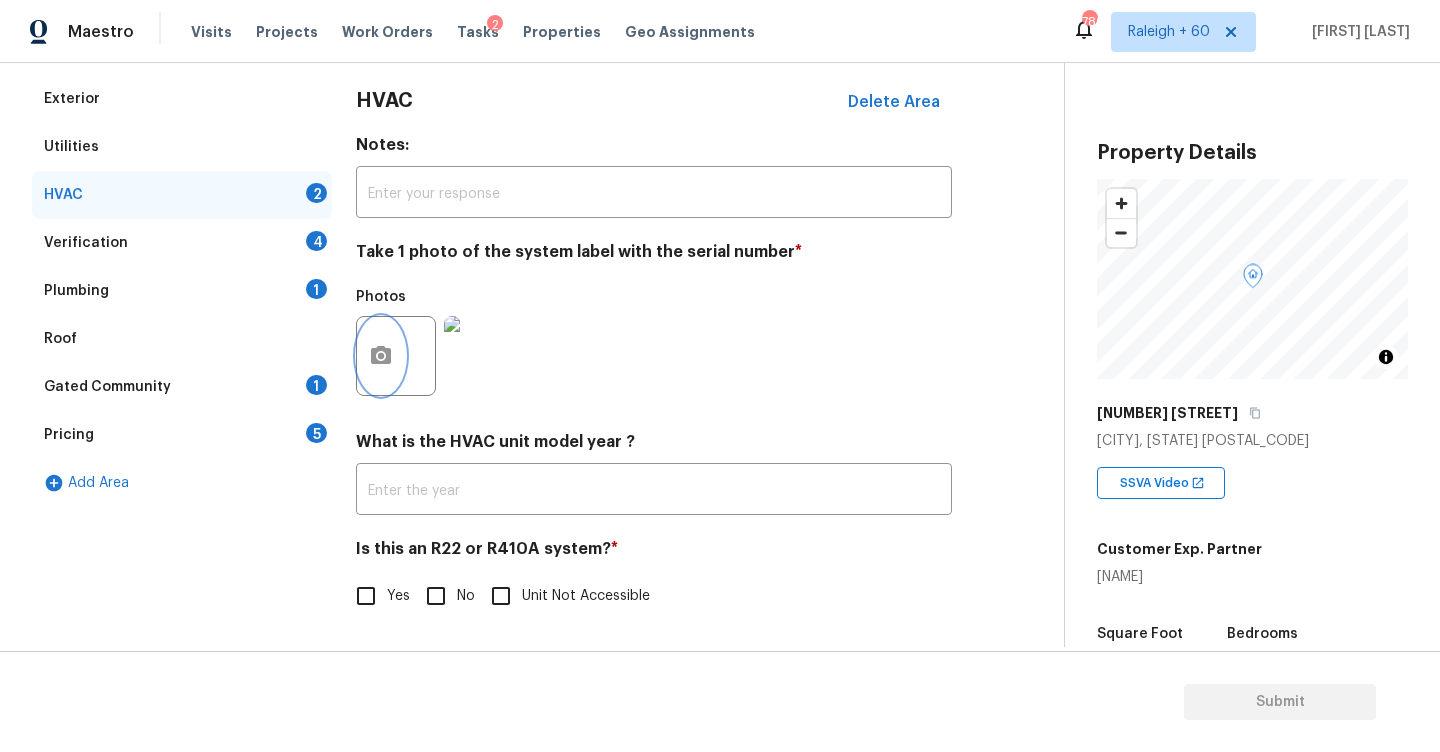 scroll, scrollTop: 277, scrollLeft: 0, axis: vertical 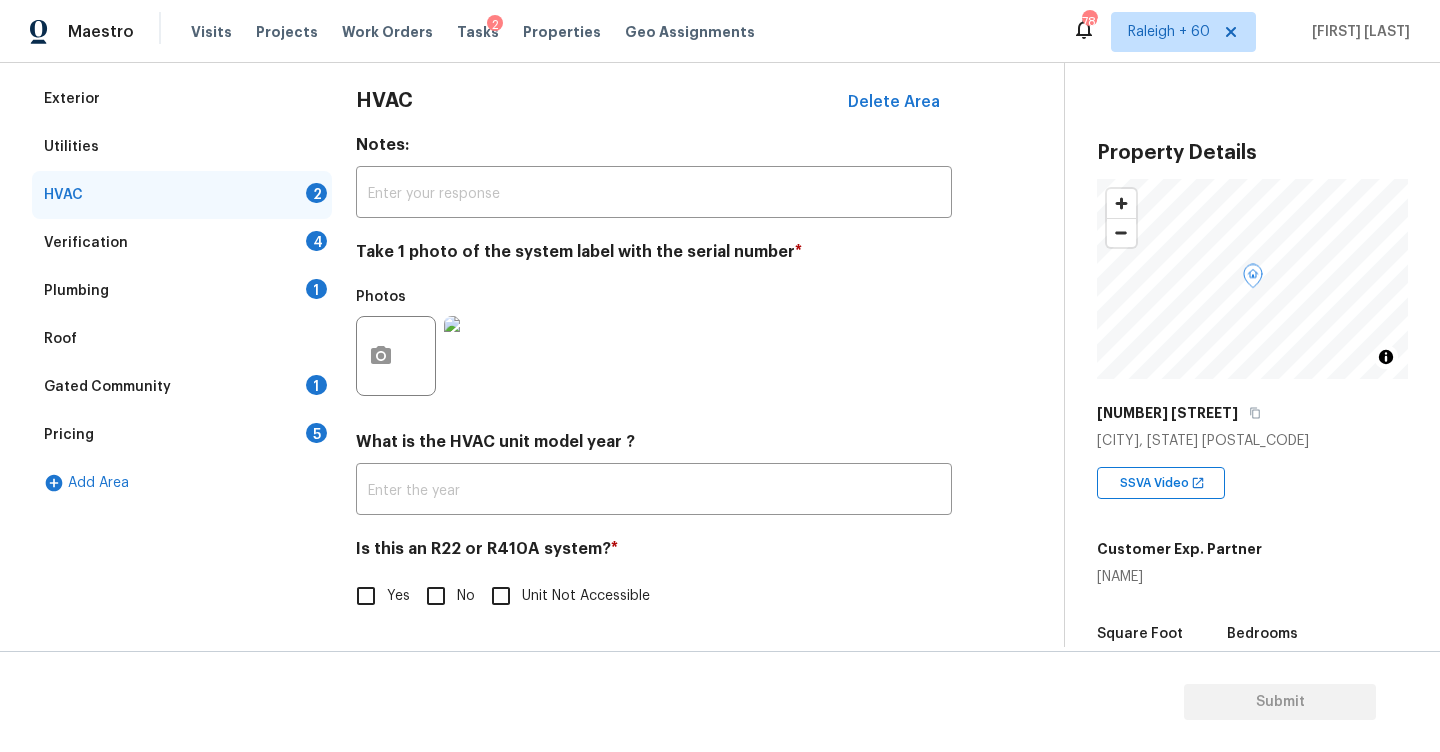 click on "No" at bounding box center (436, 596) 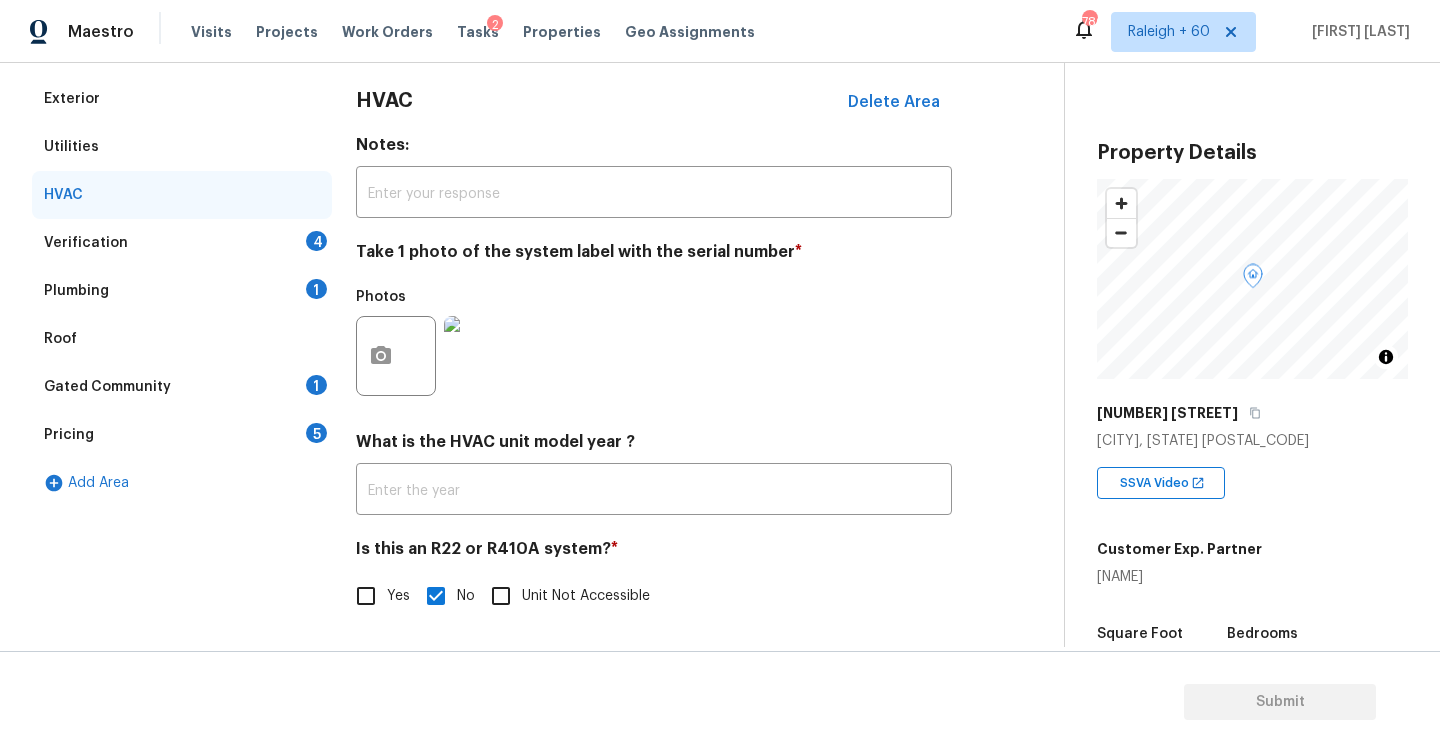 click on "Verification 4" at bounding box center [182, 243] 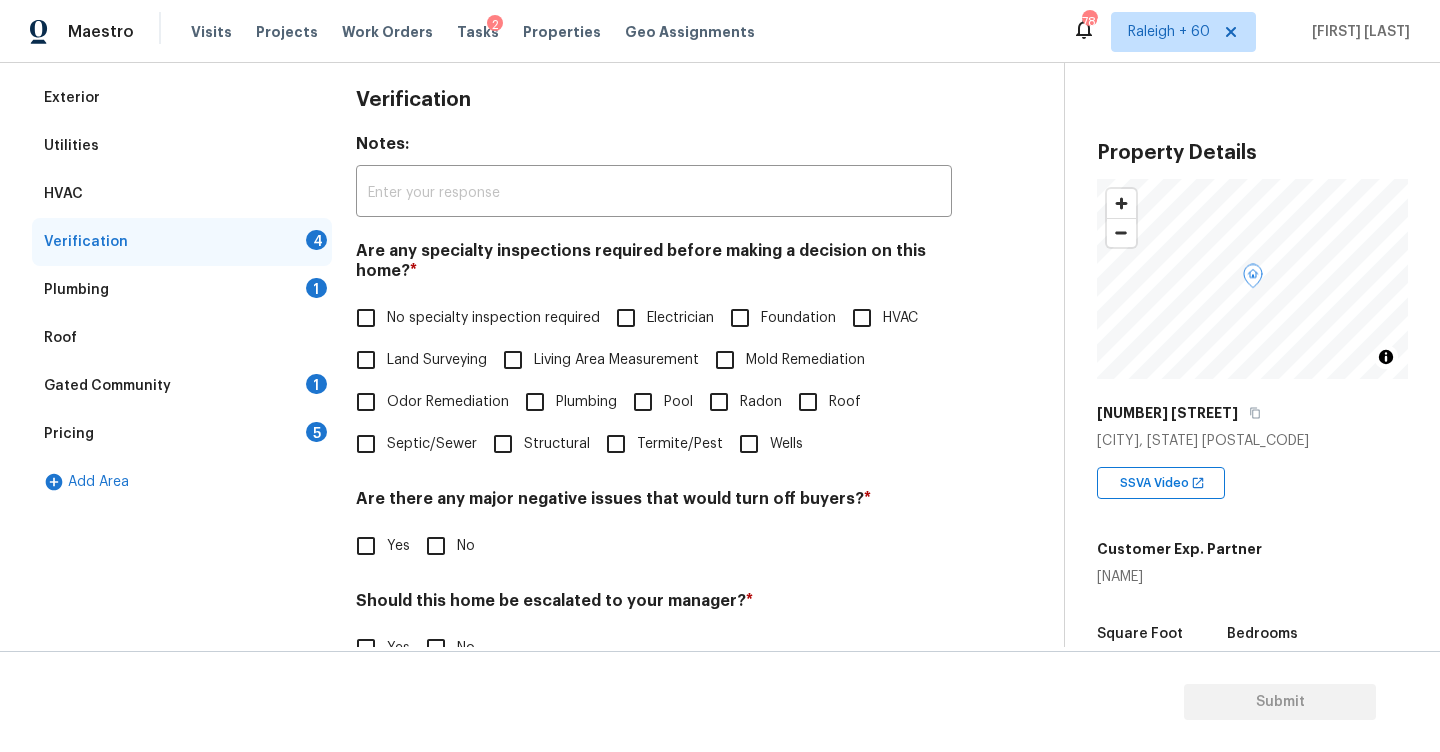 click on "No specialty inspection required" at bounding box center (366, 318) 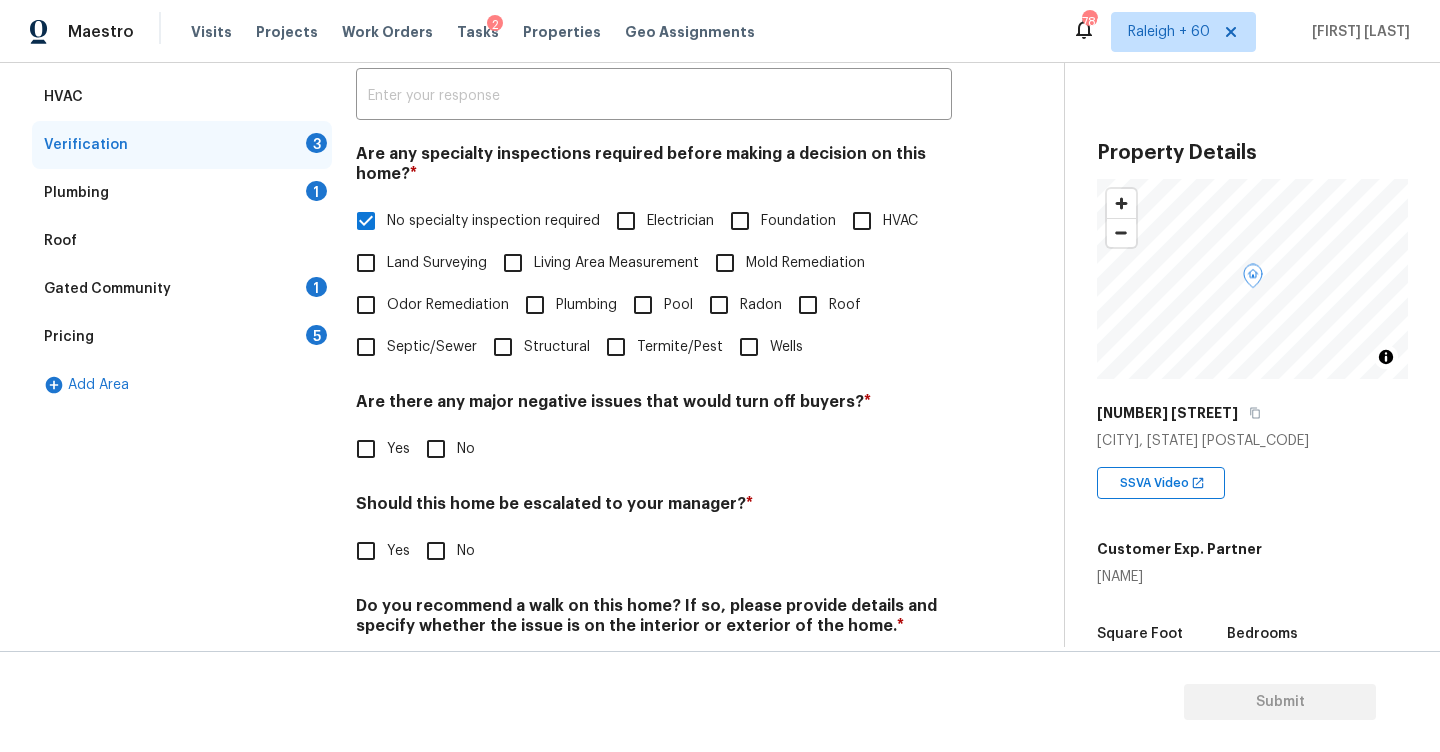 click on "No" at bounding box center [436, 449] 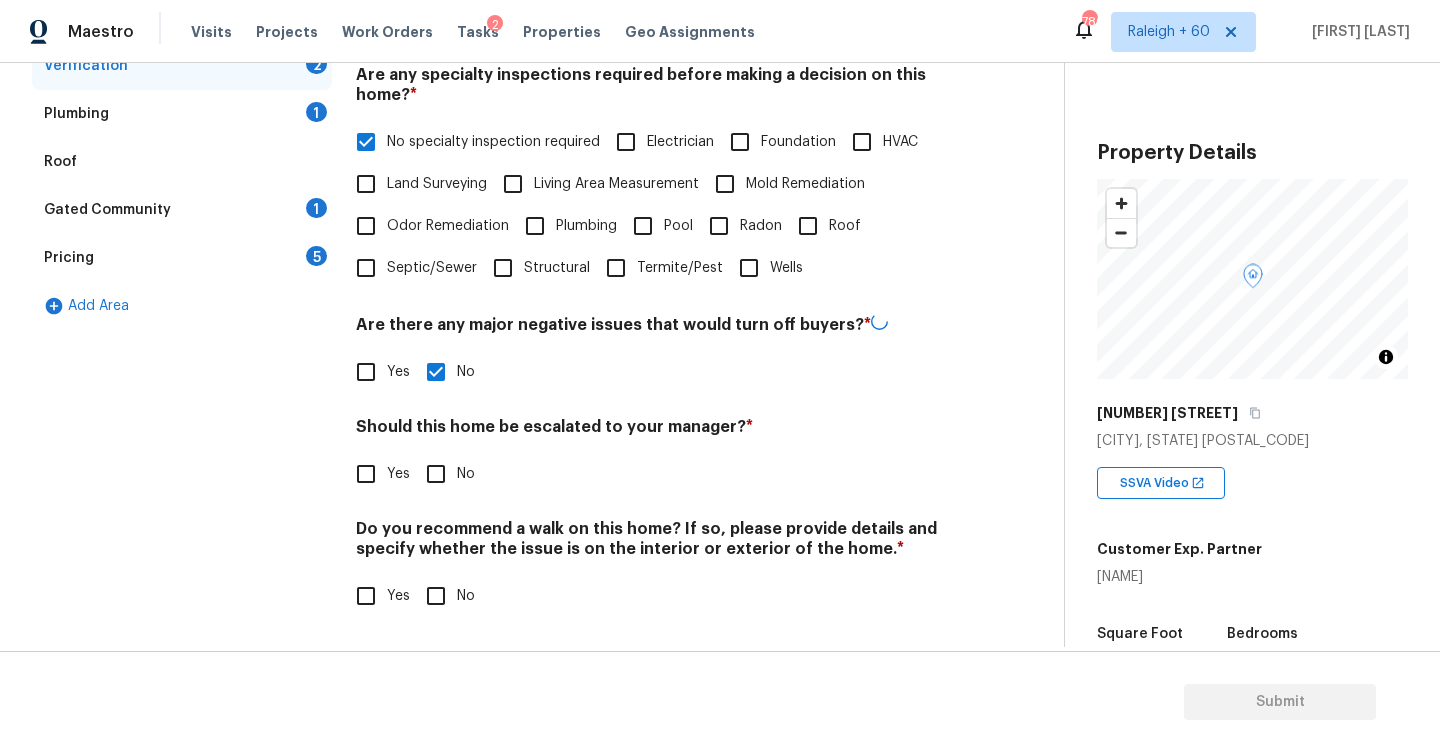 scroll, scrollTop: 451, scrollLeft: 0, axis: vertical 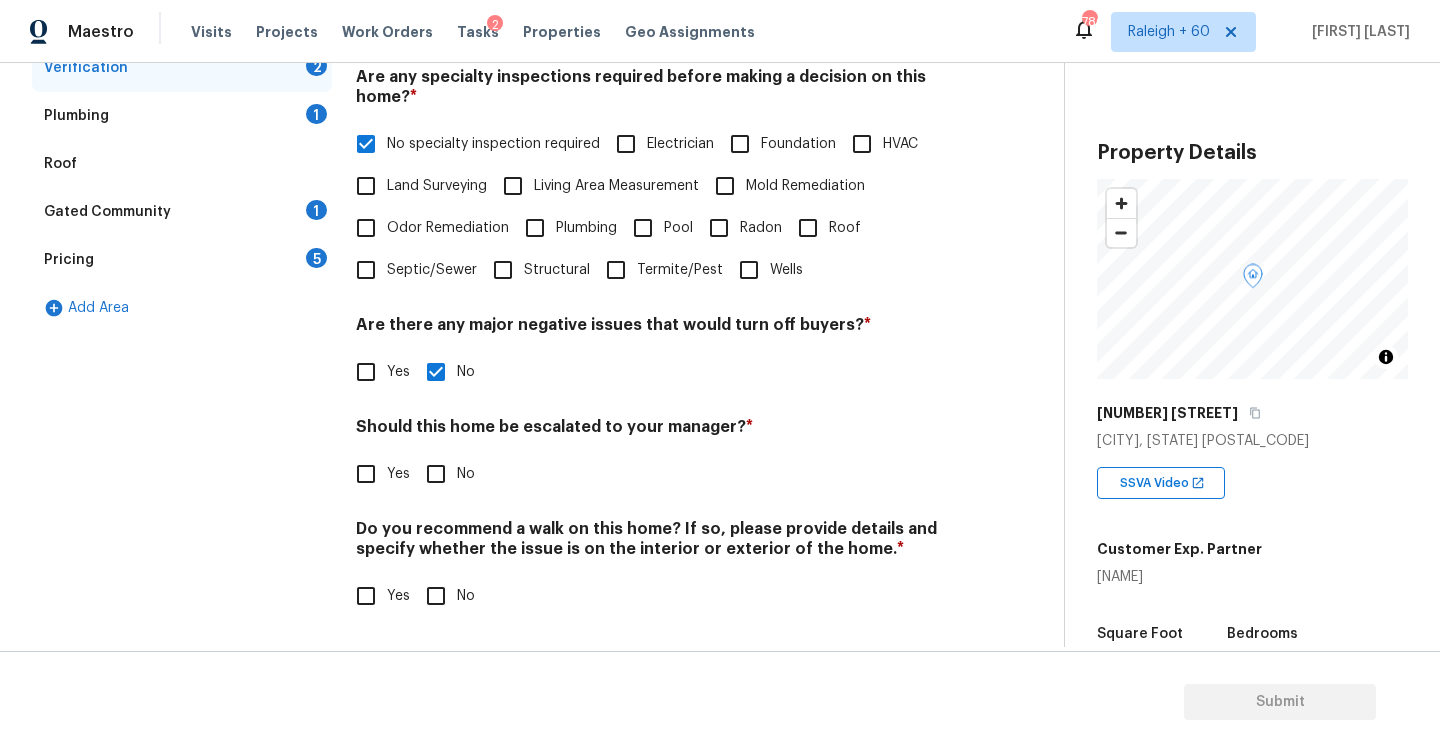 click on "No" at bounding box center [436, 596] 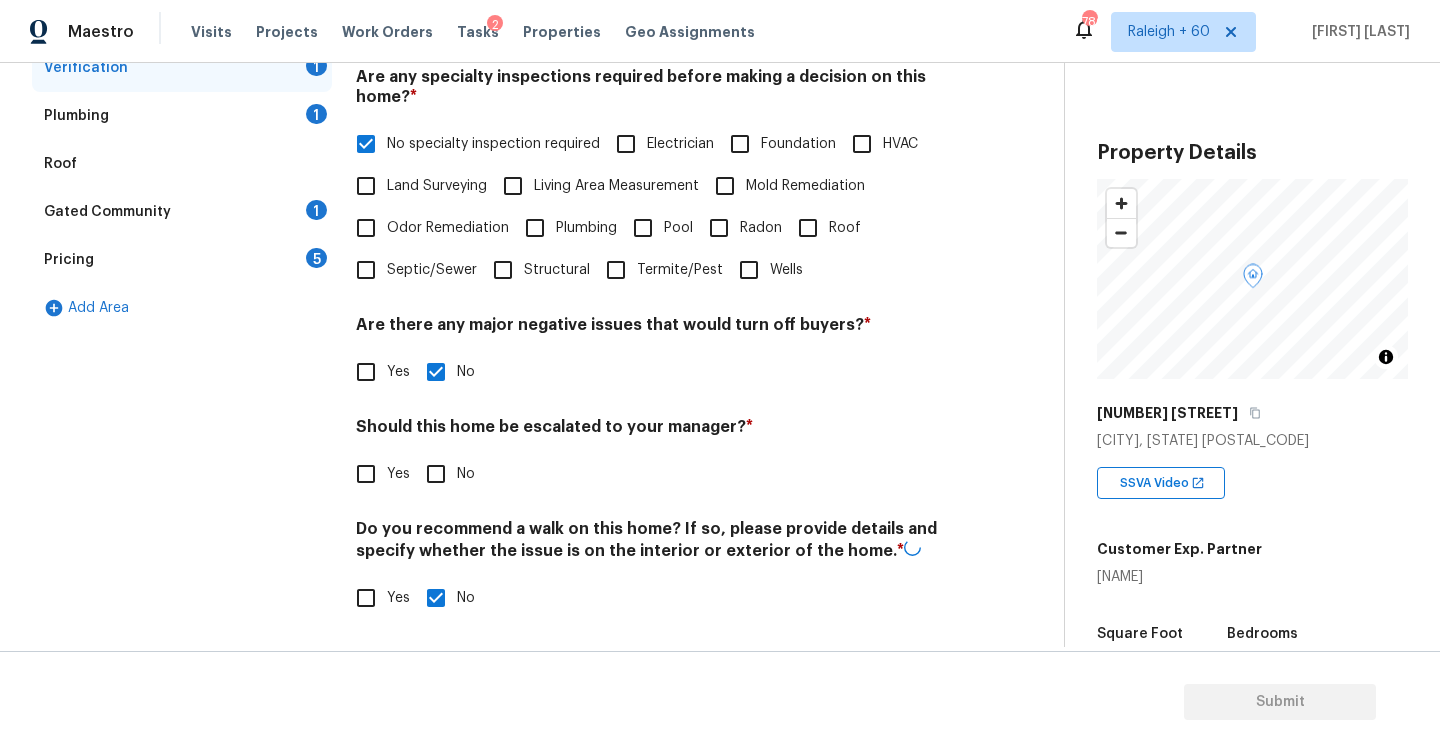 click on "Yes" at bounding box center (366, 474) 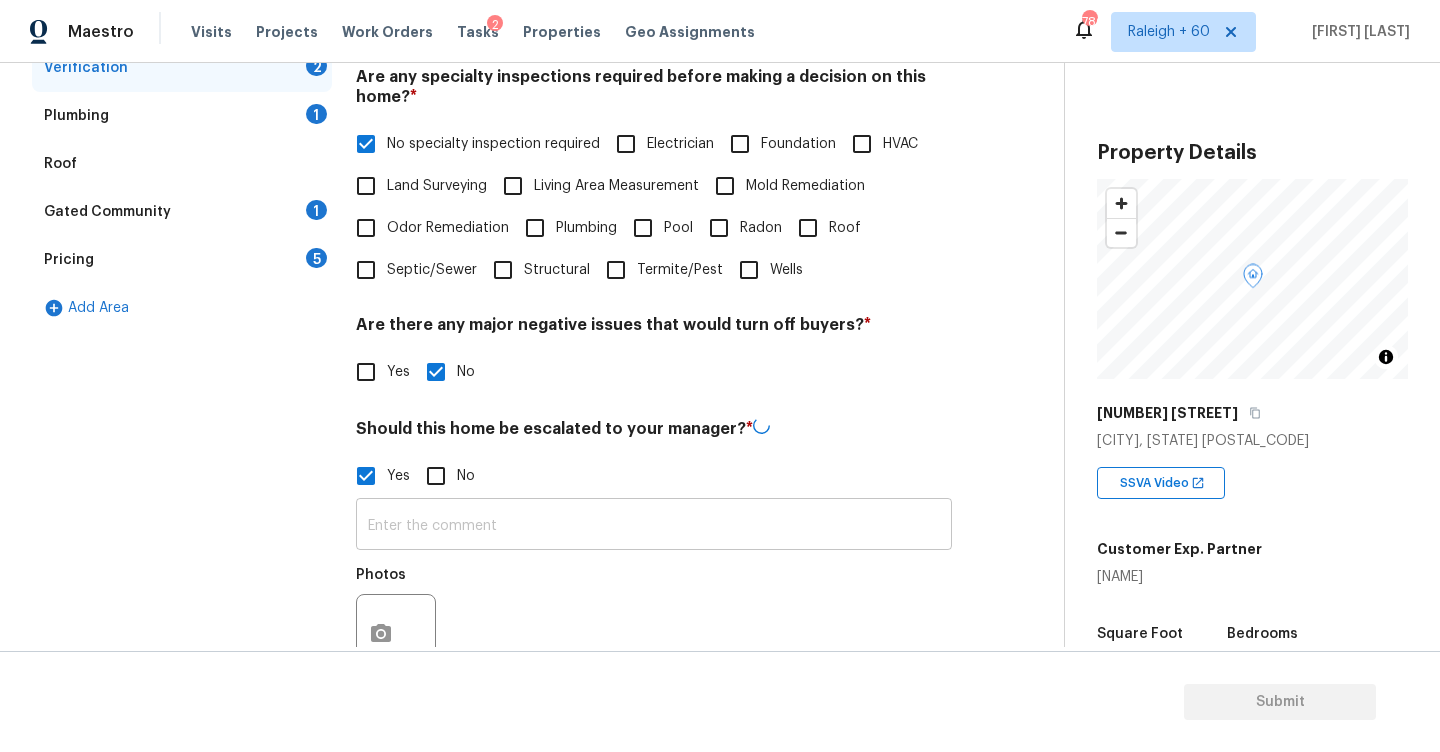 click at bounding box center (654, 526) 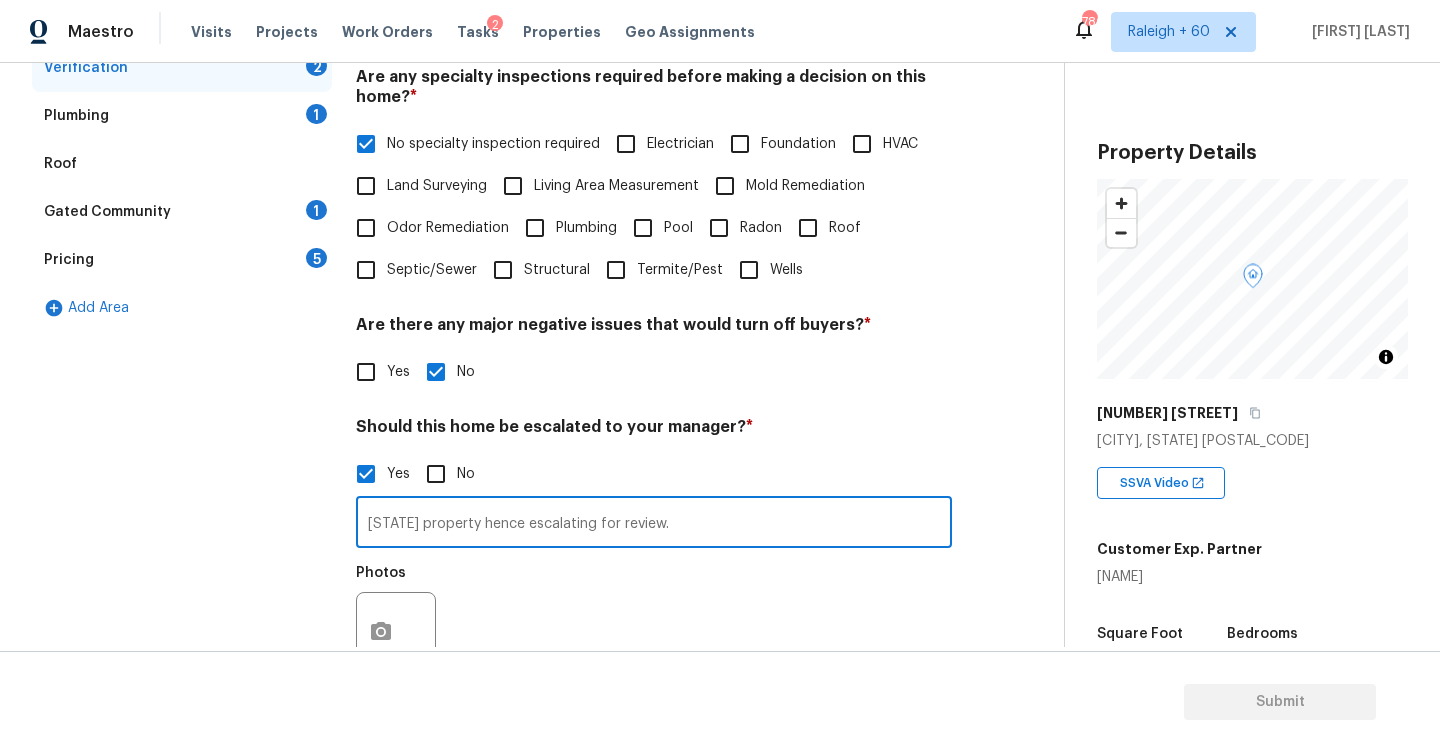 scroll, scrollTop: 641, scrollLeft: 0, axis: vertical 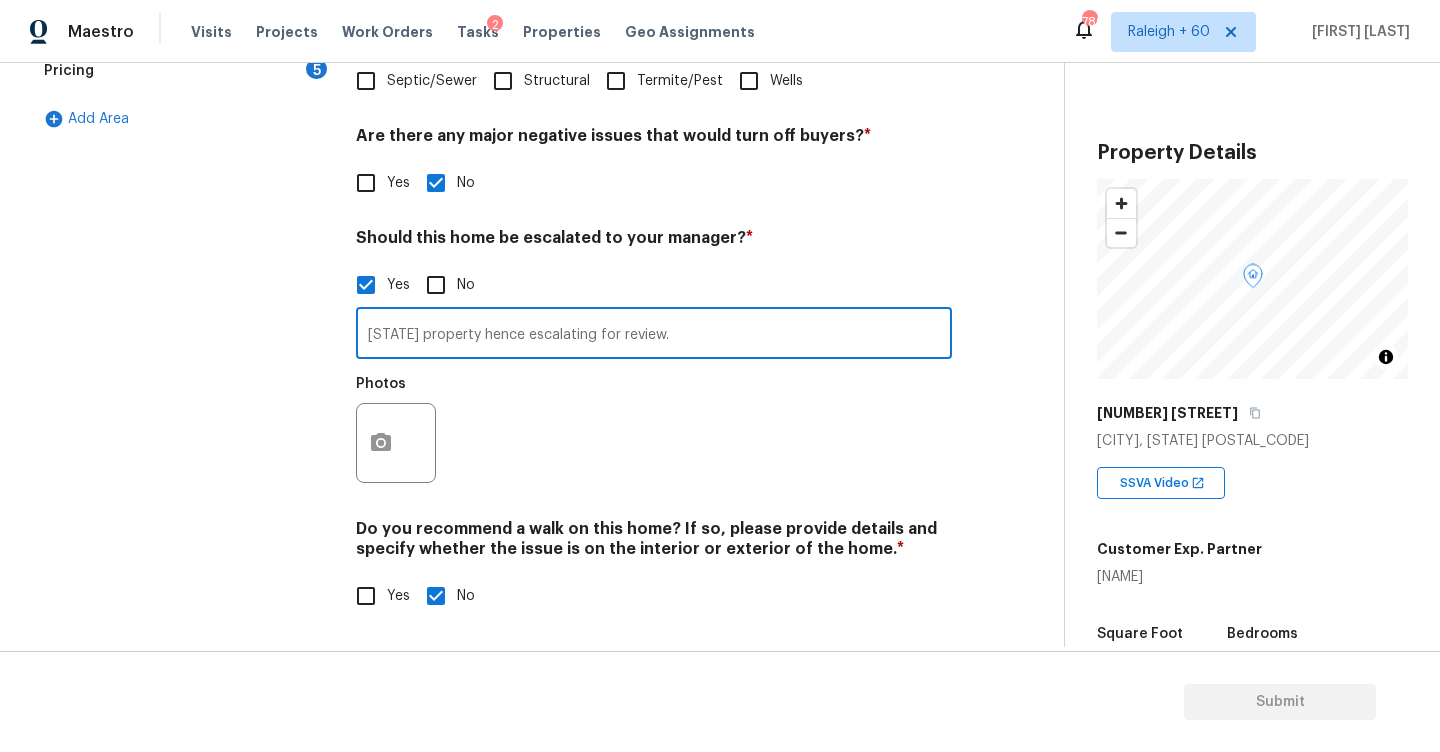 type on "[STATE] property hence escalating for review." 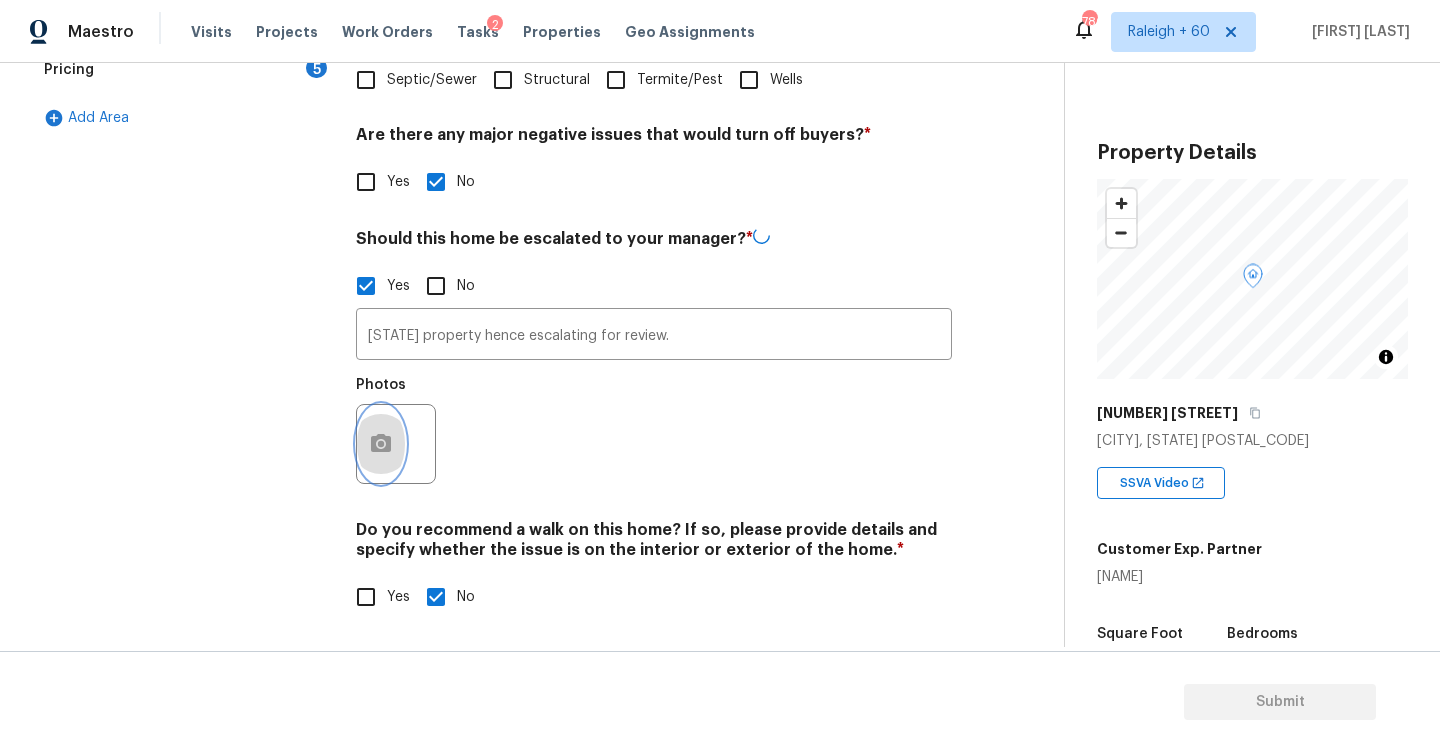 click 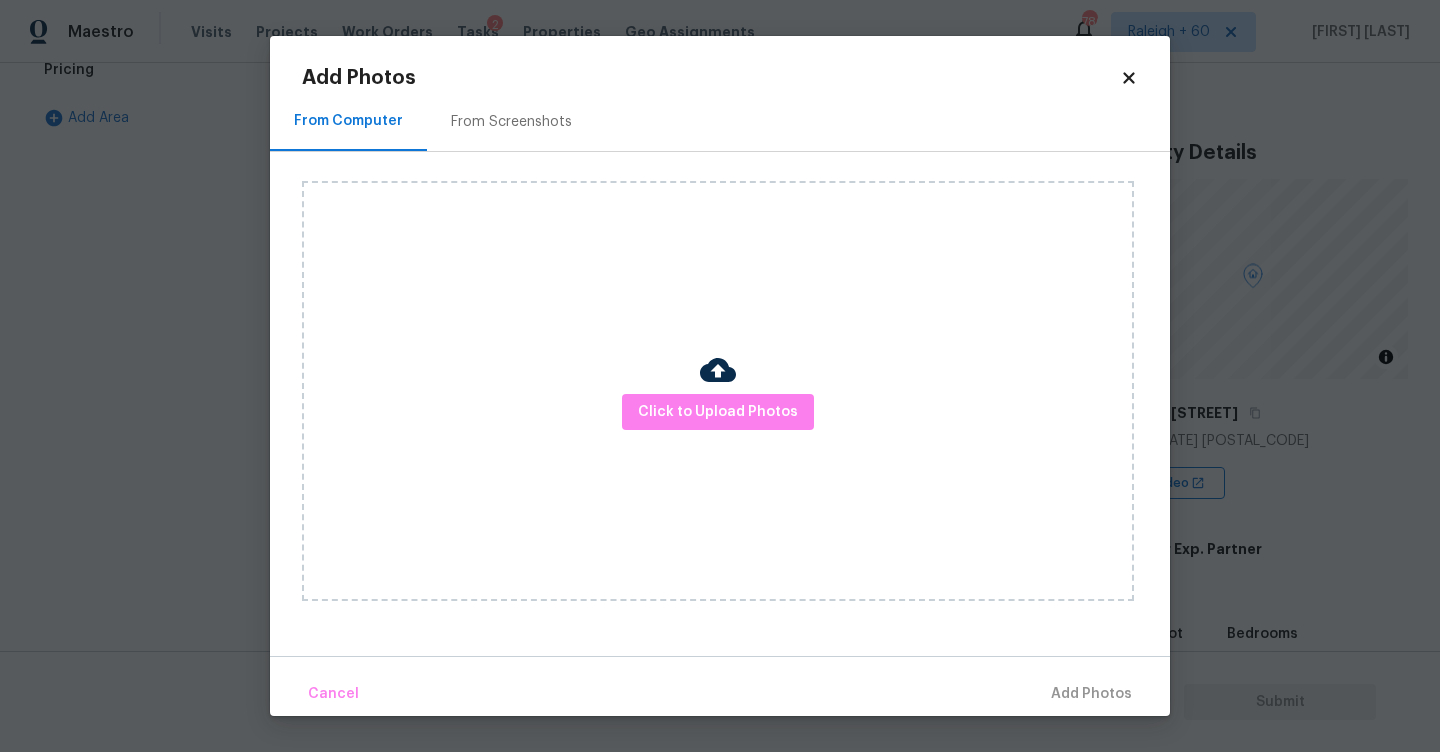 click on "From Screenshots" at bounding box center (511, 122) 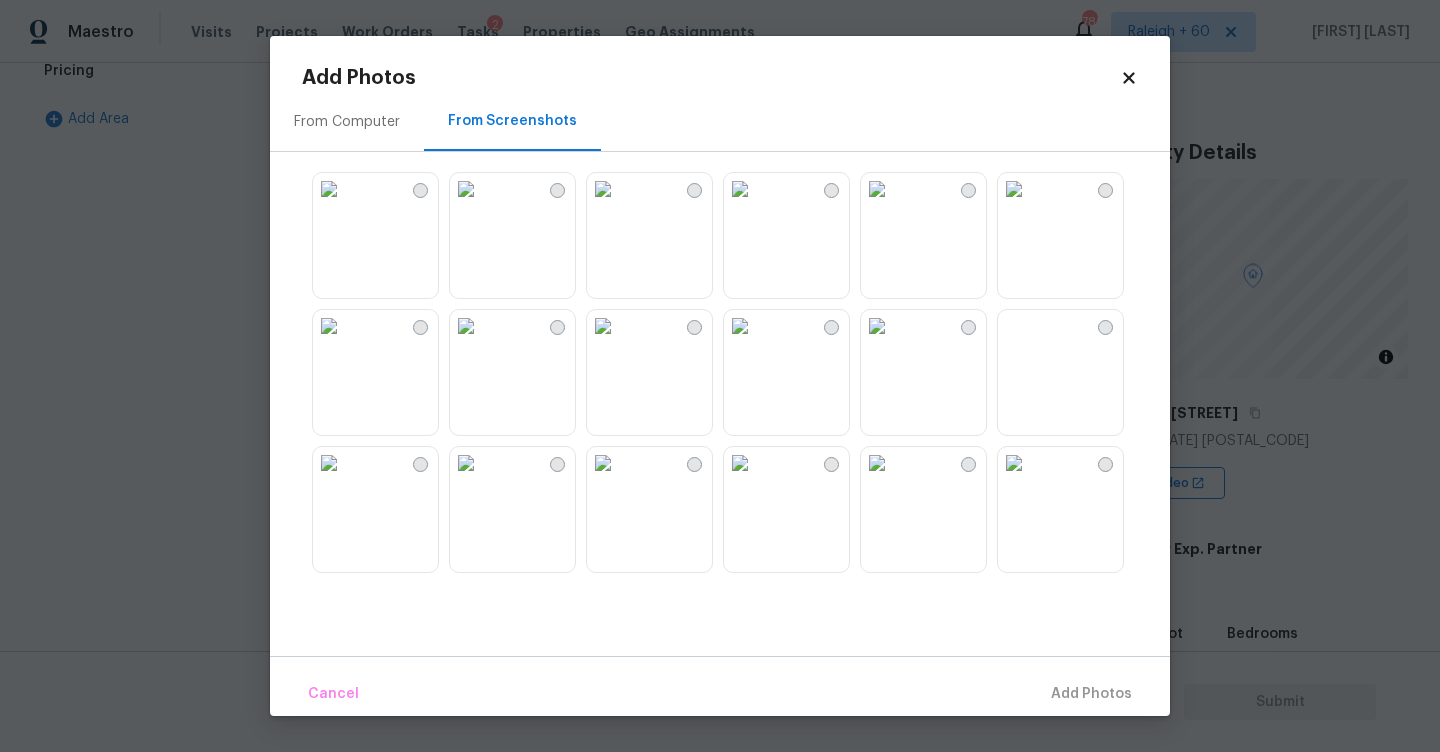 click at bounding box center (877, 189) 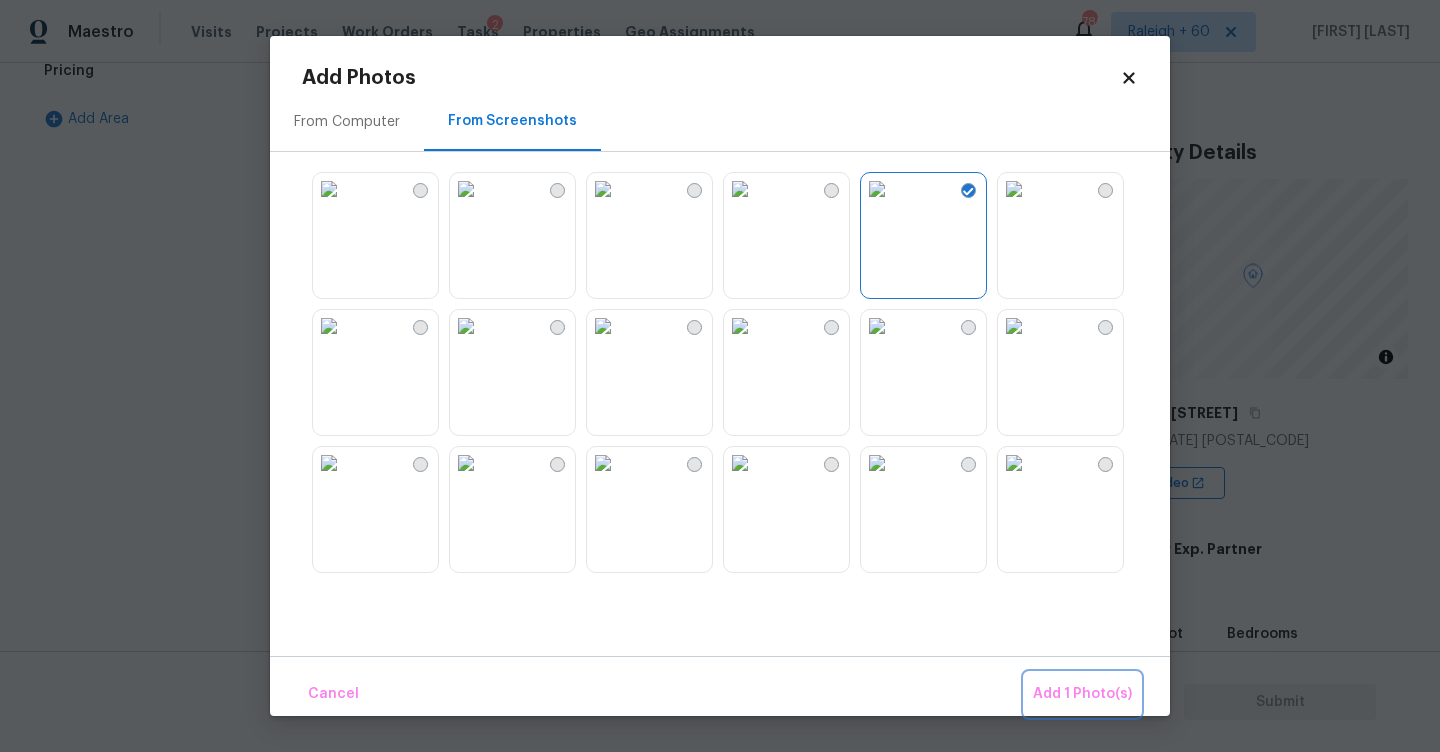 click on "Add 1 Photo(s)" at bounding box center [1082, 694] 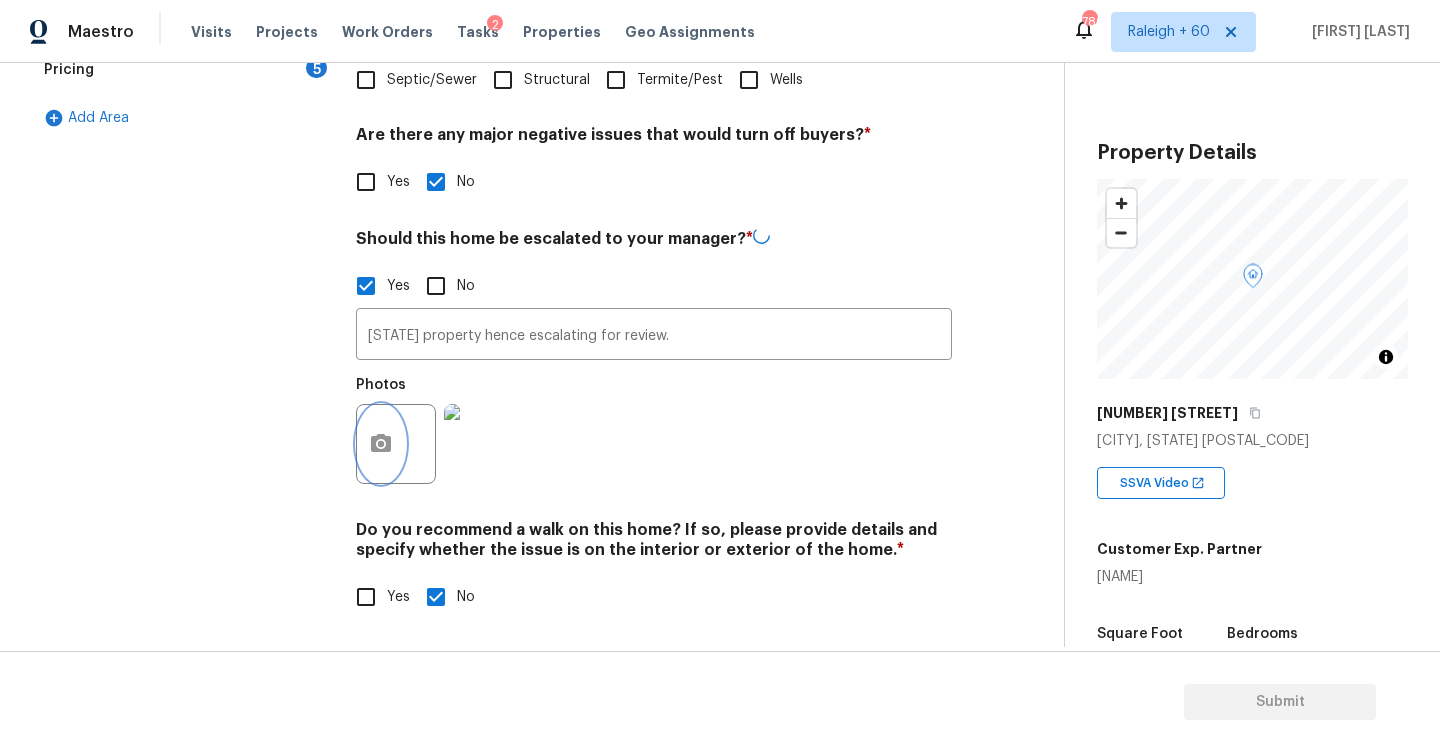 scroll, scrollTop: 641, scrollLeft: 0, axis: vertical 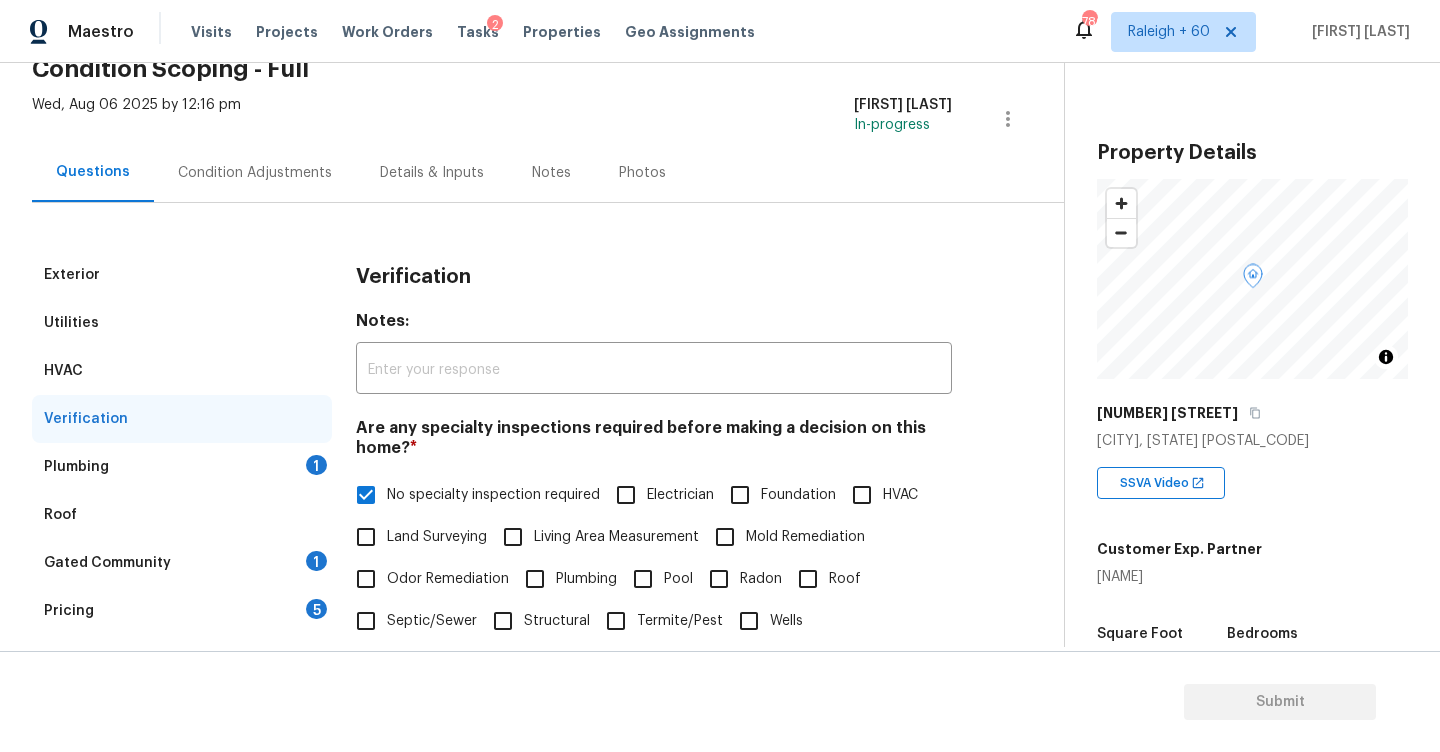 drag, startPoint x: 289, startPoint y: 472, endPoint x: 391, endPoint y: 509, distance: 108.503456 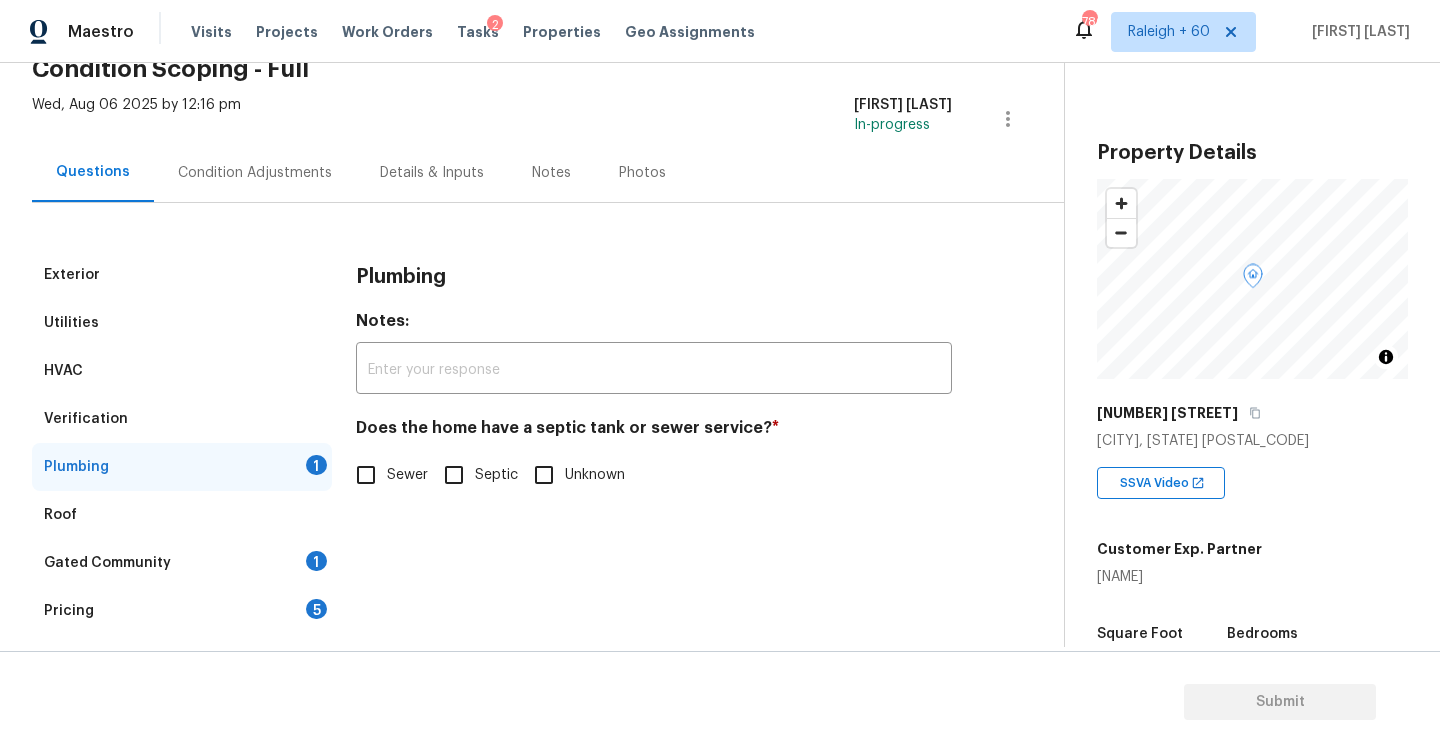 scroll, scrollTop: 142, scrollLeft: 0, axis: vertical 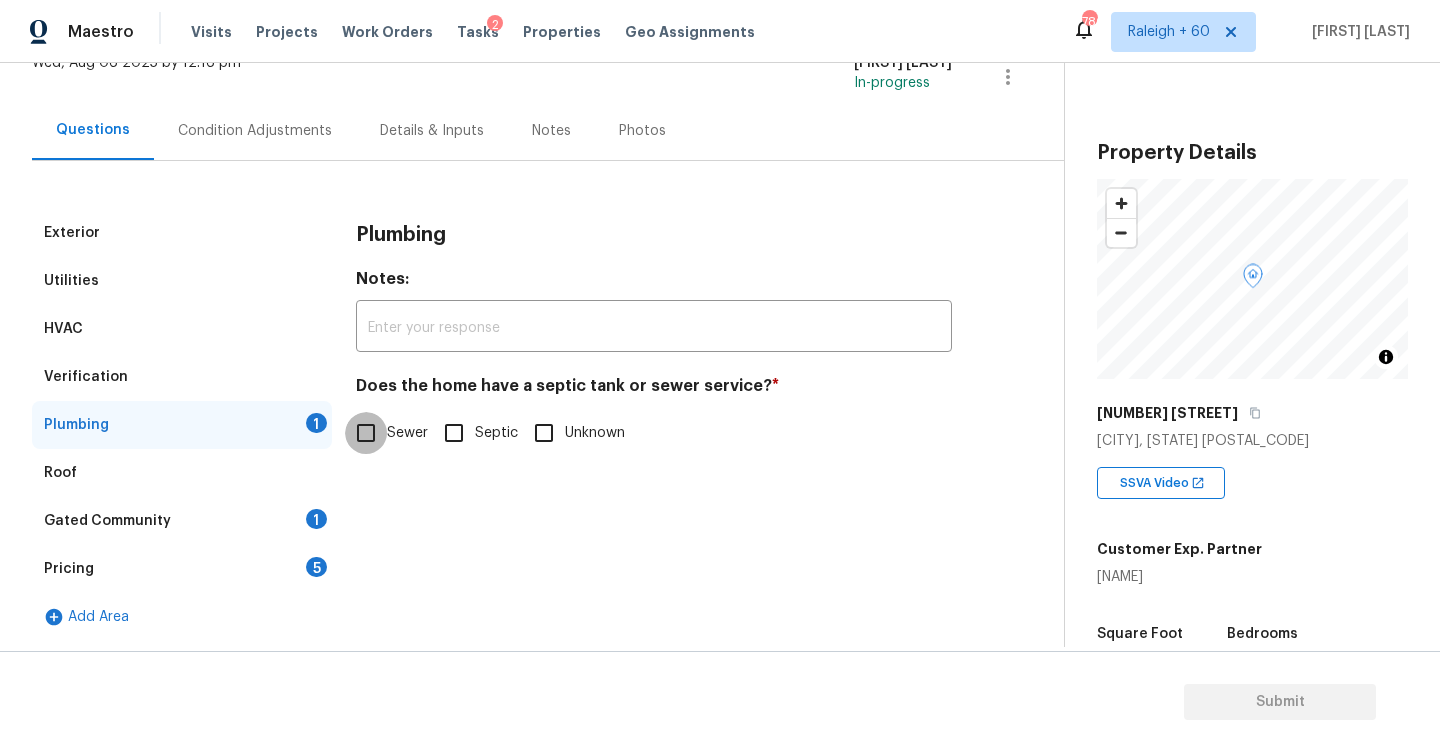 click on "Sewer" at bounding box center (366, 433) 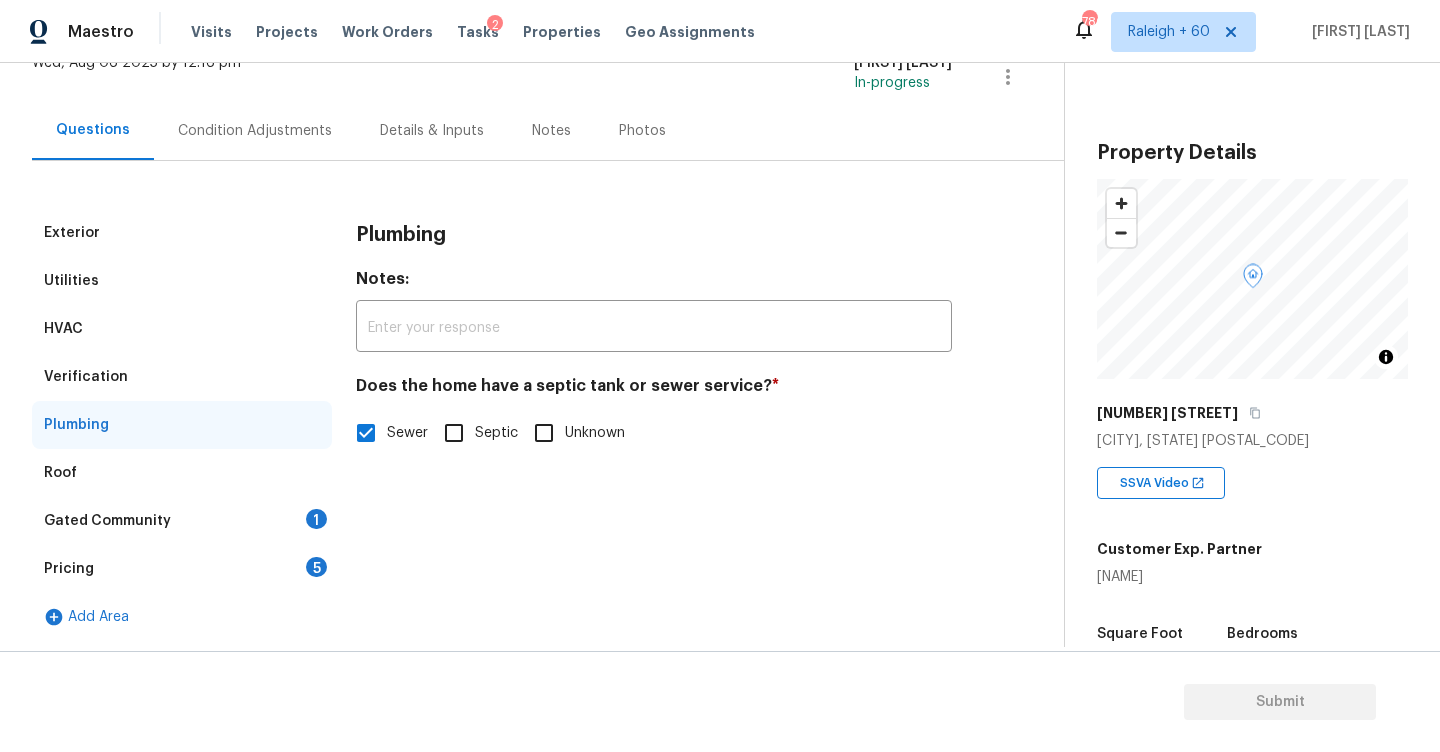 click on "1" at bounding box center (316, 519) 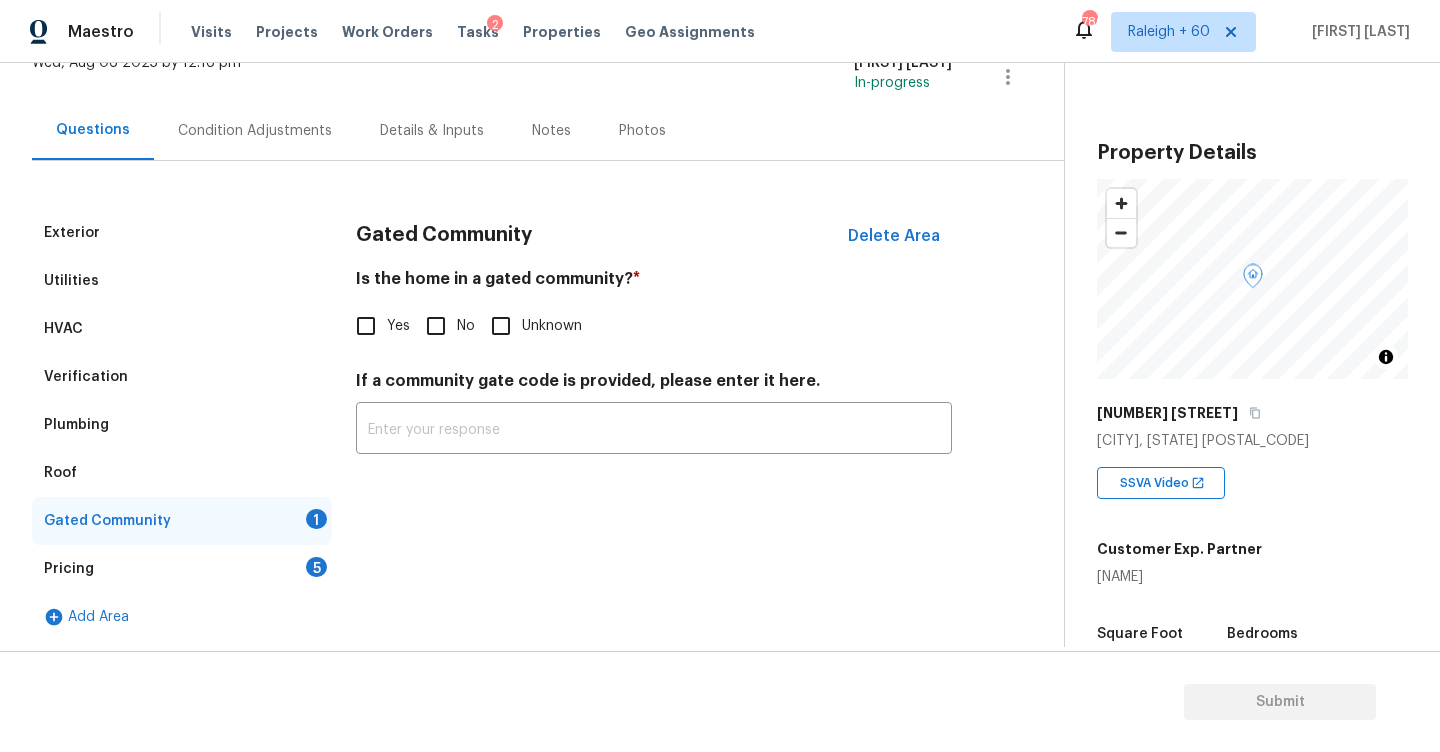 click on "No" at bounding box center (436, 326) 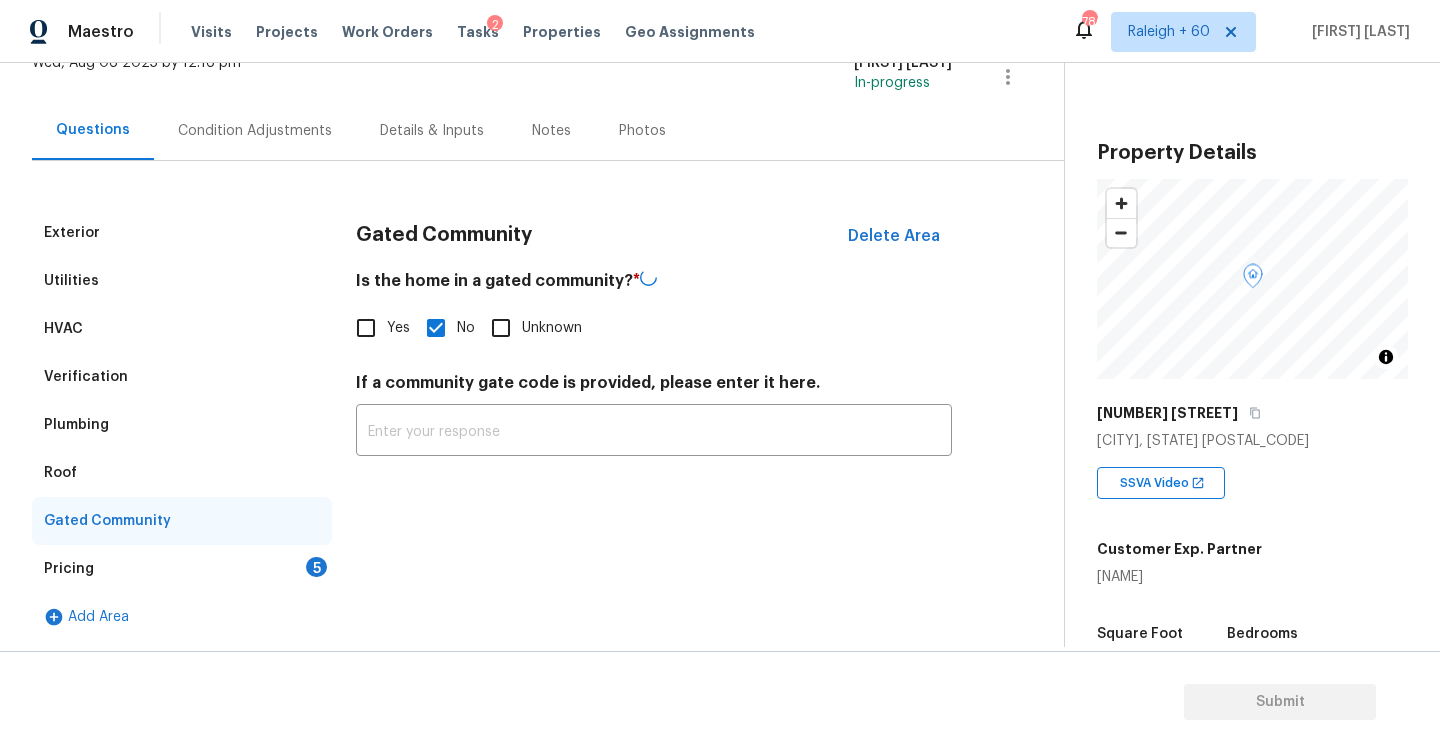 click on "Pricing 5" at bounding box center (182, 569) 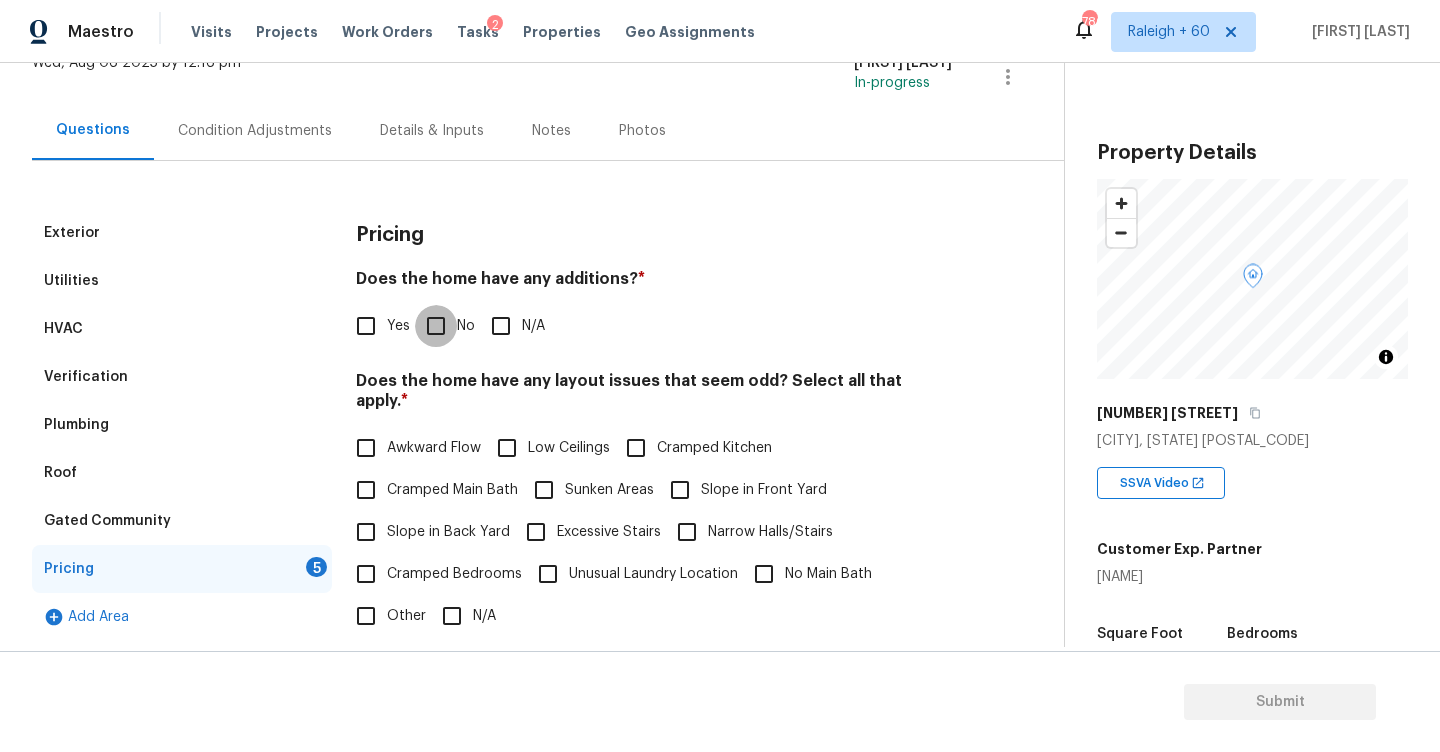 click on "No" at bounding box center (436, 326) 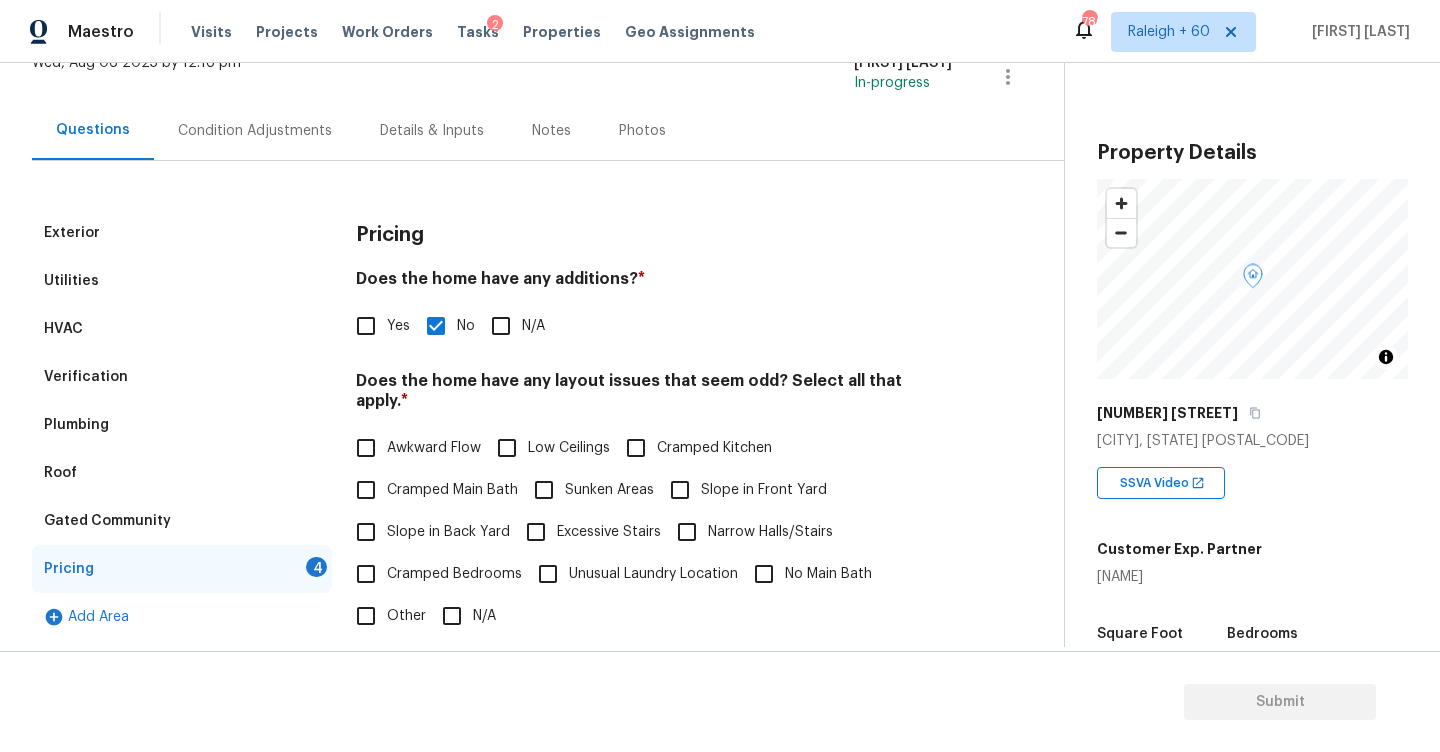 click on "Slope in Back Yard" at bounding box center [448, 532] 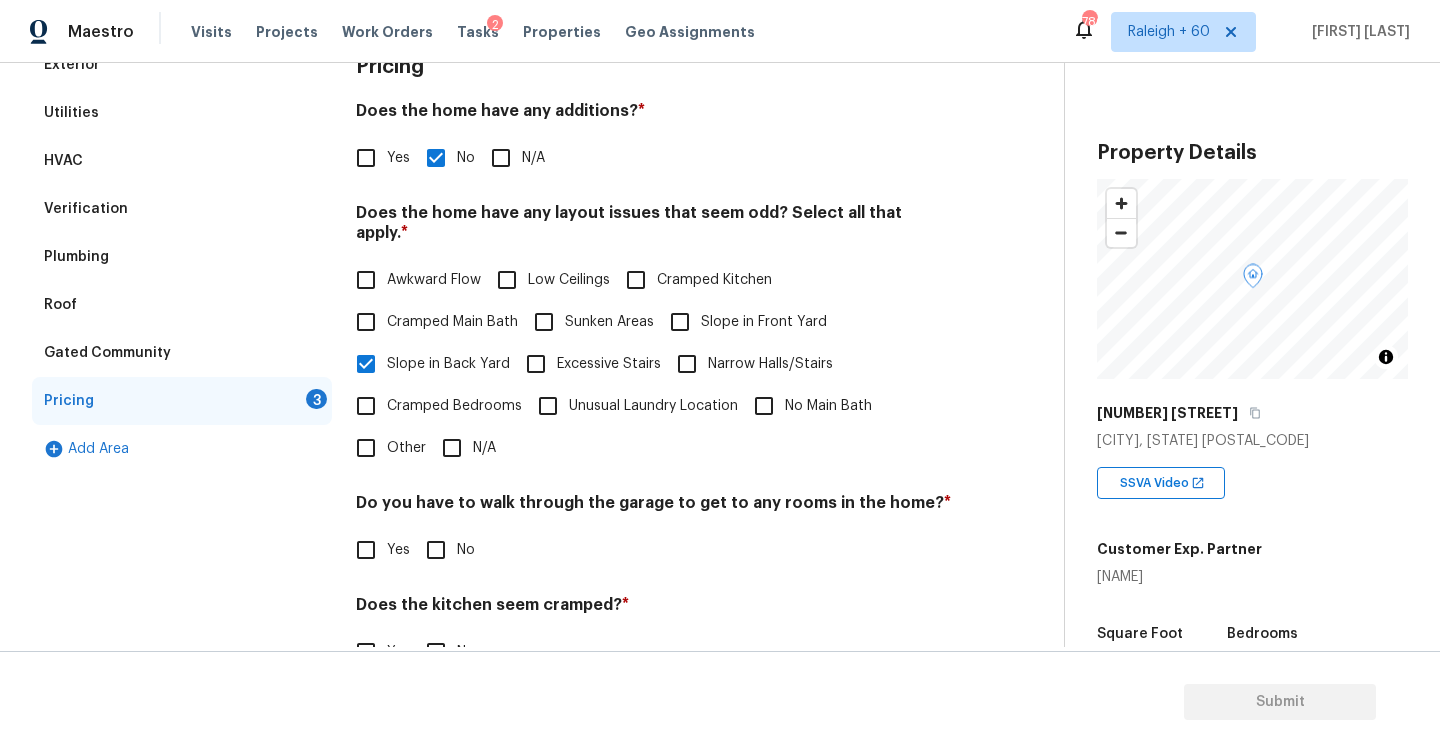 scroll, scrollTop: 408, scrollLeft: 0, axis: vertical 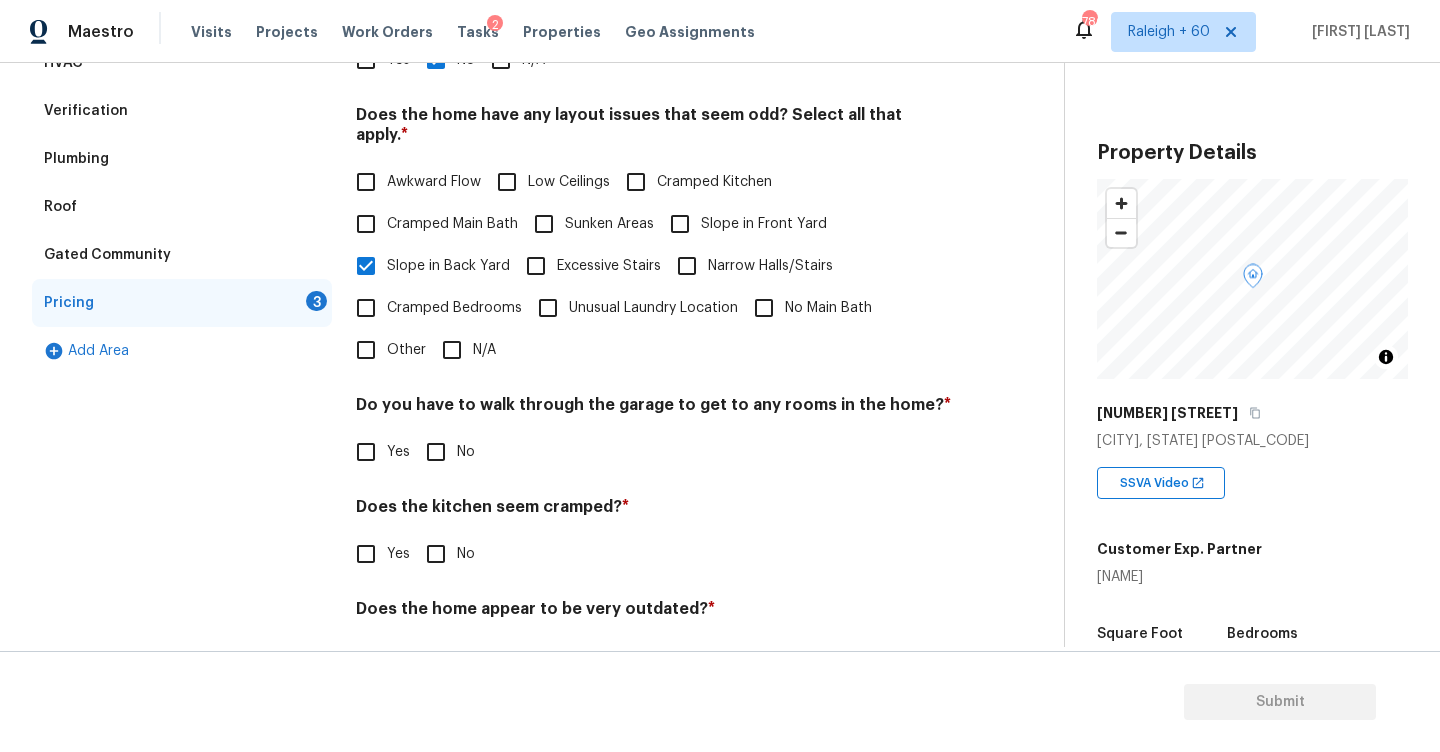 click on "No" at bounding box center [436, 452] 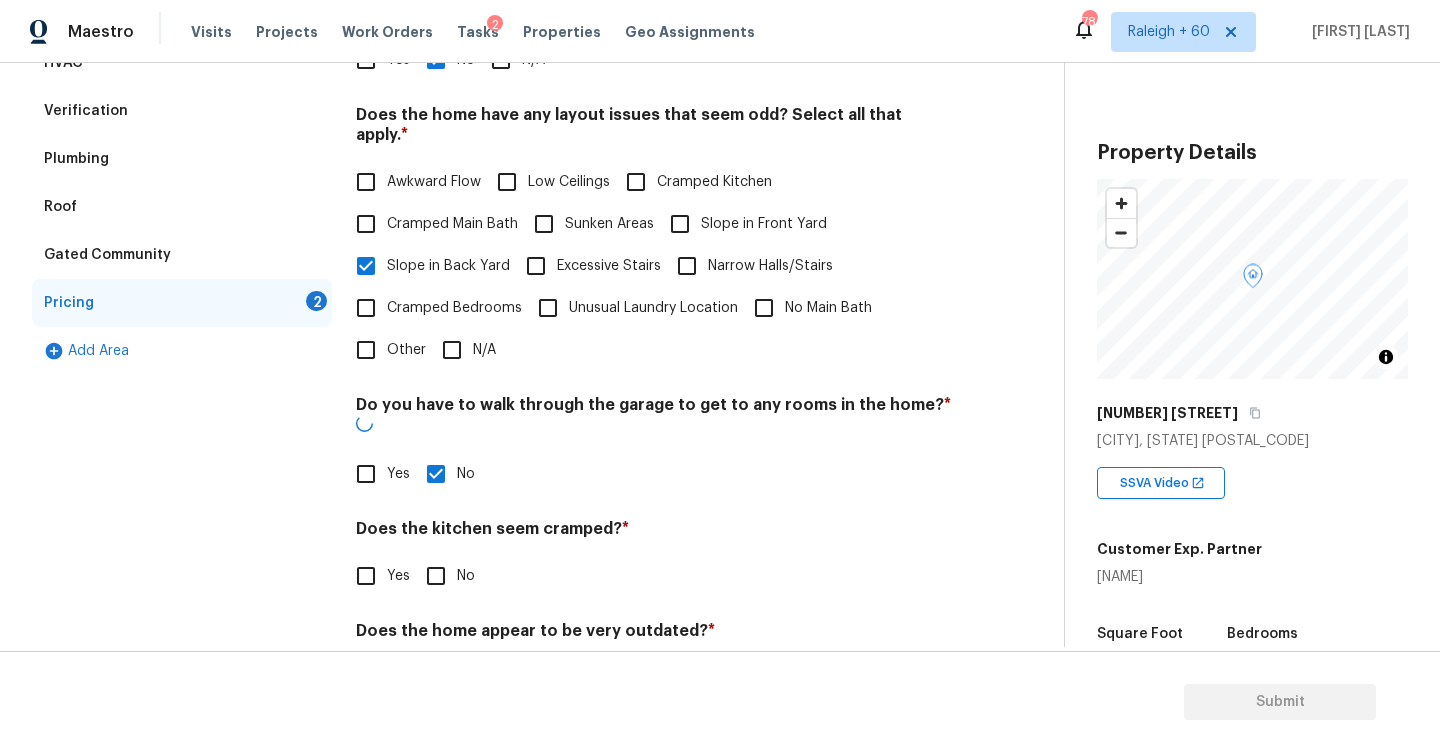 click on "No" at bounding box center [436, 576] 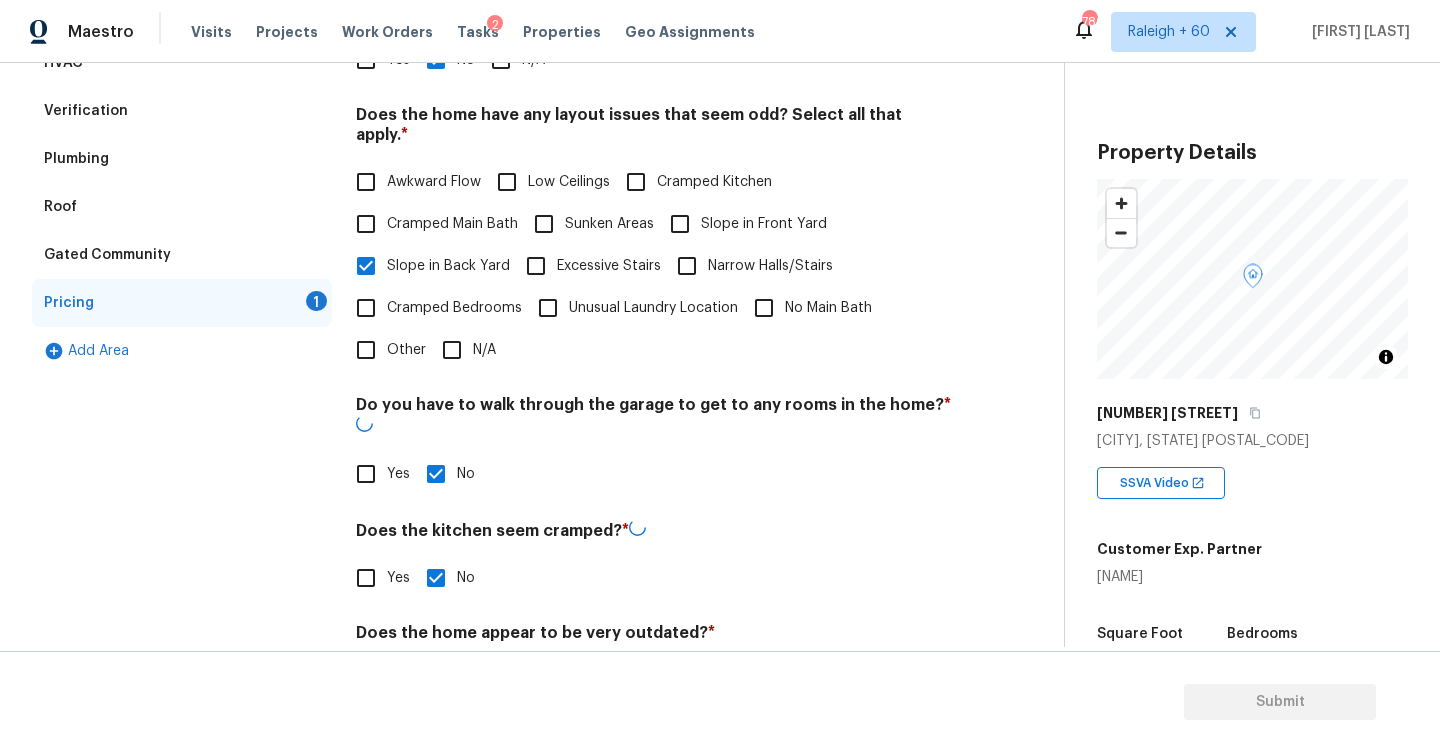 click on "No" at bounding box center (436, 680) 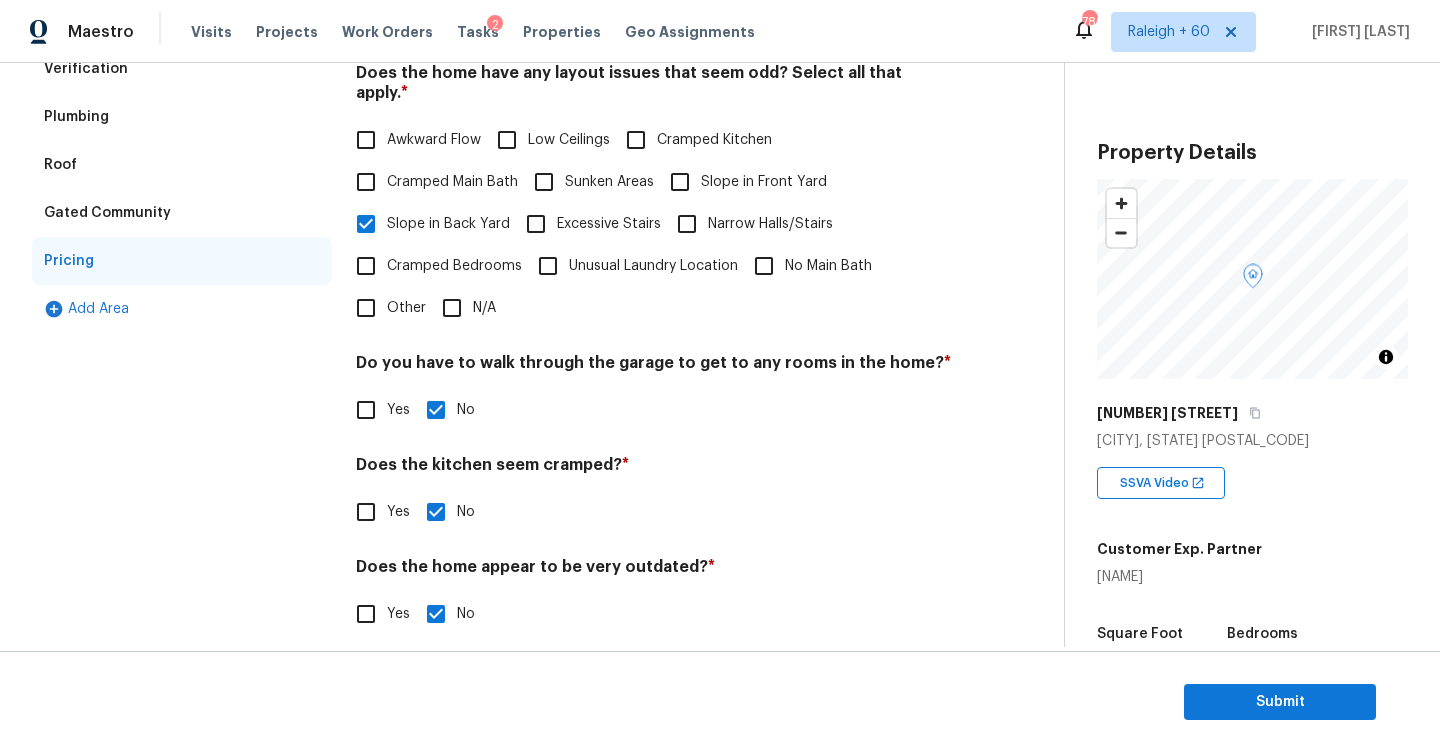 scroll, scrollTop: 0, scrollLeft: 0, axis: both 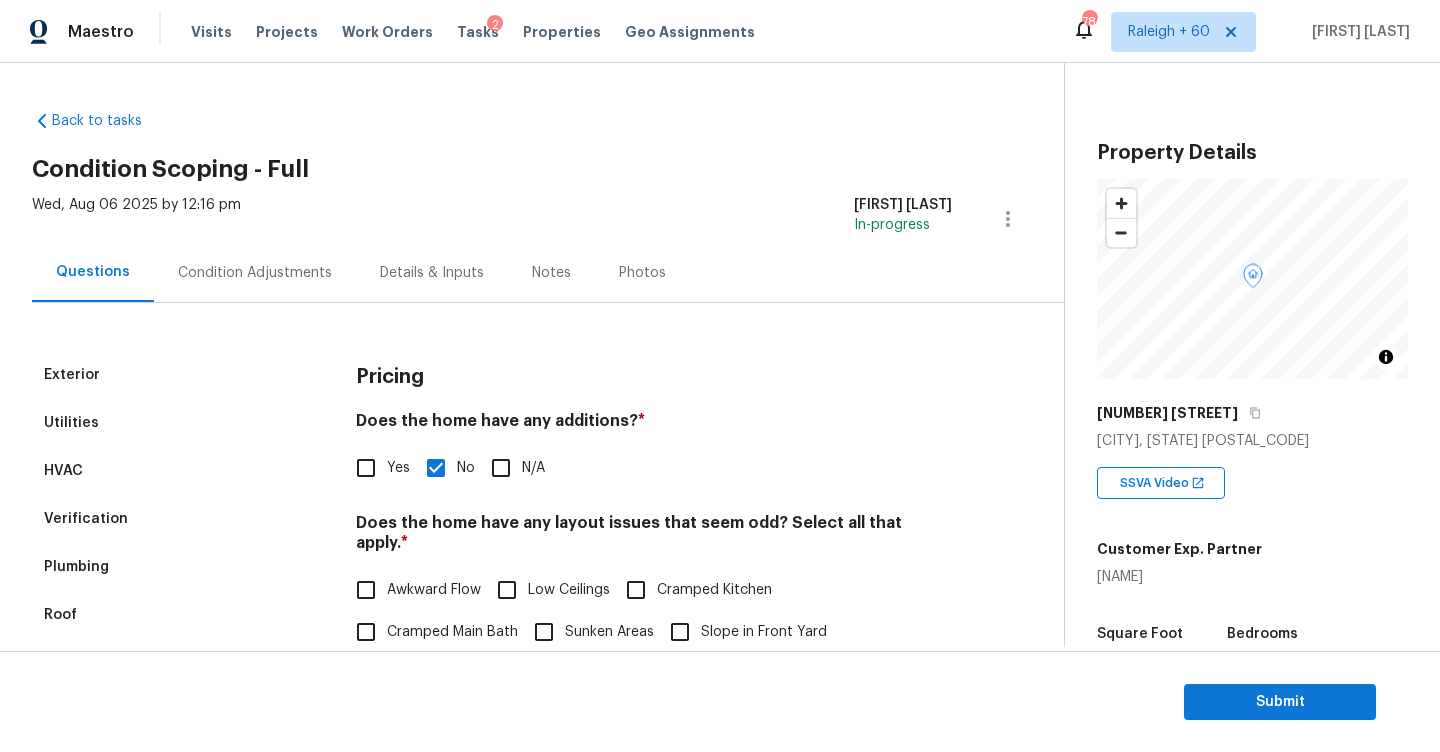 click on "Condition Adjustments" at bounding box center (255, 272) 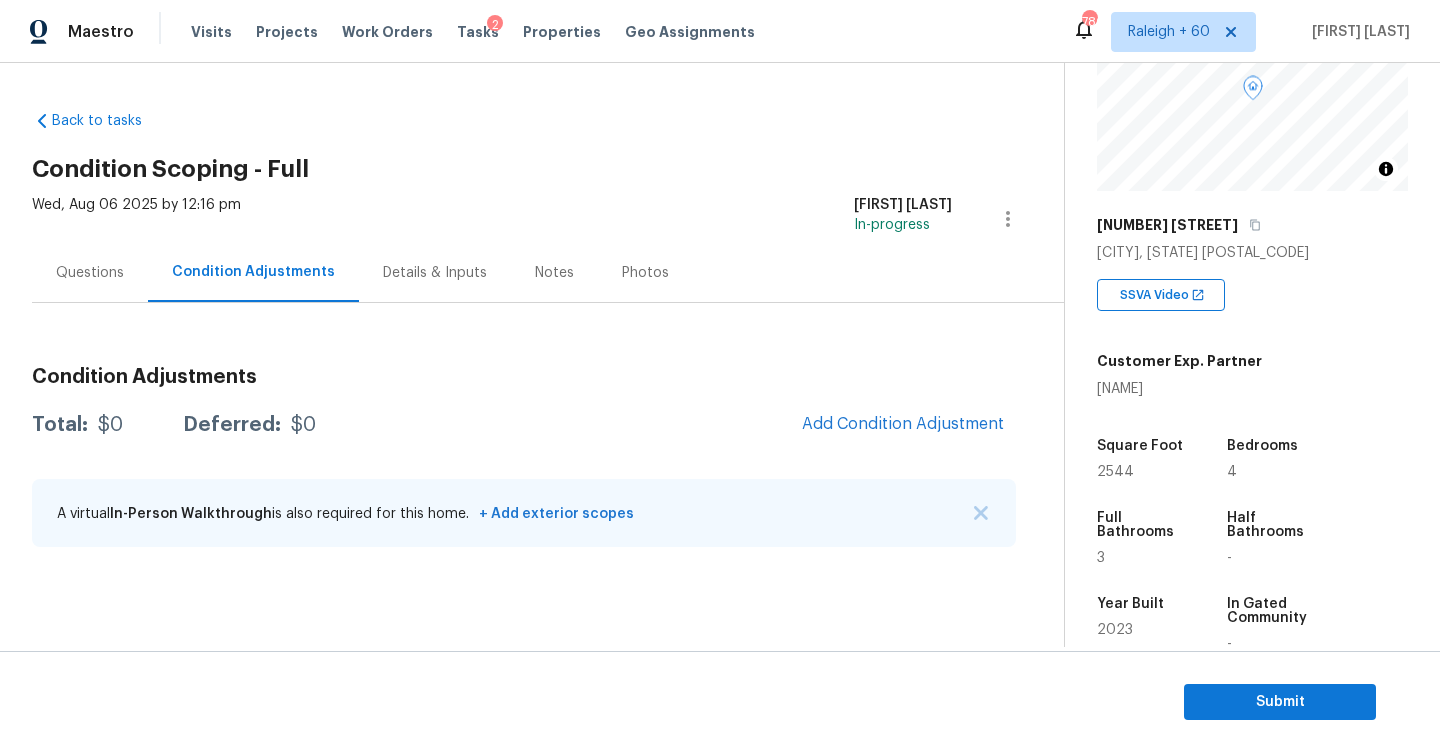 scroll, scrollTop: 289, scrollLeft: 0, axis: vertical 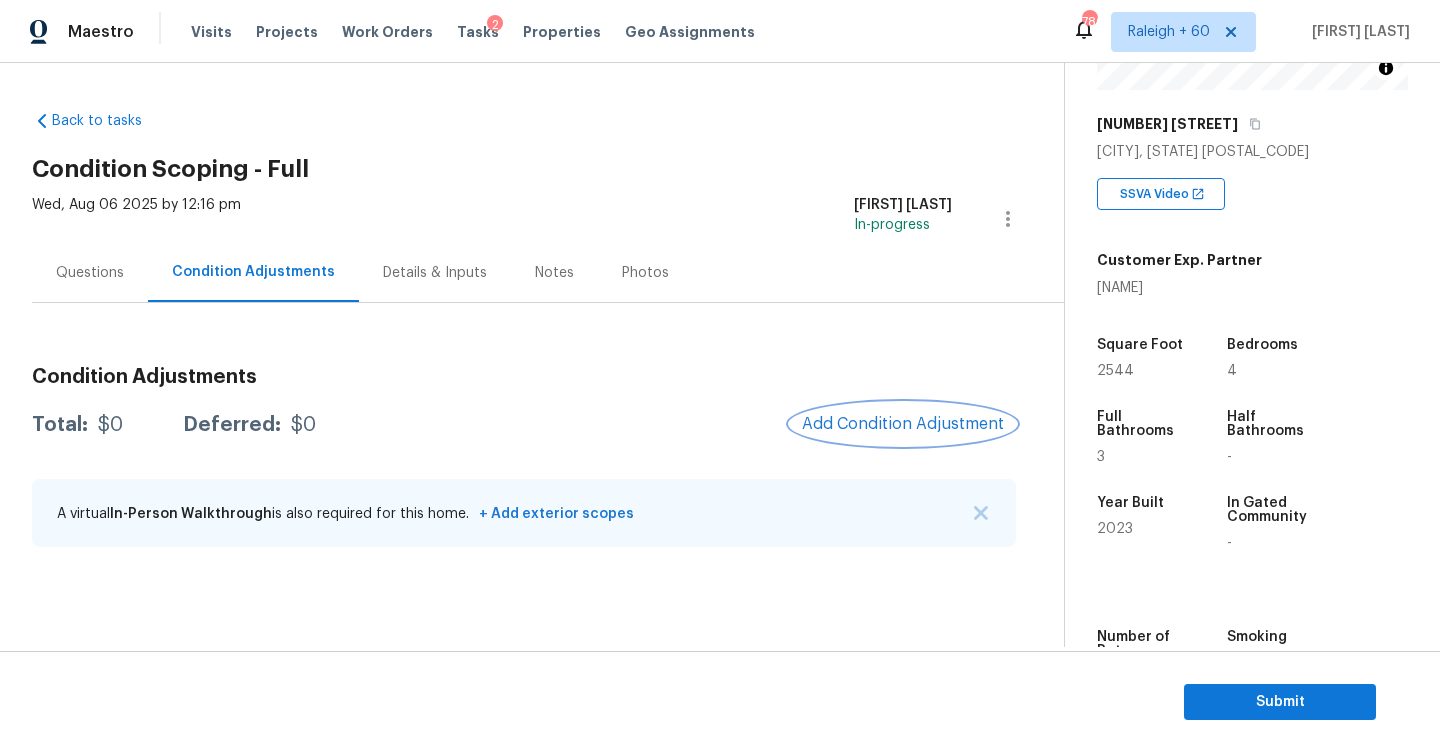 click on "Add Condition Adjustment" at bounding box center [903, 424] 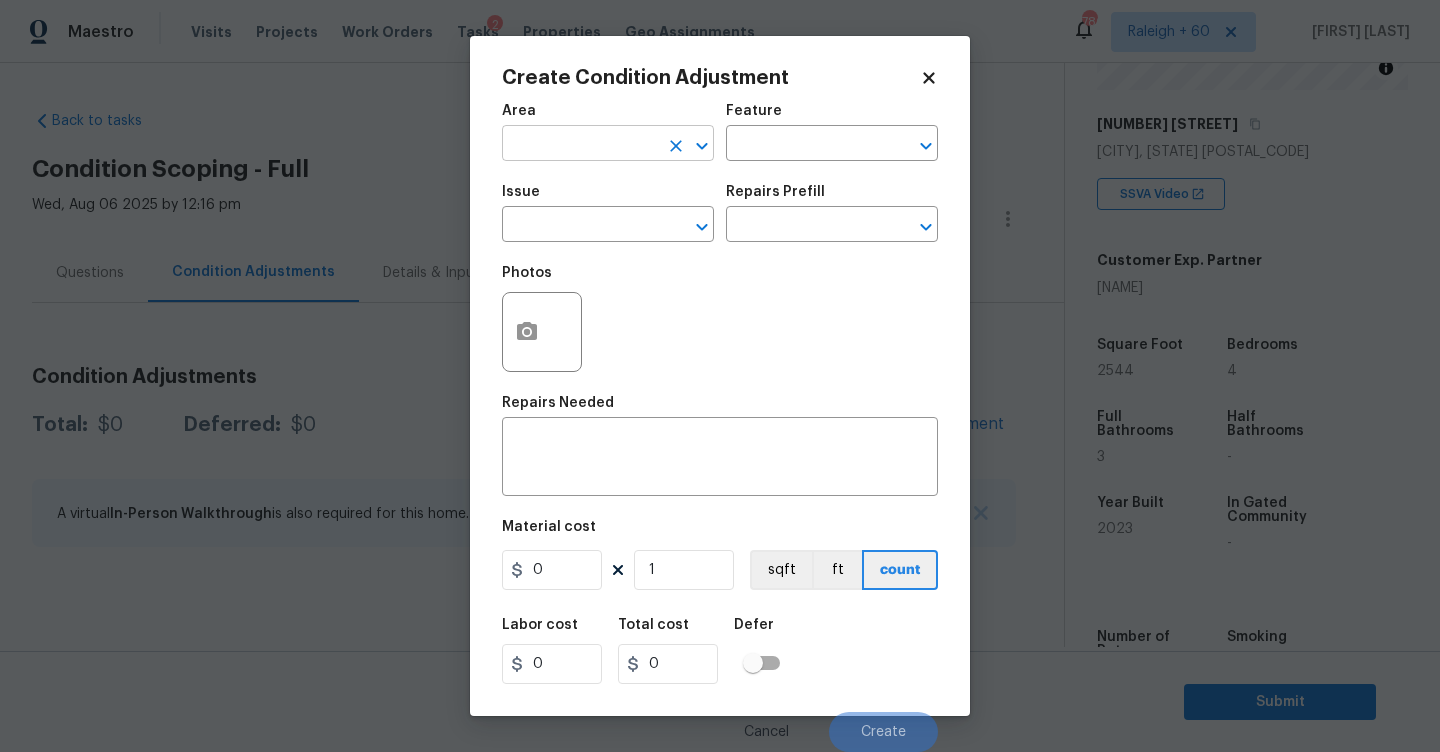 click at bounding box center [580, 145] 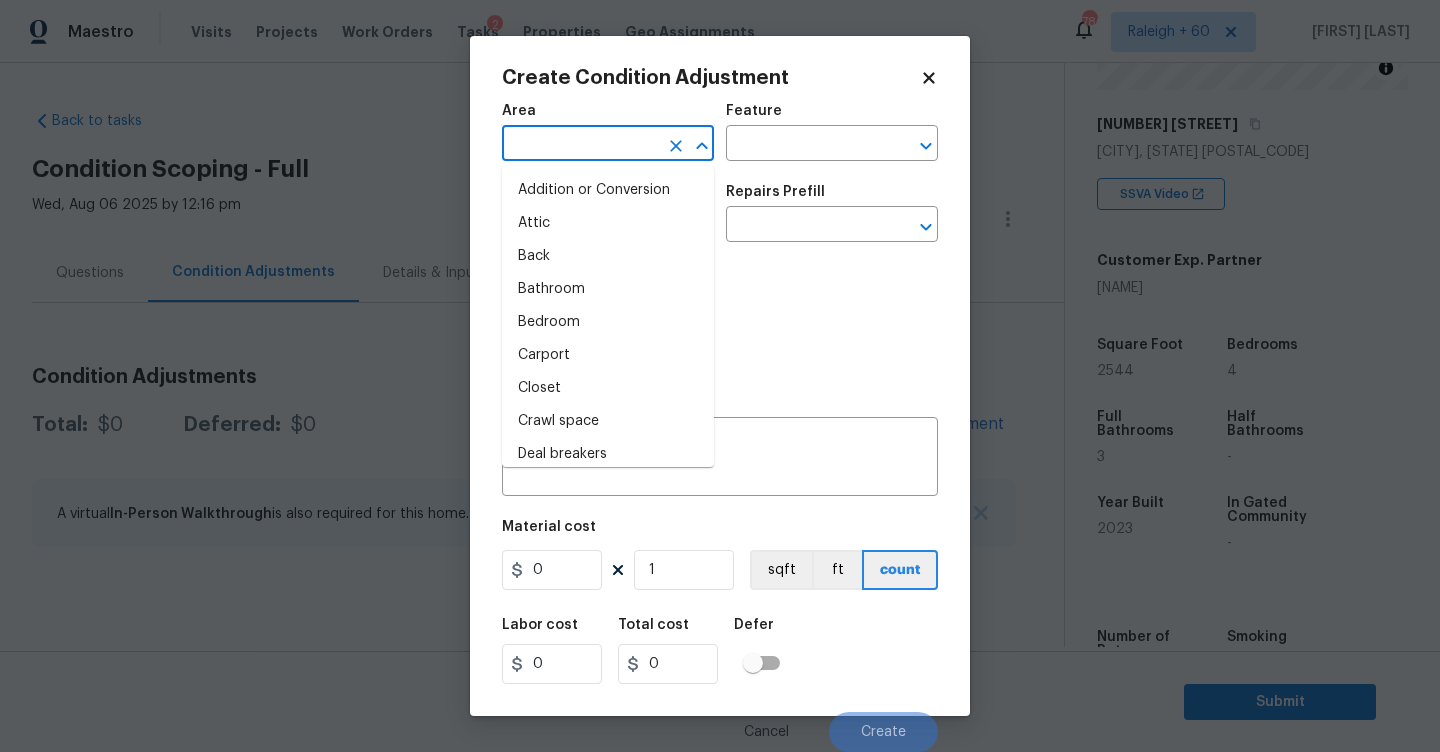 type on "x" 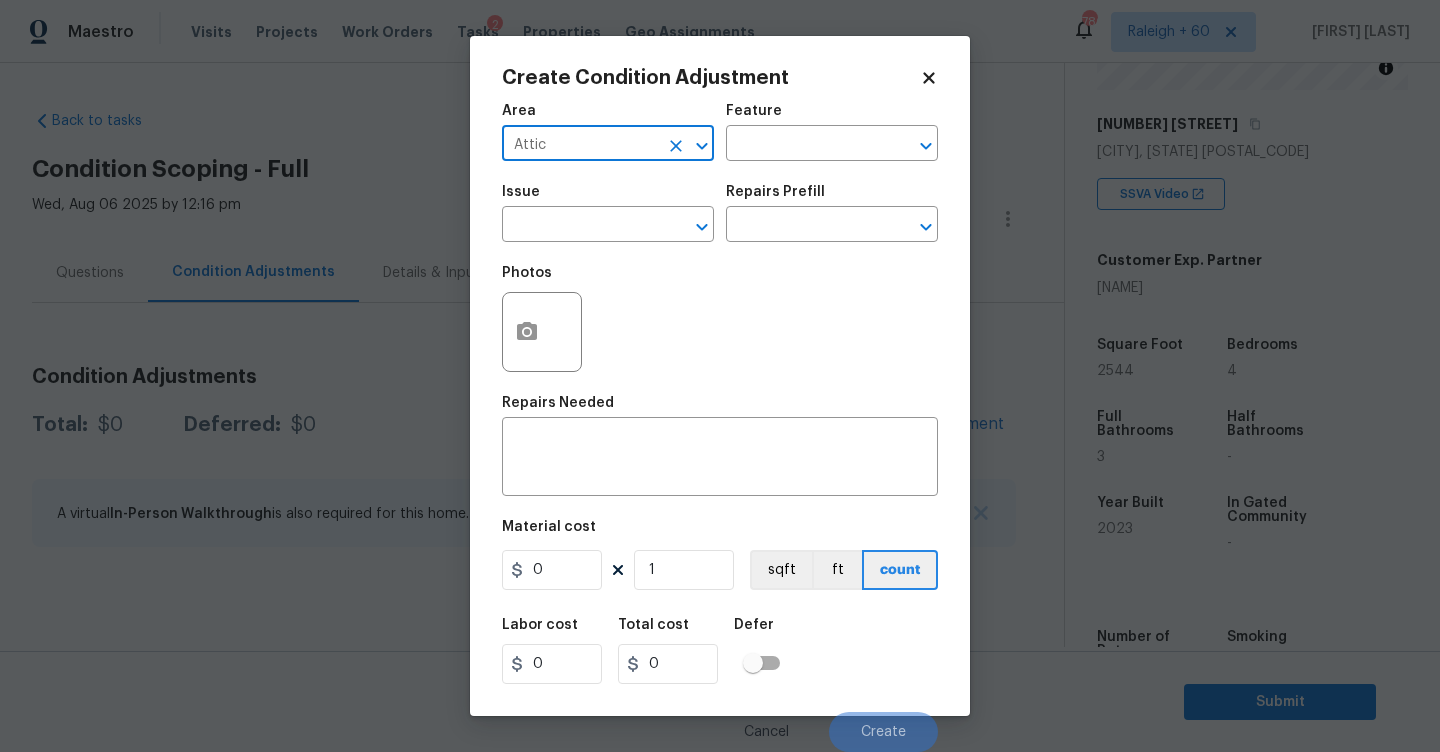 click on "Attic" at bounding box center [580, 145] 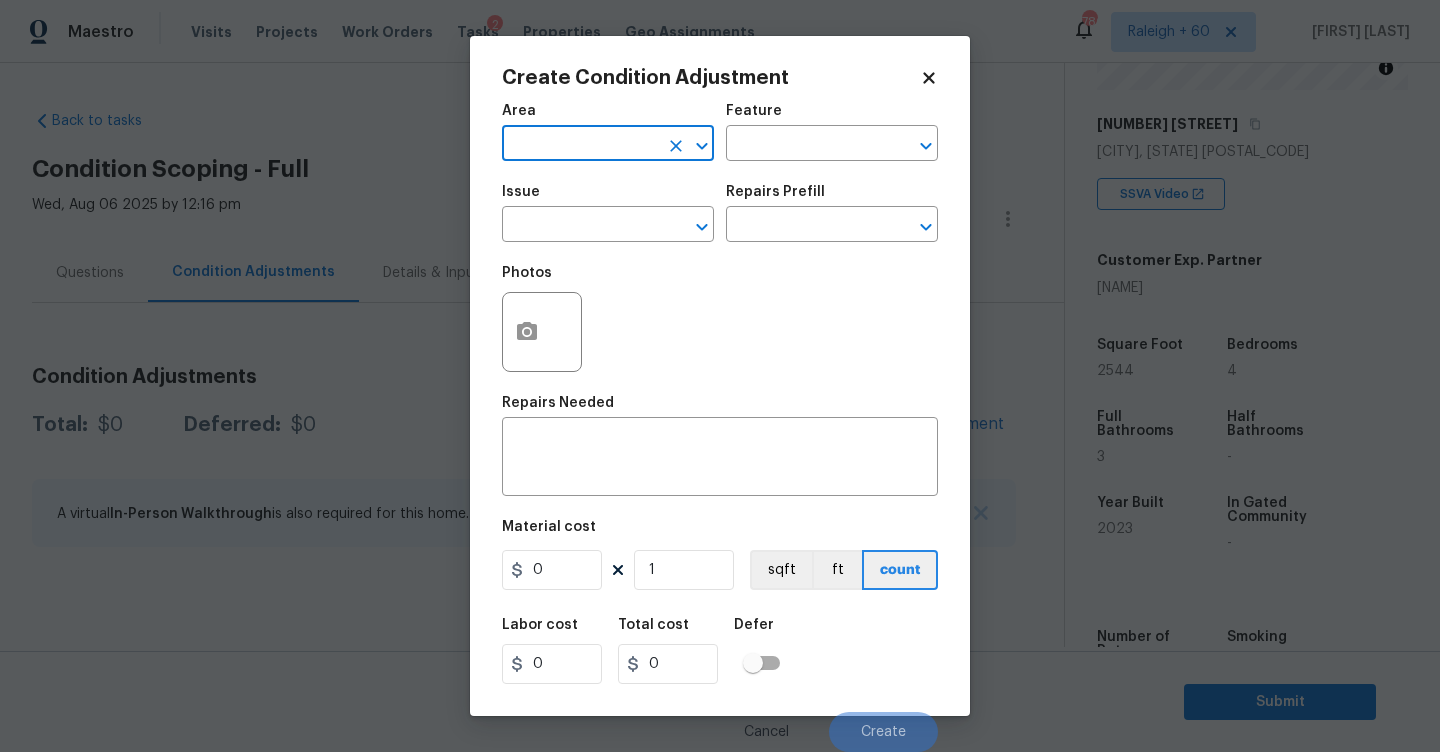 click at bounding box center [580, 145] 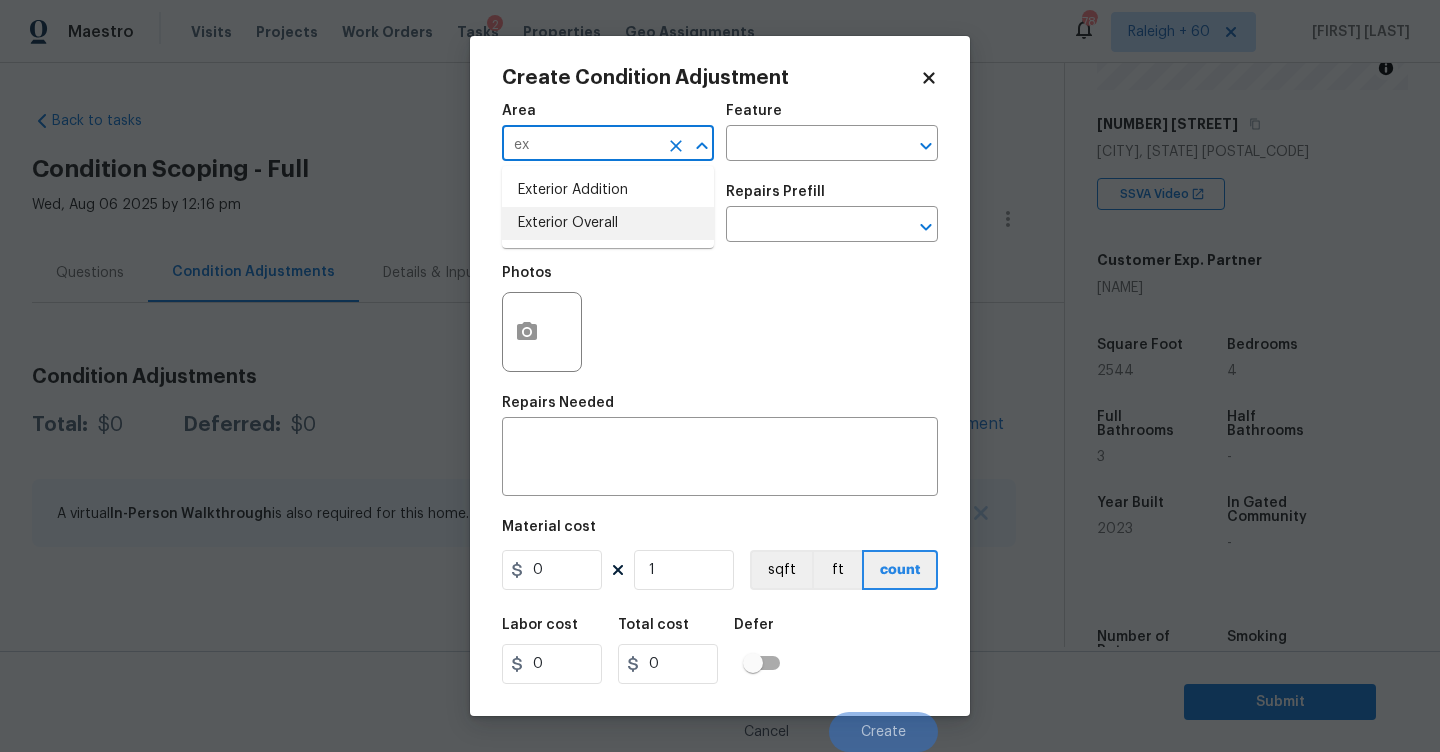 click on "Exterior Overall" at bounding box center (608, 223) 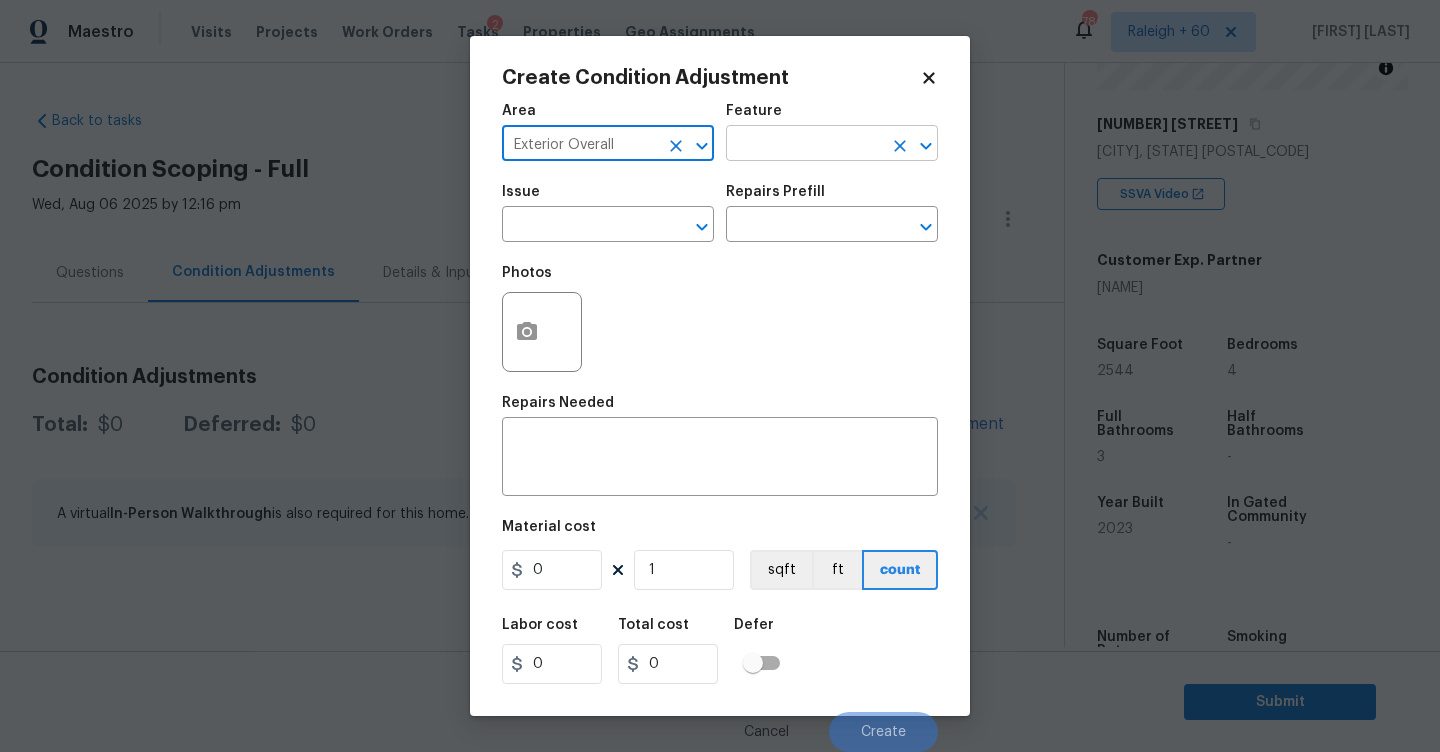 type on "Exterior Overall" 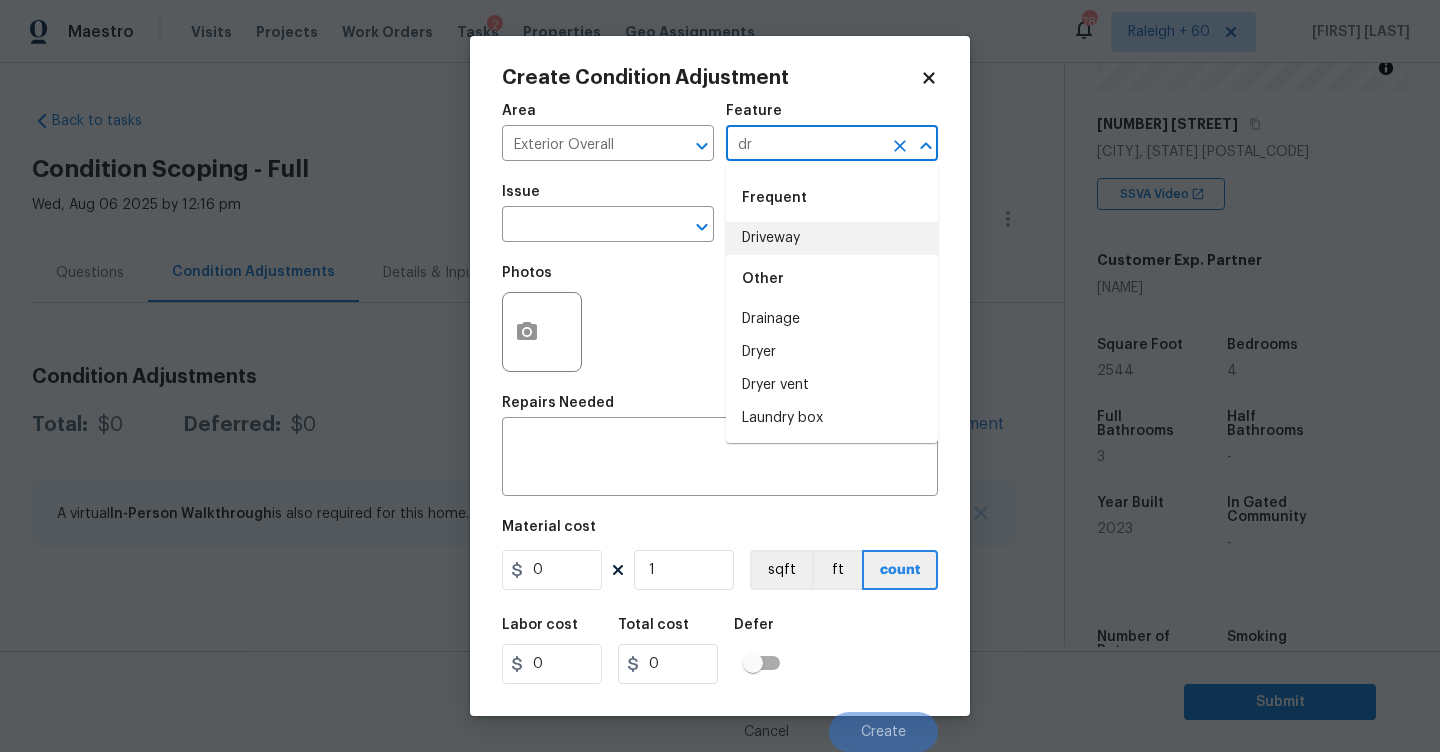 click on "Driveway" at bounding box center [832, 238] 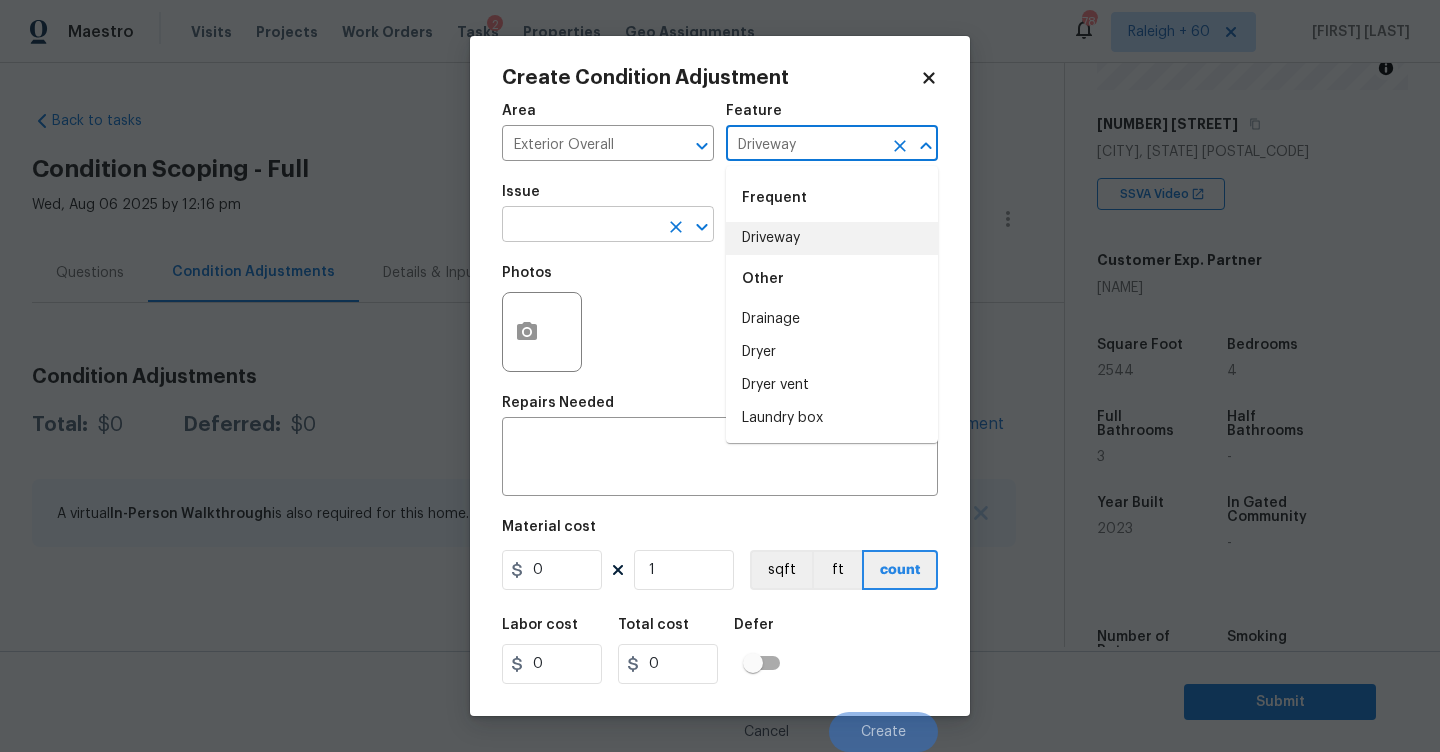 type on "Driveway" 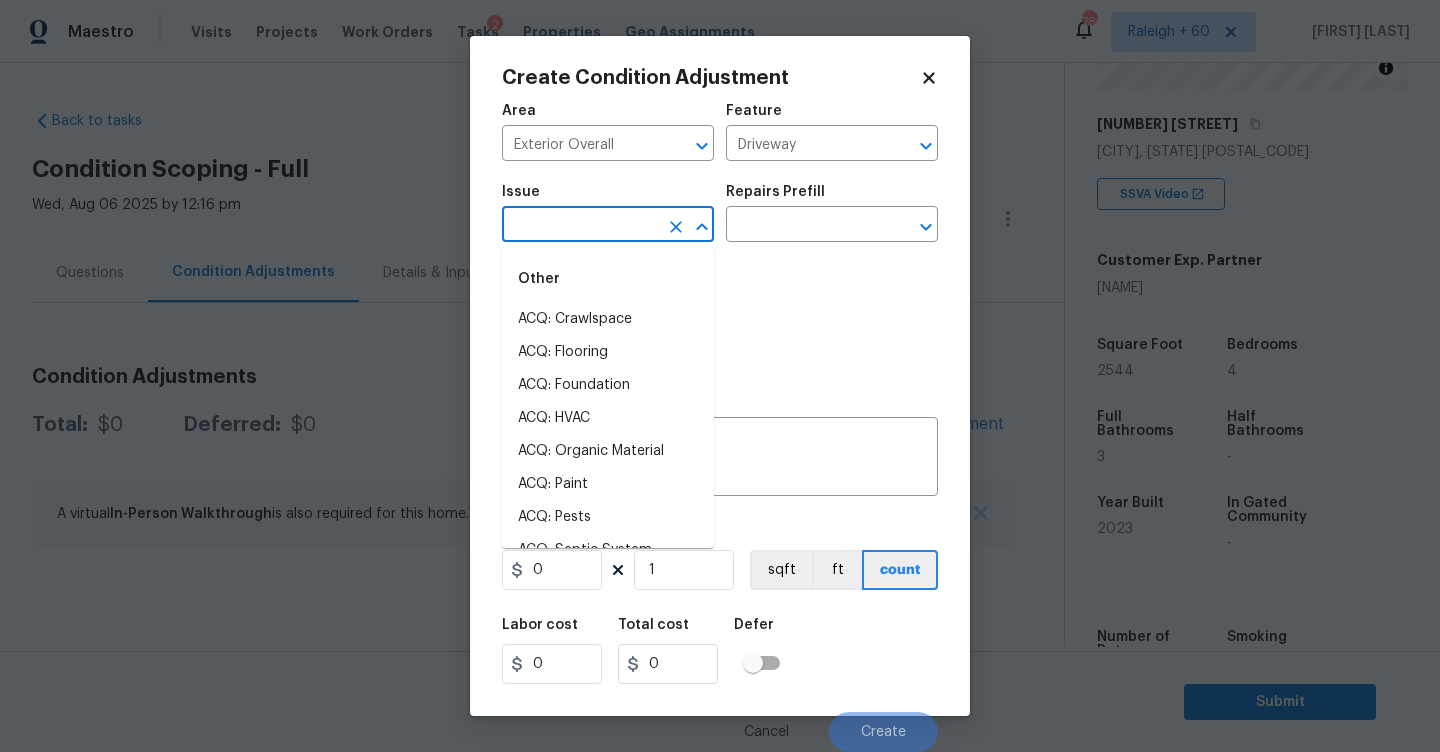 click at bounding box center [580, 226] 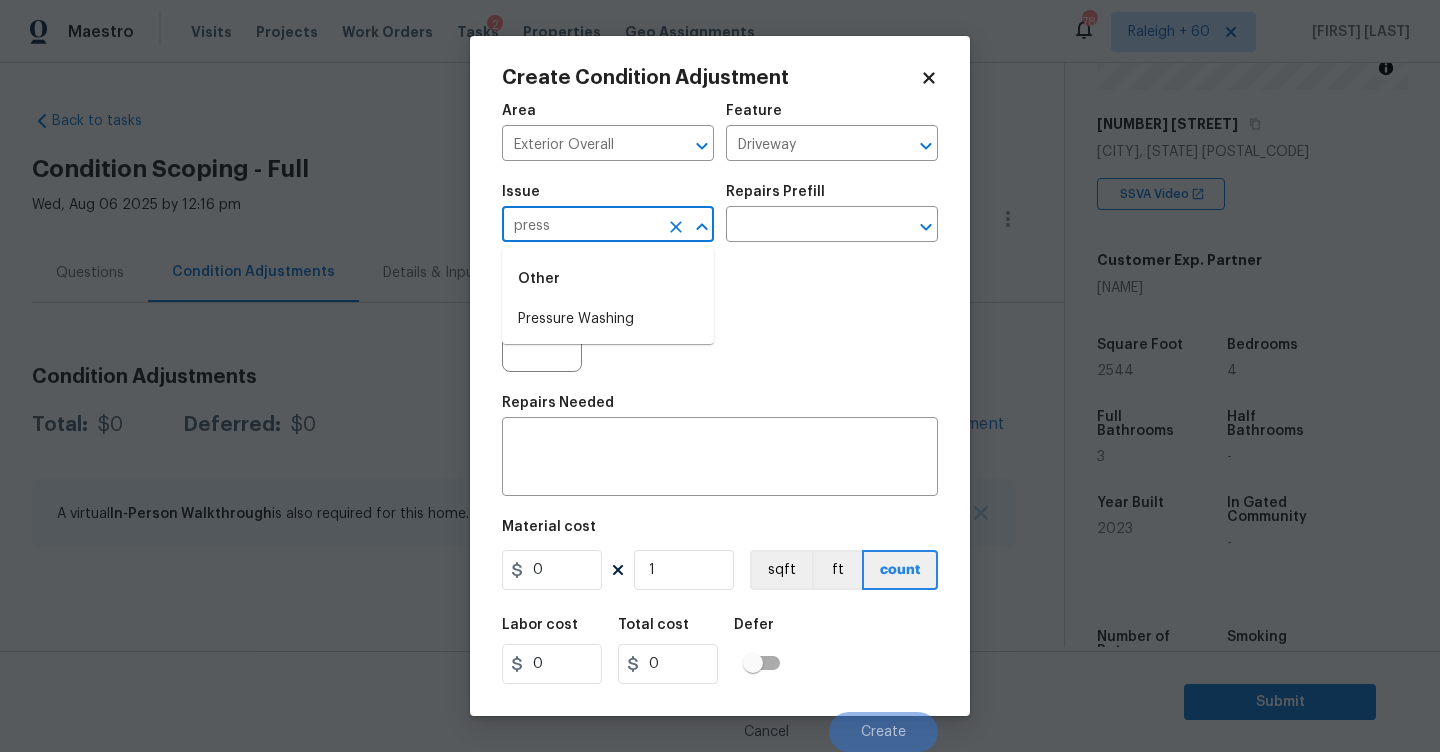 click on "Pressure Washing" at bounding box center [608, 319] 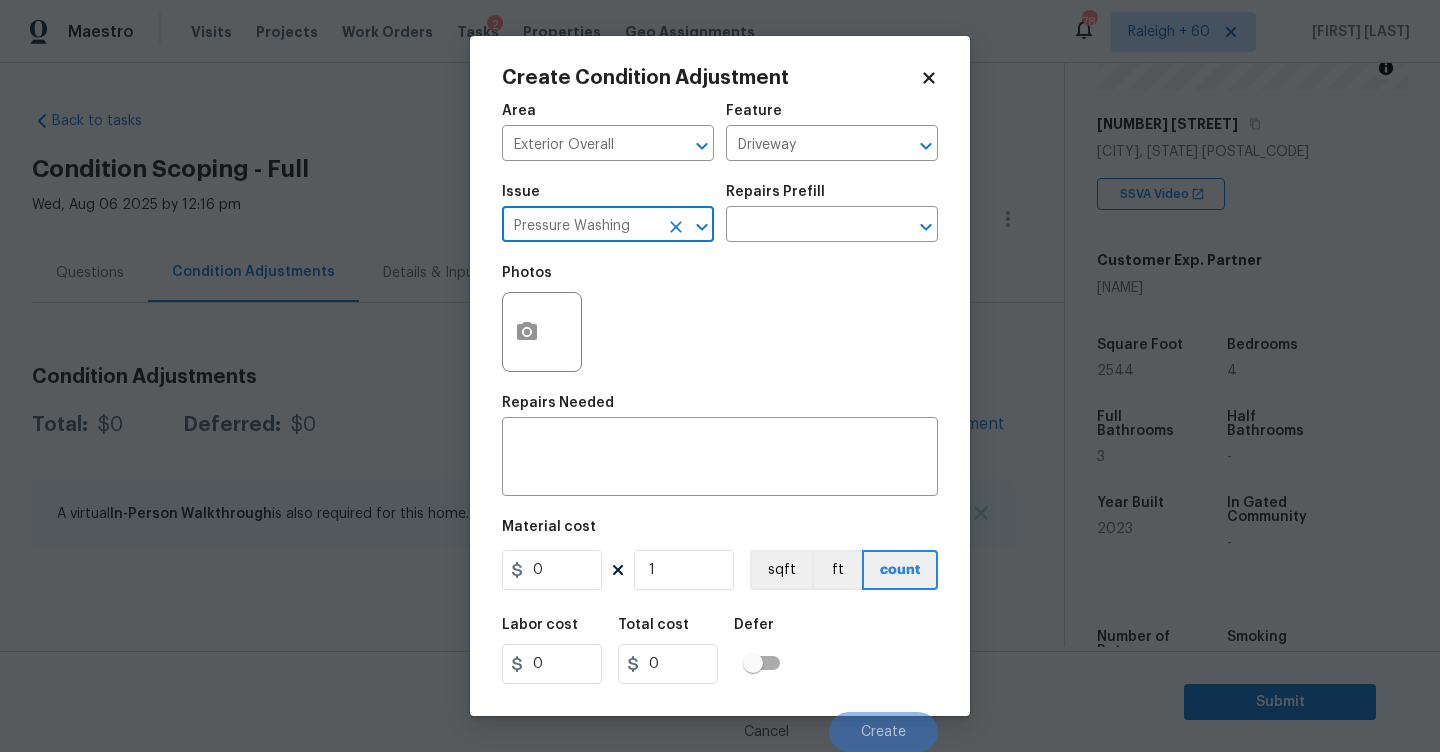type on "Pressure Washing" 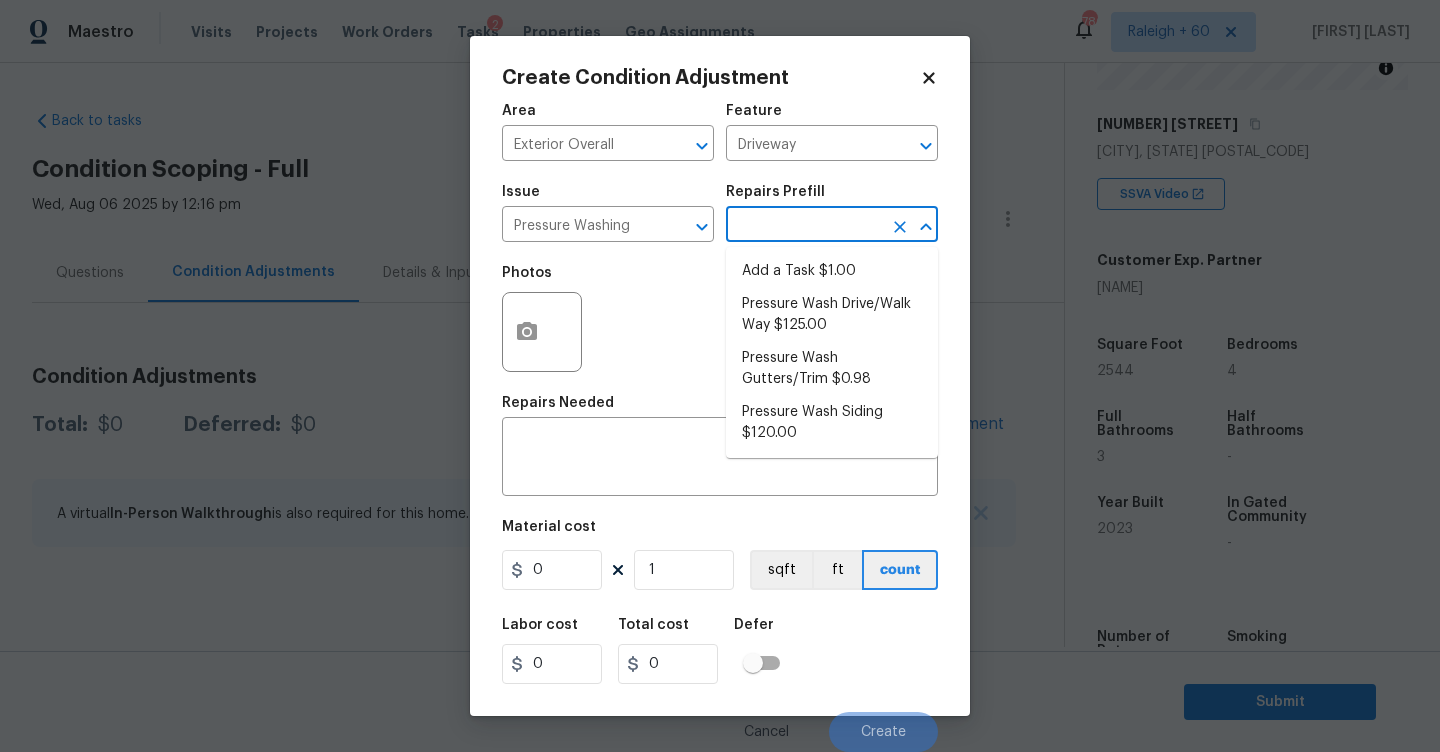 click at bounding box center (804, 226) 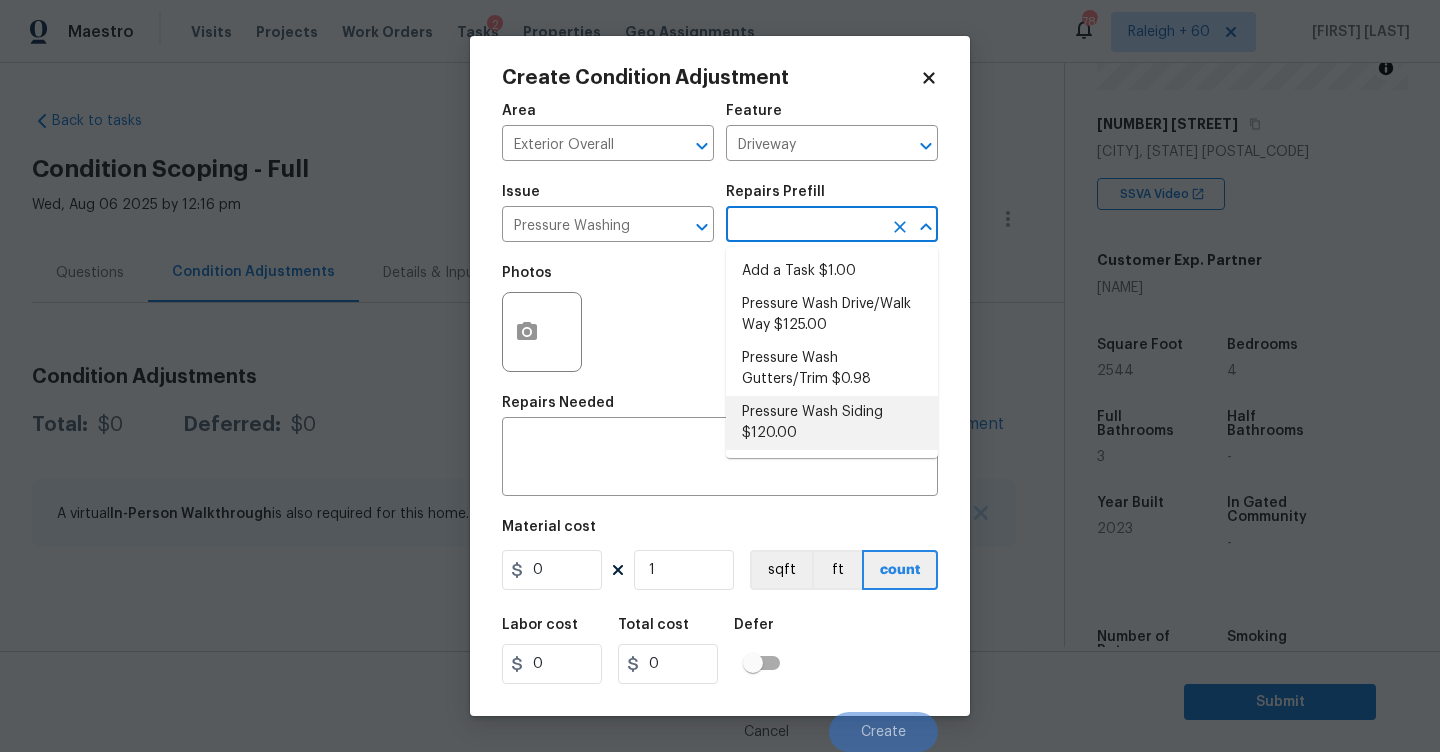 click on "Pressure Wash Siding $120.00" at bounding box center (832, 423) 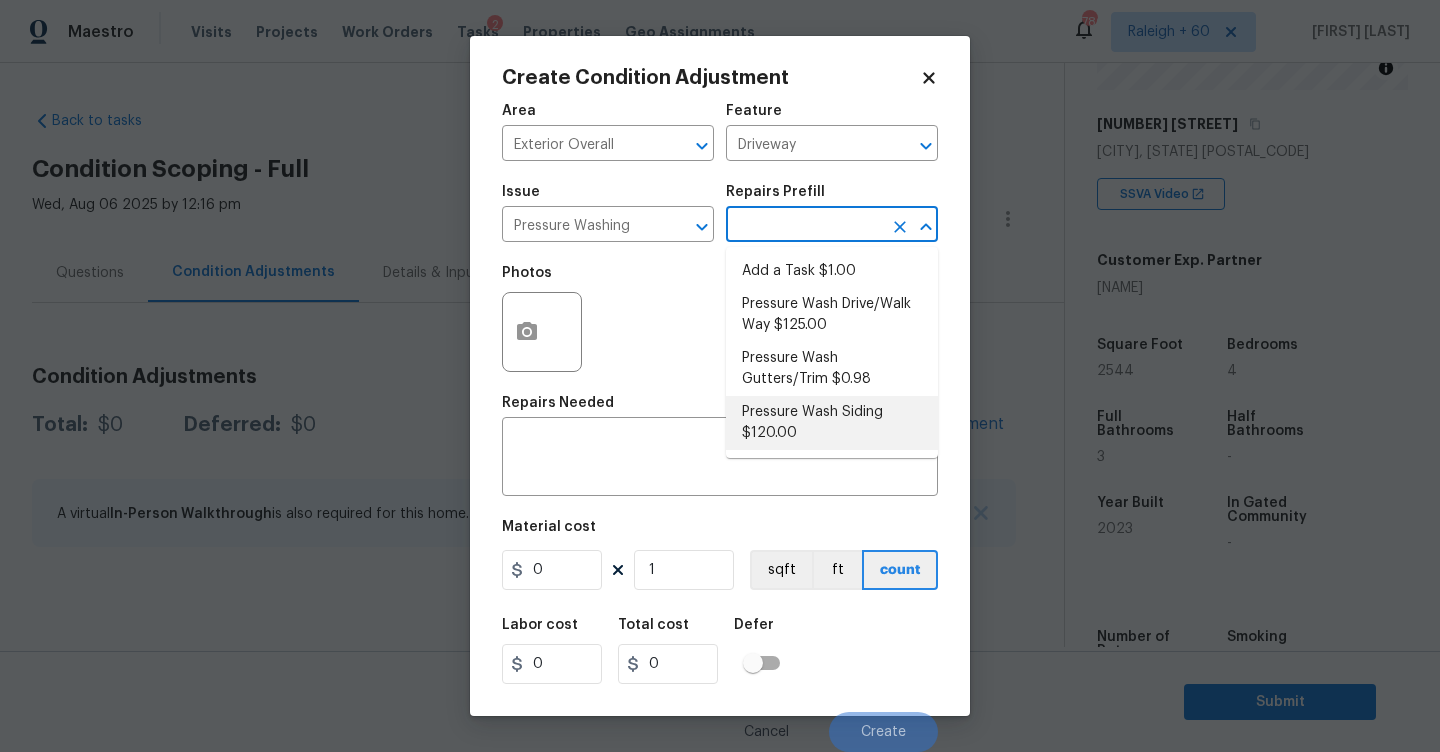 type on "Siding" 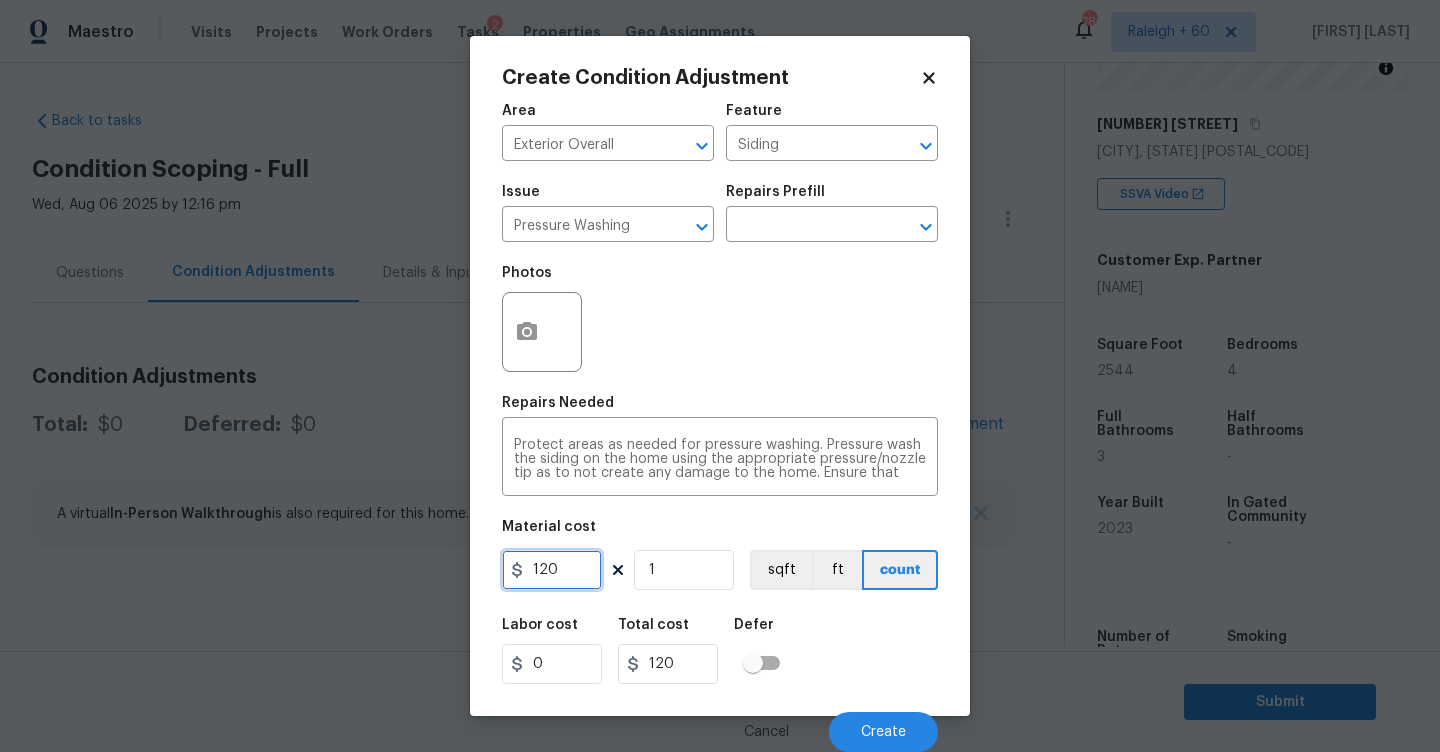 click on "120" at bounding box center (552, 570) 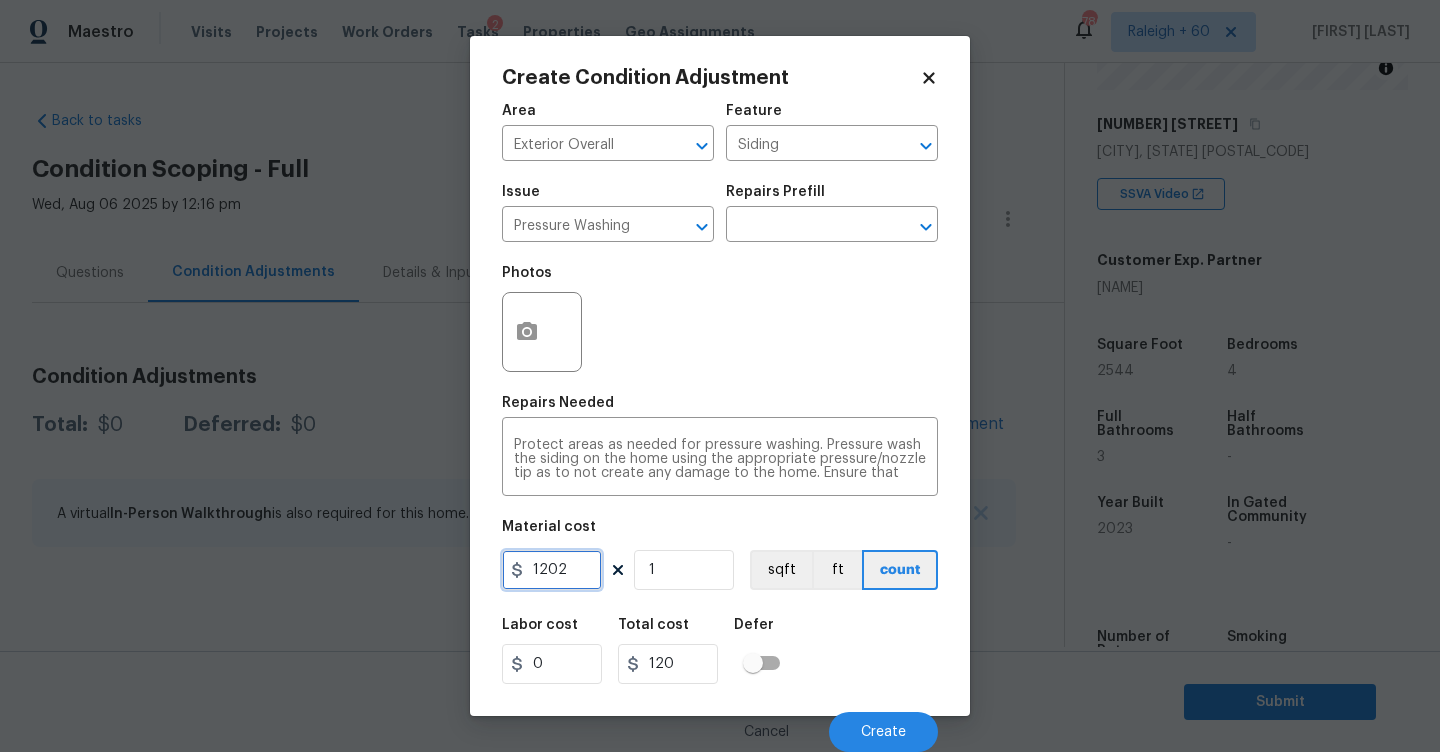 click on "1202" at bounding box center (552, 570) 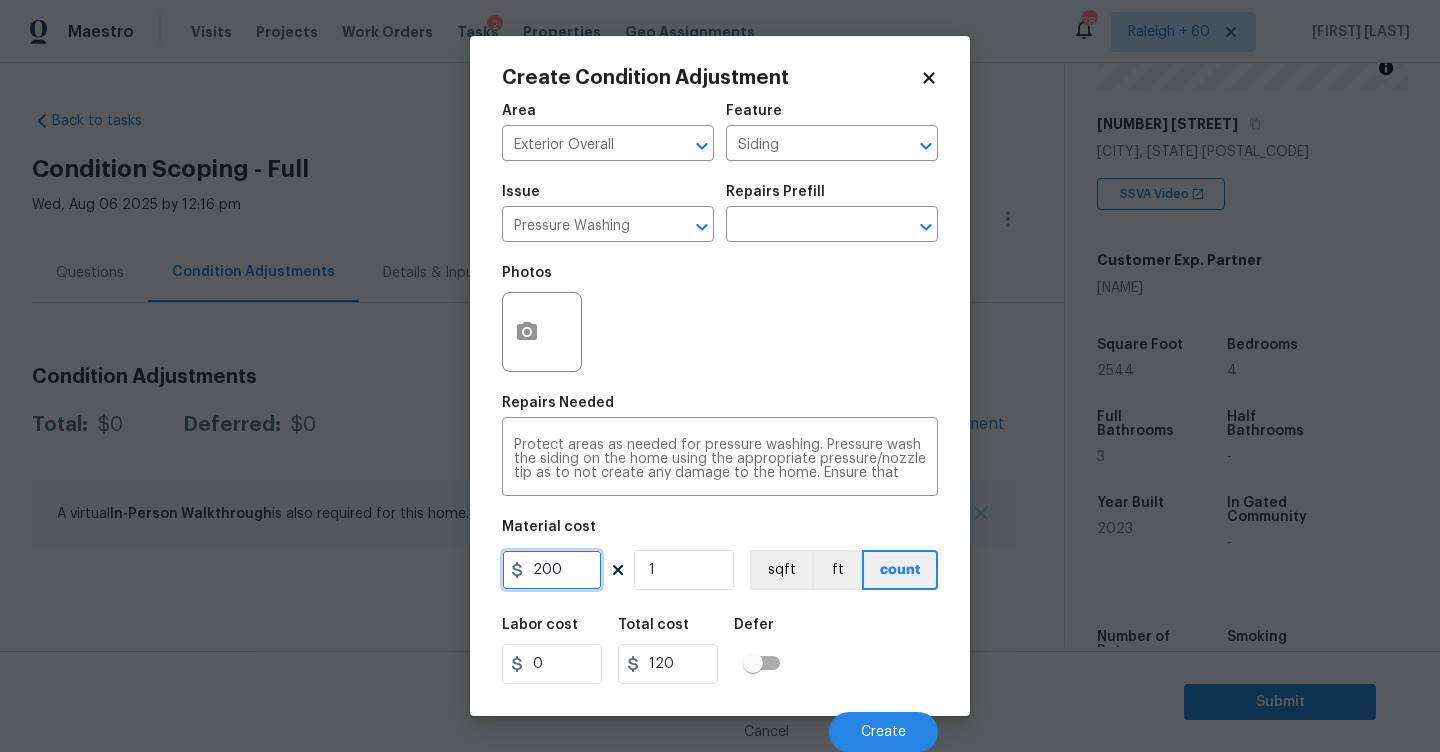 type on "200" 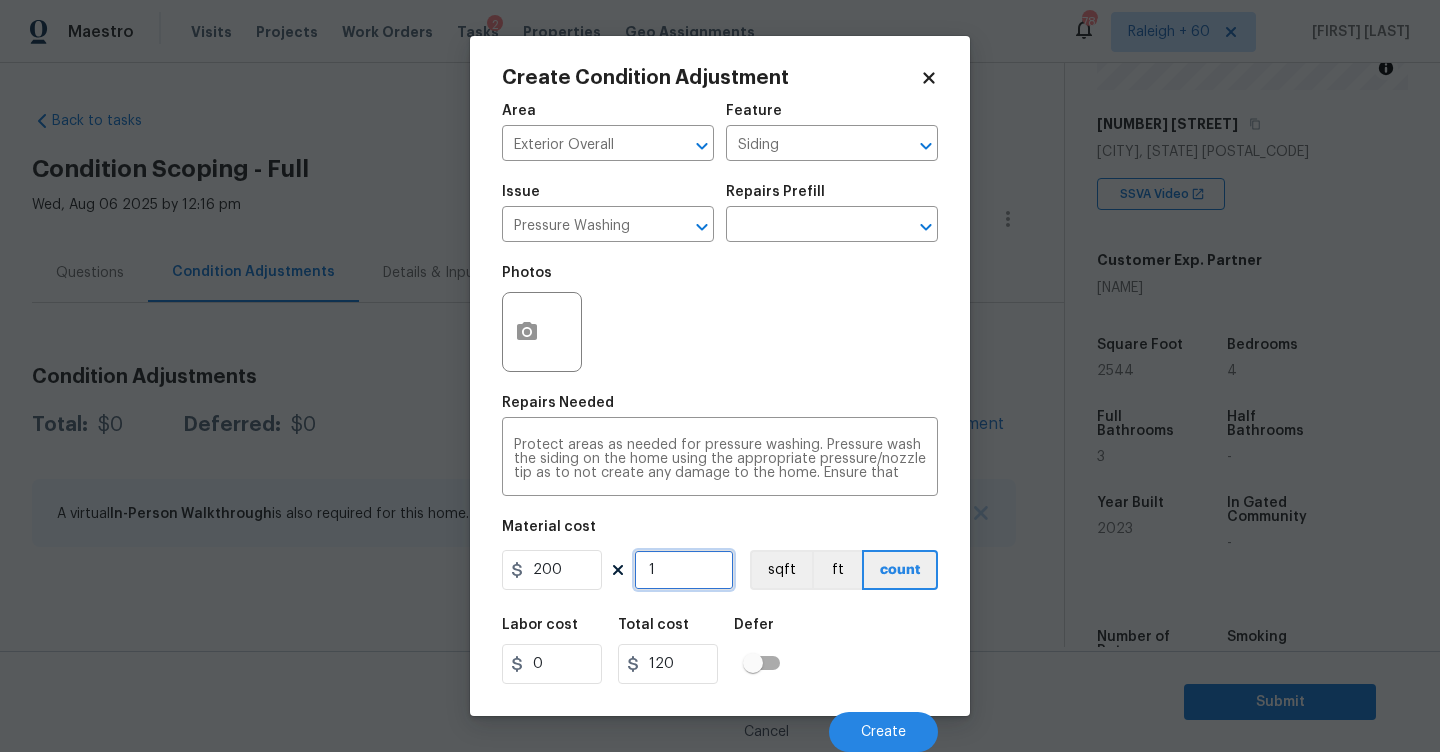 type on "200" 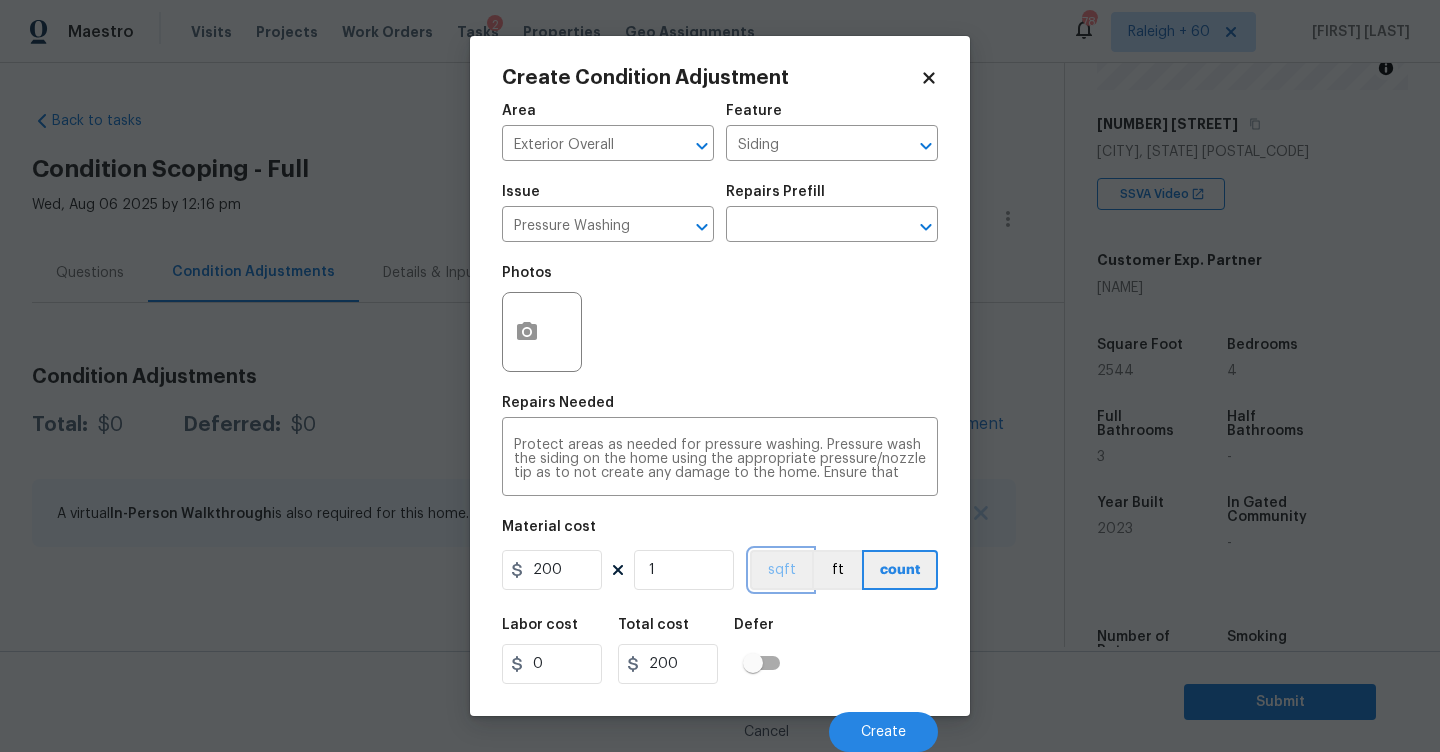 type 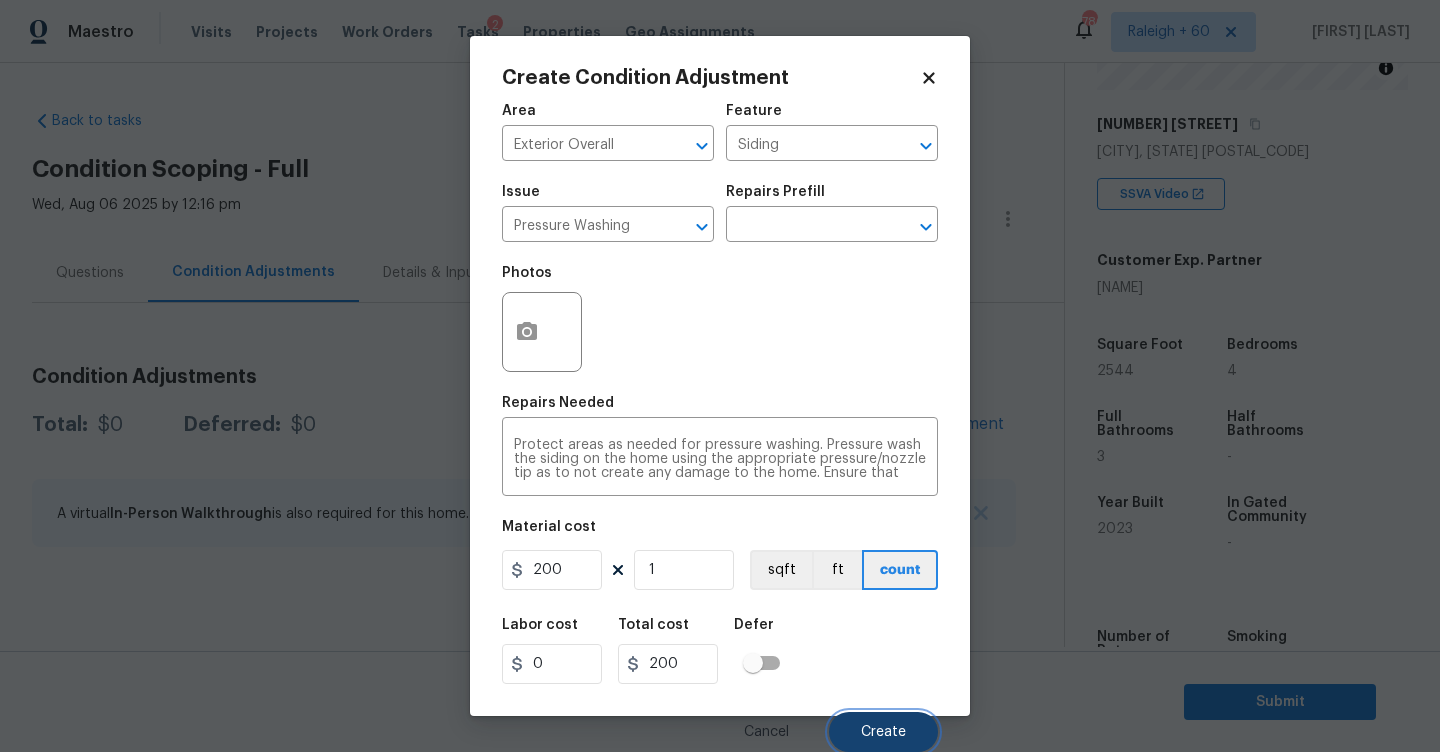 click on "Create" at bounding box center [883, 732] 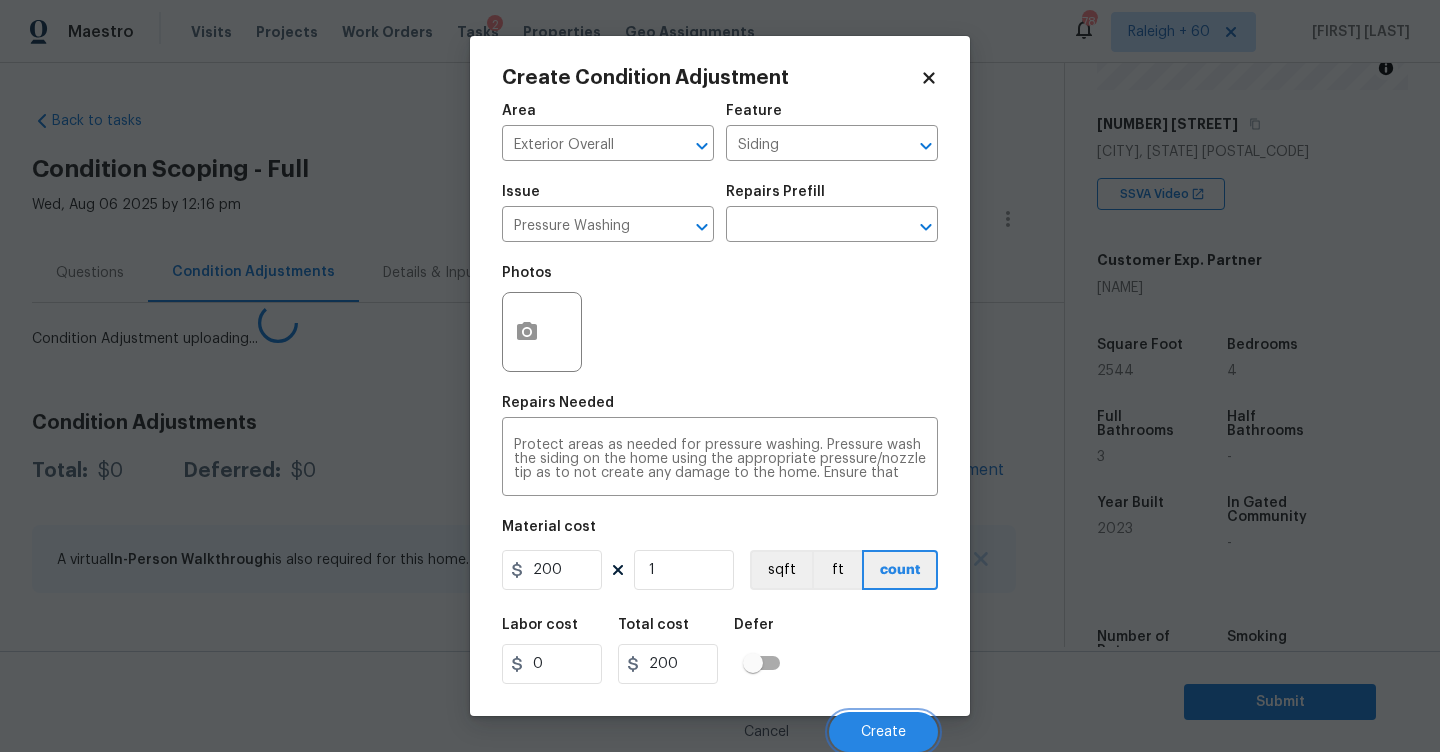 scroll, scrollTop: 0, scrollLeft: 0, axis: both 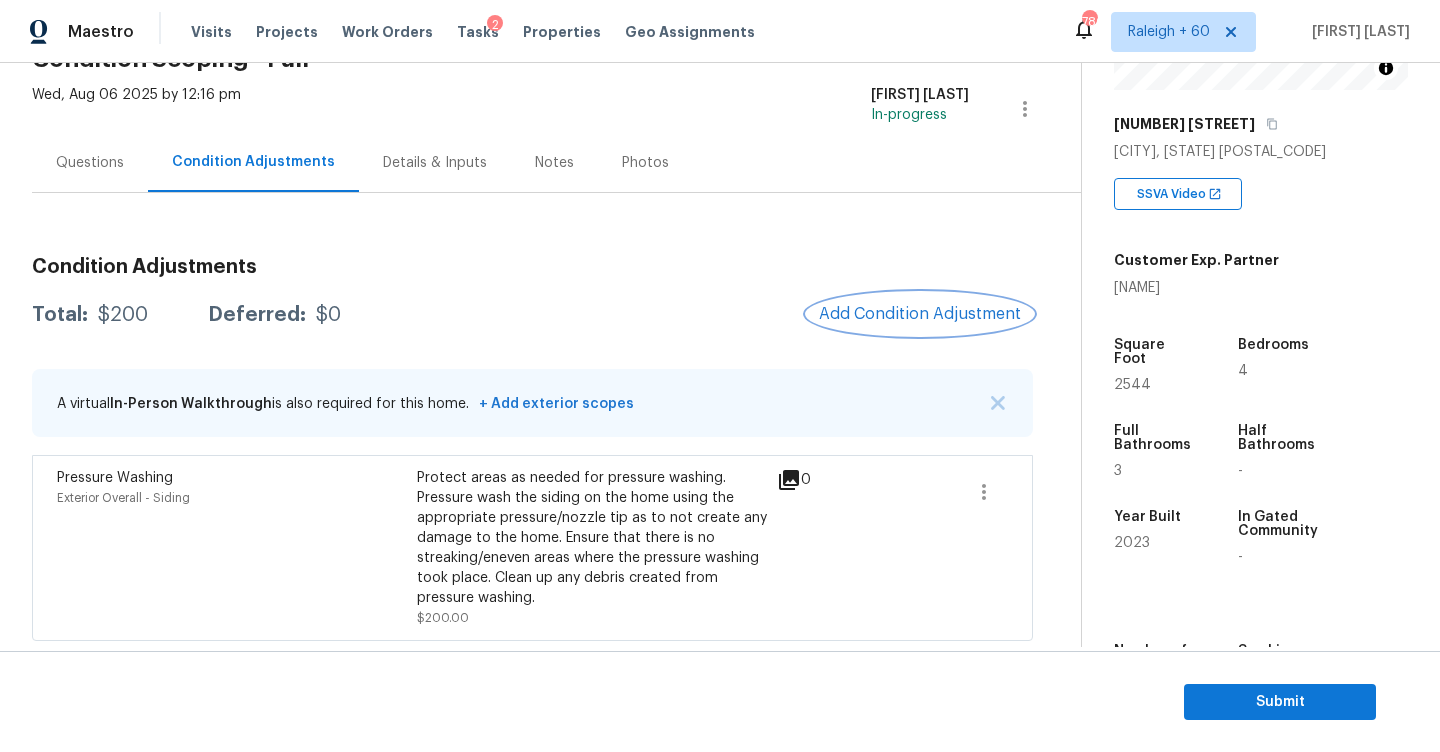 click on "Add Condition Adjustment" at bounding box center (920, 314) 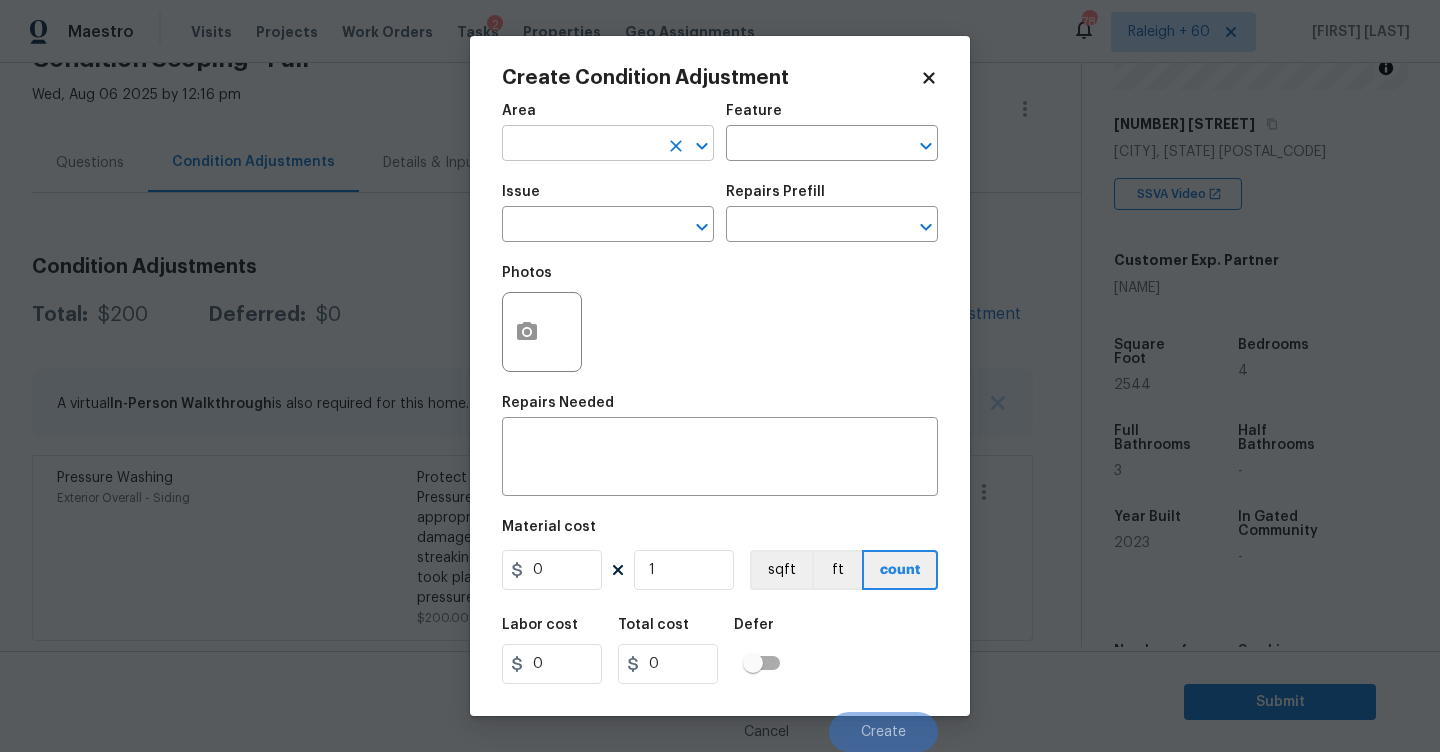click at bounding box center [580, 145] 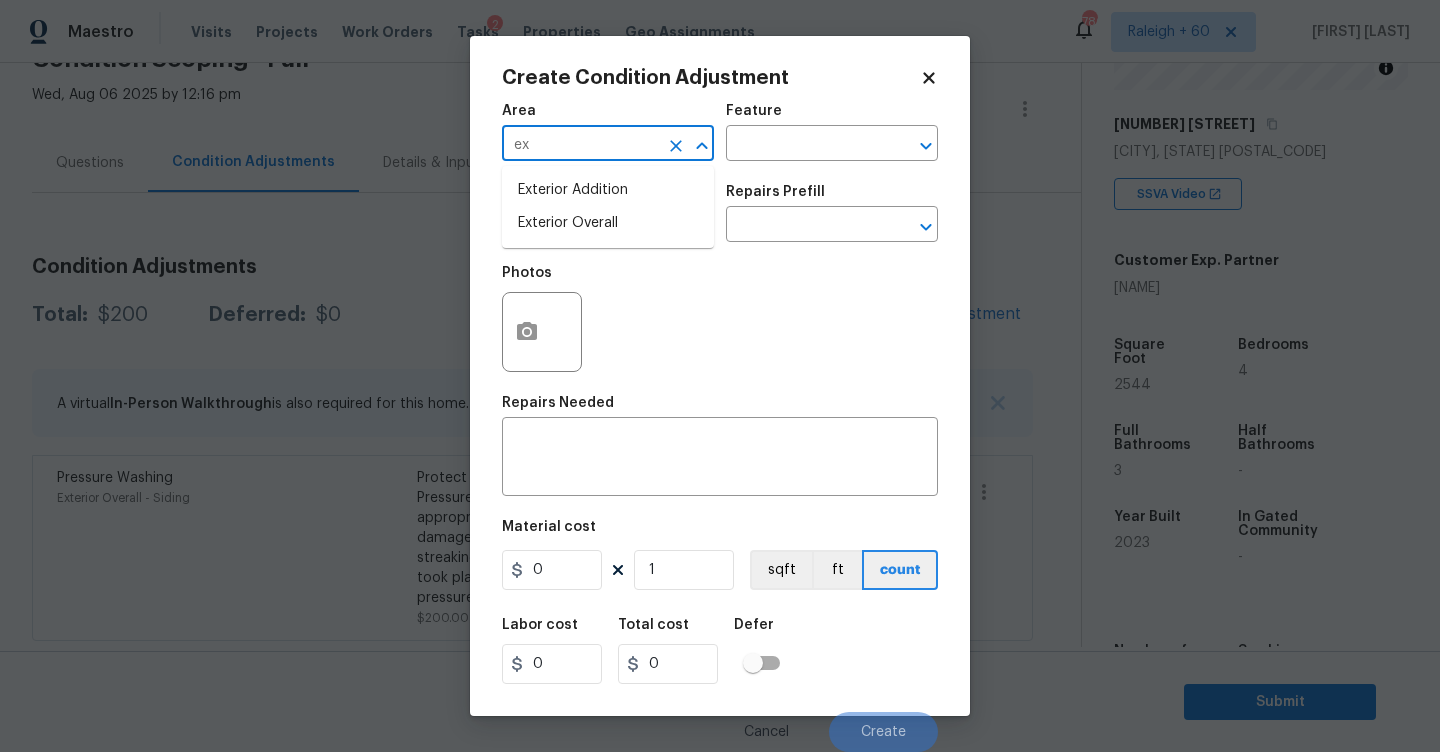 drag, startPoint x: 611, startPoint y: 225, endPoint x: 699, endPoint y: 183, distance: 97.50897 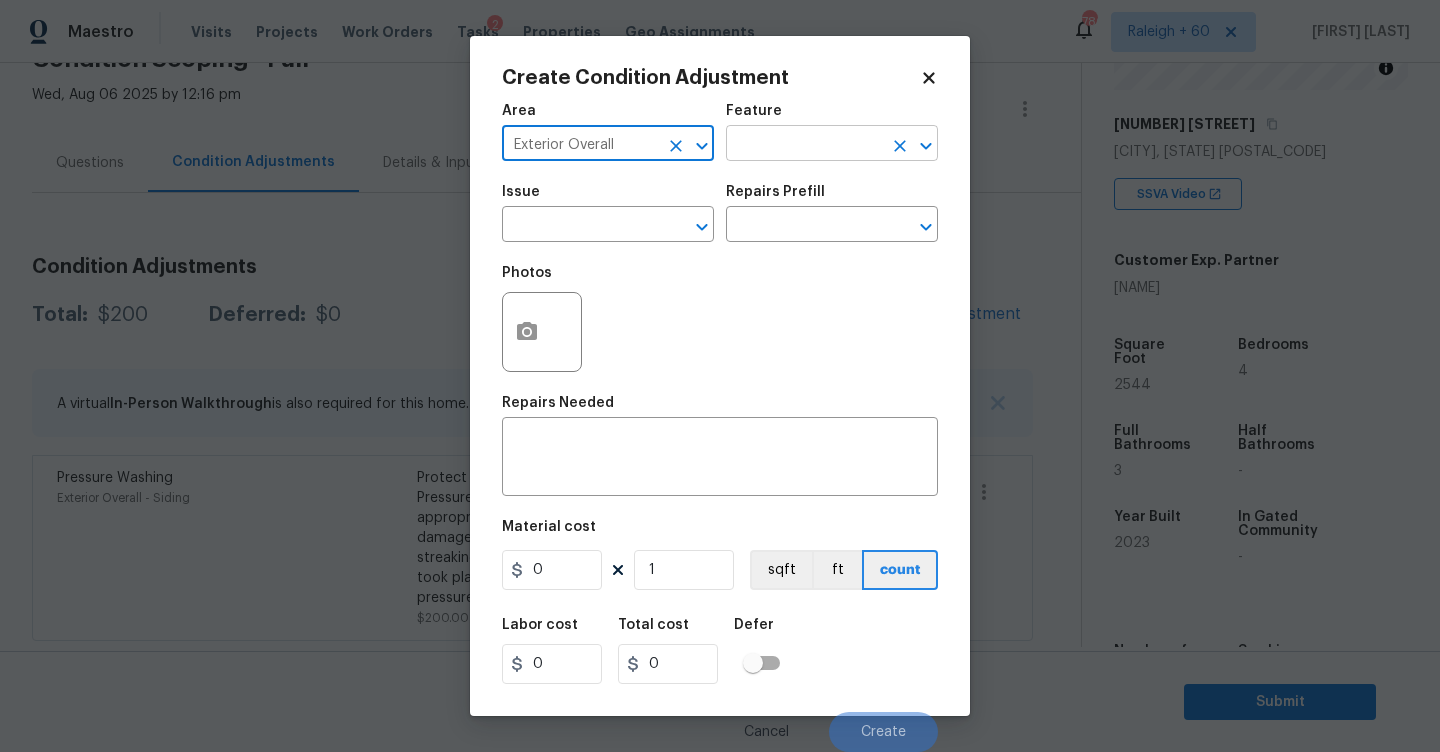 type on "Exterior Overall" 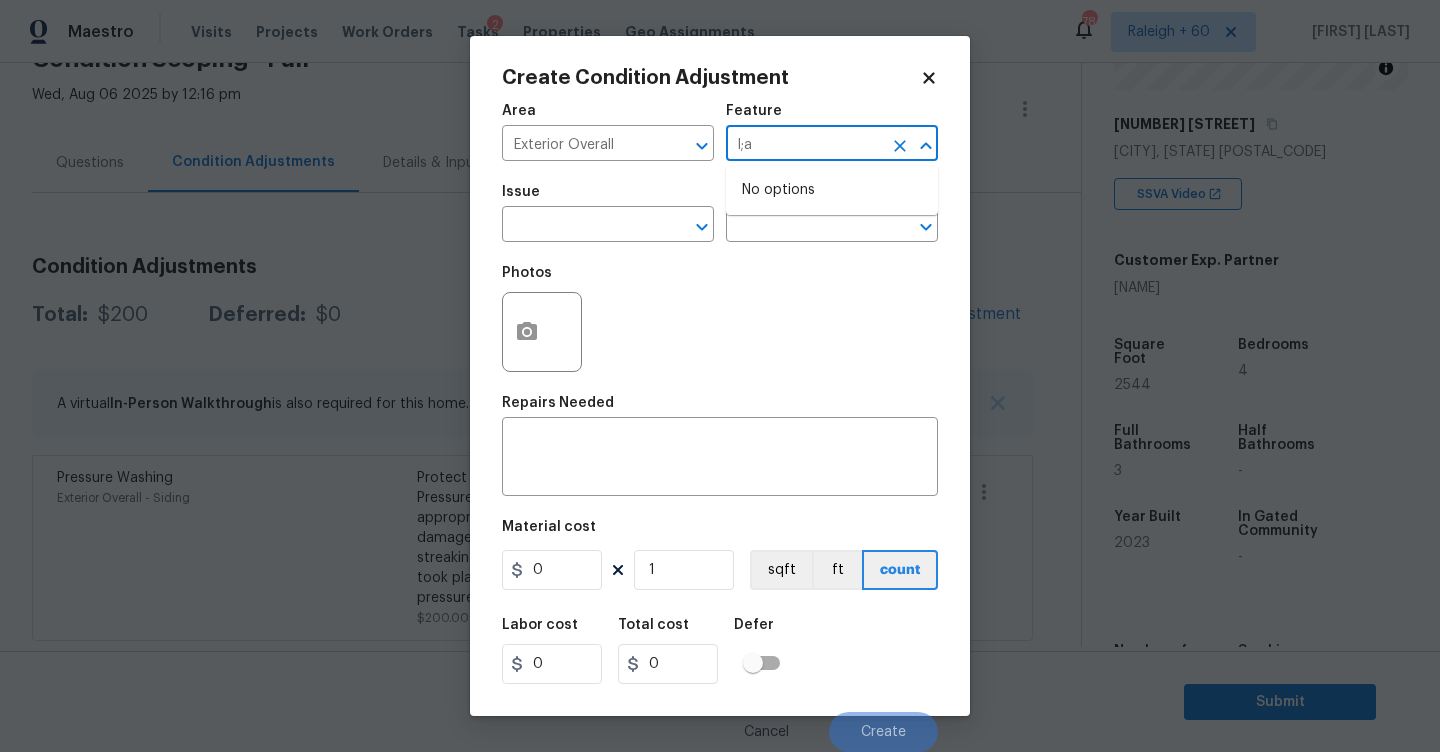 type on "l;an" 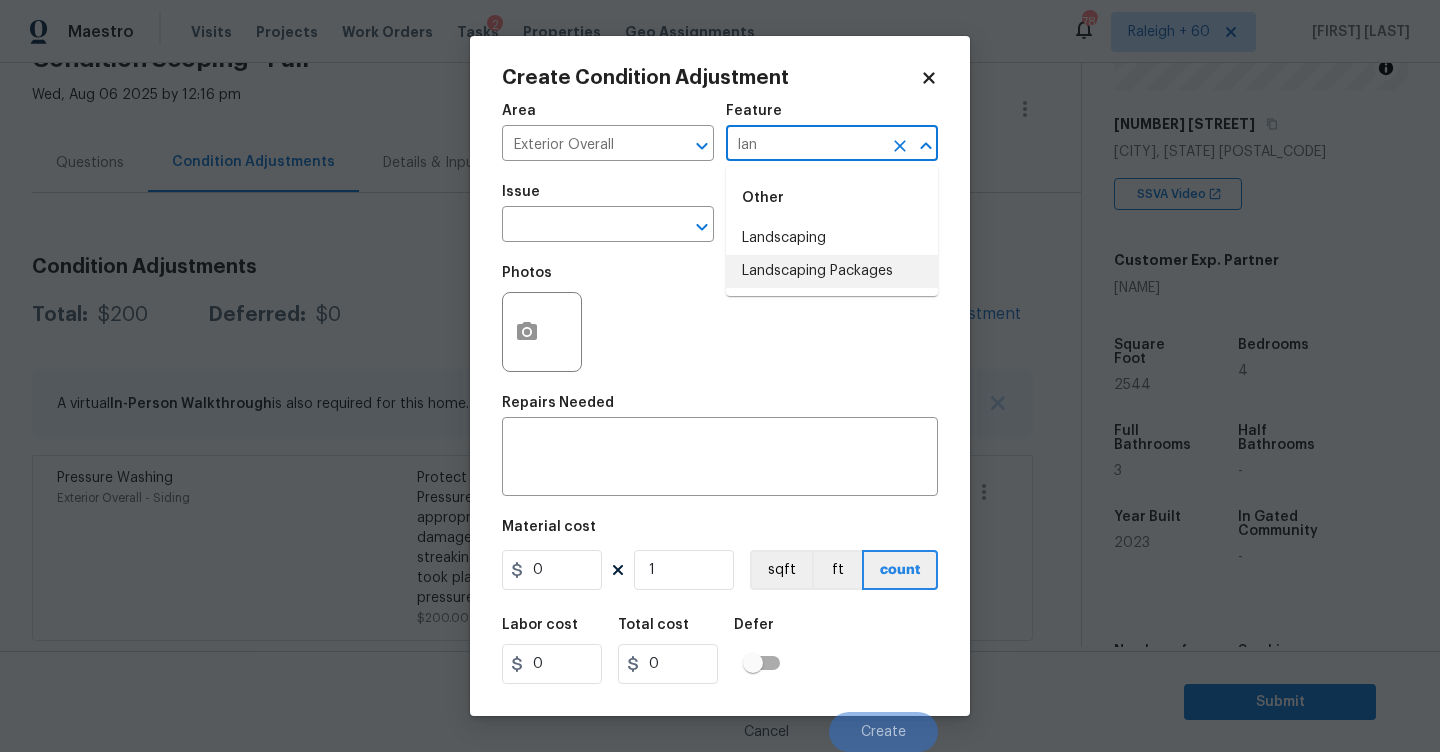 click on "Landscaping Packages" at bounding box center (832, 271) 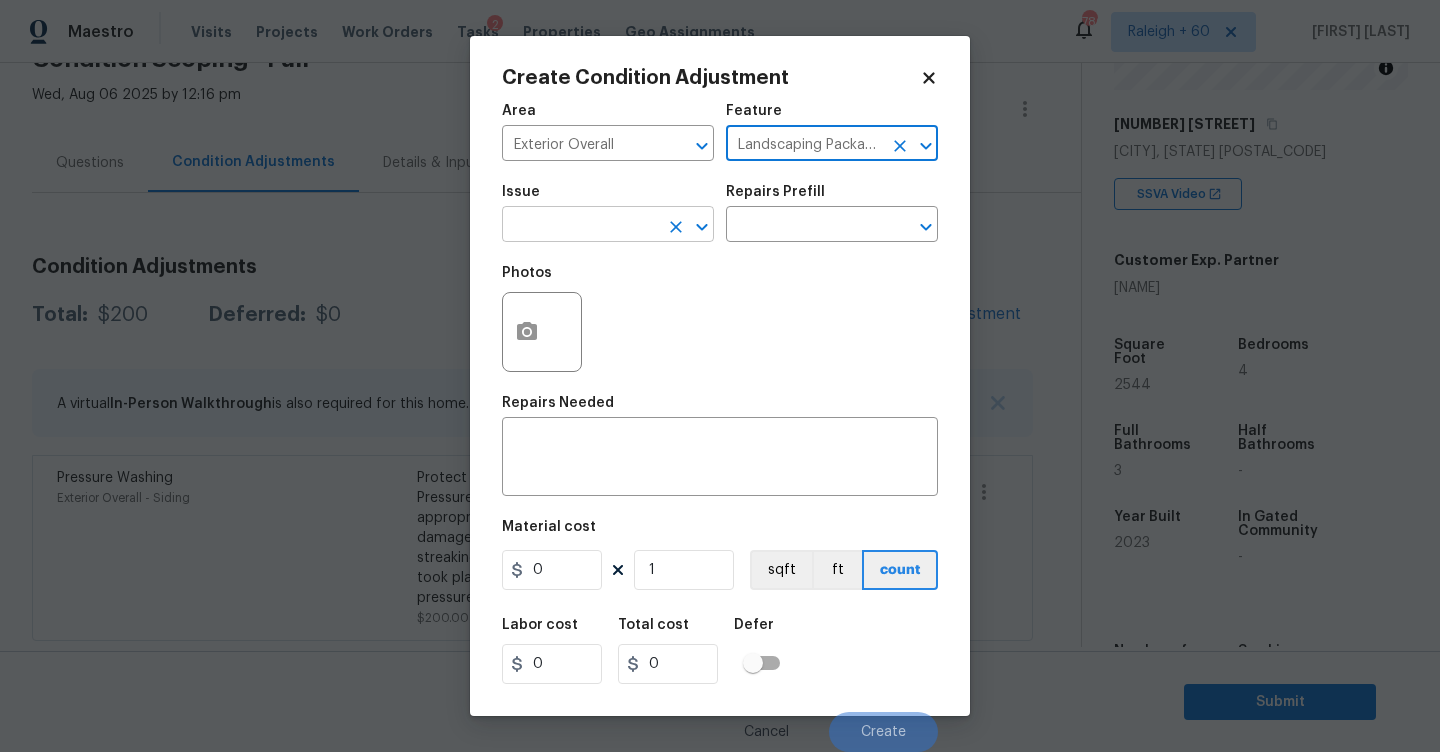 type on "Landscaping Packages" 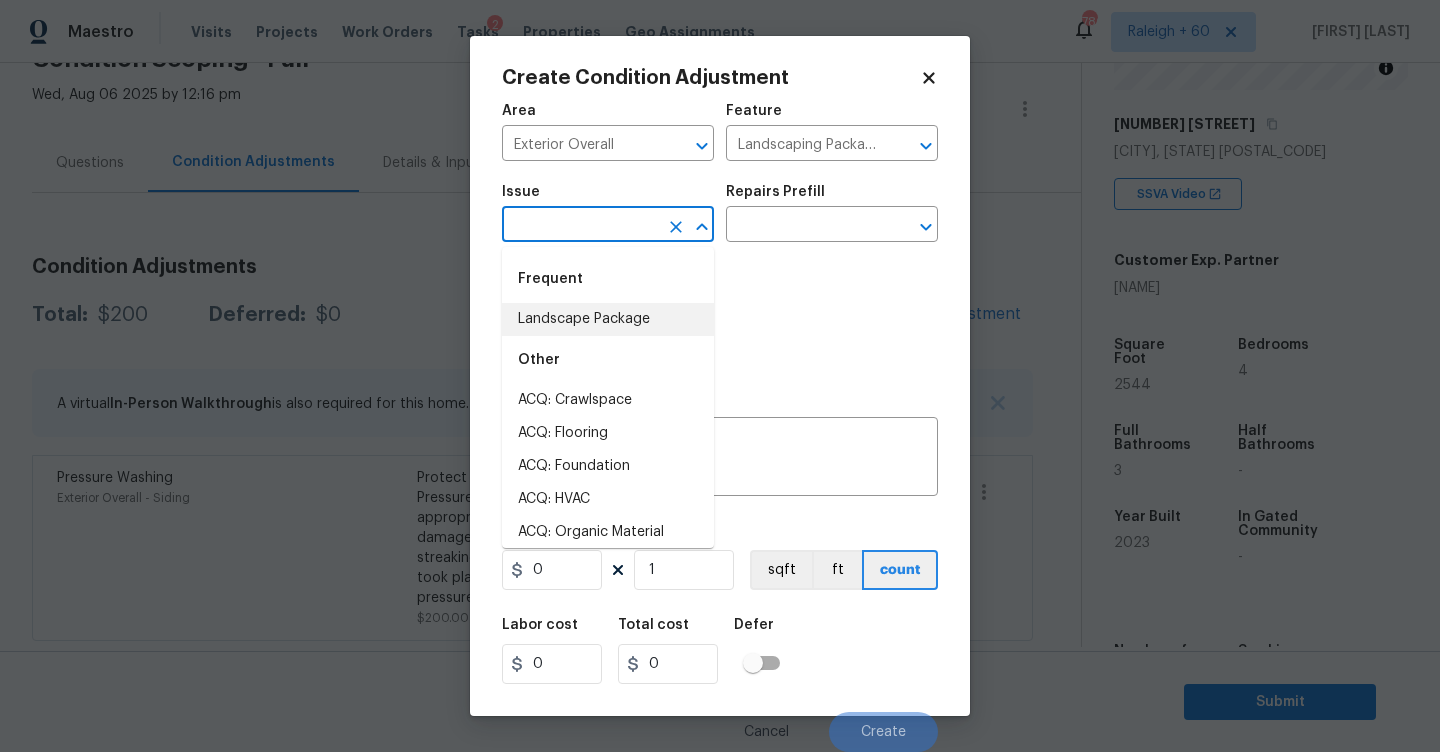 click on "Landscape Package" at bounding box center [608, 319] 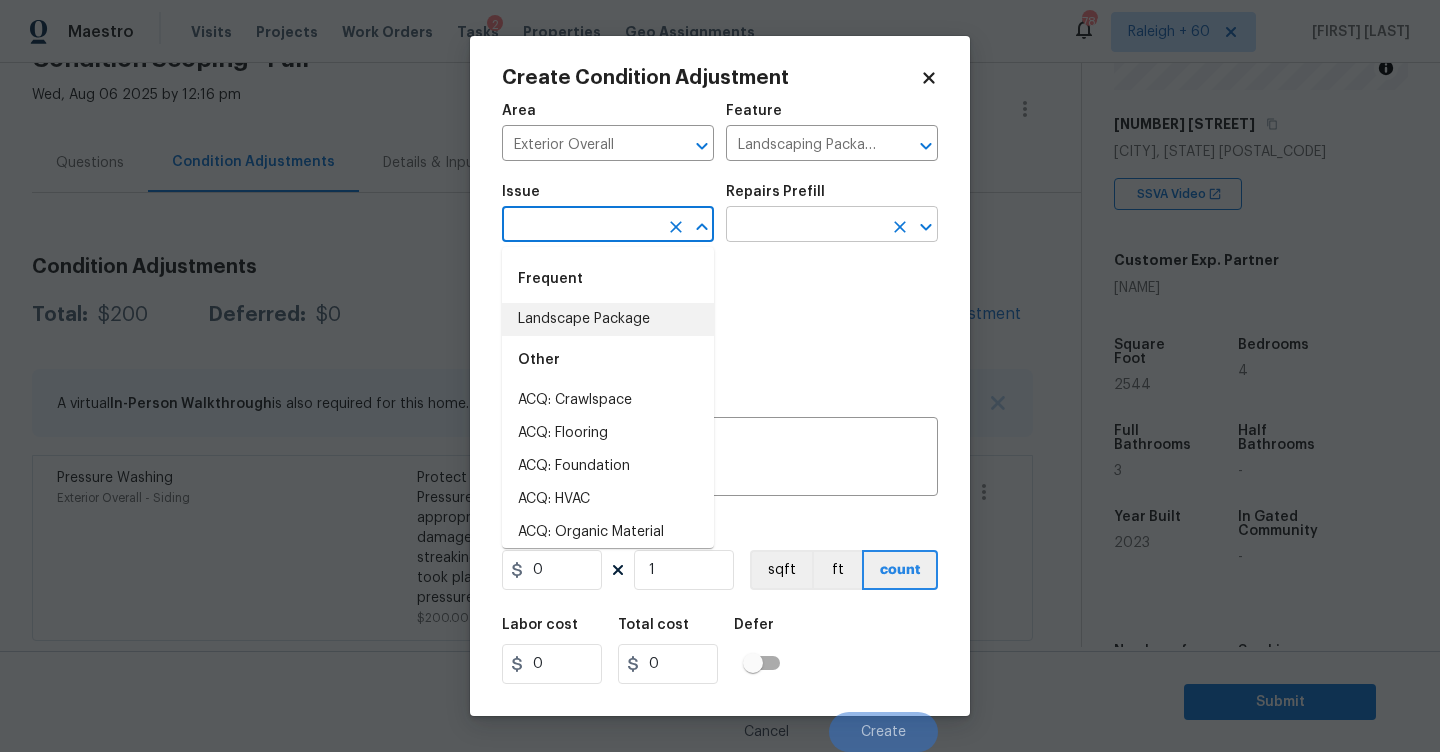 type on "Landscape Package" 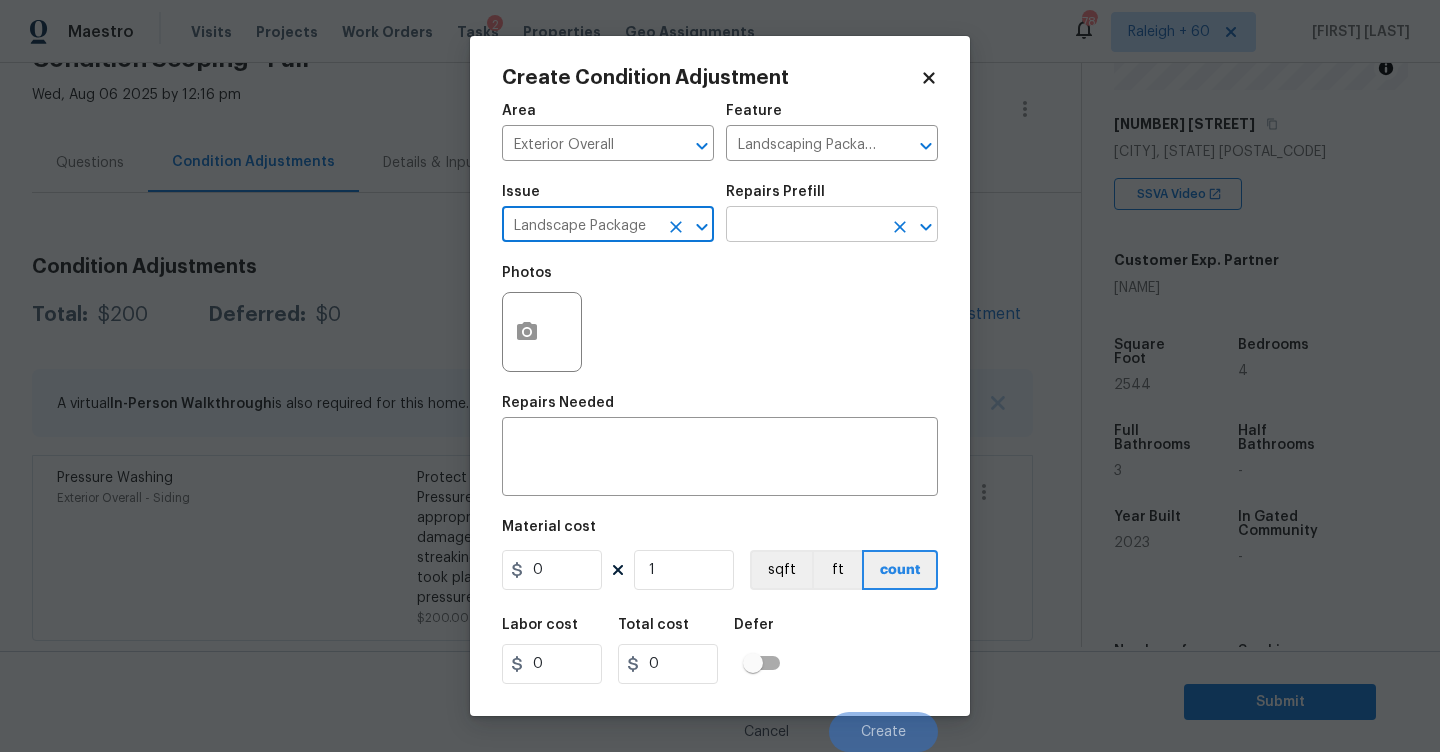 click at bounding box center [804, 226] 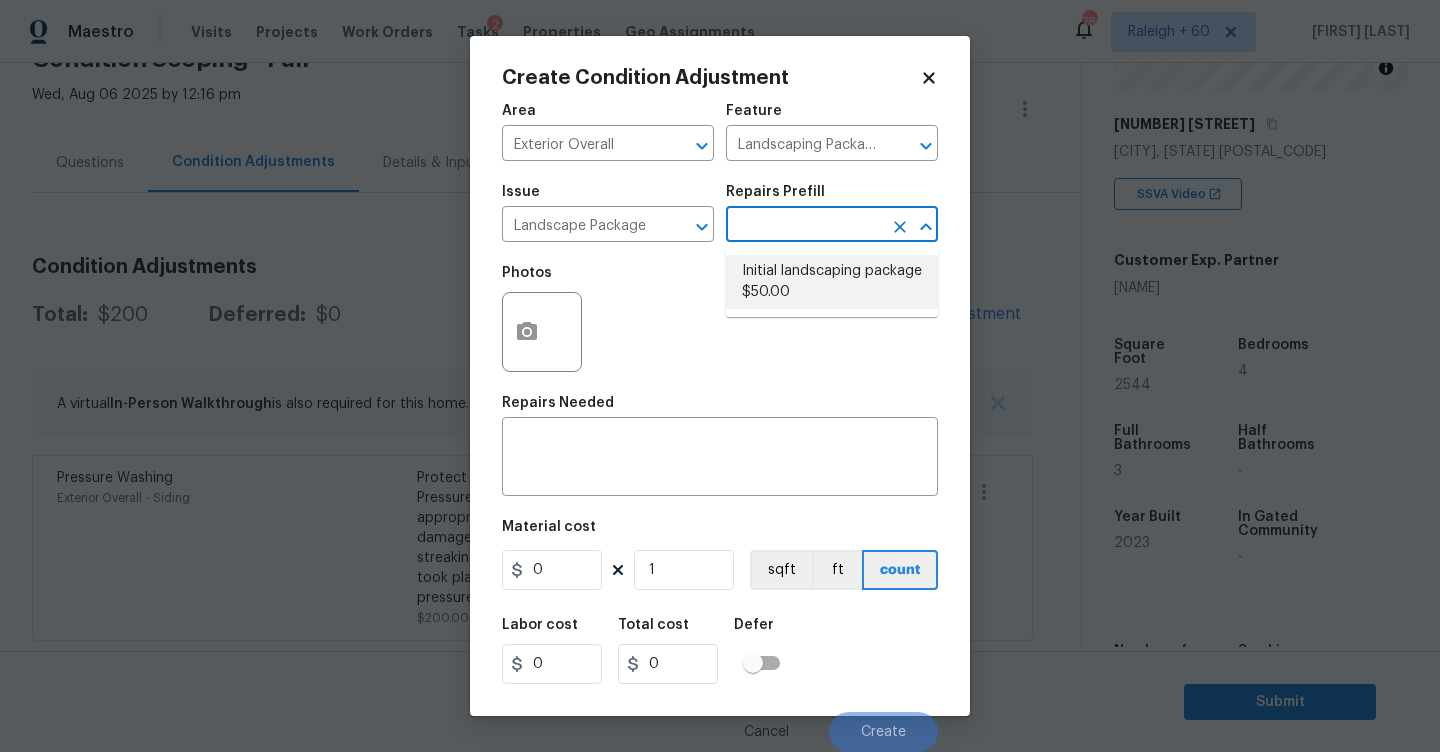 click on "Initial landscaping package $50.00" at bounding box center (832, 282) 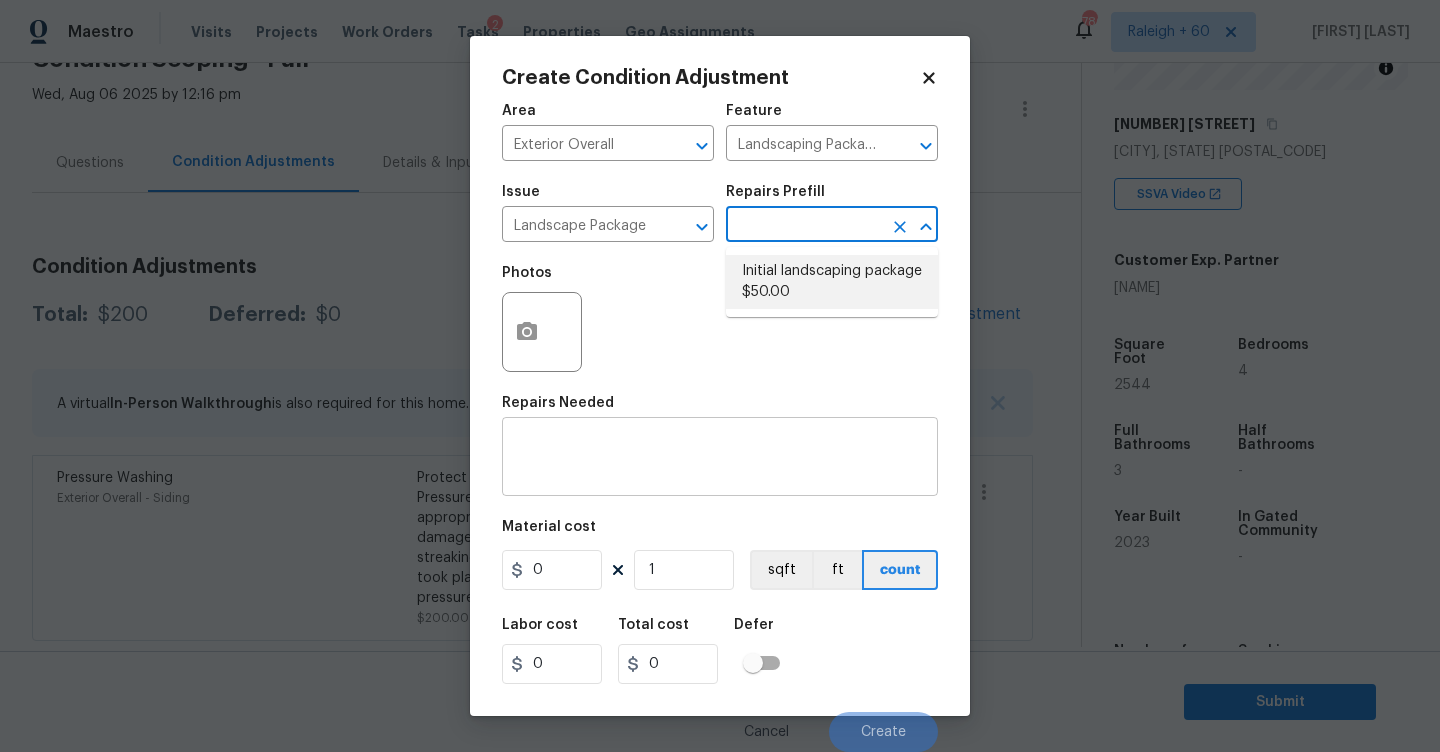 type on "Home Readiness Packages" 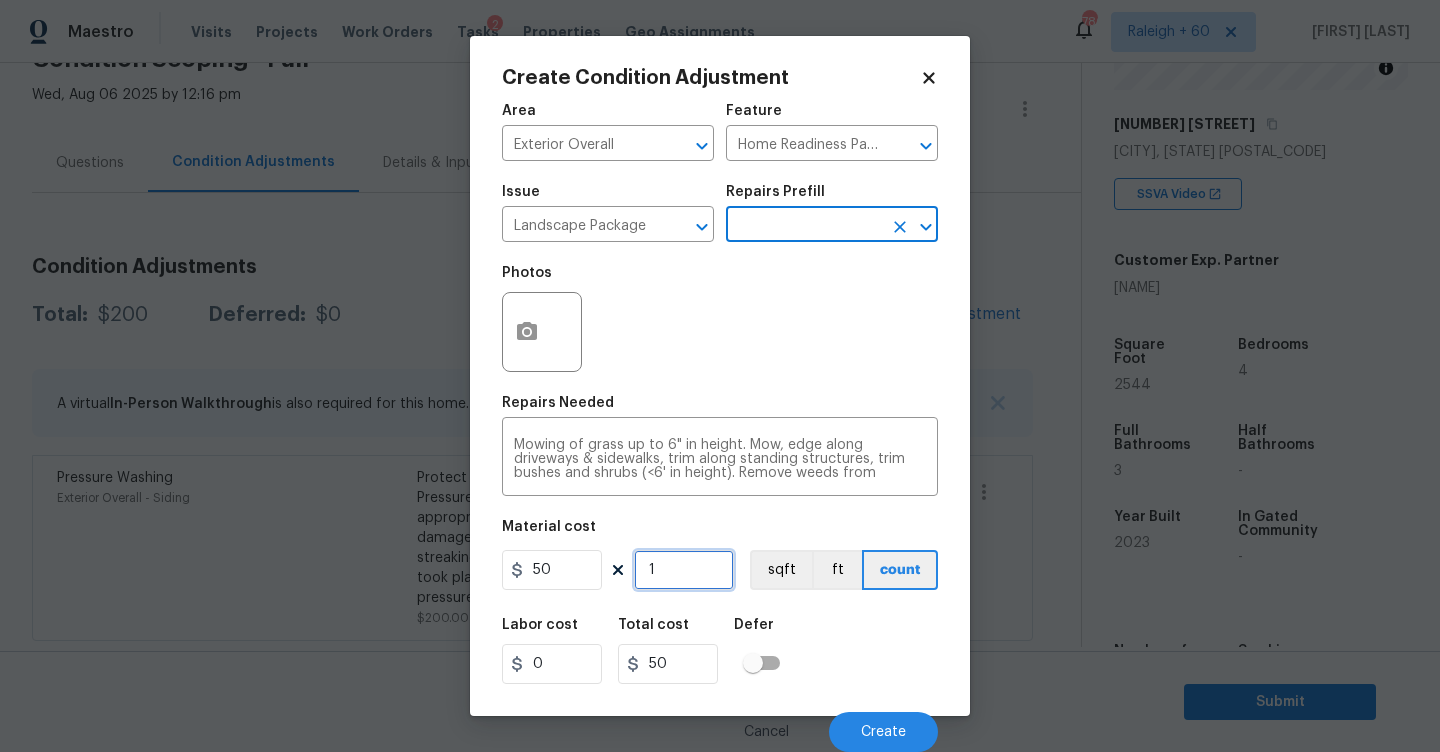 click on "1" at bounding box center (684, 570) 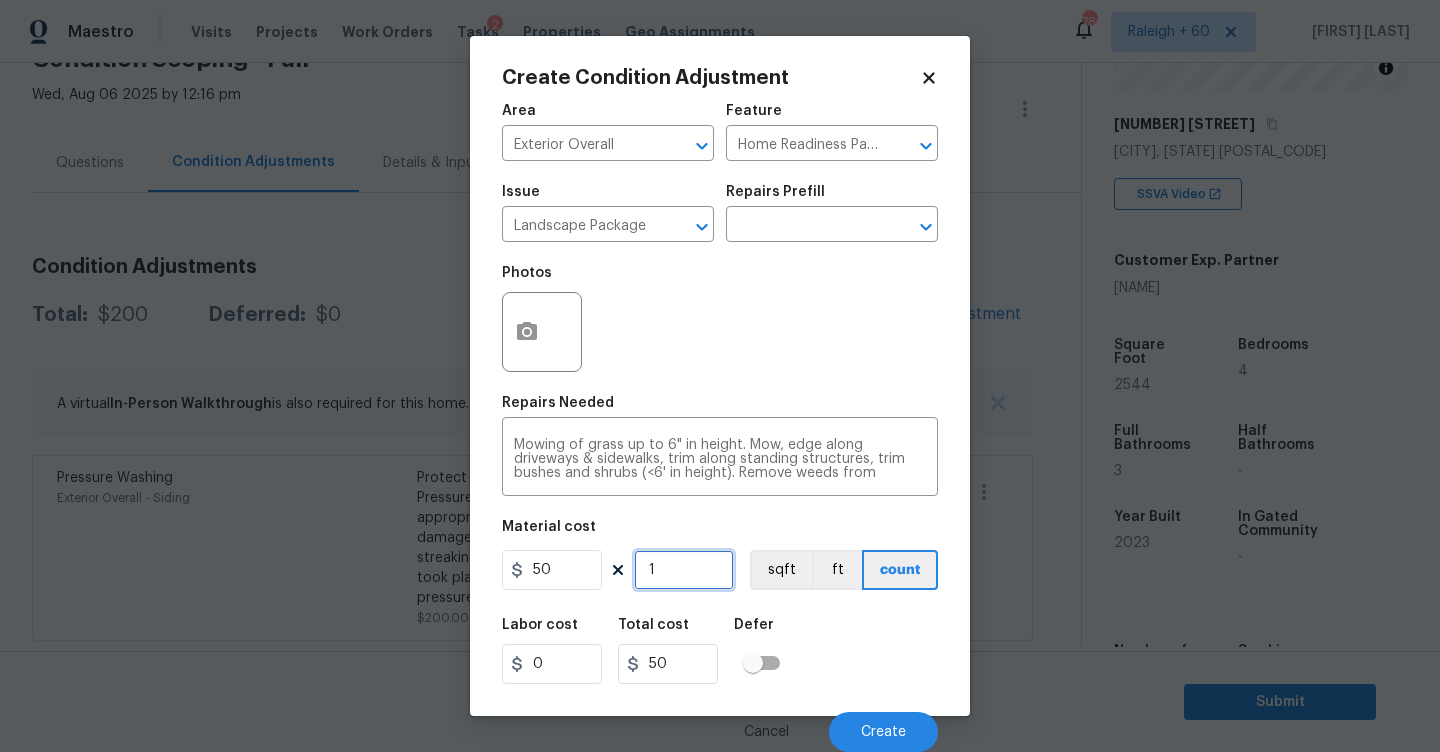 type on "0" 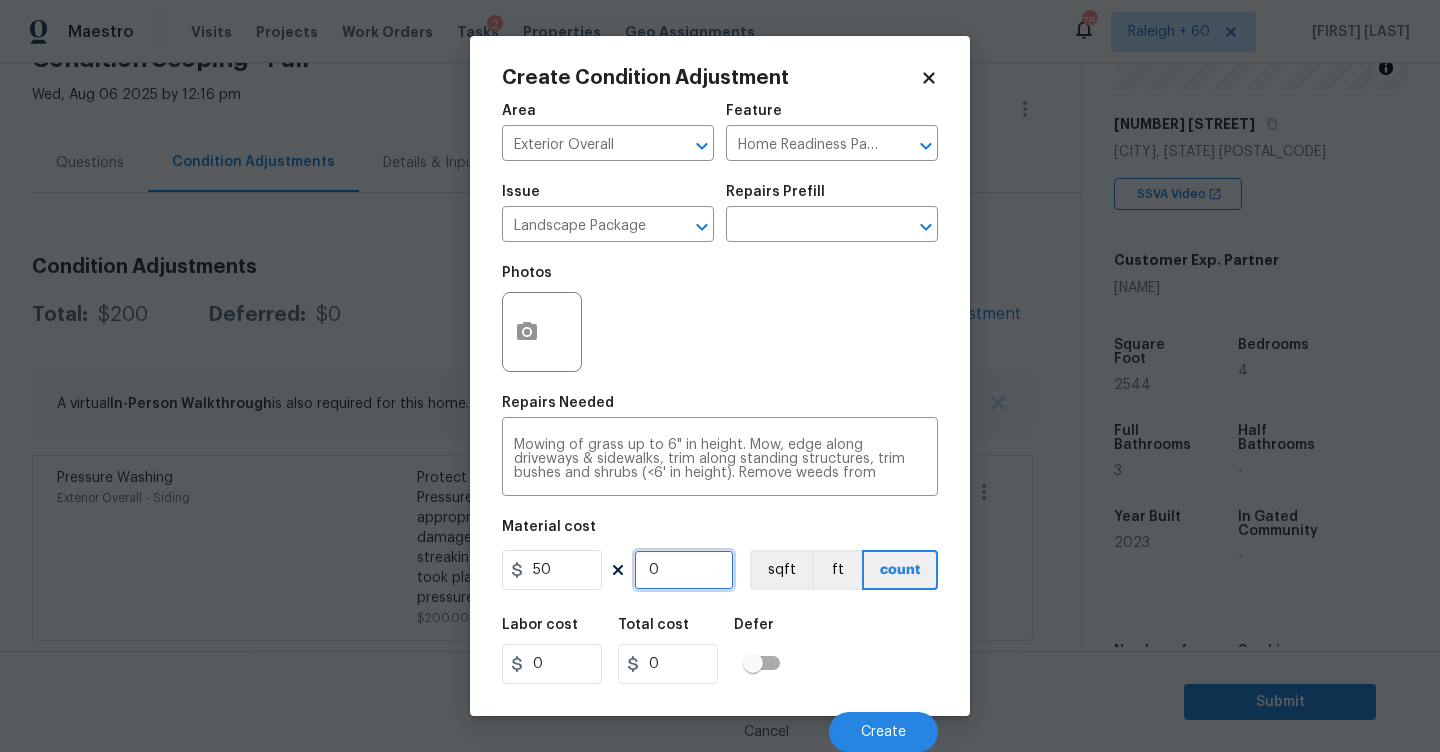 type on "4" 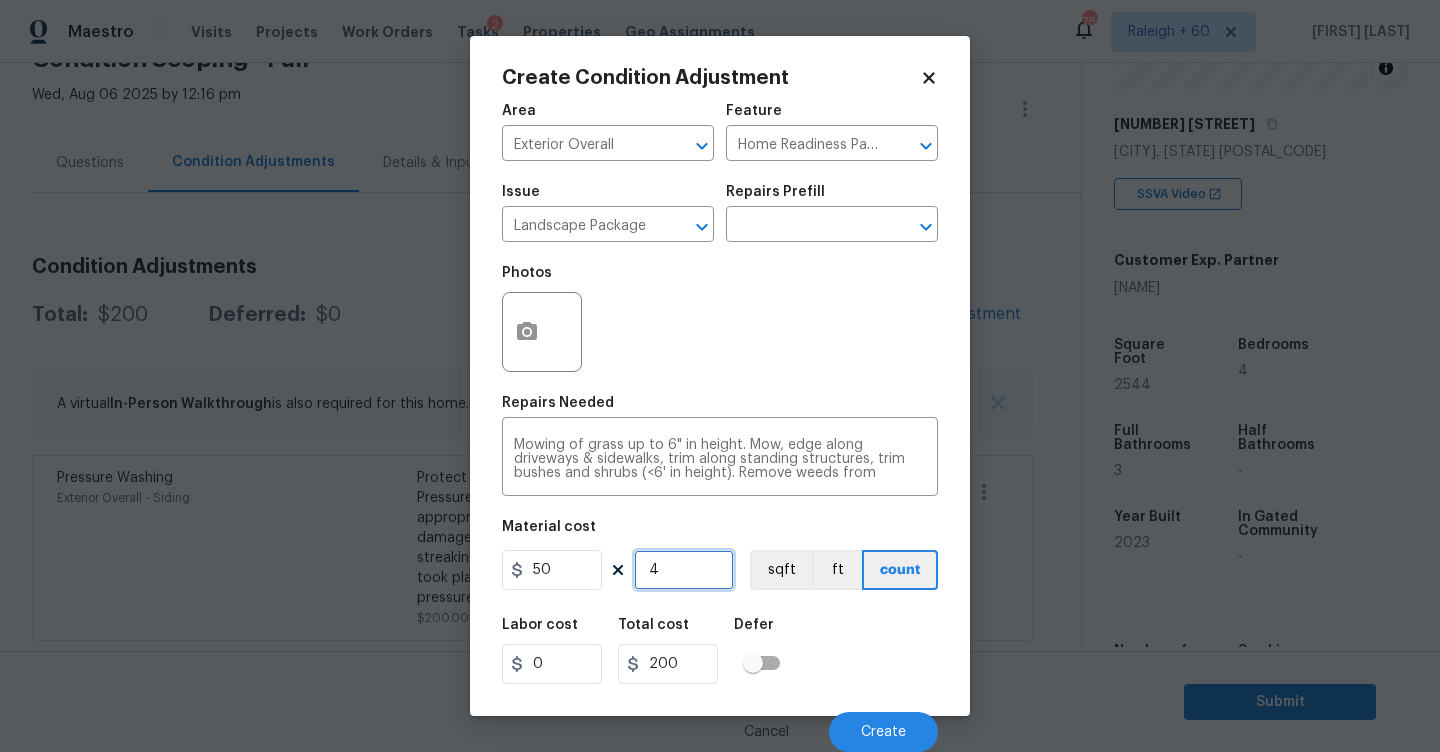 type 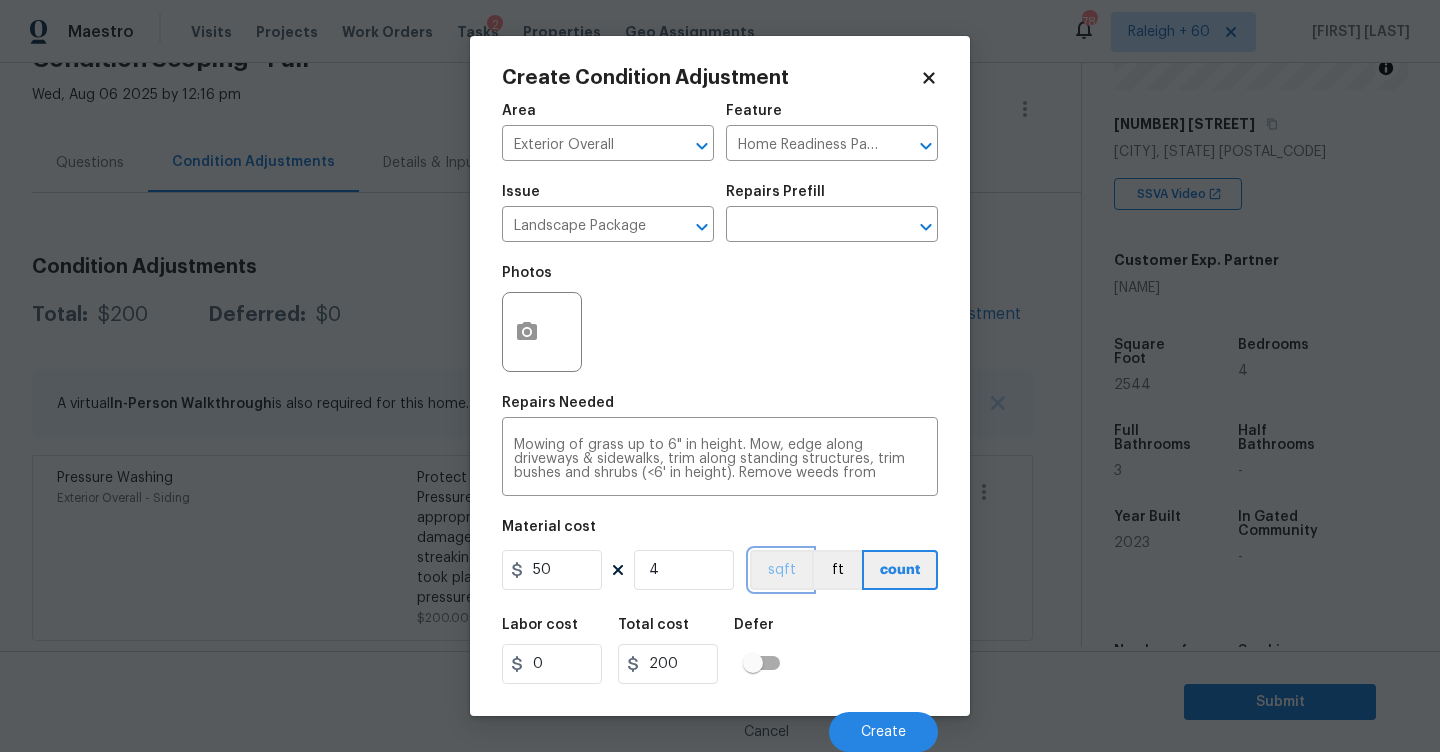 scroll, scrollTop: 1, scrollLeft: 0, axis: vertical 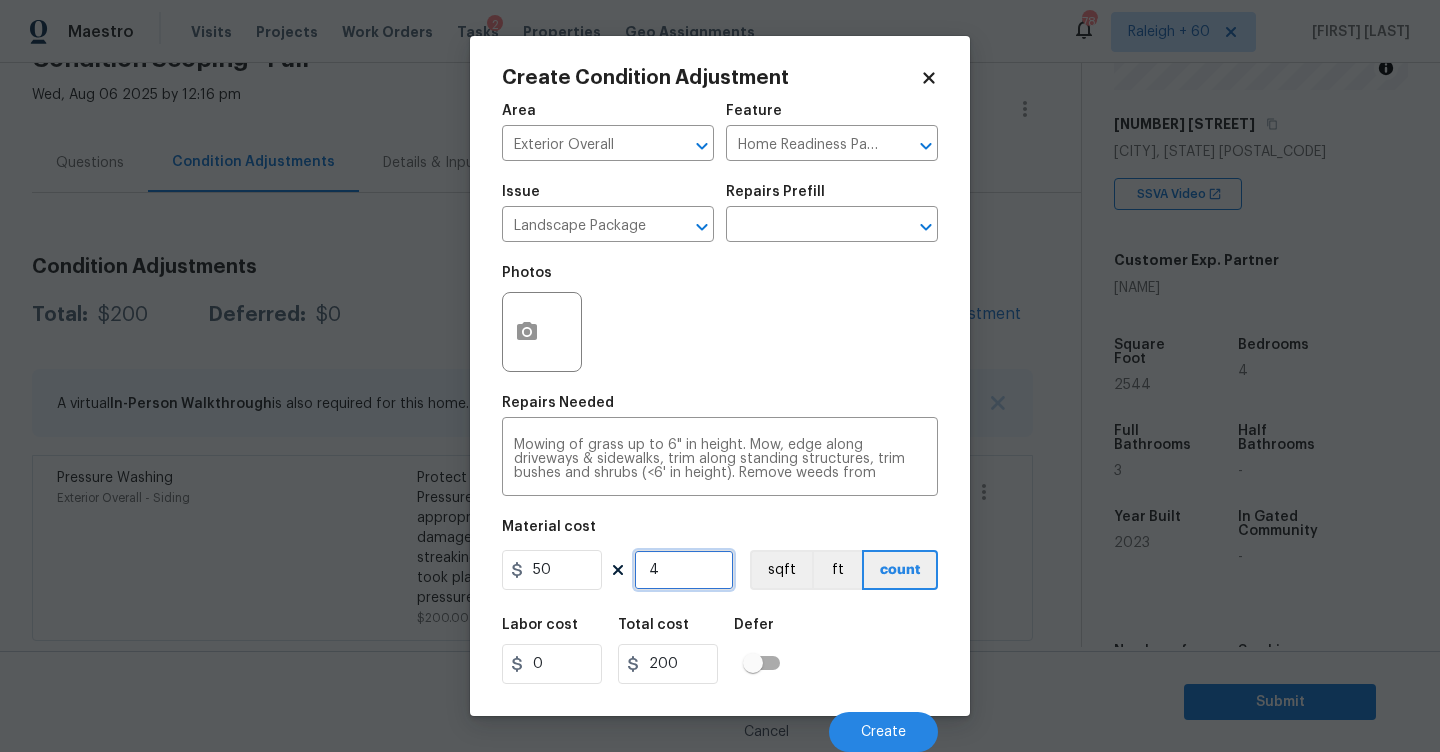 click on "4" at bounding box center [684, 570] 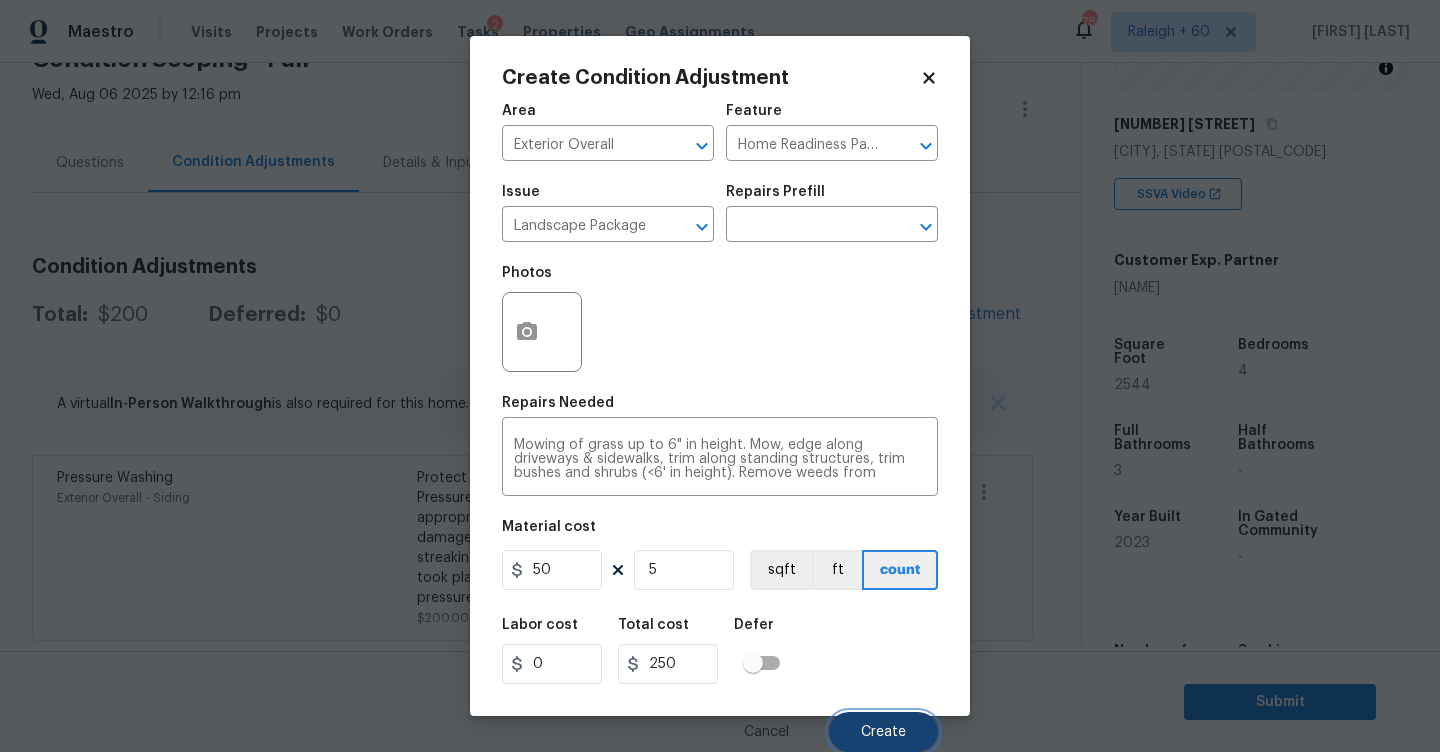 click on "Create" at bounding box center (883, 732) 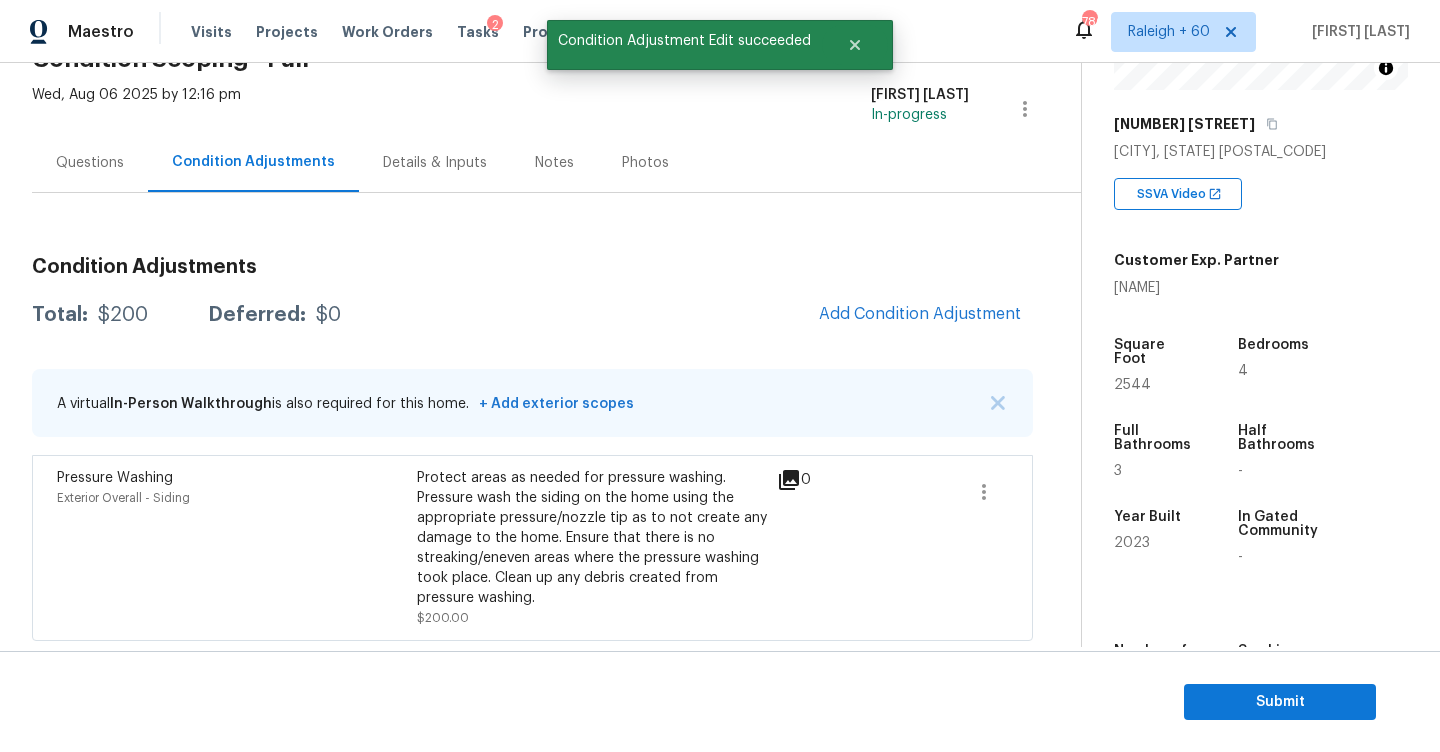 scroll, scrollTop: 0, scrollLeft: 0, axis: both 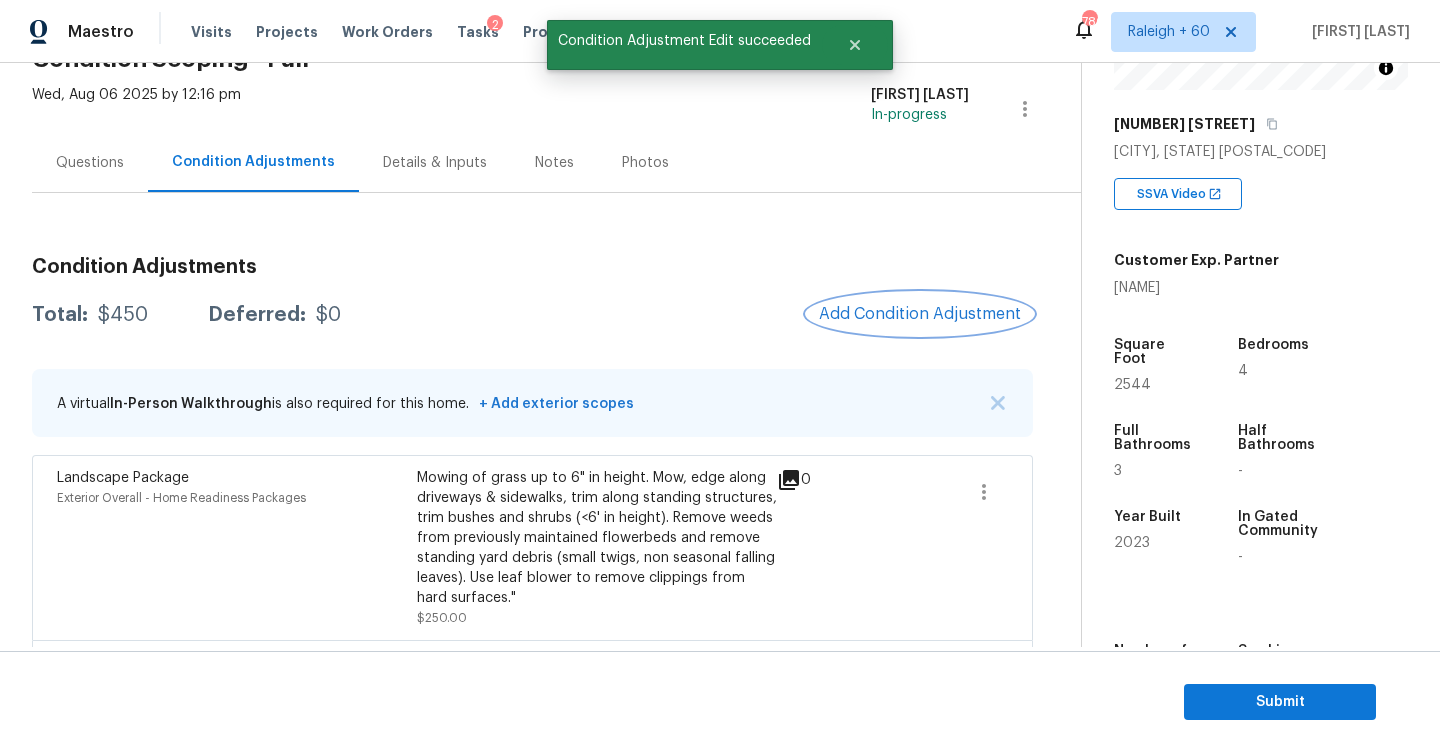 click on "Add Condition Adjustment" at bounding box center (920, 314) 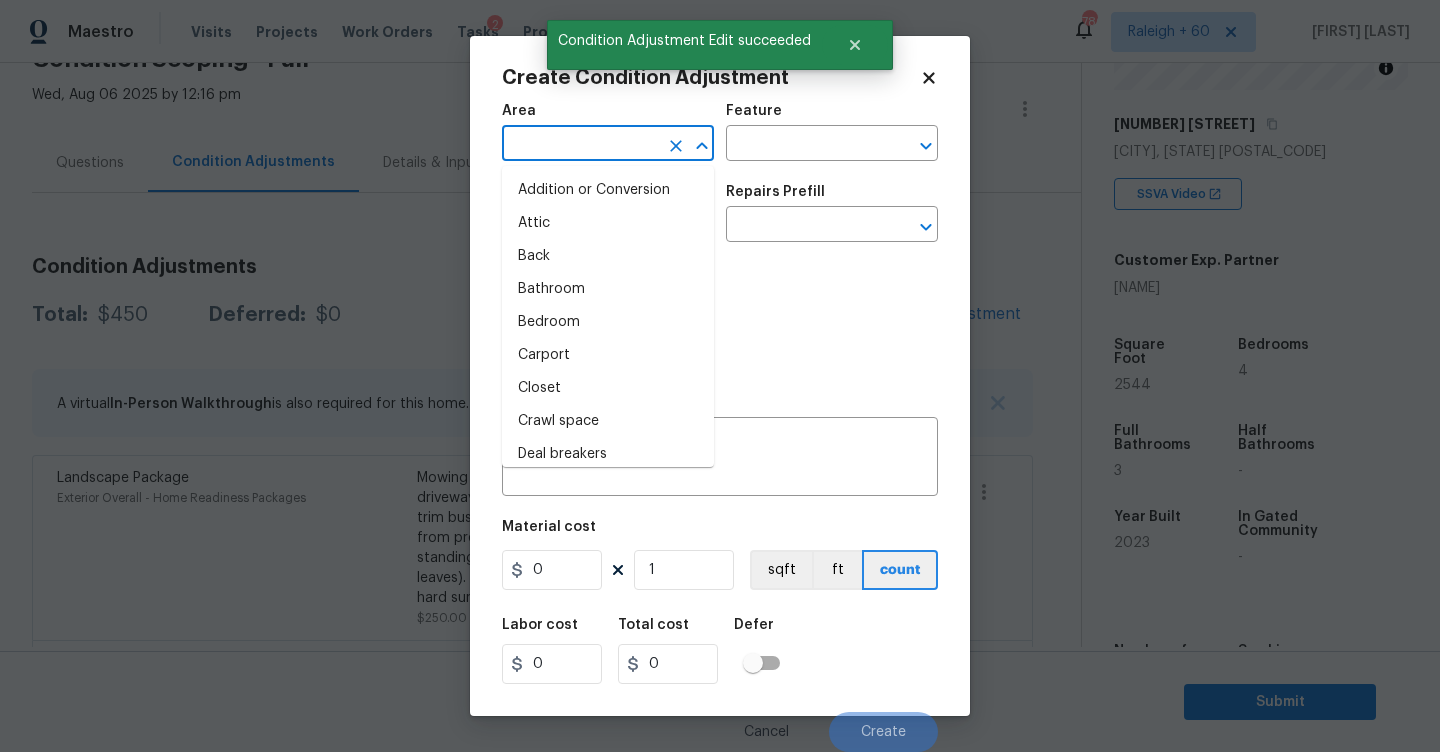 click at bounding box center [580, 145] 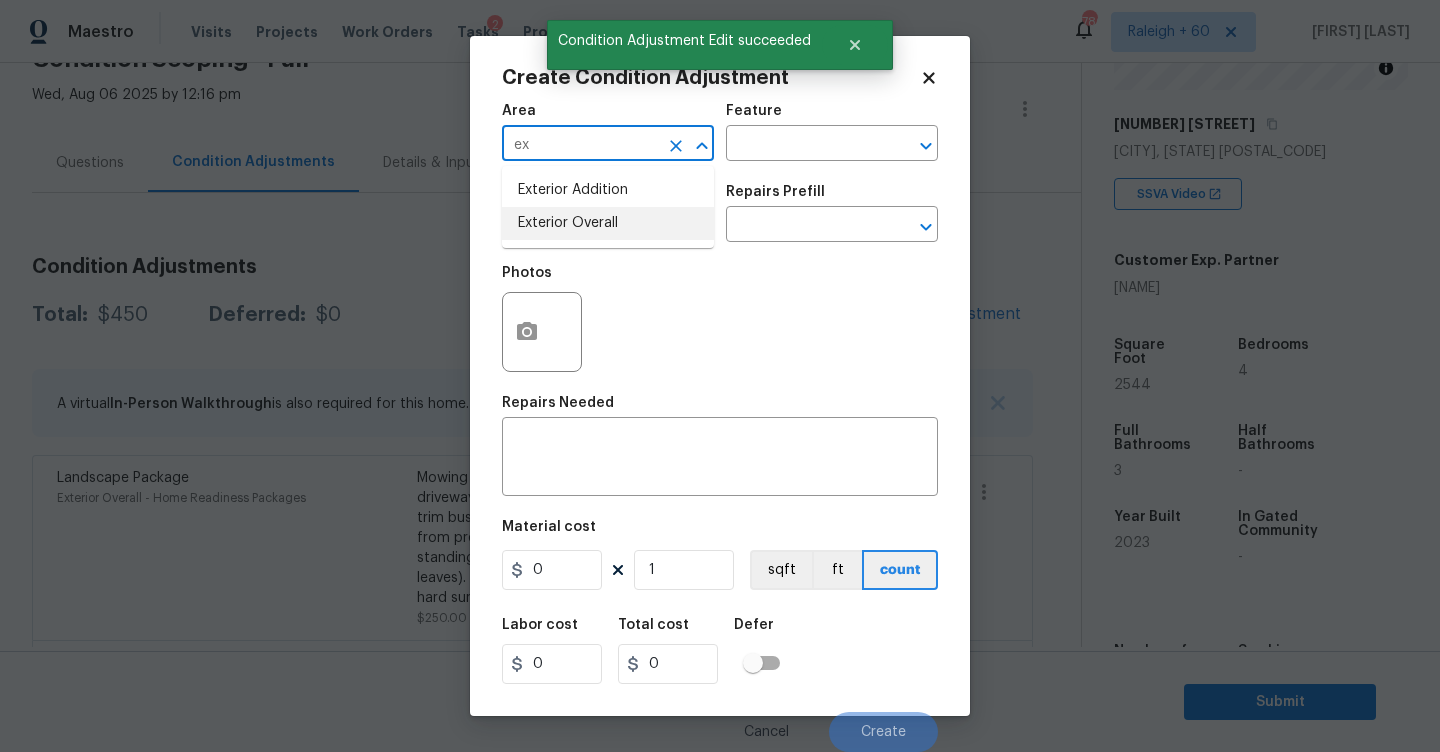 click on "Exterior Overall" at bounding box center [608, 223] 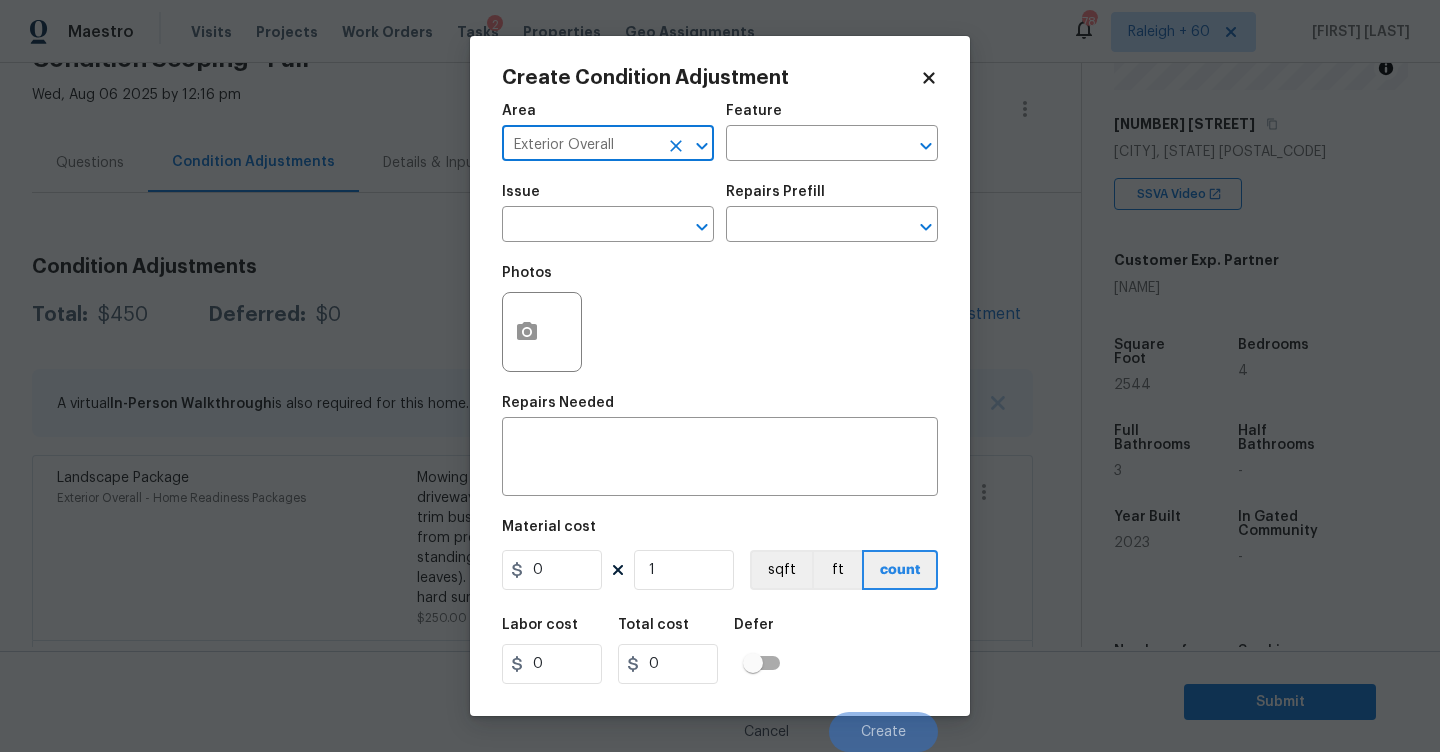 click on "Area Exterior Overall ​ Feature ​" at bounding box center [720, 132] 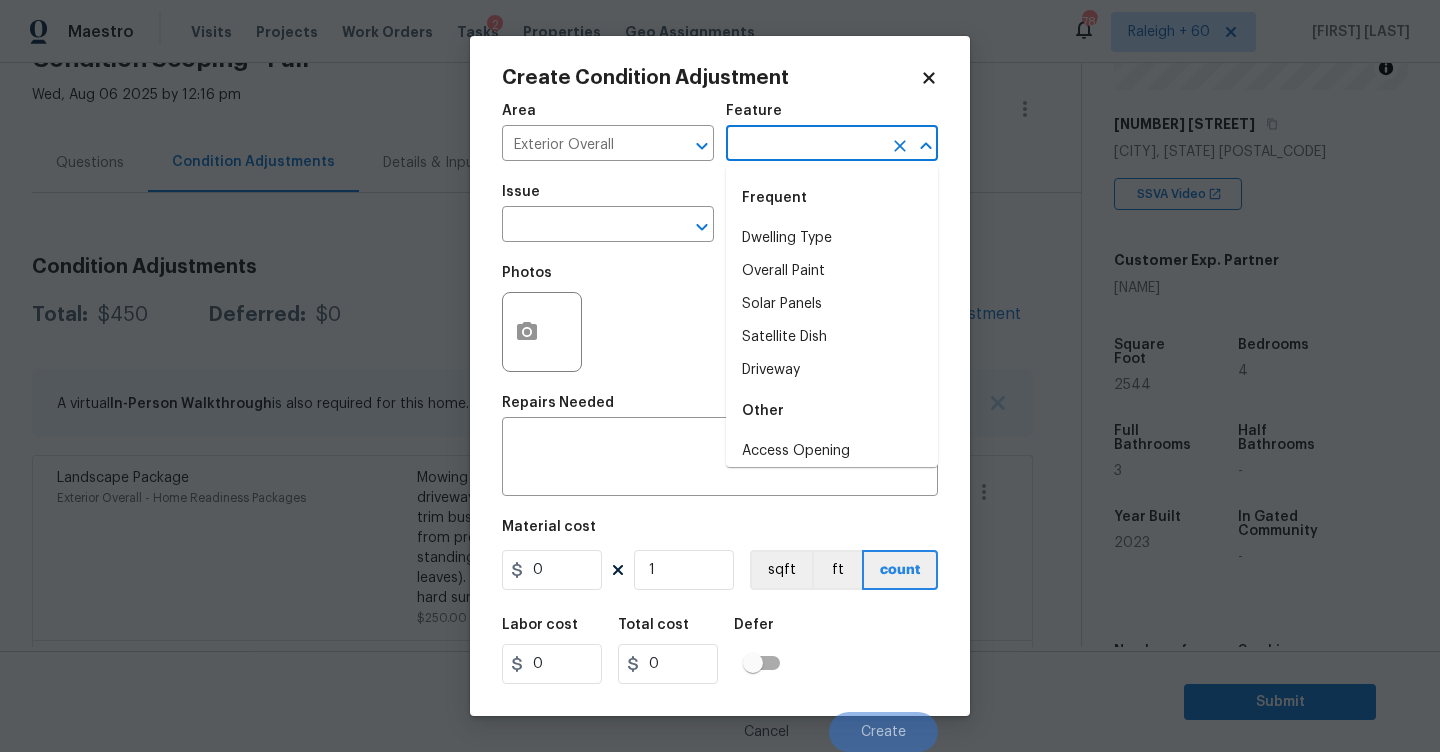 click at bounding box center [804, 145] 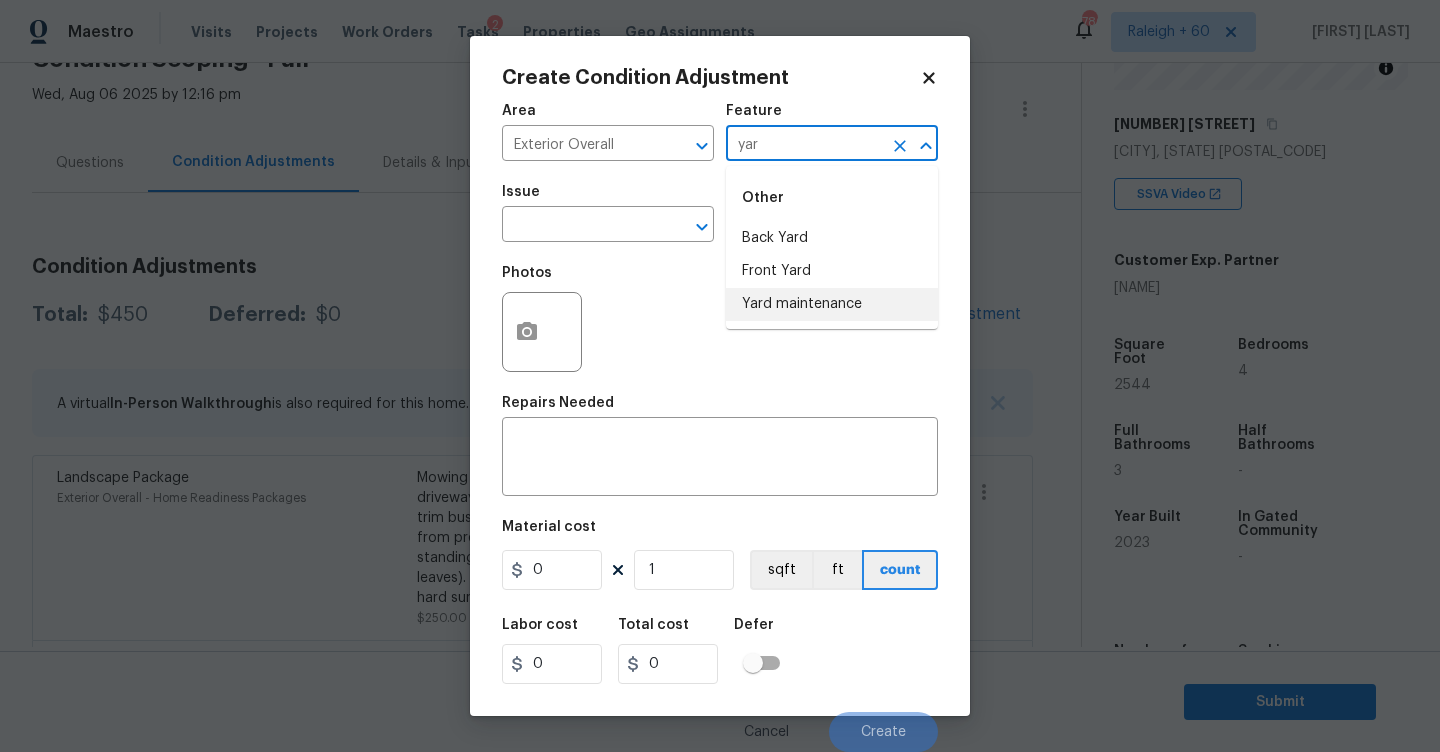 drag, startPoint x: 776, startPoint y: 297, endPoint x: 697, endPoint y: 284, distance: 80.06248 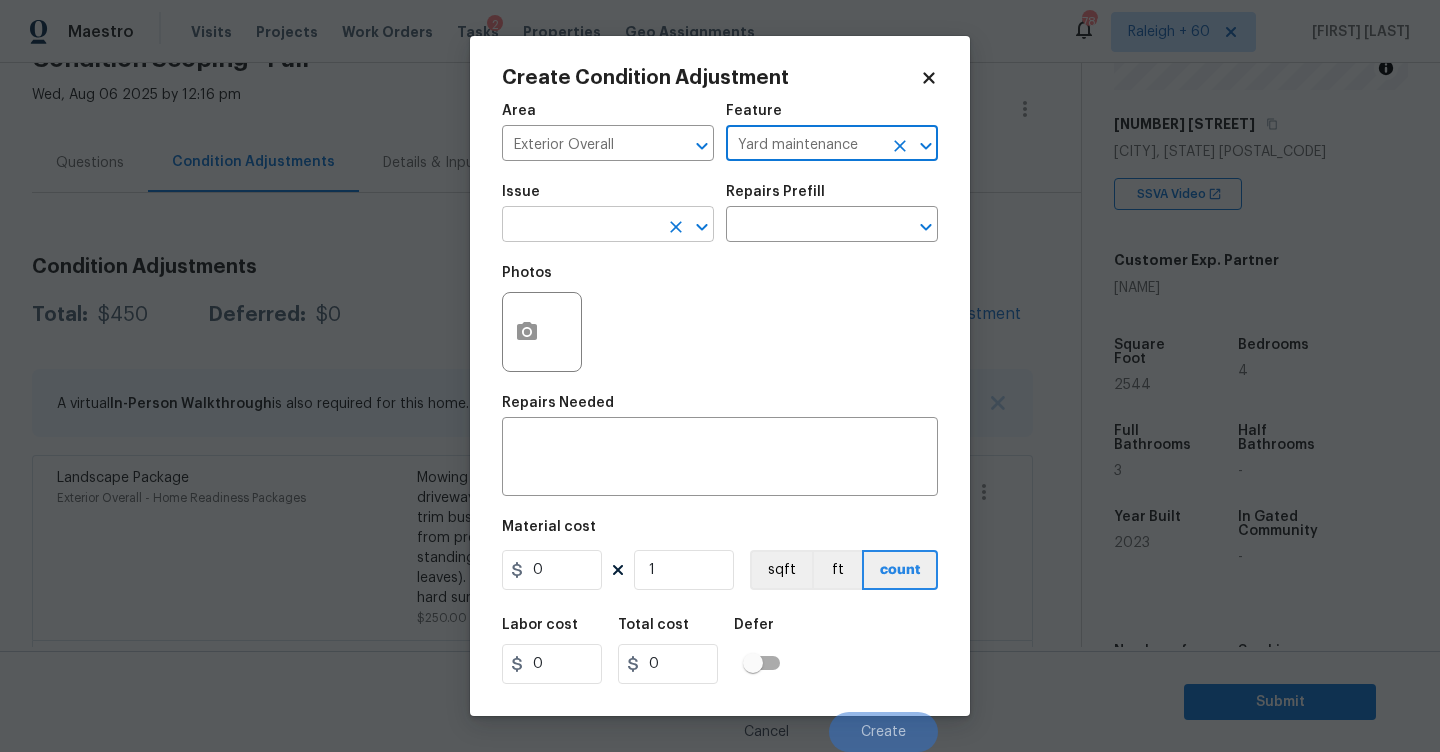 click at bounding box center [580, 226] 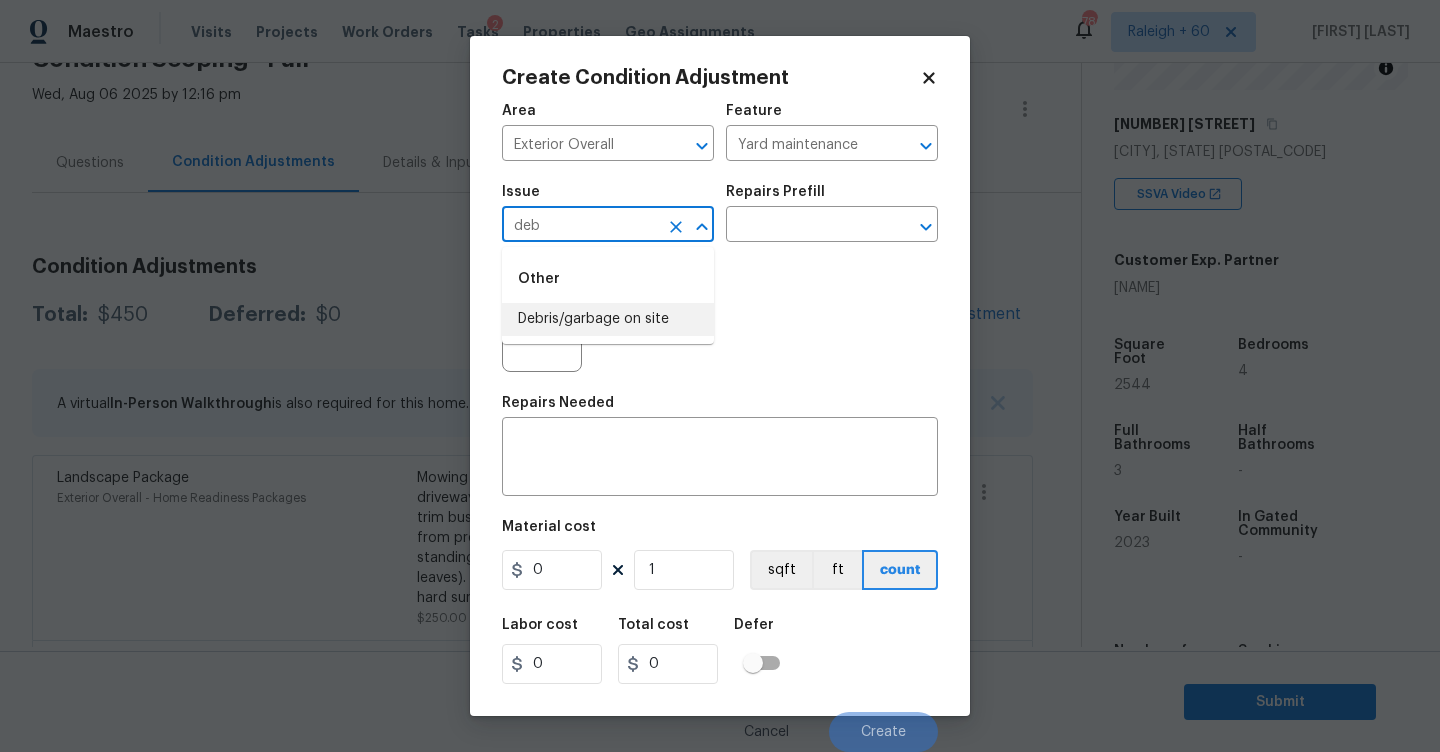 click on "Debris/garbage on site" at bounding box center (608, 319) 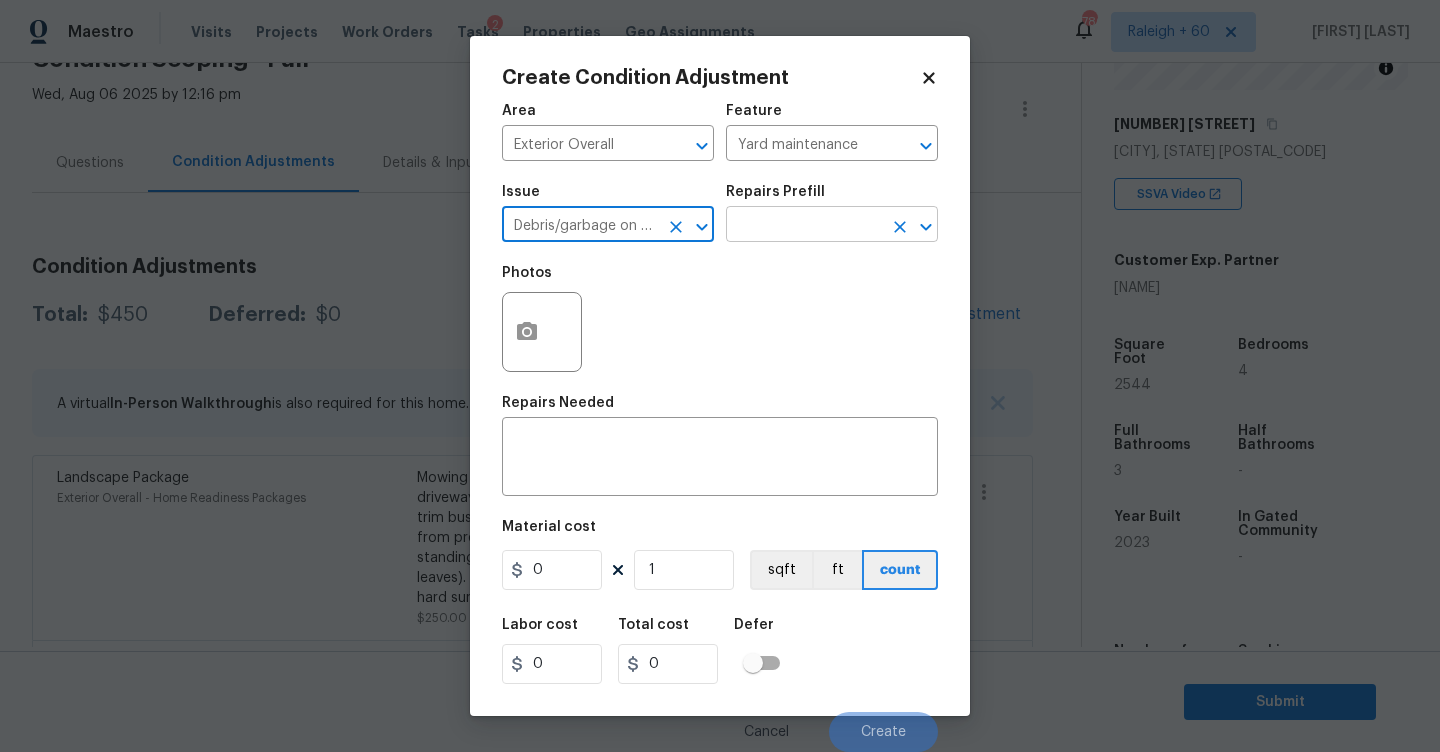 click at bounding box center (804, 226) 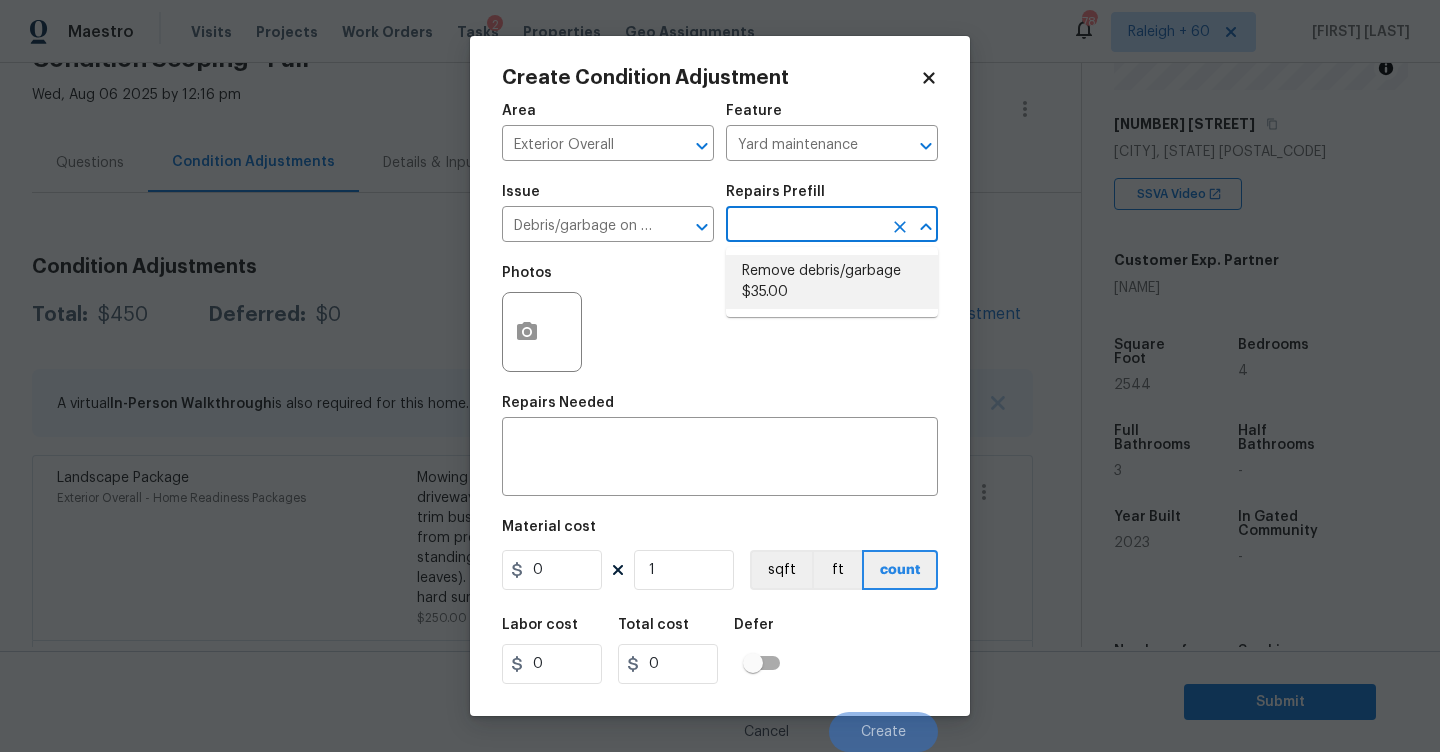 click on "Remove debris/garbage $35.00" at bounding box center [832, 282] 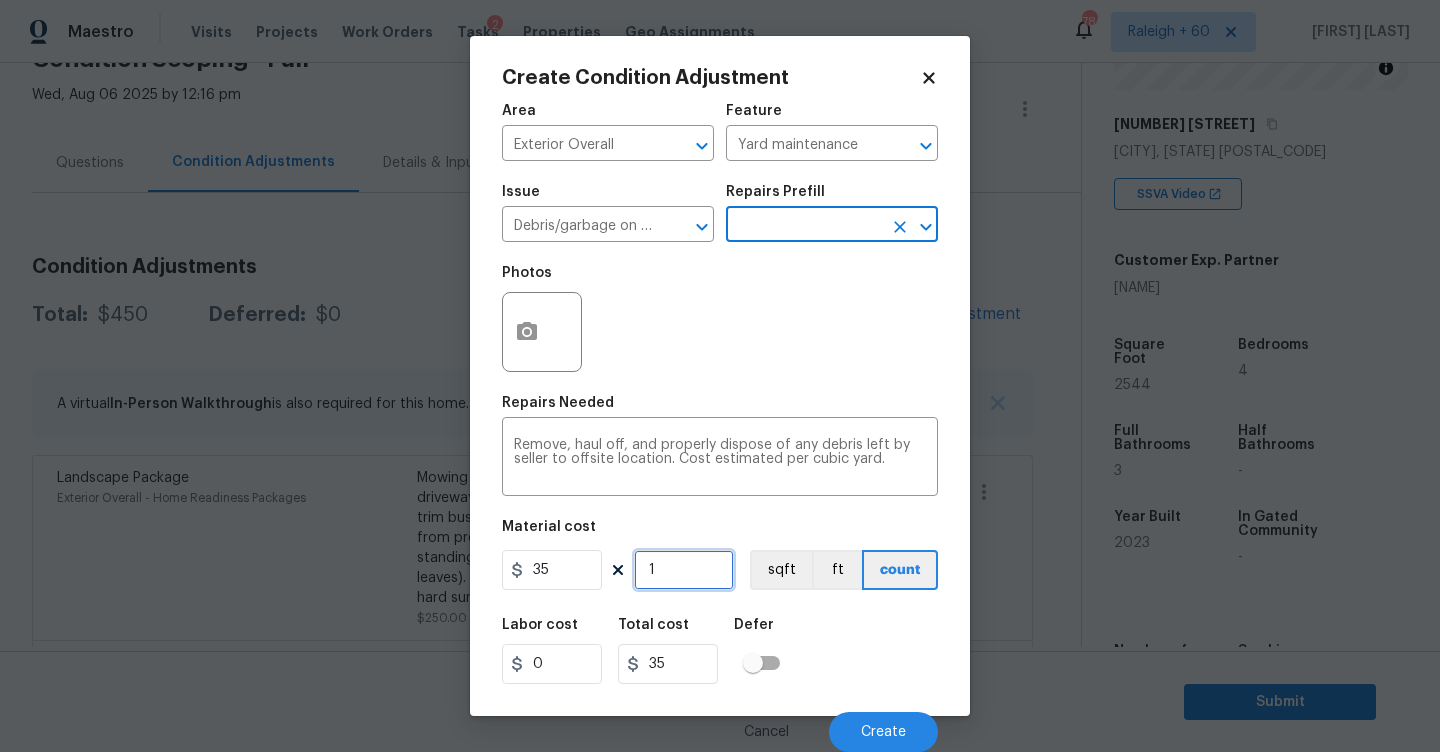 click on "1" at bounding box center [684, 570] 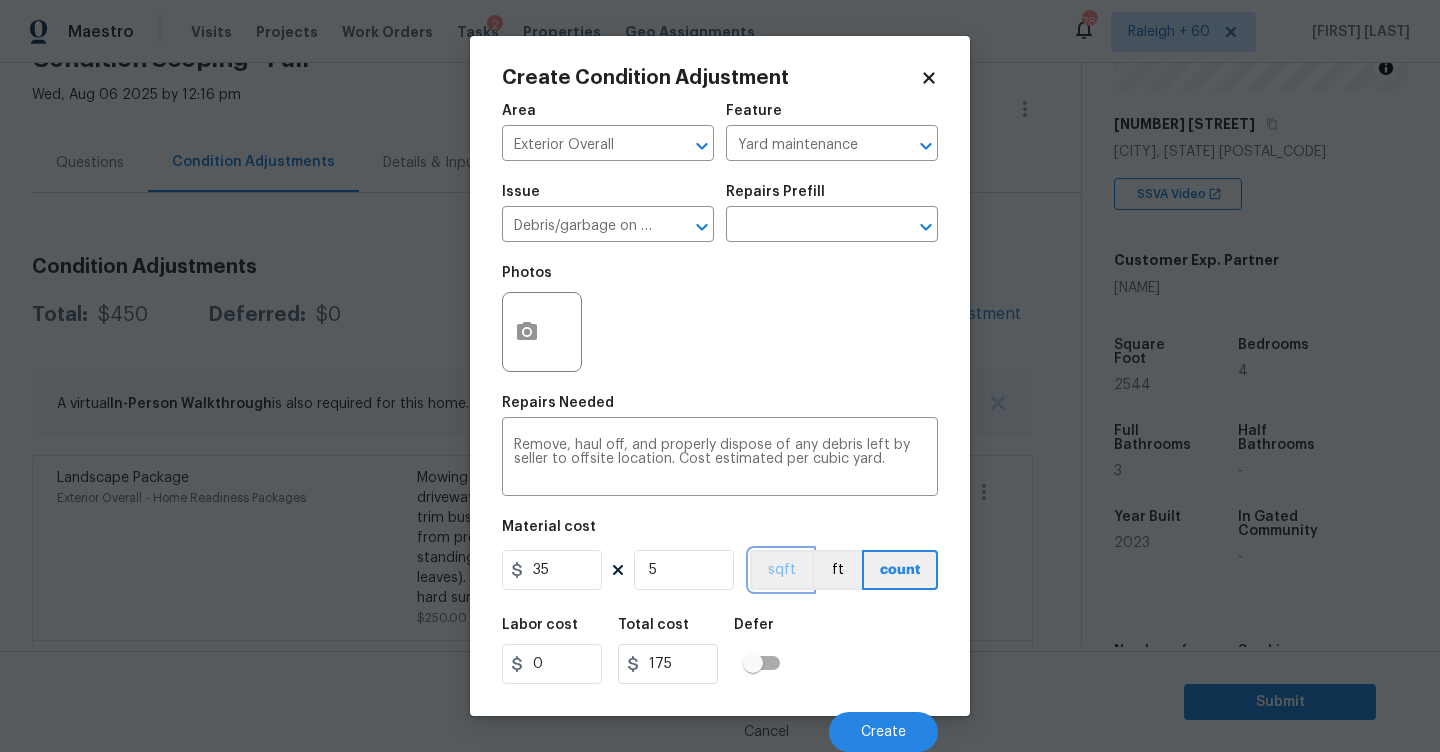 scroll, scrollTop: 1, scrollLeft: 0, axis: vertical 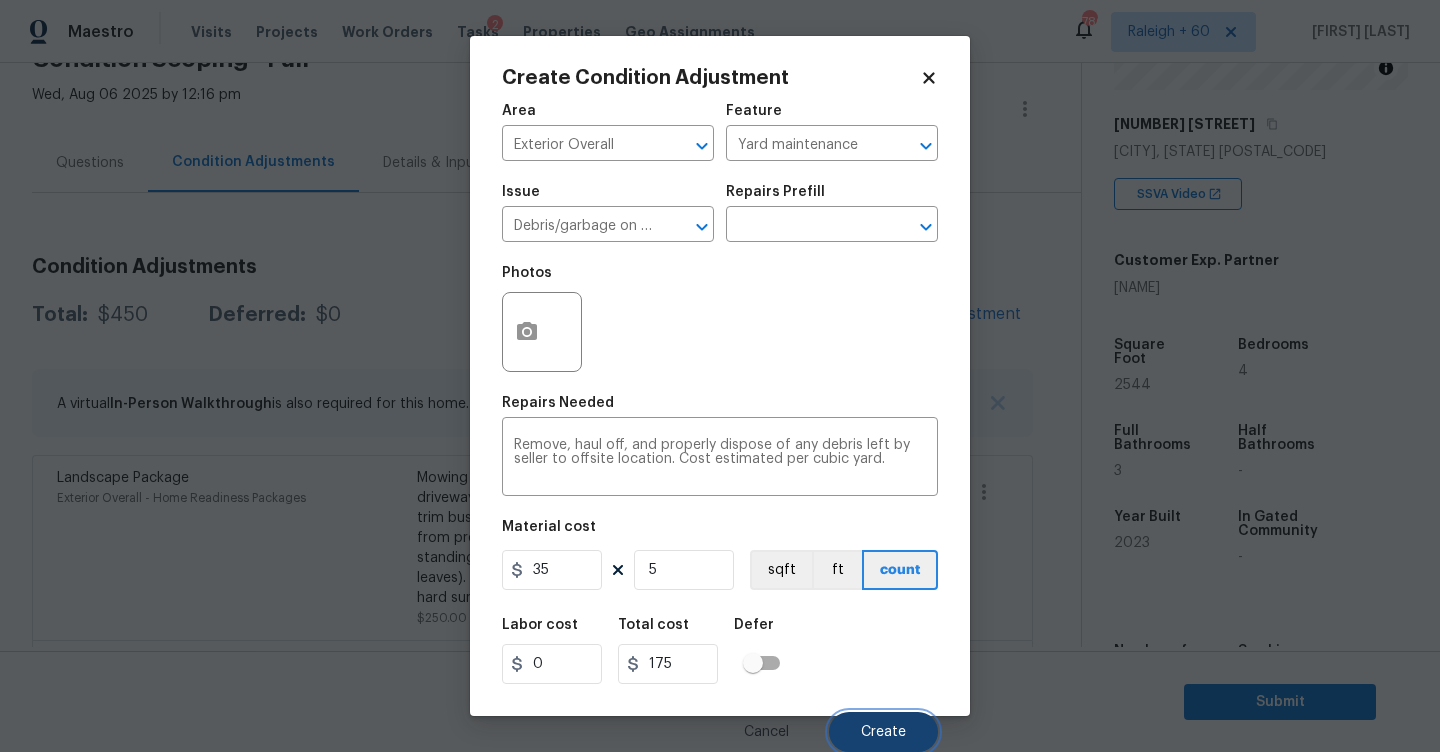 click on "Create" at bounding box center [883, 732] 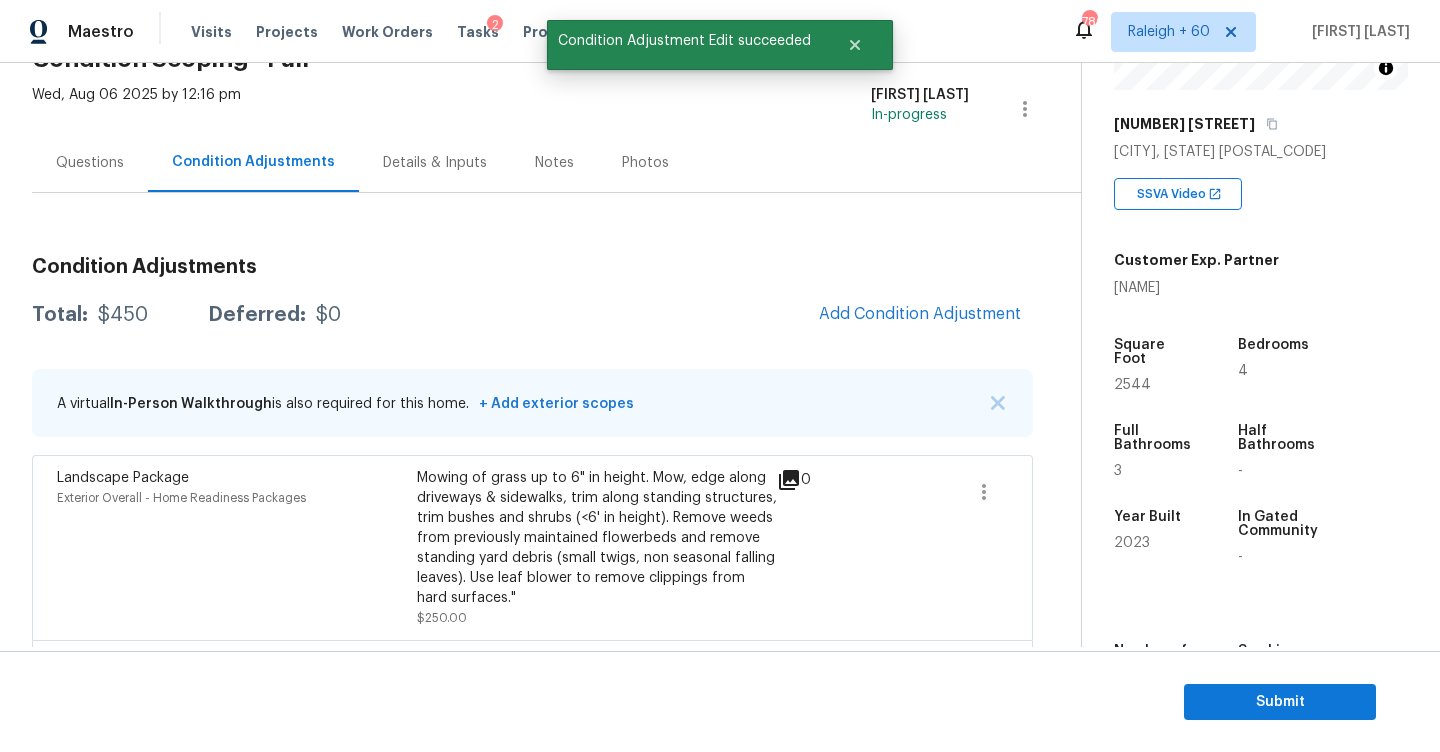scroll, scrollTop: 0, scrollLeft: 0, axis: both 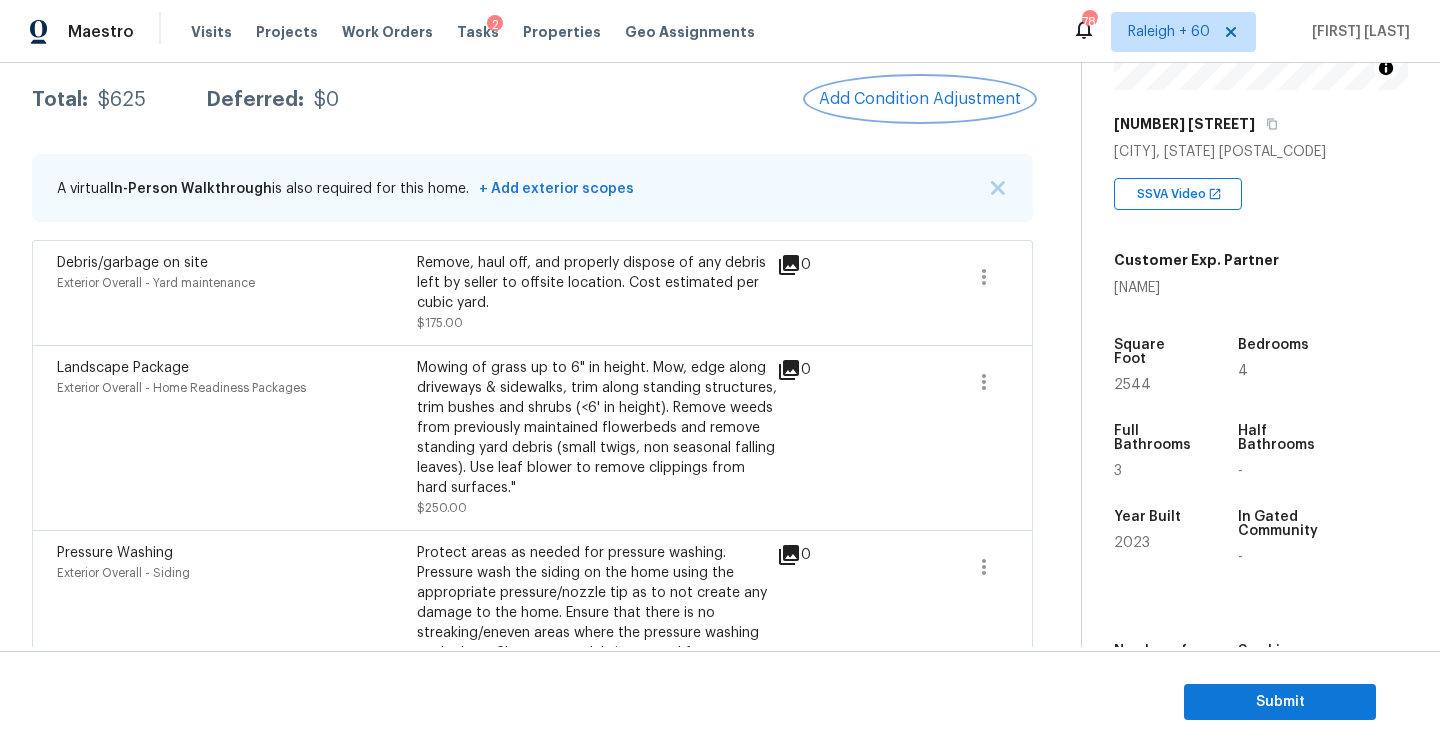 click on "Add Condition Adjustment" at bounding box center (920, 99) 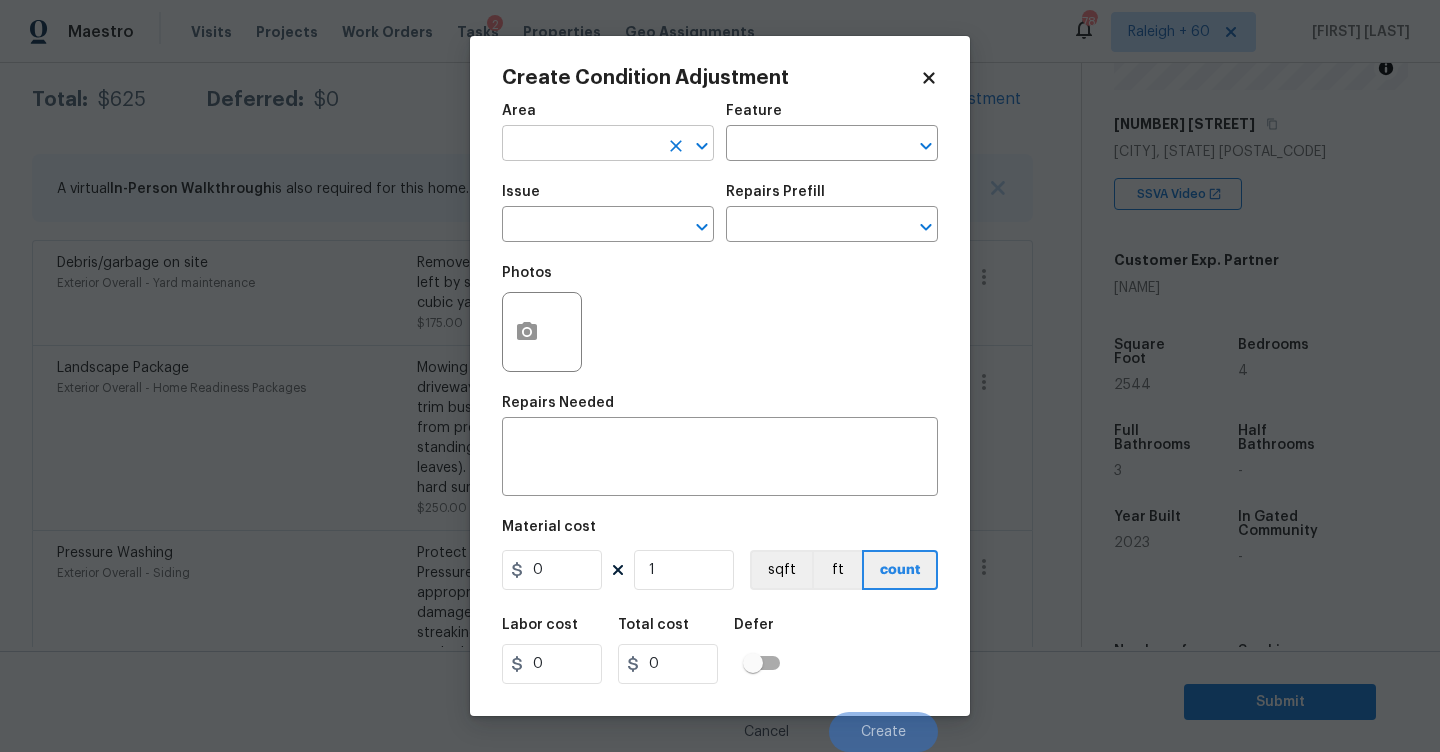 click at bounding box center [580, 145] 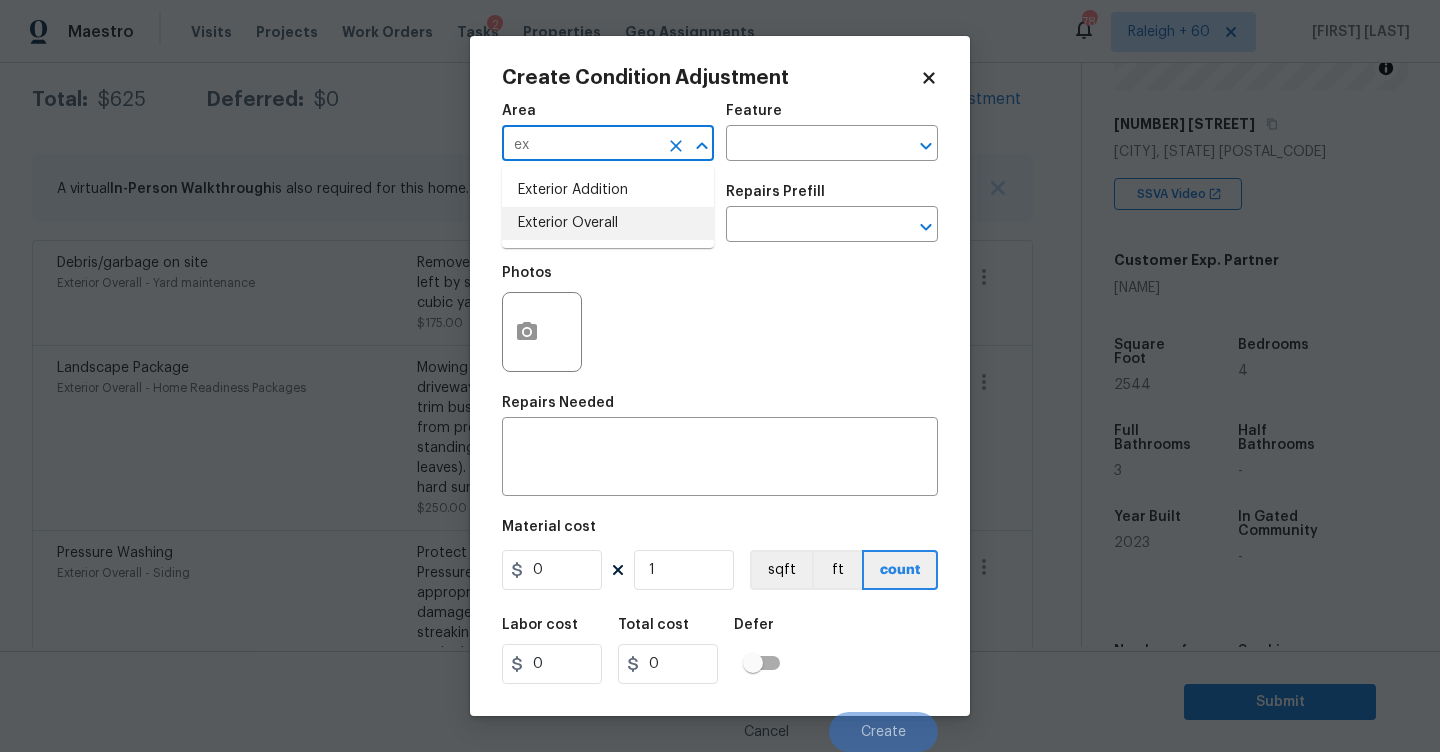 click on "Exterior Overall" at bounding box center (608, 223) 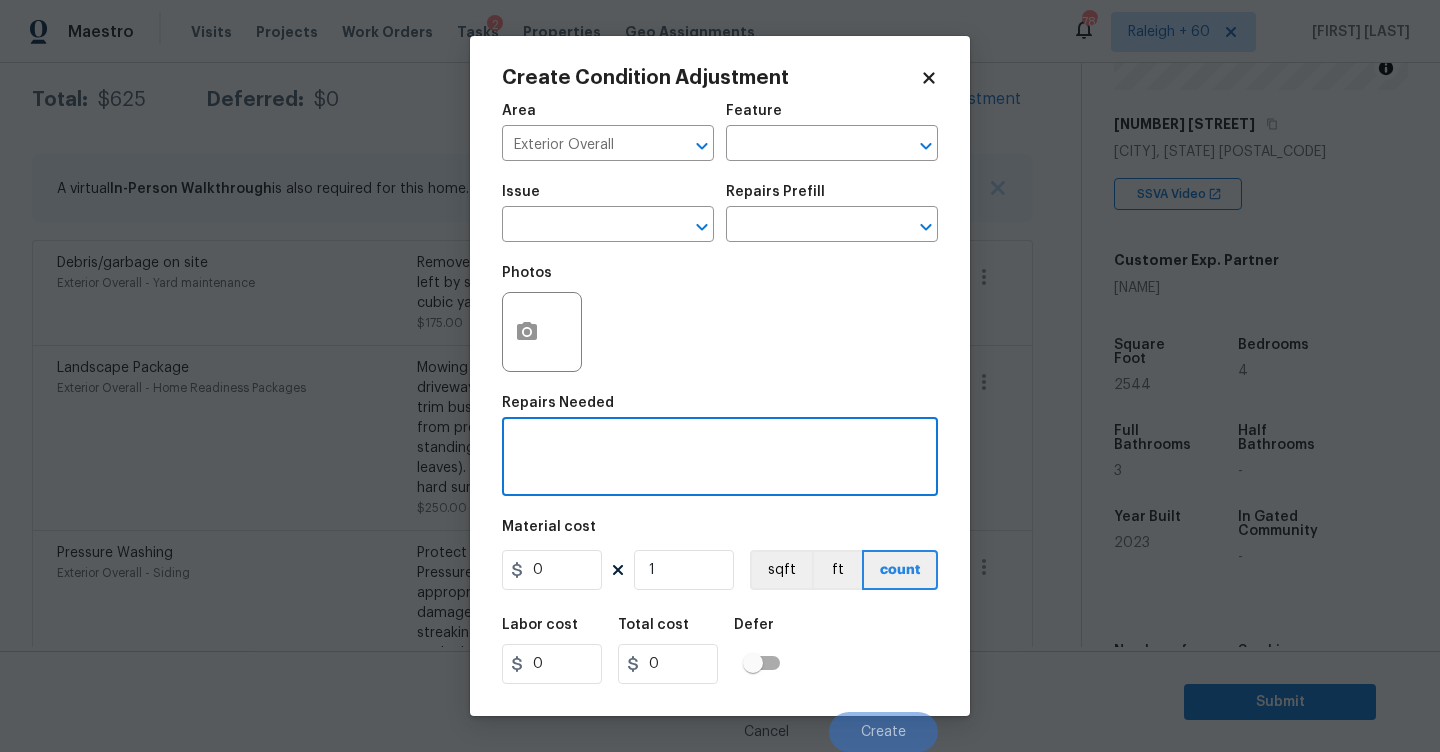 click at bounding box center (720, 459) 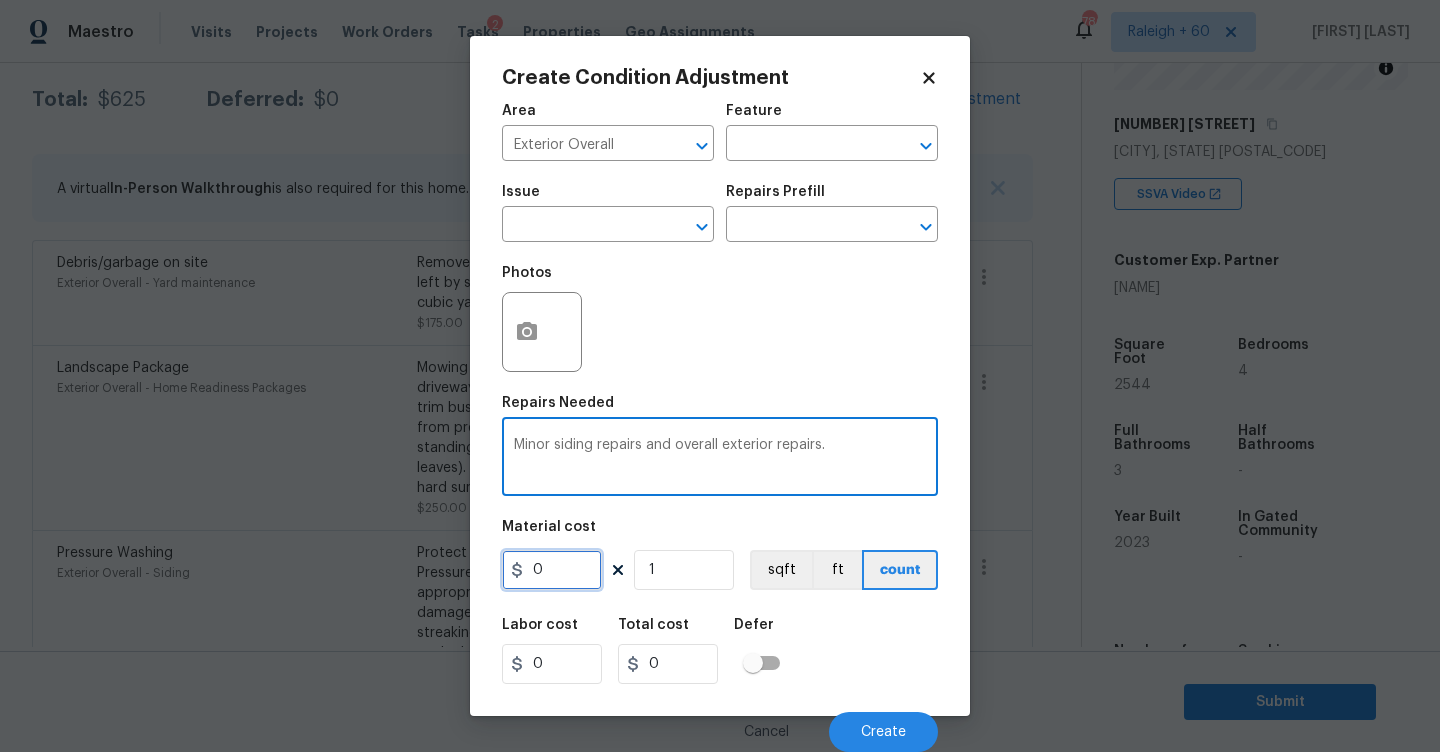 click on "0" at bounding box center [552, 570] 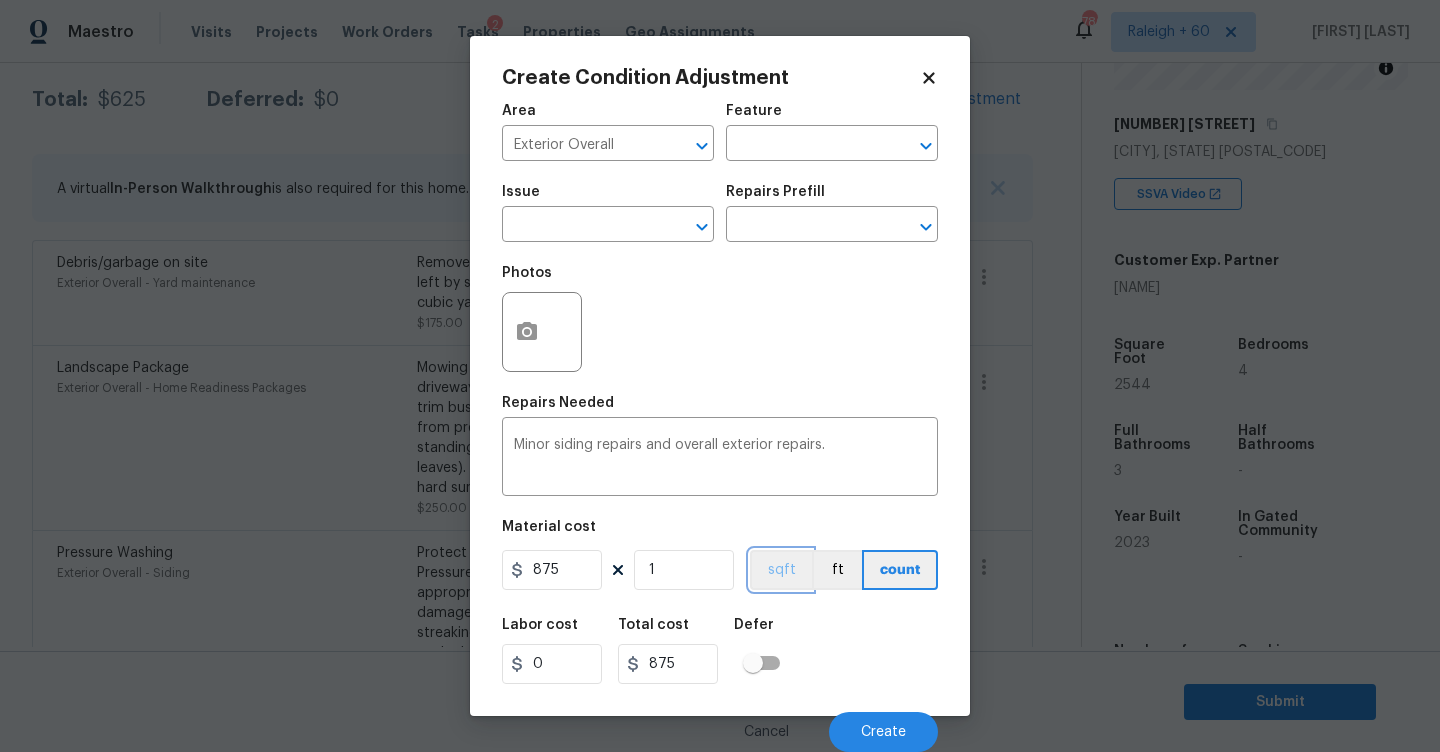 scroll, scrollTop: 1, scrollLeft: 0, axis: vertical 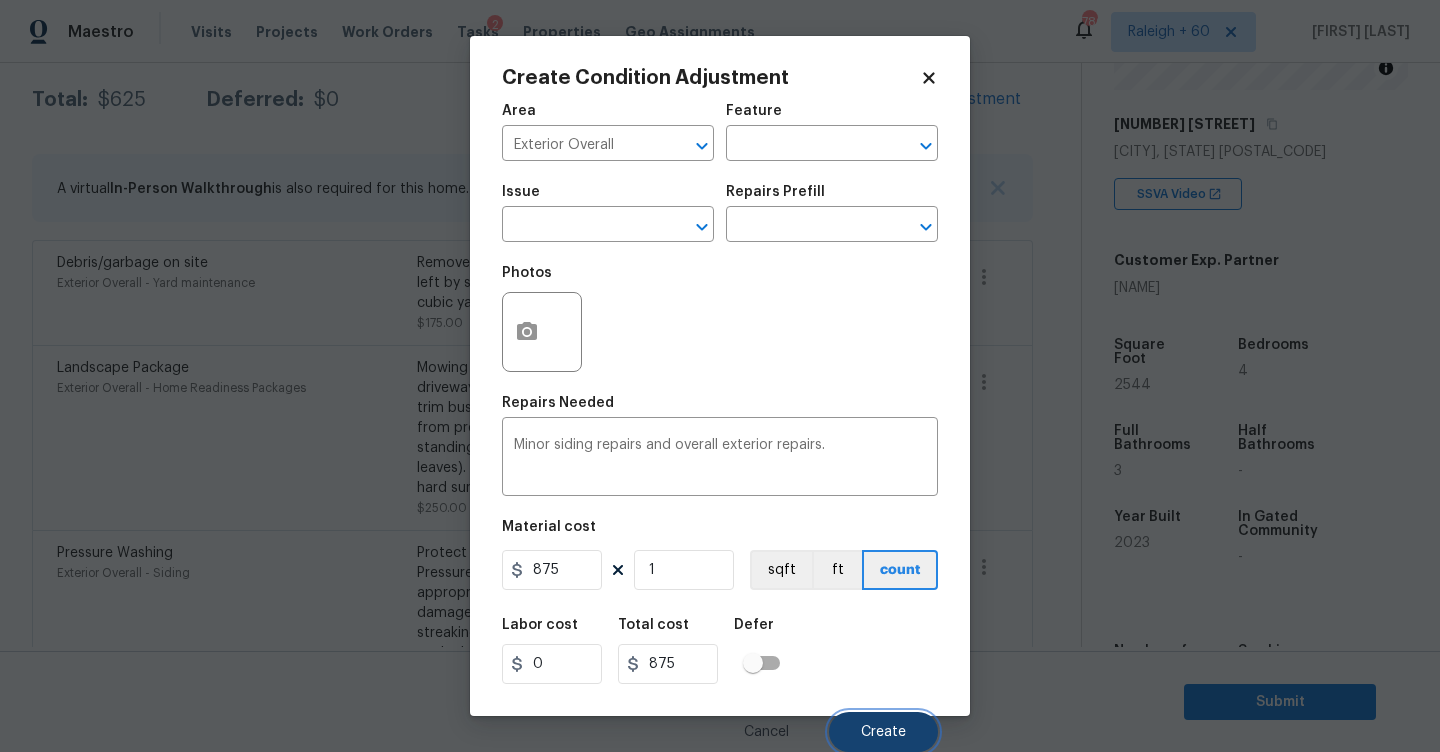 click on "Create" at bounding box center [883, 732] 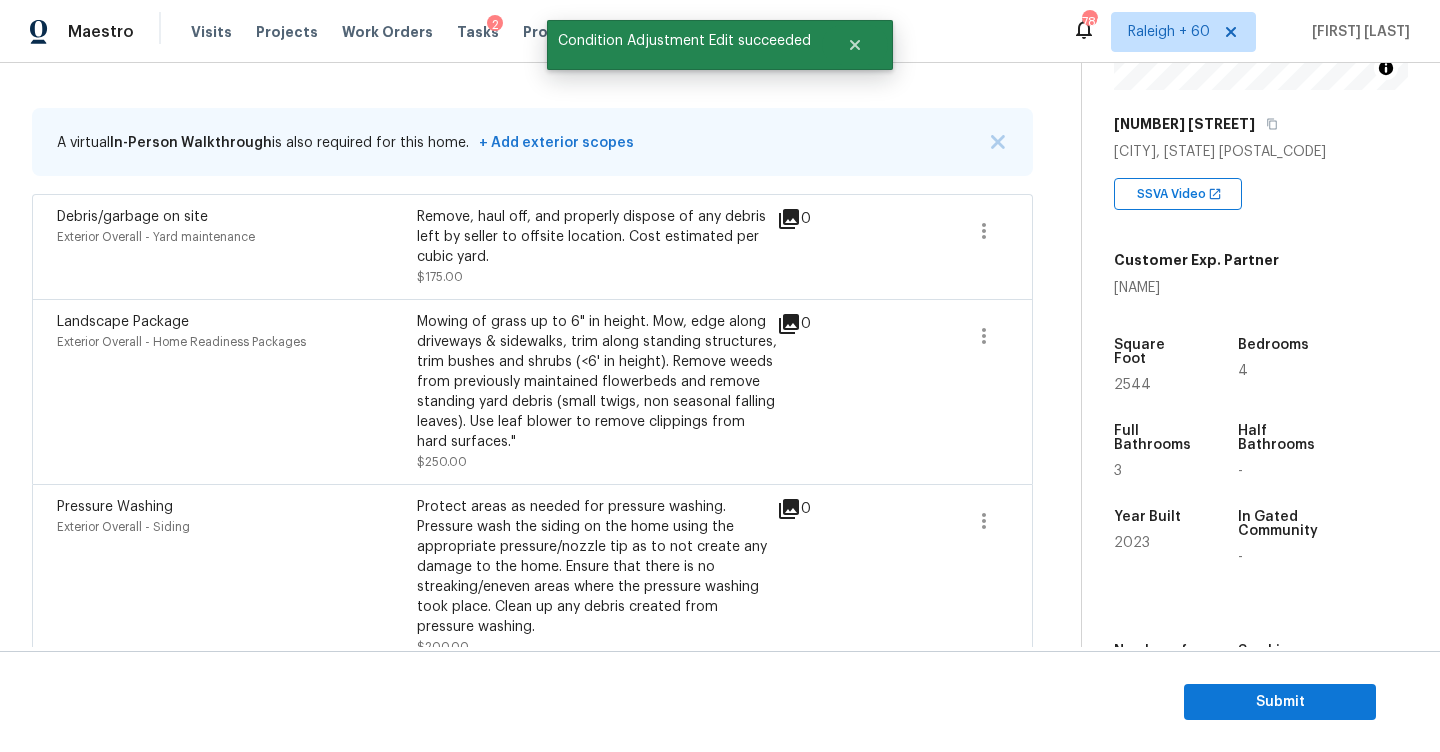 scroll, scrollTop: 325, scrollLeft: 0, axis: vertical 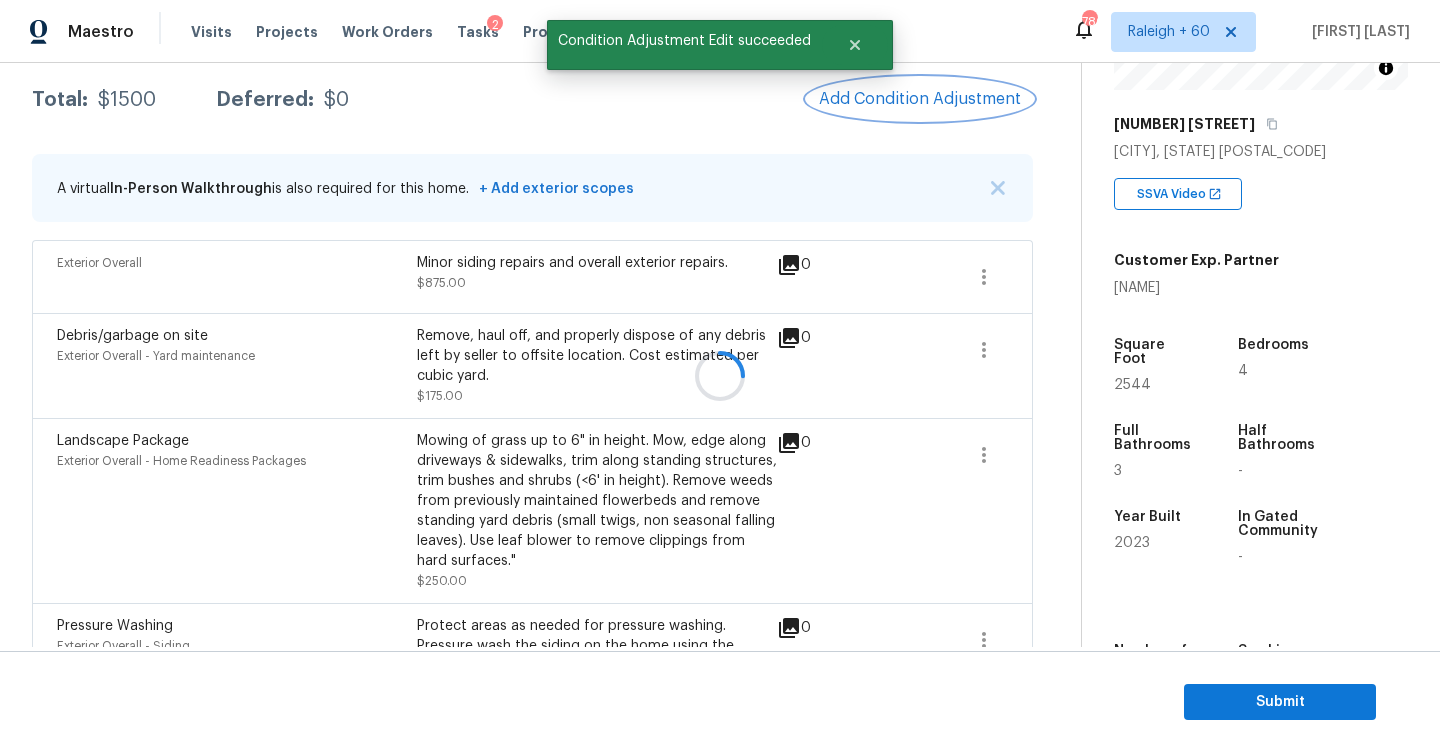click on "Add Condition Adjustment" at bounding box center [920, 99] 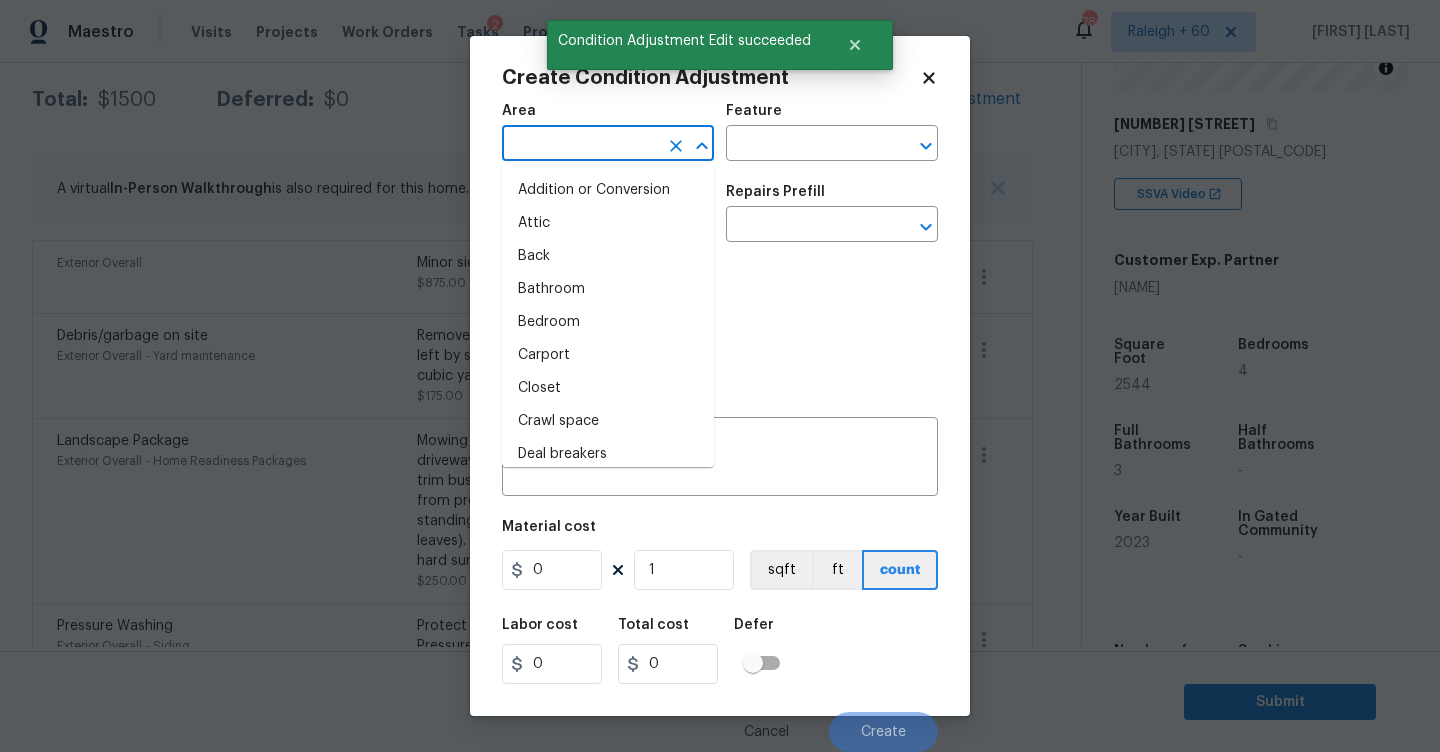 click at bounding box center (580, 145) 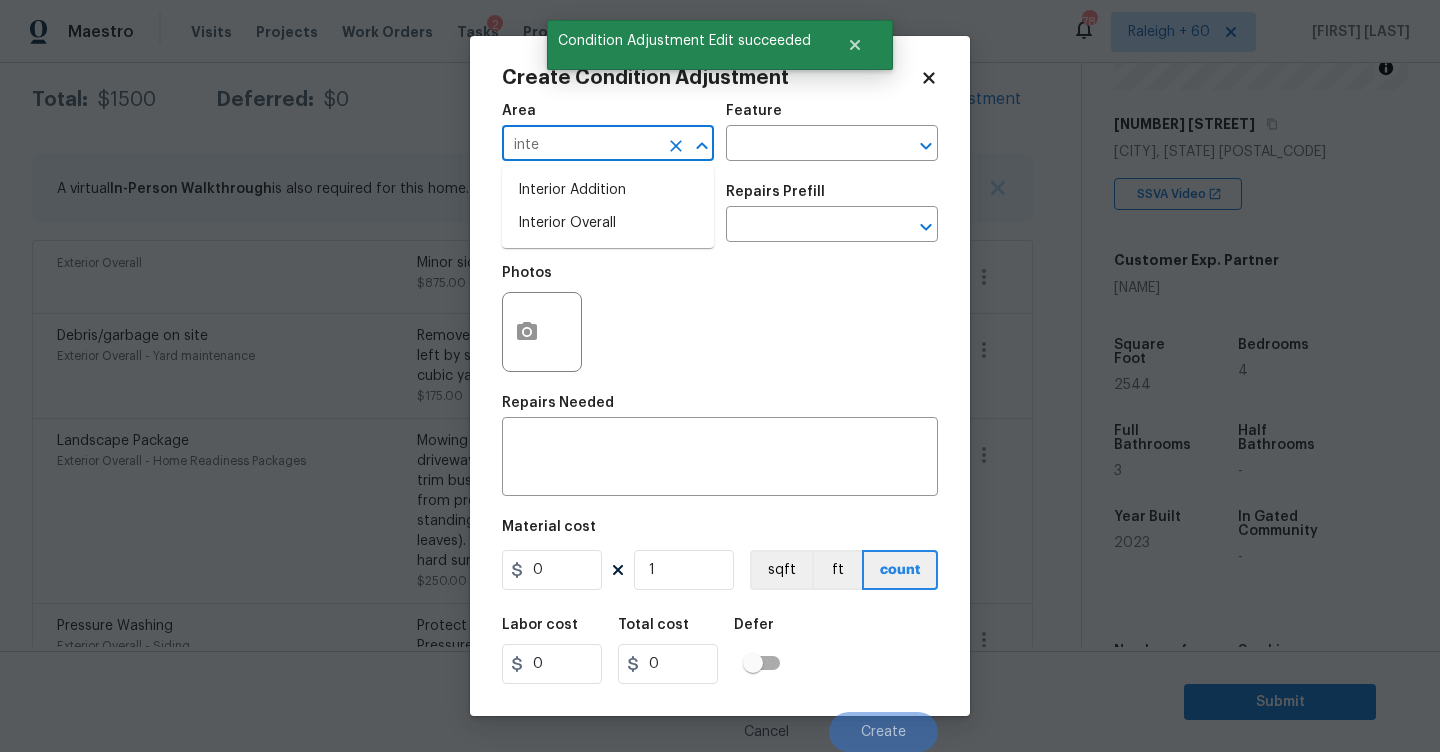 click on "Interior Overall" at bounding box center [608, 223] 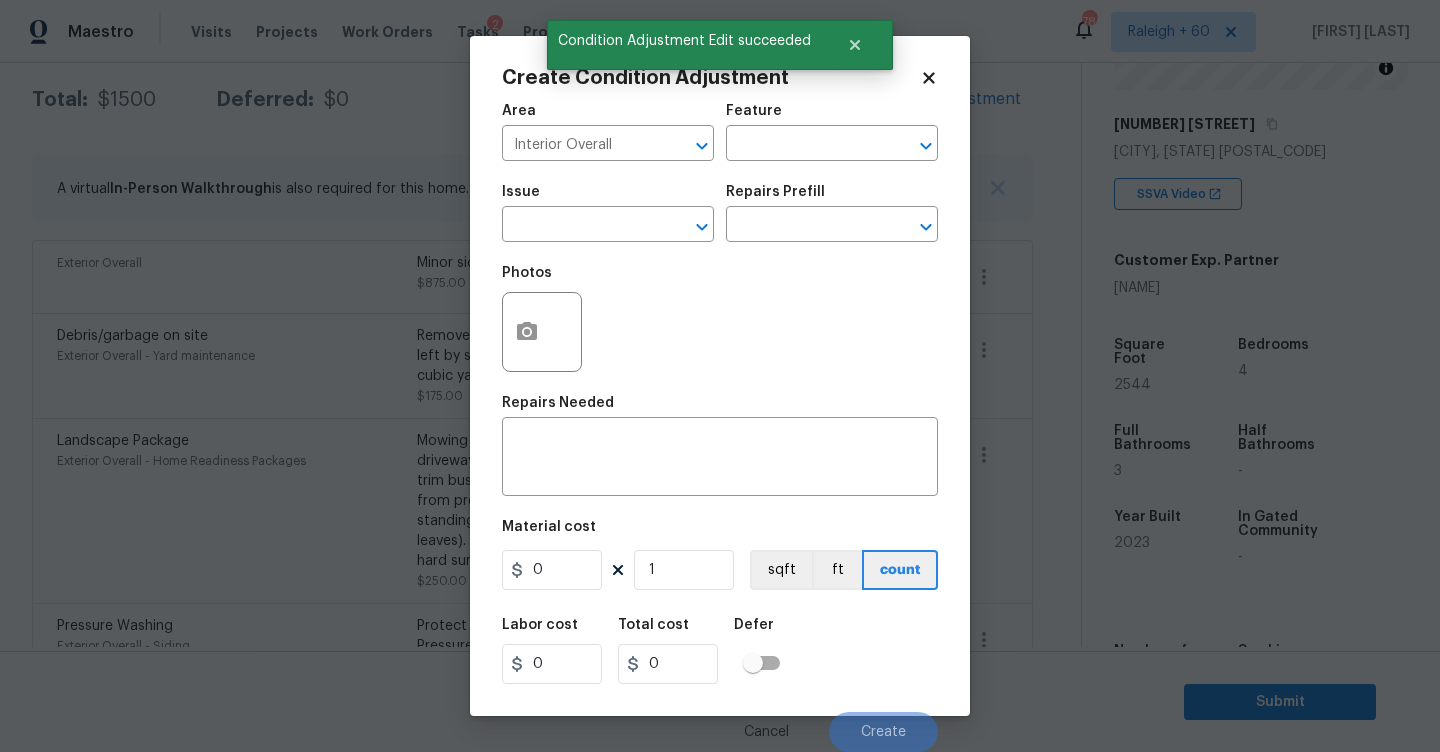 click on "Feature" at bounding box center [832, 117] 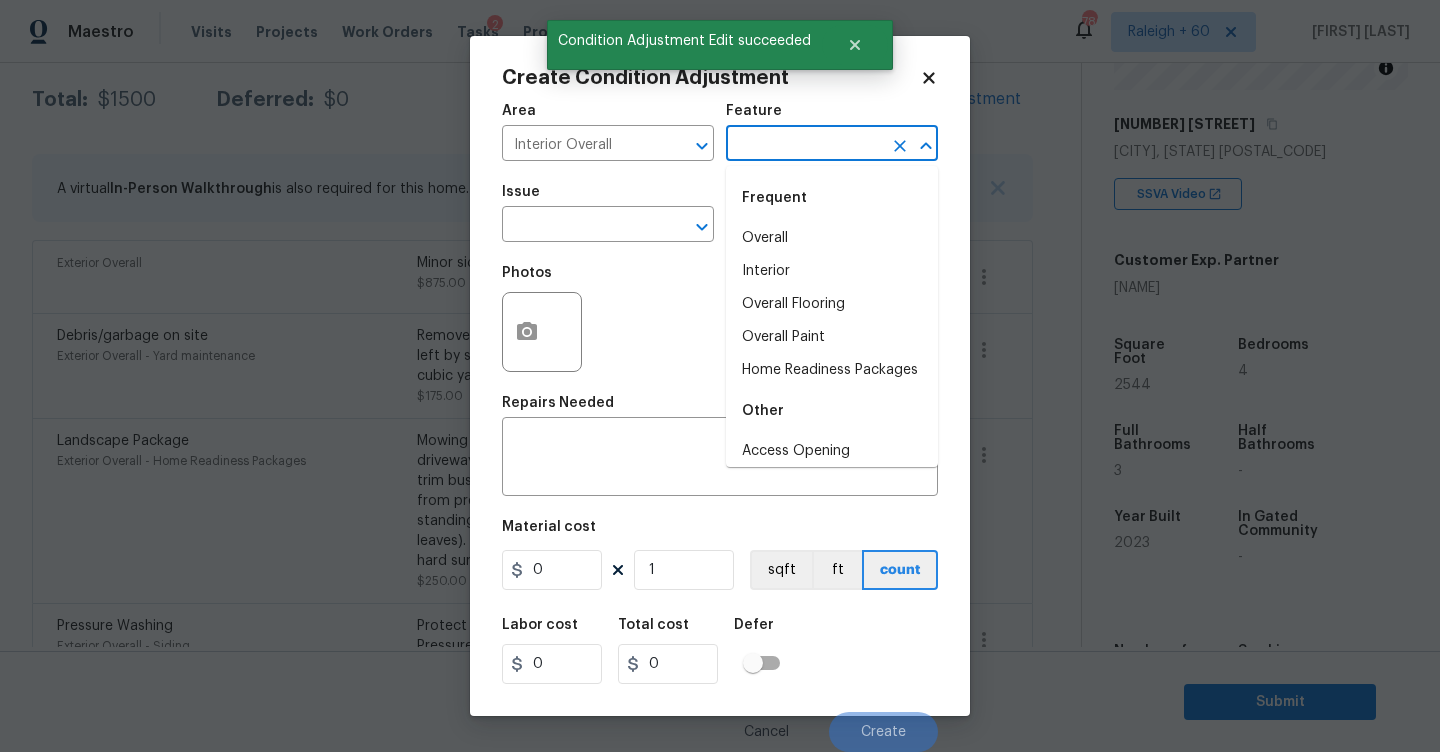 click at bounding box center (804, 145) 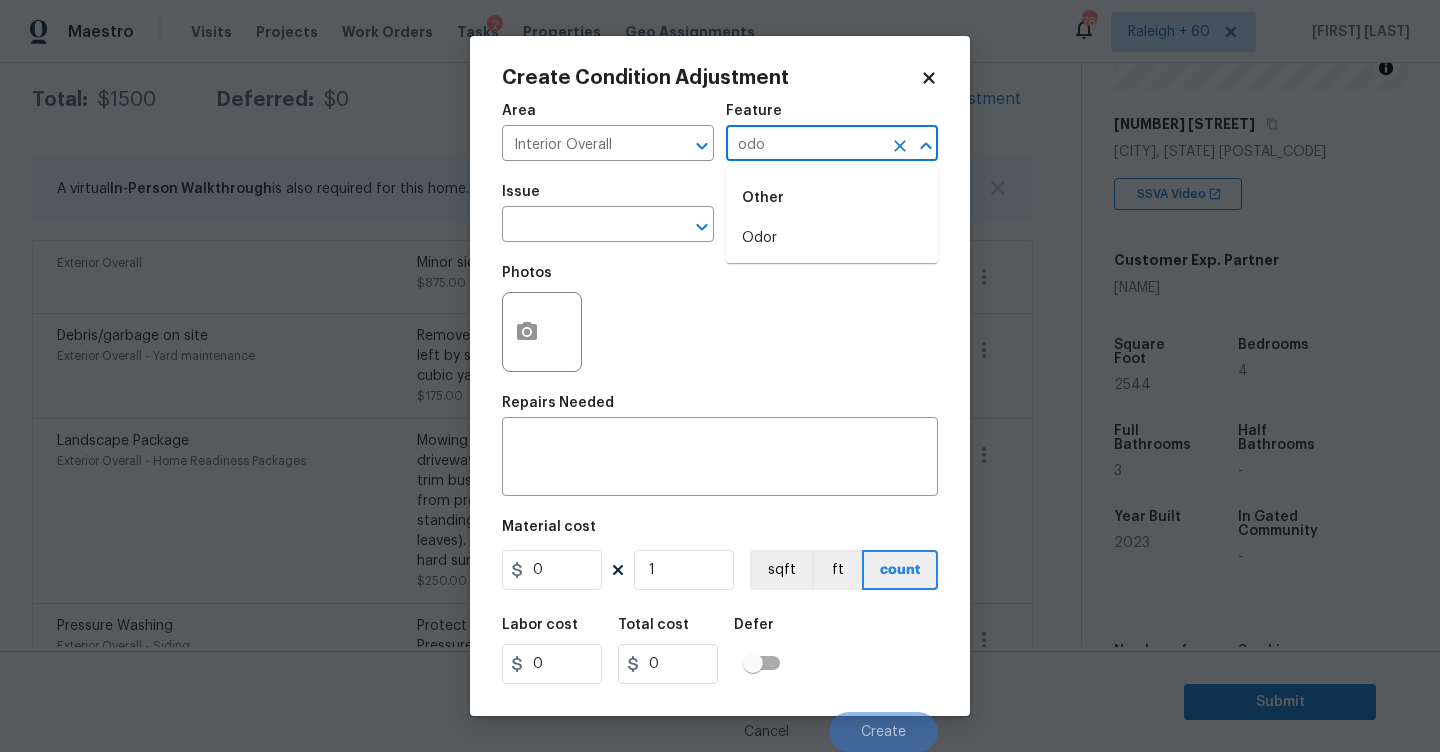 click on "Odor" at bounding box center (832, 238) 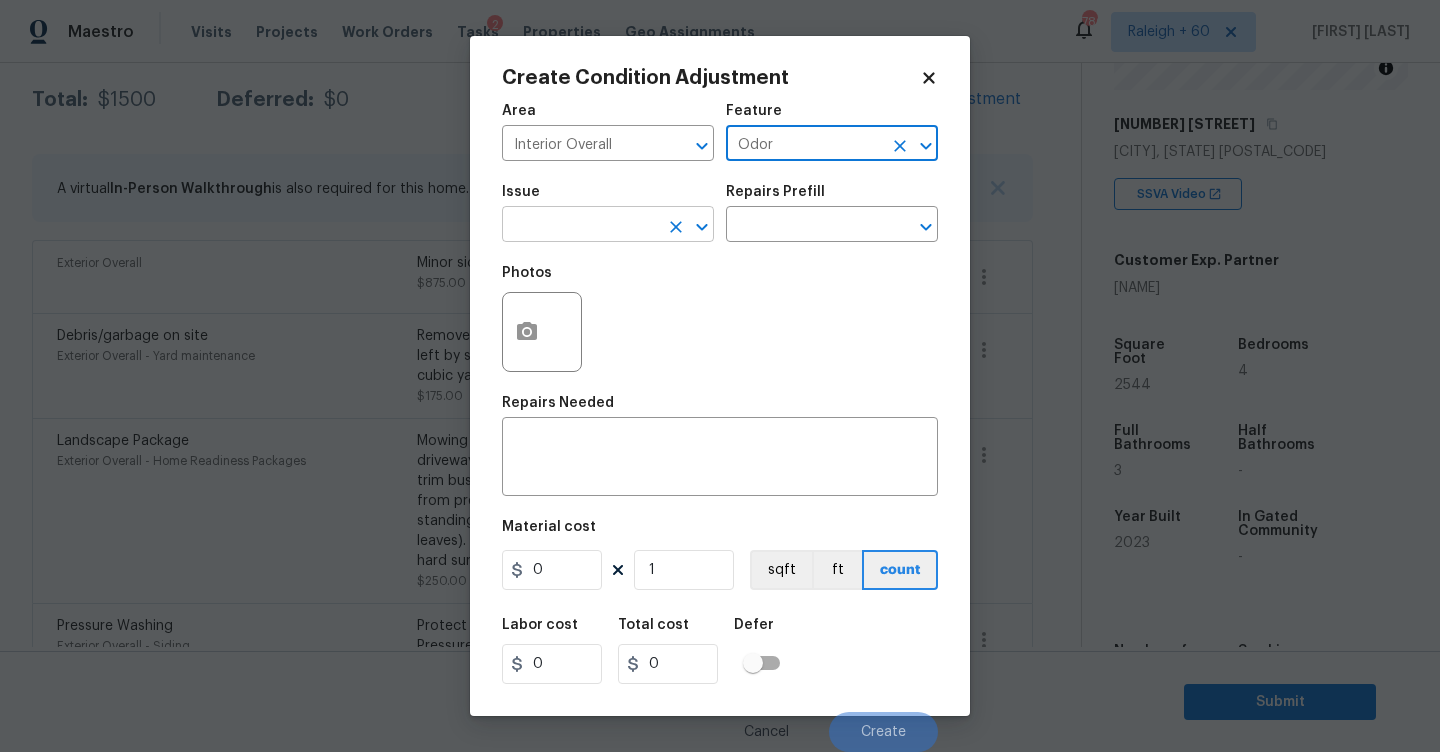 click at bounding box center [580, 226] 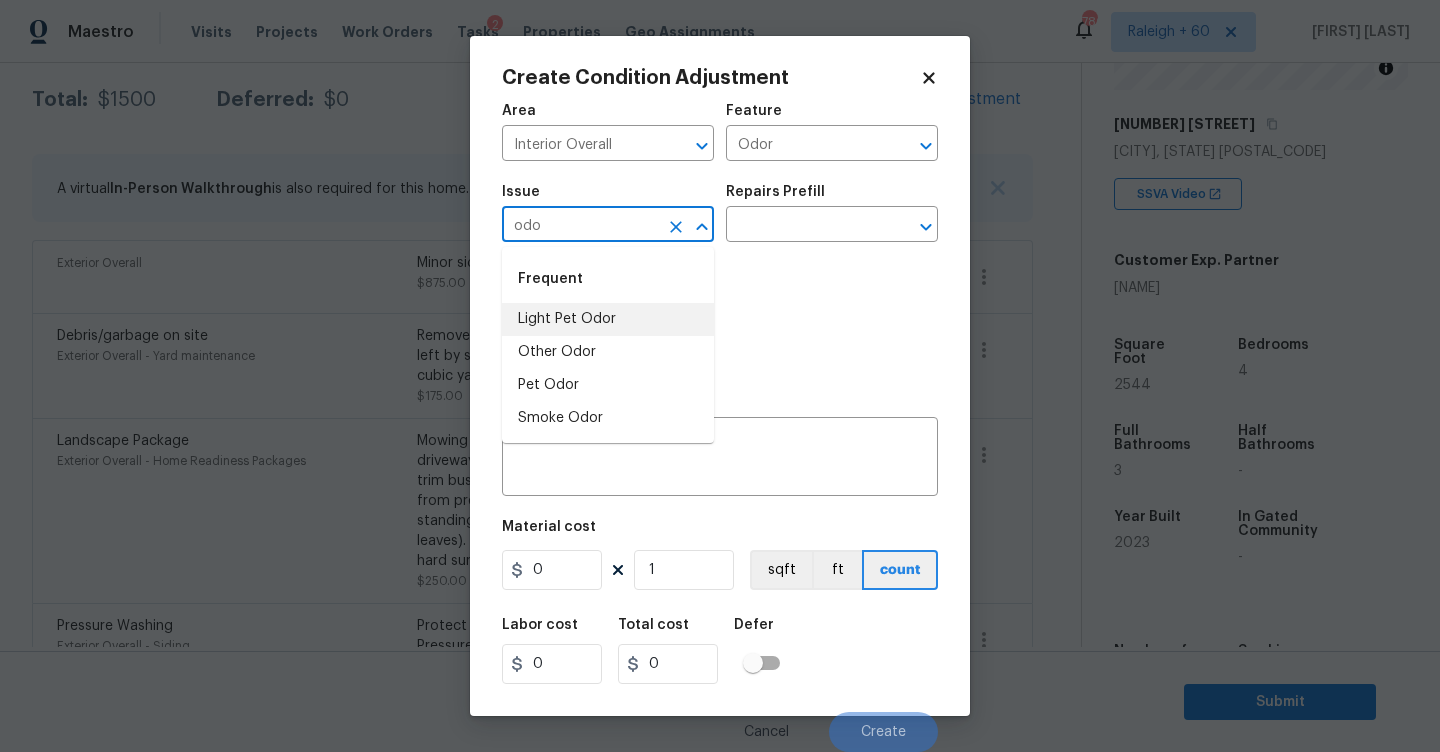 drag, startPoint x: 542, startPoint y: 323, endPoint x: 731, endPoint y: 247, distance: 203.70813 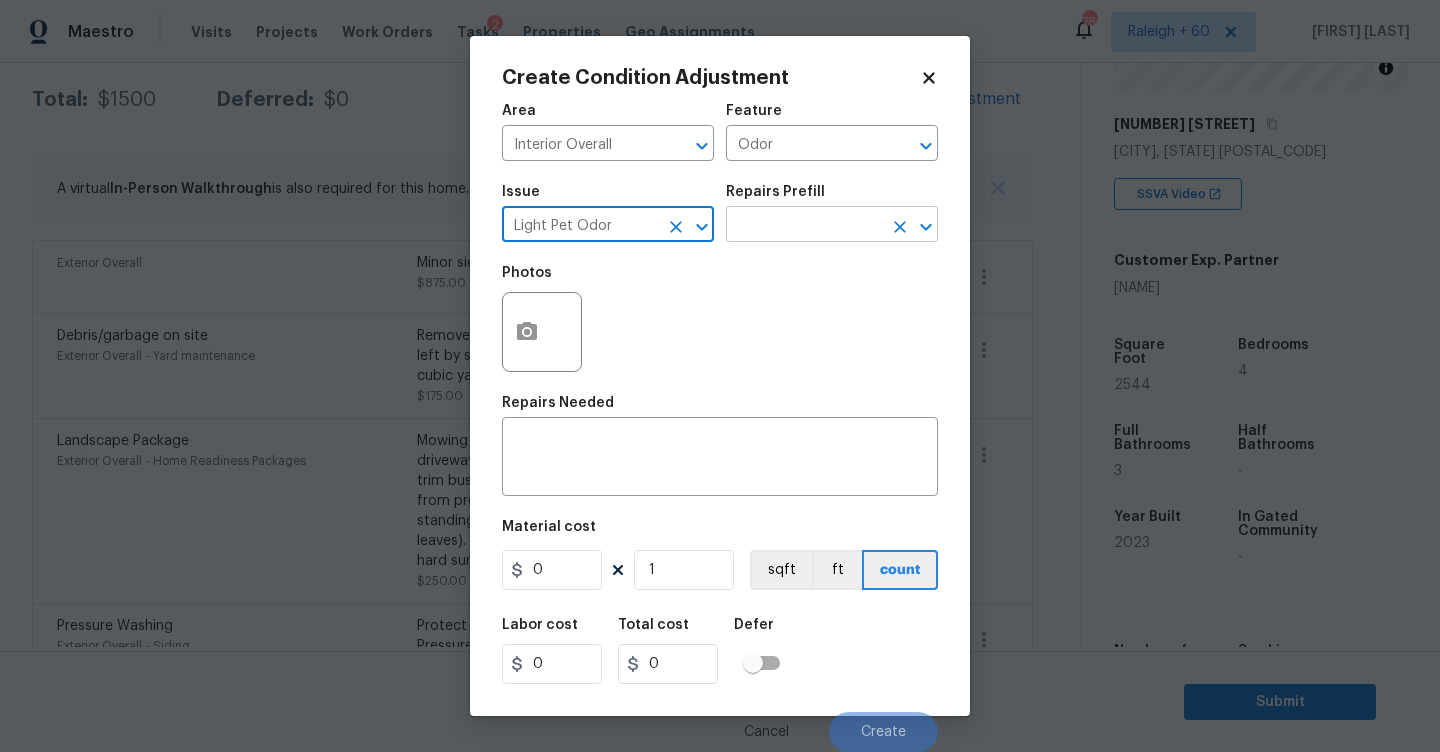 click at bounding box center [804, 226] 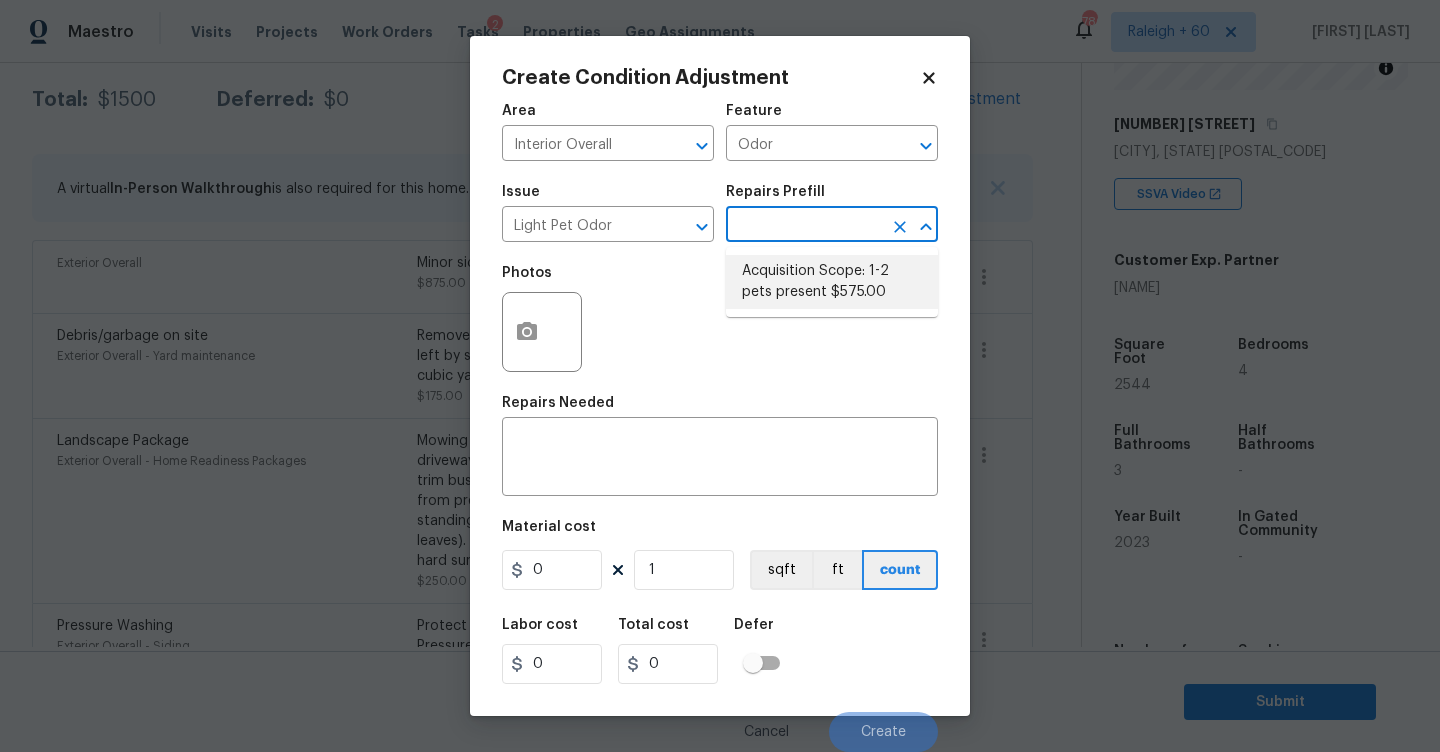 click on "Acquisition Scope: 1-2 pets present $575.00" at bounding box center (832, 282) 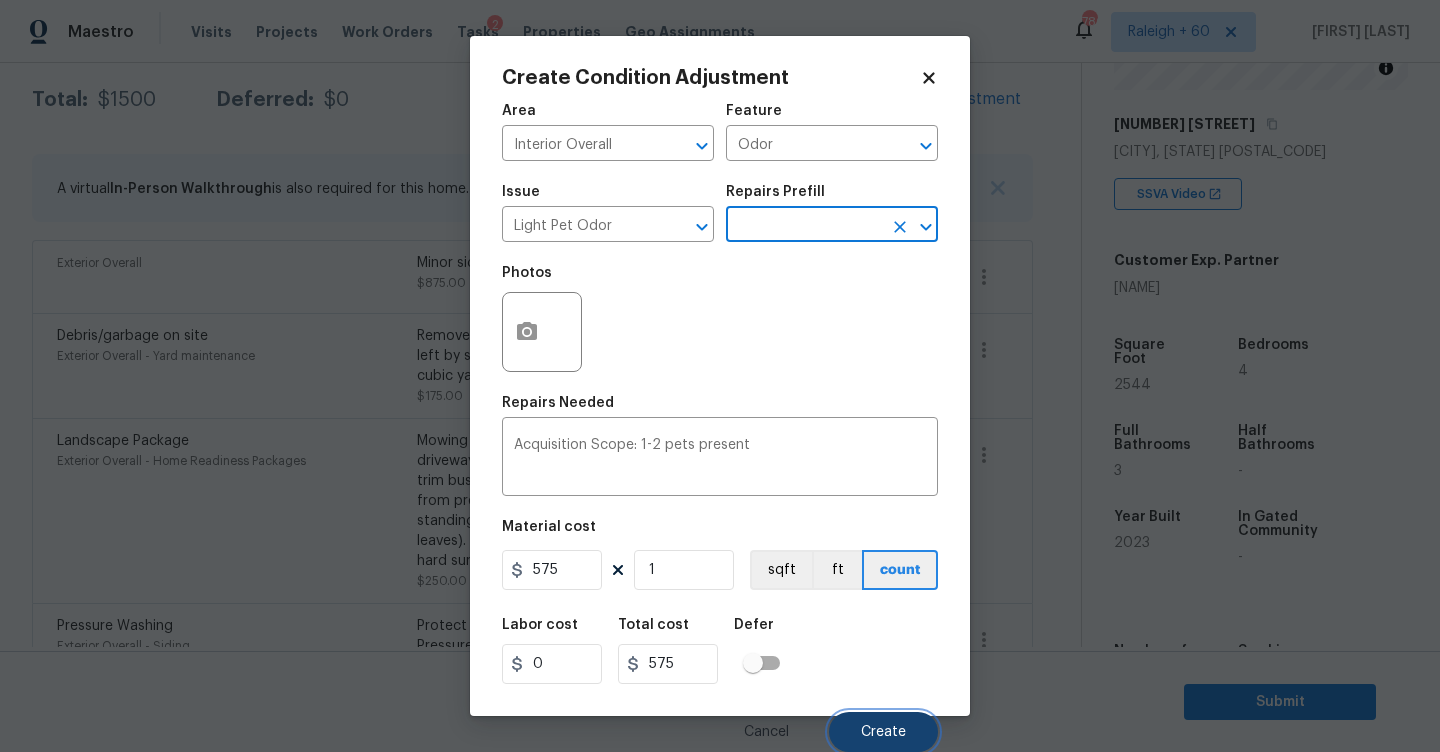 click on "Create" at bounding box center (883, 732) 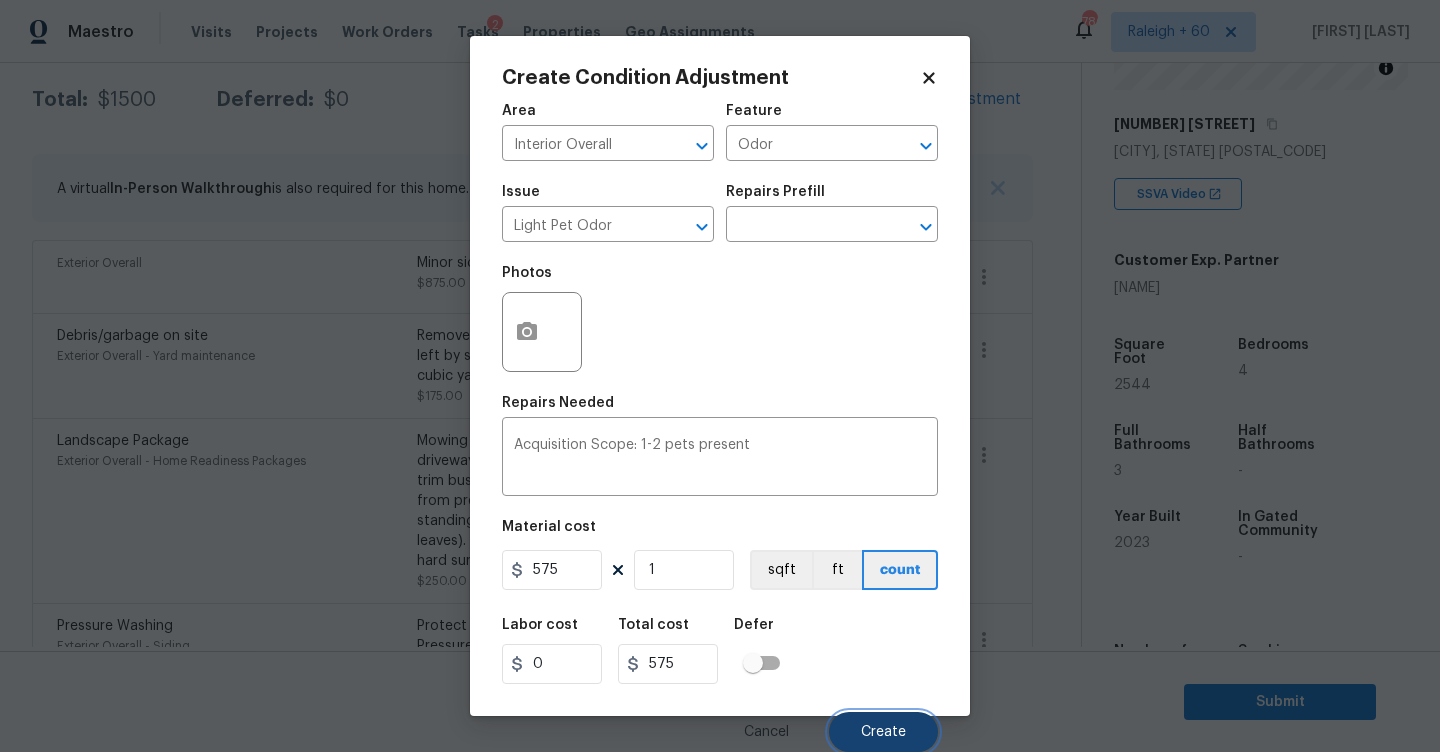 scroll, scrollTop: 325, scrollLeft: 0, axis: vertical 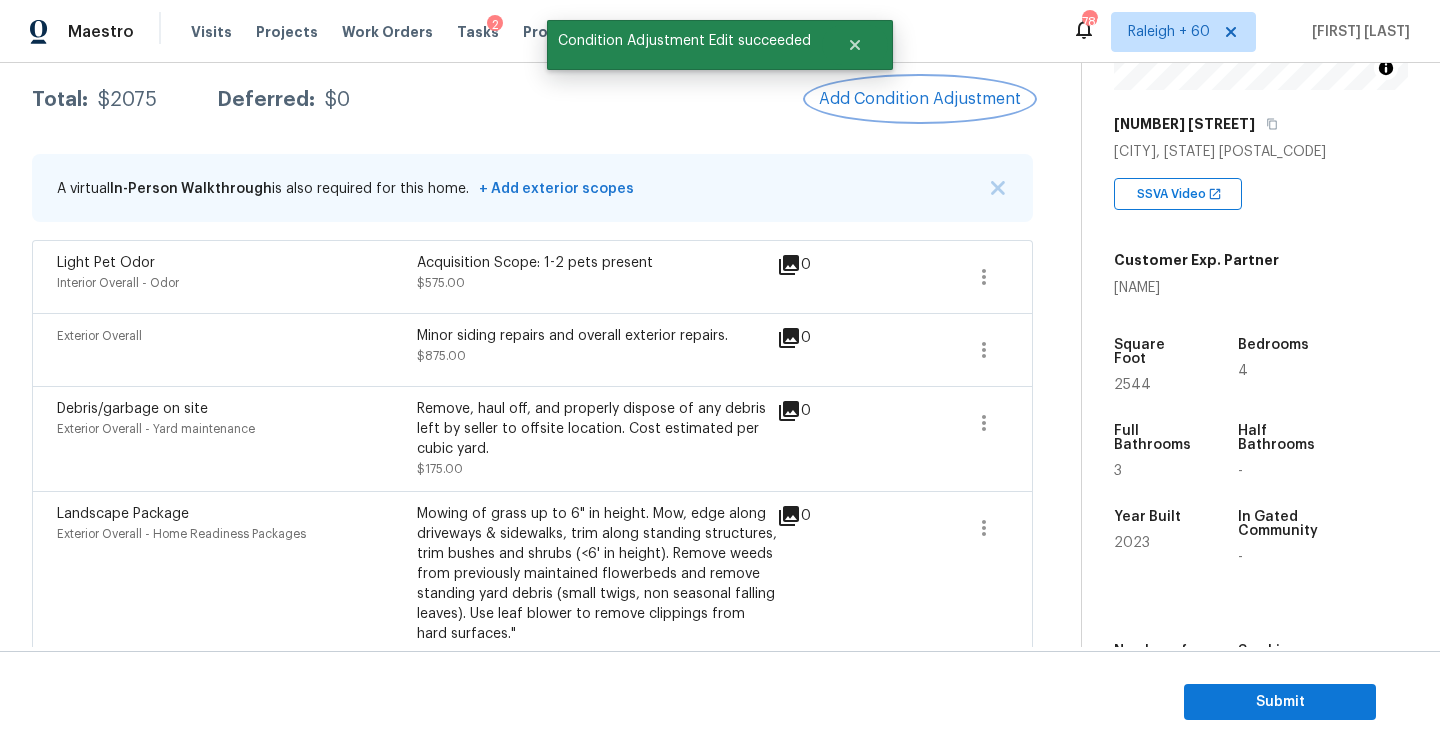 click on "Add Condition Adjustment" at bounding box center [920, 99] 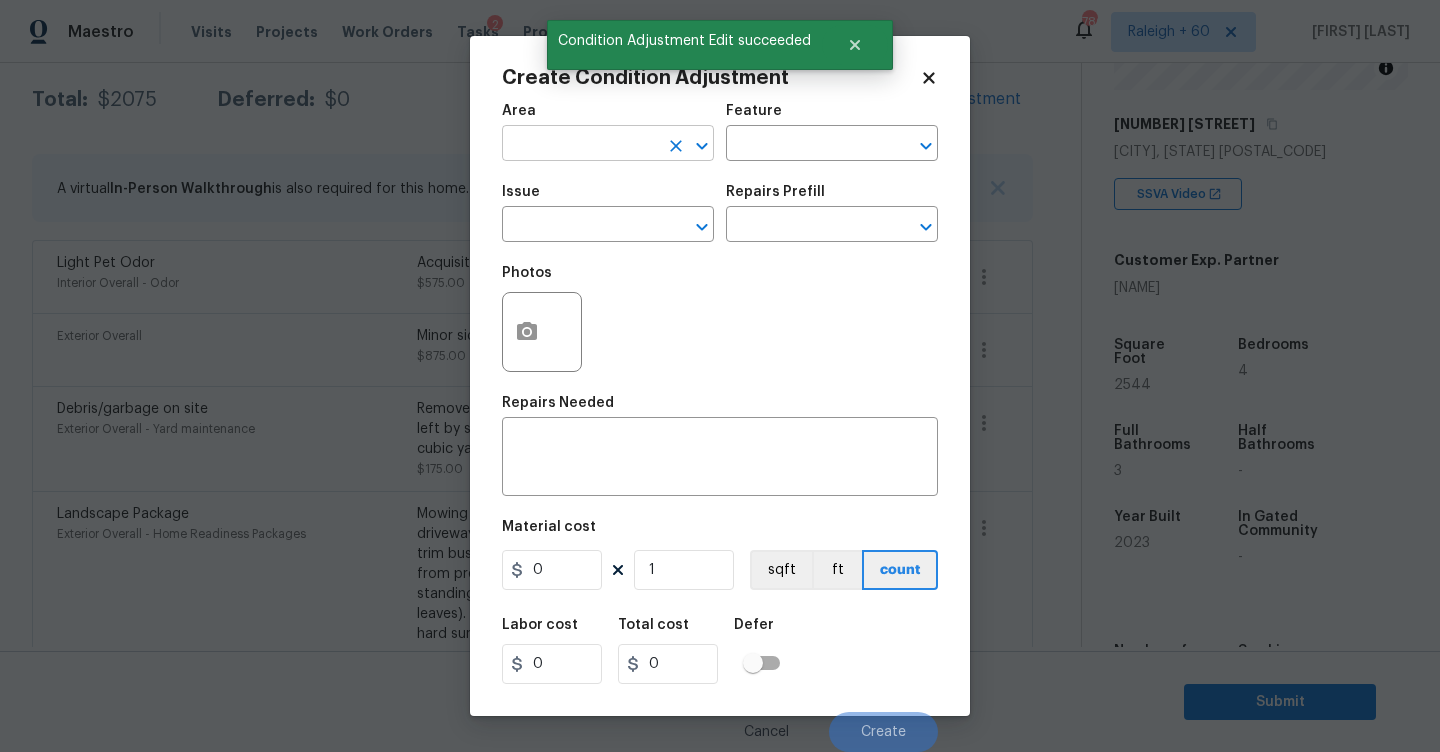 click at bounding box center [580, 145] 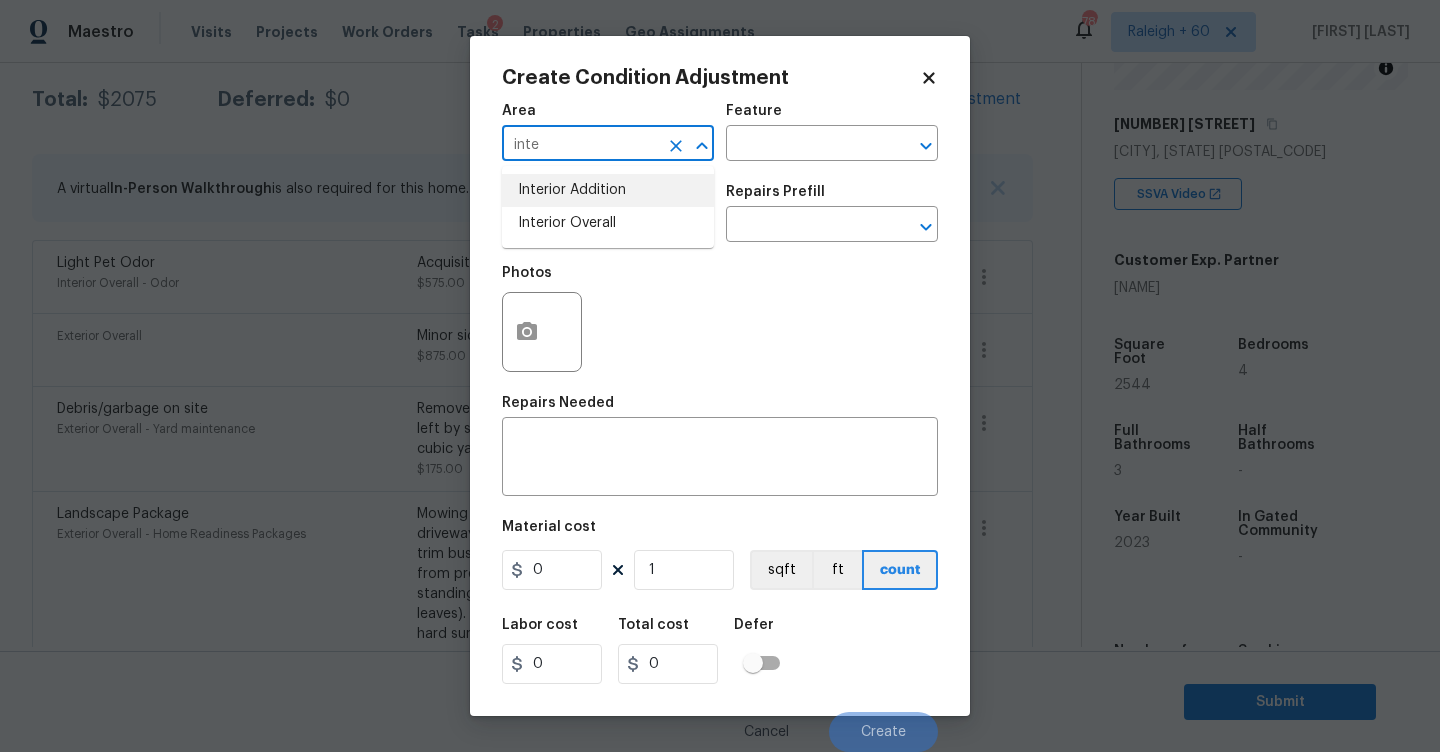 click on "Interior Overall" at bounding box center (608, 223) 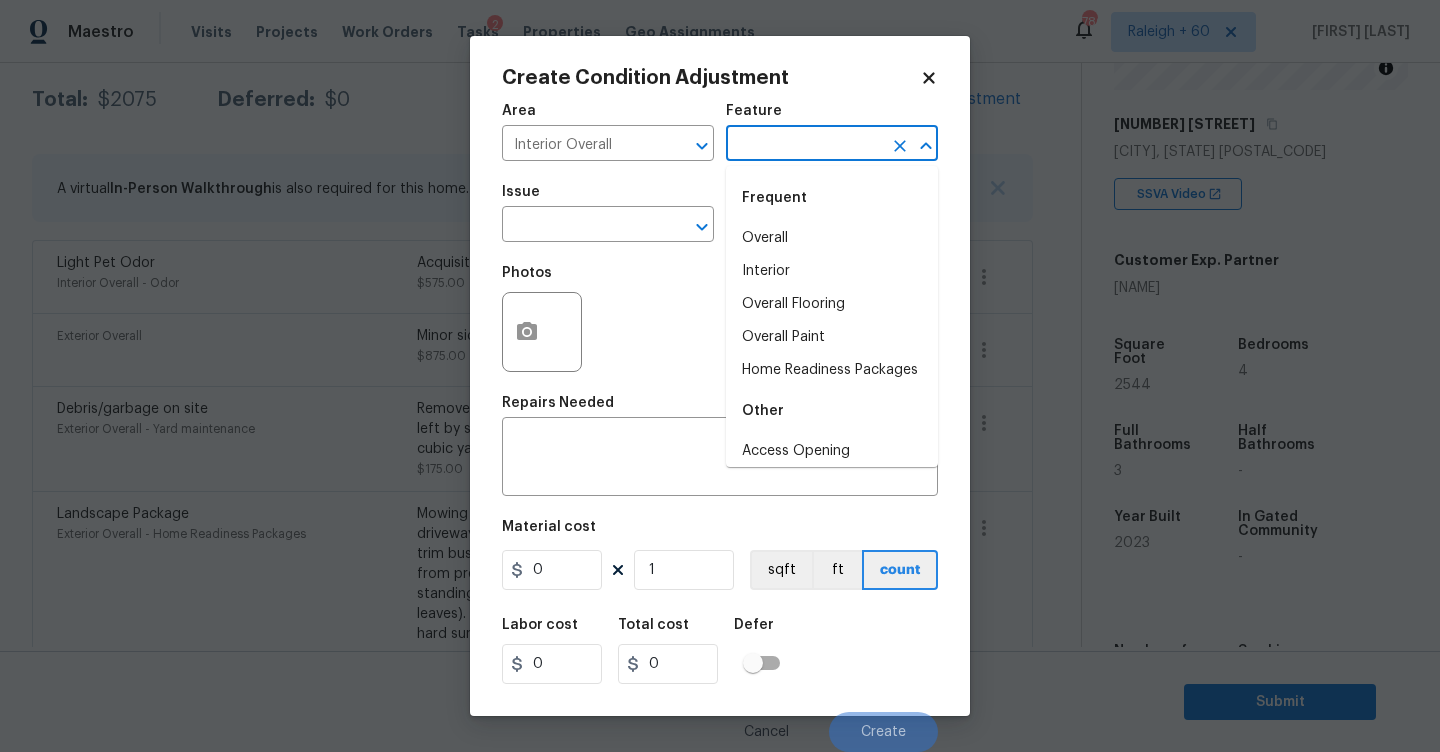 click at bounding box center [804, 145] 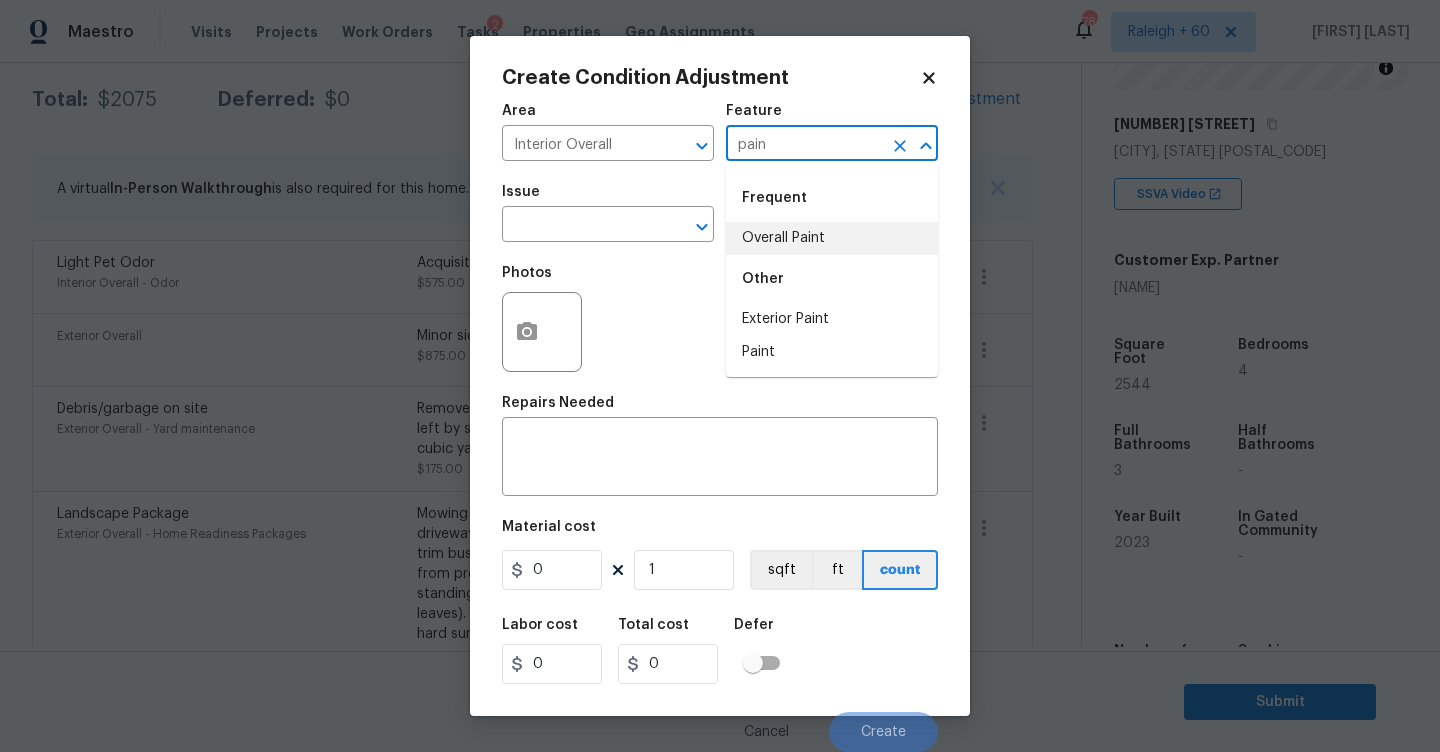 click on "Overall Paint" at bounding box center (832, 238) 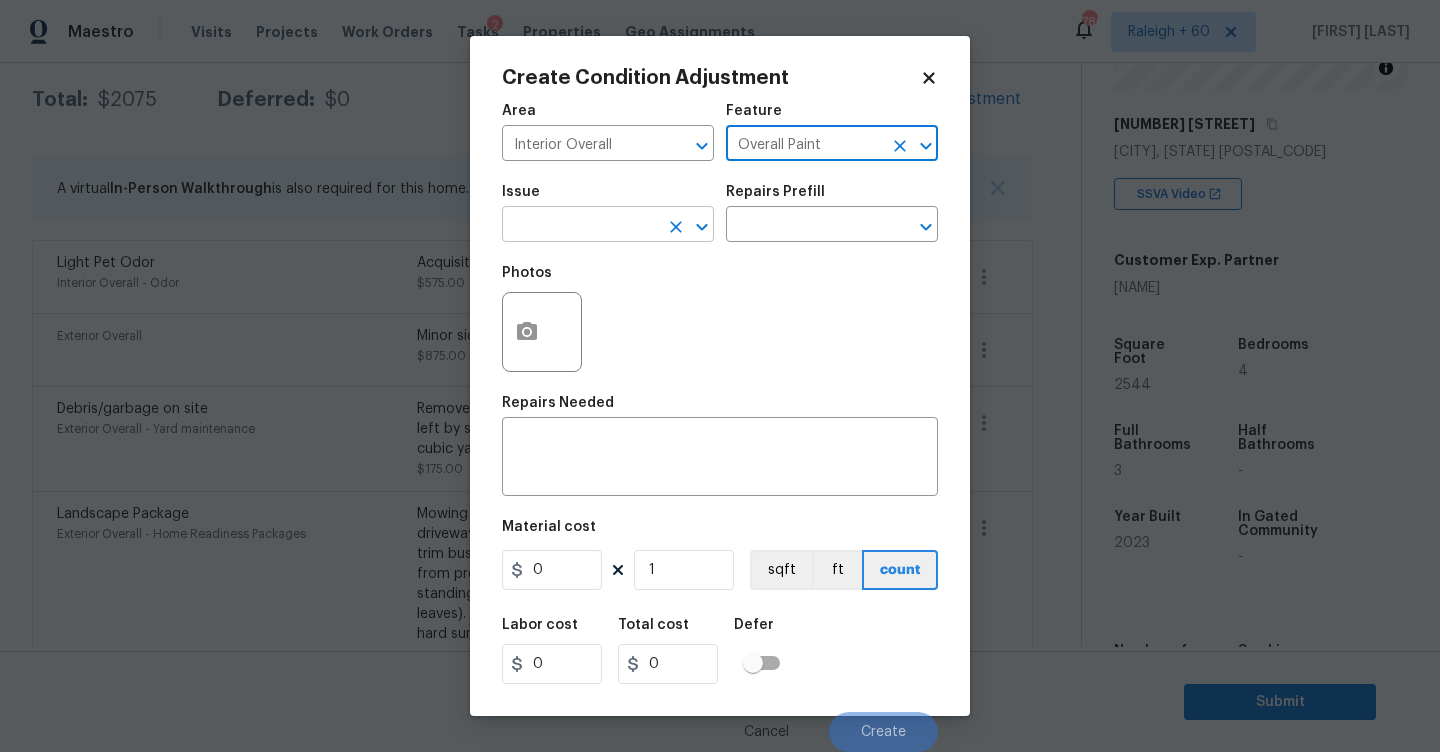 click at bounding box center (580, 226) 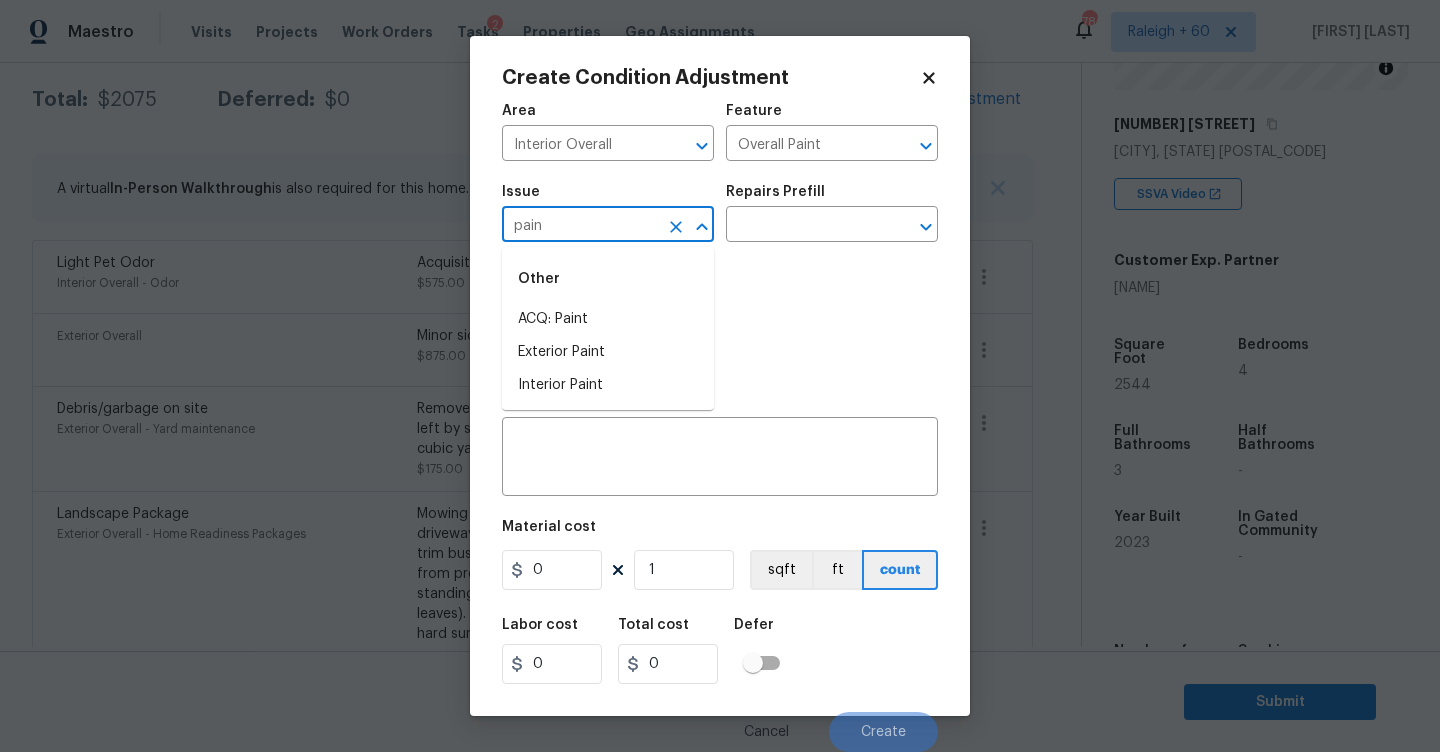 click on "ACQ: Paint" at bounding box center [608, 319] 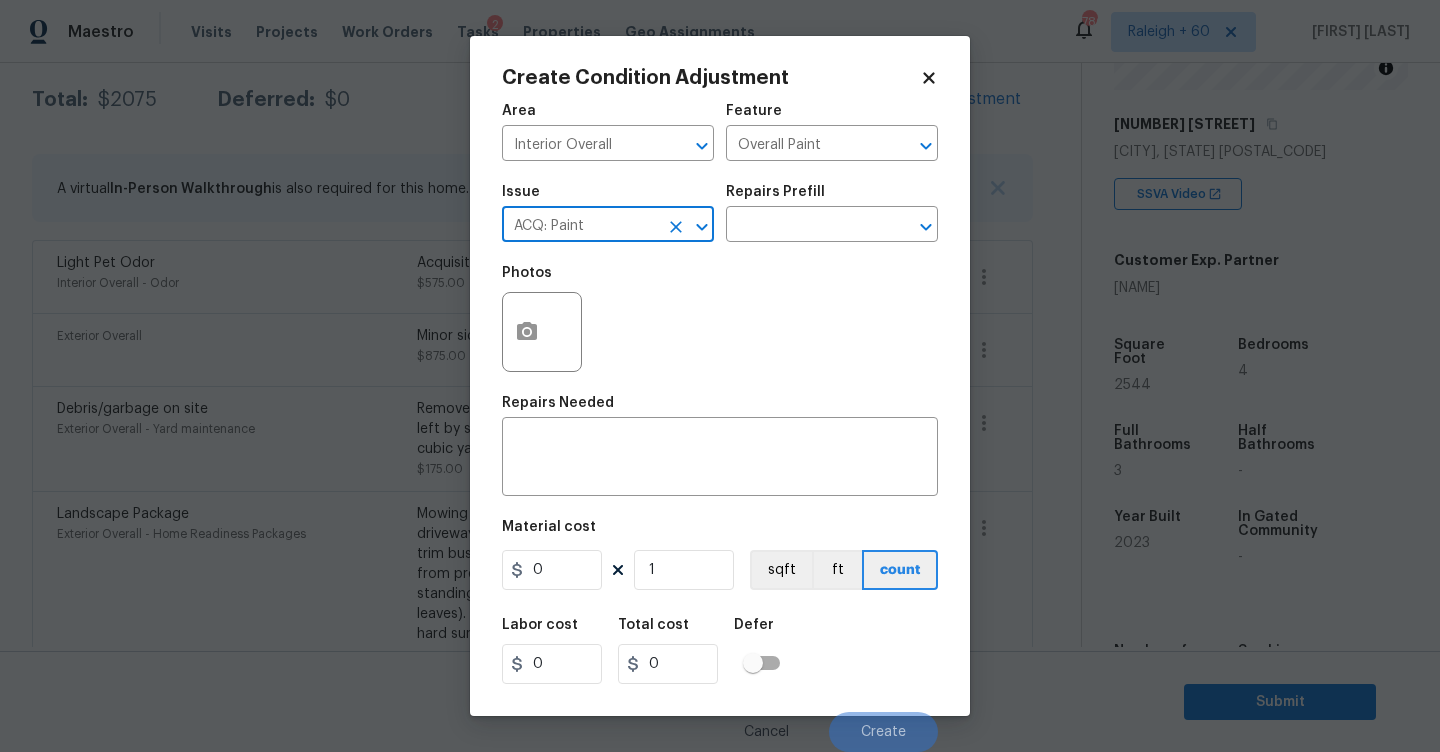 click on "Photos" at bounding box center (720, 319) 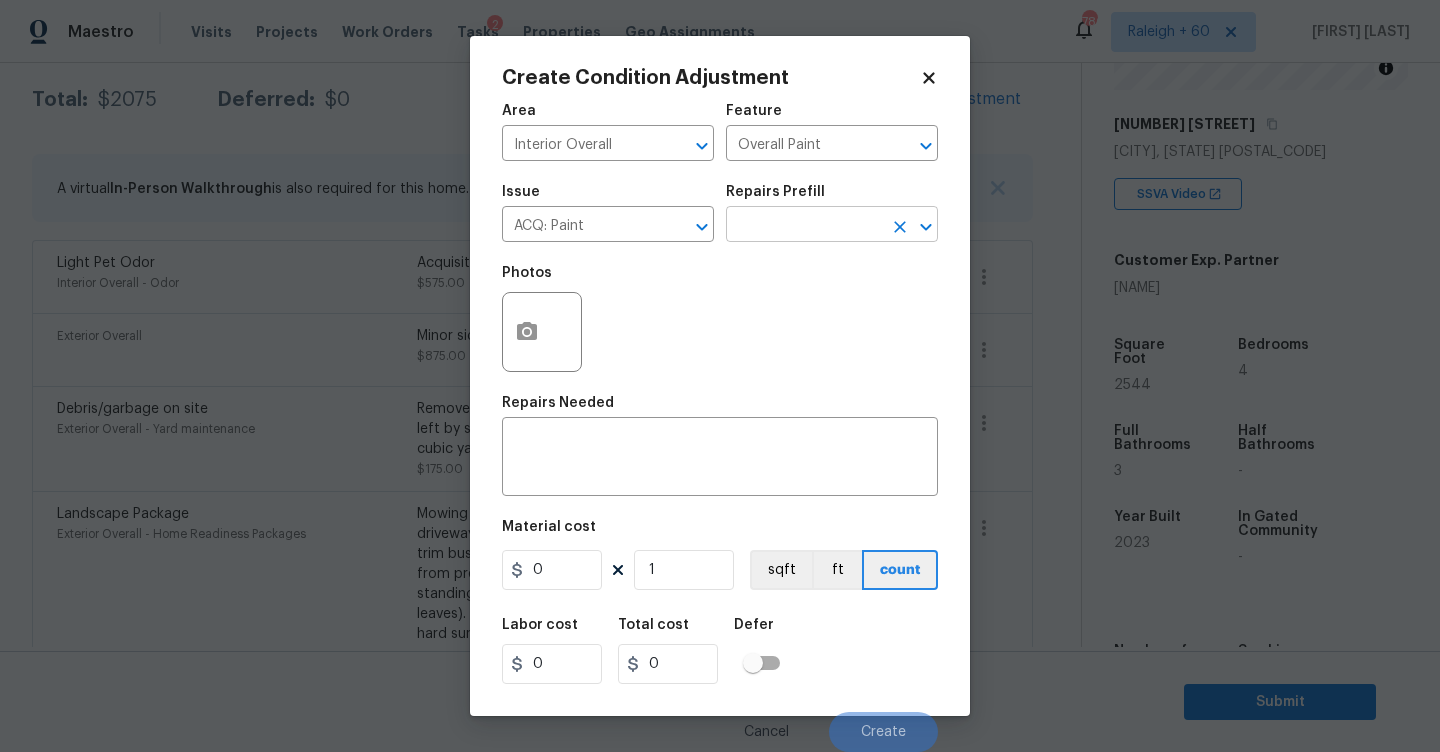 click at bounding box center (804, 226) 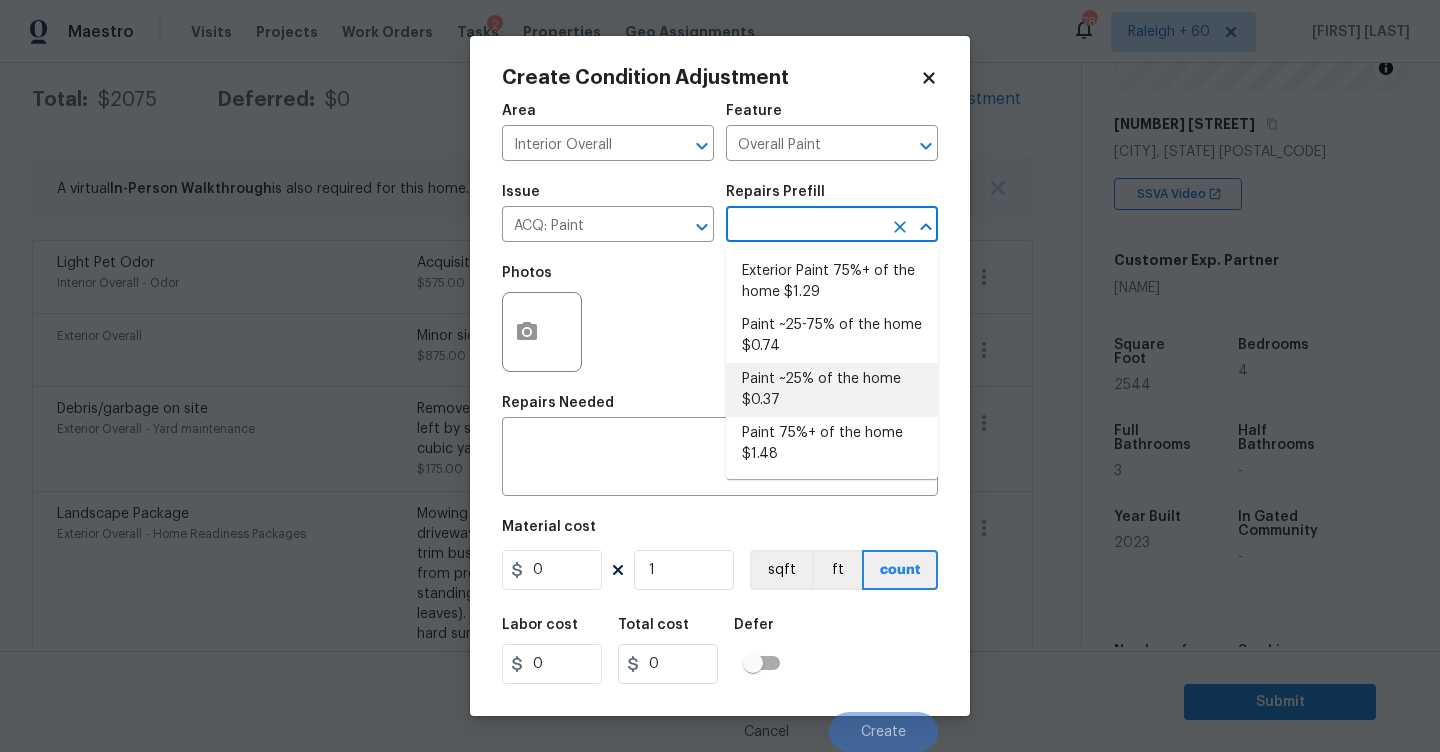 click on "Paint ~25% of the home $0.37" at bounding box center (832, 390) 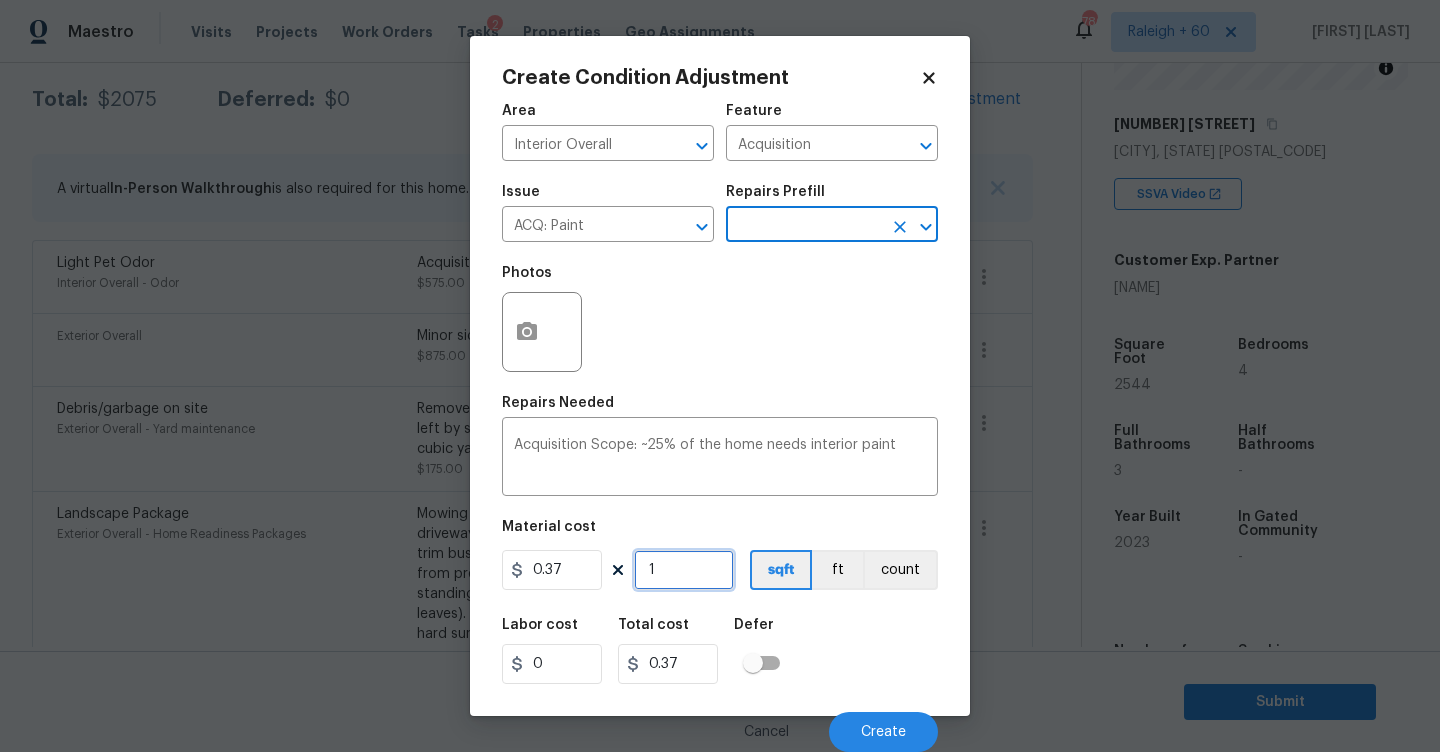 click on "1" at bounding box center [684, 570] 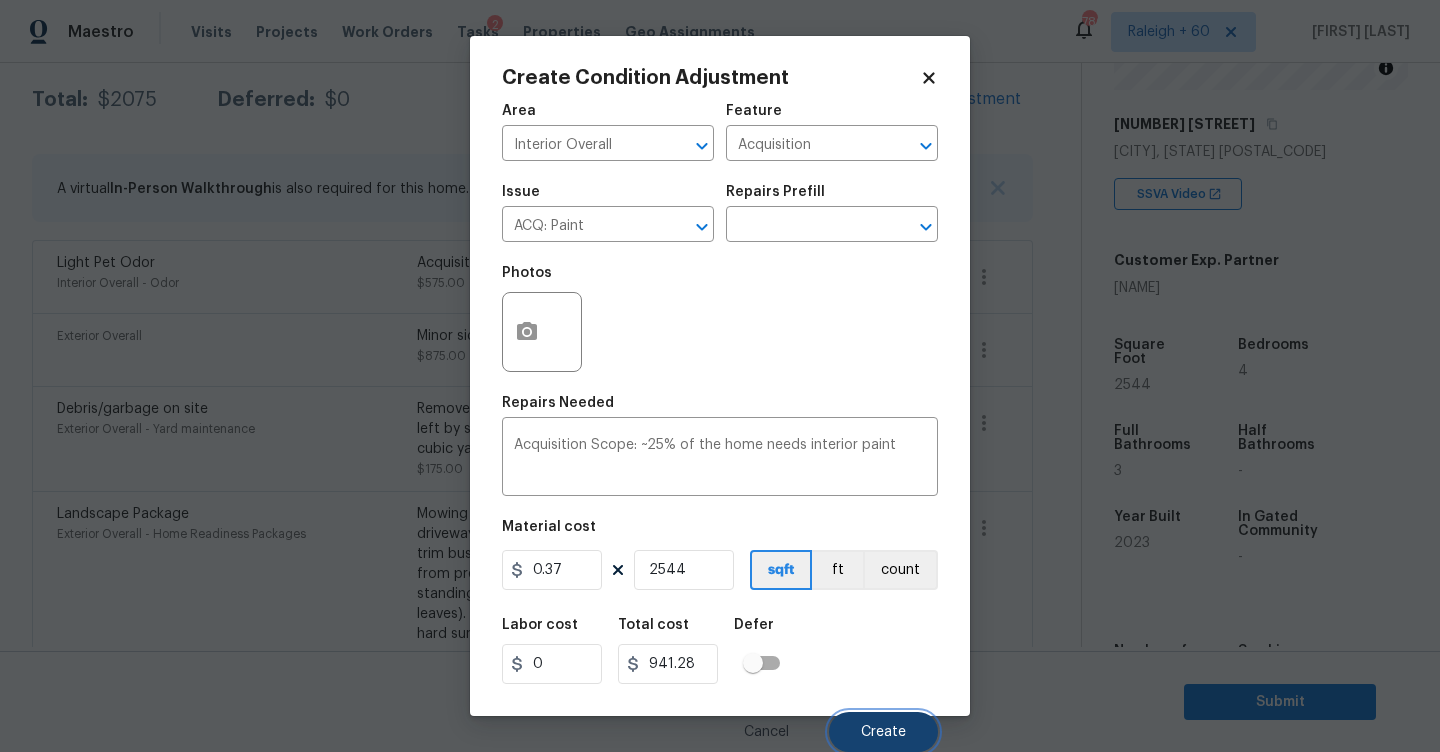click on "Create" at bounding box center (883, 732) 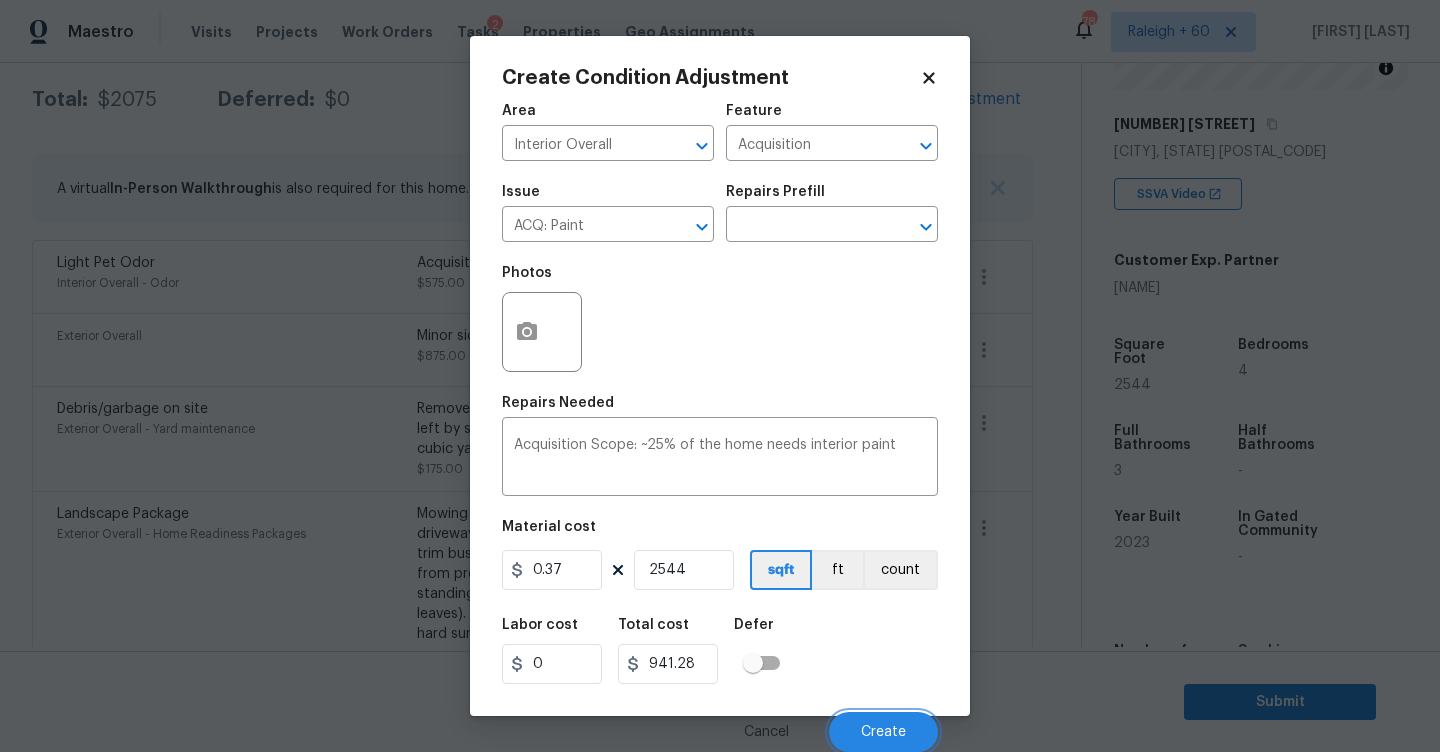 scroll, scrollTop: 325, scrollLeft: 0, axis: vertical 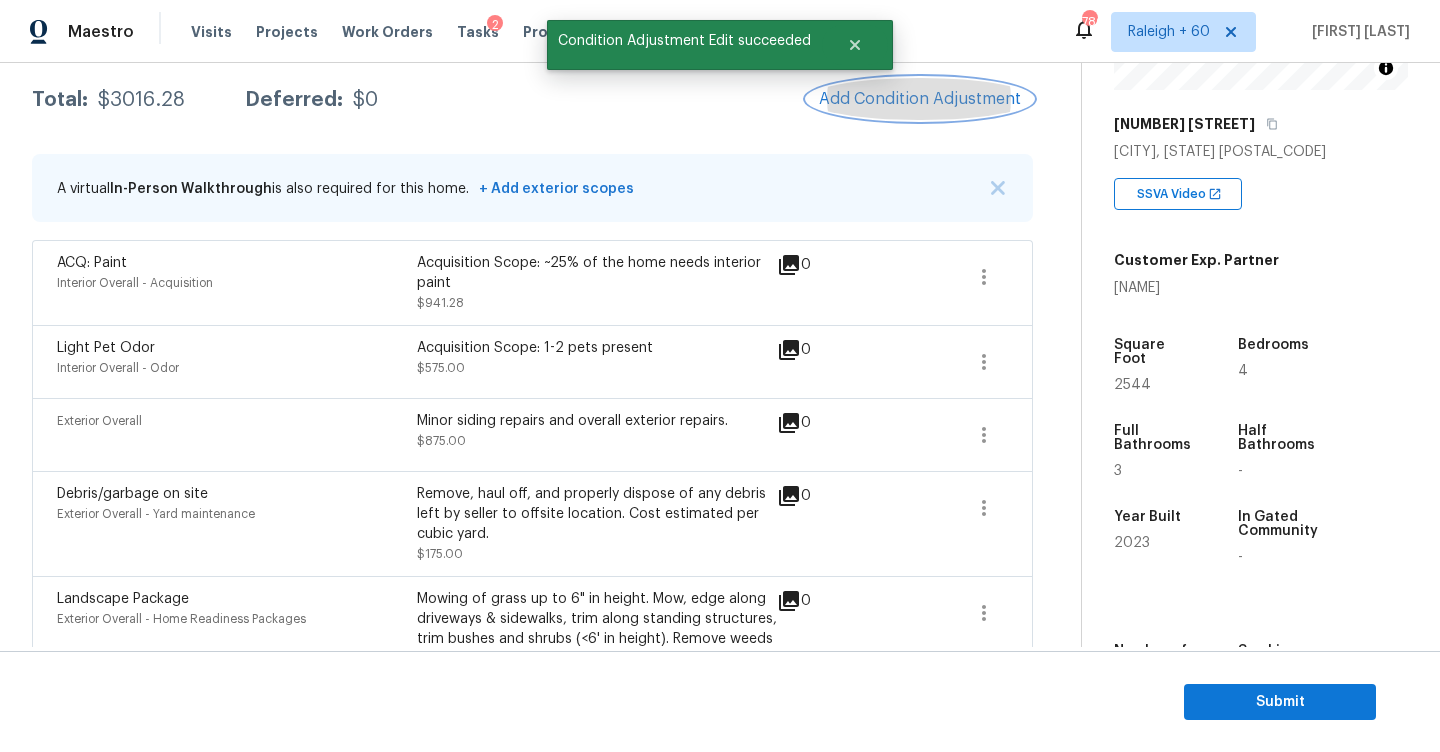 click on "Add Condition Adjustment" at bounding box center (920, 99) 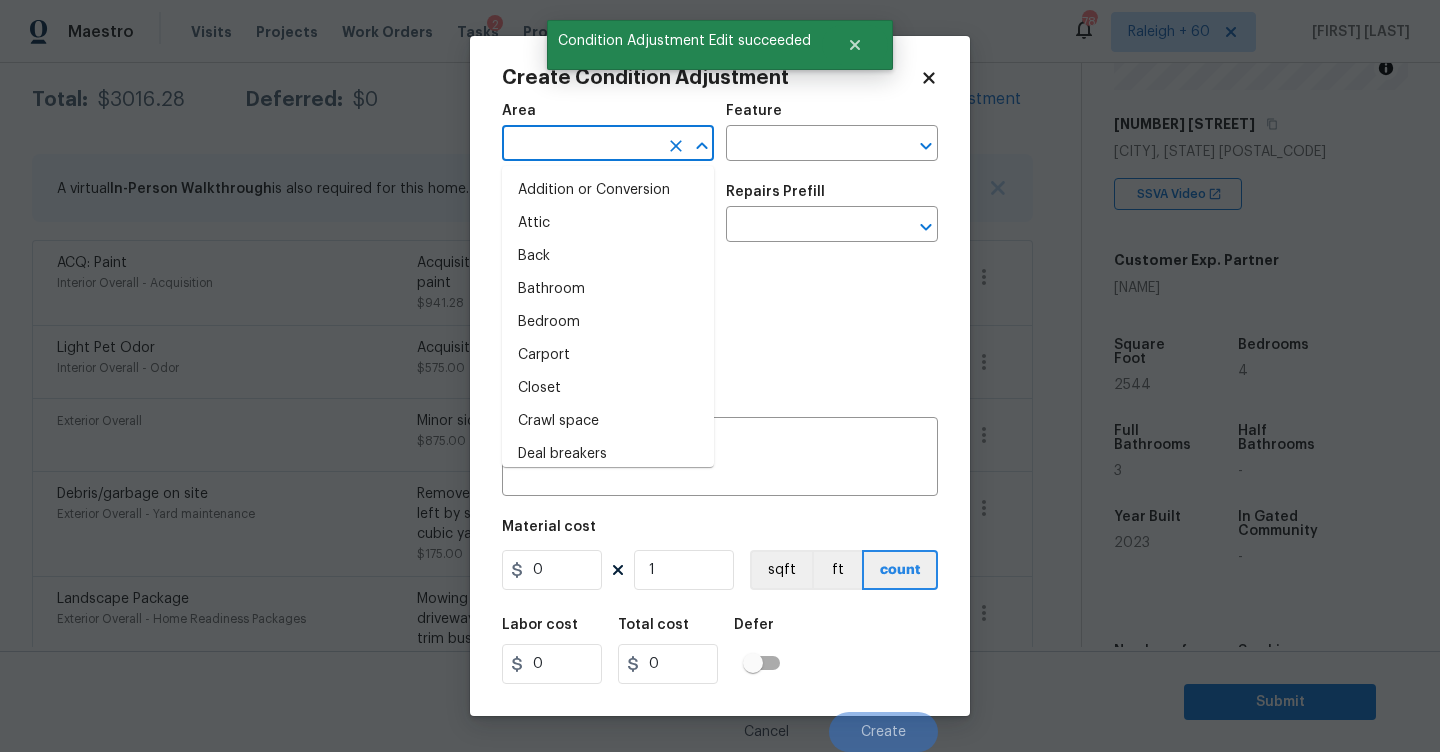 click at bounding box center (580, 145) 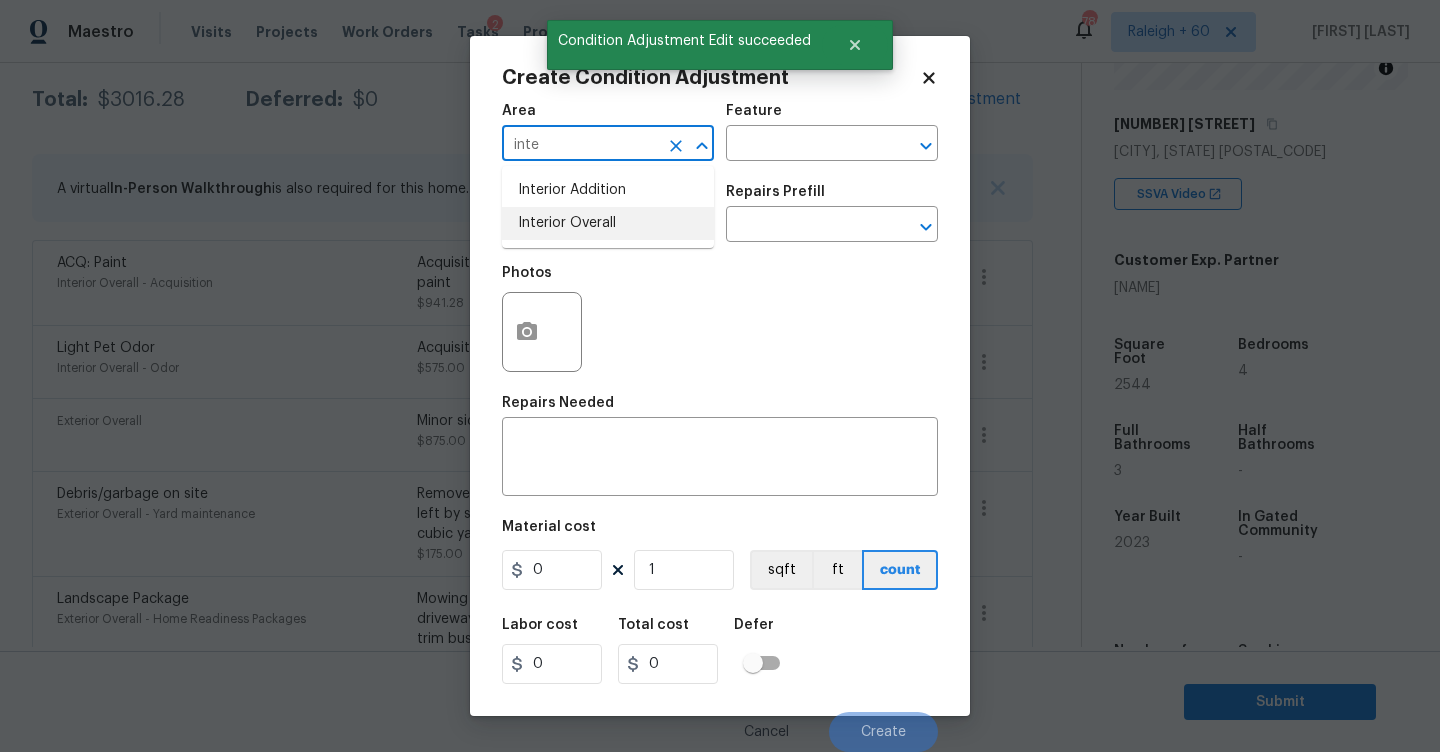 click on "Interior Overall" at bounding box center (608, 223) 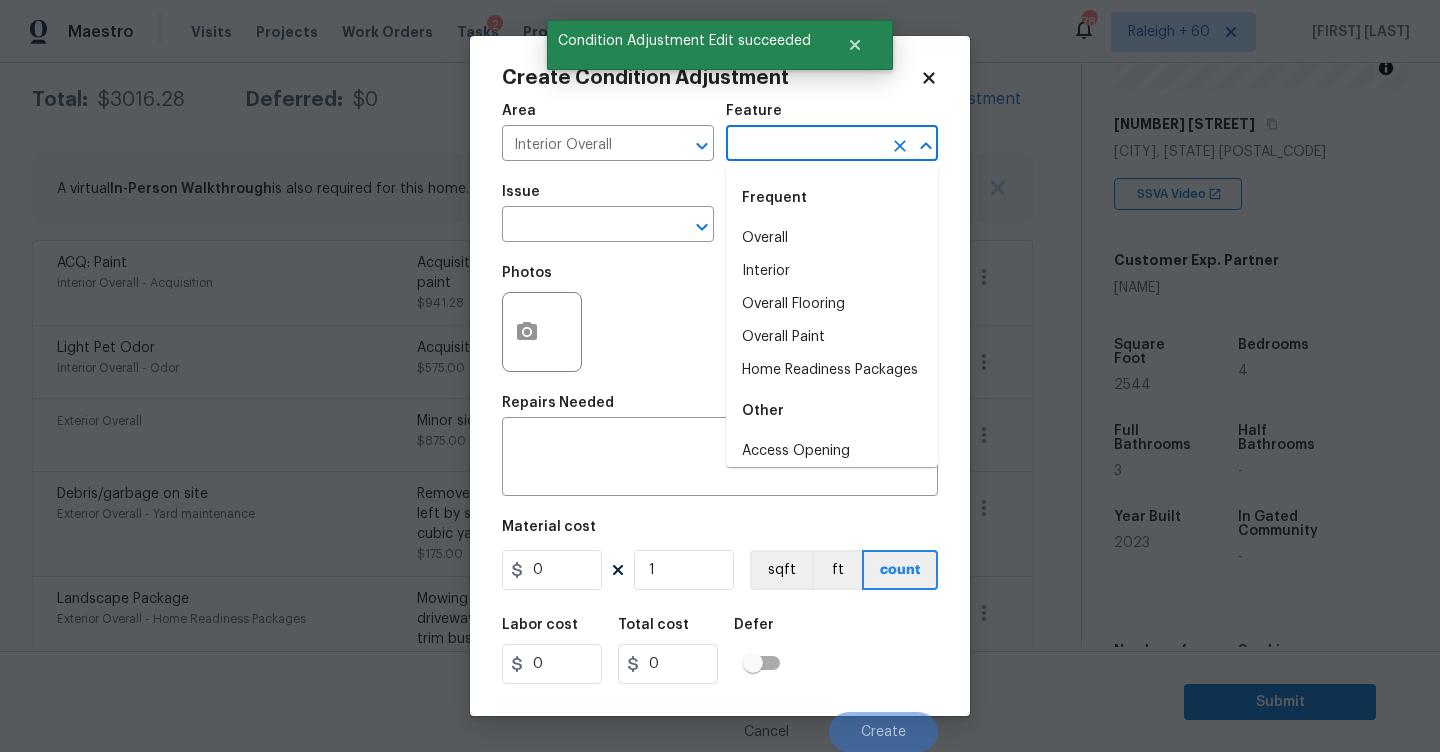 click at bounding box center (804, 145) 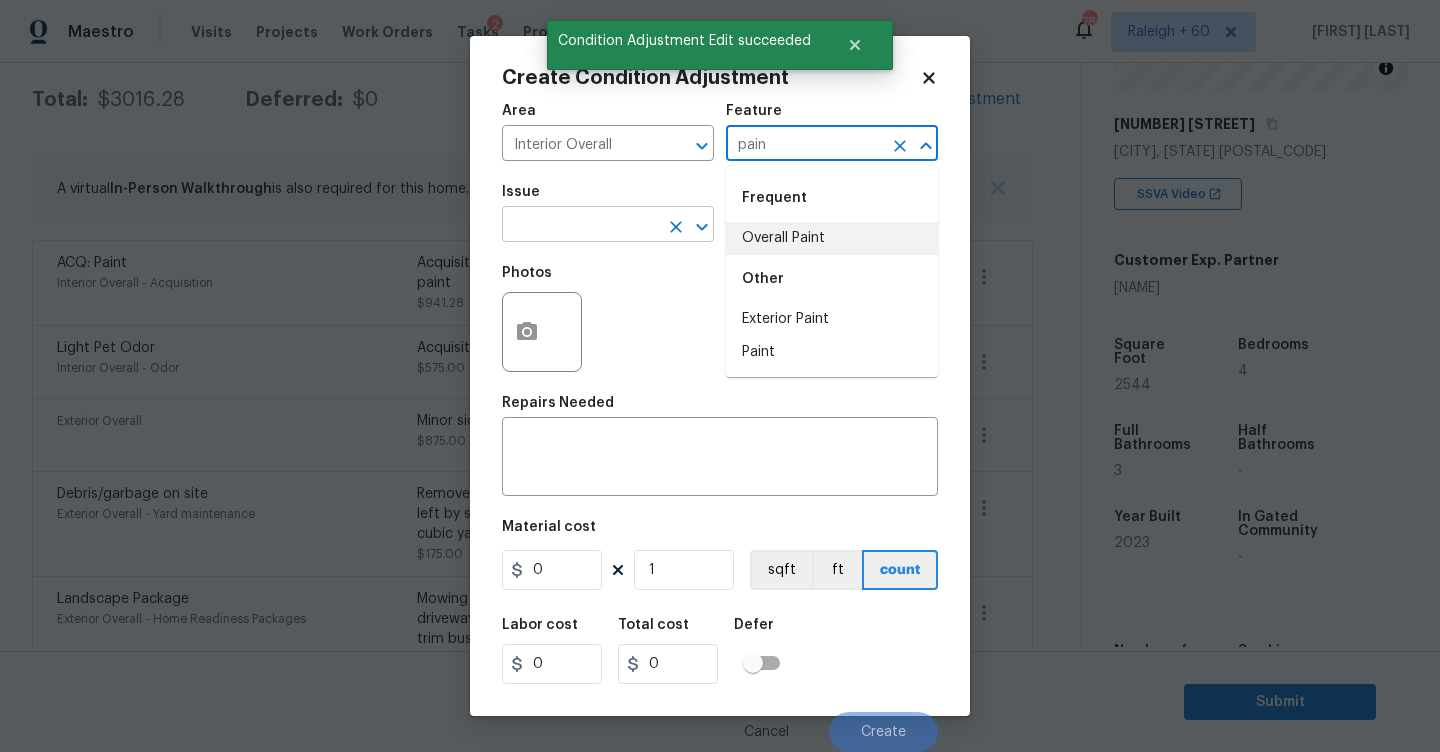 drag, startPoint x: 799, startPoint y: 241, endPoint x: 684, endPoint y: 238, distance: 115.03912 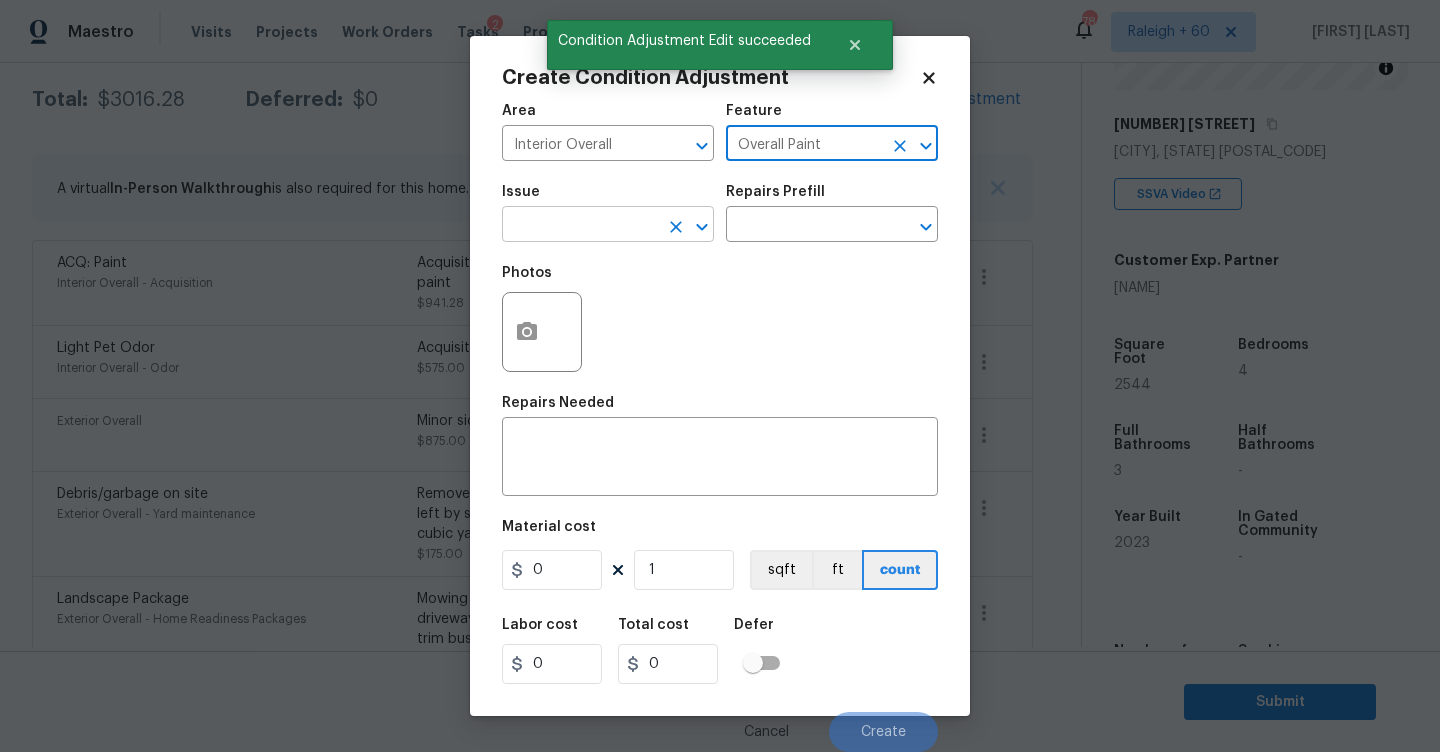click at bounding box center [580, 226] 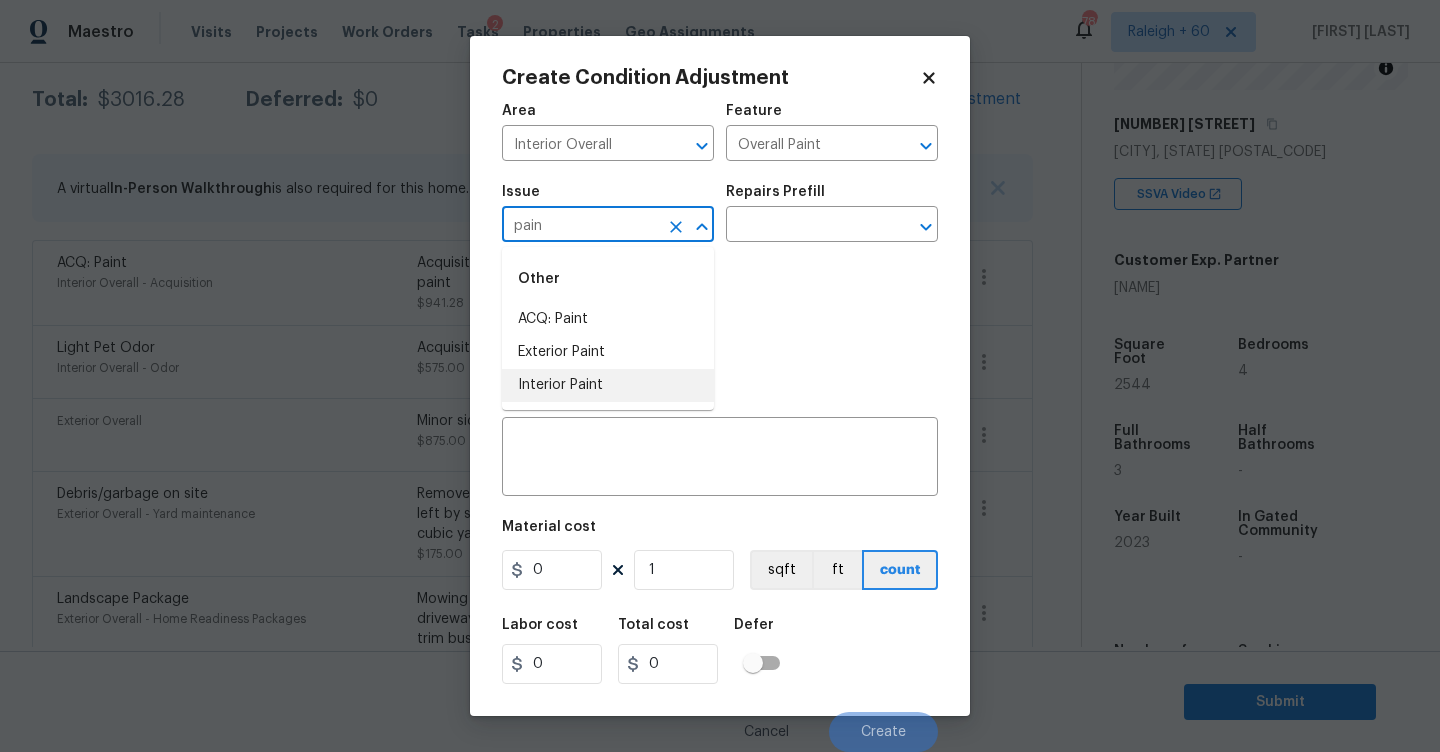 click on "Interior Paint" at bounding box center [608, 385] 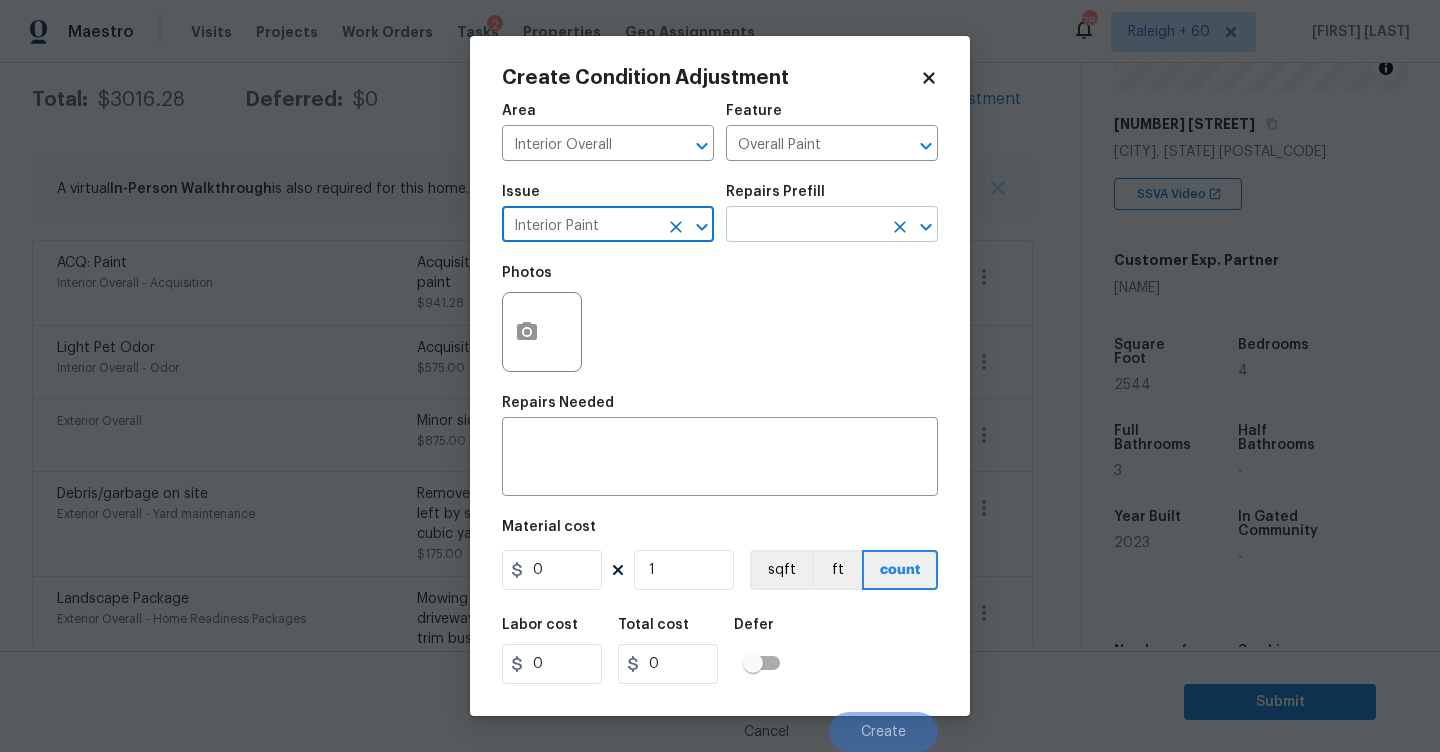 click at bounding box center (804, 226) 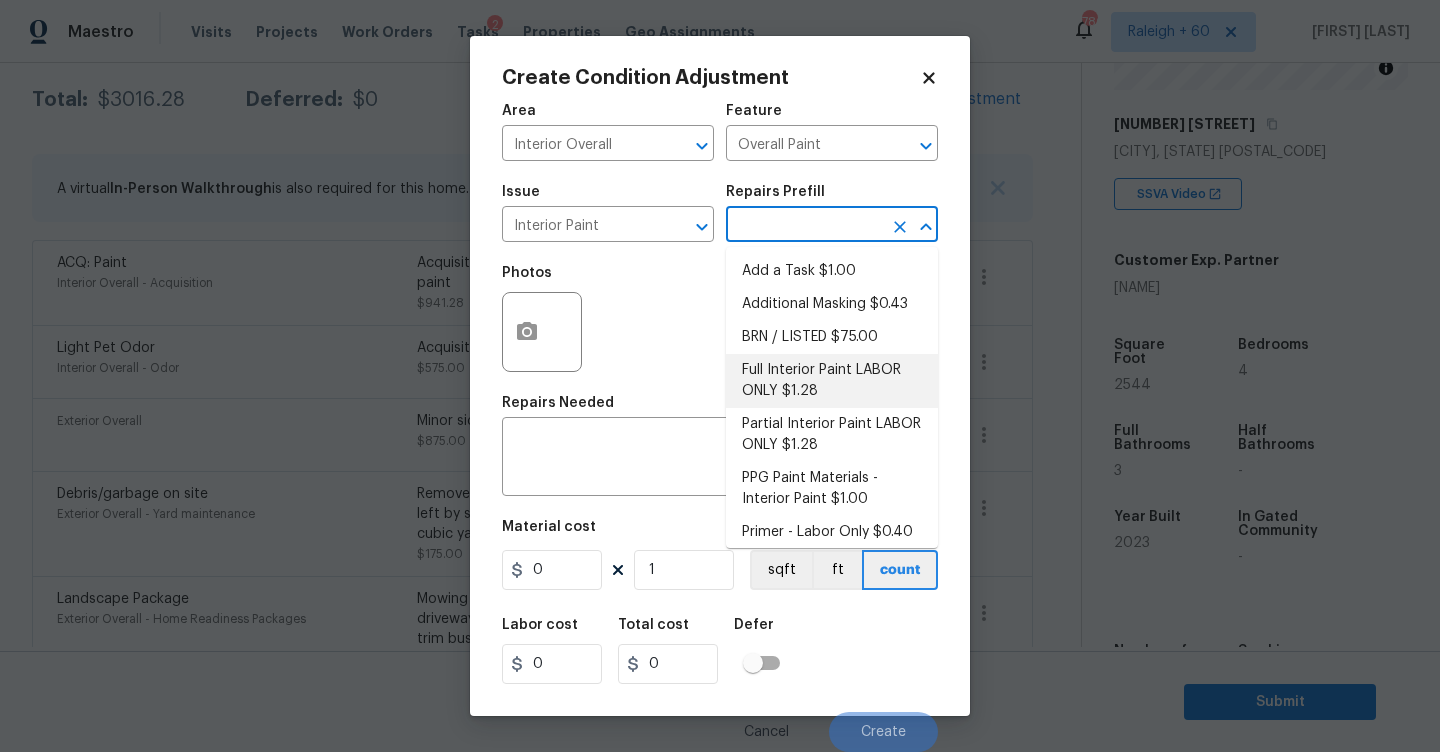 scroll, scrollTop: 9, scrollLeft: 0, axis: vertical 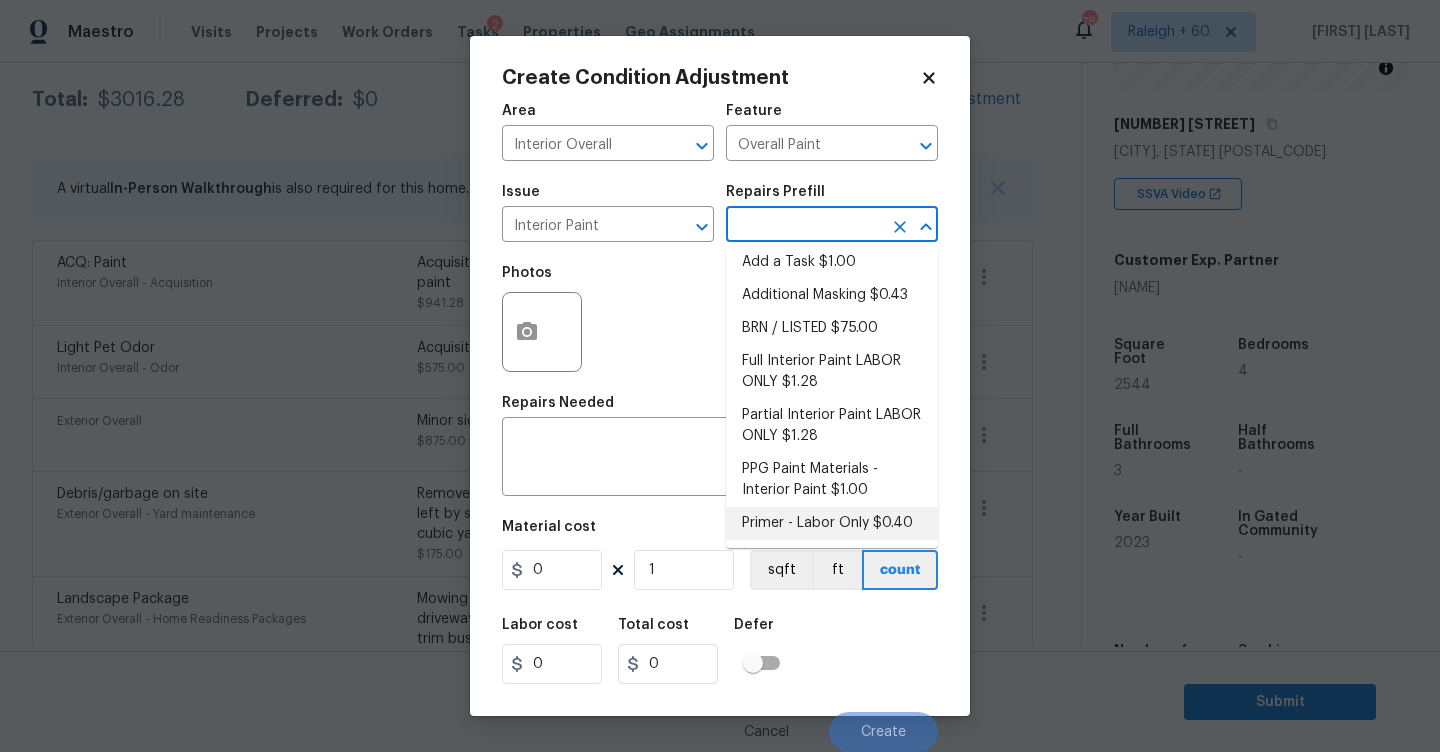 click on "Primer - Labor Only $0.40" at bounding box center (832, 523) 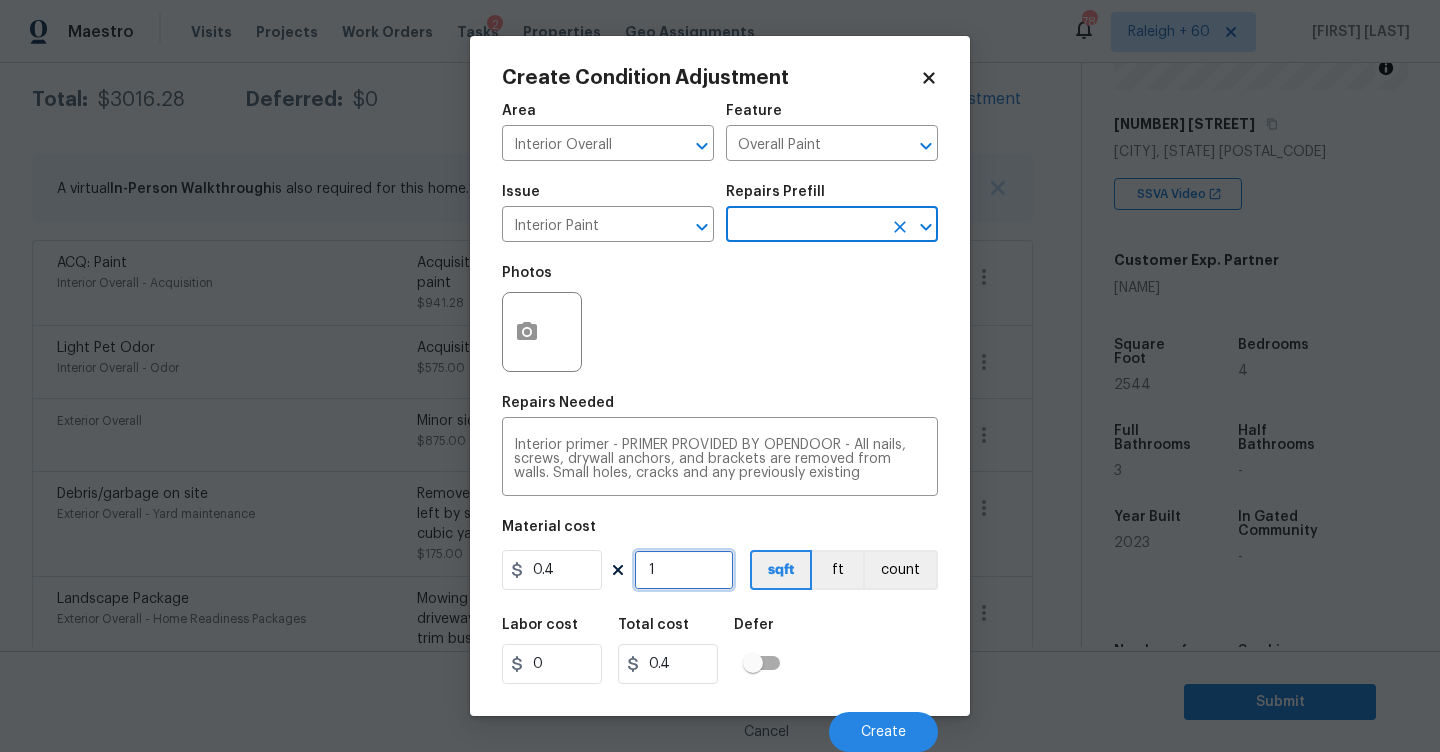 click on "1" at bounding box center (684, 570) 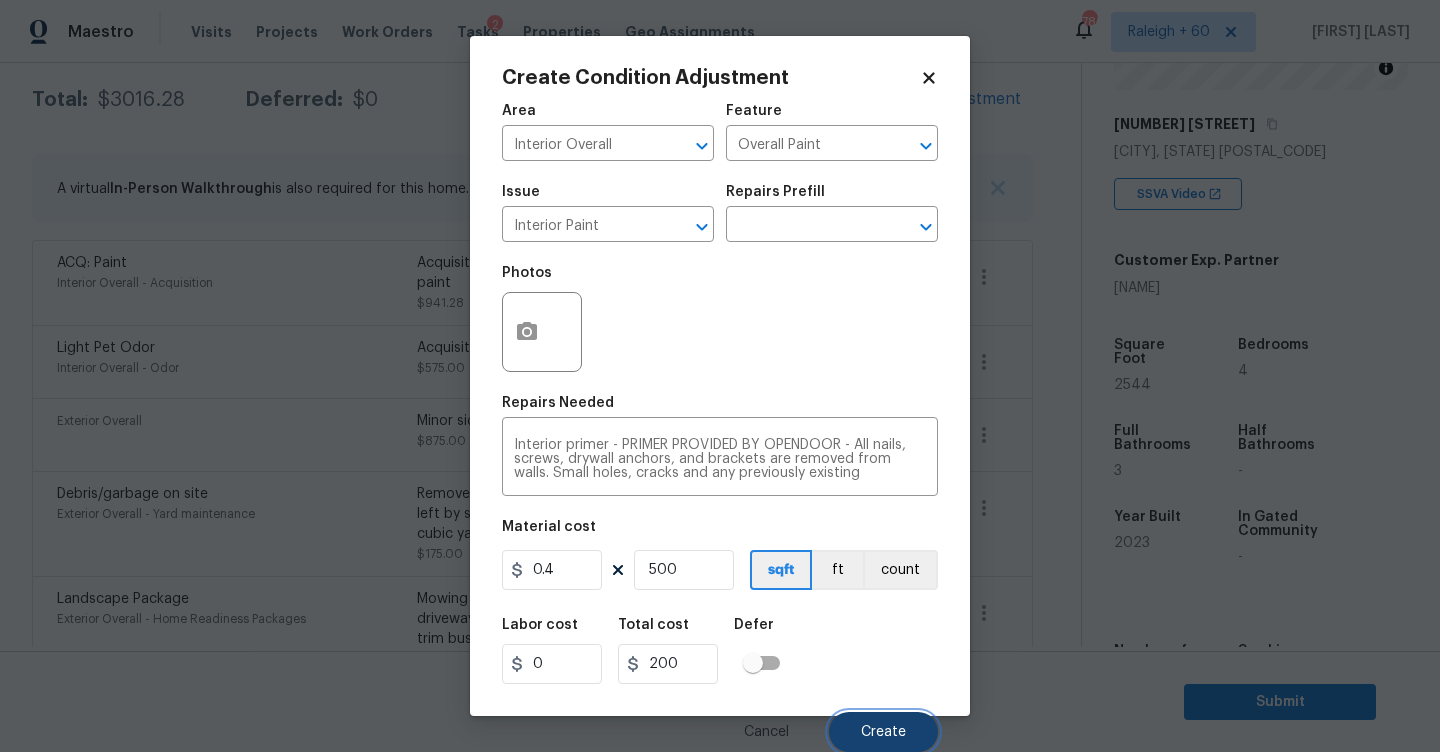 click on "Create" at bounding box center (883, 732) 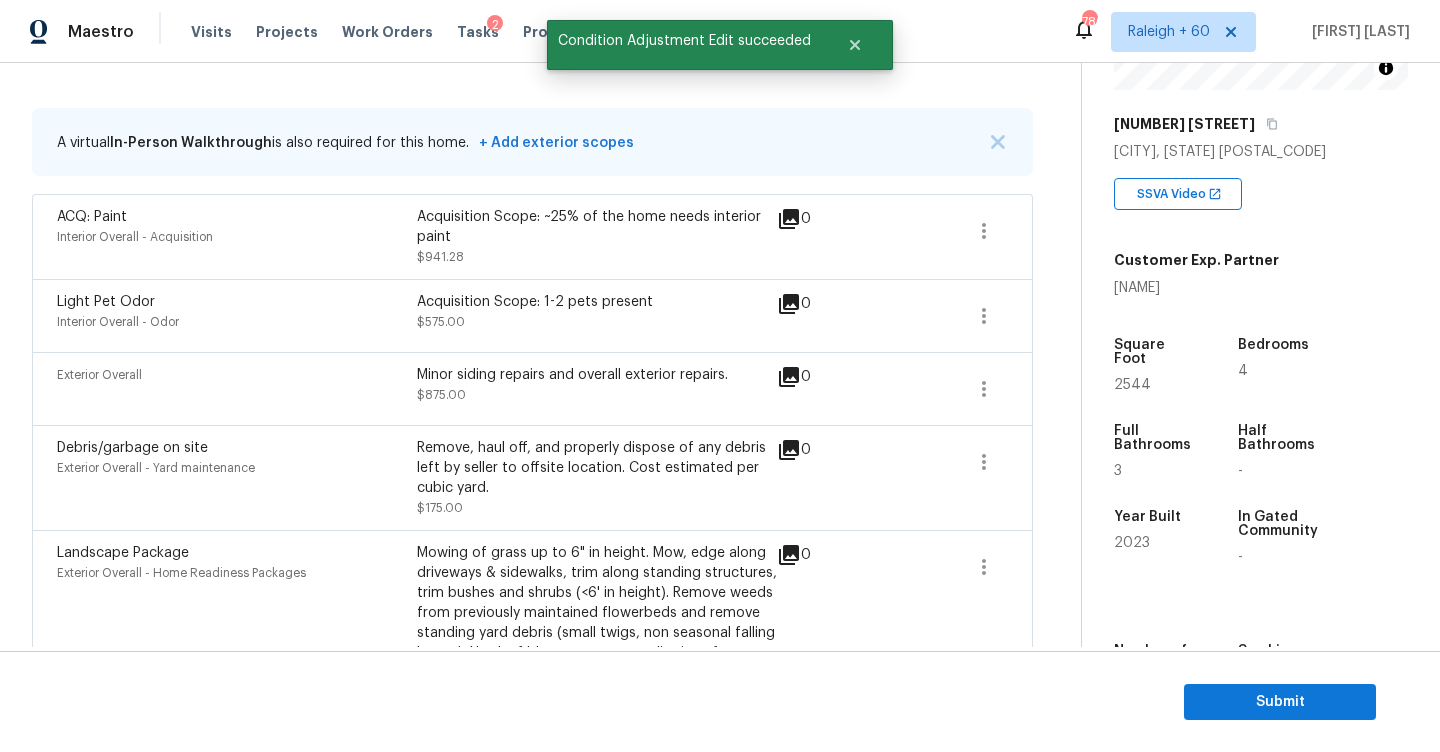 scroll, scrollTop: 325, scrollLeft: 0, axis: vertical 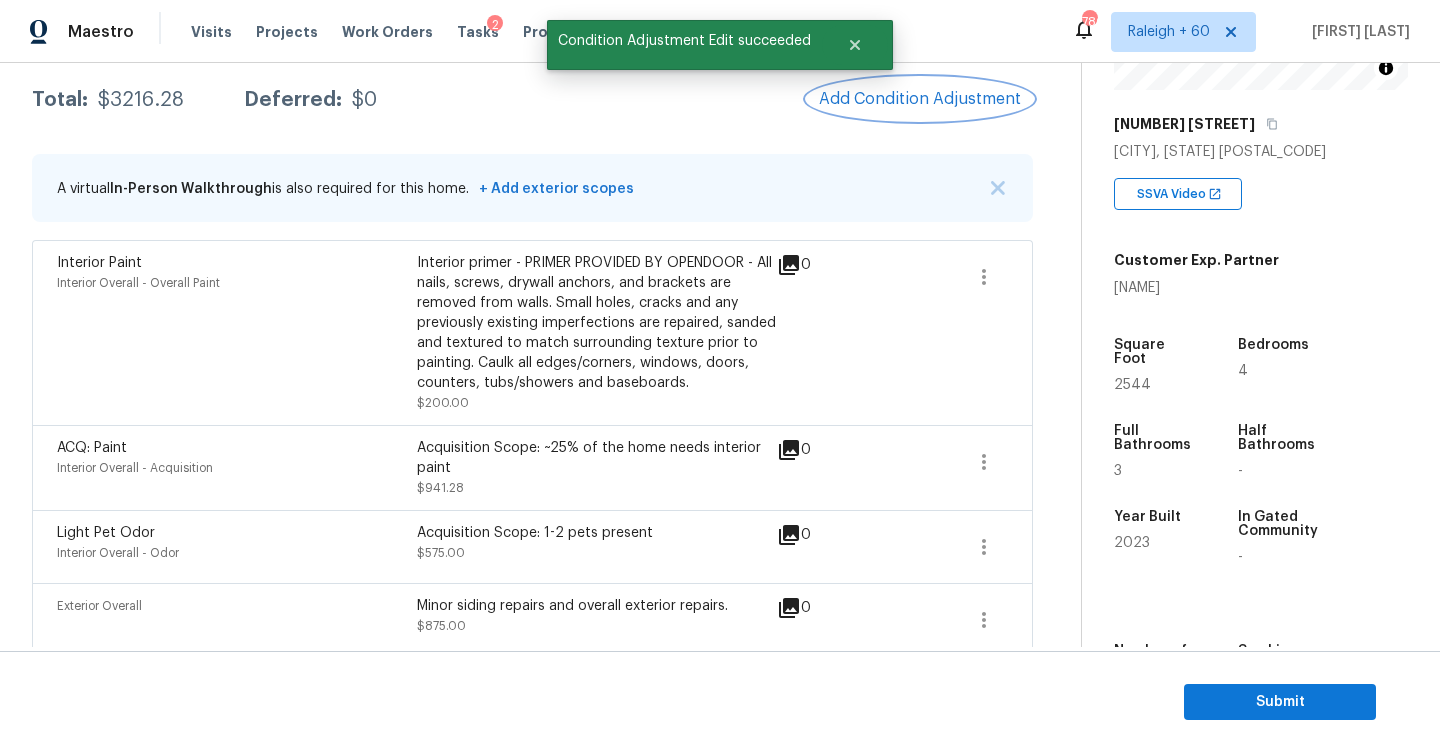 click on "Add Condition Adjustment" at bounding box center (920, 99) 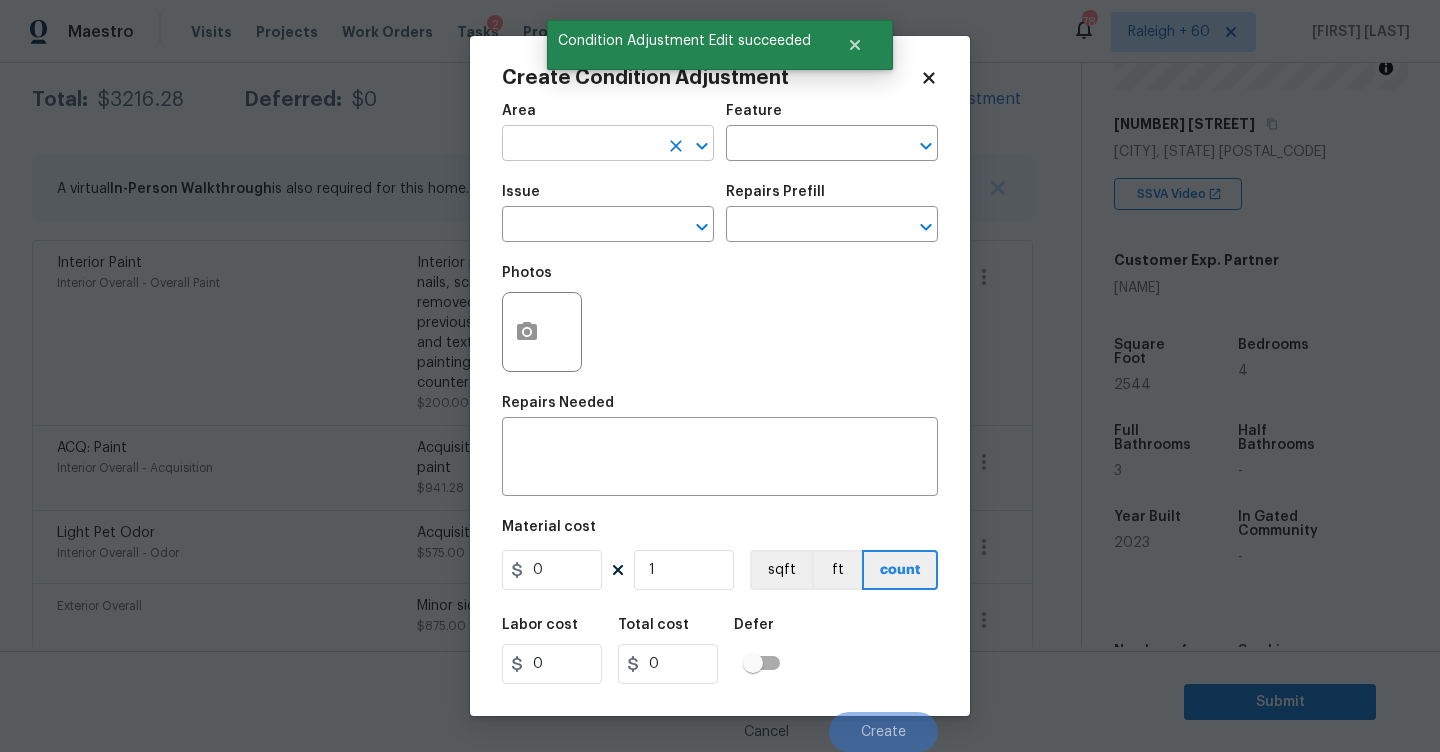 click at bounding box center [580, 145] 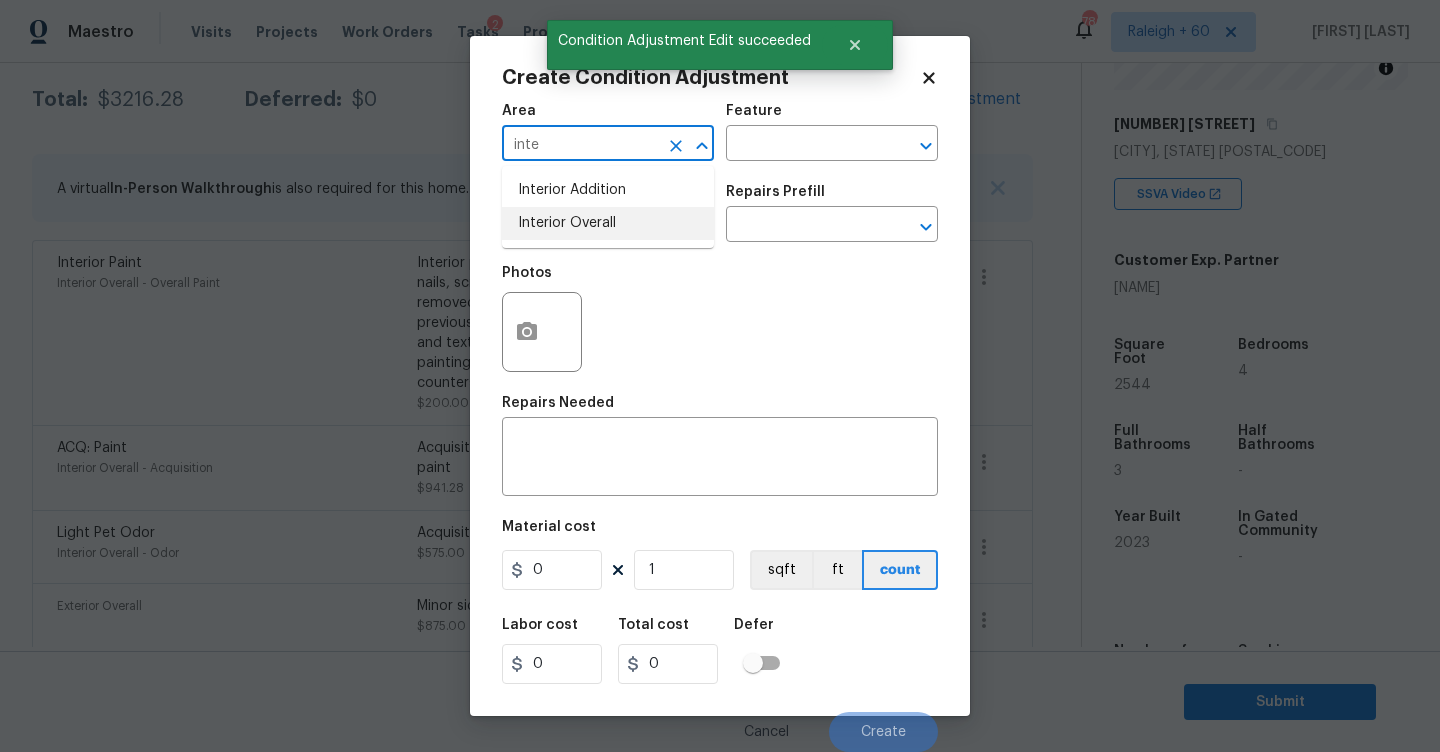 click on "Interior Overall" at bounding box center [608, 223] 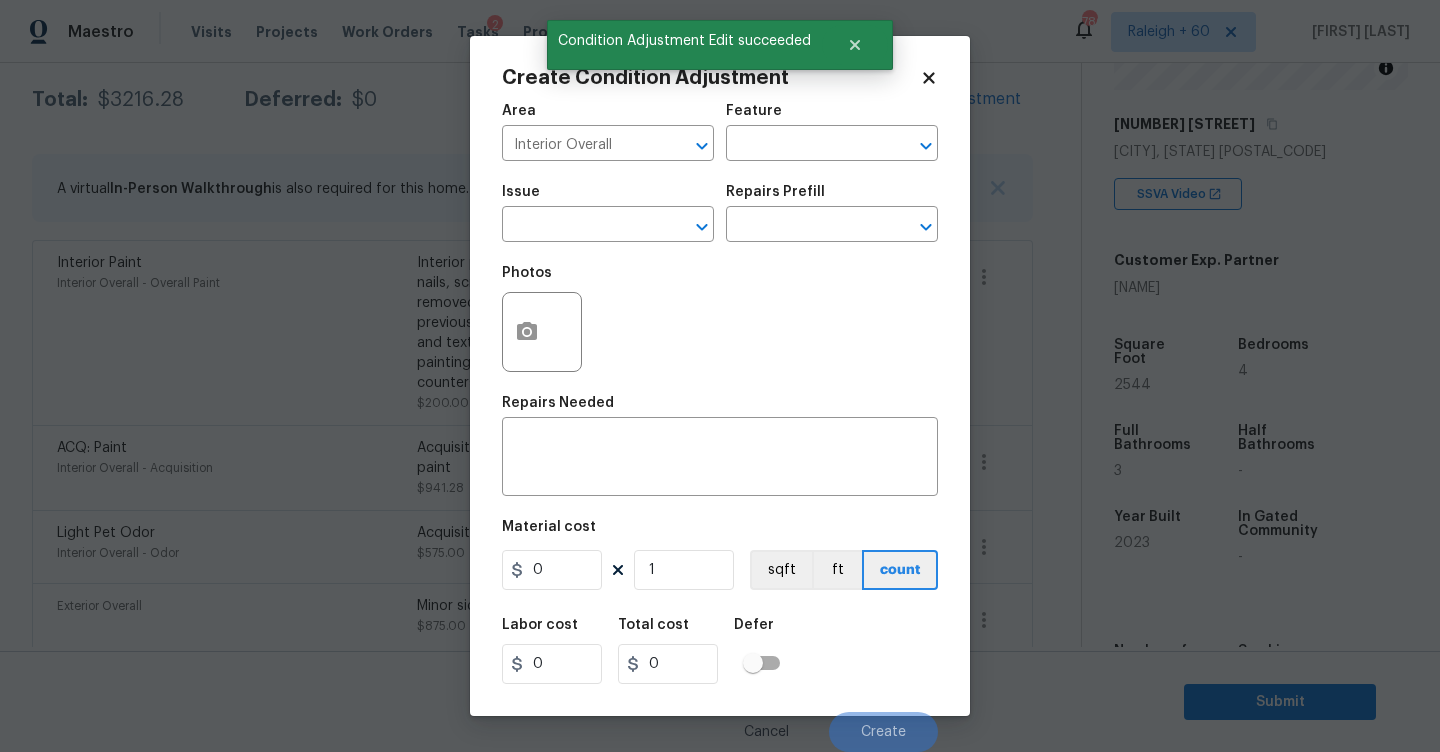 click on "Area Interior Overall ​ Feature ​" at bounding box center (720, 132) 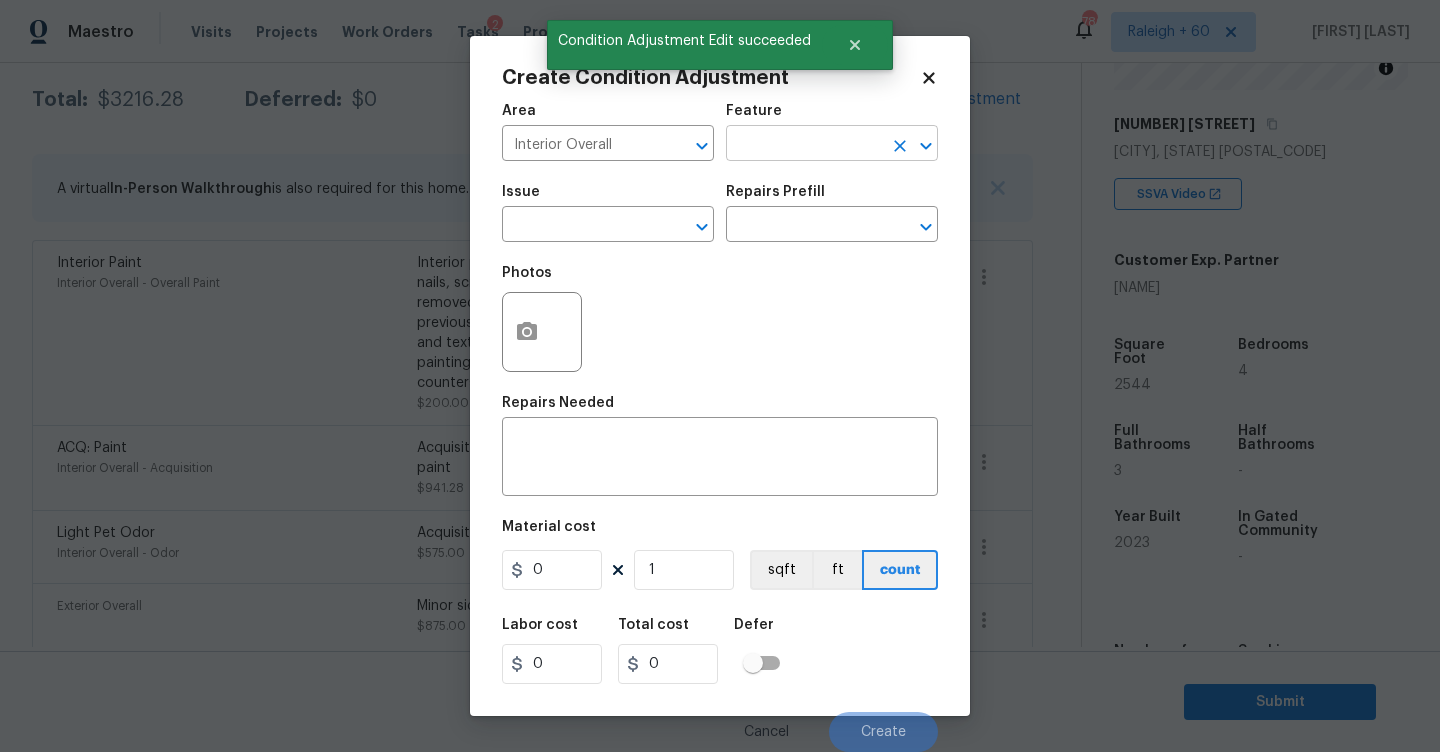 click at bounding box center (804, 145) 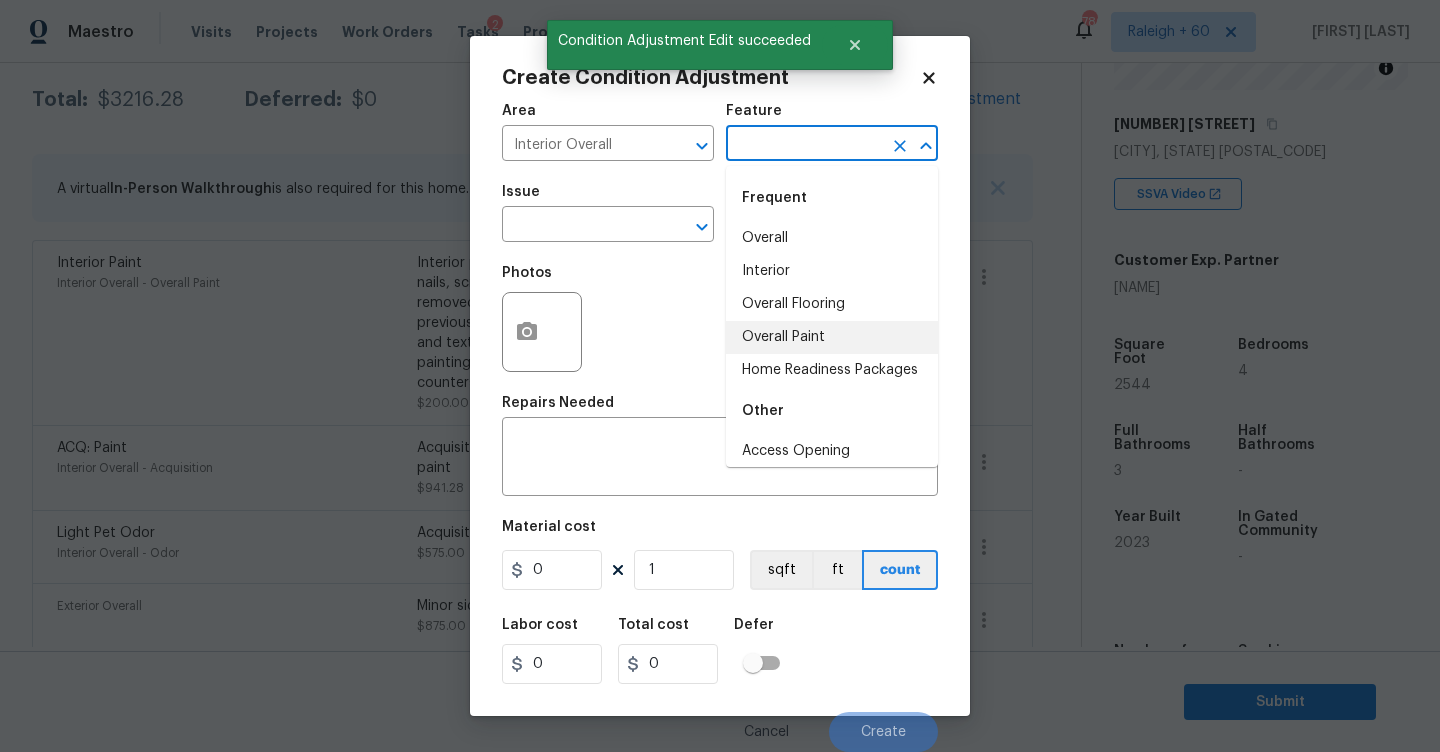 click on "Overall Paint" at bounding box center [832, 337] 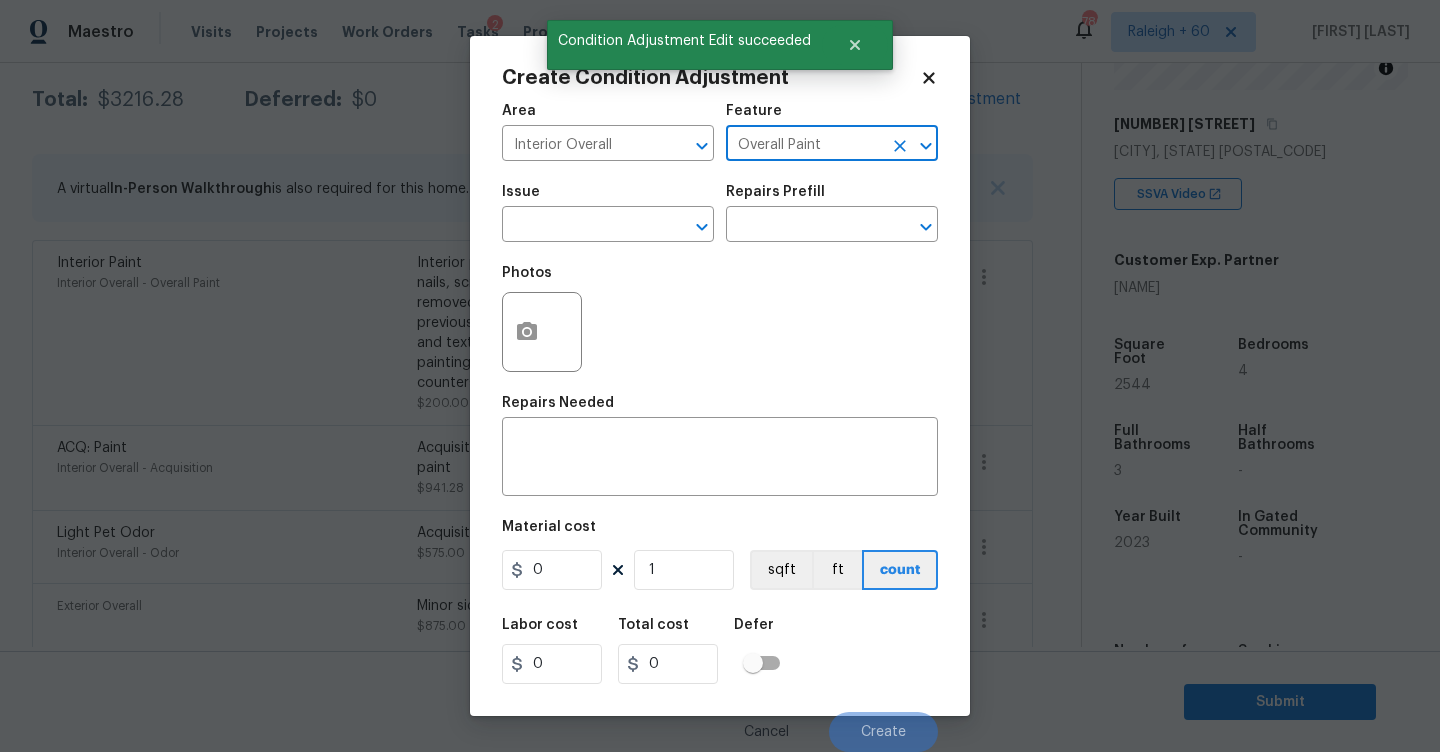 click 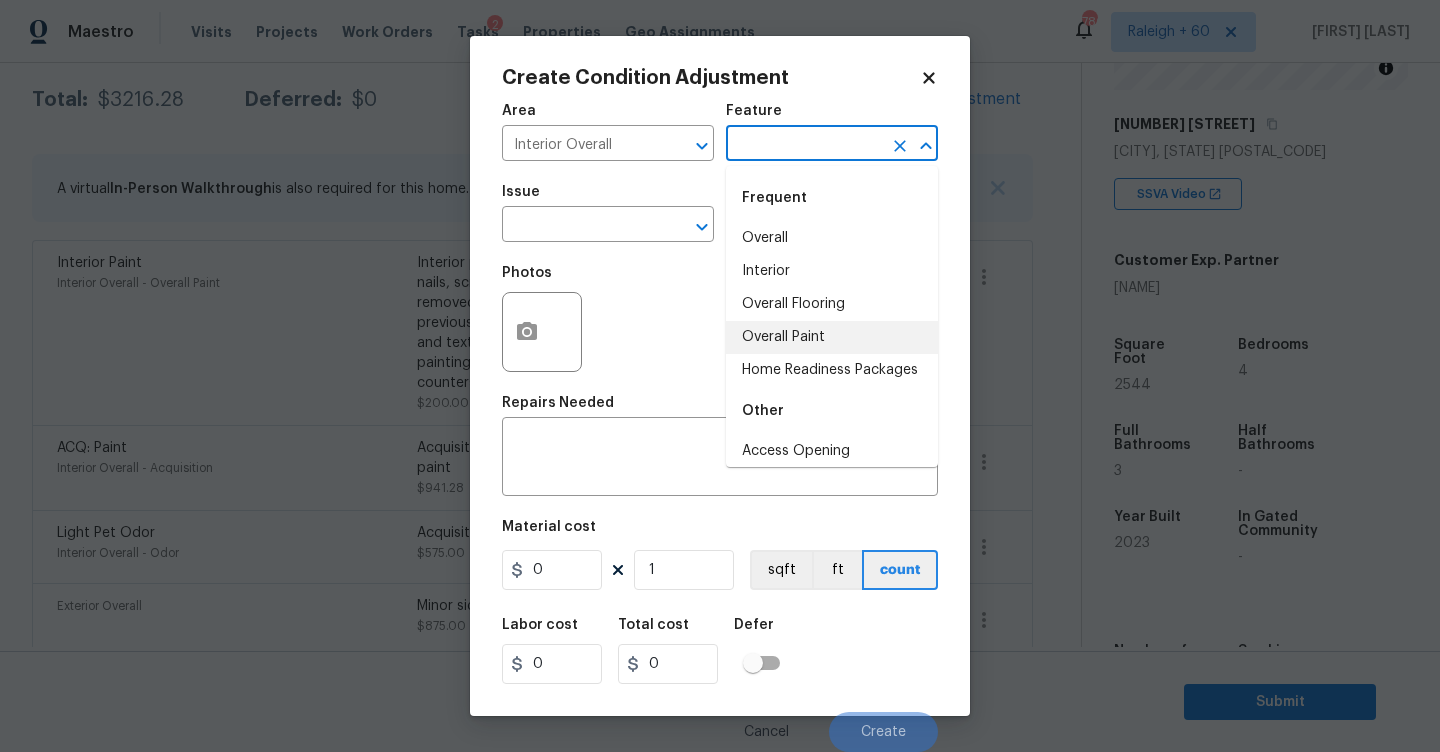 click at bounding box center [804, 145] 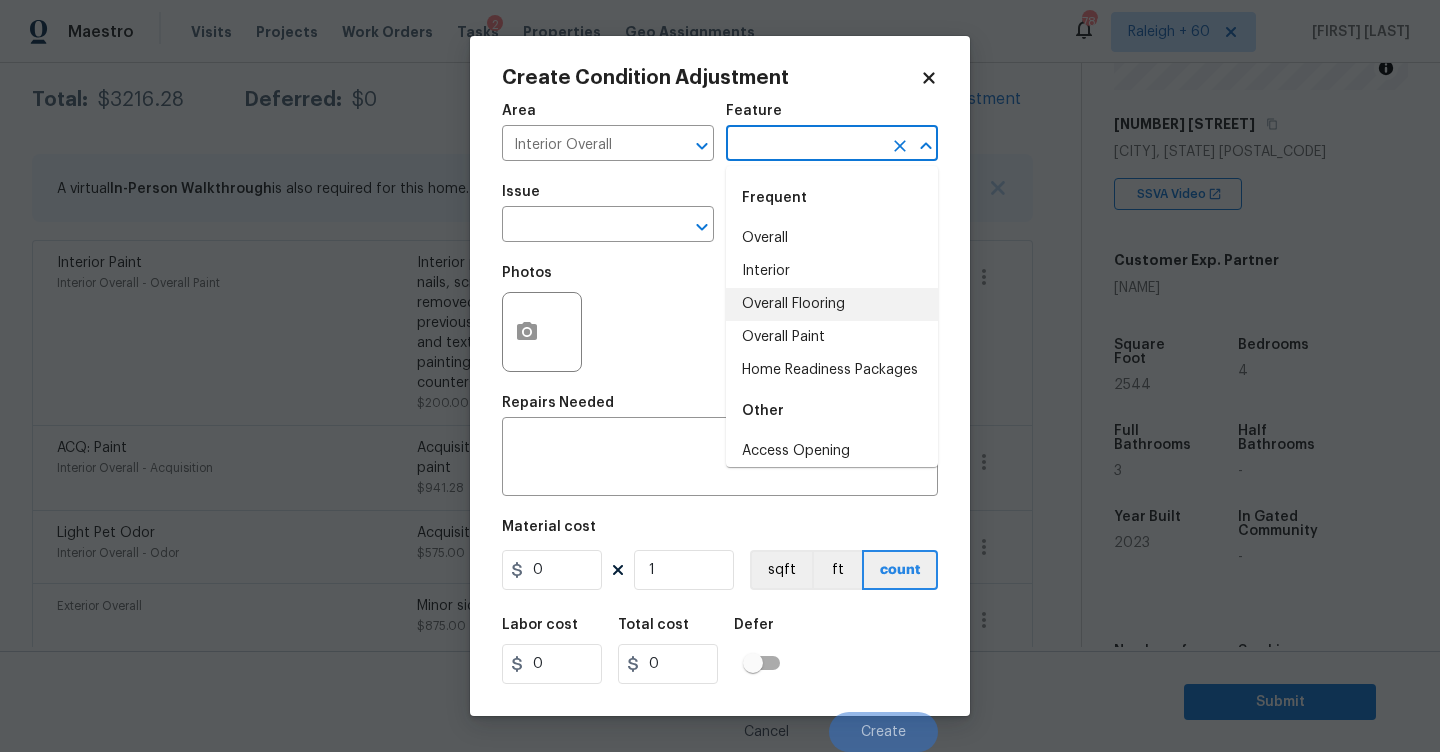 click on "Overall Flooring" at bounding box center [832, 304] 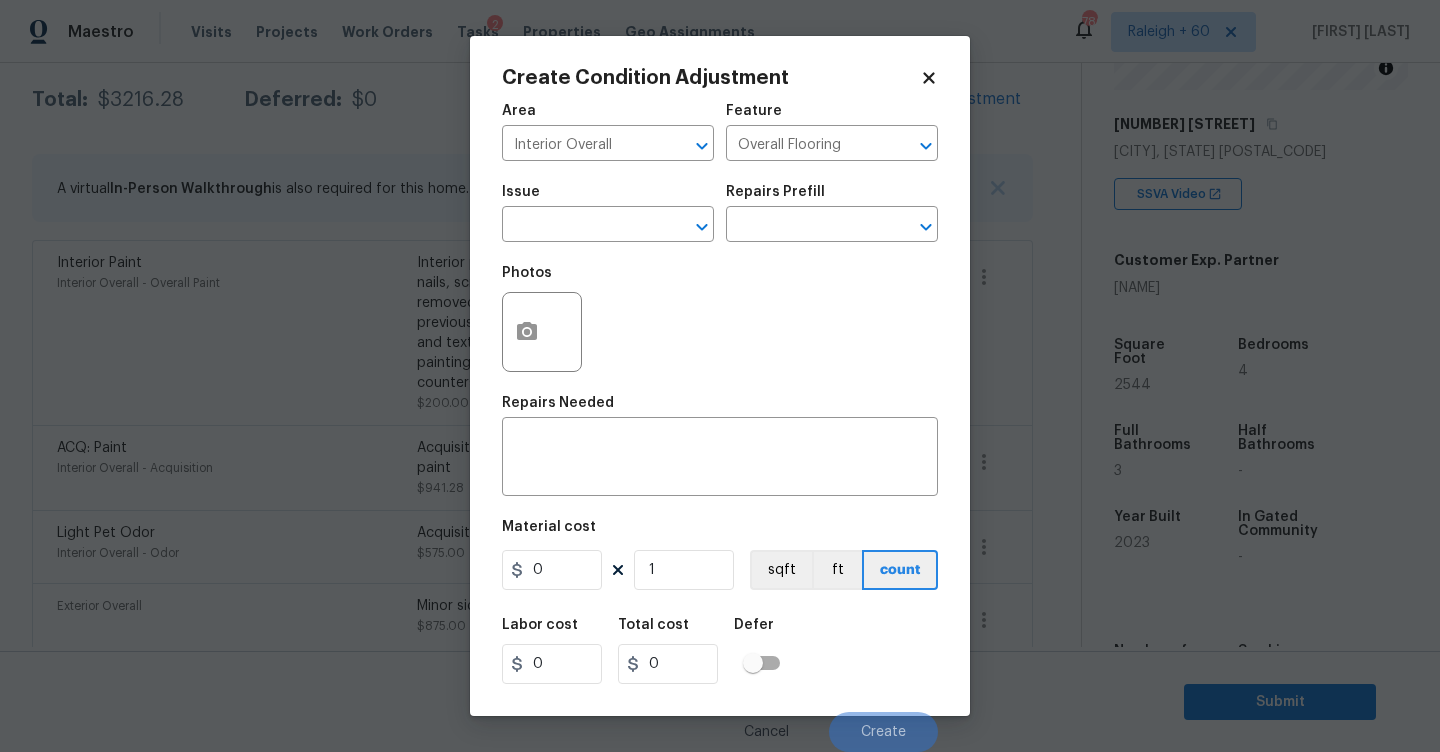 click on "Issue ​" at bounding box center [608, 213] 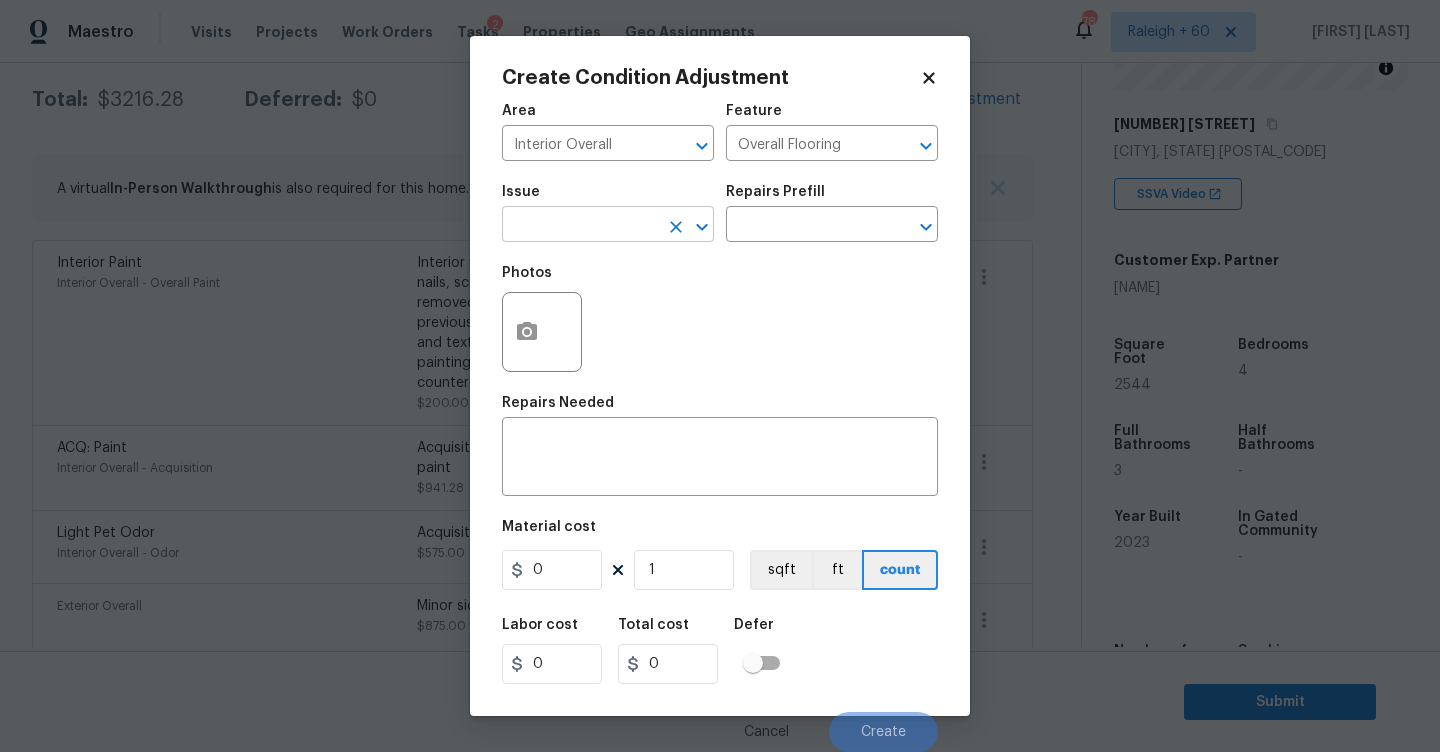 click at bounding box center [580, 226] 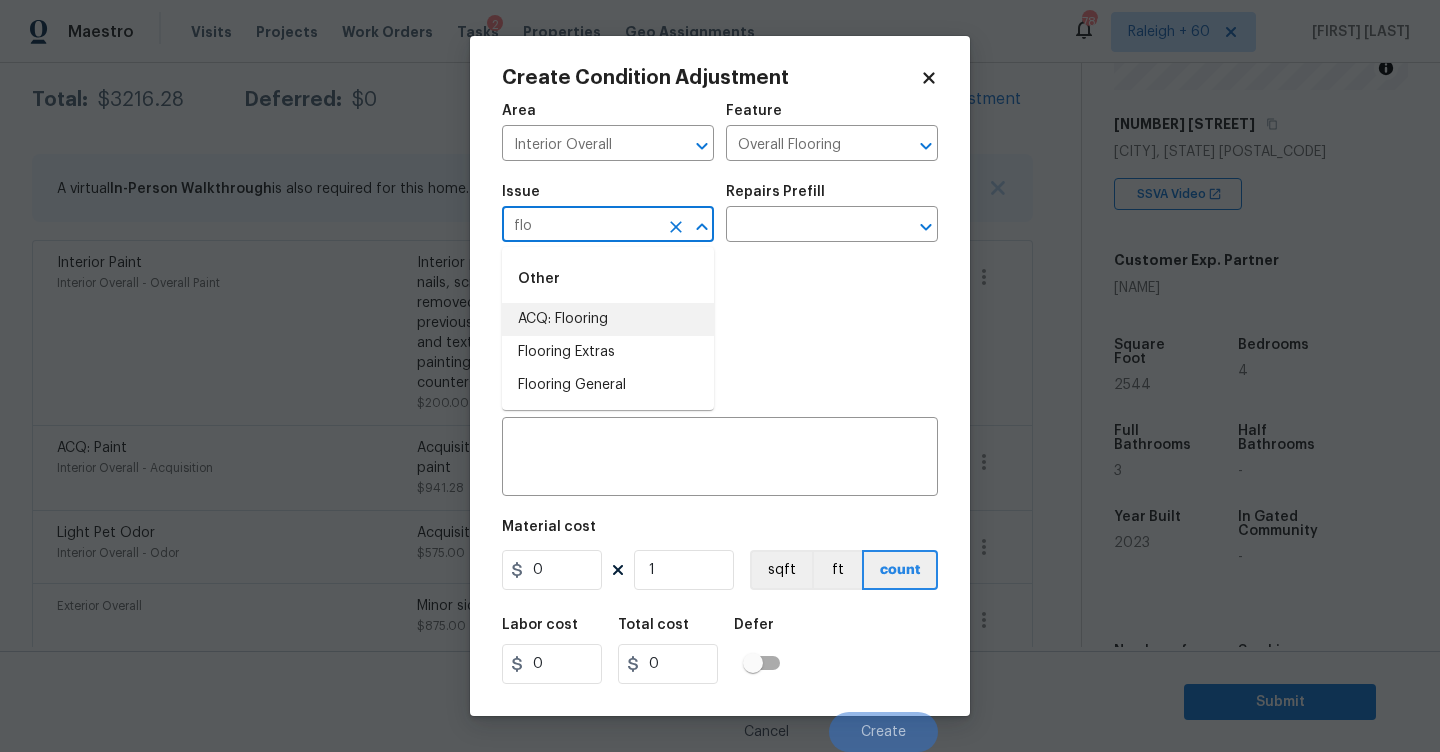 click on "ACQ: Flooring" at bounding box center [608, 319] 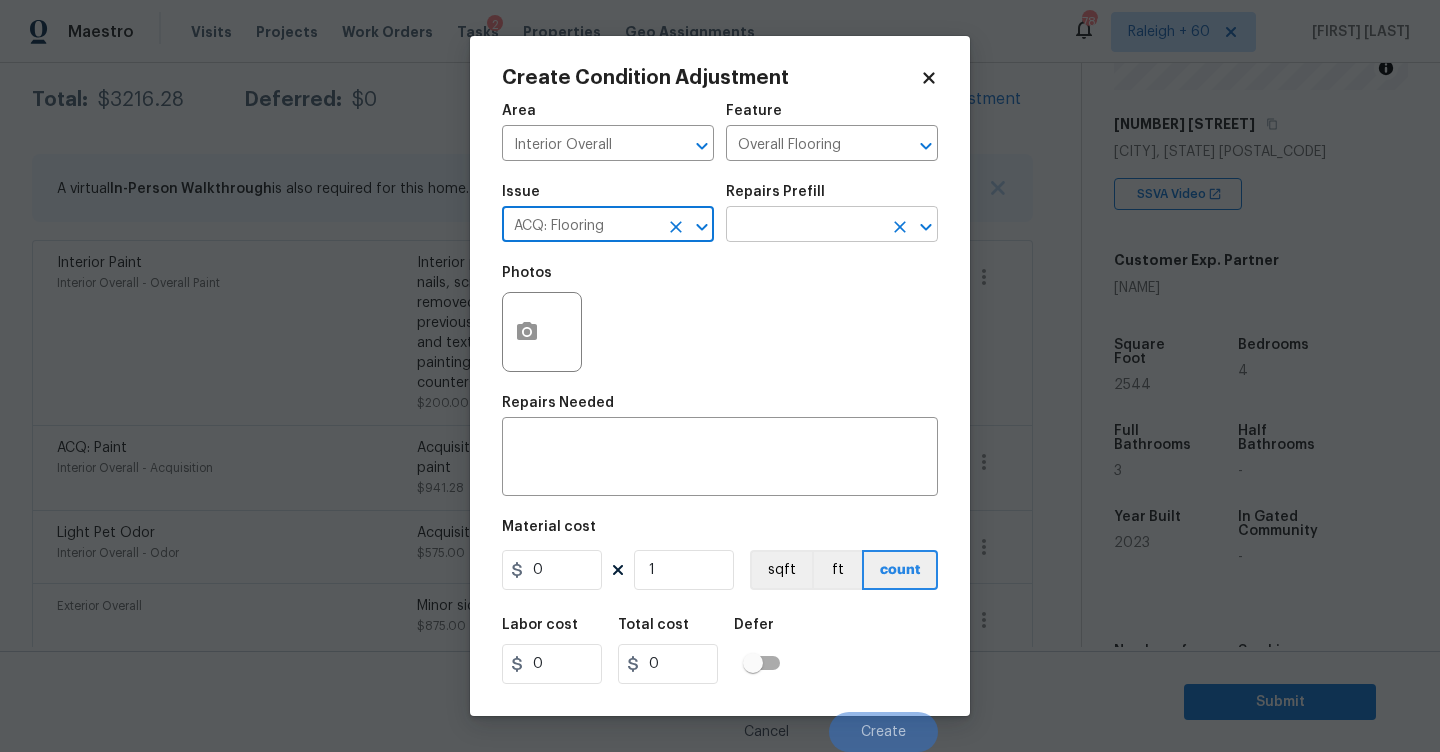 click at bounding box center (804, 226) 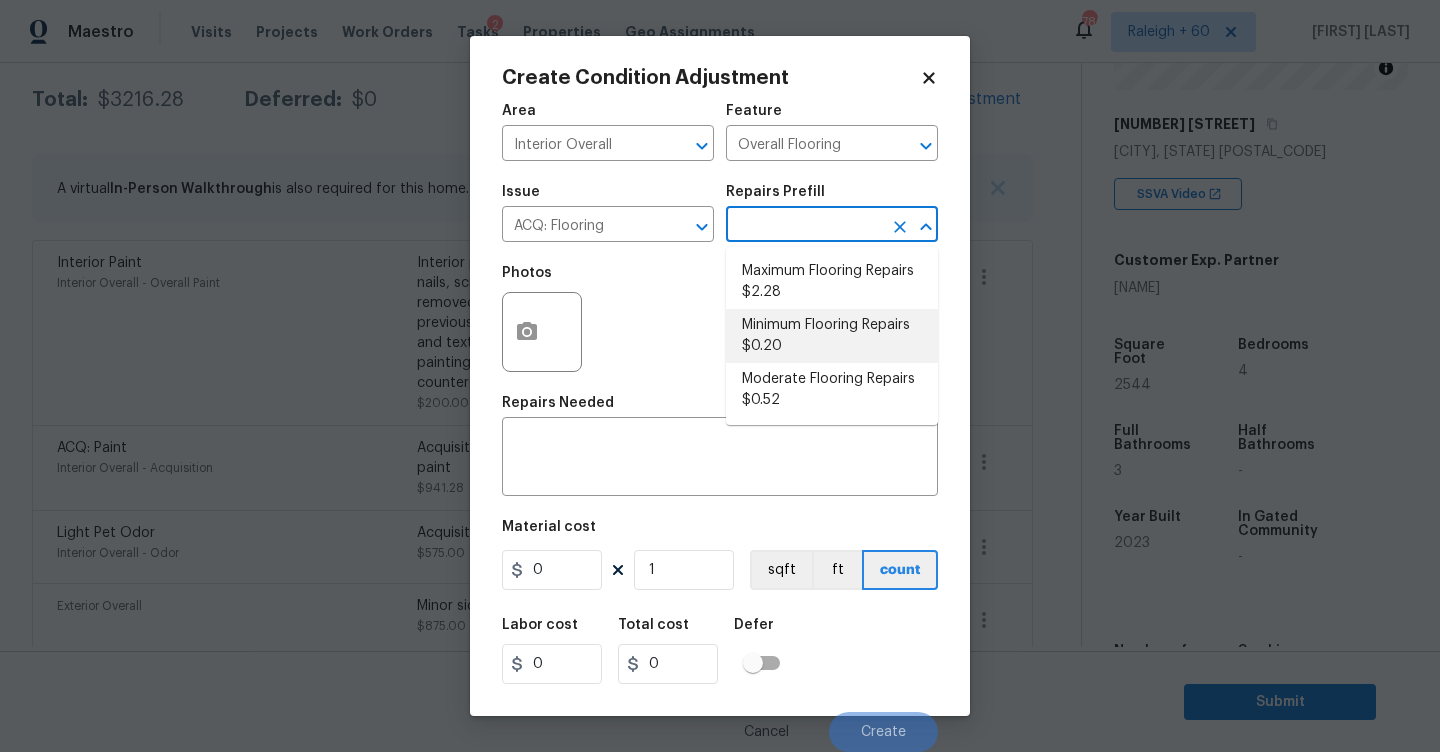 click on "Minimum Flooring Repairs $0.20" at bounding box center (832, 336) 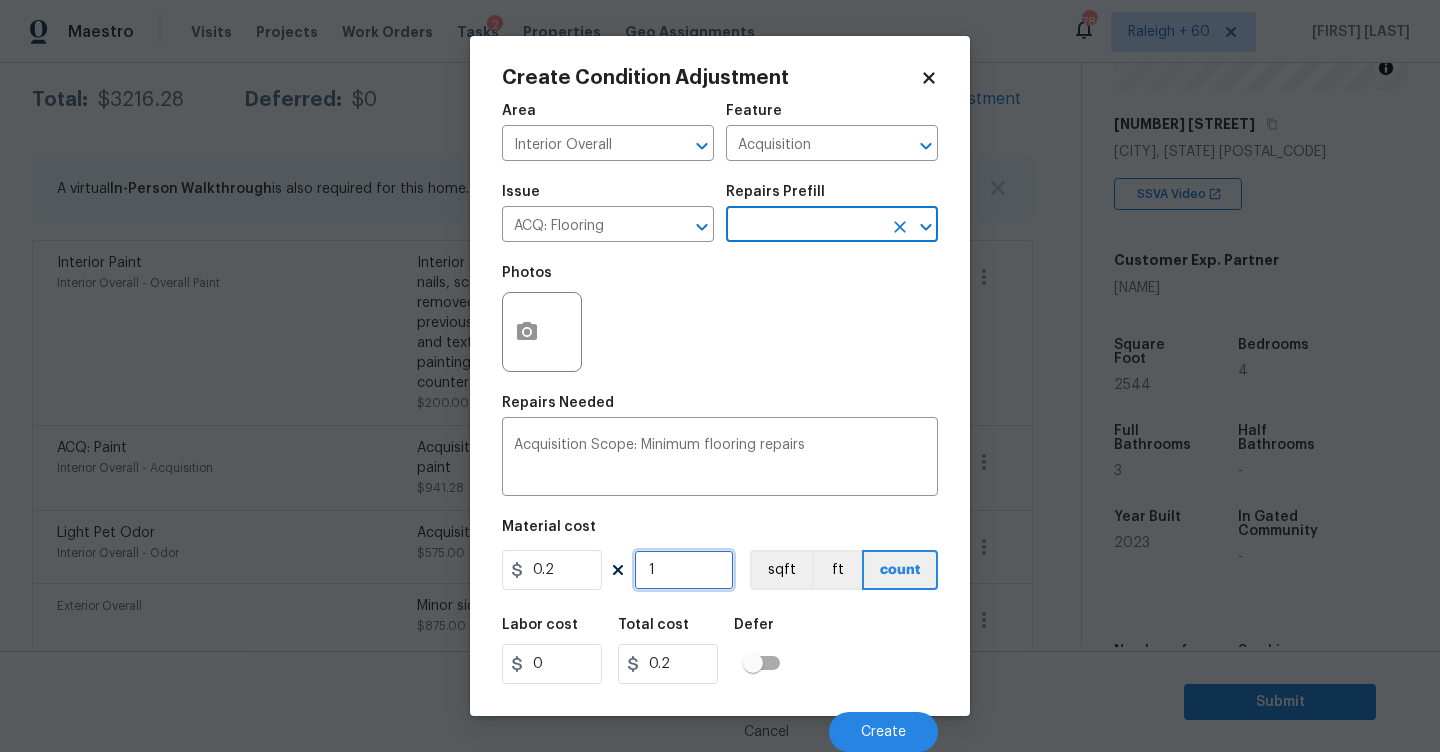 click on "1" at bounding box center [684, 570] 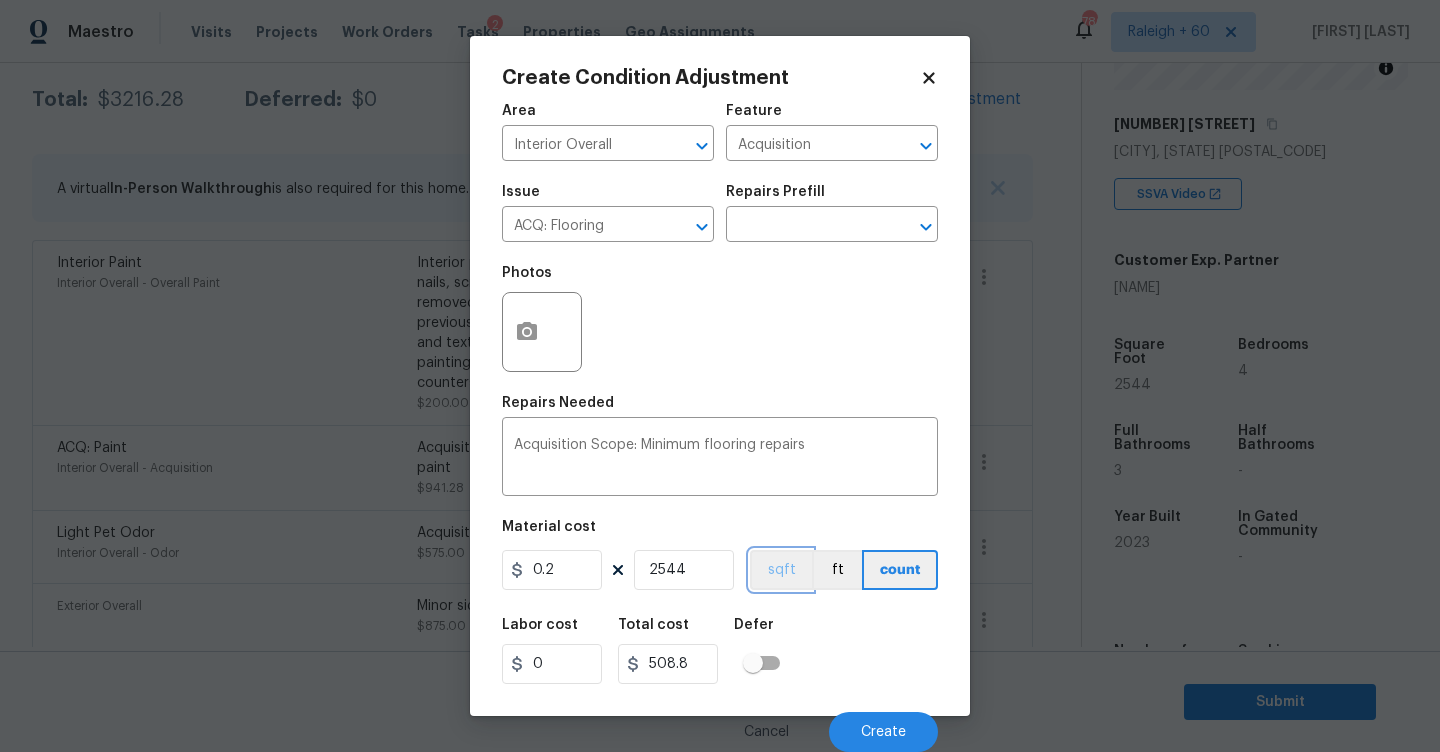 scroll, scrollTop: 1, scrollLeft: 0, axis: vertical 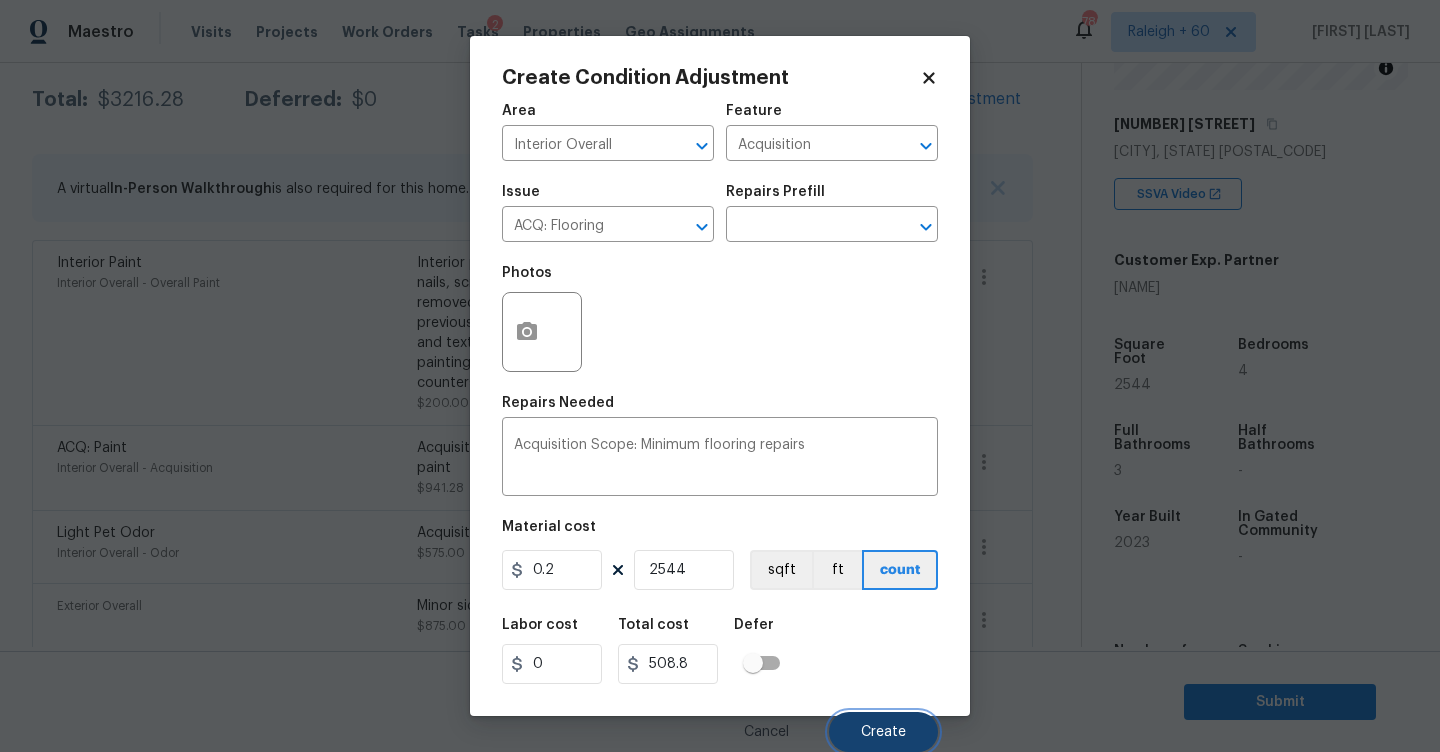 click on "Create" at bounding box center [883, 732] 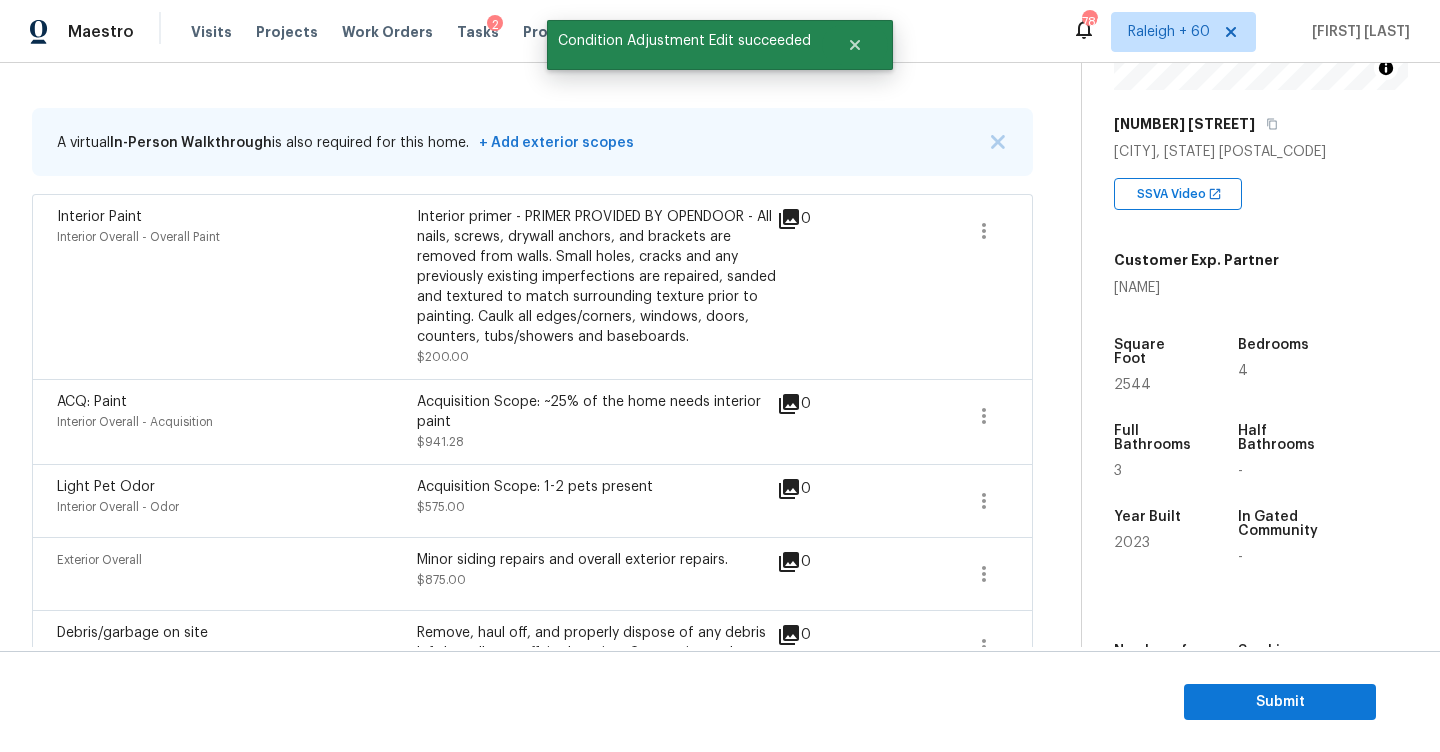 scroll, scrollTop: 325, scrollLeft: 0, axis: vertical 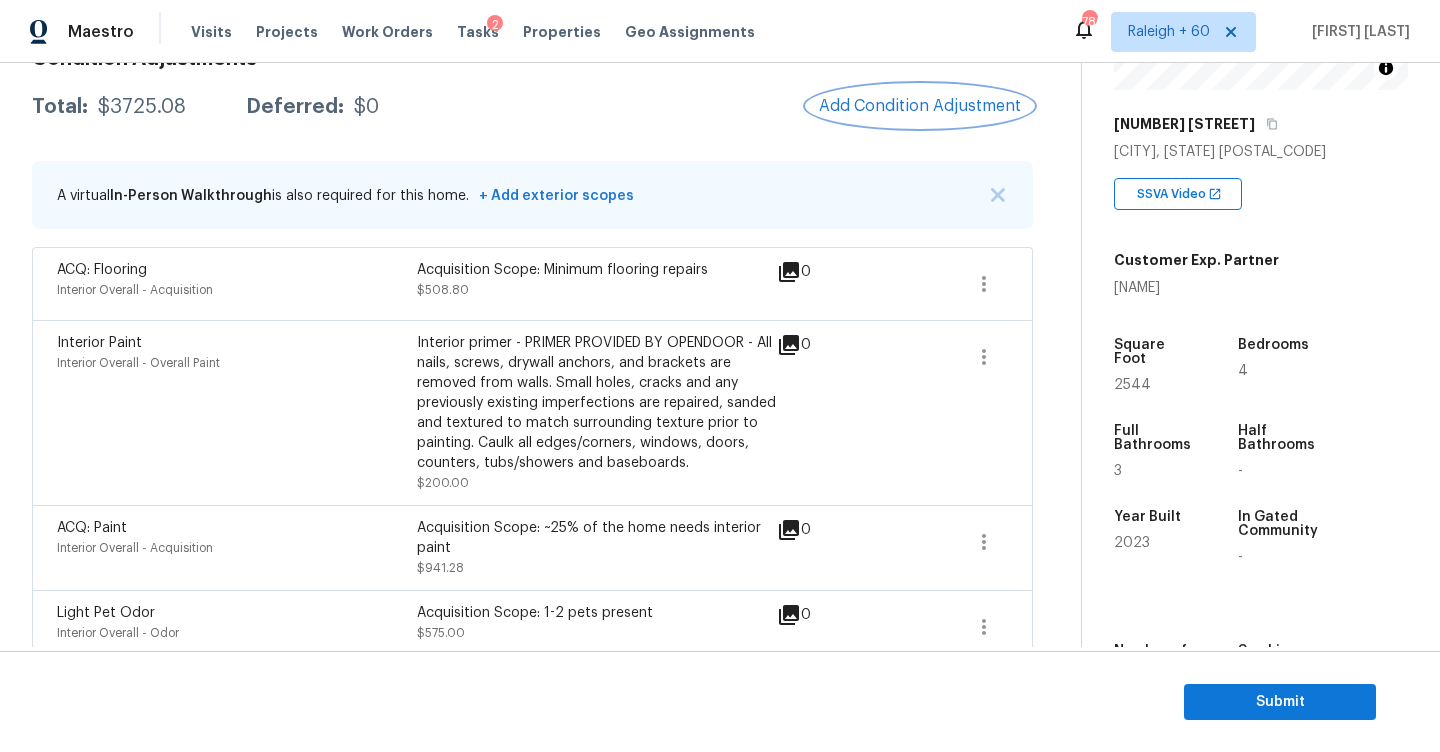 click on "Add Condition Adjustment" at bounding box center [920, 106] 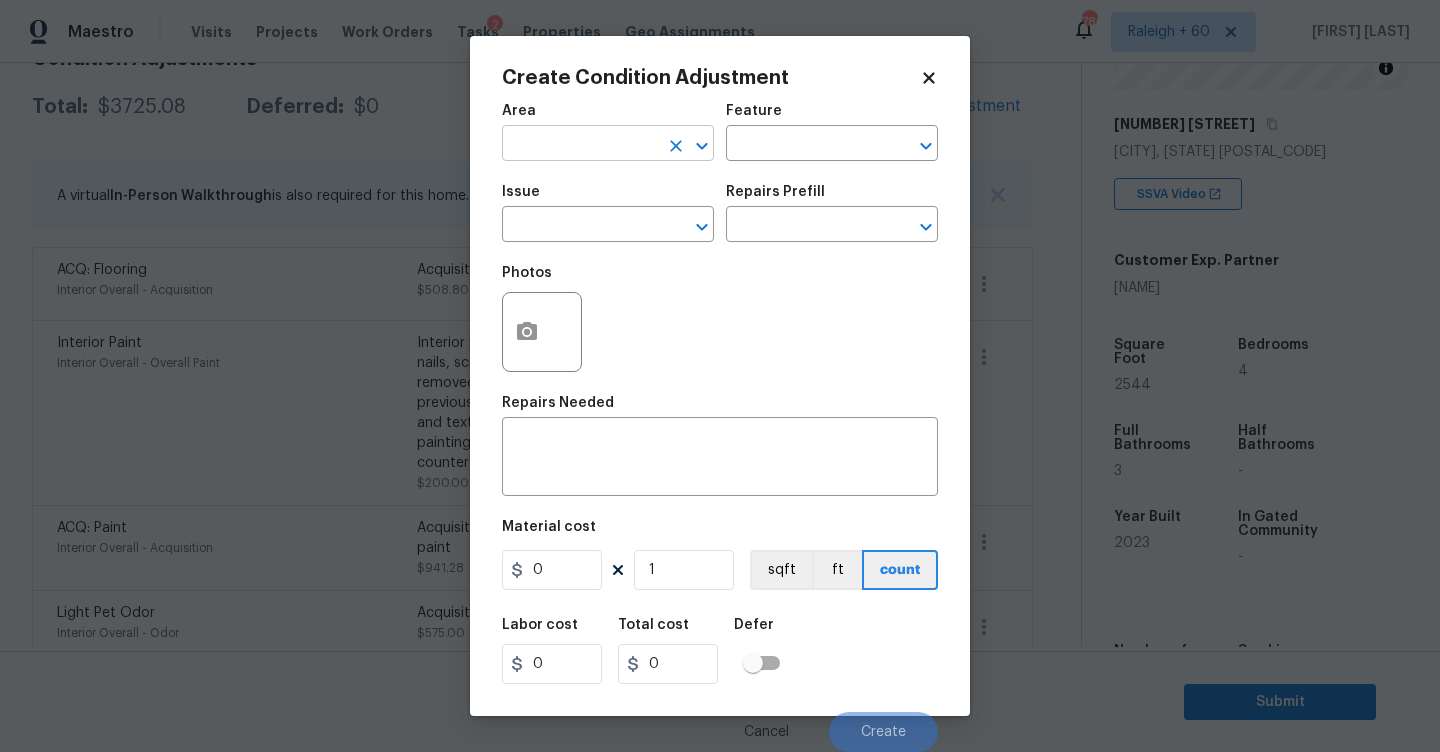 click at bounding box center [580, 145] 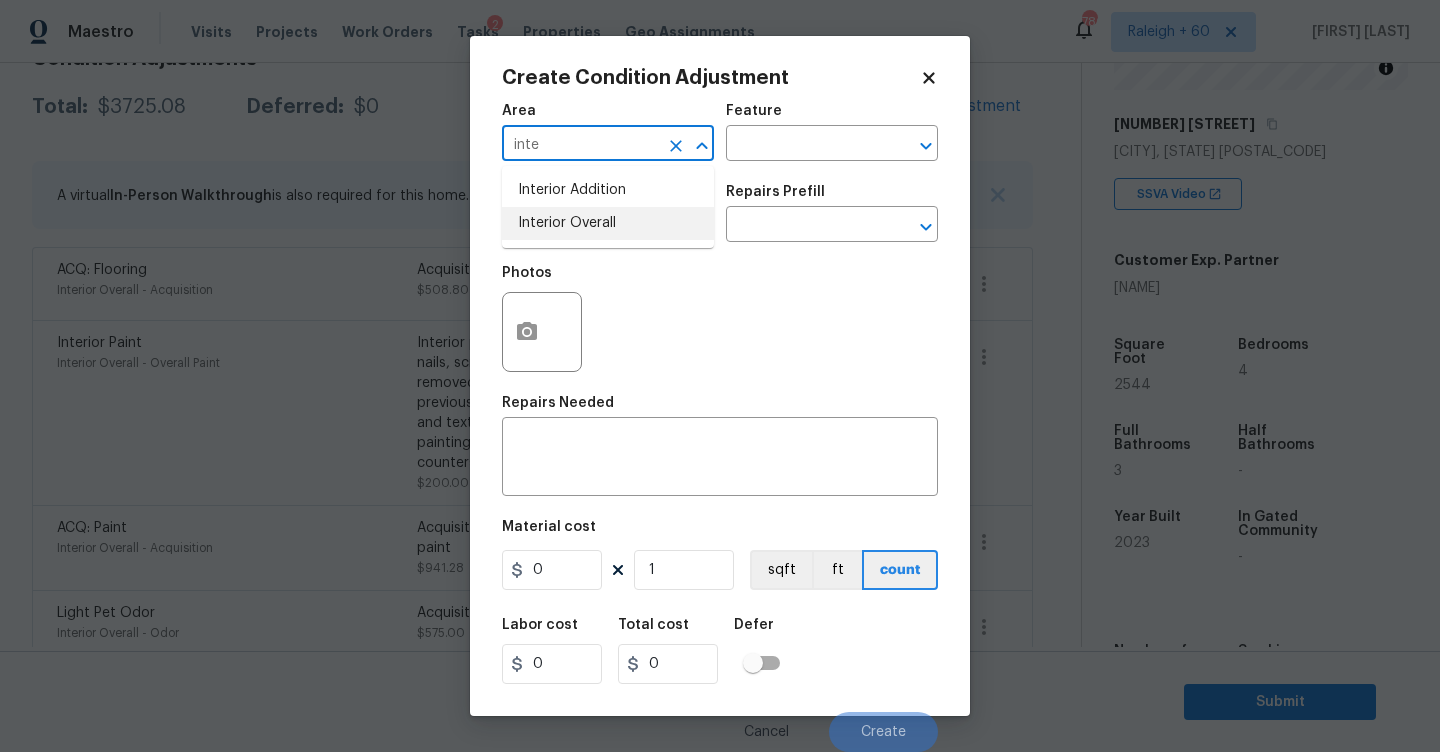 click on "Interior Overall" at bounding box center [608, 223] 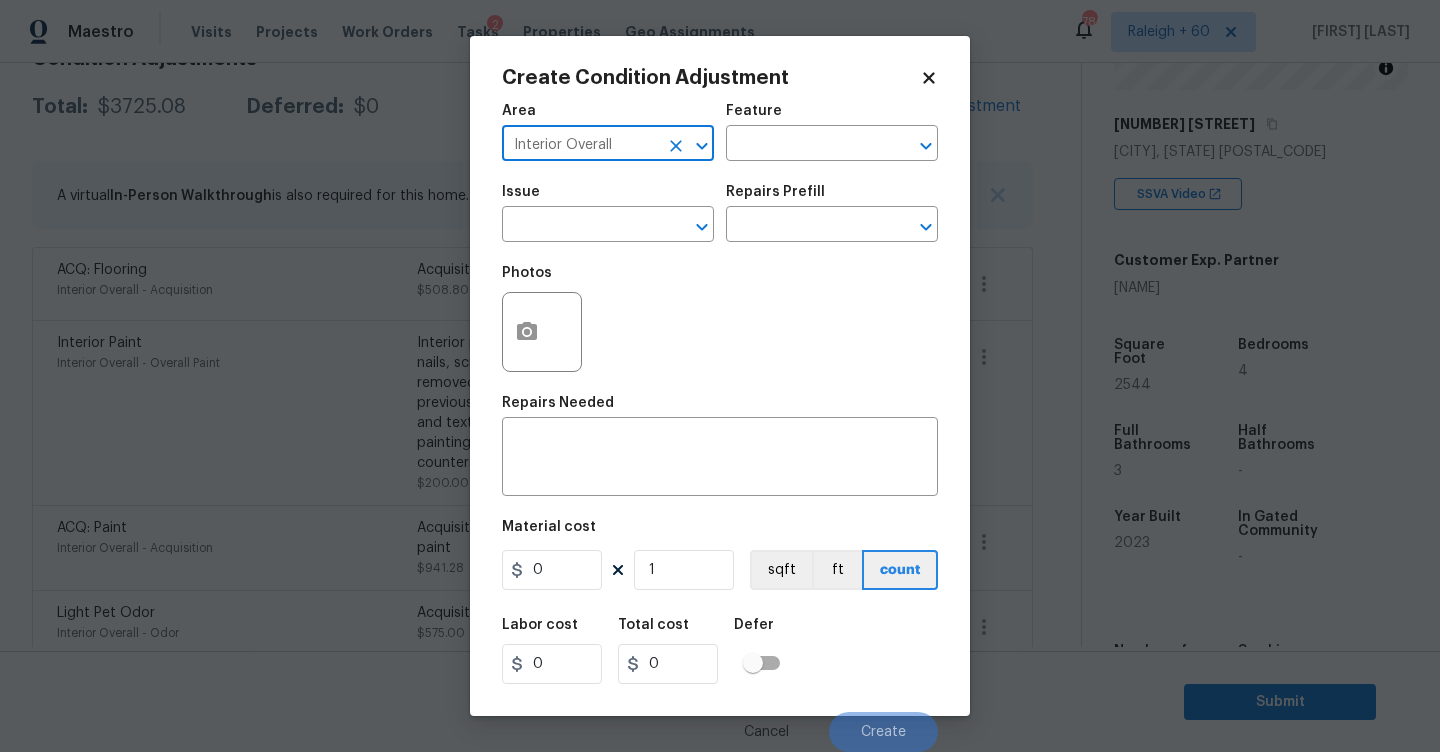 click on "Area Interior Overall ​ Feature ​" at bounding box center (720, 132) 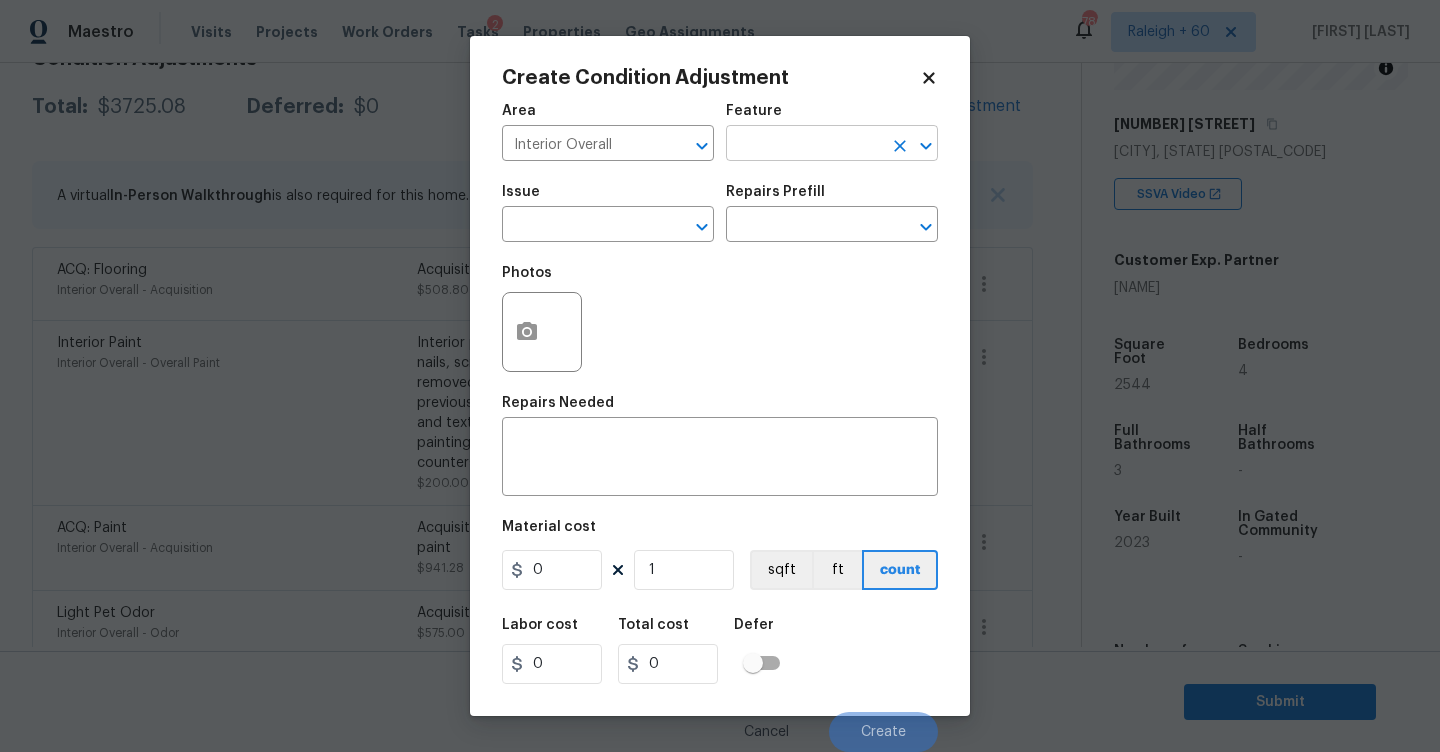 click at bounding box center [804, 145] 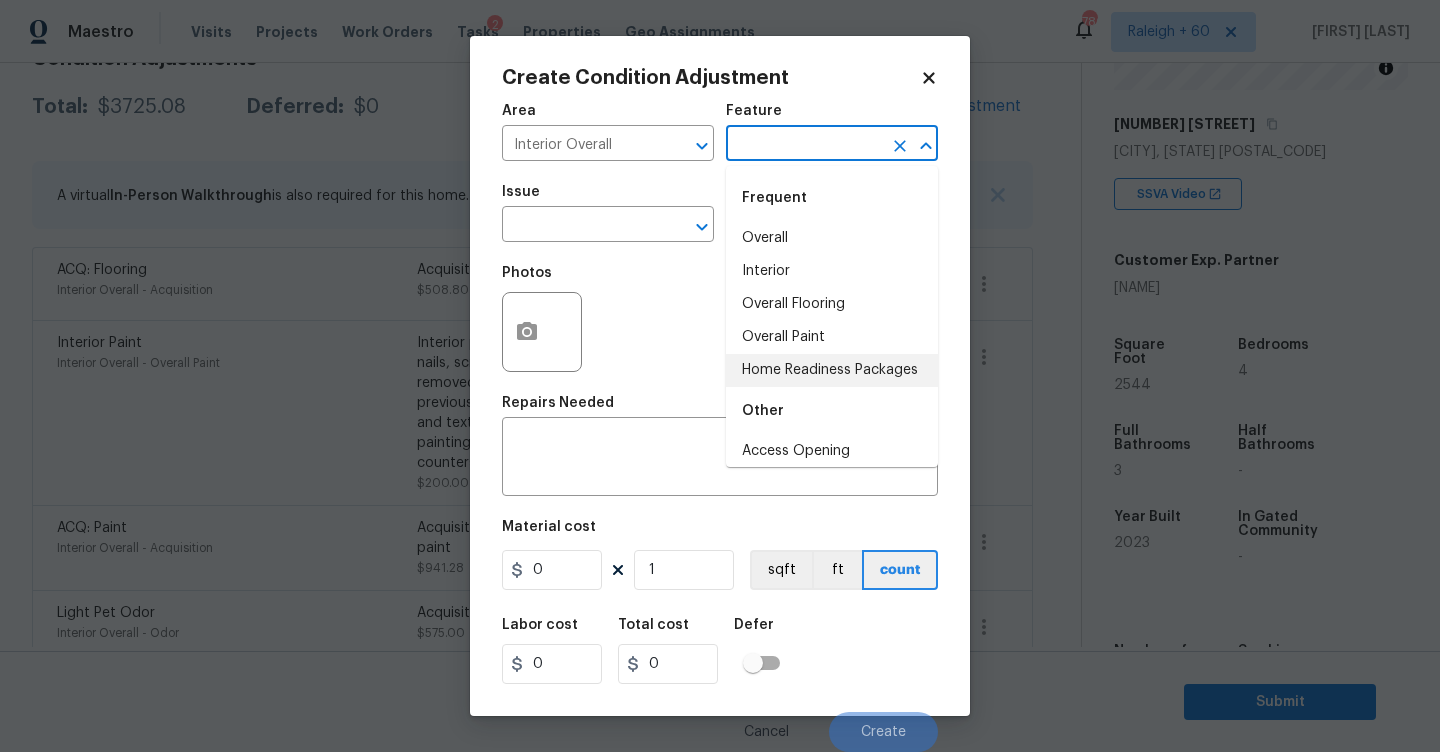 click on "Home Readiness Packages" at bounding box center [832, 370] 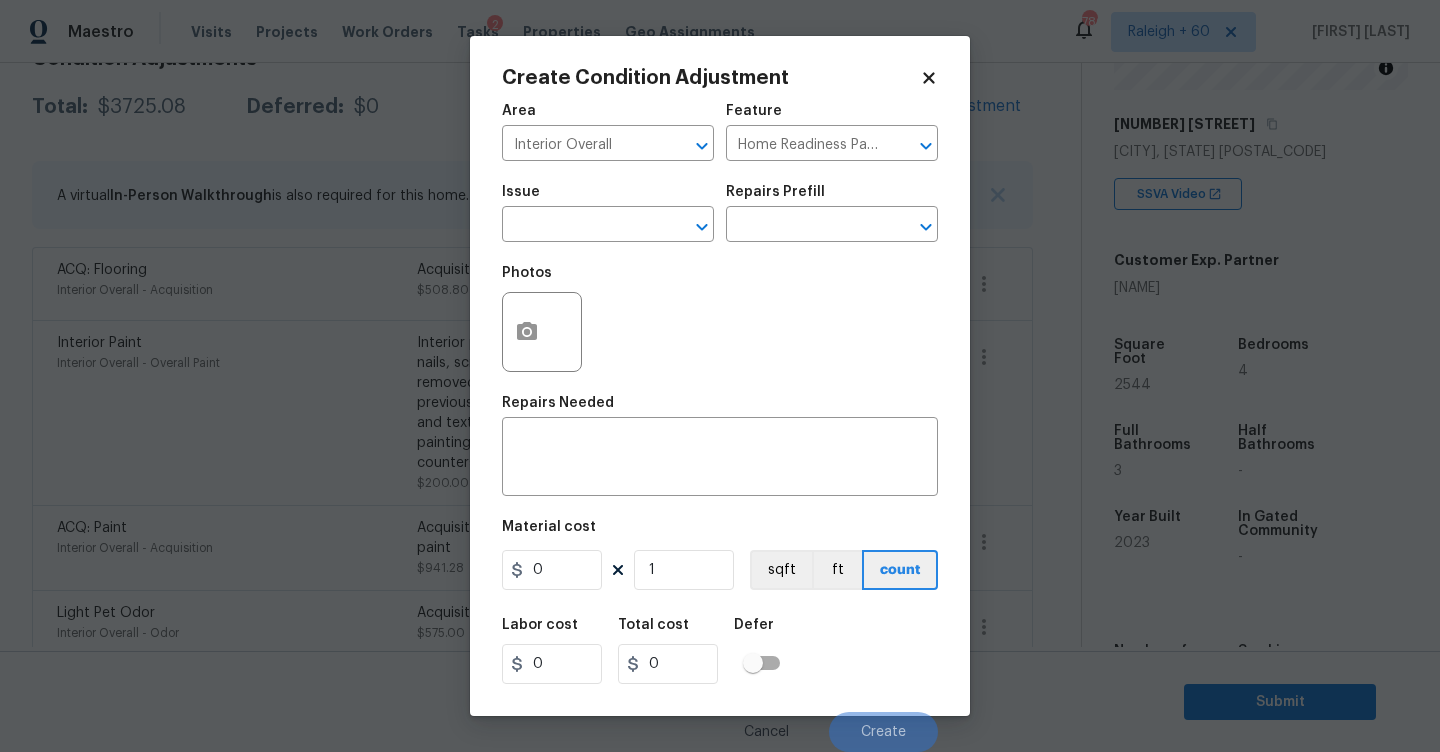 click on "Issue" at bounding box center (608, 198) 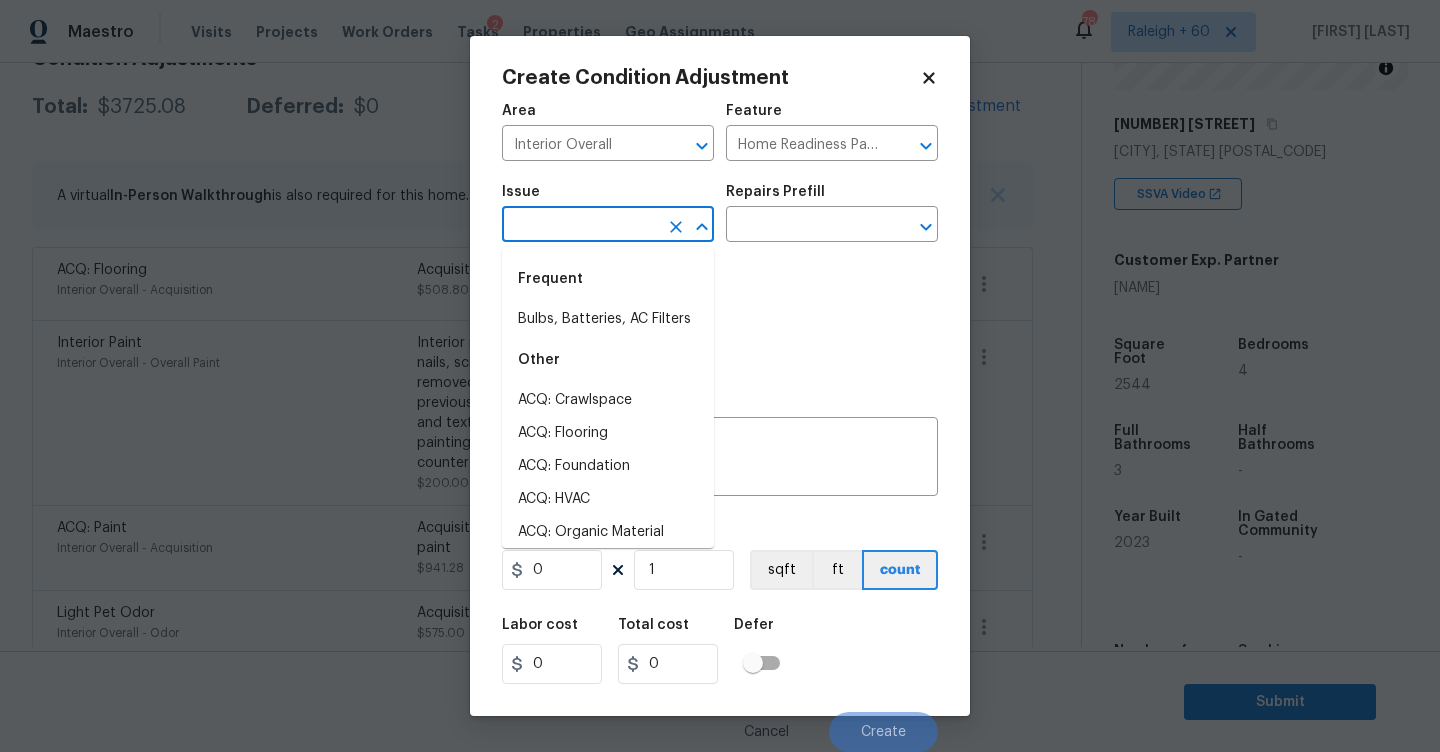 click at bounding box center [580, 226] 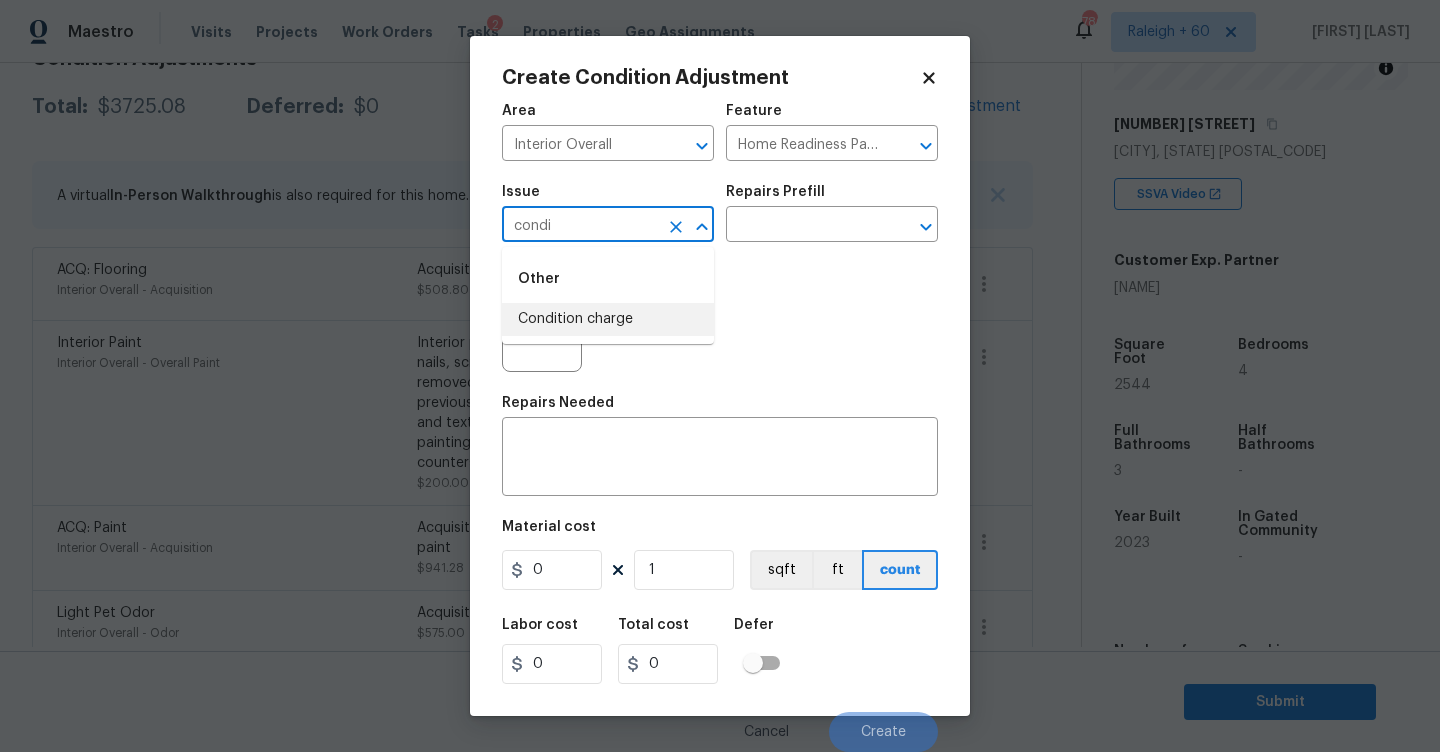 click on "Condition charge" at bounding box center [608, 319] 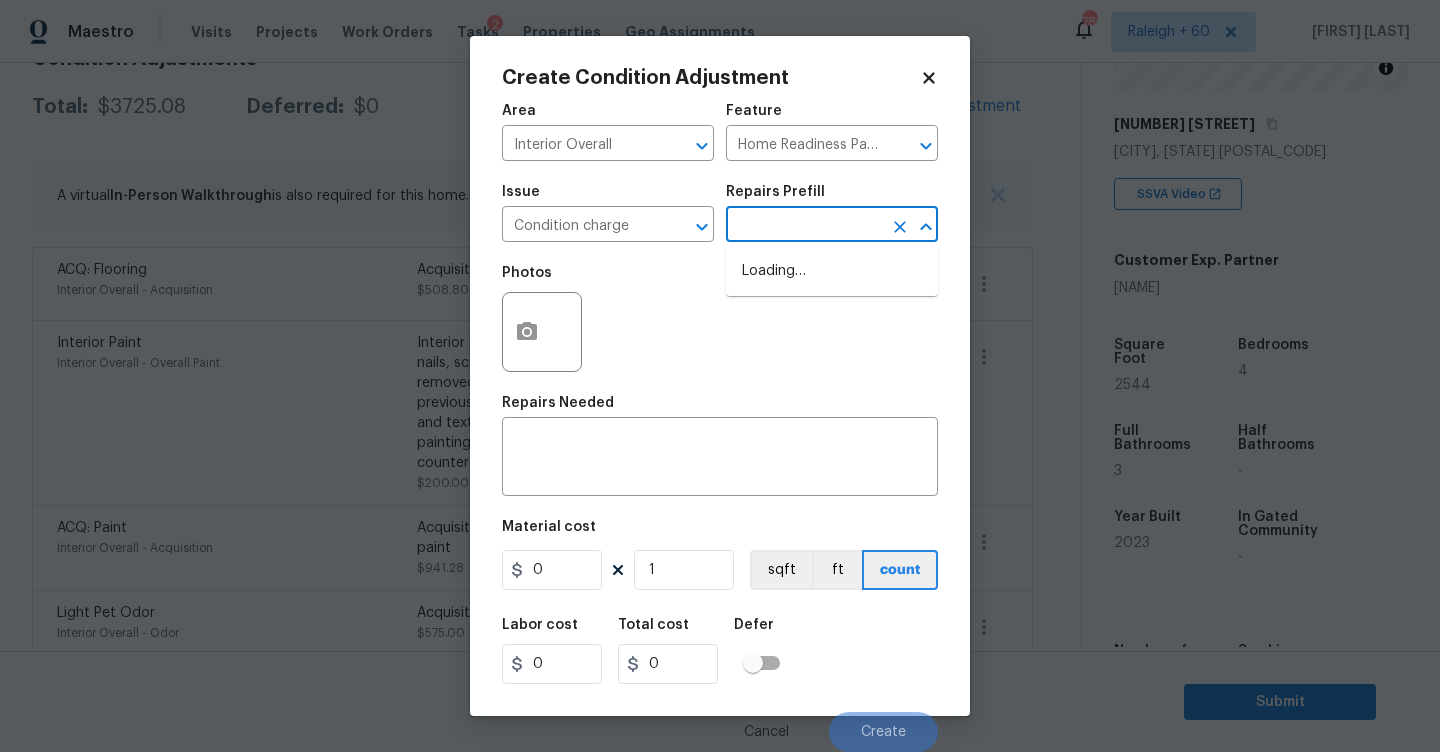click at bounding box center (804, 226) 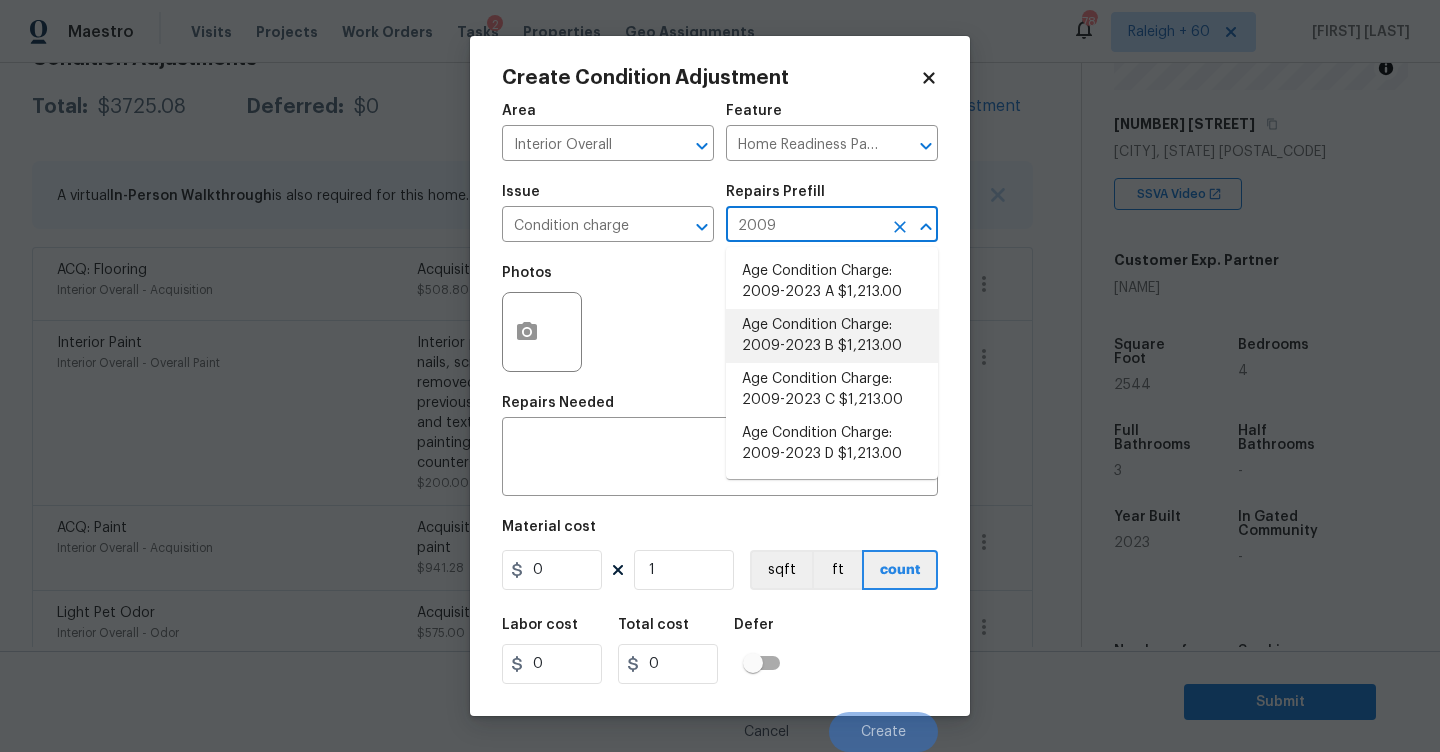 click on "Age Condition Charge: 2009-2023 B	 $1,213.00" at bounding box center [832, 336] 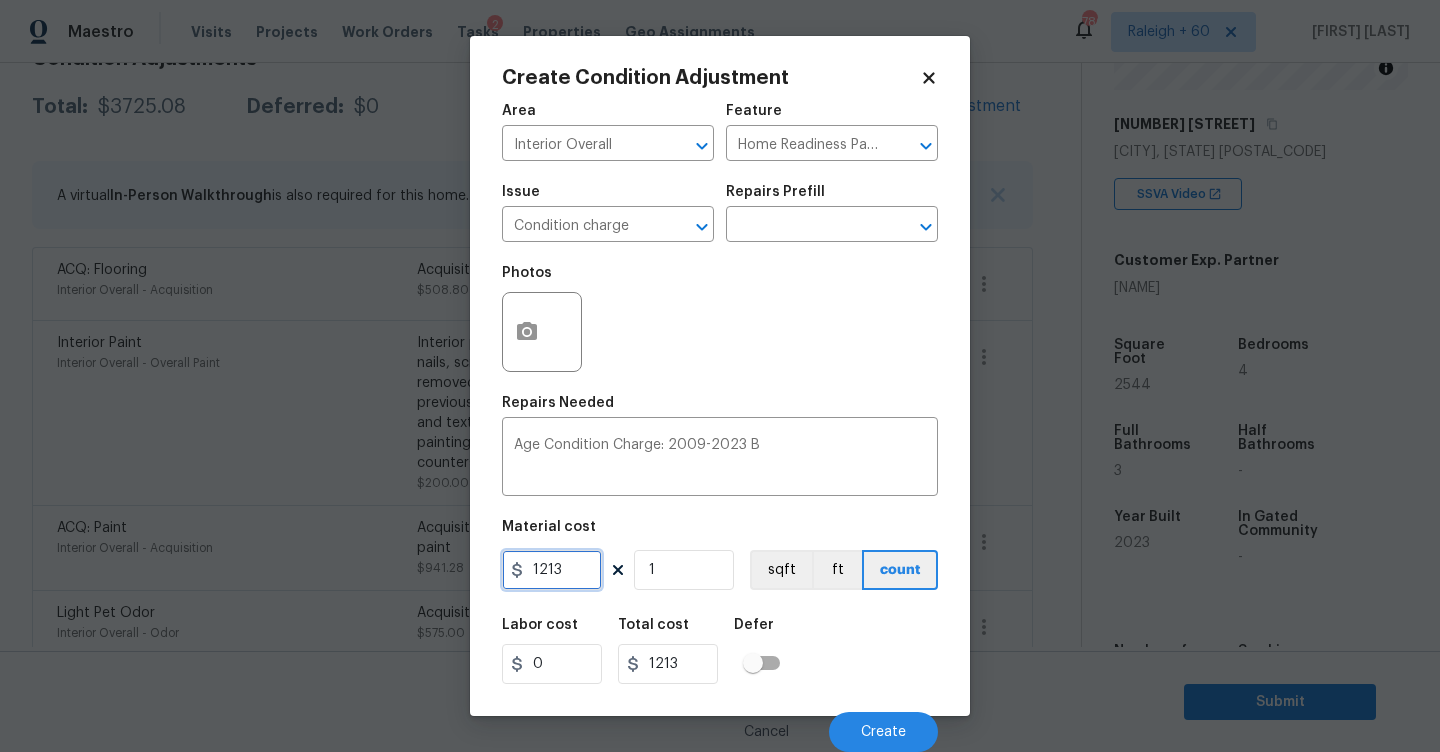 click on "1213" at bounding box center (552, 570) 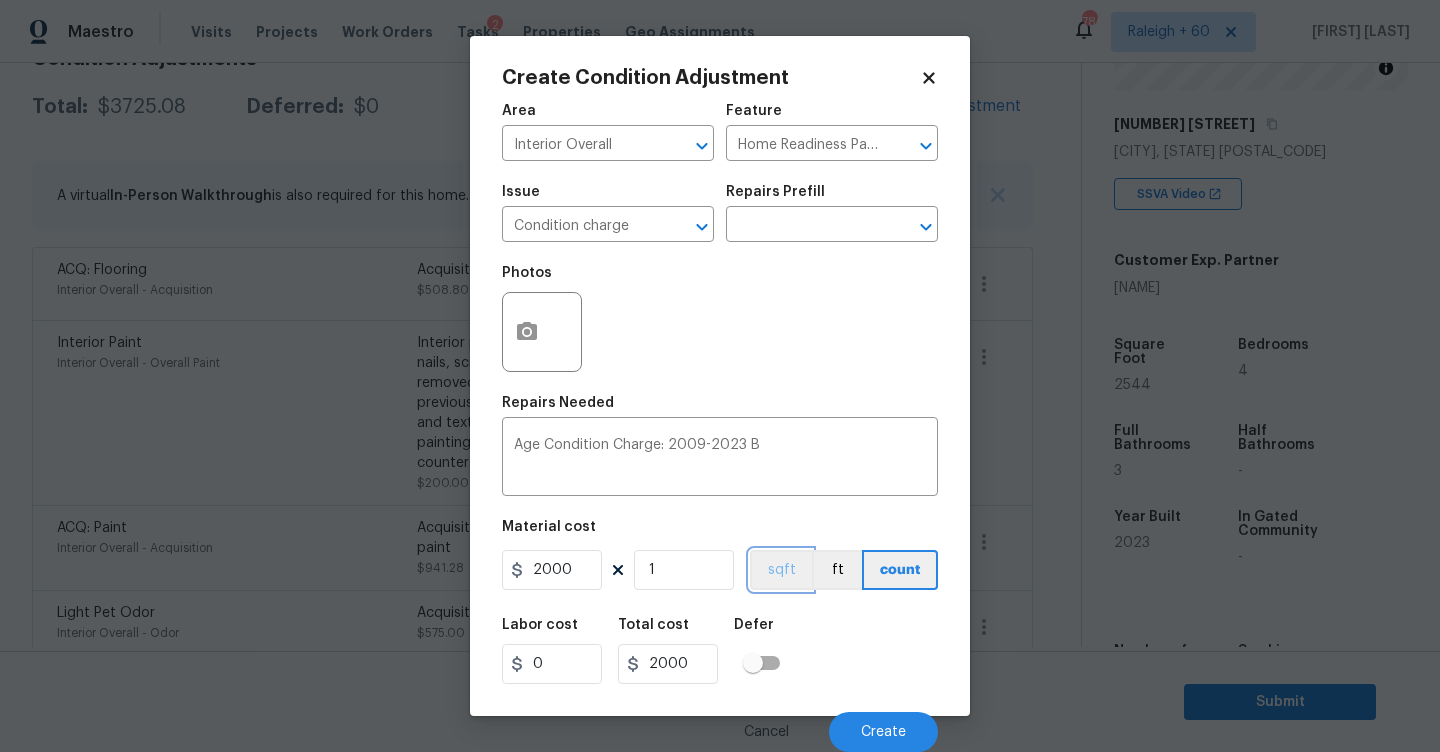 scroll, scrollTop: 1, scrollLeft: 0, axis: vertical 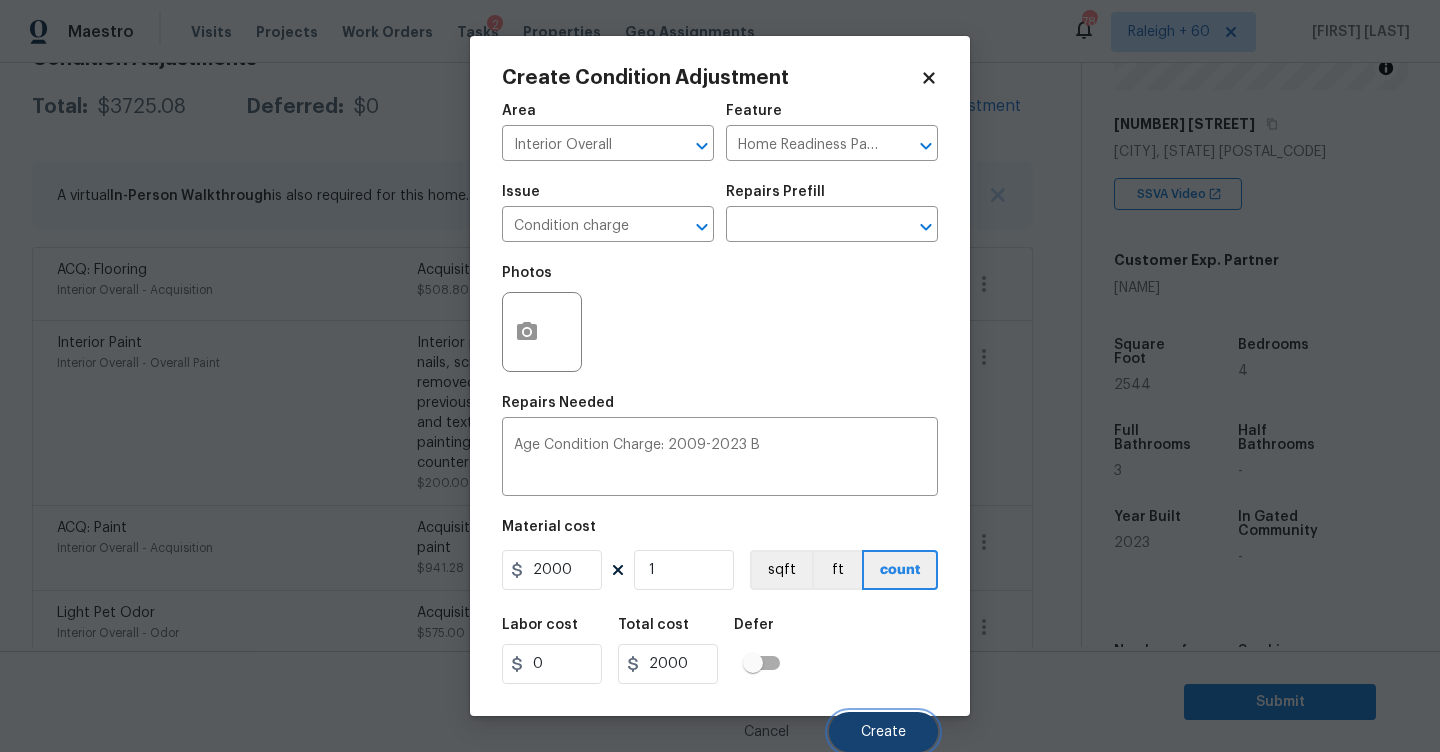 click on "Create" at bounding box center [883, 732] 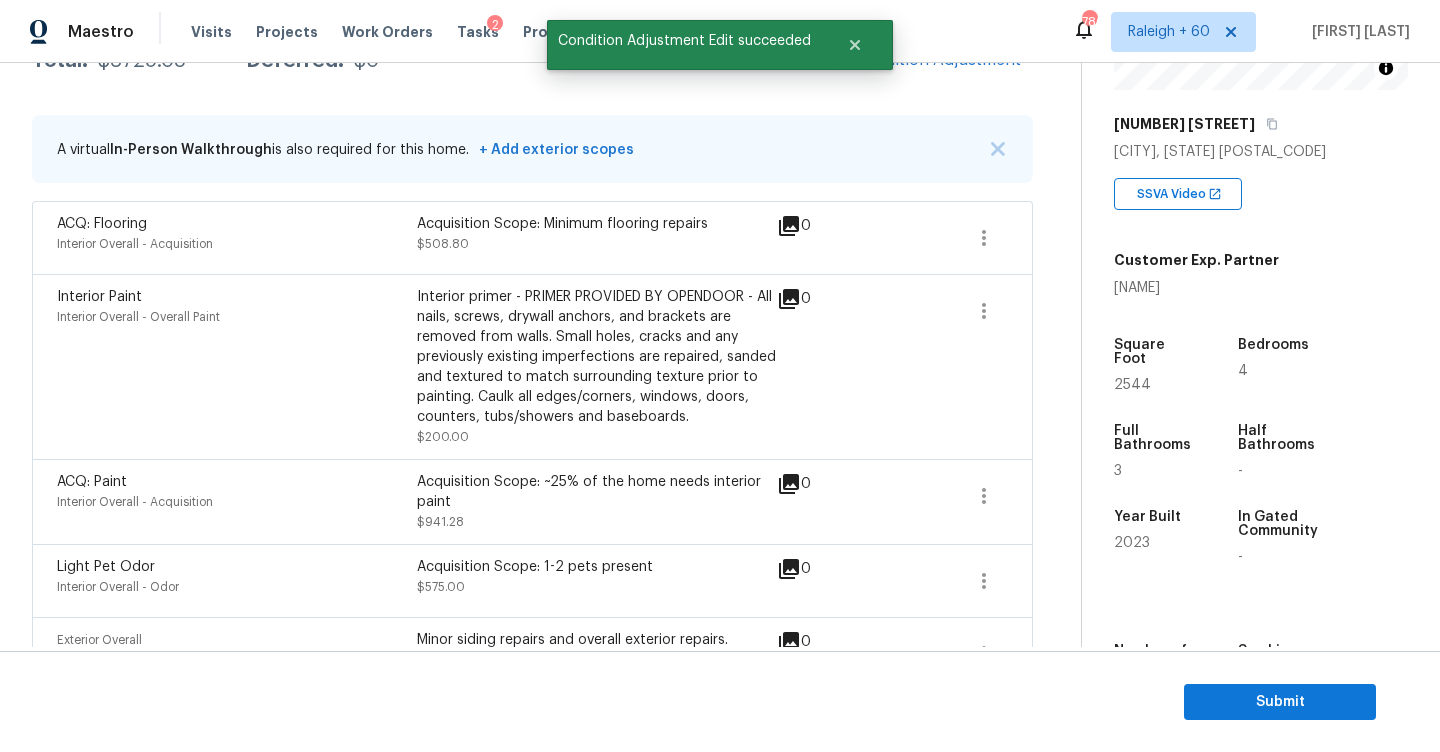 scroll, scrollTop: 318, scrollLeft: 0, axis: vertical 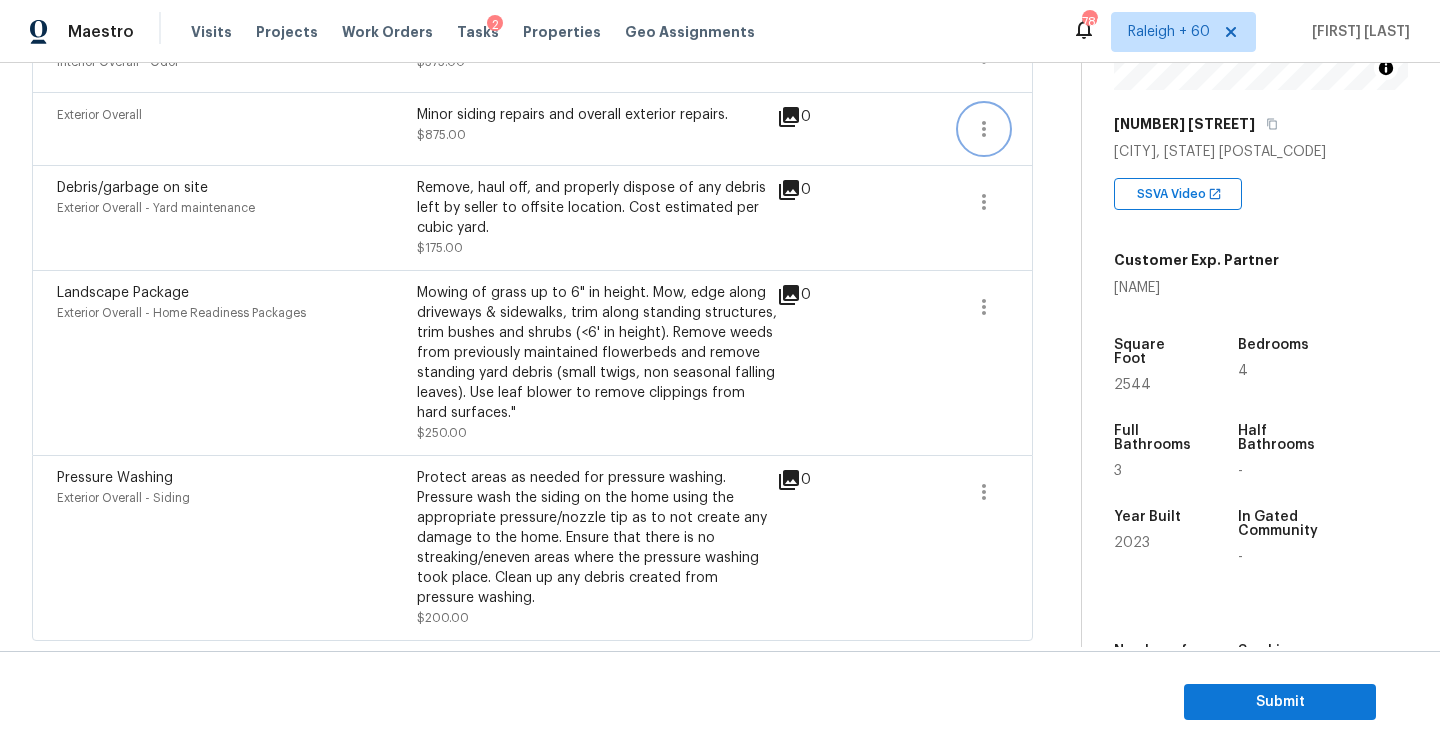 click at bounding box center [984, 129] 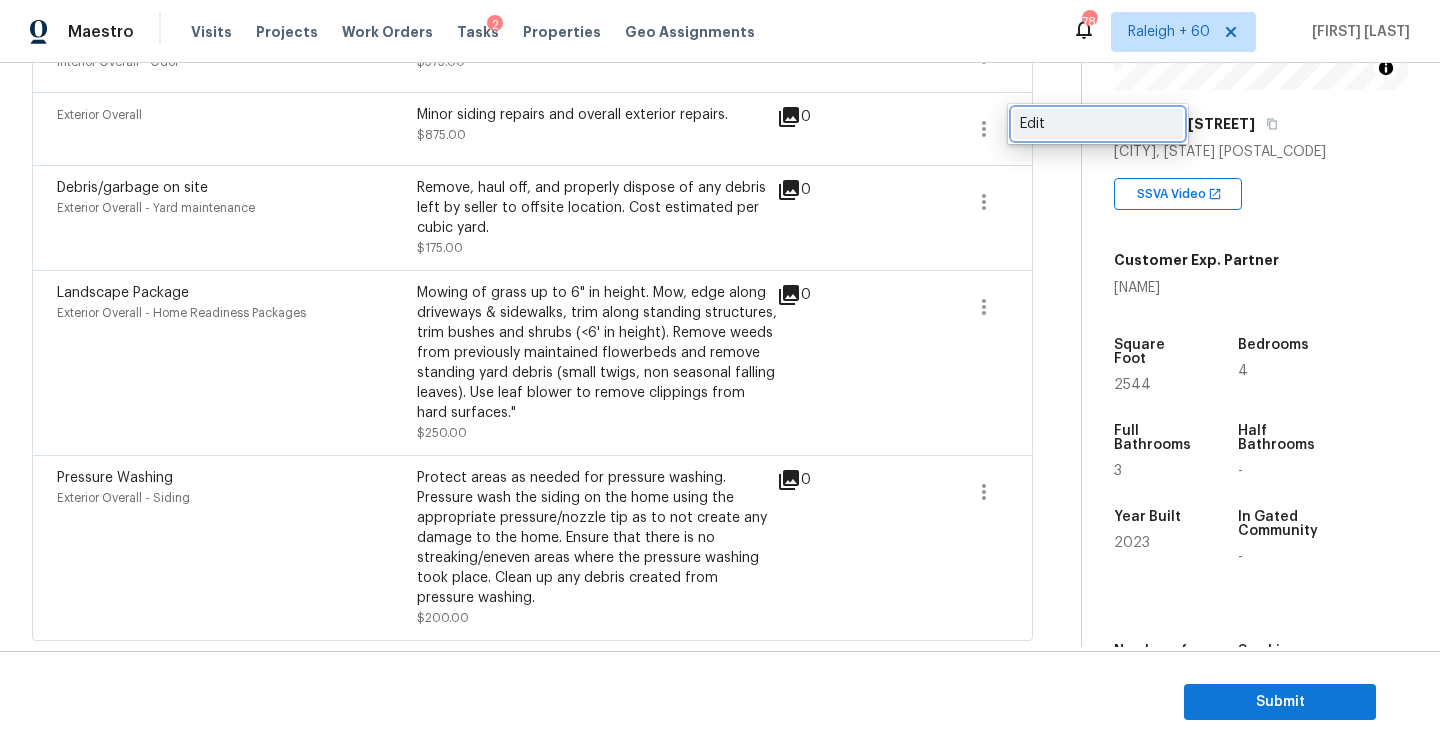 click on "Edit" at bounding box center (1098, 124) 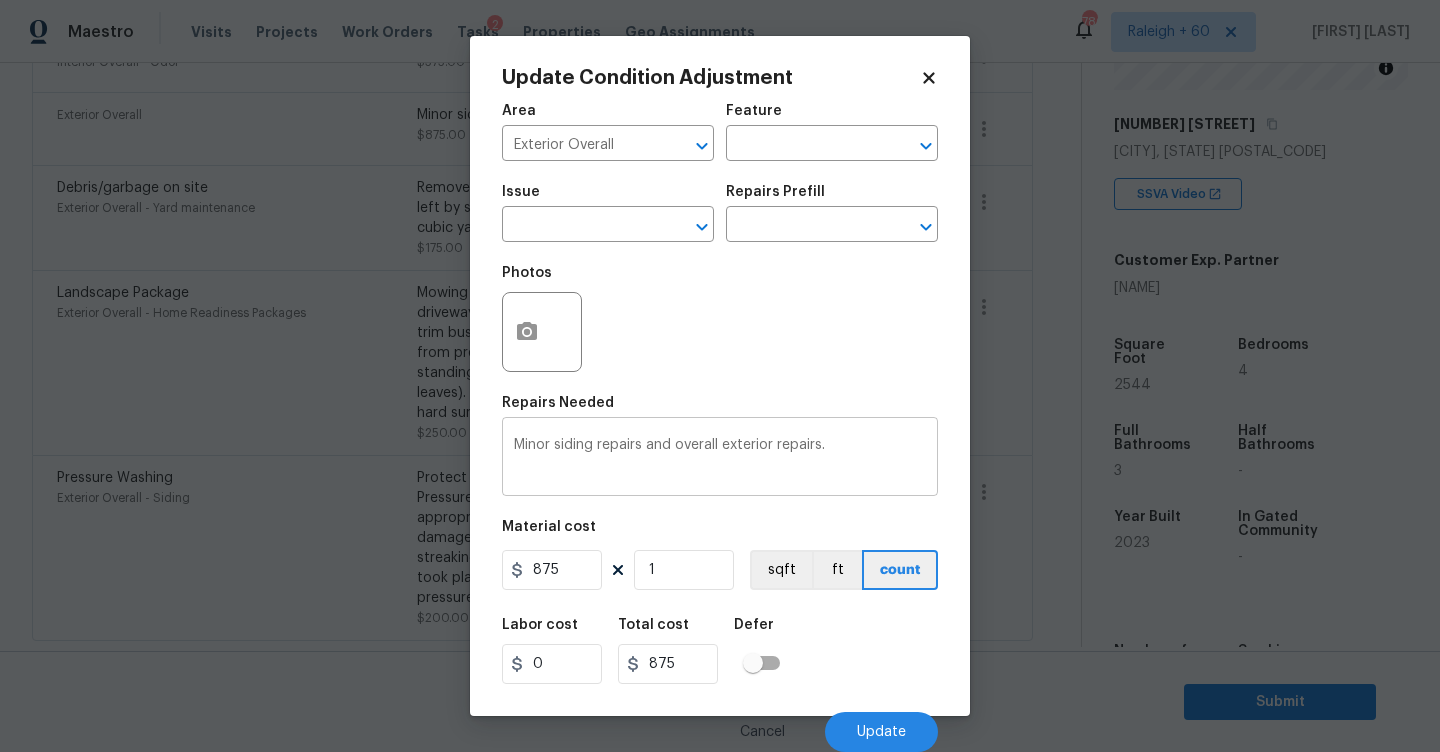 click on "Minor siding repairs and overall exterior repairs." at bounding box center (720, 459) 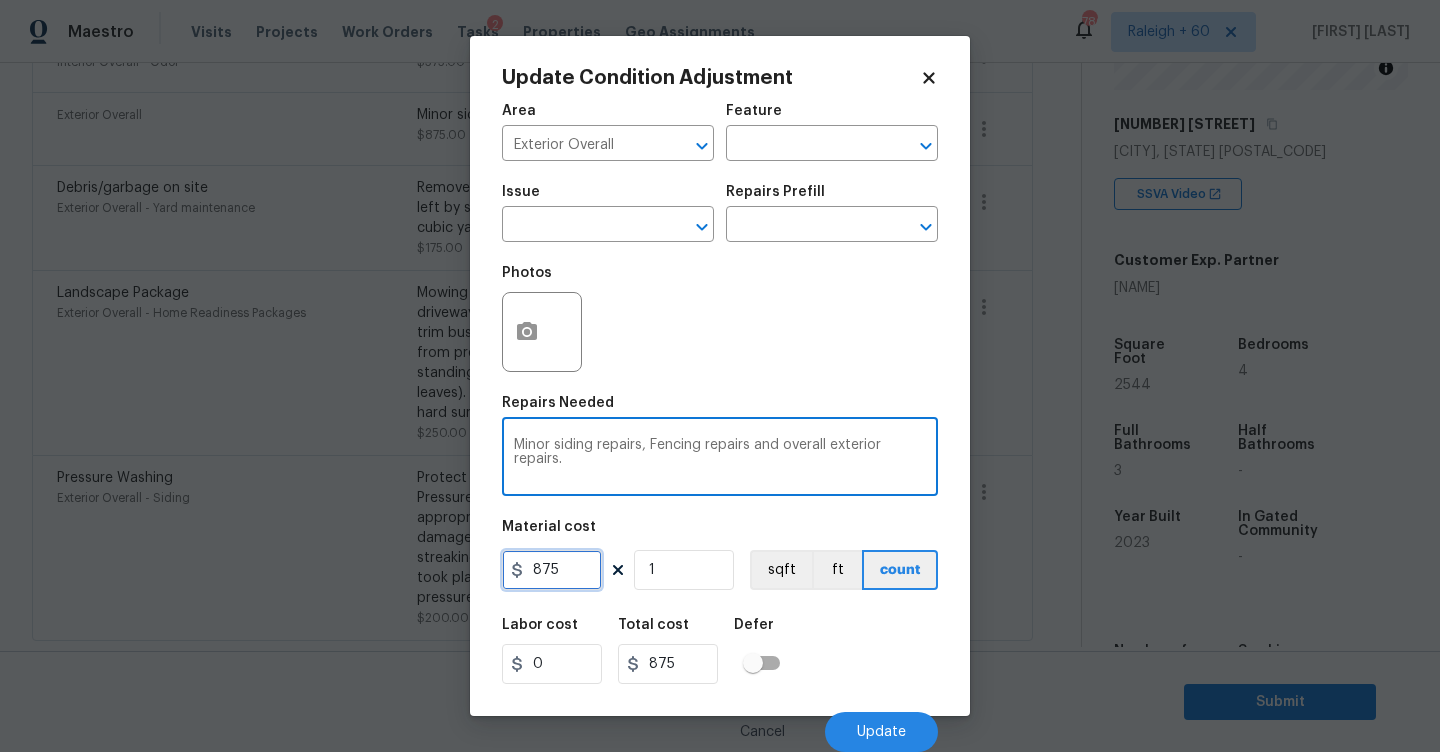 click on "875" at bounding box center [552, 570] 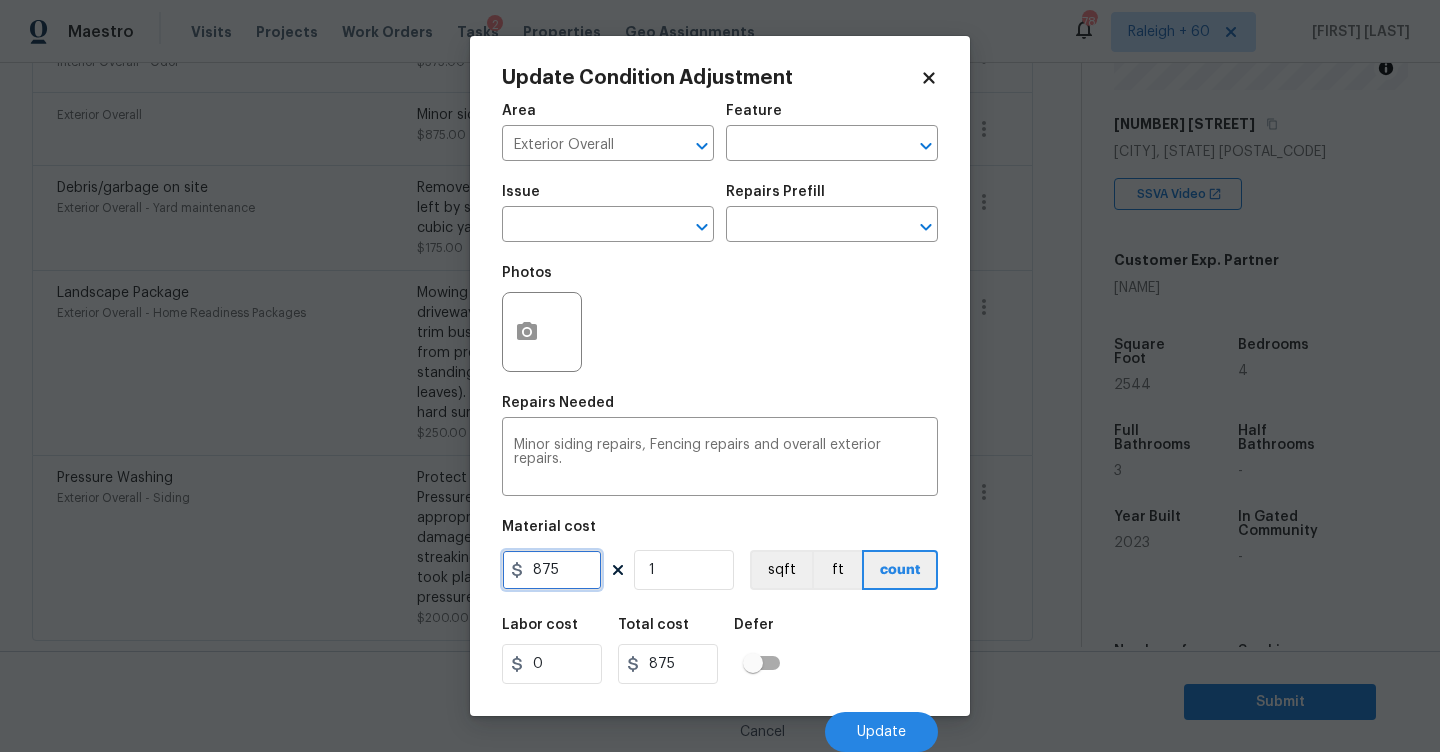 click on "875" at bounding box center (552, 570) 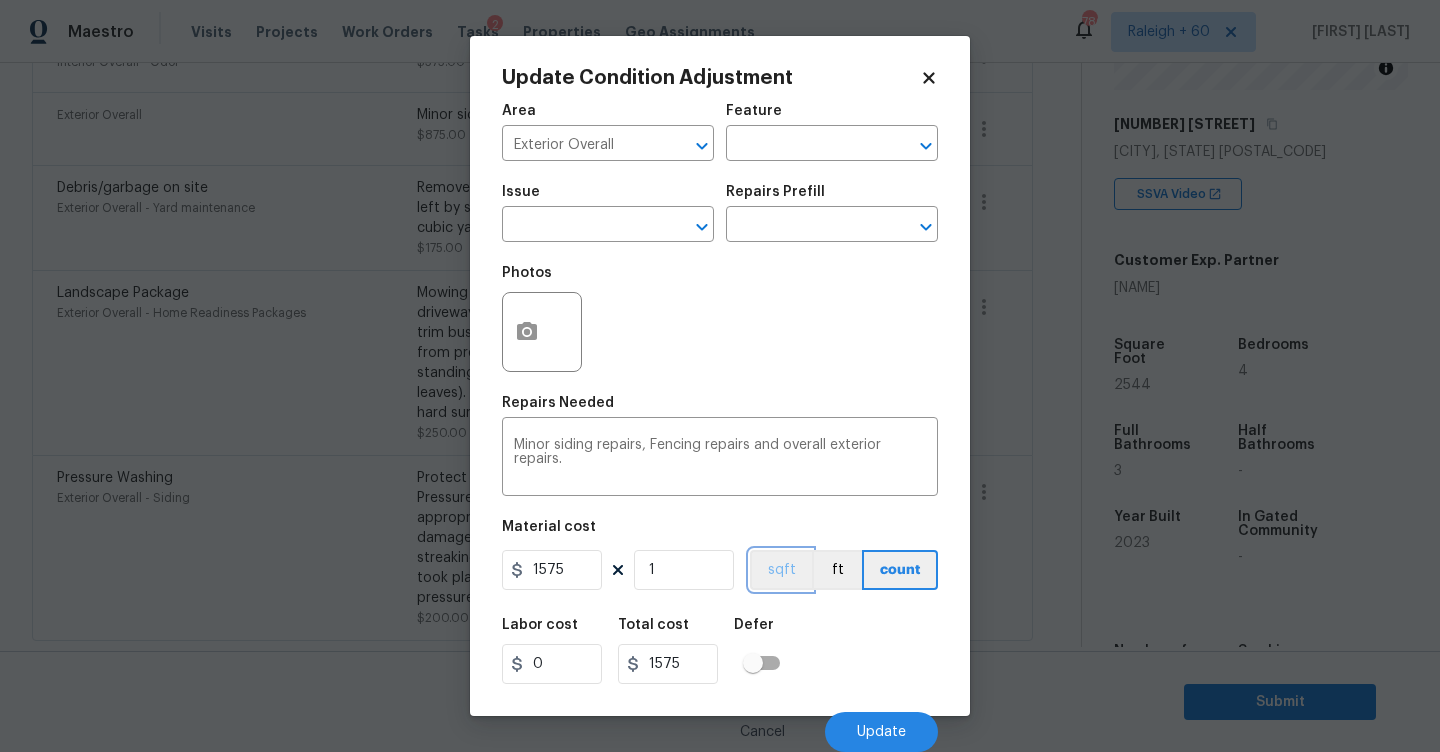 scroll, scrollTop: 1, scrollLeft: 0, axis: vertical 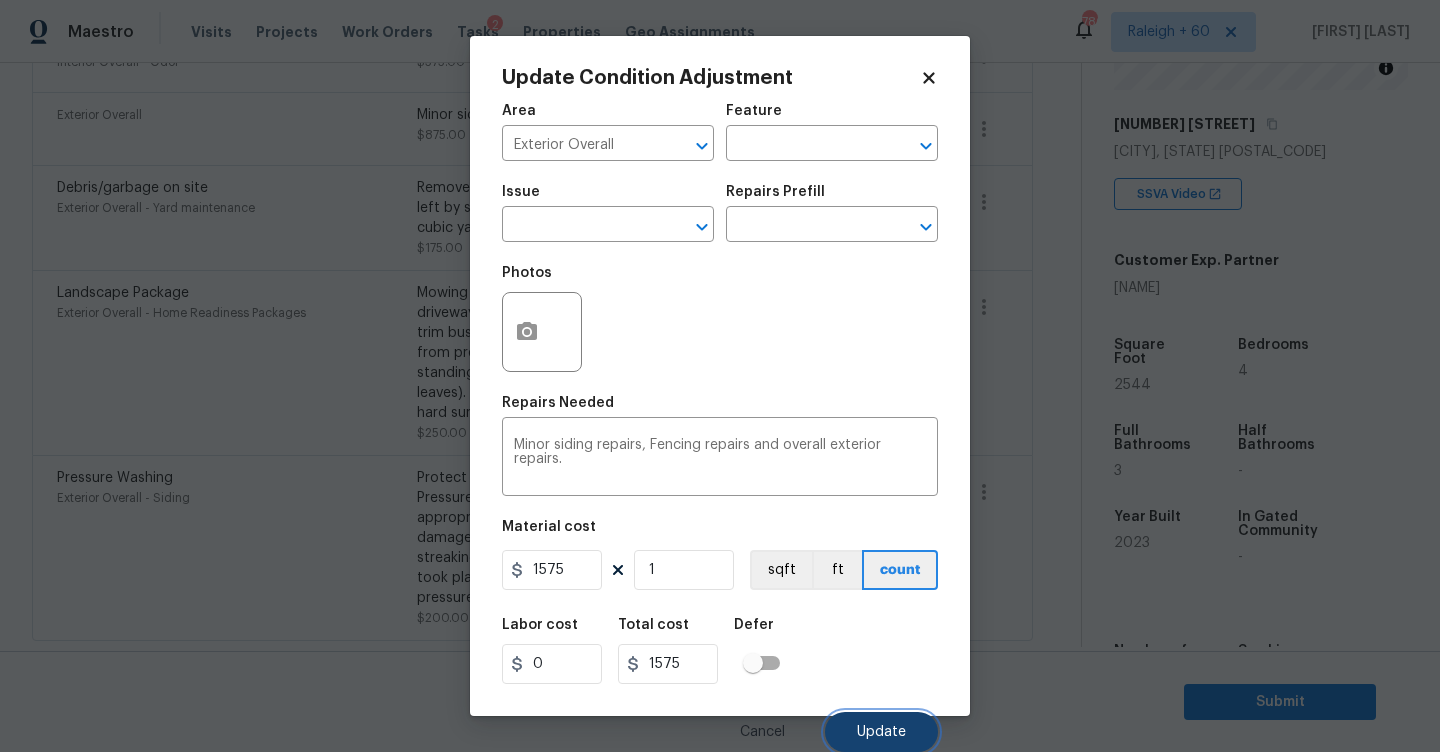 click on "Update" at bounding box center [881, 732] 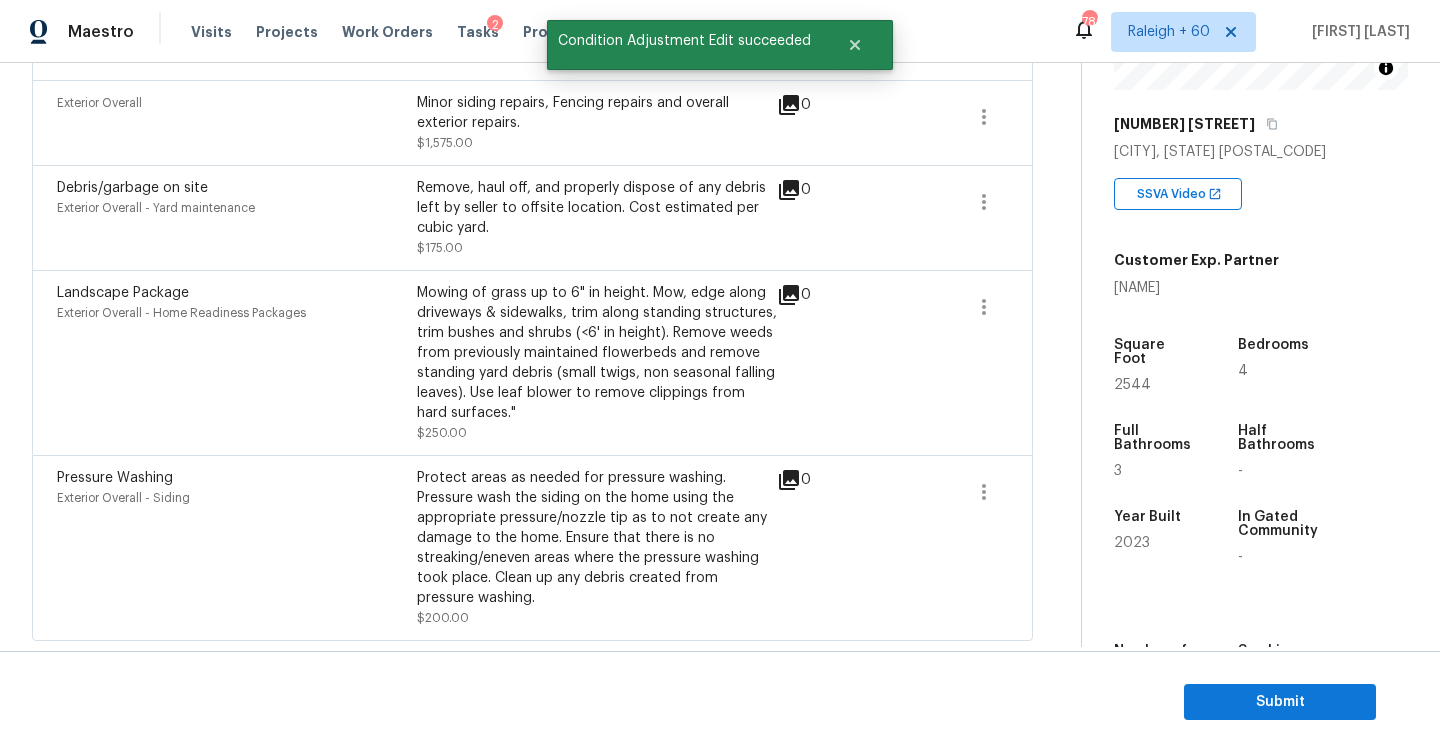 scroll, scrollTop: 964, scrollLeft: 0, axis: vertical 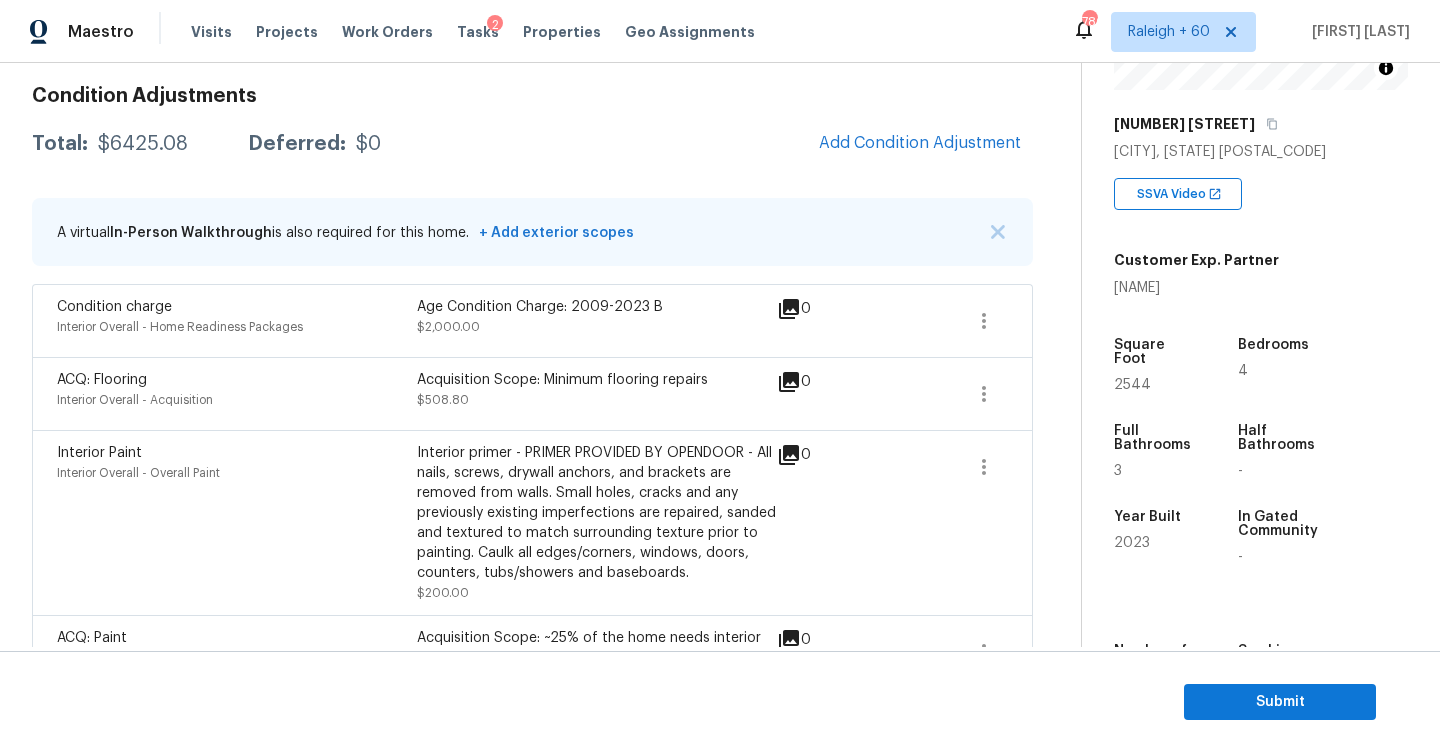 click on "Condition Adjustments Total:  $6425.08 Deferred:  $0 Add Condition Adjustment A virtual  In-Person Walkthrough  is also required for this home.   + Add exterior scopes Condition charge Interior Overall - Home Readiness Packages Age Condition Charge: 2009-2023 B	 $2,000.00   0 ACQ: Flooring Interior Overall - Acquisition Acquisition Scope: Minimum flooring repairs $508.80   0 Interior Paint Interior Overall - Overall Paint Interior primer - PRIMER PROVIDED BY OPENDOOR - All nails, screws, drywall anchors, and brackets are removed from walls. Small holes, cracks and any previously existing imperfections are repaired, sanded and textured to match surrounding texture prior to painting. Caulk all edges/corners, windows, doors, counters, tubs/showers and baseboards. $200.00   0 ACQ: Paint Interior Overall - Acquisition Acquisition Scope: ~25% of the home needs interior paint $941.28   0 Light Pet Odor Interior Overall - Odor Acquisition Scope: 1-2 pets present $575.00   0 Exterior Overall $1,575.00   0 $175.00   0" at bounding box center [532, 702] 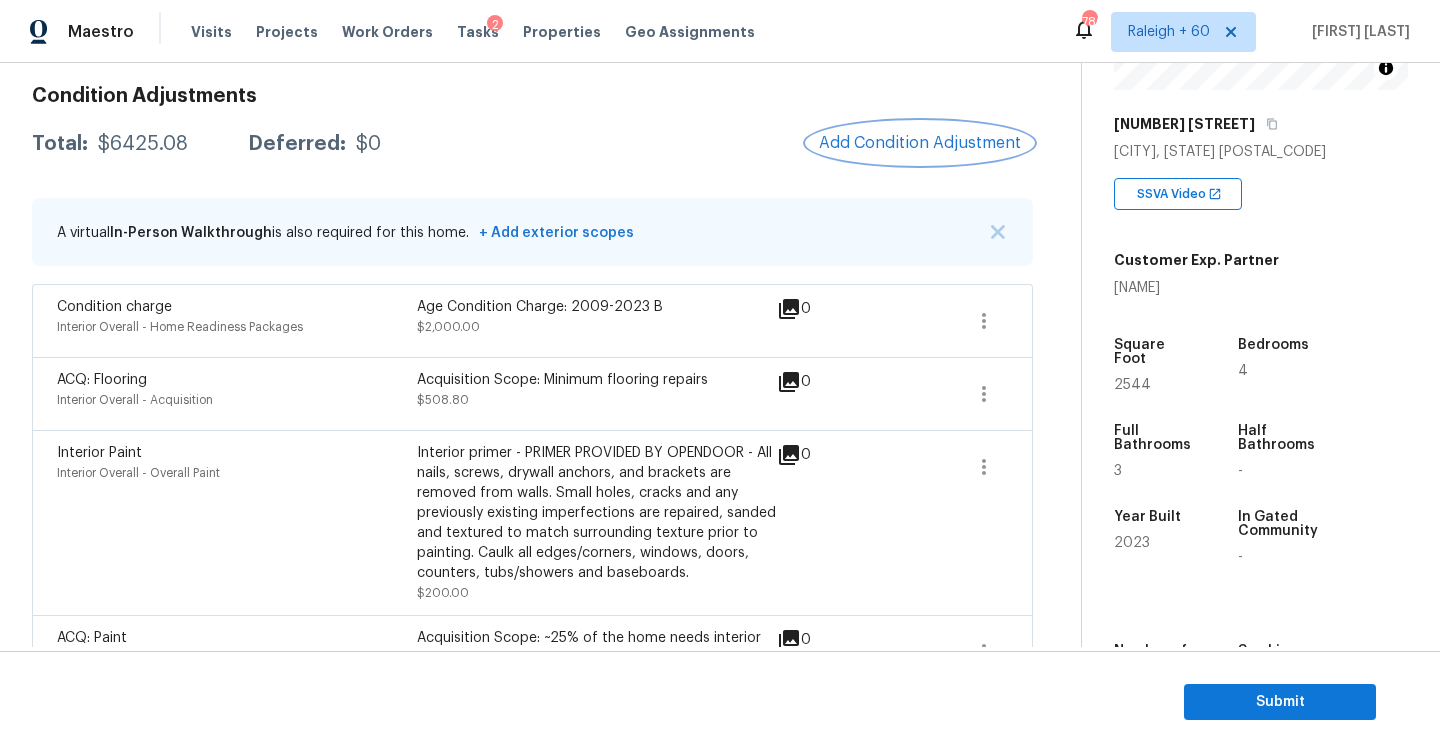 click on "Add Condition Adjustment" at bounding box center (920, 143) 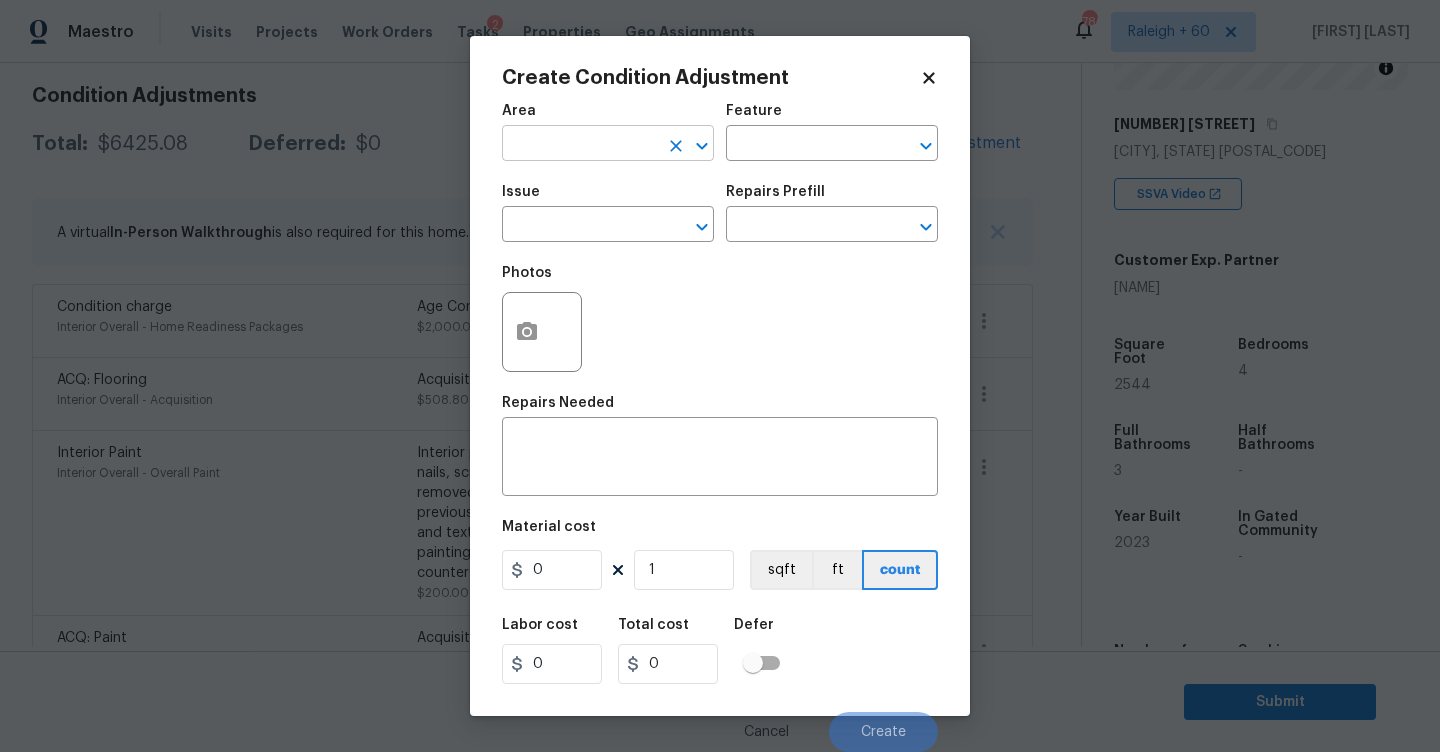 click at bounding box center (580, 145) 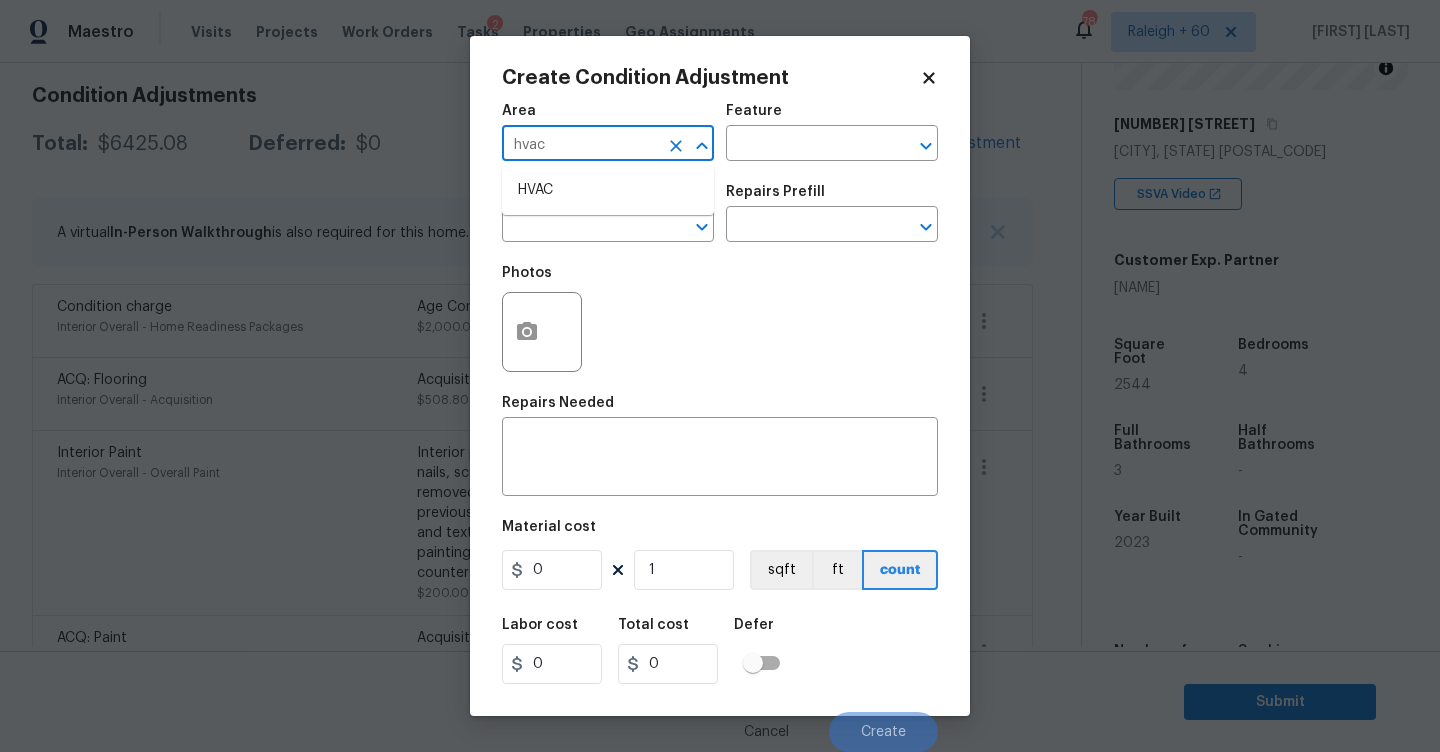 click on "HVAC" at bounding box center [608, 190] 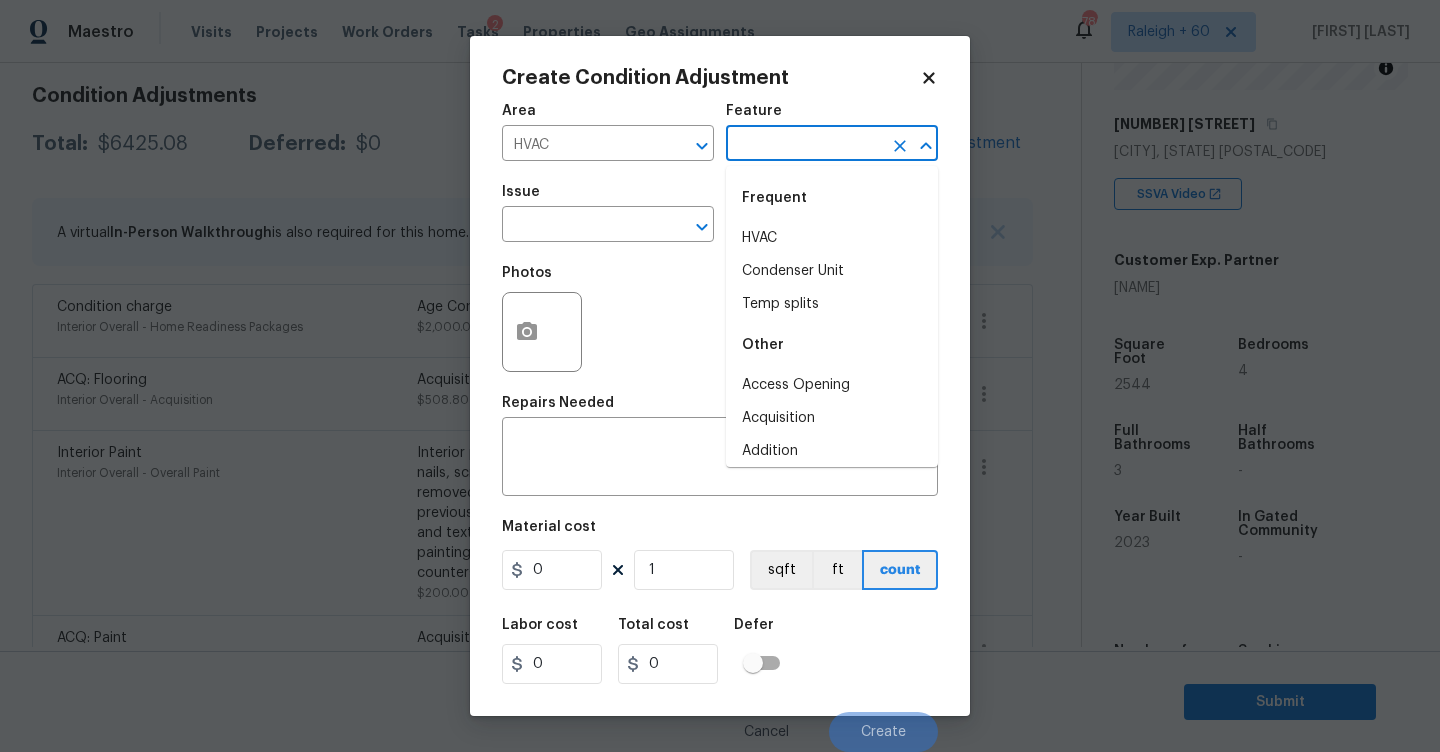 click at bounding box center (804, 145) 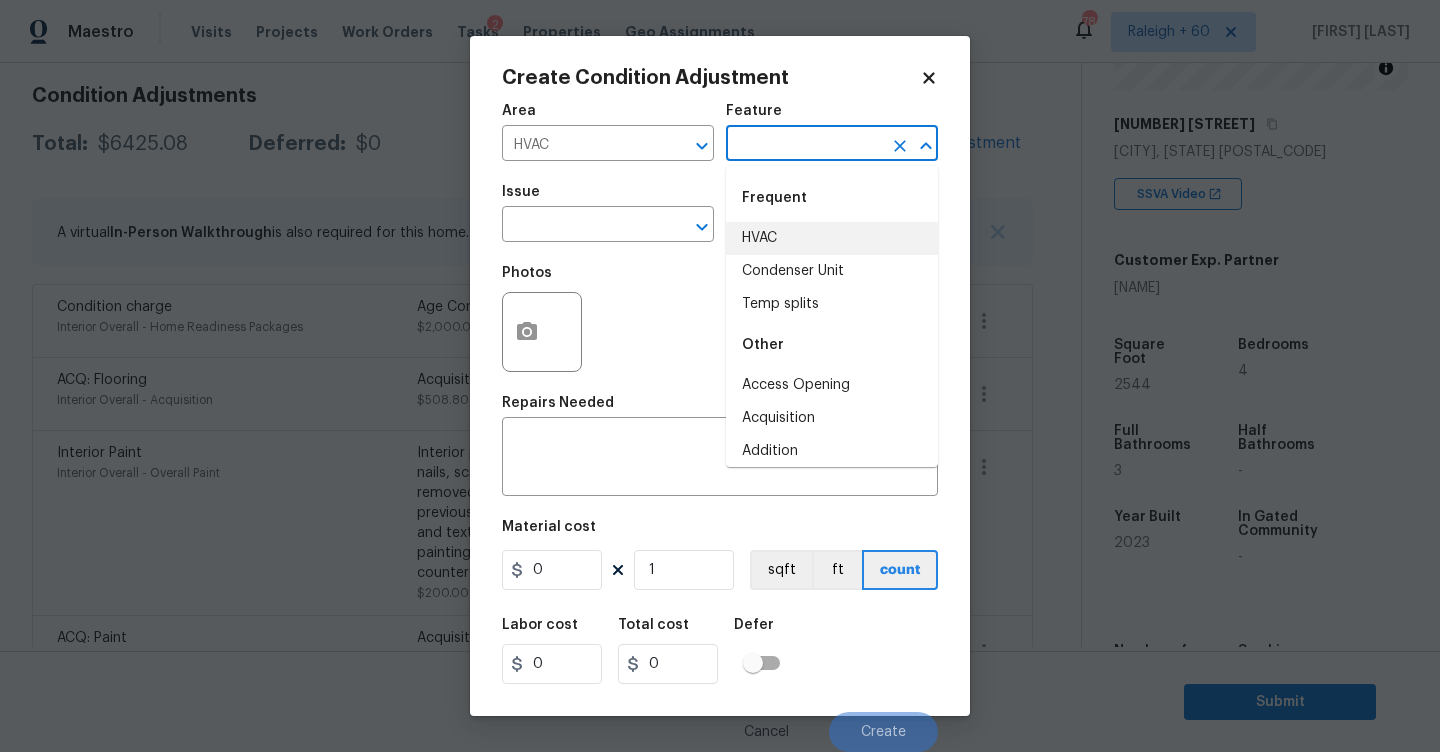 click on "HVAC" at bounding box center (832, 238) 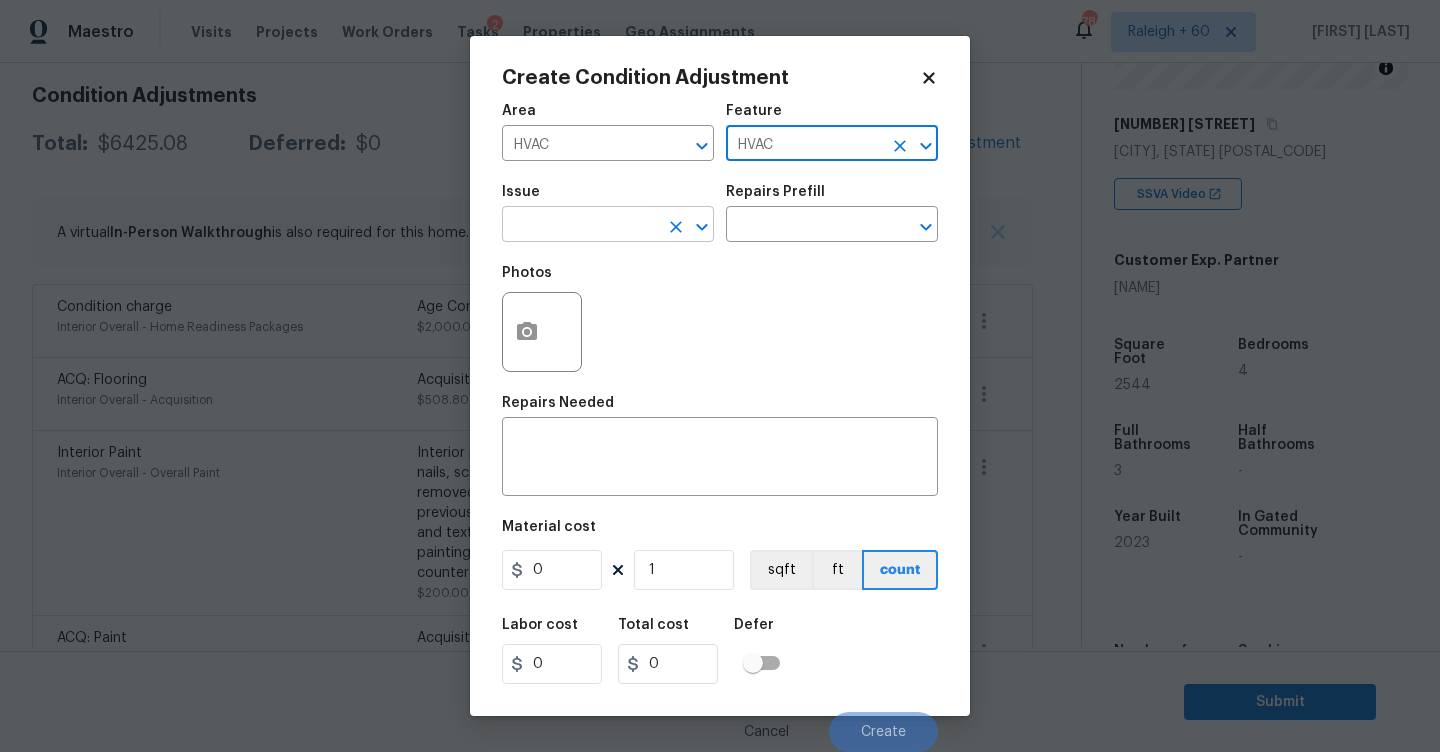 click at bounding box center [580, 226] 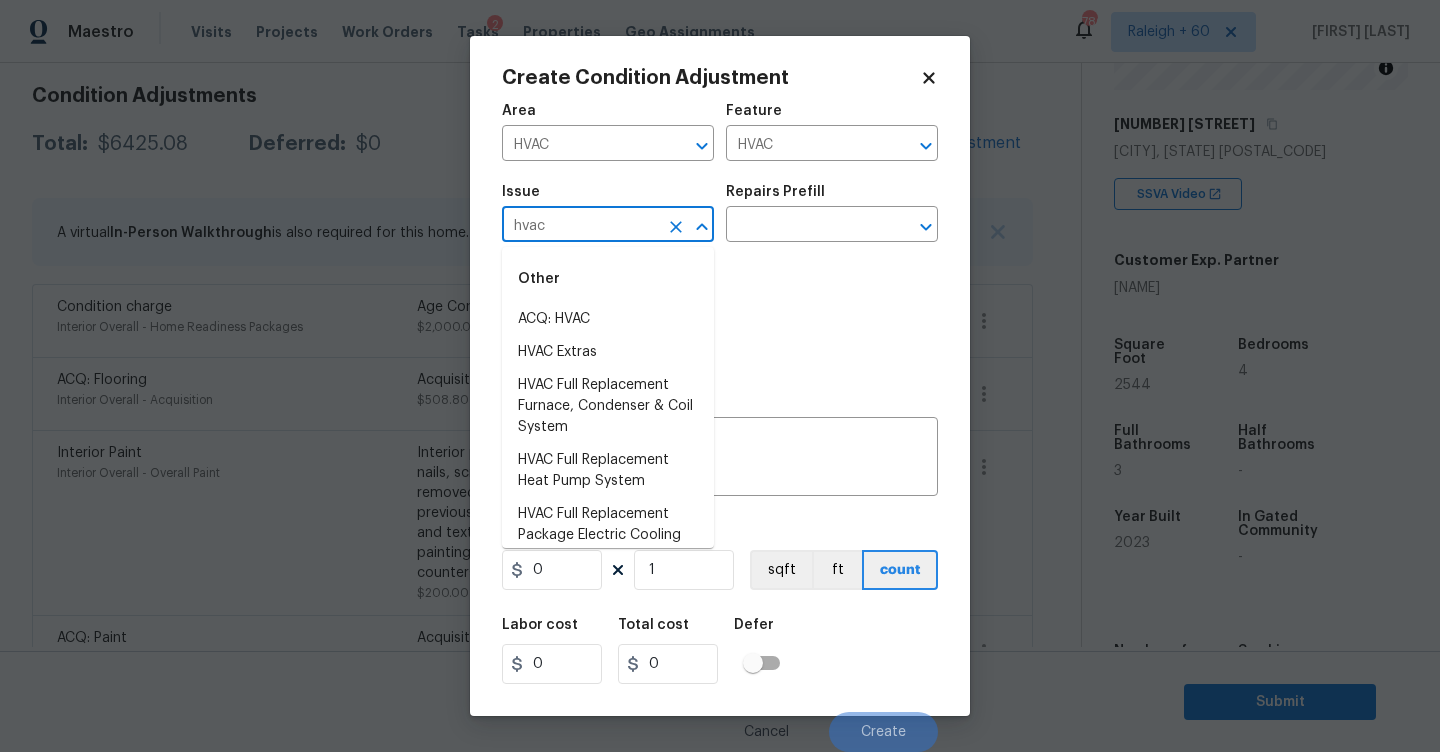 click on "ACQ: HVAC" at bounding box center (608, 319) 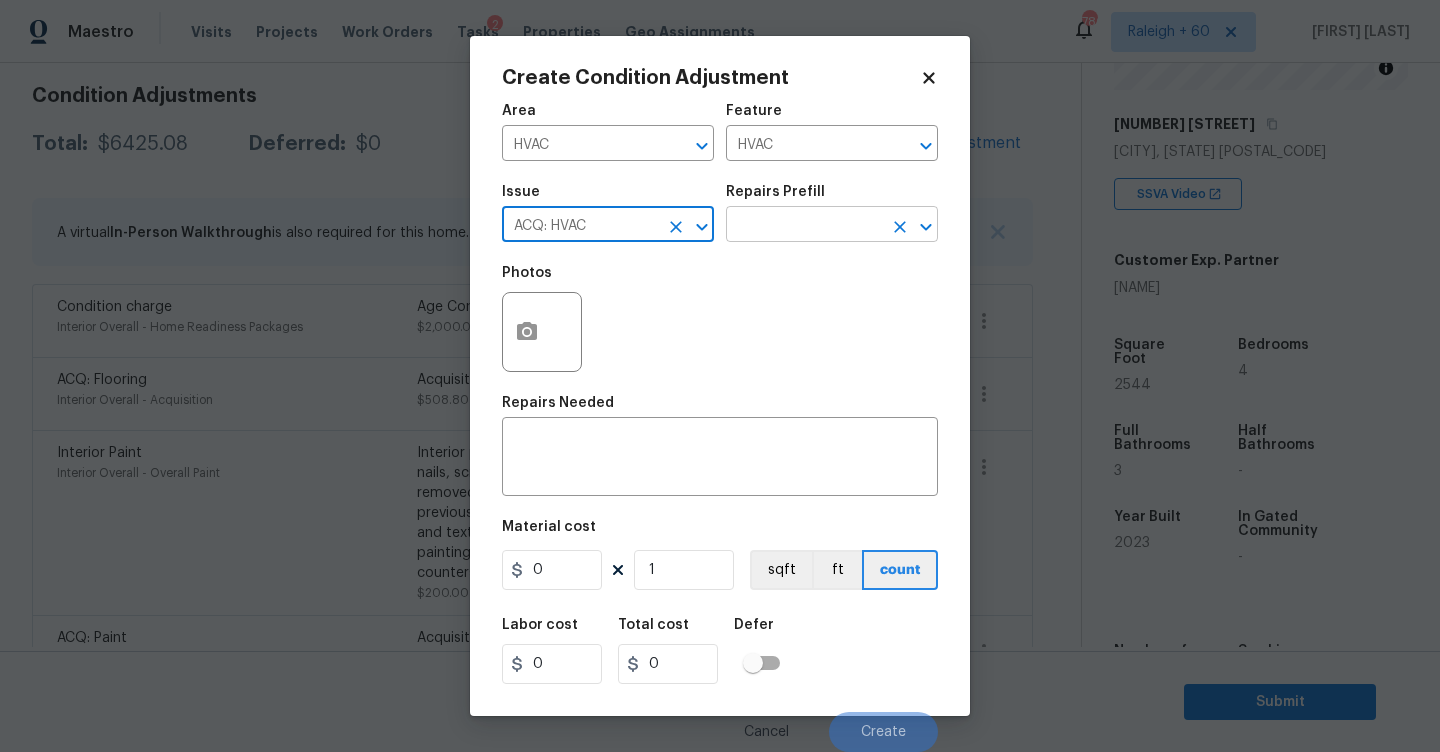click at bounding box center (804, 226) 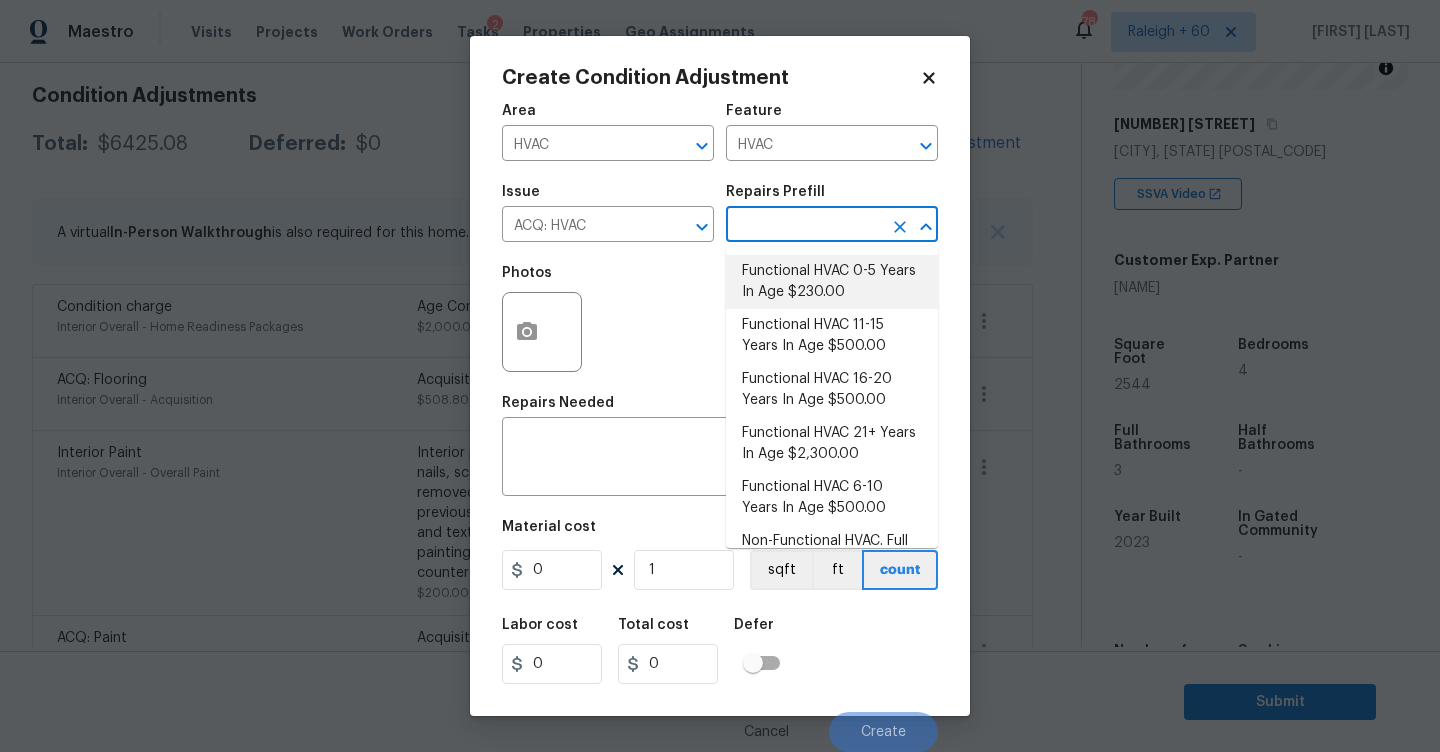 click on "Functional HVAC 0-5 Years In Age $230.00" at bounding box center (832, 282) 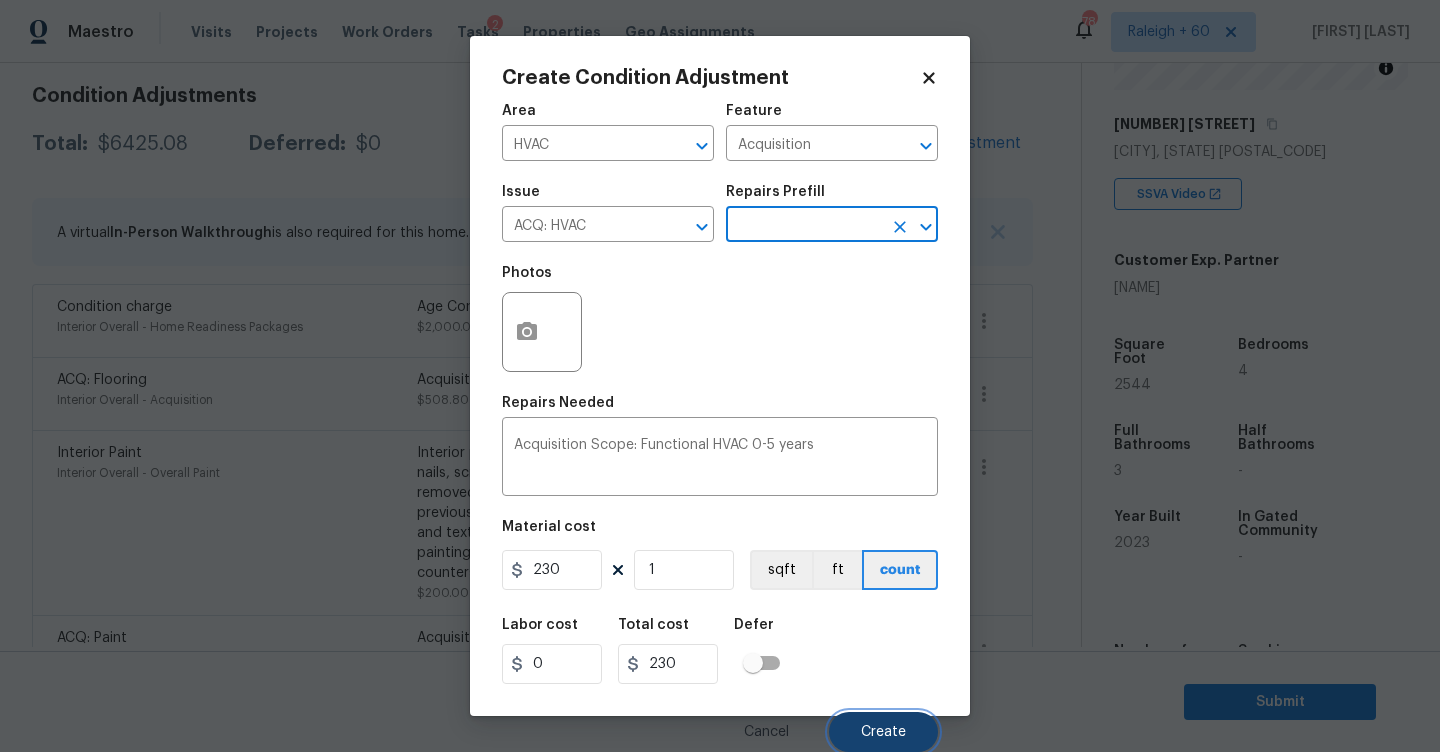 click on "Create" at bounding box center [883, 732] 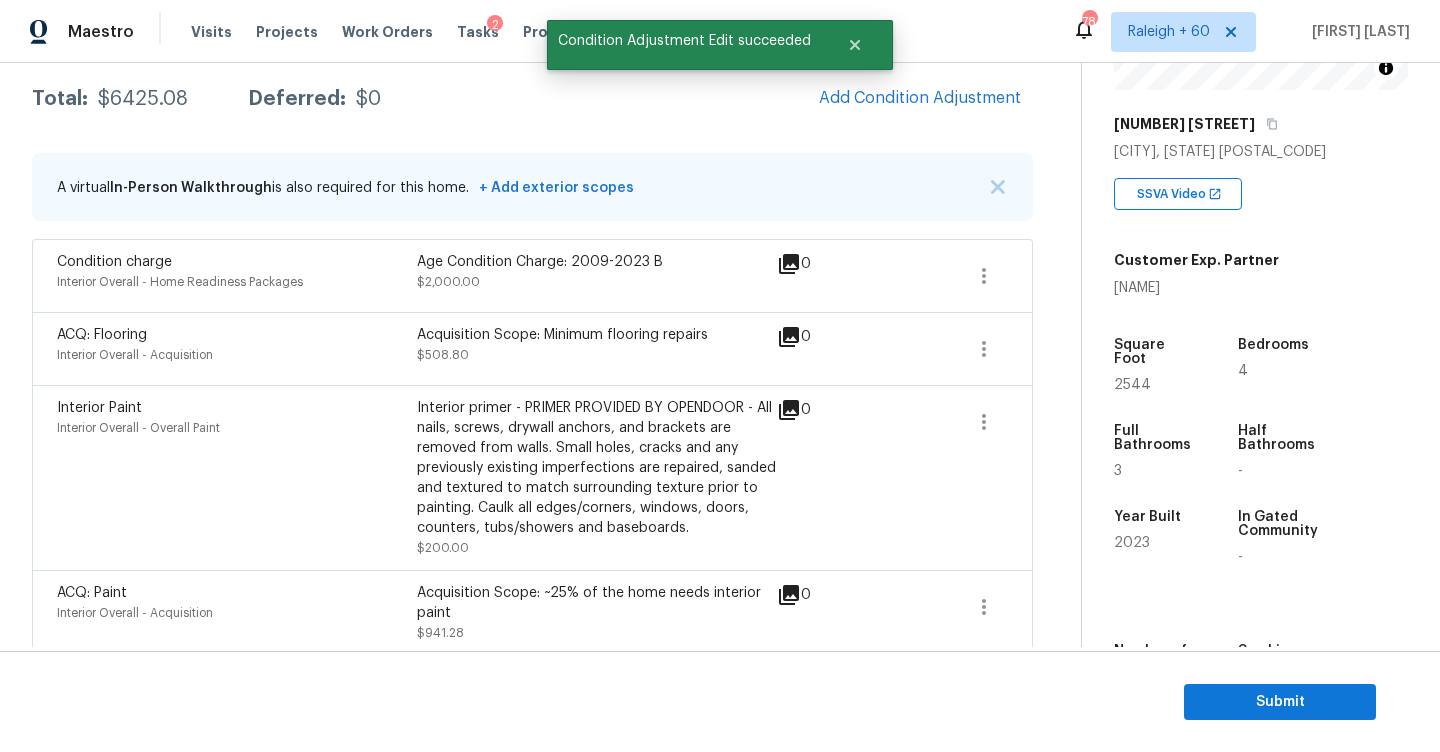 scroll, scrollTop: 281, scrollLeft: 0, axis: vertical 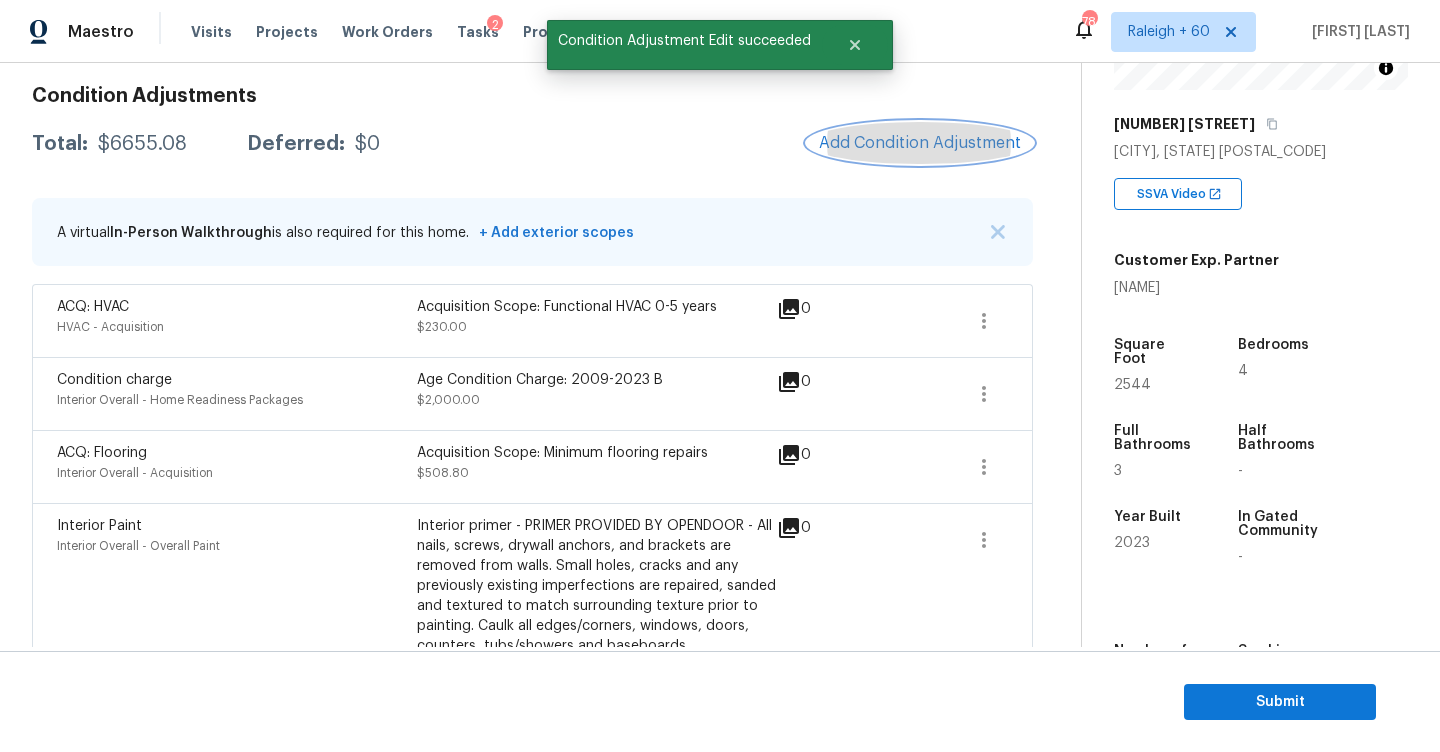 click on "Add Condition Adjustment" at bounding box center [920, 143] 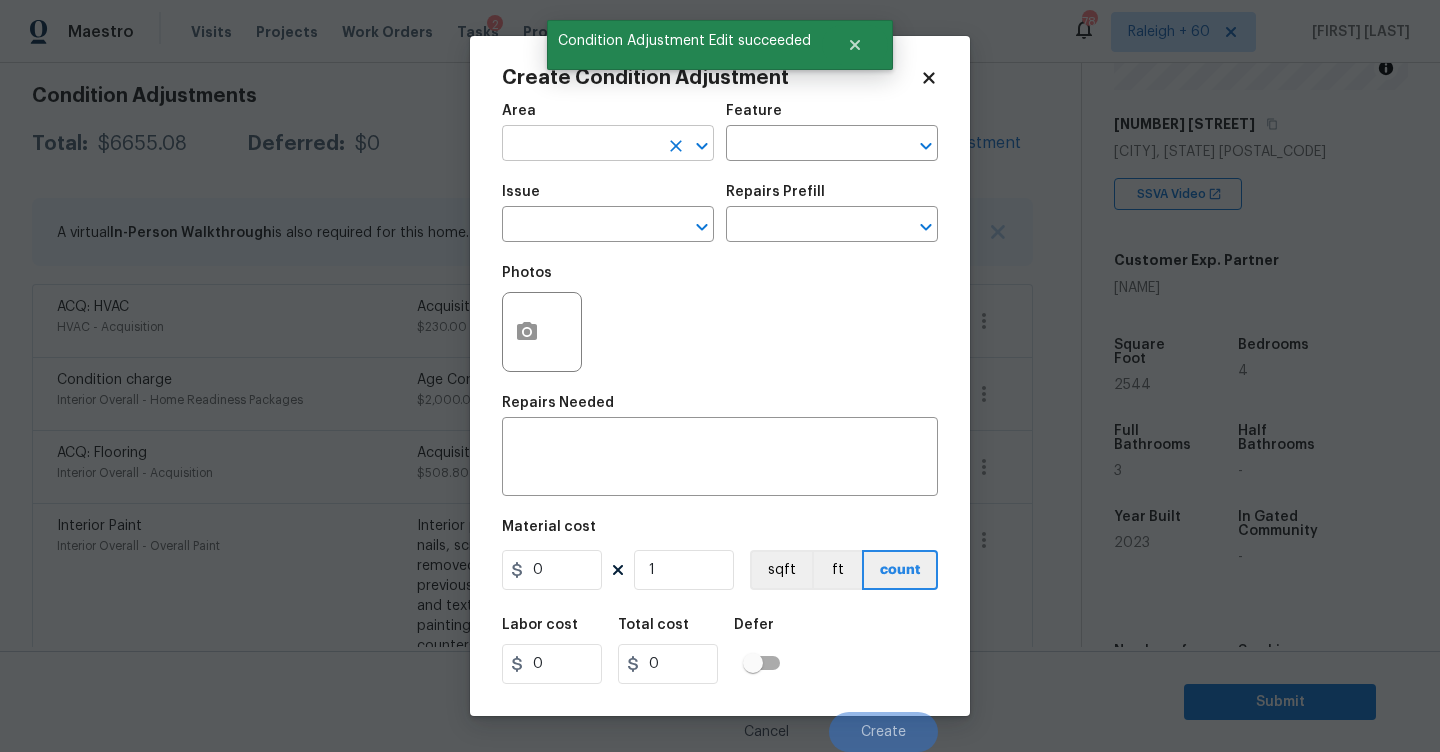 click at bounding box center [580, 145] 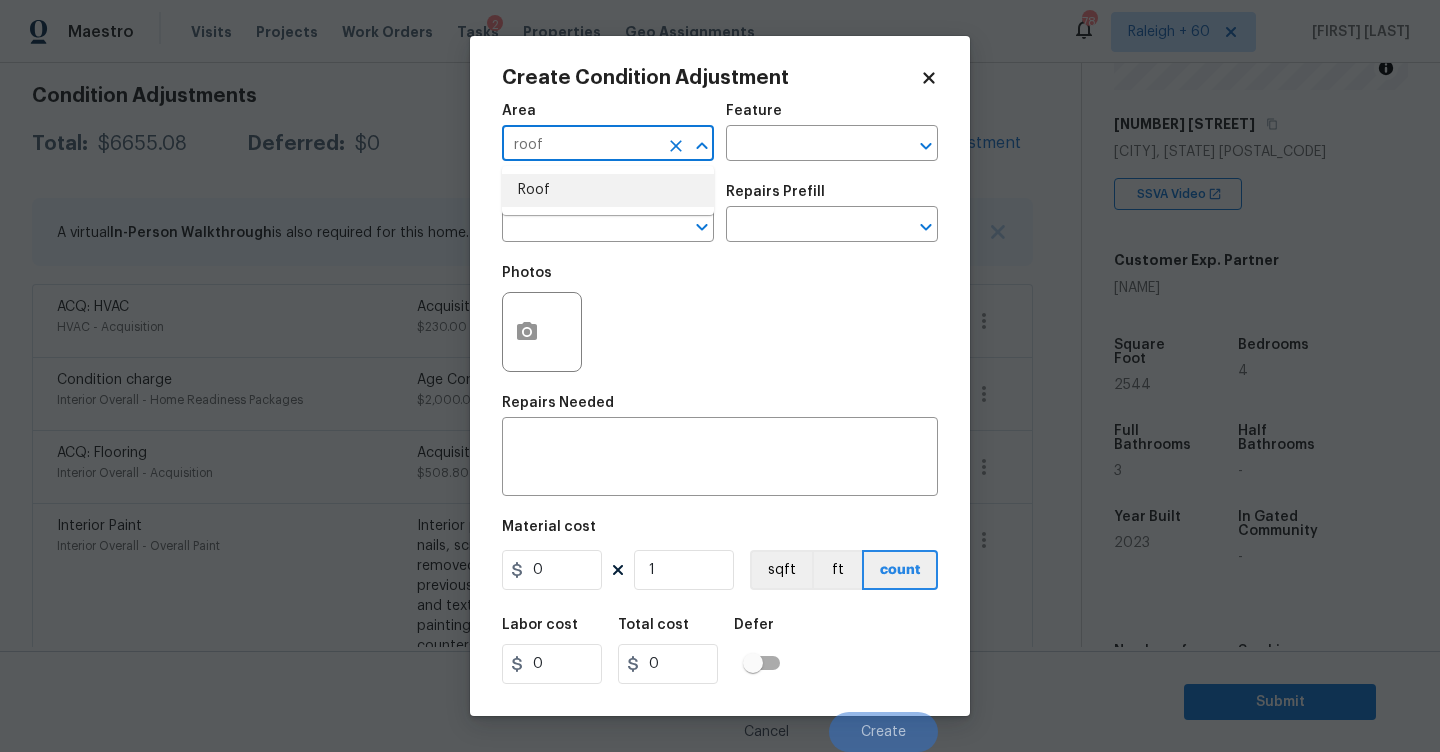 click on "Roof" at bounding box center (608, 190) 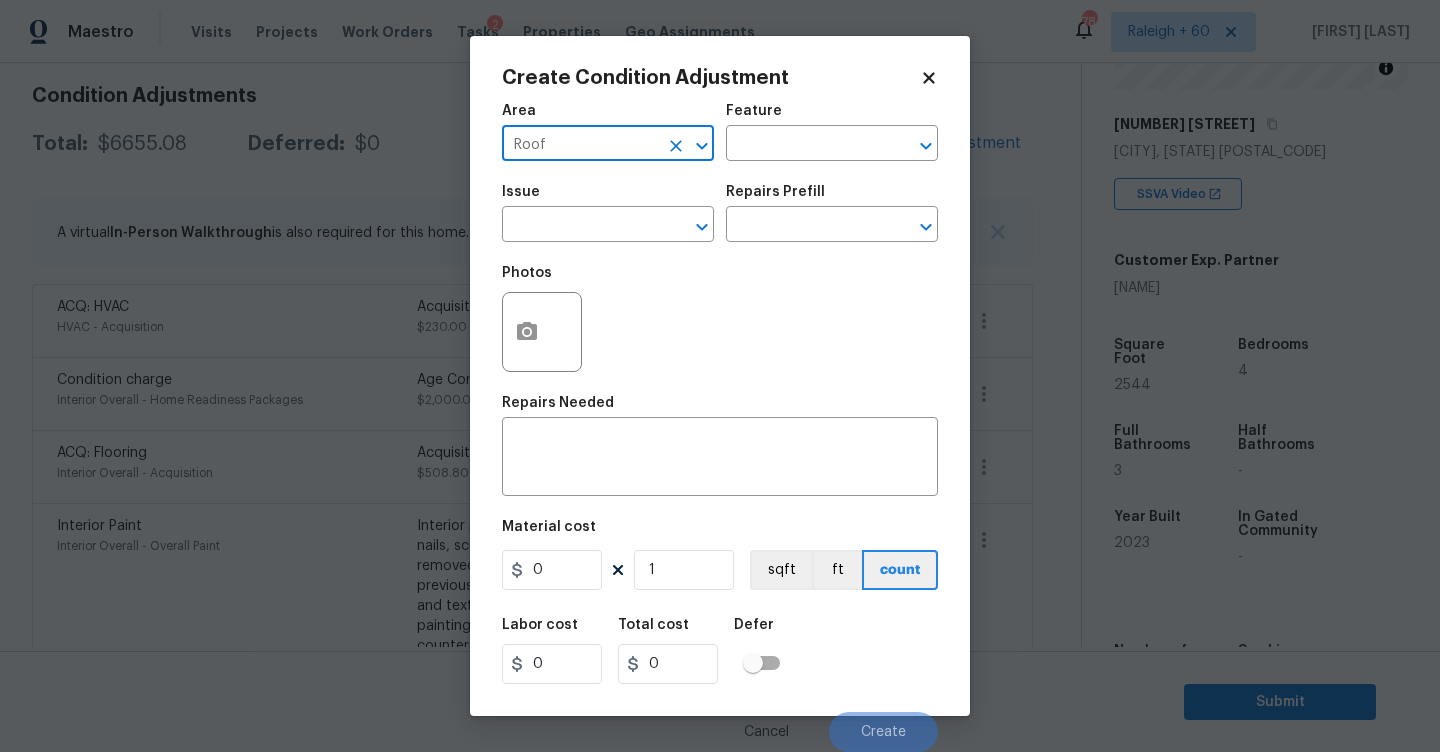 click on "Area Roof ​ Feature ​" at bounding box center [720, 132] 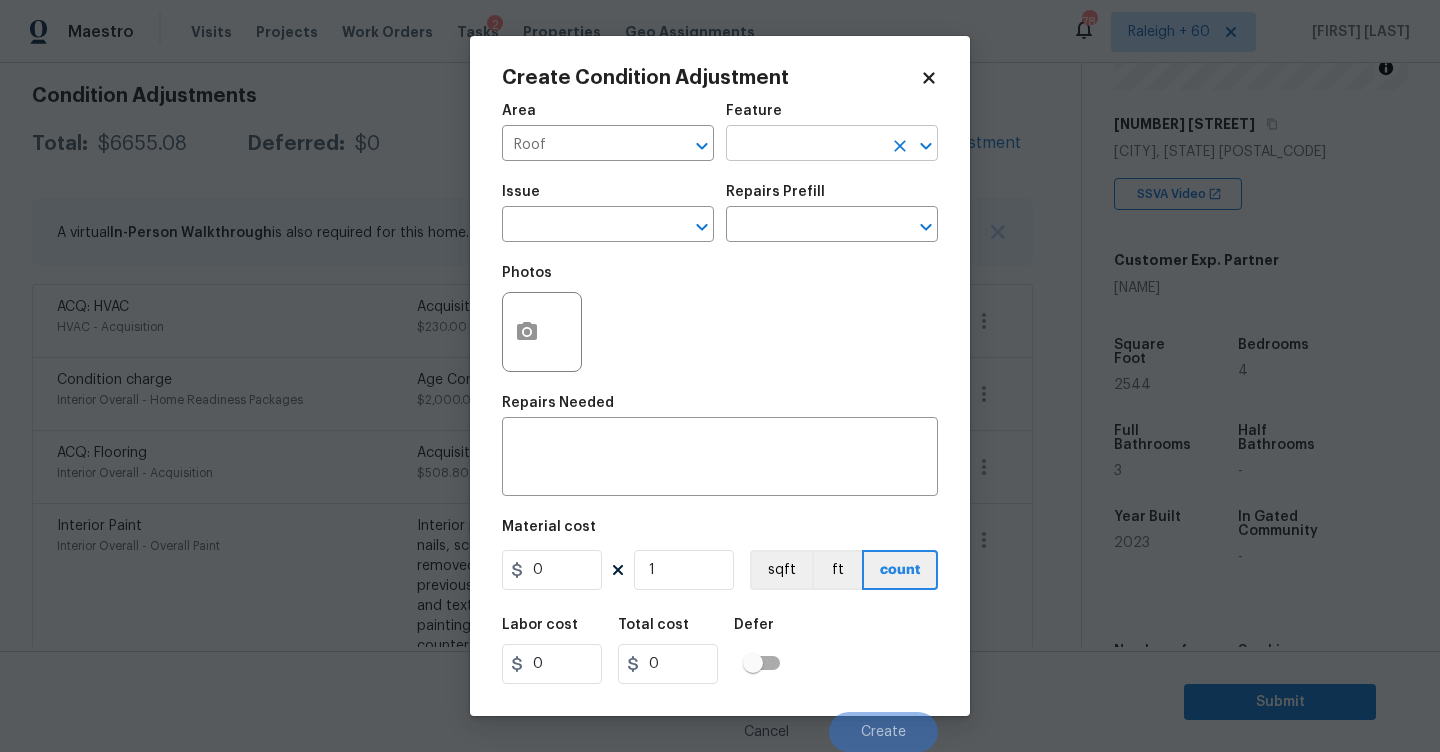 click at bounding box center [804, 145] 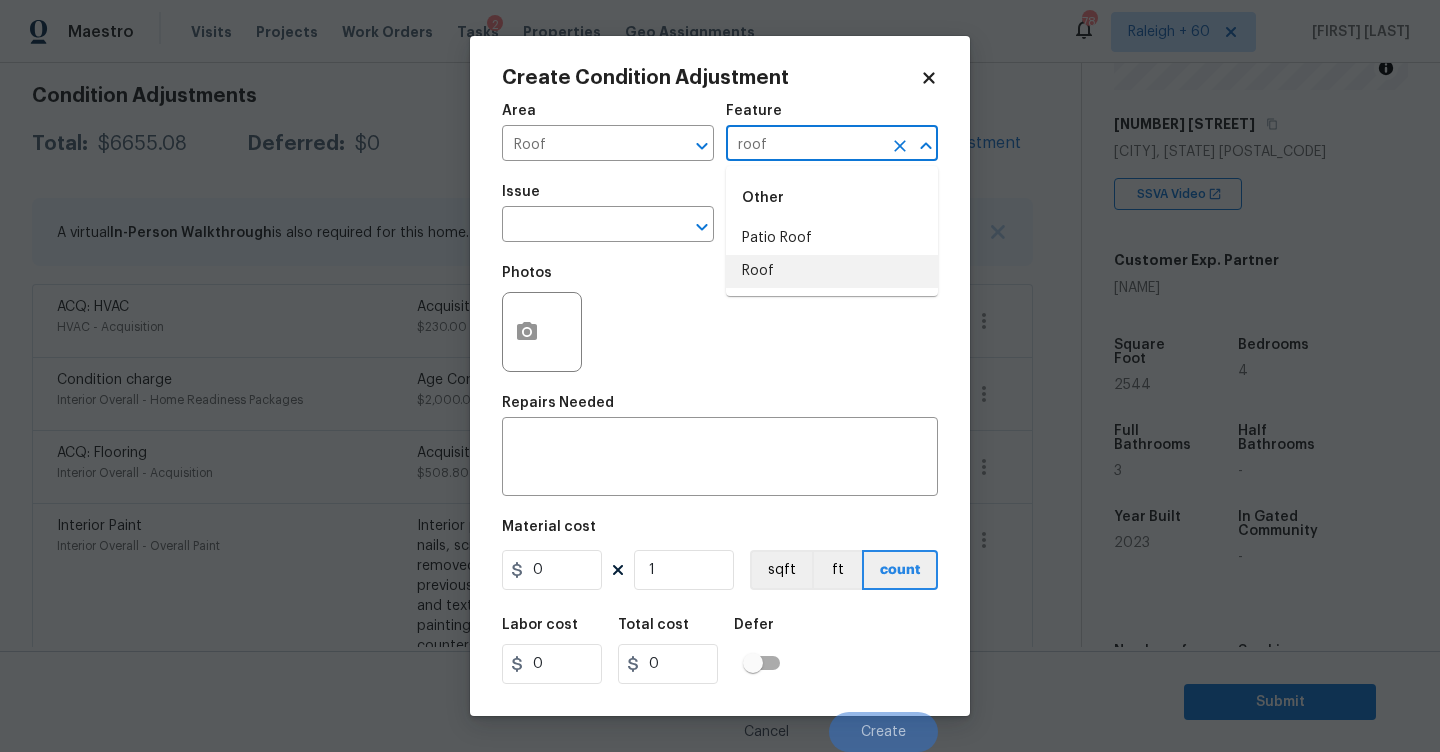 click on "Roof" at bounding box center (832, 271) 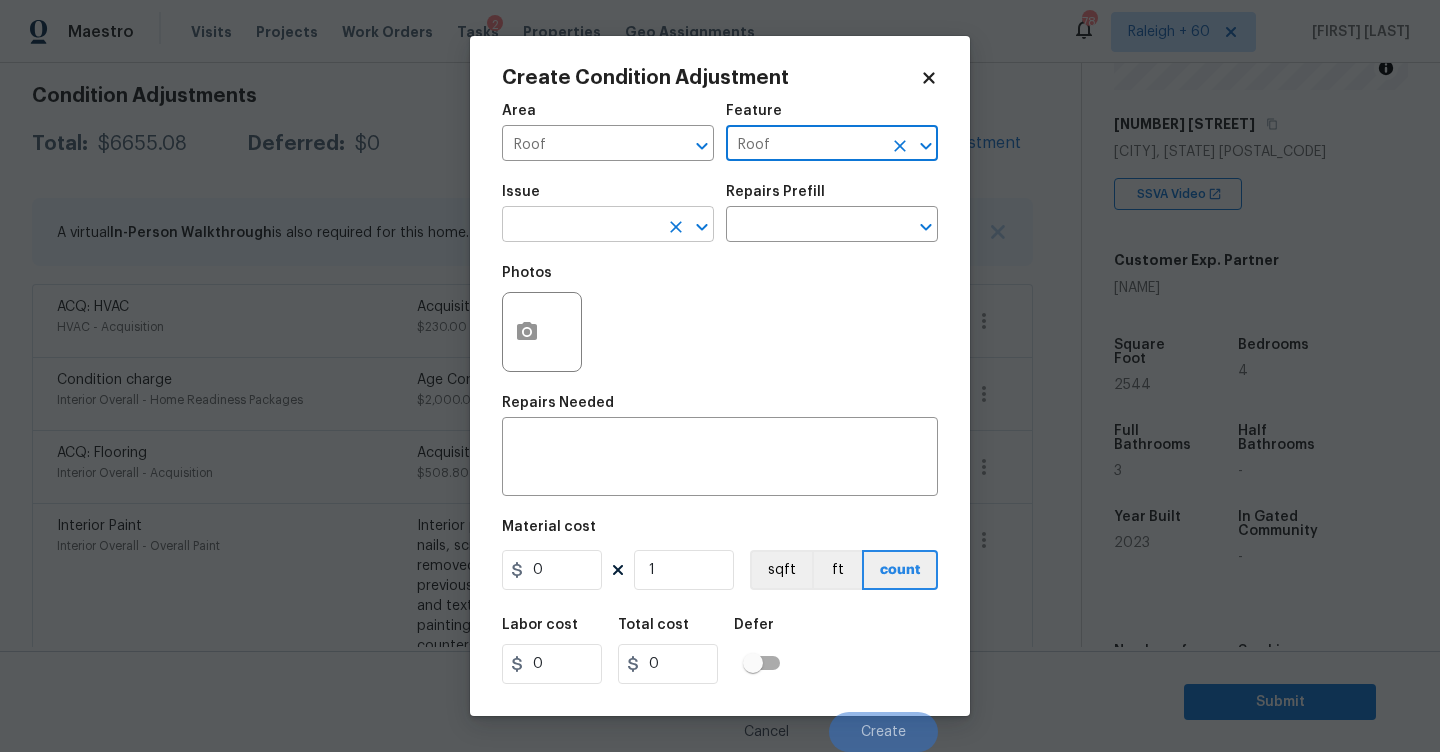 click at bounding box center (580, 226) 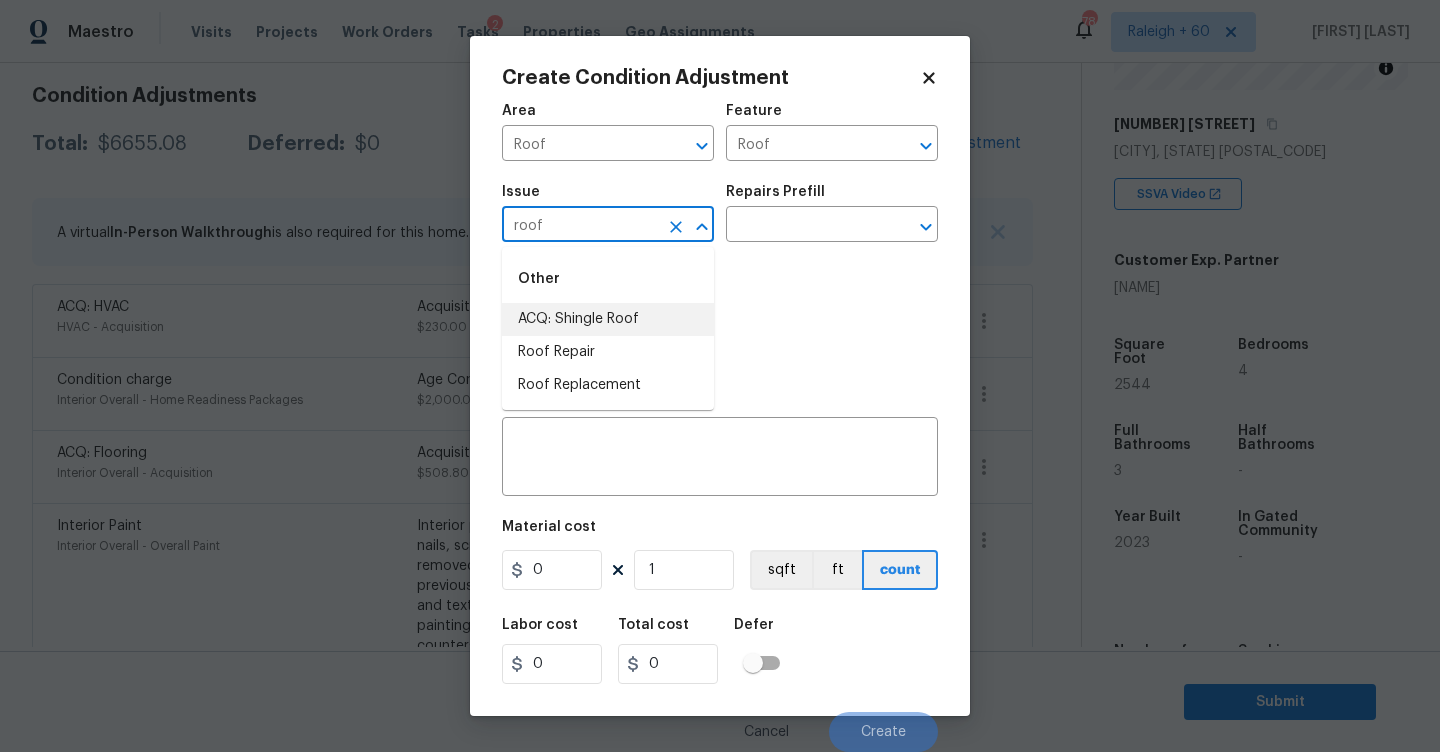 click on "ACQ: Shingle Roof" at bounding box center (608, 319) 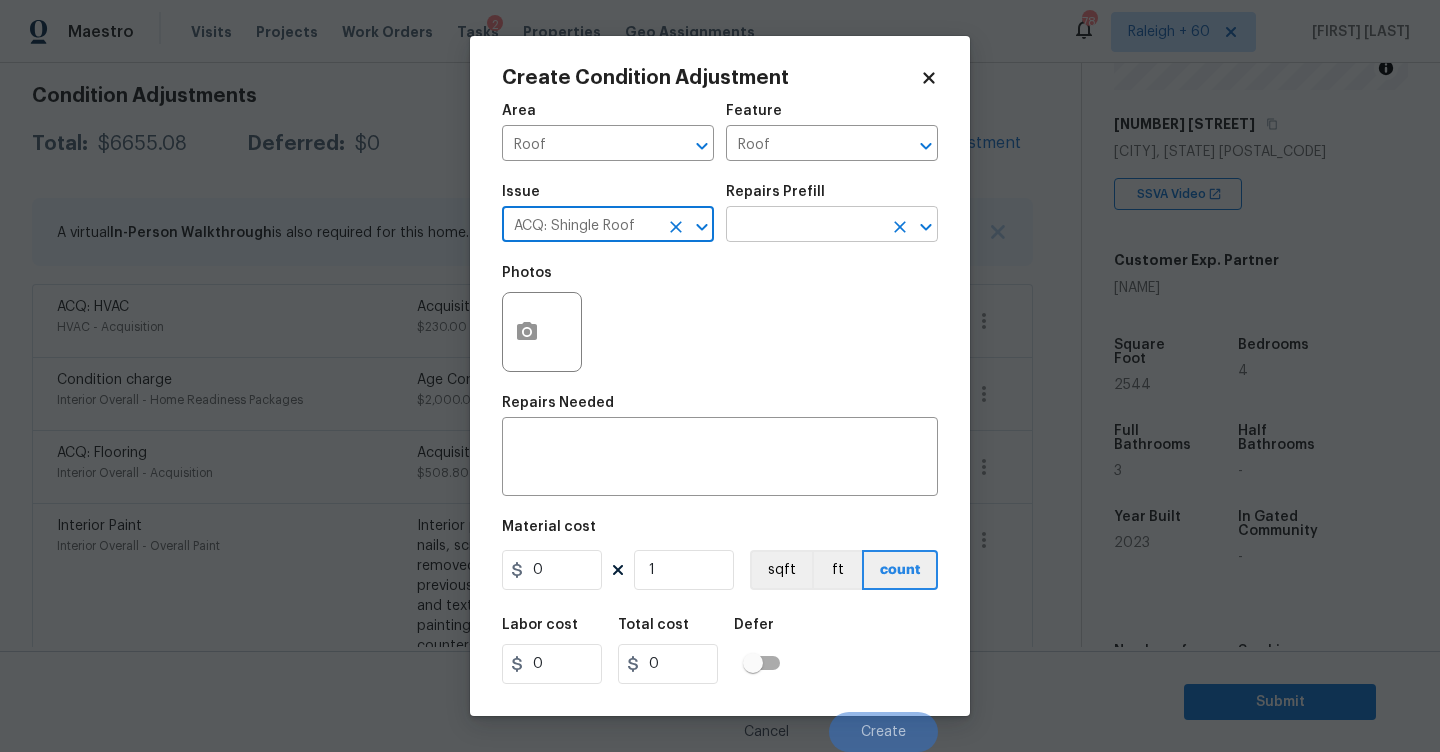 click at bounding box center (804, 226) 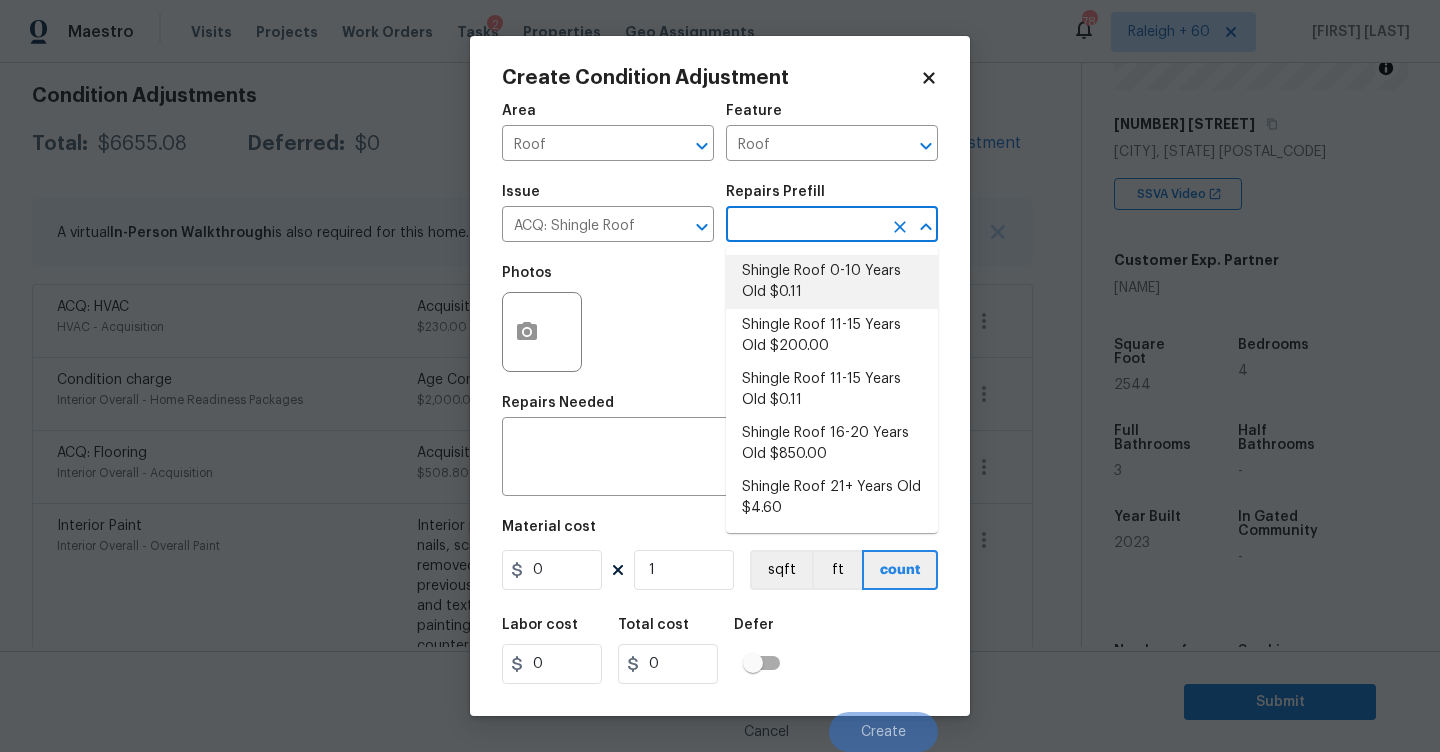 click on "Shingle Roof 0-10 Years Old $0.11" at bounding box center [832, 282] 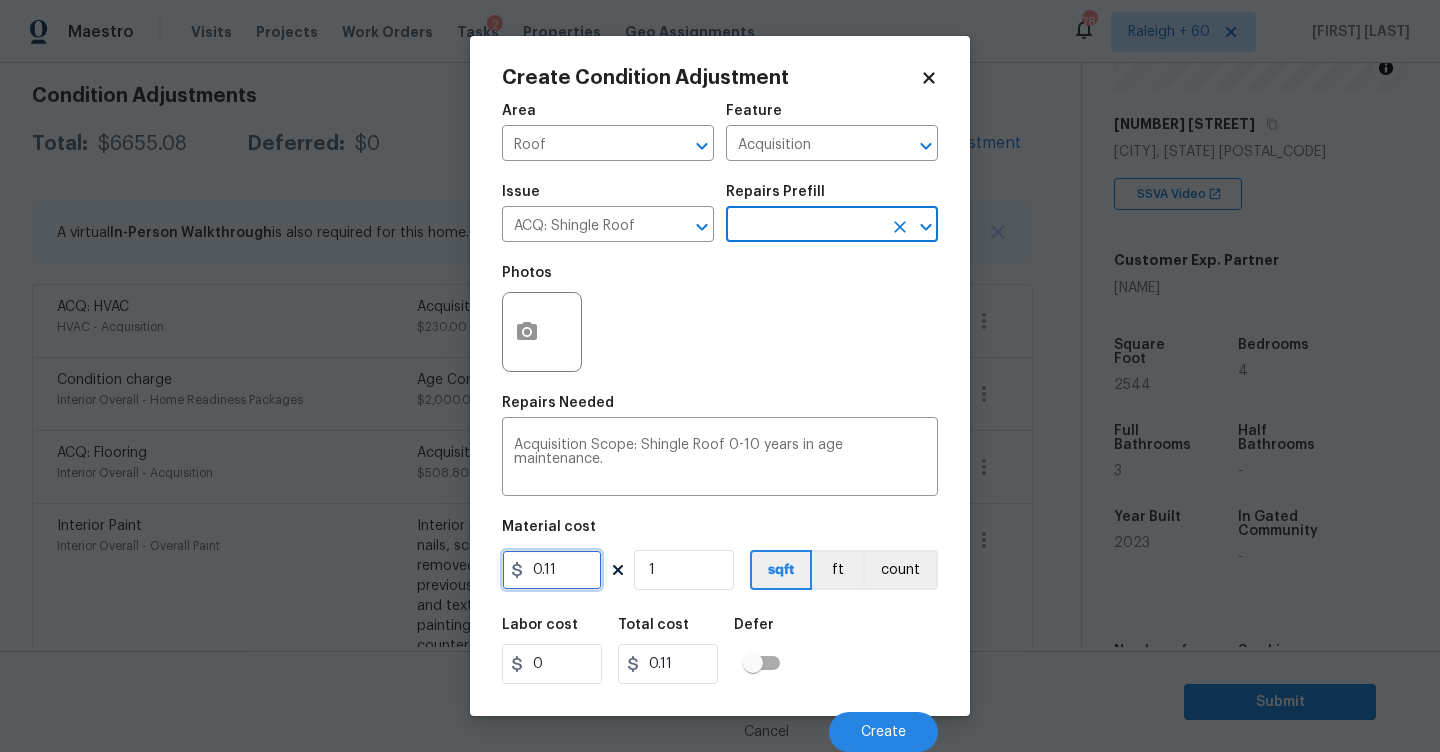 click on "0.11" at bounding box center (552, 570) 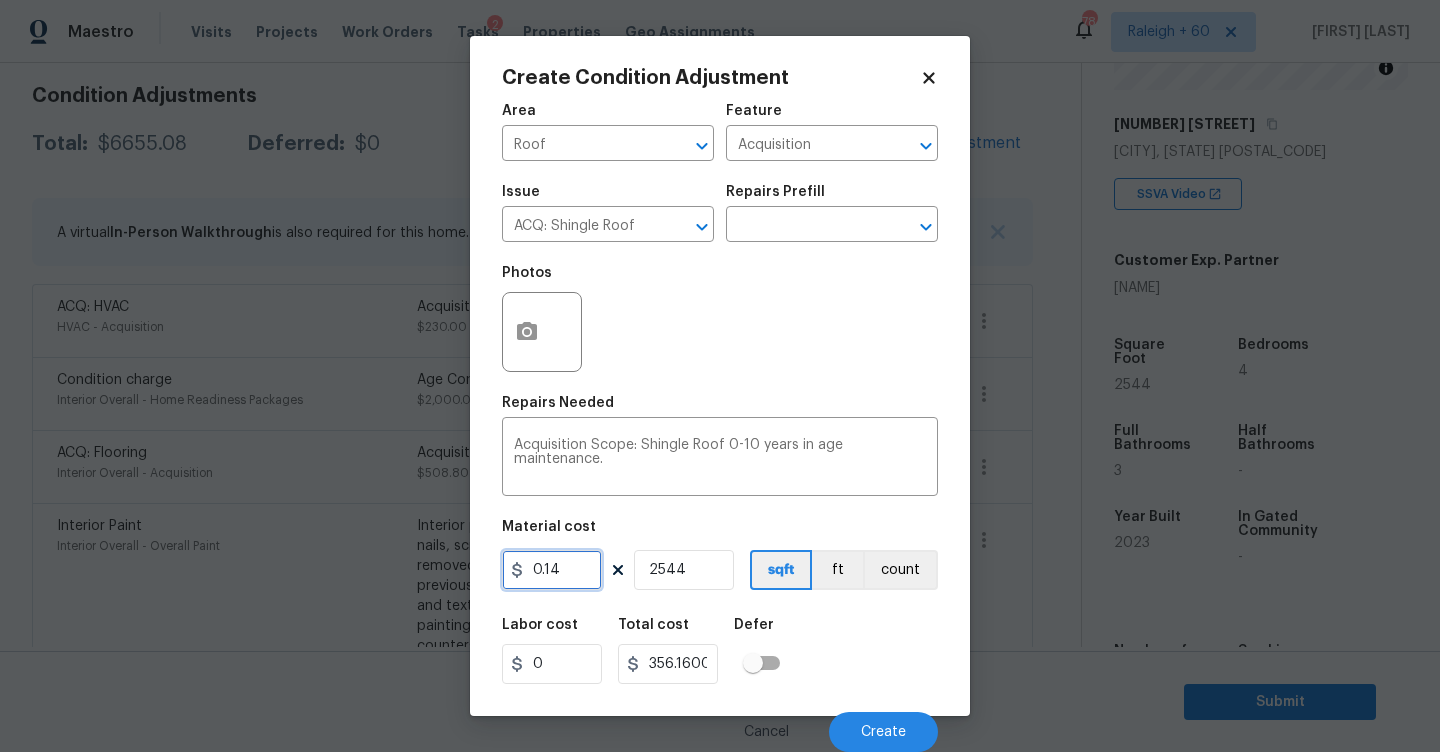 click on "0.14" at bounding box center [552, 570] 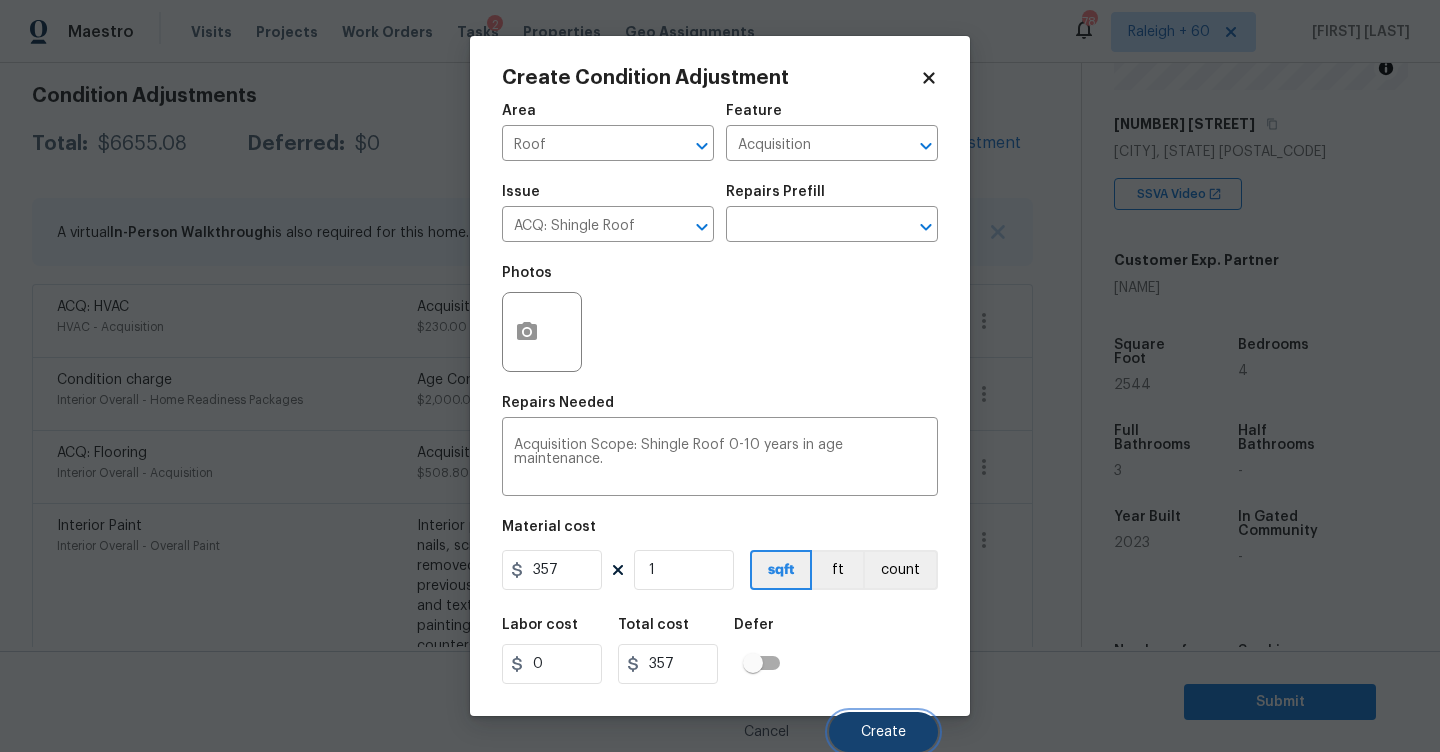 click on "Create" at bounding box center [883, 732] 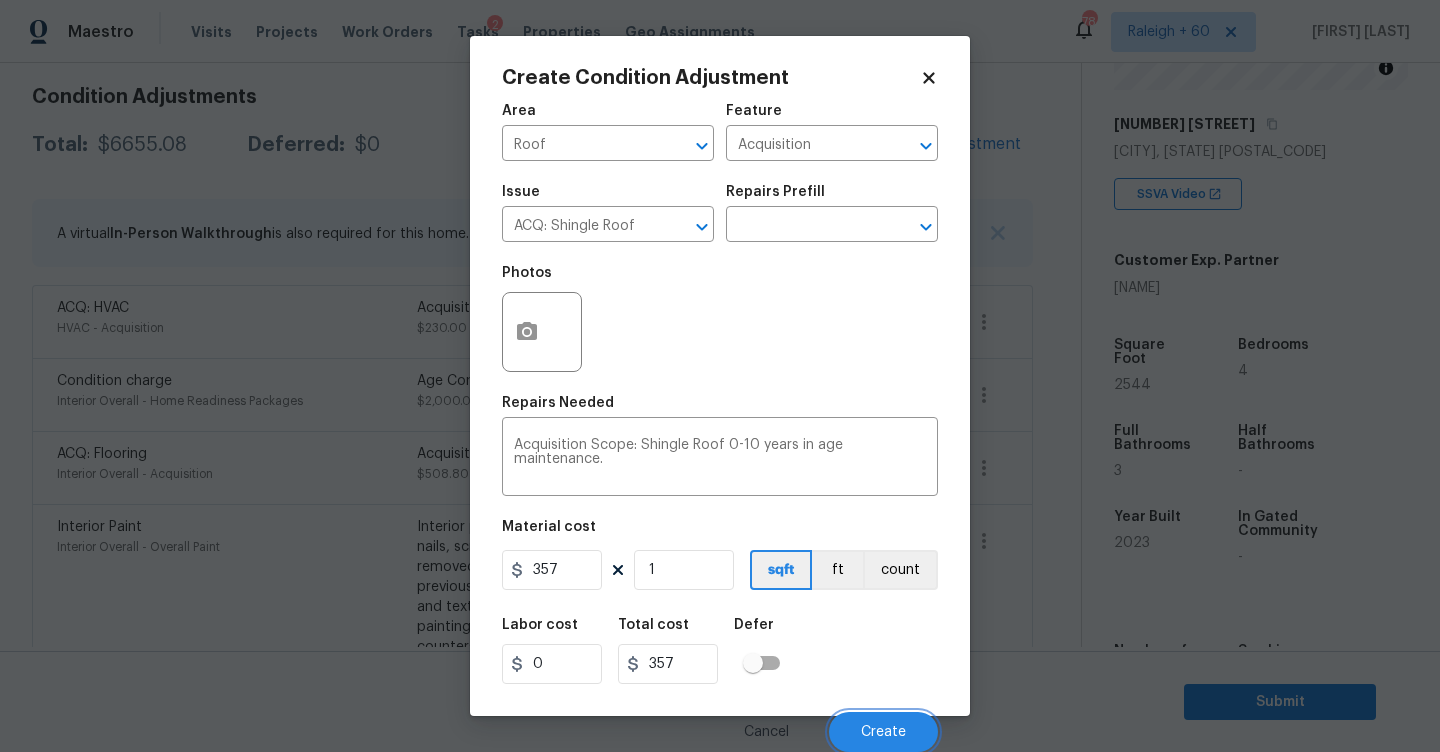 scroll, scrollTop: 281, scrollLeft: 0, axis: vertical 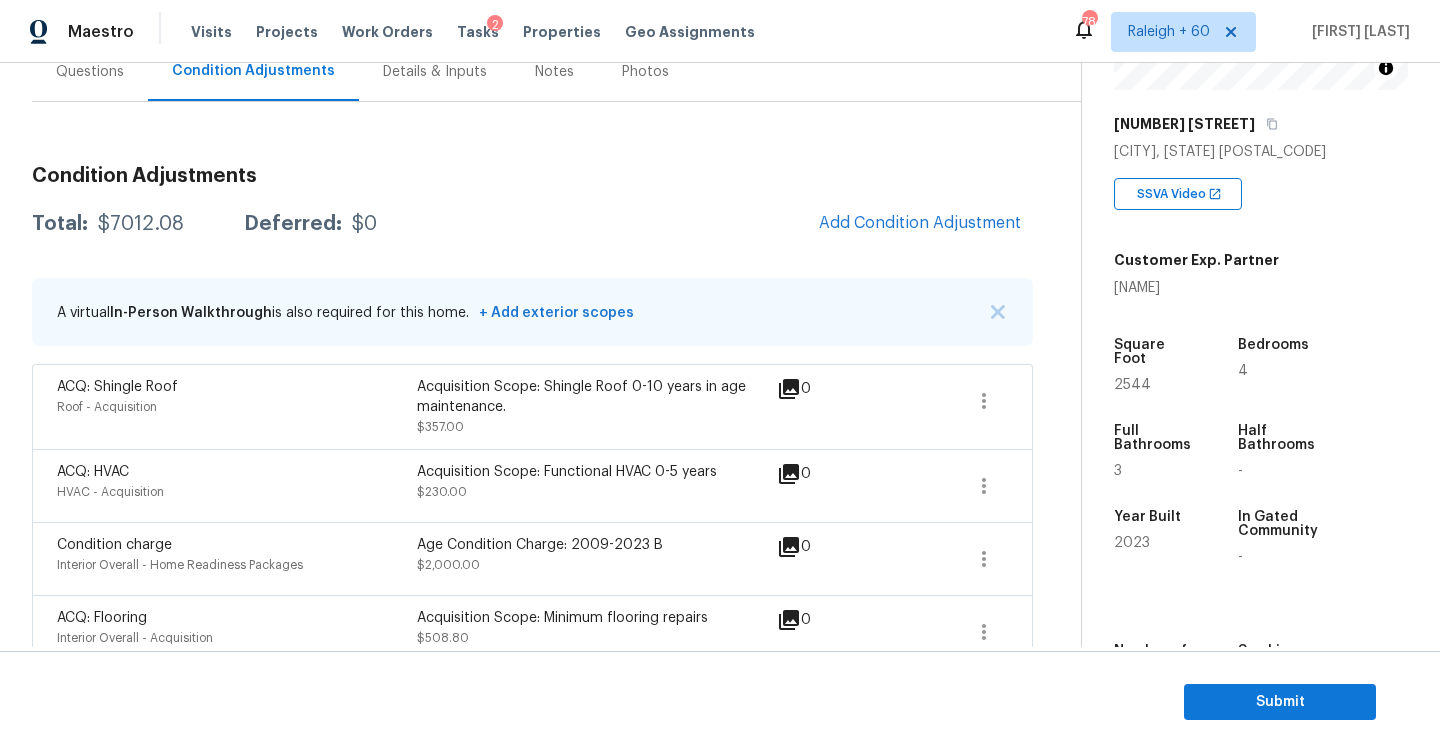click on "Questions" at bounding box center (90, 72) 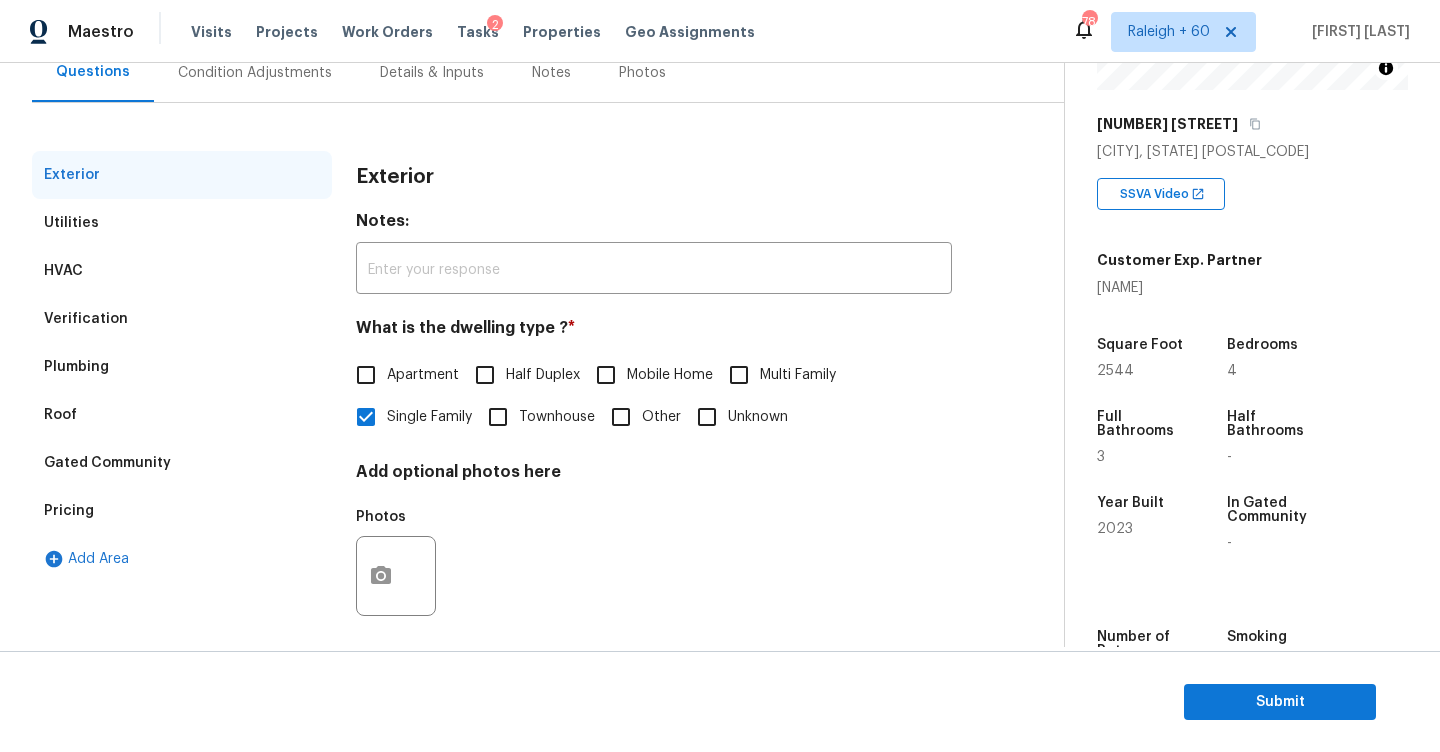 scroll, scrollTop: 211, scrollLeft: 0, axis: vertical 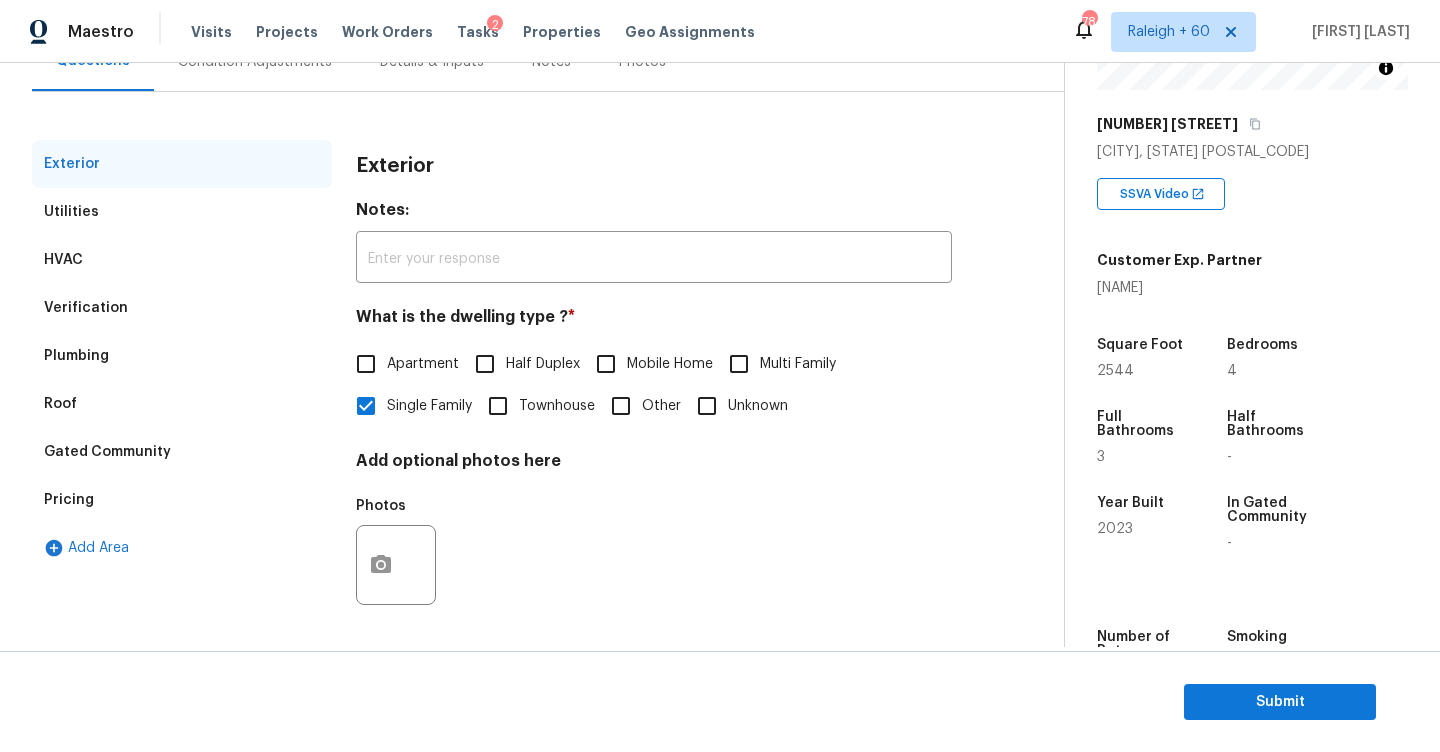 click on "Pricing" at bounding box center (182, 500) 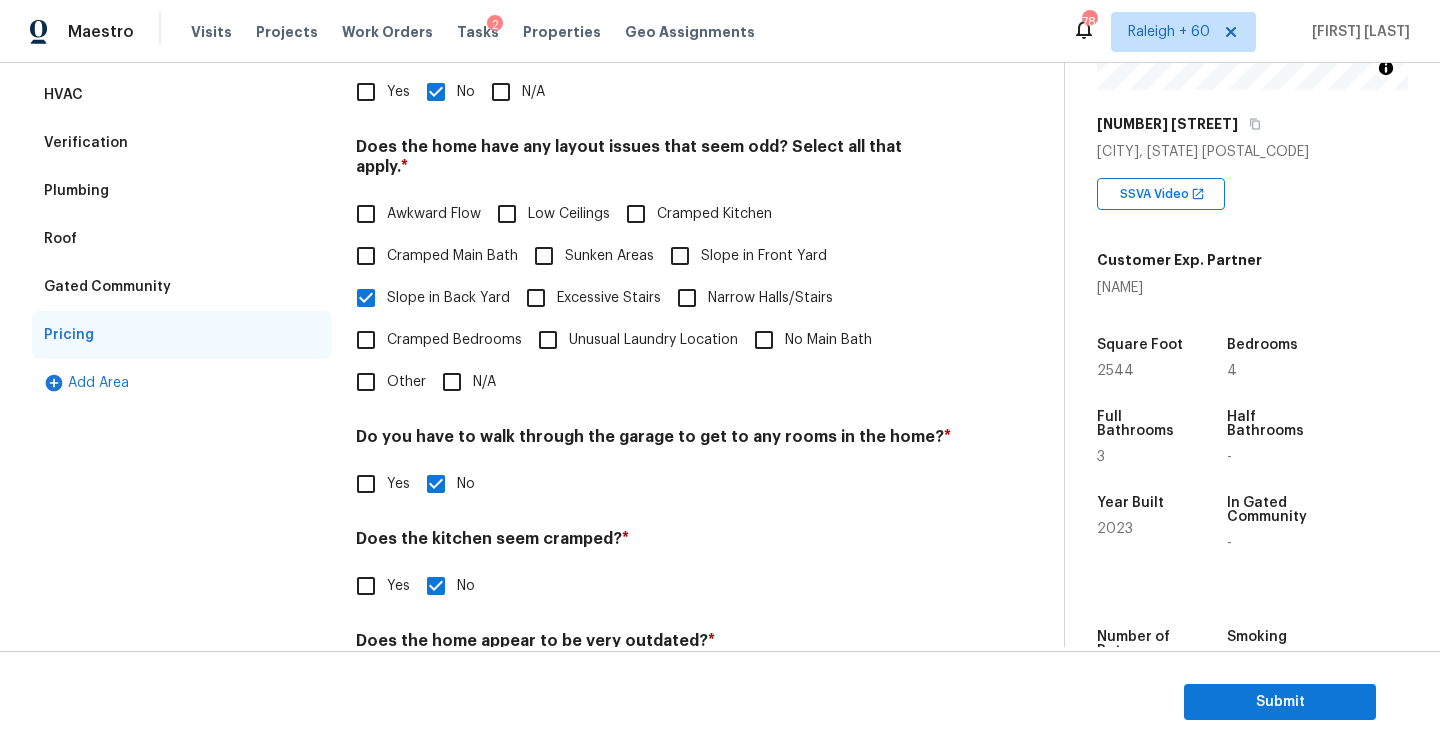 scroll, scrollTop: 361, scrollLeft: 0, axis: vertical 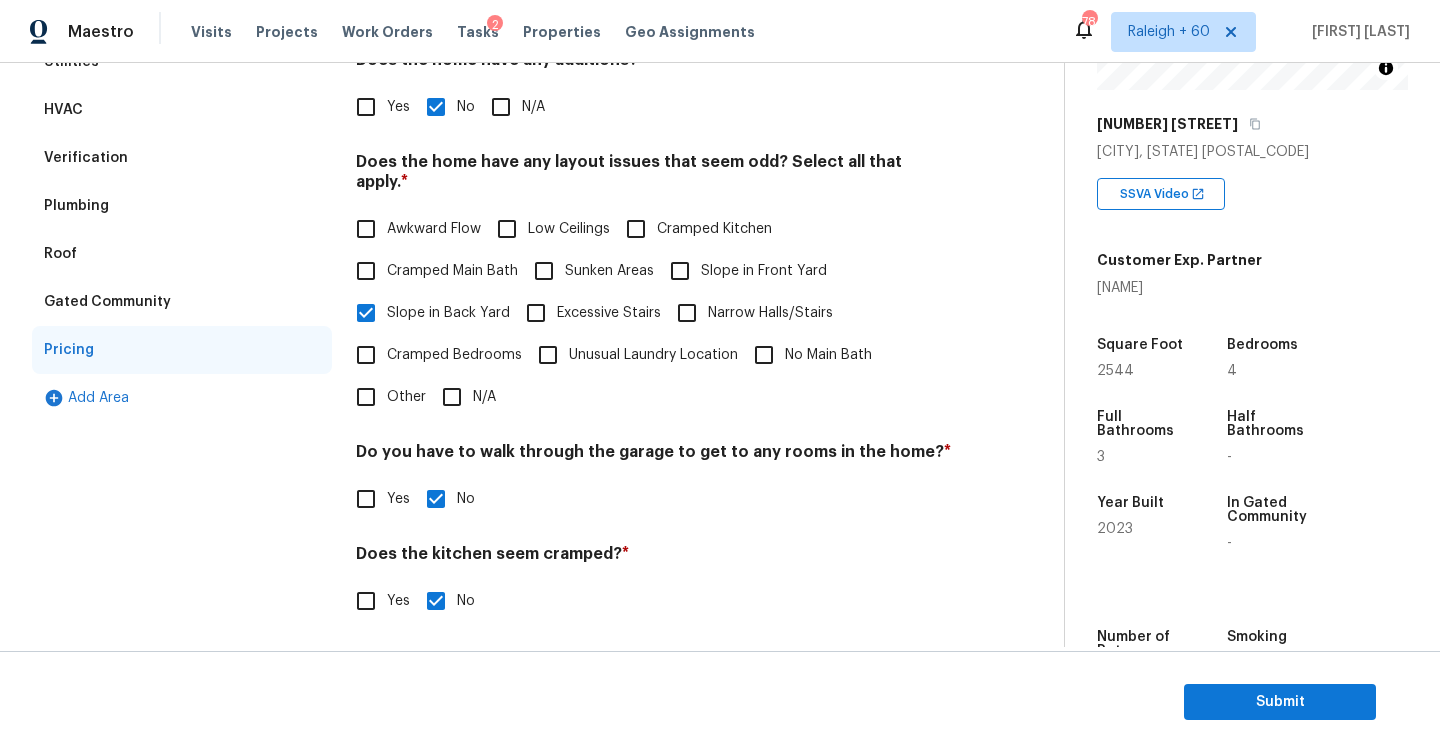 click on "Verification" at bounding box center (182, 158) 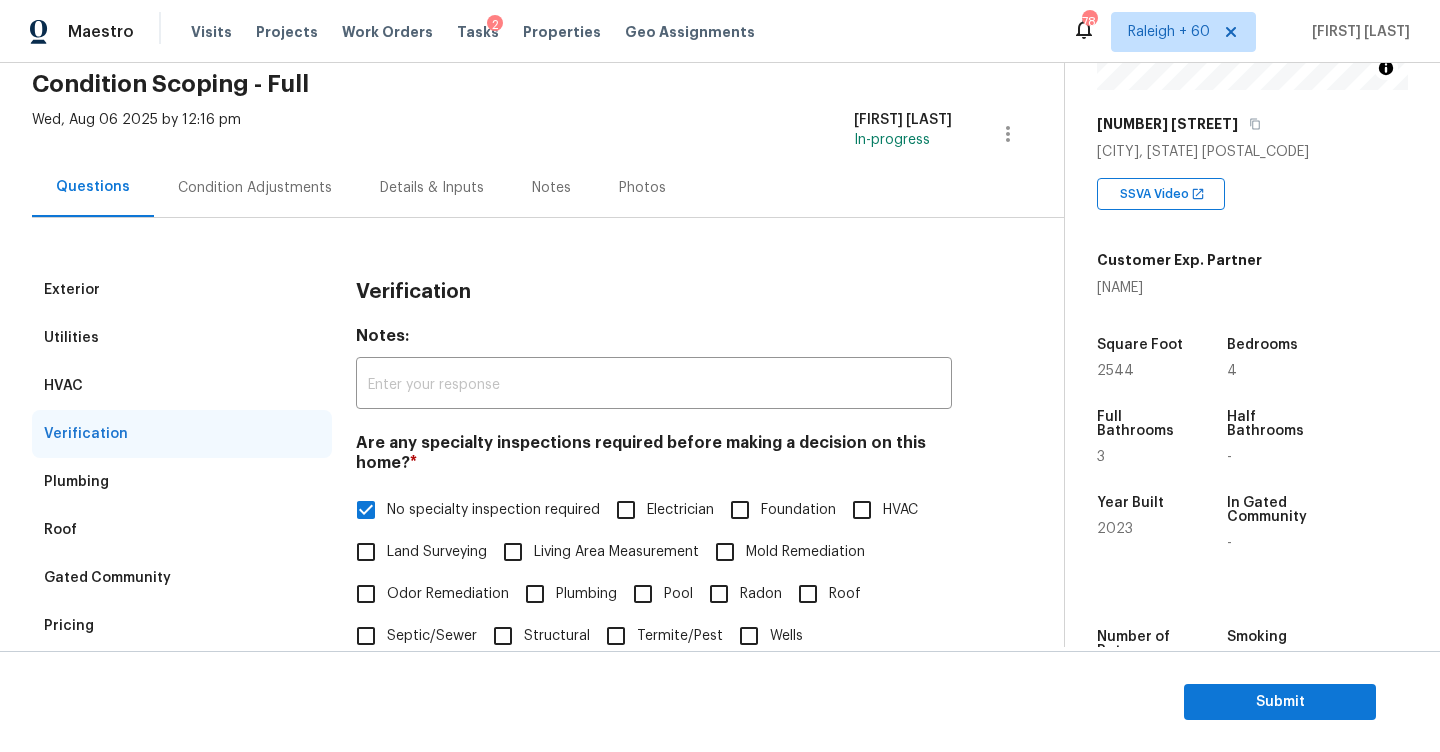 scroll, scrollTop: 0, scrollLeft: 0, axis: both 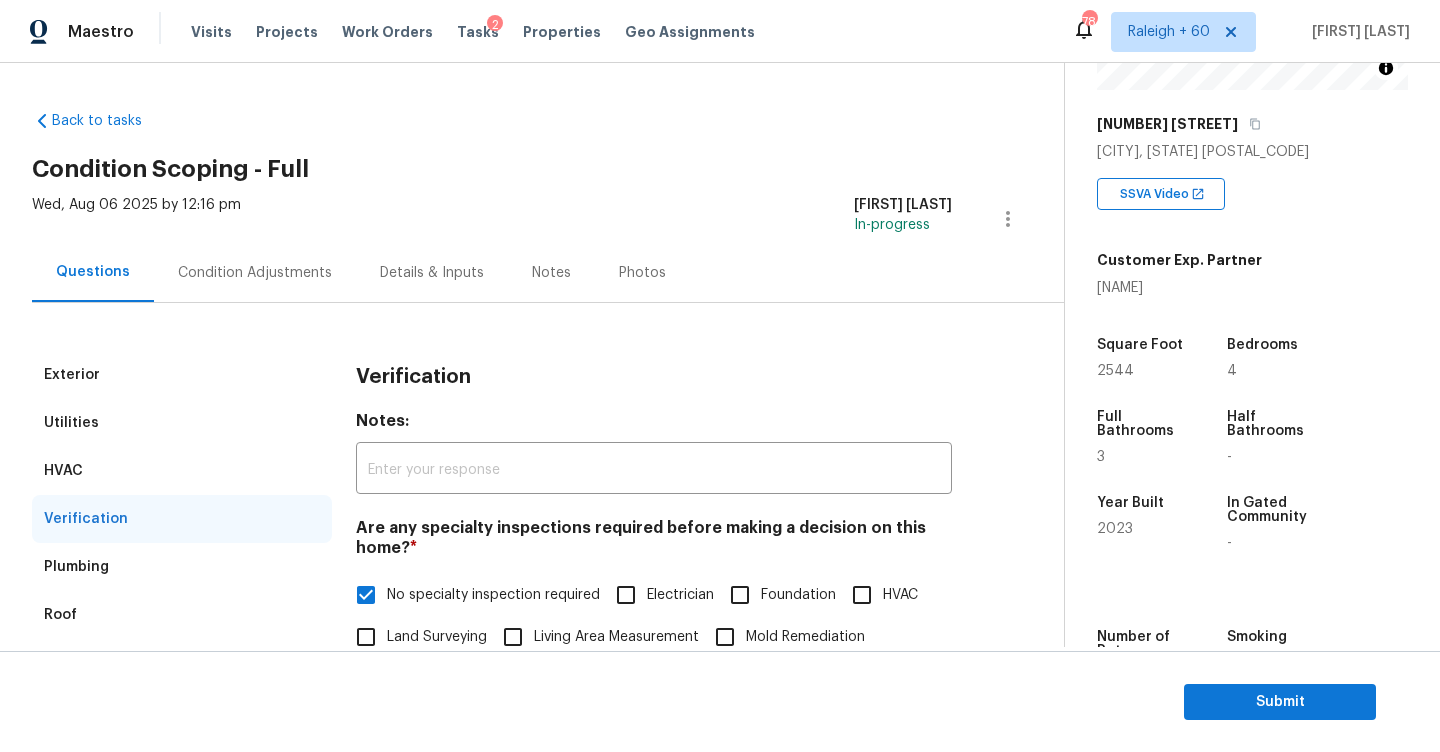 click on "Condition Adjustments" at bounding box center [255, 273] 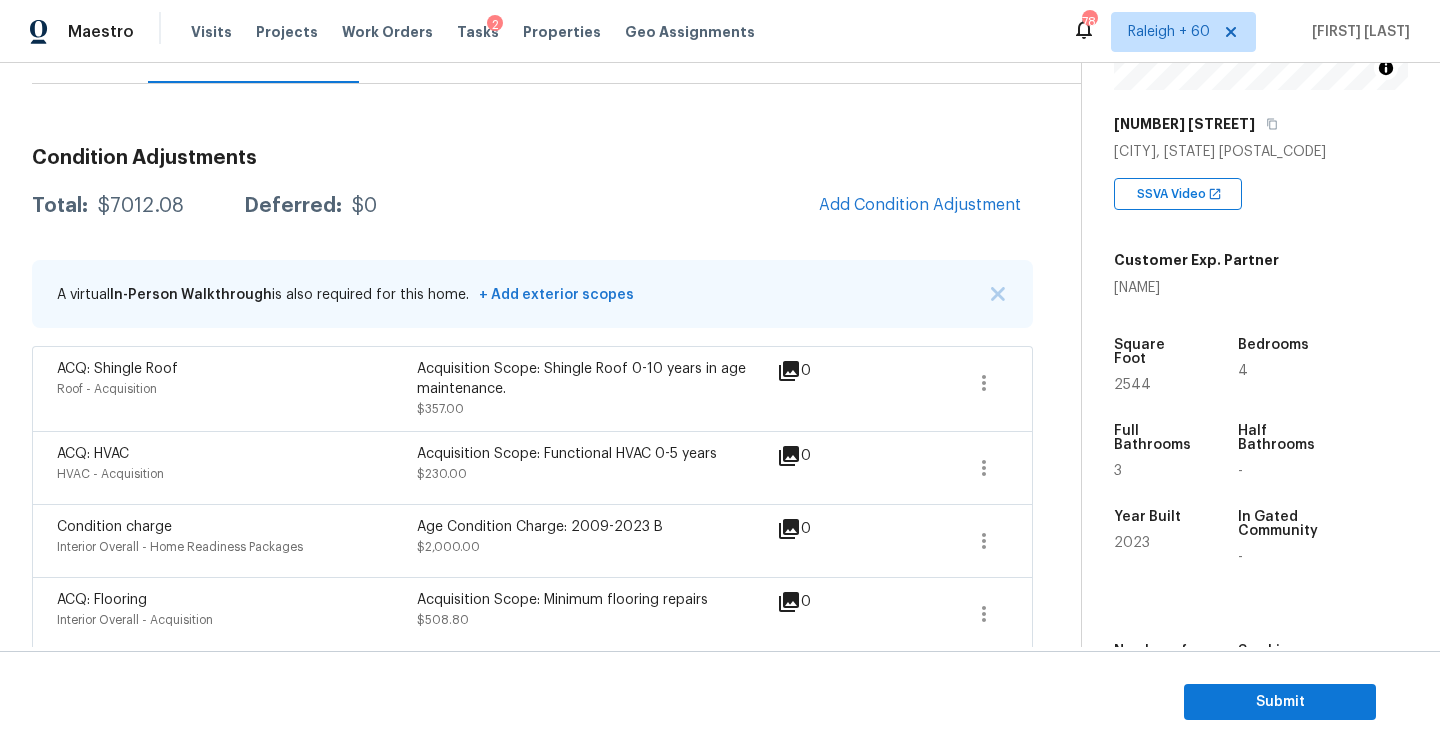 scroll, scrollTop: 188, scrollLeft: 0, axis: vertical 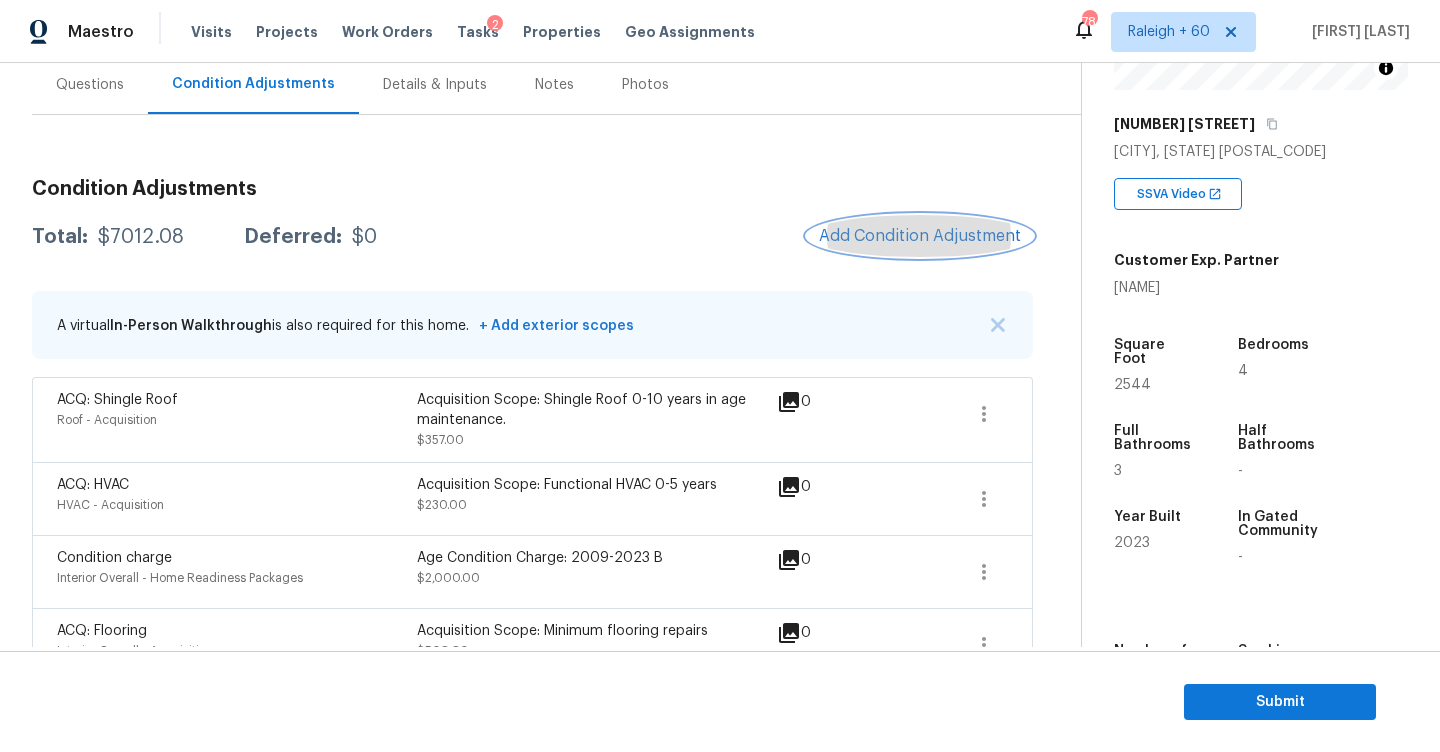 click on "Add Condition Adjustment" at bounding box center (920, 236) 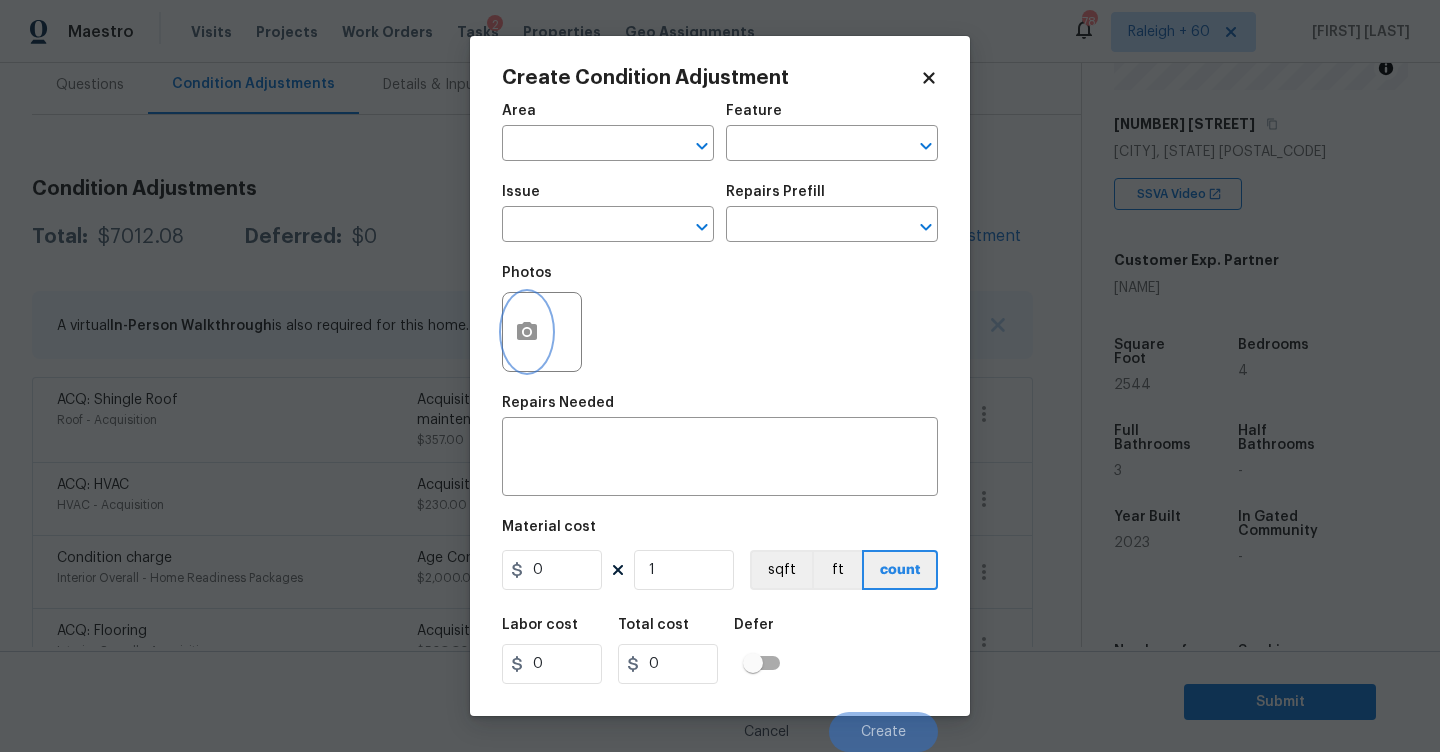 click at bounding box center [527, 332] 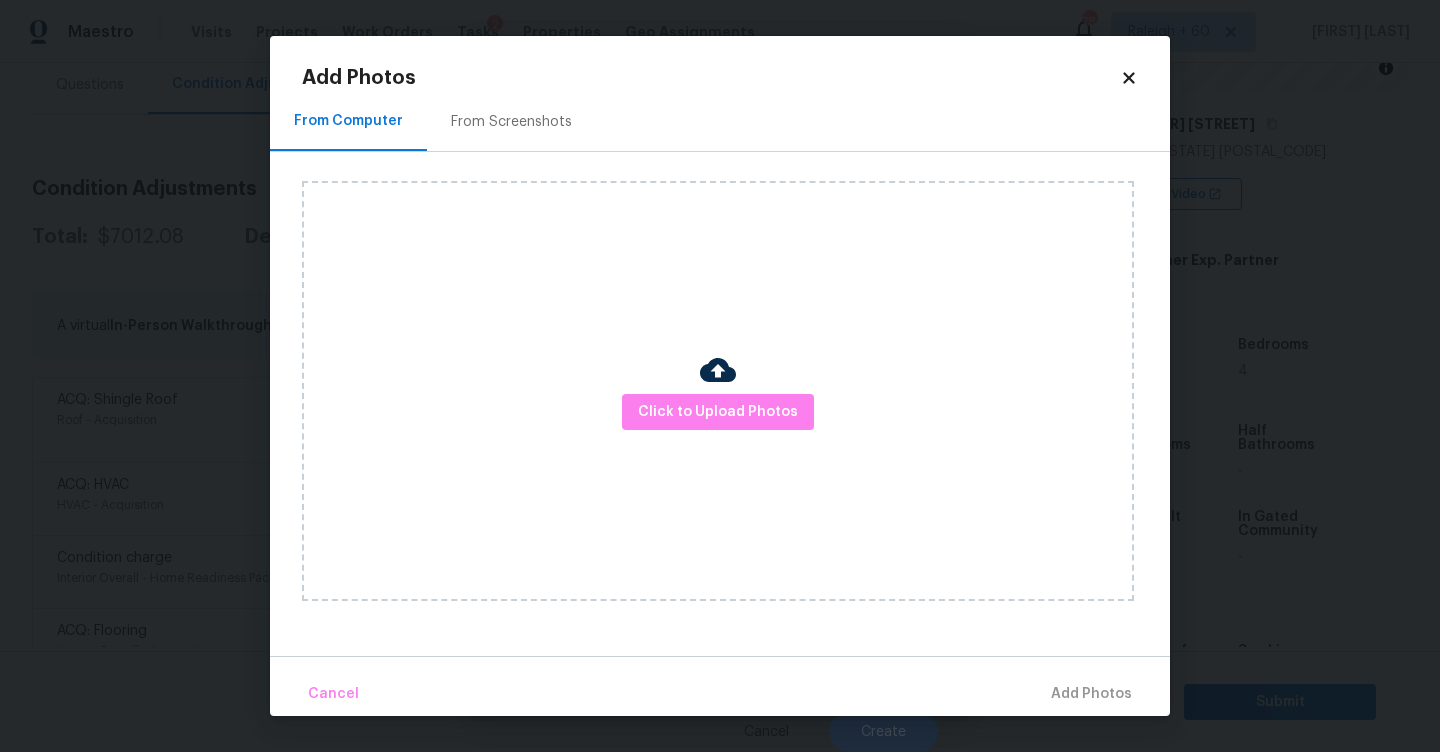 click at bounding box center [718, 370] 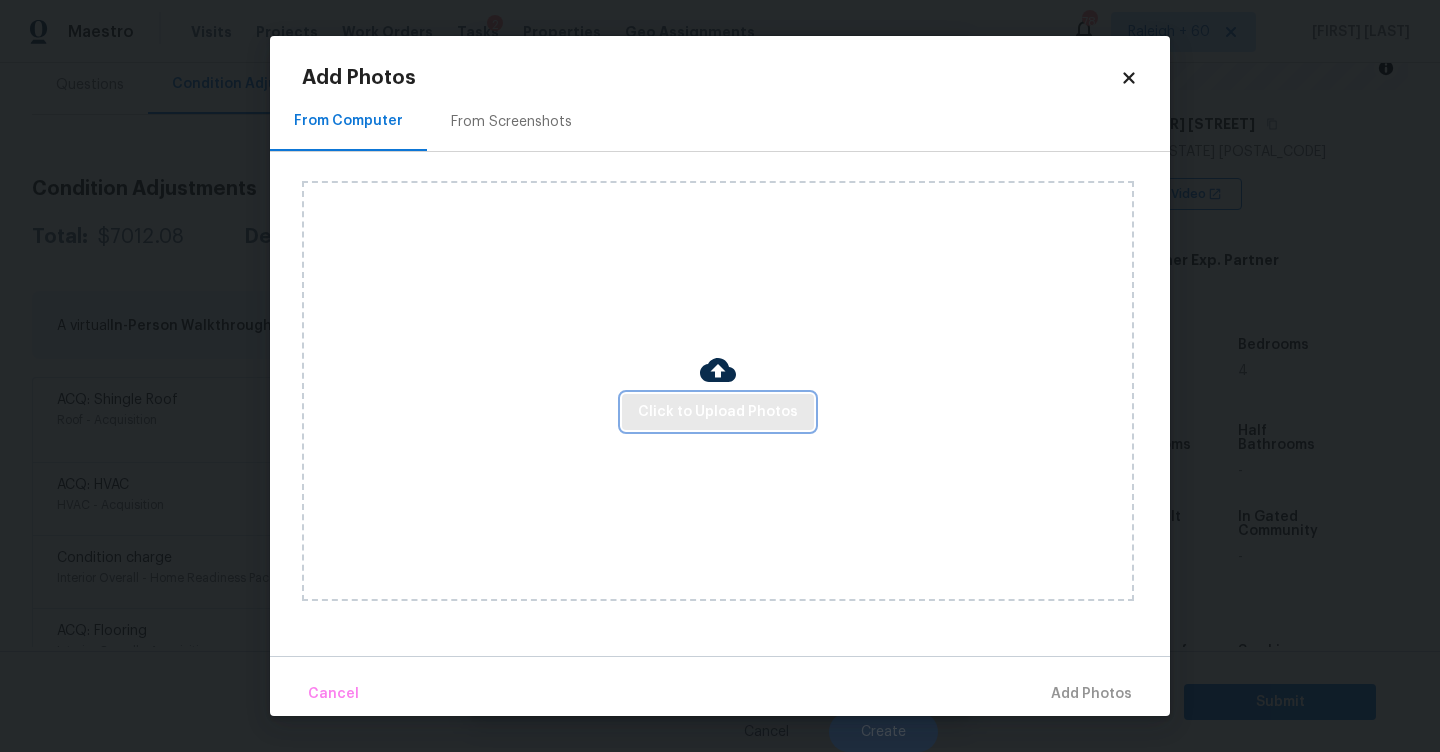 click on "Click to Upload Photos" at bounding box center [718, 412] 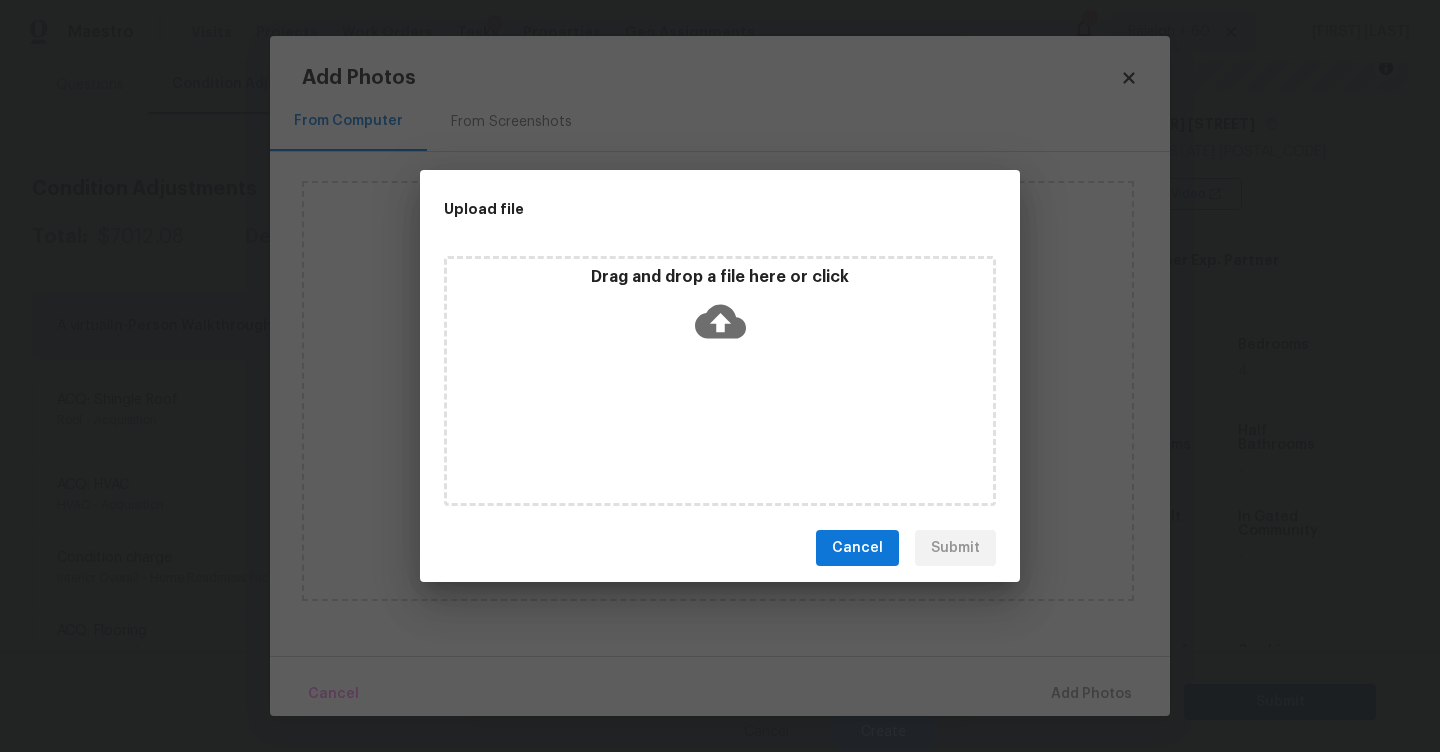 click on "Drag and drop a file here or click" at bounding box center (720, 277) 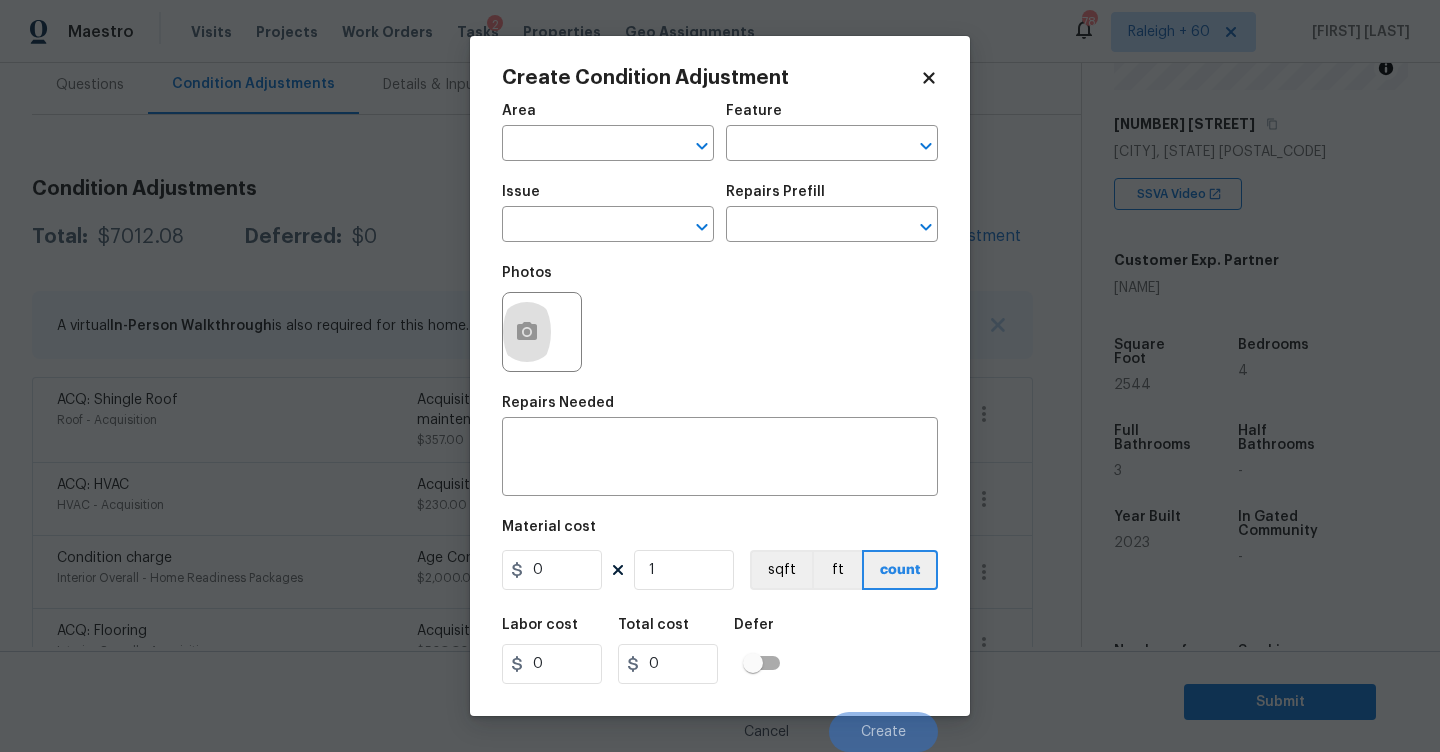 click on "Maestro Visits Projects Work Orders Tasks 2 Properties Geo Assignments 784 Raleigh + 60 RP Dhanush Back to tasks Condition Scoping - Full [DATE] by [TIME]   RP Dhanush In-progress Questions Condition Adjustments Details & Inputs Notes Photos Condition Adjustments Total:  $7012.08 Deferred:  $0 Add Condition Adjustment A virtual  In-Person Walkthrough  is also required for this home.   + Add exterior scopes ACQ: Shingle Roof Roof - Acquisition Acquisition Scope: Shingle Roof 0-10 years in age maintenance. $357.00   0 ACQ: HVAC HVAC - Acquisition Acquisition Scope: Functional HVAC 0-5 years $230.00   0 Condition charge Interior Overall - Home Readiness Packages Age Condition Charge: 2009-2023 B	 $2,000.00   0 ACQ: Flooring Interior Overall - Acquisition Acquisition Scope: Minimum flooring repairs $508.80   0 Interior Paint Interior Overall - Overall Paint $200.00   0 ACQ: Paint Interior Overall - Acquisition Acquisition Scope: ~25% of the home needs interior paint $941.28   0 Light Pet Odor $575.00" at bounding box center [720, 376] 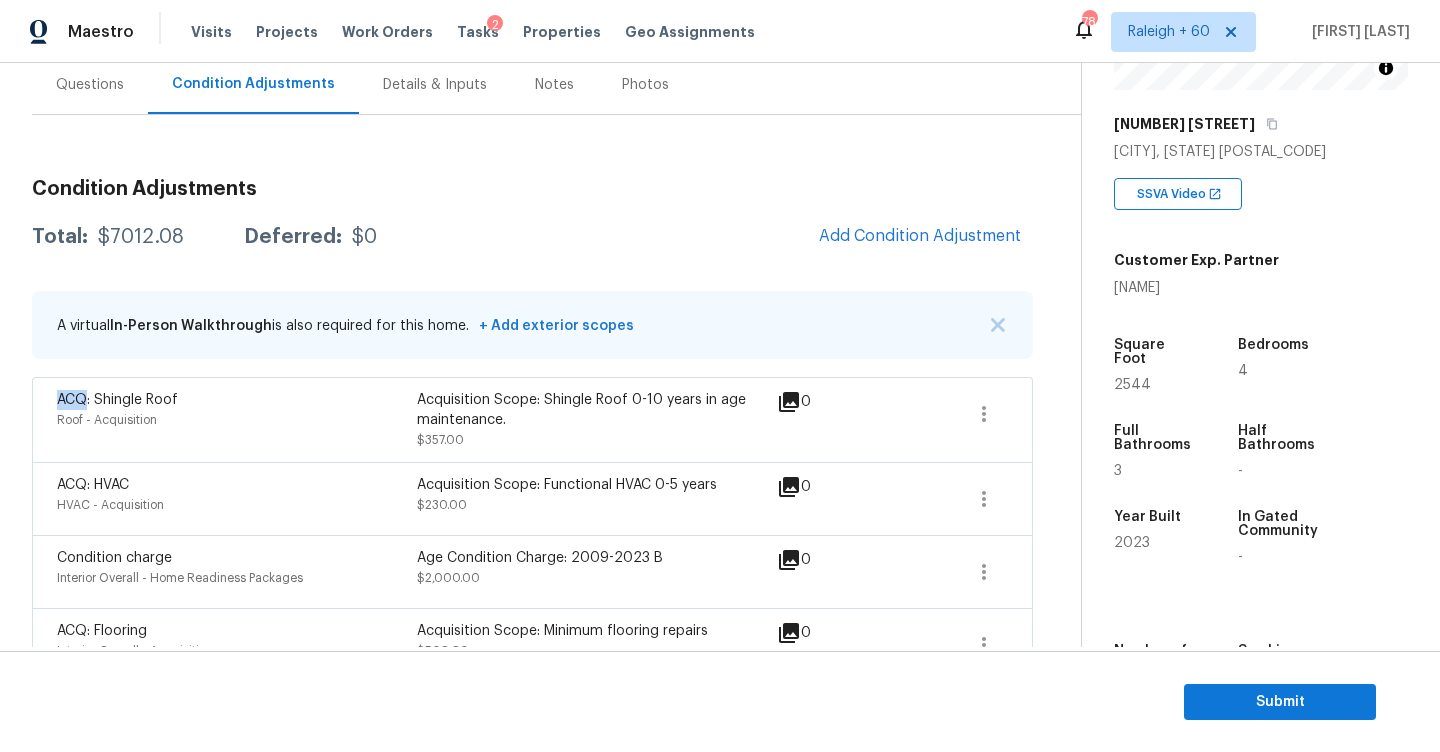 click on "Condition Adjustments Total:  $7012.08 Deferred:  $0 Add Condition Adjustment A virtual  In-Person Walkthrough  is also required for this home.   + Add exterior scopes ACQ: Shingle Roof Roof - Acquisition Acquisition Scope: Shingle Roof 0-10 years in age maintenance. $357.00   0 ACQ: HVAC HVAC - Acquisition Acquisition Scope: Functional HVAC 0-5 years $230.00   0 Condition charge Interior Overall - Home Readiness Packages Age Condition Charge: 2009-2023 B	 $2,000.00   0 ACQ: Flooring Interior Overall - Acquisition Acquisition Scope: Minimum flooring repairs $508.80   0 Interior Paint Interior Overall - Overall Paint Interior primer - PRIMER PROVIDED BY OPENDOOR - All nails, screws, drywall anchors, and brackets are removed from walls. Small holes, cracks and any previously existing imperfections are repaired, sanded and textured to match surrounding texture prior to painting. Caulk all edges/corners, windows, doors, counters, tubs/showers and baseboards. $200.00   0 ACQ: Paint Interior Overall - Acquisition" at bounding box center [532, 874] 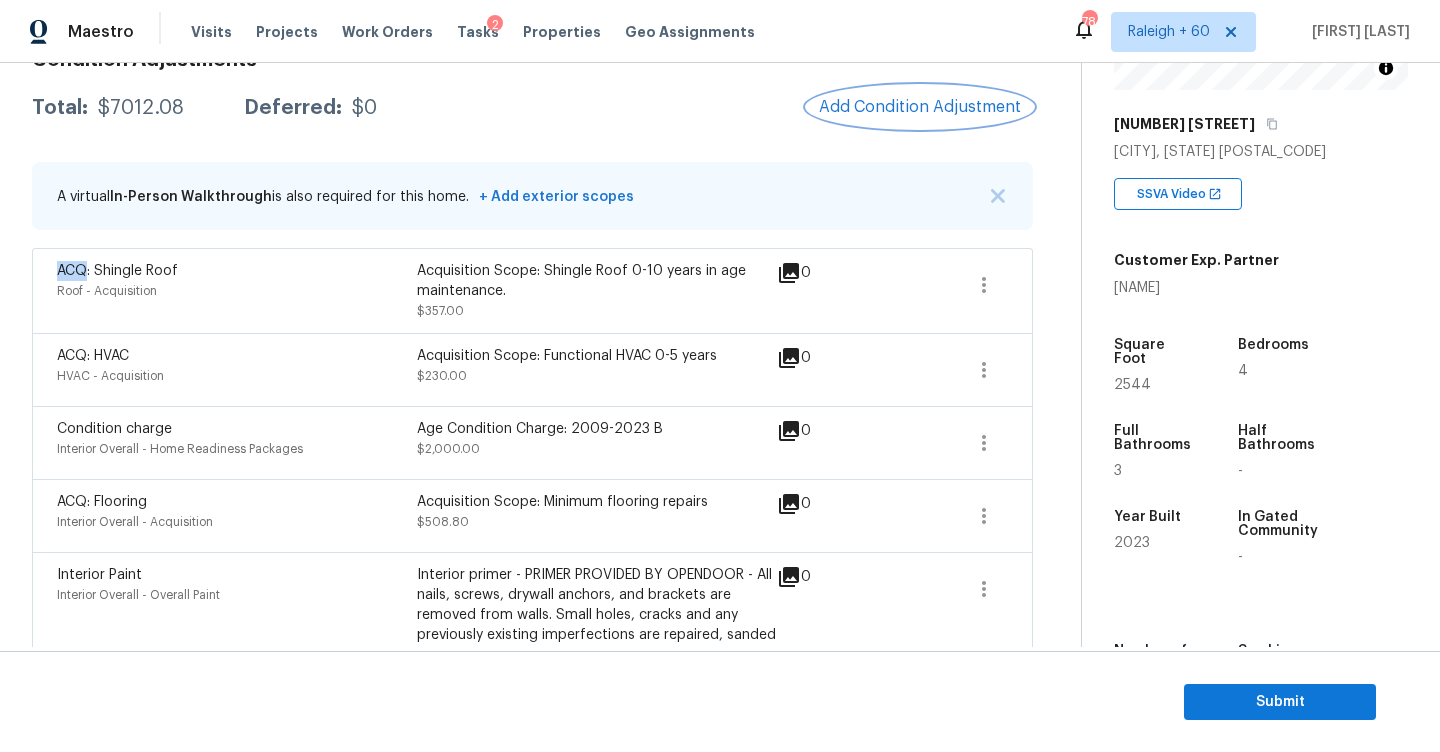 scroll, scrollTop: 257, scrollLeft: 0, axis: vertical 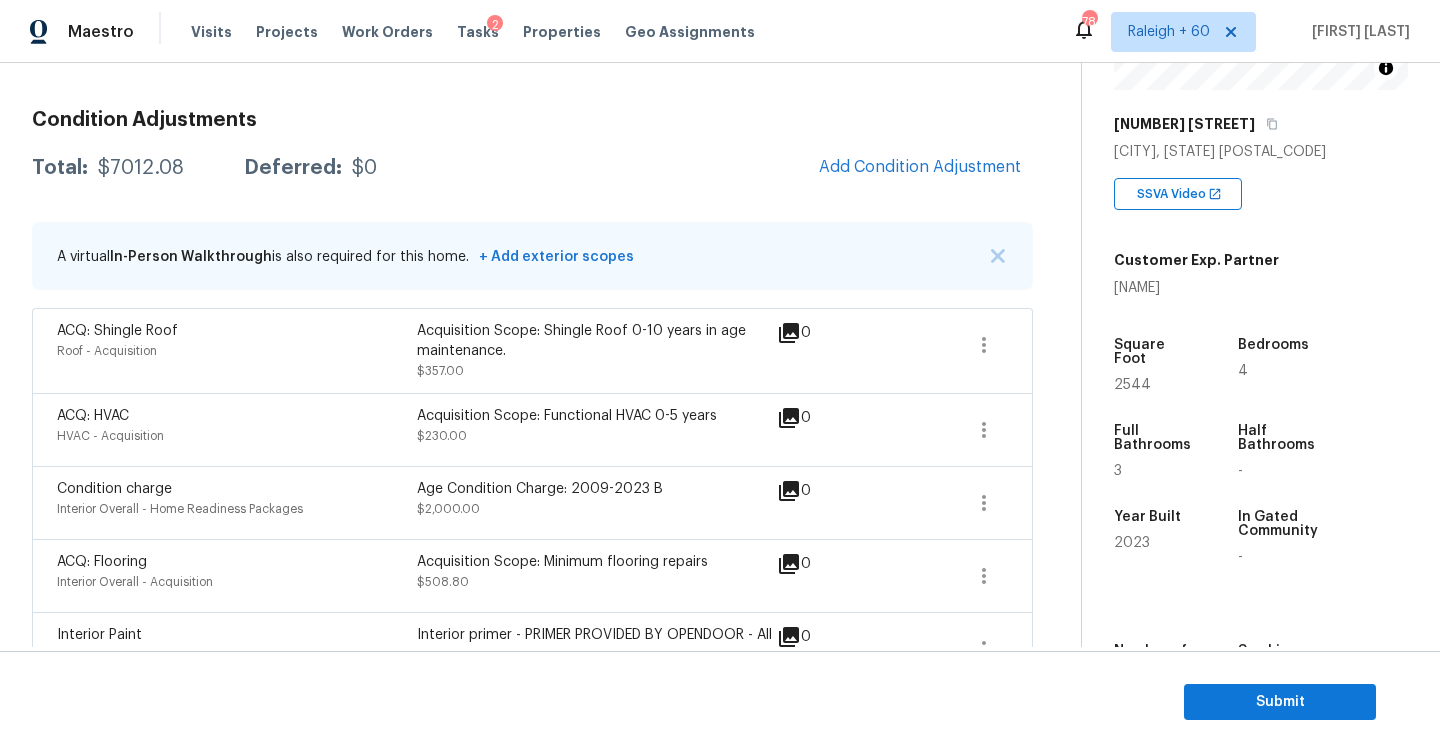 click on "Total:  $7012.08 Deferred:  $0 Add Condition Adjustment" at bounding box center (532, 168) 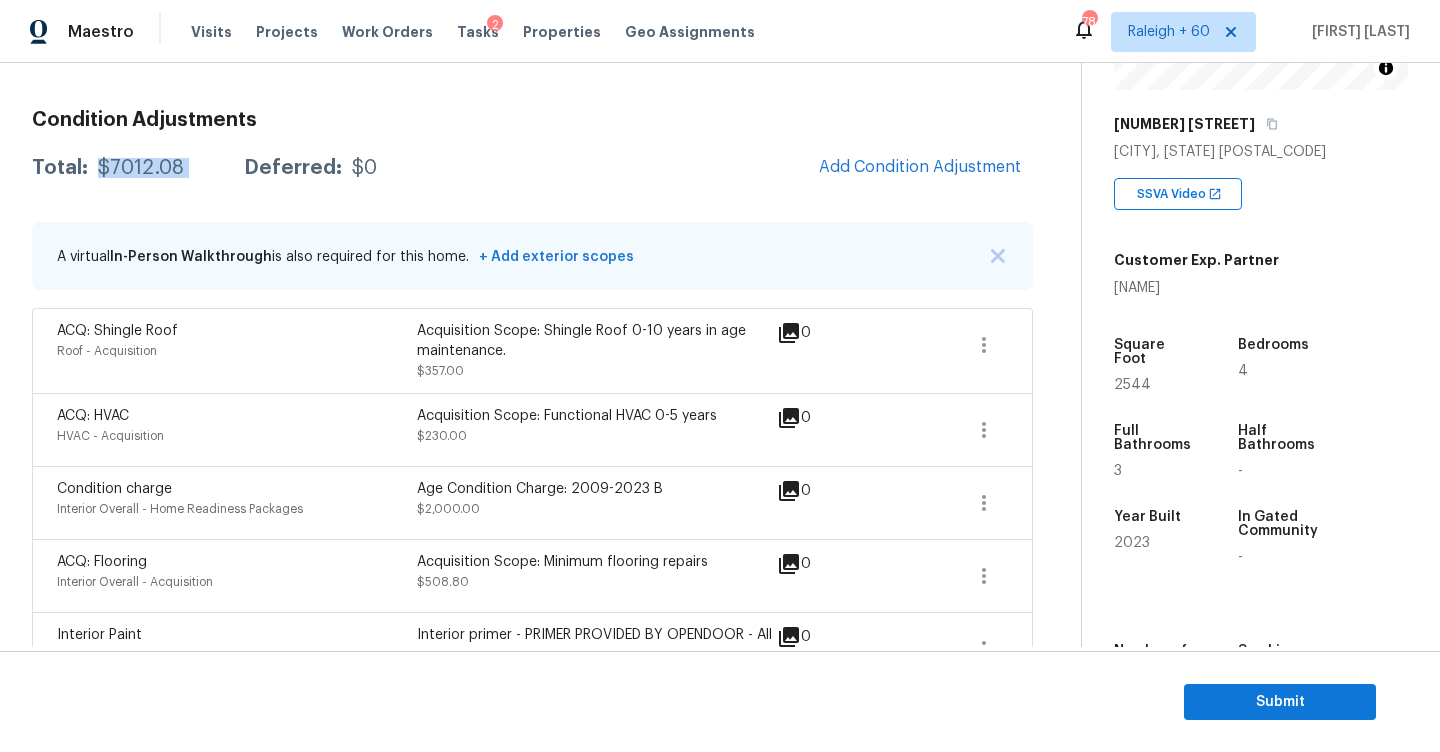 click on "Total:  $7012.08 Deferred:  $0 Add Condition Adjustment" at bounding box center (532, 168) 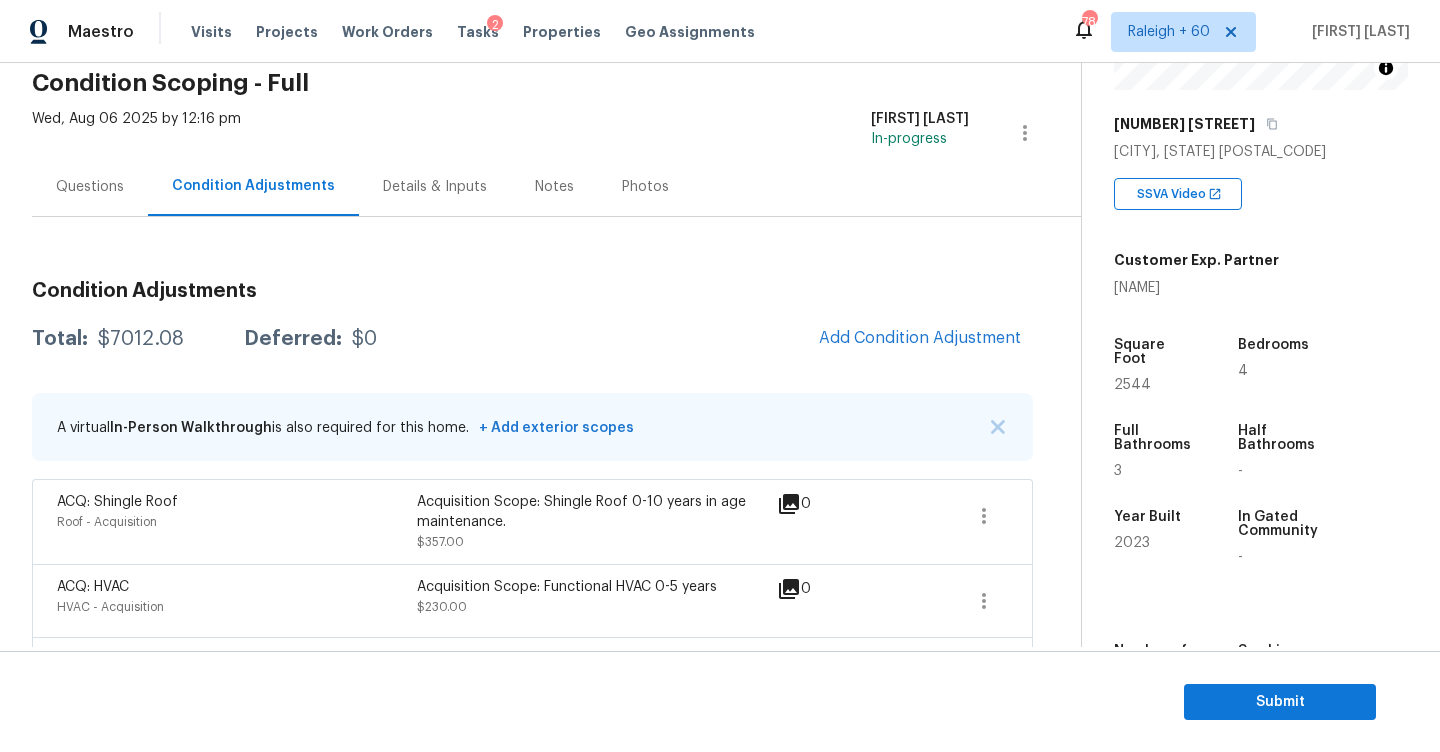 click on "Questions" at bounding box center (90, 186) 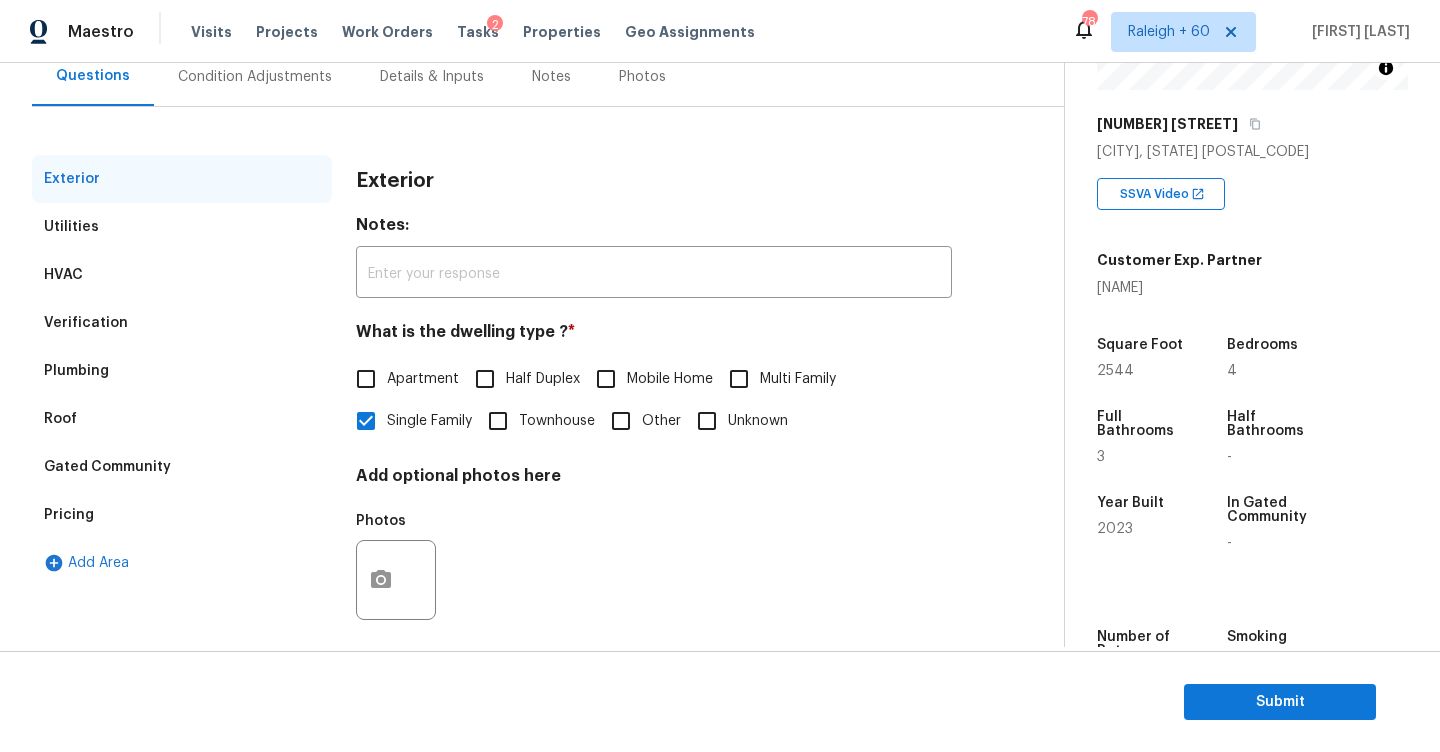 scroll, scrollTop: 211, scrollLeft: 0, axis: vertical 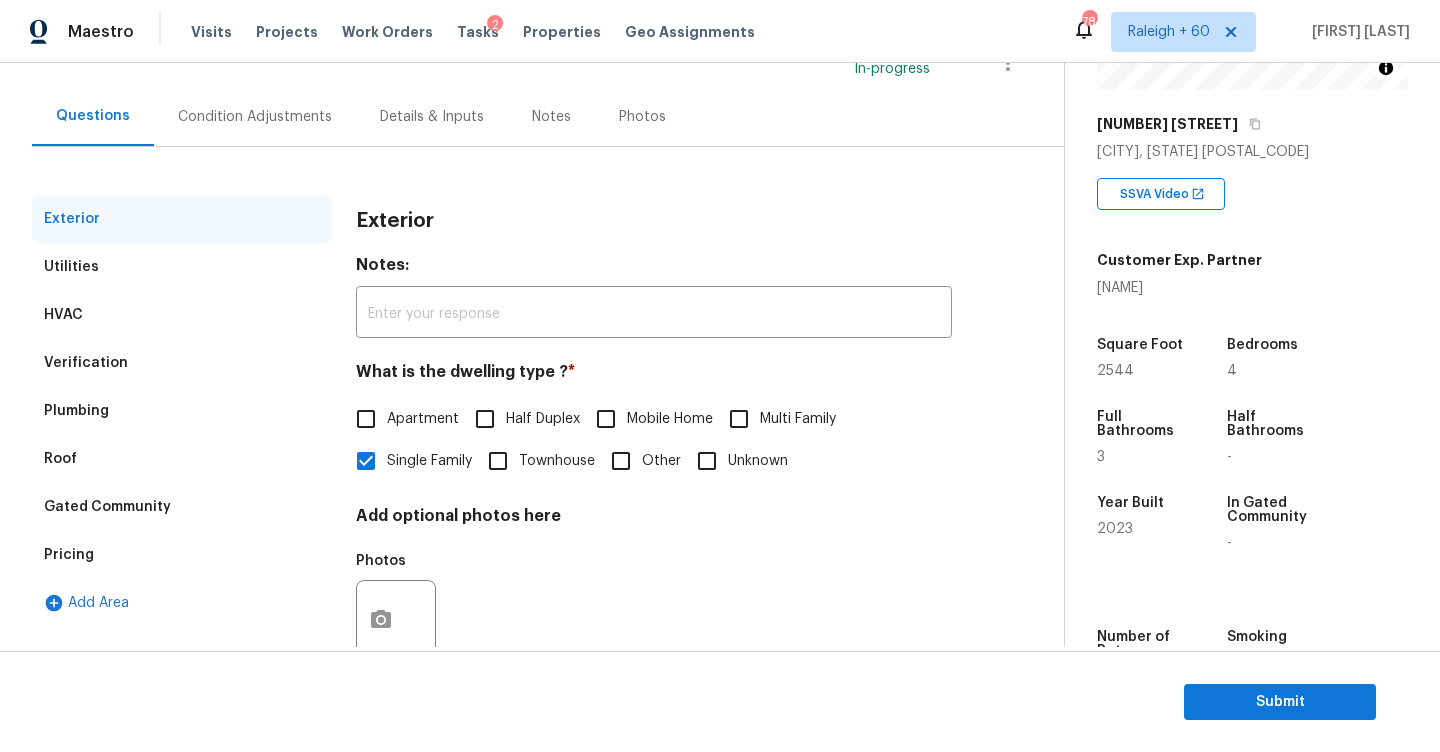 click on "Condition Adjustments" at bounding box center (255, 117) 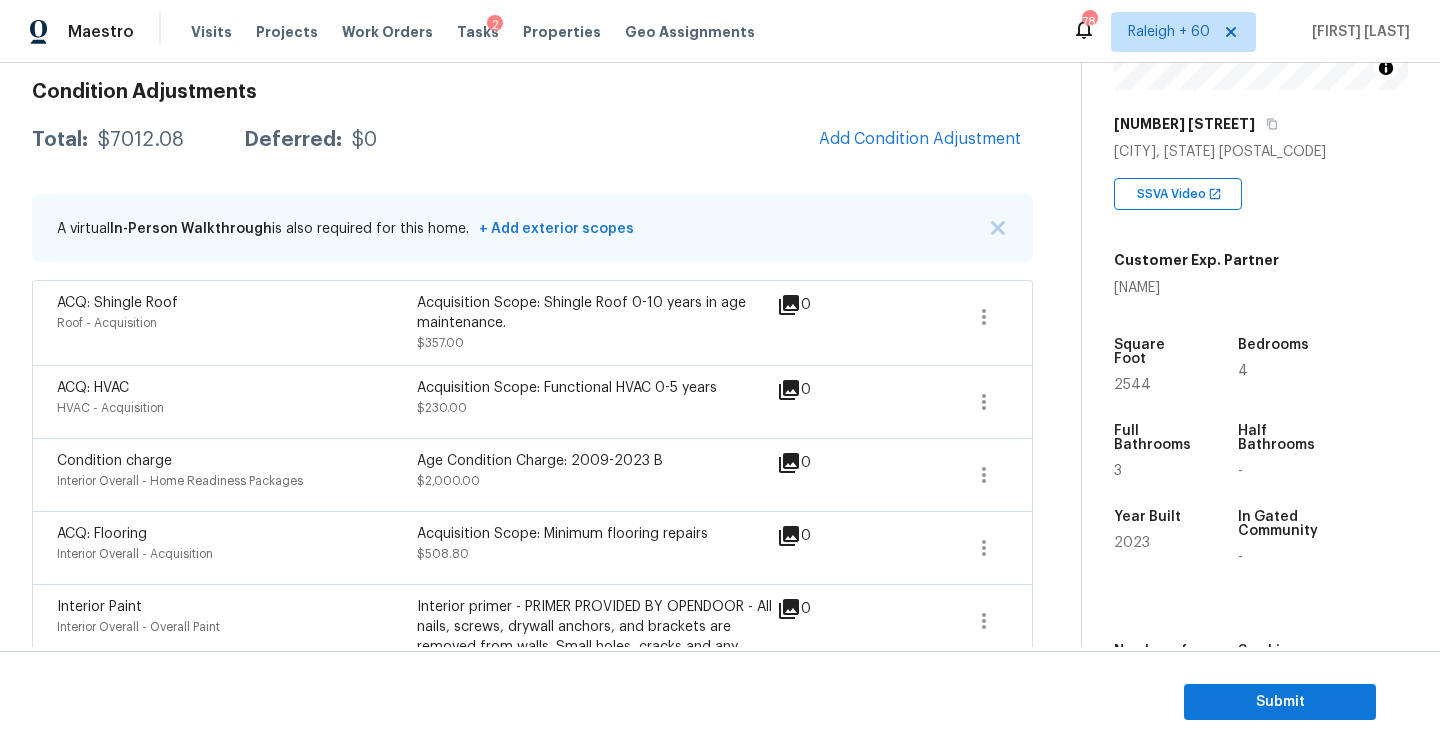 scroll, scrollTop: 252, scrollLeft: 0, axis: vertical 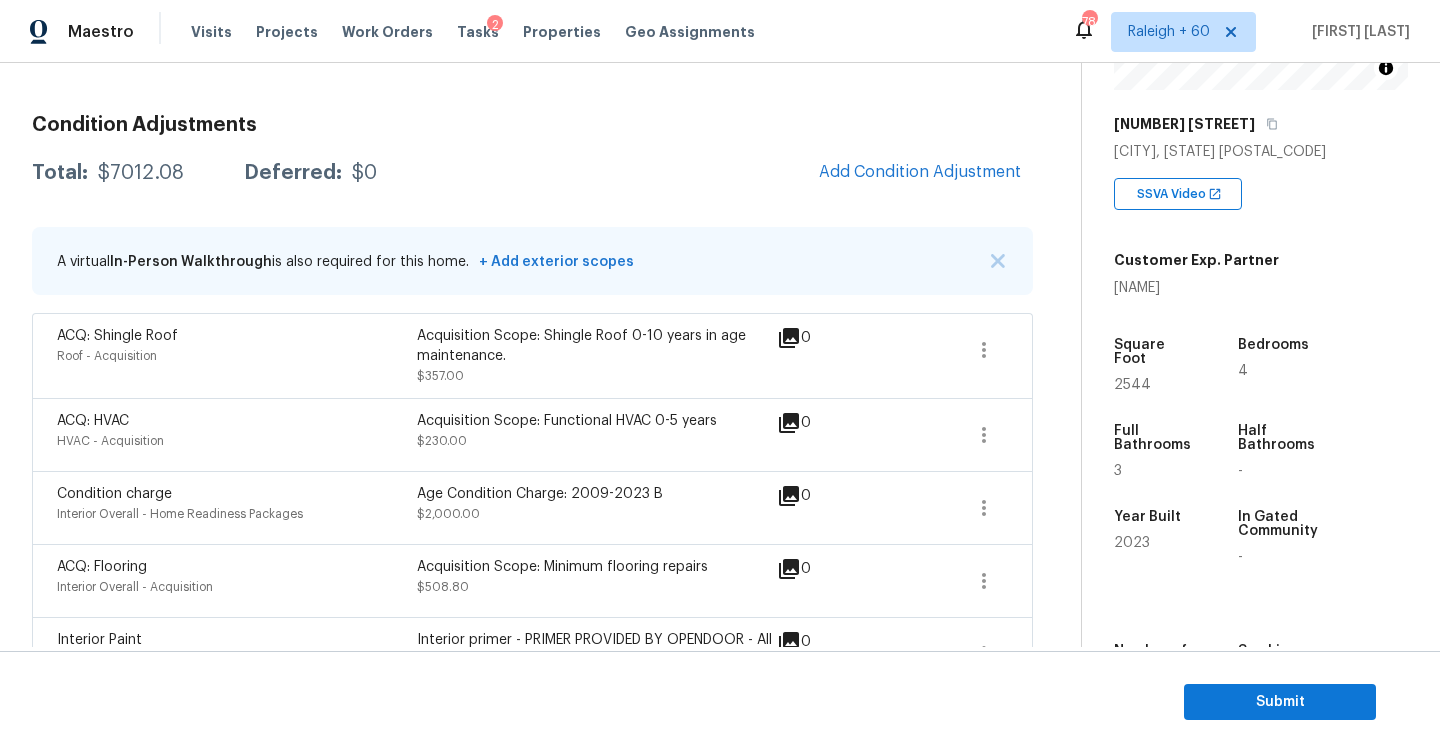 click on "Total:  $7012.08 Deferred:  $0 Add Condition Adjustment" at bounding box center [532, 173] 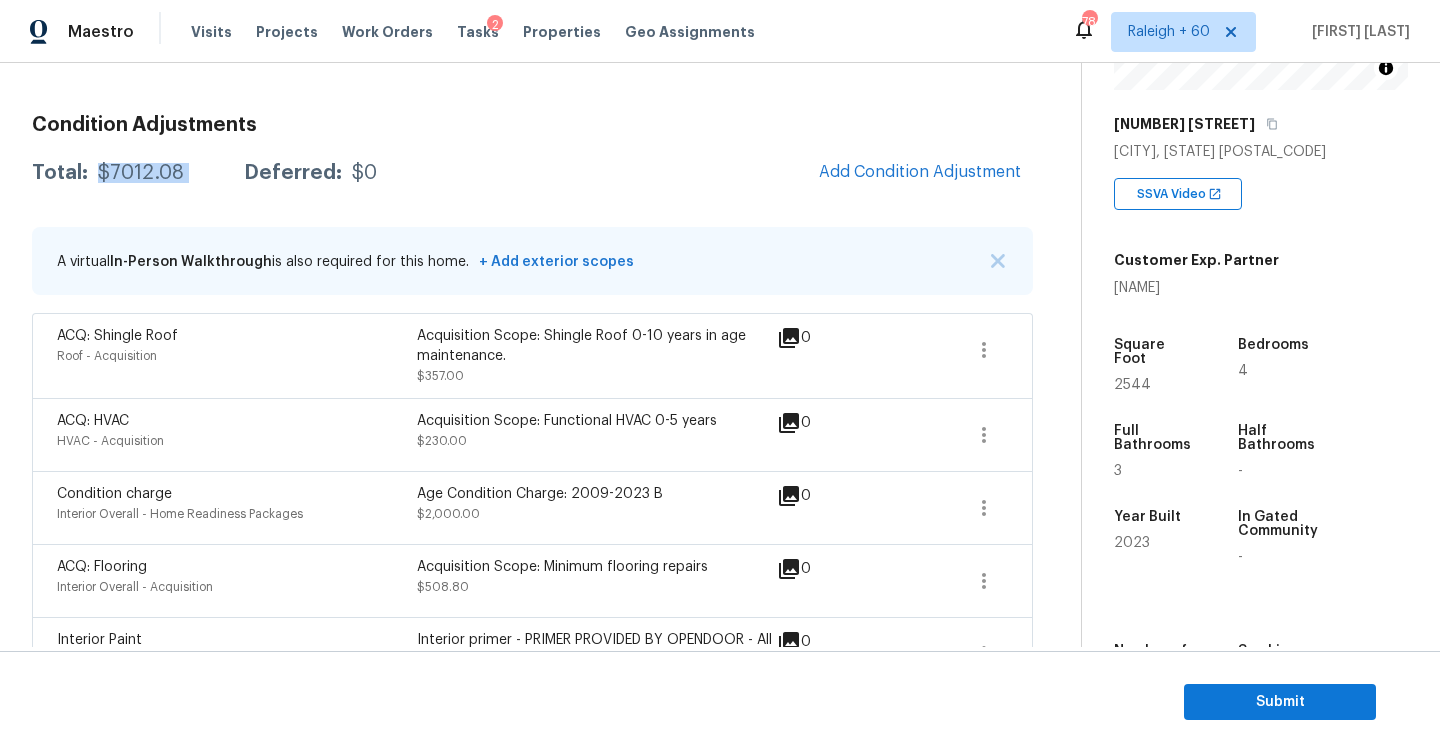 click on "Total:  $7012.08 Deferred:  $0 Add Condition Adjustment" at bounding box center [532, 173] 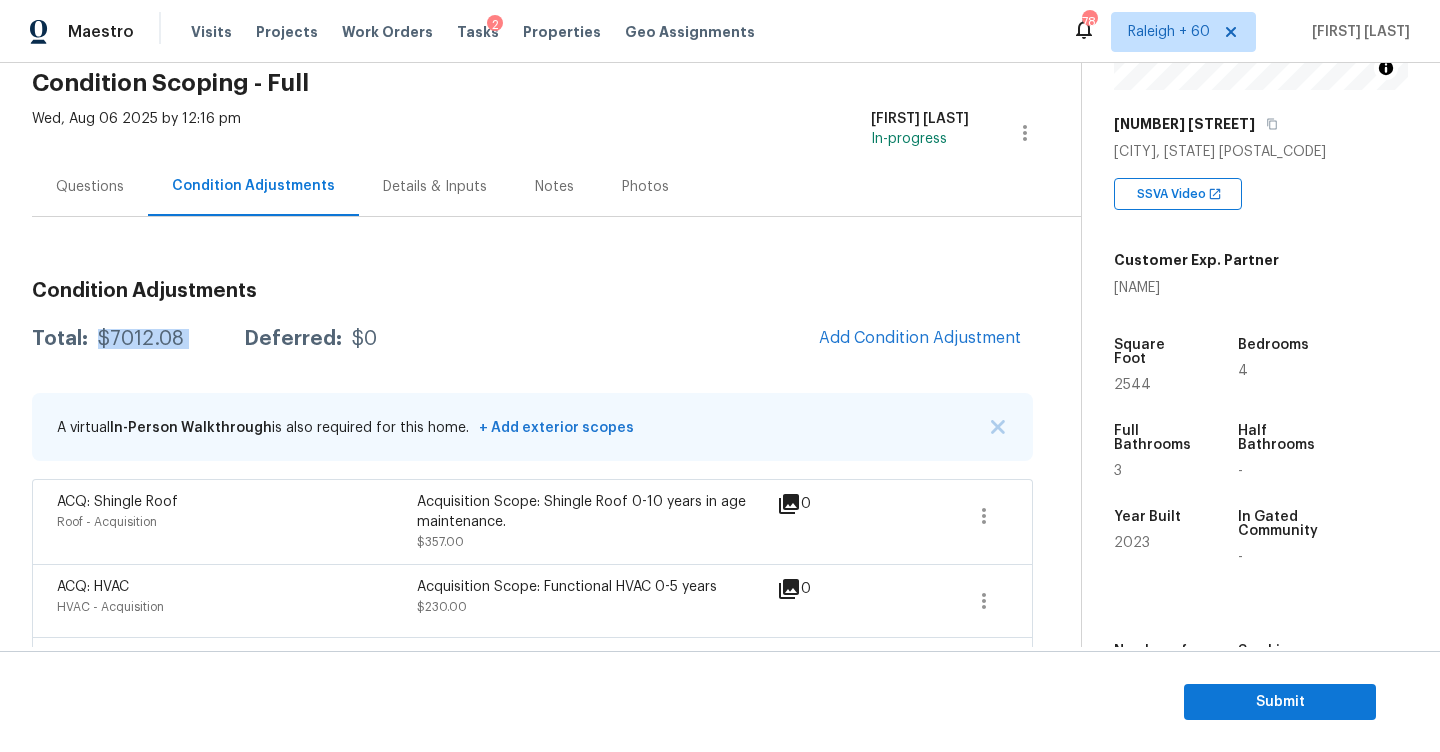 scroll, scrollTop: 59, scrollLeft: 0, axis: vertical 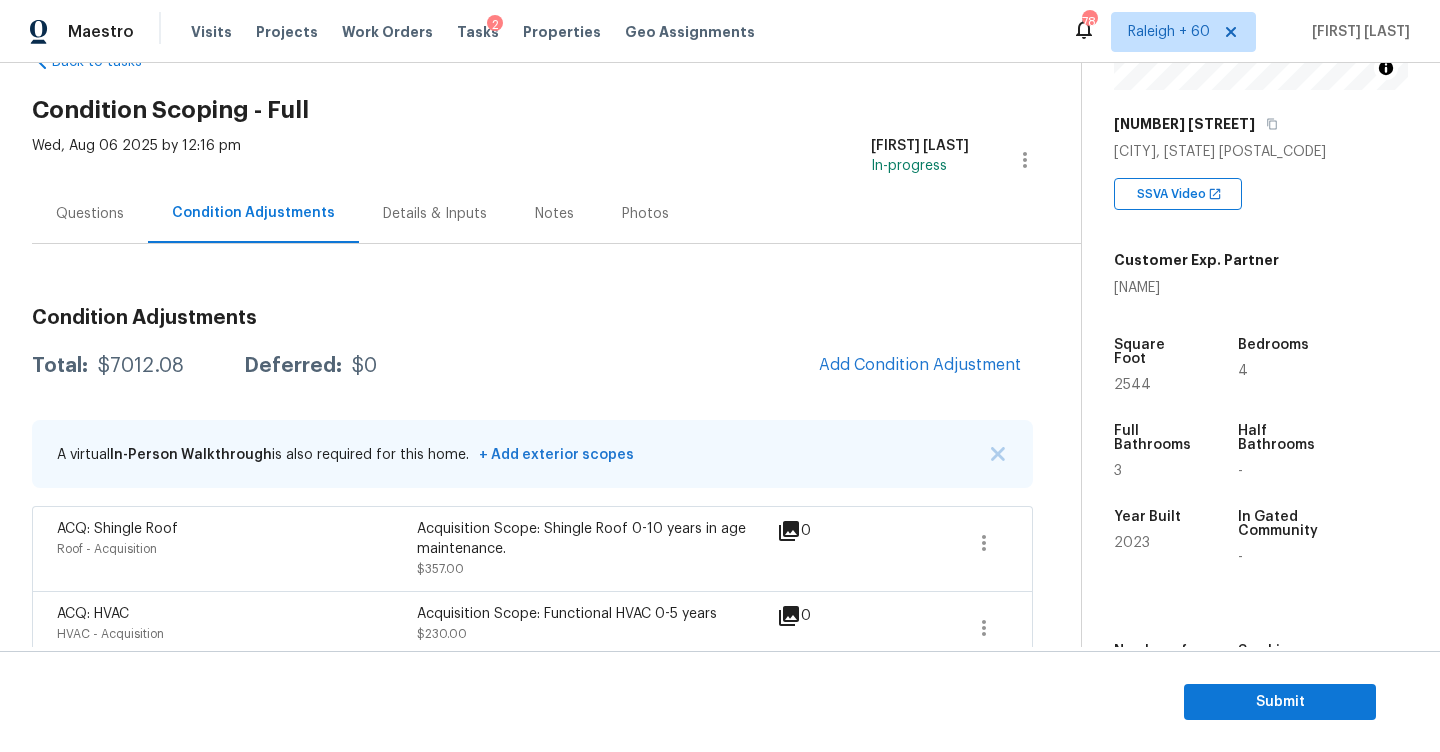 click on "Wed, Aug 06 2025 by 12:16 pm" at bounding box center (136, 160) 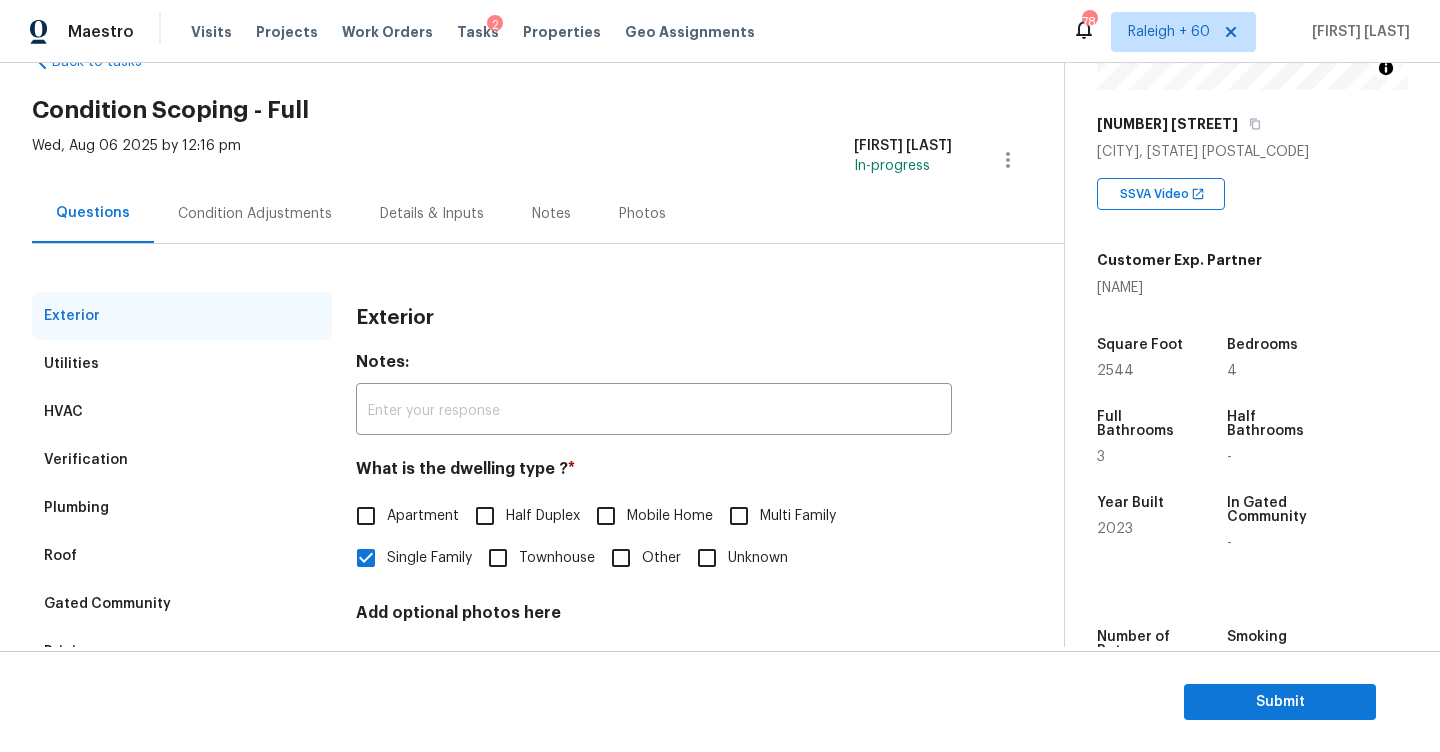 scroll, scrollTop: 211, scrollLeft: 0, axis: vertical 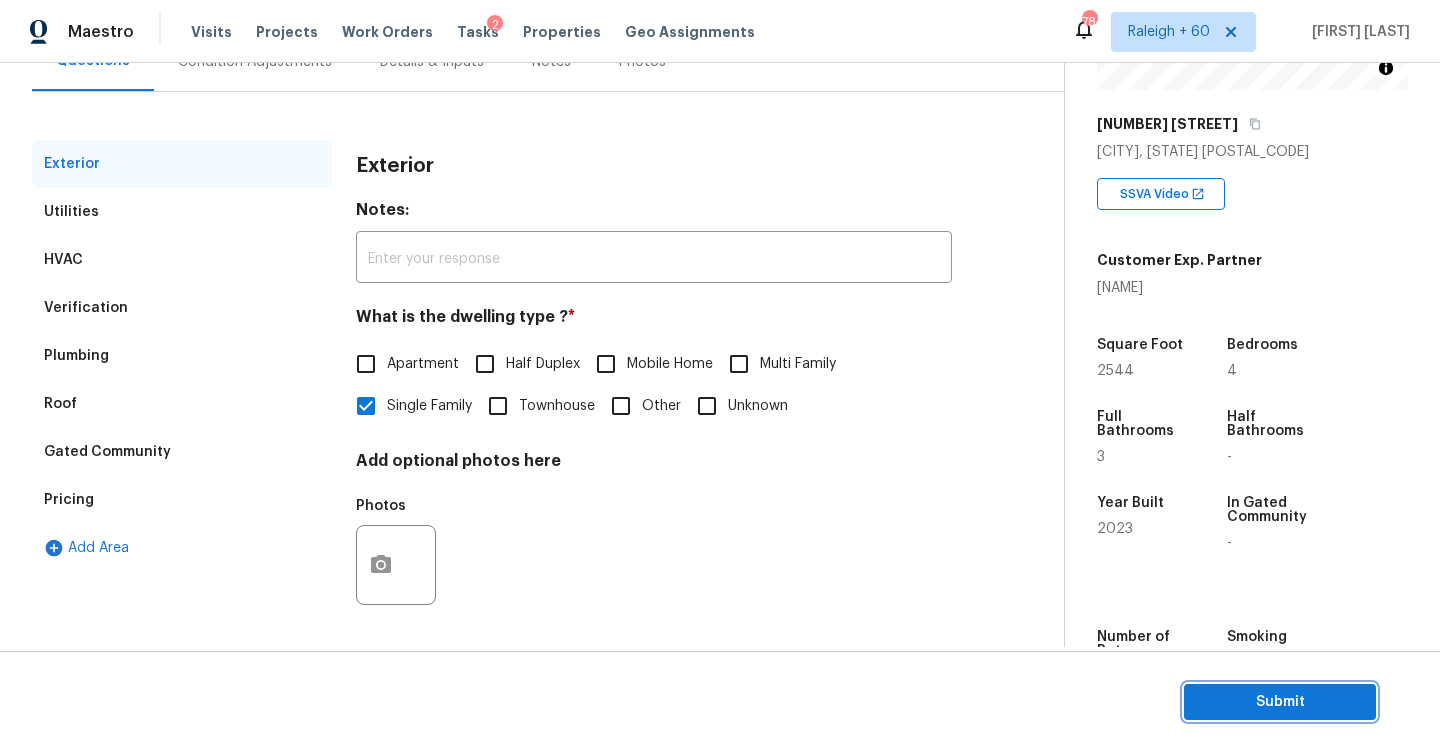 click on "Submit" at bounding box center [1280, 702] 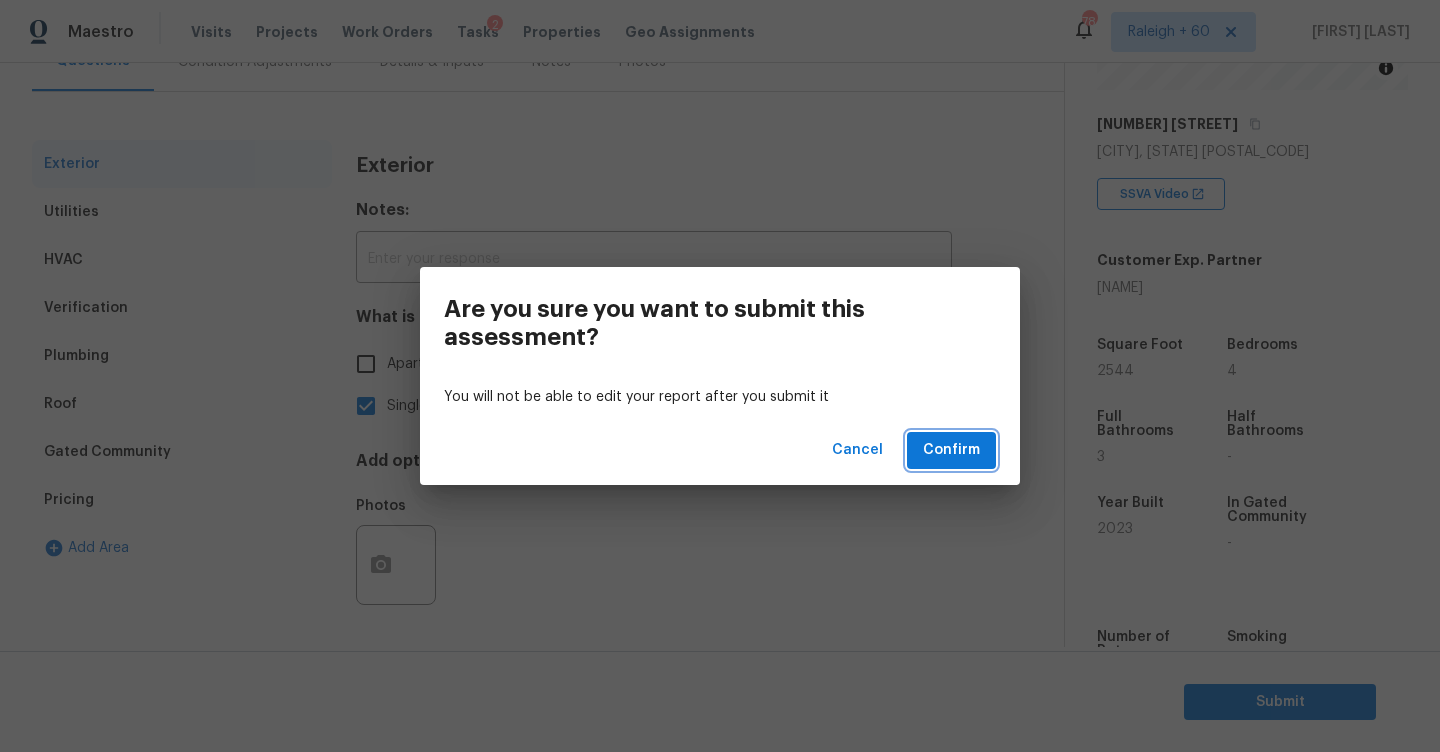 click on "Confirm" at bounding box center [951, 450] 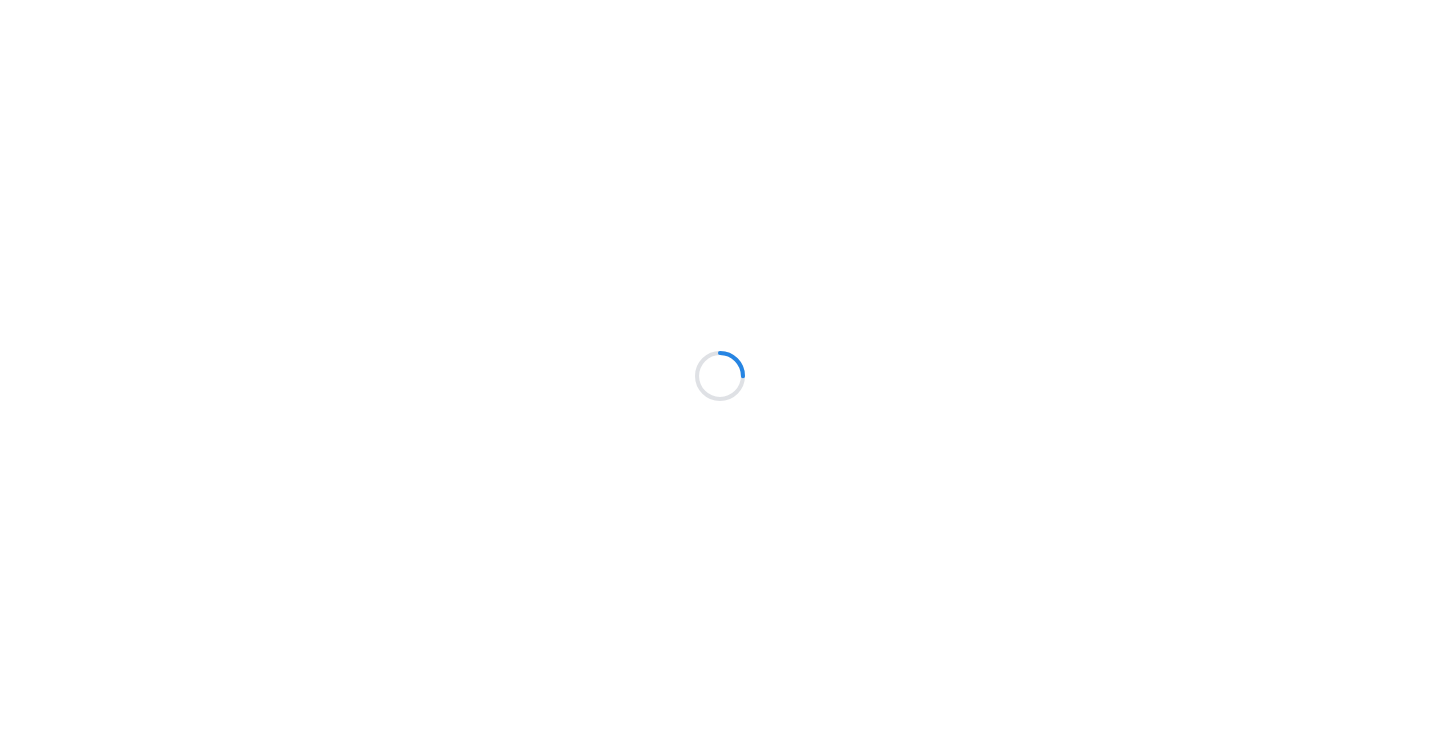 scroll, scrollTop: 0, scrollLeft: 0, axis: both 